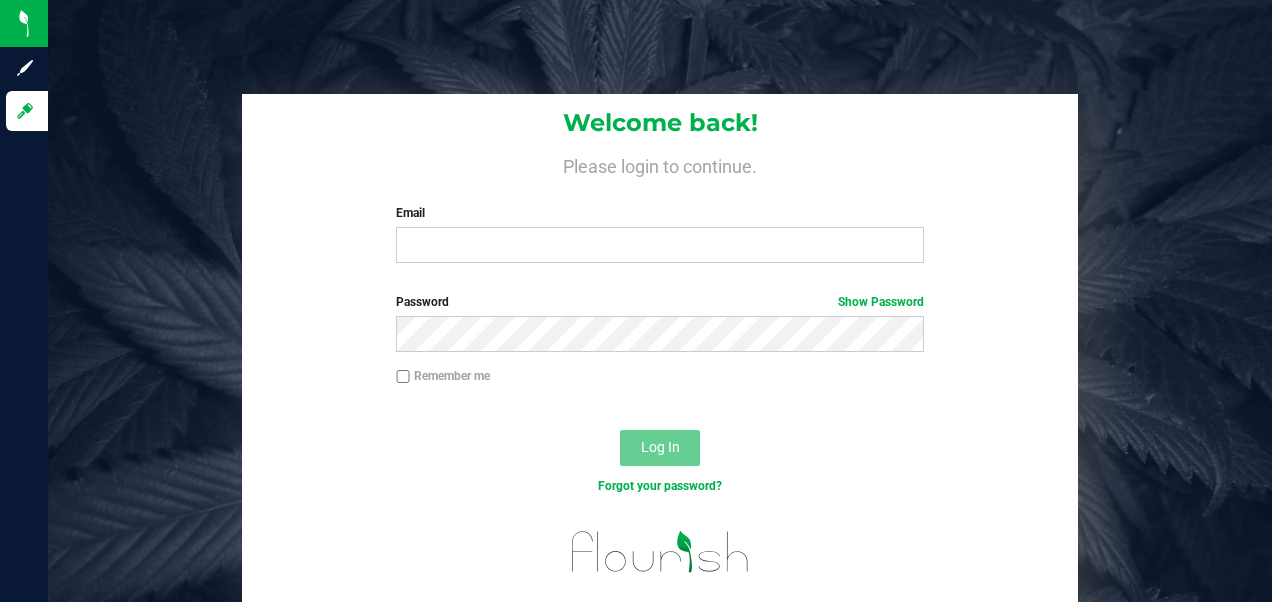 scroll, scrollTop: 0, scrollLeft: 0, axis: both 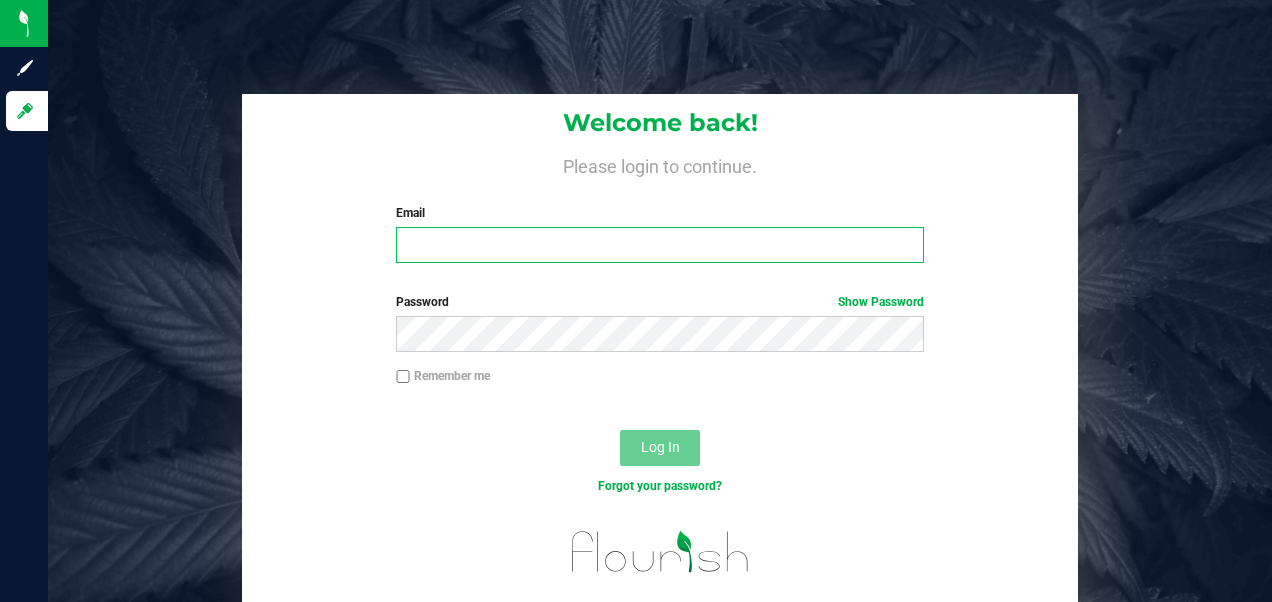 click on "Email" at bounding box center (659, 245) 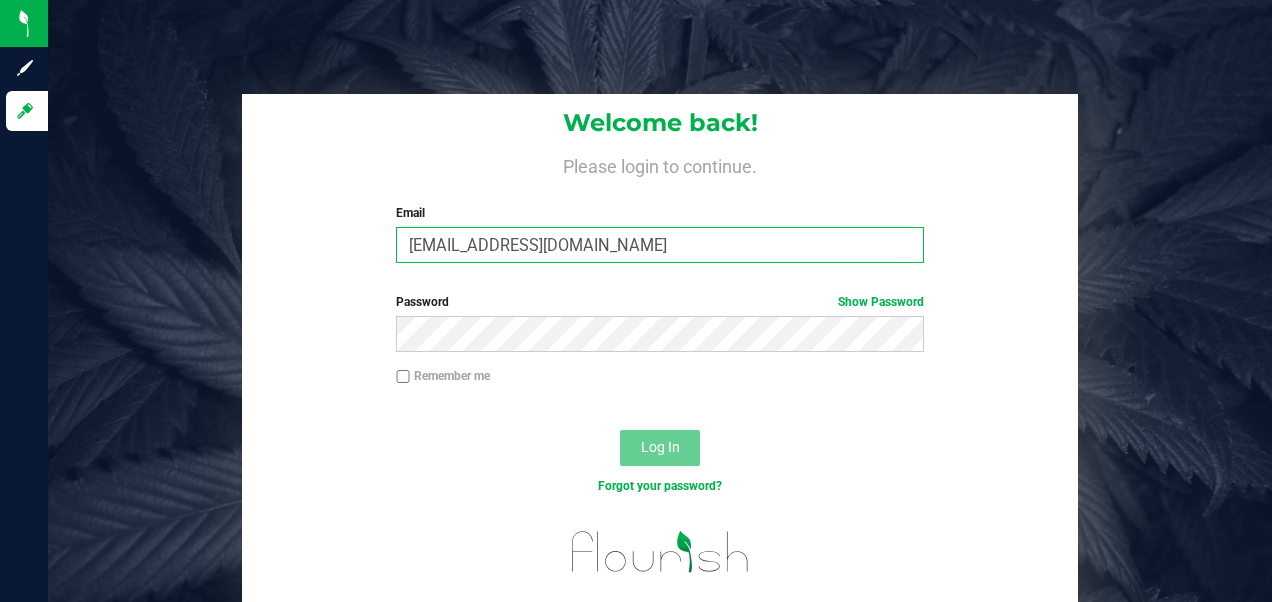 type on "[EMAIL_ADDRESS][DOMAIN_NAME]" 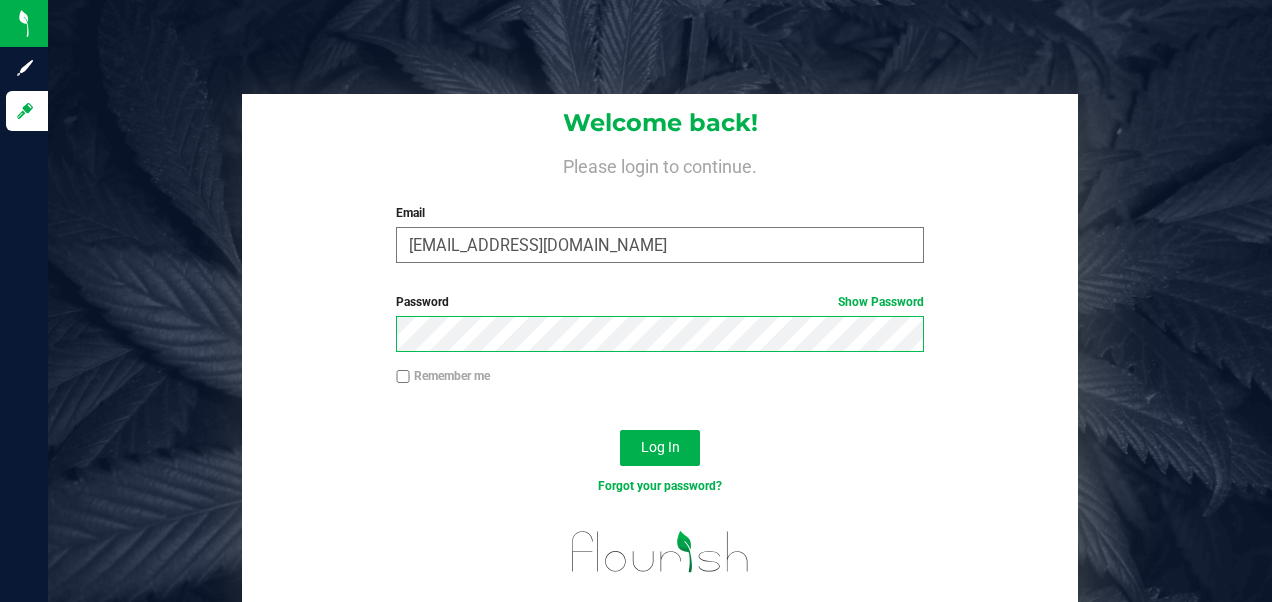 click on "Log In" at bounding box center (660, 448) 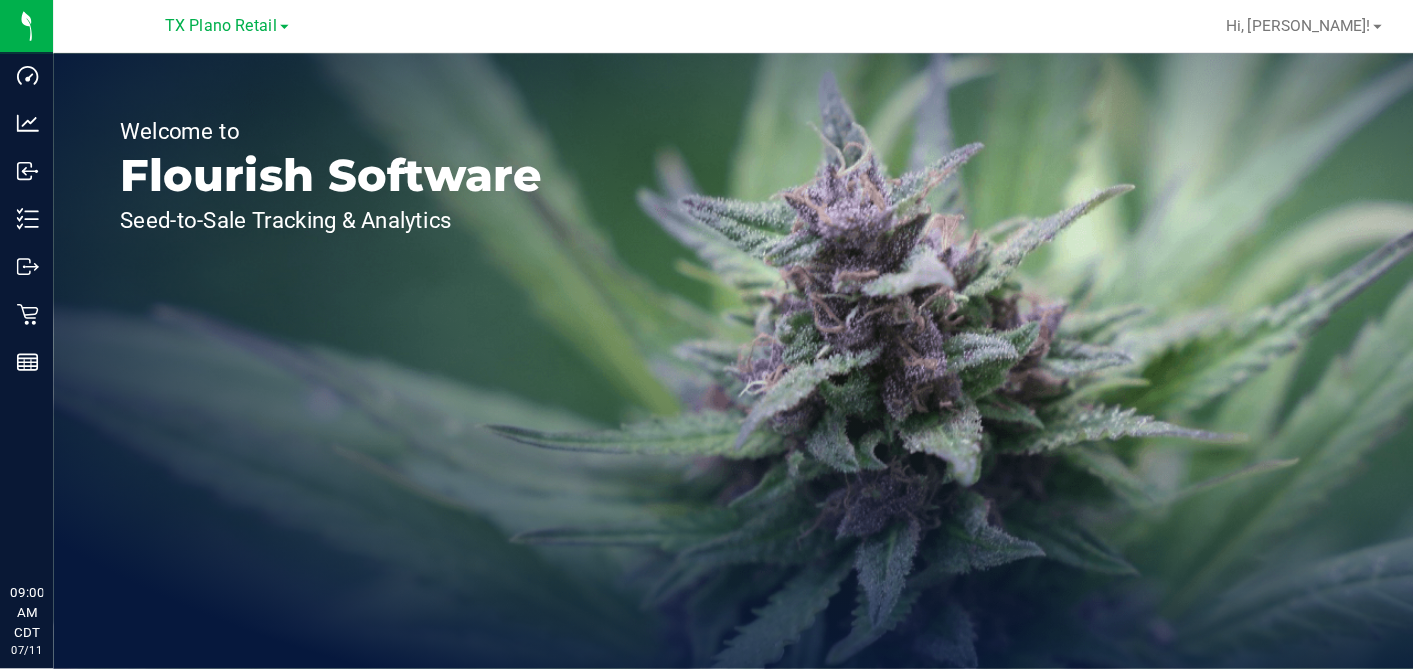 scroll, scrollTop: 0, scrollLeft: 0, axis: both 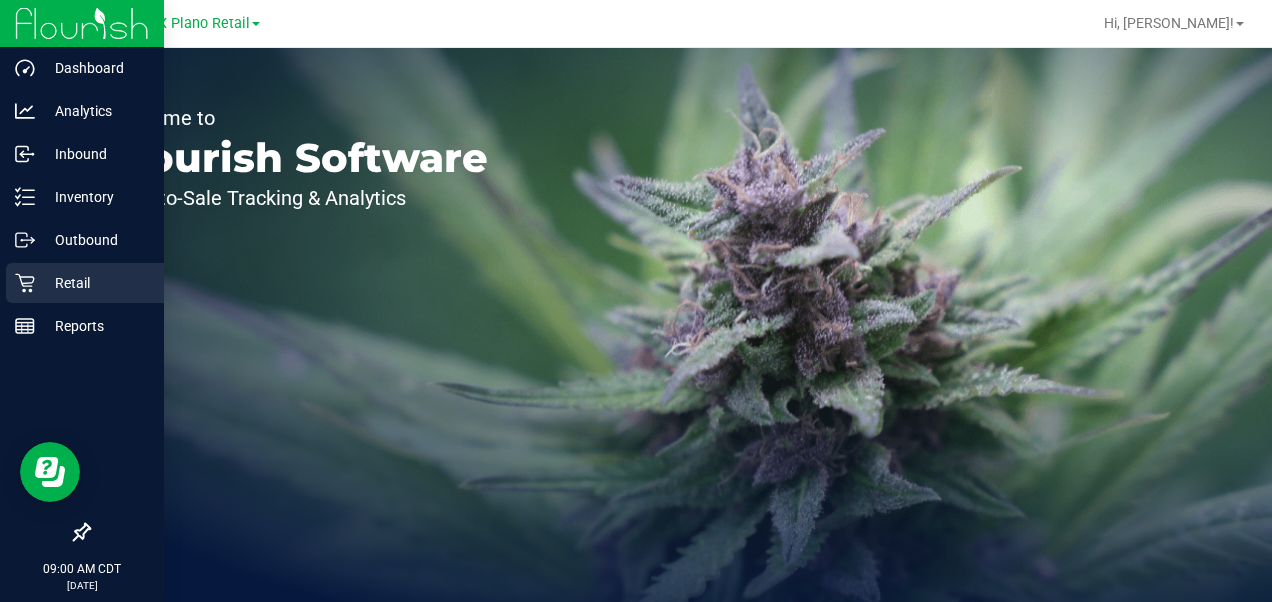 click on "Retail" at bounding box center (95, 283) 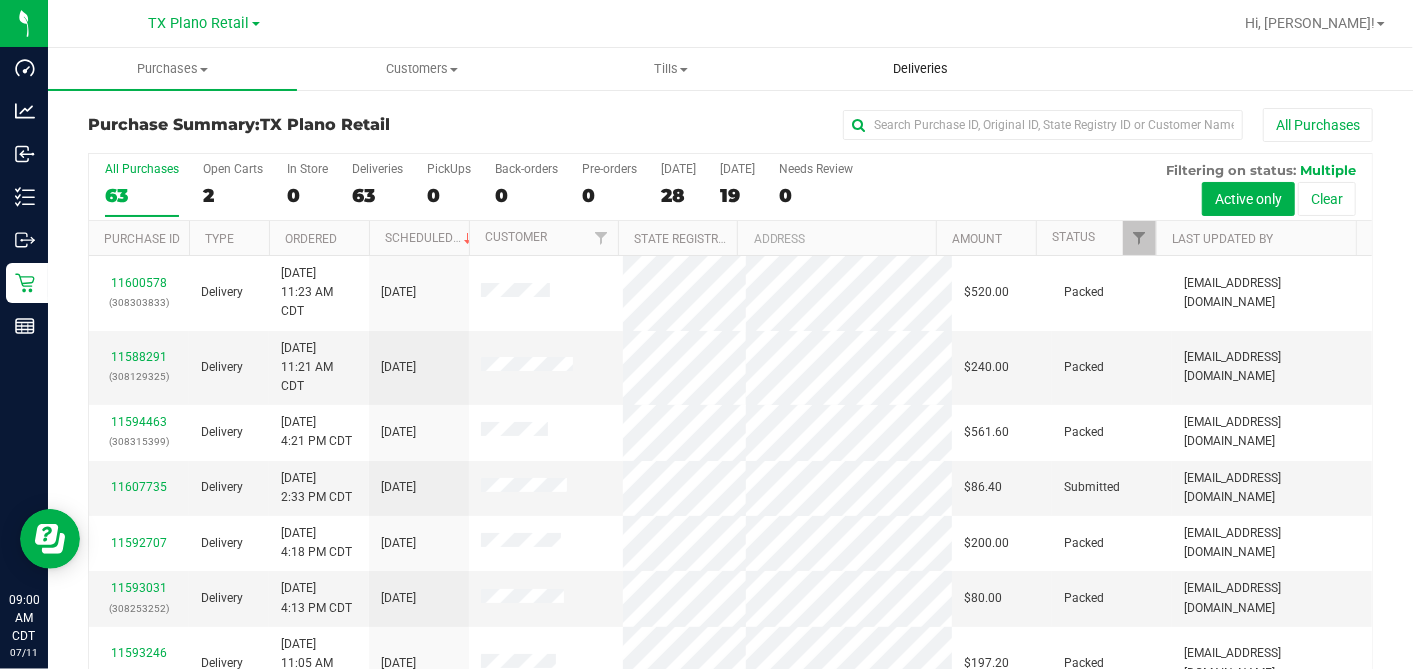 click on "Deliveries" at bounding box center [920, 69] 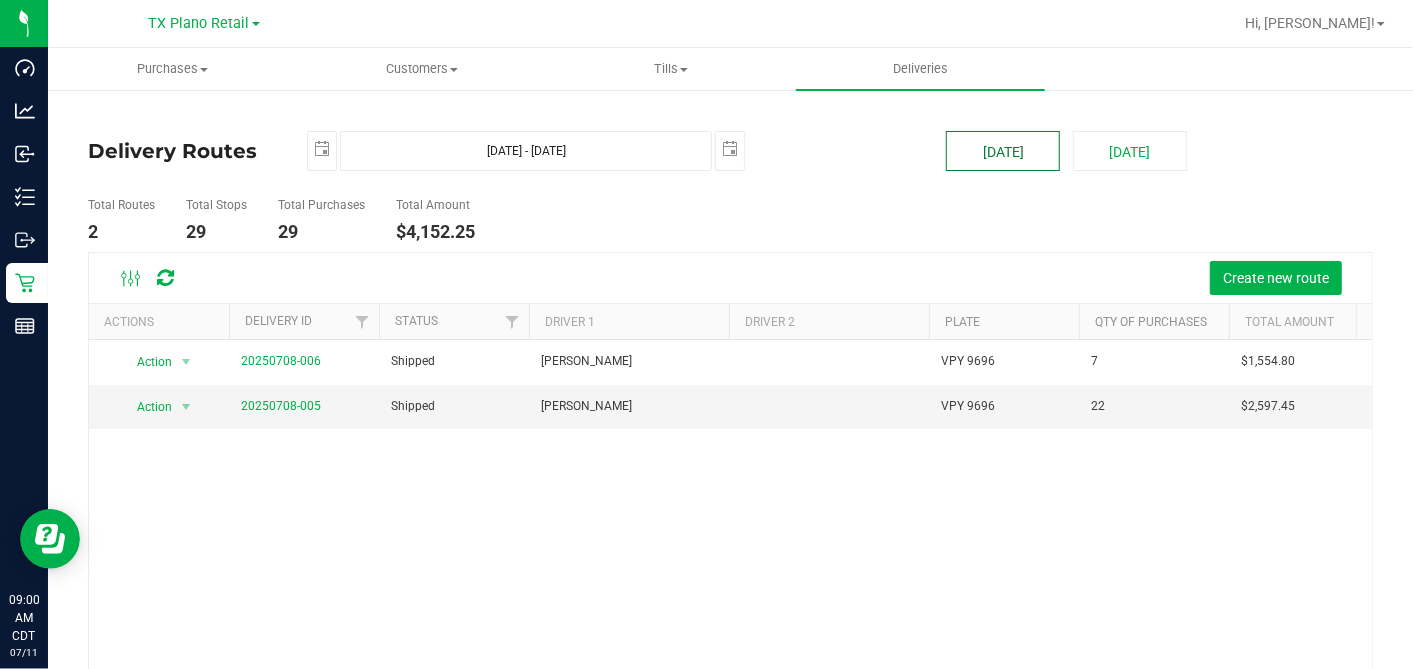 click on "[DATE]" at bounding box center [1003, 151] 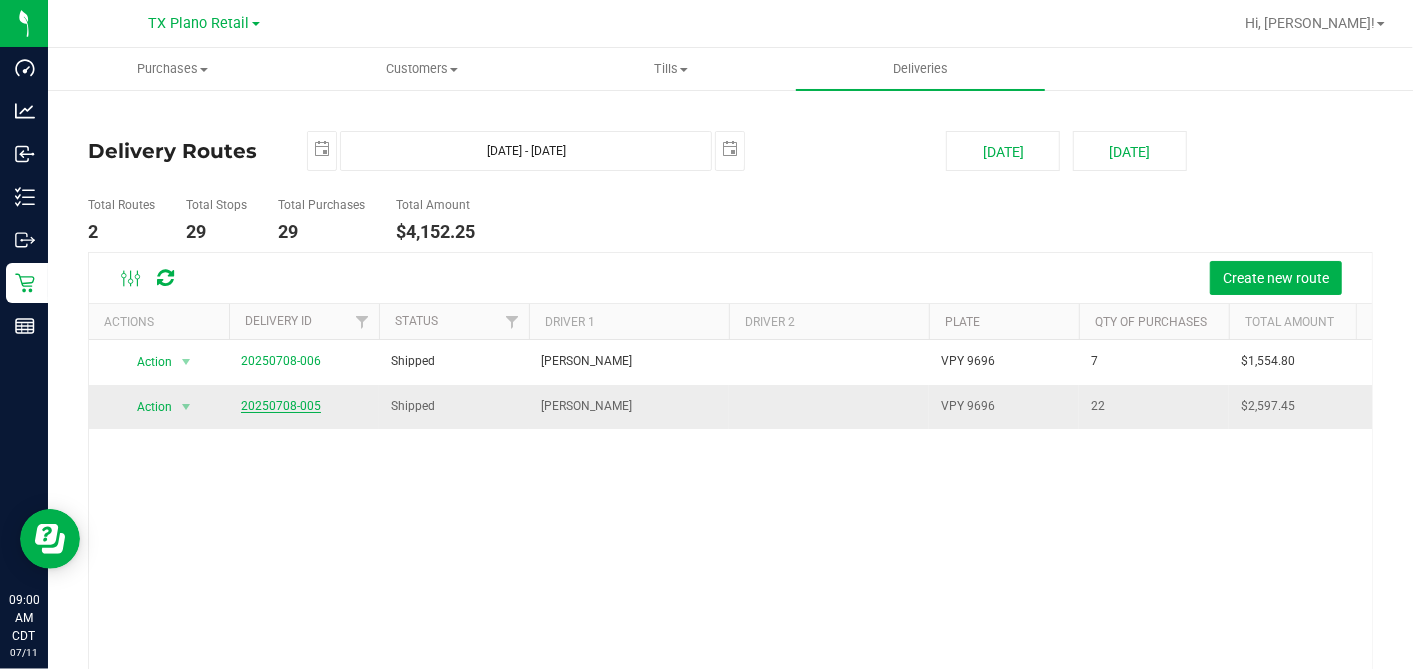 click on "20250708-005" at bounding box center [281, 406] 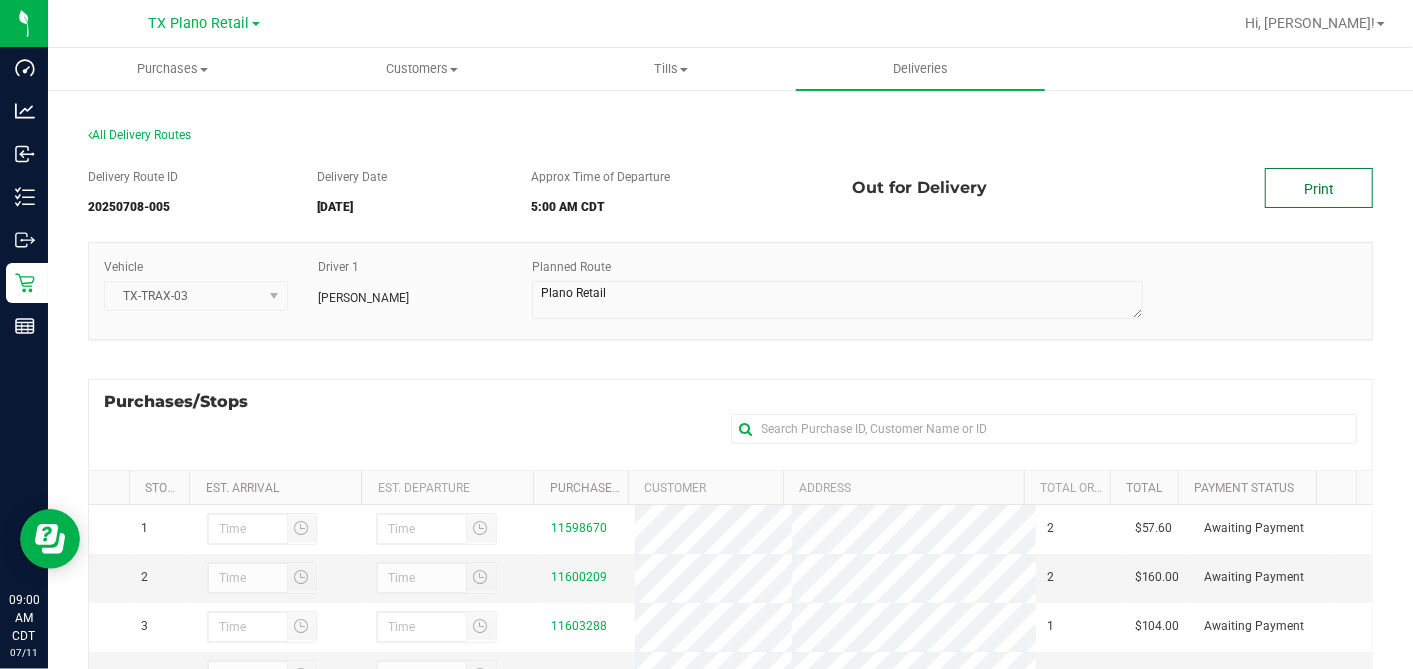 click on "Print" at bounding box center (1319, 188) 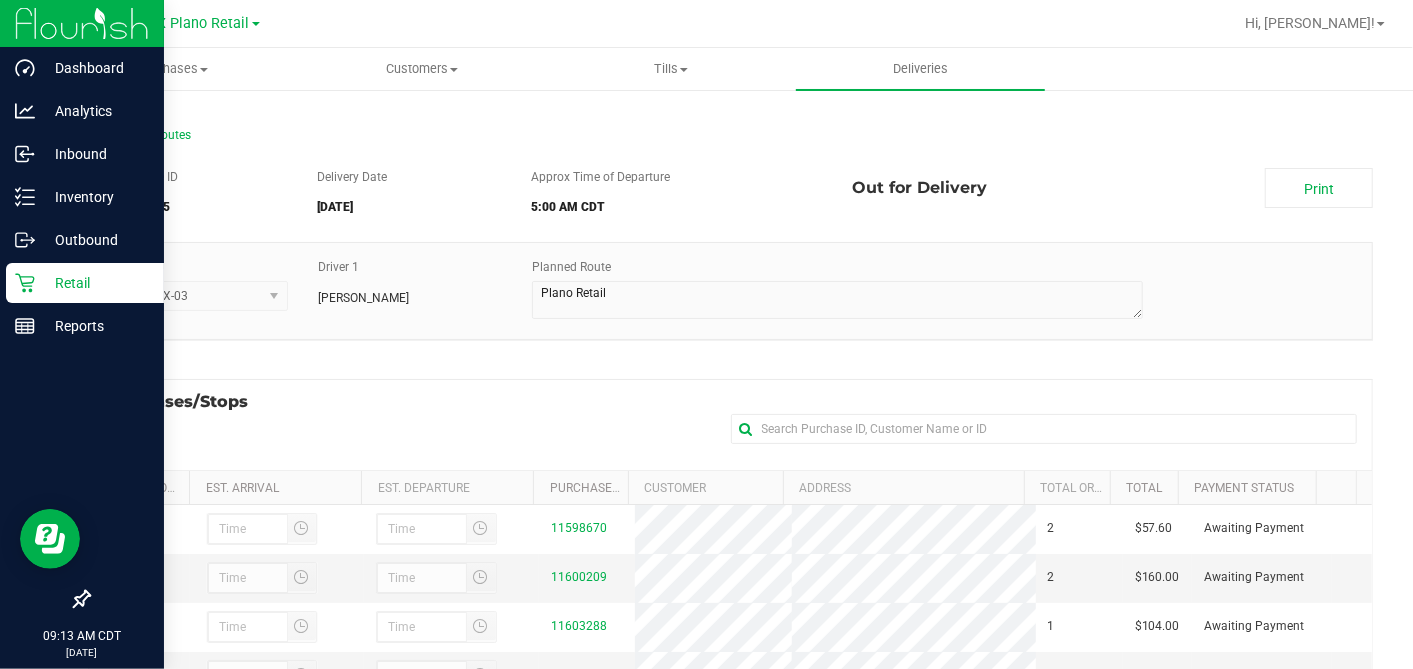 drag, startPoint x: 39, startPoint y: 288, endPoint x: 57, endPoint y: 268, distance: 26.907248 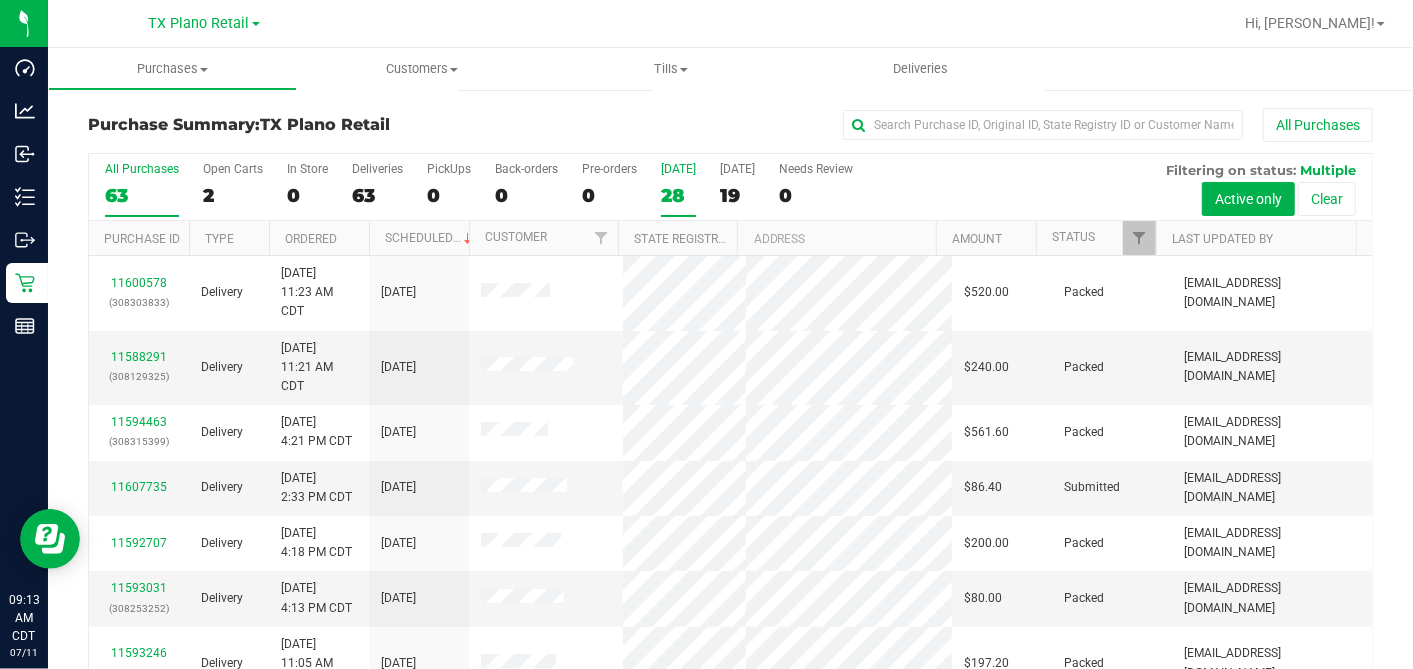 click on "28" at bounding box center [678, 195] 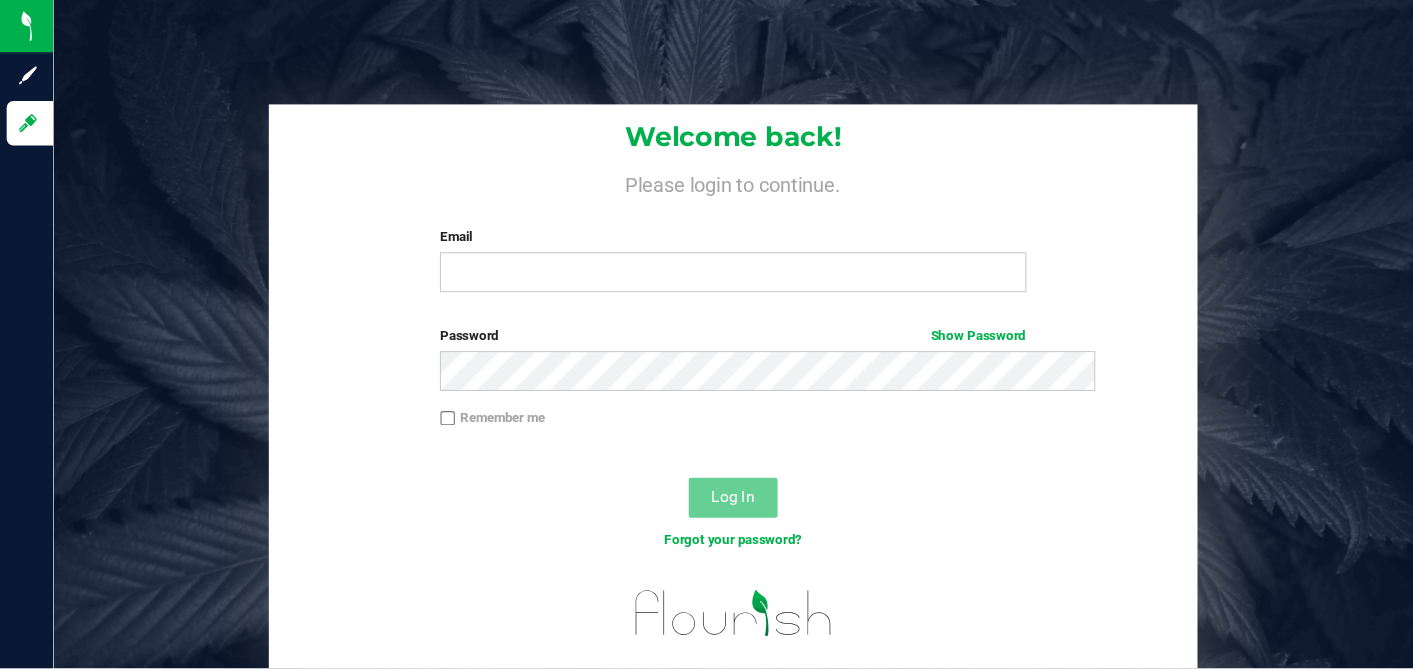 scroll, scrollTop: 0, scrollLeft: 0, axis: both 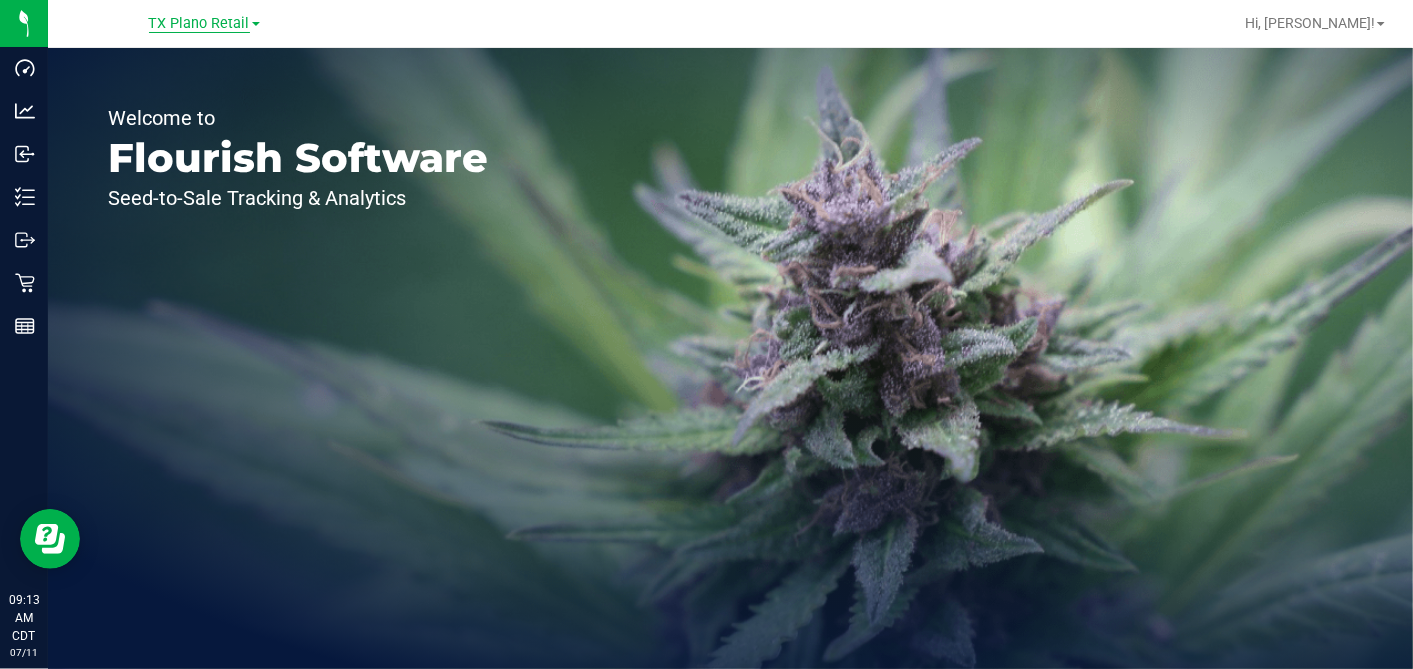 click on "TX Plano Retail" at bounding box center [199, 24] 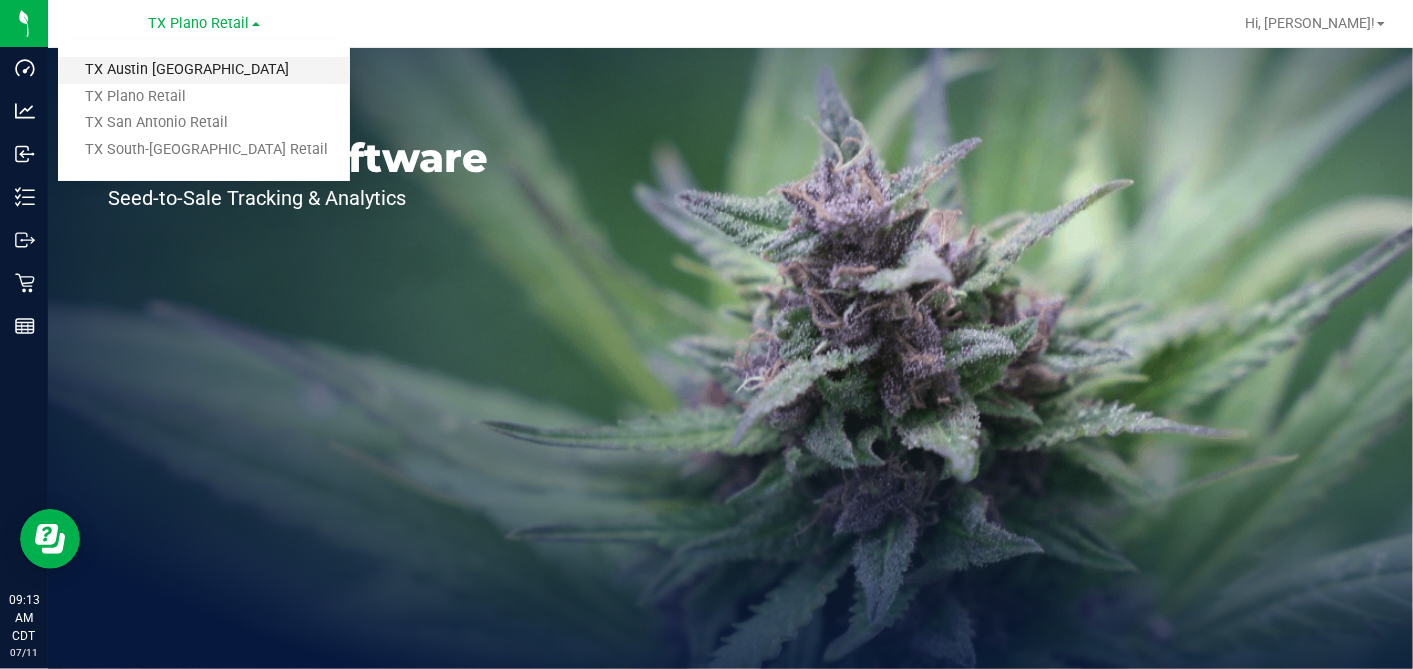 click on "TX Austin [GEOGRAPHIC_DATA]" at bounding box center (204, 70) 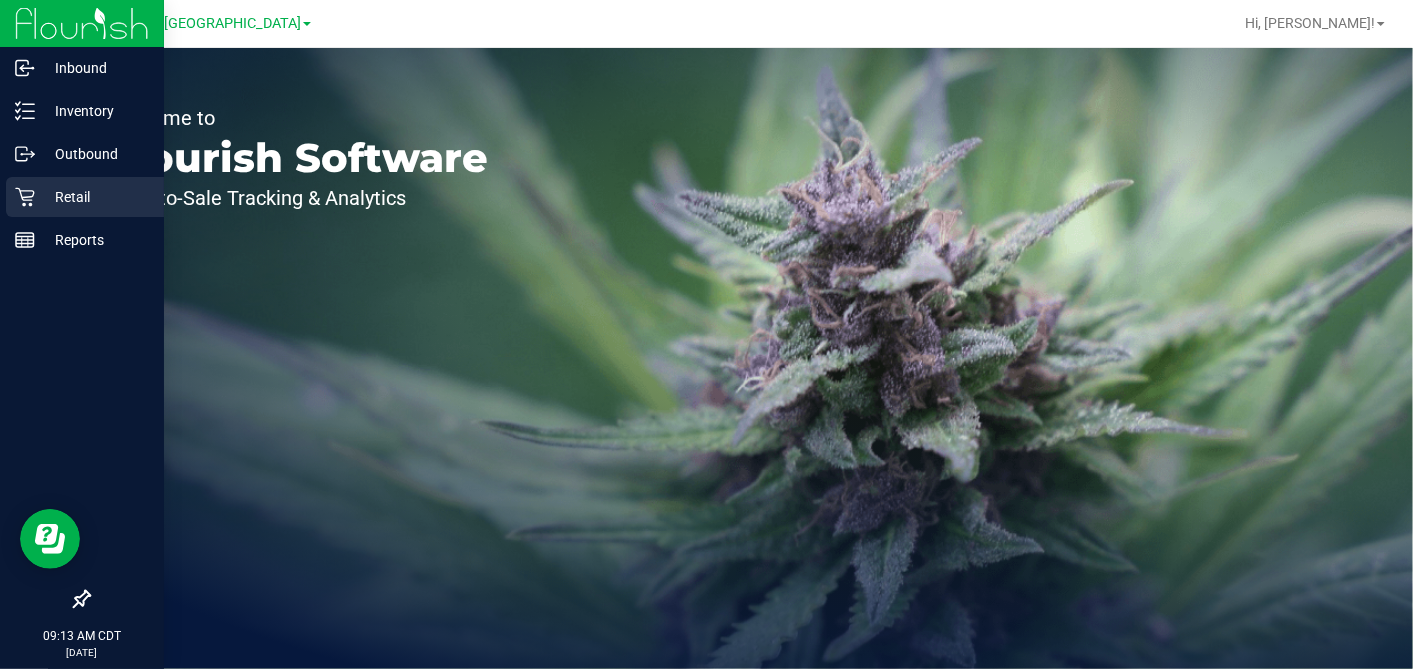 click 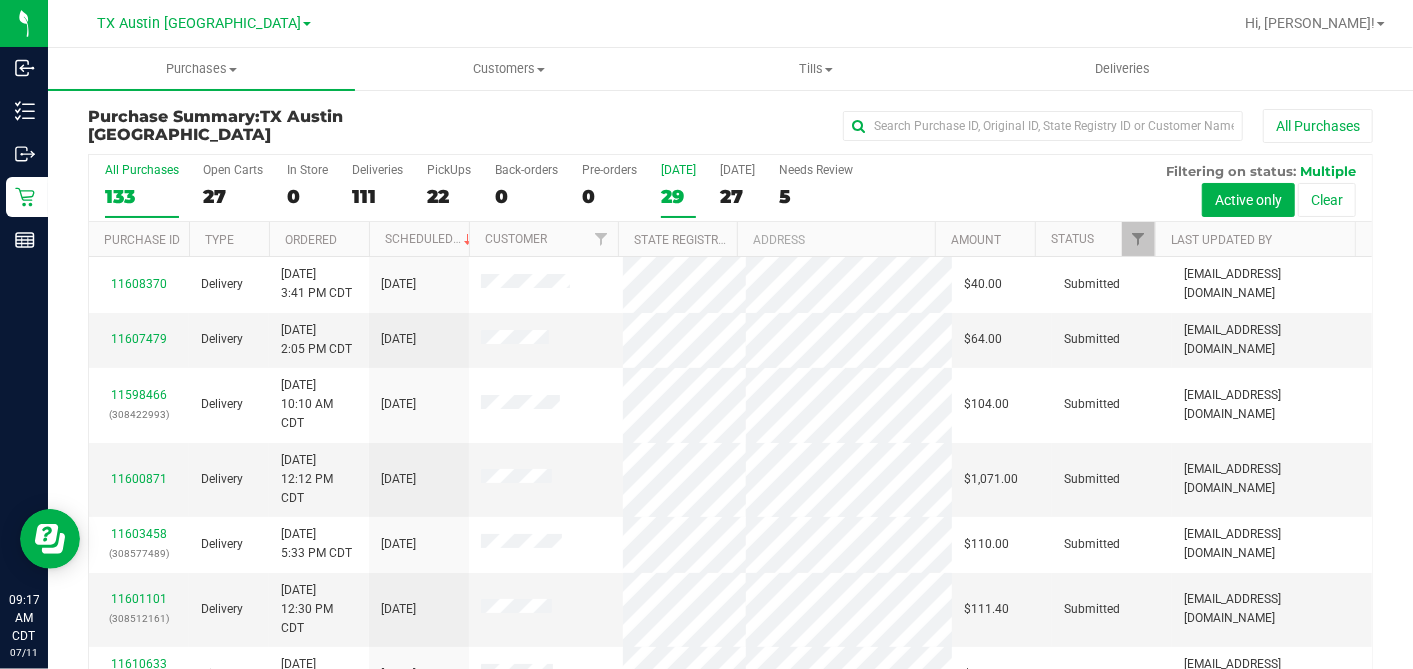 click on "Today
29" at bounding box center [678, 190] 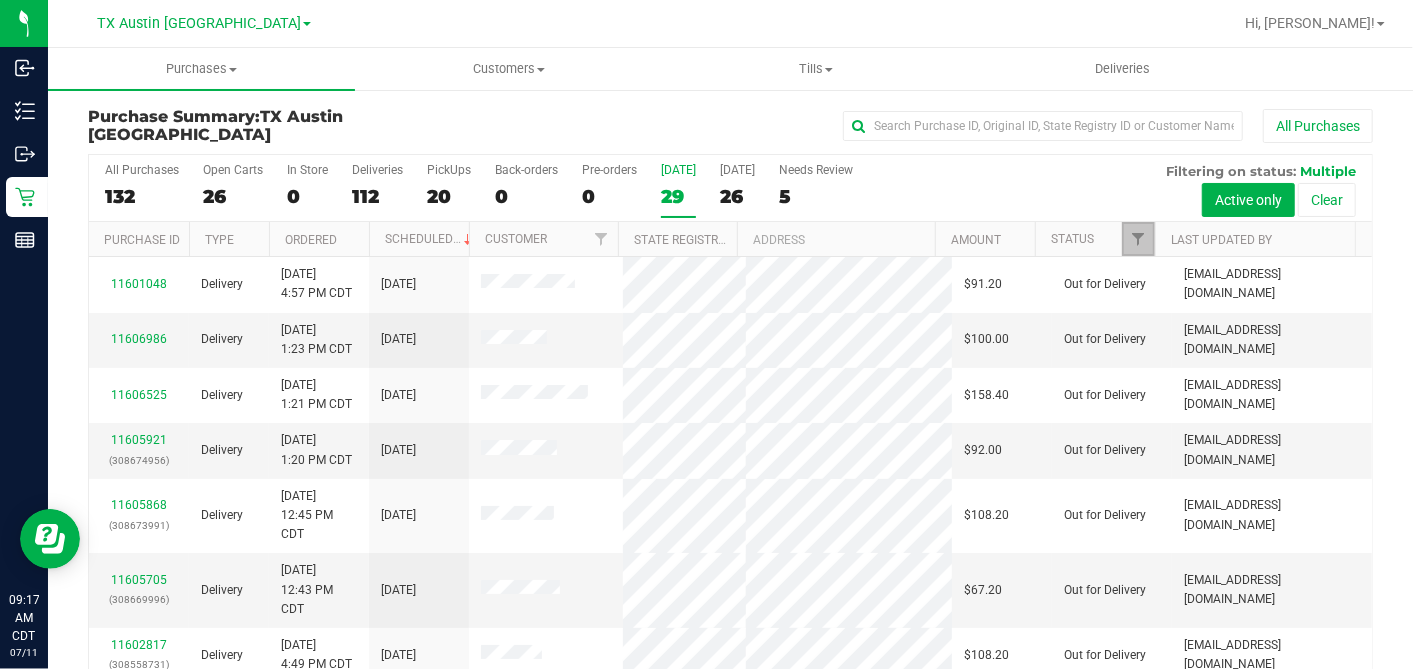 click at bounding box center [1138, 239] 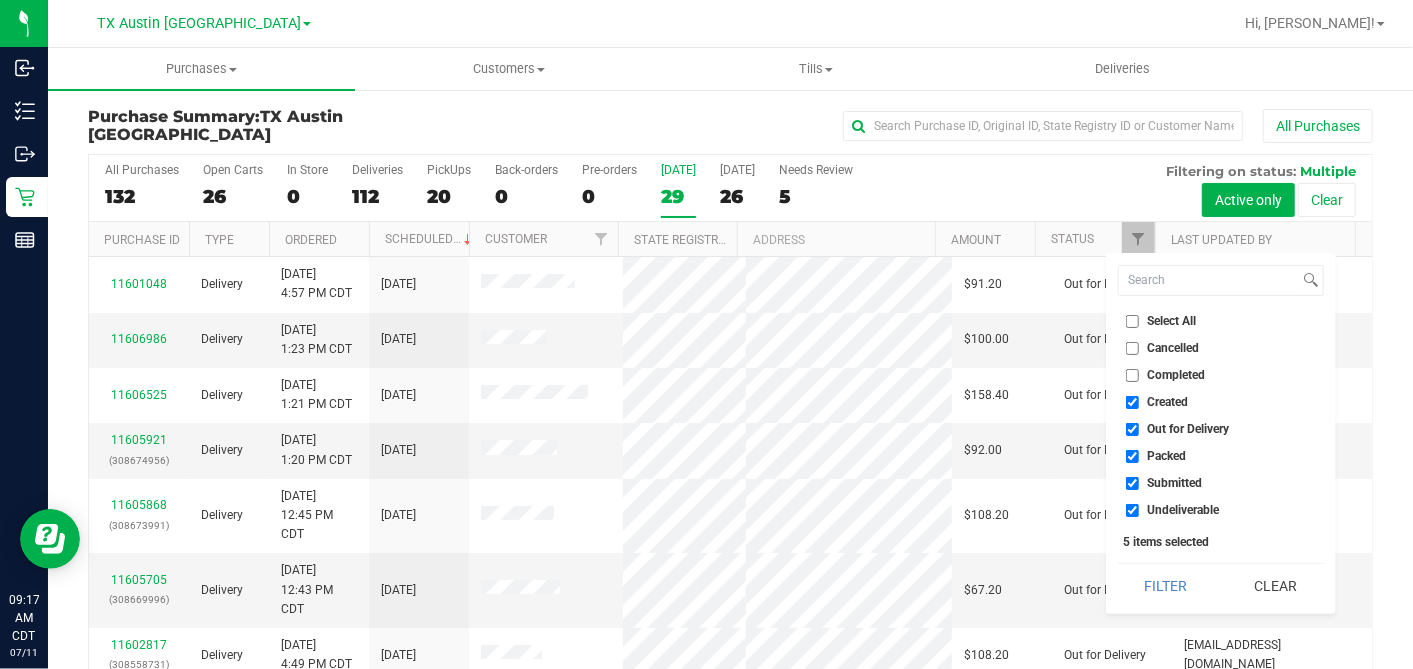 click on "Select All" at bounding box center [1132, 321] 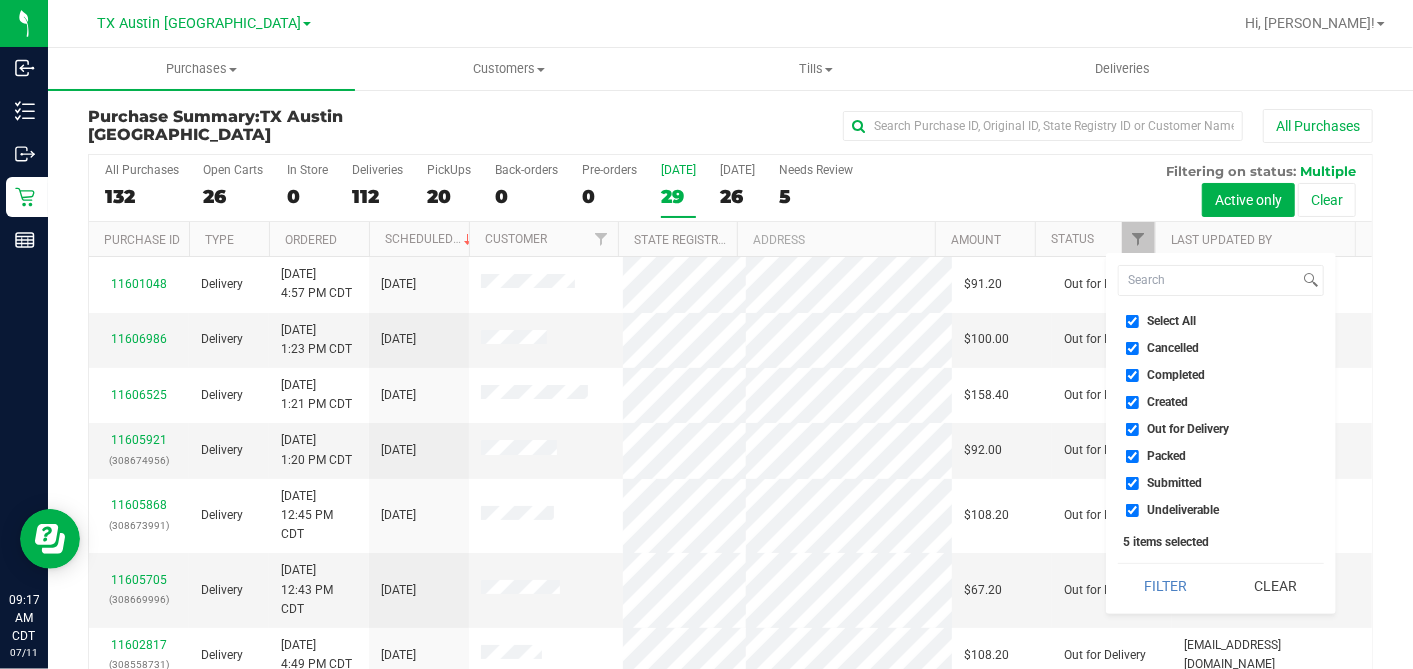 checkbox on "true" 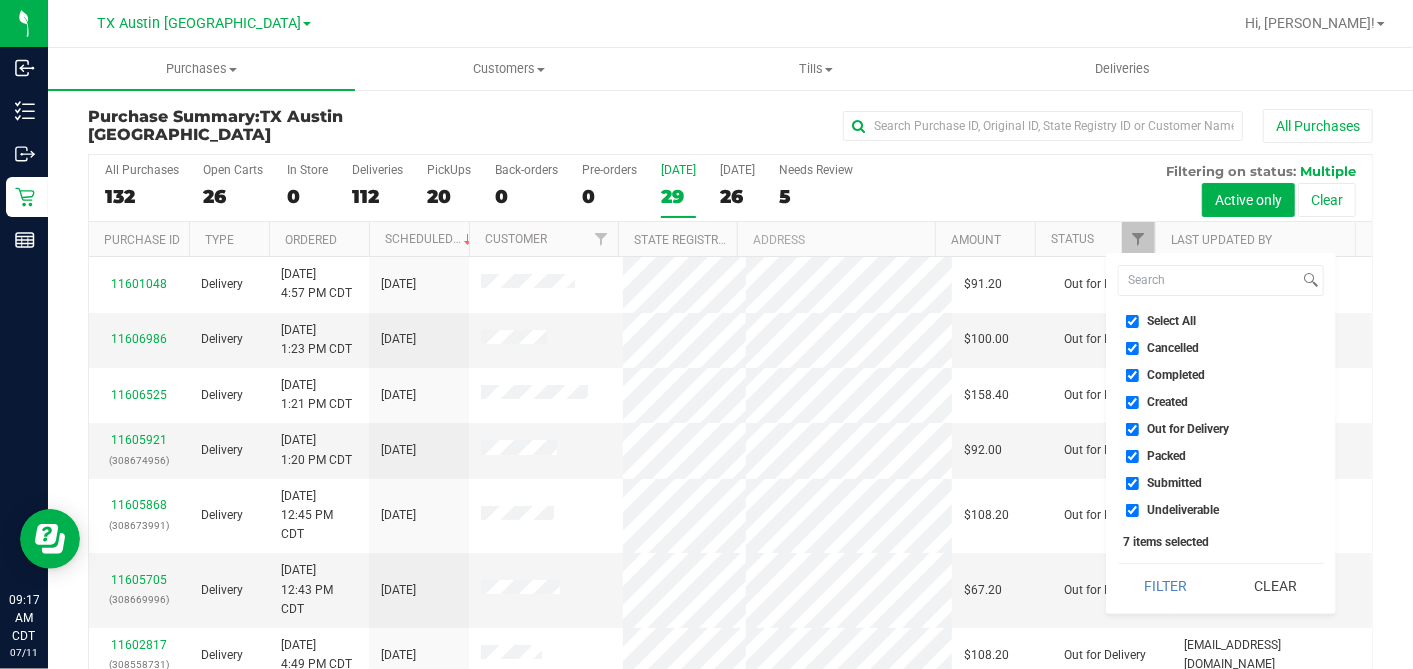 click on "Select All" at bounding box center (1132, 321) 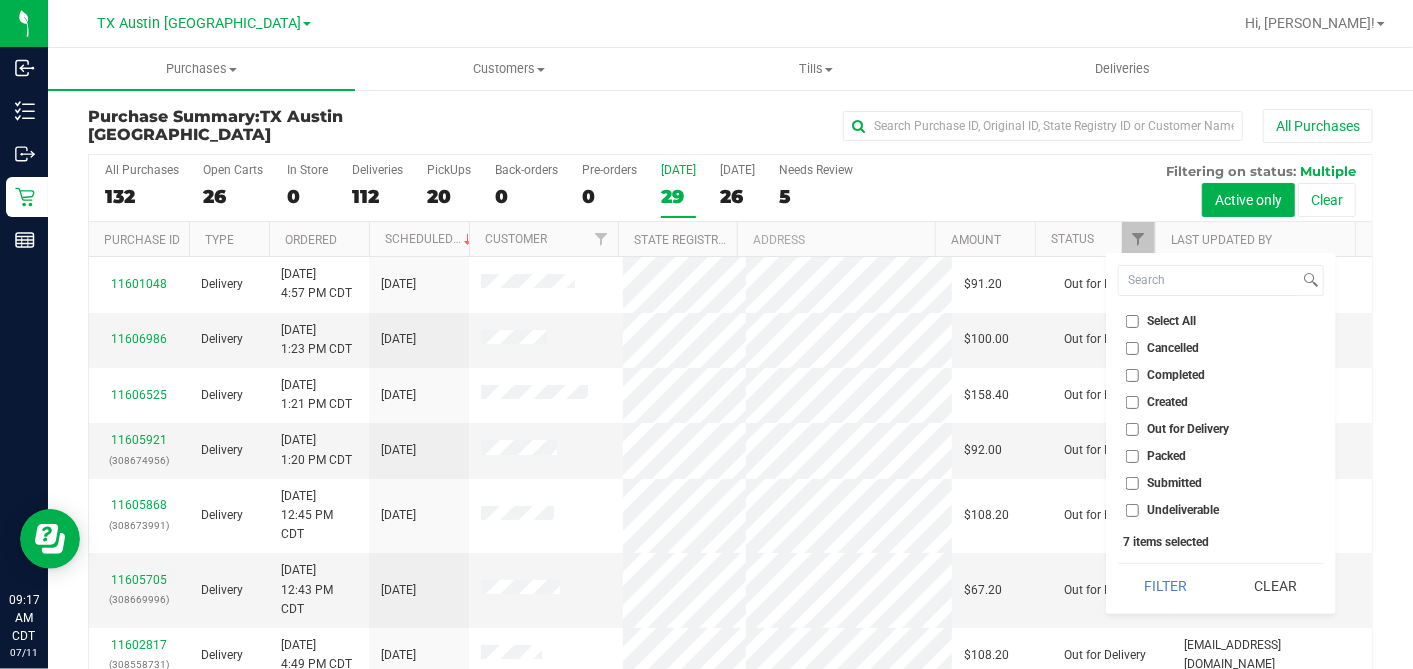 checkbox on "false" 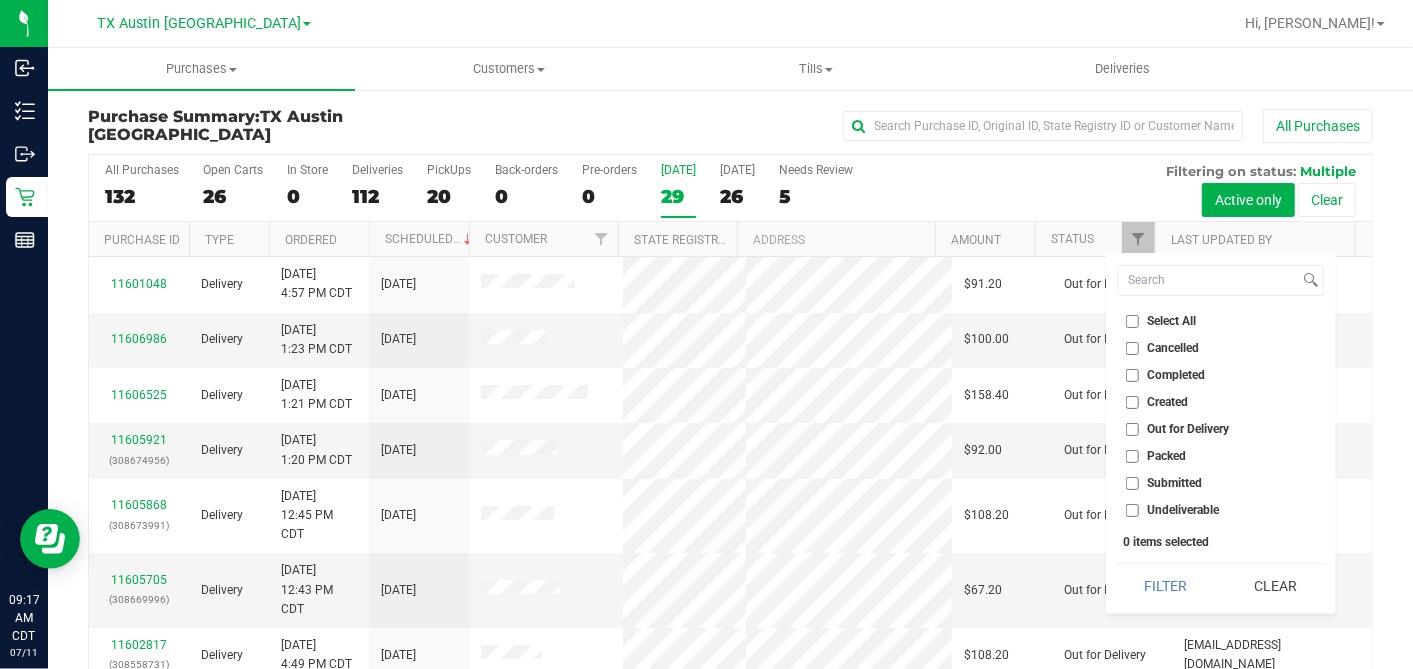 click on "Created" at bounding box center [1221, 402] 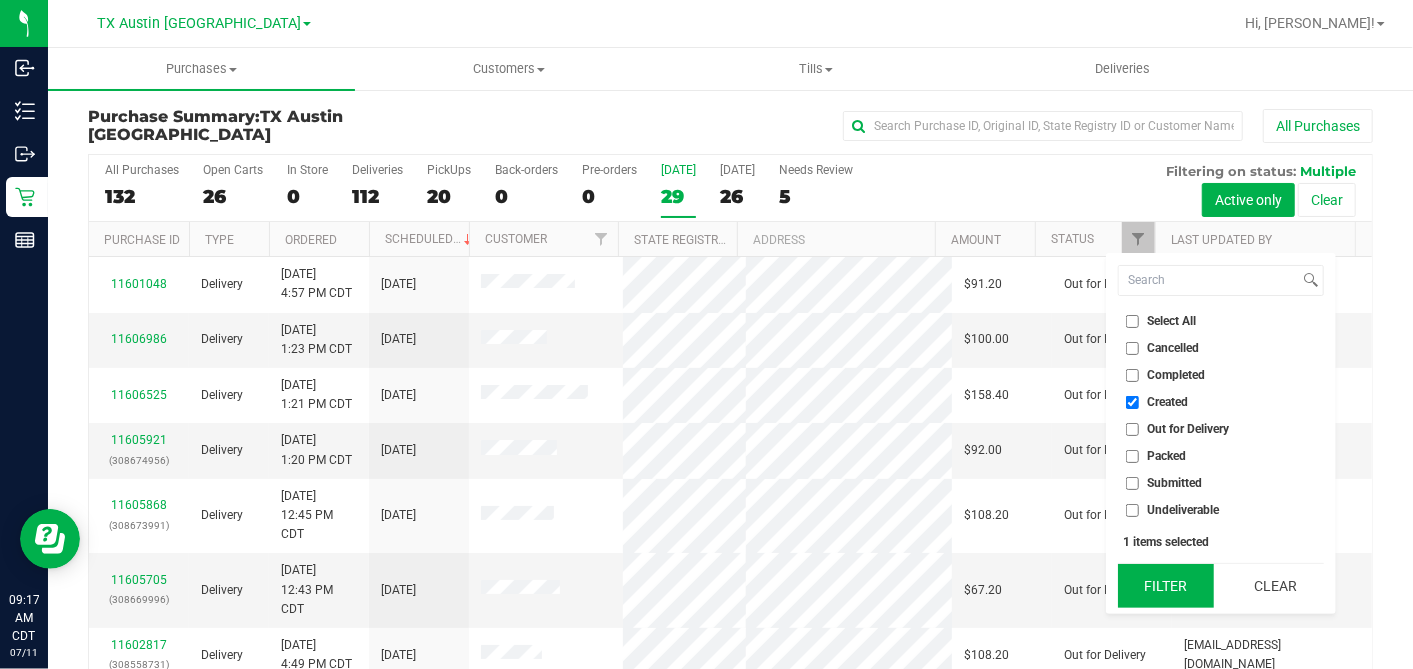click on "Filter" at bounding box center (1166, 586) 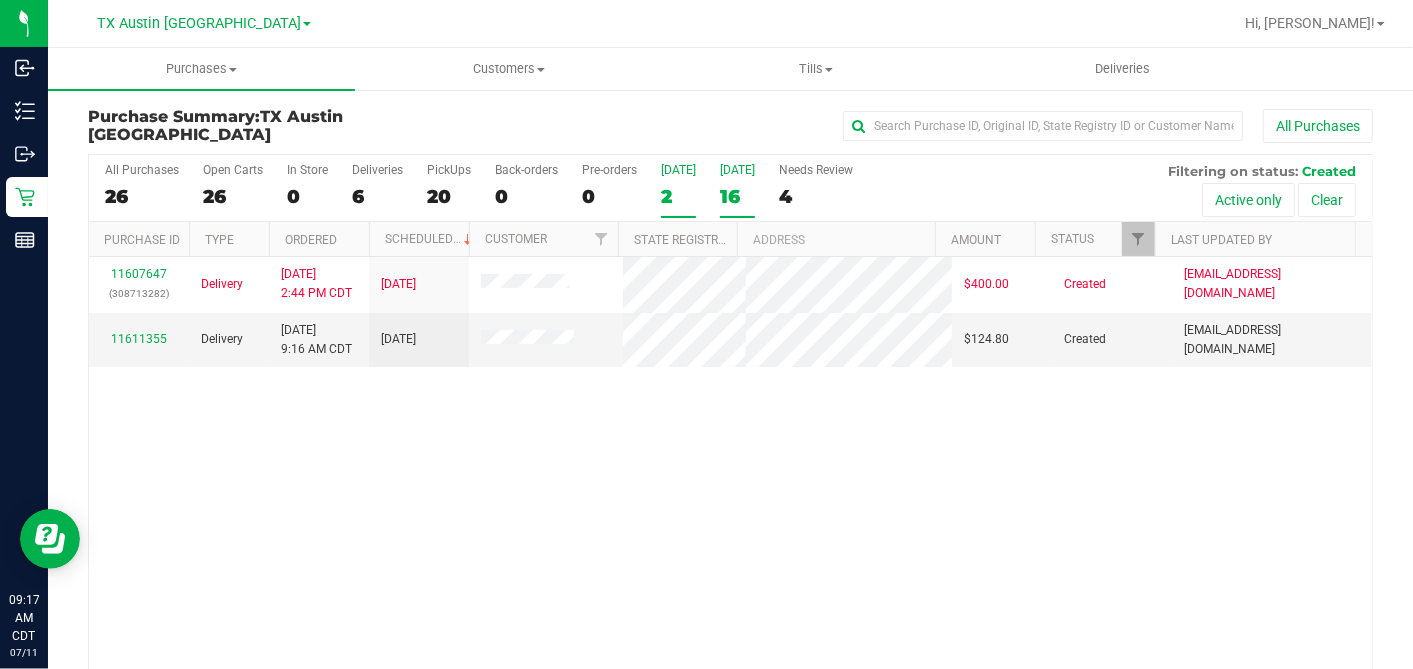 click on "16" at bounding box center (737, 196) 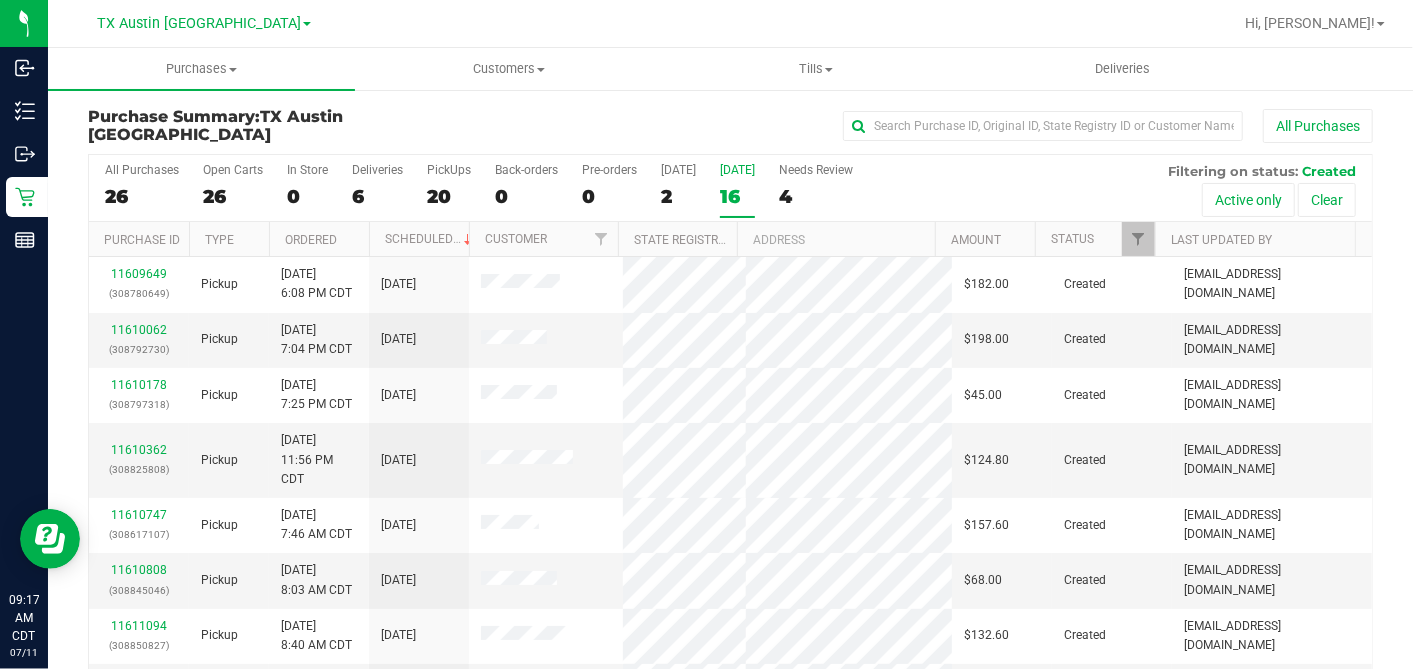 click on "Ordered" at bounding box center (319, 239) 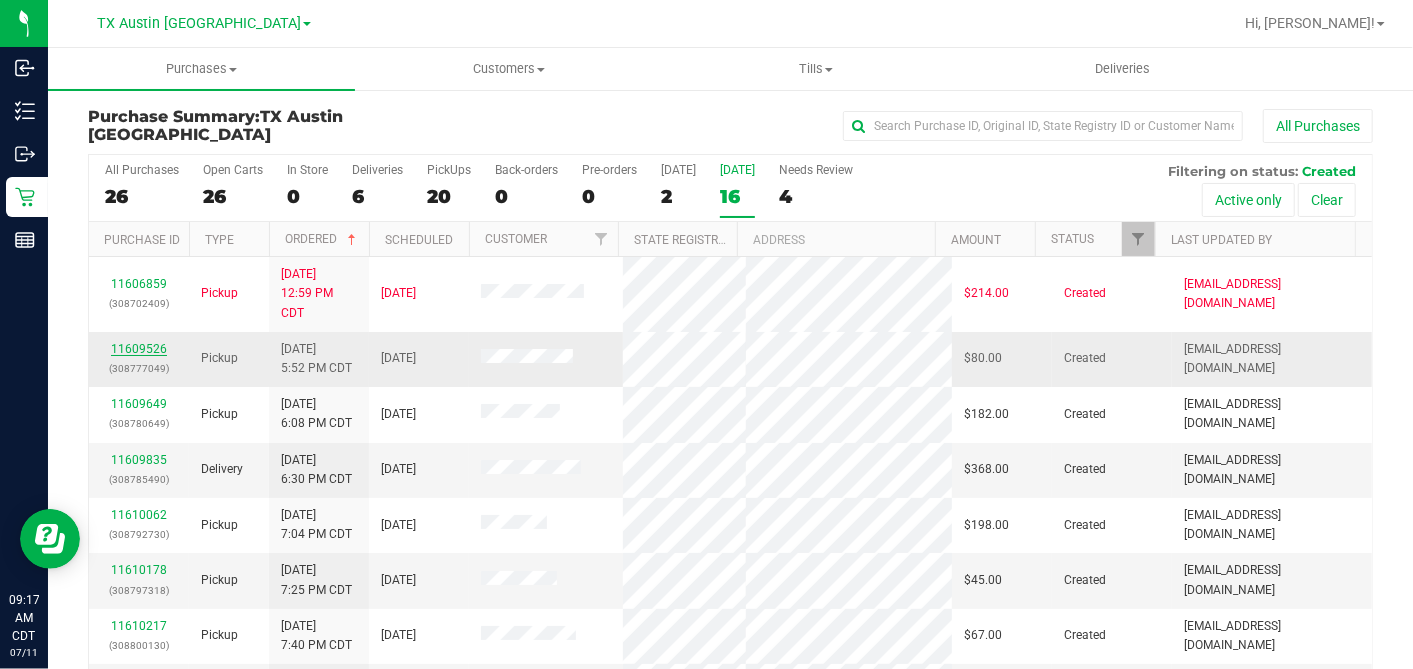 click on "11609526" at bounding box center [139, 349] 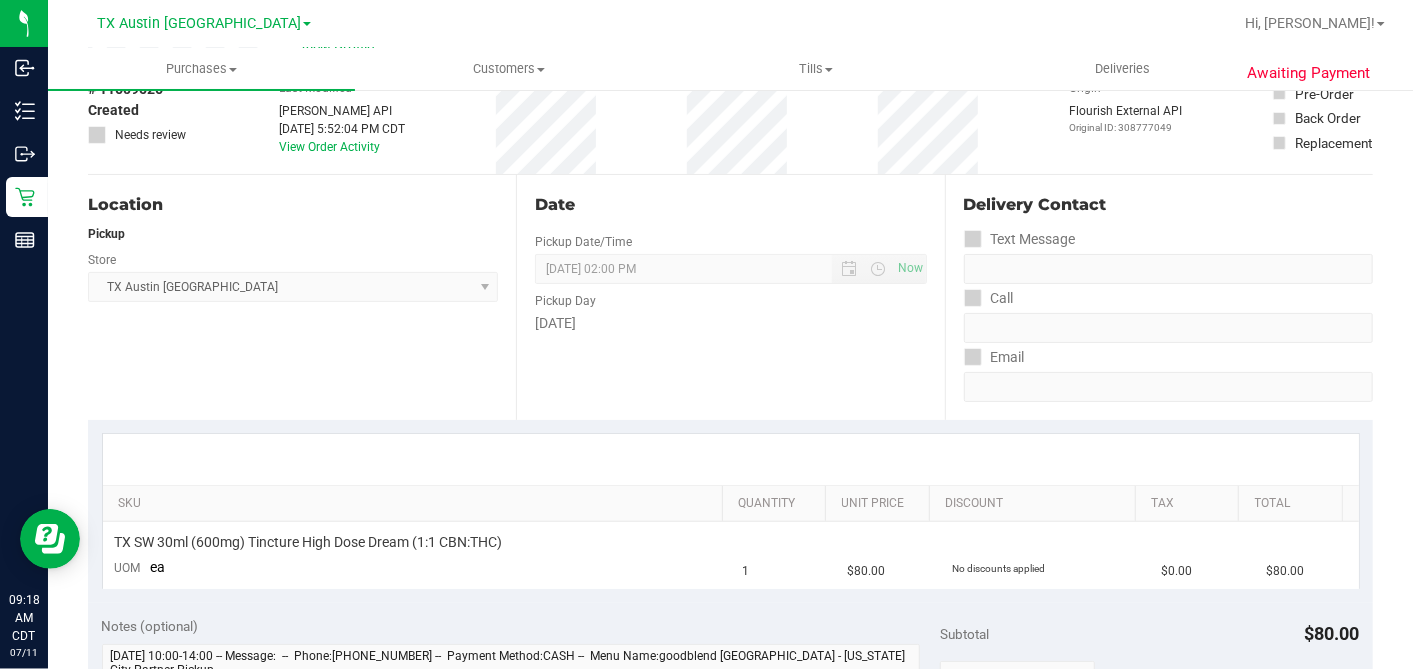 scroll, scrollTop: 0, scrollLeft: 0, axis: both 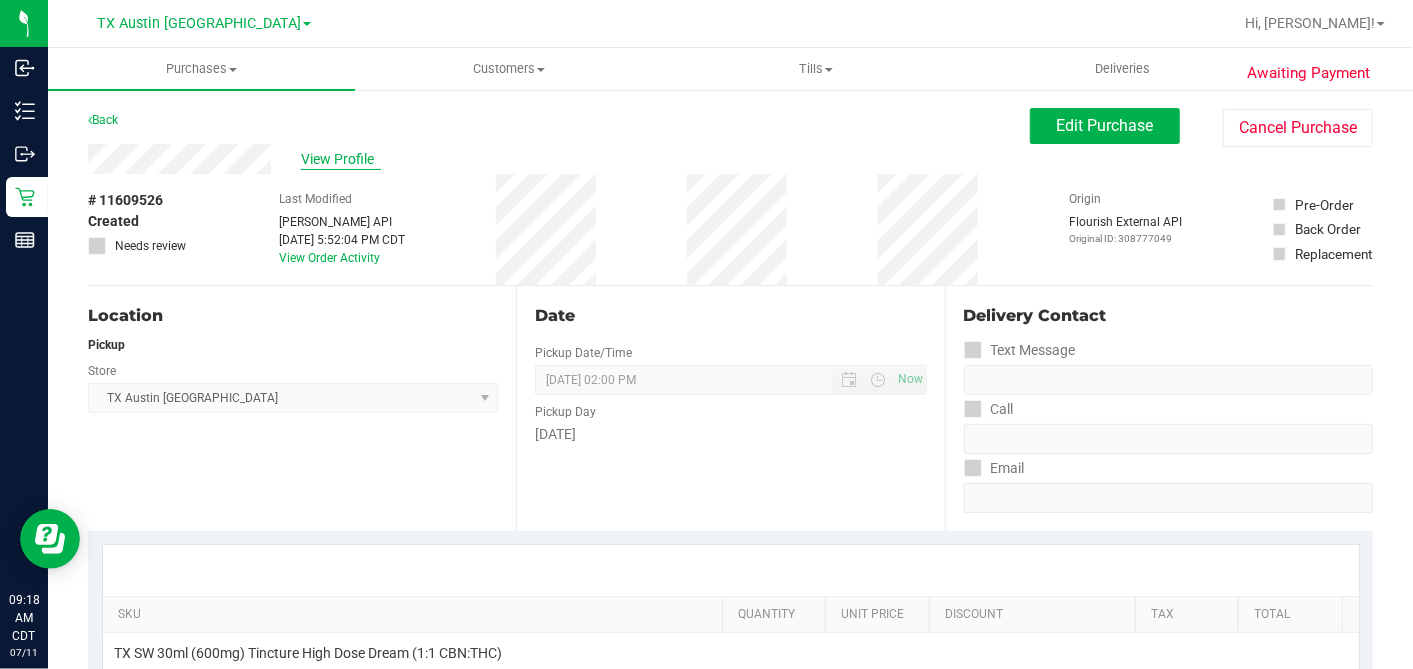 click on "View Profile" at bounding box center [341, 159] 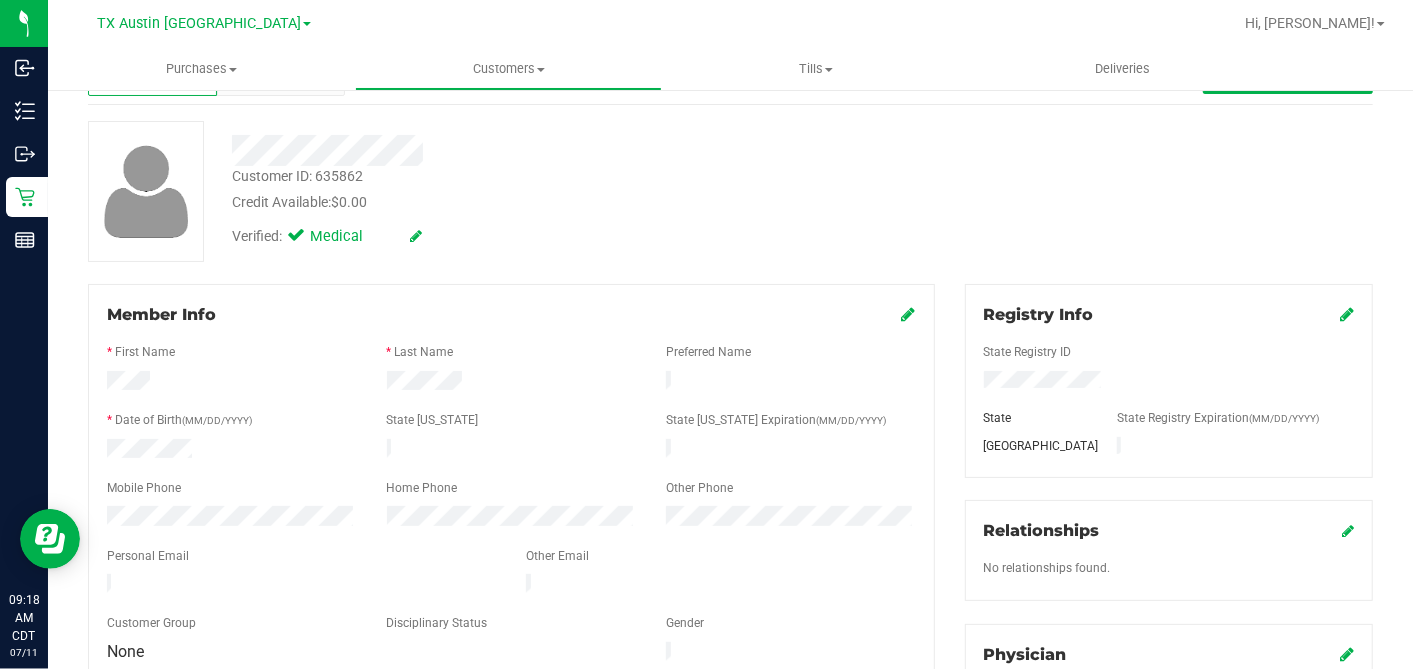 scroll, scrollTop: 0, scrollLeft: 0, axis: both 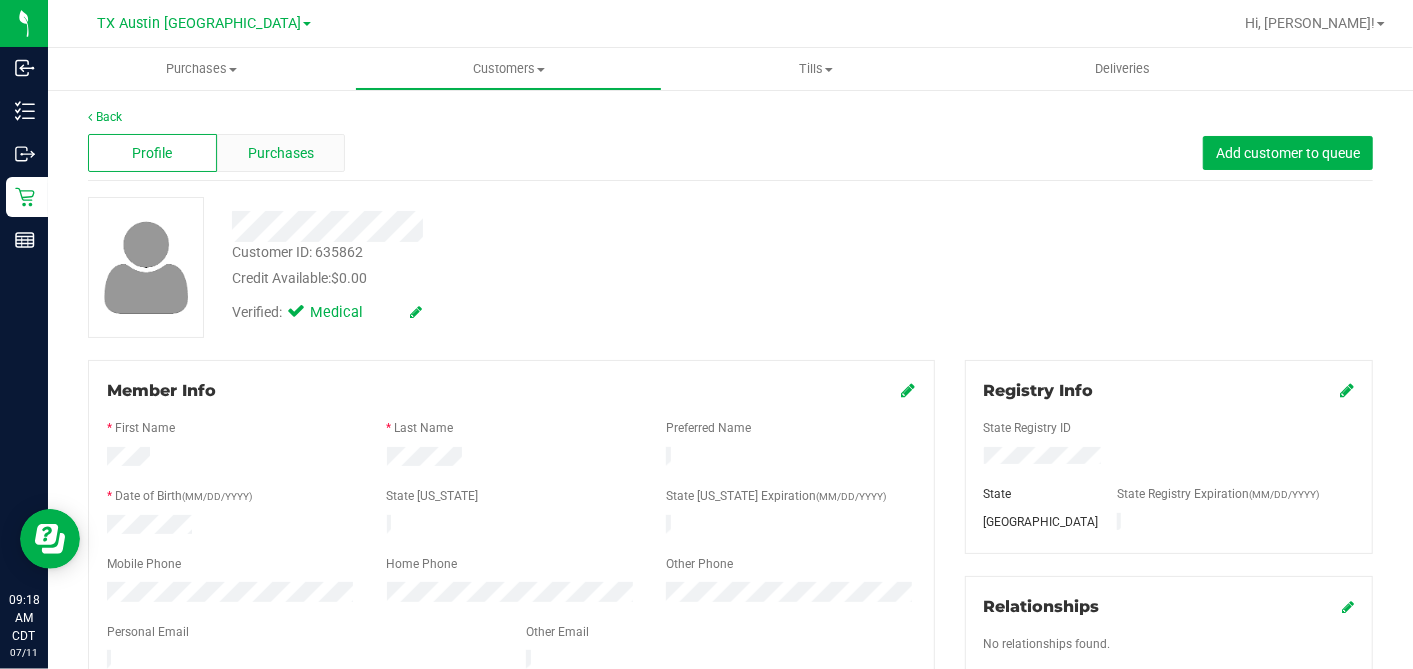 click on "Purchases" at bounding box center [281, 153] 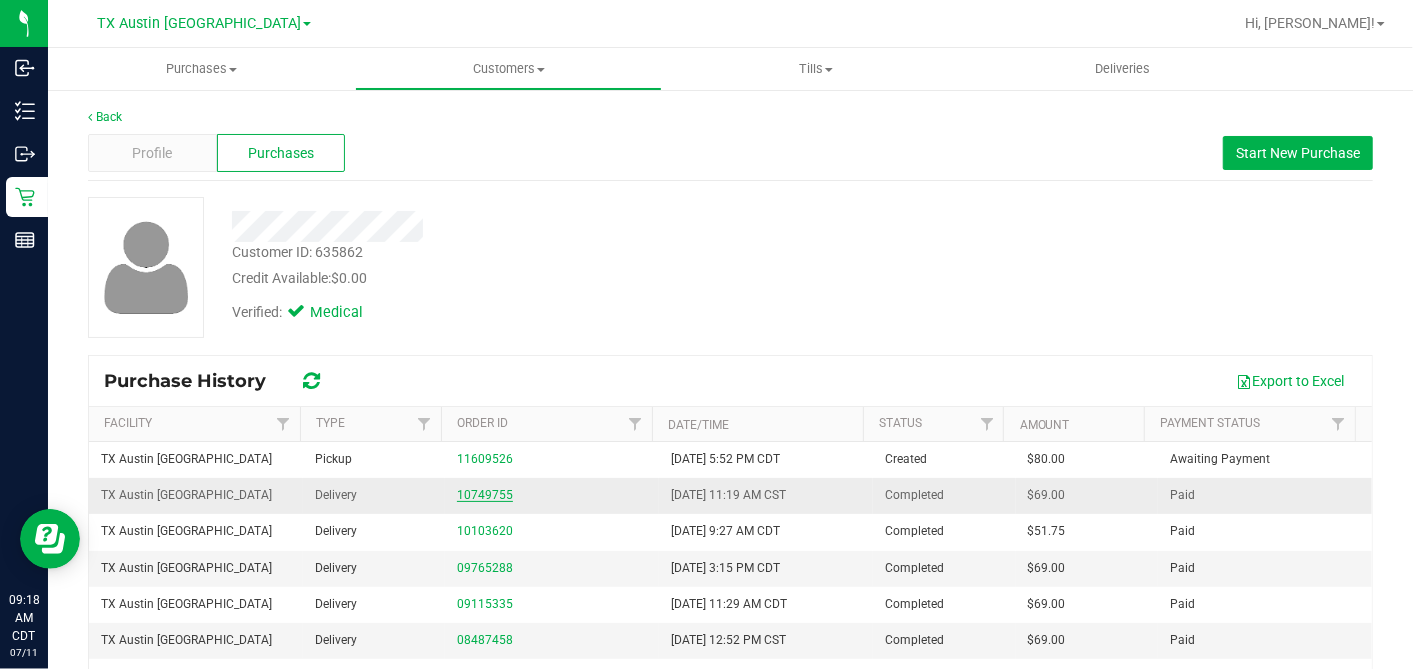 click on "10749755" at bounding box center (485, 495) 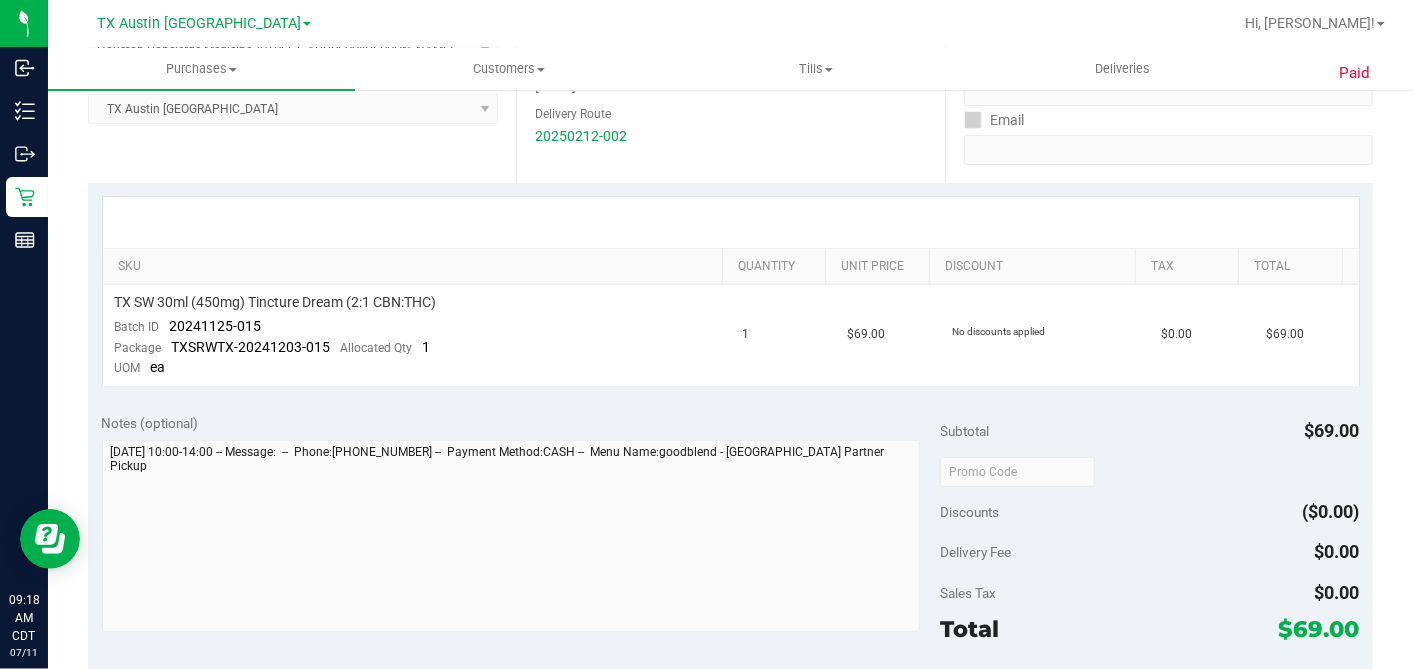 scroll, scrollTop: 111, scrollLeft: 0, axis: vertical 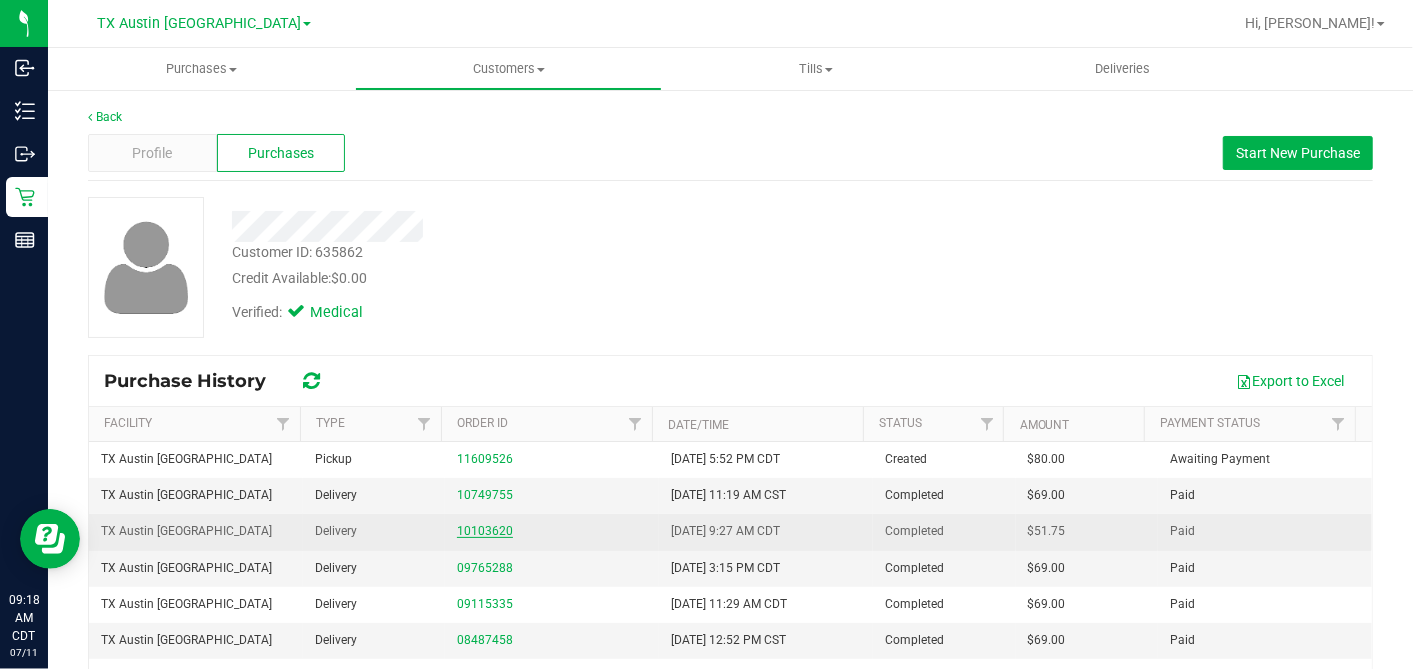 click on "10103620" at bounding box center (485, 531) 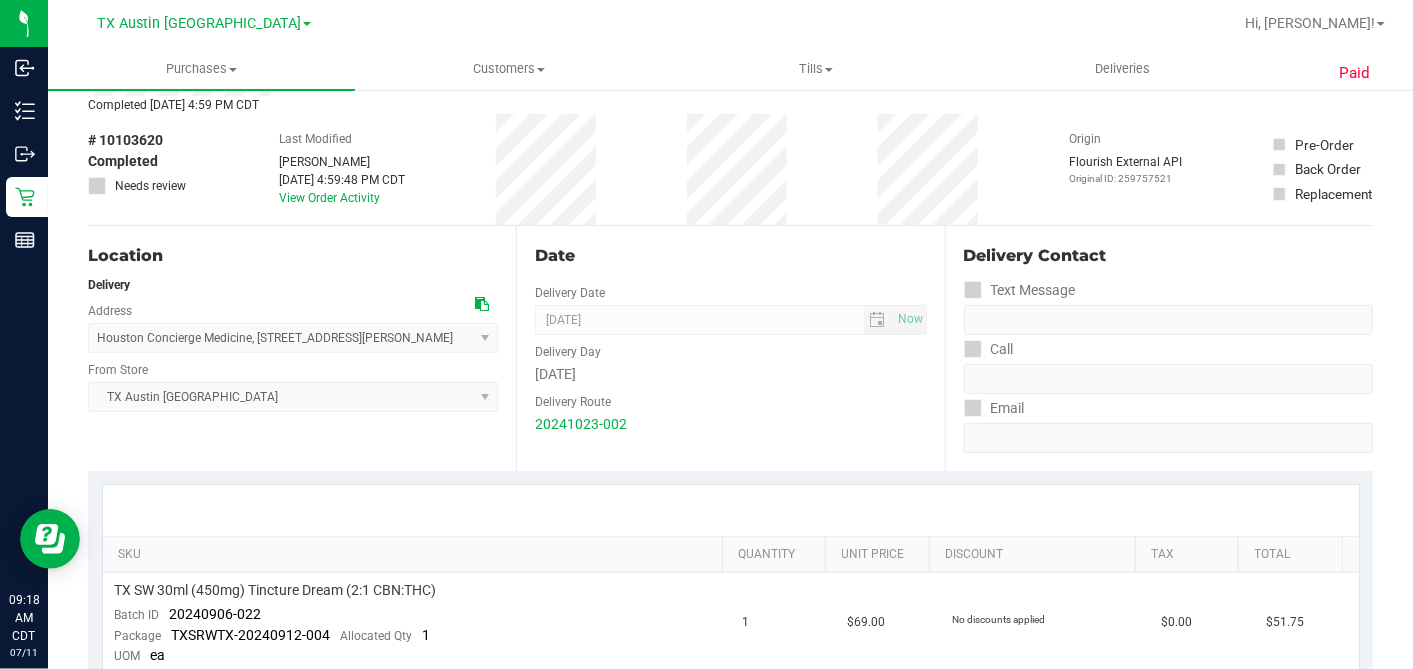 scroll, scrollTop: 0, scrollLeft: 0, axis: both 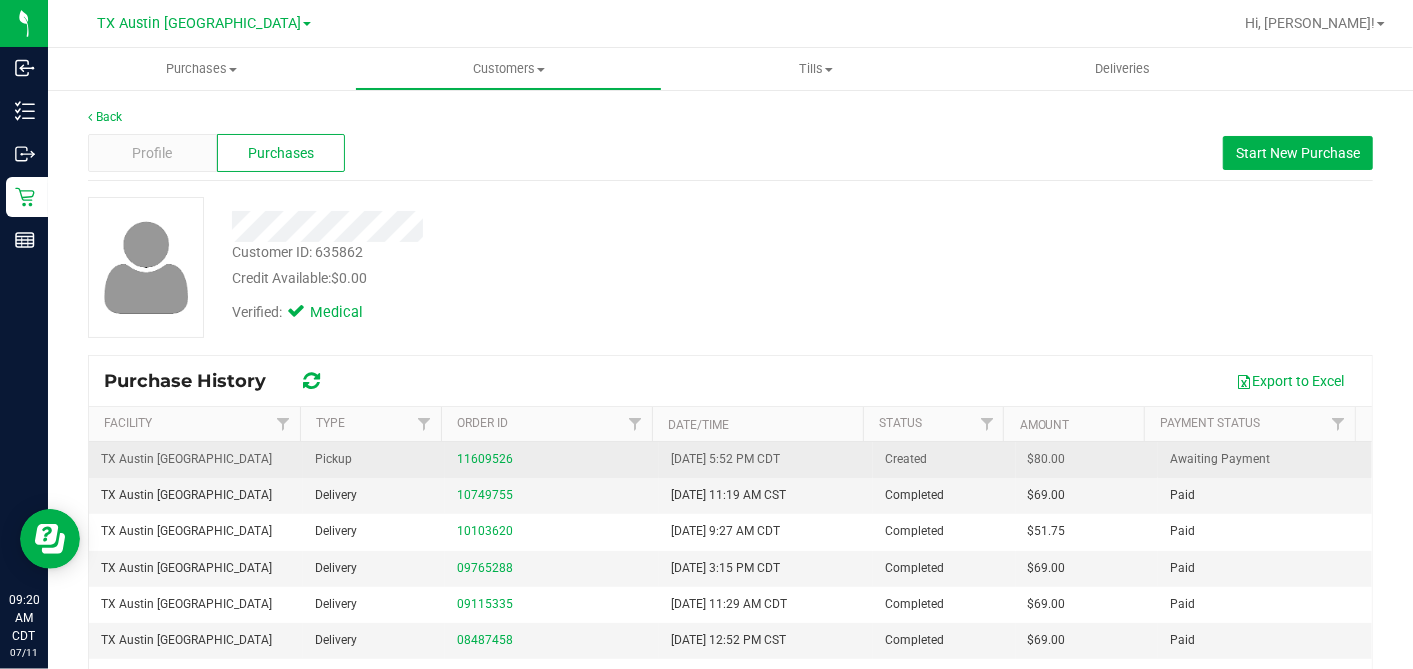click on "11609526" at bounding box center [552, 459] 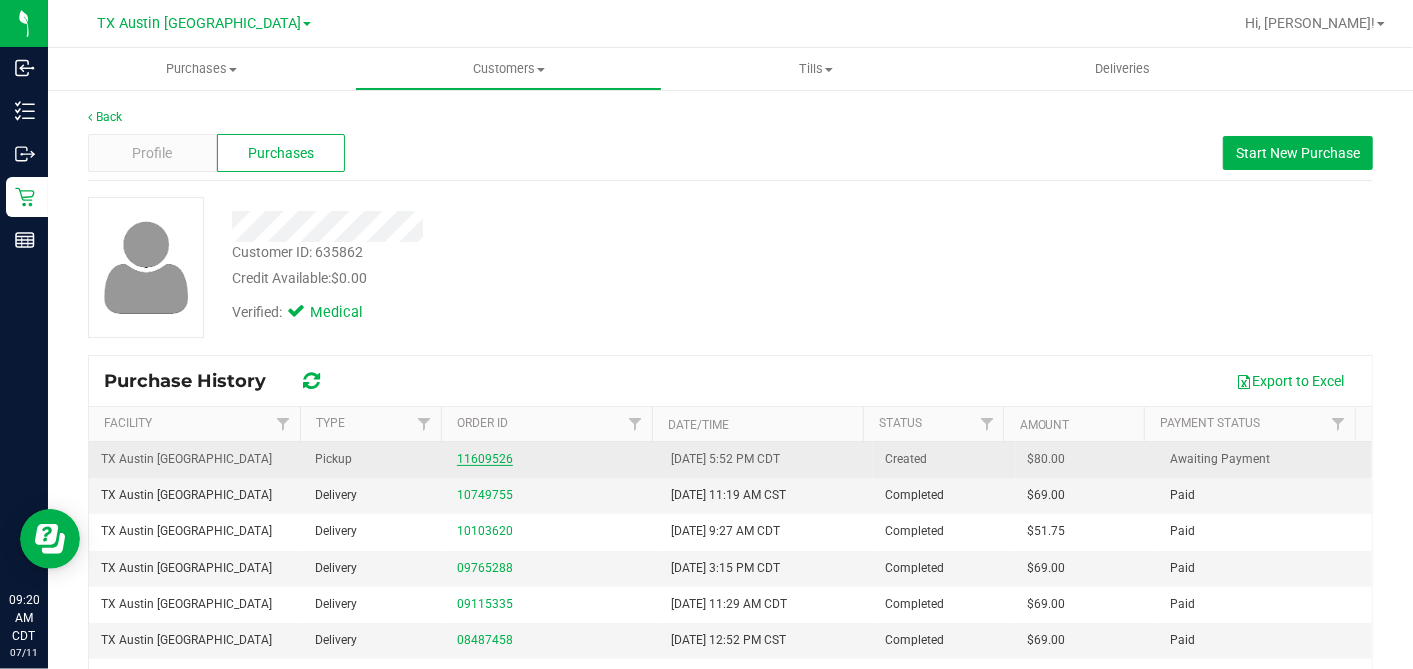click on "11609526" at bounding box center [485, 459] 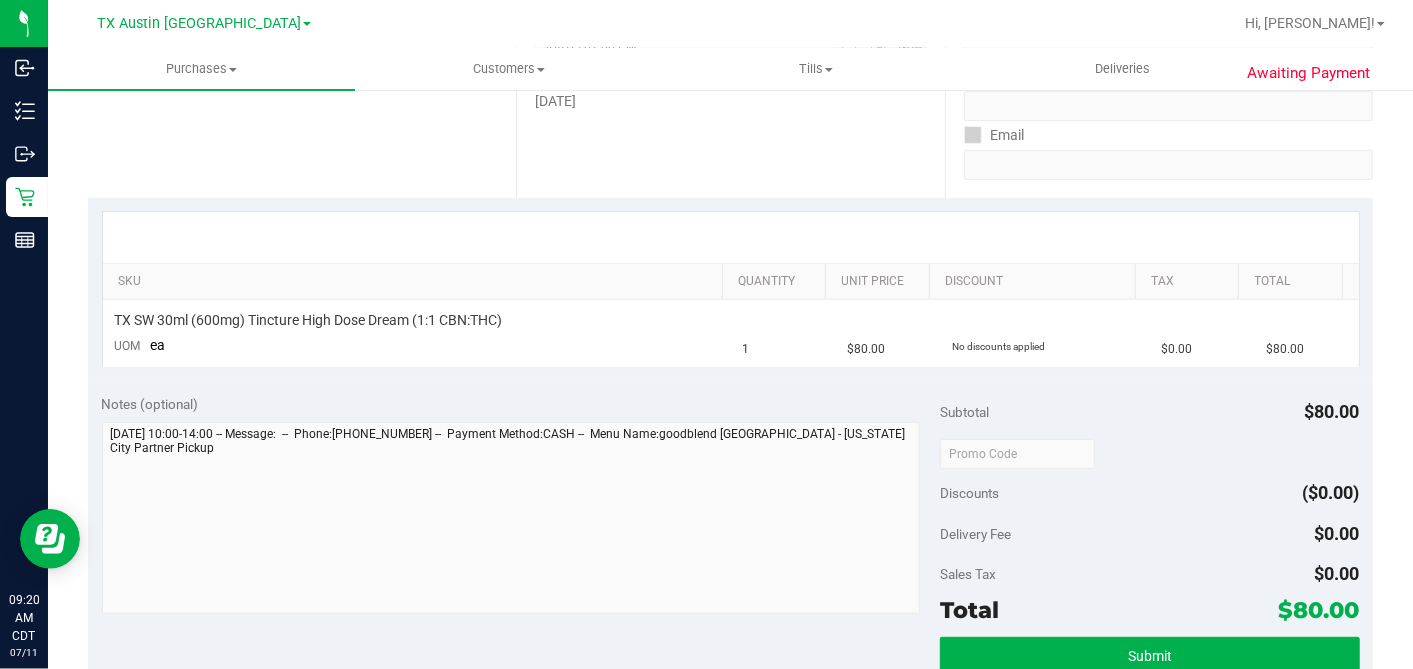 scroll, scrollTop: 0, scrollLeft: 0, axis: both 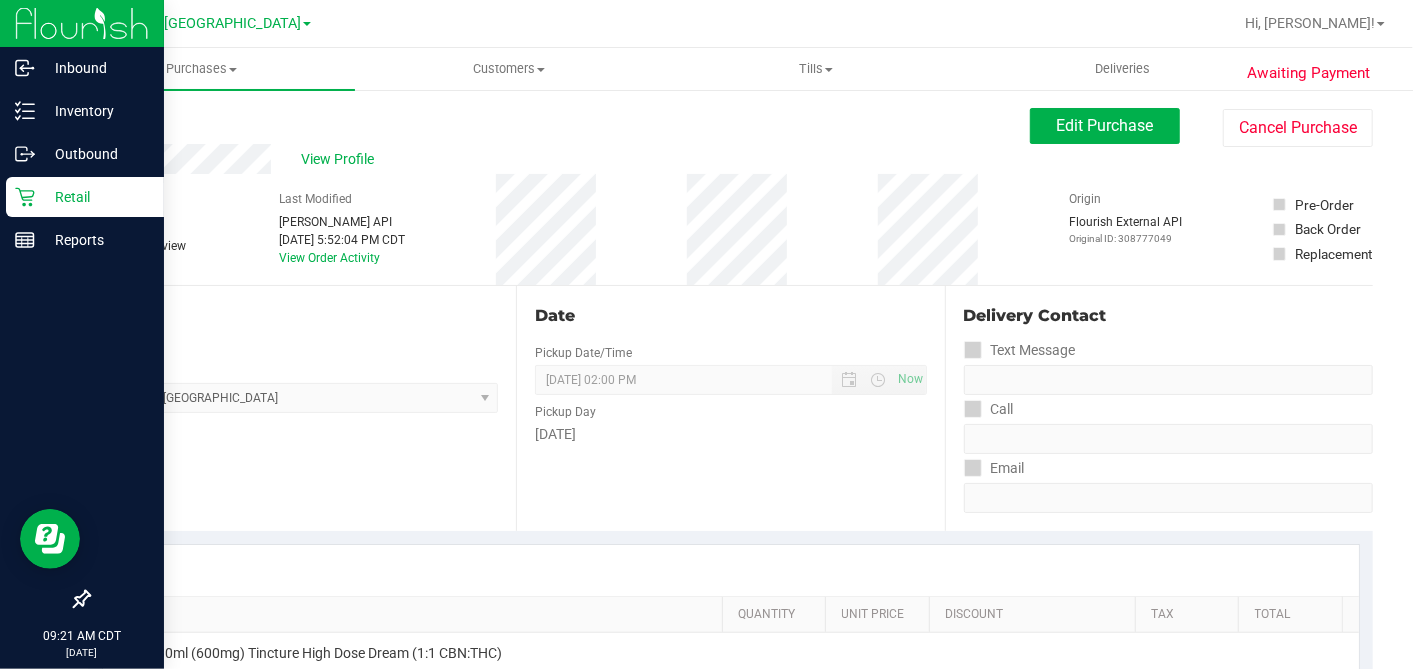 click on "Retail" at bounding box center (95, 197) 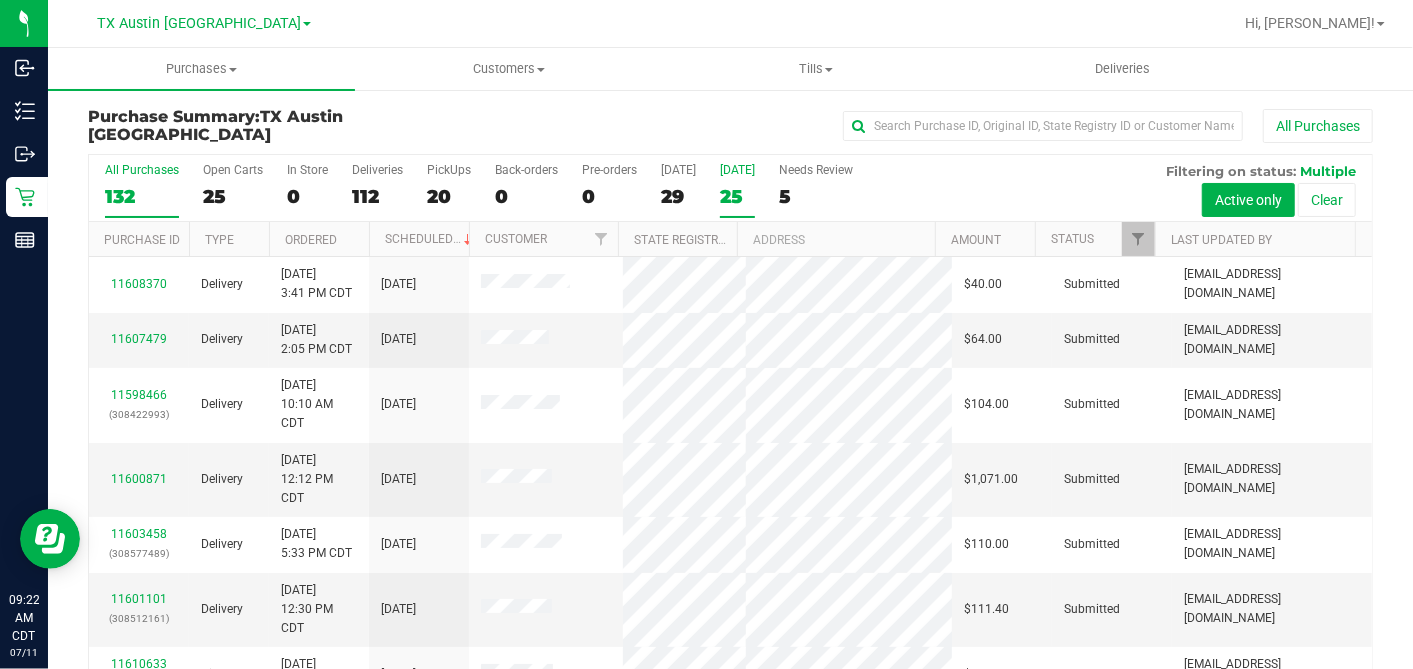 click on "25" at bounding box center [737, 196] 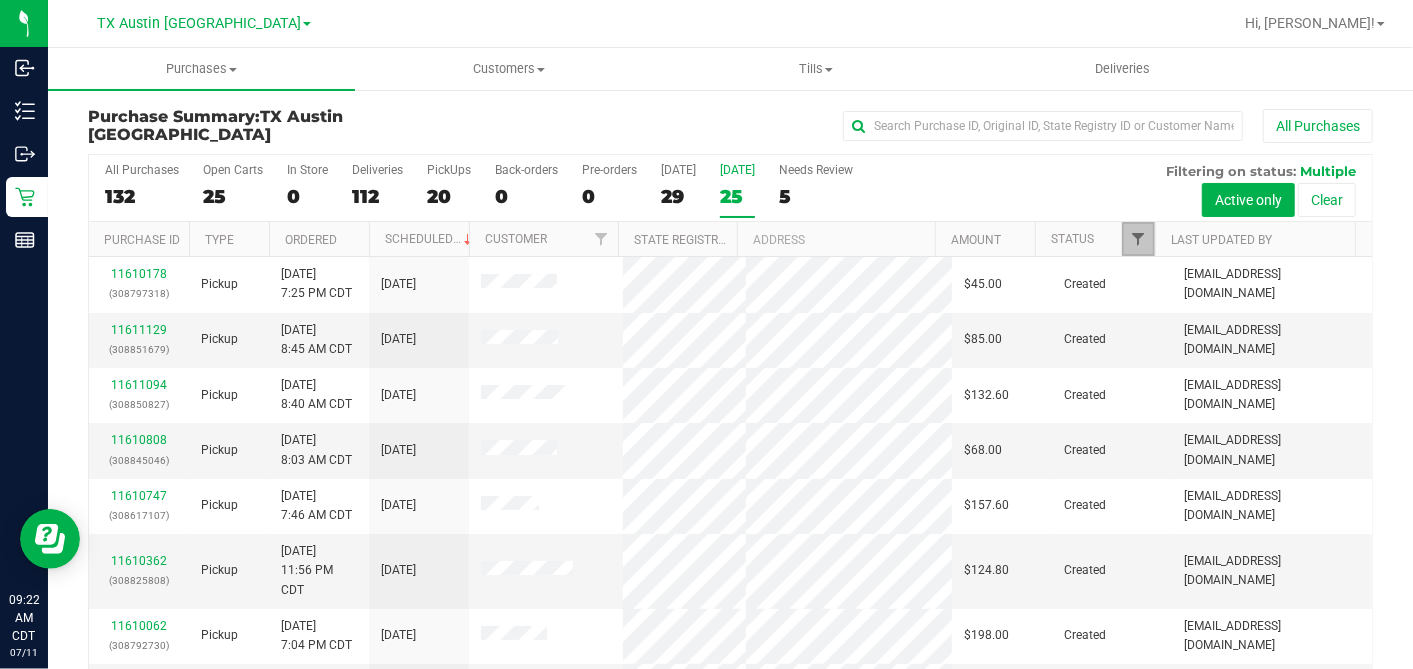 click at bounding box center [1138, 239] 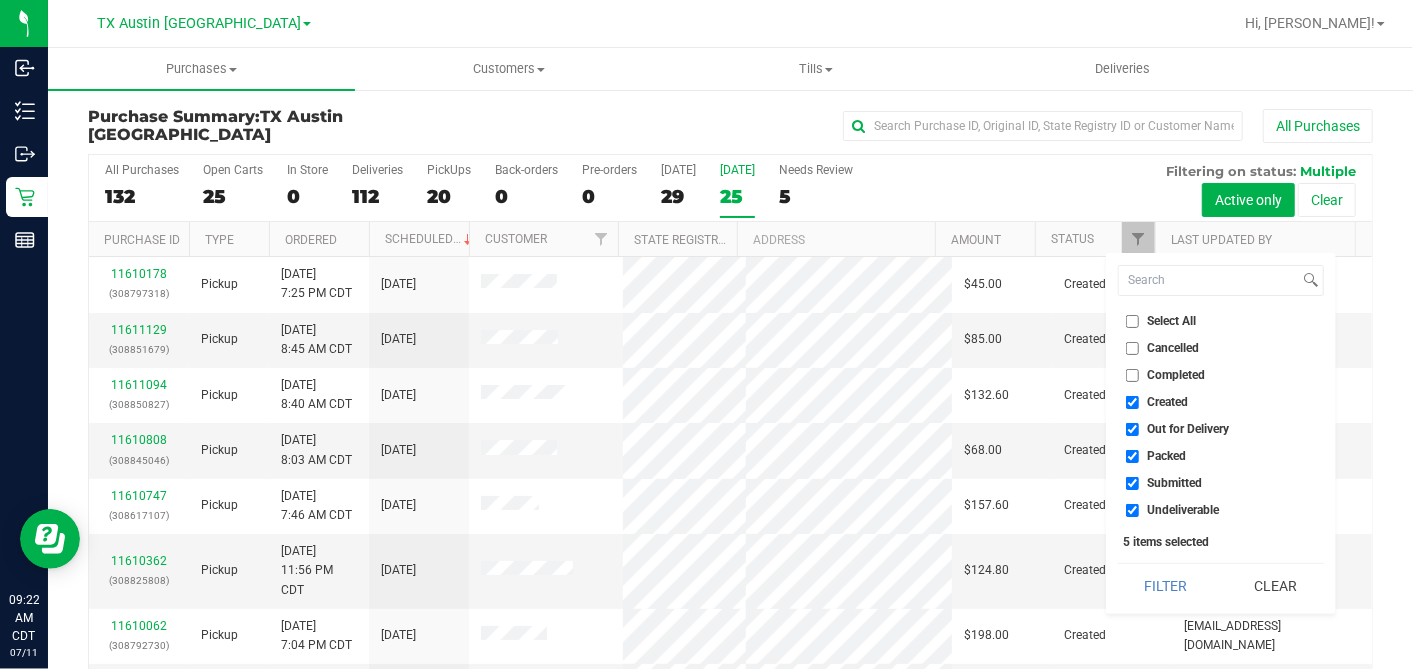 click on "Select All" at bounding box center [1132, 321] 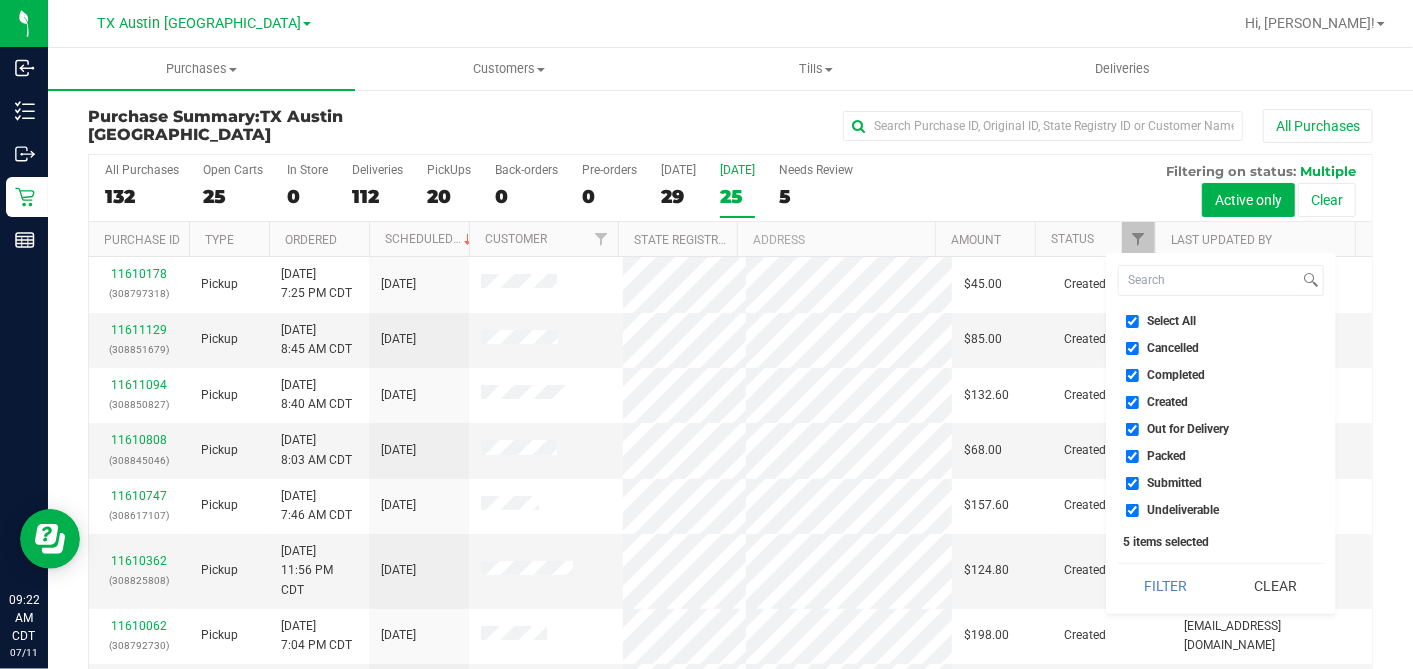 checkbox on "true" 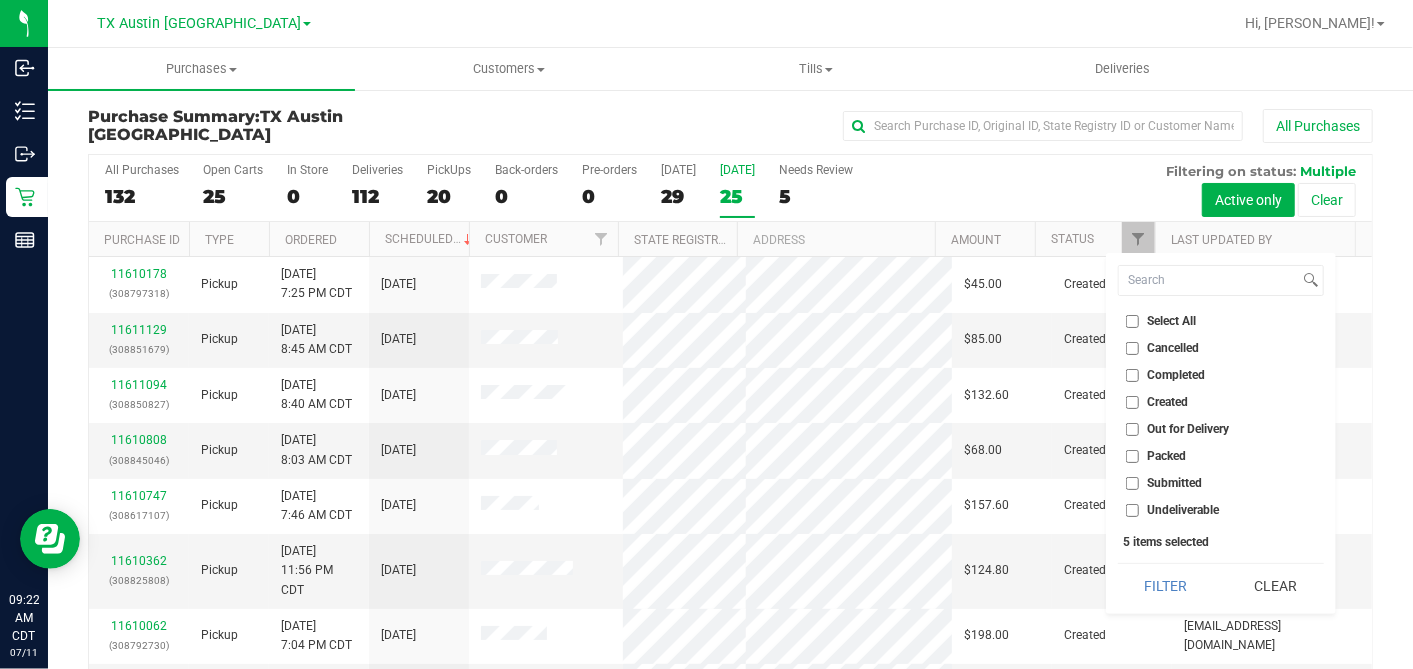 checkbox on "false" 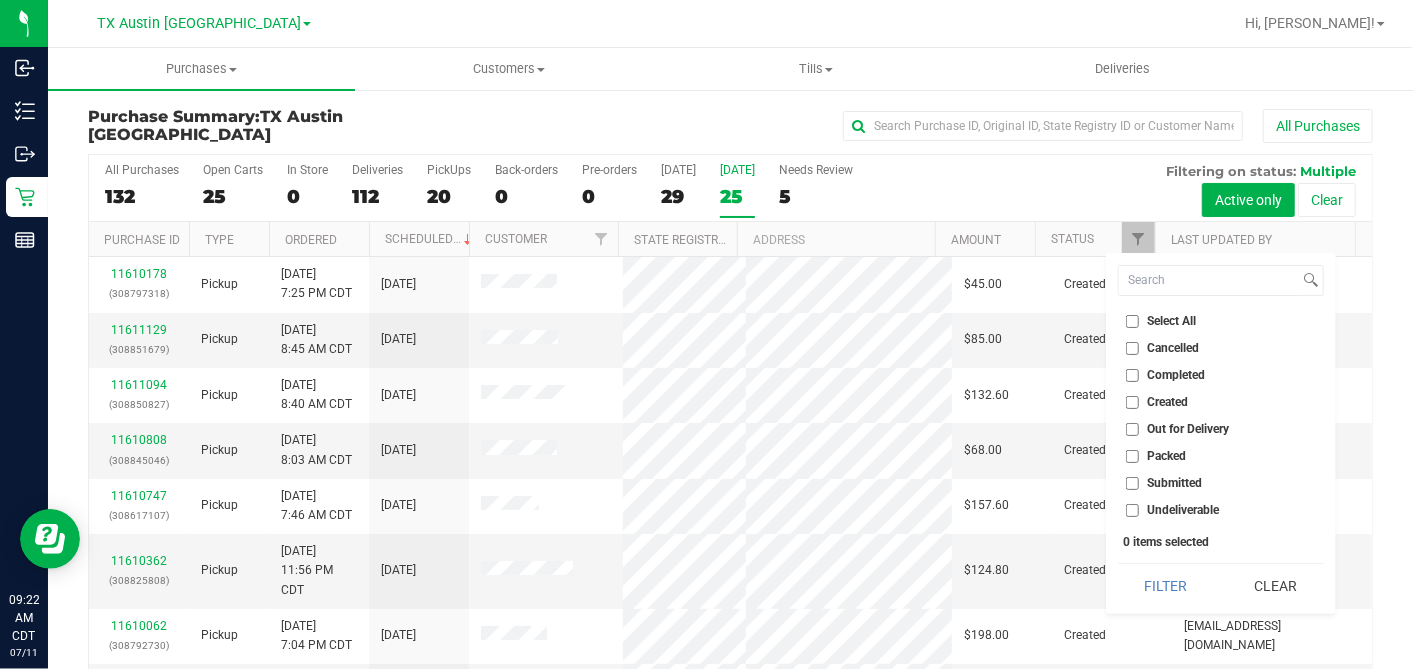 click on "Created" at bounding box center (1132, 402) 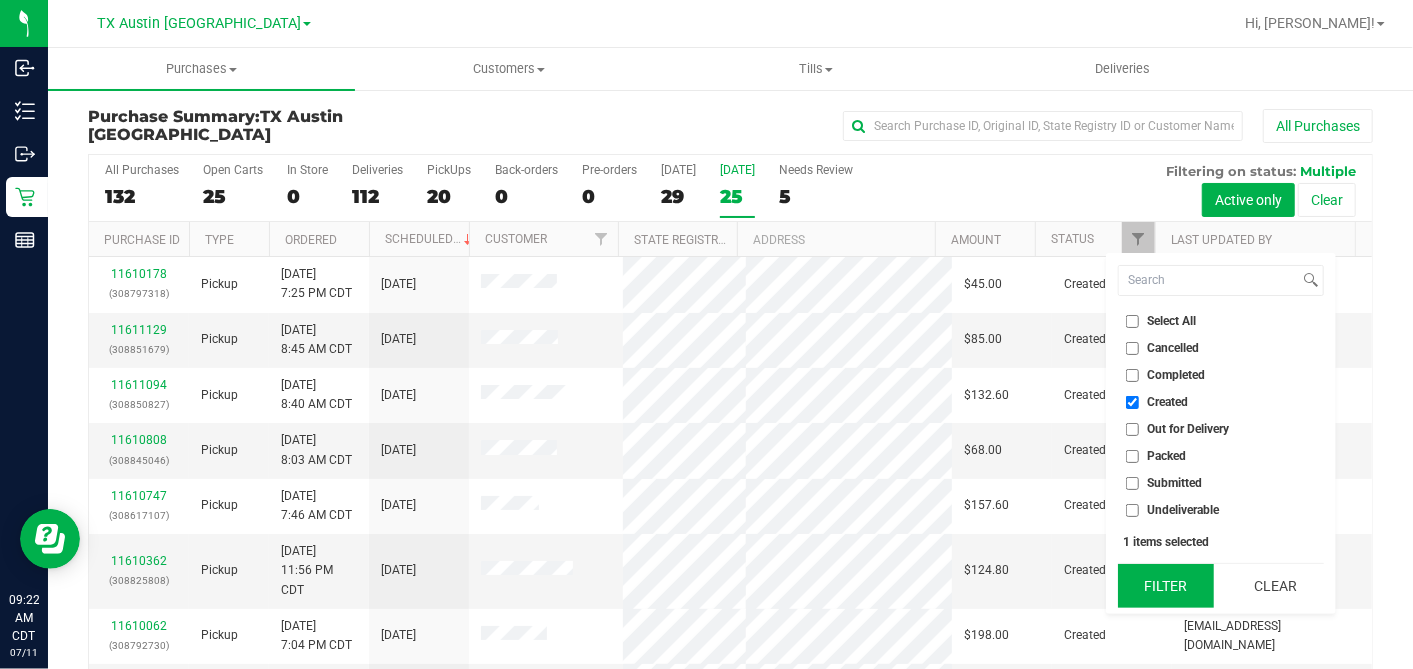 click on "Filter" at bounding box center [1166, 586] 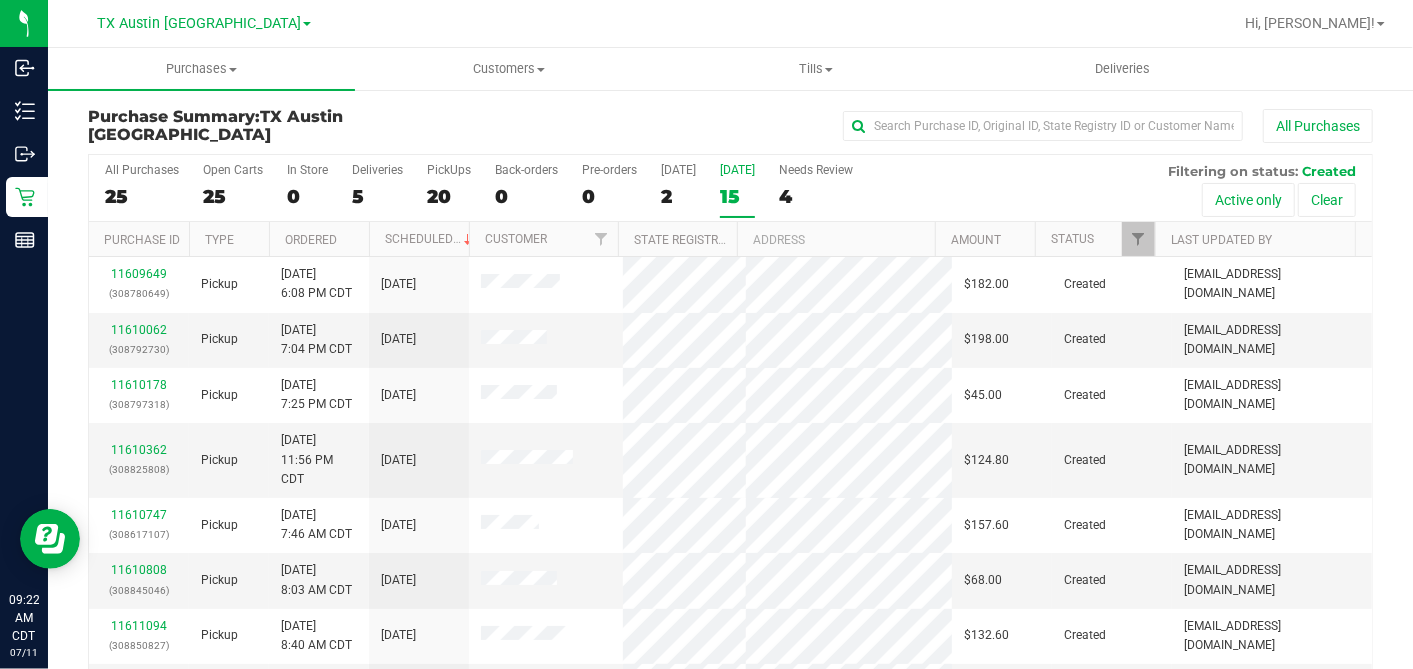 click on "Ordered" at bounding box center [319, 239] 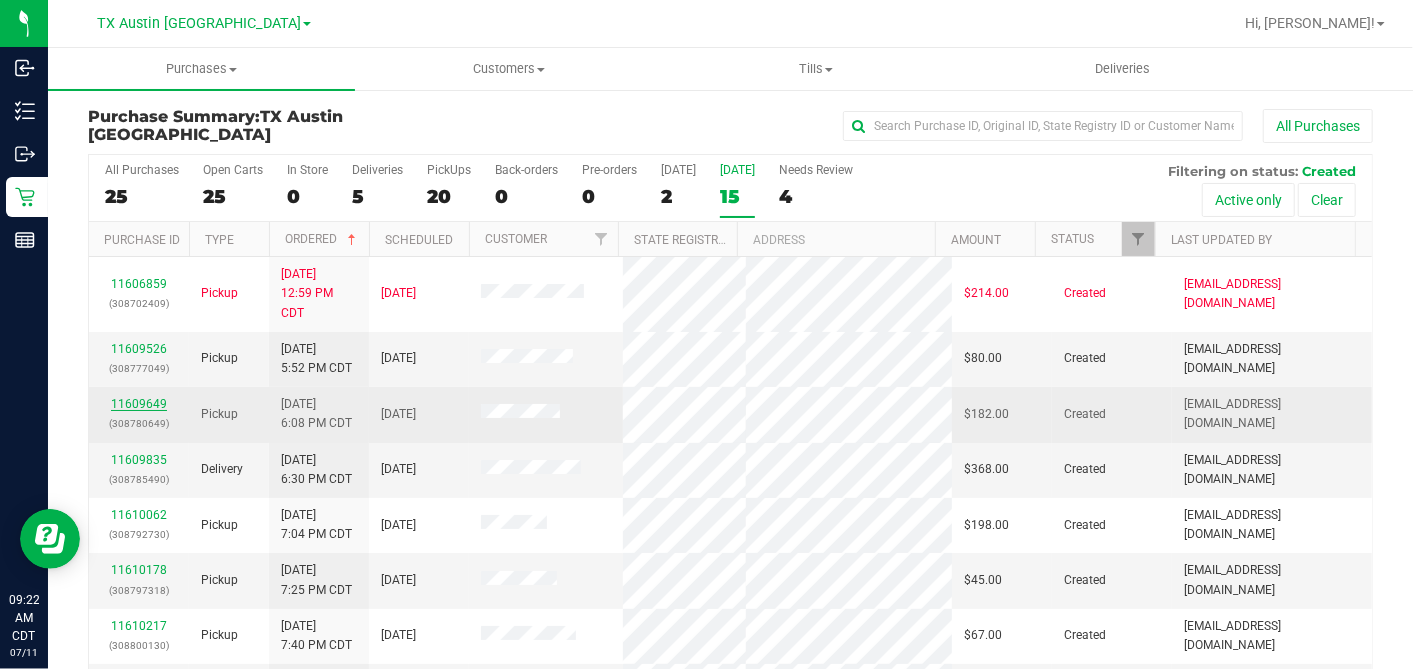 click on "11609649" at bounding box center (139, 404) 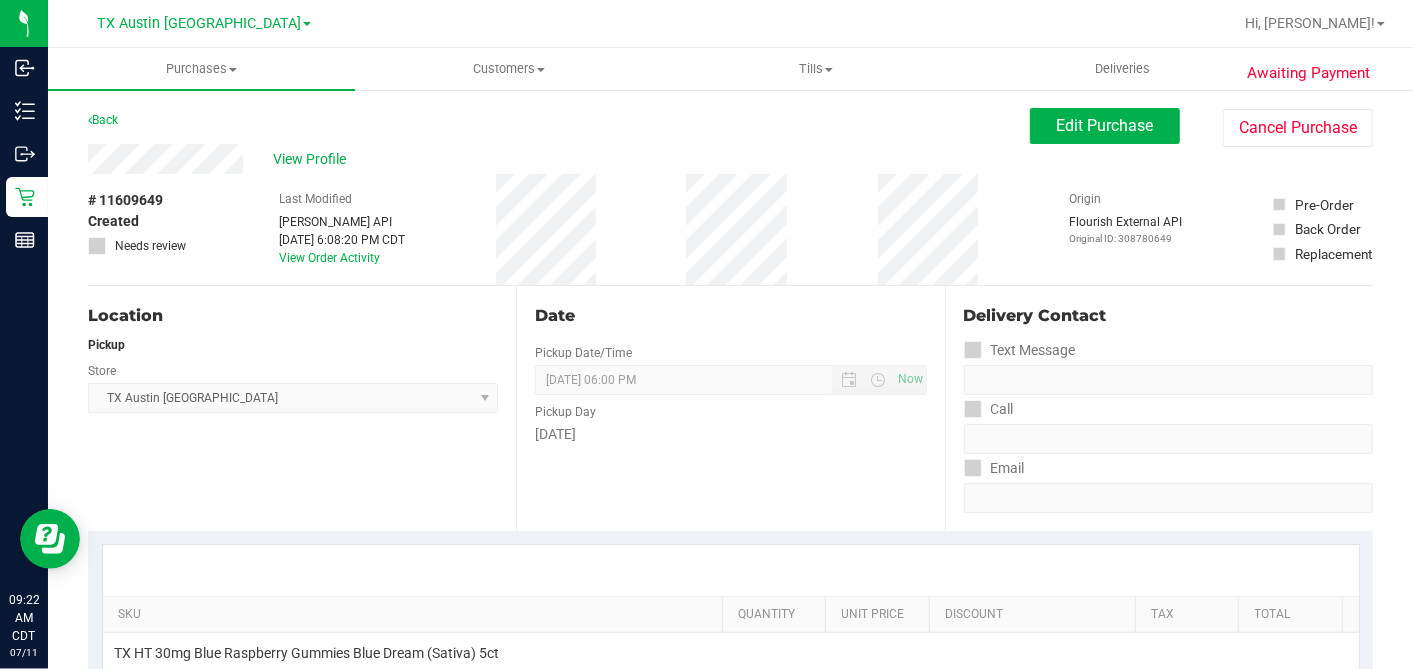 click on "# 11609649
Created
Needs review
Last Modified
Jane API
Jul 10, 2025 6:08:20 PM CDT
View Order Activity
Origin
Flourish External API
Original ID: 308780649
Pre-Order
Back Order" at bounding box center (730, 229) 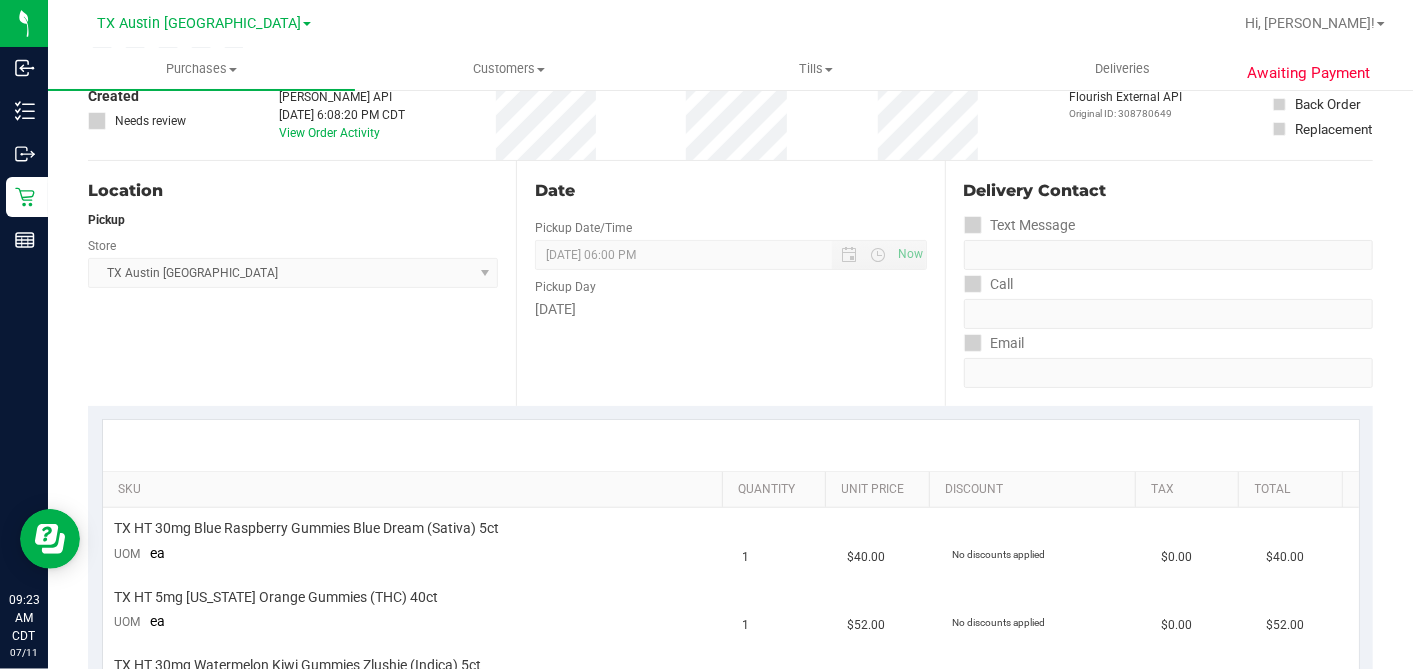 scroll, scrollTop: 0, scrollLeft: 0, axis: both 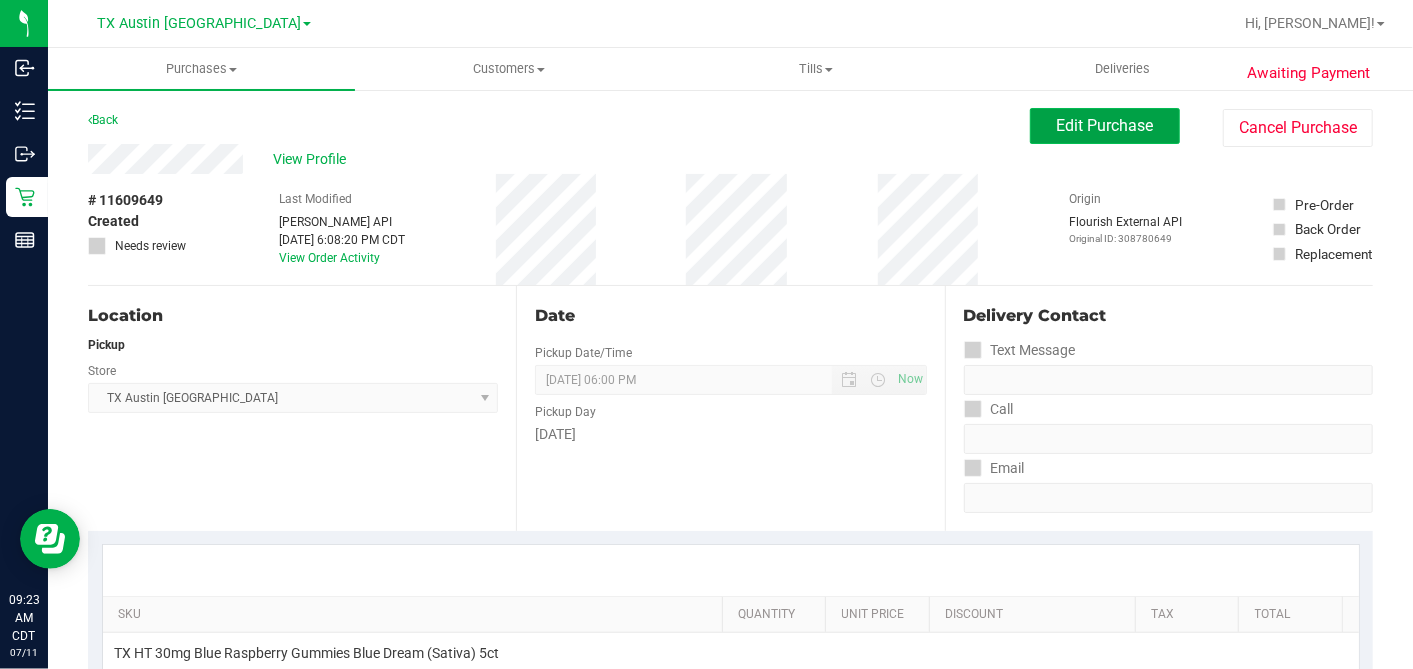 click on "Edit Purchase" at bounding box center (1105, 126) 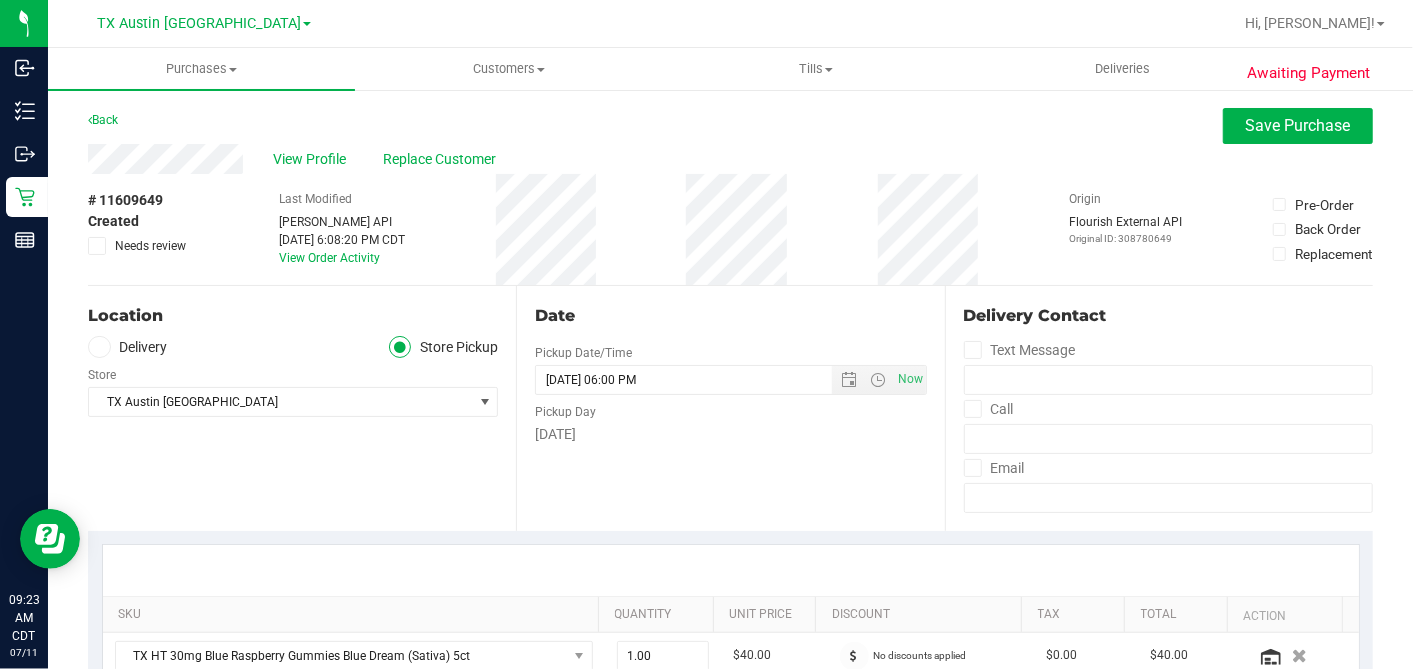 click on "Delivery" at bounding box center [128, 347] 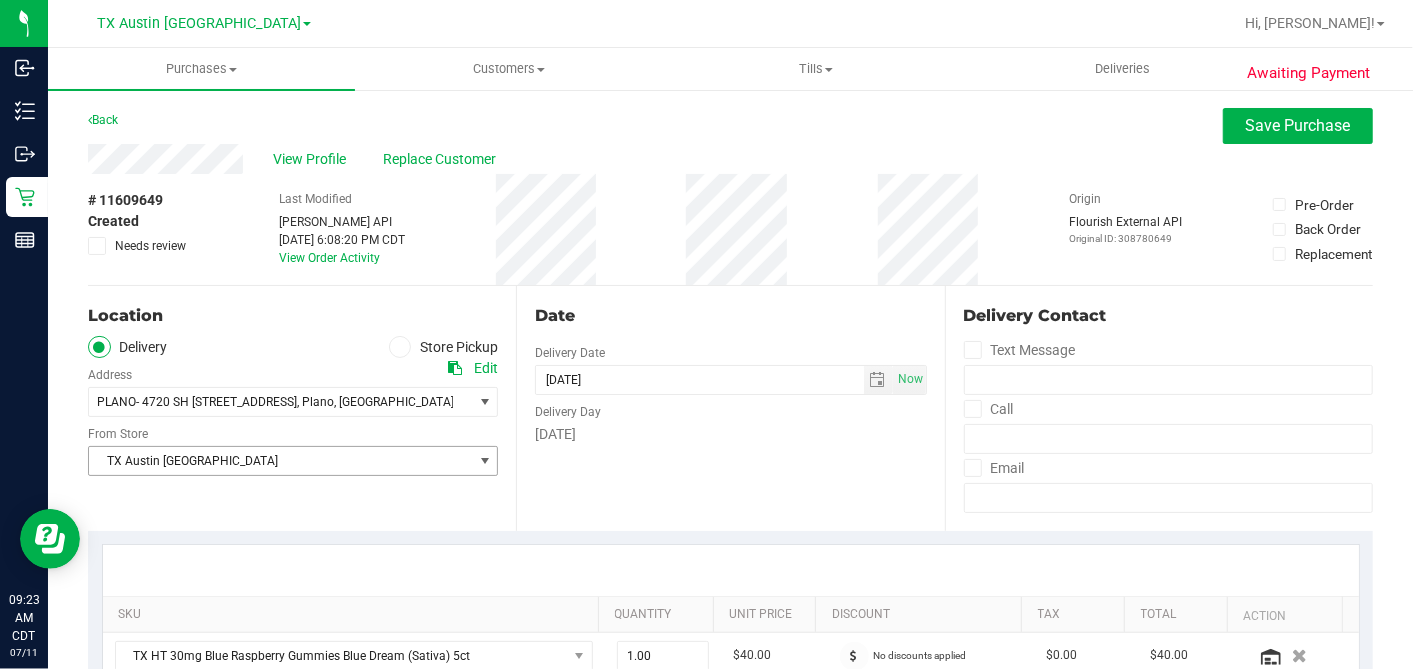 click on "TX Austin [GEOGRAPHIC_DATA]" at bounding box center [280, 461] 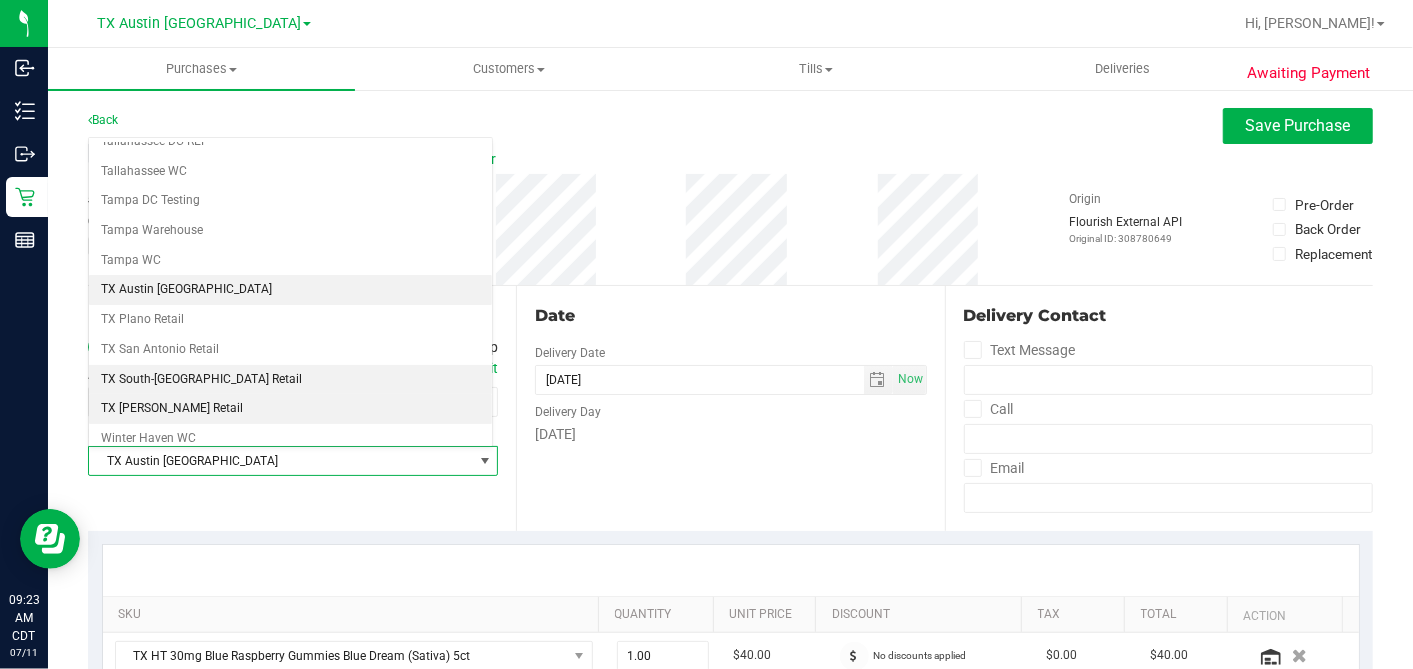 scroll, scrollTop: 1422, scrollLeft: 0, axis: vertical 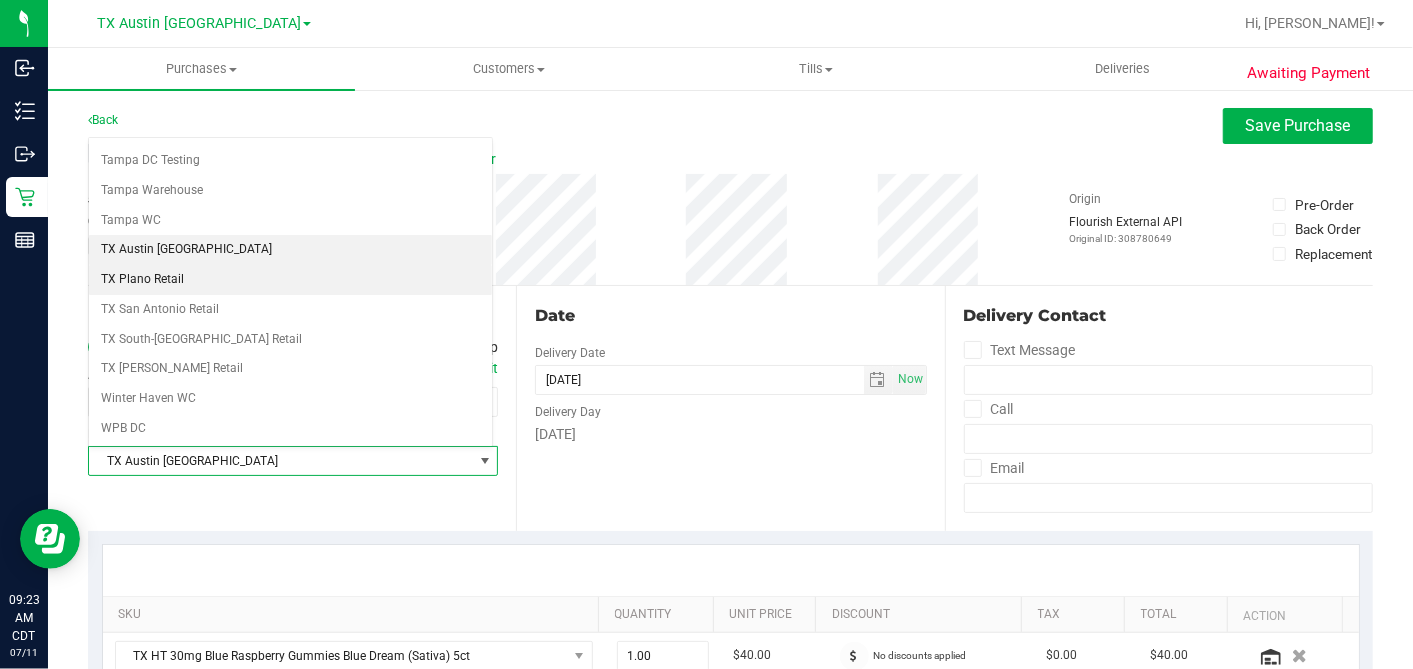 click on "TX Plano Retail" at bounding box center [290, 280] 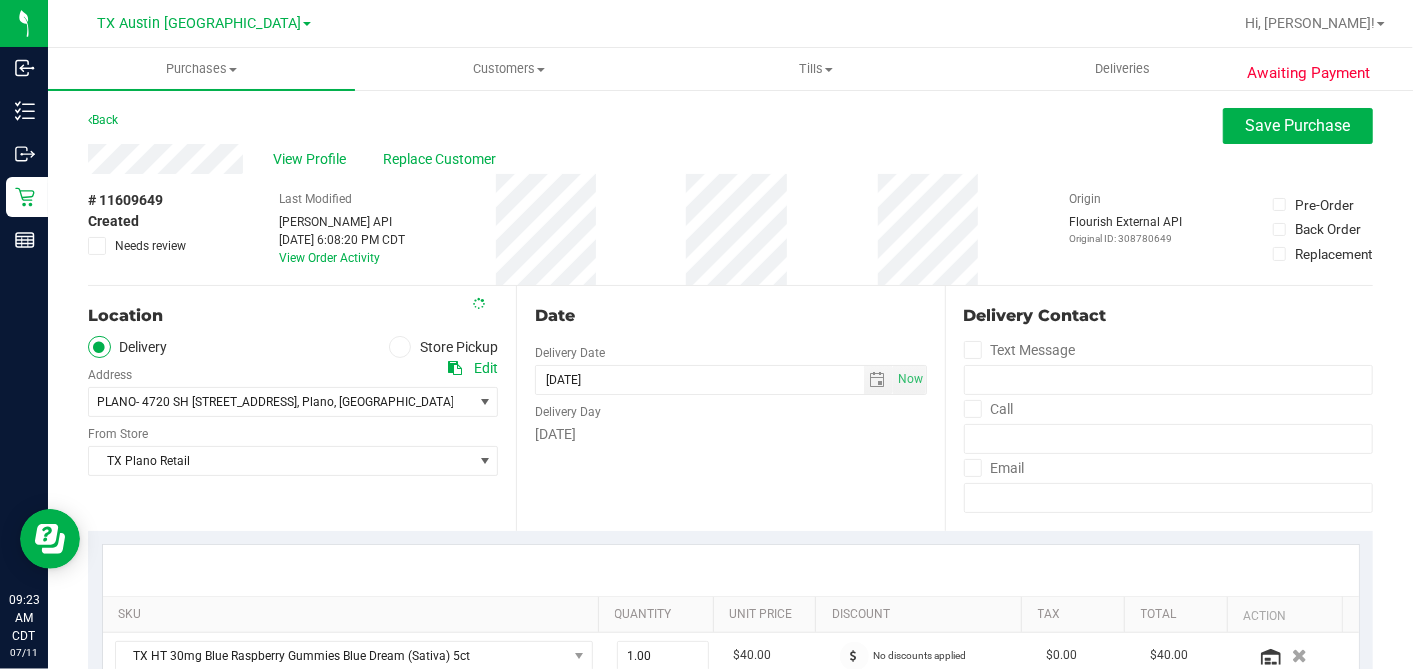 click on "Date
Delivery Date
07/12/2025
Now
07/12/2025 06:00 PM
Now
Delivery Day
Saturday" at bounding box center (730, 408) 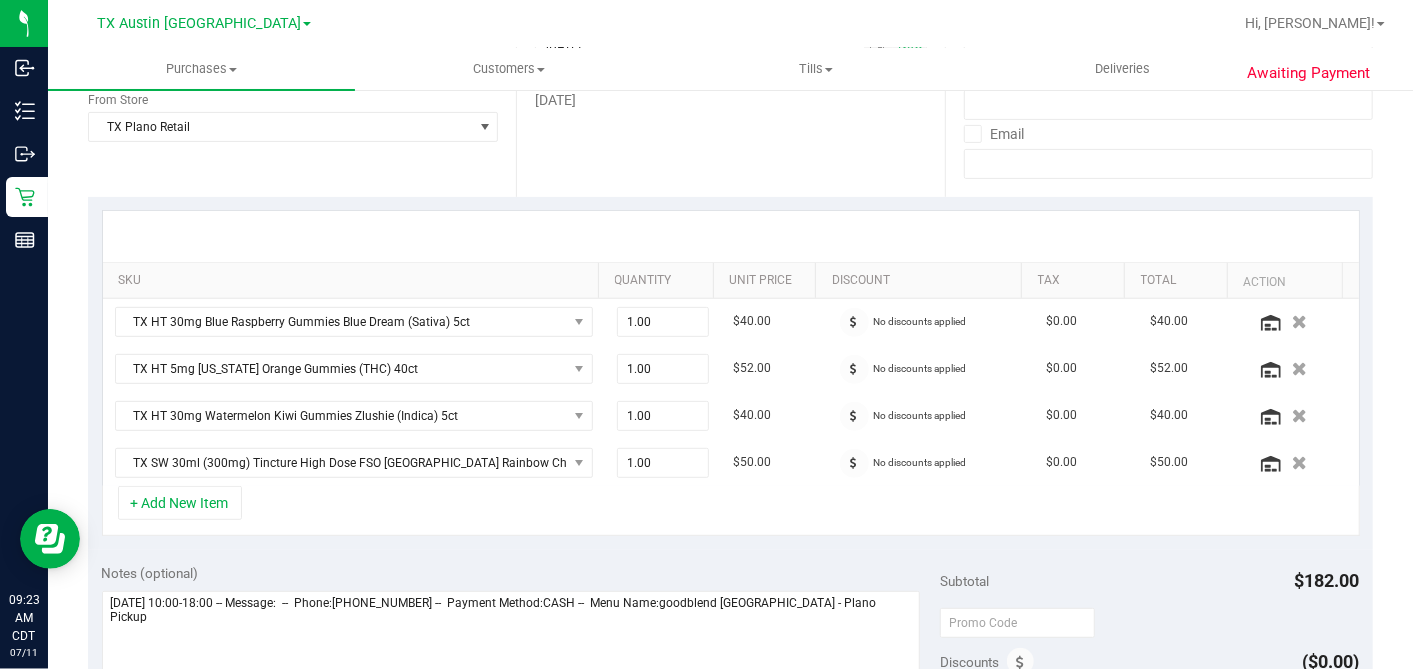 scroll, scrollTop: 559, scrollLeft: 0, axis: vertical 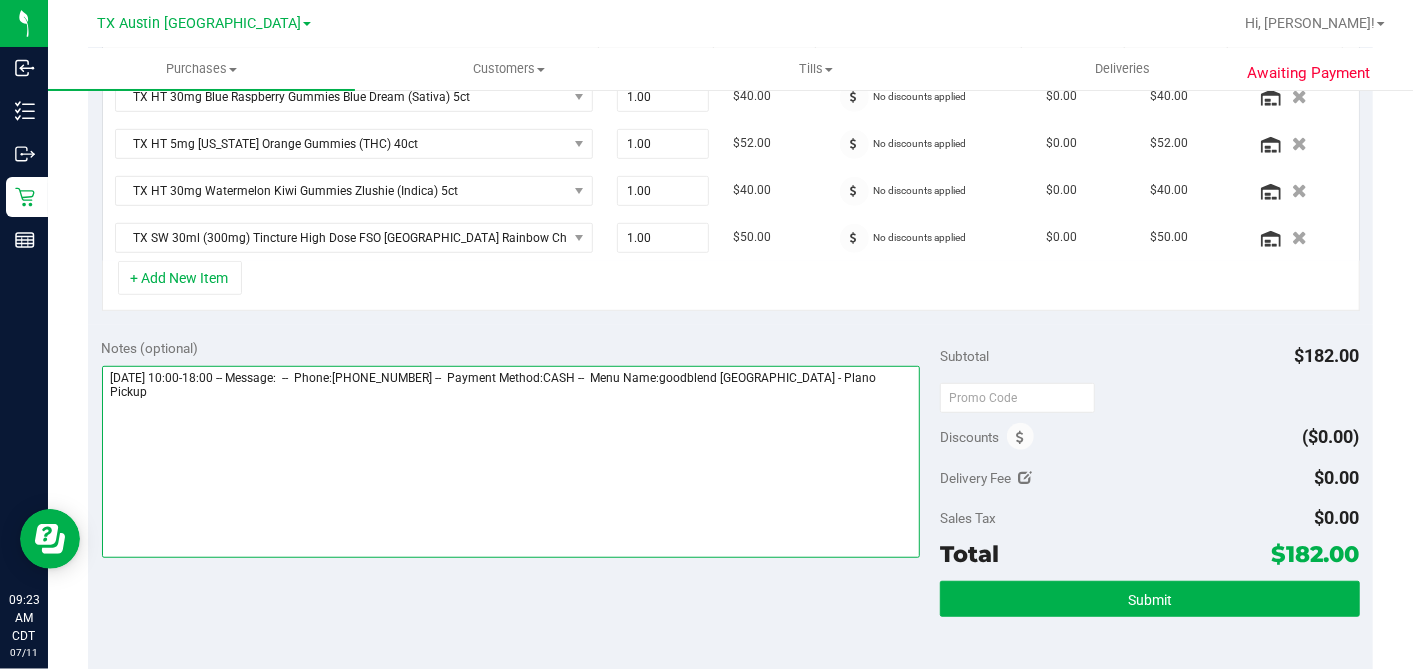 click at bounding box center (511, 462) 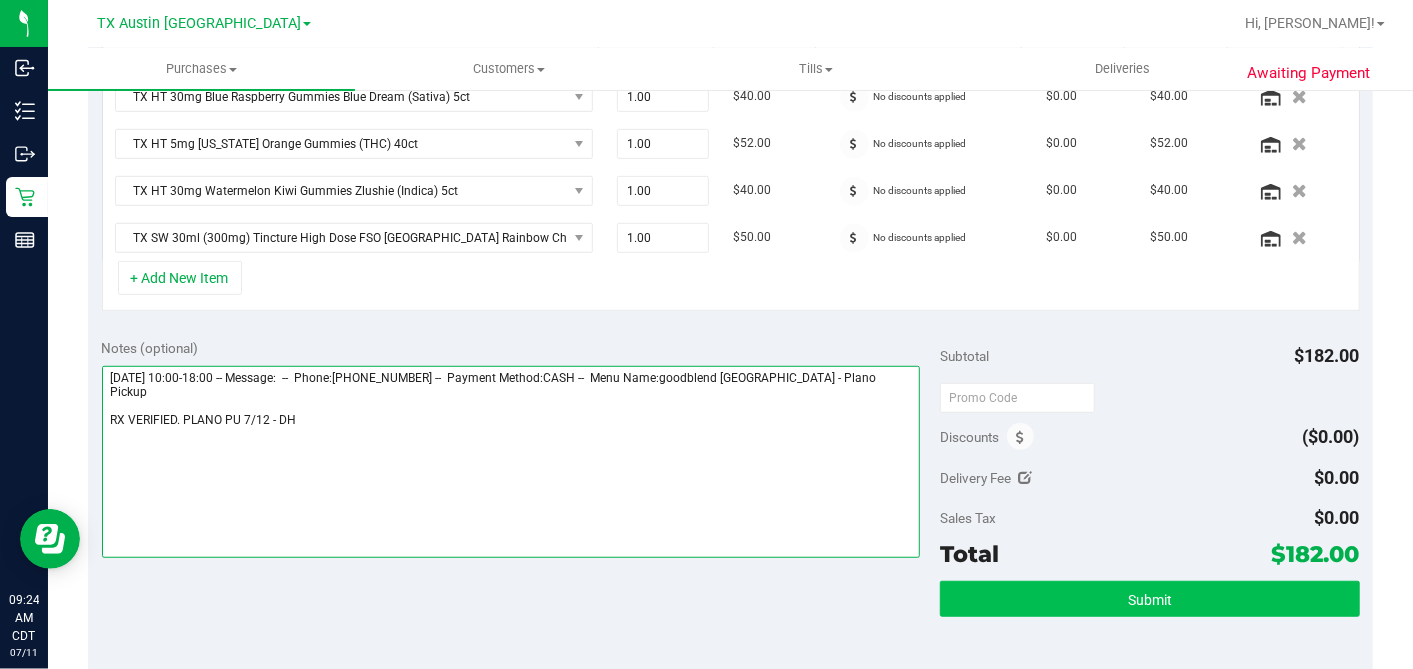 type on "Saturday 07/12/2025 10:00-18:00 -- Message:  --  Phone:2148015522 --  Payment Method:CASH --  Menu Name:goodblend TX - Plano Pickup
RX VERIFIED. PLANO PU 7/12 - DH" 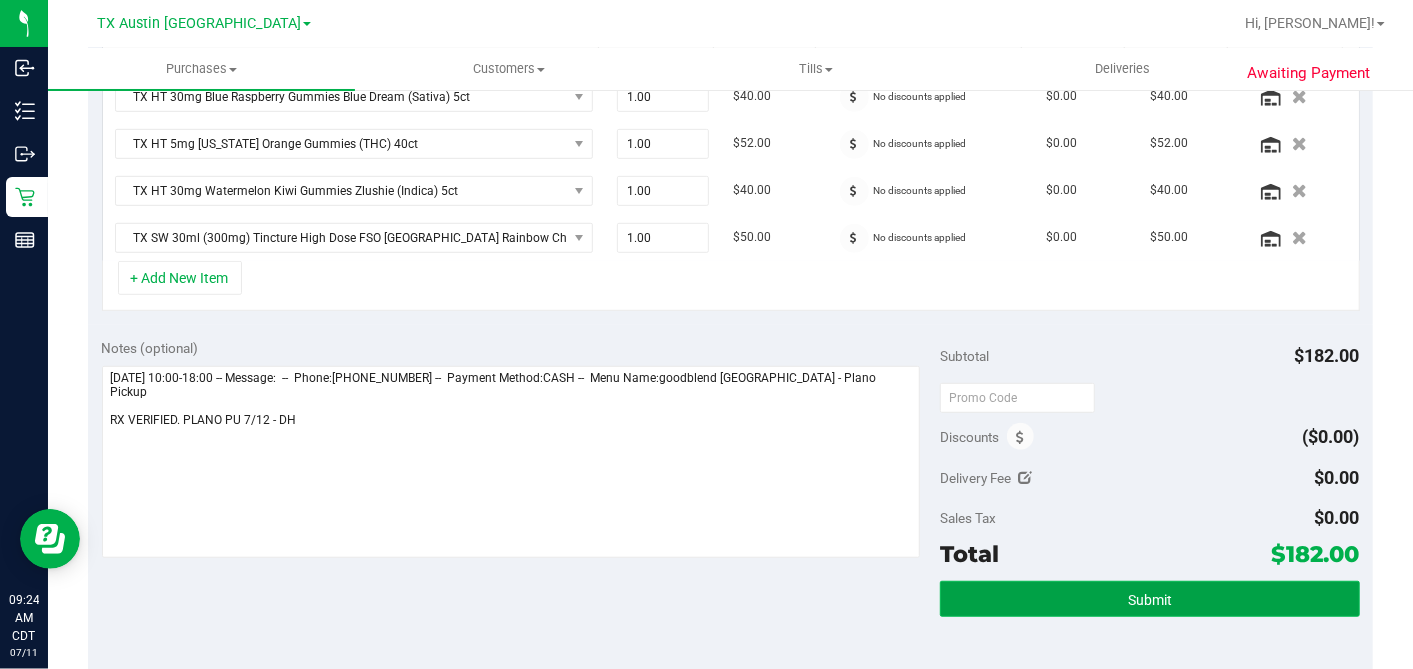 click on "Submit" at bounding box center (1149, 599) 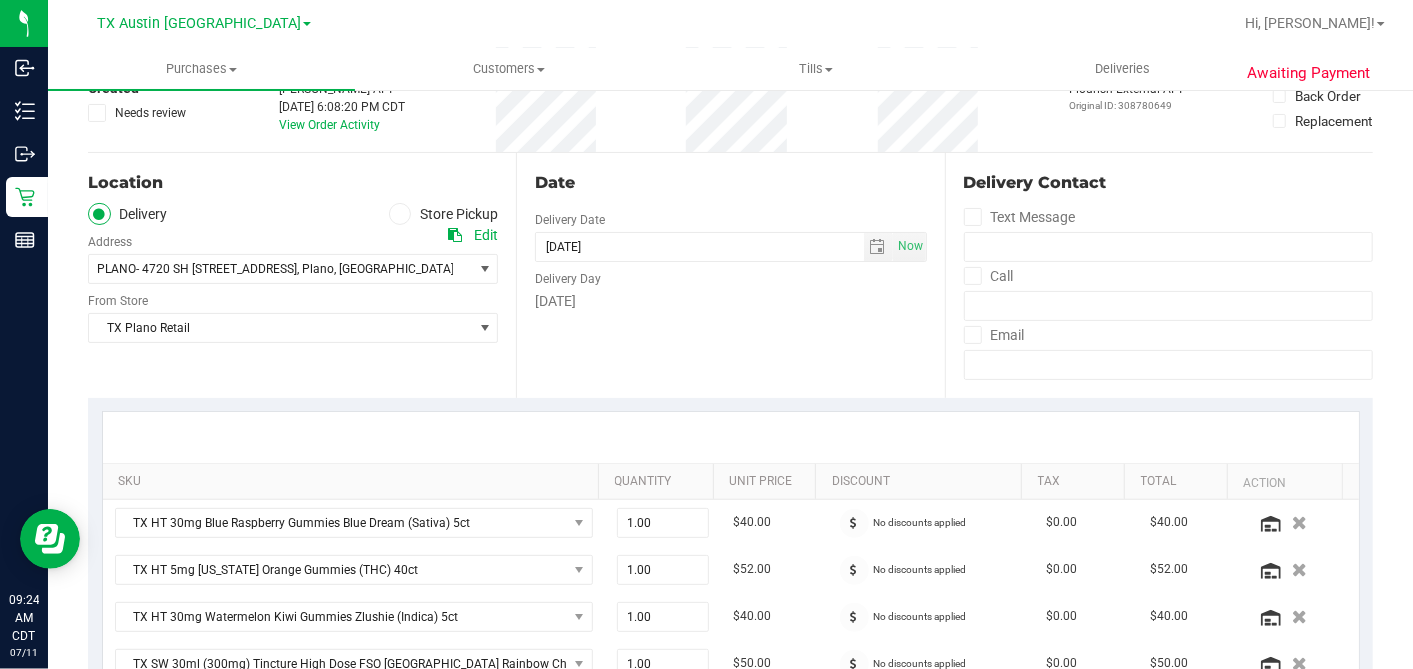 scroll, scrollTop: 0, scrollLeft: 0, axis: both 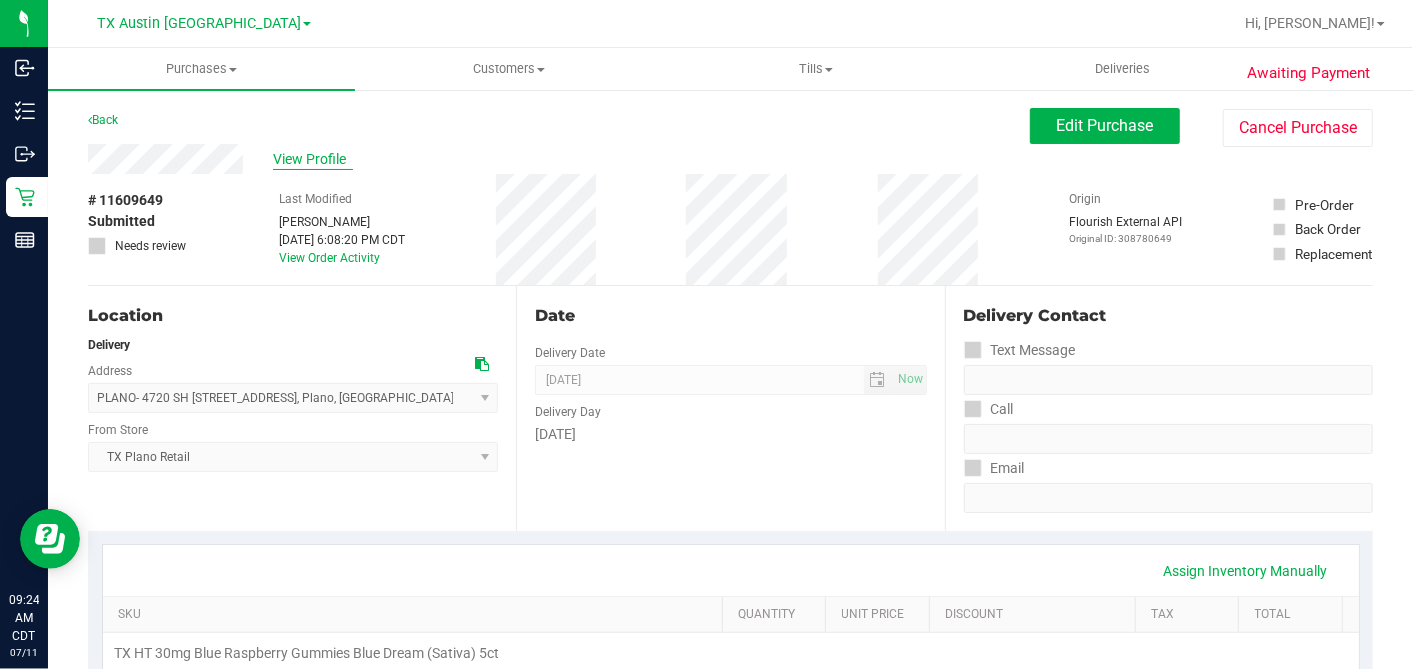 click on "View Profile" at bounding box center (313, 159) 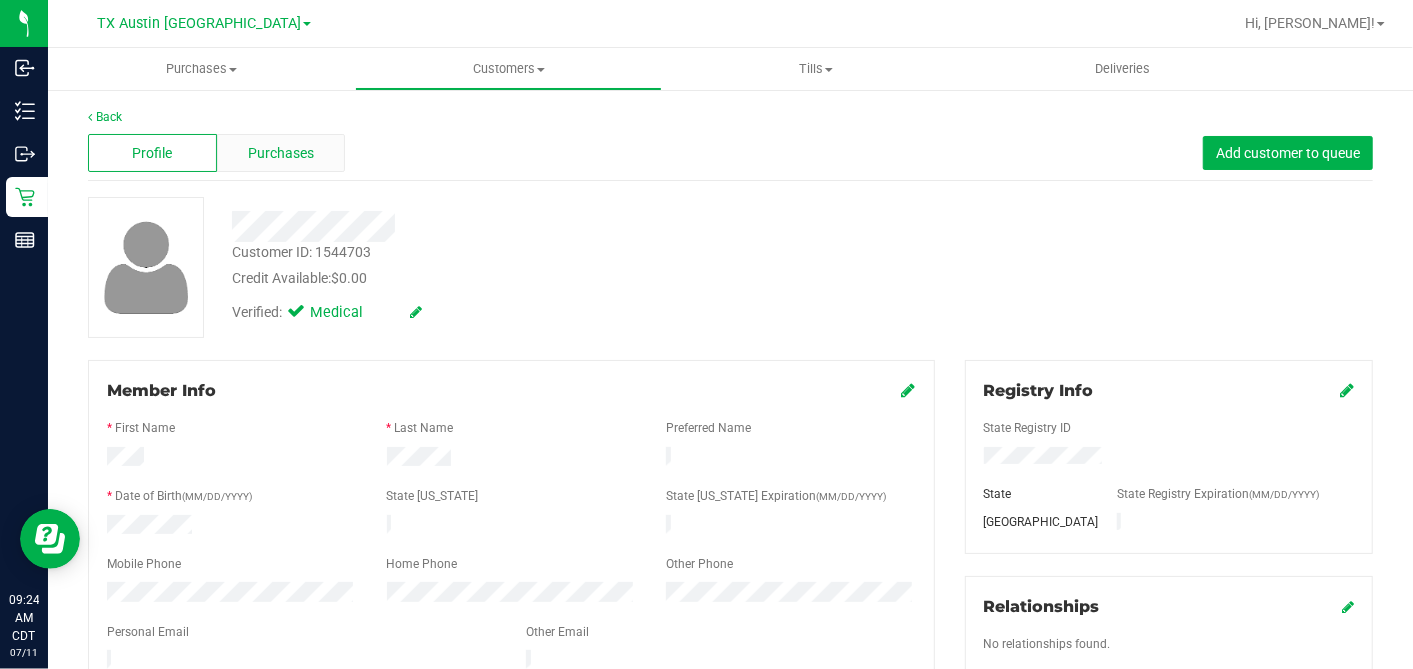 click on "Purchases" at bounding box center [281, 153] 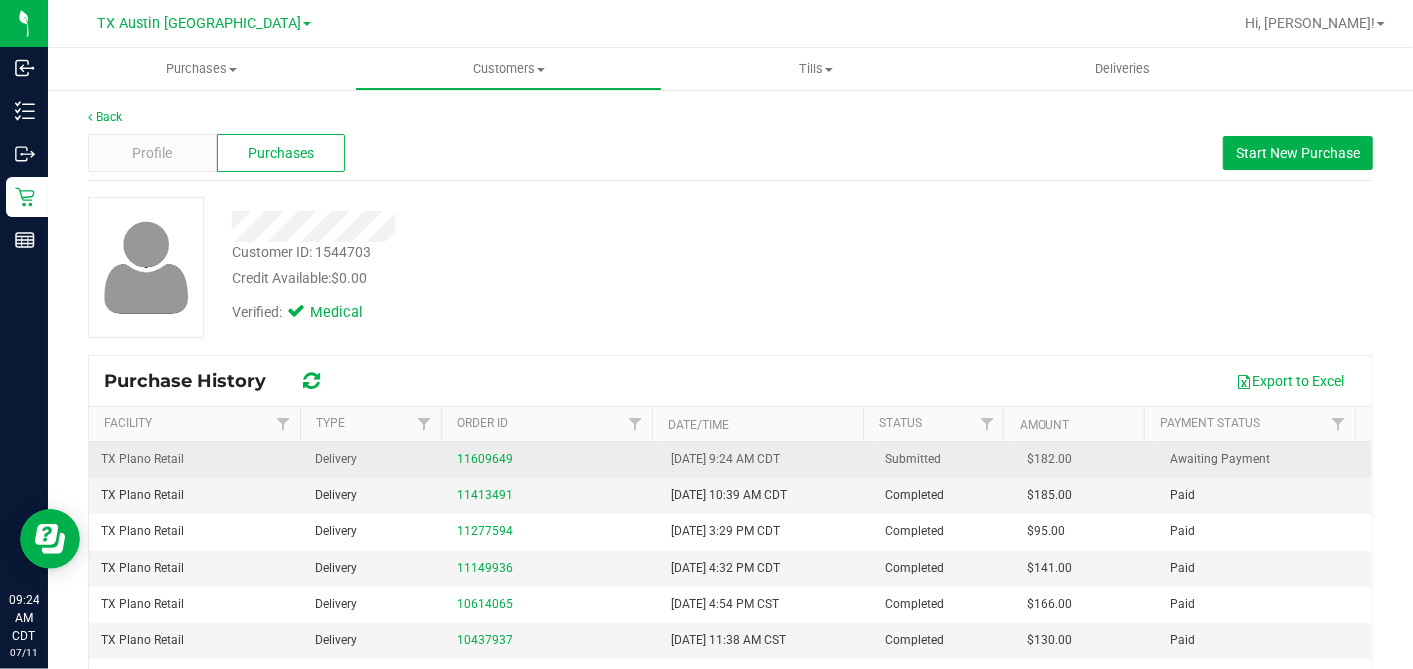 click on "$182.00" at bounding box center [1050, 459] 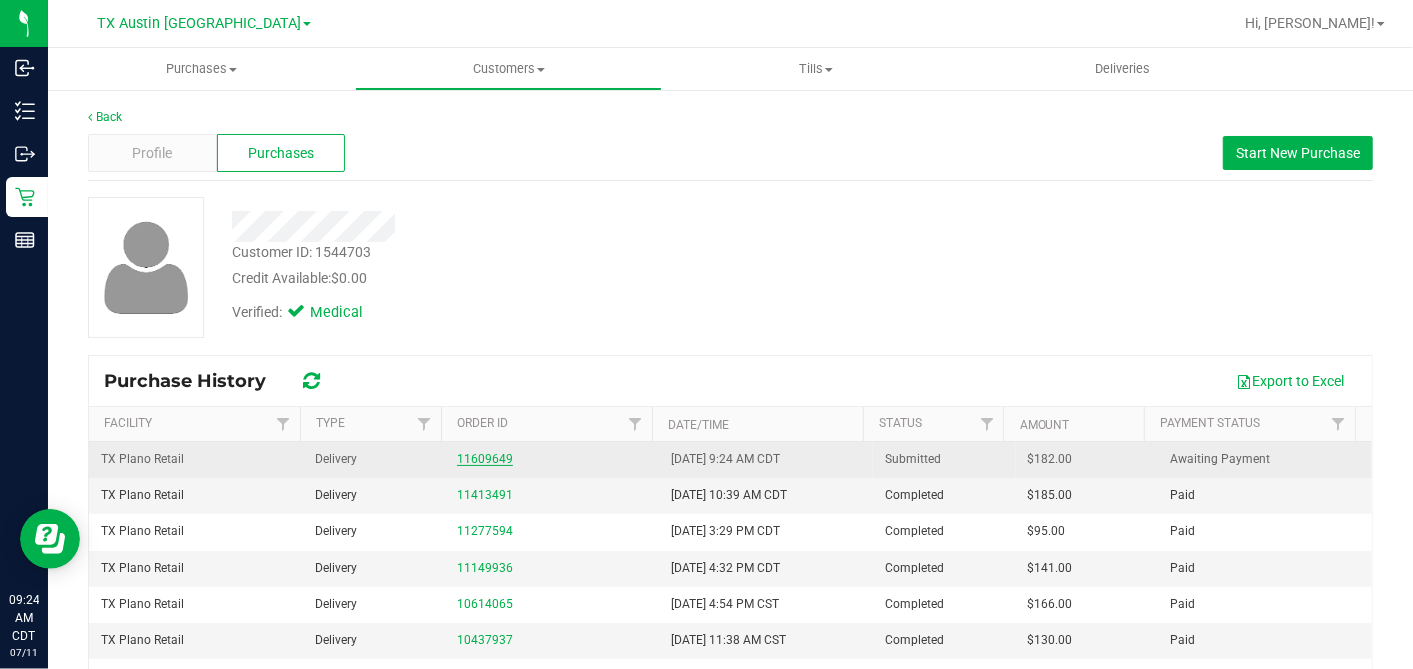 click on "11609649" at bounding box center [485, 459] 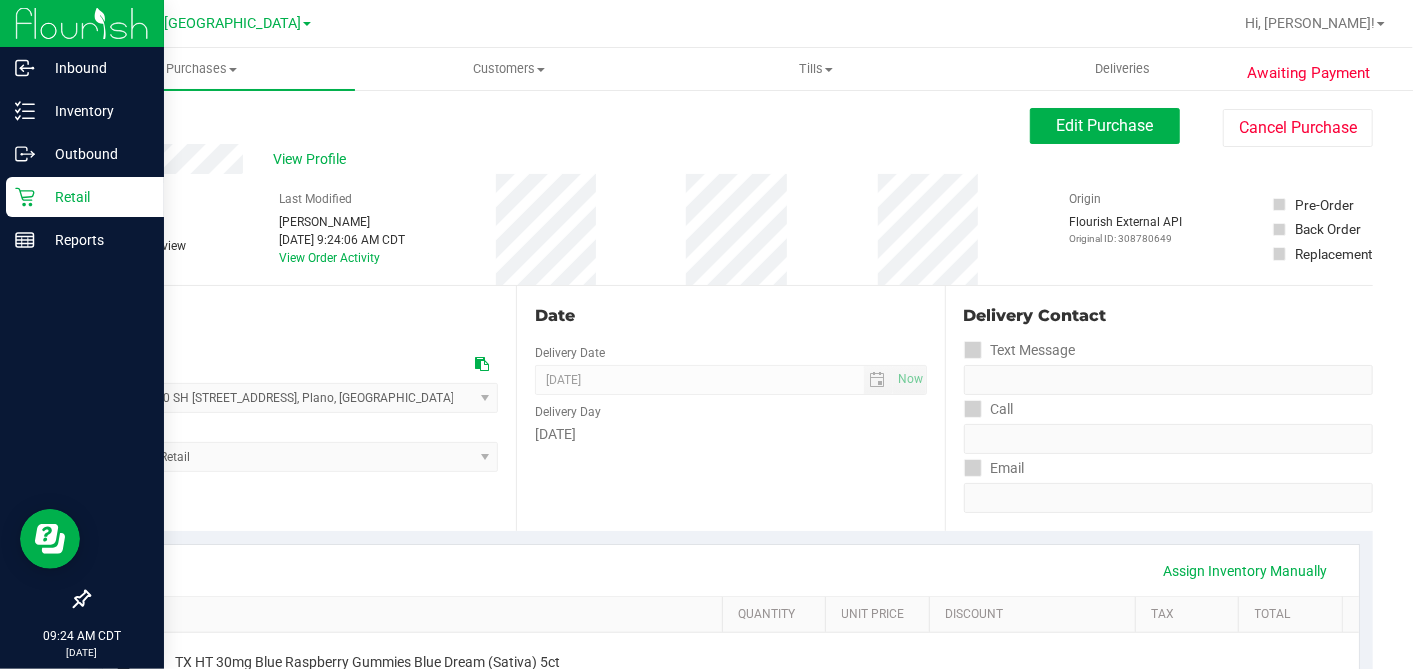 click on "Retail" at bounding box center (95, 197) 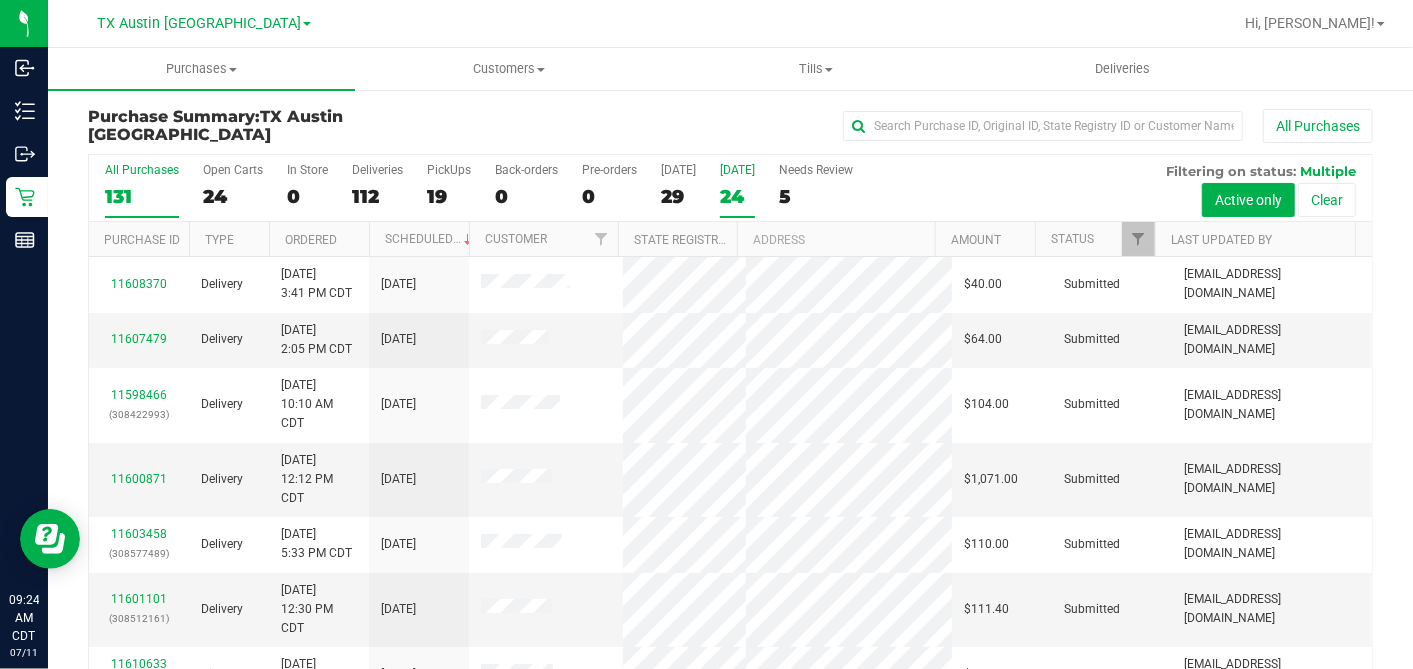 click on "24" at bounding box center (737, 196) 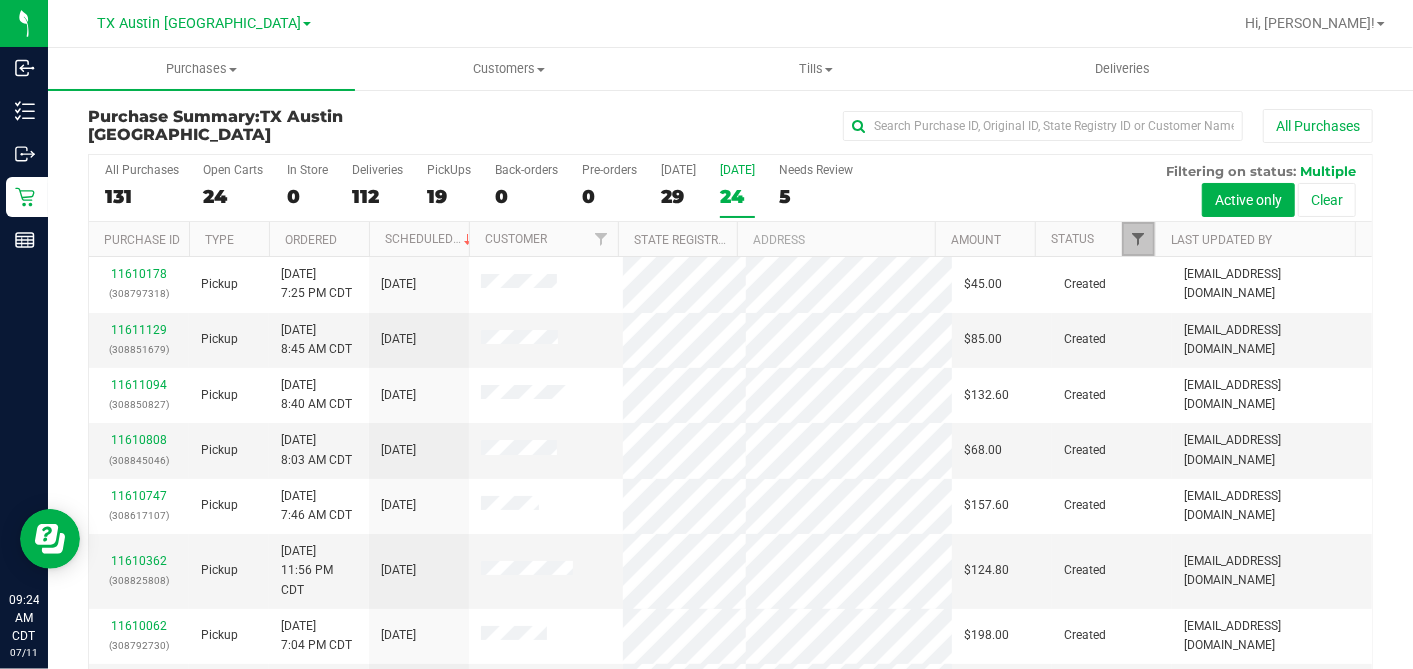 click at bounding box center [1138, 239] 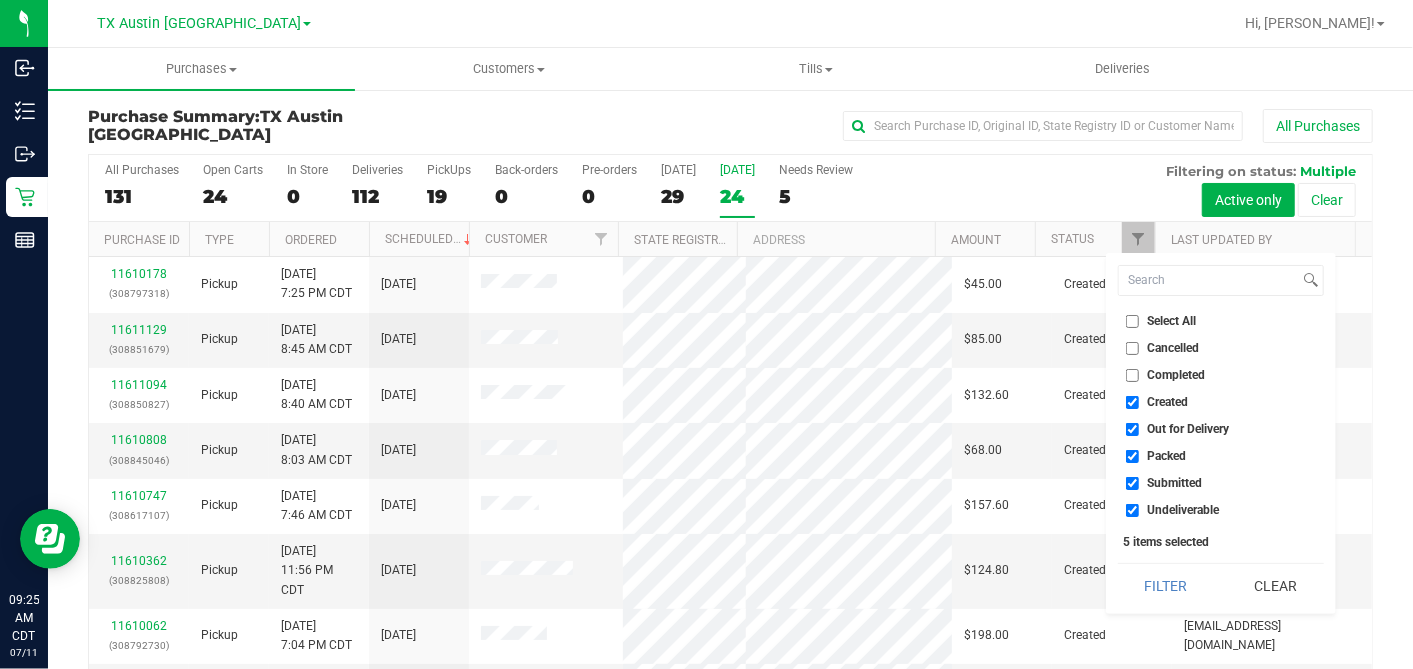 click on "Select All" at bounding box center (1132, 321) 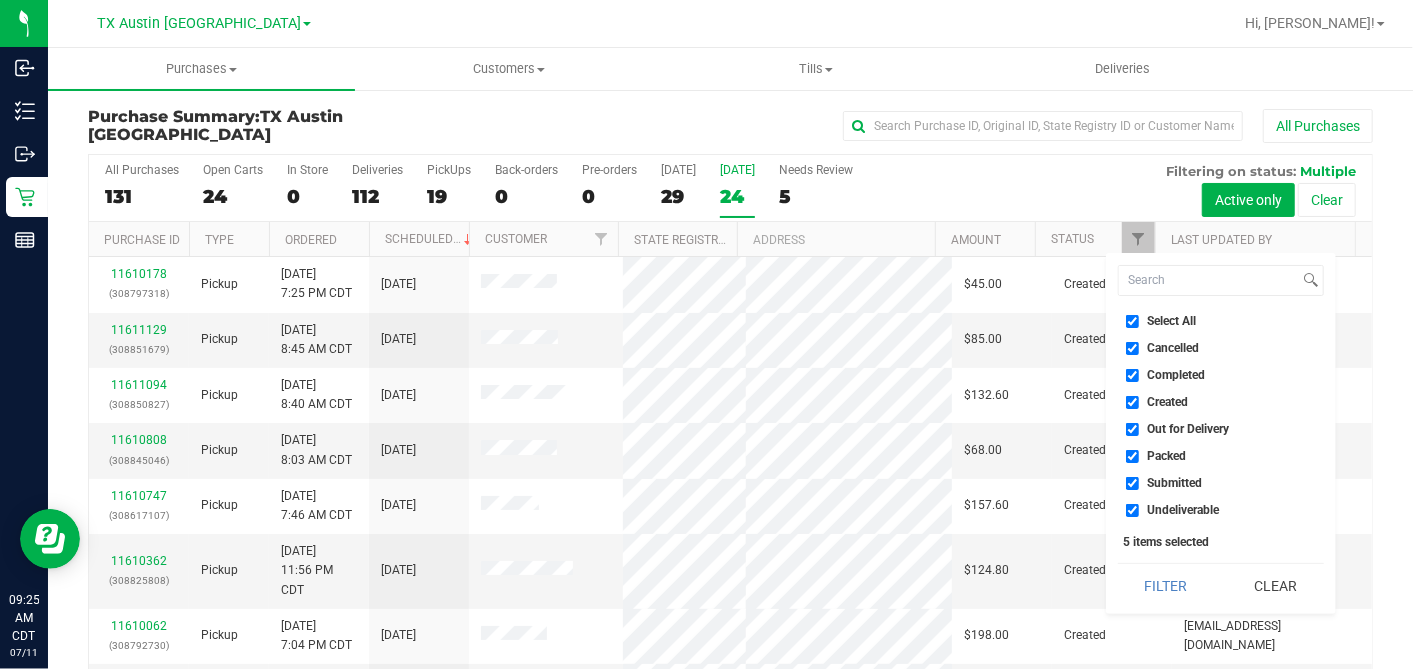 checkbox on "true" 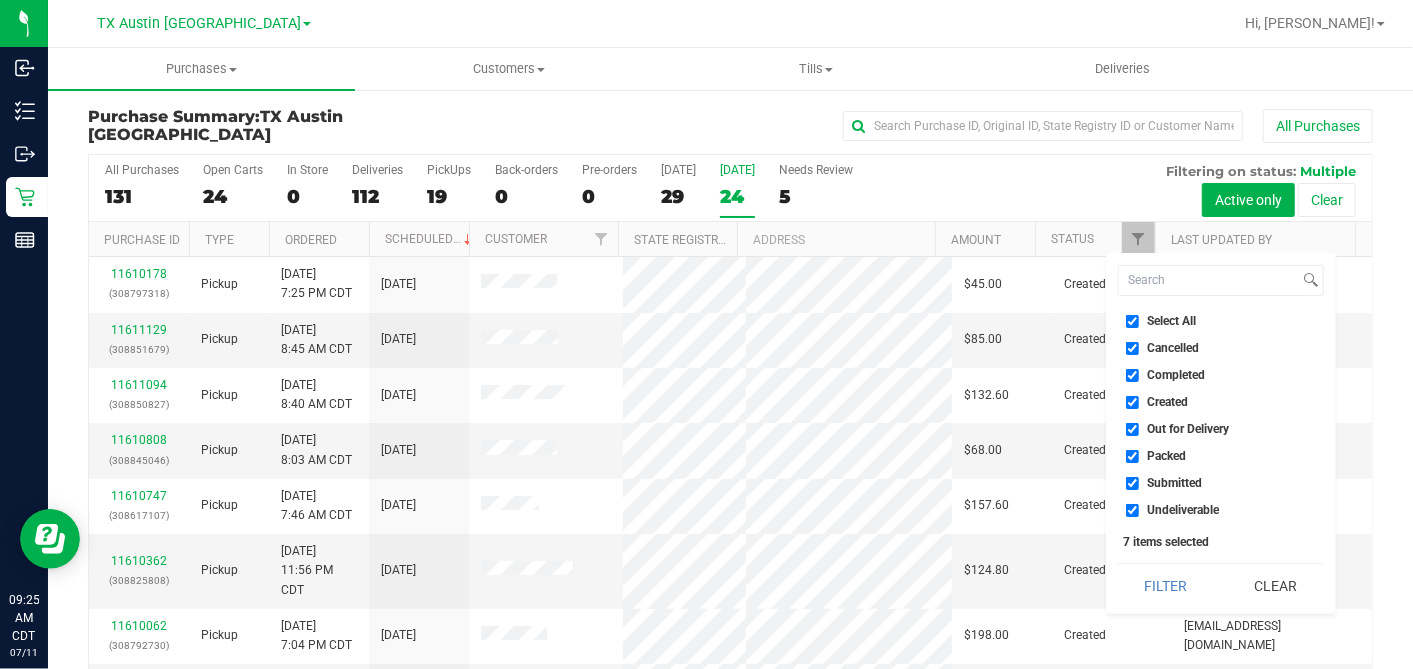 click on "Select All" at bounding box center (1132, 321) 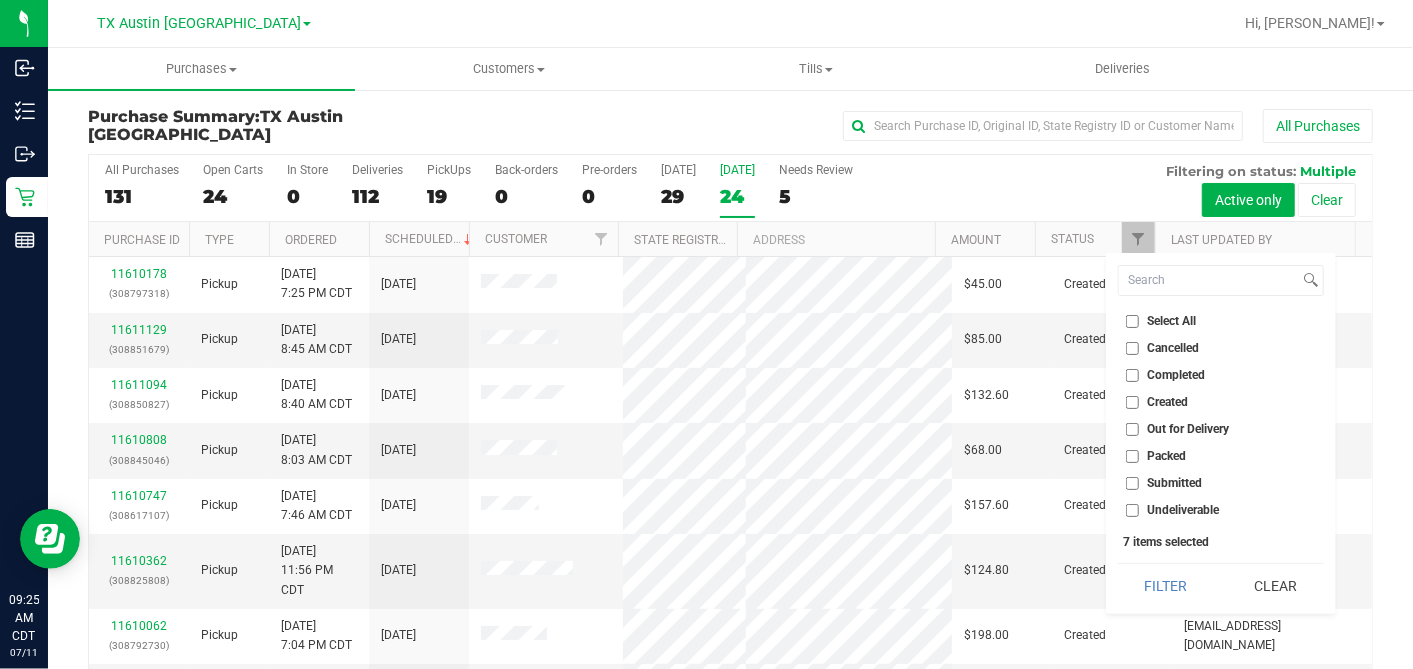 checkbox on "false" 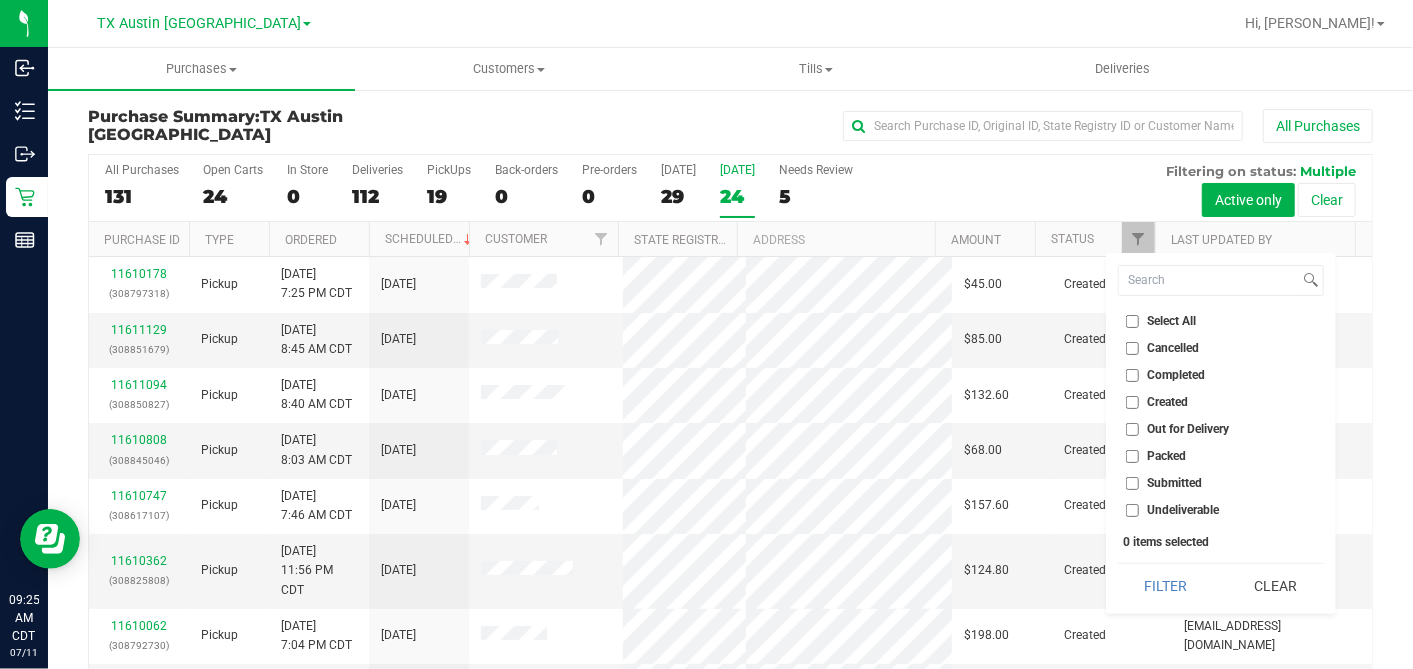 click on "Created" at bounding box center (1221, 402) 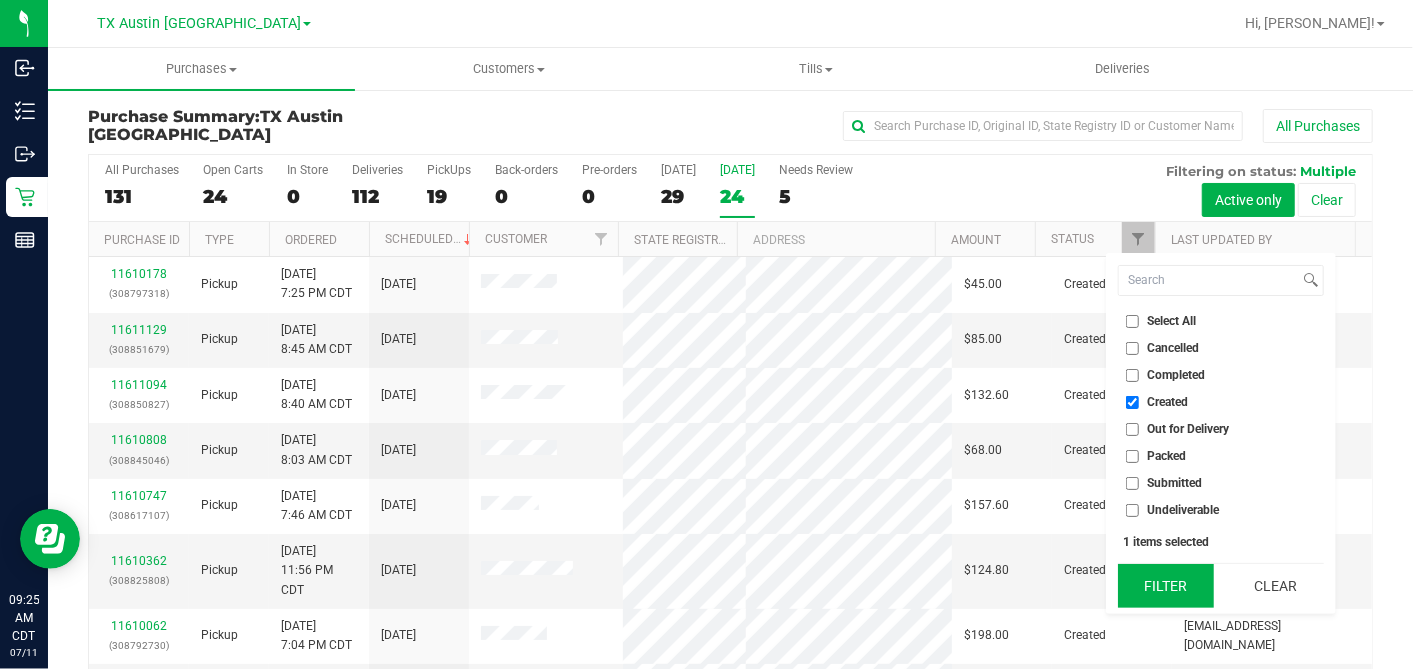 click on "Filter" at bounding box center [1166, 586] 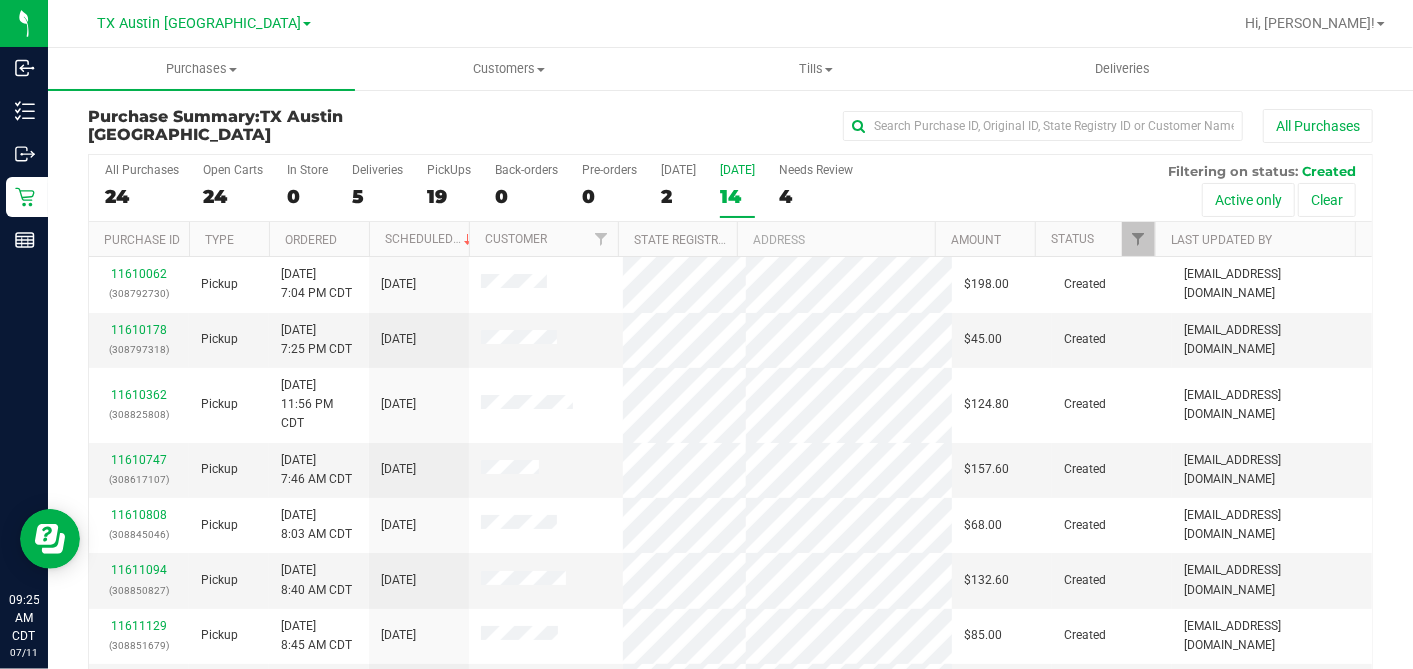 click on "Ordered" at bounding box center [319, 239] 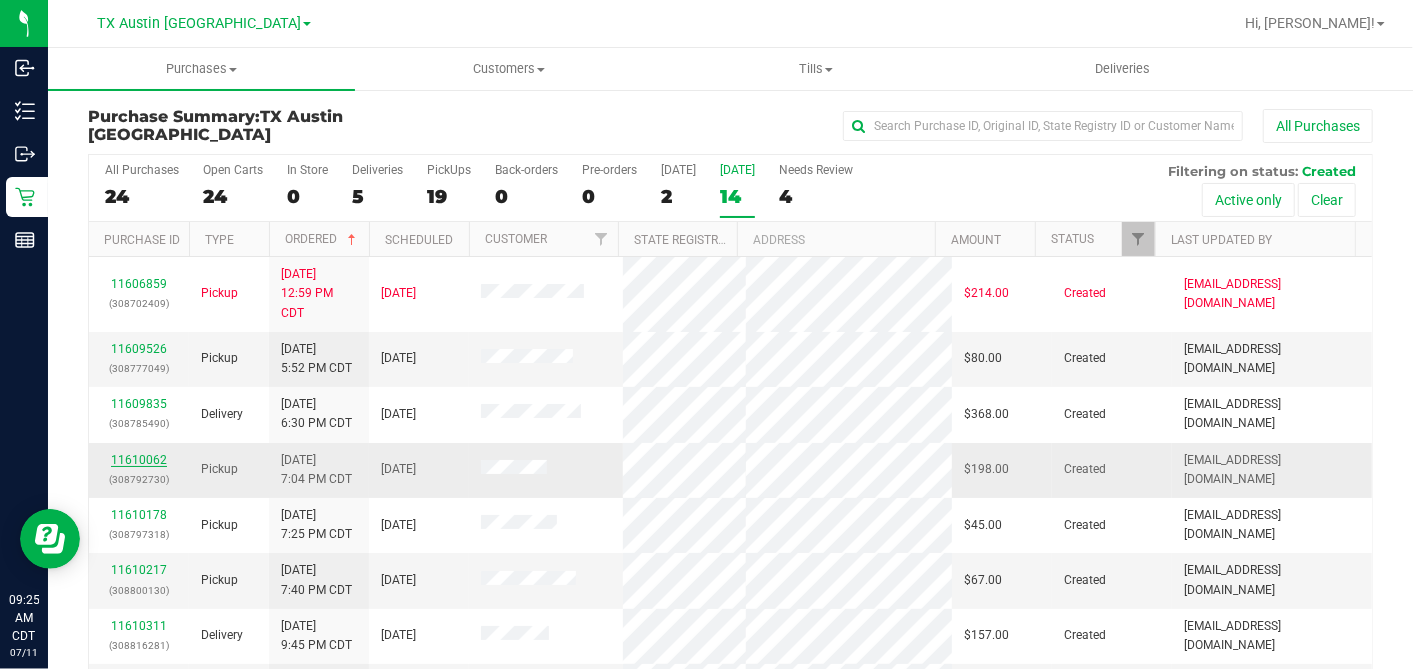 click on "11610062" at bounding box center [139, 460] 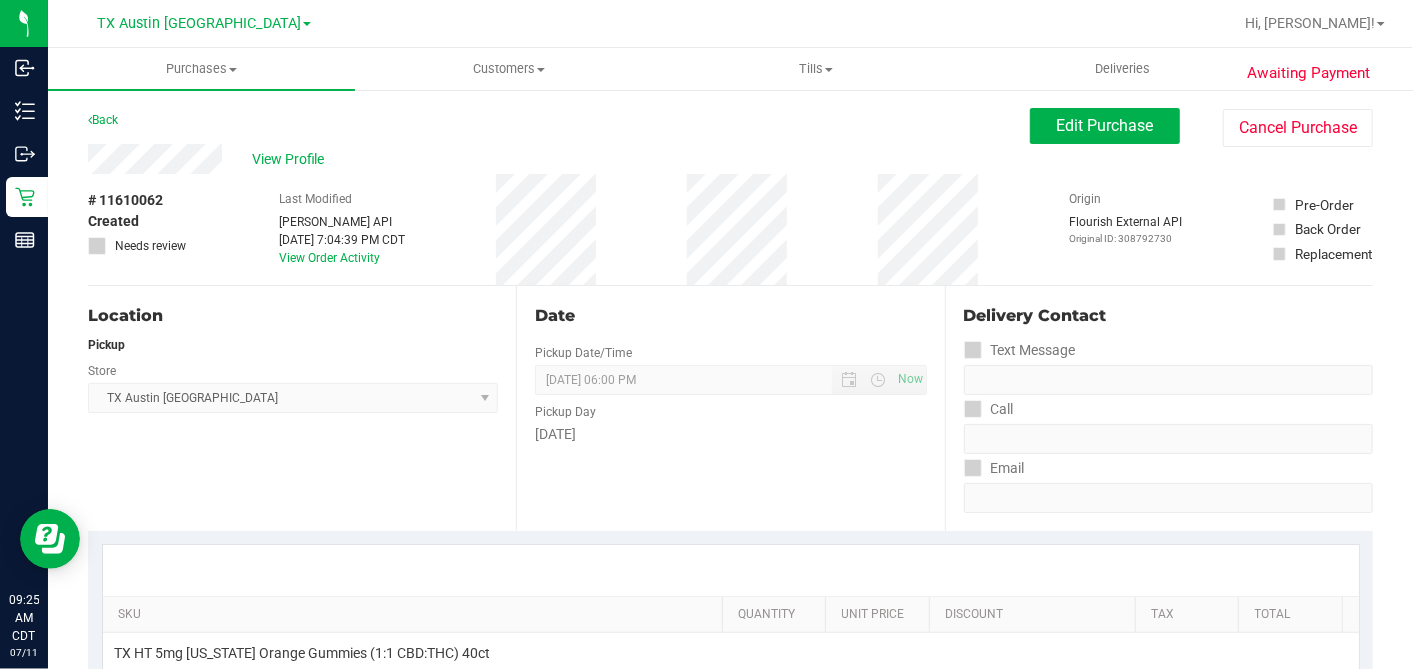 click on "View Profile" at bounding box center [559, 159] 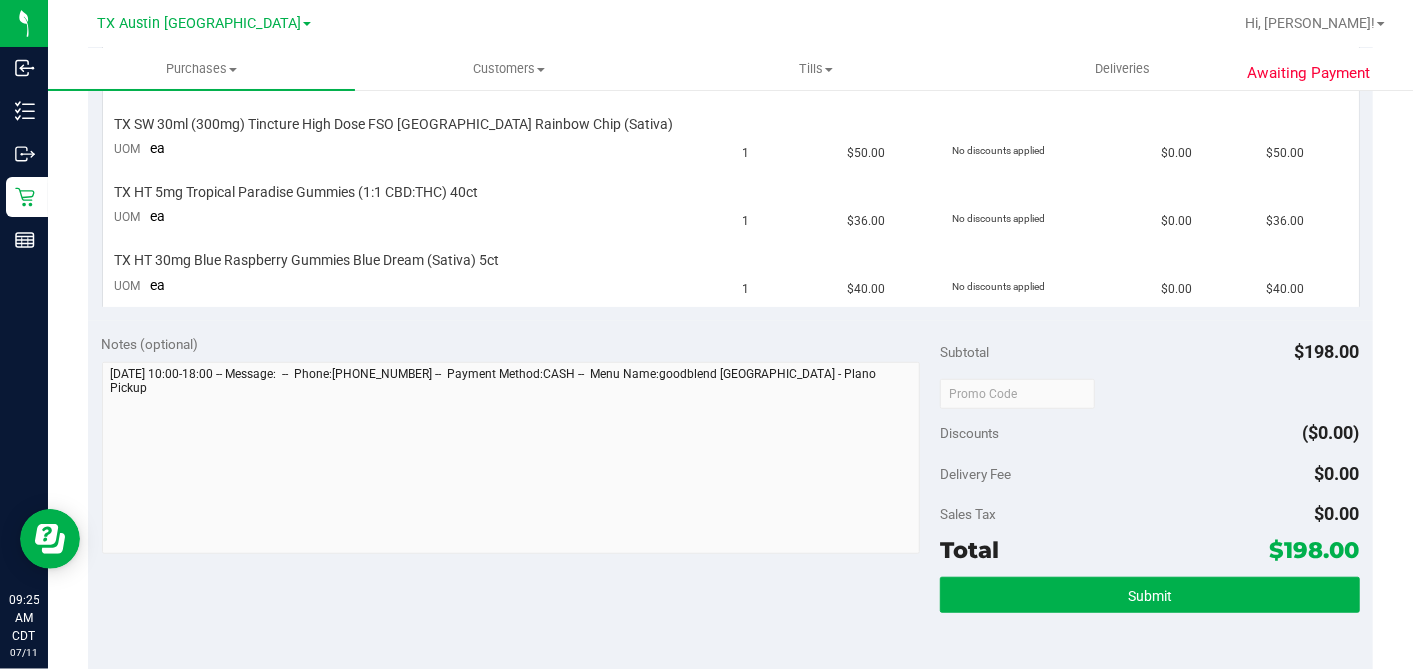 scroll, scrollTop: 0, scrollLeft: 0, axis: both 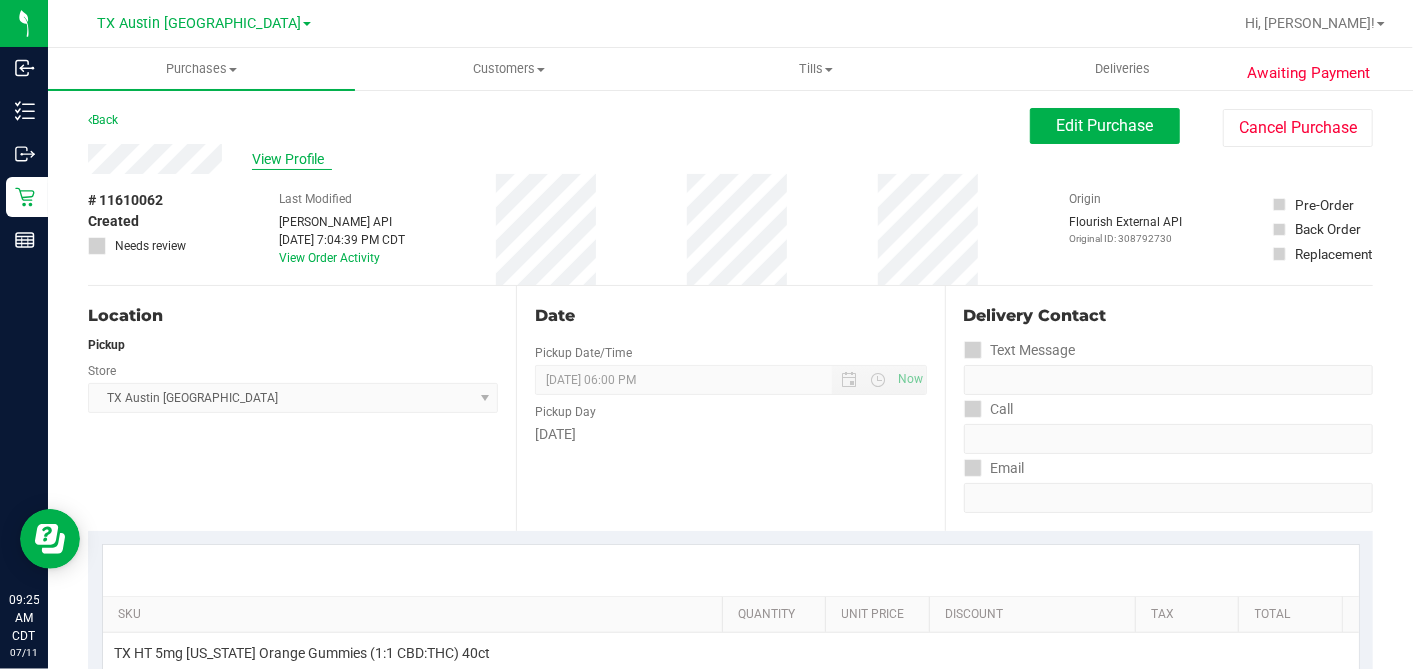 click on "View Profile" at bounding box center (292, 159) 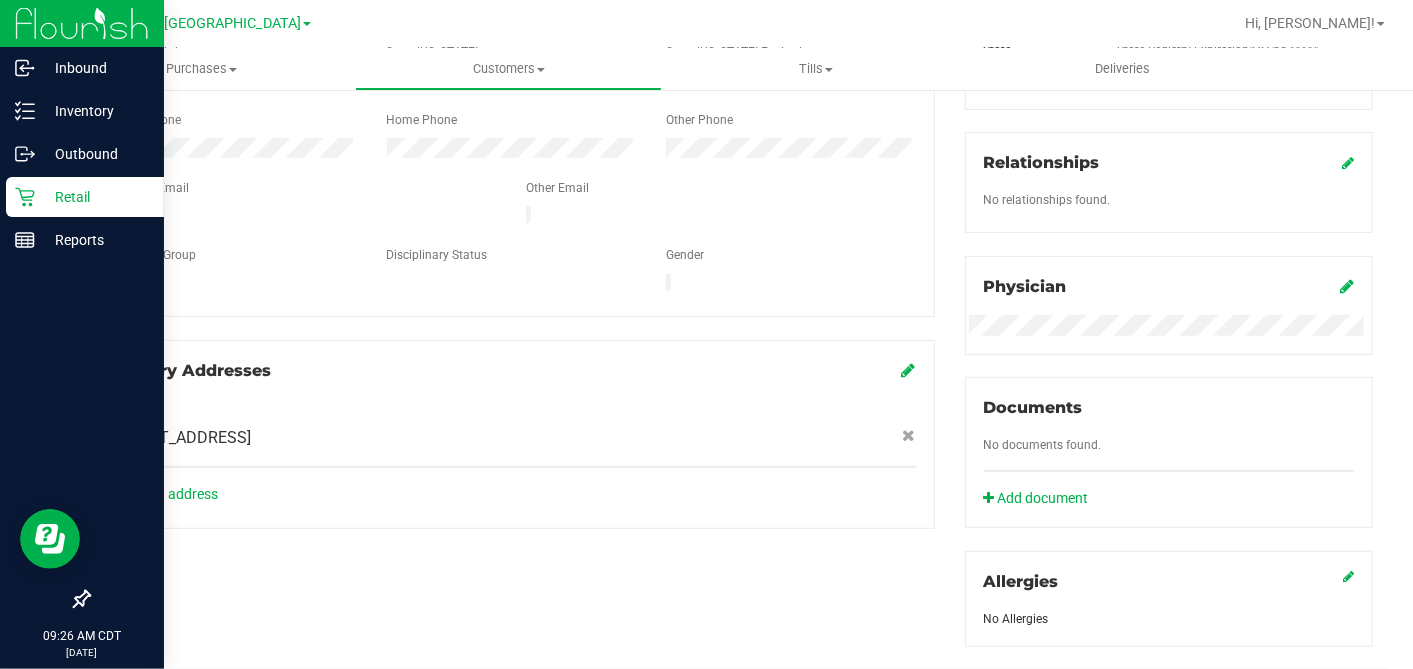 scroll, scrollTop: 0, scrollLeft: 0, axis: both 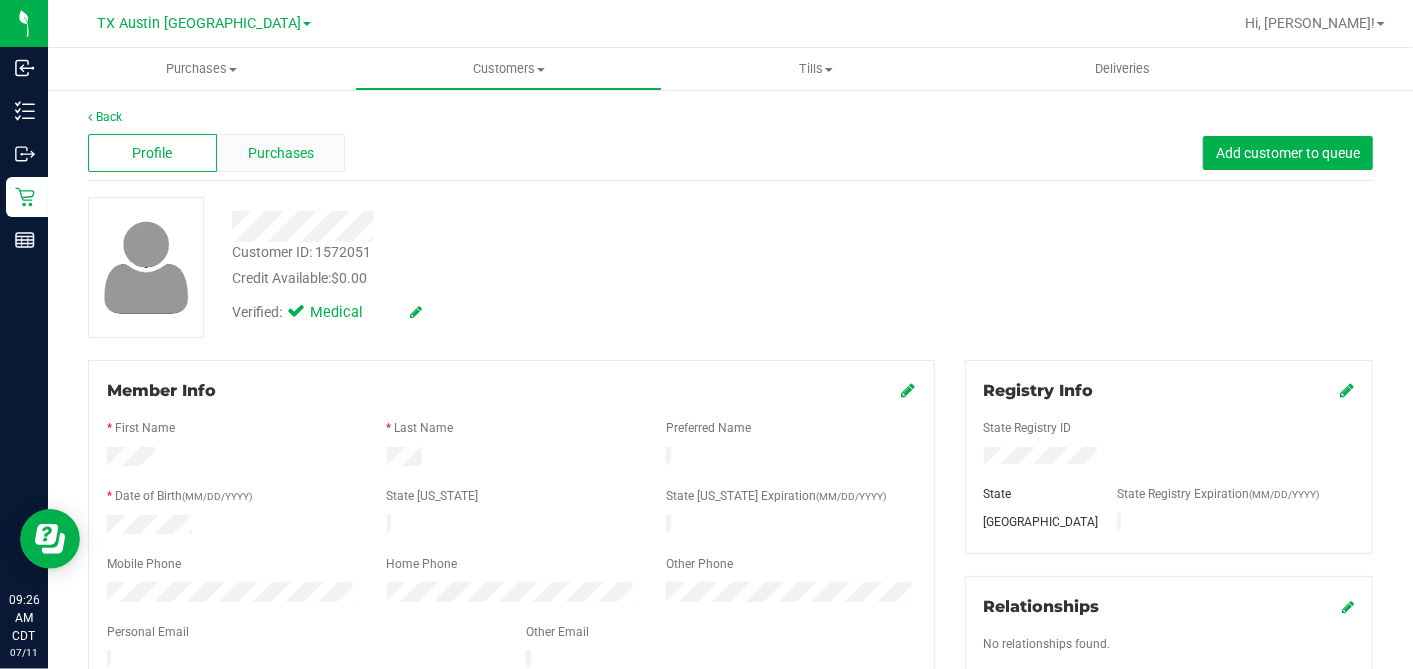 click on "Purchases" at bounding box center (281, 153) 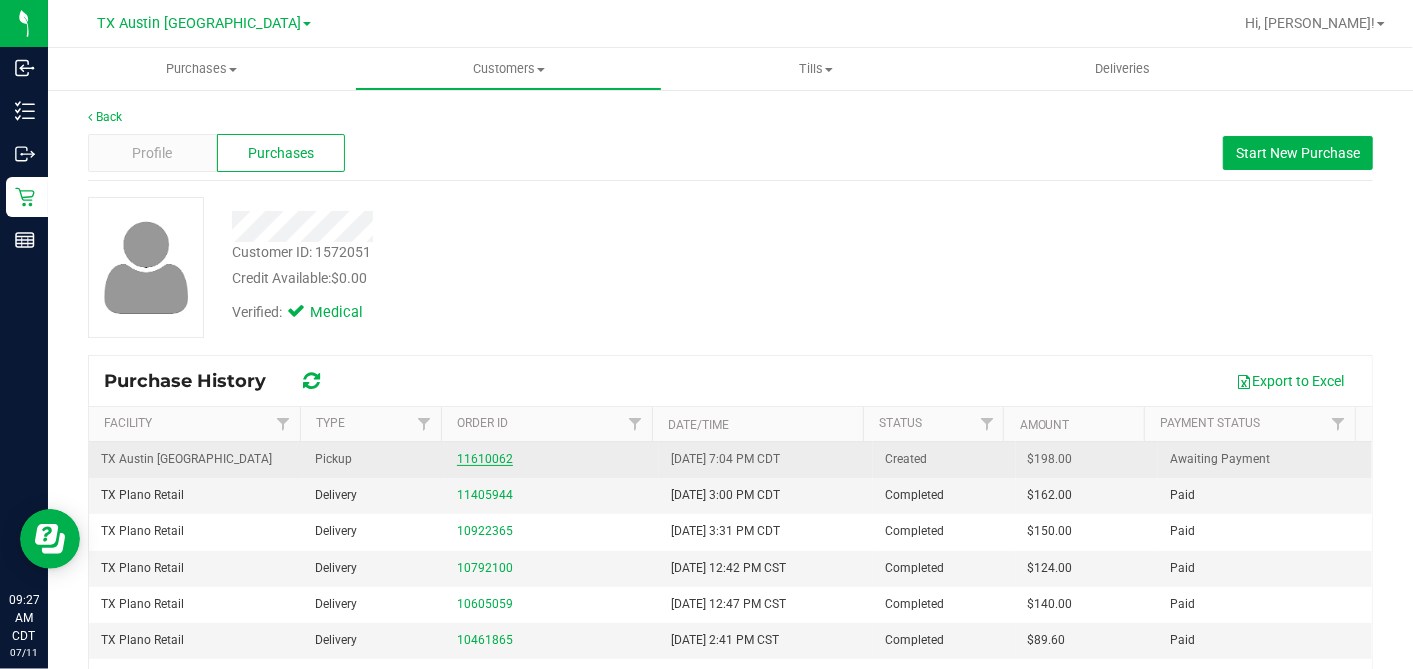 click on "11610062" at bounding box center [485, 459] 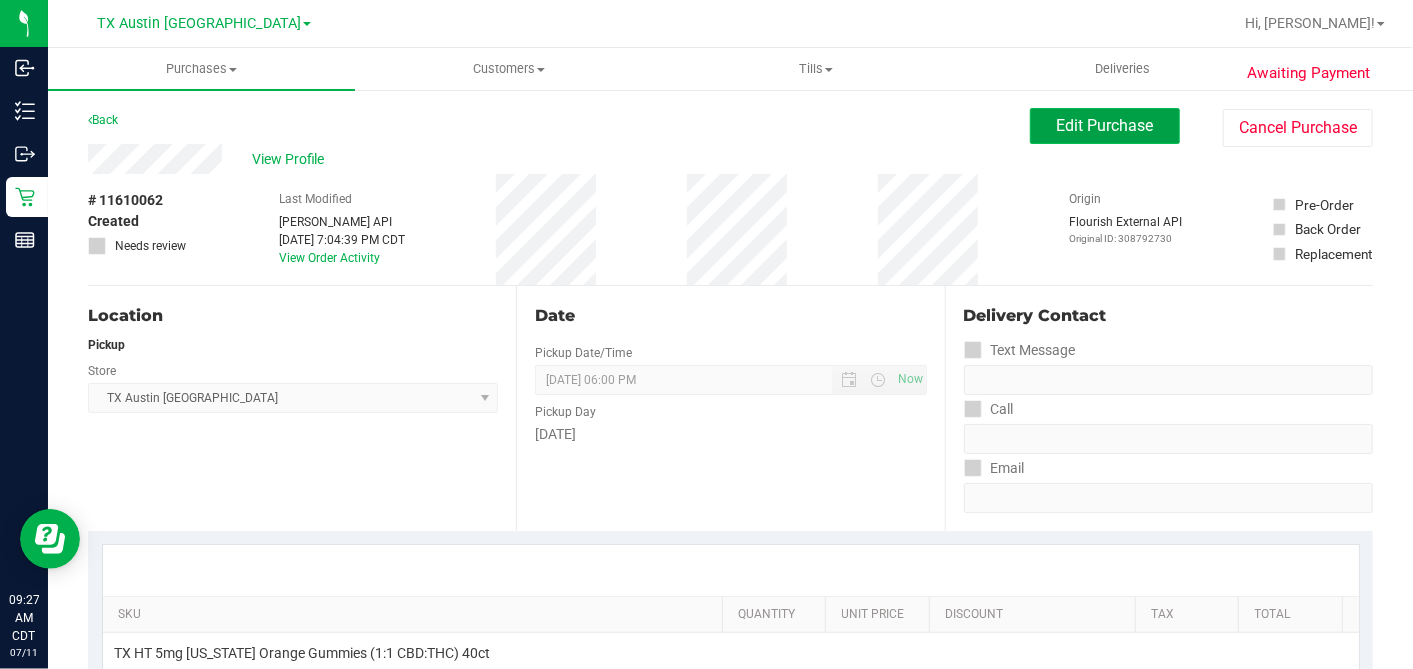 click on "Edit Purchase" at bounding box center (1105, 125) 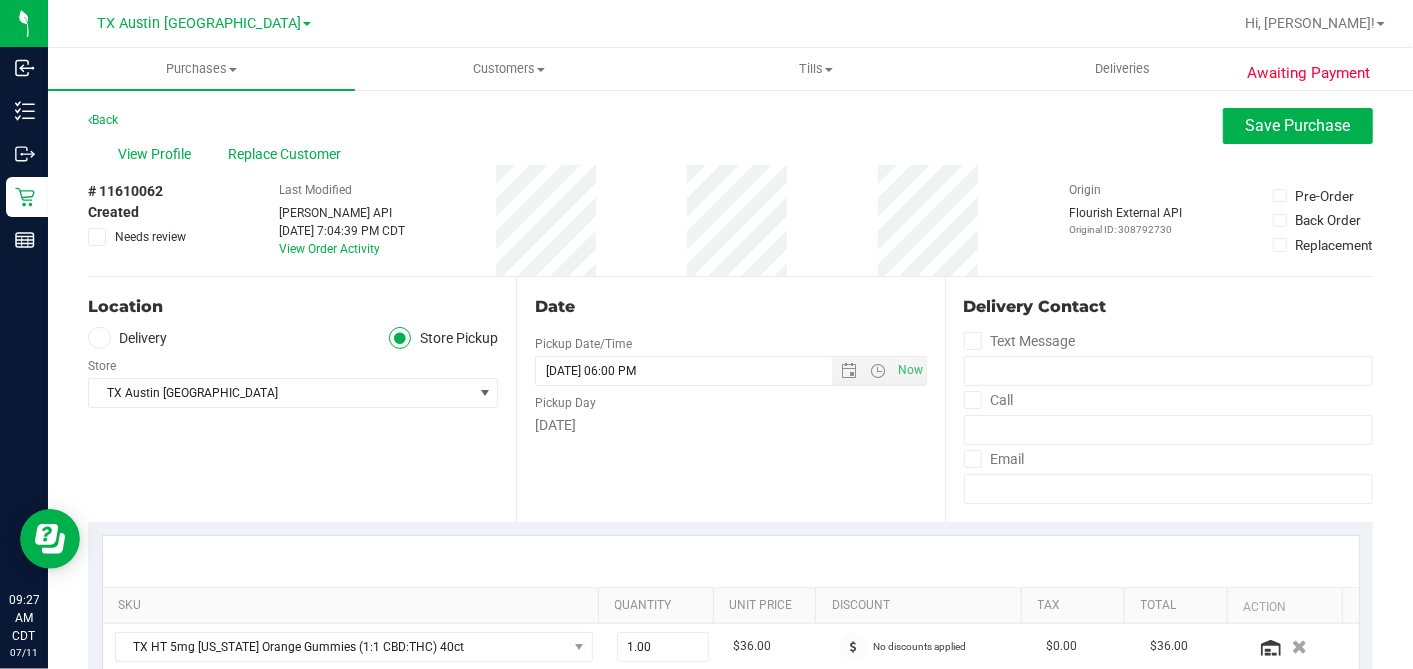 click at bounding box center [97, 237] 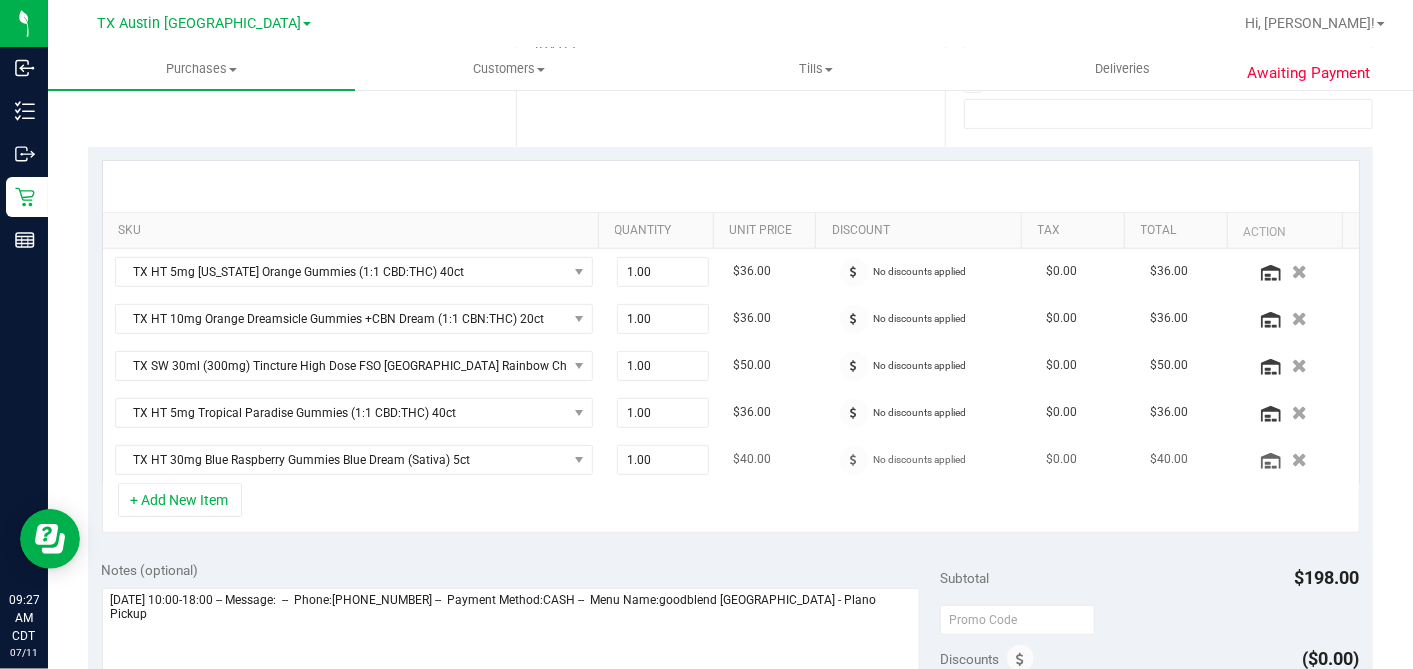 scroll, scrollTop: 555, scrollLeft: 0, axis: vertical 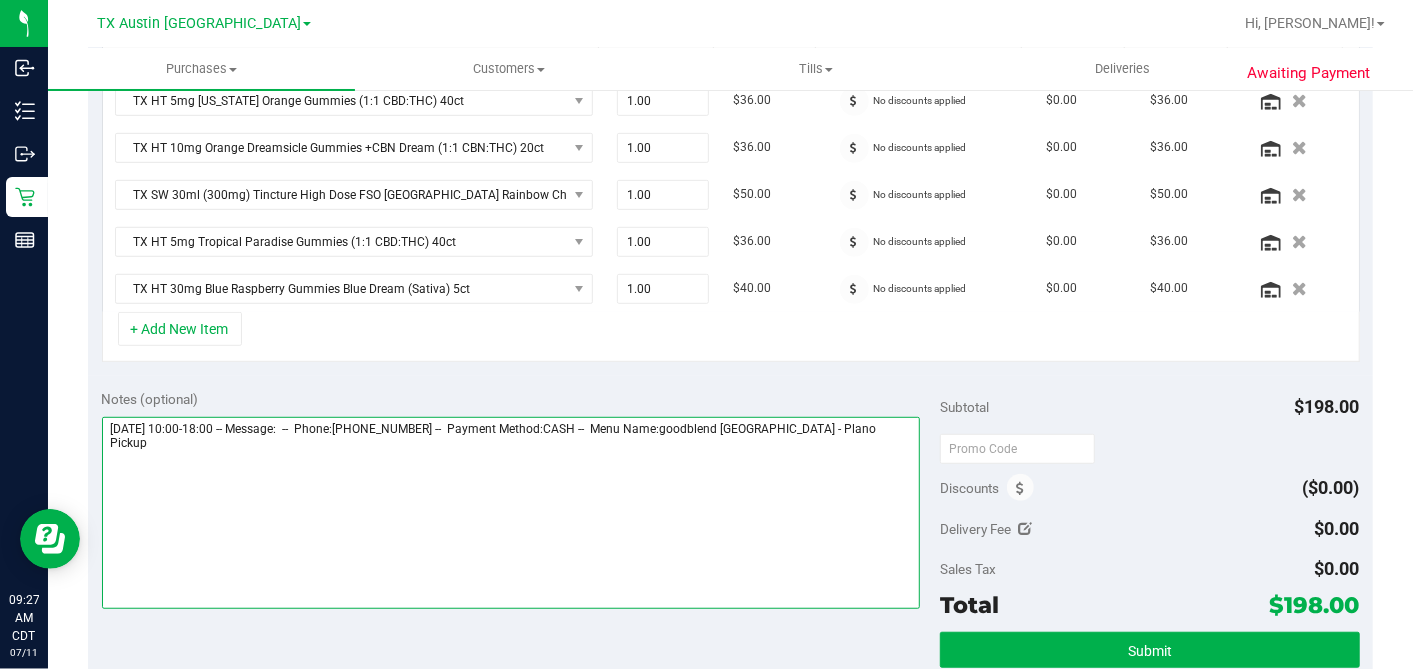 click at bounding box center (511, 513) 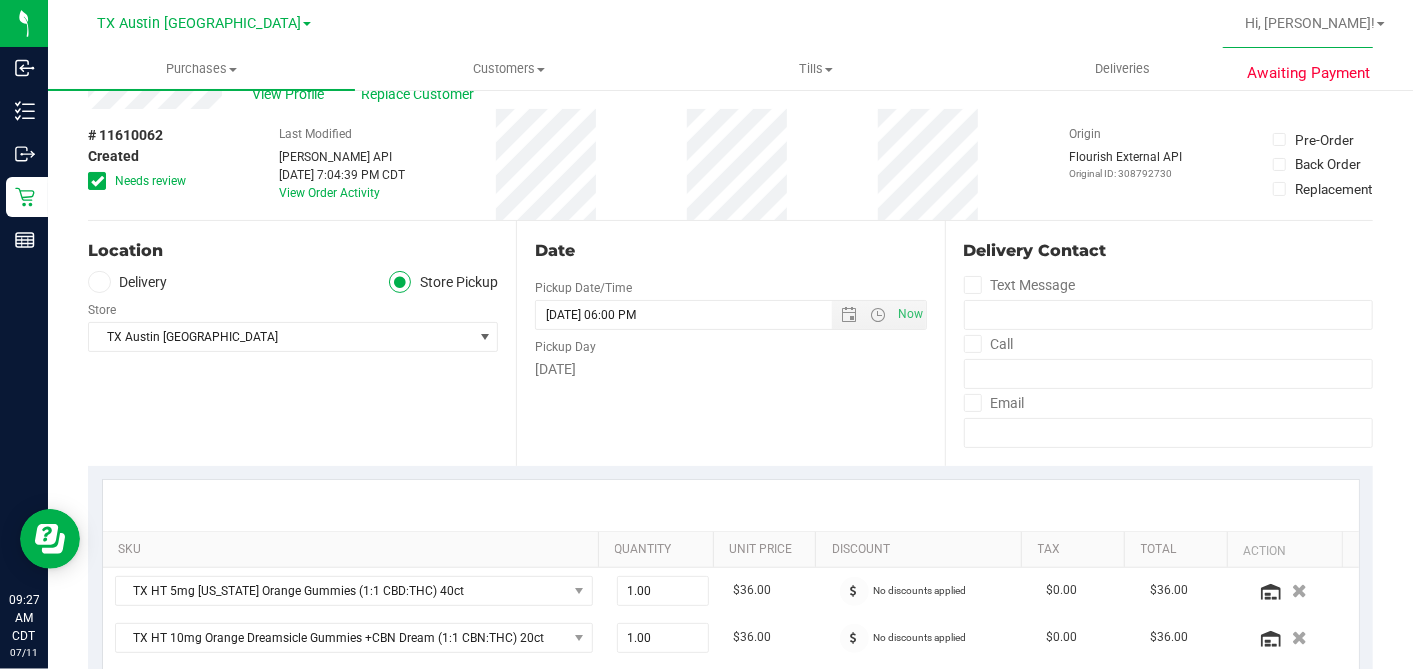 scroll, scrollTop: 0, scrollLeft: 0, axis: both 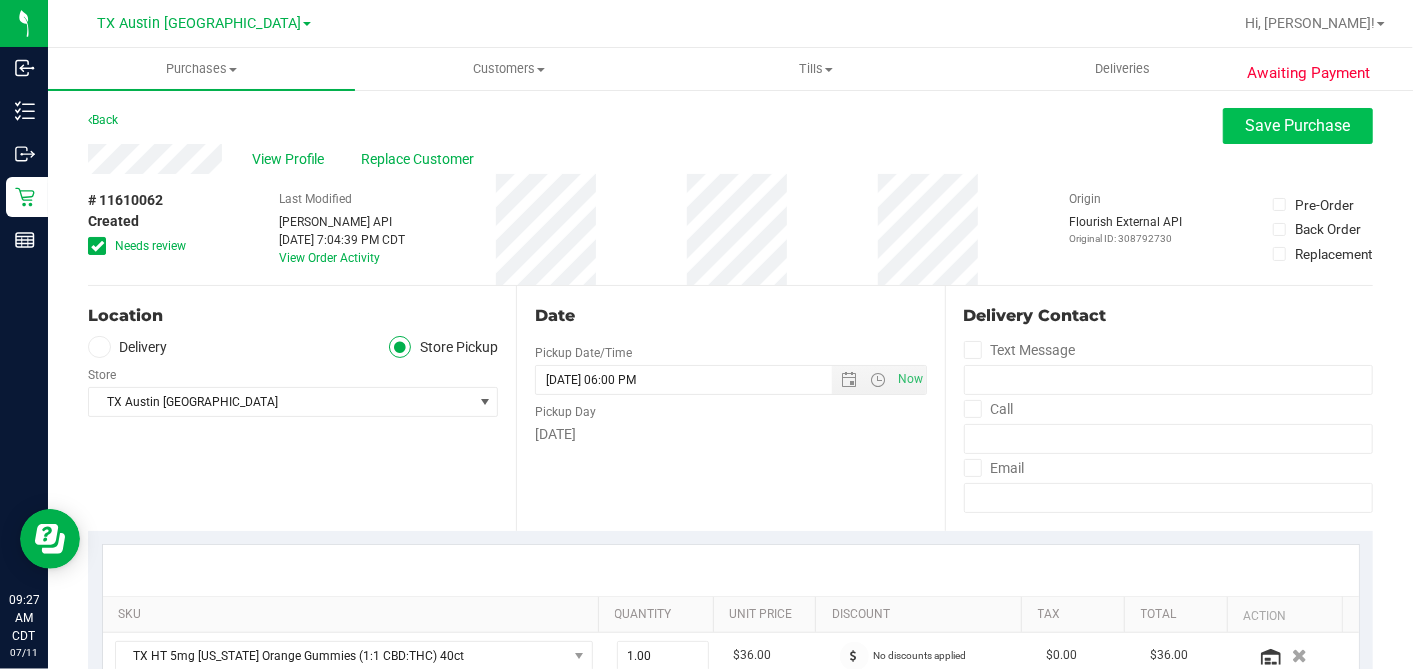 type on "Saturday 07/12/2025 10:00-18:00 -- Message:  --  Phone:9728351288 --  Payment Method:CASH --  Menu Name:goodblend TX - Plano Pickup
INSUFFICIENT MG'S TO FULFILL ORDER. 148 MG'S REMAINING ON RX. 750 MG'S ON ORDER. CALLING PT TO REVIEW - DH" 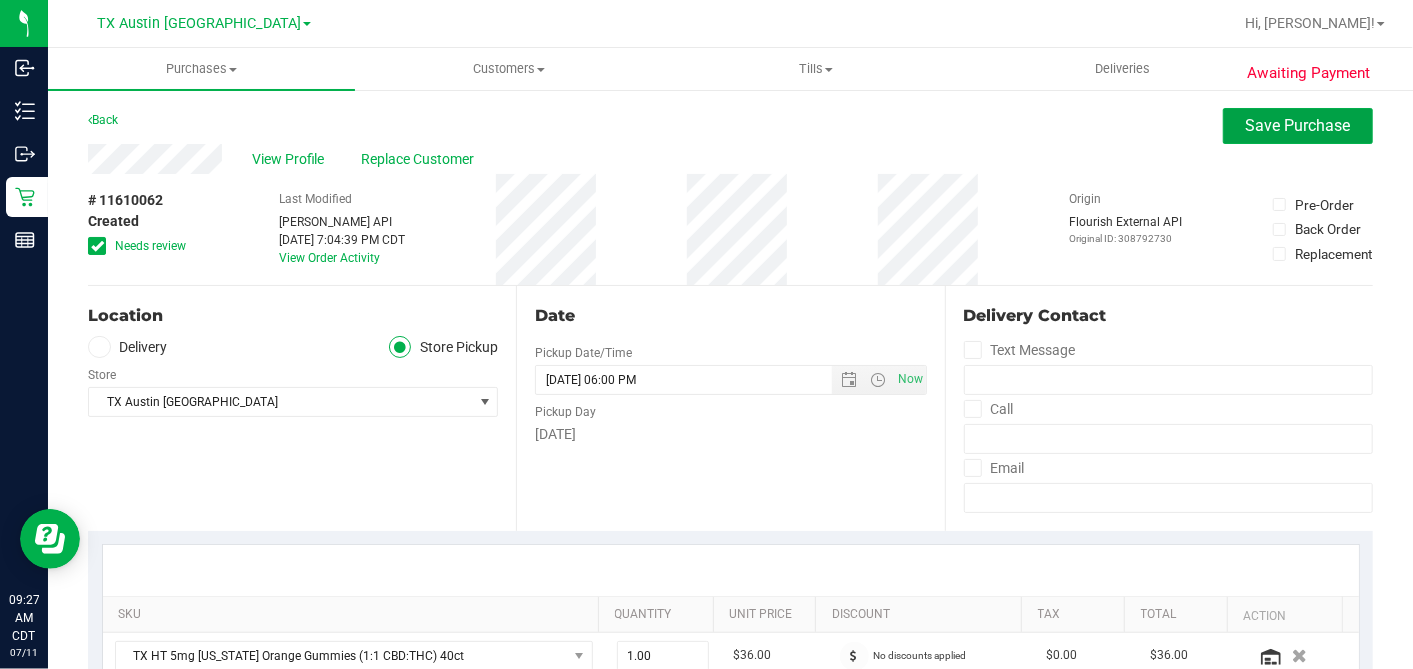 drag, startPoint x: 1230, startPoint y: 136, endPoint x: 1205, endPoint y: 141, distance: 25.495098 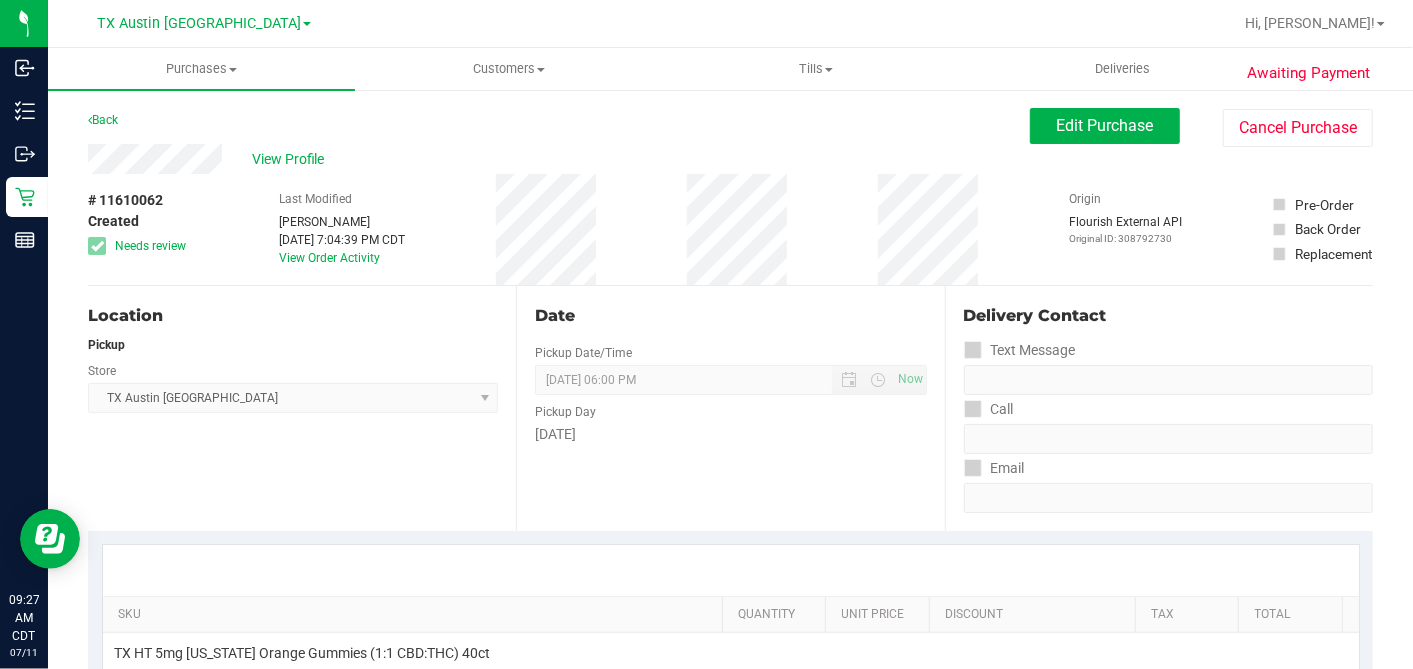 click on "View Profile" at bounding box center (292, 159) 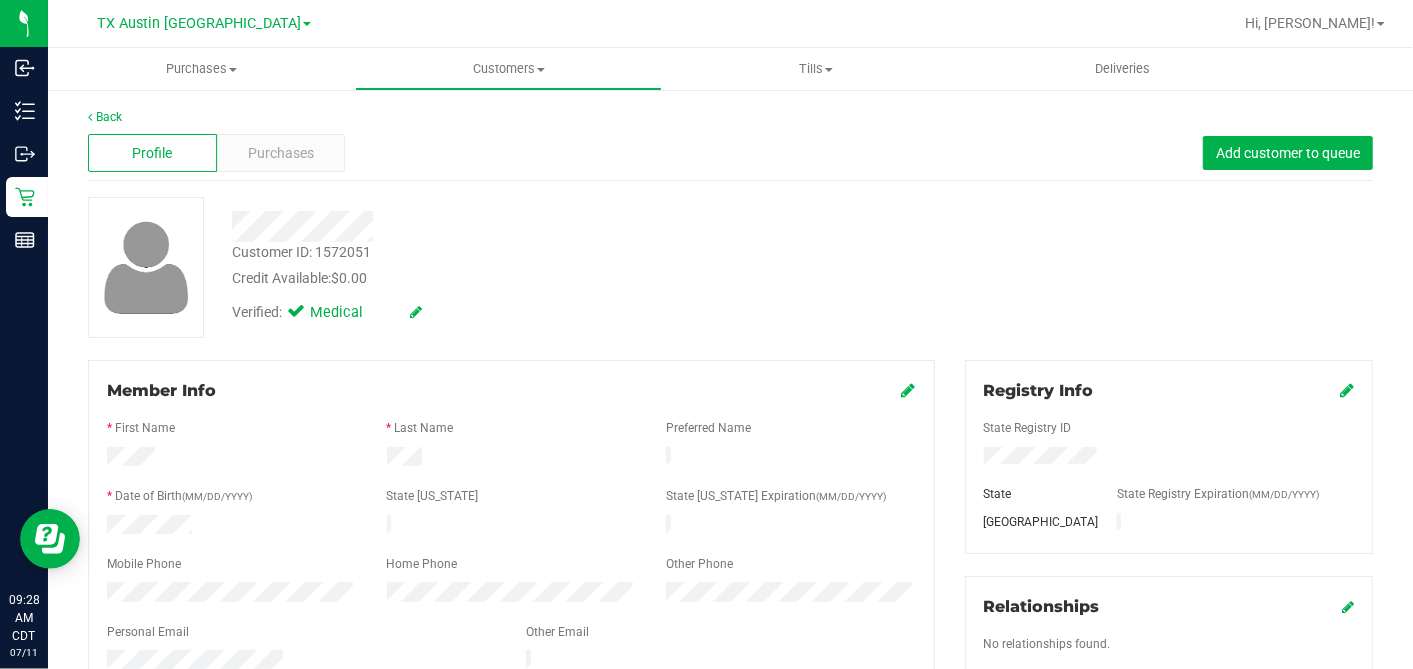 click on "Credit Available:
$0.00" at bounding box center [546, 278] 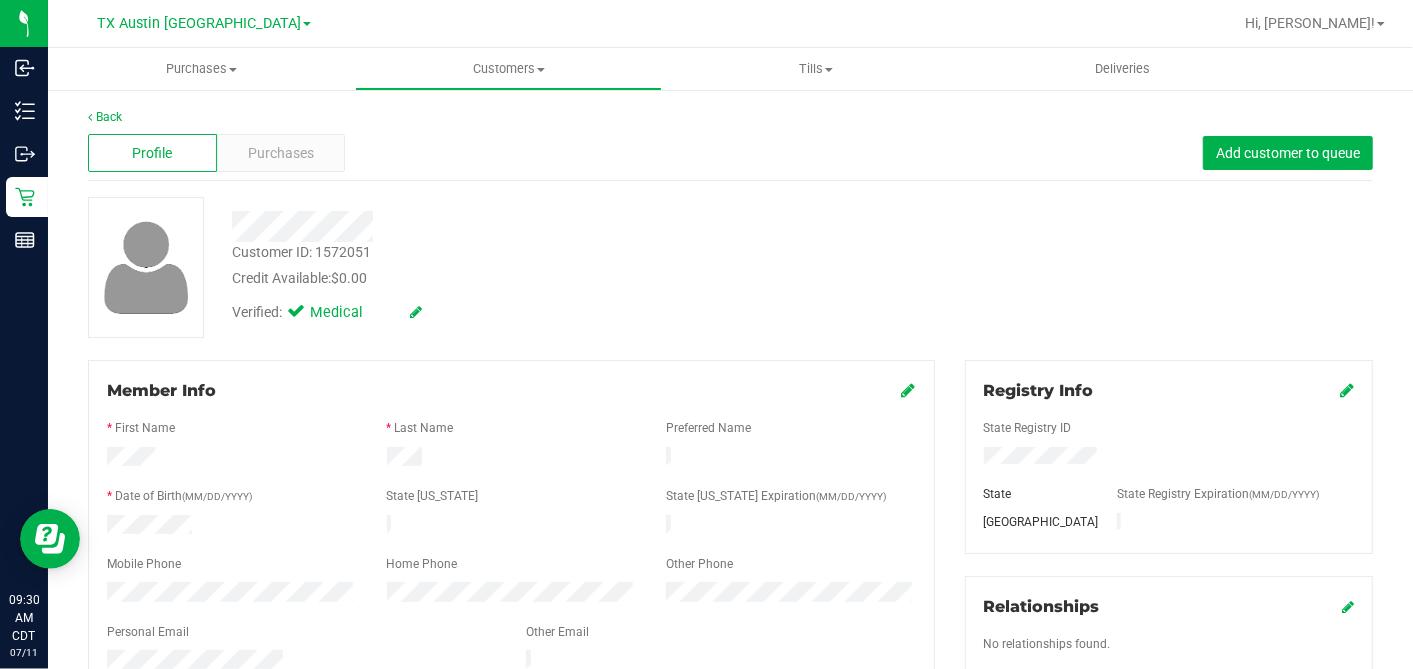click on "Profile
Purchases
Add customer to queue" at bounding box center [730, 153] 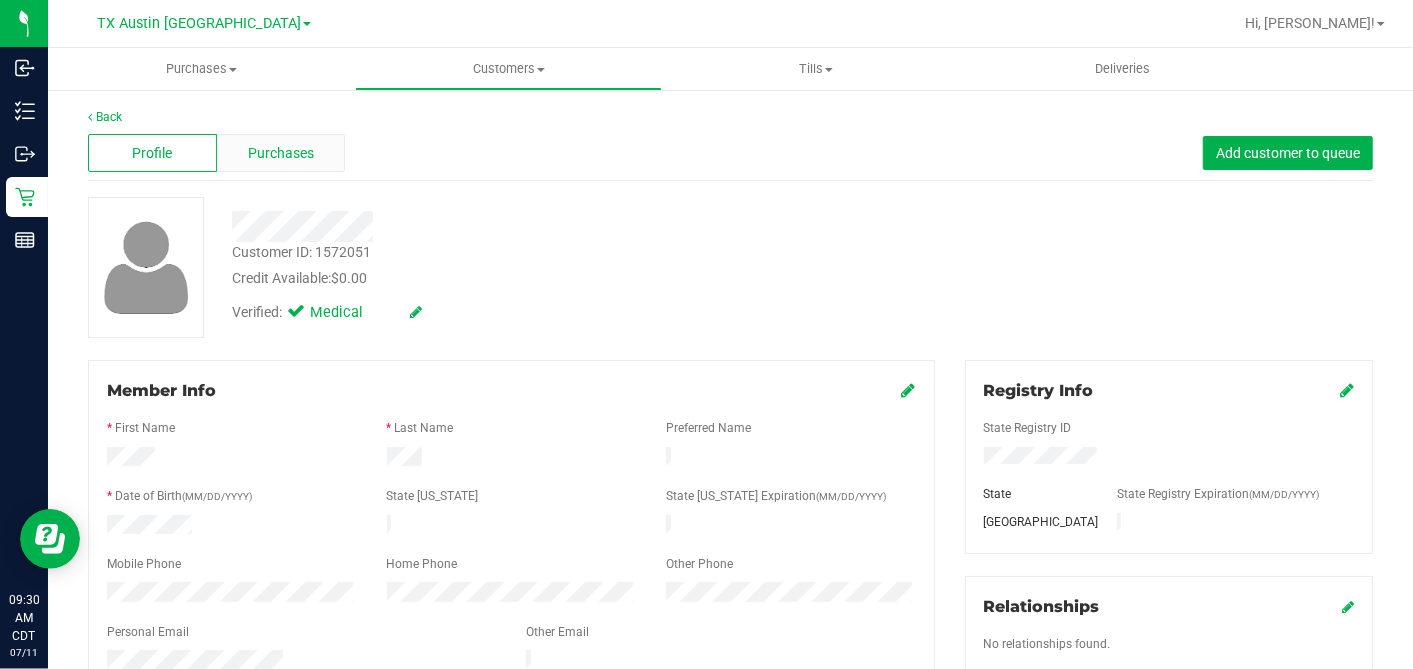 click on "Purchases" at bounding box center [281, 153] 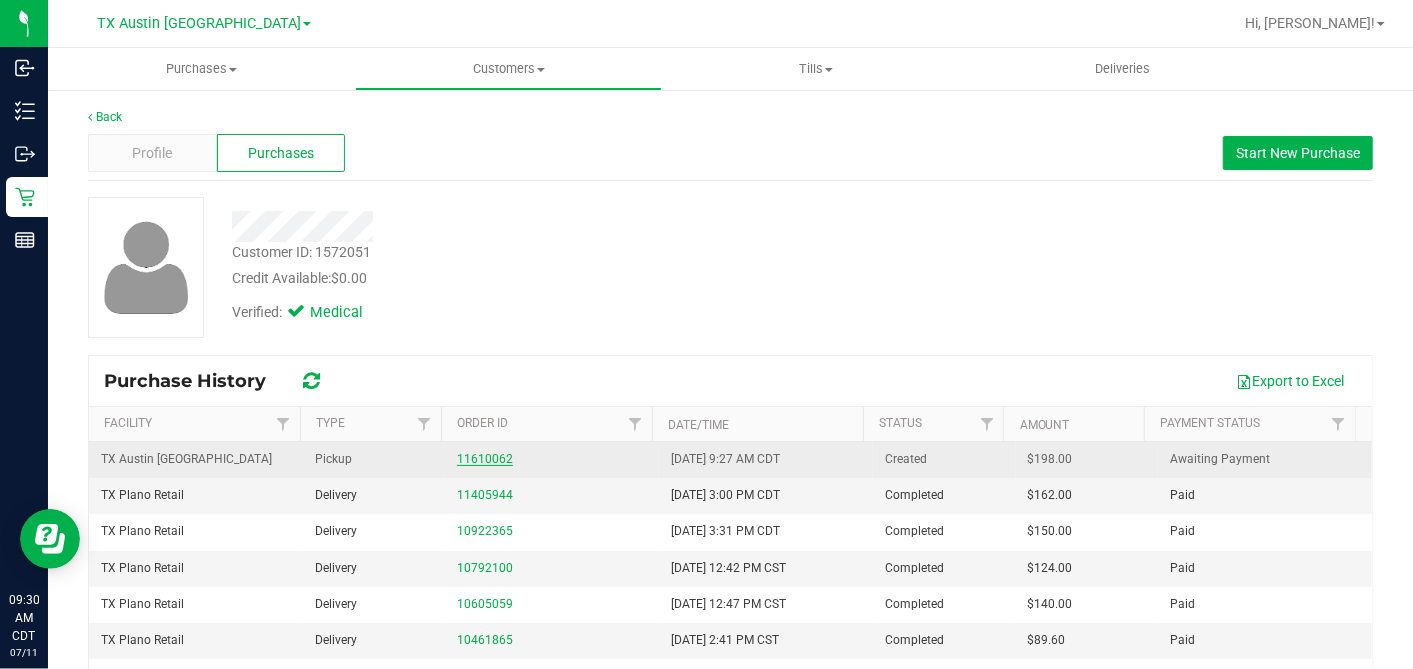 click on "11610062" at bounding box center [485, 459] 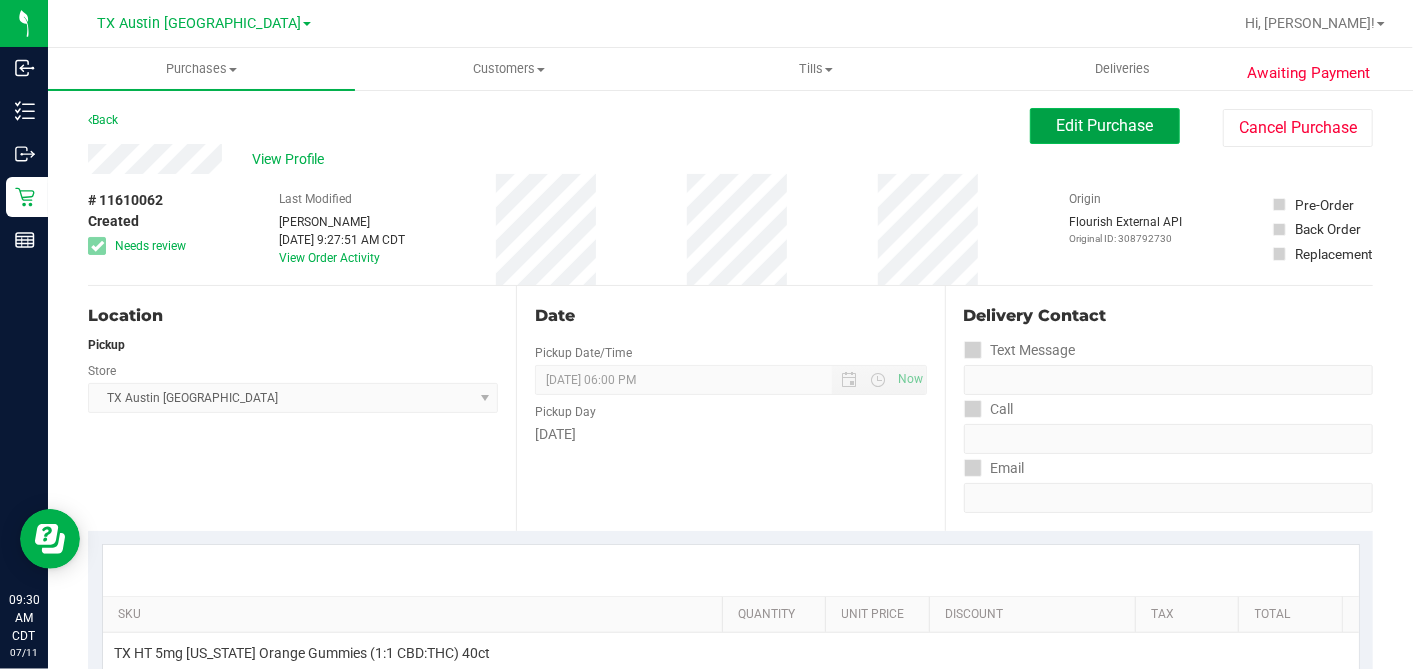 drag, startPoint x: 1042, startPoint y: 139, endPoint x: 1033, endPoint y: 144, distance: 10.29563 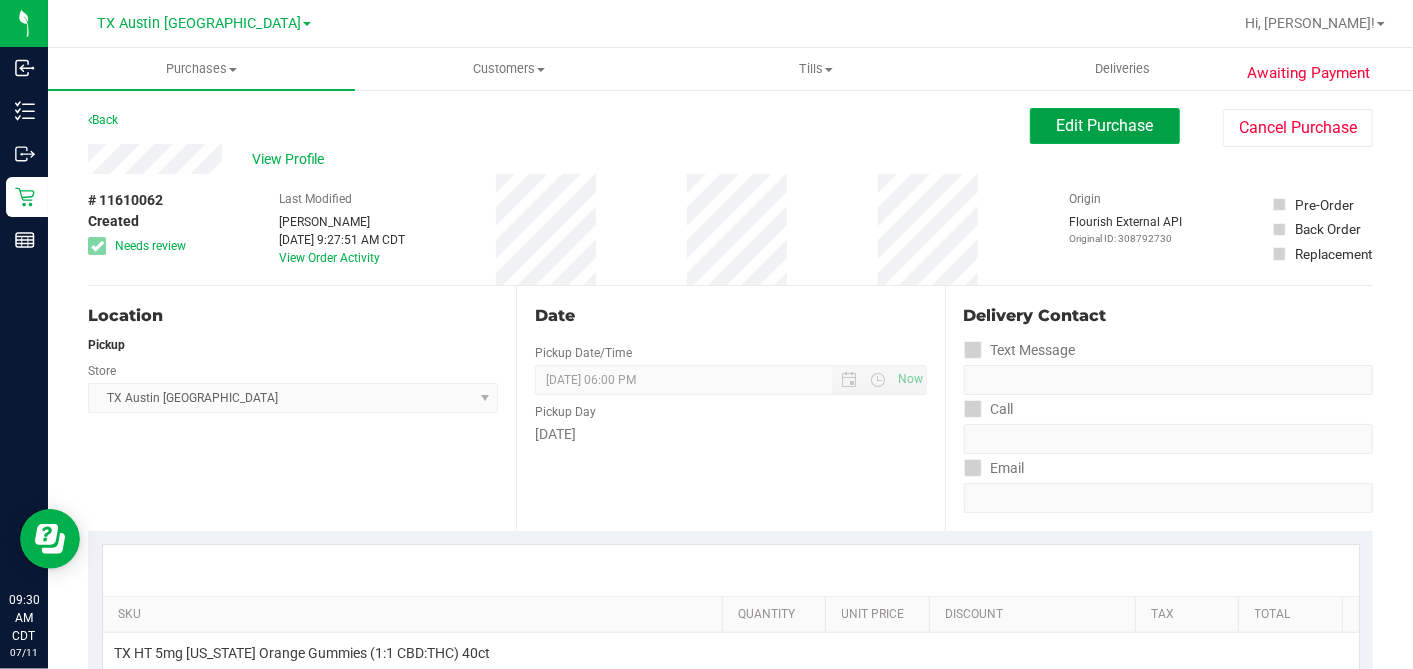 click on "Edit Purchase" at bounding box center (1105, 126) 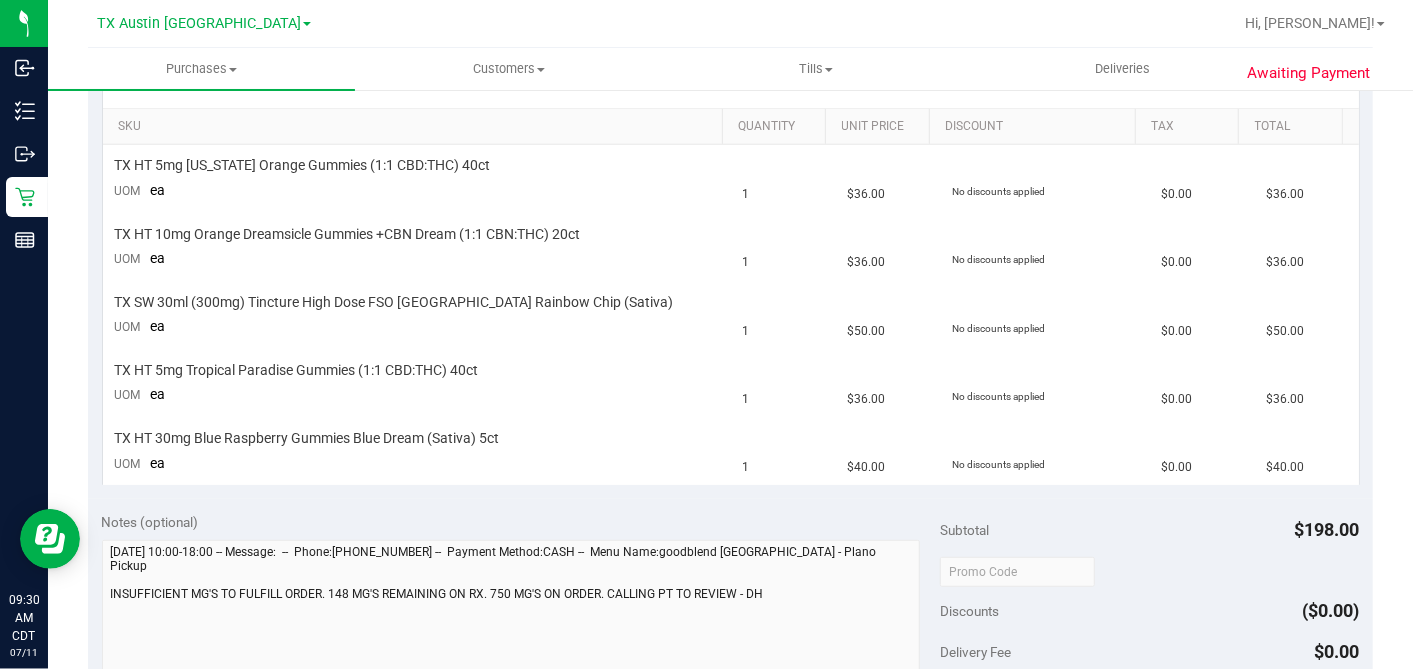 scroll, scrollTop: 666, scrollLeft: 0, axis: vertical 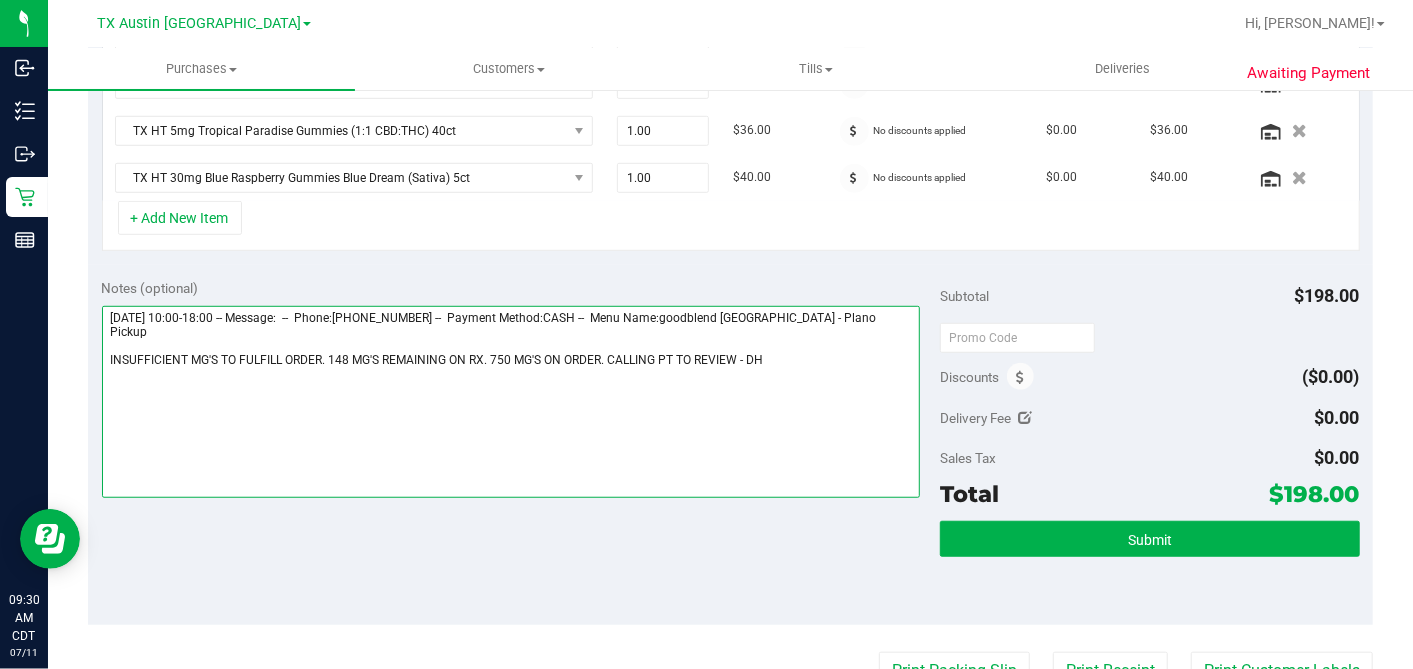 click at bounding box center (511, 402) 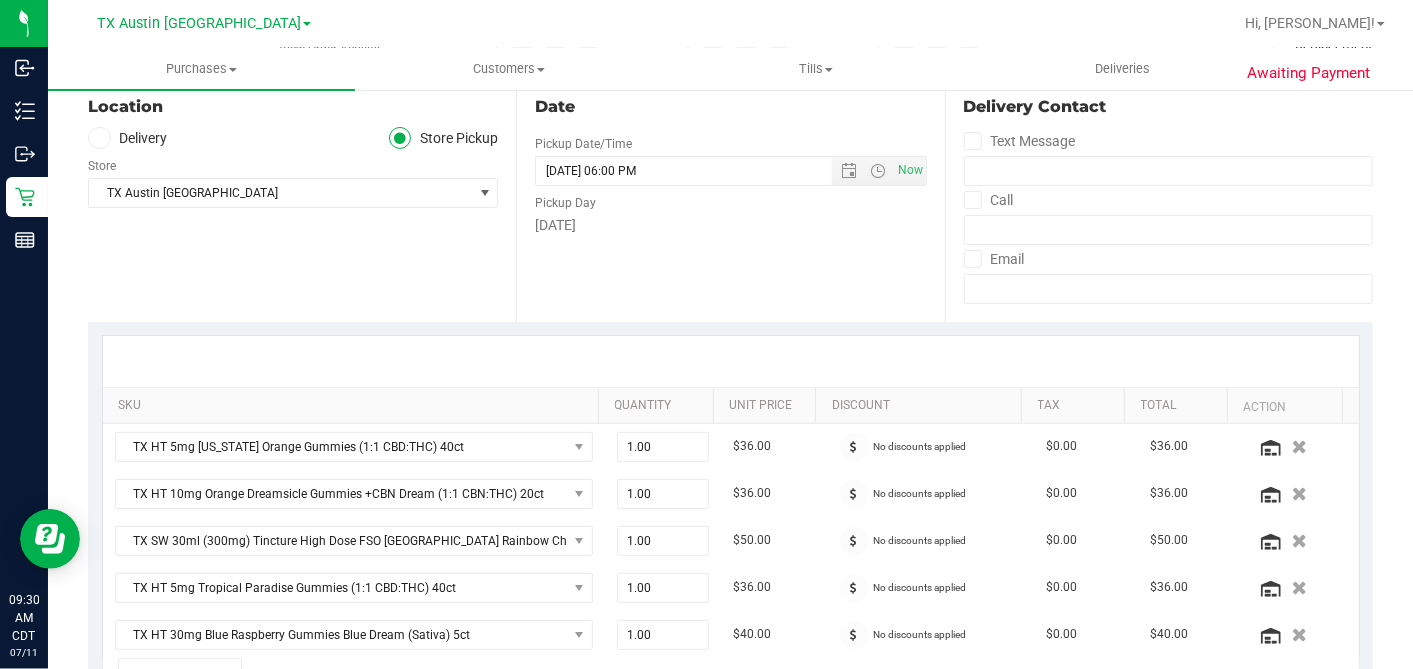 scroll, scrollTop: 0, scrollLeft: 0, axis: both 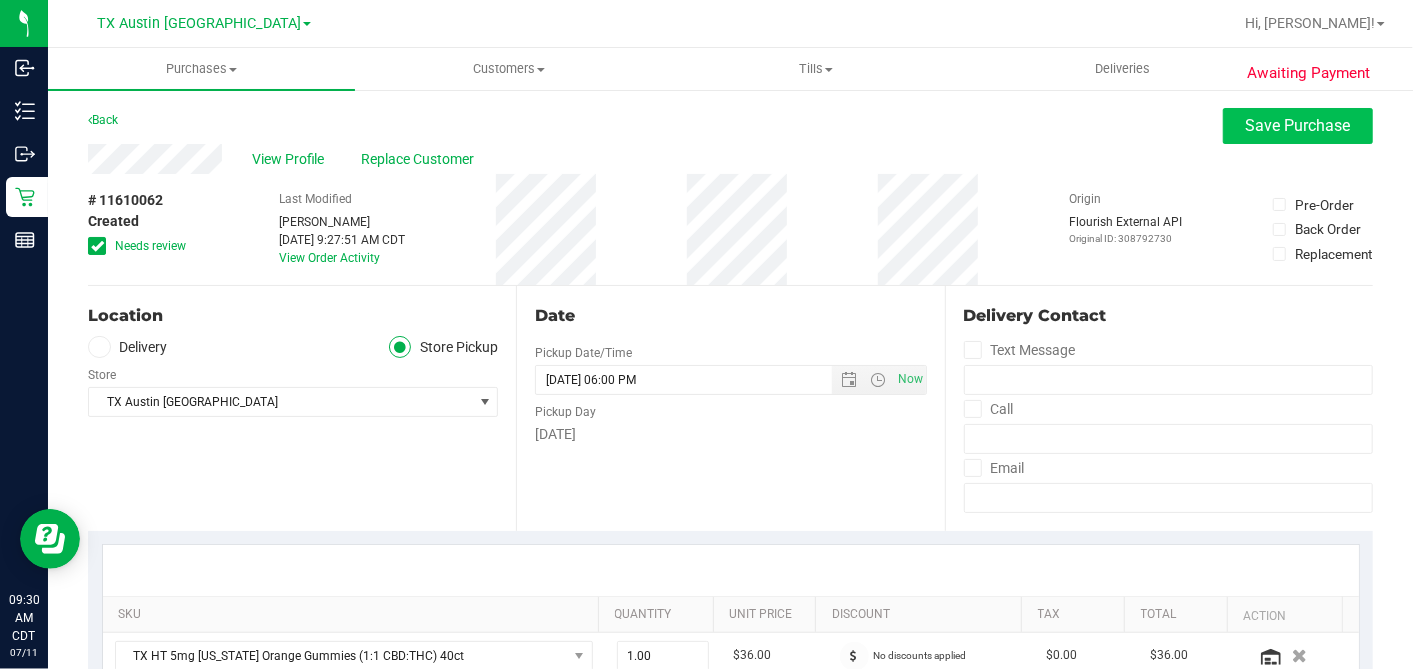 type on "Saturday 07/12/2025 10:00-18:00 -- Message:  --  Phone:9728351288 --  Payment Method:CASH --  Menu Name:goodblend TX - Plano Pickup
INSUFFICIENT MG'S TO FULFILL ORDER. 148 MG'S REMAINING ON RX. 750 MG'S ON ORDER. CALLING PT TO REVIEW. LEFT VM - DH" 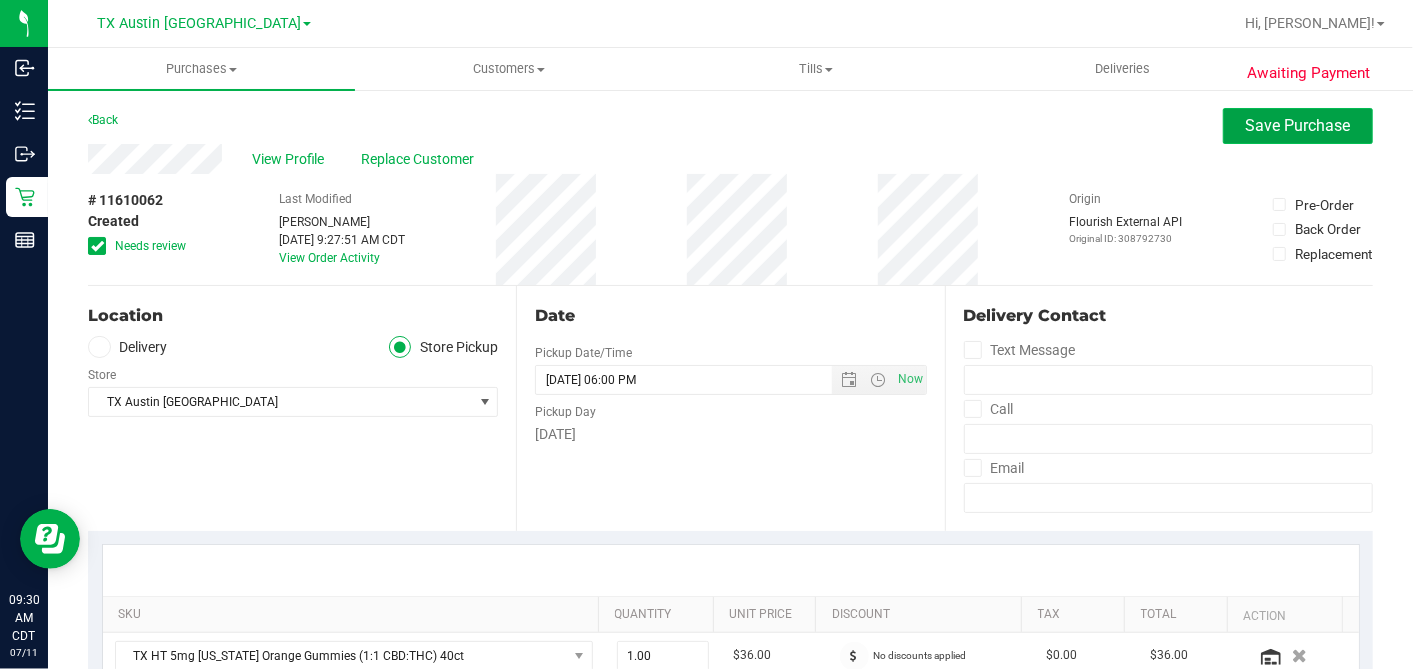 click on "Save Purchase" at bounding box center [1298, 126] 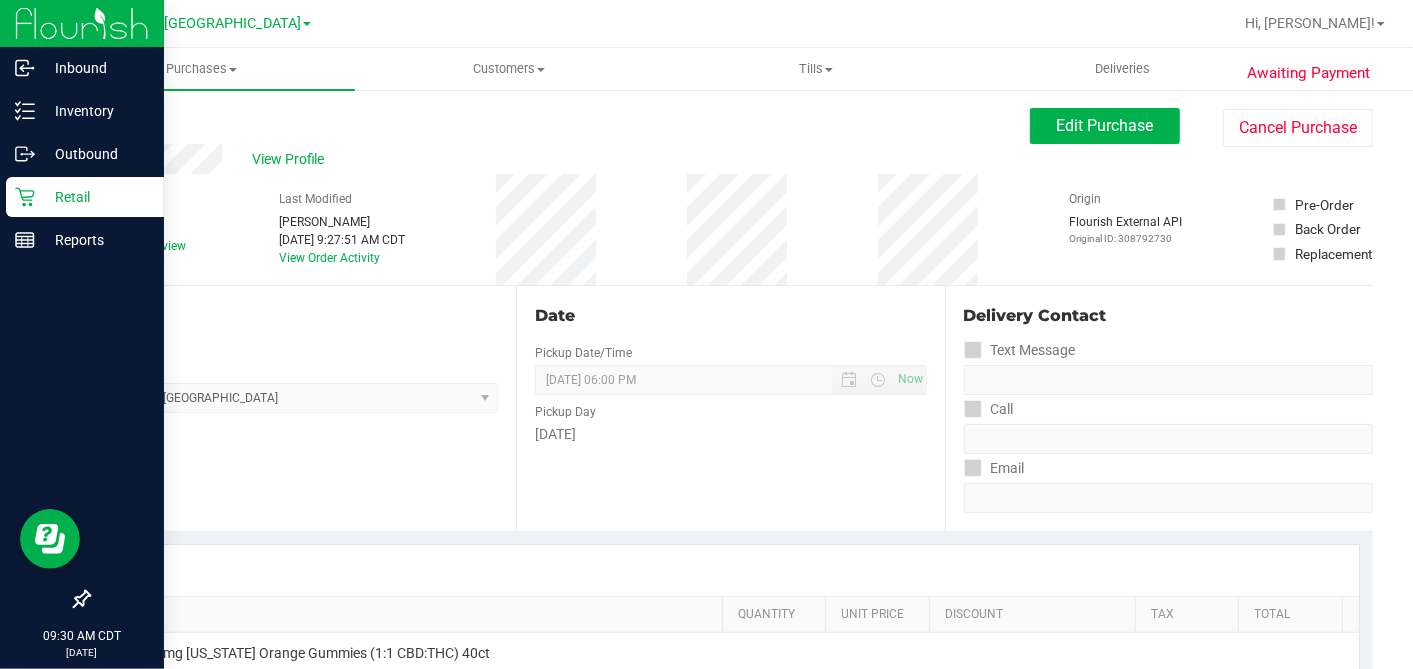 click on "Retail" at bounding box center (95, 197) 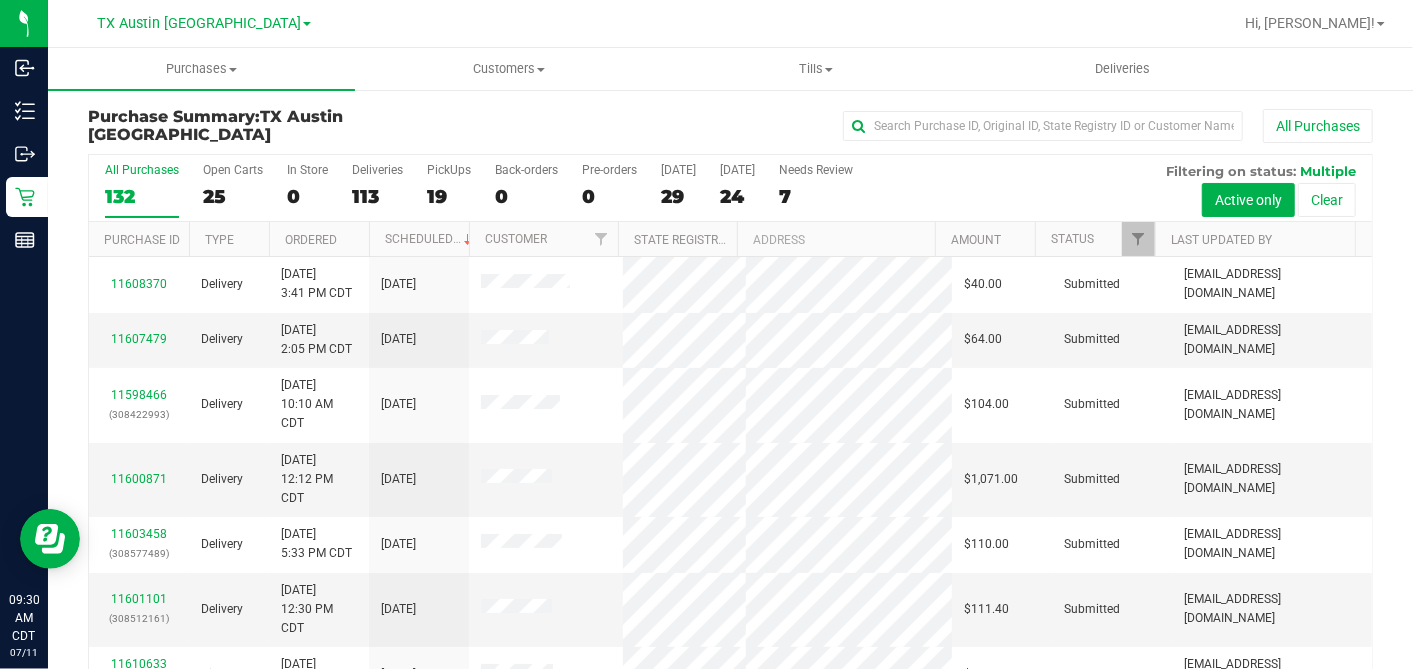 click on "24" at bounding box center (737, 196) 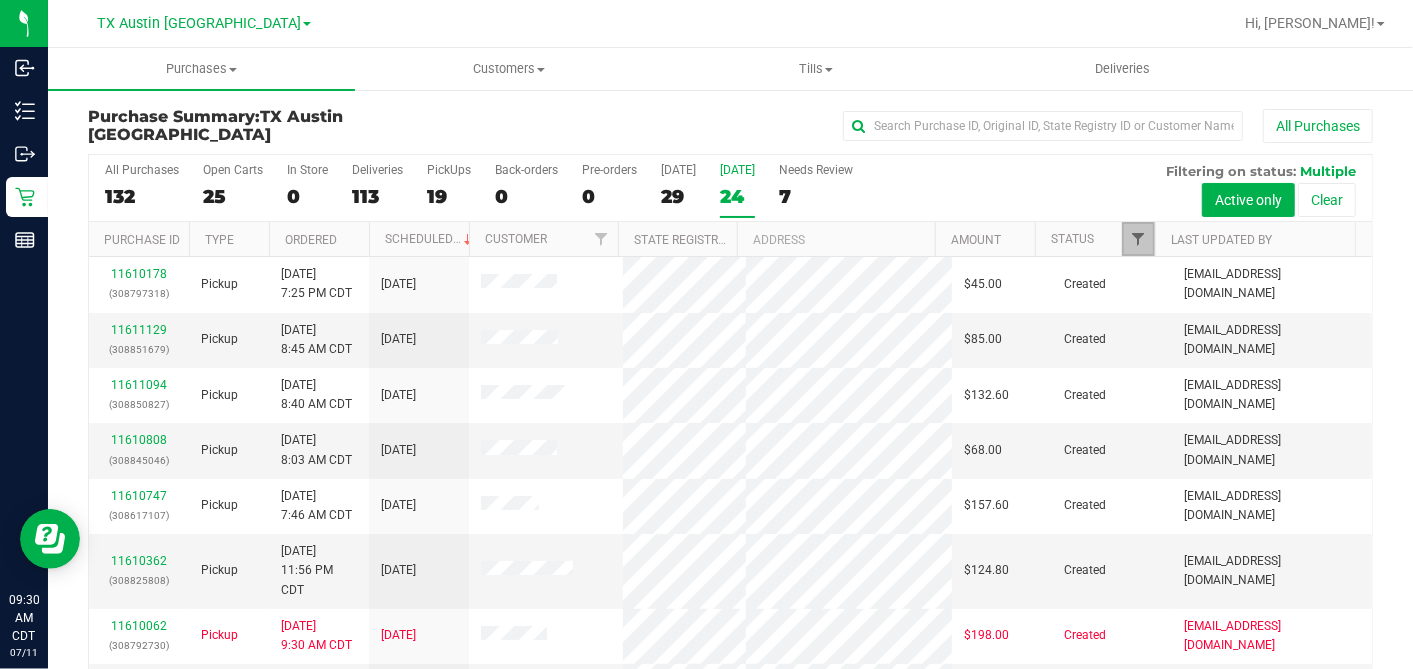click at bounding box center (1138, 239) 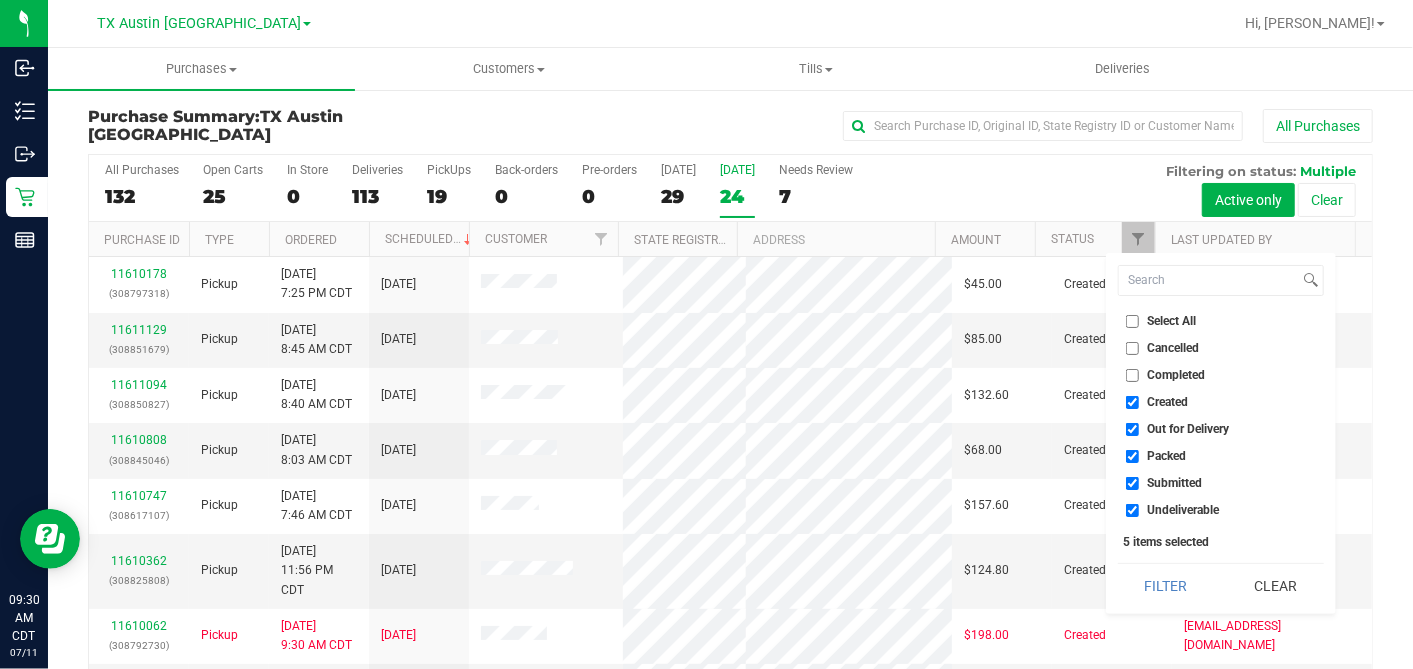 click on "Select All" at bounding box center (1132, 321) 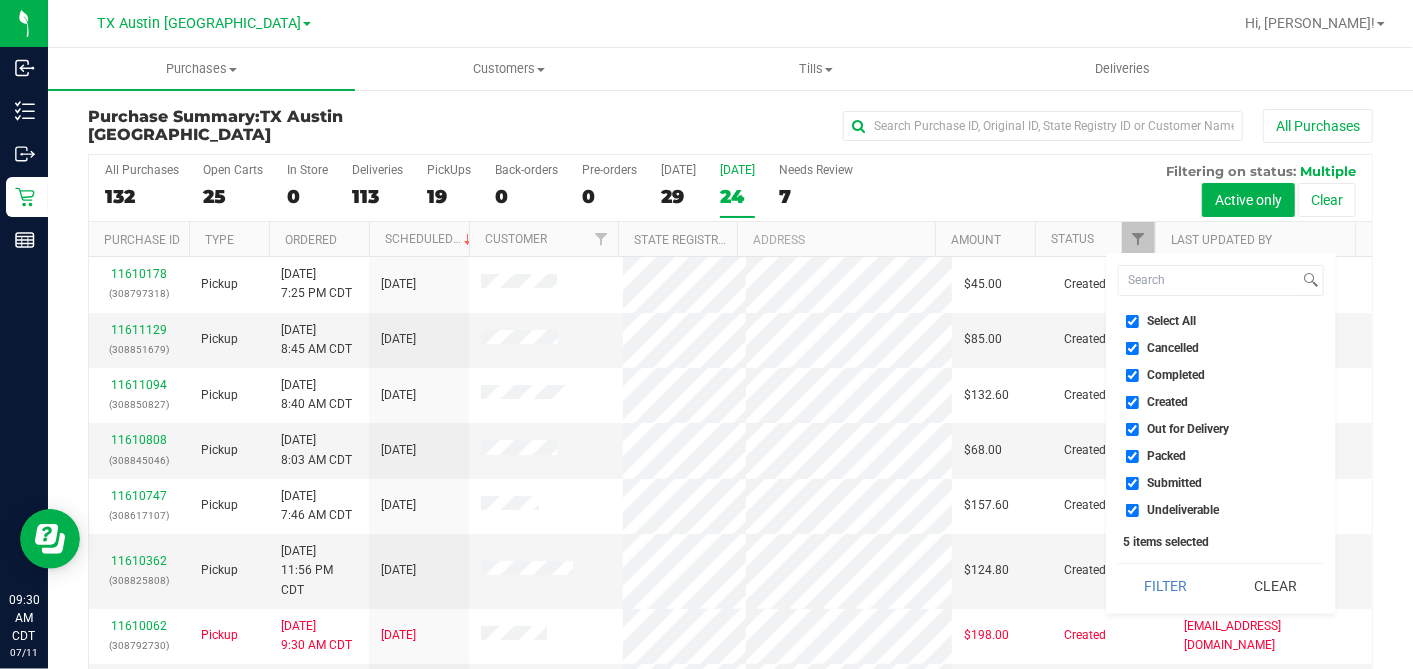 checkbox on "true" 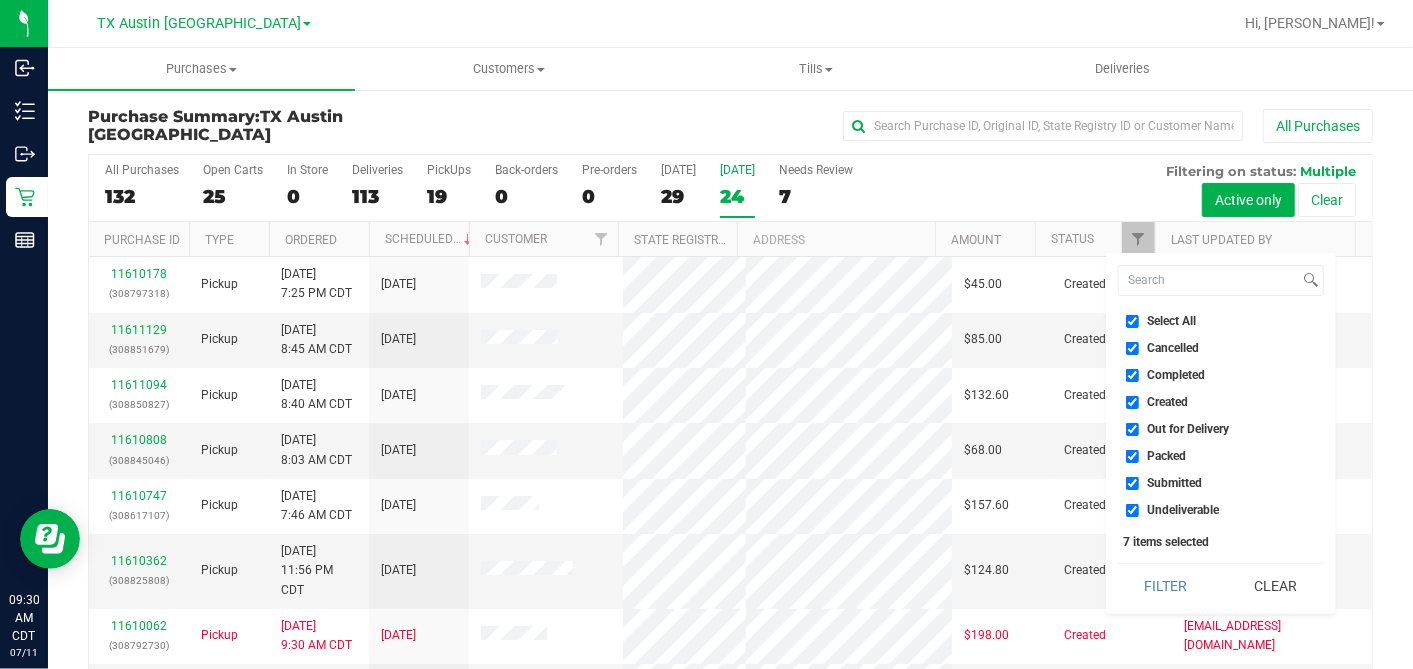 click on "Select All" at bounding box center [1132, 321] 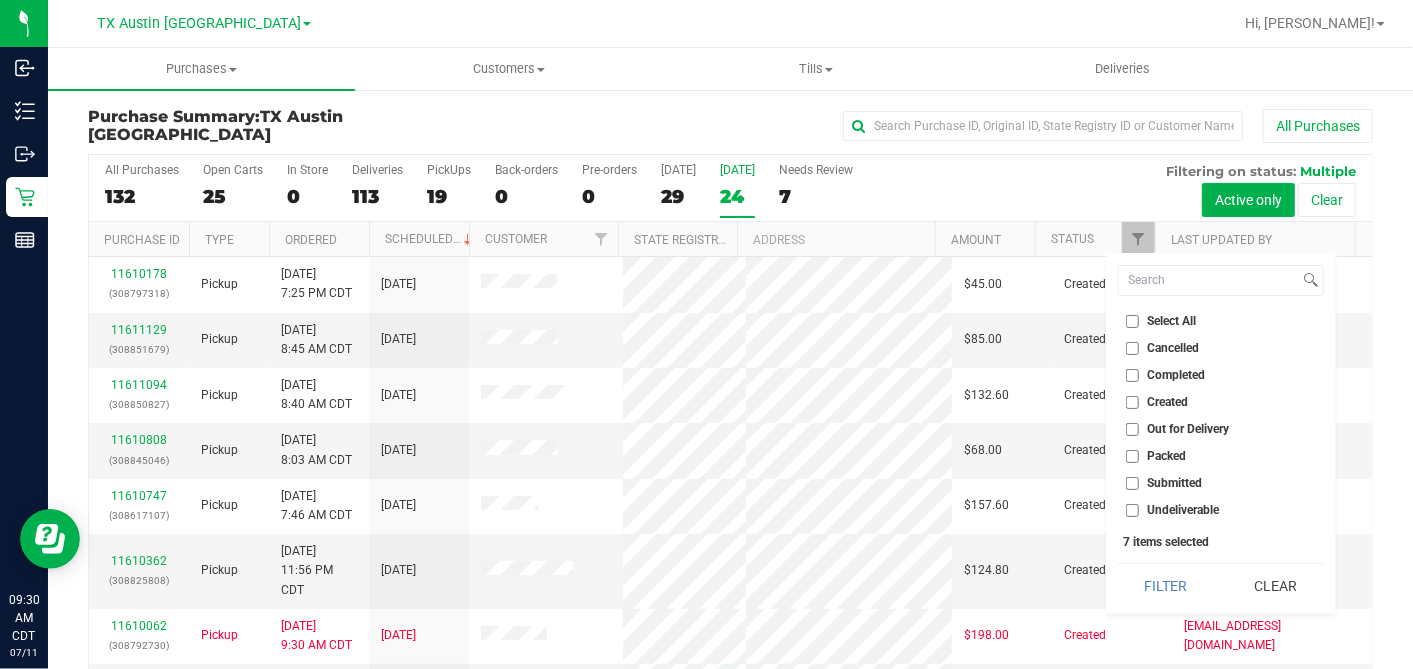 checkbox on "false" 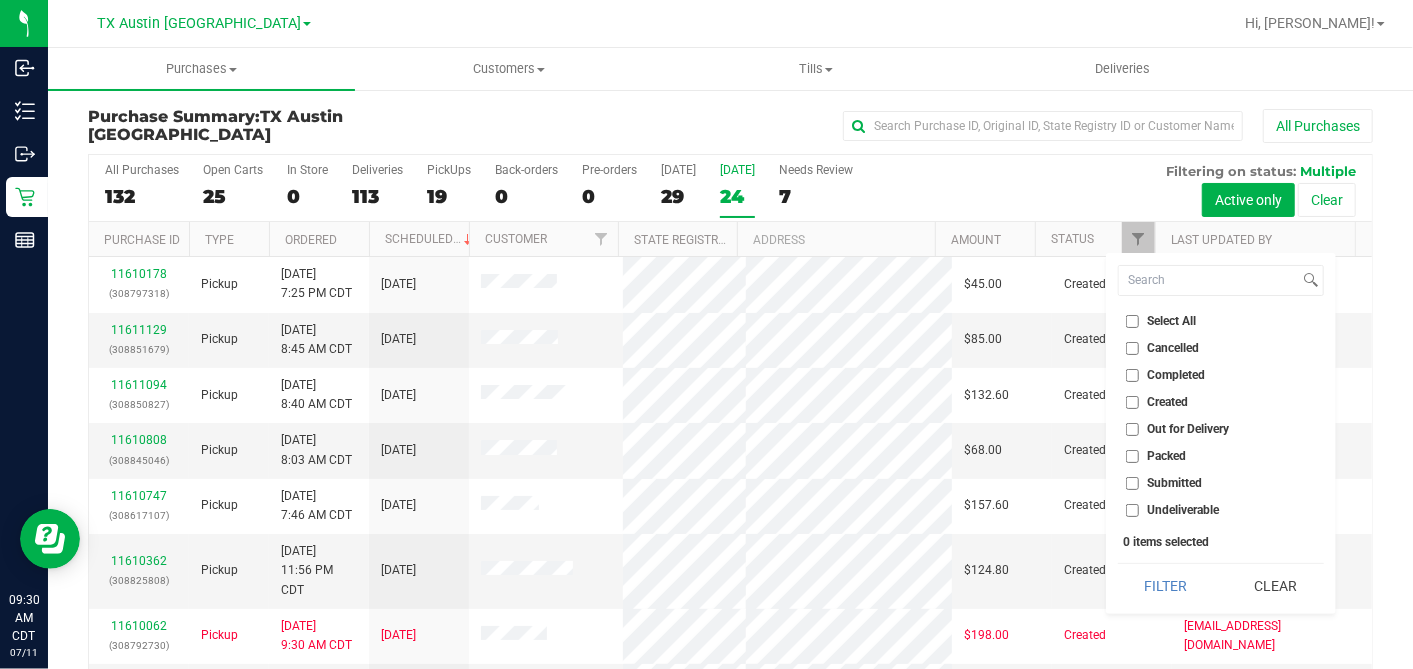 click on "Created" at bounding box center (1157, 402) 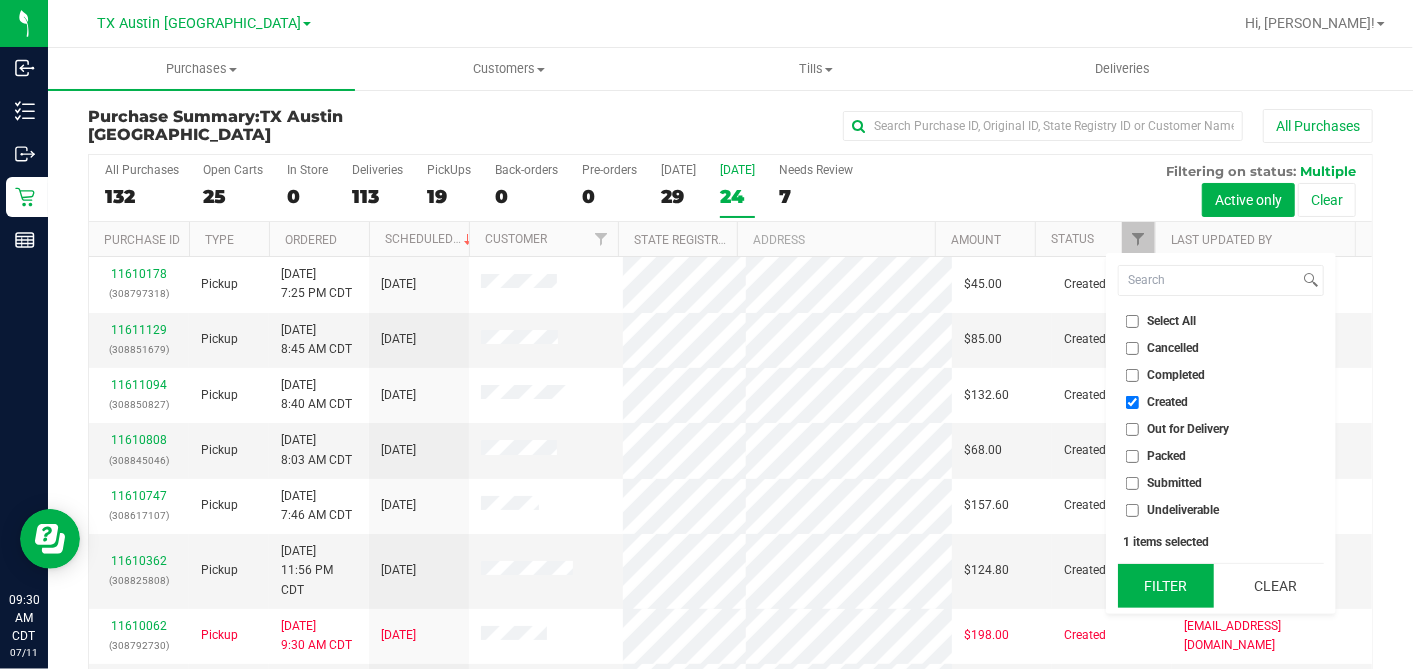 click on "Select All Cancelled Completed Created Out for Delivery Packed Submitted Undeliverable 1 items selected Filter Clear" at bounding box center (1221, 433) 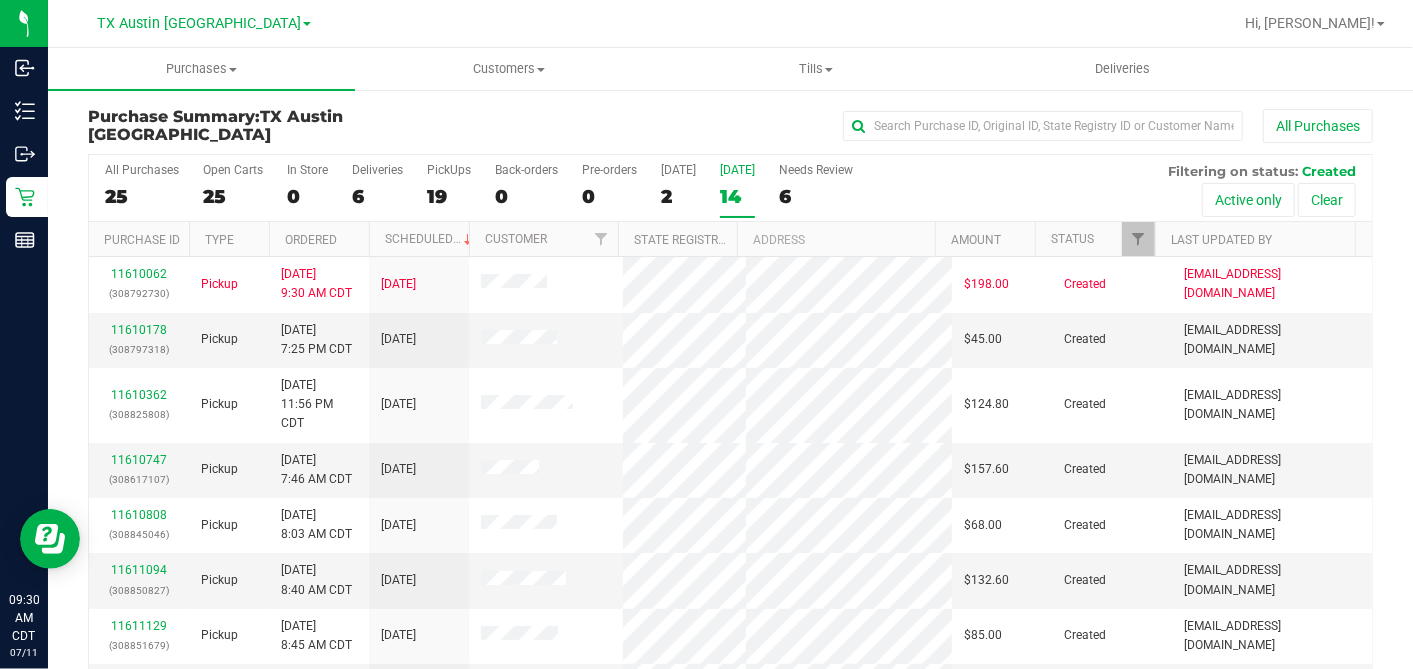 click on "Ordered" at bounding box center (319, 239) 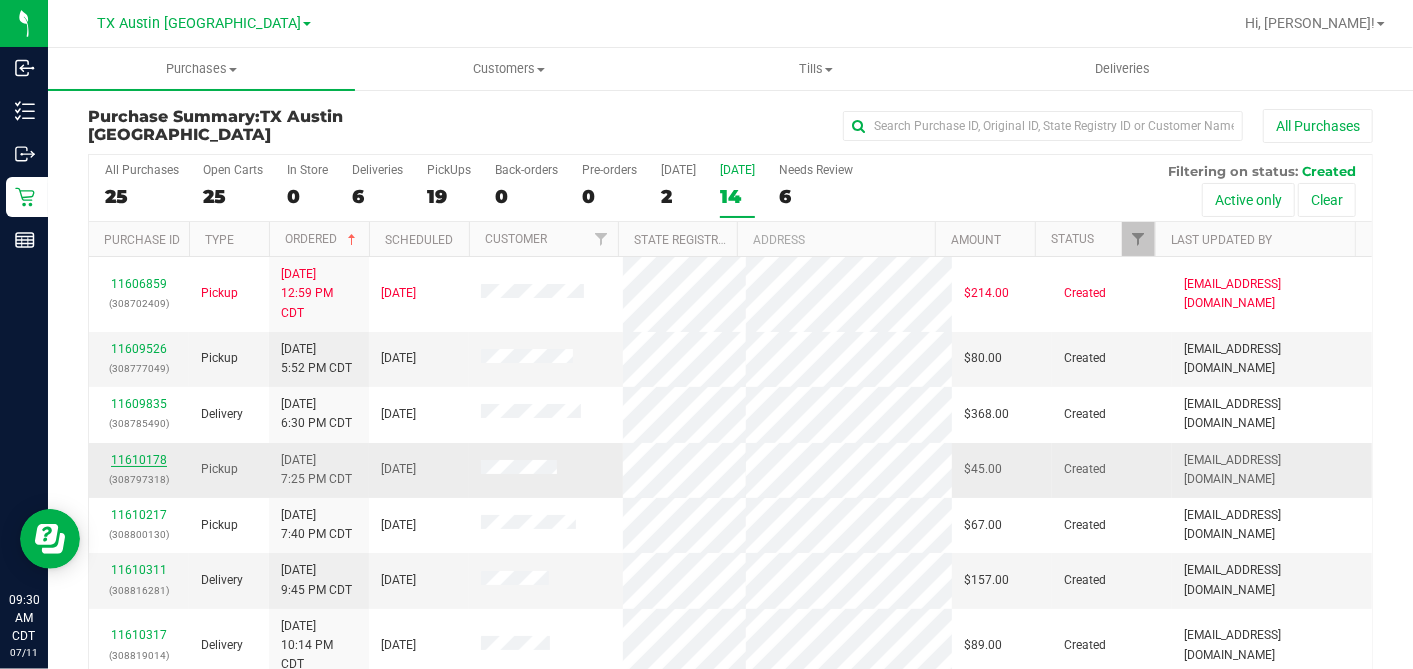 click on "11610178" at bounding box center (139, 460) 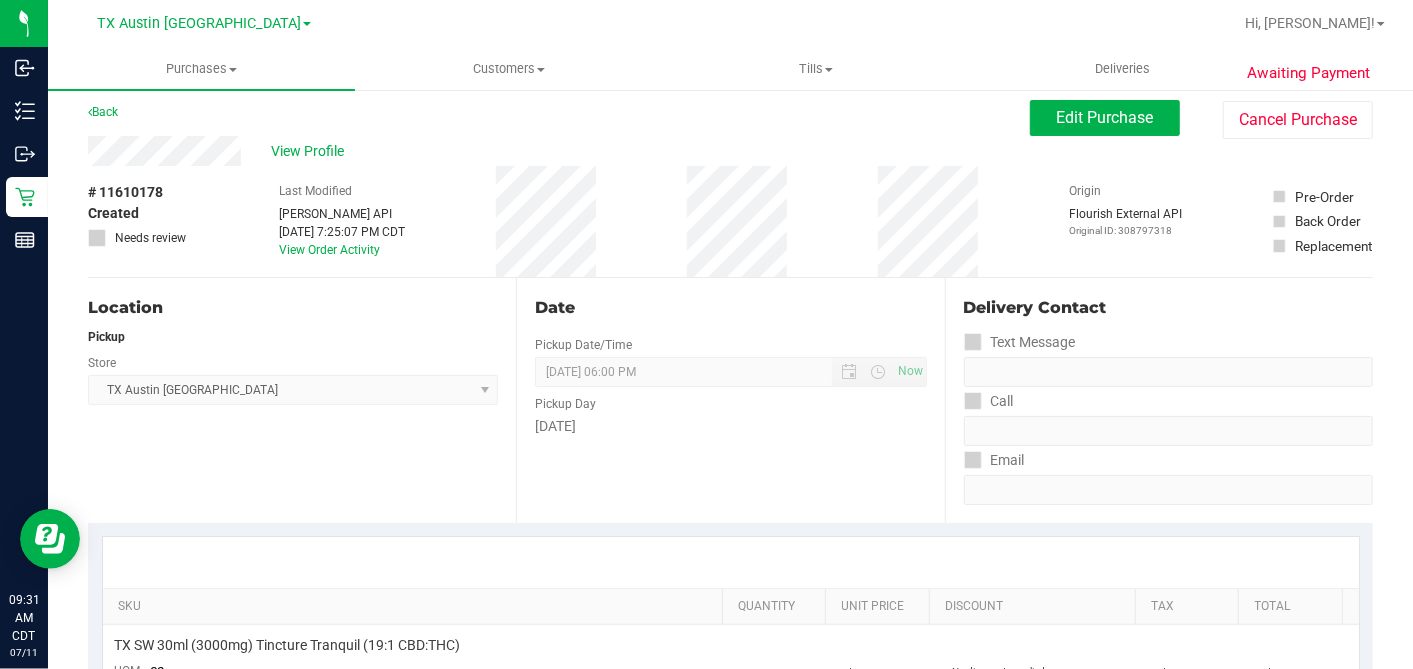 scroll, scrollTop: 0, scrollLeft: 0, axis: both 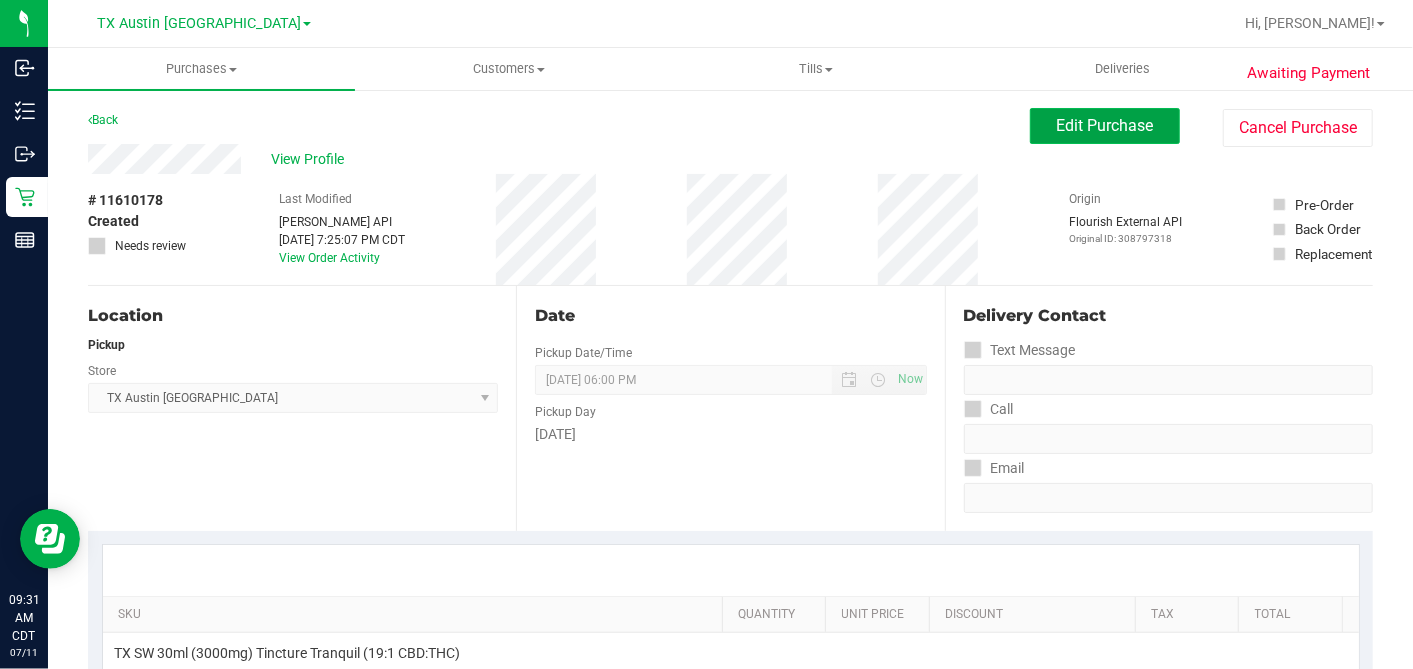 click on "Edit Purchase" at bounding box center [1105, 125] 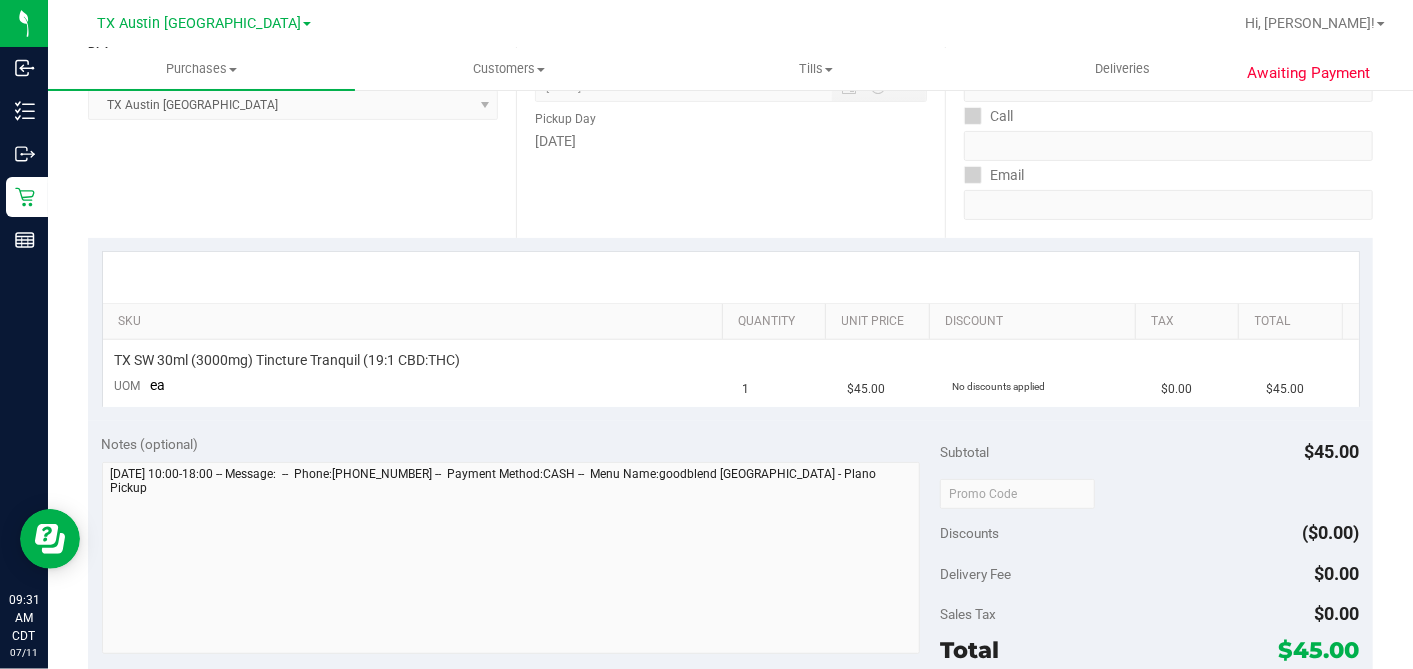 scroll, scrollTop: 333, scrollLeft: 0, axis: vertical 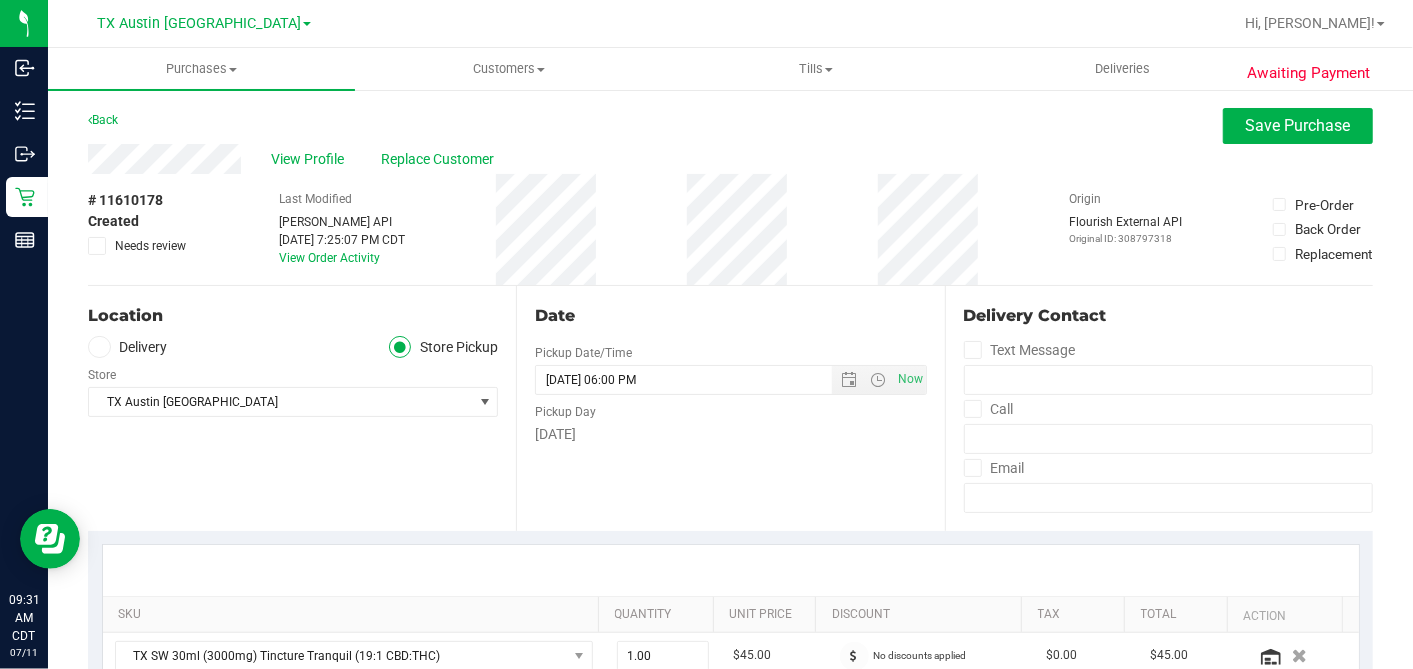click on "Location
Delivery
Store Pickup
Store
TX Austin DC Select Store Bonita Springs WC Boynton Beach WC Bradenton WC Brandon WC Brooksville WC Call Center Clermont WC Crestview WC Deerfield Beach WC Delray Beach WC Deltona WC Ft Walton Beach WC Ft. Lauderdale WC Ft. Myers WC Gainesville WC Jax Atlantic WC JAX DC REP Jax WC Key West WC Lakeland WC Largo WC Lehigh Acres DC REP Merritt Island WC Miami 72nd WC Miami Beach WC Miami Dadeland WC Miramar DC REP New Port Richey WC North Palm Beach WC North Port WC Ocala WC Orange Park WC Orlando Colonial WC Orlando DC REP Orlando WC Oviedo WC Palm Bay WC Palm Coast WC Panama City WC Pensacola WC Port Orange WC" at bounding box center (302, 408) 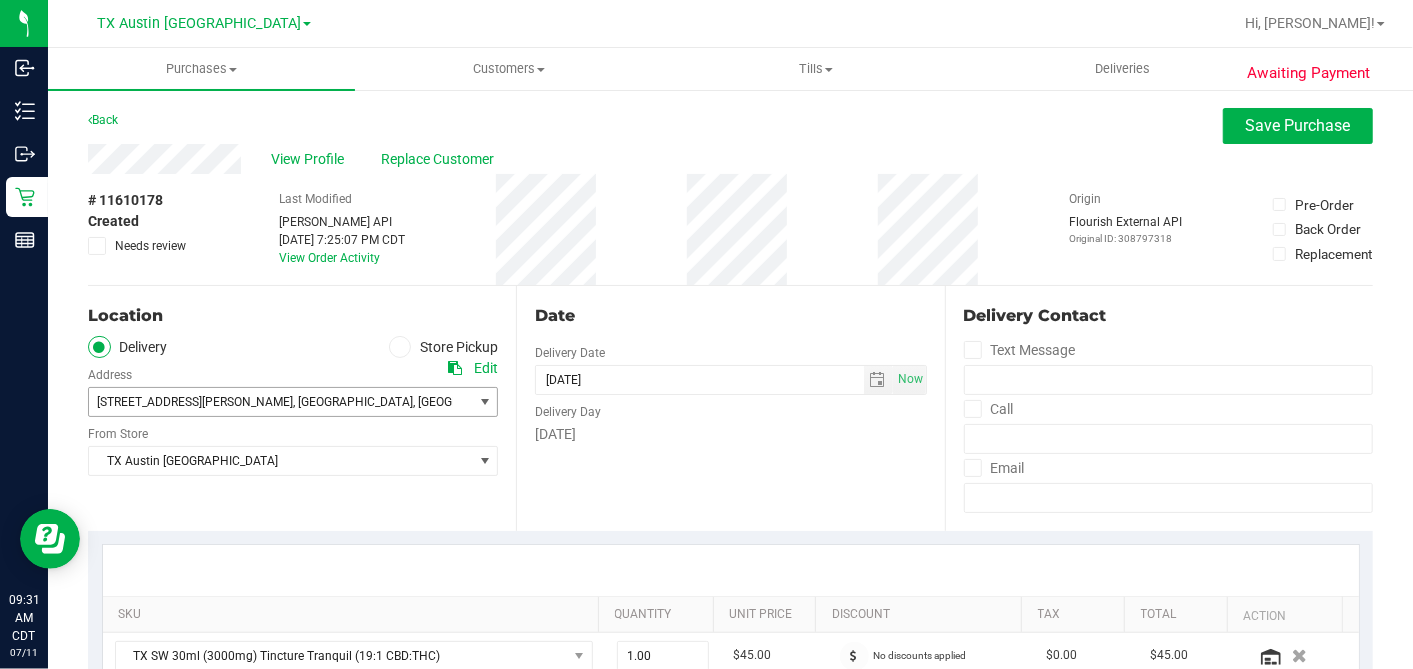 click on "3101 Sheryl Dr
, Flower Mound
, FL
75022" at bounding box center (293, 402) 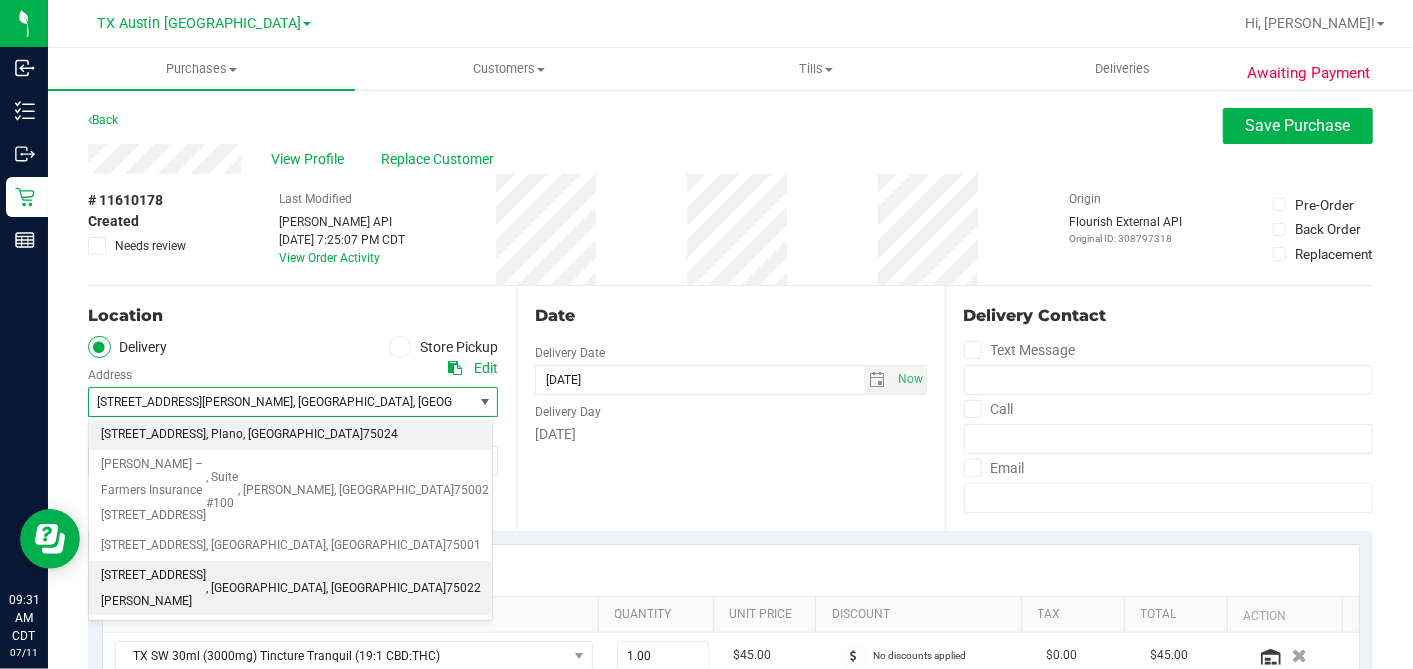 click on "4720 SH 121 N Suite # 180" at bounding box center (153, 435) 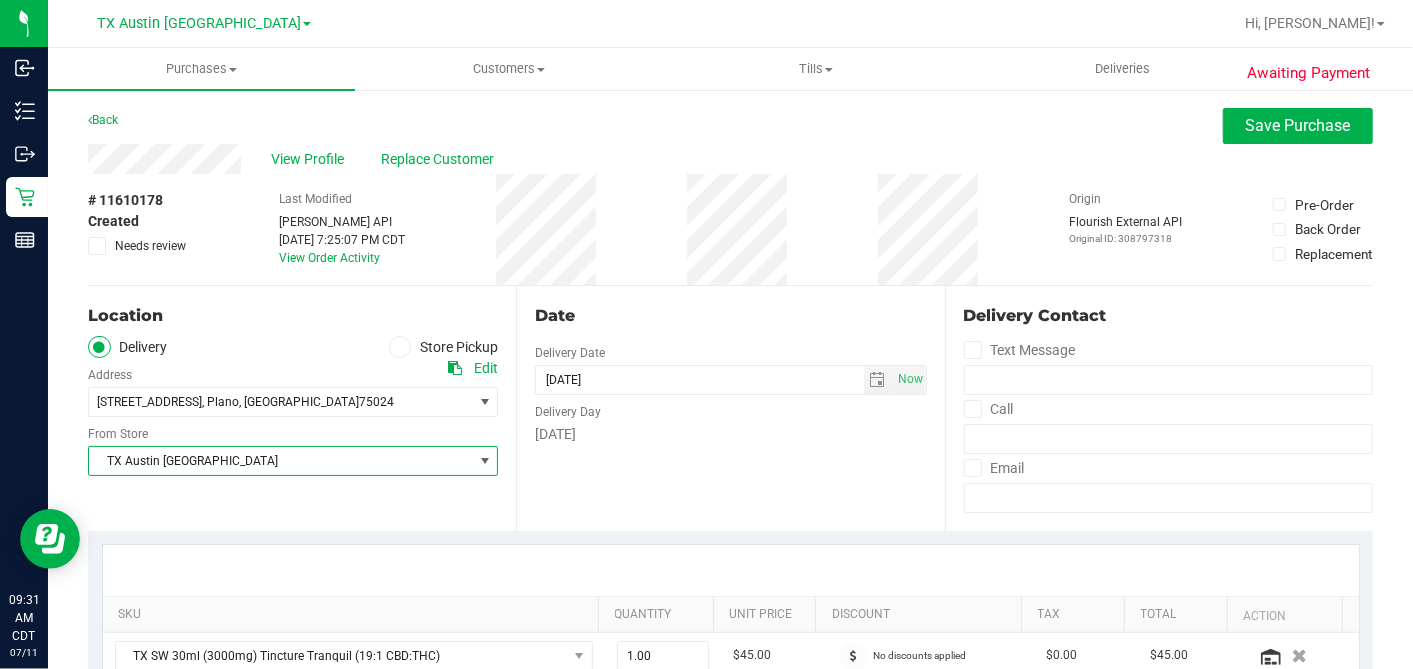 click on "TX Austin [GEOGRAPHIC_DATA]" at bounding box center [280, 461] 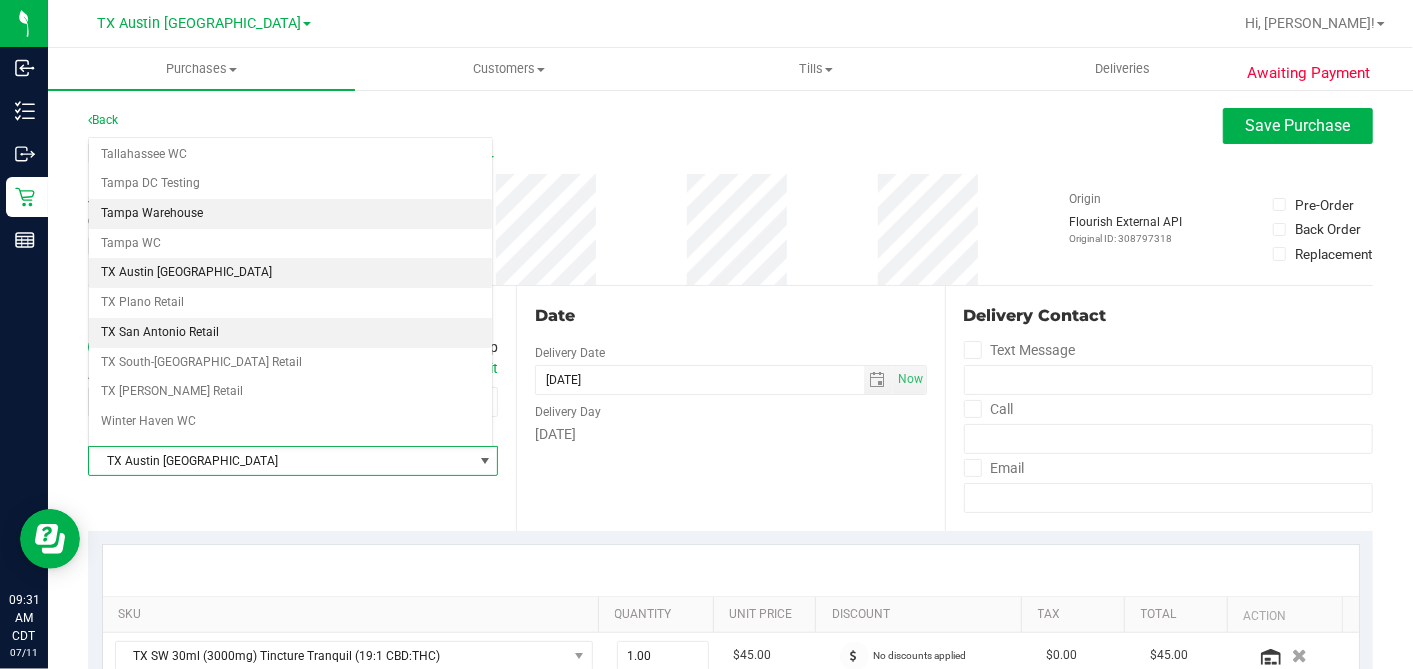 scroll, scrollTop: 1422, scrollLeft: 0, axis: vertical 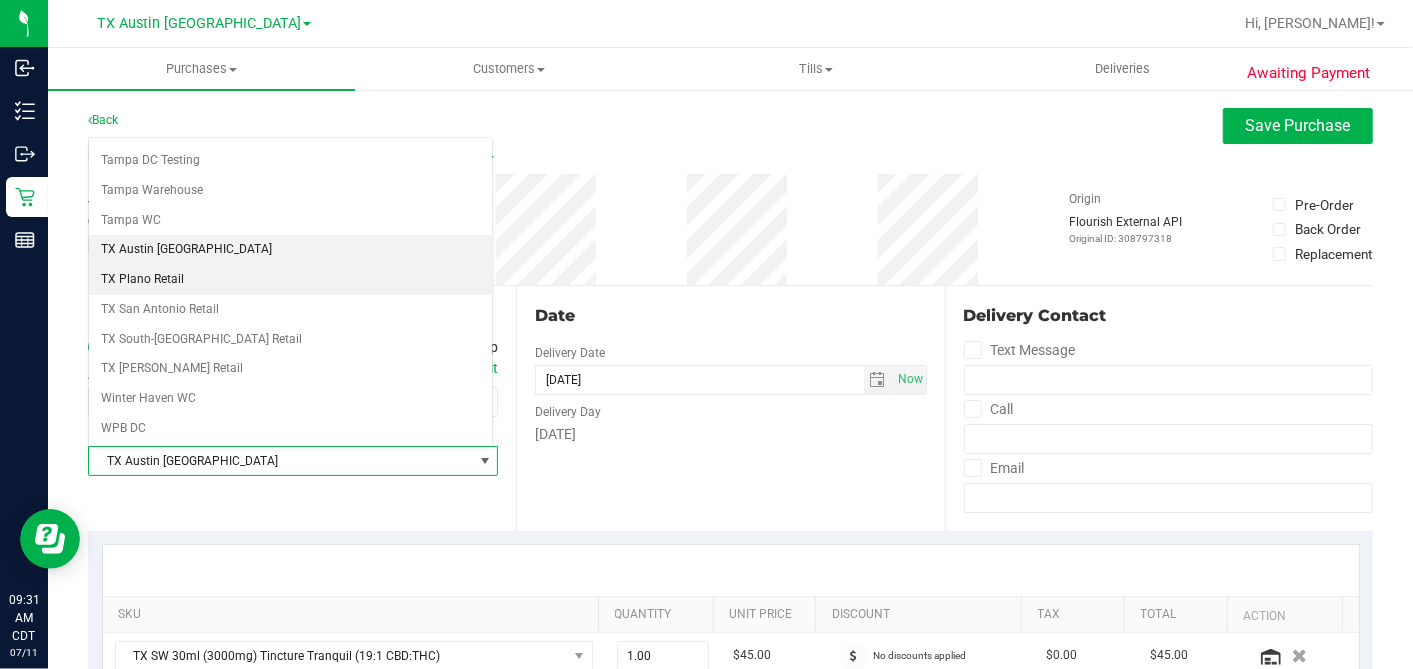 click on "TX Plano Retail" at bounding box center [290, 280] 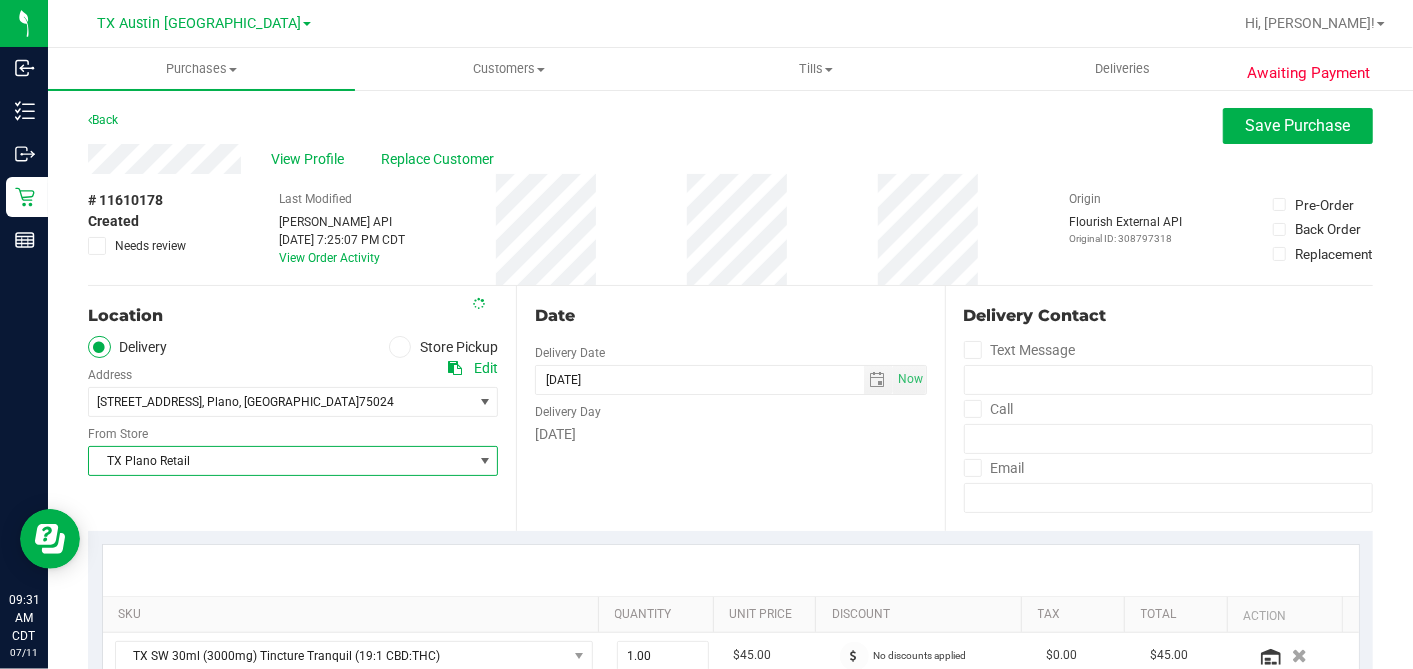 click on "Date
Delivery Date
07/12/2025
Now
07/12/2025 06:00 PM
Now
Delivery Day
Saturday" at bounding box center (730, 408) 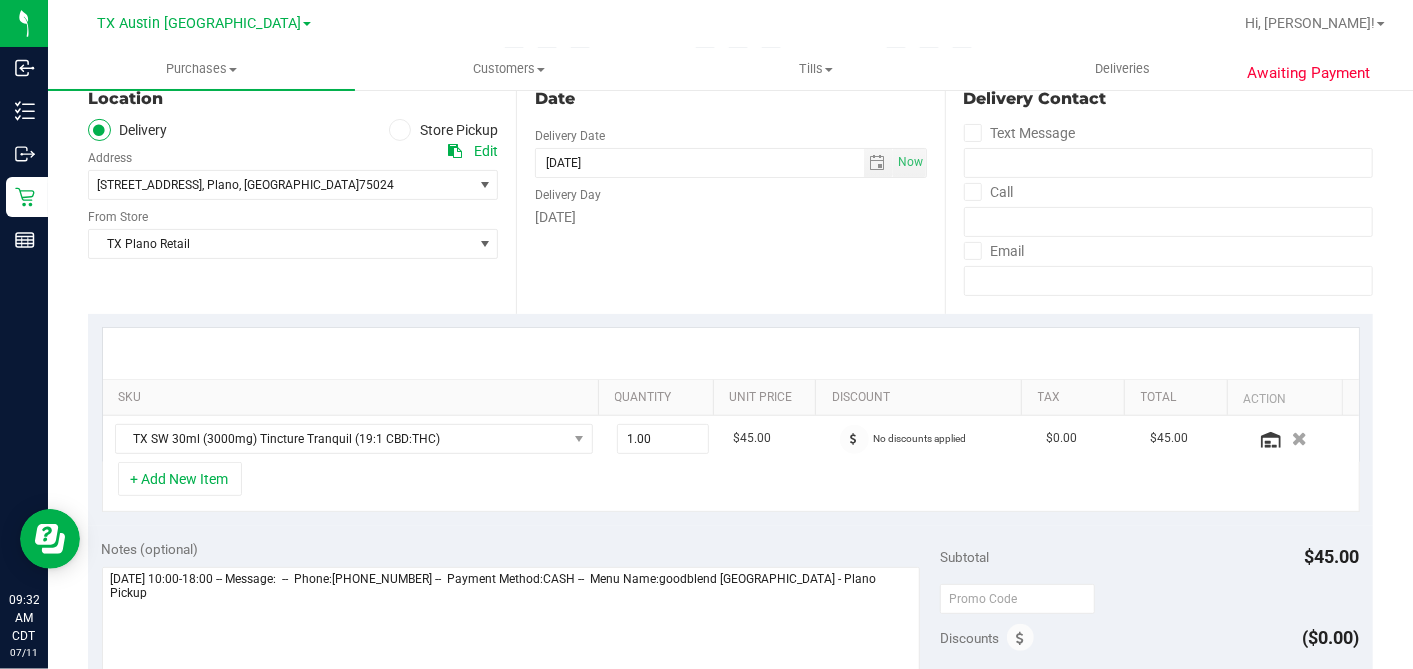 scroll, scrollTop: 222, scrollLeft: 0, axis: vertical 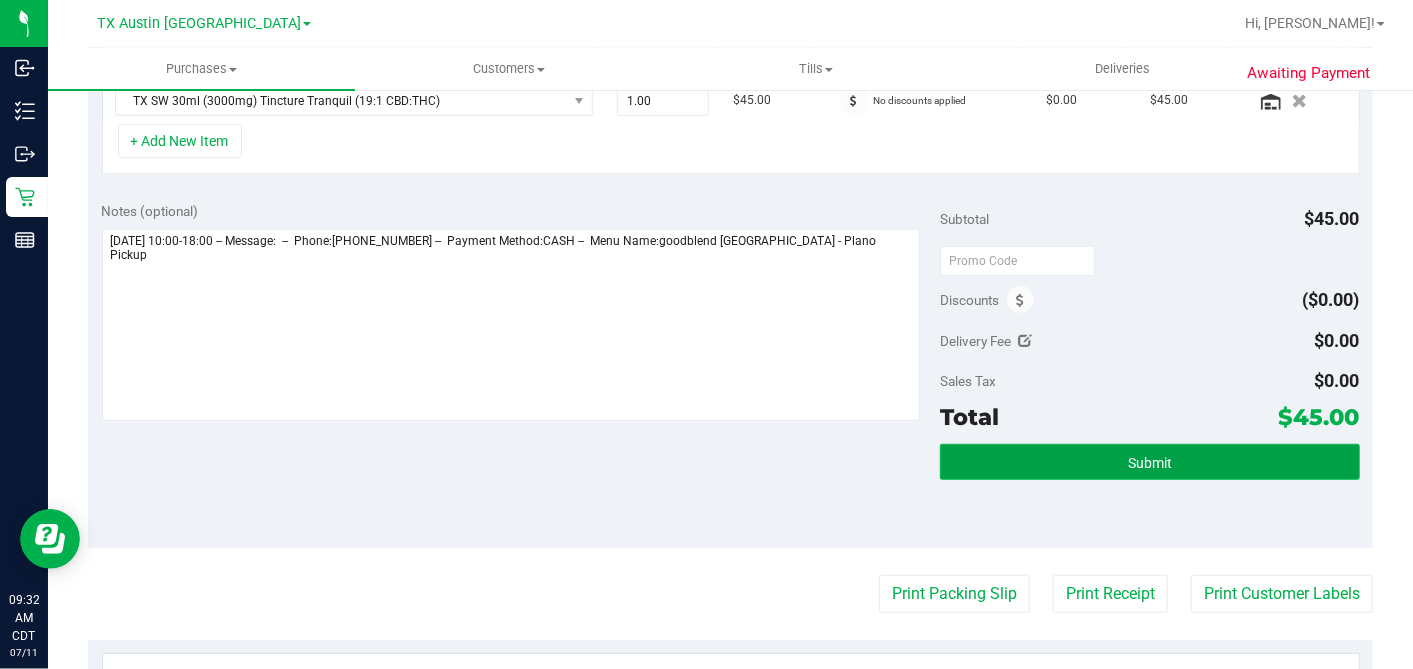 click on "Submit" at bounding box center (1149, 462) 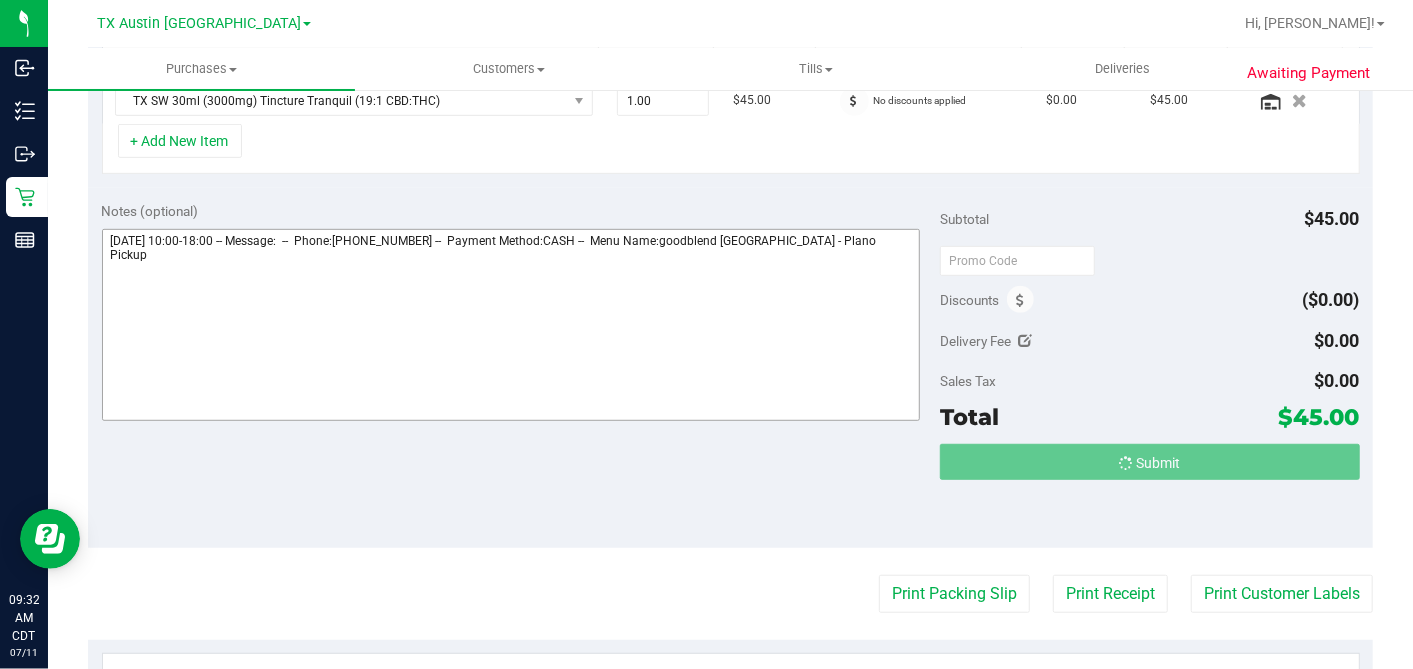 scroll, scrollTop: 559, scrollLeft: 0, axis: vertical 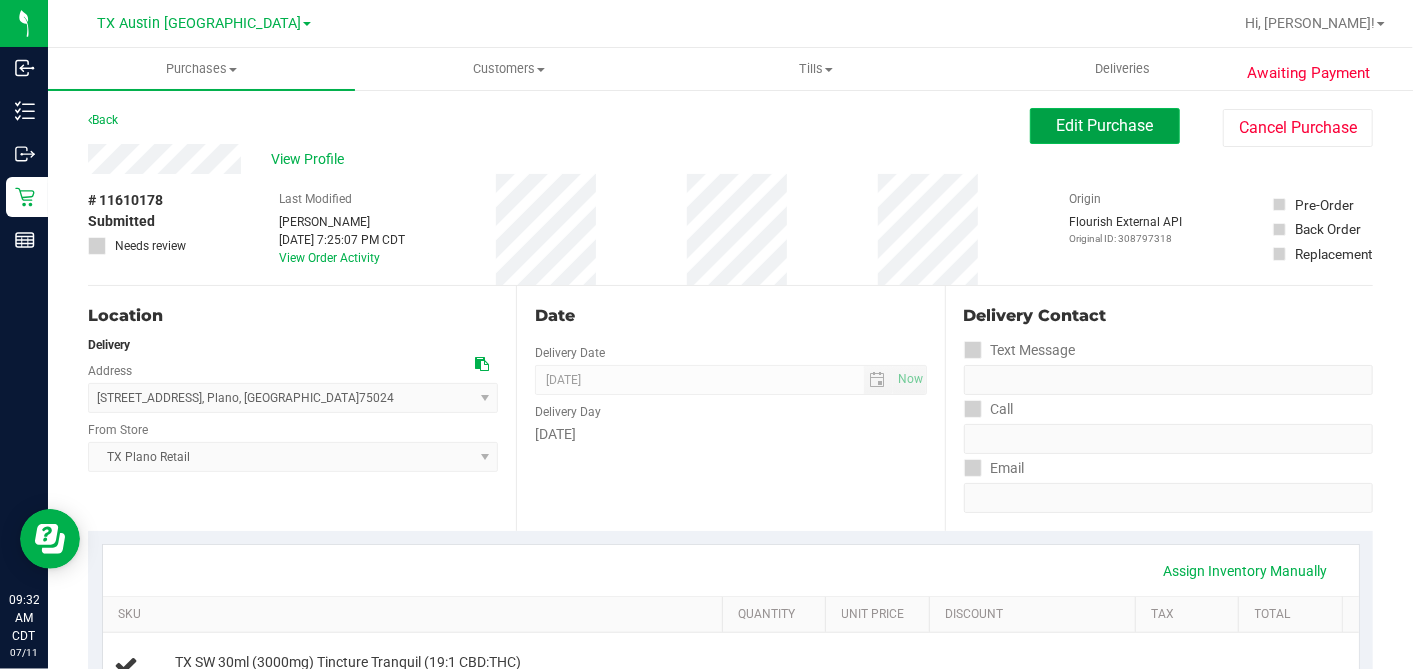 click on "Edit Purchase" at bounding box center [1105, 125] 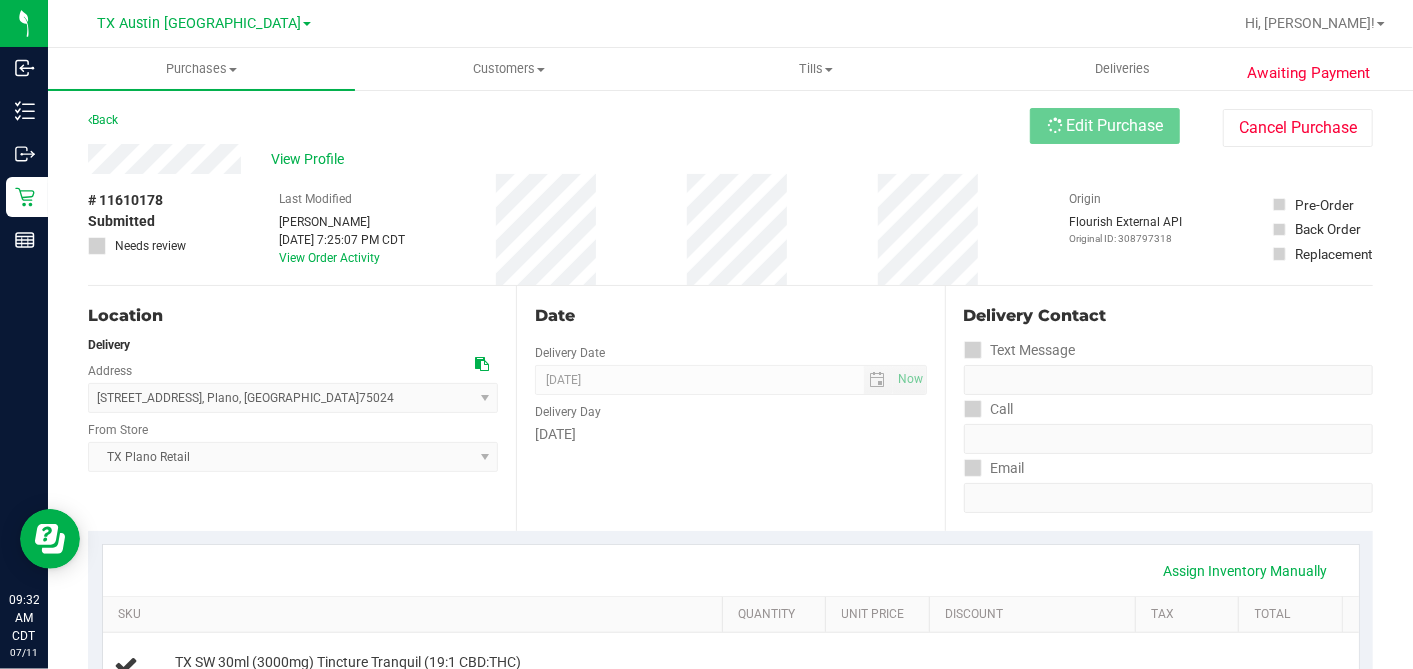 scroll, scrollTop: 666, scrollLeft: 0, axis: vertical 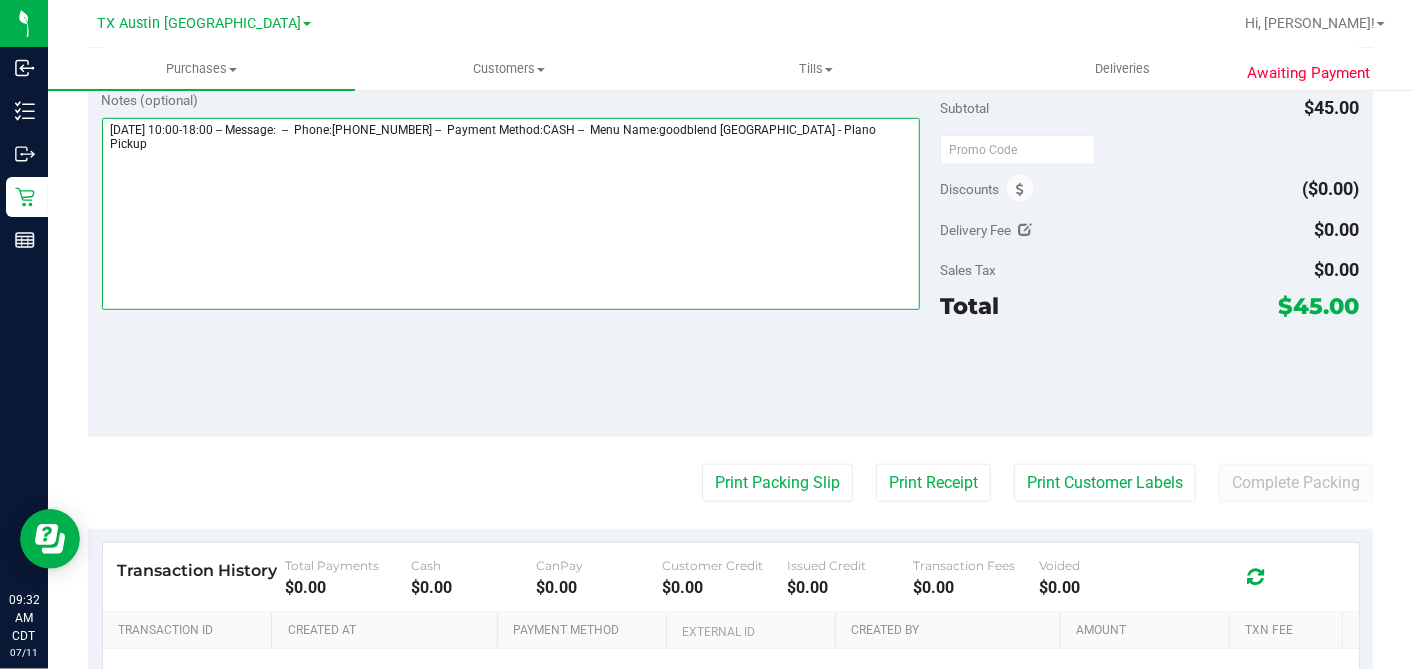 click at bounding box center (511, 214) 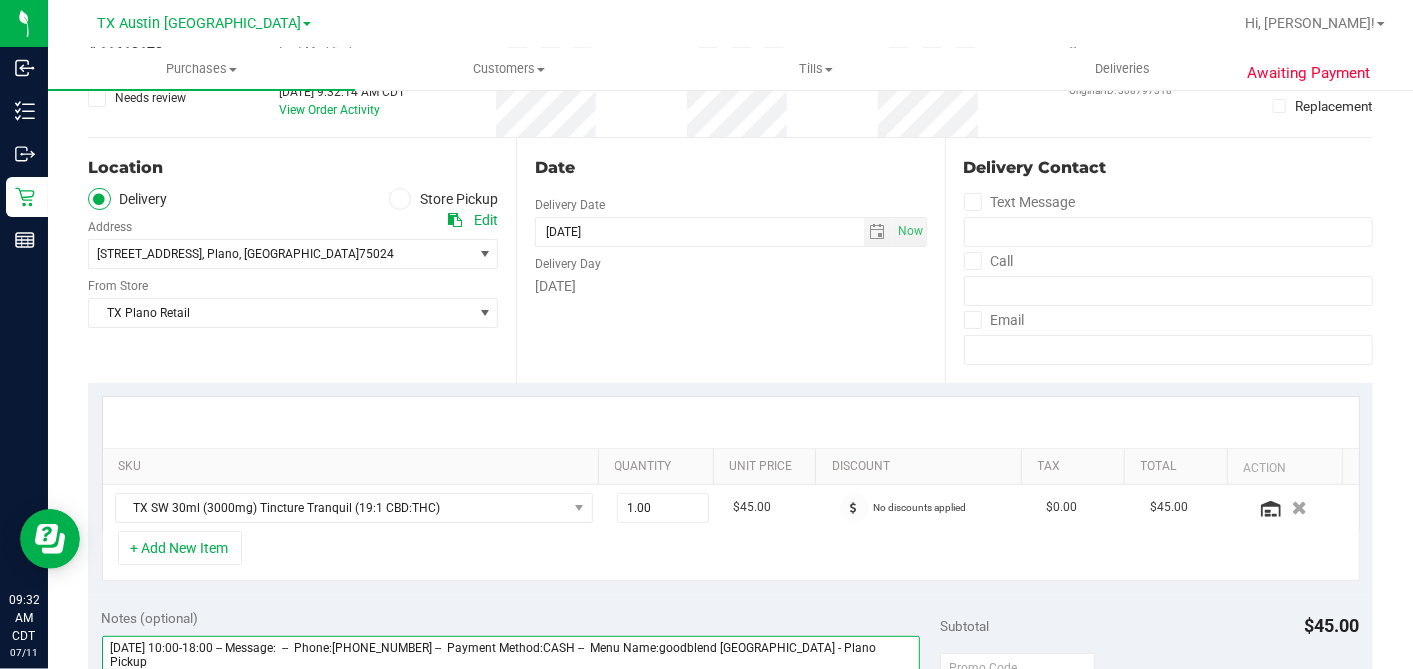 scroll, scrollTop: 0, scrollLeft: 0, axis: both 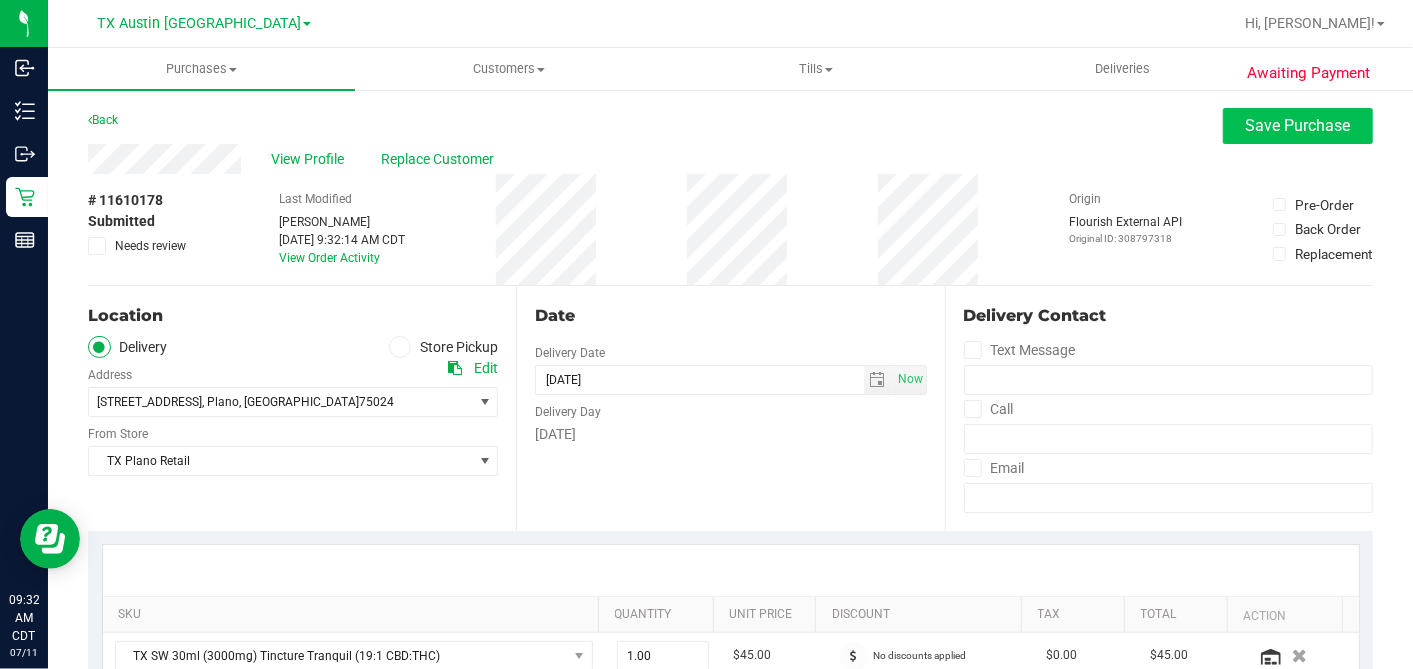 type on "Saturday 07/12/2025 10:00-18:00 -- Message:  --  Phone:3522137302 --  Payment Method:CASH --  Menu Name:goodblend TX - Plano Pickup
PLANO PU 7/12 RX VERIFIED - DH" 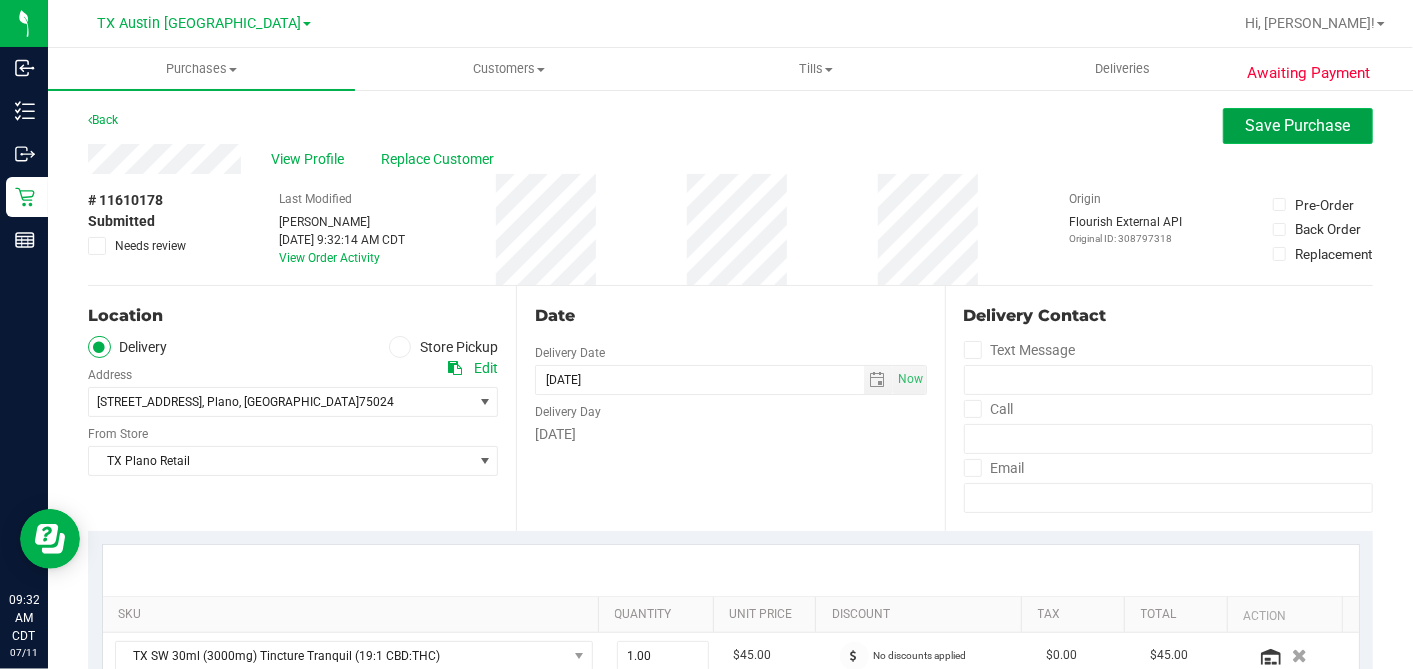 click on "Save Purchase" at bounding box center (1298, 125) 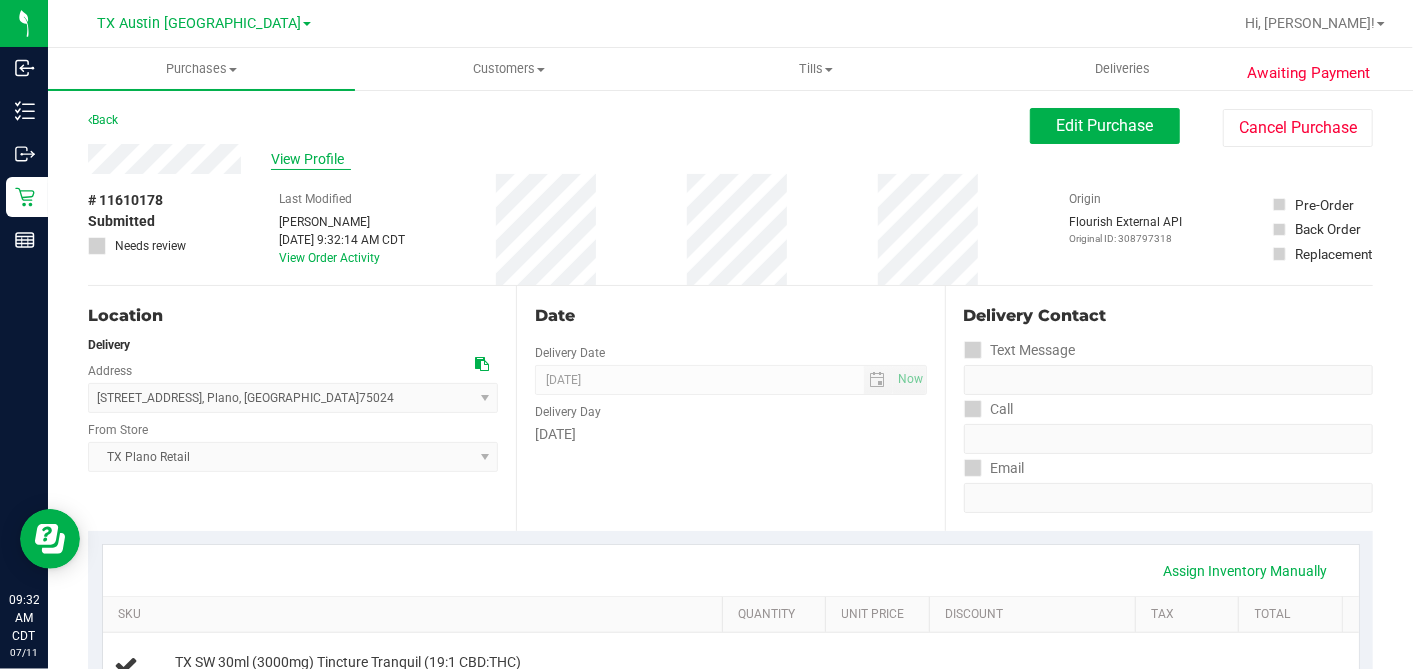 click on "View Profile" at bounding box center (311, 159) 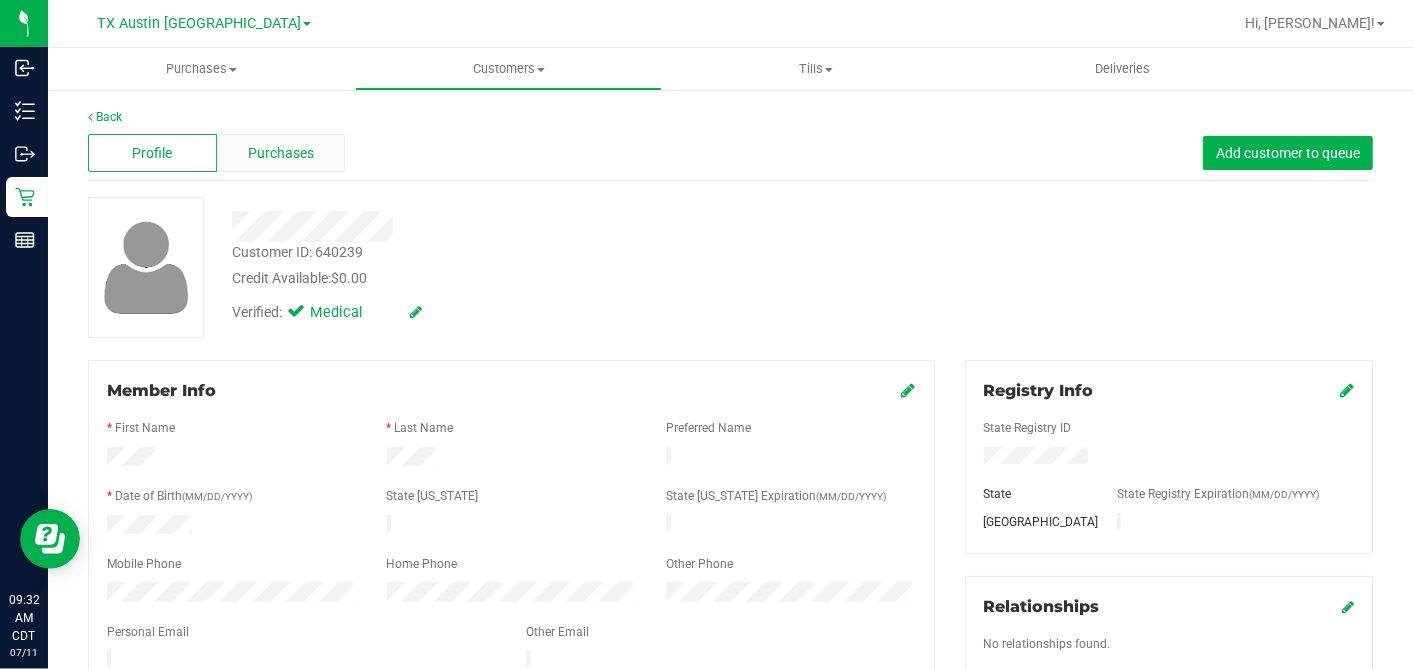 click on "Purchases" at bounding box center (281, 153) 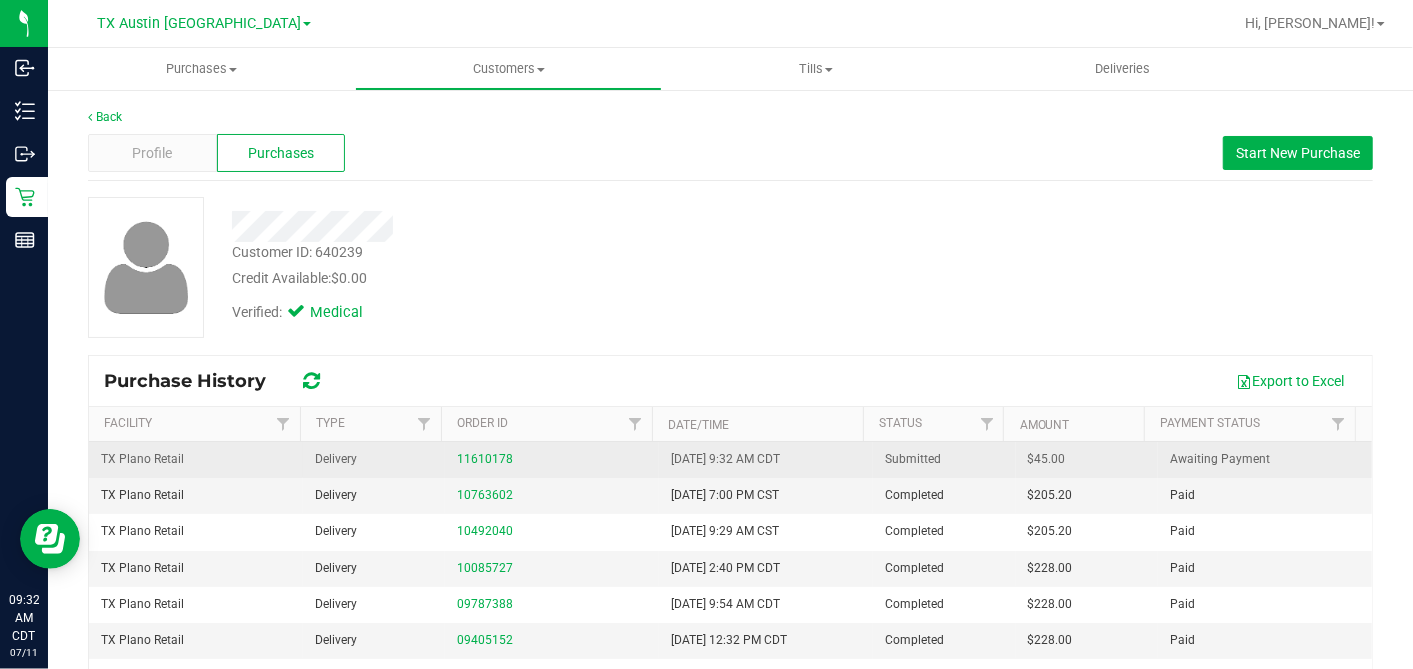 click on "$45.00" at bounding box center (1047, 459) 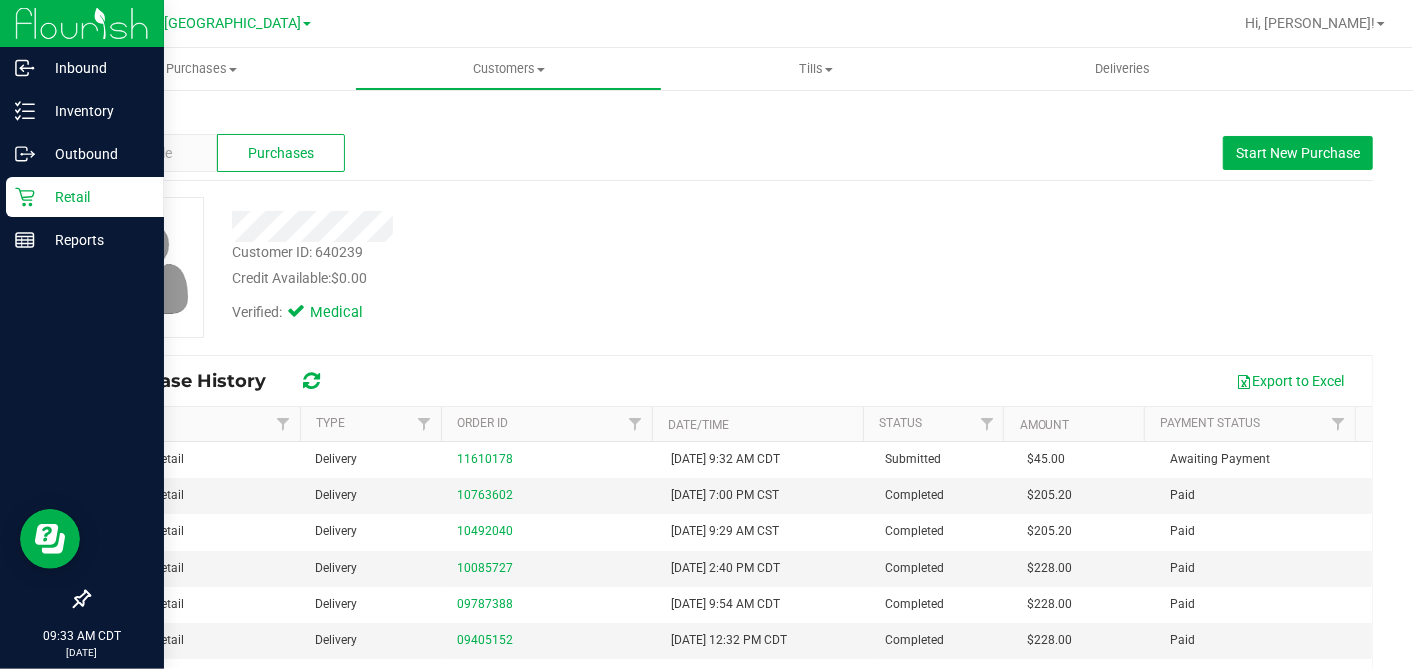 click 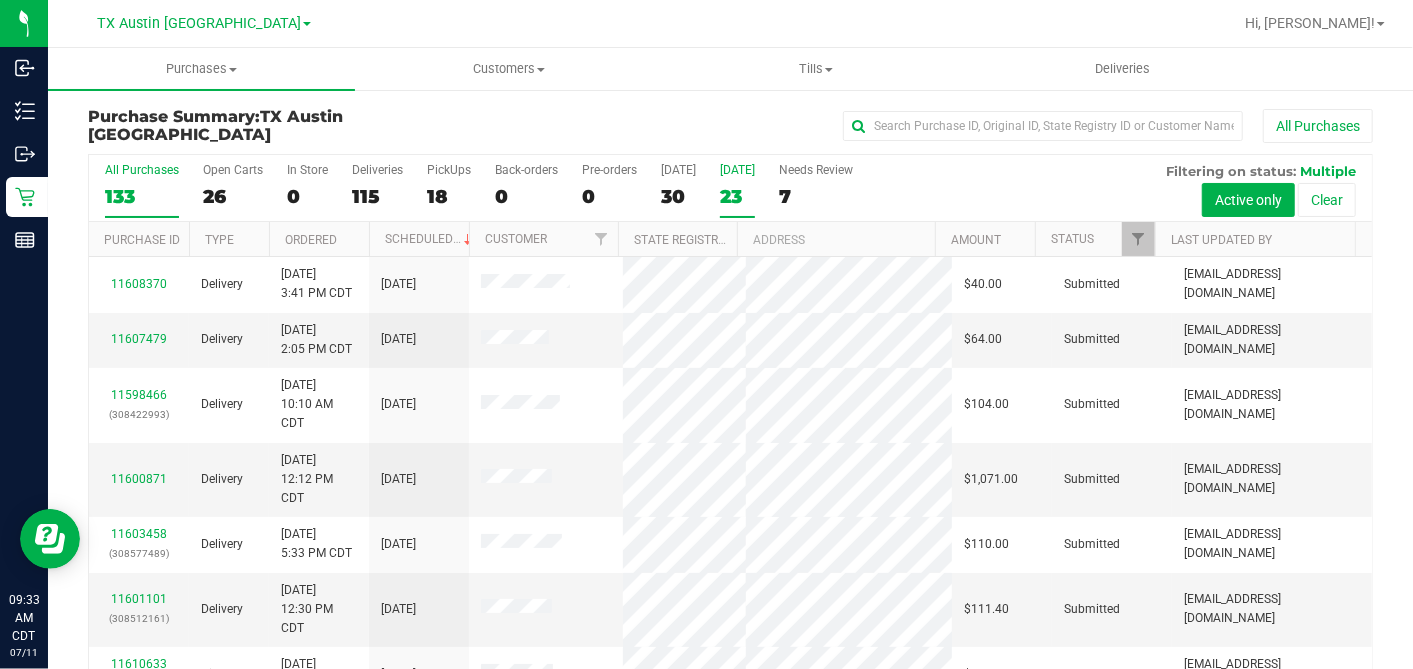 click on "23" at bounding box center (737, 196) 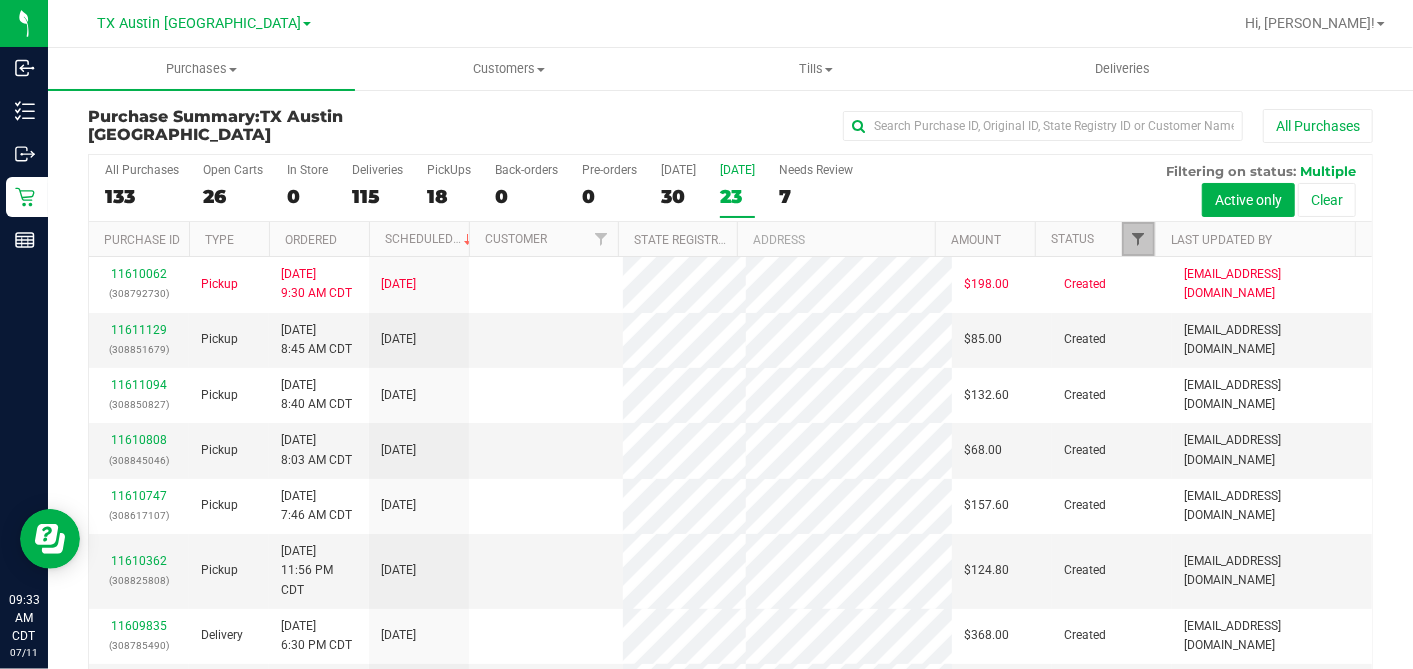 click at bounding box center [1138, 239] 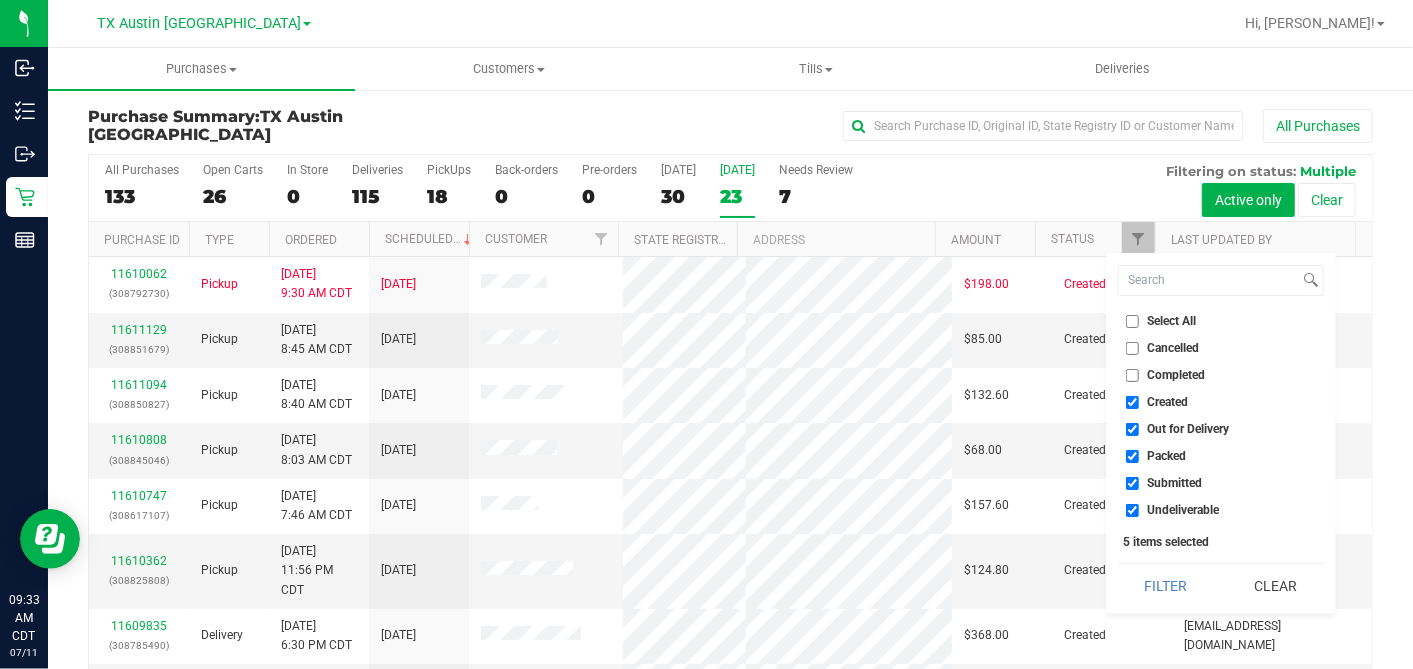 click on "Select All" at bounding box center [1132, 321] 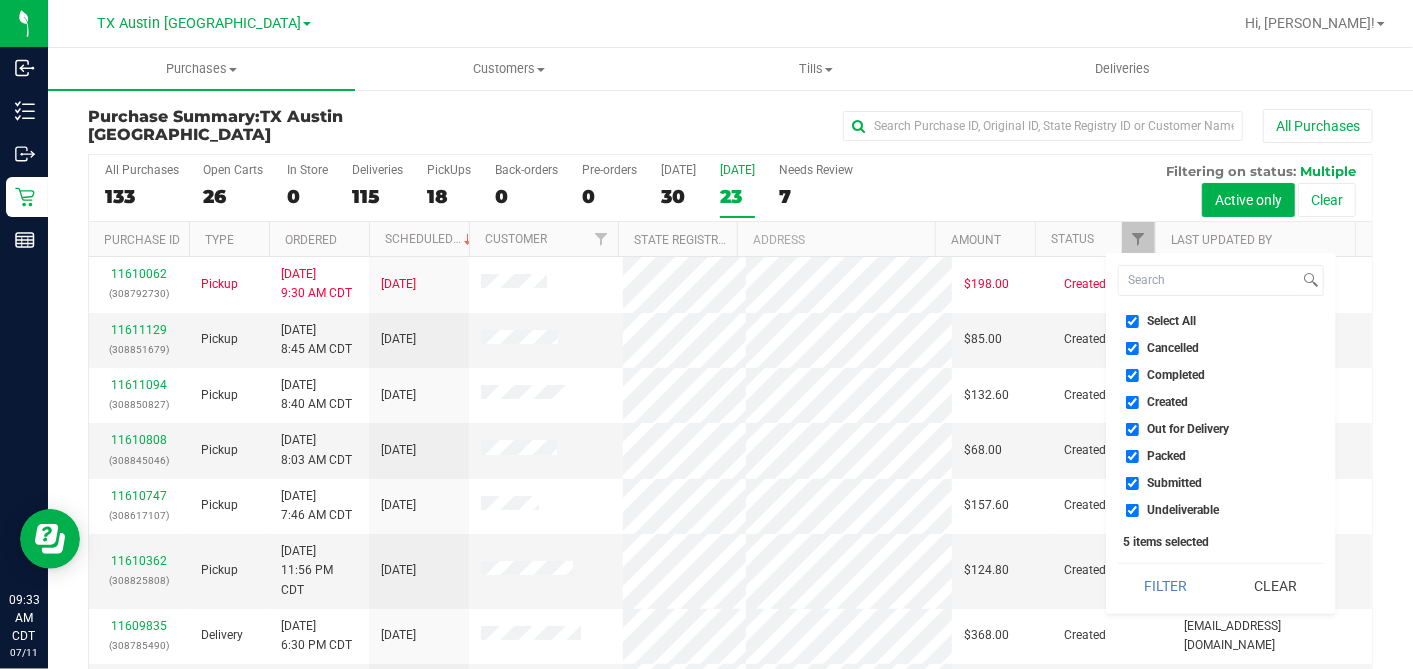 checkbox on "true" 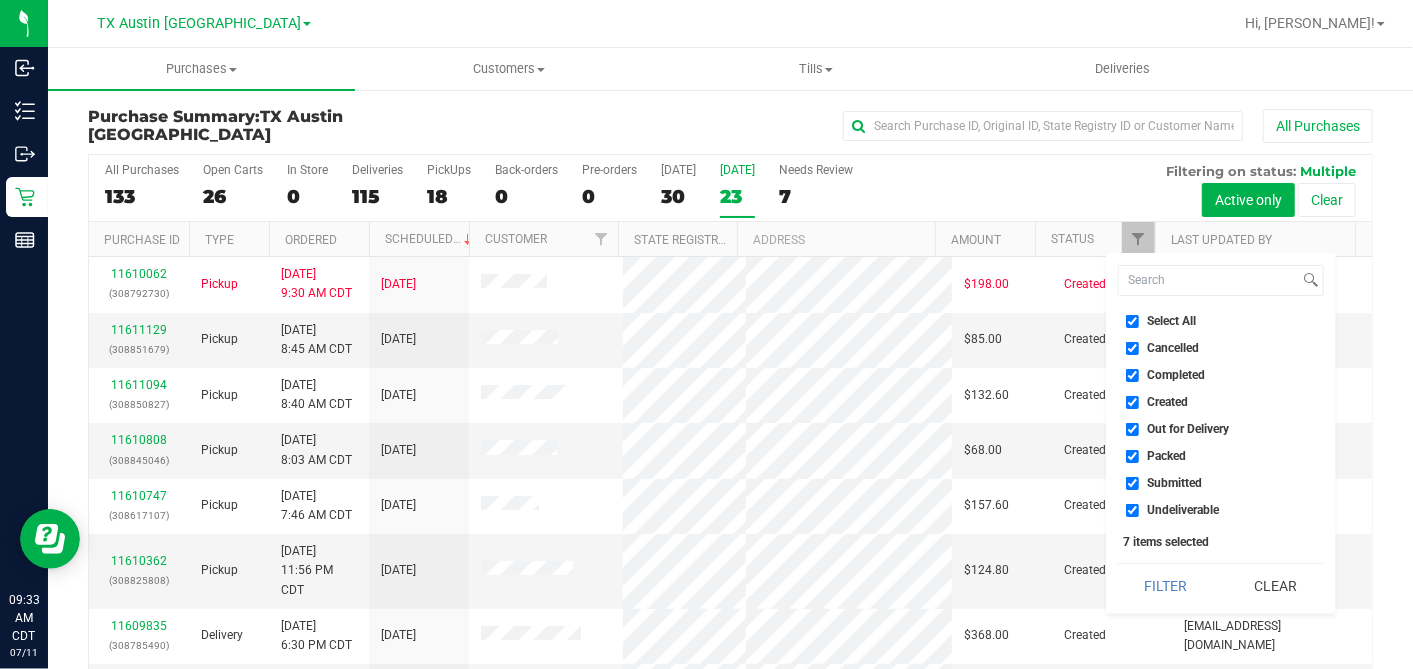 click on "Select All" at bounding box center [1132, 321] 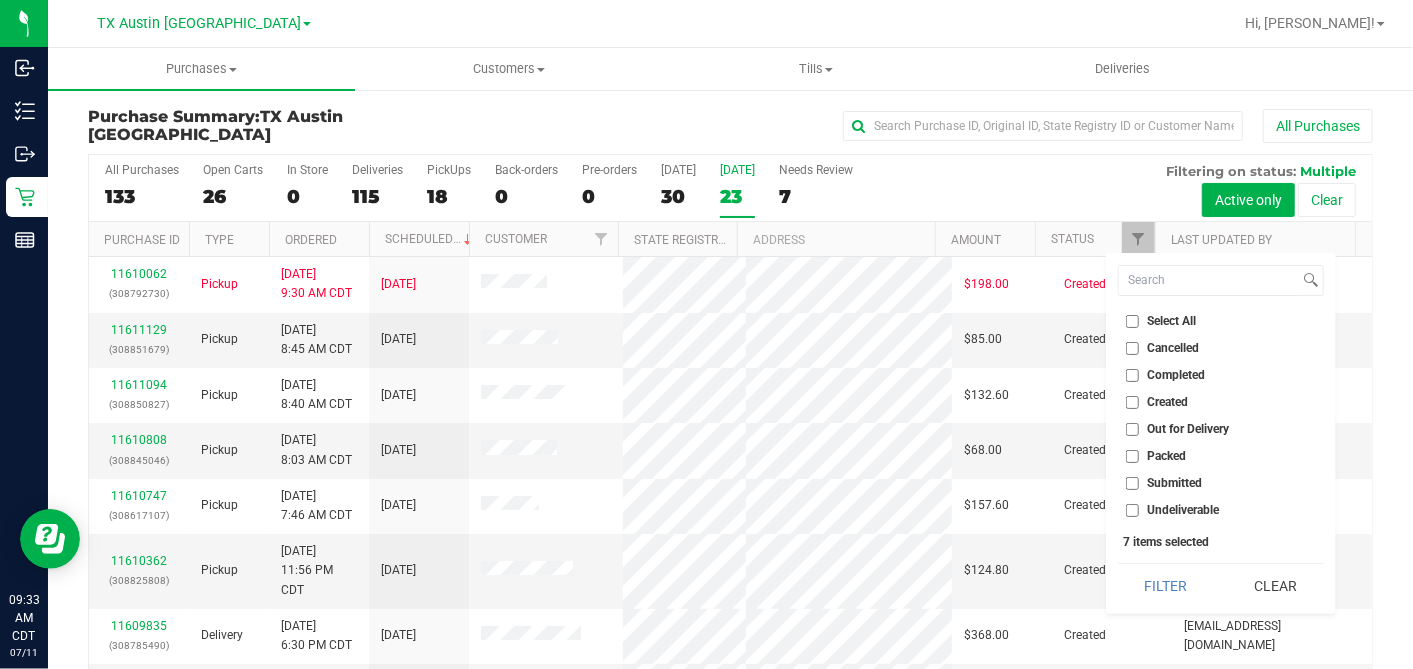 checkbox on "false" 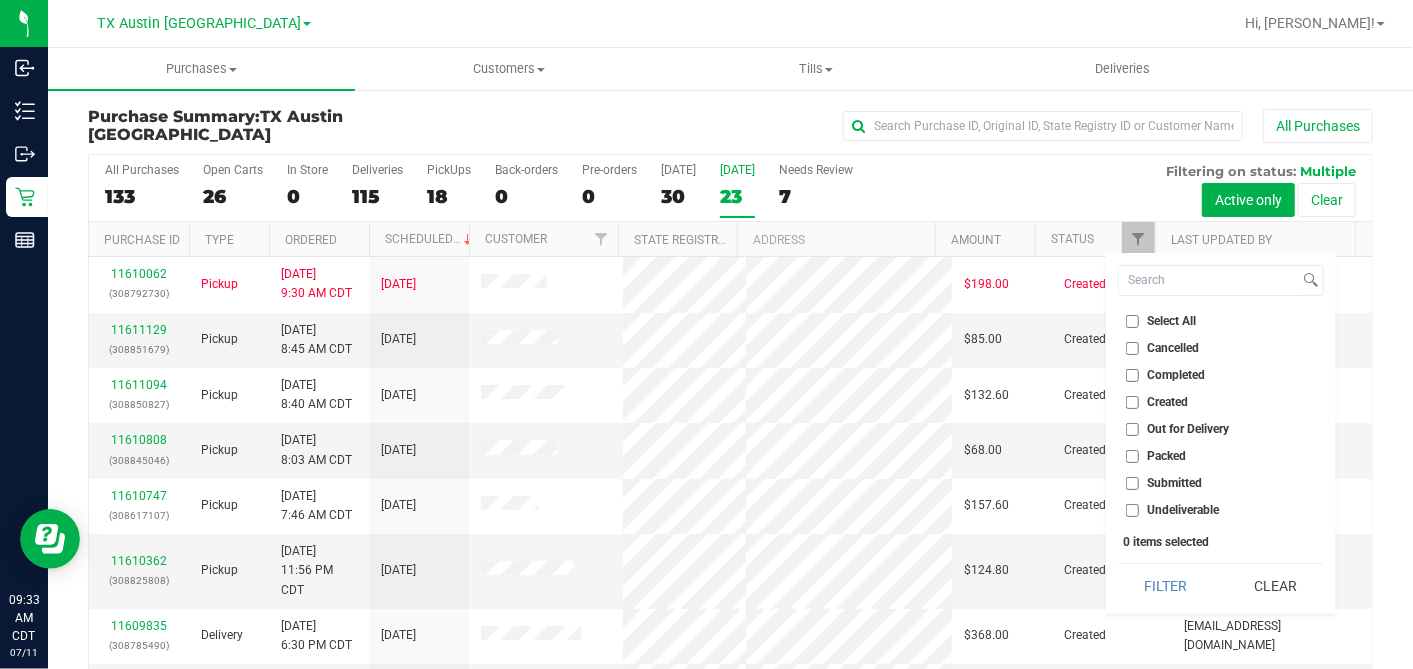 click on "Created" at bounding box center (1132, 402) 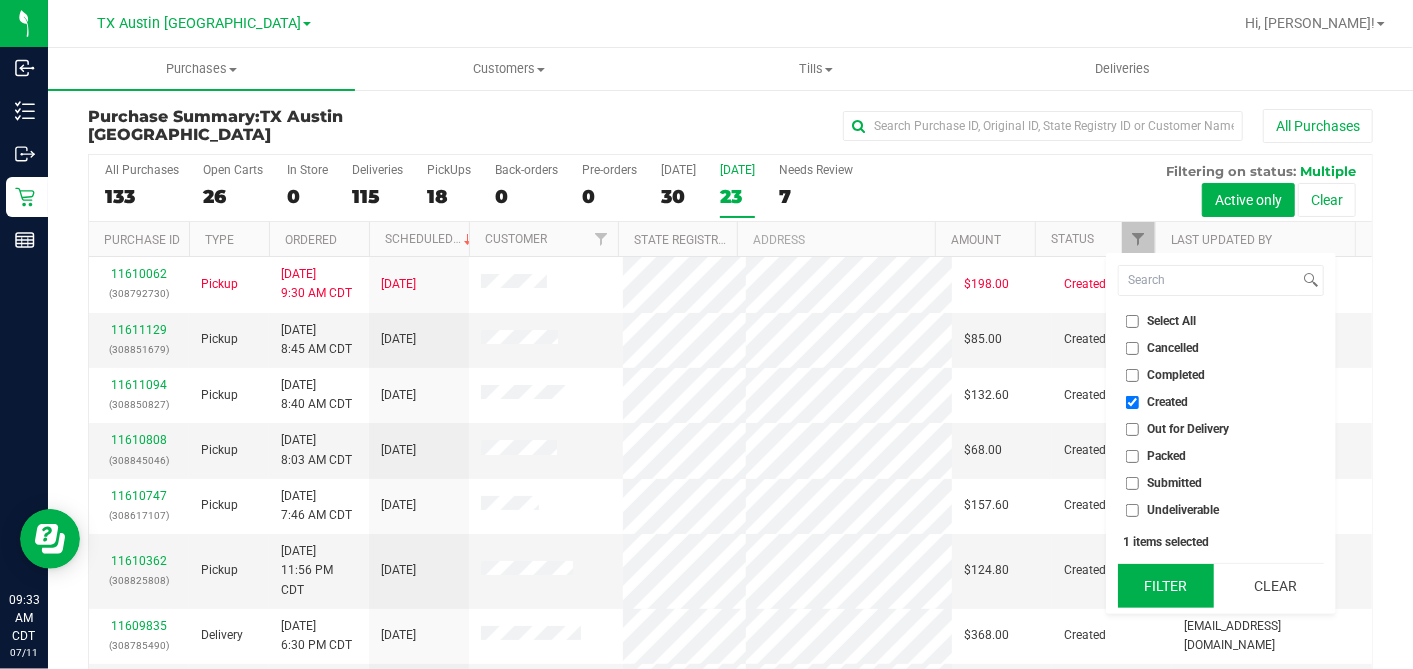click on "Filter" at bounding box center [1166, 586] 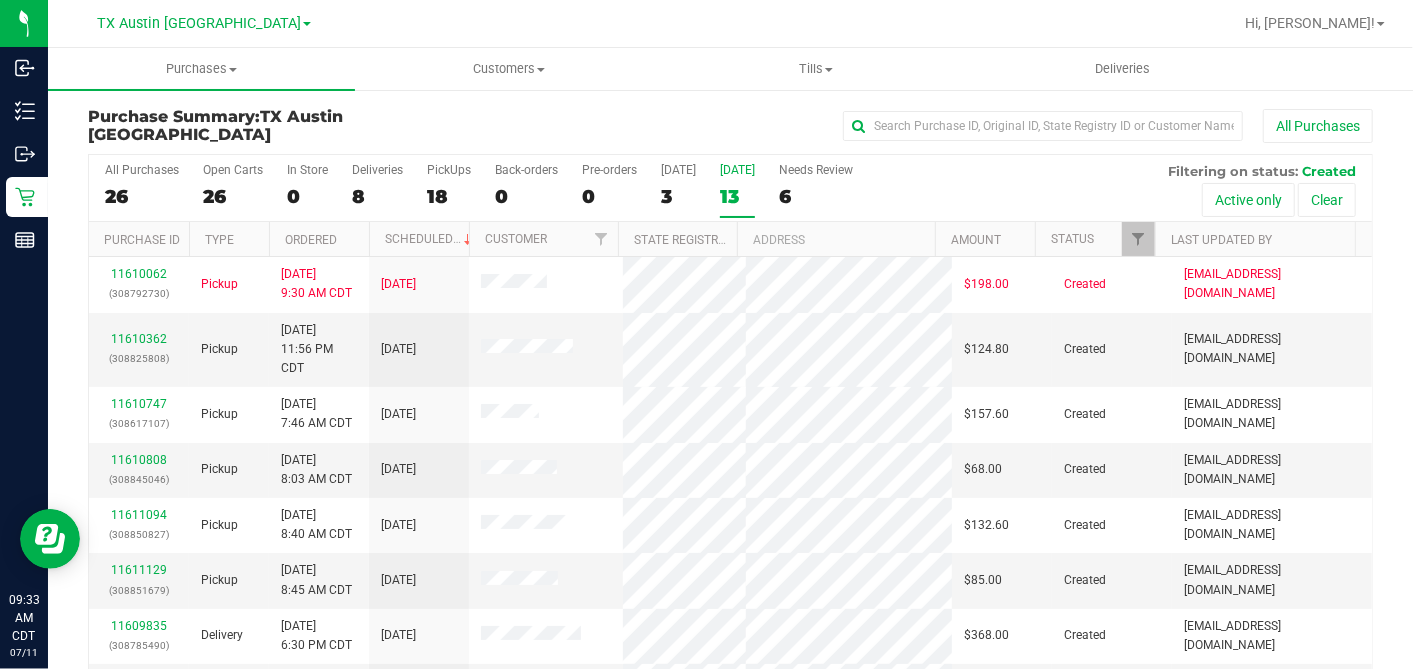 click at bounding box center [368, 239] 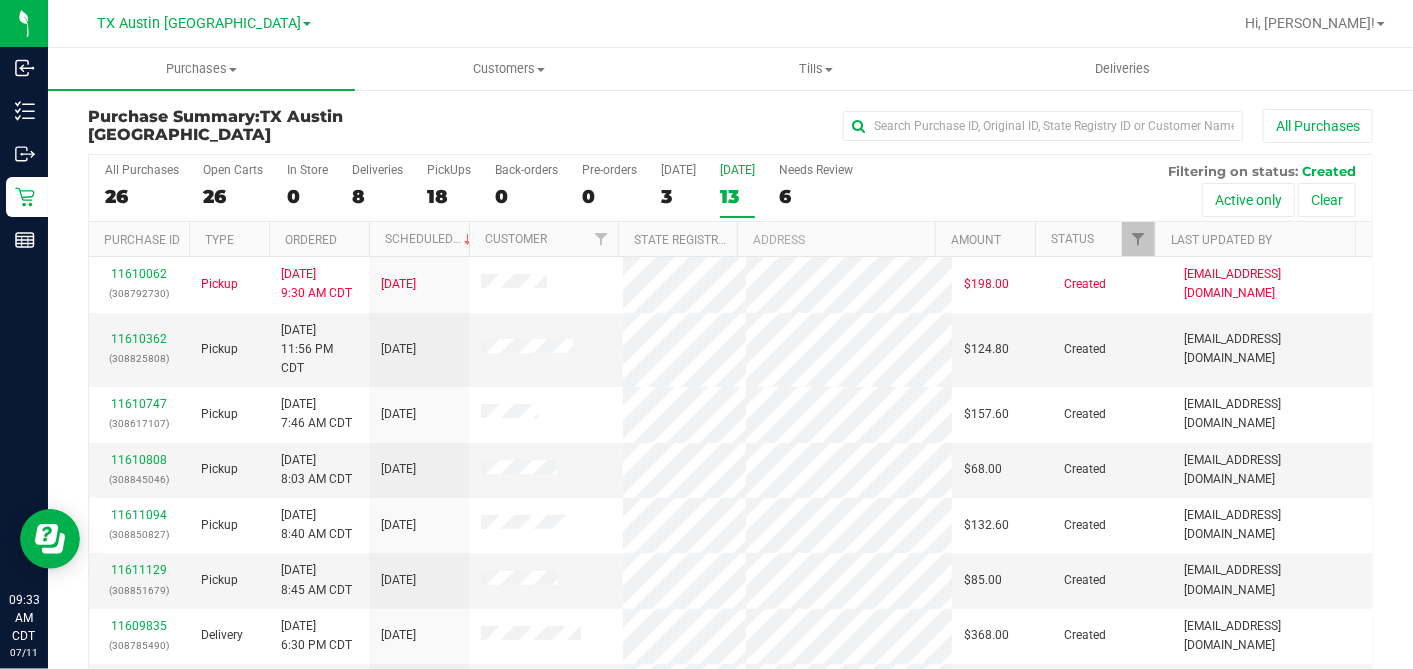 click on "Ordered" at bounding box center (319, 239) 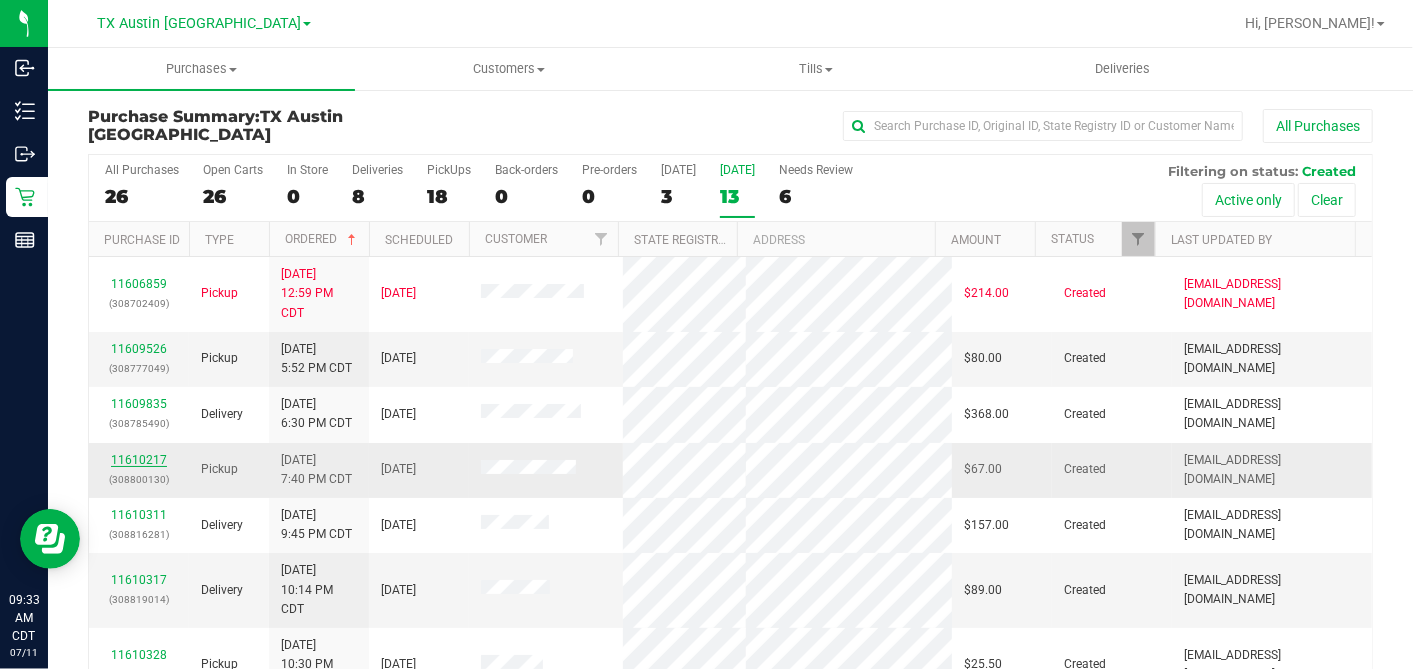 click on "11610217" at bounding box center [139, 460] 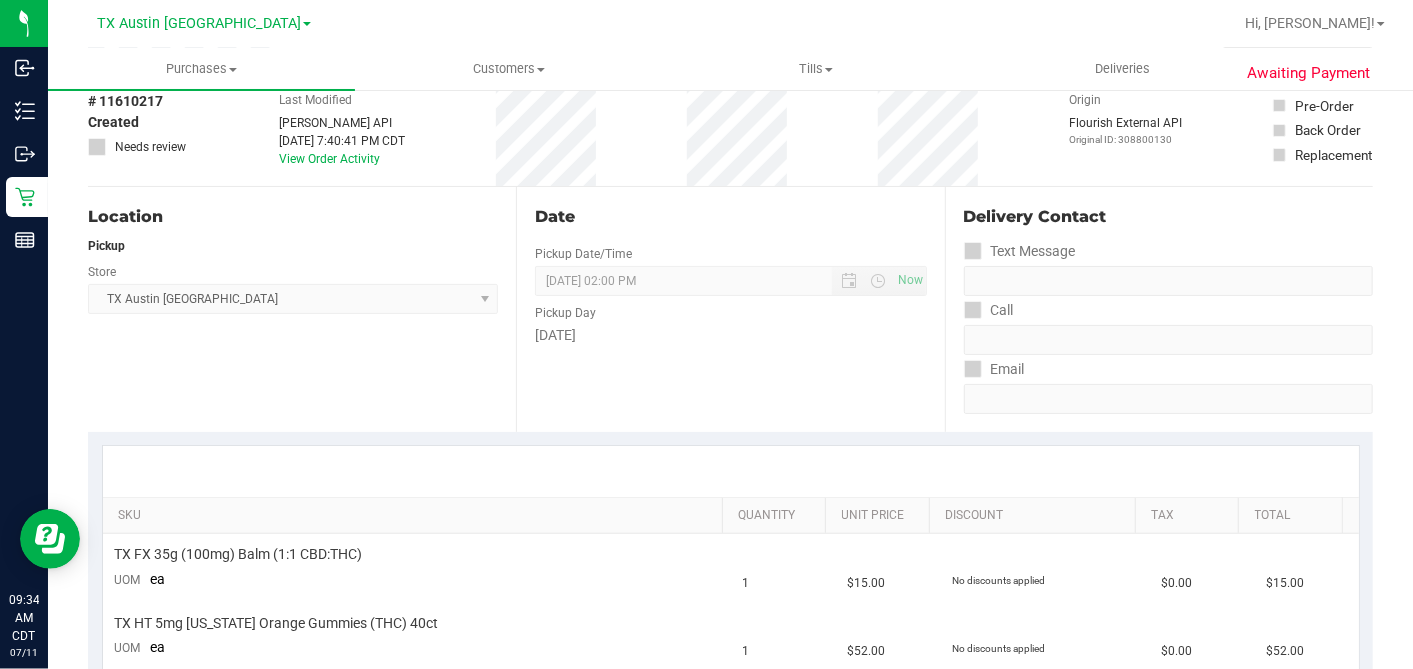 scroll, scrollTop: 0, scrollLeft: 0, axis: both 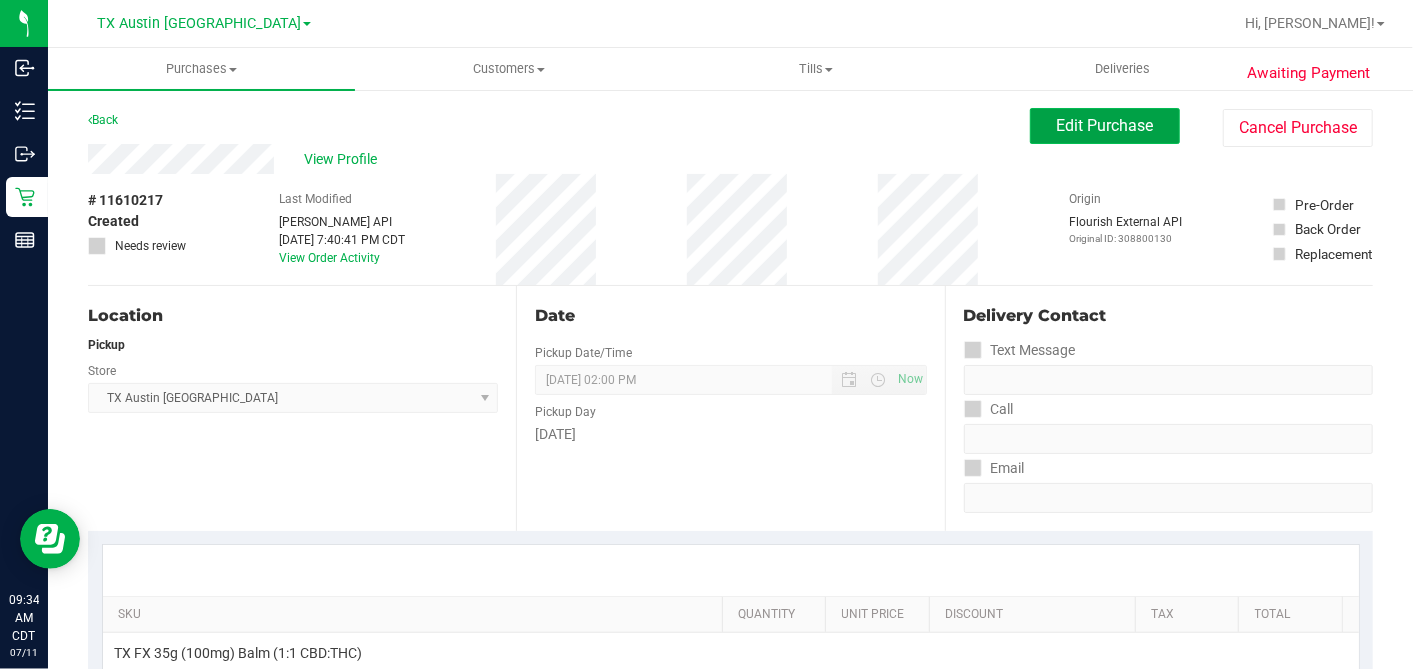 drag, startPoint x: 1125, startPoint y: 132, endPoint x: 1072, endPoint y: 142, distance: 53.935146 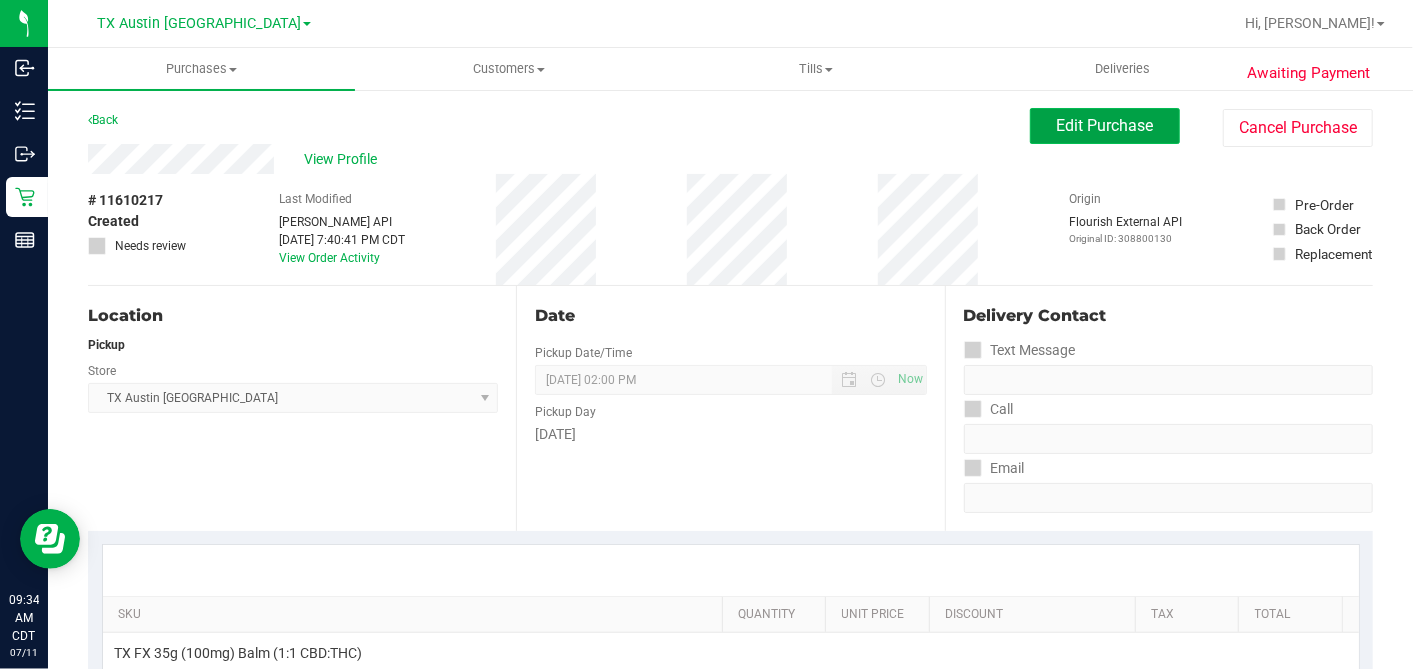 click on "Edit Purchase" at bounding box center [1105, 125] 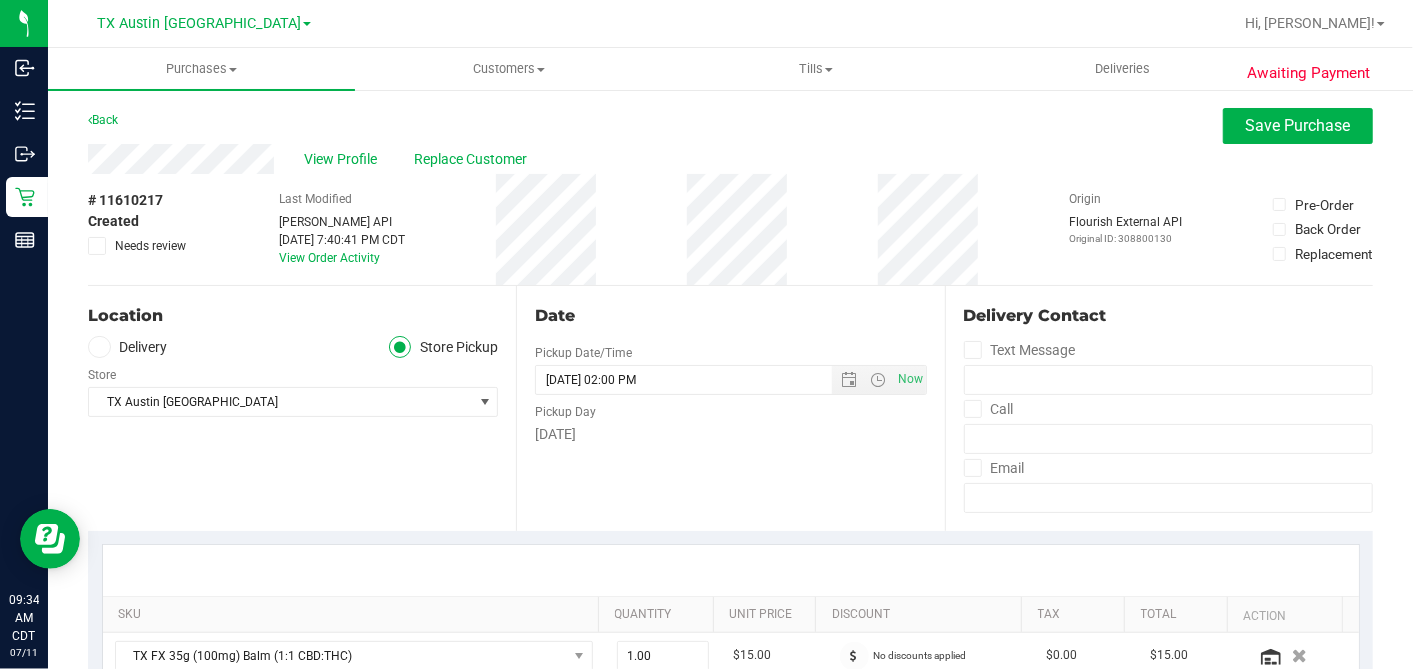 click at bounding box center [99, 347] 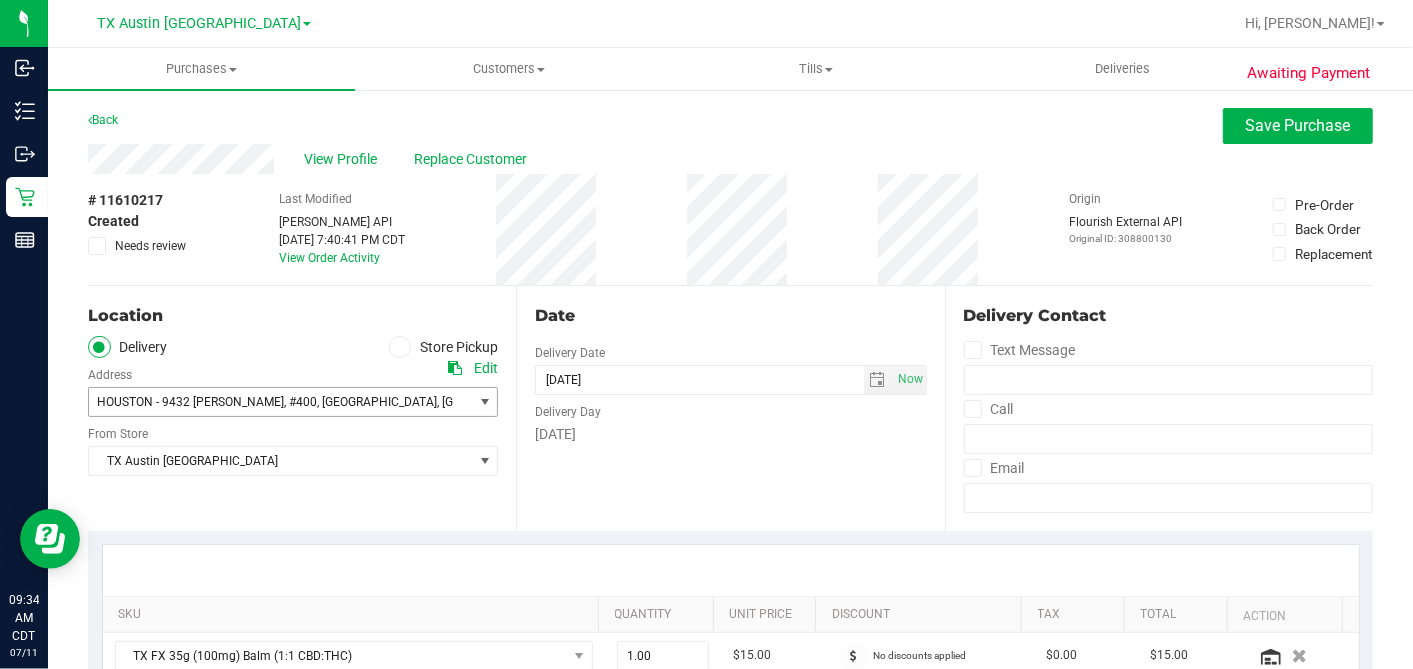 click on "HOUSTON - 9432 KATY FWY
, #400
, HOUSTON
, TX
77055" at bounding box center [271, 402] 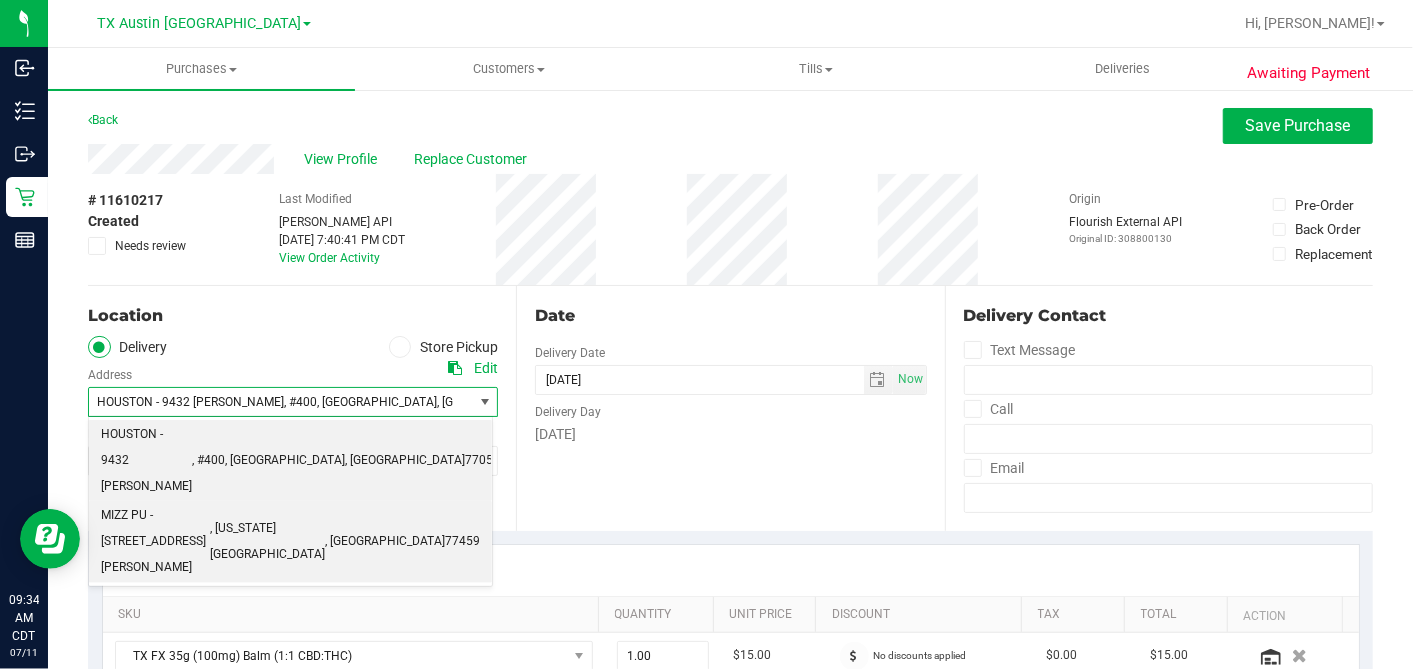 click on "MIZZ PU - 4220 CARTWRIGHT RD #303" at bounding box center [155, 541] 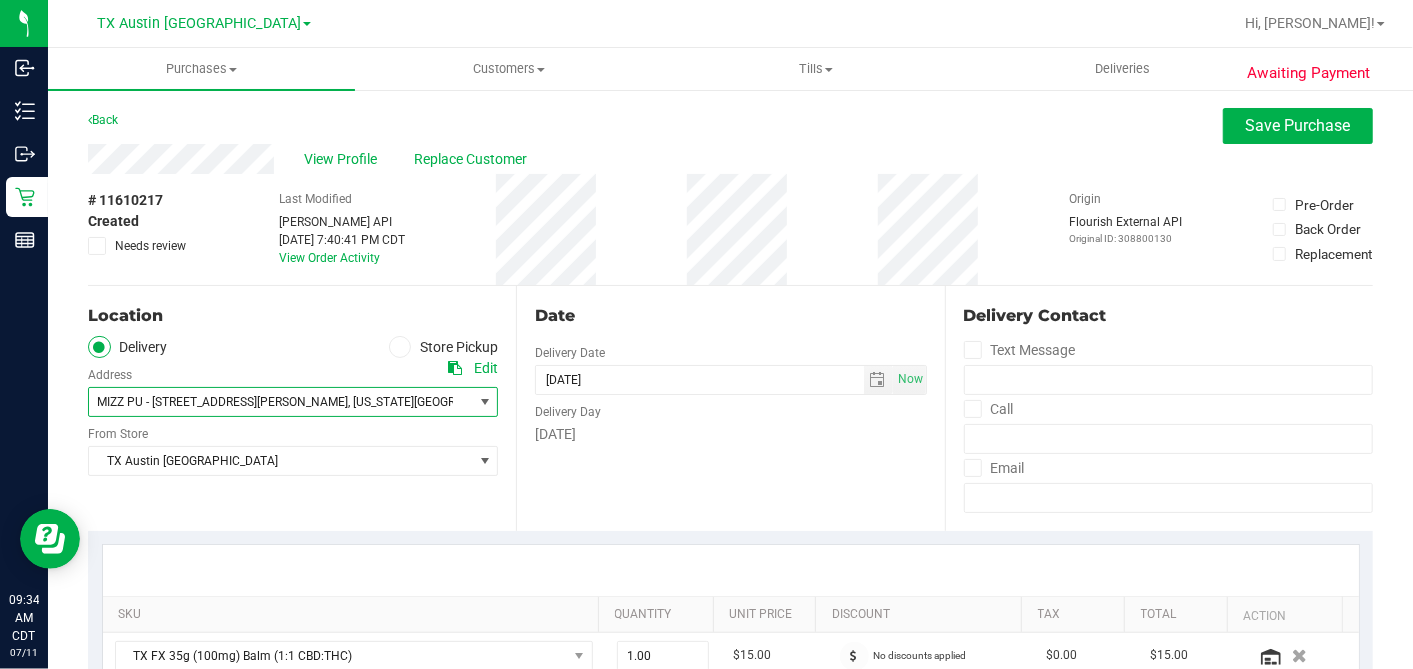click on "Date
Delivery Date
07/12/2025
Now
07/12/2025 02:00 PM
Now
Delivery Day
Saturday" at bounding box center (730, 408) 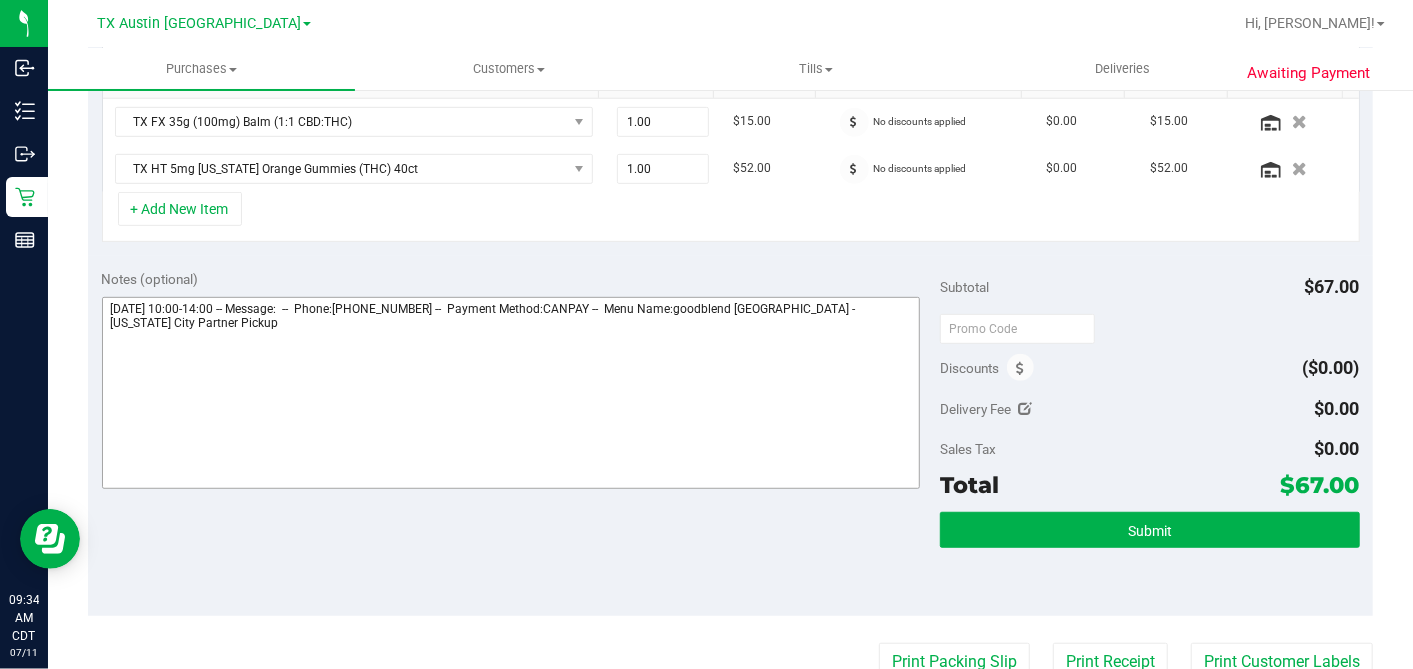 scroll, scrollTop: 555, scrollLeft: 0, axis: vertical 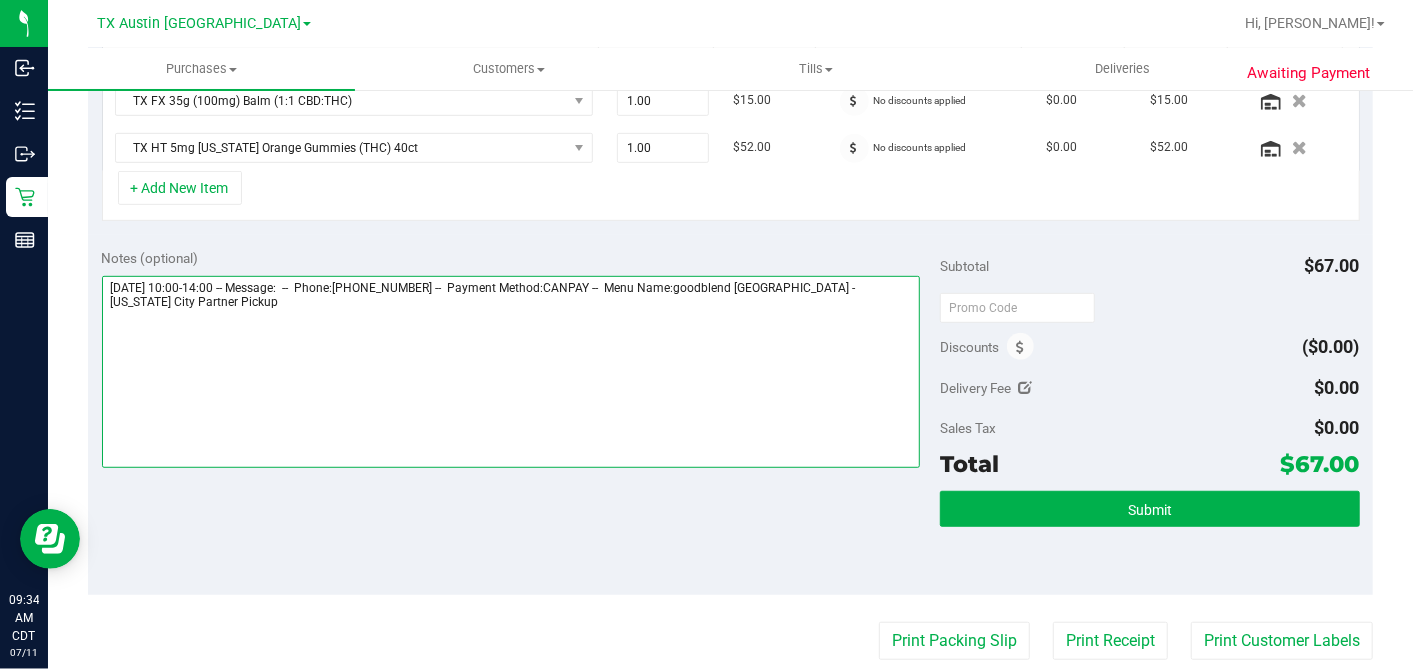 click at bounding box center [511, 372] 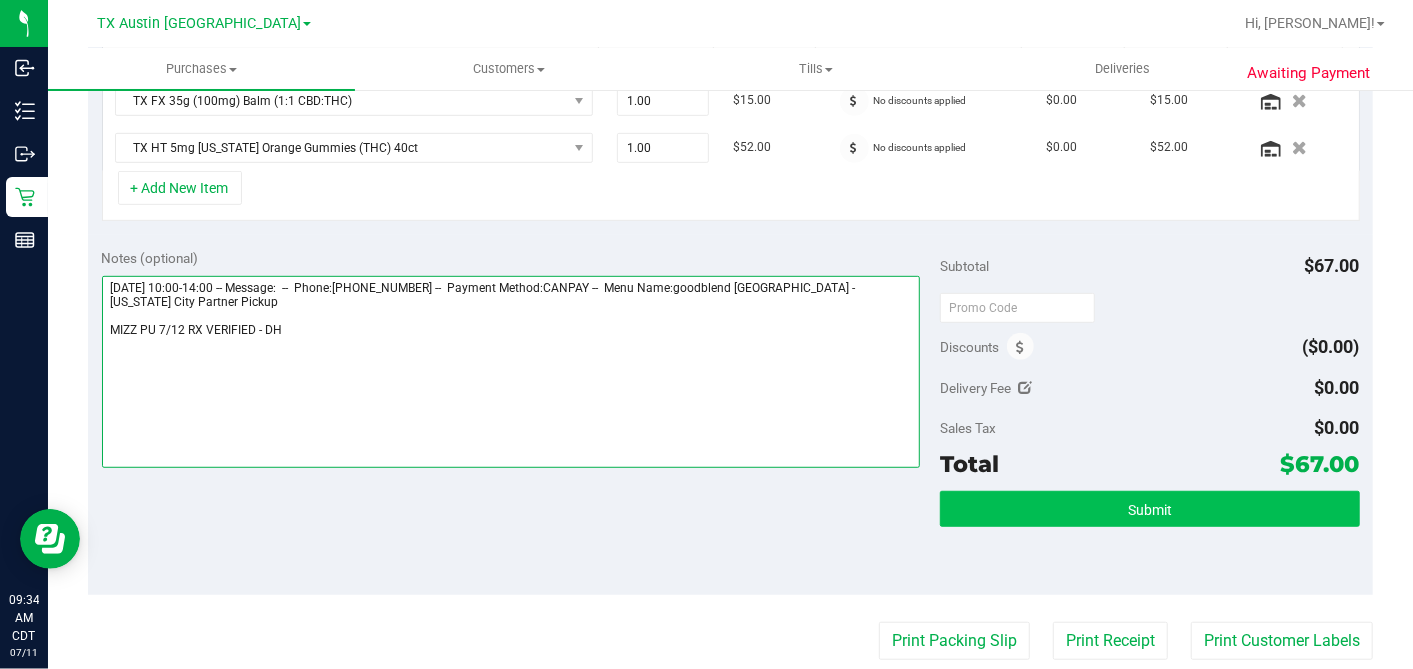 type on "Saturday 07/12/2025 10:00-14:00 -- Message:  --  Phone:2812354330 --  Payment Method:CANPAY --  Menu Name:goodblend TX - Missouri City Partner Pickup
MIZZ PU 7/12 RX VERIFIED - DH" 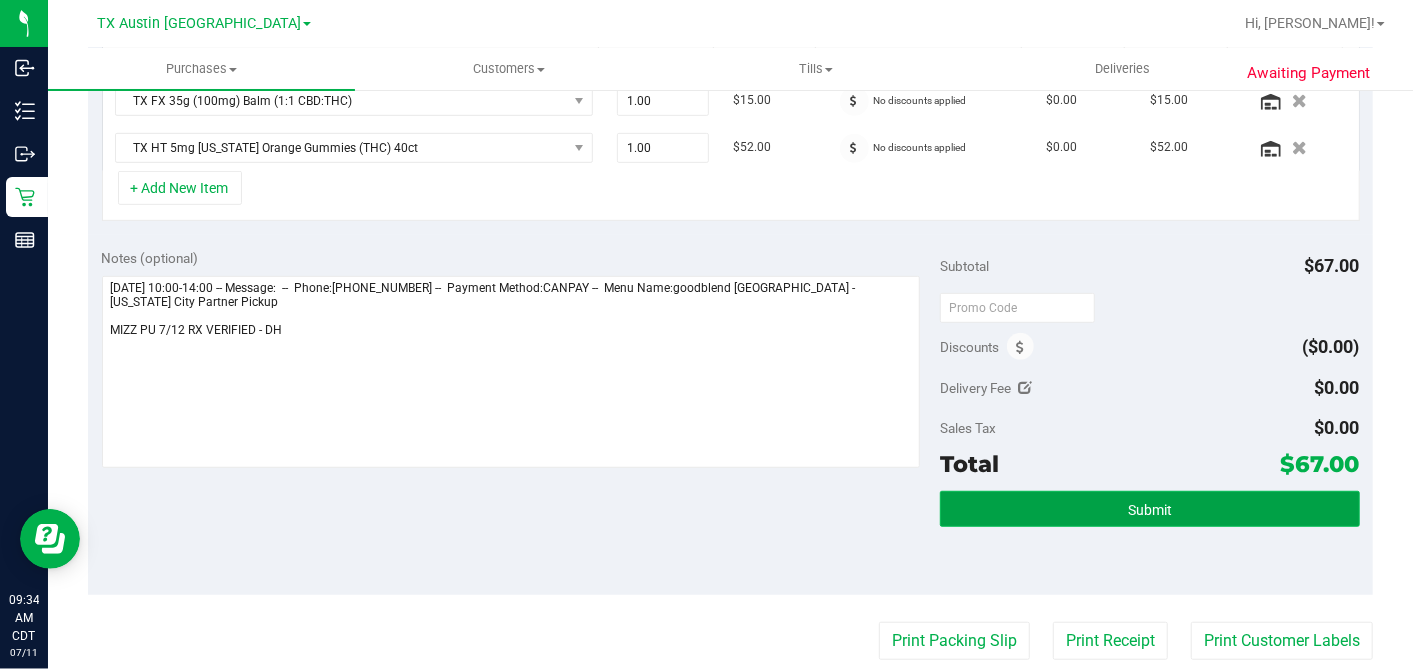 click on "Submit" at bounding box center [1149, 509] 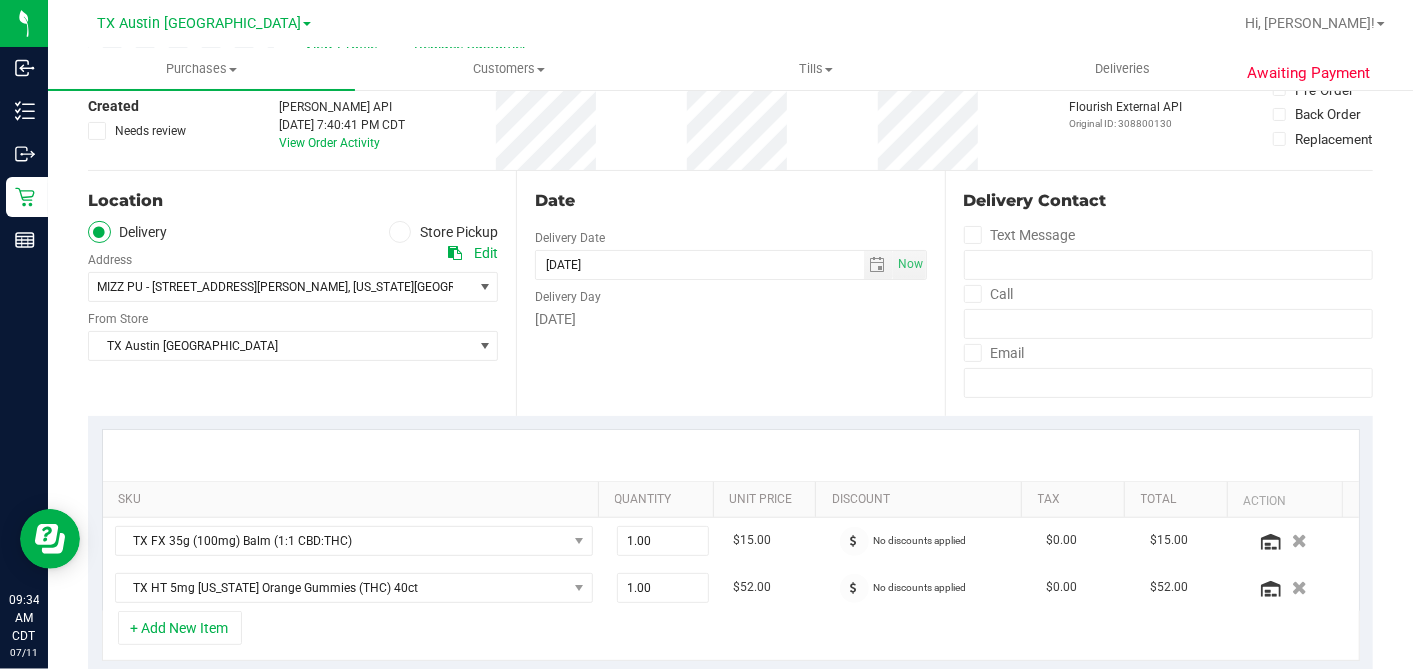 scroll, scrollTop: 0, scrollLeft: 0, axis: both 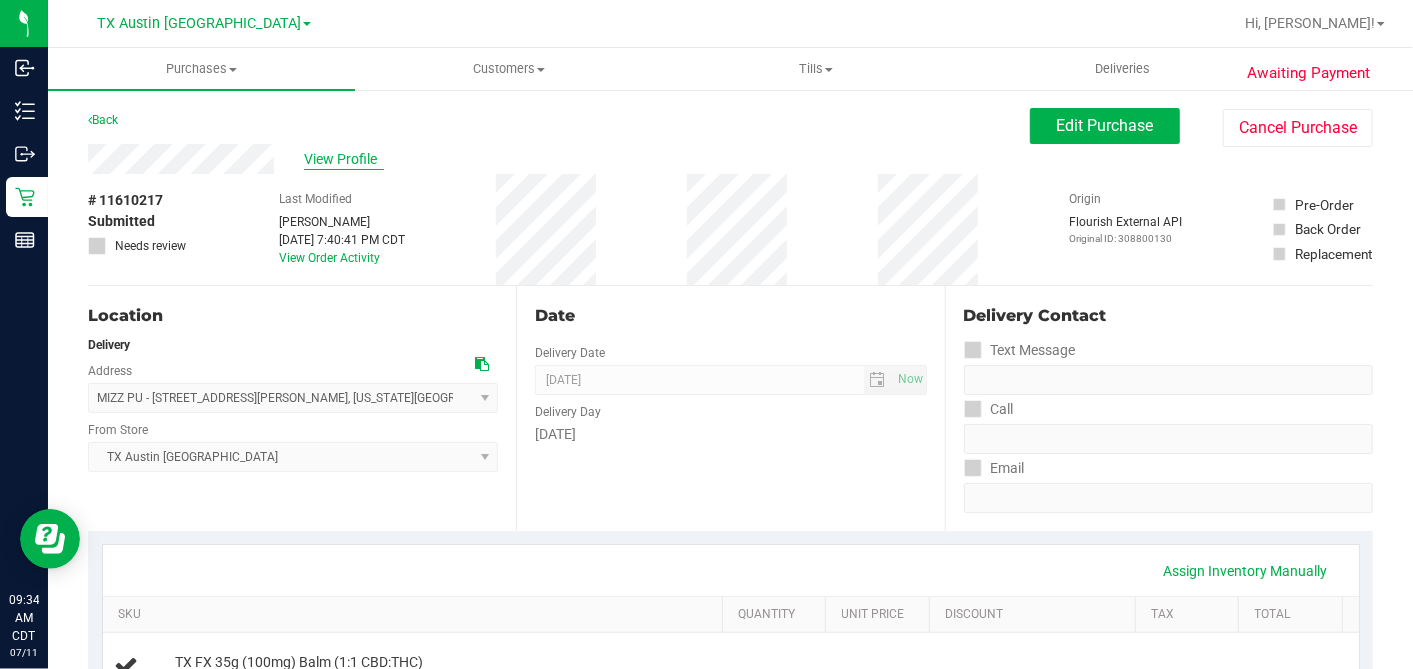 click on "View Profile" at bounding box center [344, 159] 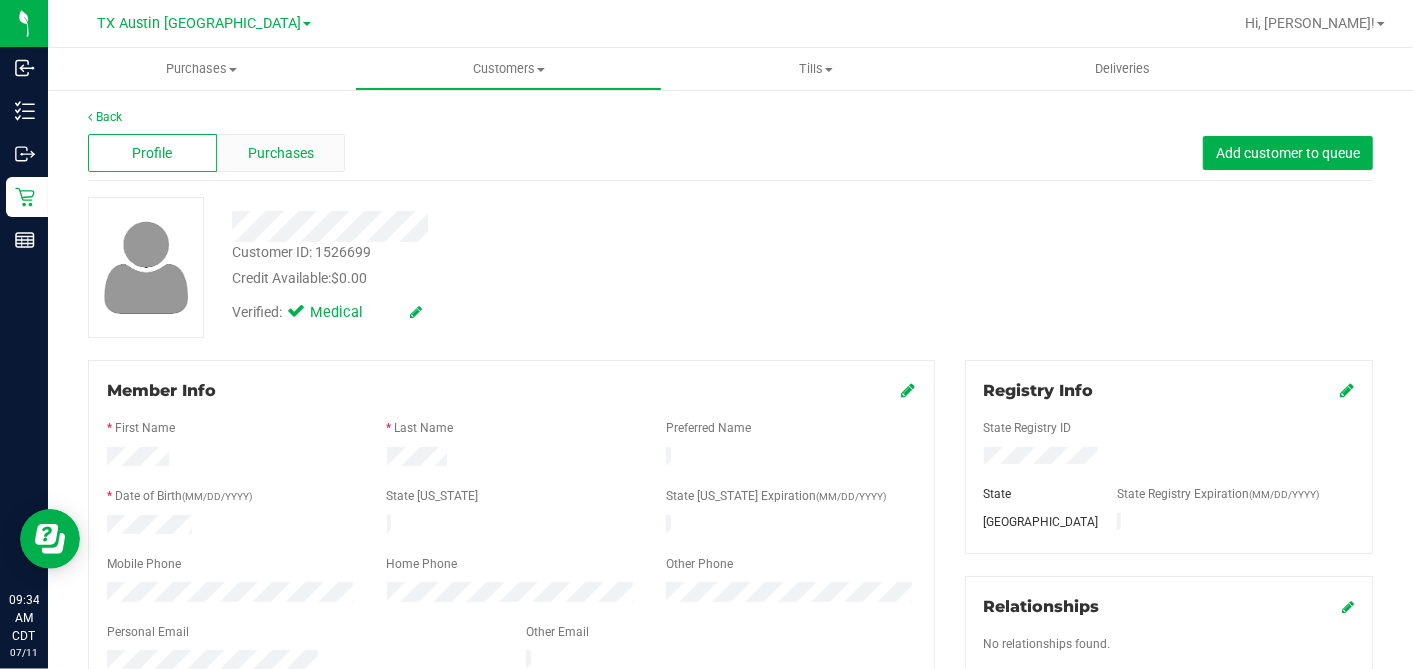 click on "Purchases" at bounding box center [281, 153] 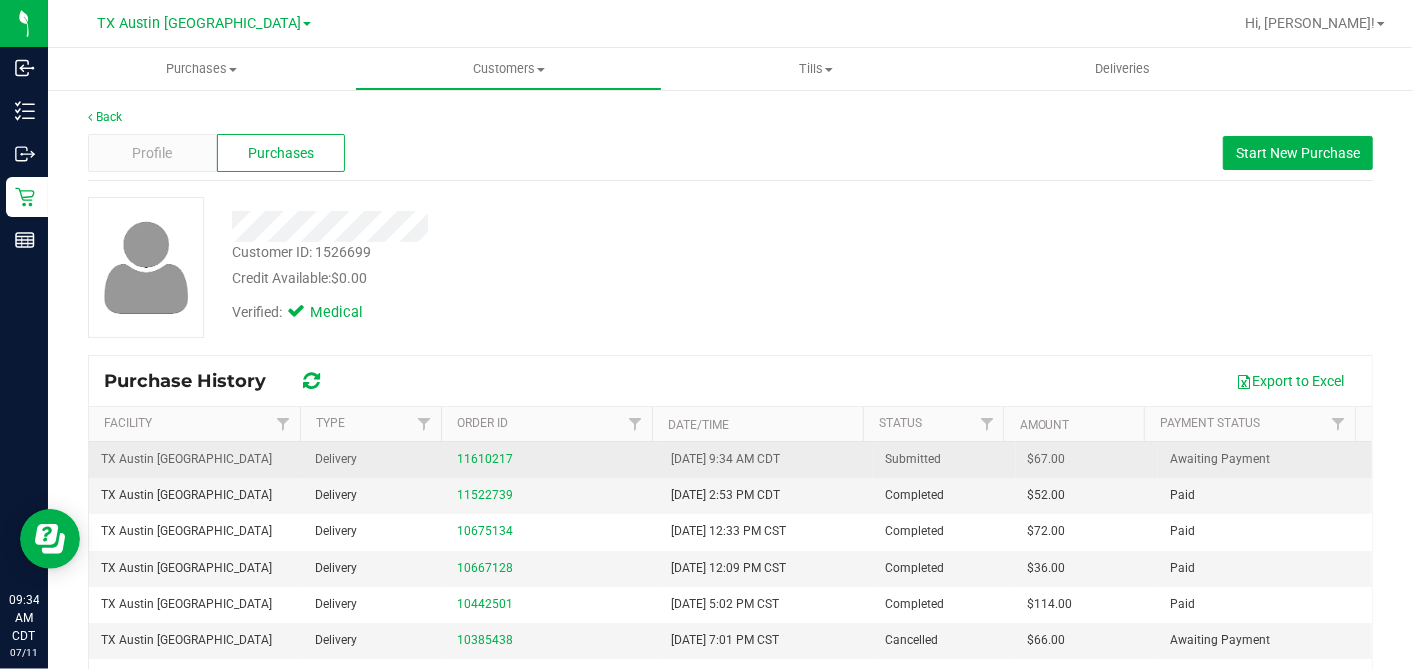 click on "$67.00" at bounding box center [1047, 459] 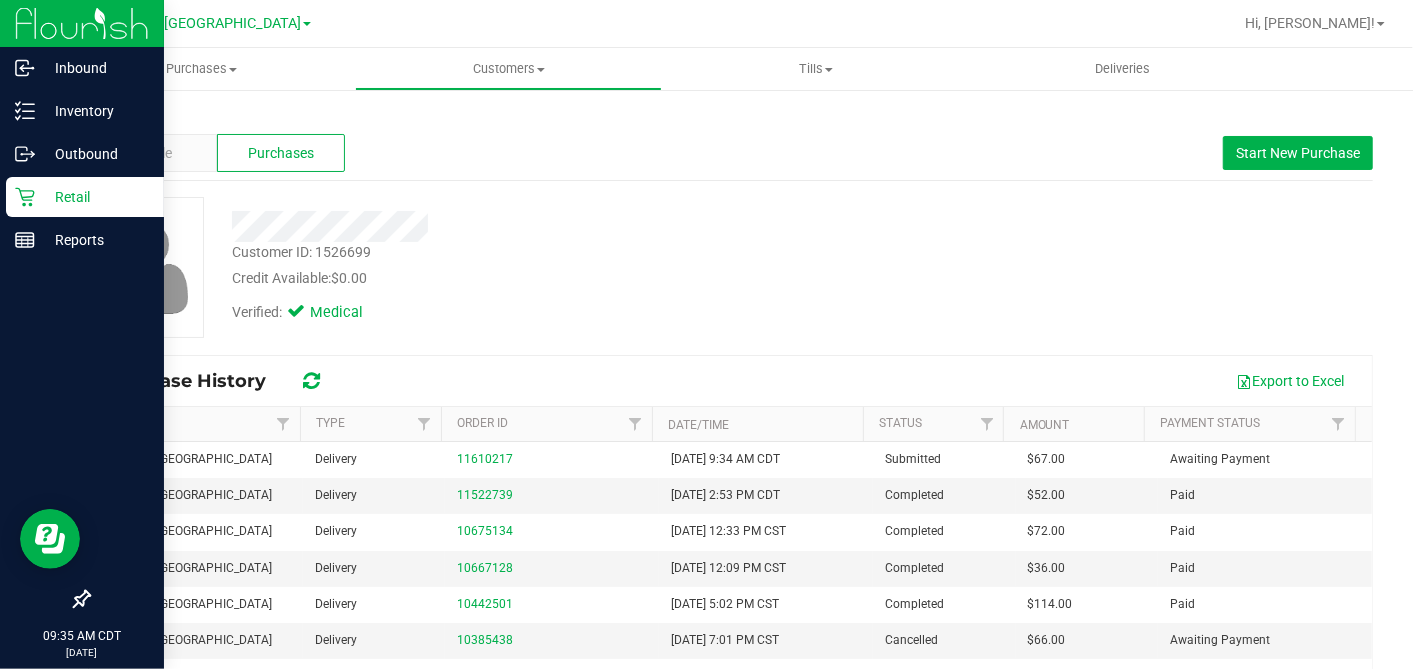 drag, startPoint x: 17, startPoint y: 195, endPoint x: 37, endPoint y: 208, distance: 23.853722 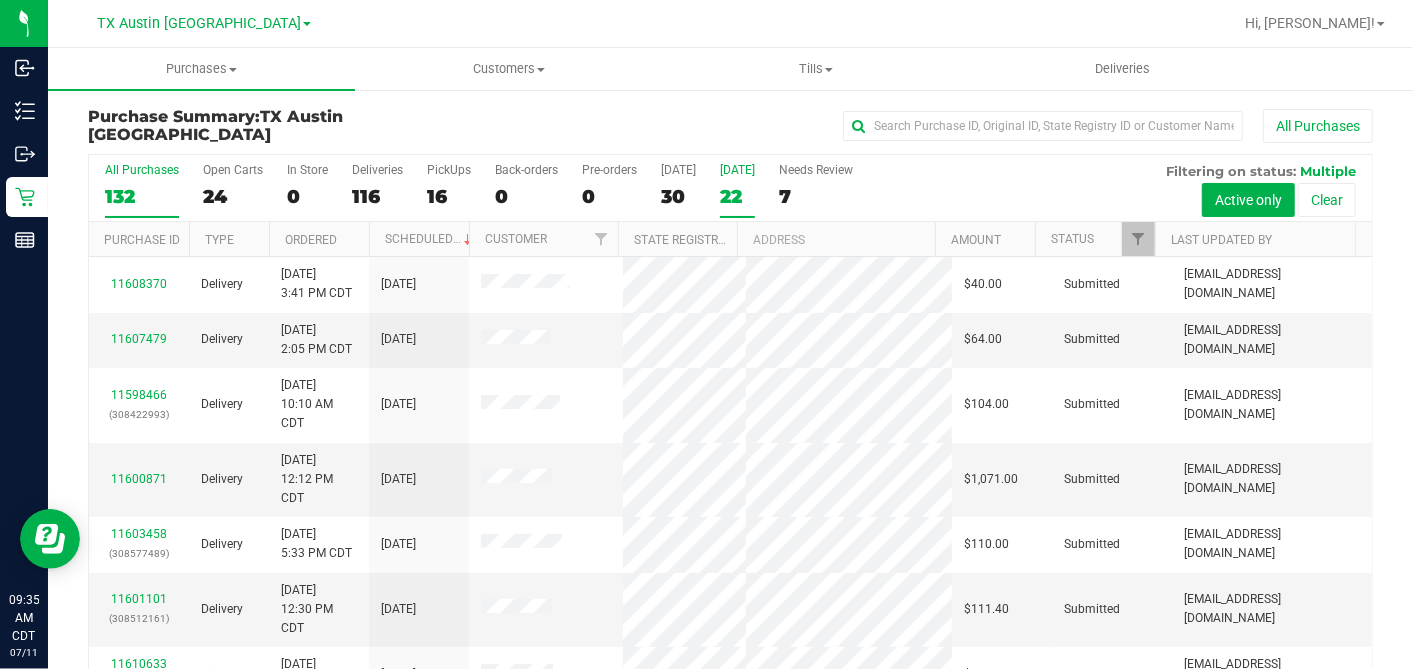 click on "22" at bounding box center (737, 196) 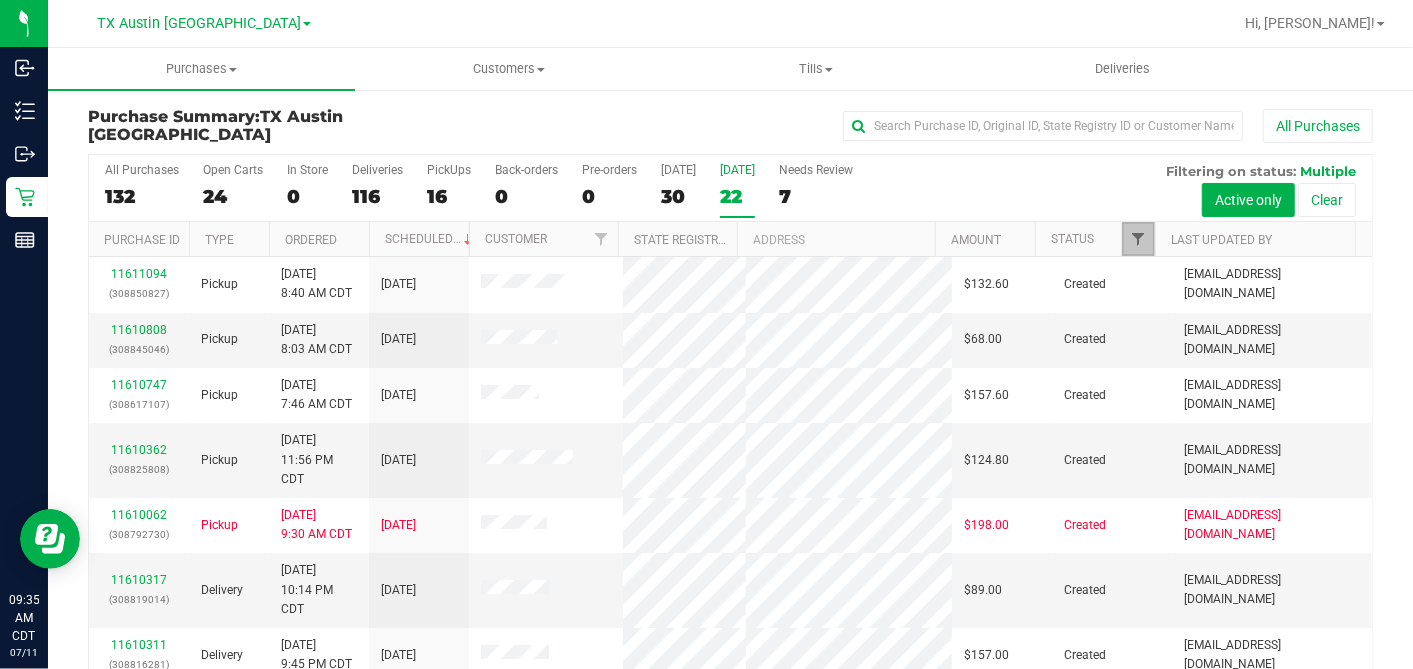 click at bounding box center (1138, 239) 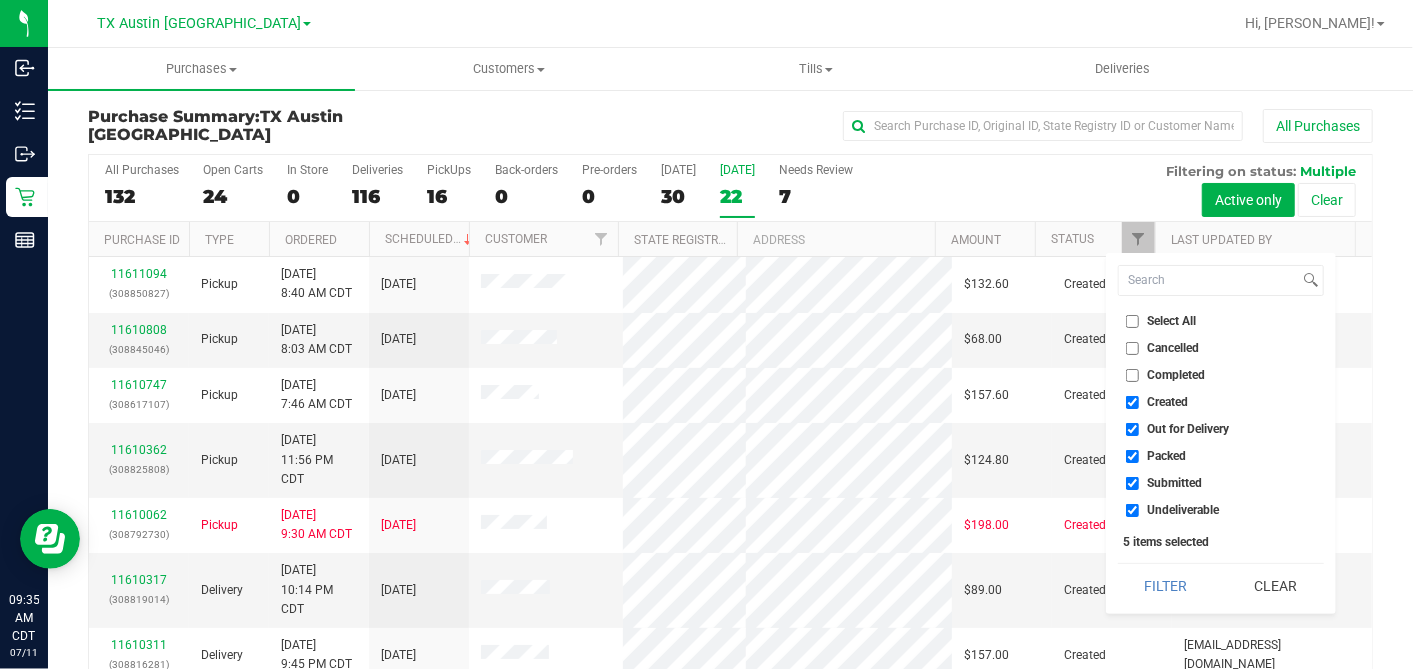 click on "Select All" at bounding box center [1221, 321] 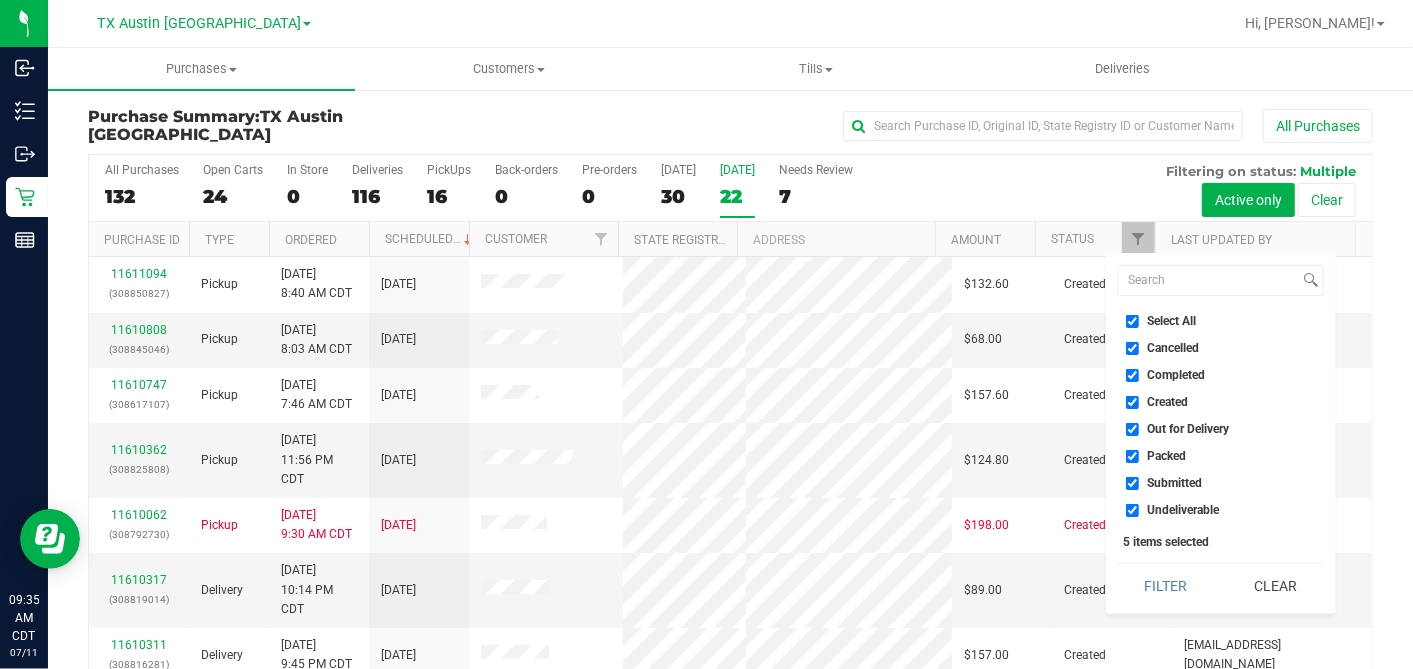 checkbox on "true" 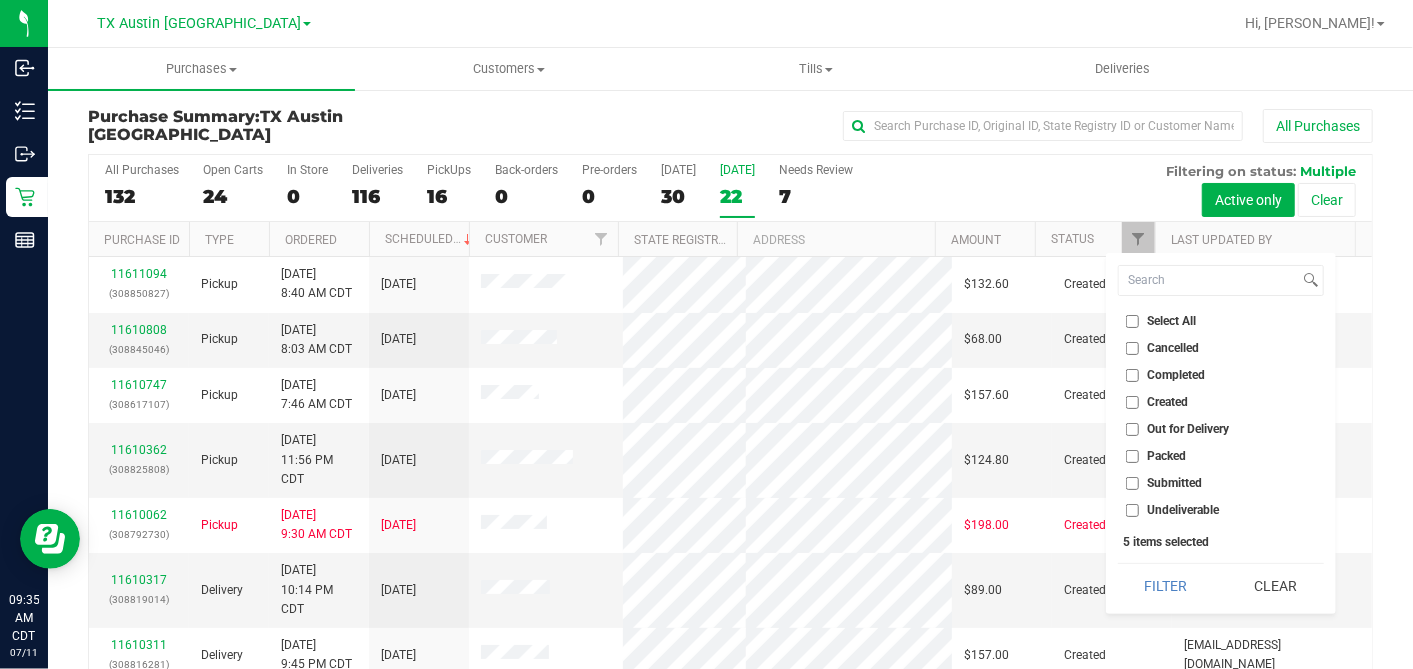 checkbox on "false" 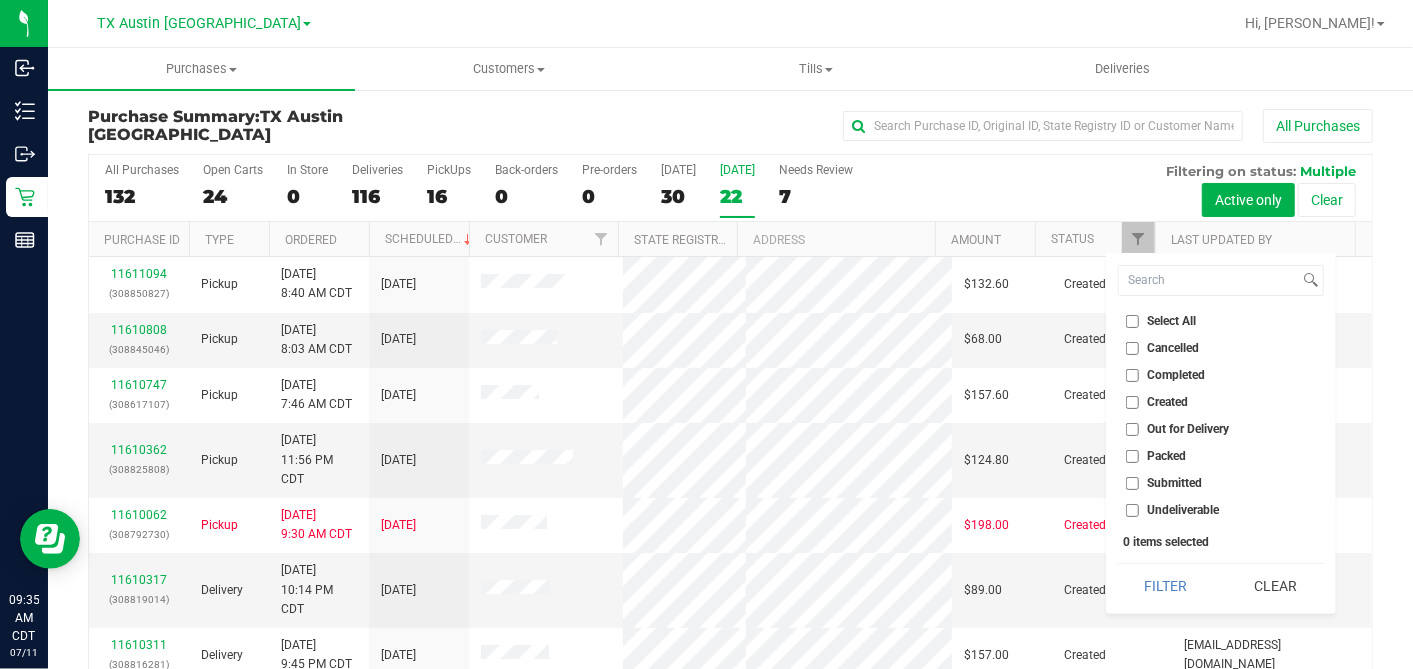 drag, startPoint x: 1134, startPoint y: 320, endPoint x: 1134, endPoint y: 419, distance: 99 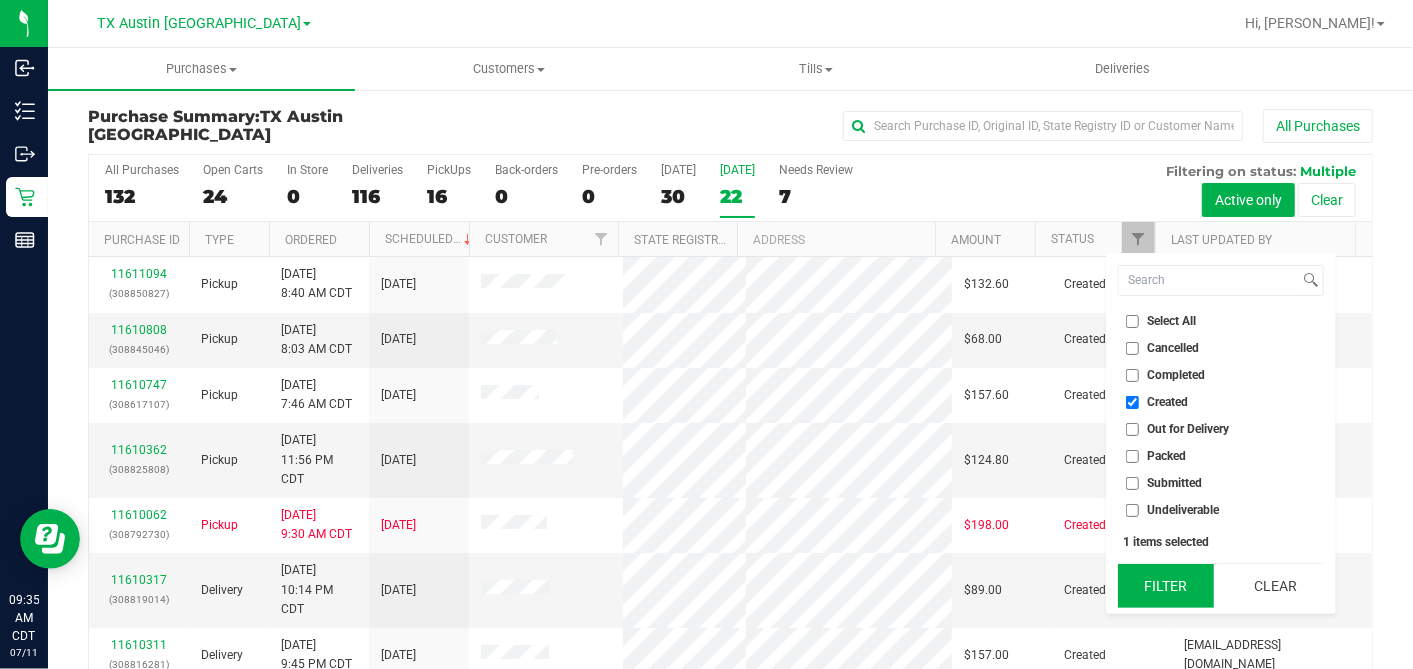 click on "Filter" at bounding box center (1166, 586) 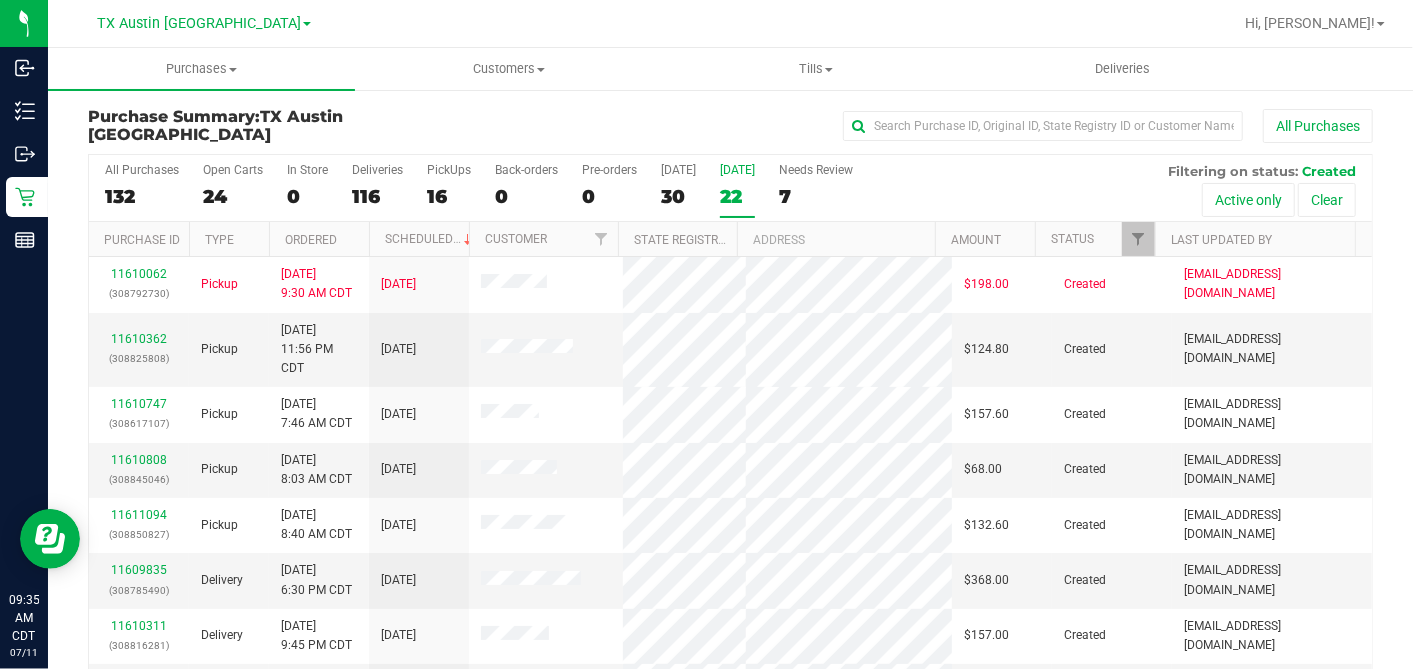 click at bounding box center (368, 239) 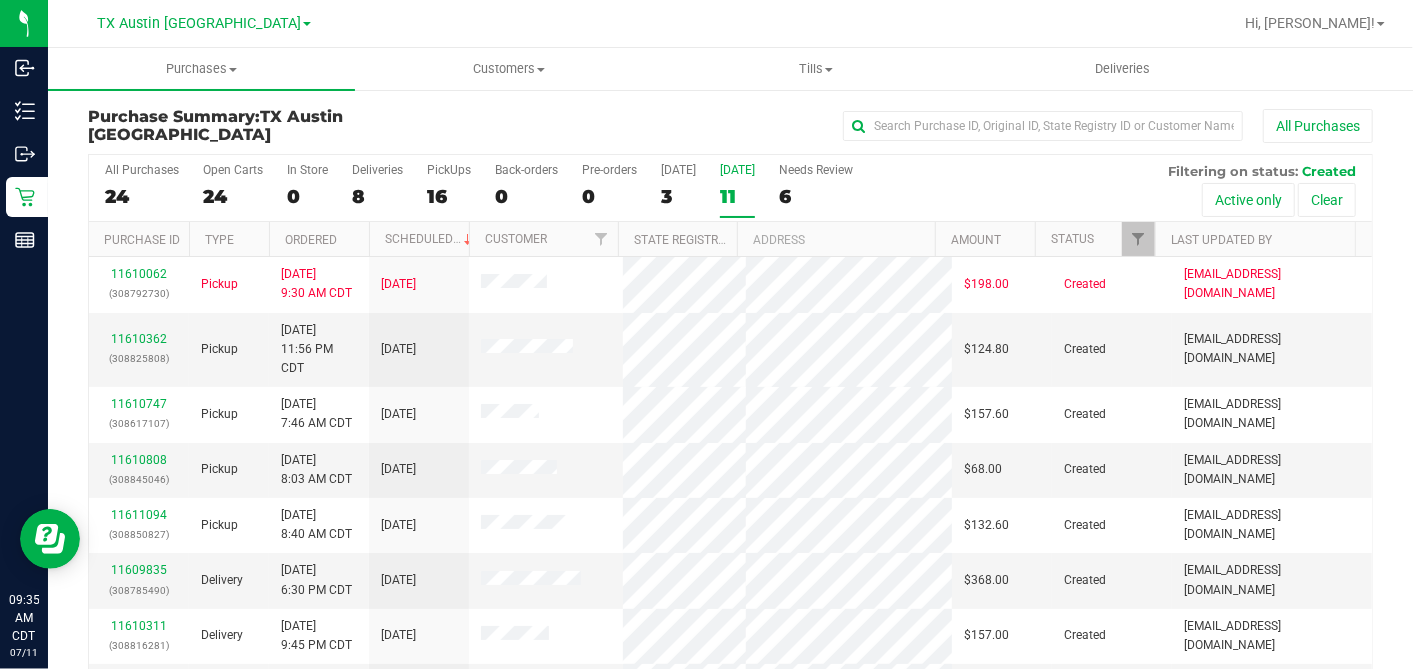 click on "Ordered" at bounding box center [319, 239] 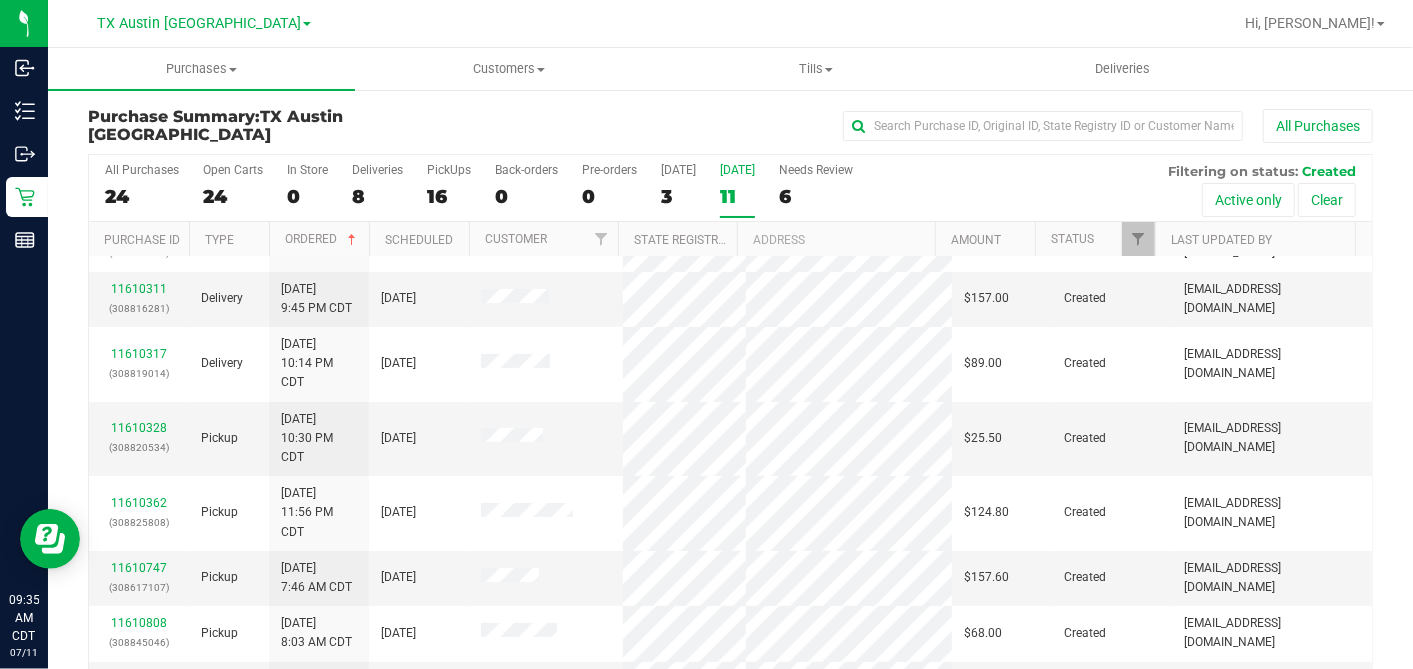 scroll, scrollTop: 222, scrollLeft: 0, axis: vertical 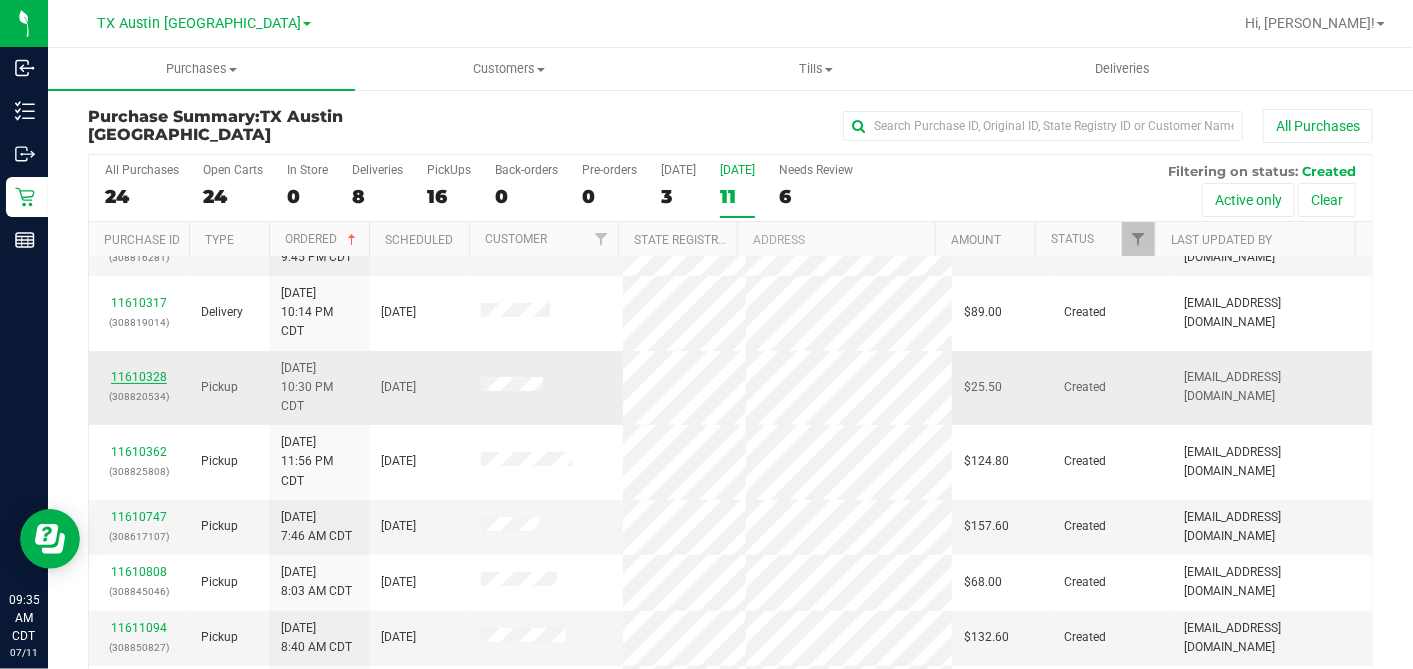 click on "11610328" at bounding box center [139, 377] 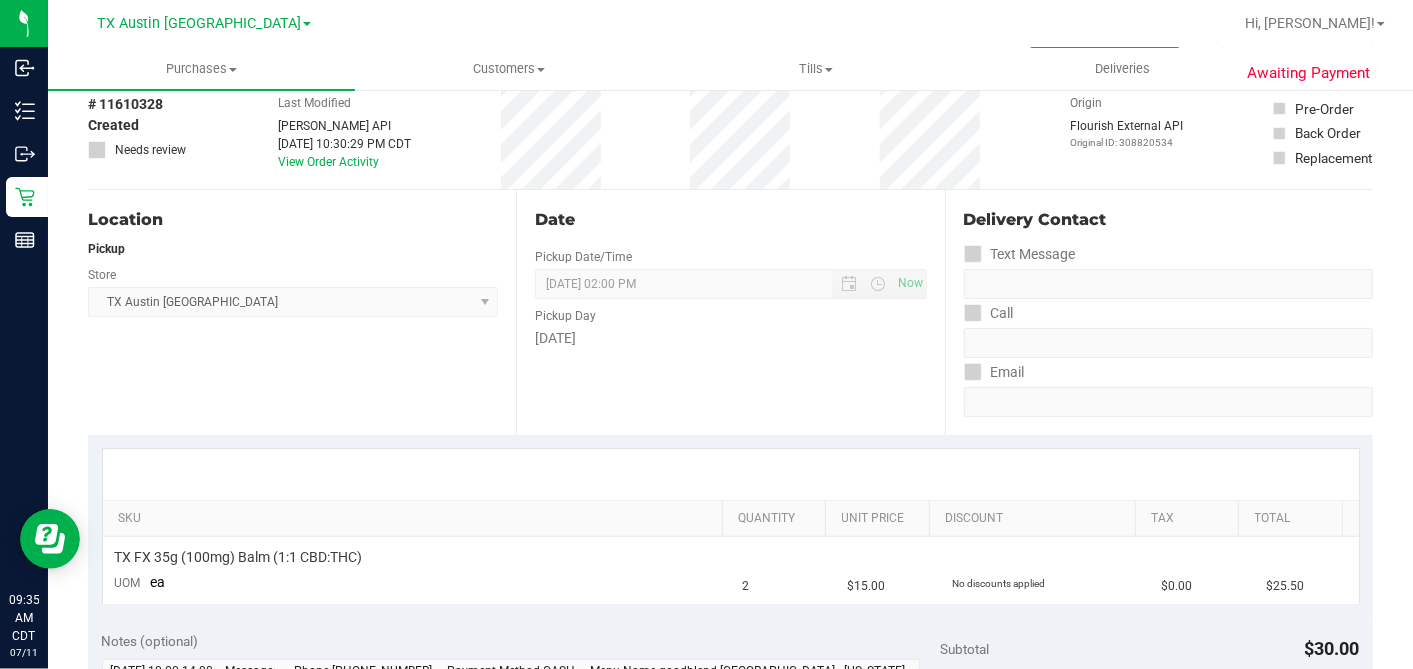 scroll, scrollTop: 0, scrollLeft: 0, axis: both 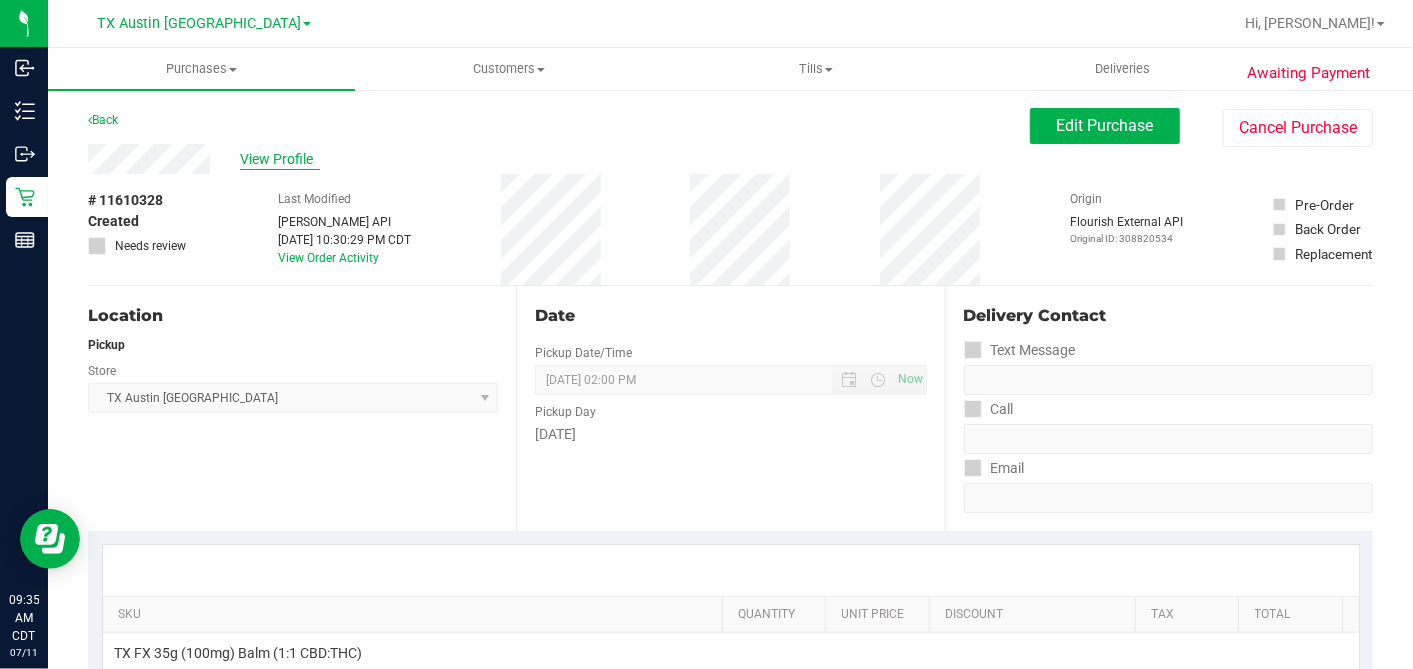 click on "View Profile" at bounding box center [280, 159] 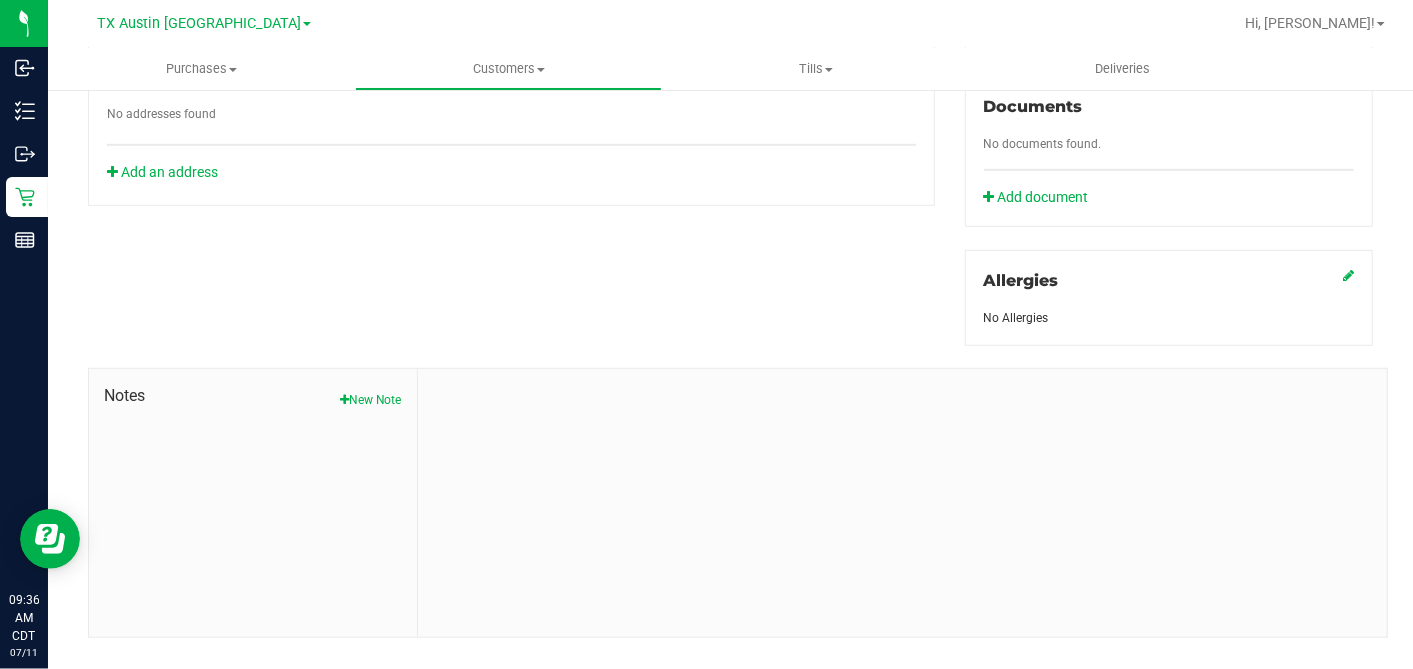 scroll, scrollTop: 750, scrollLeft: 0, axis: vertical 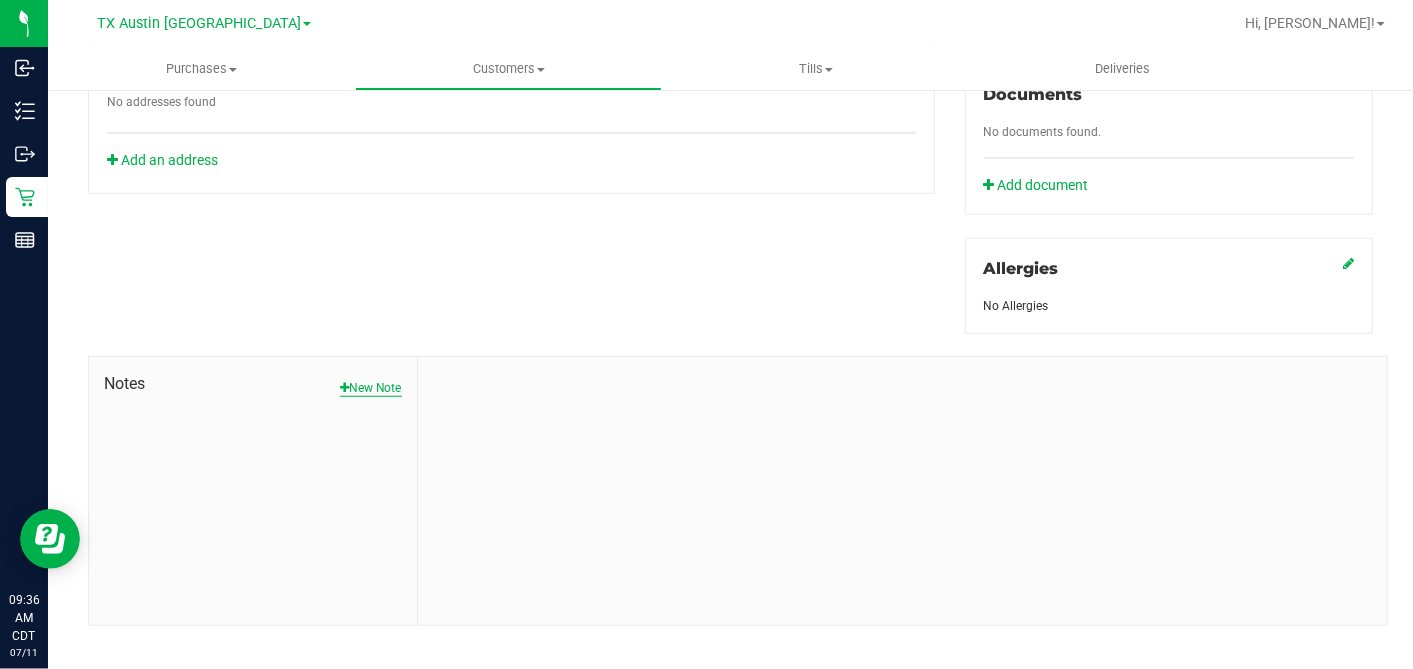 click on "New Note" at bounding box center [371, 388] 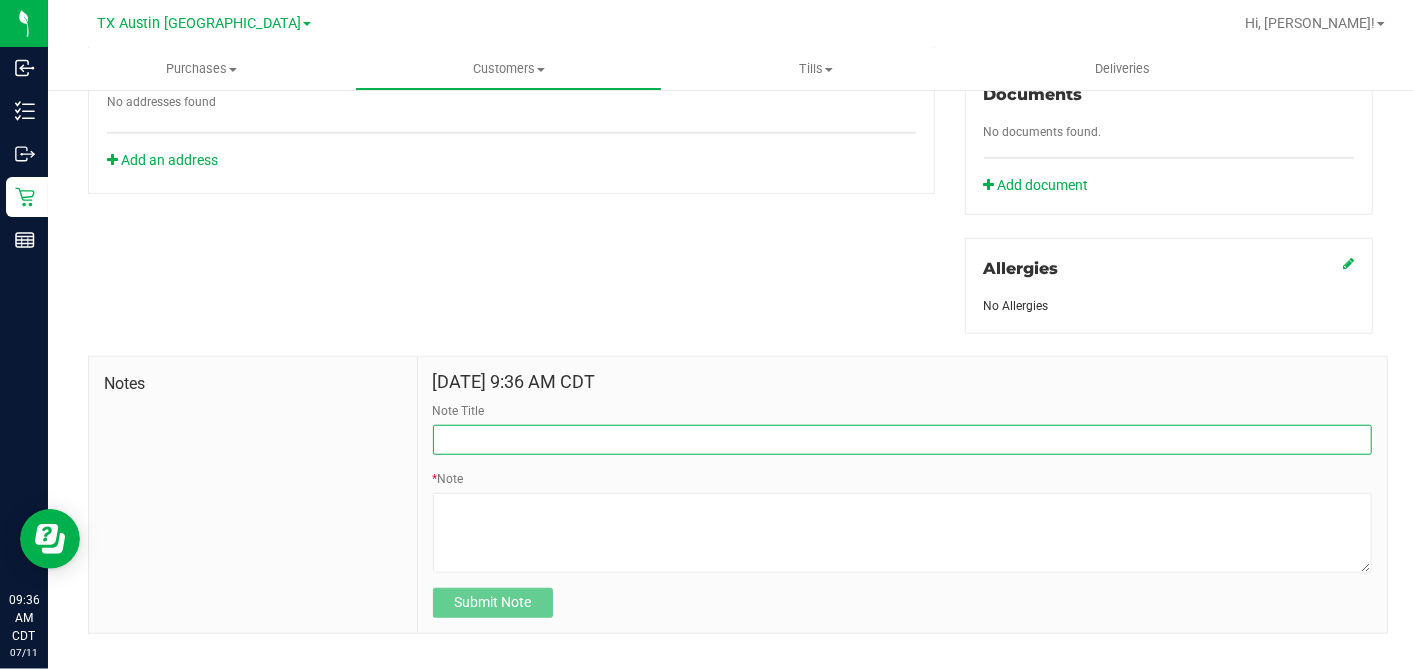 drag, startPoint x: 420, startPoint y: 376, endPoint x: 545, endPoint y: 408, distance: 129.031 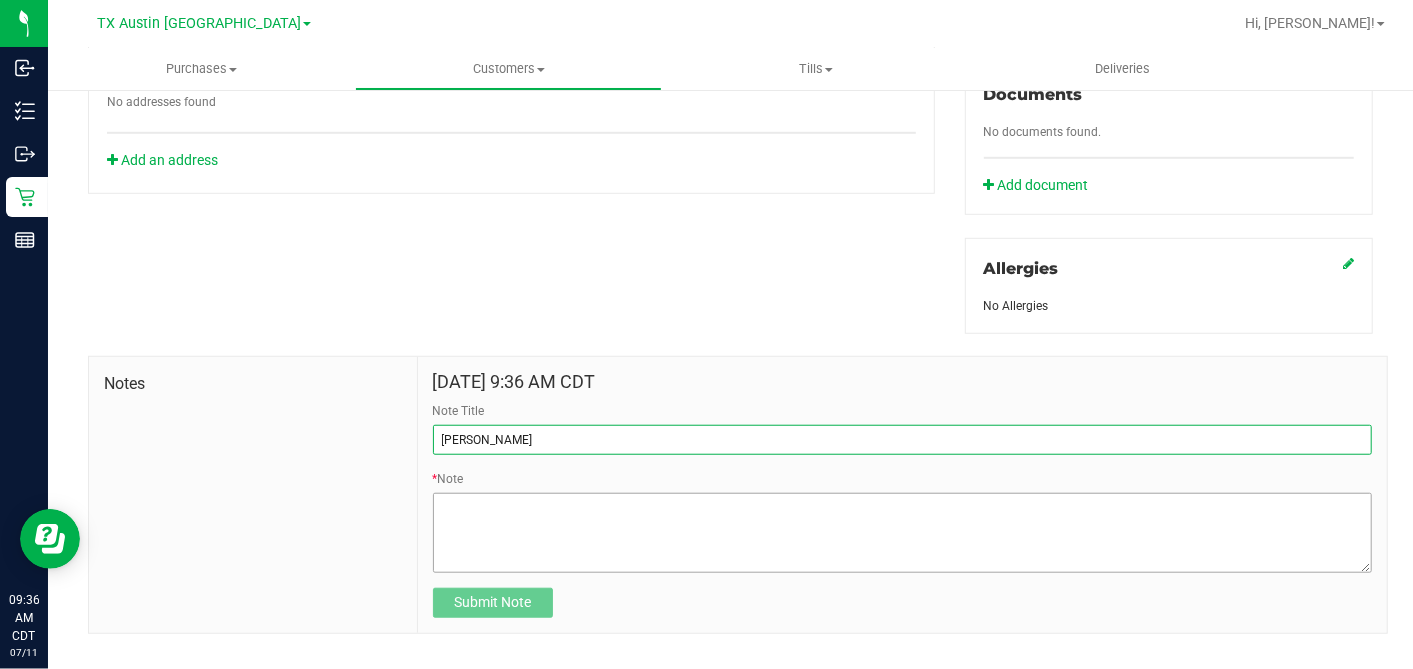type on "[PERSON_NAME]" 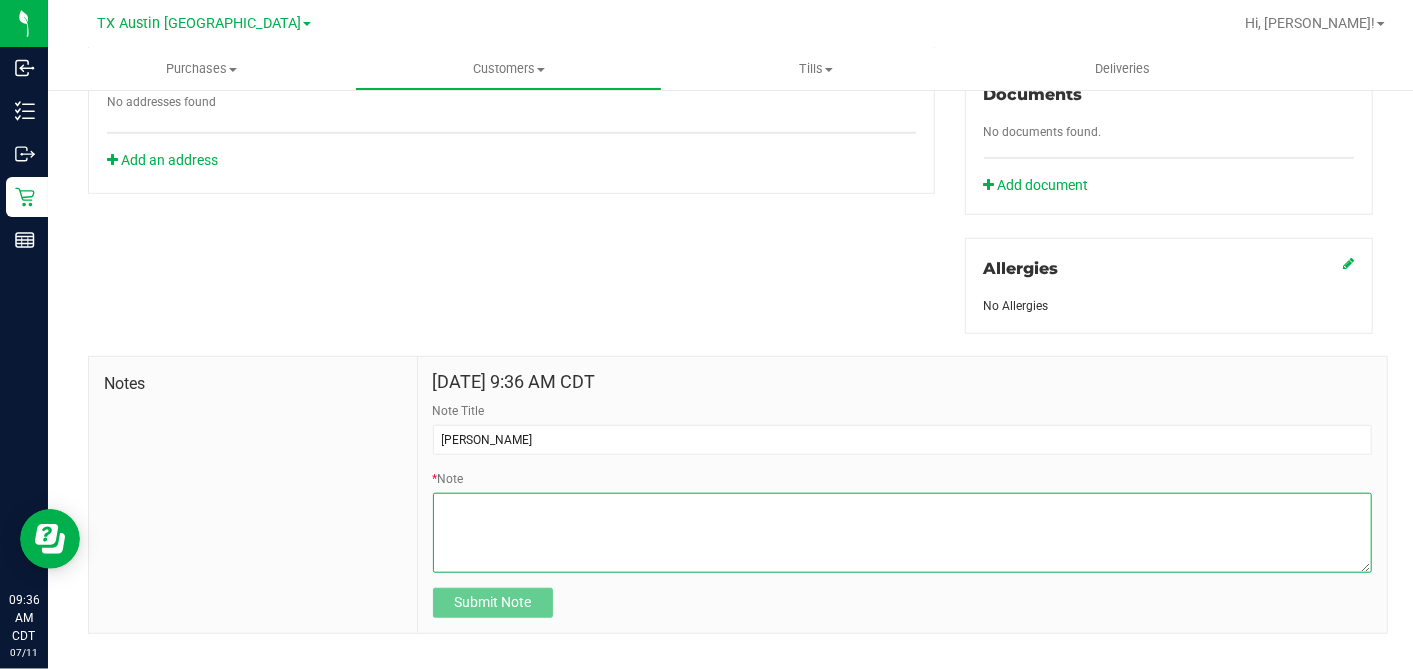 click on "*
Note" at bounding box center (902, 533) 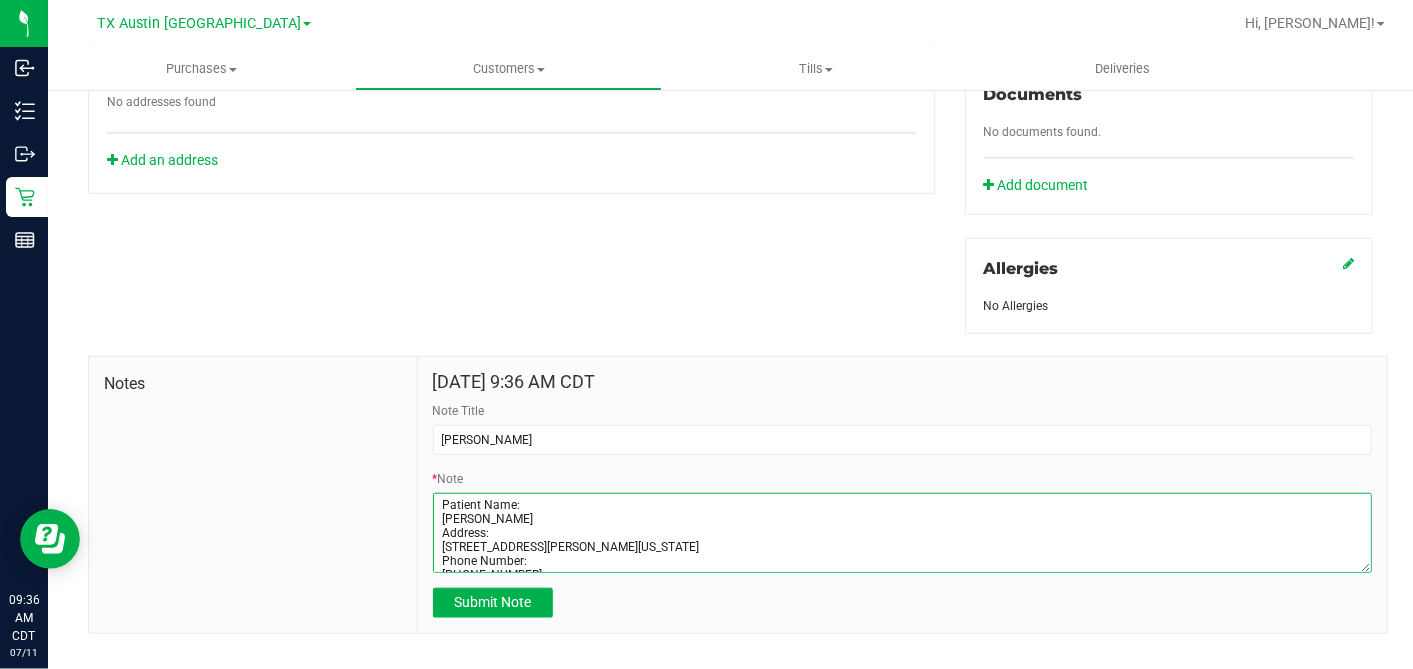 scroll, scrollTop: 80, scrollLeft: 0, axis: vertical 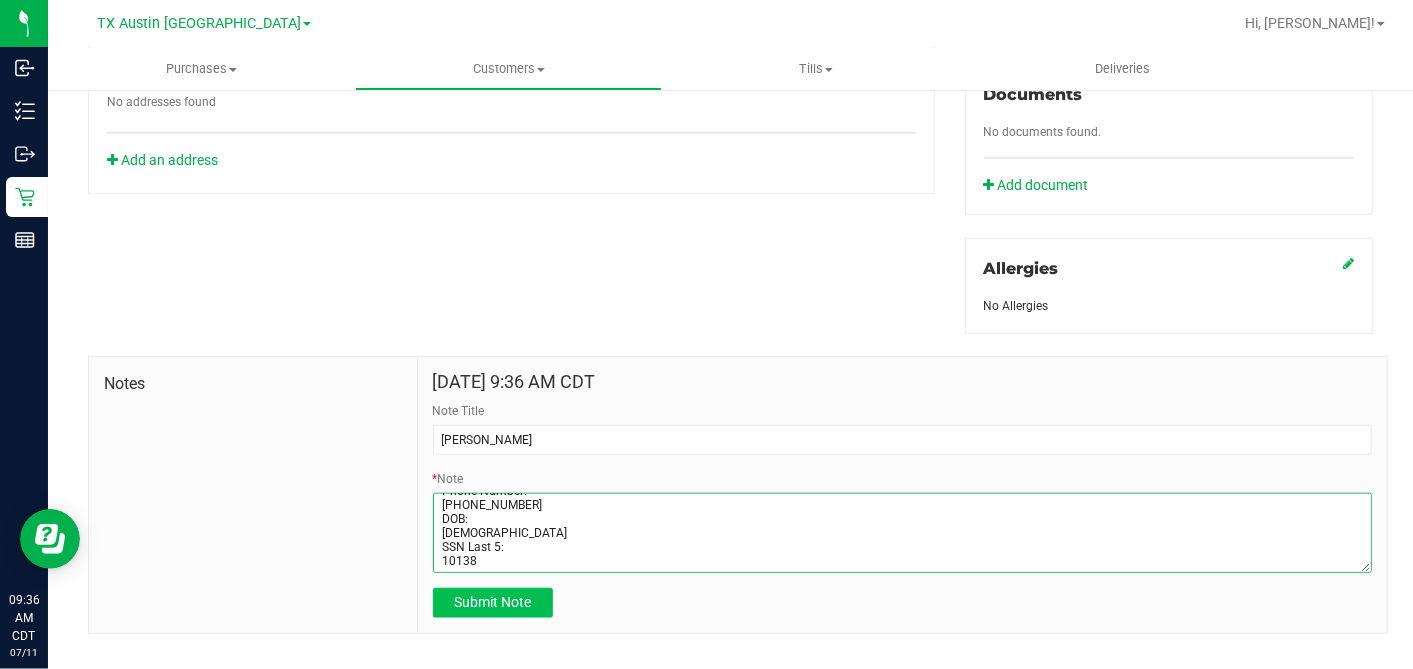 type on "Patient Name:
Erick Jones
Address:
10318 Muir Bend Dr.
Iowa Colony , TX, 77583
Phone Number:
(501) 680-1842
DOB:
11/11/1984
SSN Last 5:
10138" 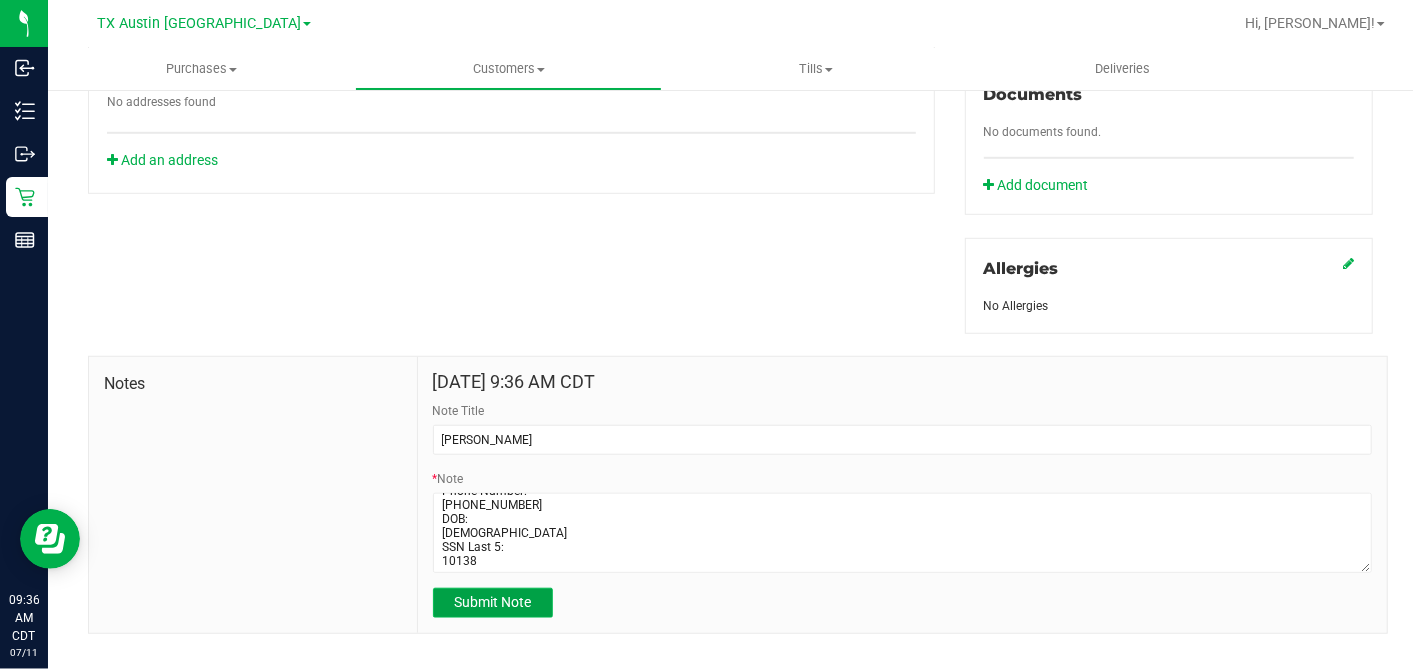 click on "Submit Note" at bounding box center (493, 603) 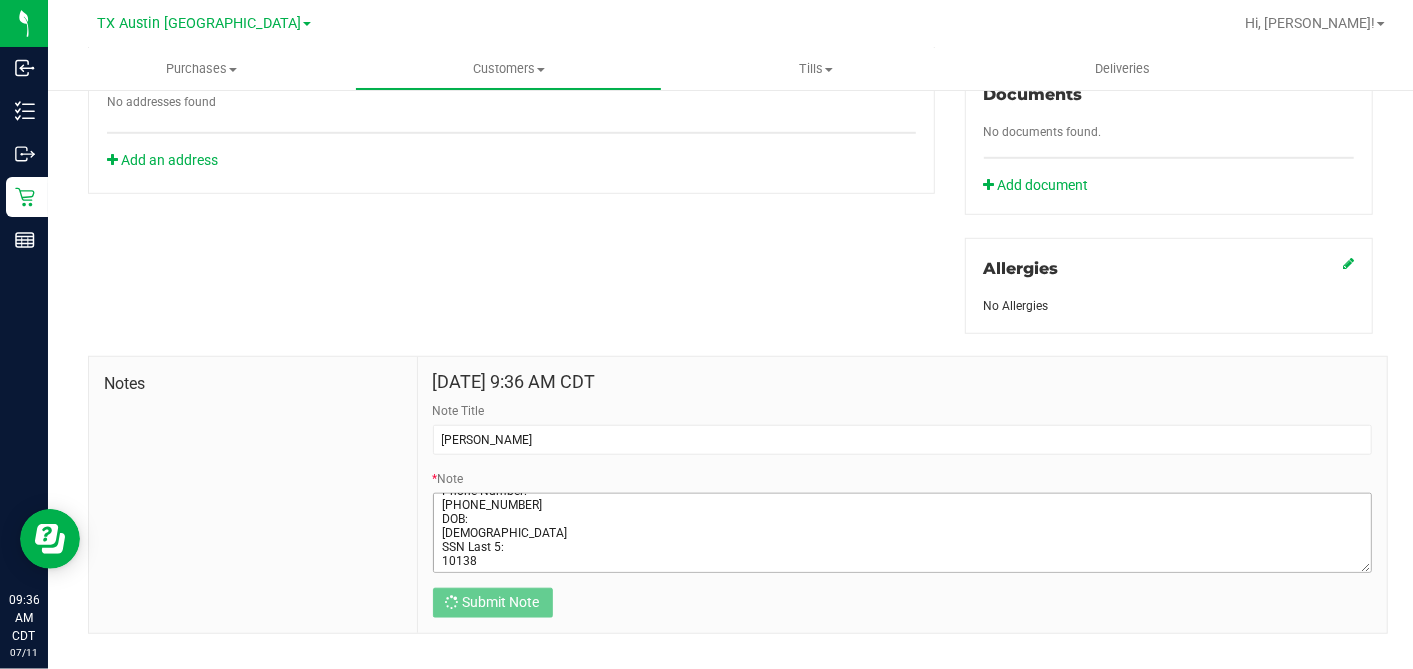 scroll, scrollTop: 0, scrollLeft: 0, axis: both 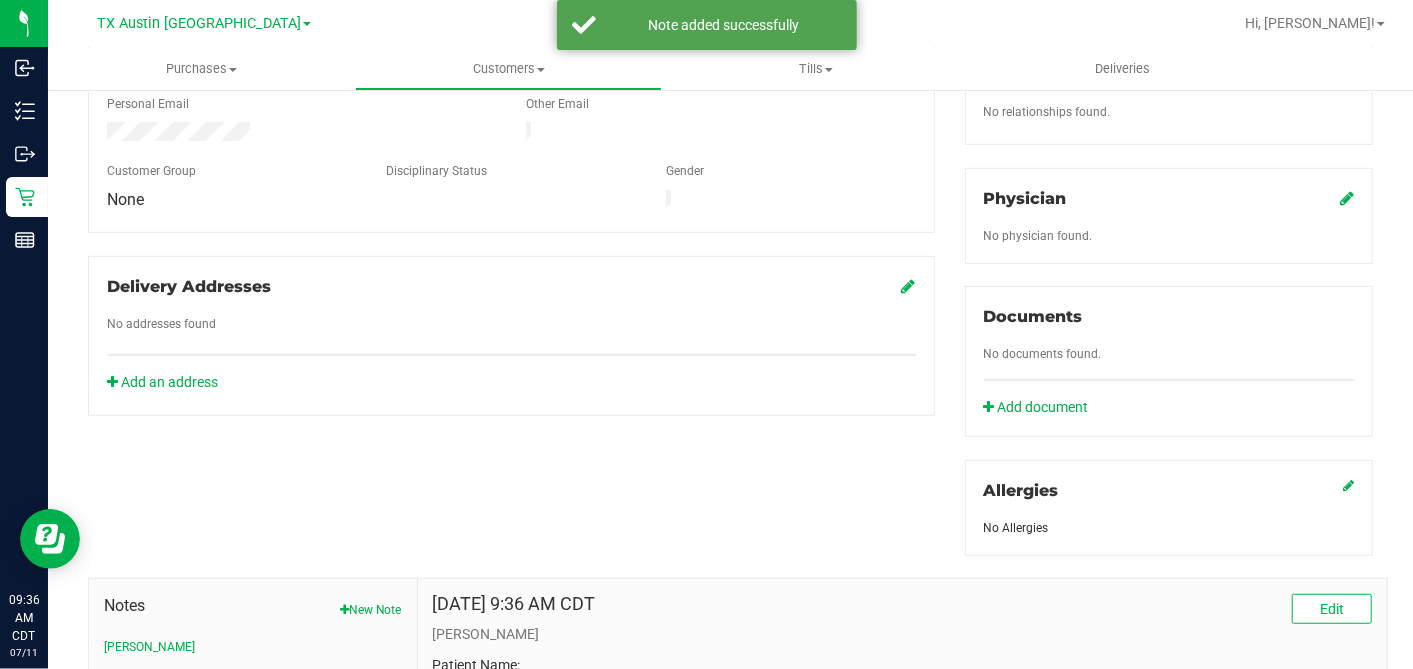 click 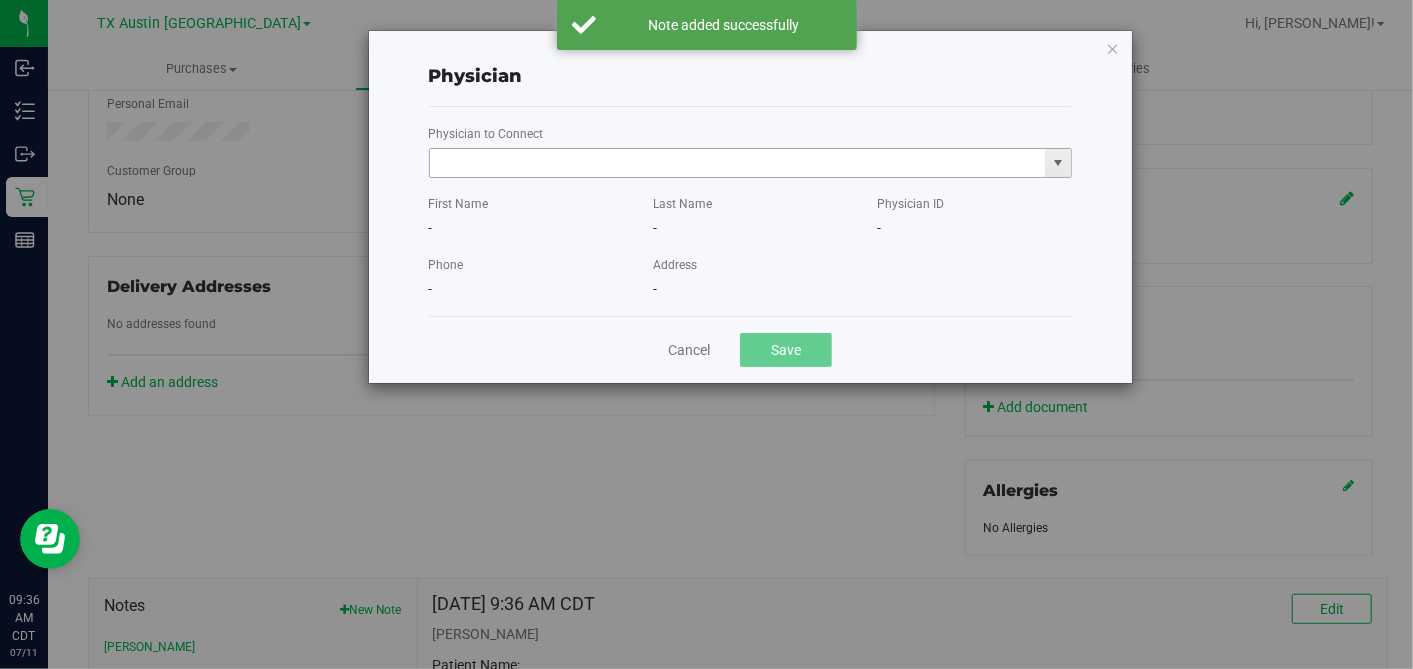 click at bounding box center (738, 163) 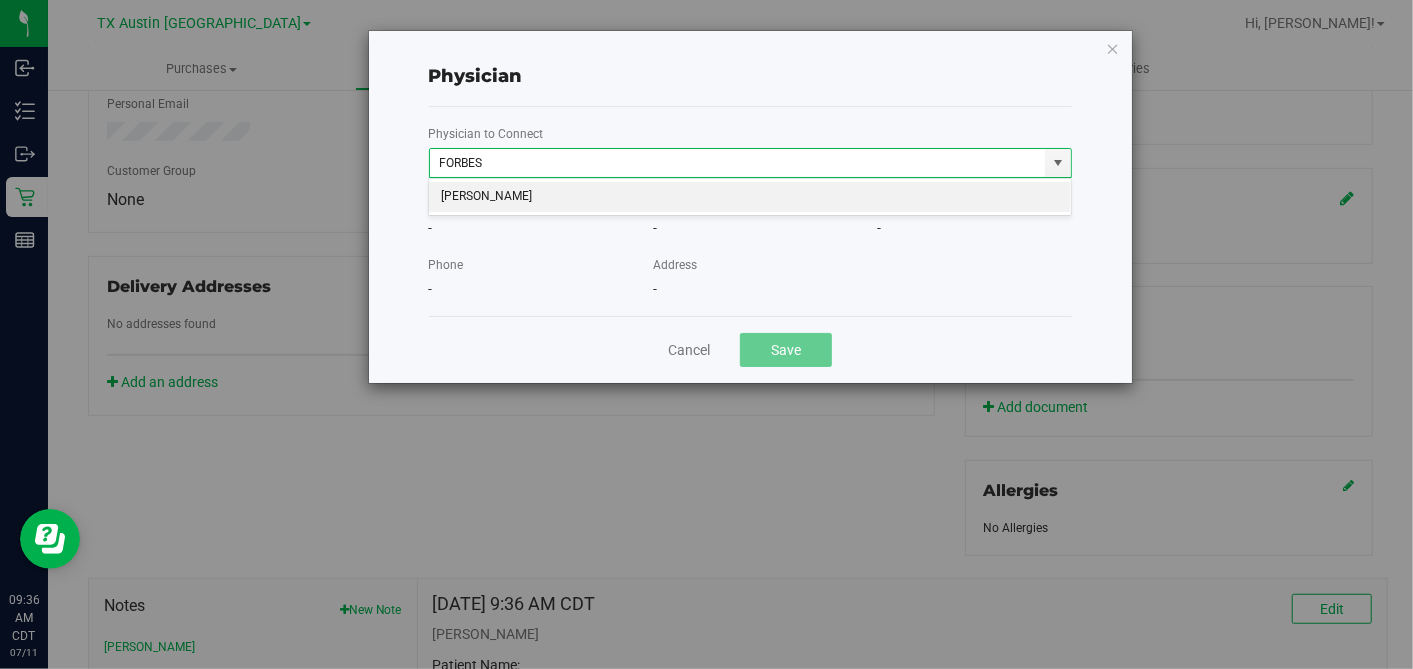 click on "Tiffanni Forbes" at bounding box center (750, 197) 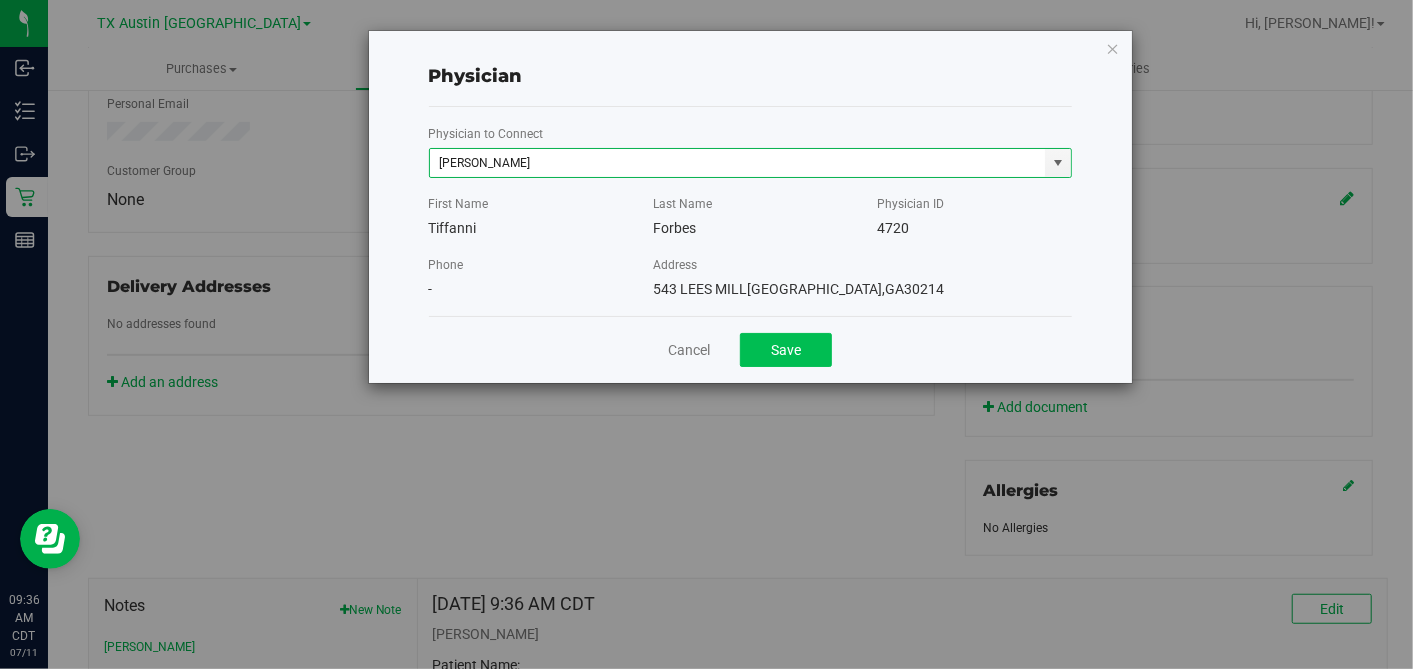 type on "Tiffanni Forbes" 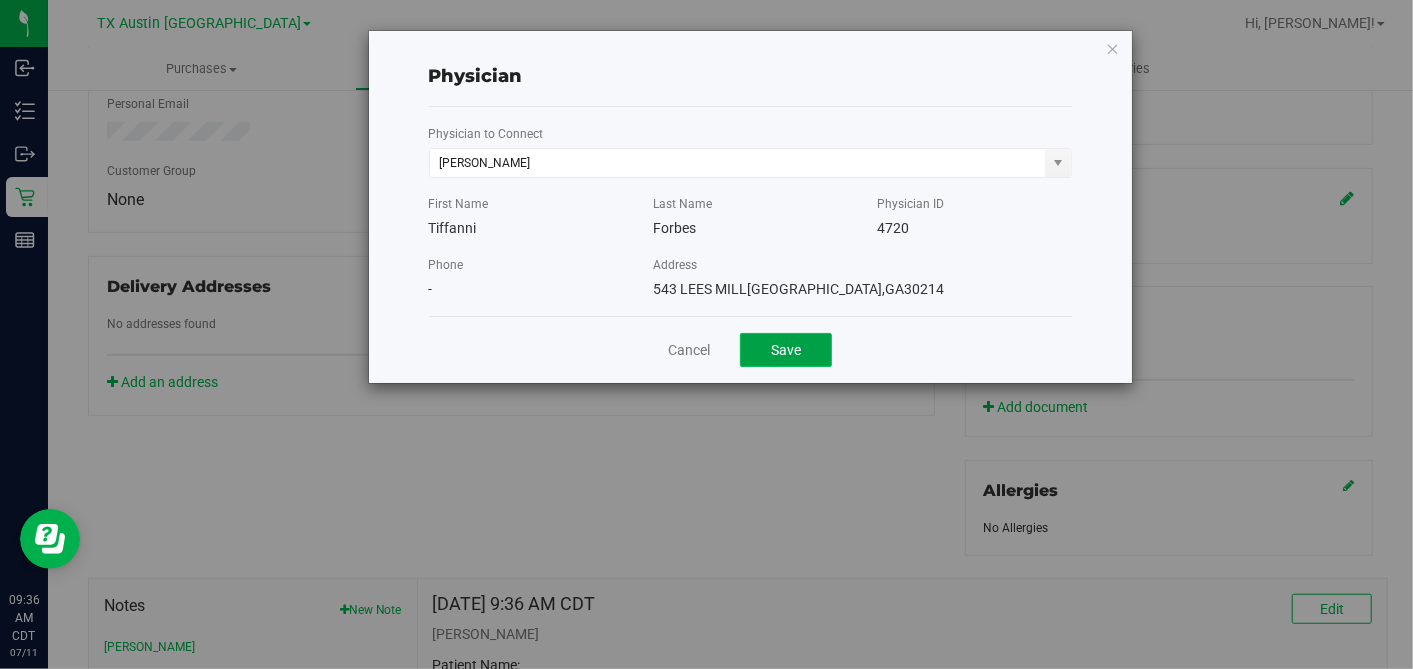click on "Save" at bounding box center [786, 350] 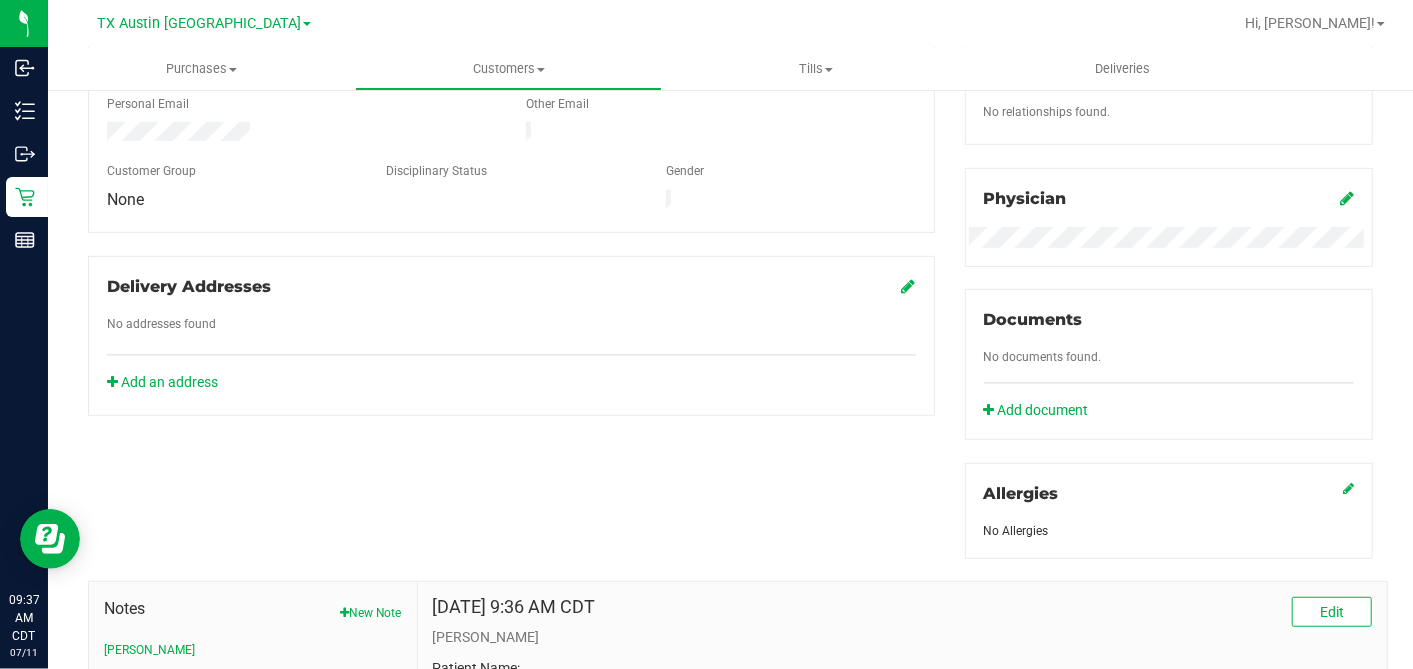 click on "Delivery Addresses
No addresses found
Add an address" 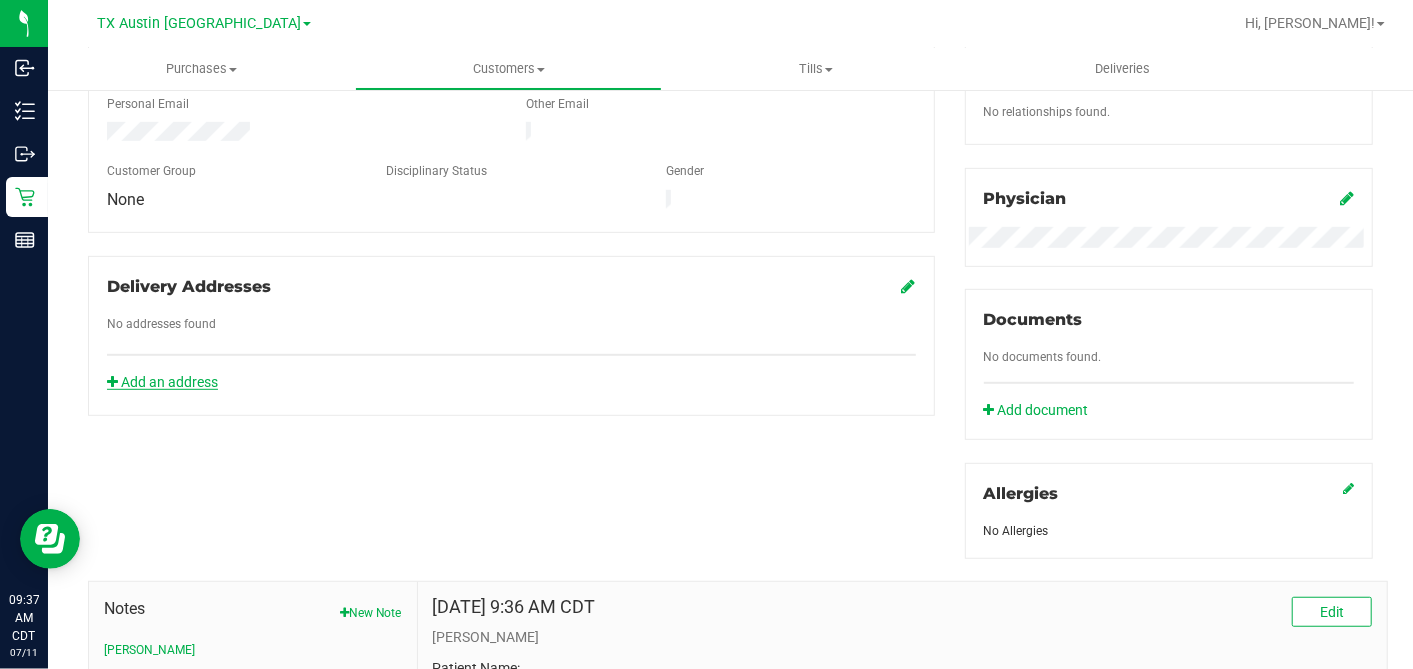 click on "Add an address" 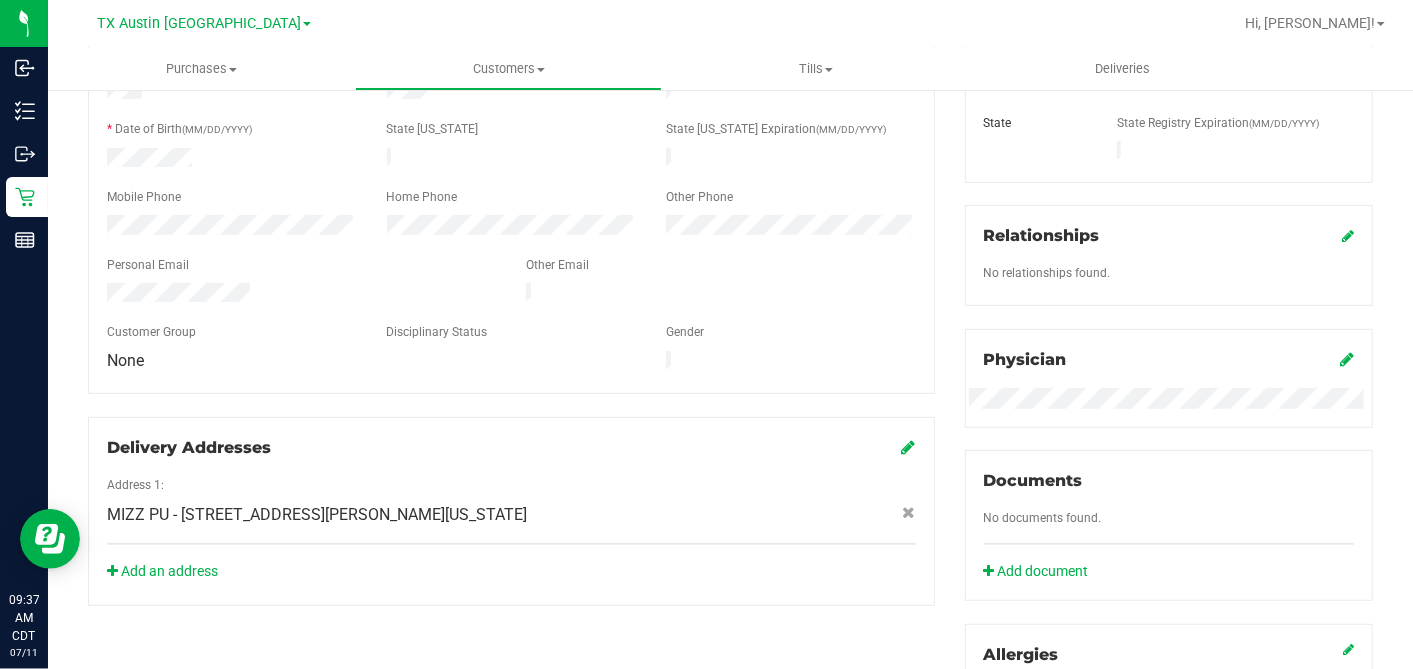 scroll, scrollTop: 83, scrollLeft: 0, axis: vertical 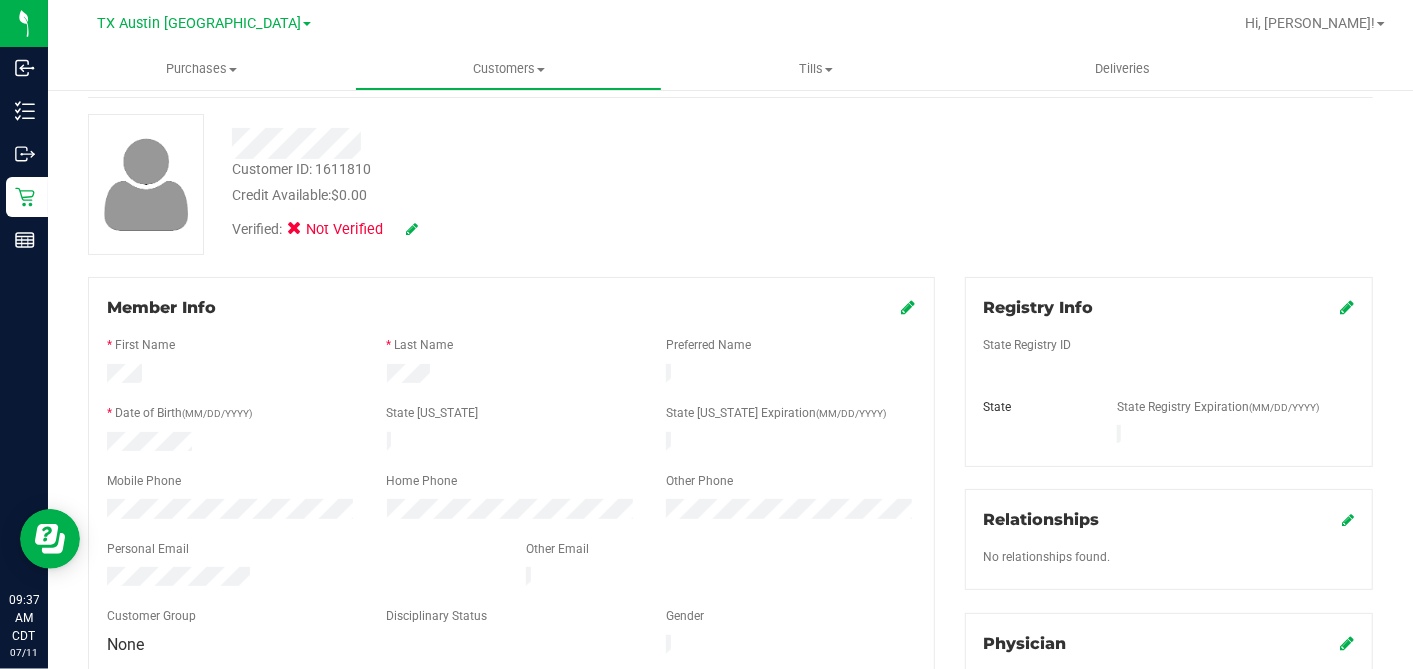 click at bounding box center [1347, 307] 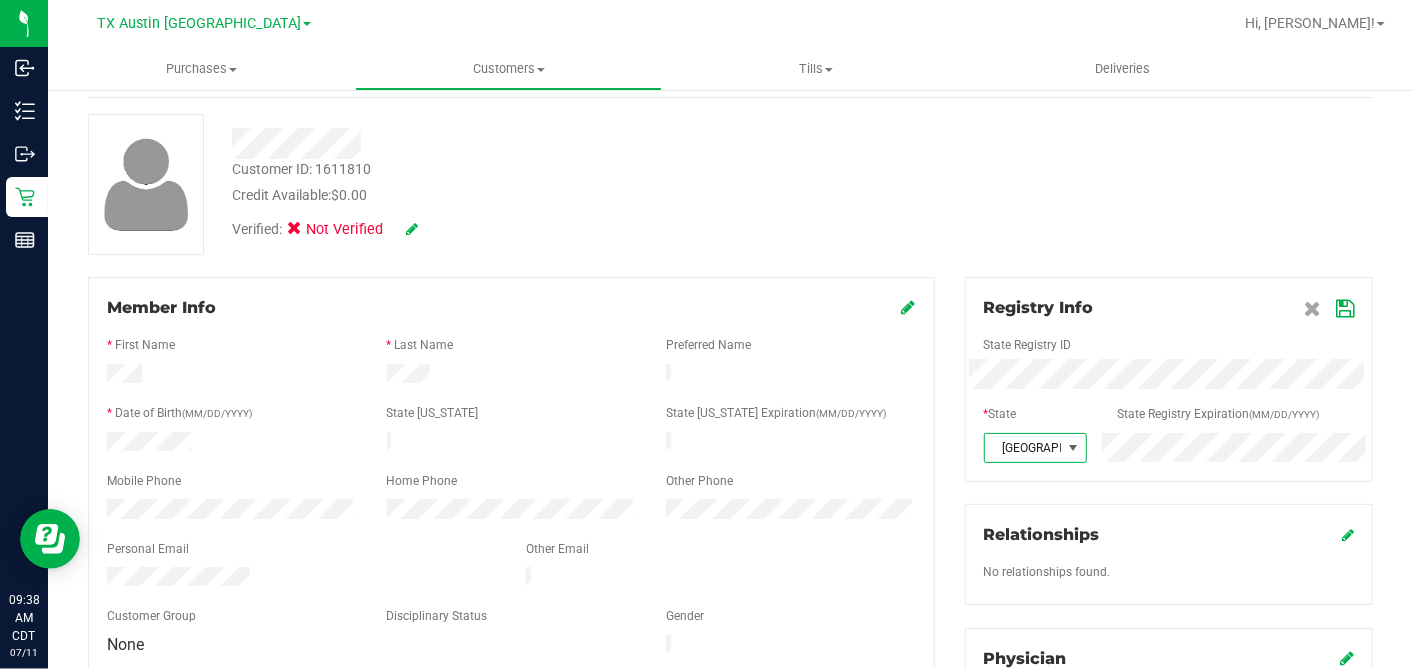 click at bounding box center (1345, 309) 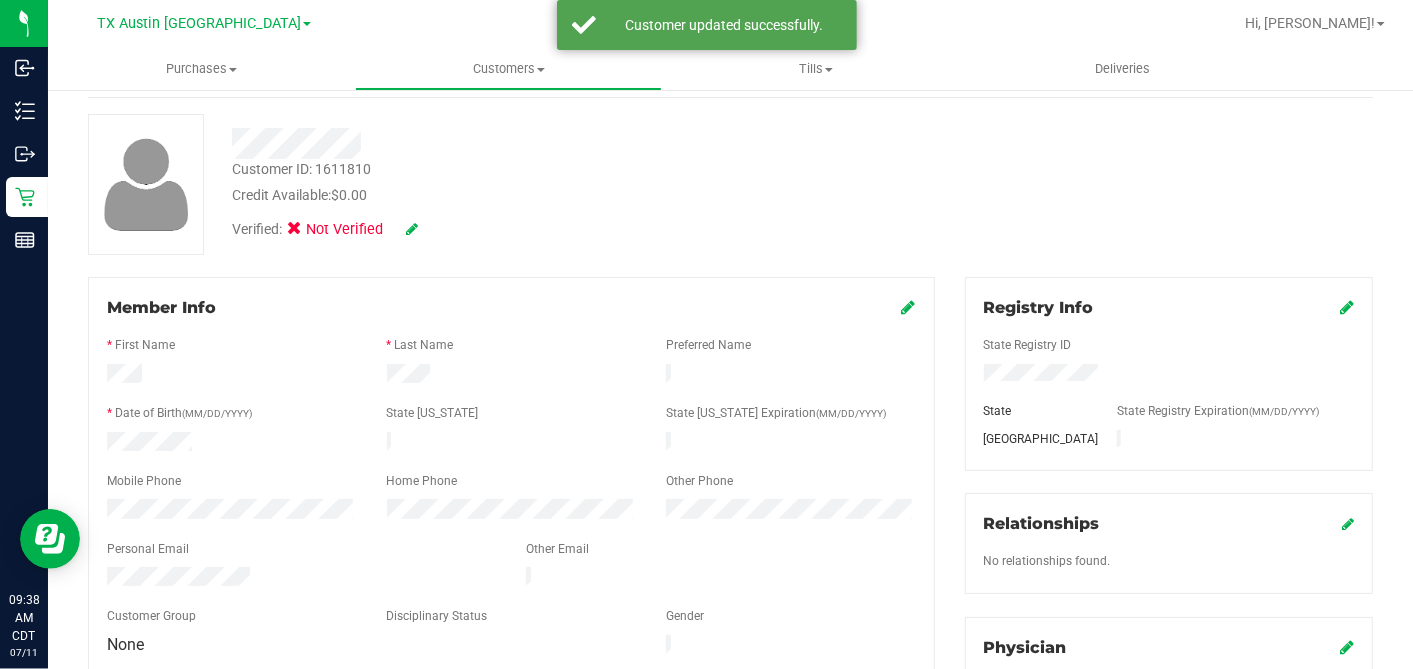 click at bounding box center (909, 308) 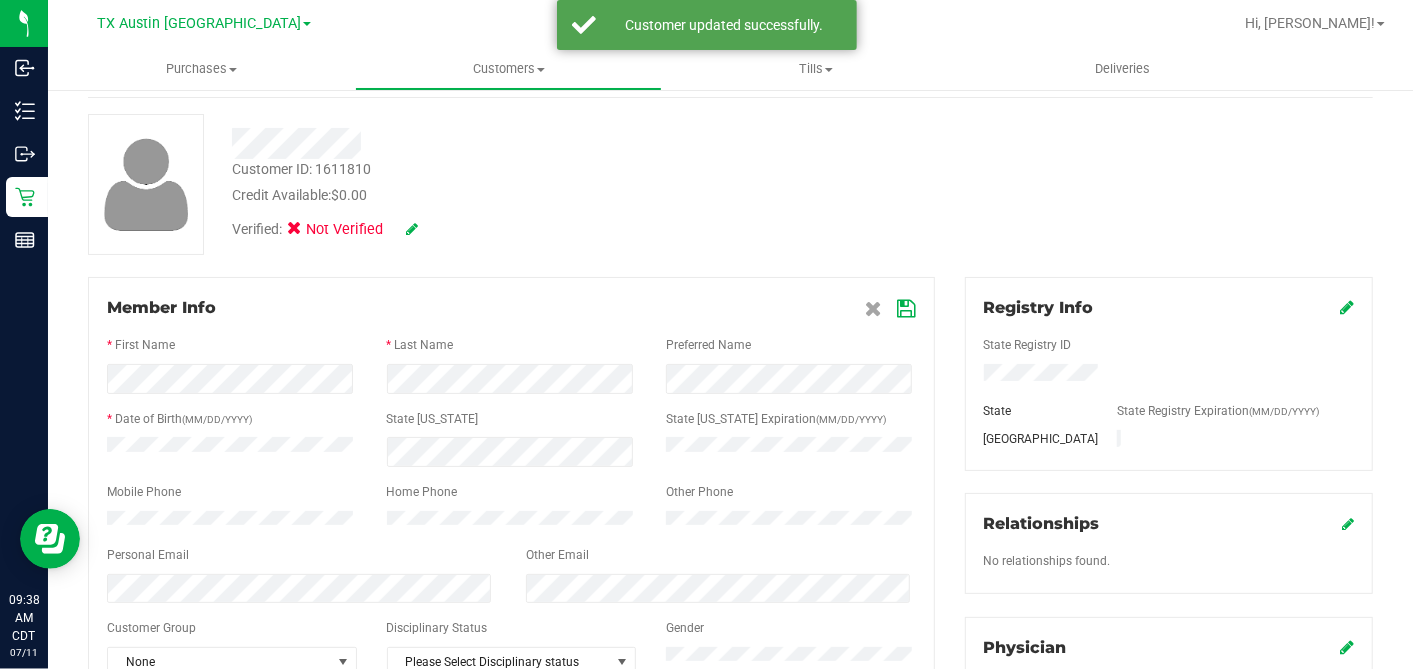 click at bounding box center (511, 475) 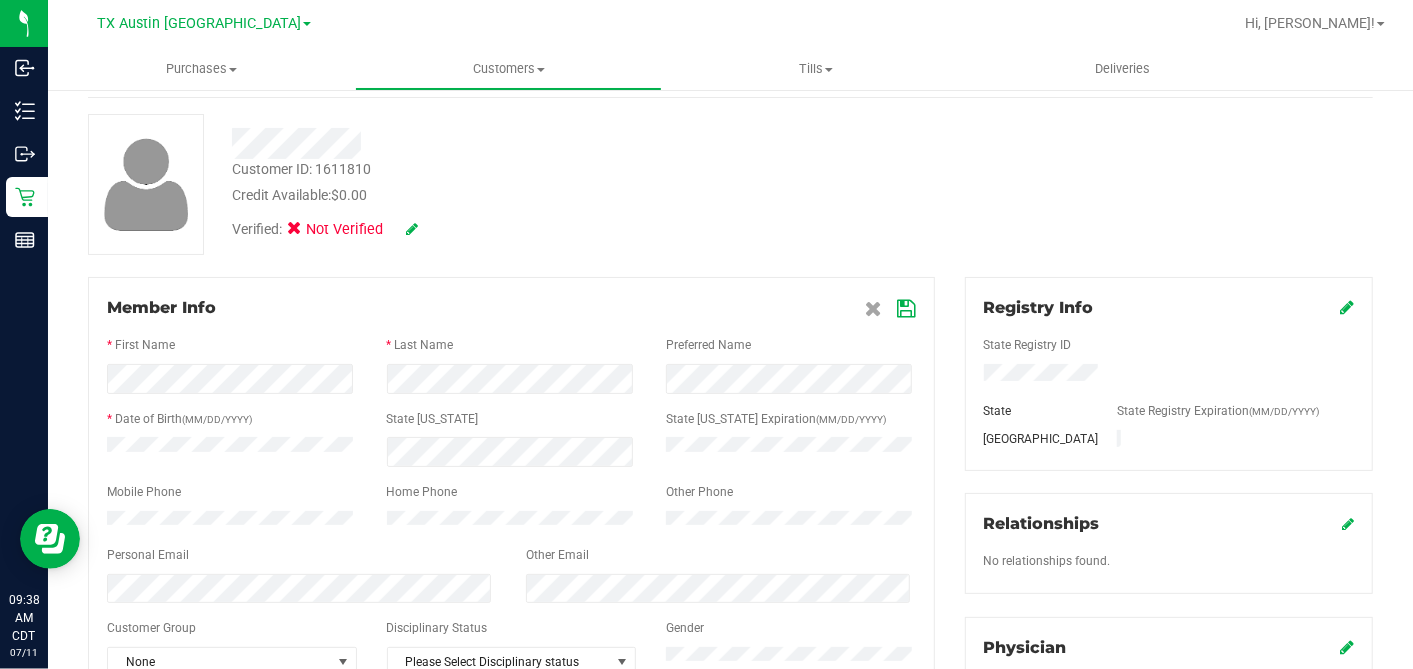click at bounding box center [907, 309] 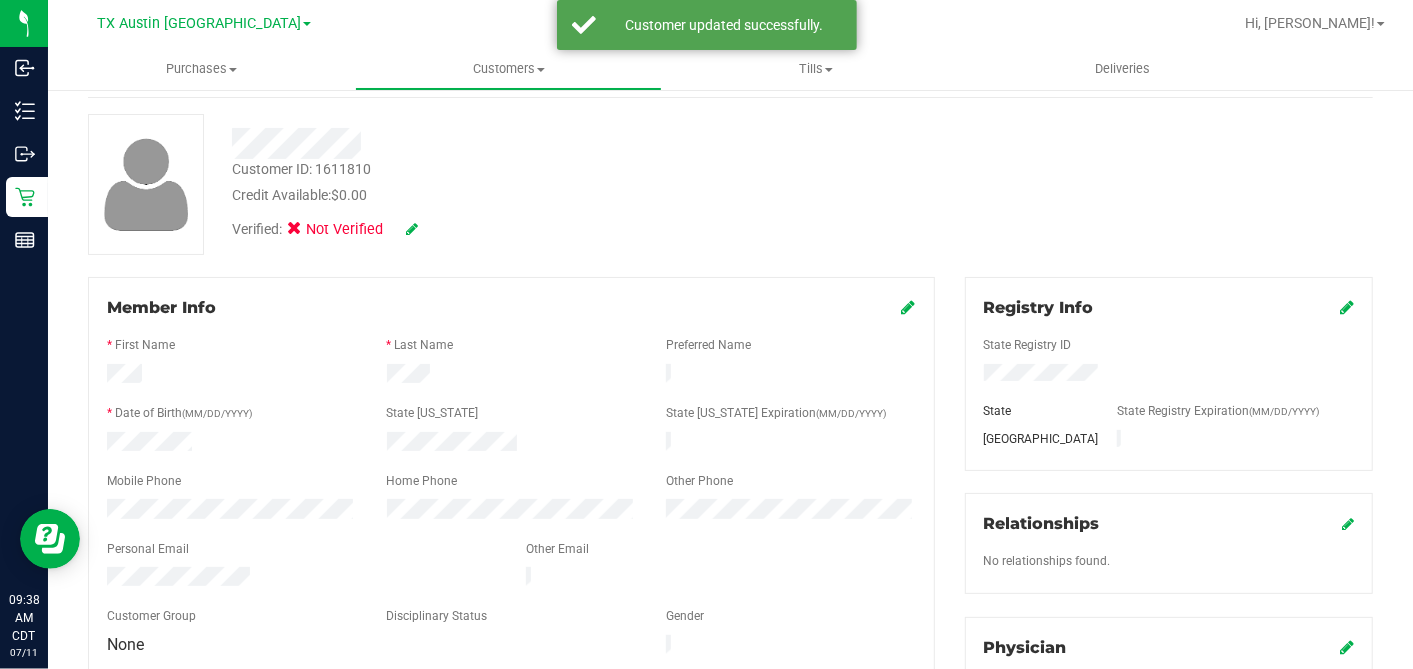 click on "Verified:
Not Verified" at bounding box center (325, 230) 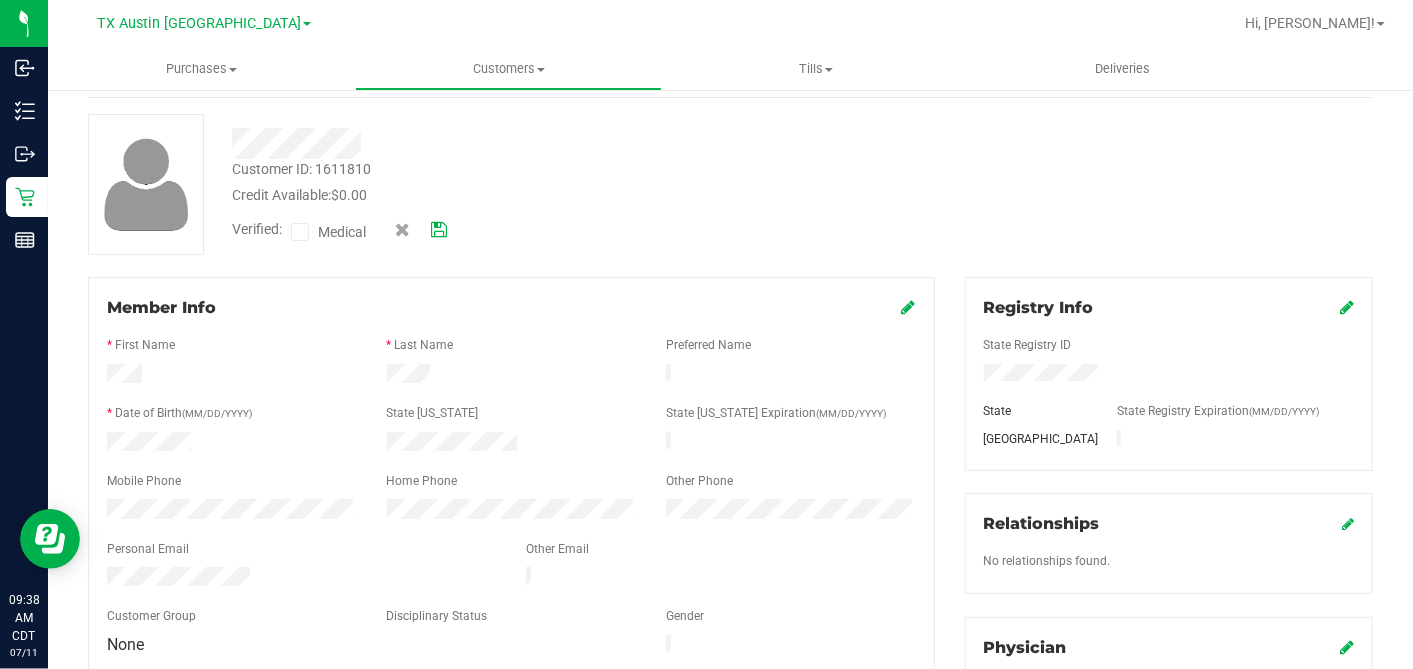 click at bounding box center (300, 232) 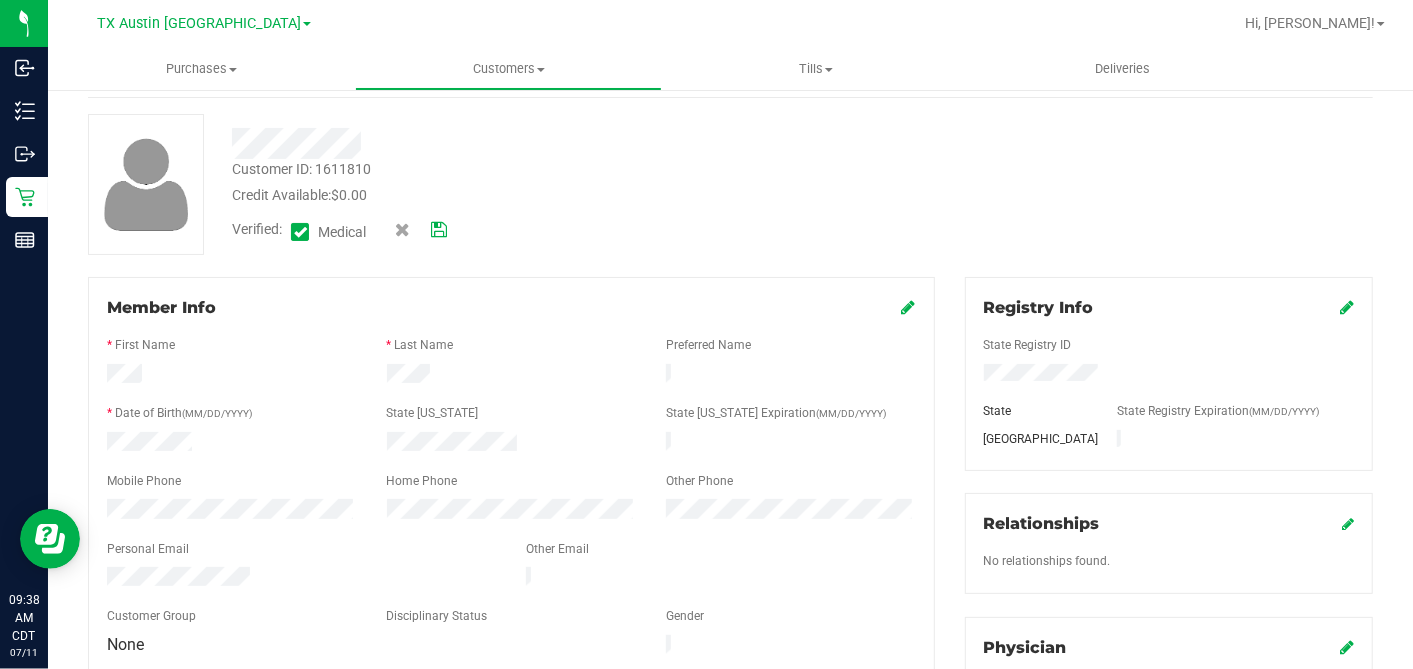 click at bounding box center [439, 230] 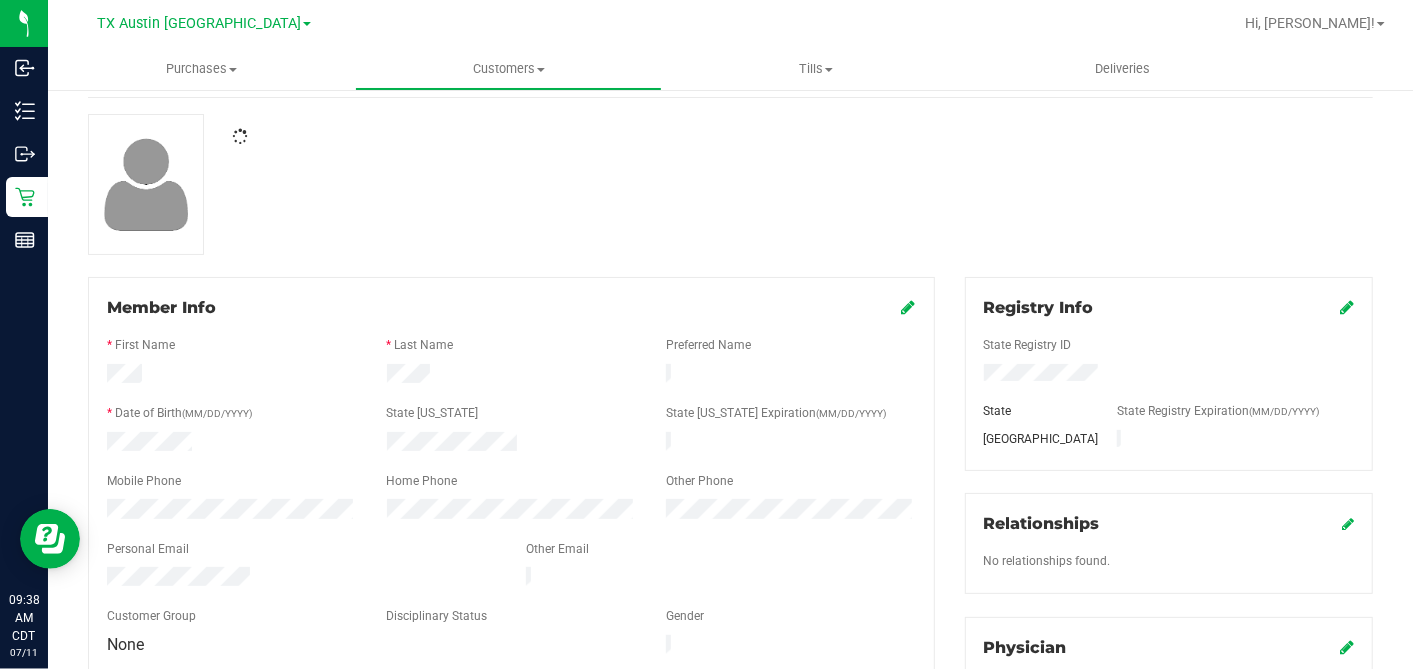 click at bounding box center (730, 184) 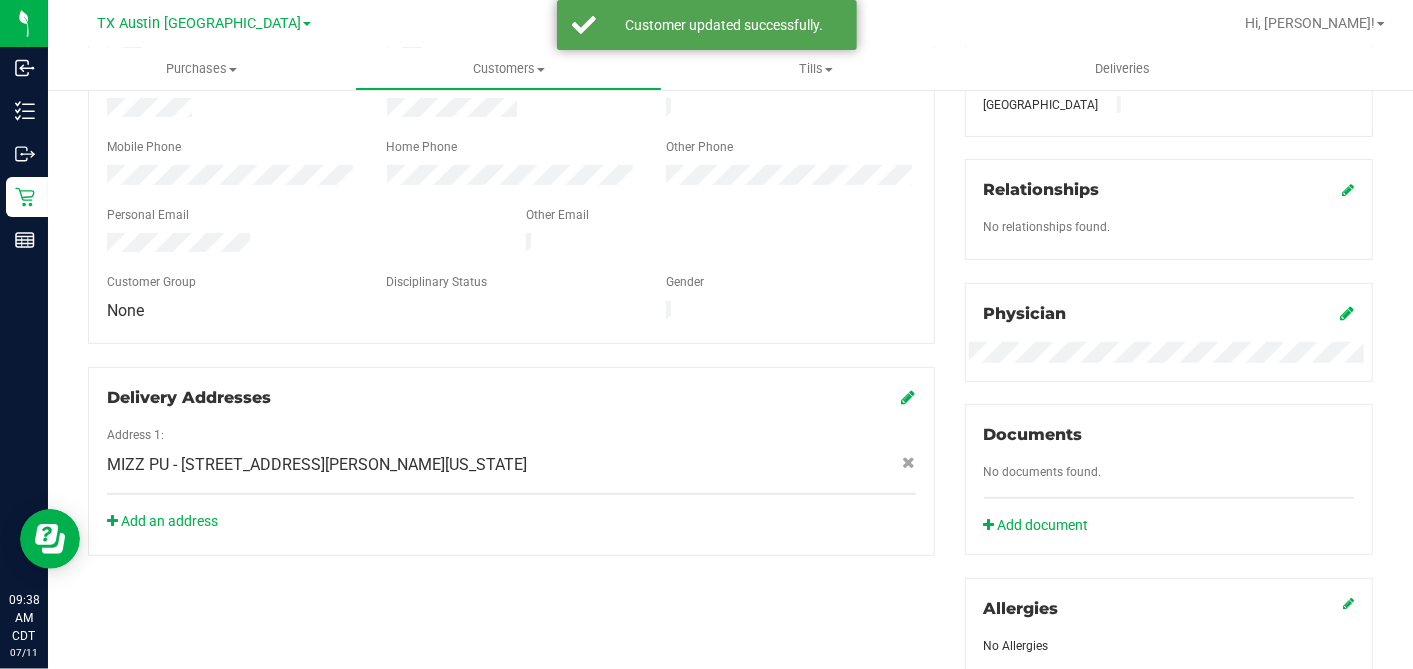 scroll, scrollTop: 0, scrollLeft: 0, axis: both 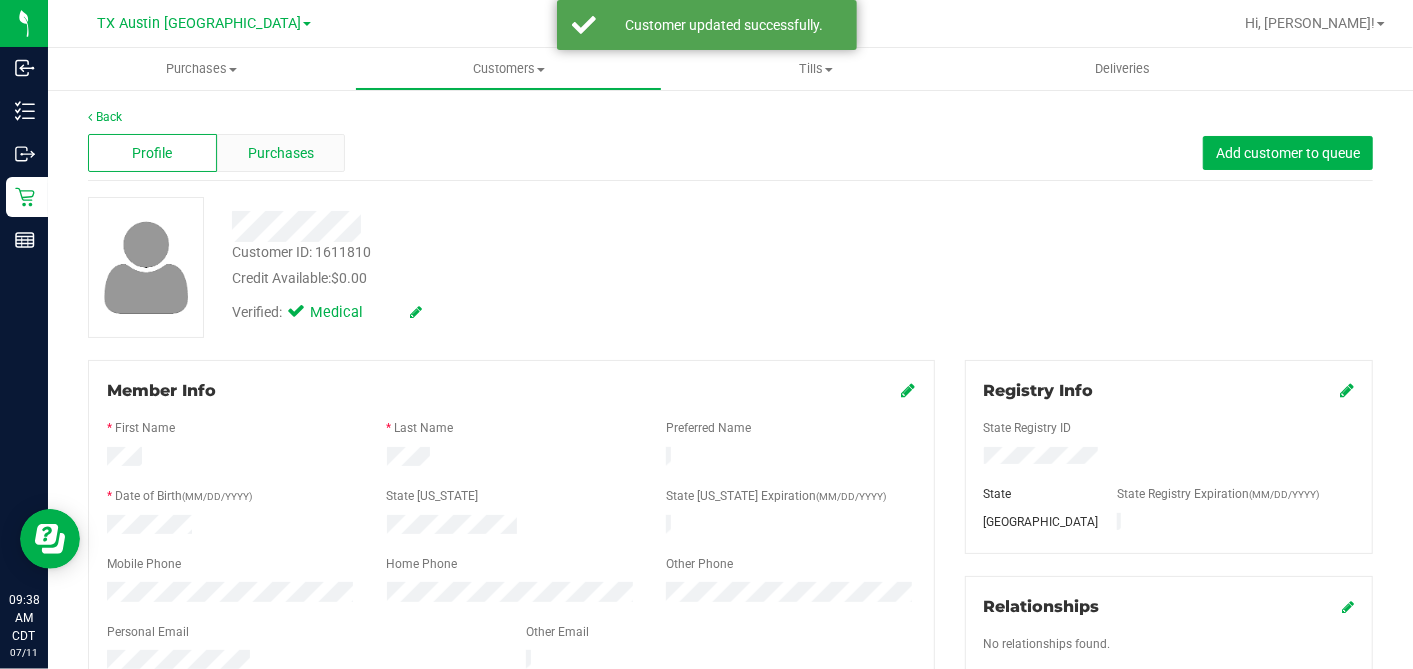 click on "Purchases" at bounding box center [281, 153] 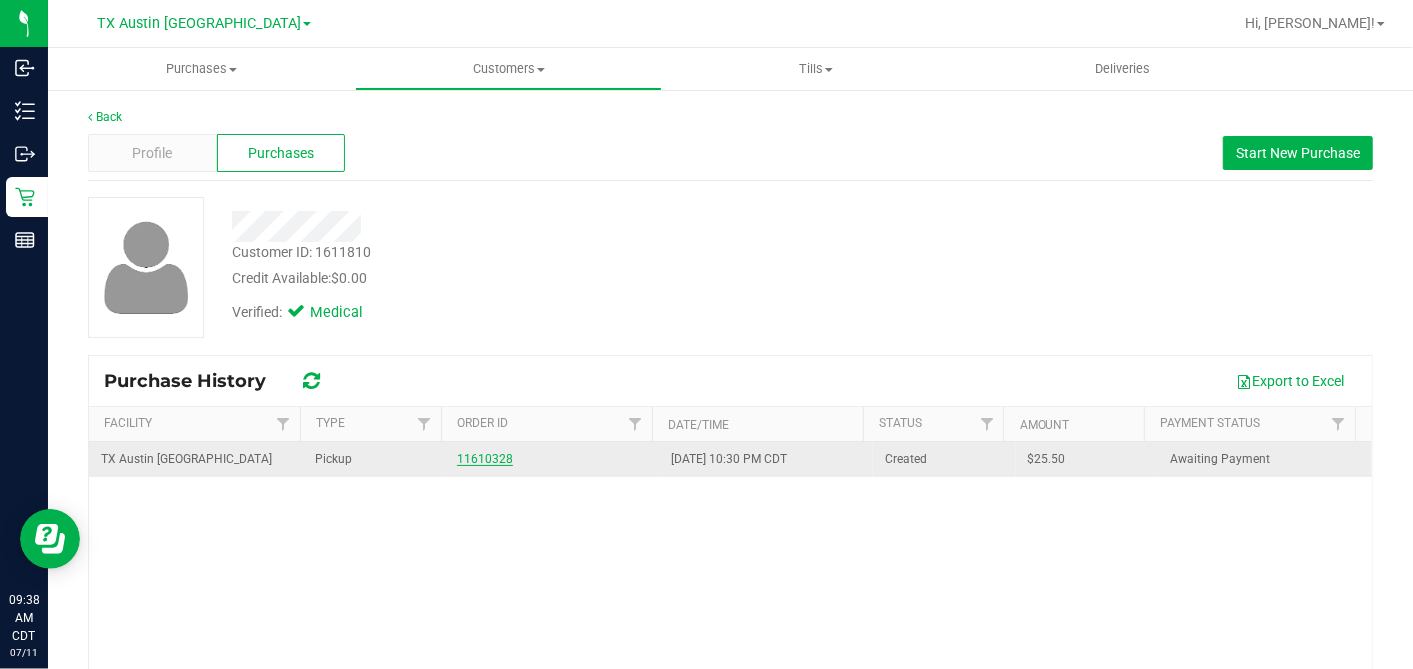 click on "11610328" at bounding box center [485, 459] 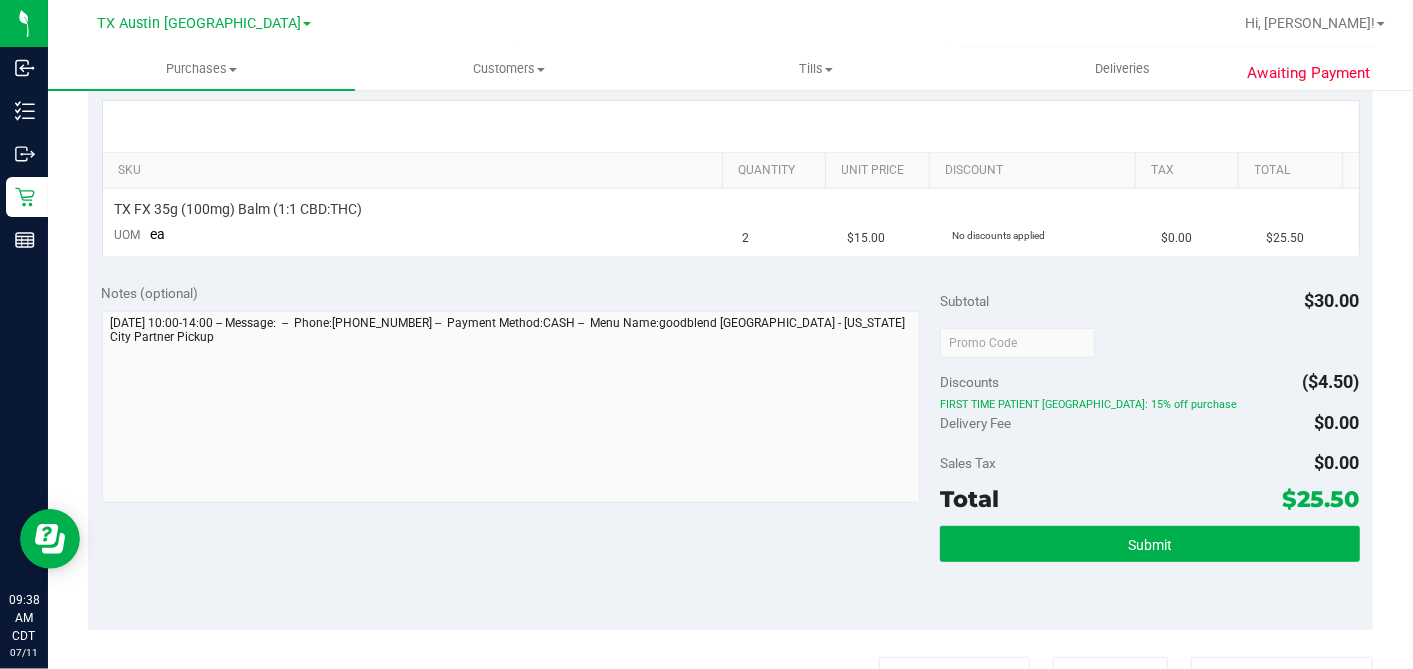 scroll, scrollTop: 0, scrollLeft: 0, axis: both 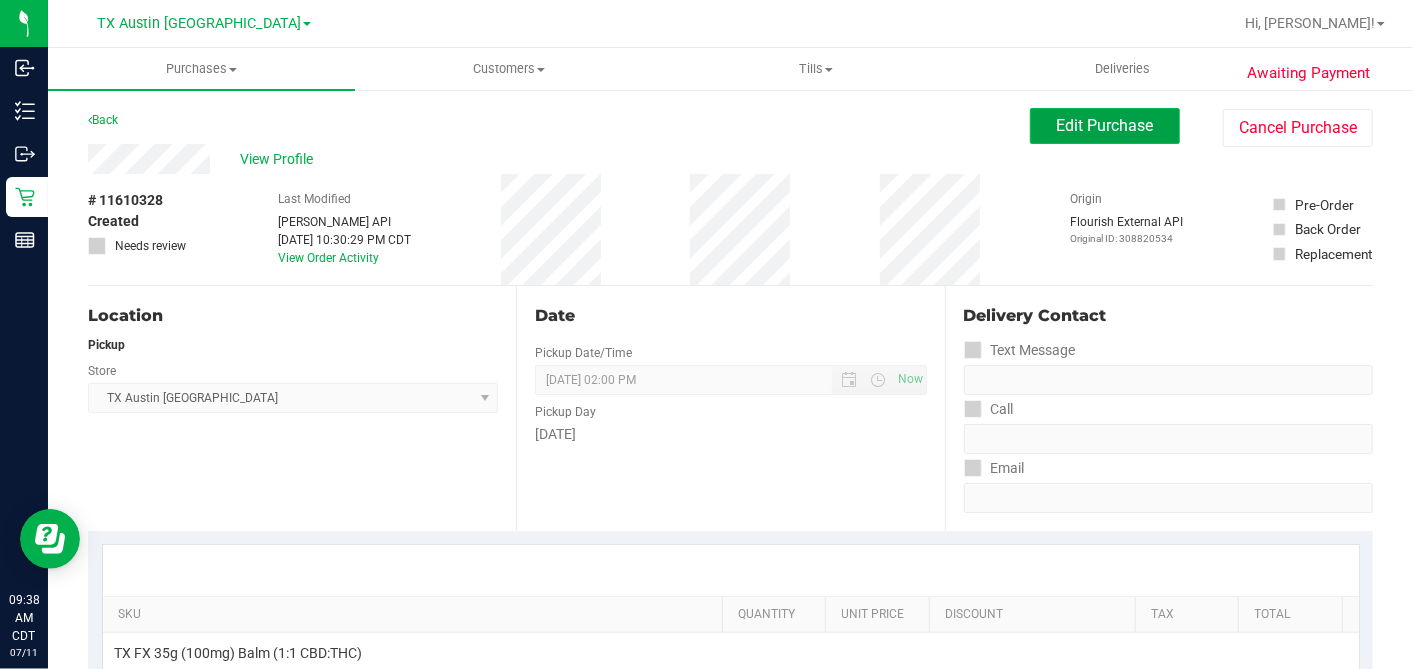 click on "Edit Purchase" at bounding box center [1105, 125] 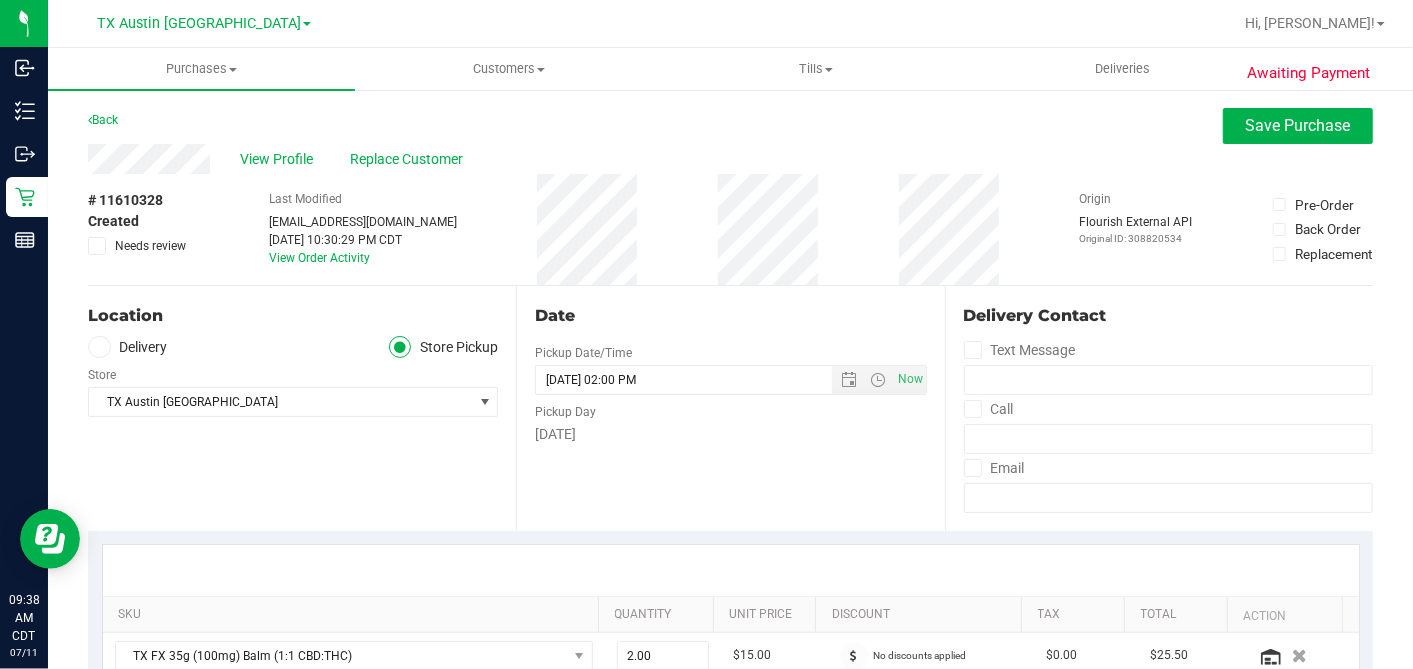 click on "Delivery" at bounding box center (128, 347) 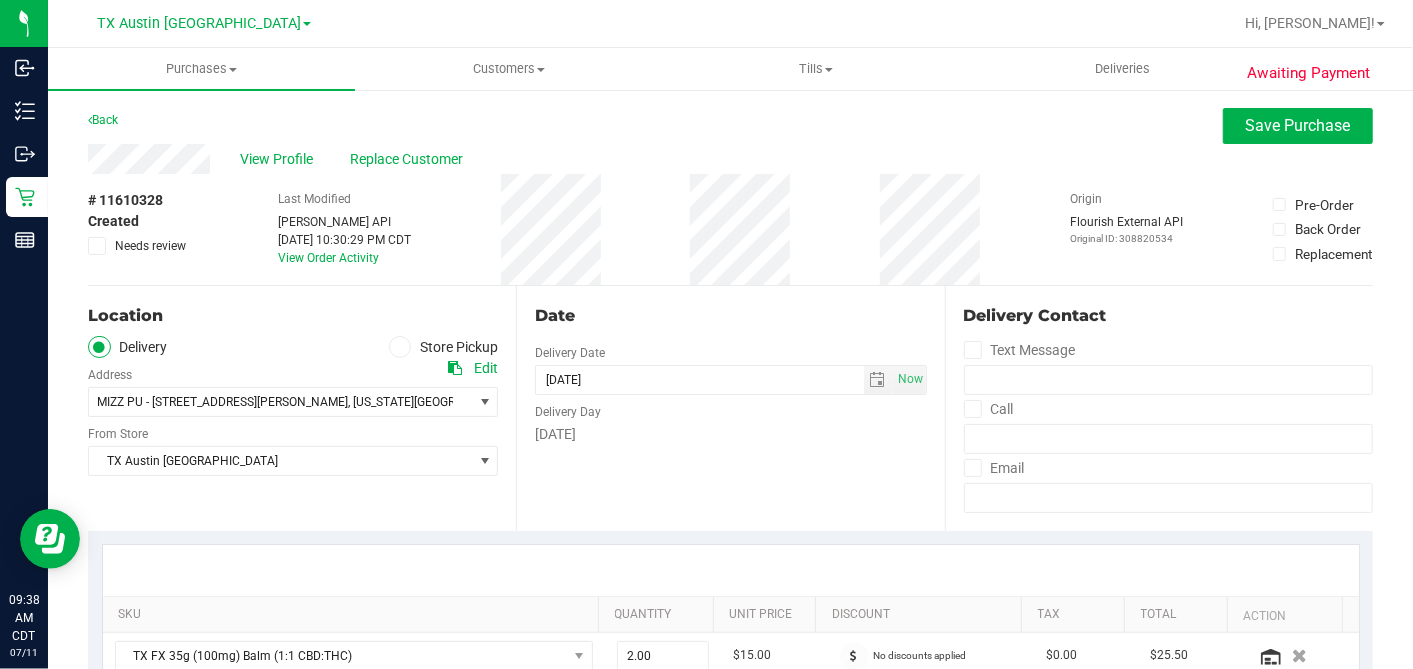 scroll, scrollTop: 333, scrollLeft: 0, axis: vertical 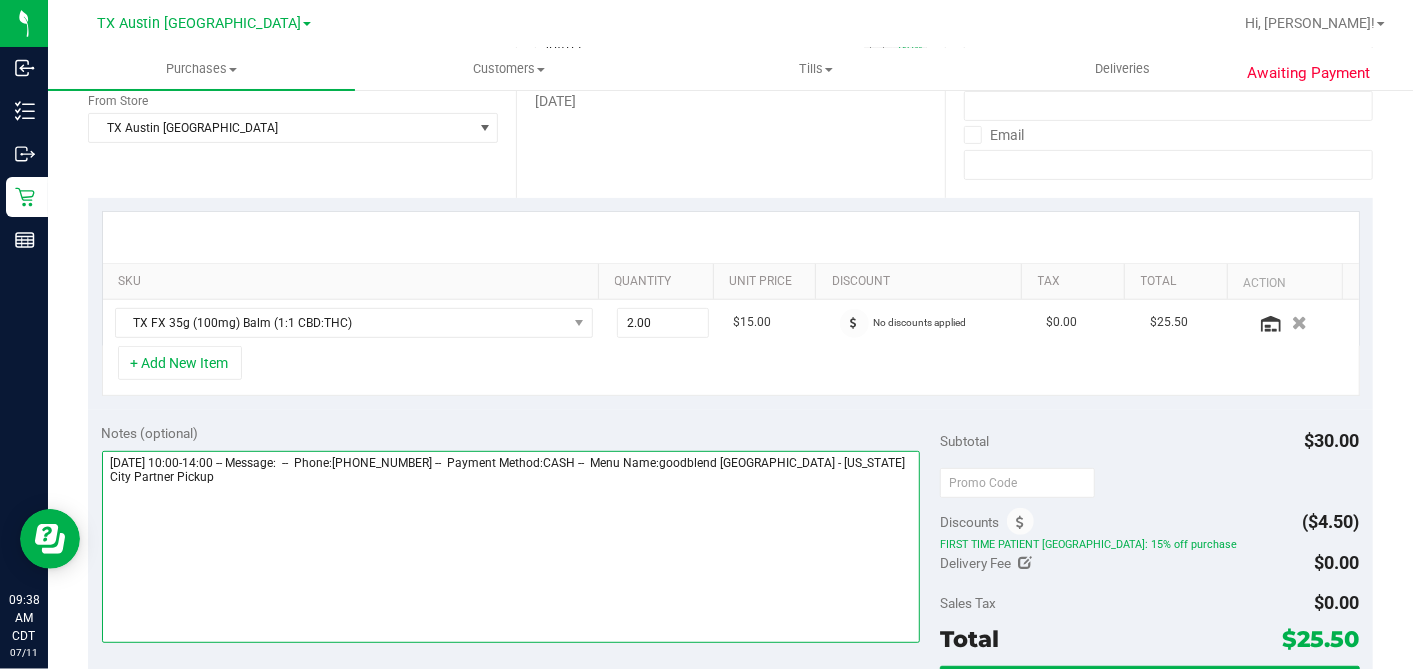 click at bounding box center (511, 547) 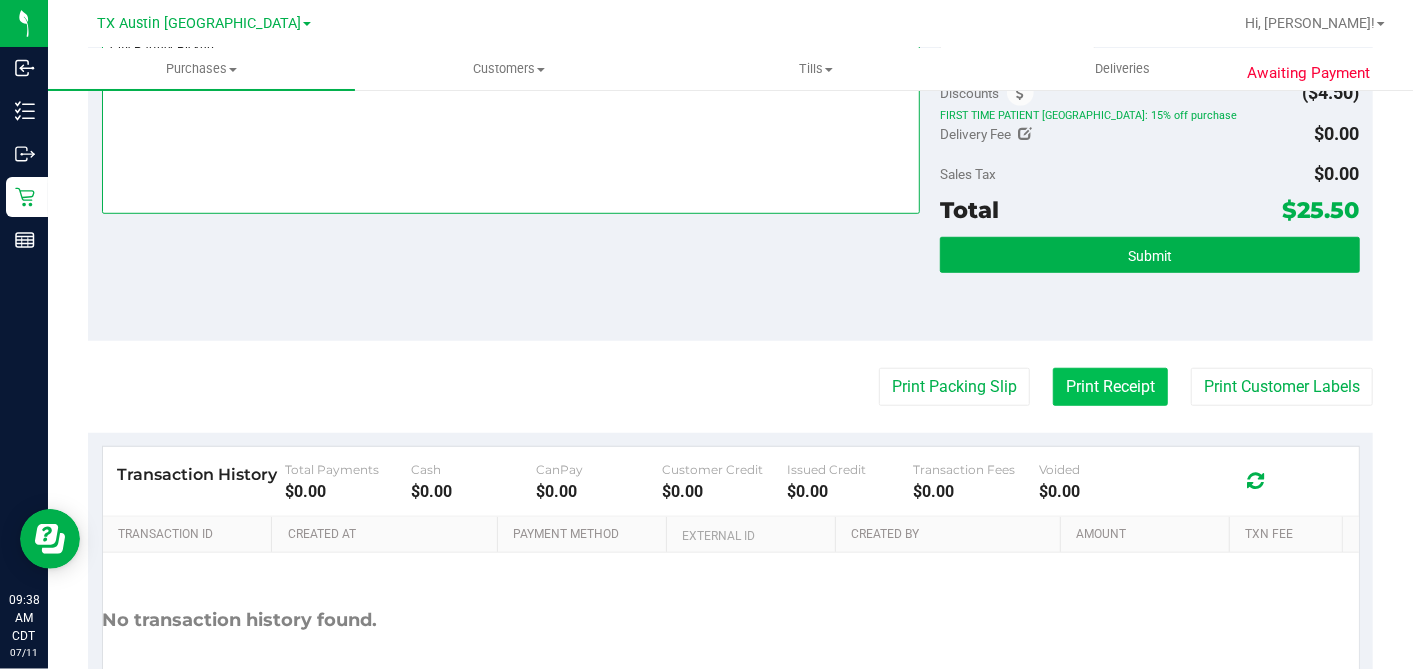 scroll, scrollTop: 777, scrollLeft: 0, axis: vertical 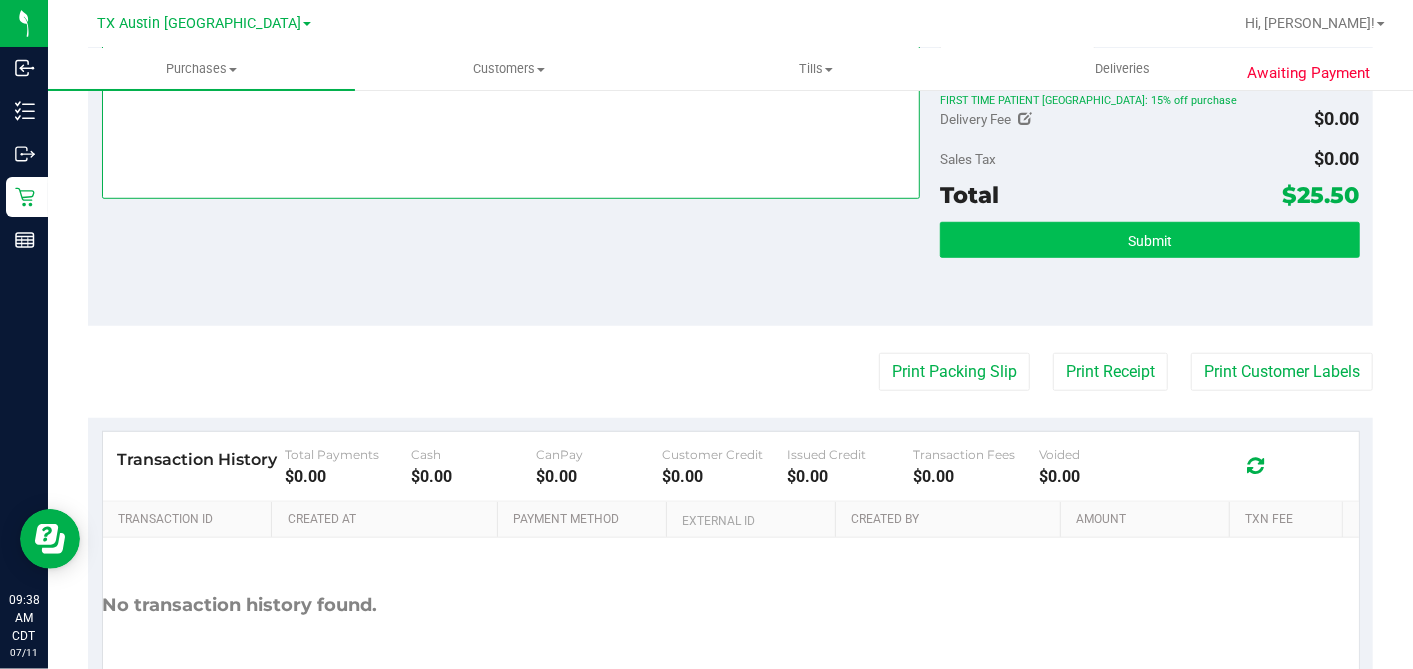 type on "Saturday 07/12/2025 10:00-14:00 -- Message:  --  Phone:5016801842 --  Payment Method:CASH --  Menu Name:goodblend TX - Missouri City Partner Pickup
RX VERIFIED. MIZZ PU 7/12 - DH" 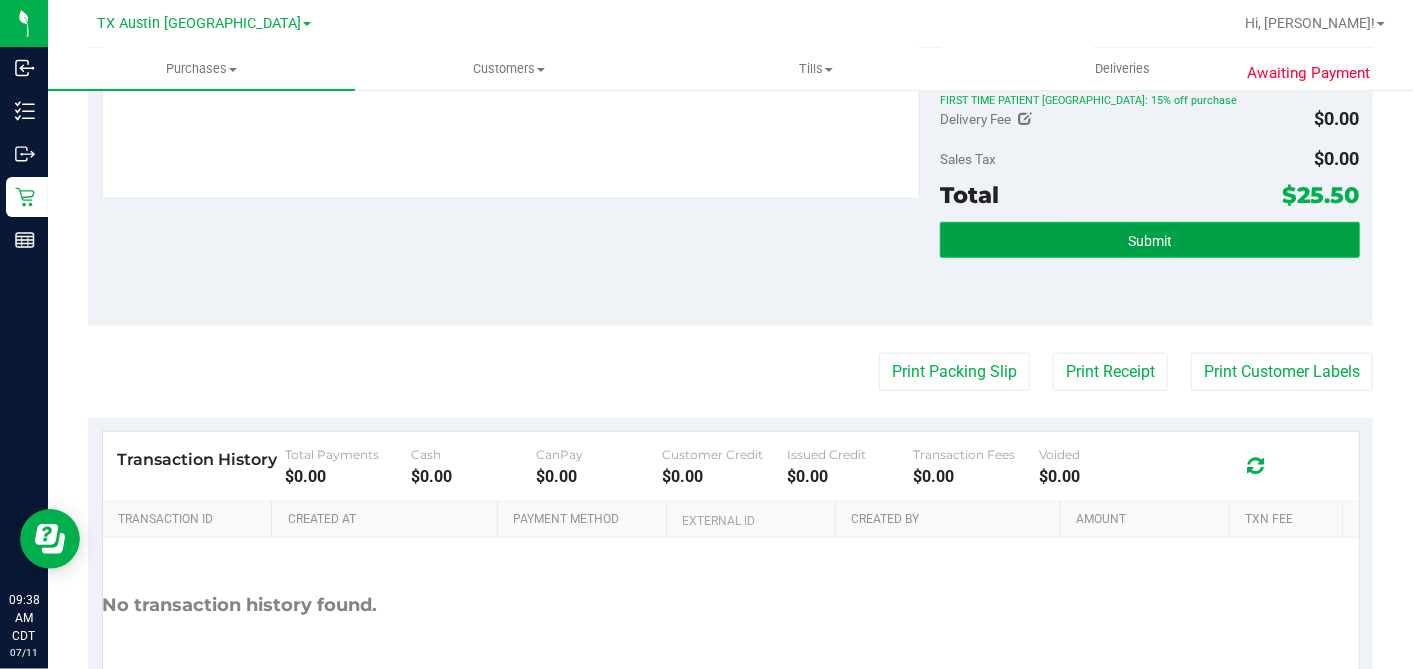click on "Submit" at bounding box center (1149, 240) 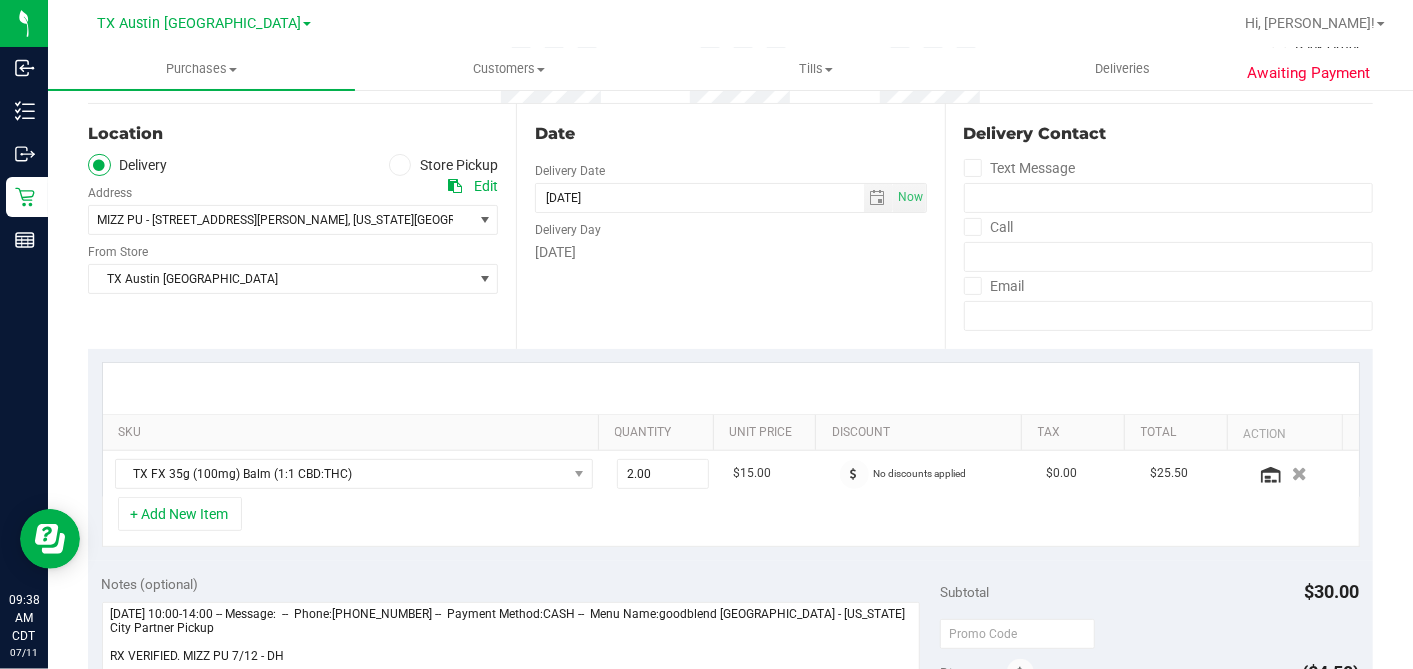 scroll, scrollTop: 111, scrollLeft: 0, axis: vertical 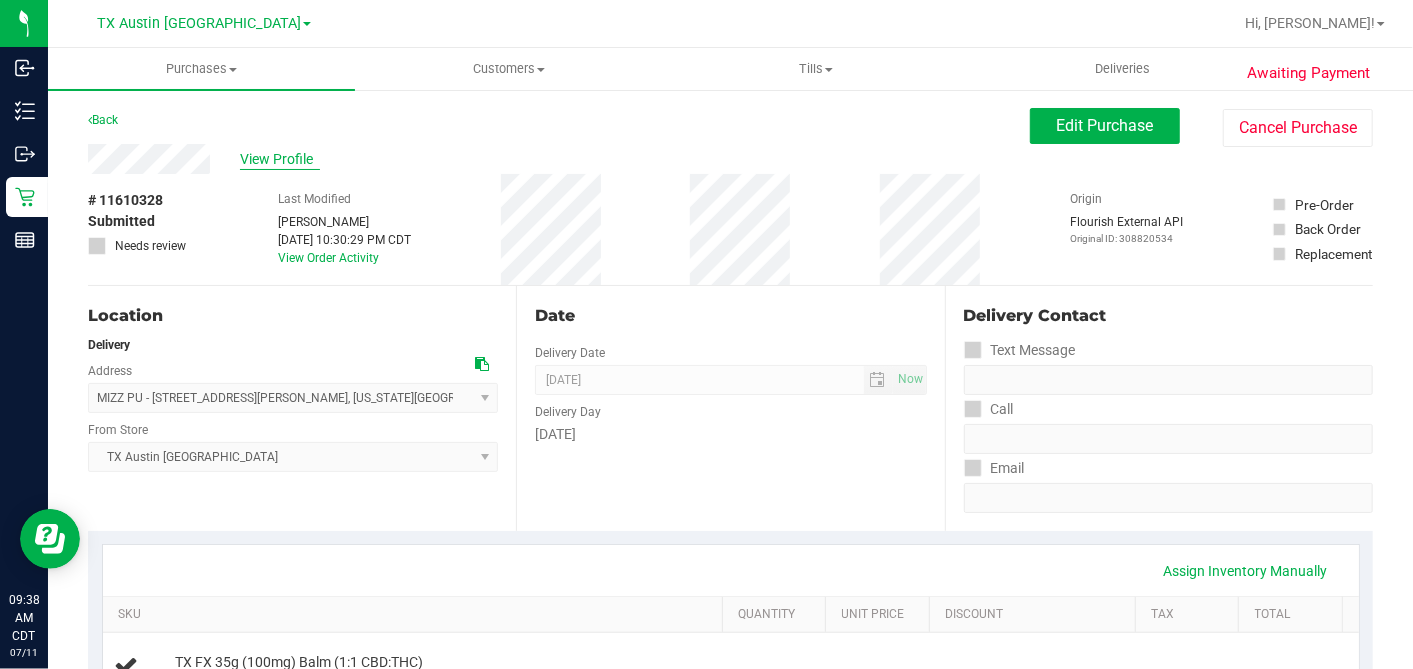 click on "View Profile" at bounding box center (280, 159) 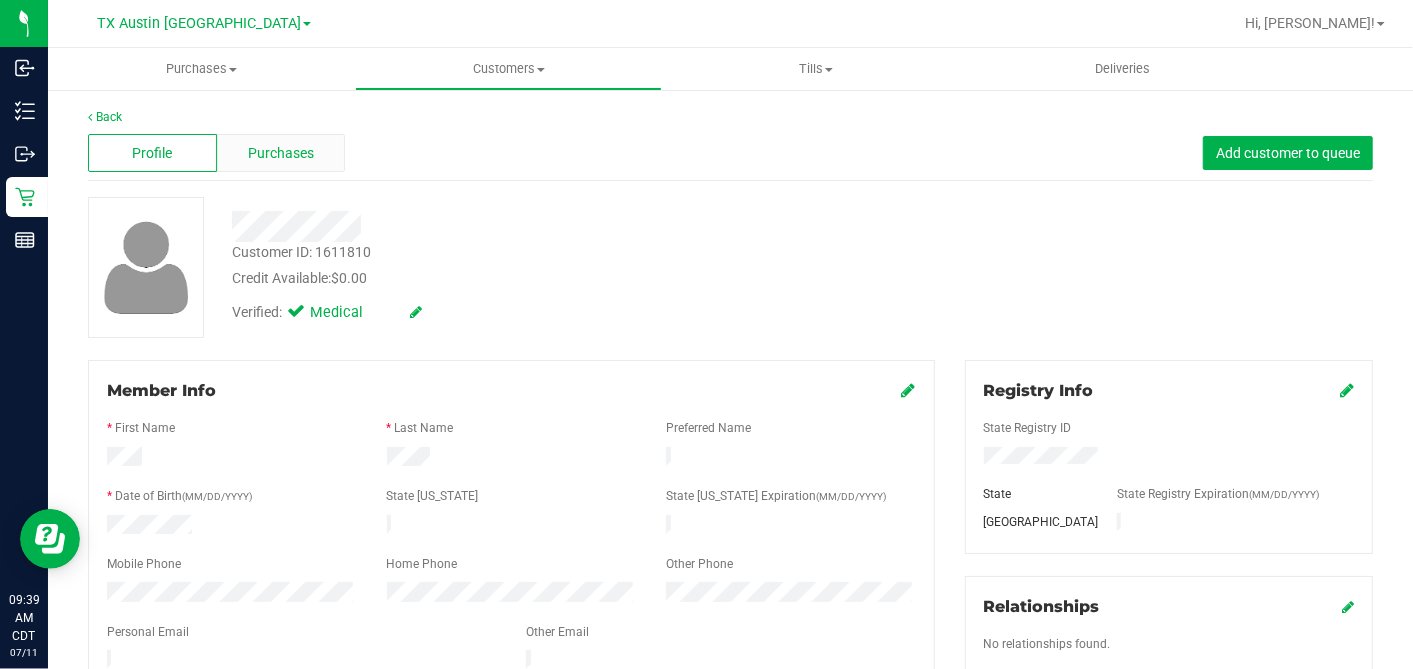 click on "Purchases" at bounding box center [281, 153] 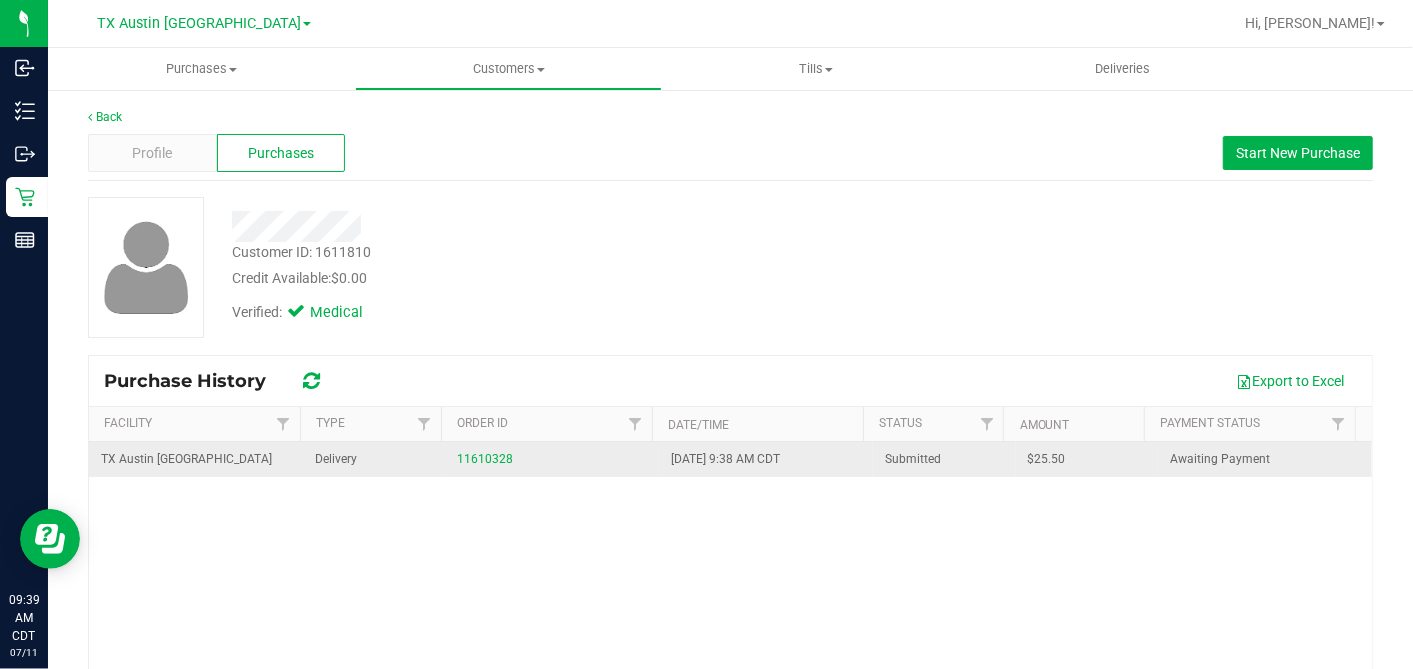 click on "$25.50" at bounding box center [1047, 459] 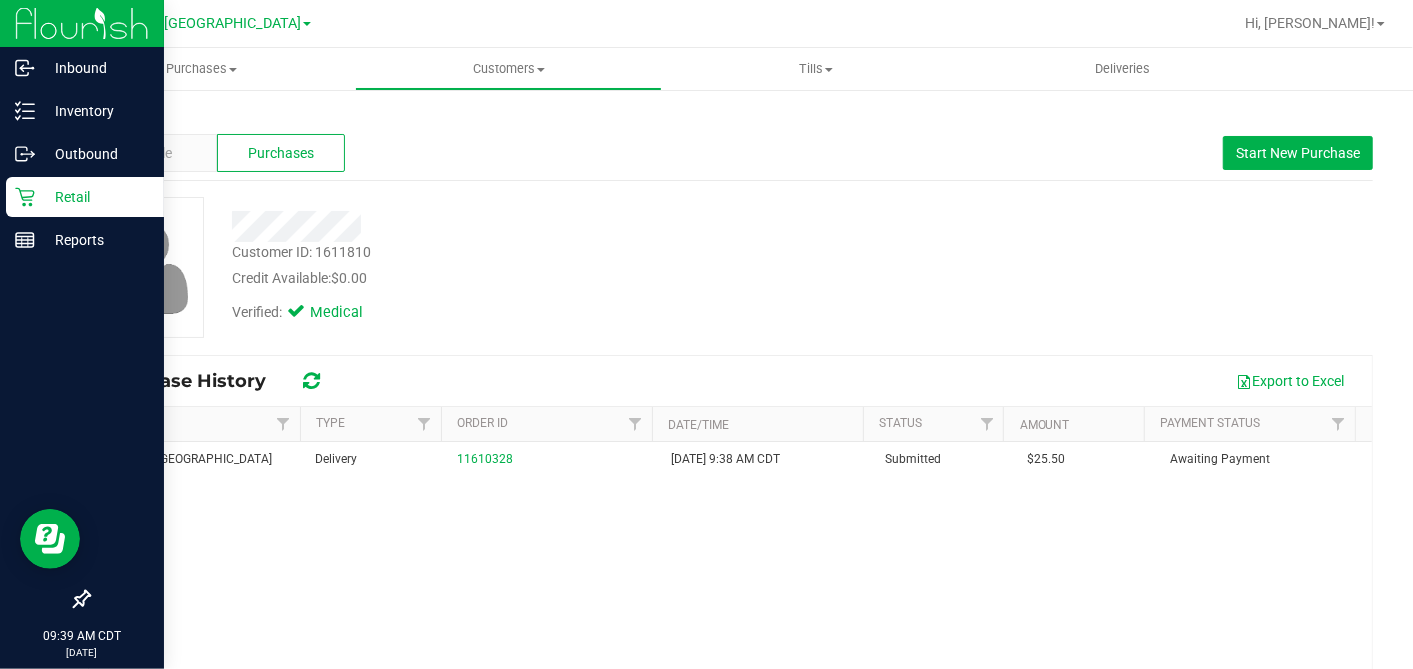 click on "Retail" at bounding box center [95, 197] 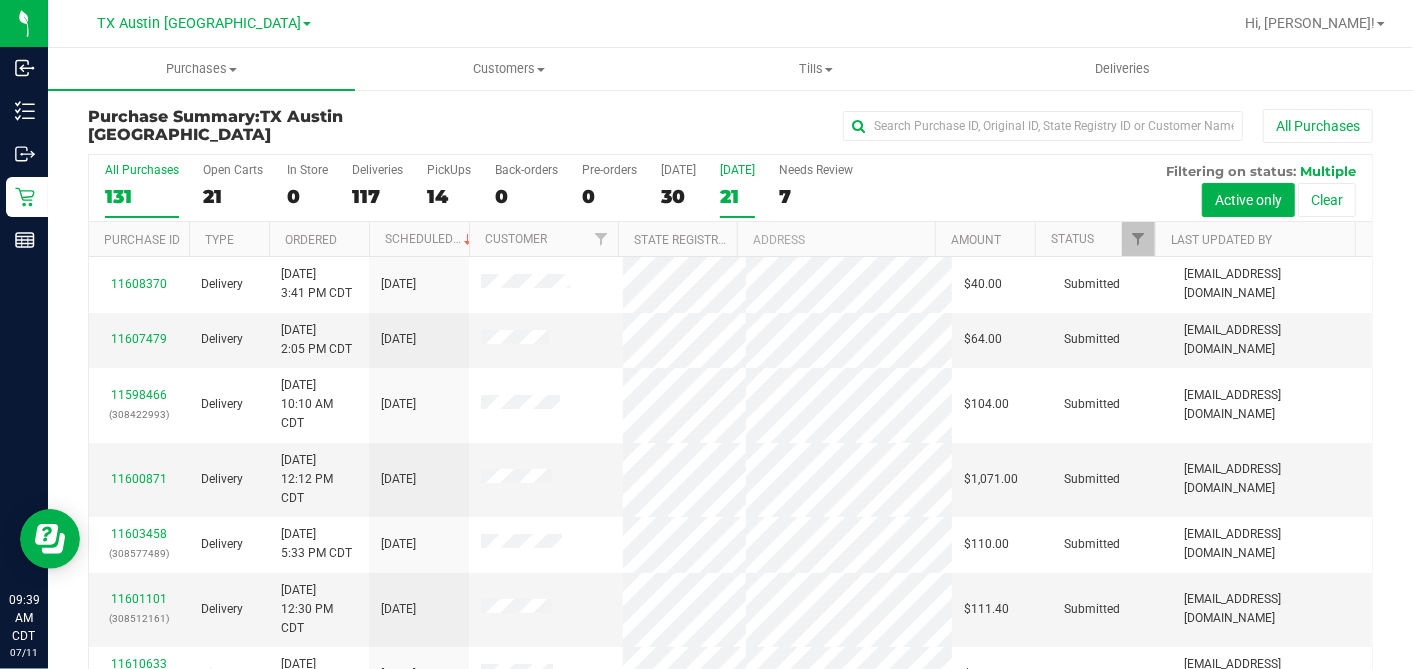 click on "21" at bounding box center (737, 196) 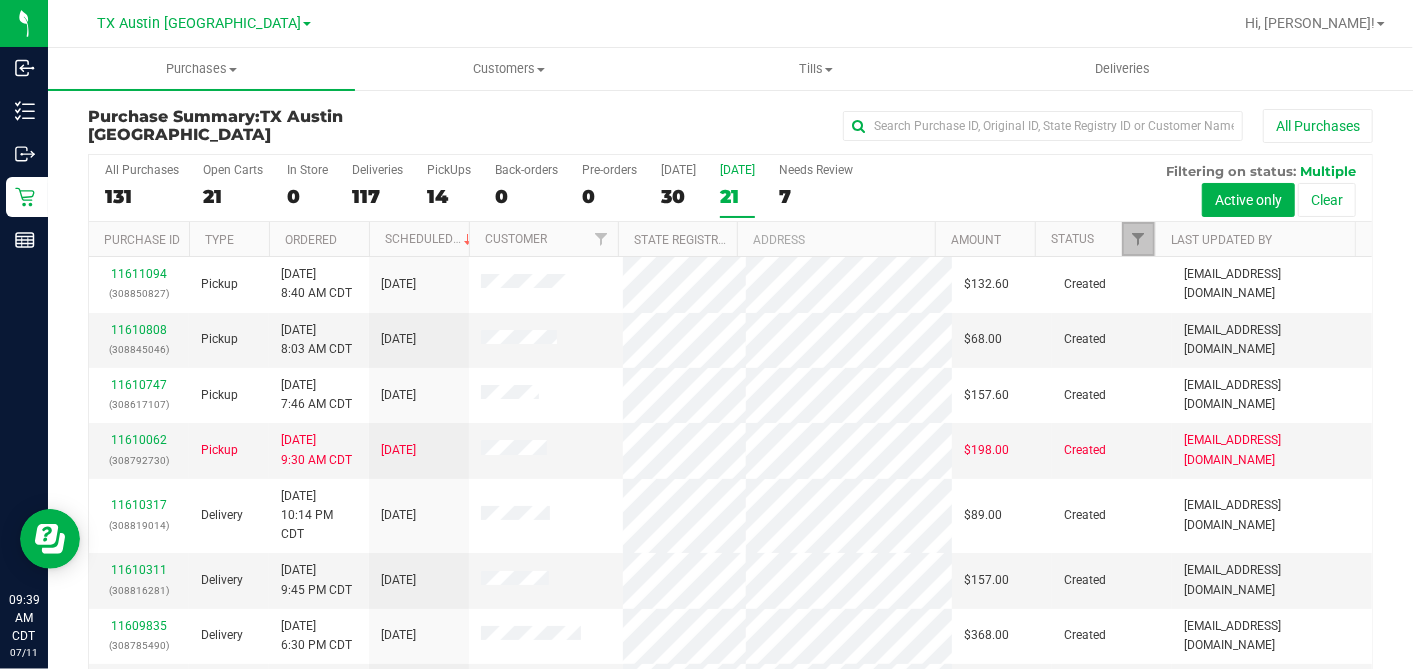 click at bounding box center [1138, 239] 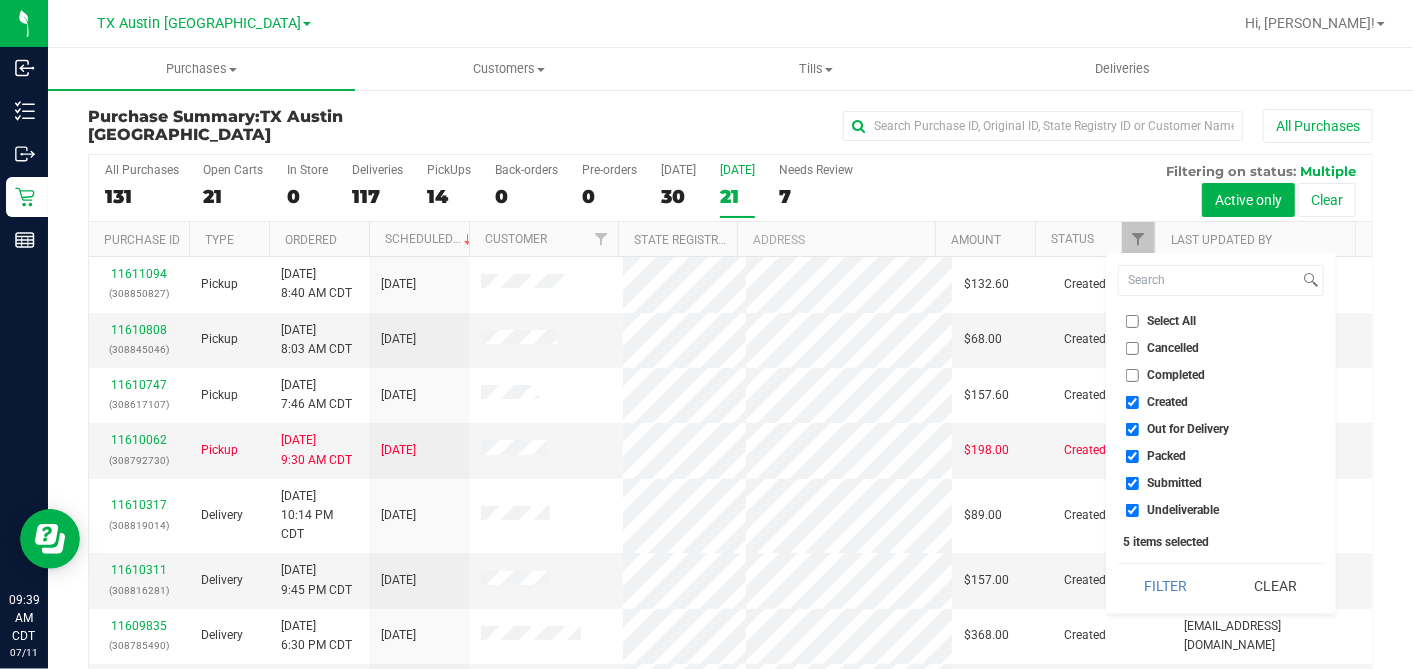 click on "Select All" at bounding box center (1132, 321) 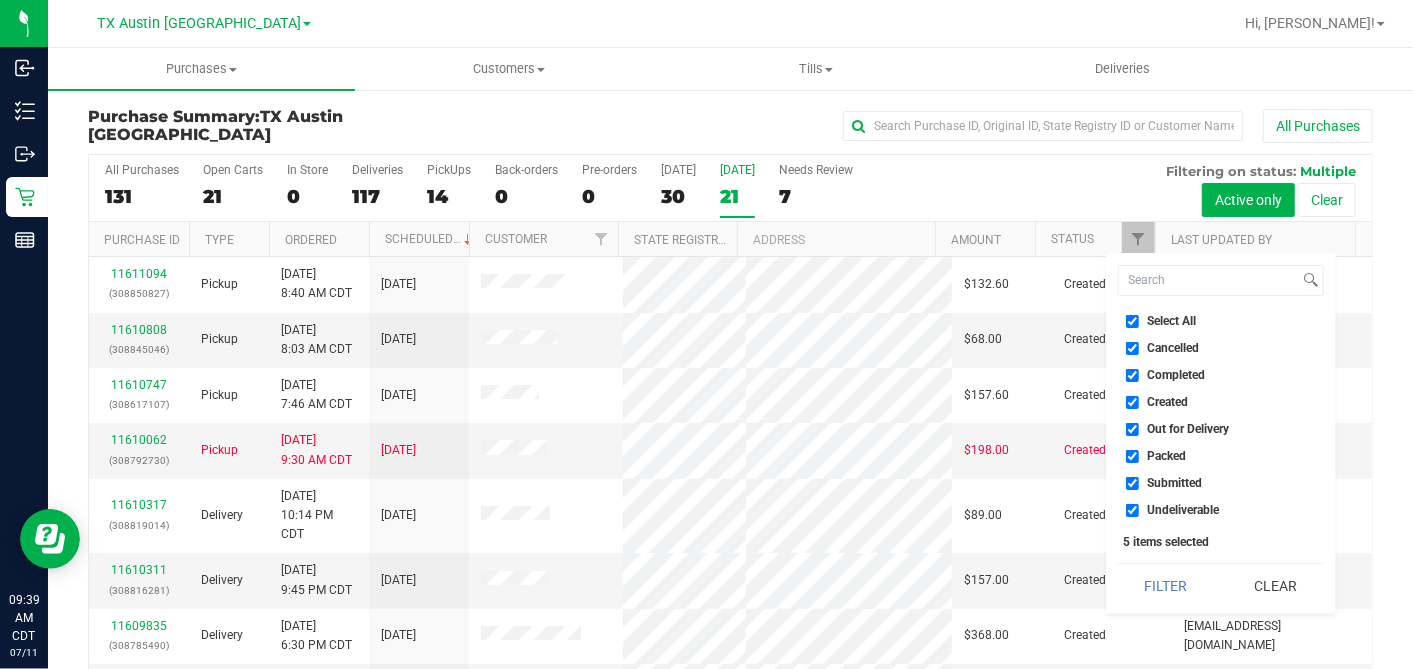 checkbox on "true" 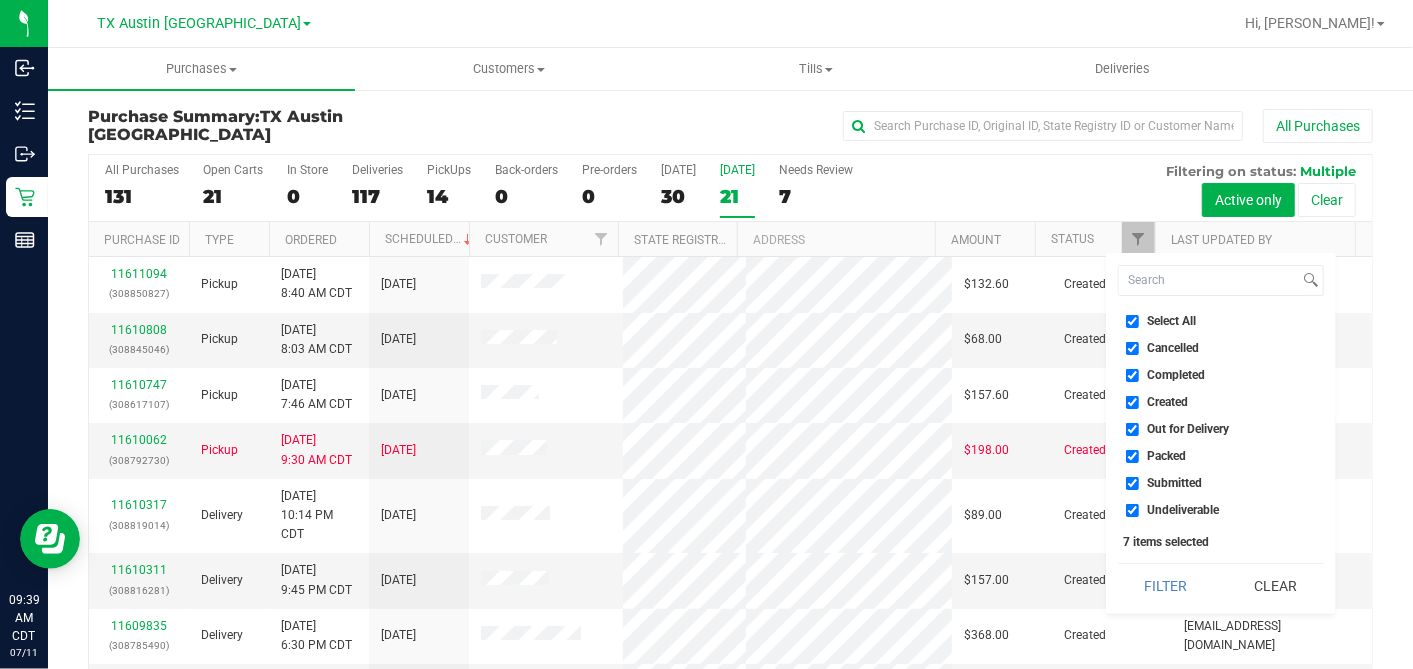 drag, startPoint x: 1138, startPoint y: 320, endPoint x: 1142, endPoint y: 335, distance: 15.524175 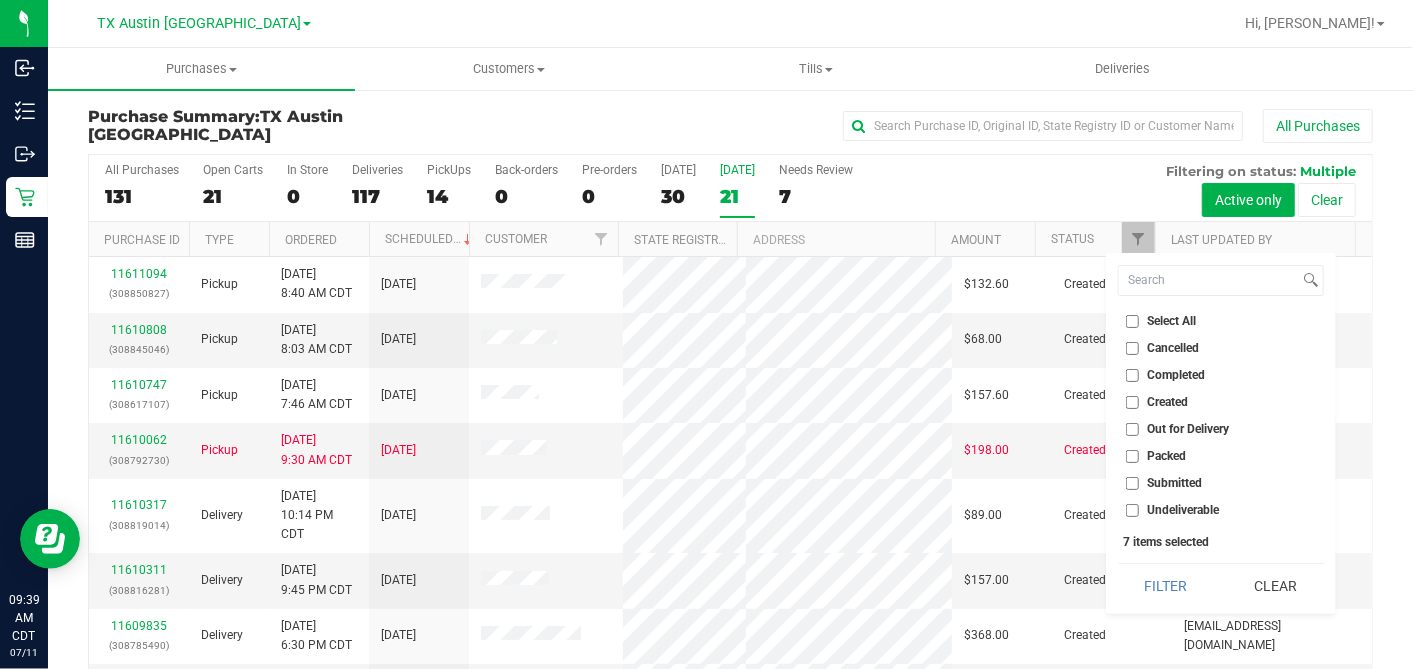 checkbox on "false" 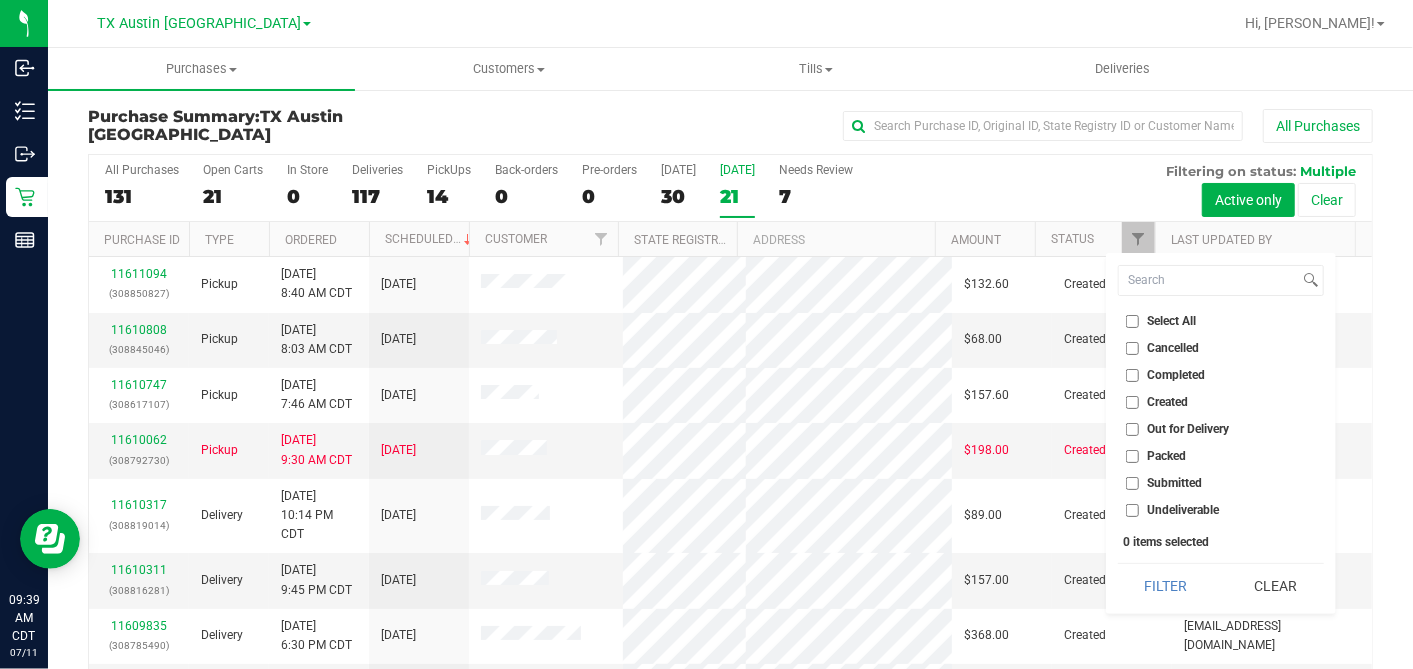 click on "Created" at bounding box center [1132, 402] 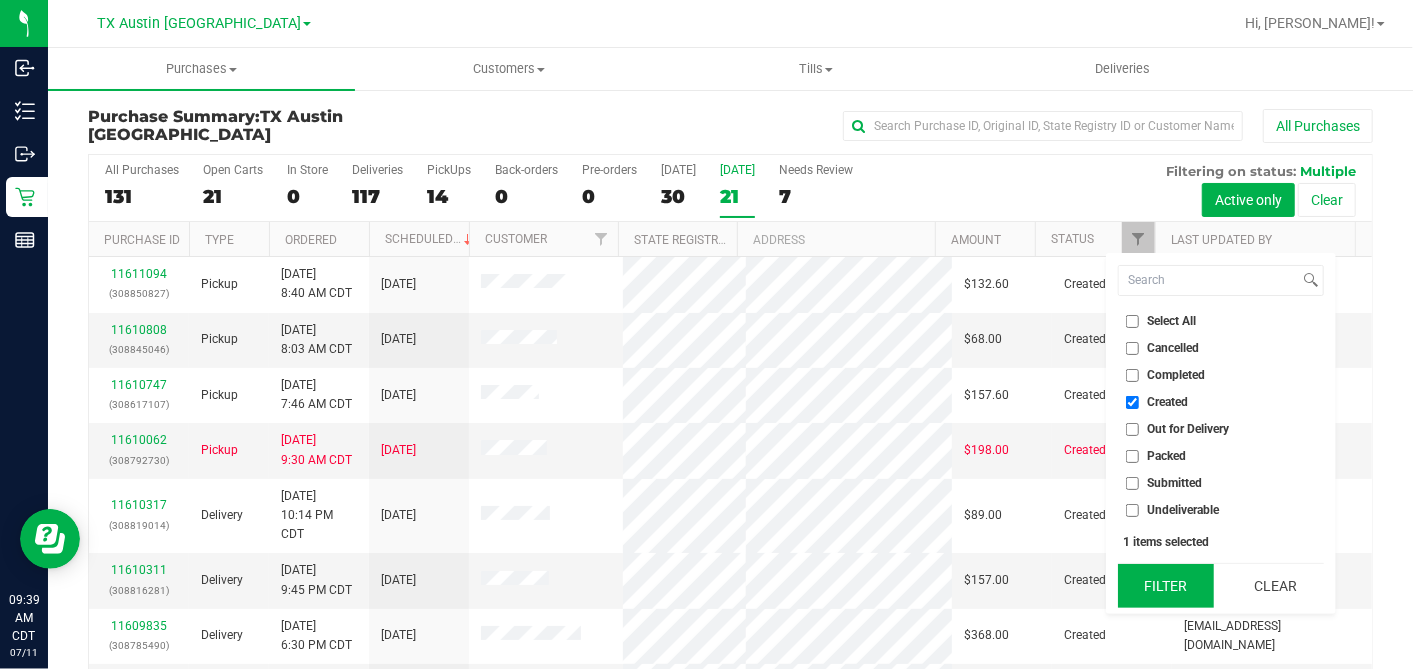 click on "Filter" at bounding box center (1166, 586) 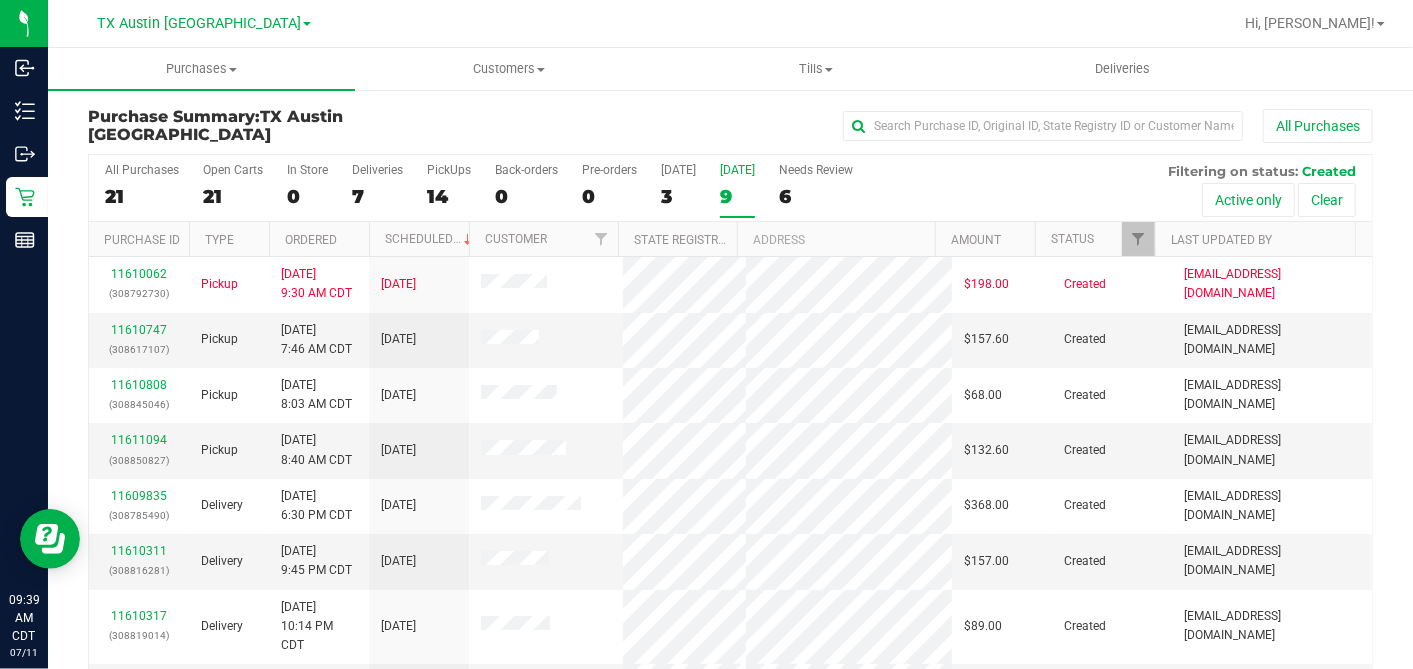 click on "Ordered" at bounding box center [319, 239] 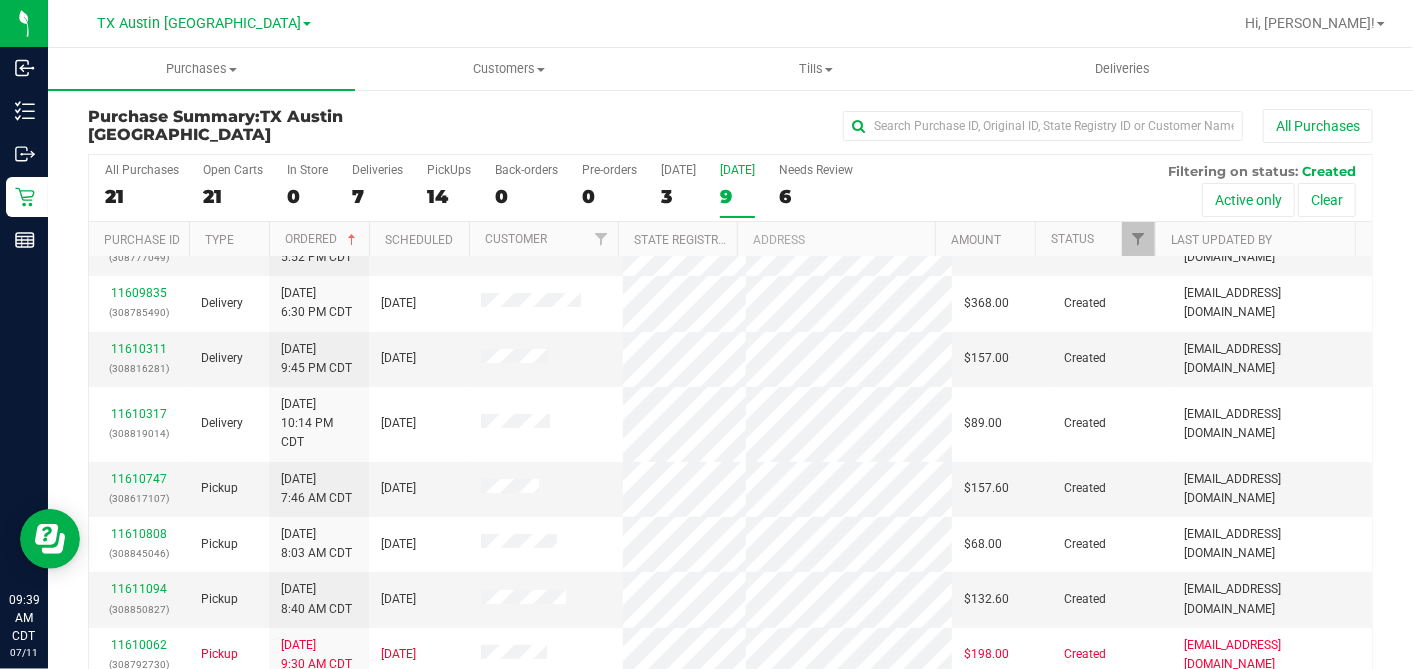 scroll, scrollTop: 112, scrollLeft: 0, axis: vertical 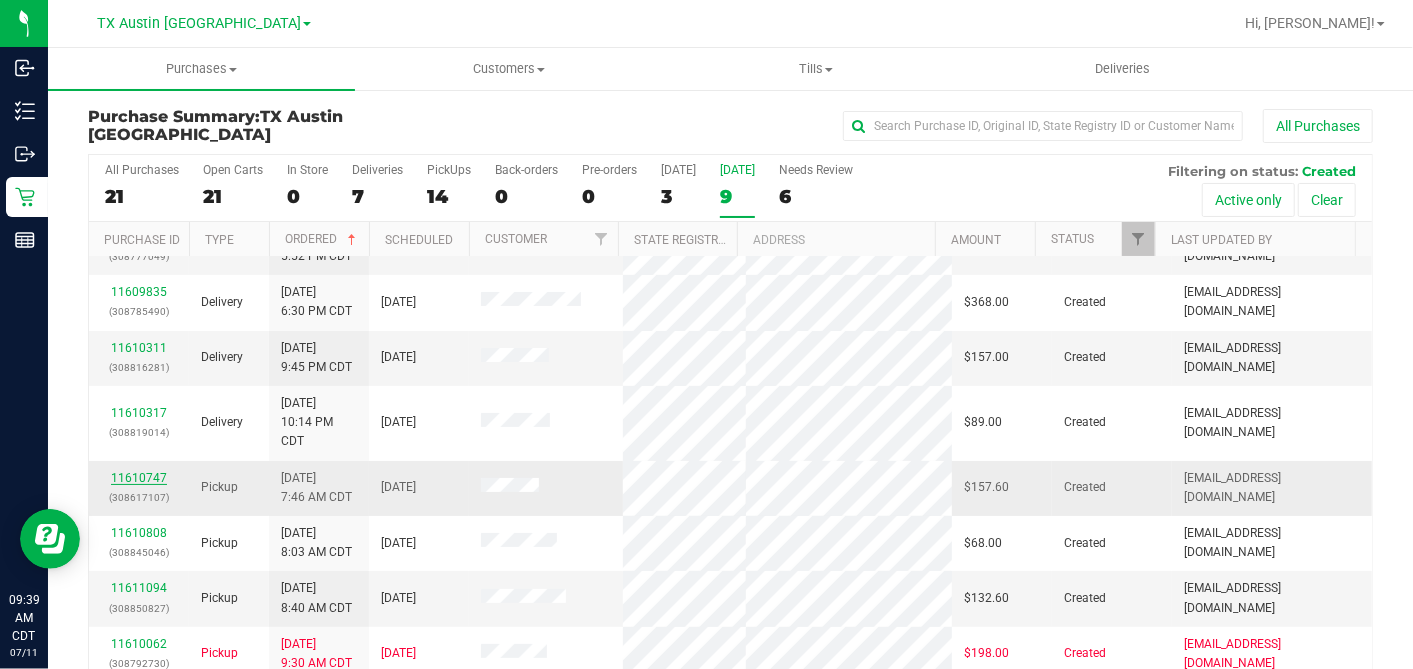 click on "11610747" at bounding box center (139, 478) 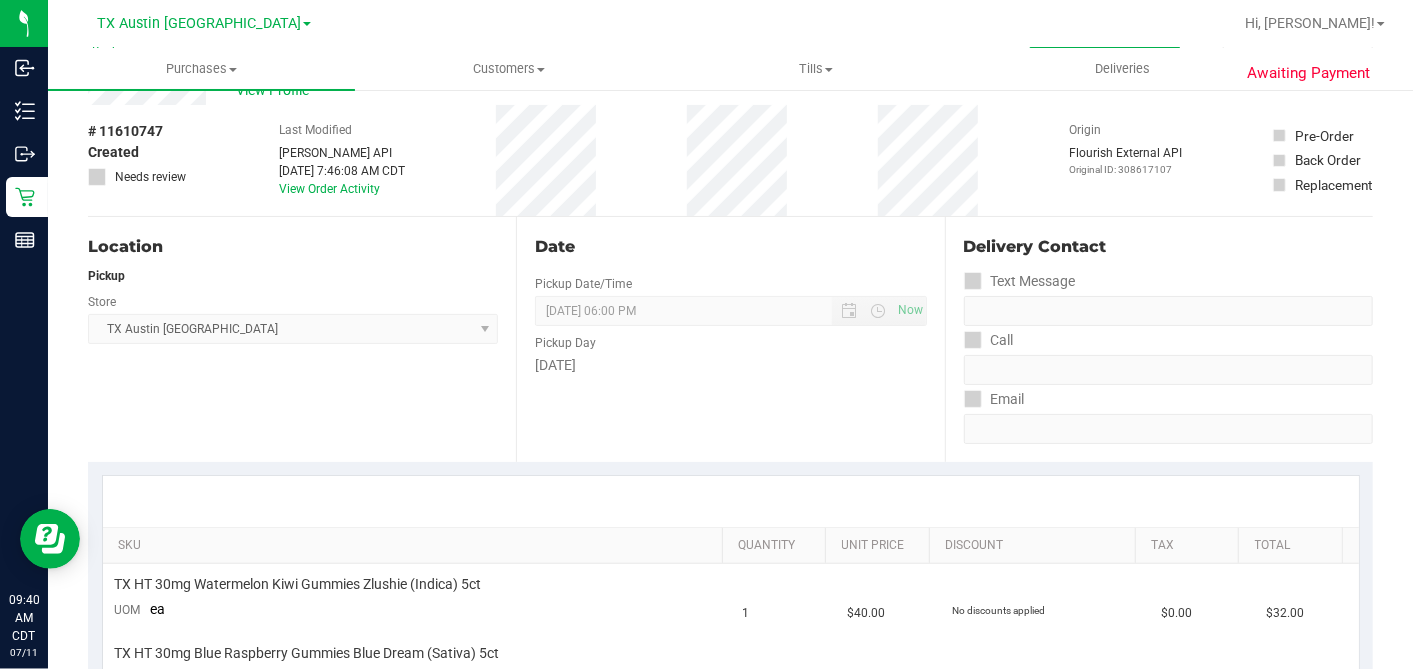 scroll, scrollTop: 0, scrollLeft: 0, axis: both 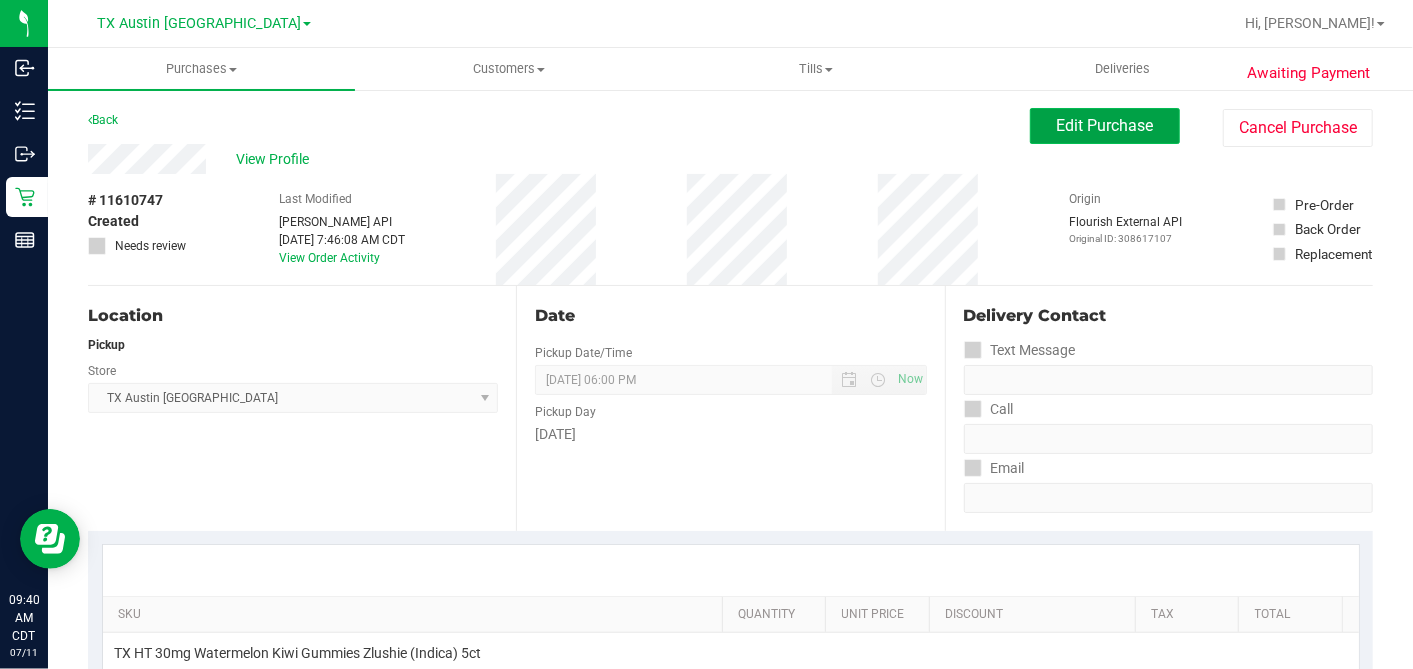click on "Edit Purchase" at bounding box center [1105, 125] 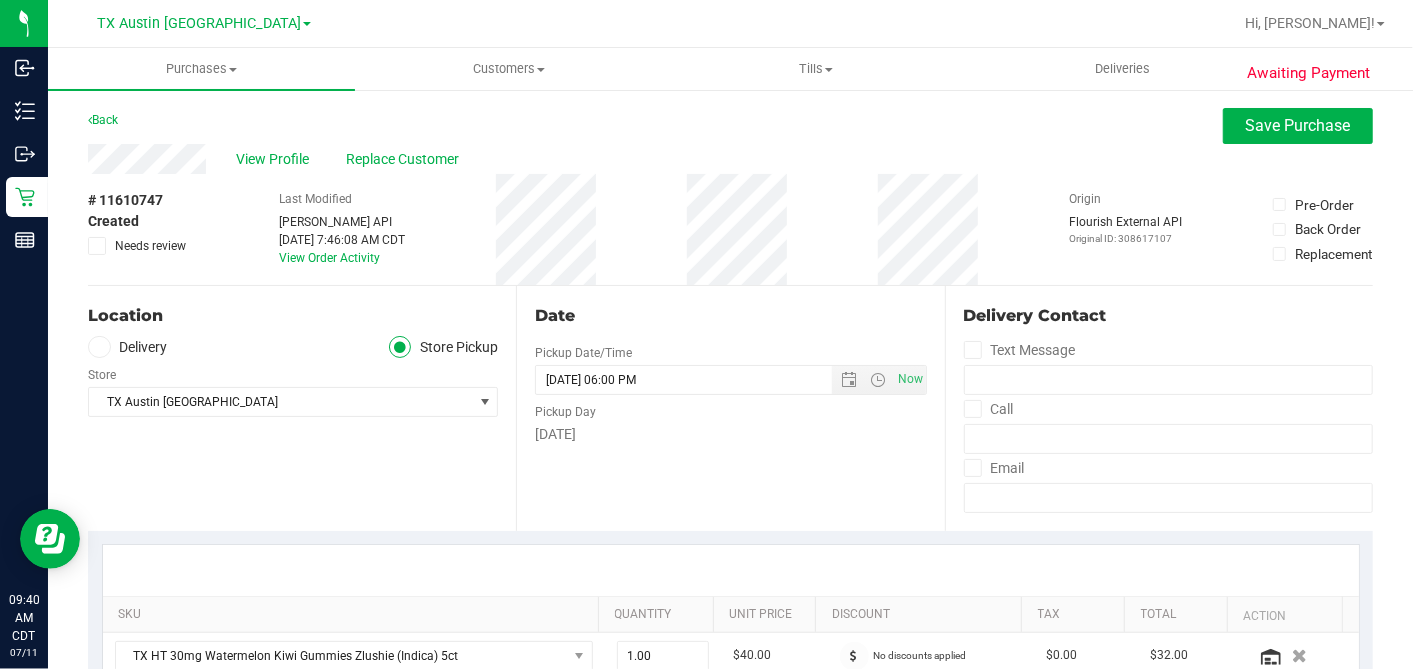click at bounding box center (99, 347) 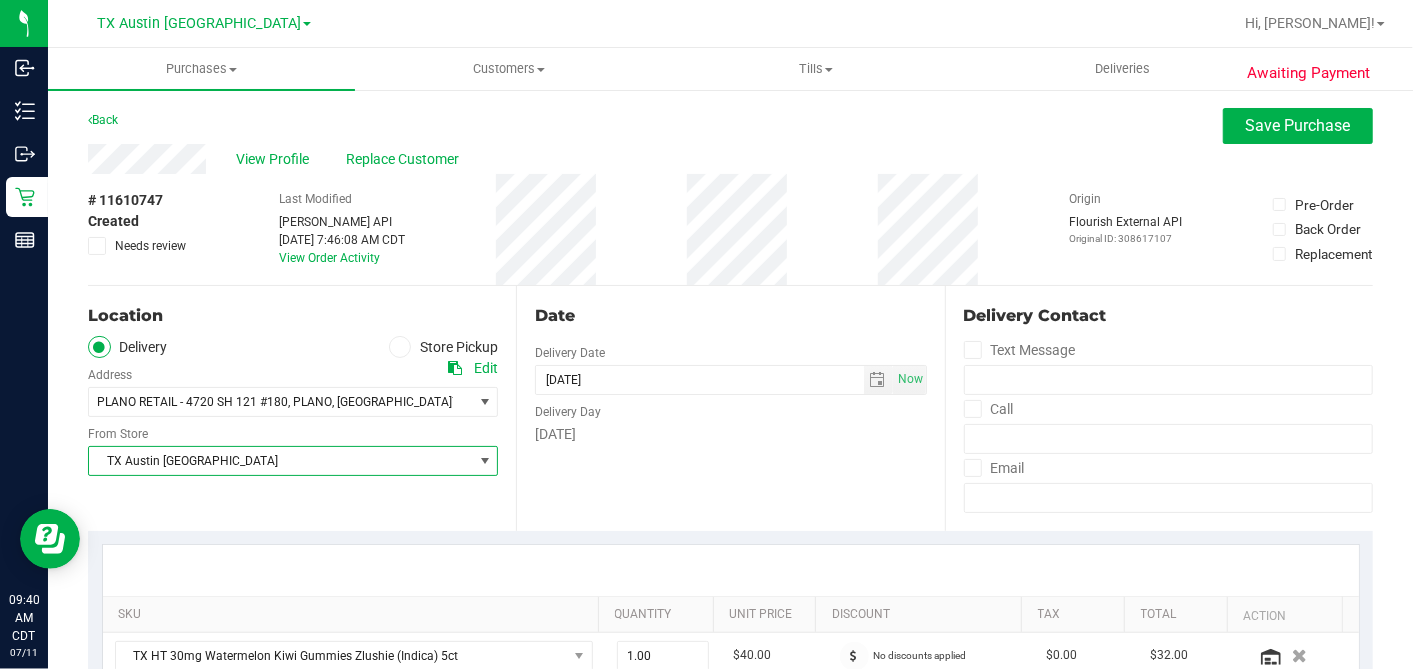 click on "TX Austin [GEOGRAPHIC_DATA]" at bounding box center (280, 461) 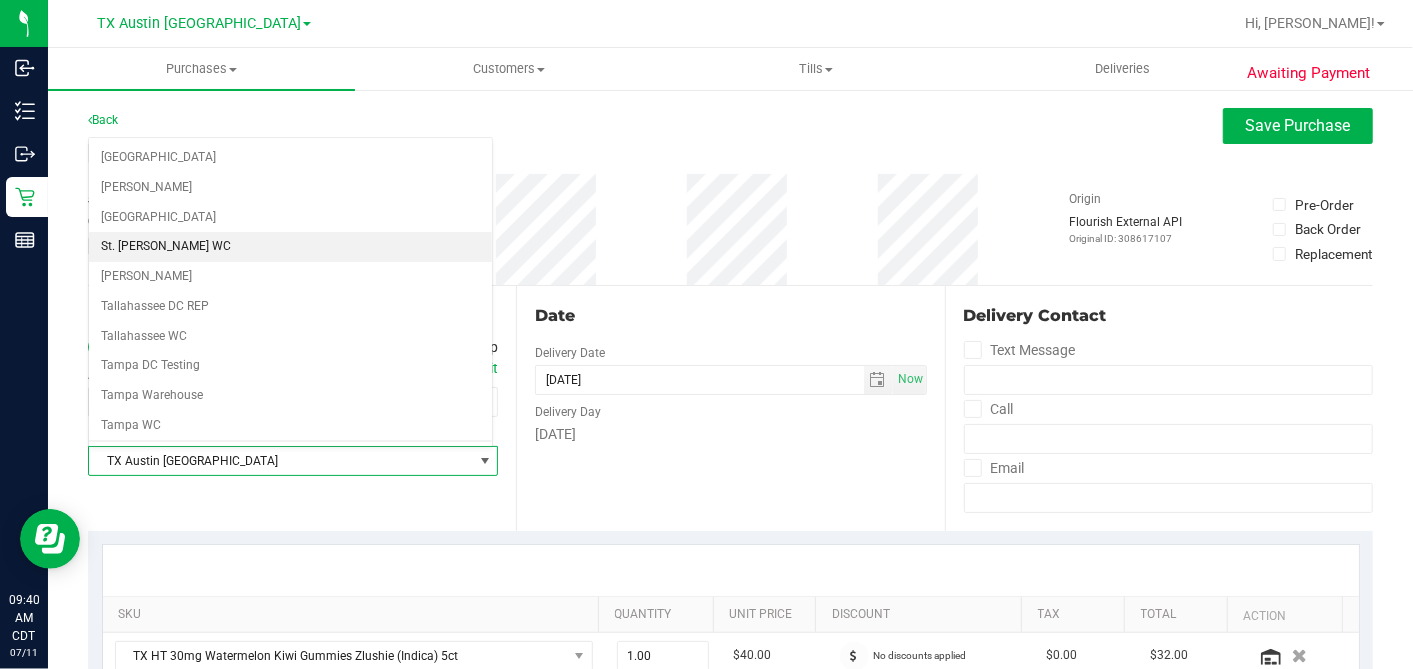 scroll, scrollTop: 1422, scrollLeft: 0, axis: vertical 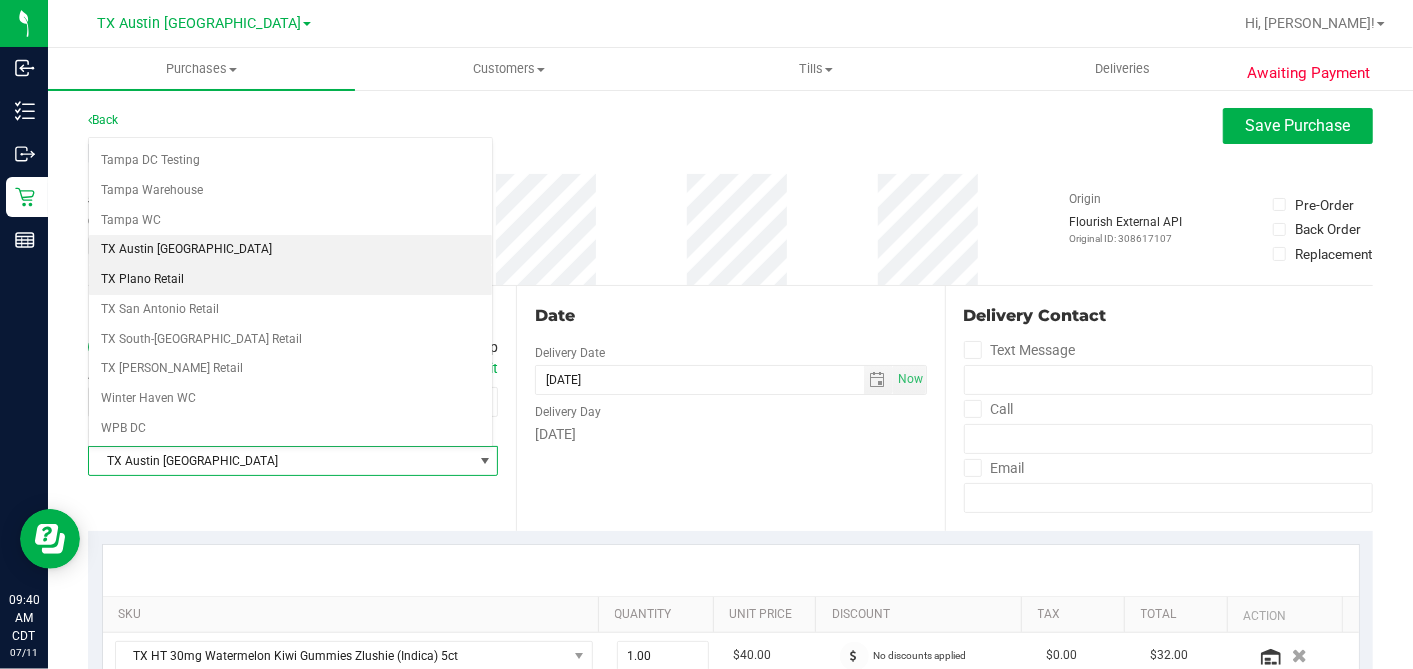 click on "TX Plano Retail" at bounding box center [290, 280] 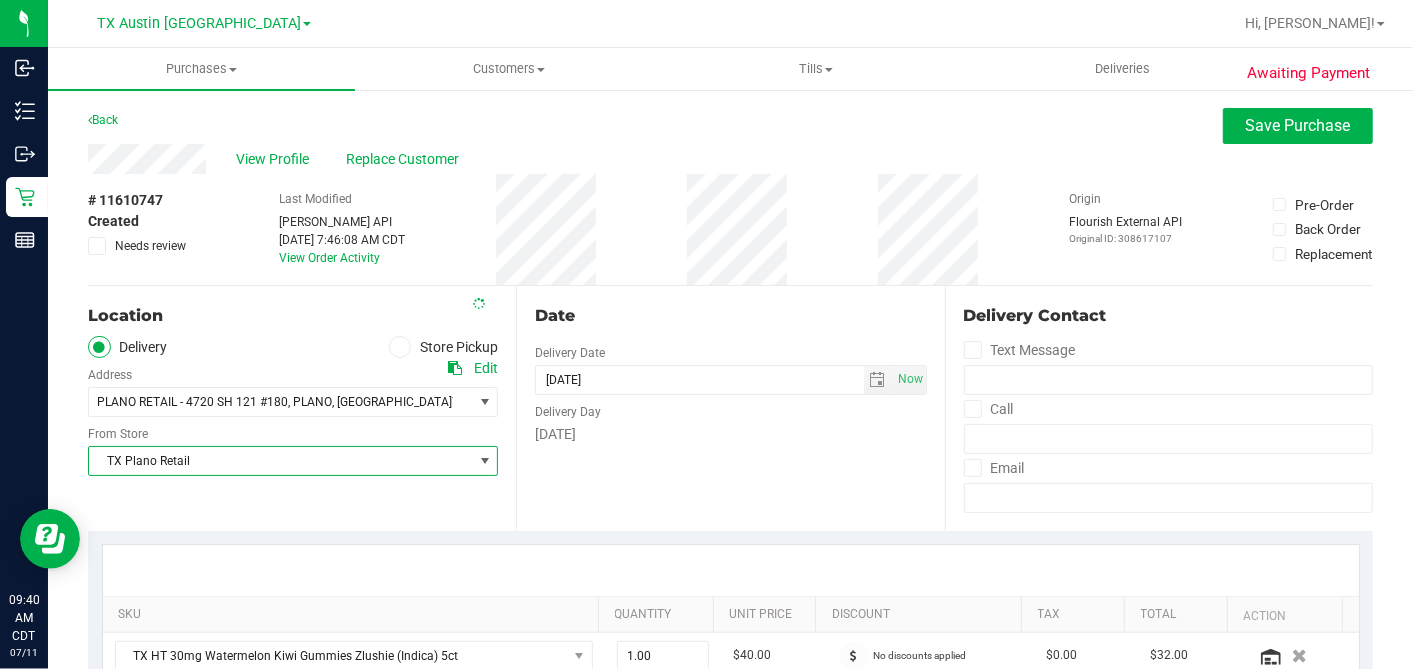 click on "Date
Delivery Date
07/12/2025
Now
07/12/2025 06:00 PM
Now
Delivery Day
Saturday" at bounding box center (730, 408) 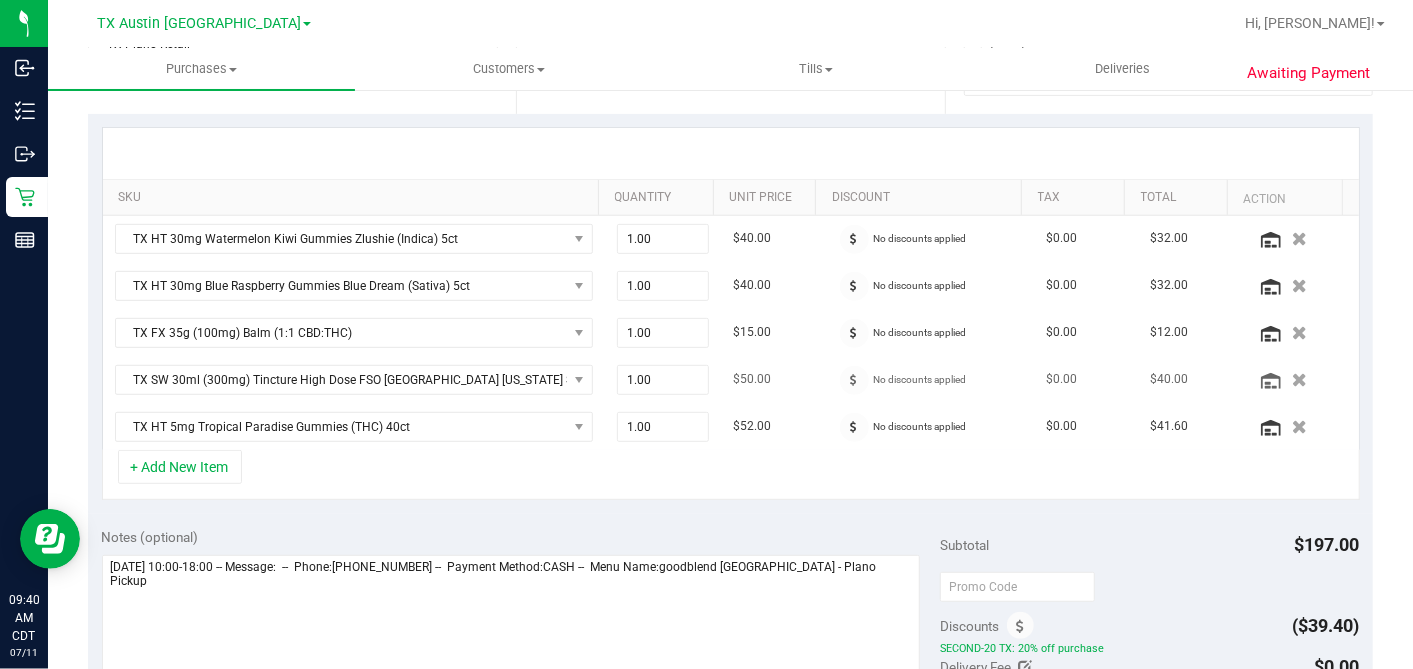 scroll, scrollTop: 444, scrollLeft: 0, axis: vertical 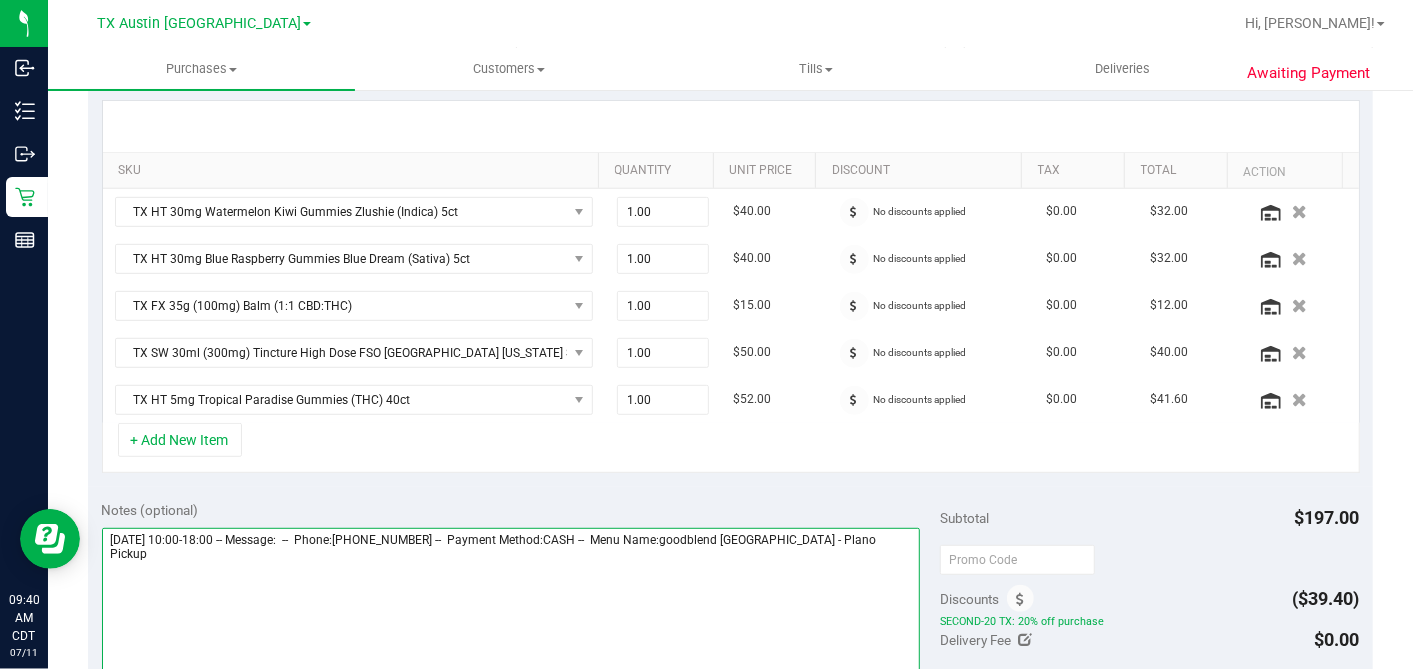 click at bounding box center (511, 624) 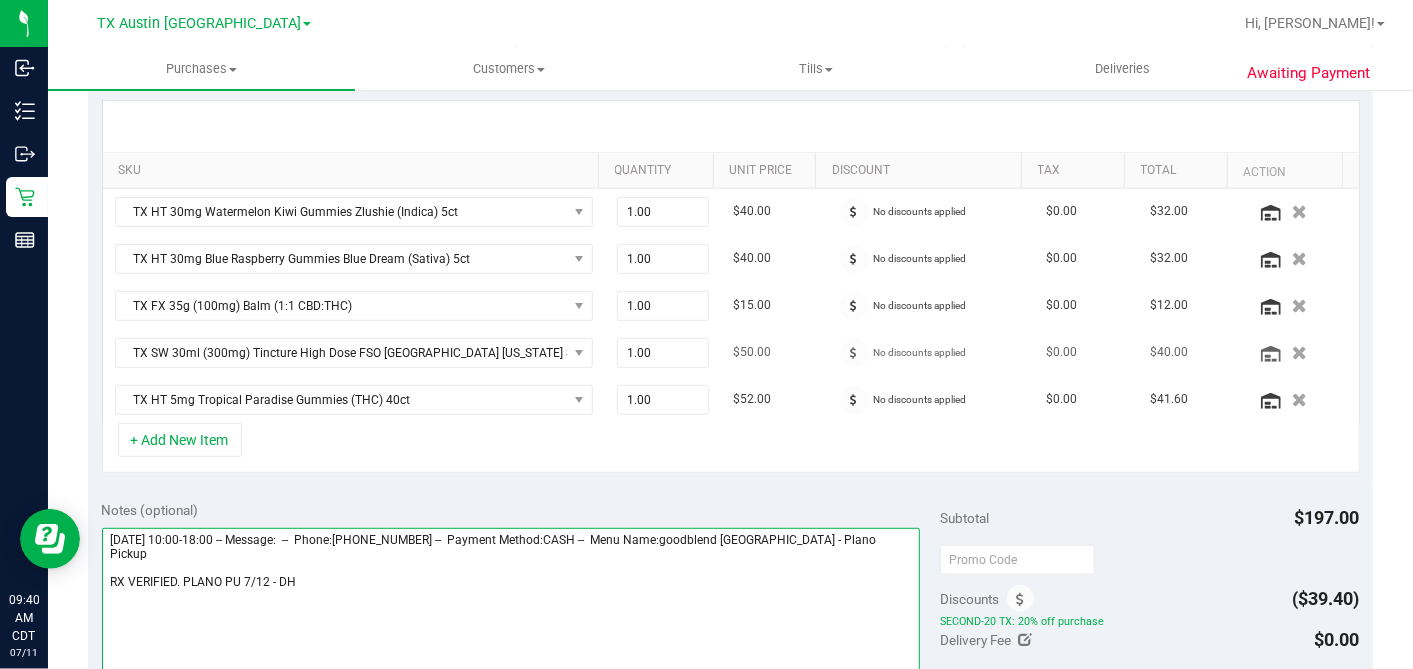 scroll, scrollTop: 1080, scrollLeft: 0, axis: vertical 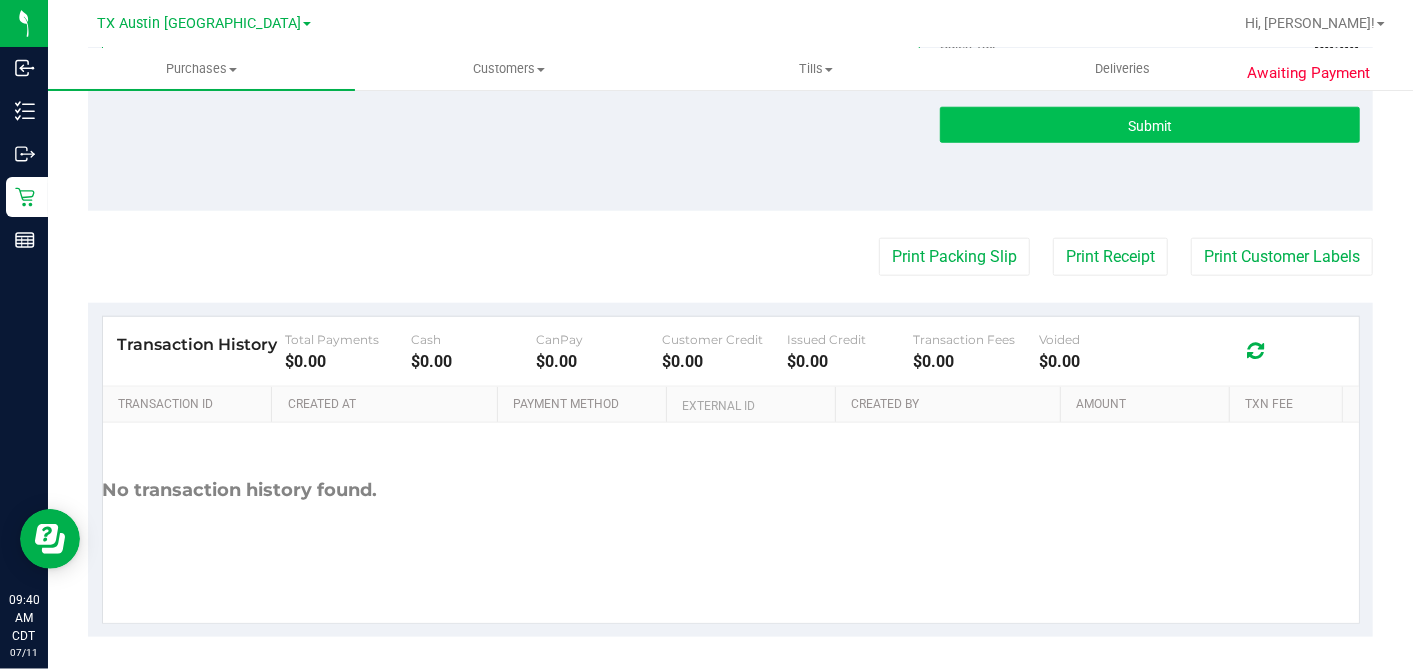 type on "Saturday 07/12/2025 10:00-18:00 -- Message:  --  Phone:9724006734 --  Payment Method:CASH --  Menu Name:goodblend TX - Plano Pickup
RX VERIFIED. PLANO PU 7/12 - DH" 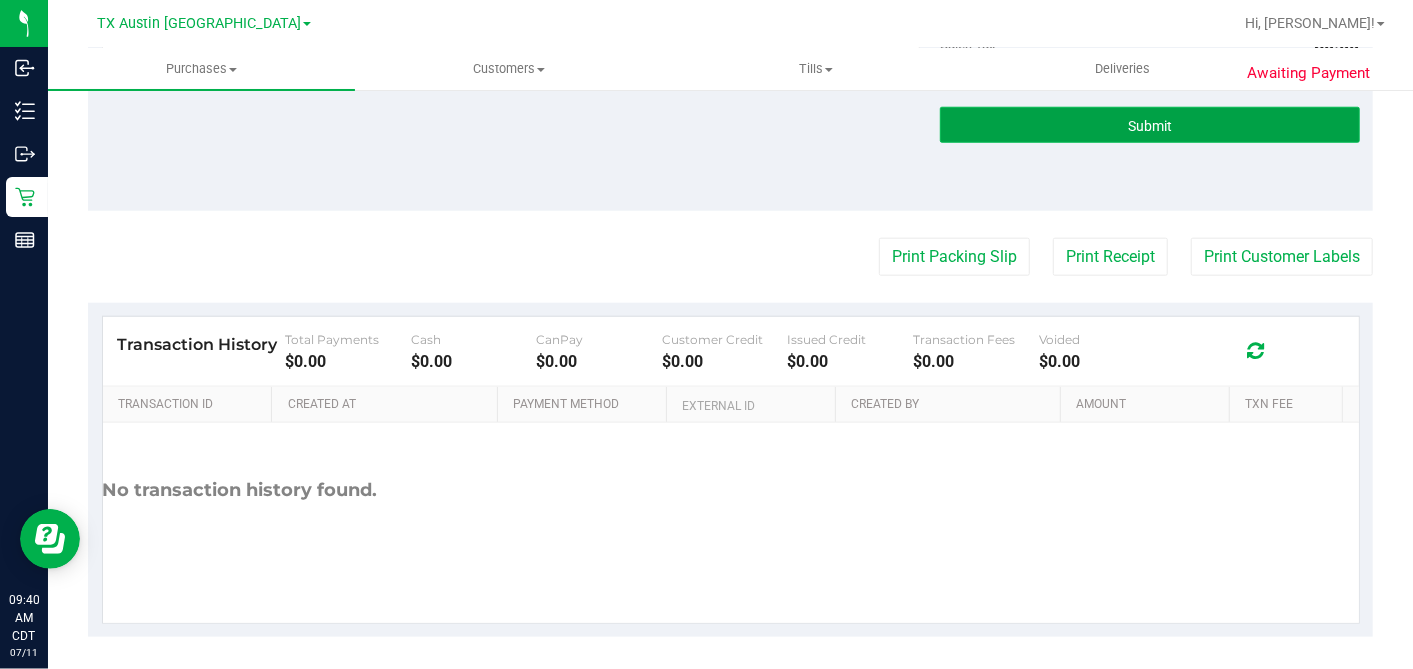 click on "Submit" at bounding box center [1149, 125] 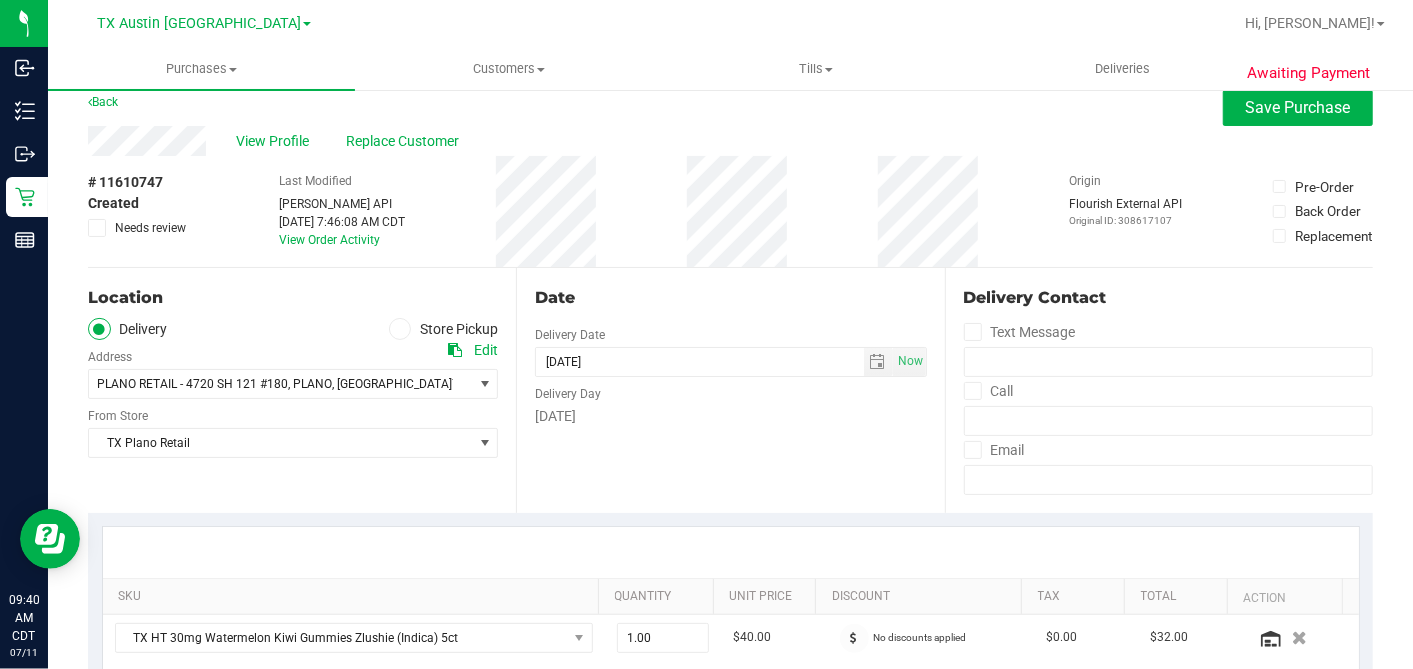 scroll, scrollTop: 0, scrollLeft: 0, axis: both 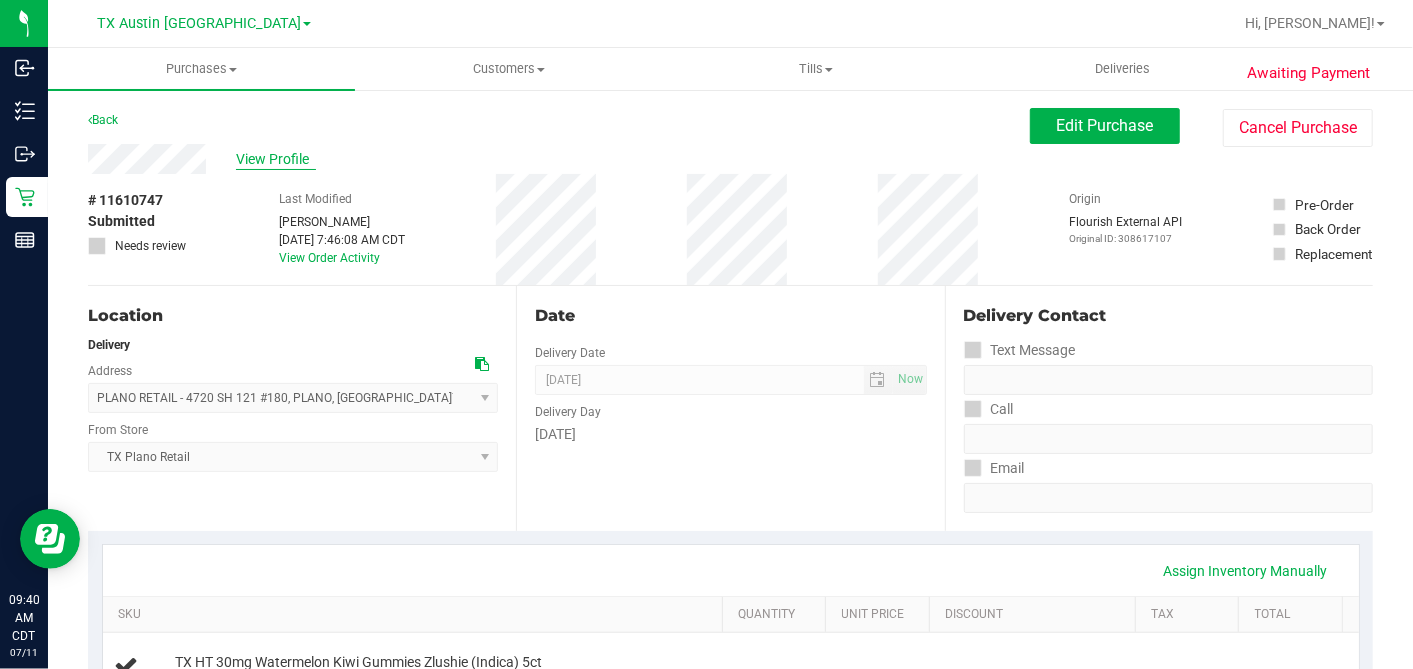 click on "View Profile" at bounding box center [276, 159] 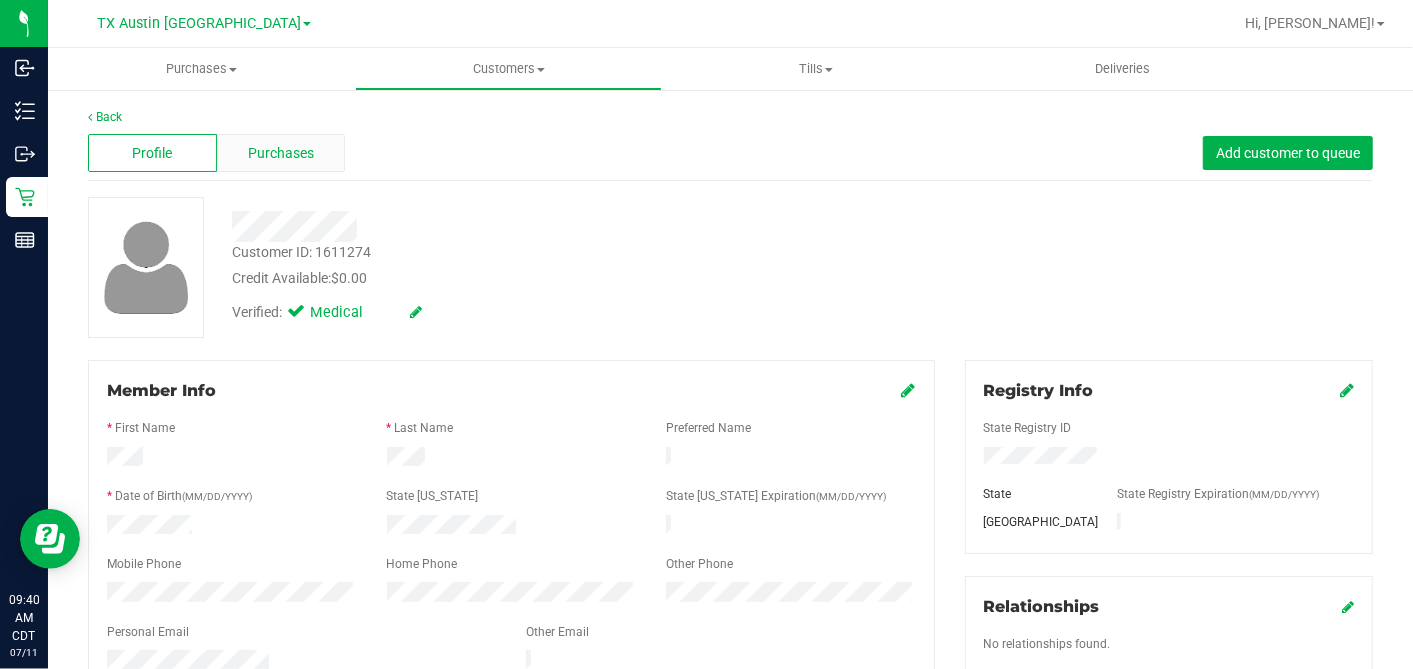 click on "Purchases" at bounding box center (281, 153) 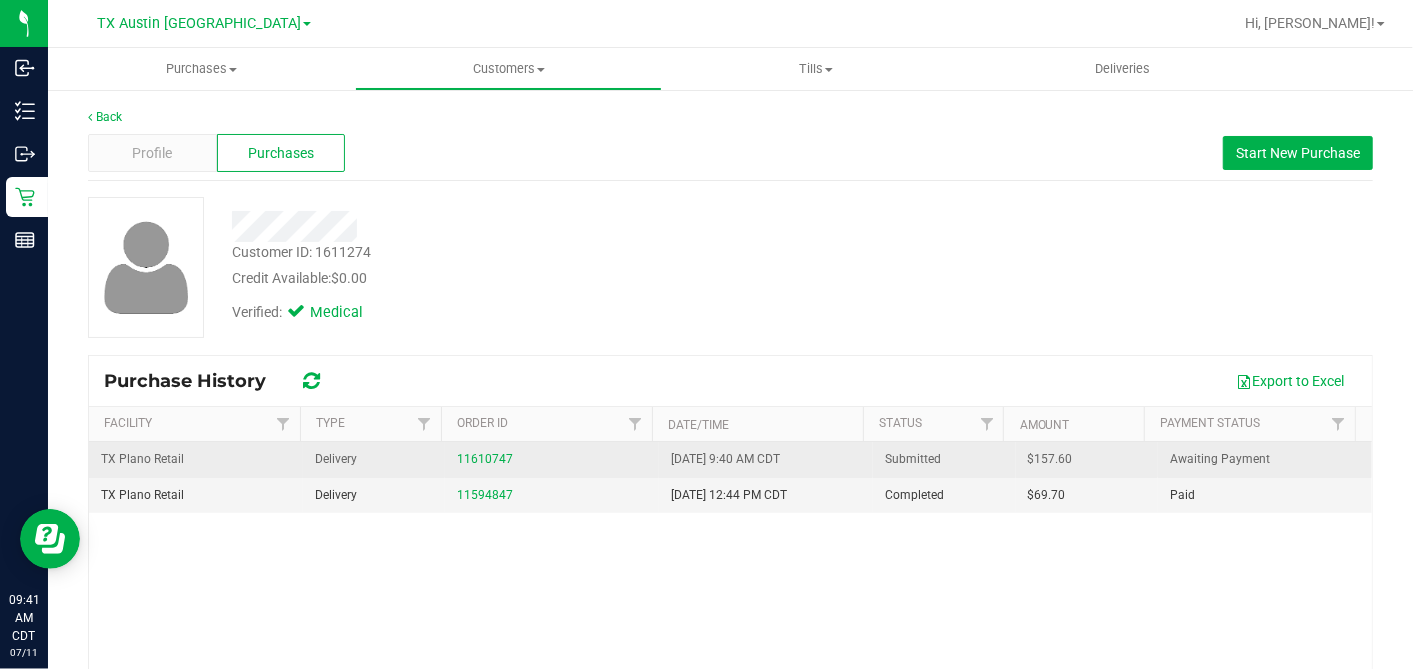 click on "$157.60" at bounding box center (1050, 459) 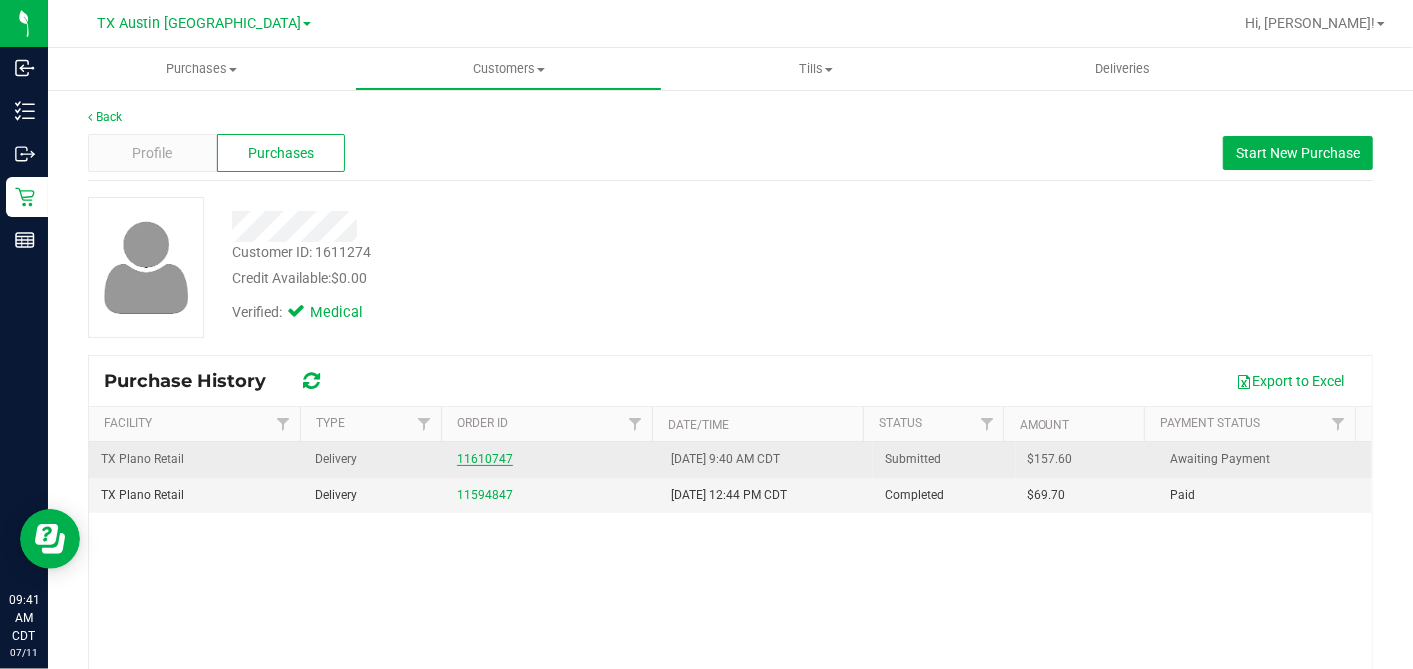 click on "11610747" at bounding box center [485, 459] 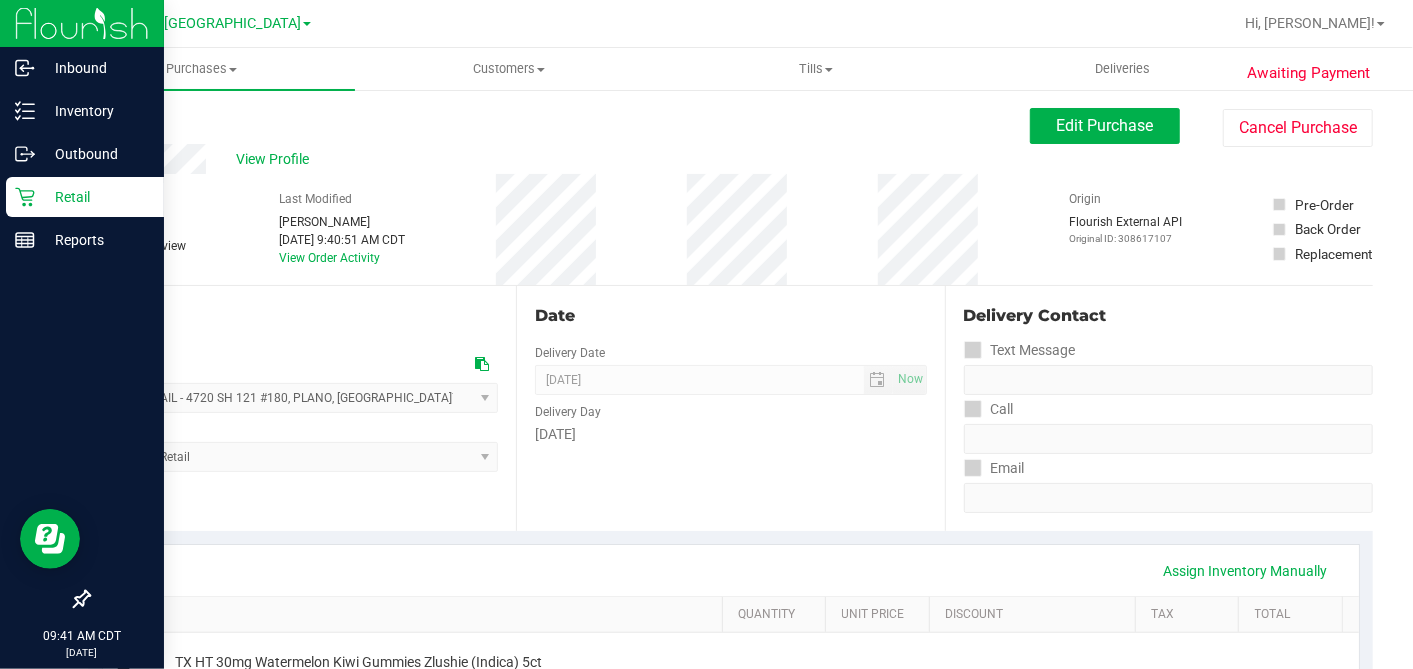 click on "Retail" at bounding box center (95, 197) 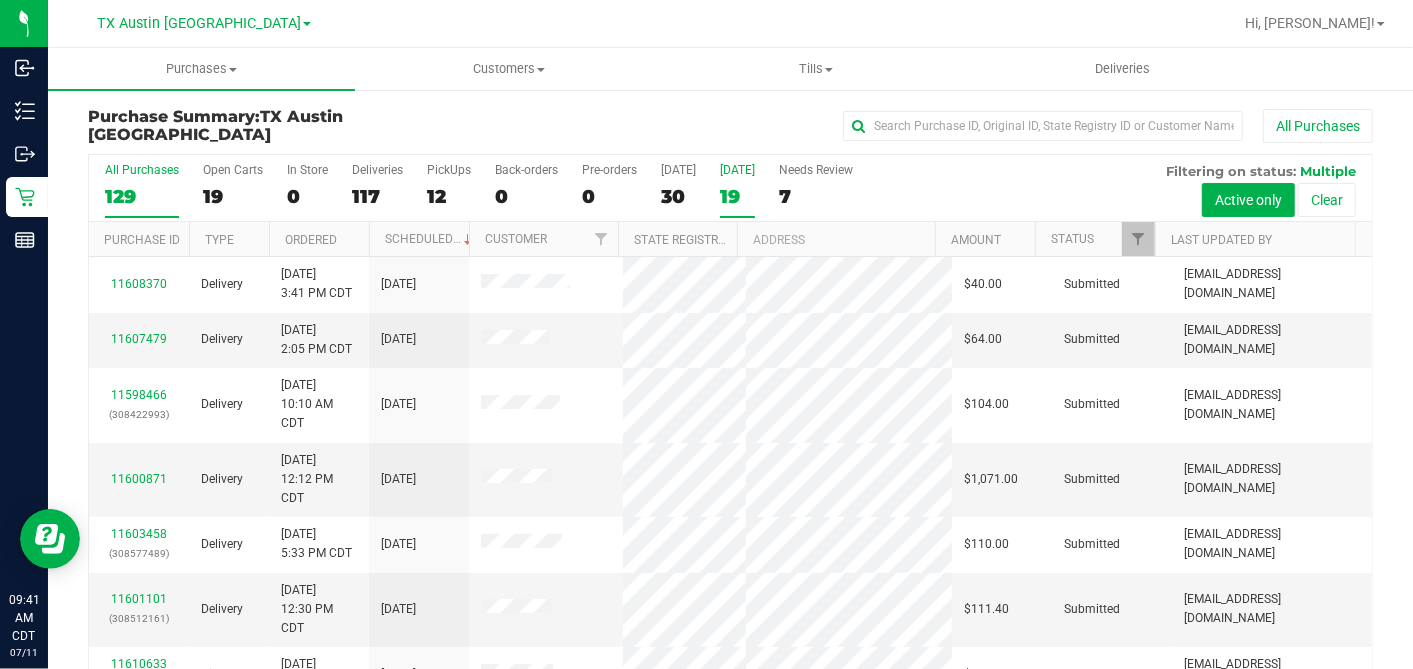 click on "19" at bounding box center (737, 196) 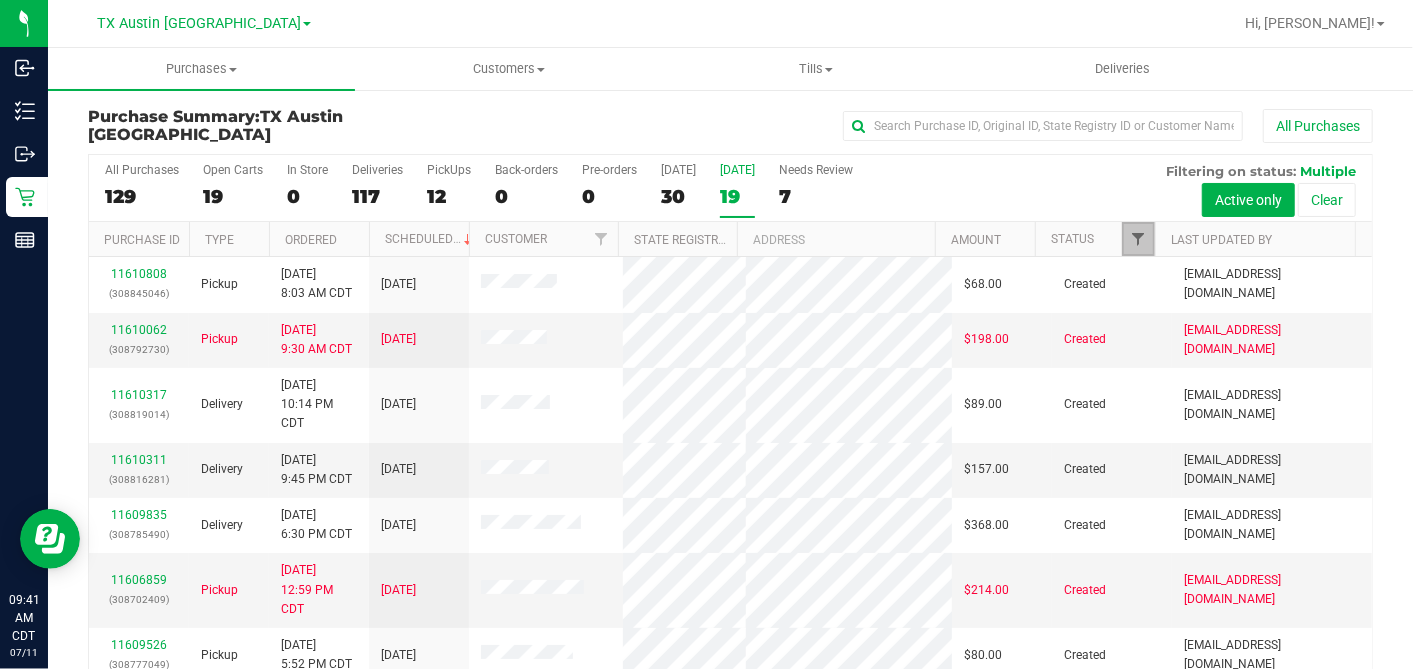 click at bounding box center (1138, 239) 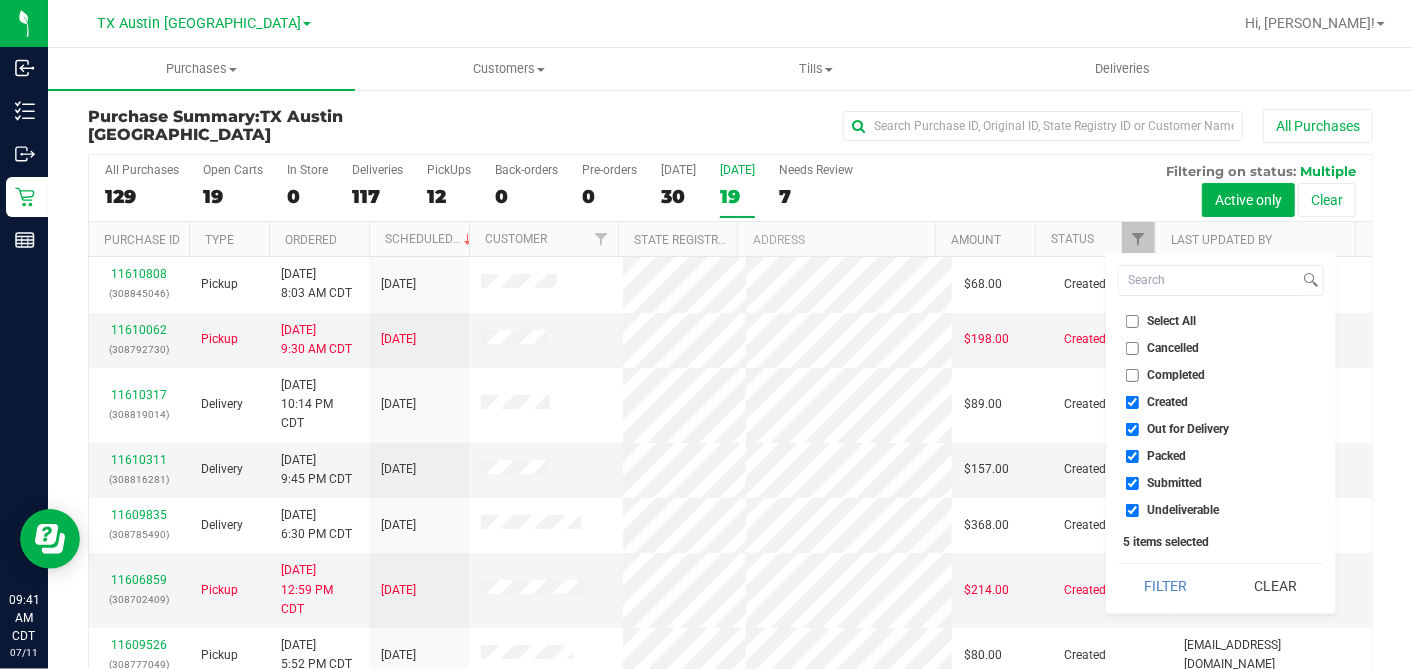 click on "Select All" at bounding box center [1132, 321] 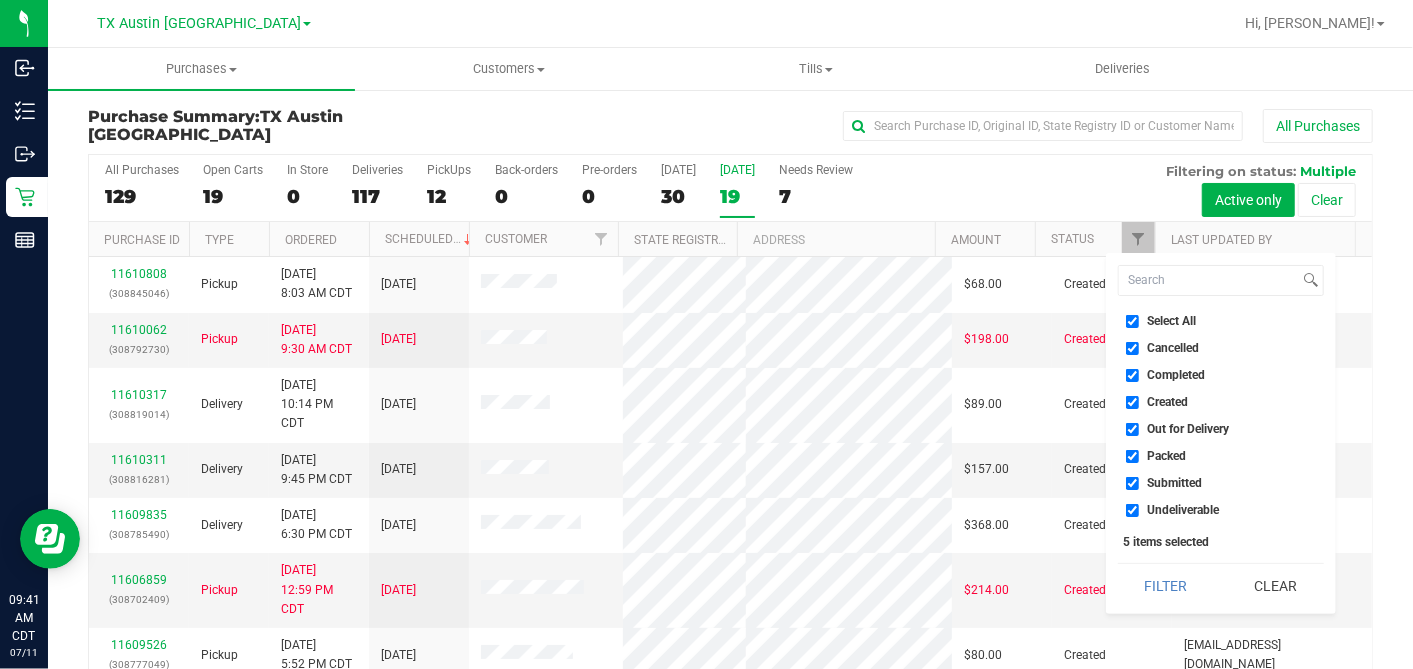 checkbox on "true" 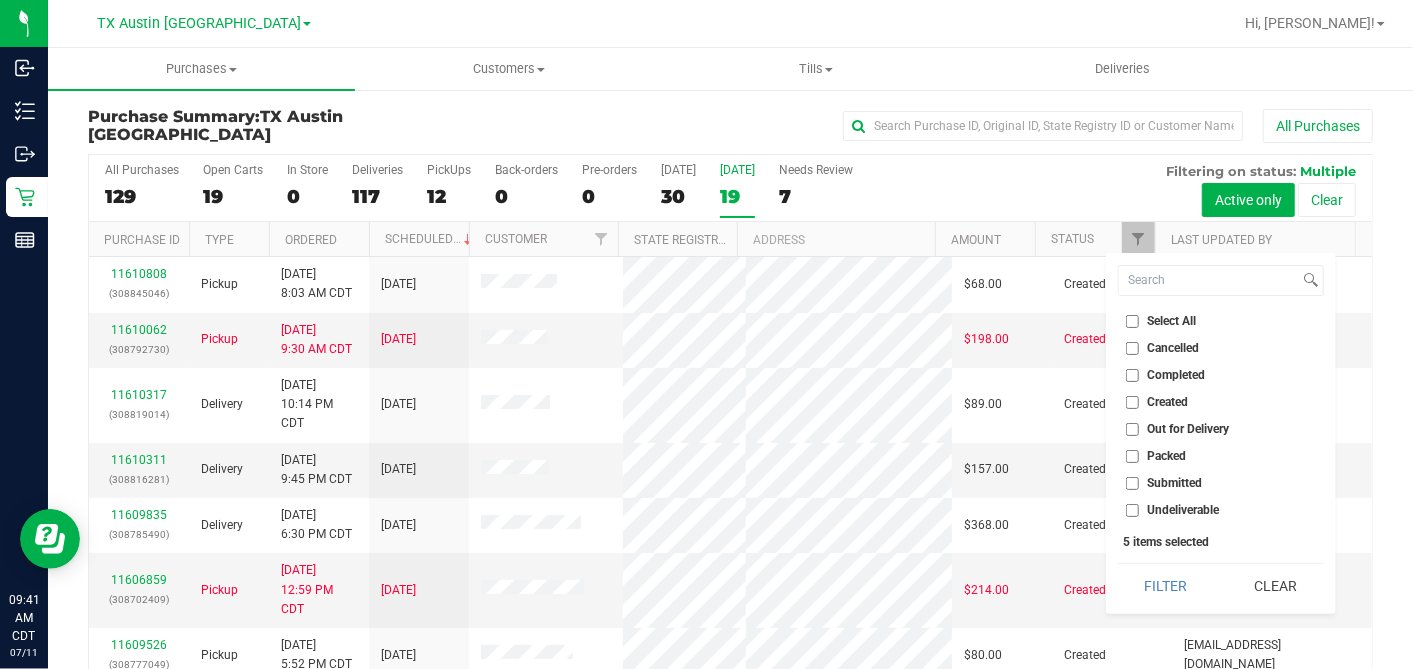 checkbox on "false" 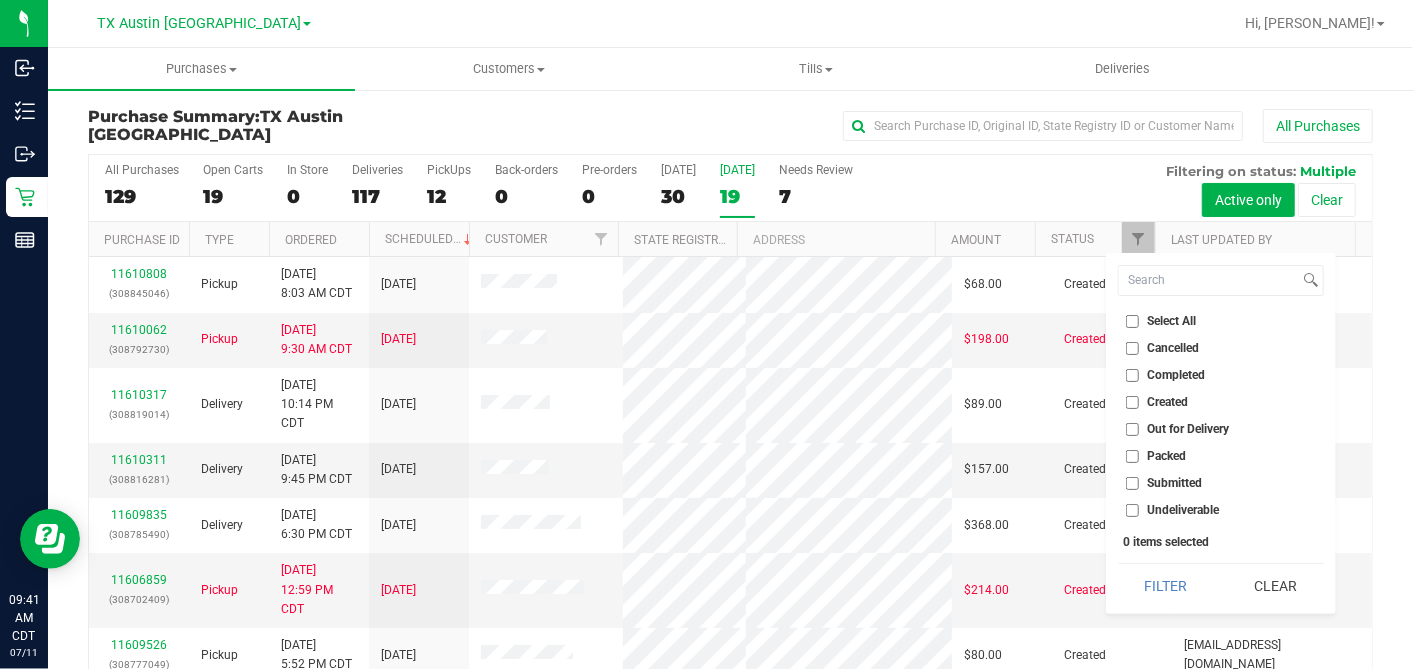 click on "Created" at bounding box center [1132, 402] 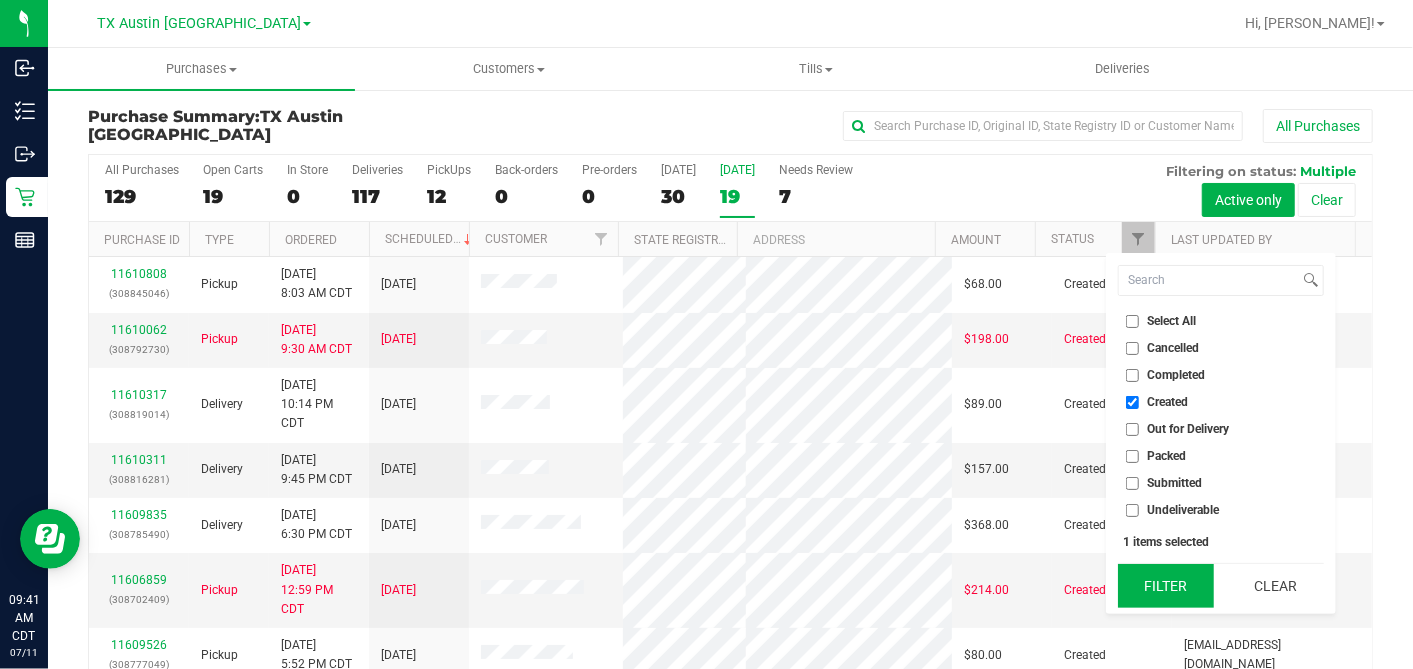 click on "Filter" at bounding box center [1166, 586] 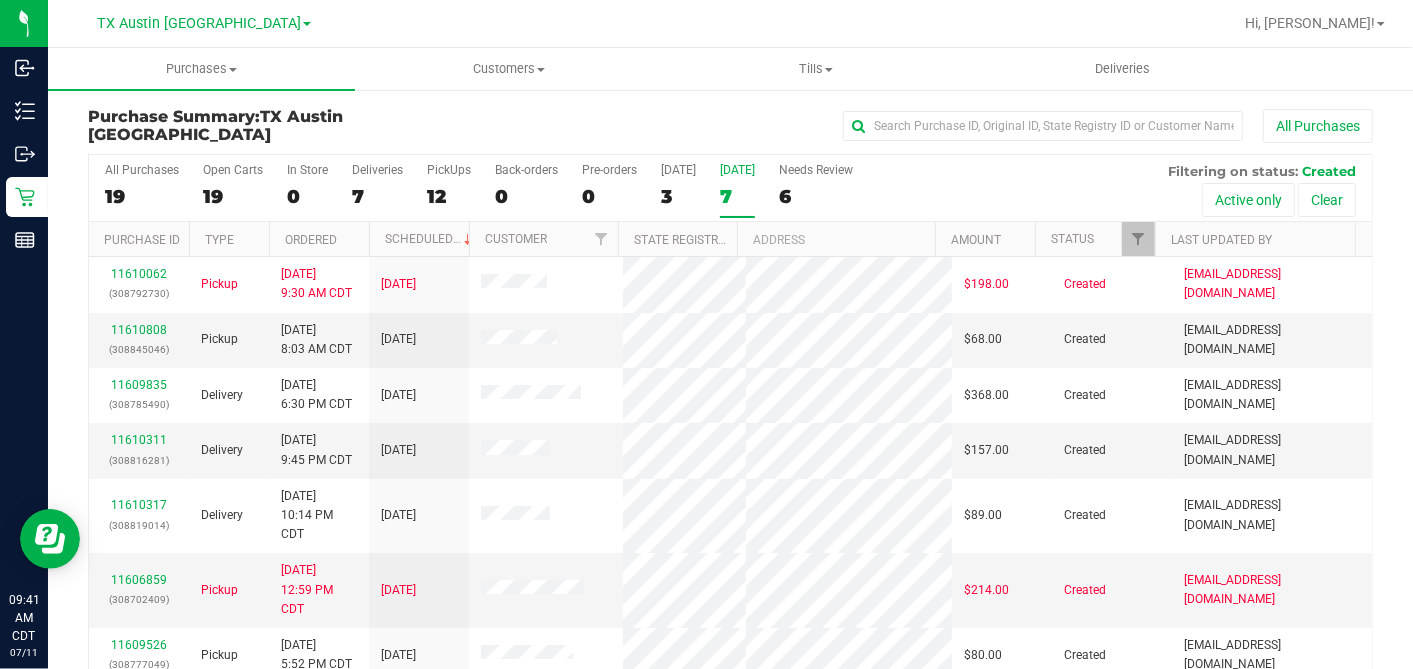 click on "Ordered" at bounding box center (319, 239) 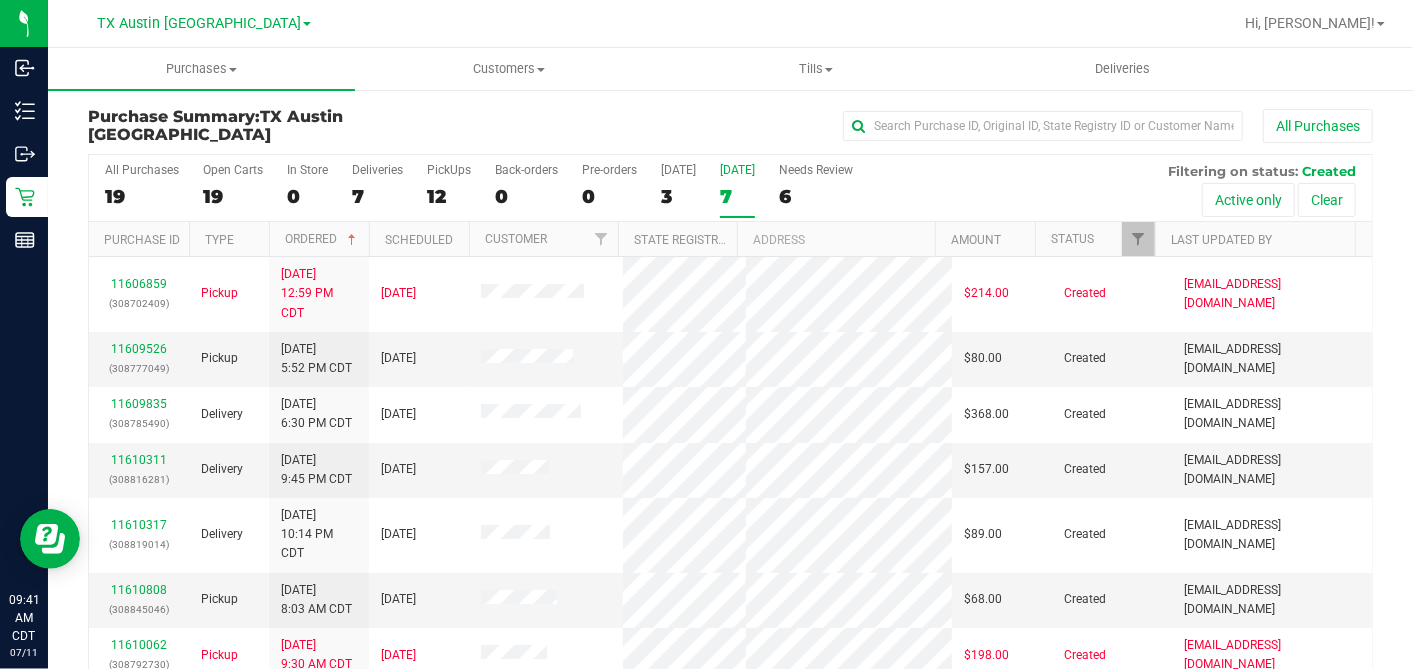 scroll, scrollTop: 2, scrollLeft: 0, axis: vertical 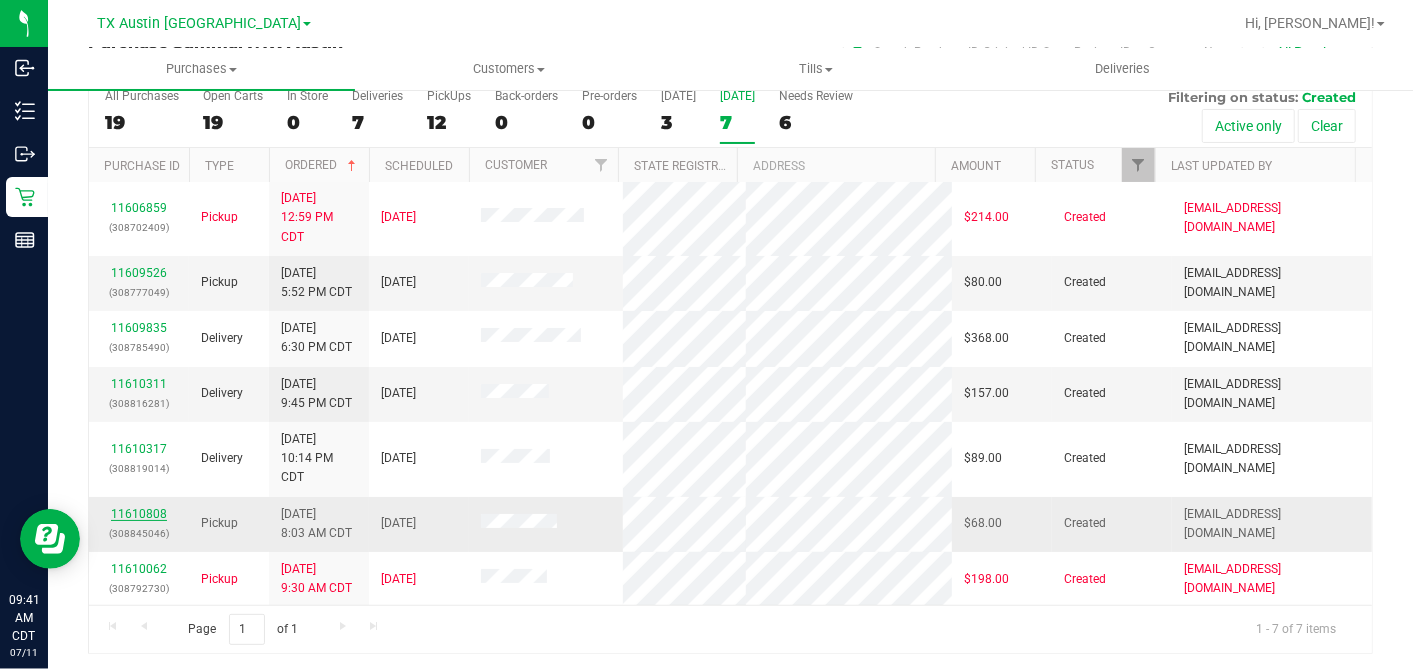 click on "11610808" at bounding box center (139, 514) 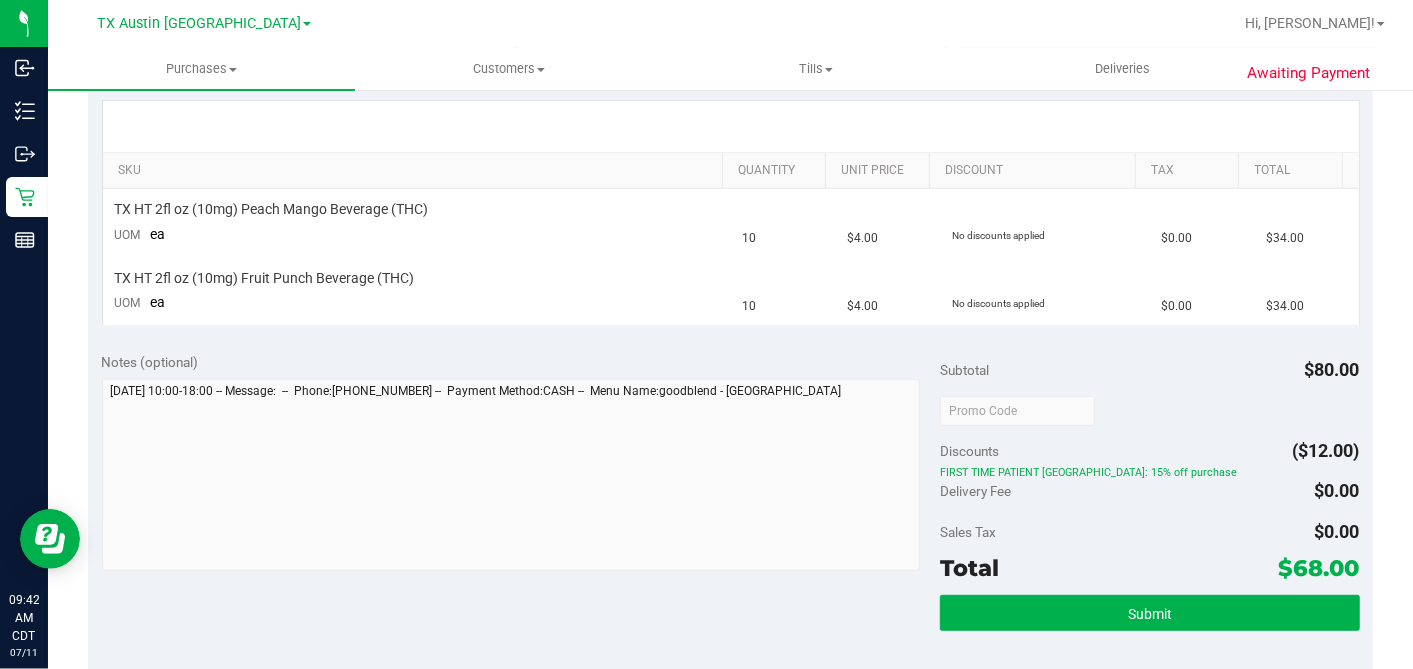 scroll, scrollTop: 0, scrollLeft: 0, axis: both 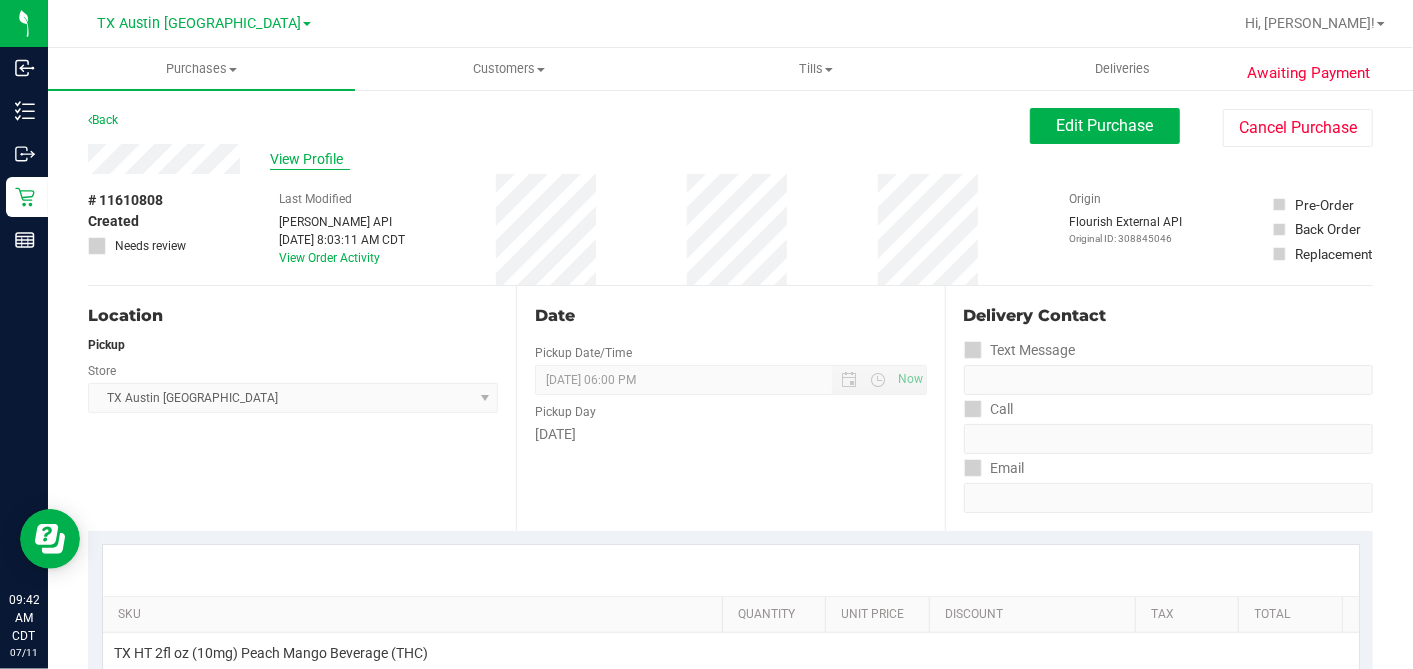 click on "View Profile" at bounding box center (310, 159) 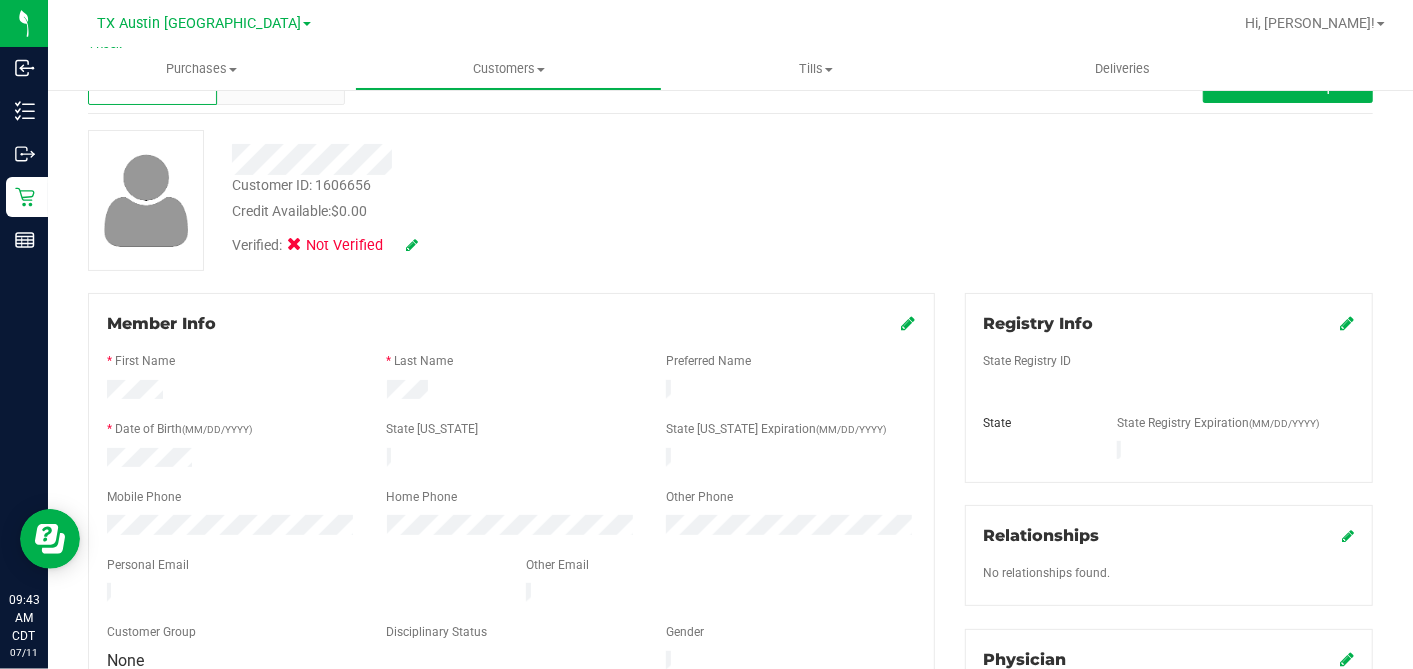 scroll, scrollTop: 0, scrollLeft: 0, axis: both 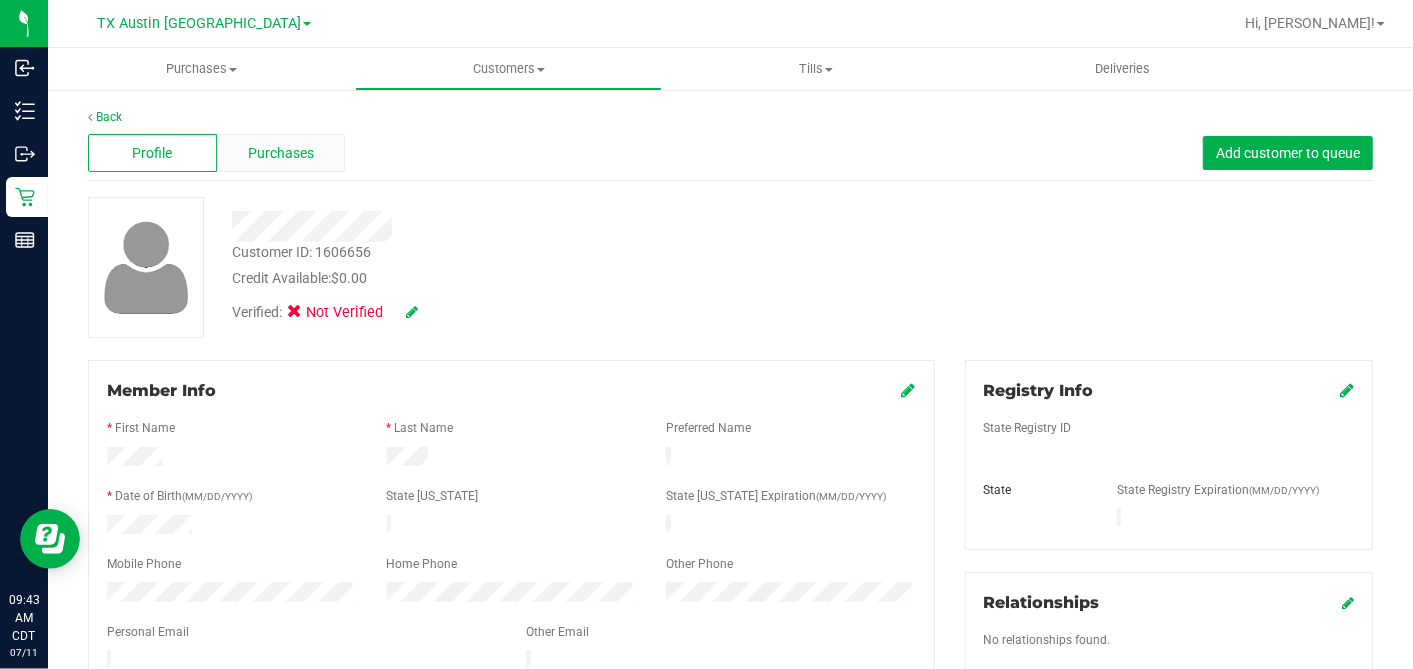 click on "Purchases" at bounding box center [281, 153] 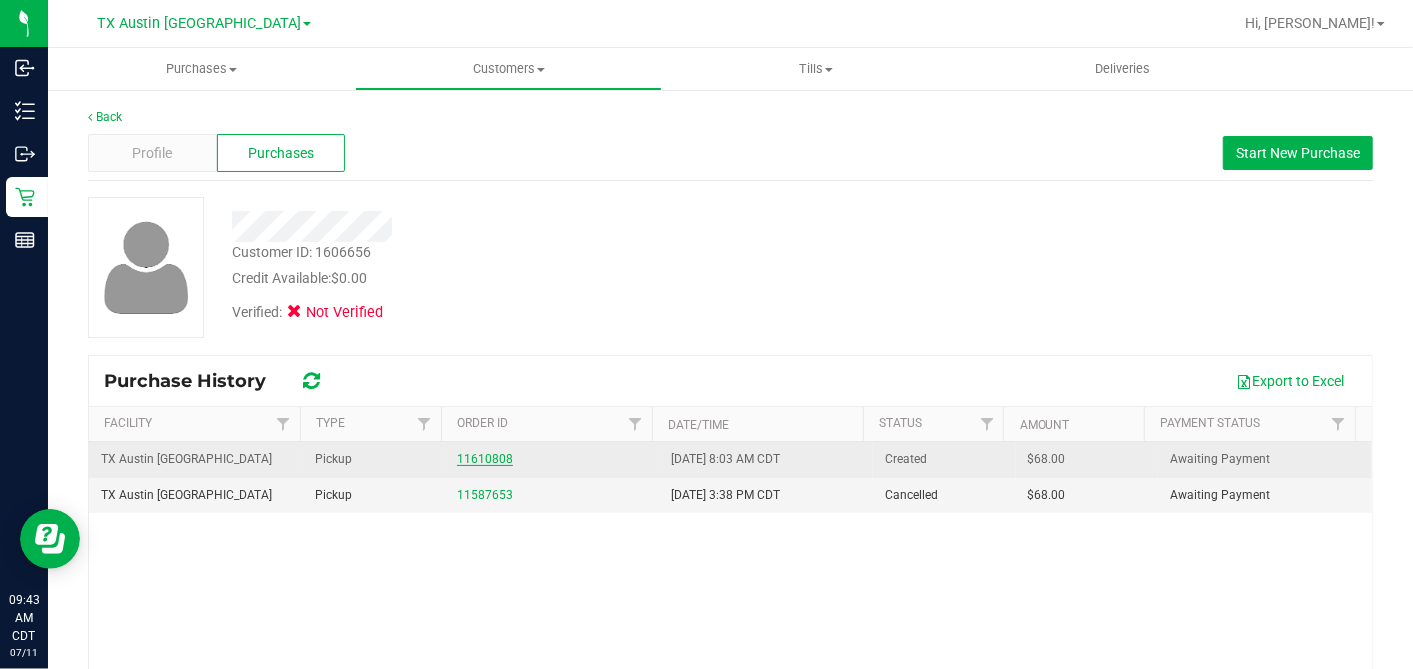 click on "11610808" at bounding box center (485, 459) 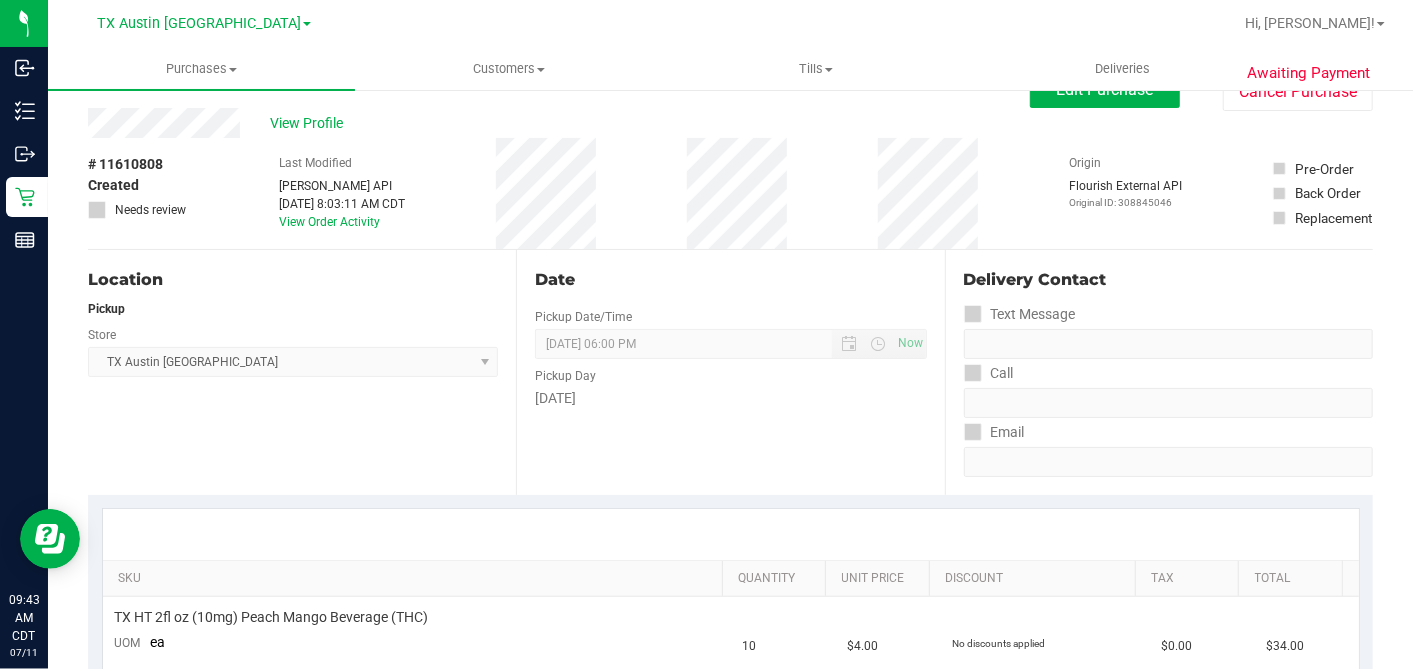 scroll, scrollTop: 0, scrollLeft: 0, axis: both 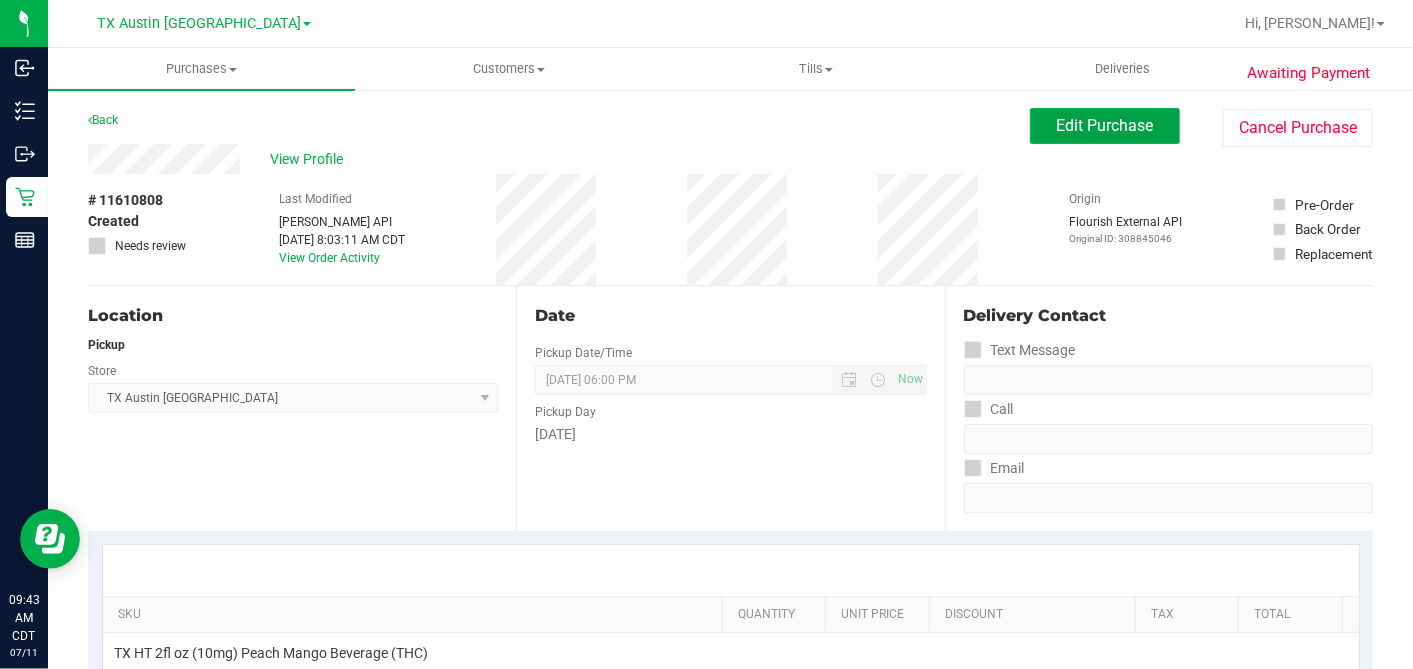 click on "Edit Purchase" at bounding box center [1105, 126] 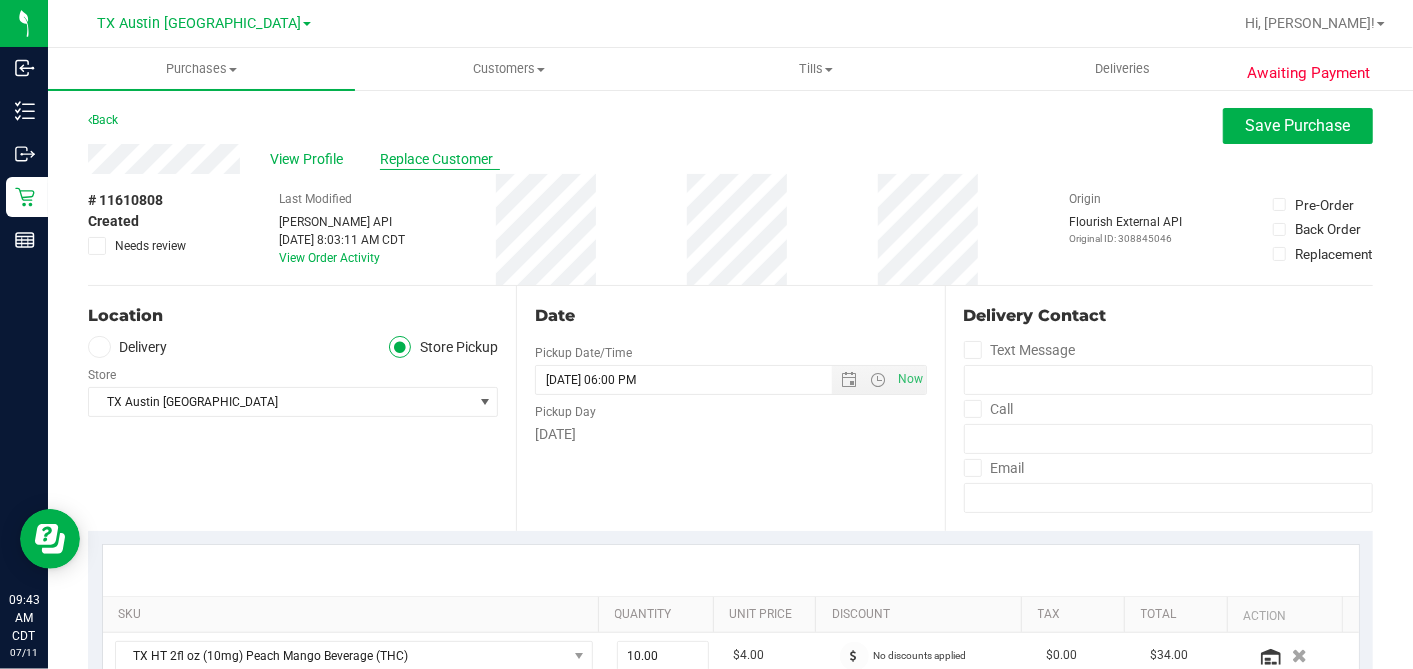 click on "Replace Customer" at bounding box center [440, 159] 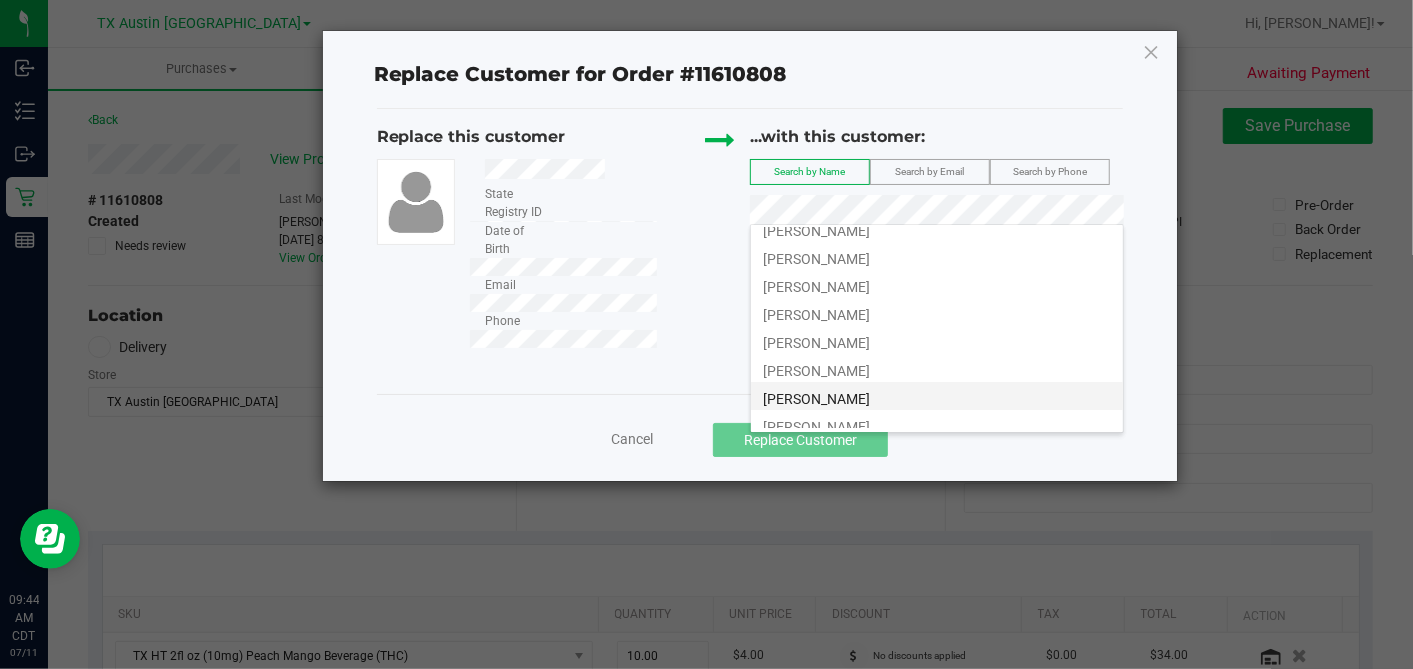 scroll, scrollTop: 108, scrollLeft: 0, axis: vertical 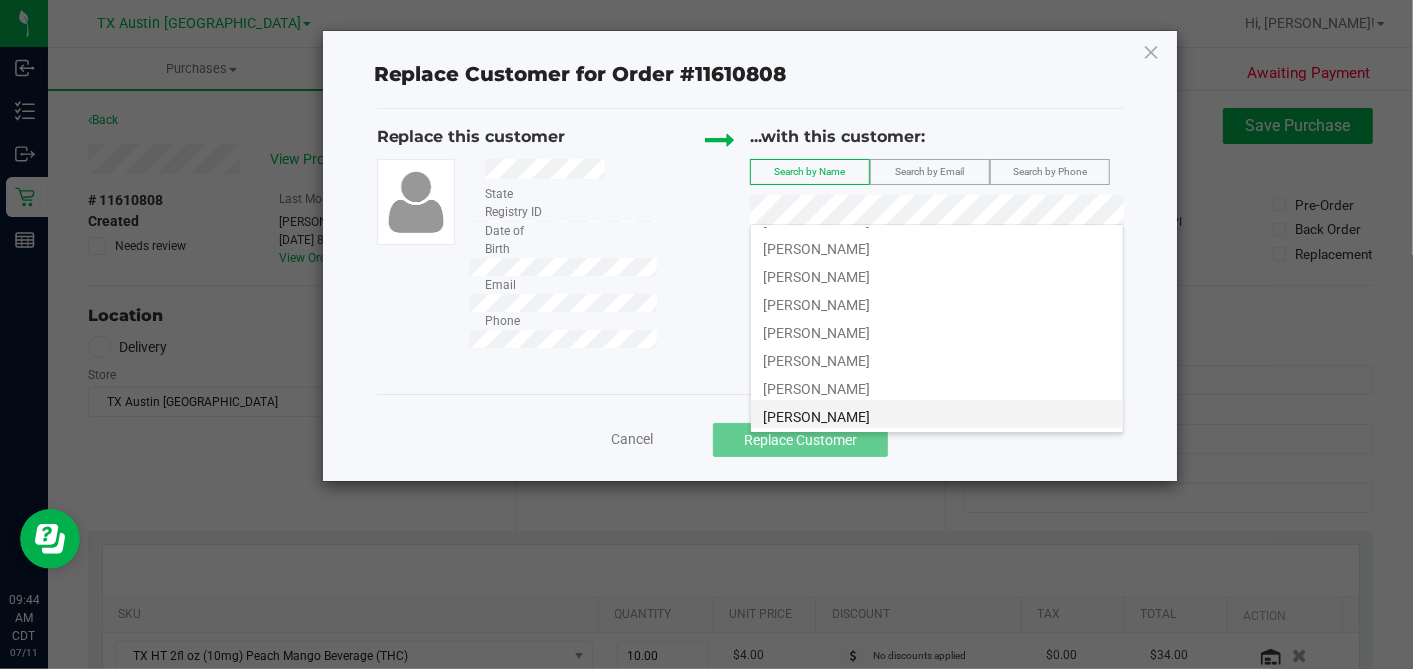 click on "Tracy Smith" at bounding box center [816, 417] 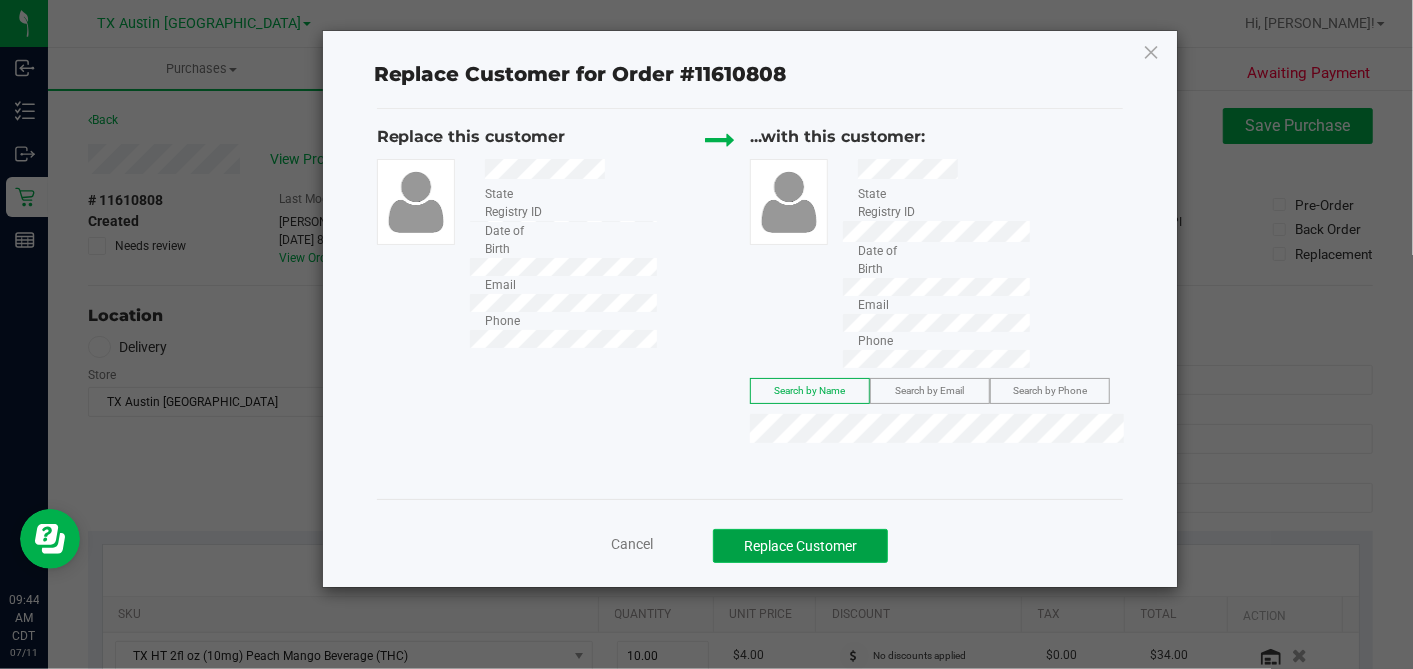 click on "Replace Customer" 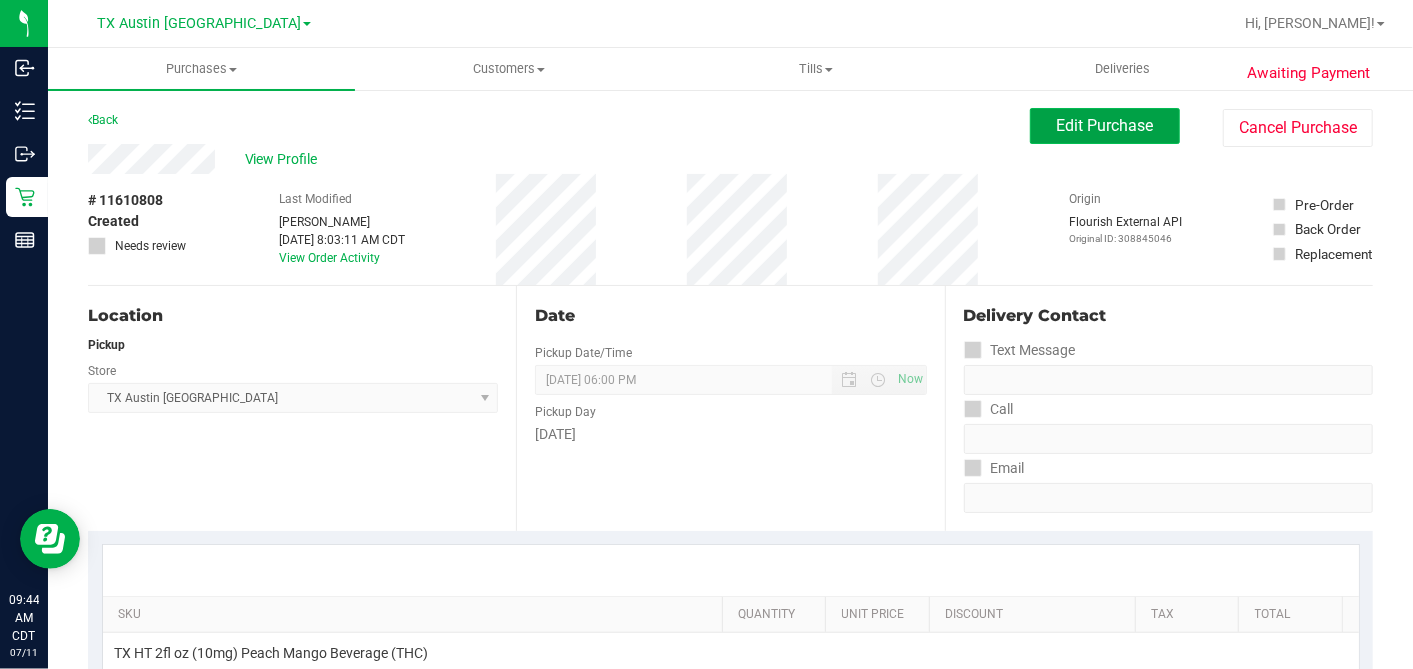 click on "Edit Purchase" at bounding box center (1105, 126) 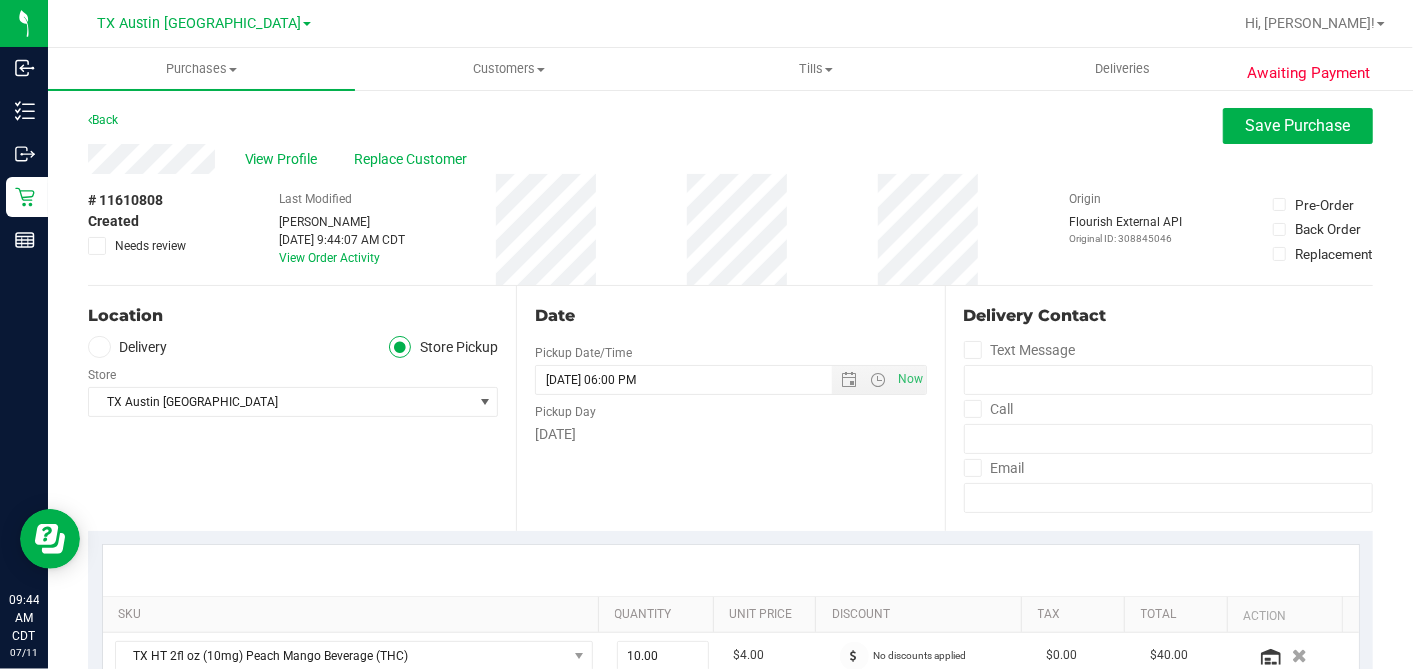 click on "Delivery" at bounding box center [128, 347] 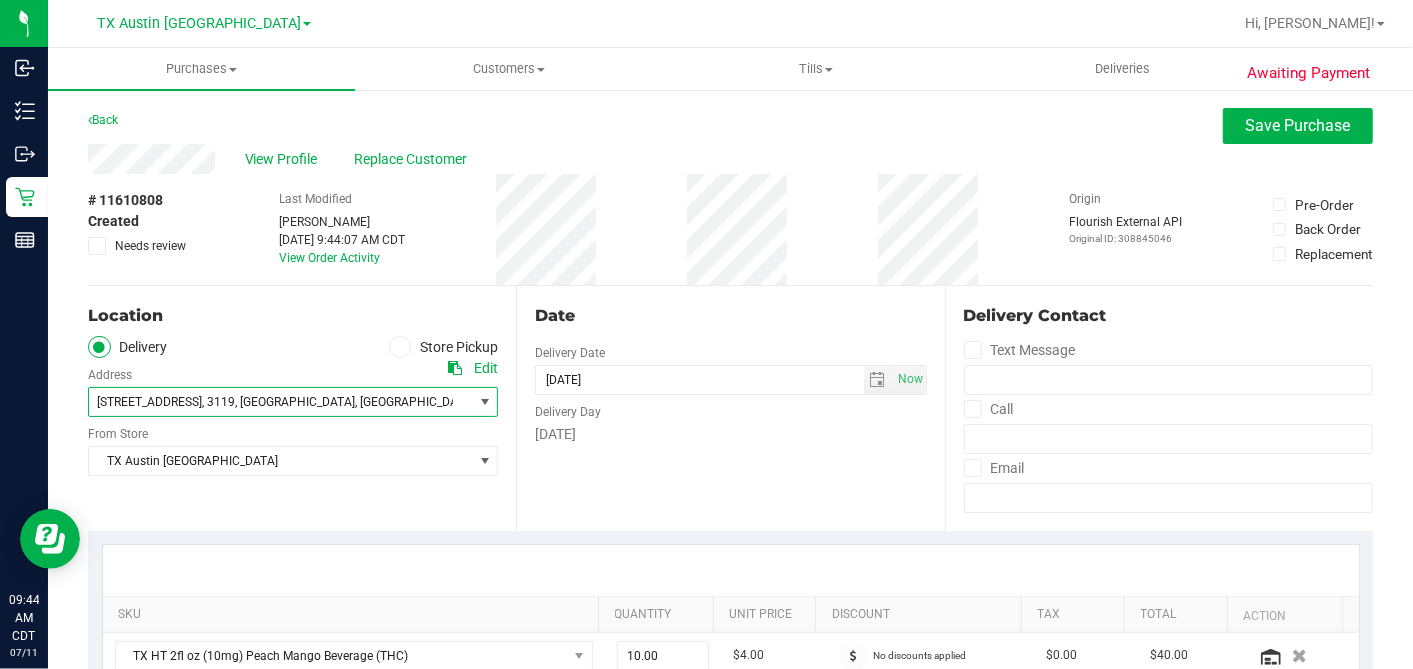 click on "1950 WEBBERVILLE RD" at bounding box center [149, 402] 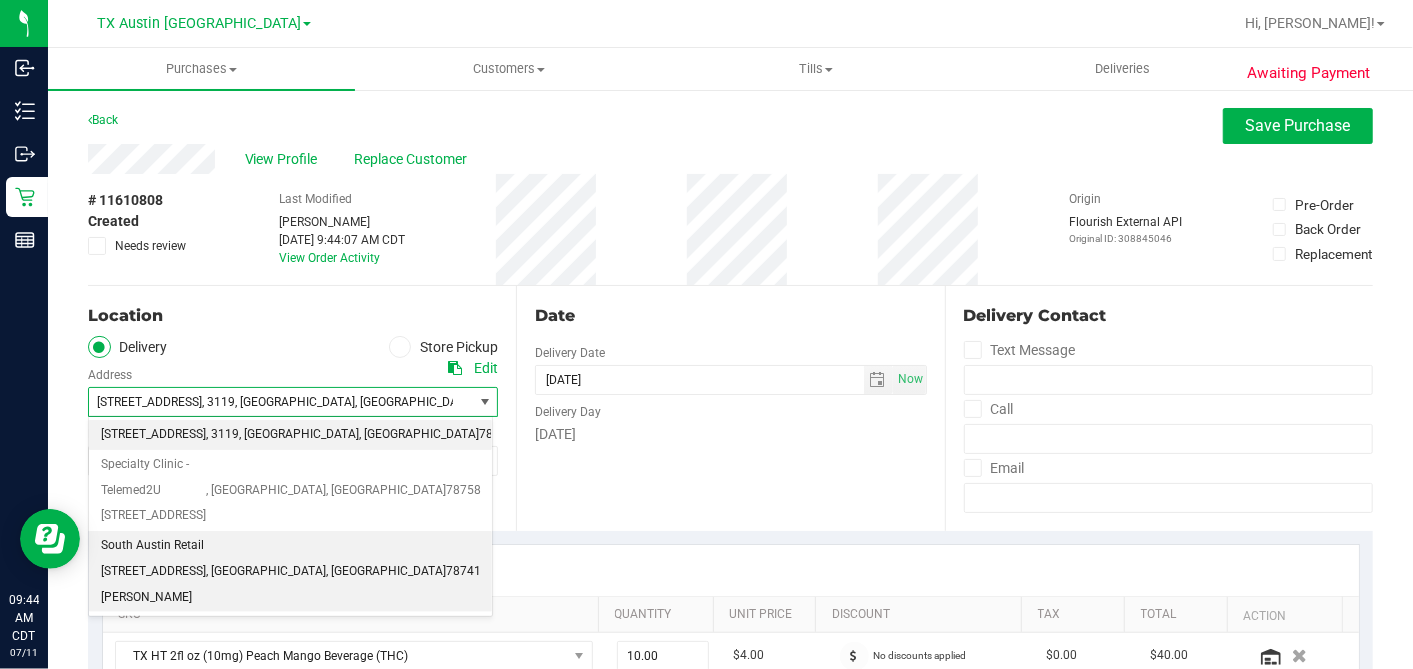 click on "South Austin Retail  7105 E. Riverside Dr. Austin" at bounding box center [153, 571] 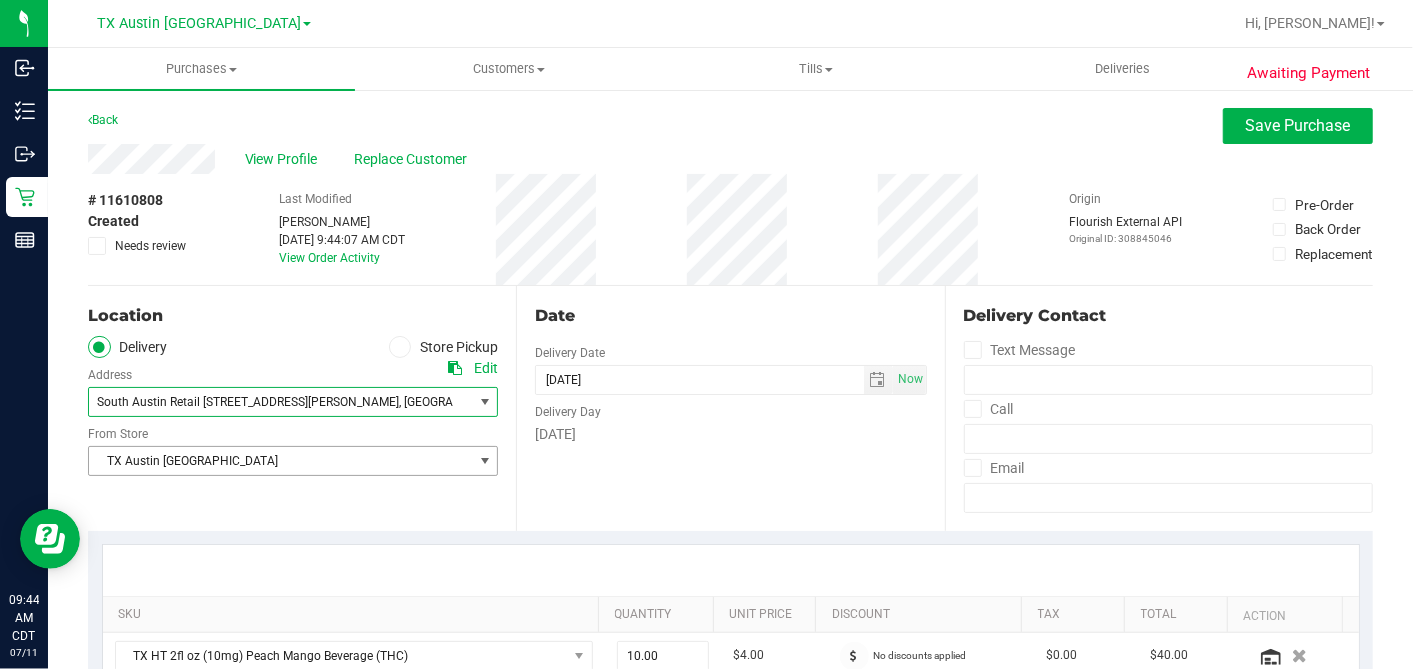 click on "TX Austin [GEOGRAPHIC_DATA]" at bounding box center [280, 461] 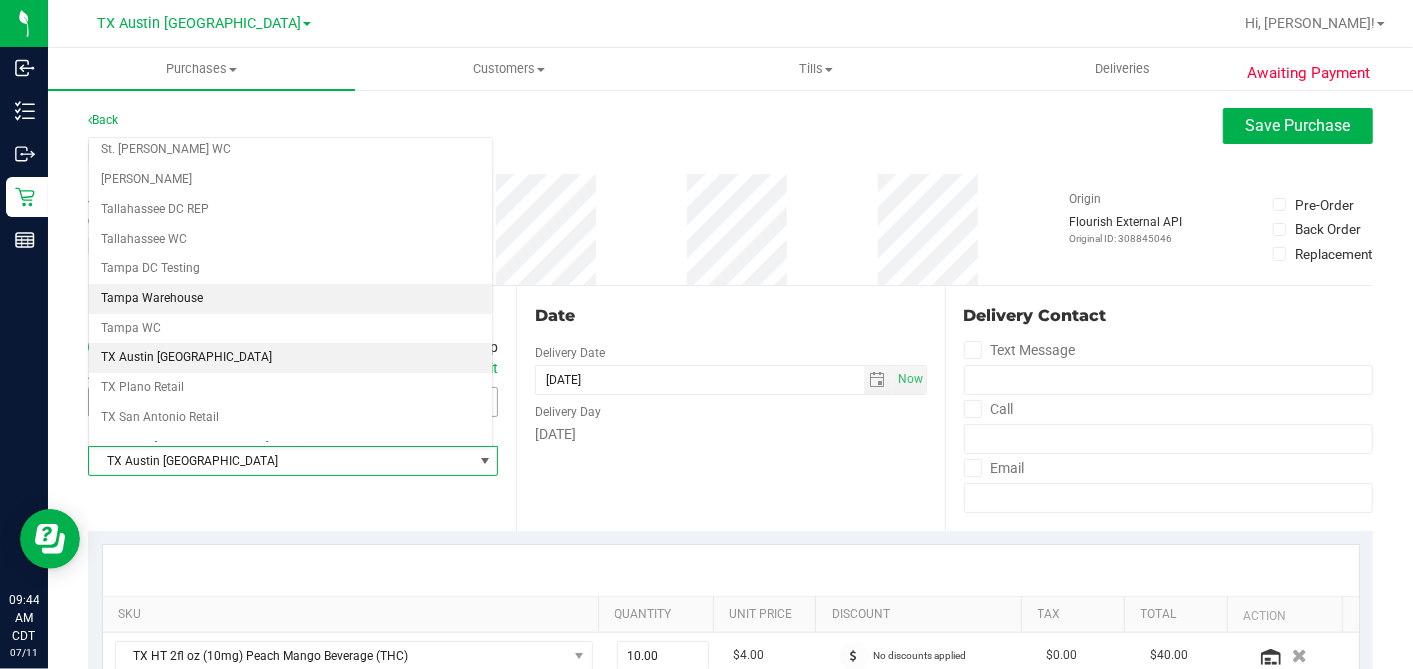 scroll, scrollTop: 1422, scrollLeft: 0, axis: vertical 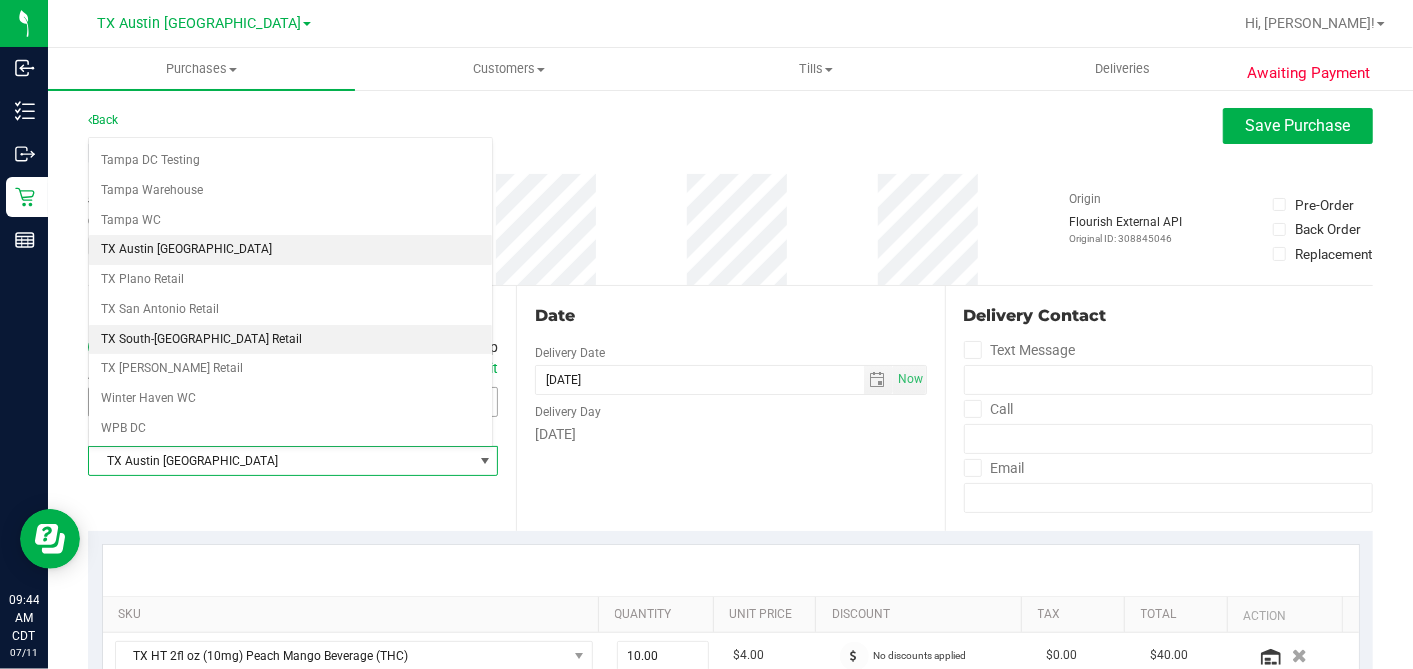 click on "TX South-[GEOGRAPHIC_DATA] Retail" at bounding box center [290, 340] 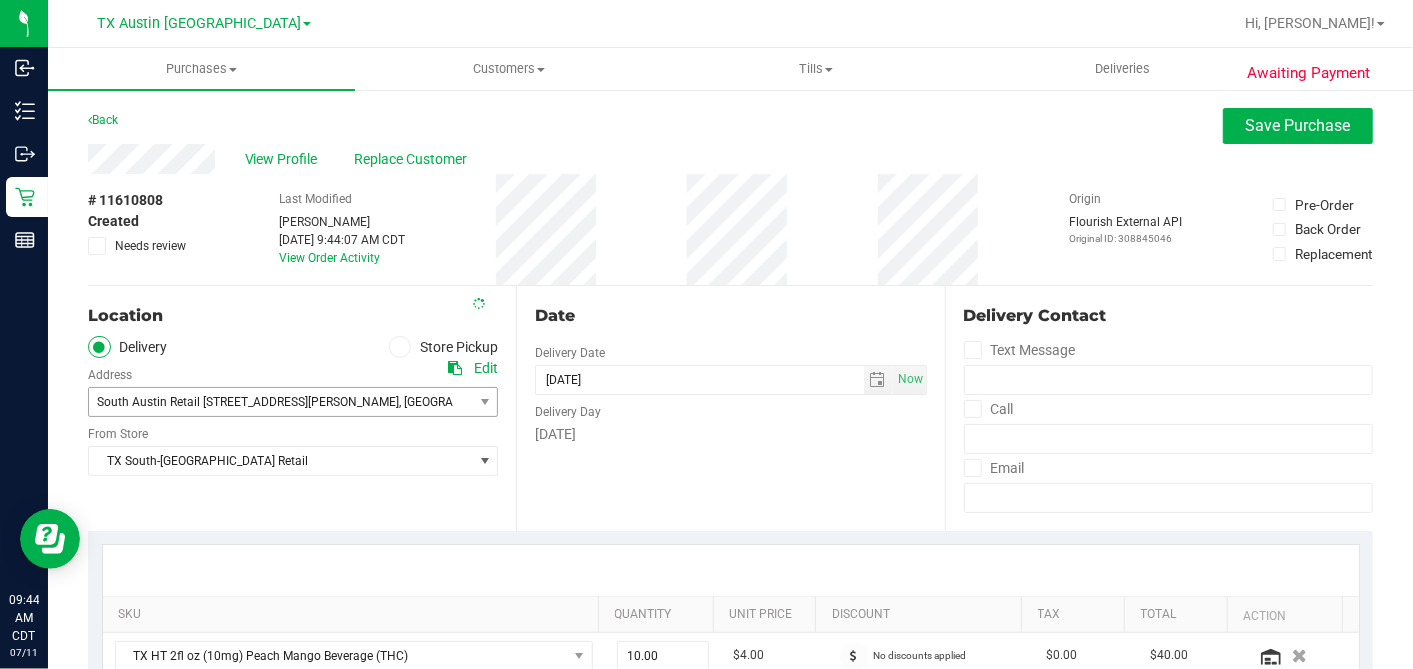 click on "Date" at bounding box center (730, 316) 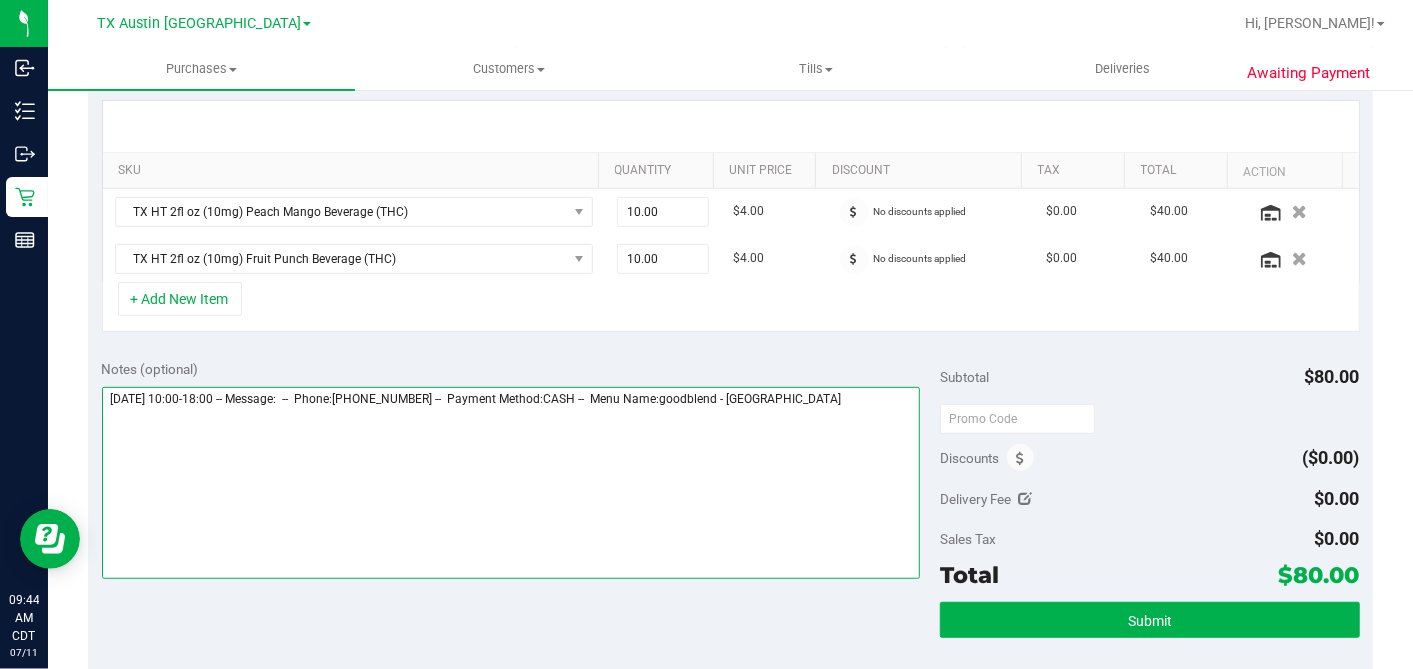 click at bounding box center [511, 483] 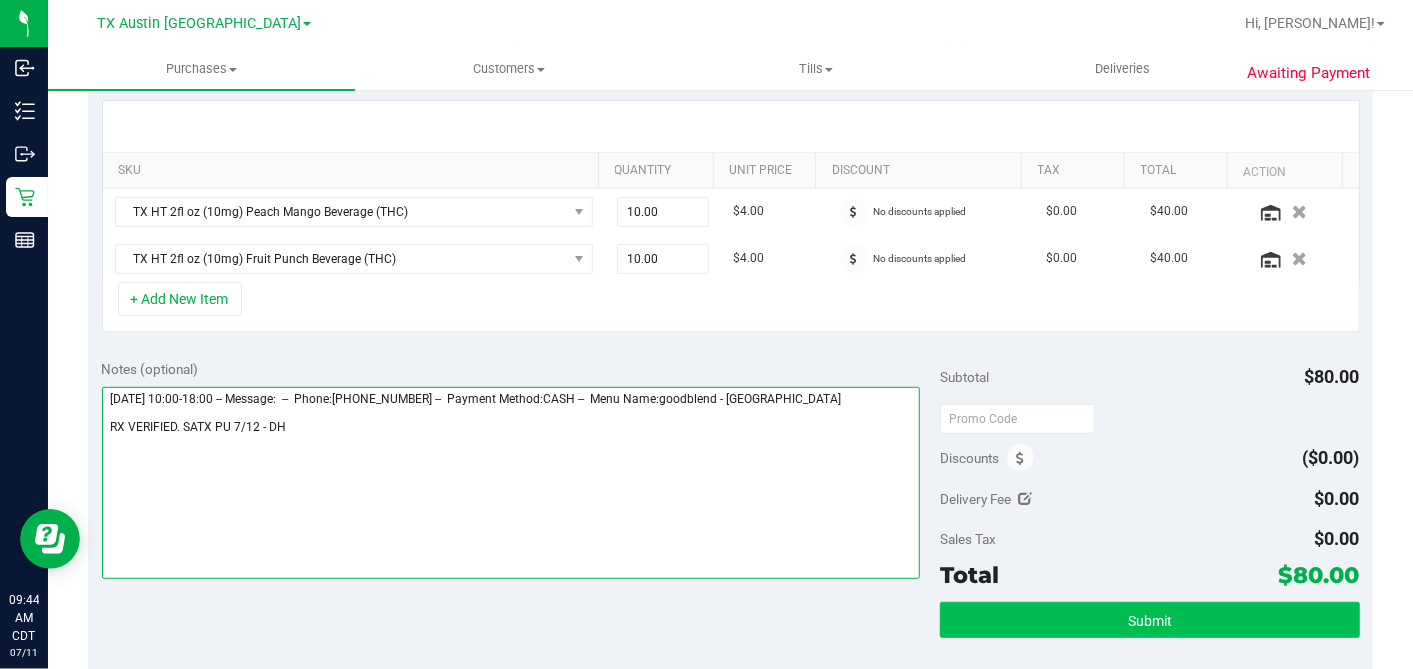 type on "Saturday 07/12/2025 10:00-18:00 -- Message:  --  Phone:5123176244 --  Payment Method:CASH --  Menu Name:goodblend - South Austin
RX VERIFIED. SATX PU 7/12 - DH" 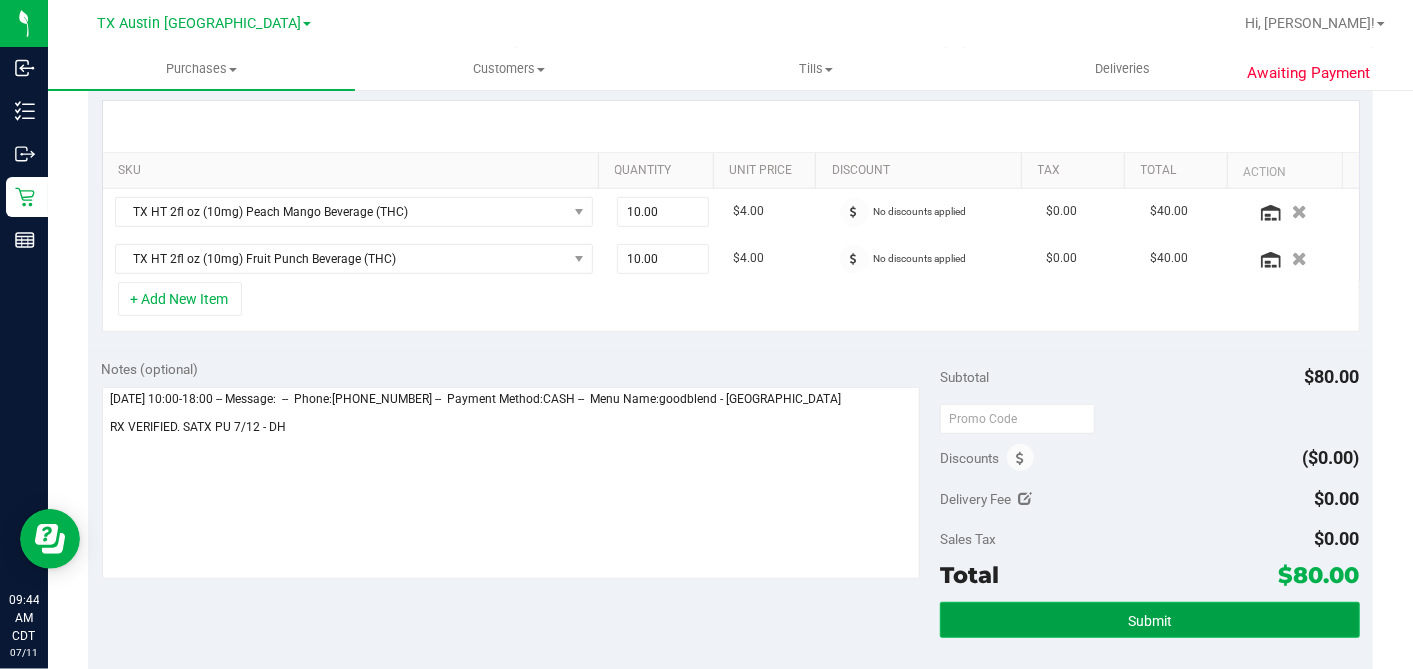 click on "Submit" at bounding box center [1150, 621] 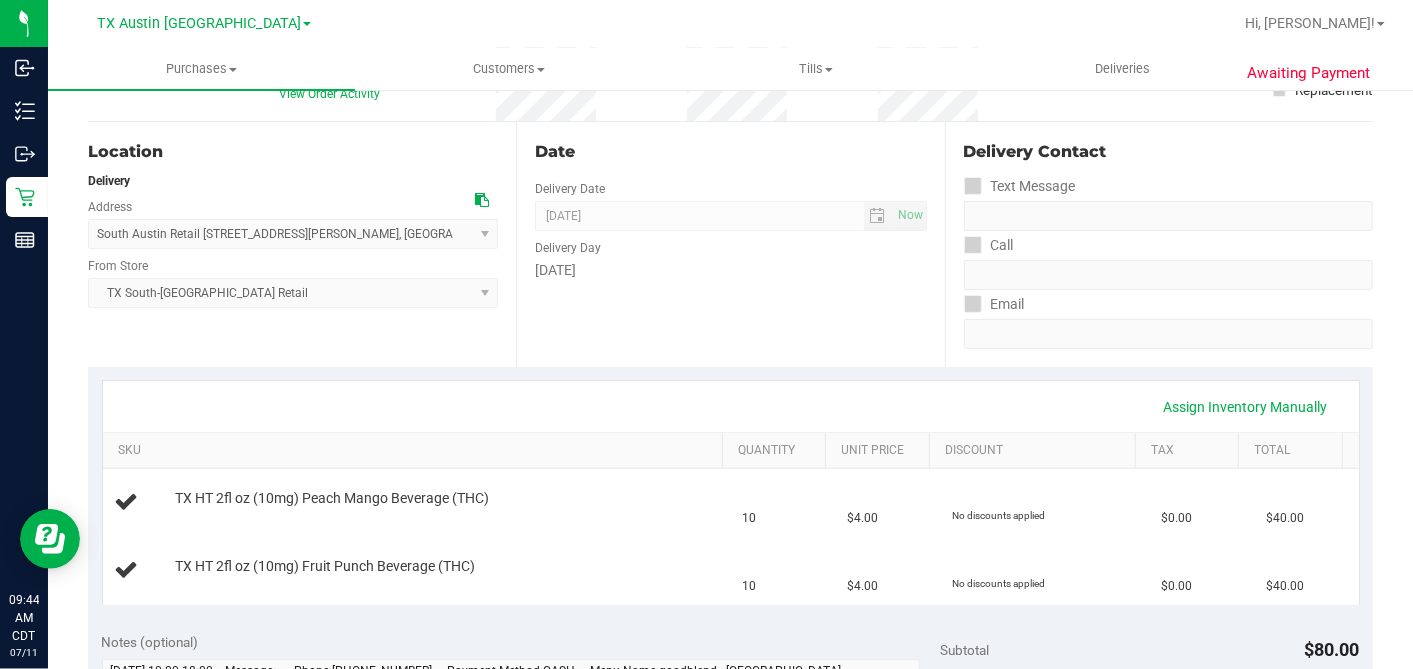 scroll, scrollTop: 0, scrollLeft: 0, axis: both 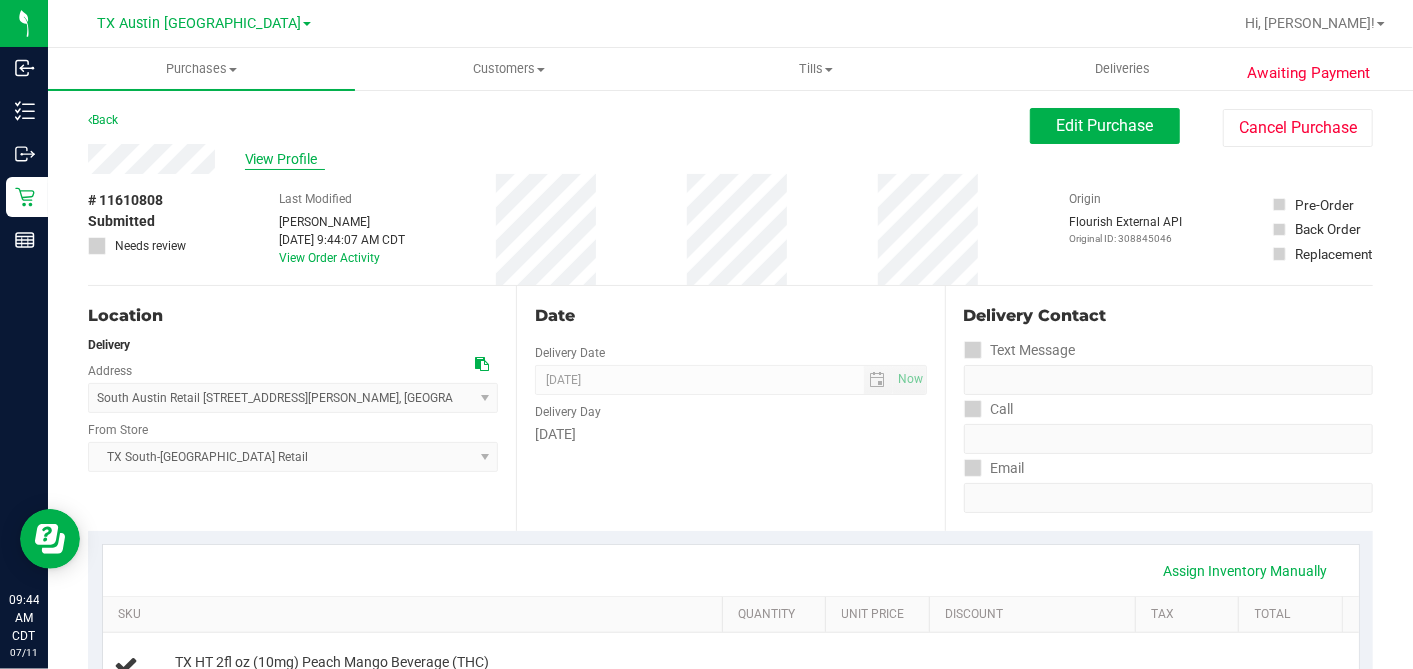 click on "View Profile" at bounding box center (285, 159) 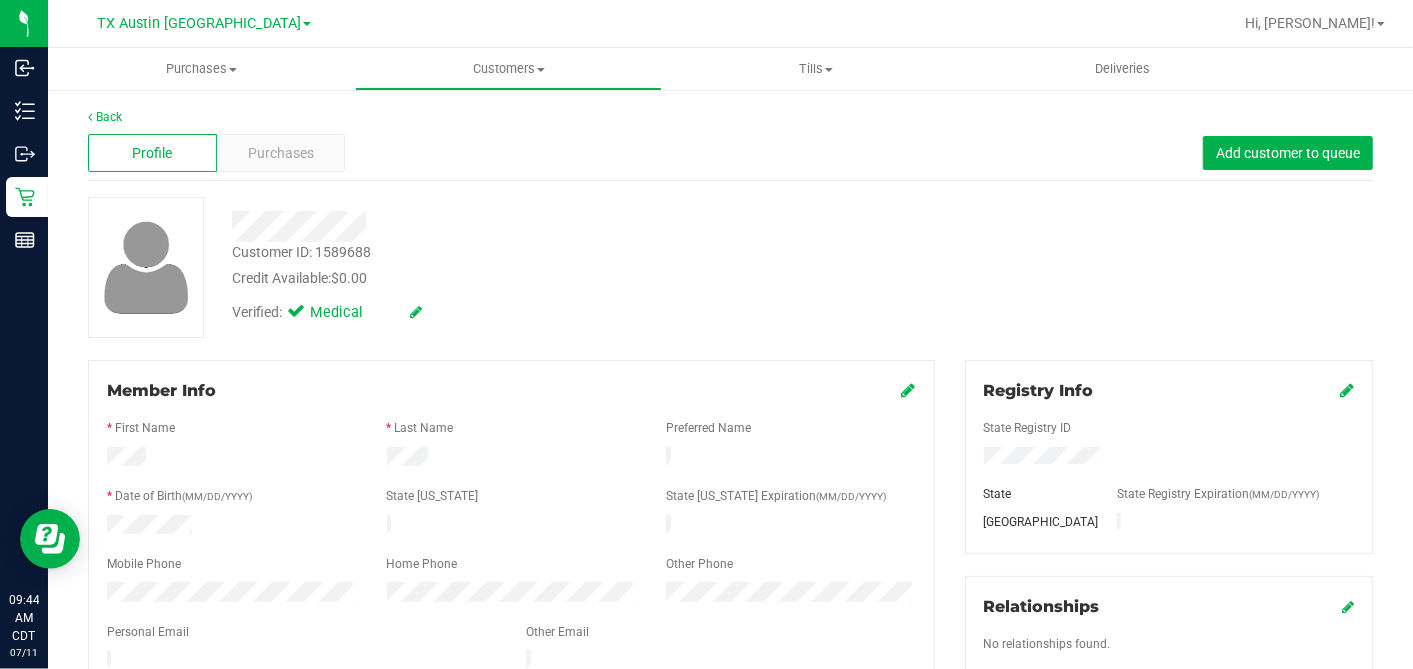 click on "Member Info
*
First Name
*
Last Name
Preferred Name
*
Date of Birth
(MM/DD/YYYY)
State [US_STATE]
State [US_STATE] Expiration
(MM/DD/YYYY)" at bounding box center (511, 560) 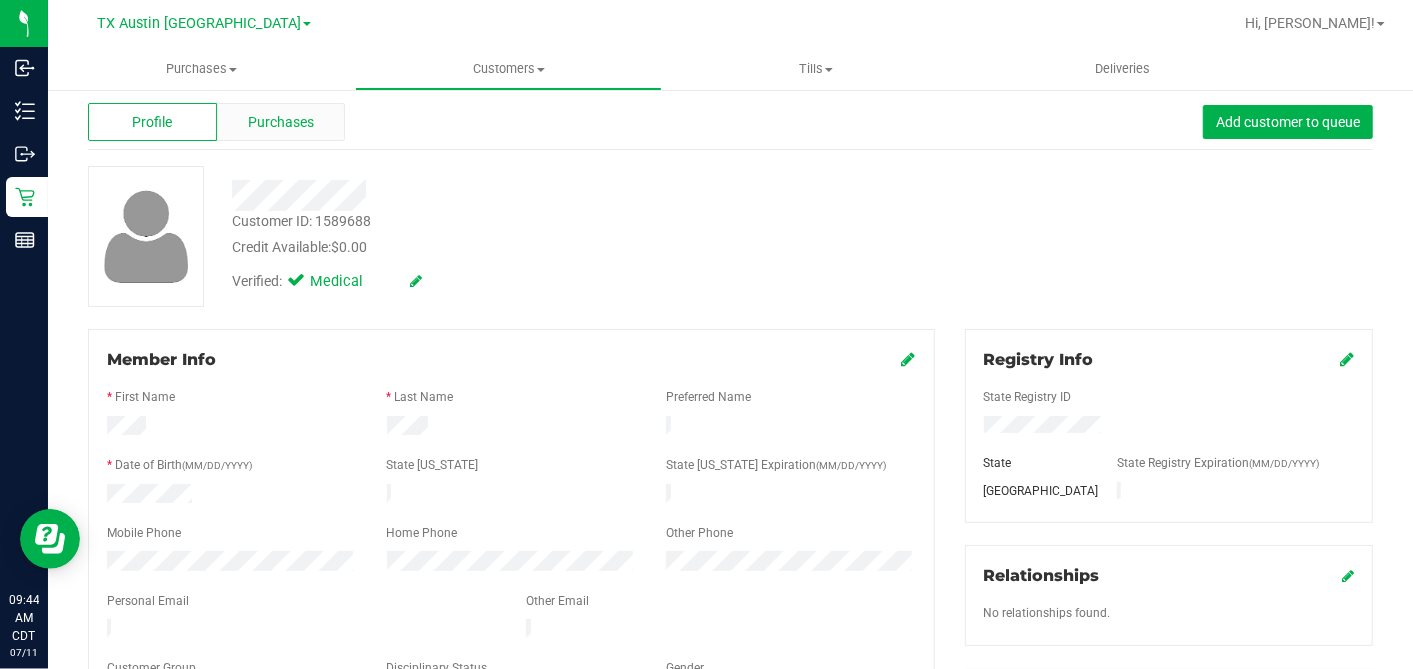 click on "Purchases" at bounding box center [281, 122] 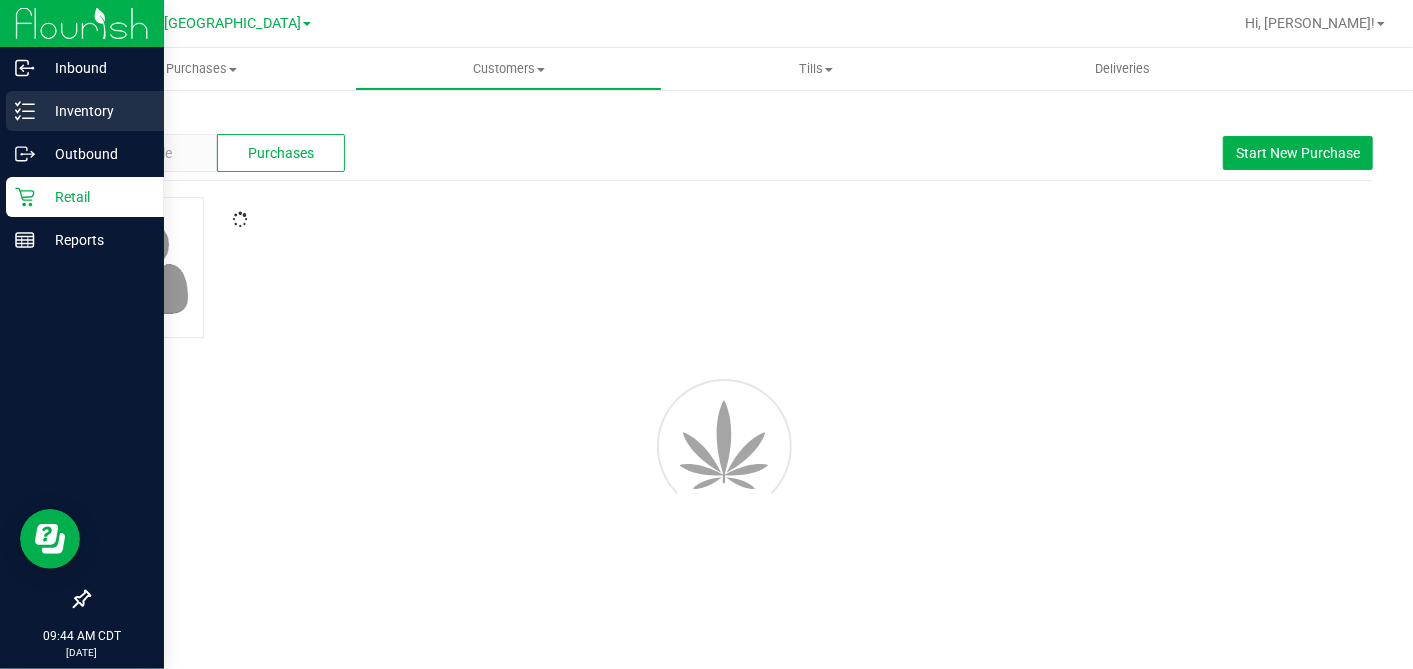 scroll, scrollTop: 0, scrollLeft: 0, axis: both 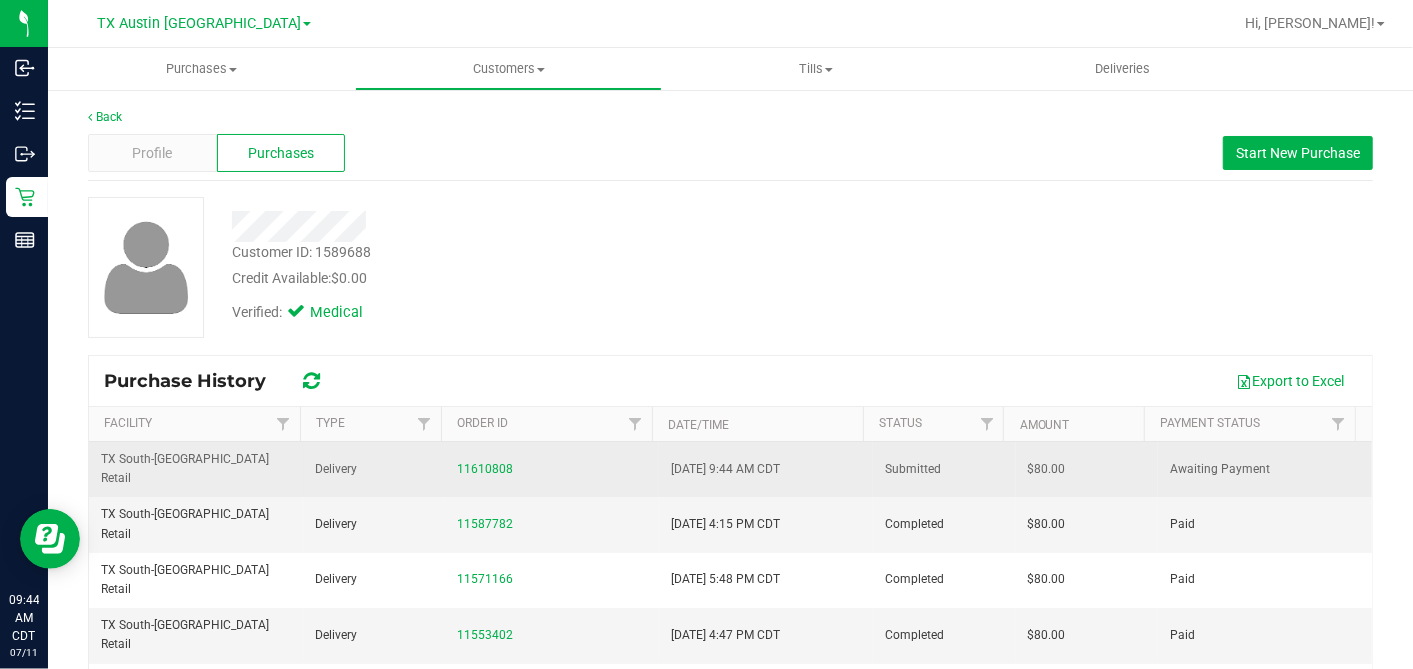 click on "$80.00" at bounding box center (1047, 469) 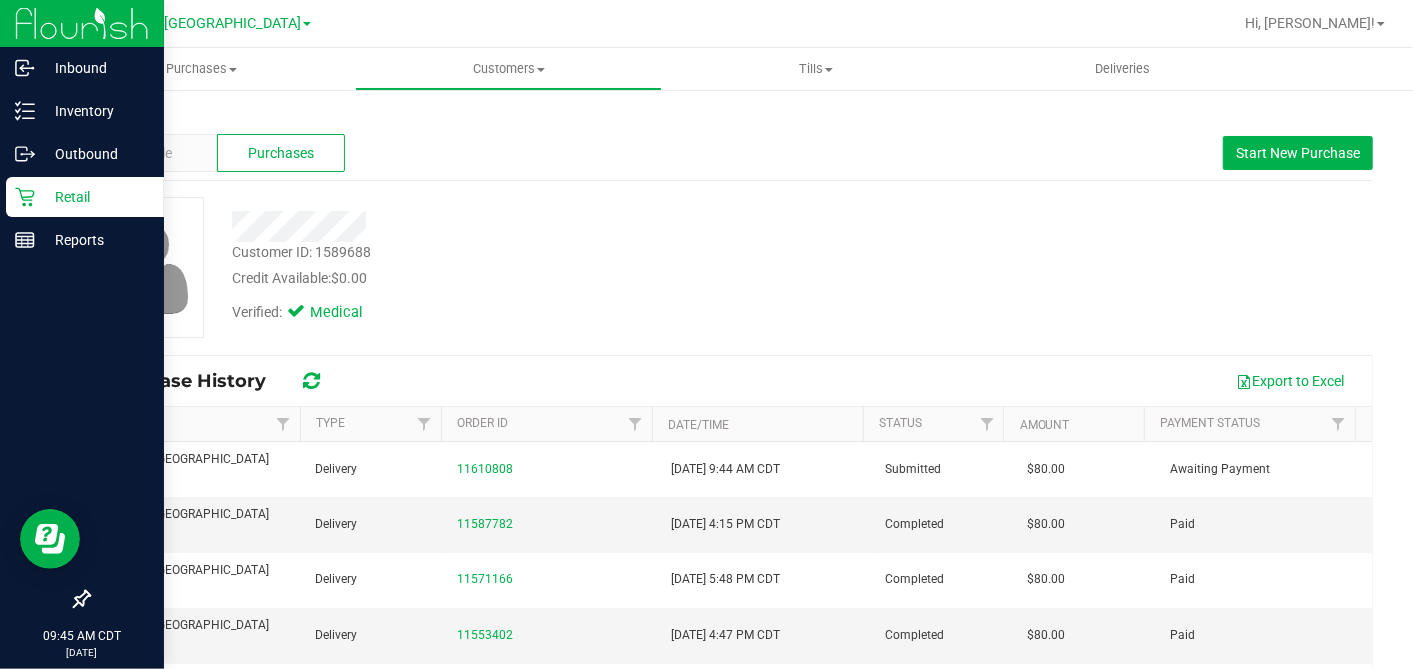 click on "Retail" at bounding box center [95, 197] 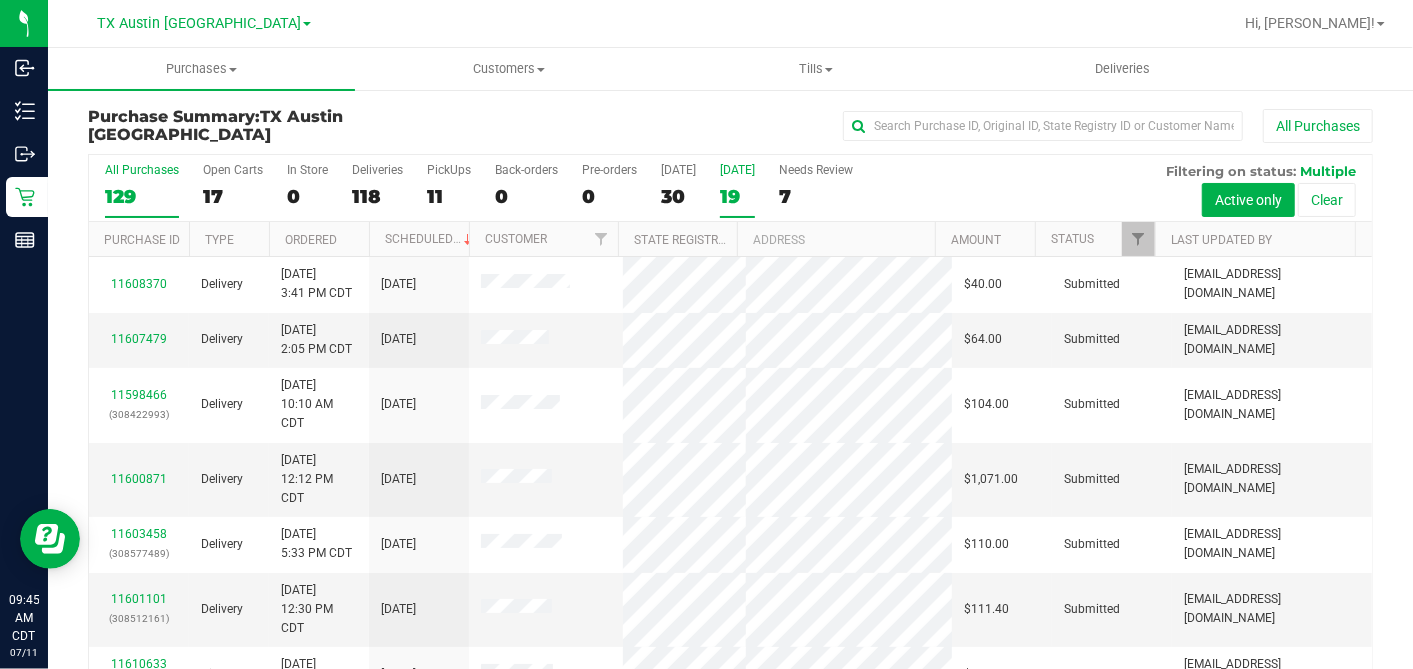 click on "19" at bounding box center [737, 196] 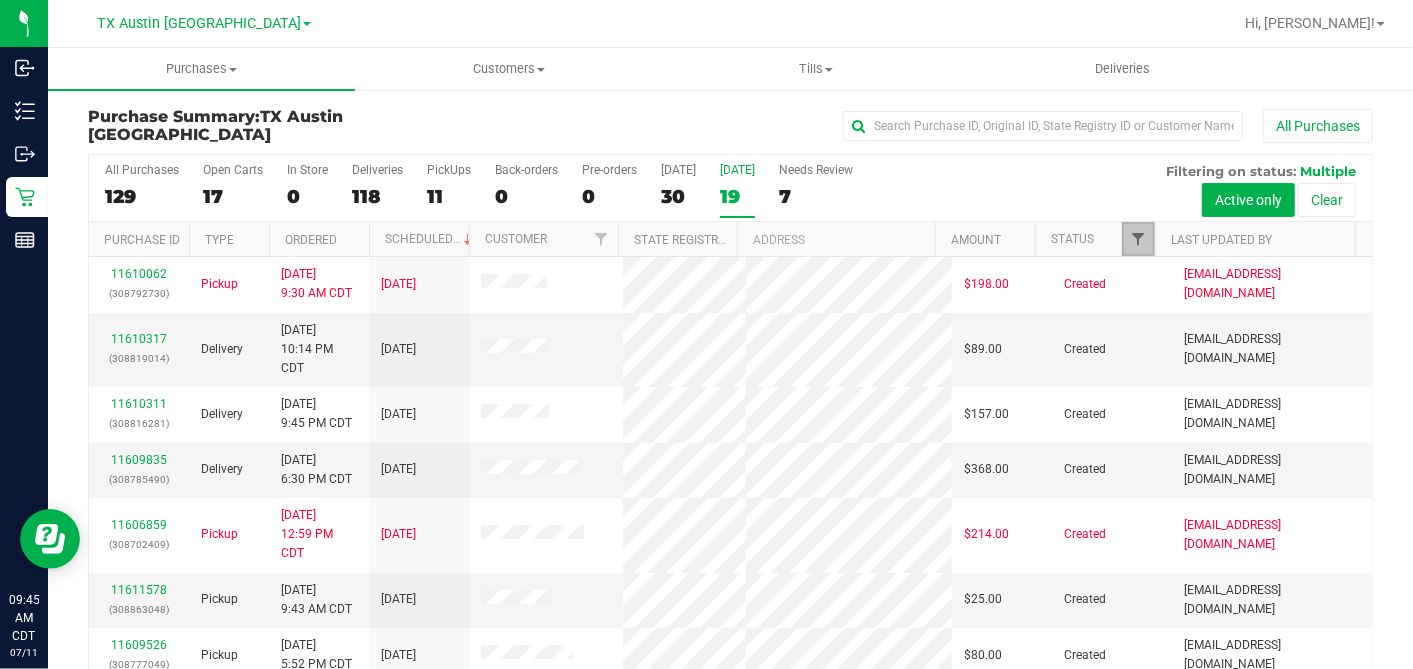 click at bounding box center (1138, 239) 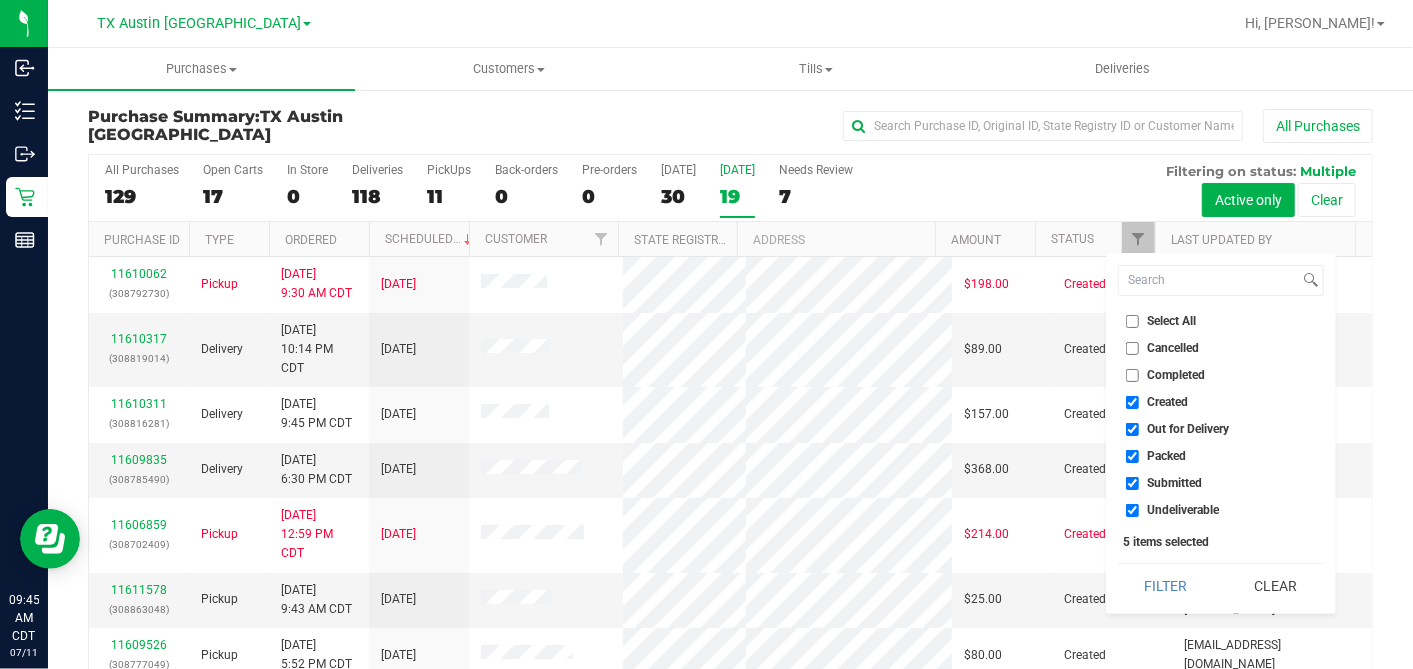 click on "Select All" at bounding box center (1132, 321) 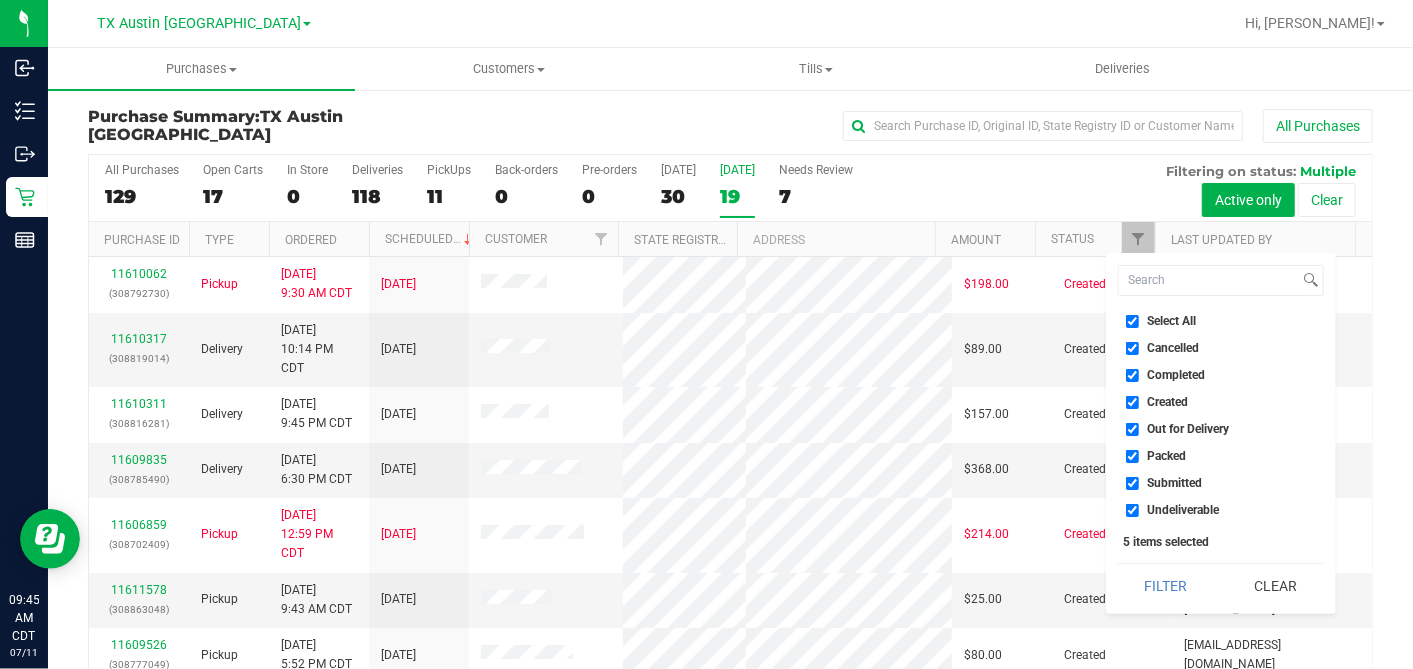 checkbox on "true" 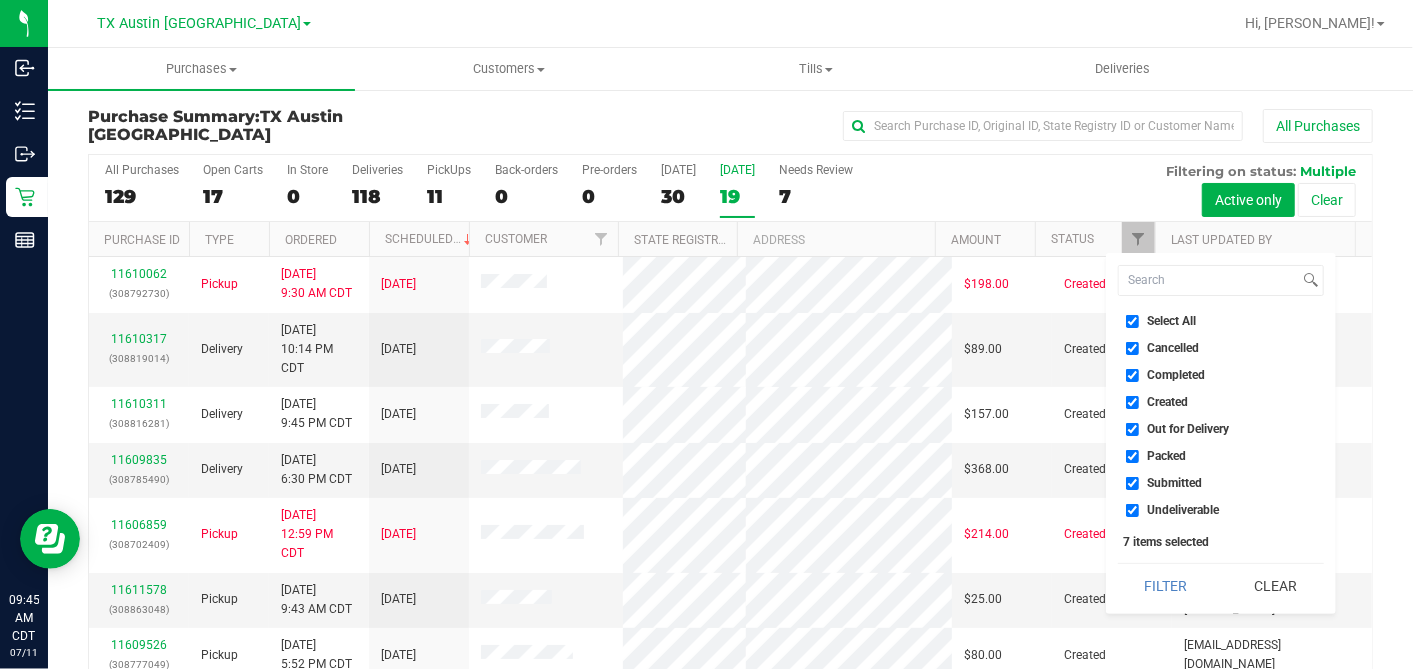 click on "Select All" at bounding box center (1132, 321) 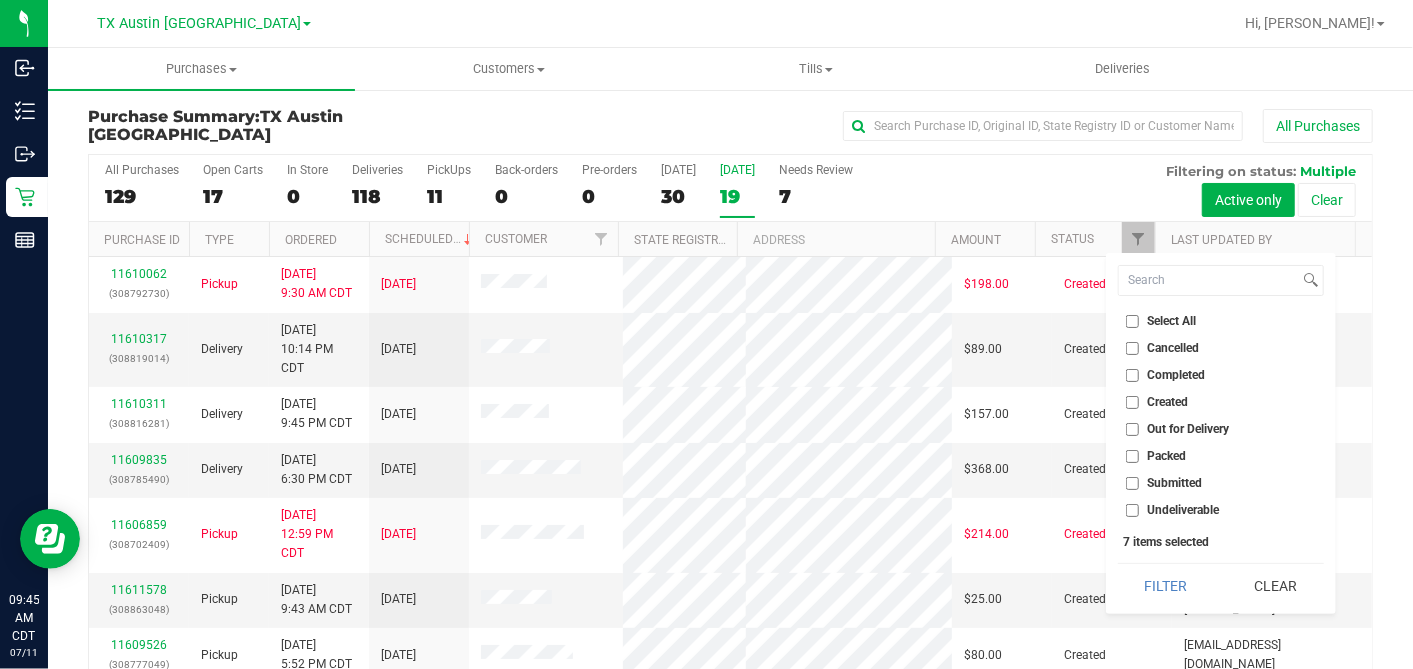checkbox on "false" 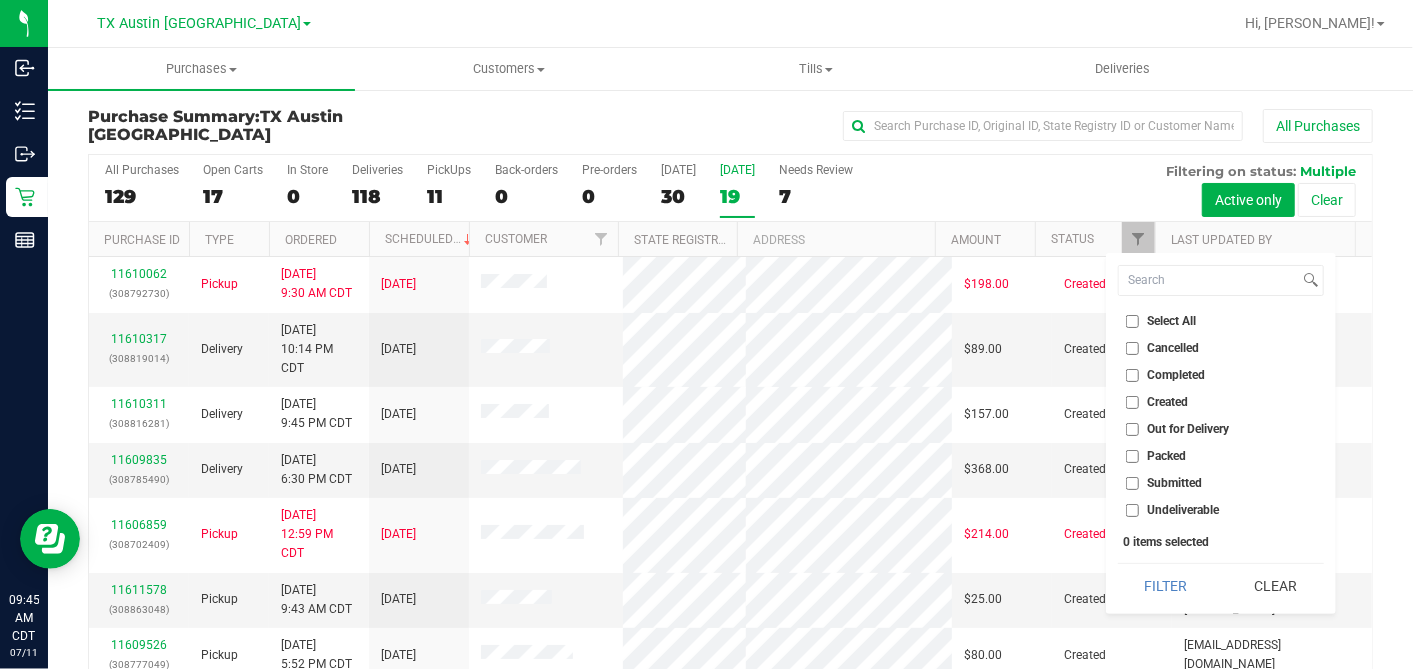 click on "Created" at bounding box center [1132, 402] 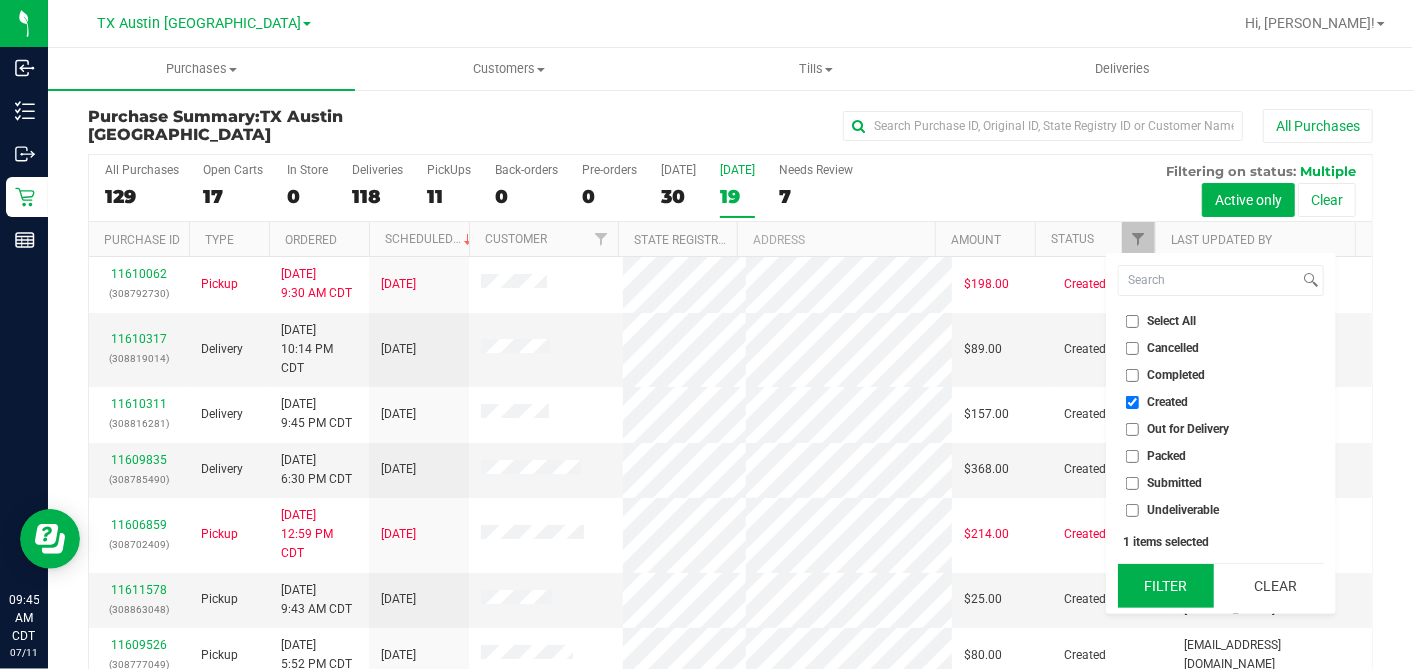 click on "Filter" at bounding box center (1166, 586) 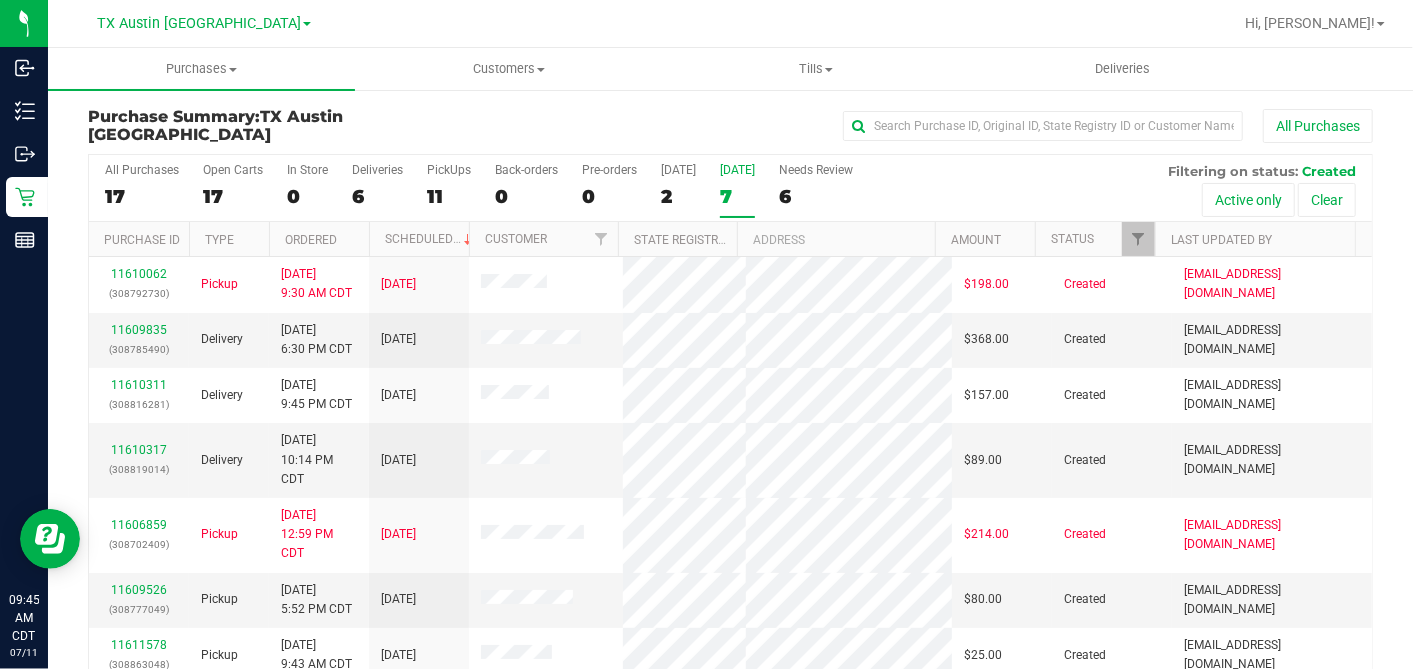 click on "Ordered" at bounding box center [319, 239] 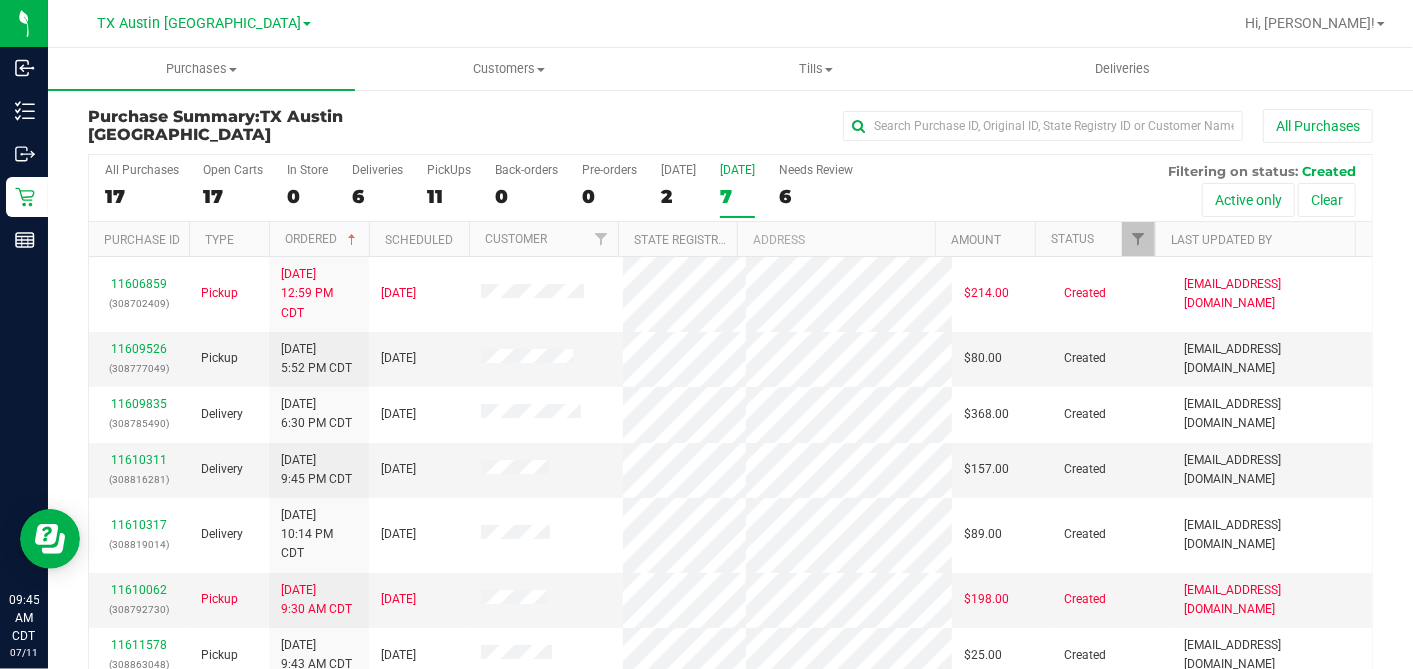 scroll, scrollTop: 2, scrollLeft: 0, axis: vertical 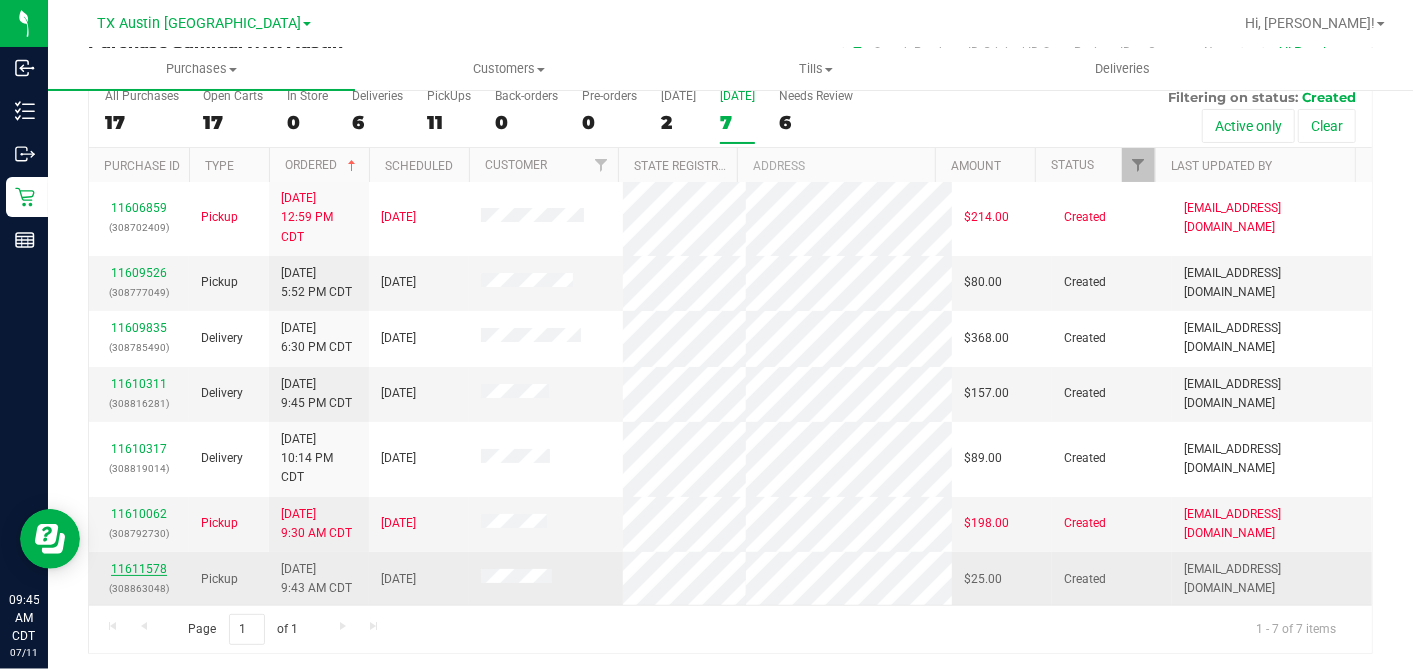 click on "11611578" at bounding box center (139, 569) 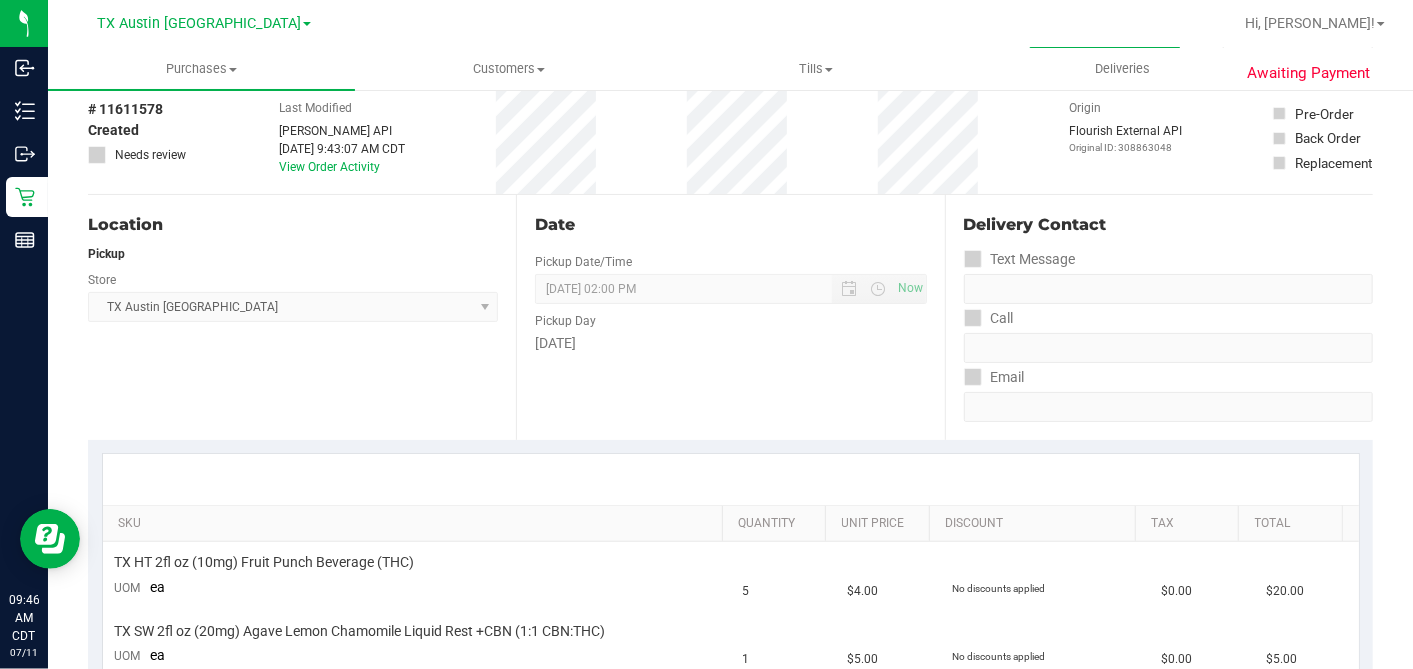 scroll, scrollTop: 0, scrollLeft: 0, axis: both 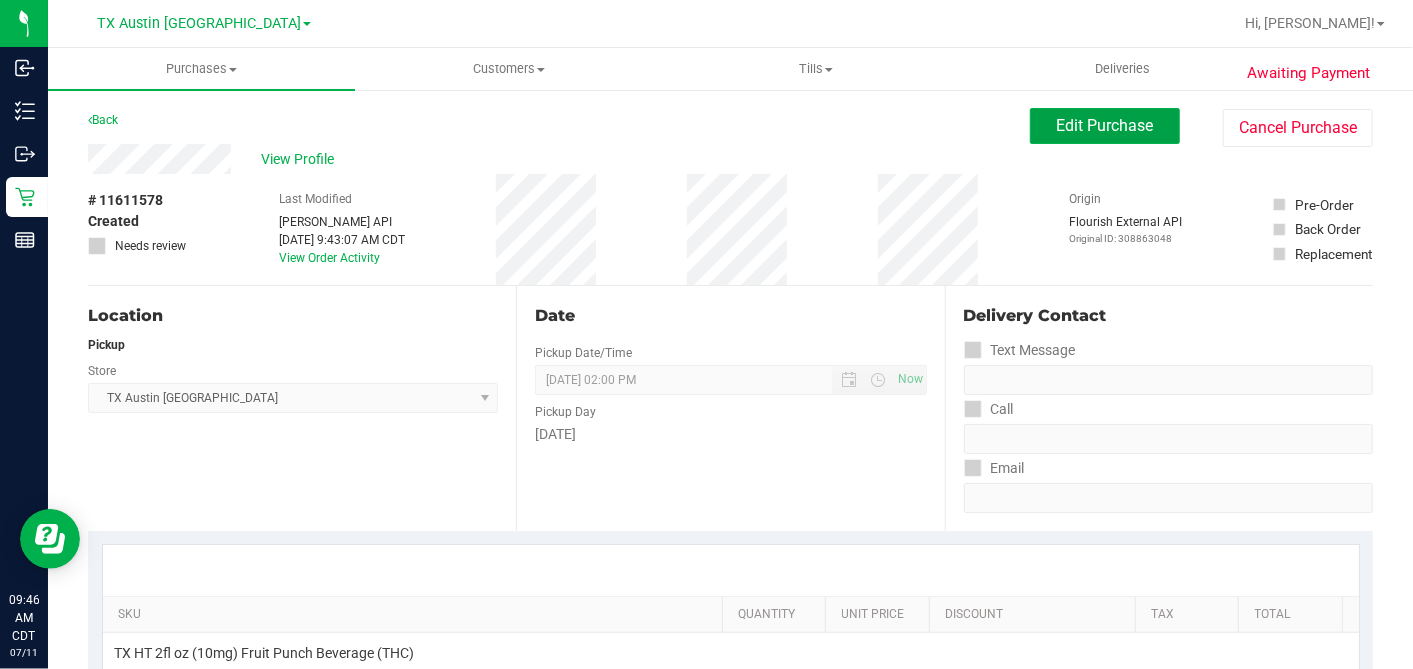 drag, startPoint x: 1055, startPoint y: 131, endPoint x: 1006, endPoint y: 185, distance: 72.91776 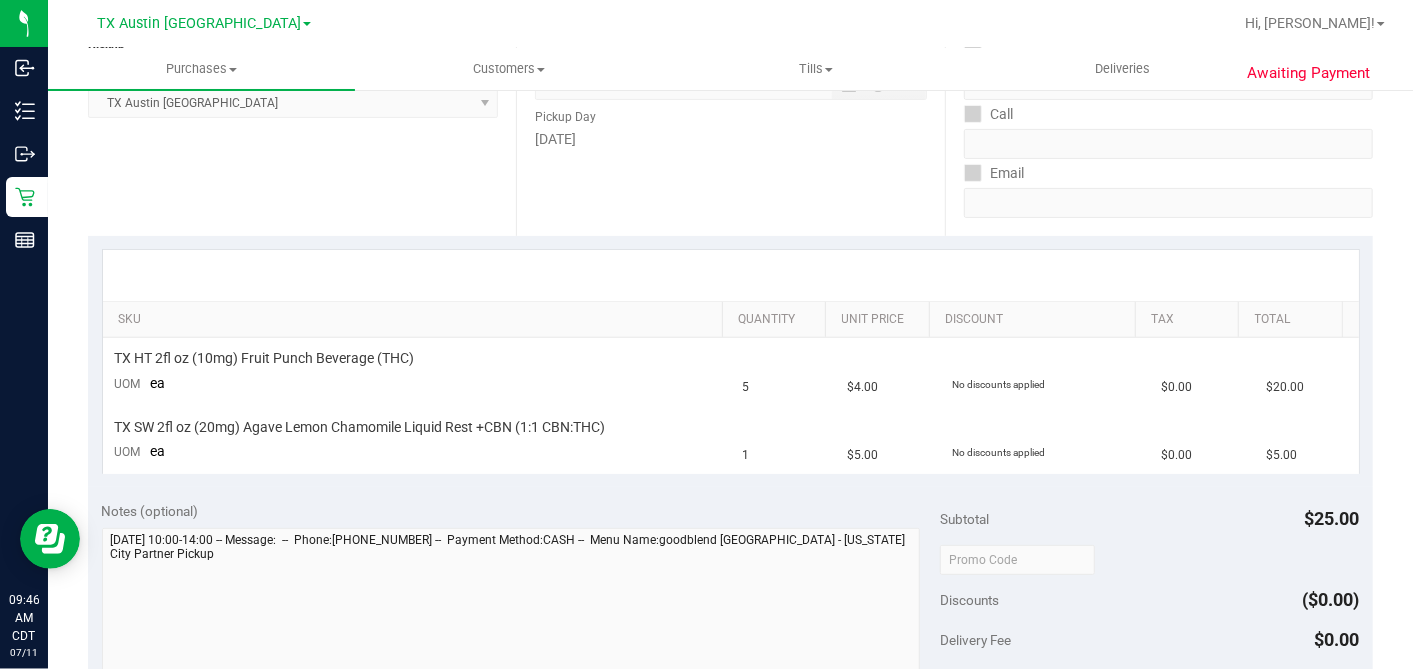 scroll, scrollTop: 444, scrollLeft: 0, axis: vertical 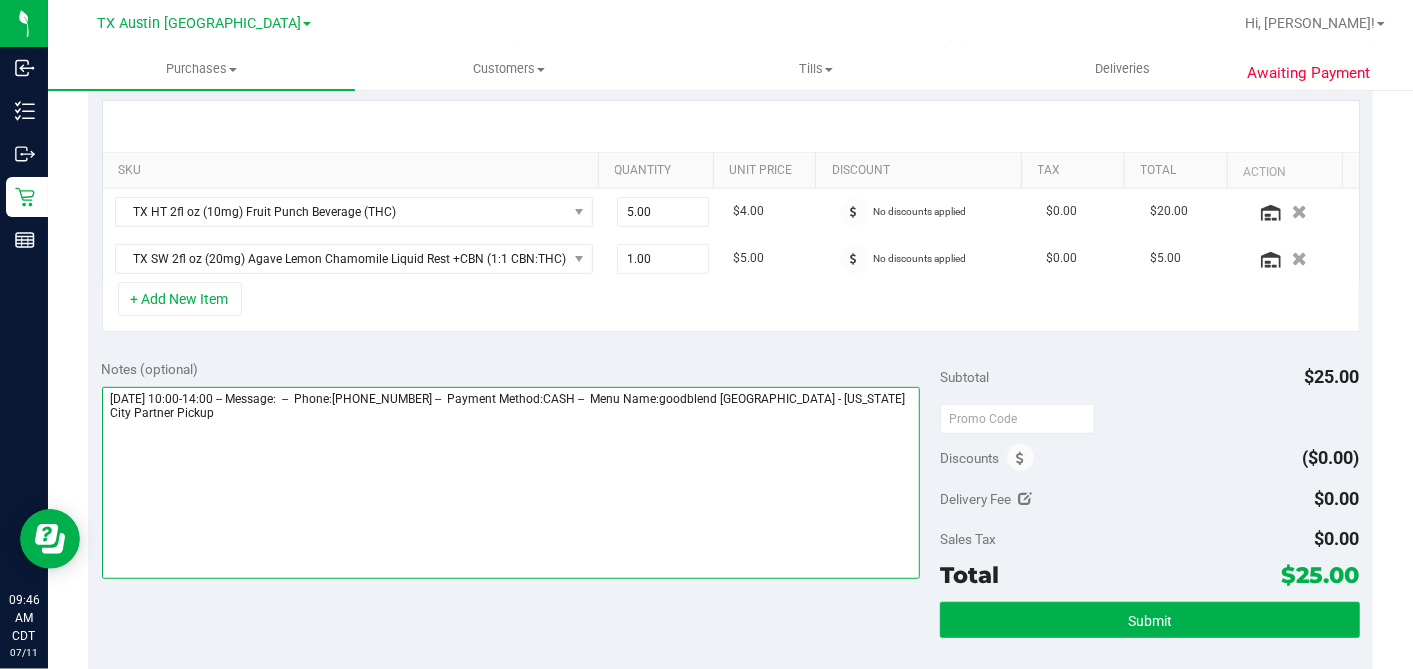 drag, startPoint x: 268, startPoint y: 413, endPoint x: 208, endPoint y: 405, distance: 60.530983 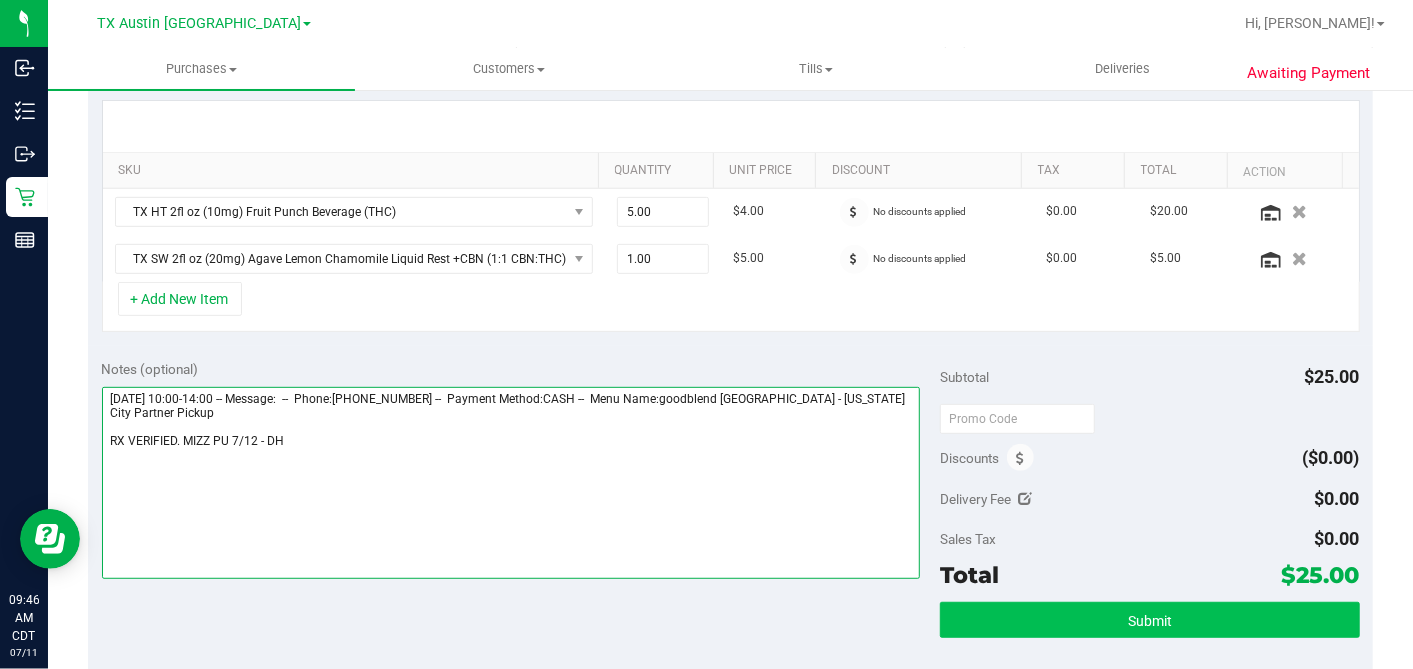 type on "Saturday 07/12/2025 10:00-14:00 -- Message:  --  Phone:2817438474 --  Payment Method:CASH --  Menu Name:goodblend TX - Missouri City Partner Pickup
RX VERIFIED. MIZZ PU 7/12 - DH" 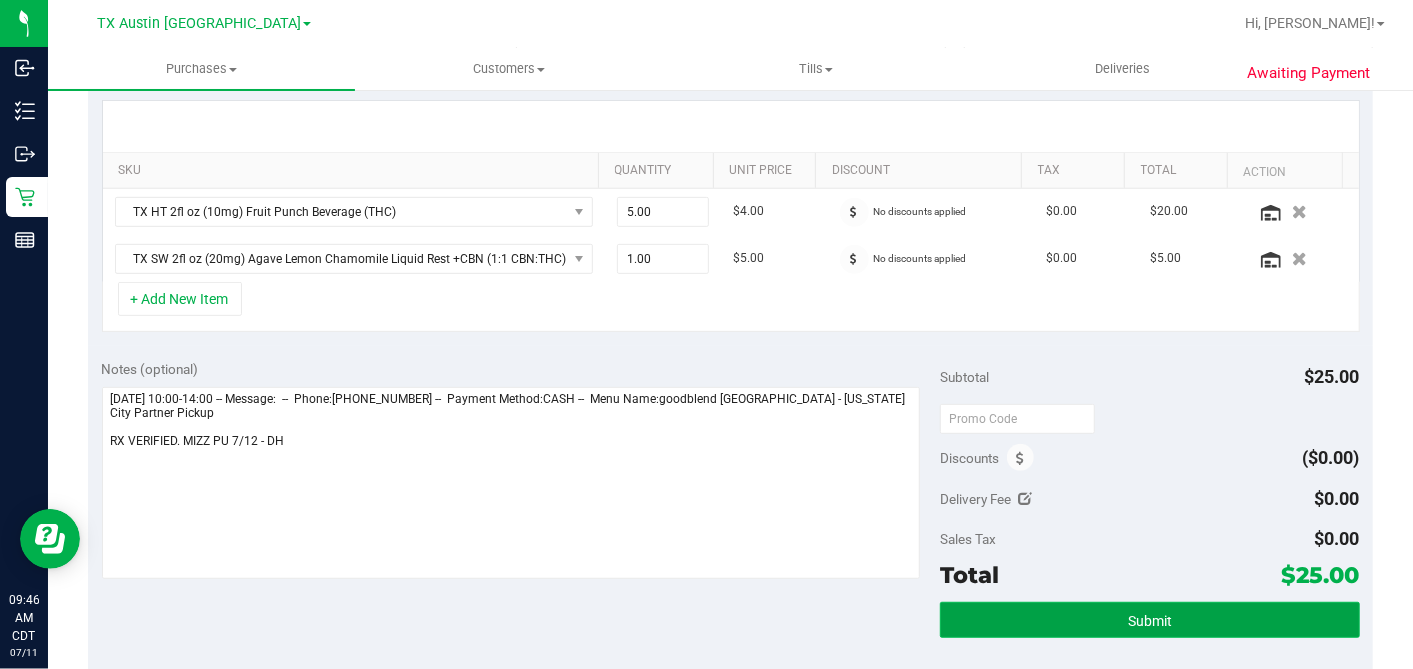 click on "Submit" at bounding box center [1149, 620] 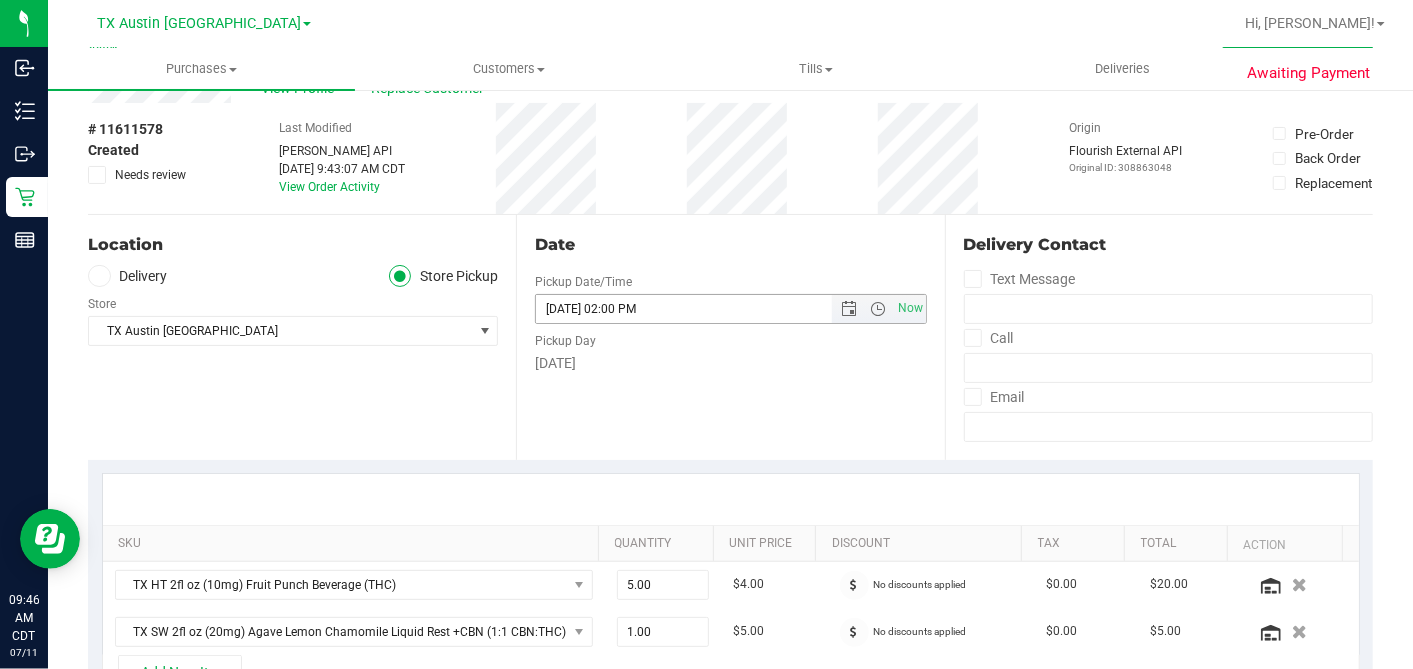 scroll, scrollTop: 0, scrollLeft: 0, axis: both 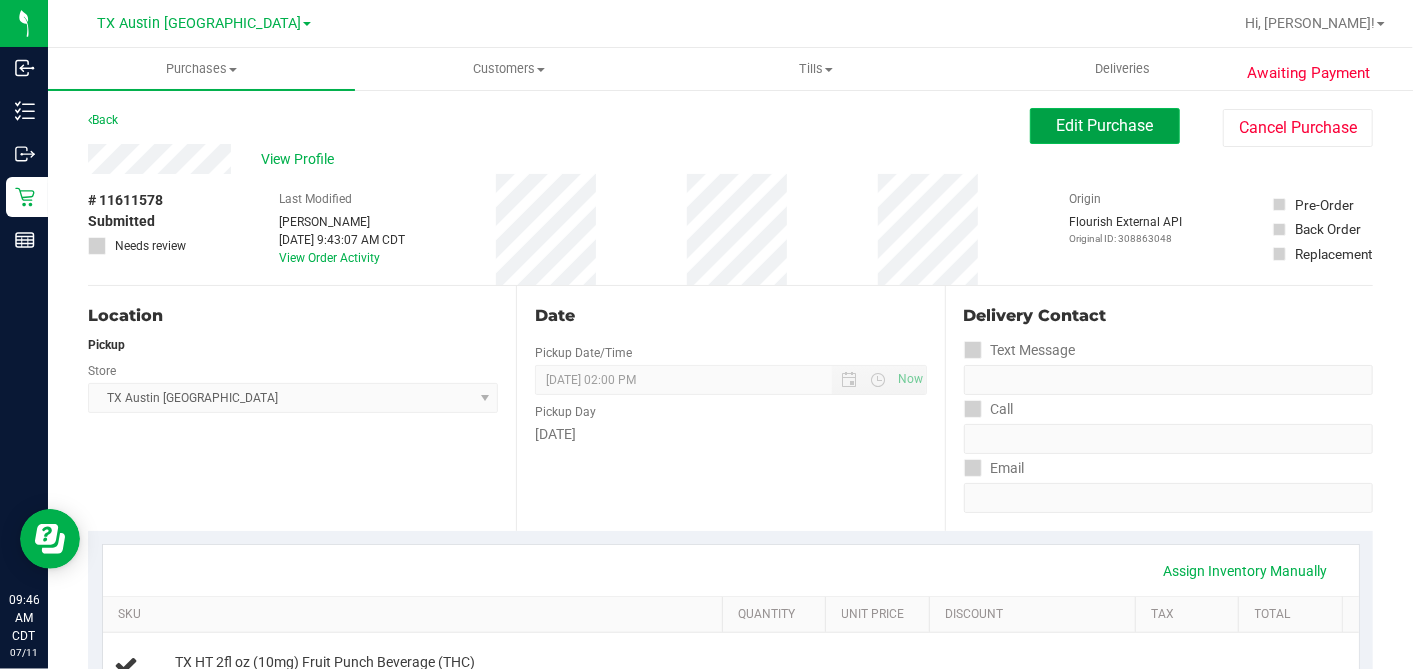 click on "Edit Purchase" at bounding box center [1105, 126] 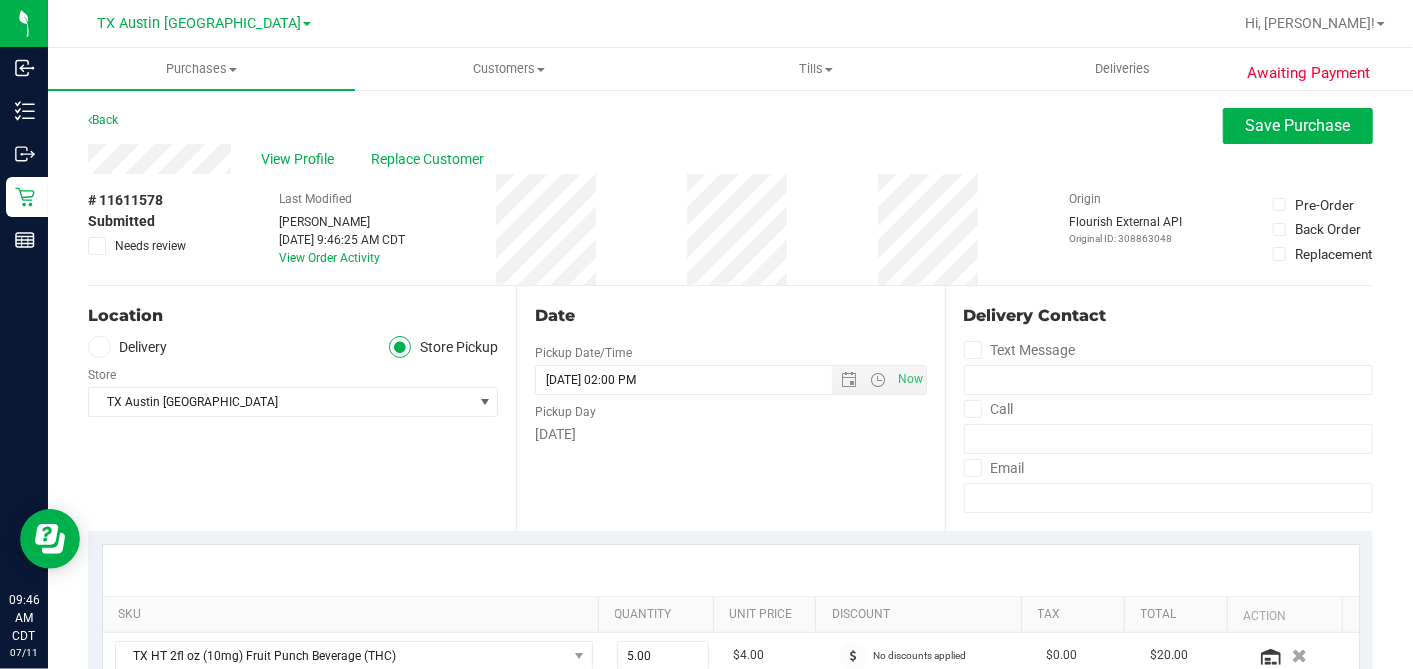 click on "Delivery" at bounding box center (128, 347) 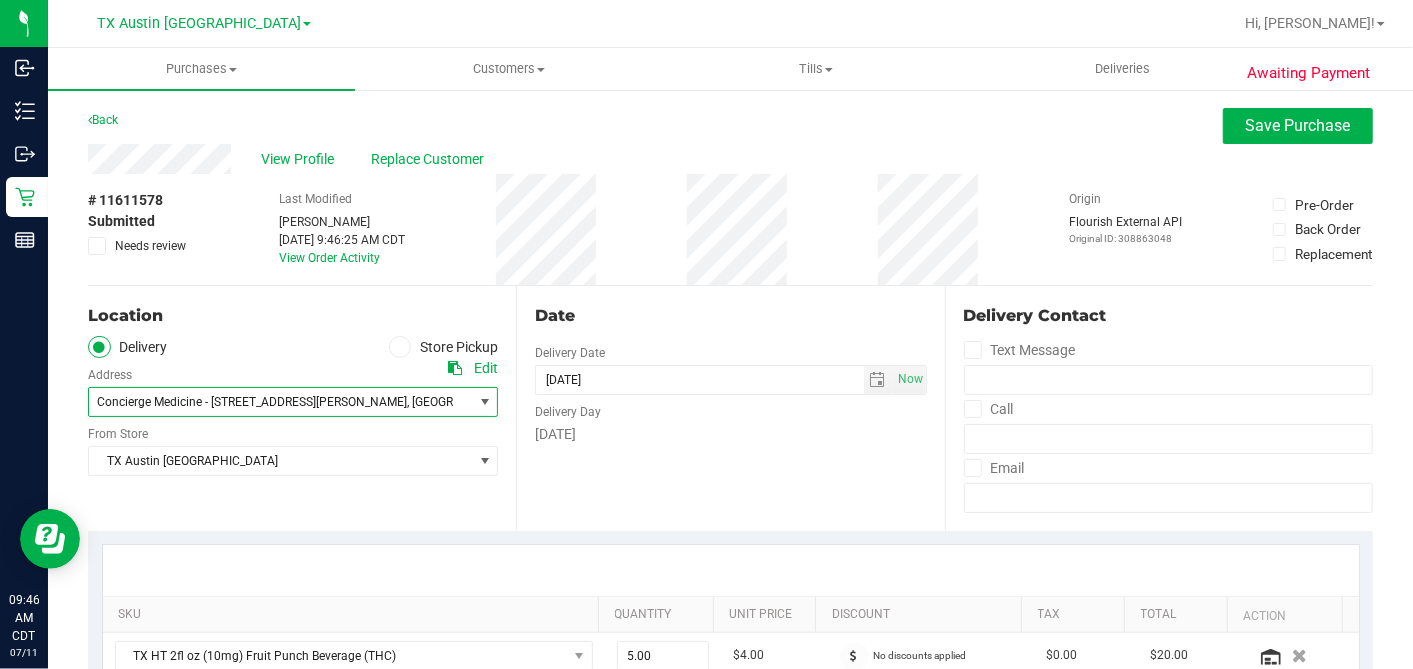 click on "Concierge Medicine - 9432 Katy Fwy #400" at bounding box center (252, 402) 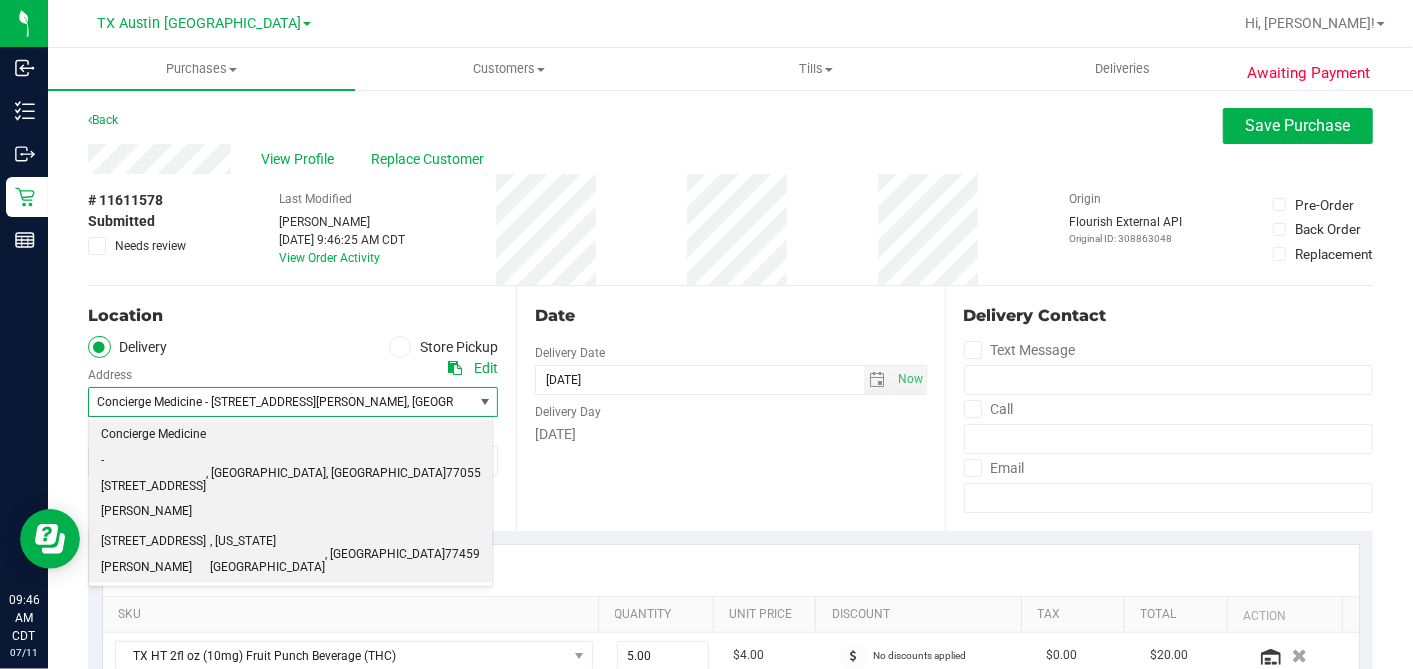 click on "4220 Cartwright Rd Ste 303" at bounding box center (155, 554) 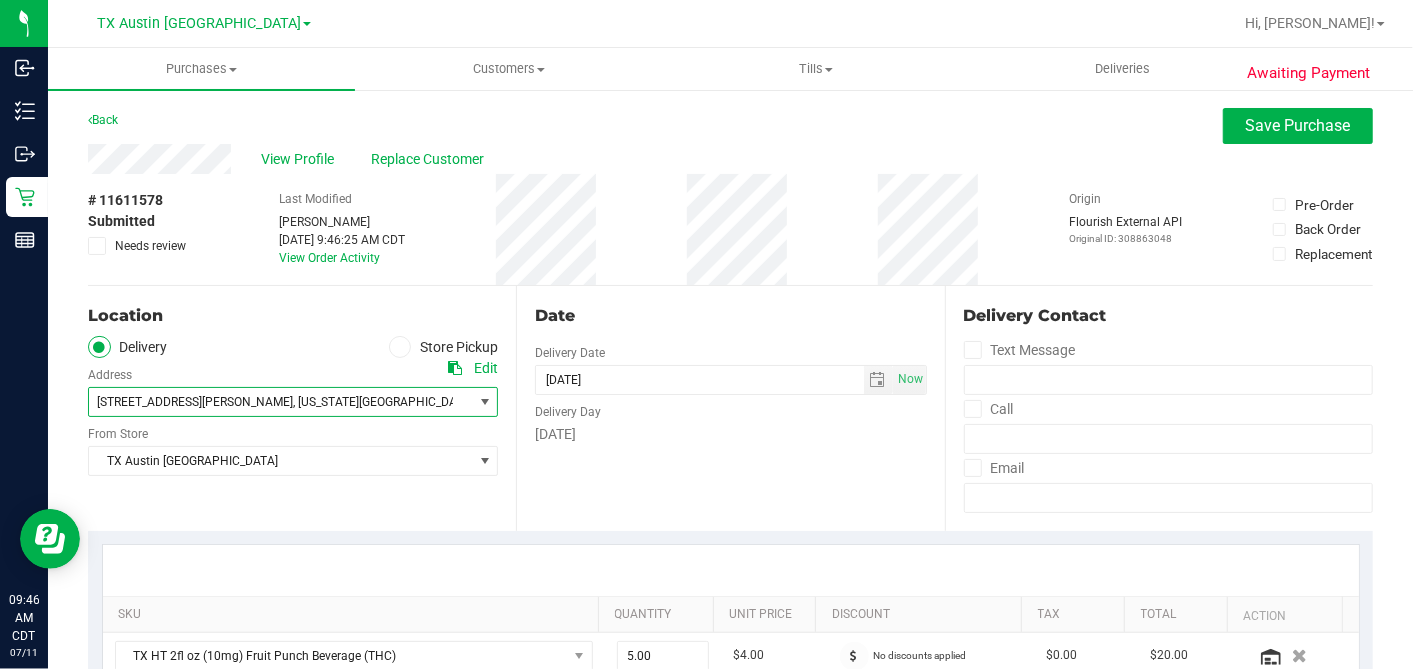 click on "Date
Delivery Date
07/12/2025
Now
07/12/2025 02:00 PM
Now
Delivery Day
Saturday" at bounding box center (730, 408) 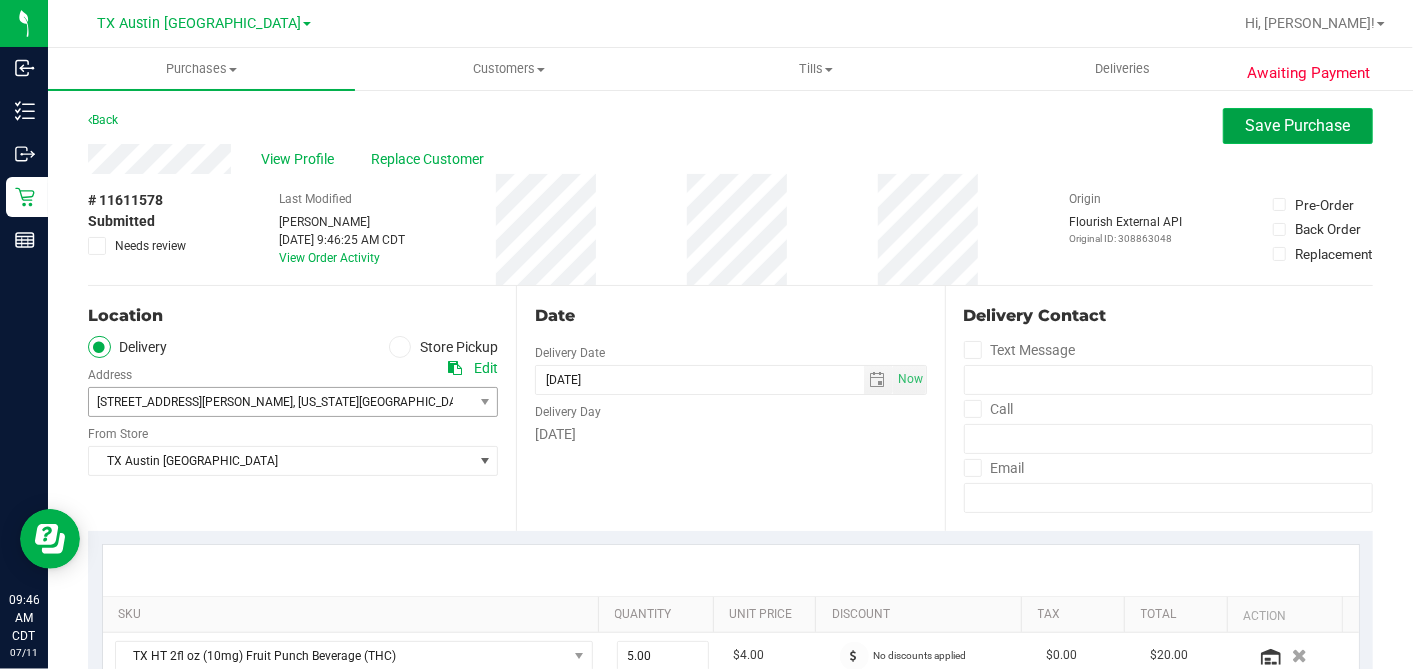 click on "Save Purchase" at bounding box center (1298, 126) 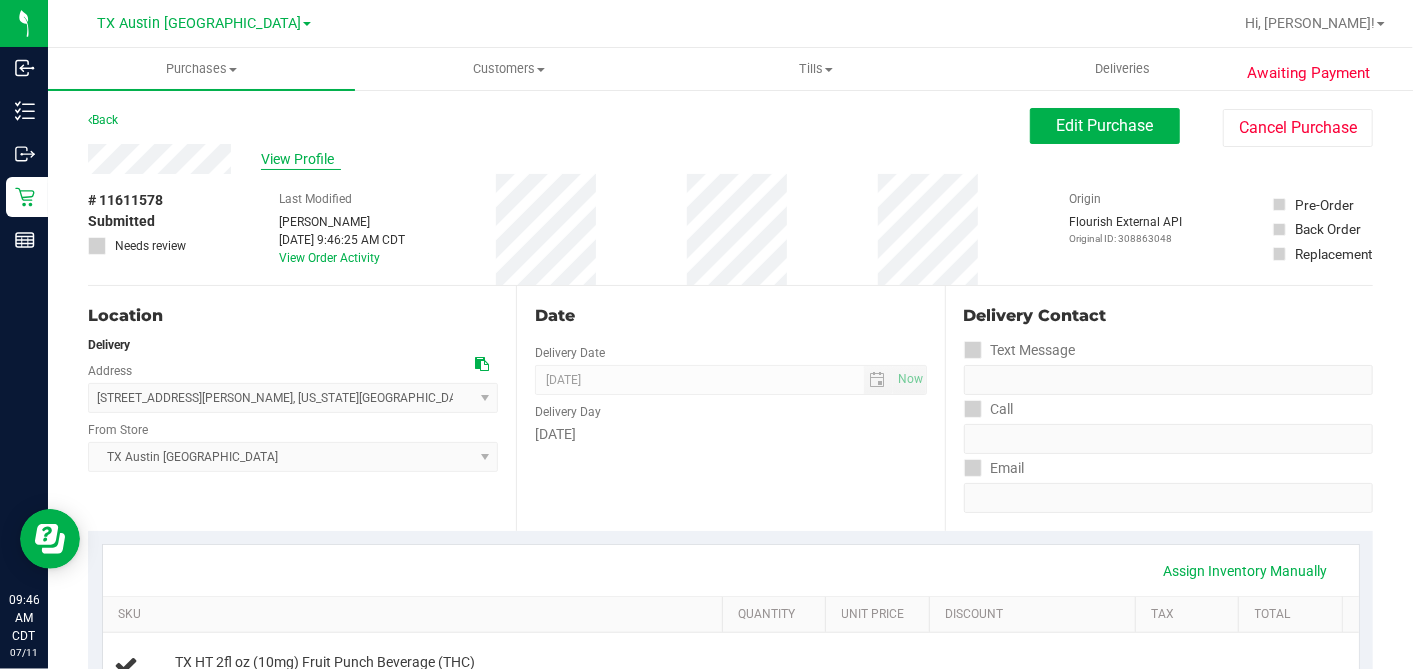 click on "View Profile" at bounding box center (301, 159) 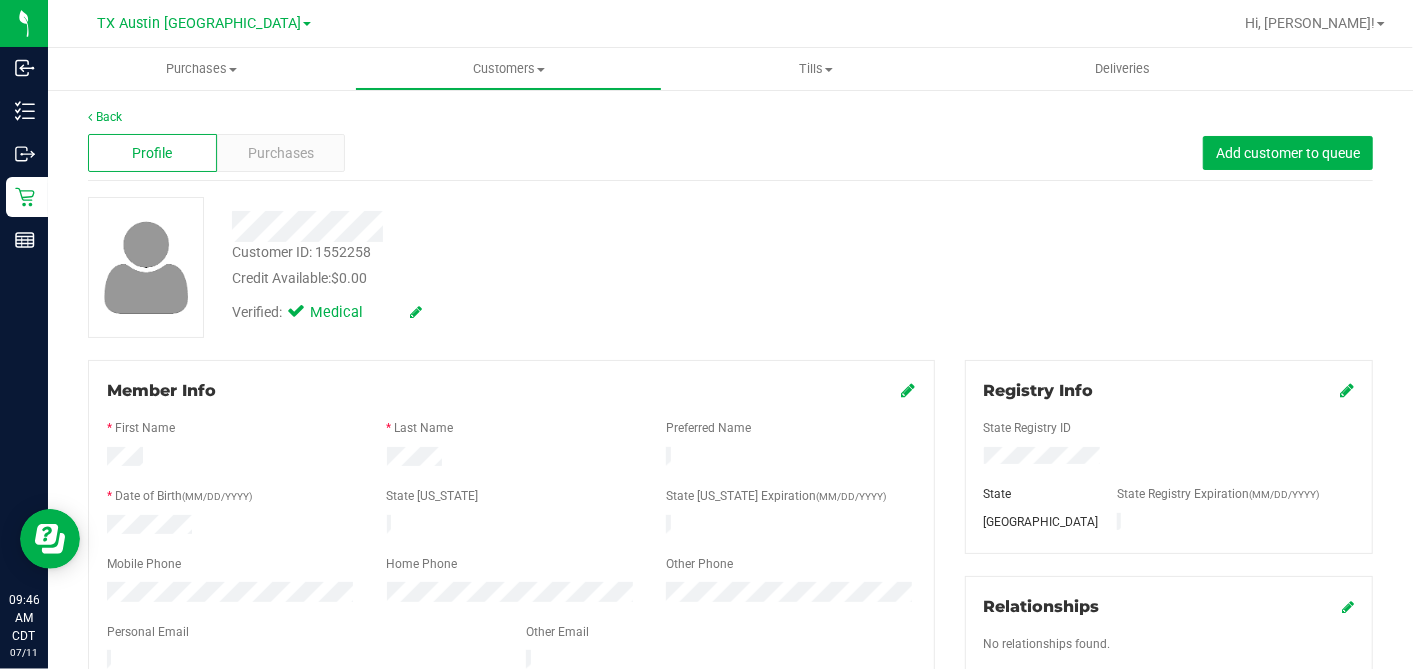 click at bounding box center [511, 648] 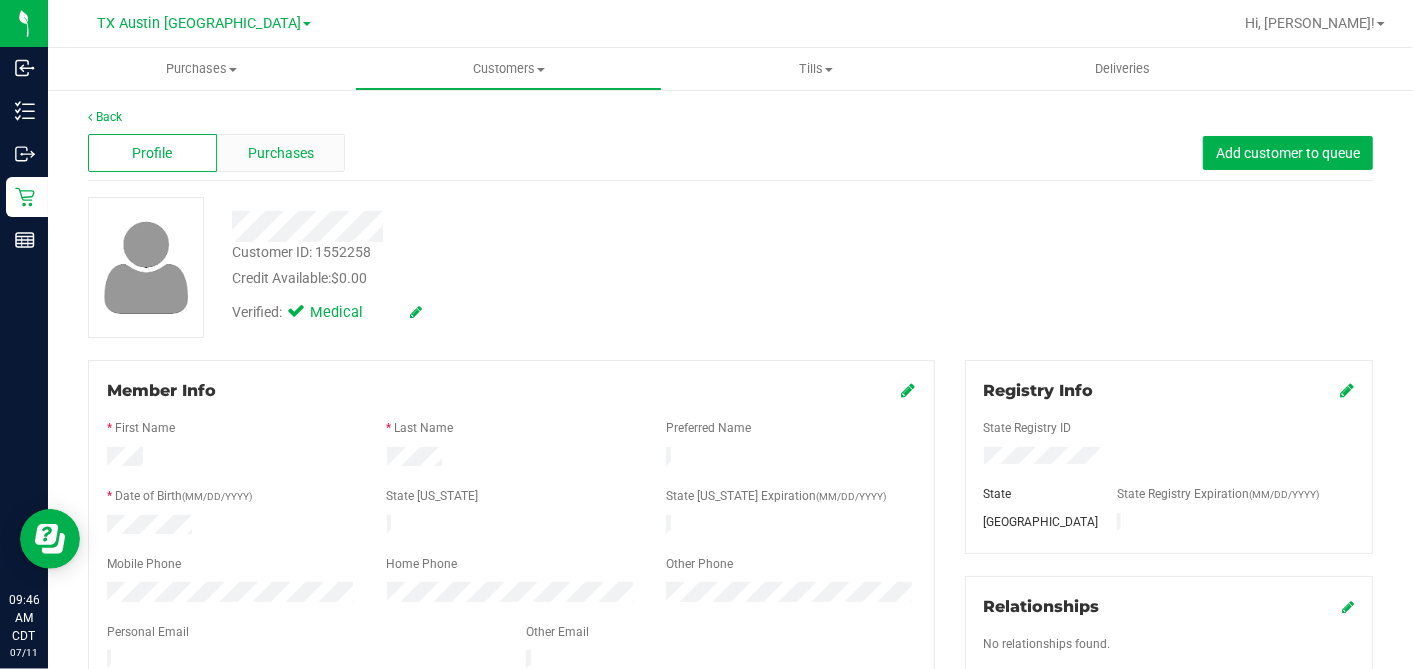 click on "Purchases" at bounding box center (281, 153) 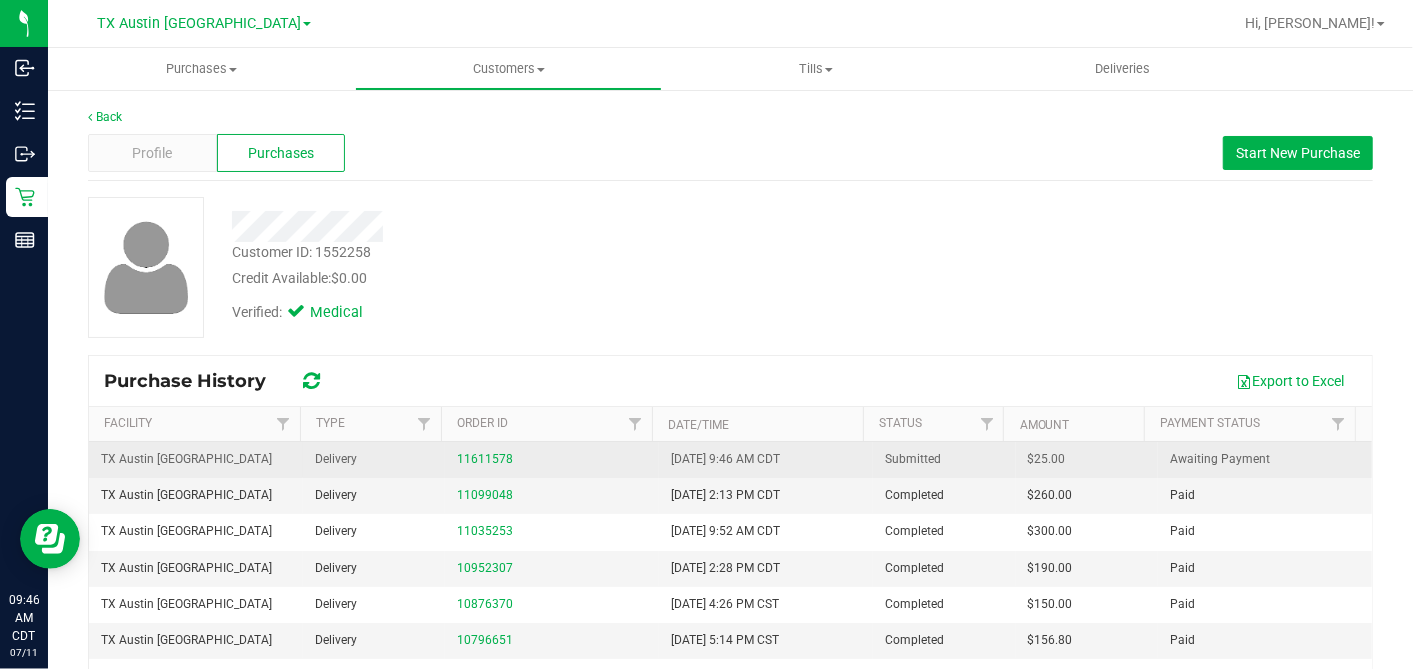click on "$25.00" at bounding box center [1047, 459] 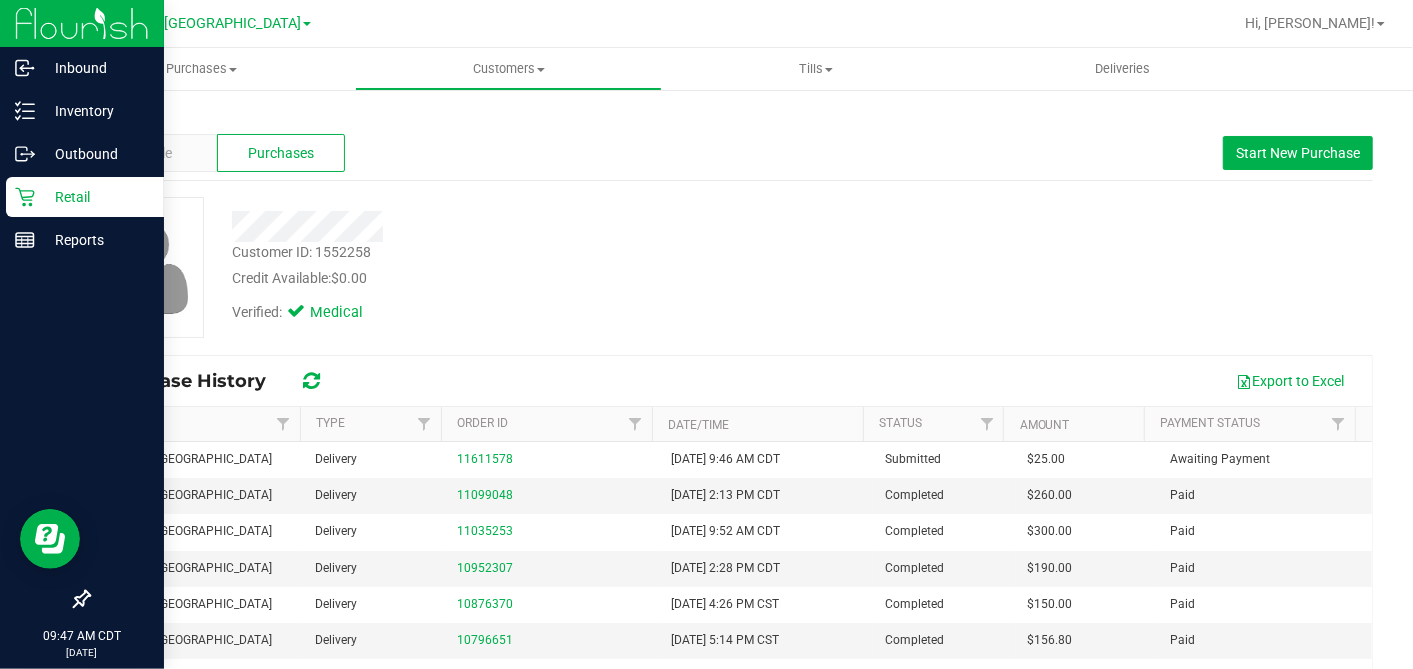 click on "Retail" at bounding box center (95, 197) 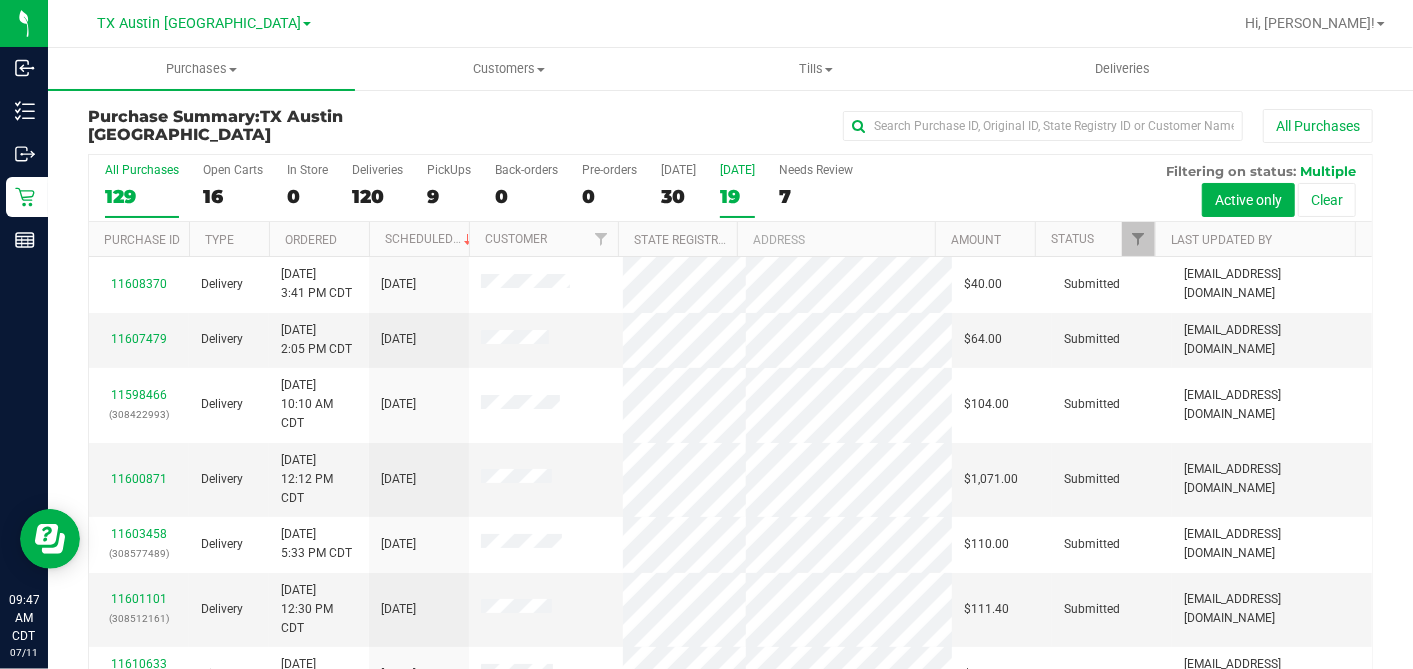 click on "19" at bounding box center (737, 196) 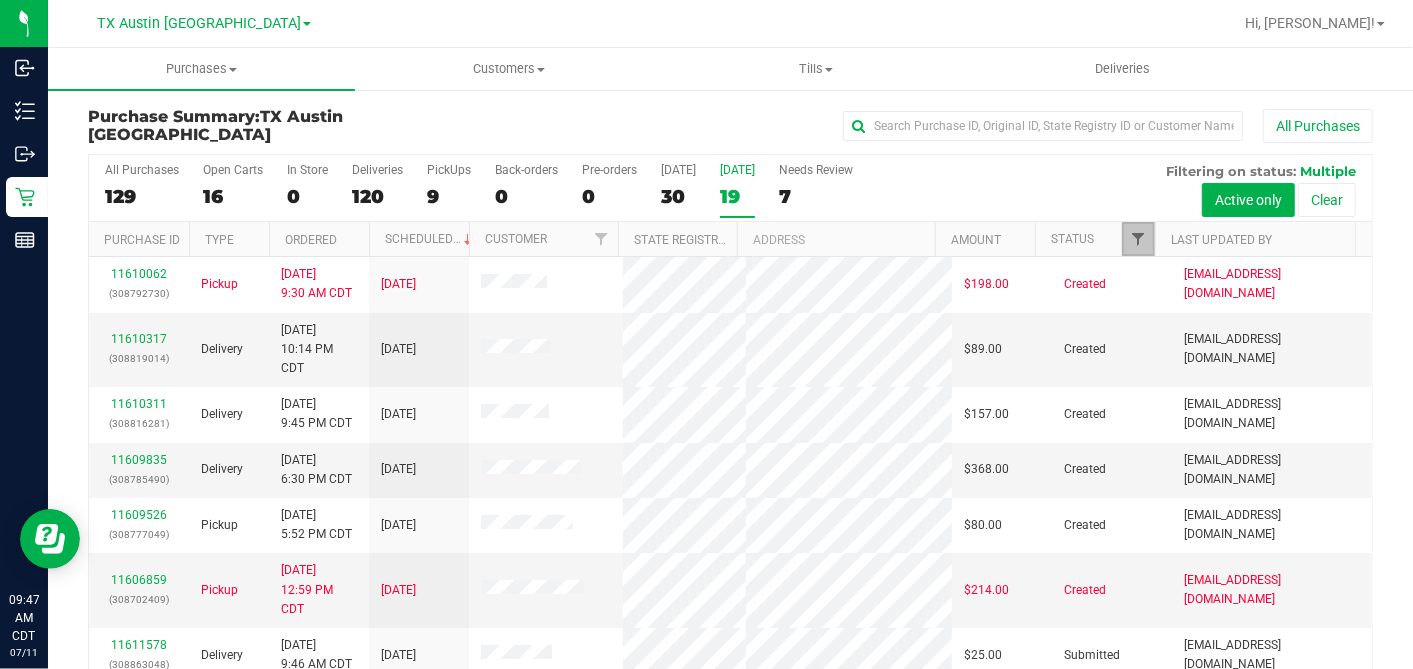 click at bounding box center (1138, 239) 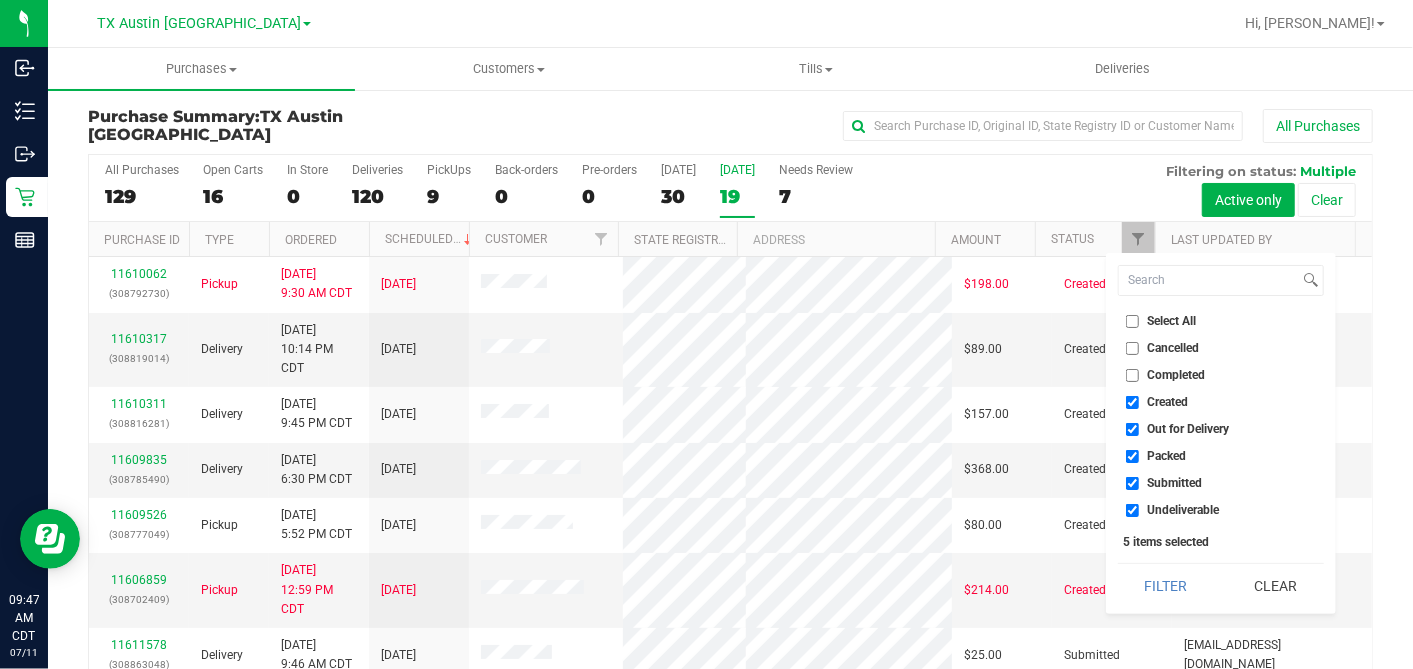 click on "Select All" at bounding box center (1132, 321) 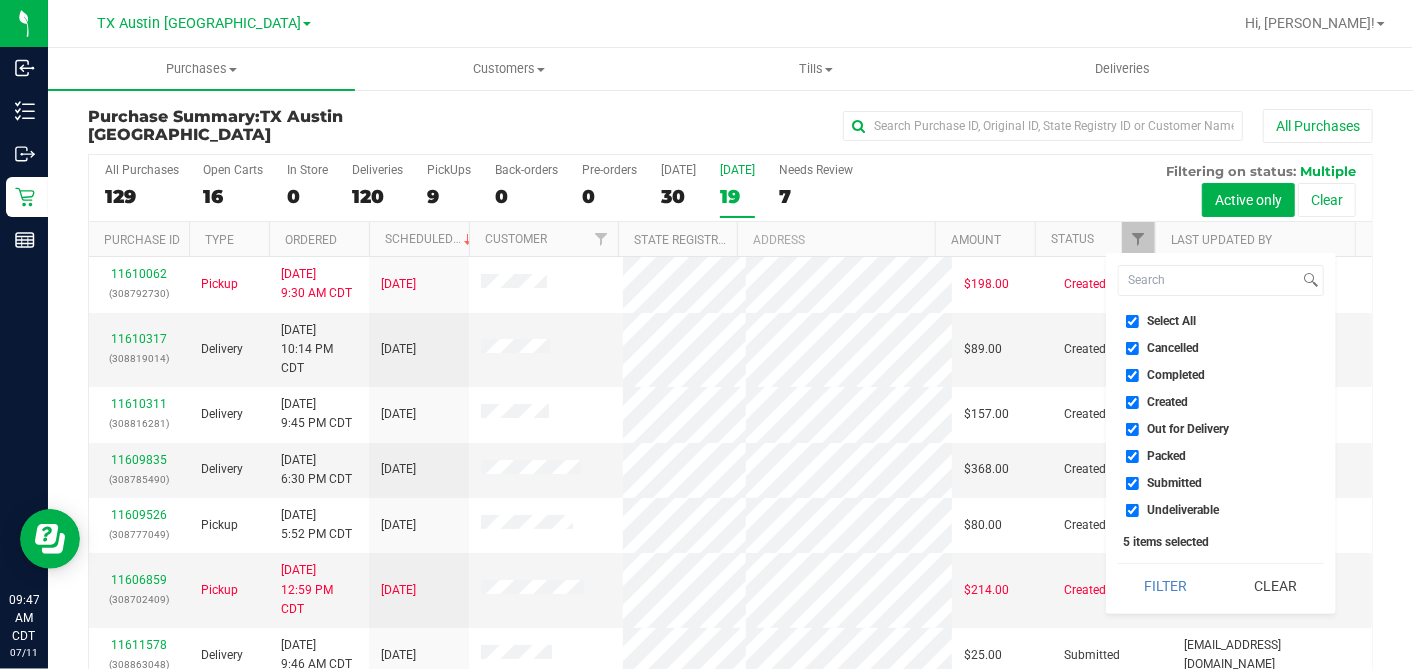 checkbox on "true" 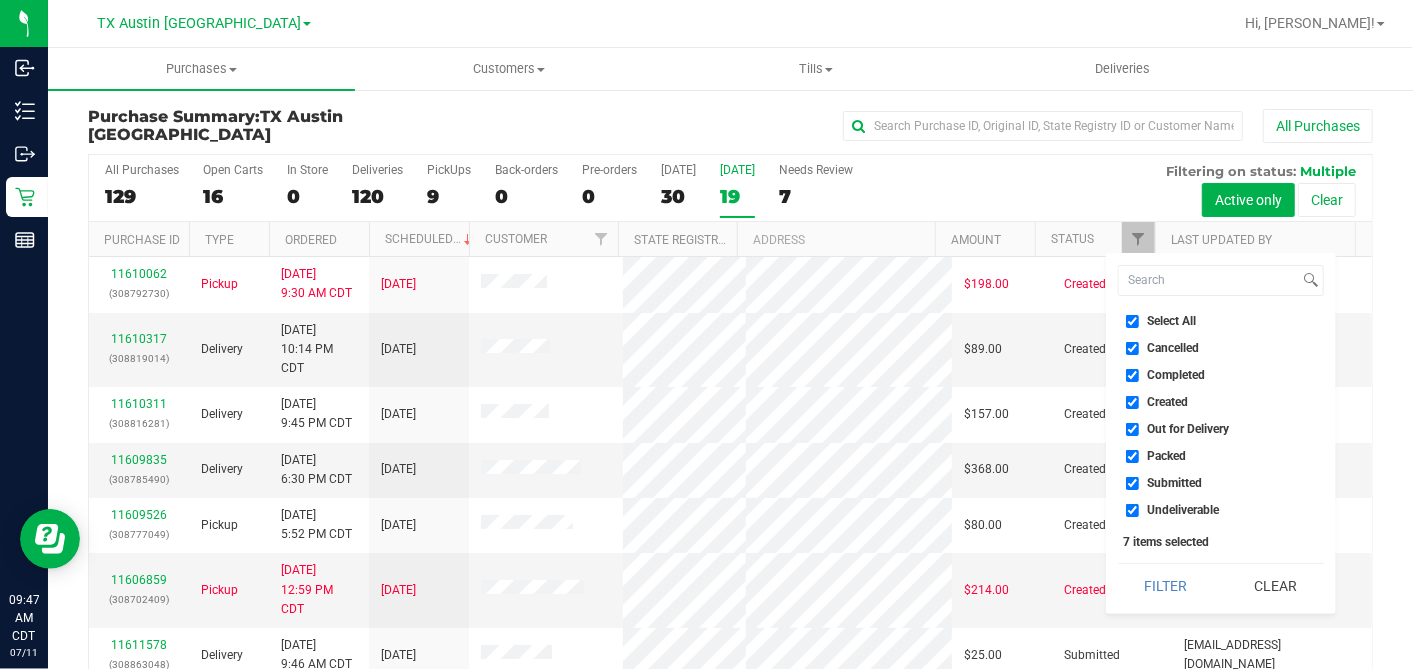 click on "Select All" at bounding box center [1132, 321] 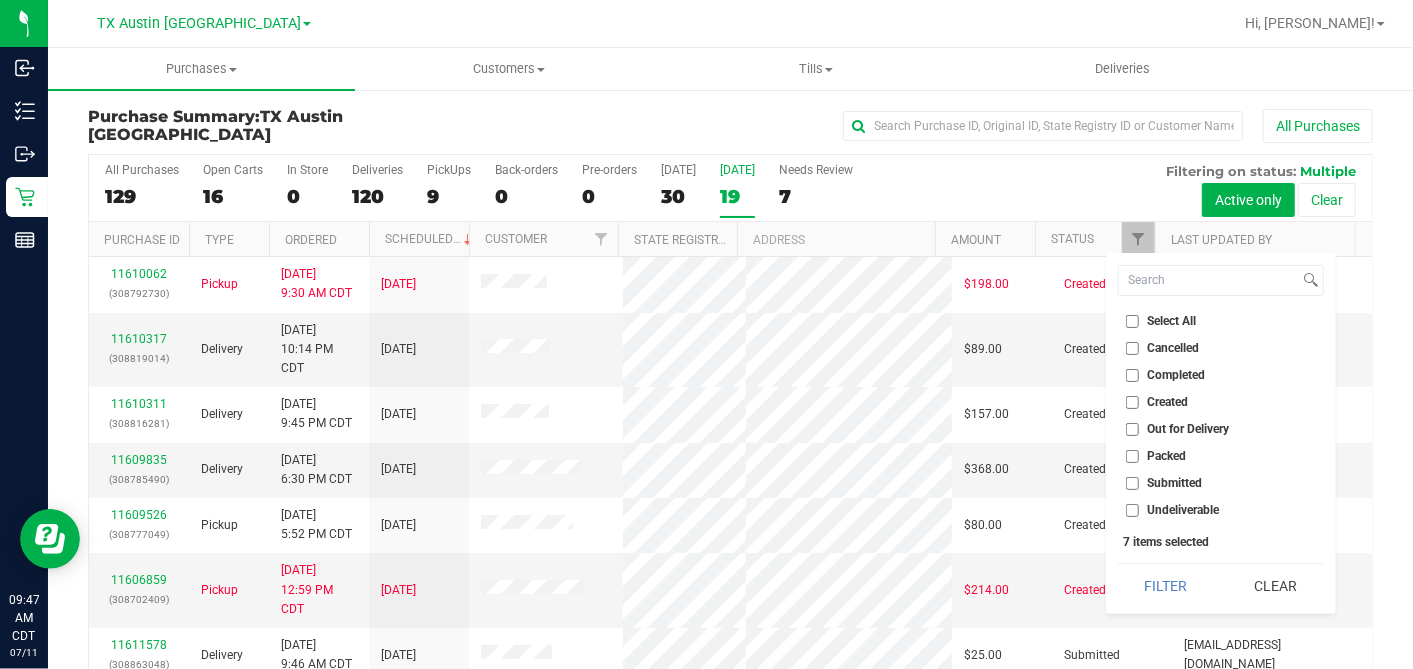 checkbox on "false" 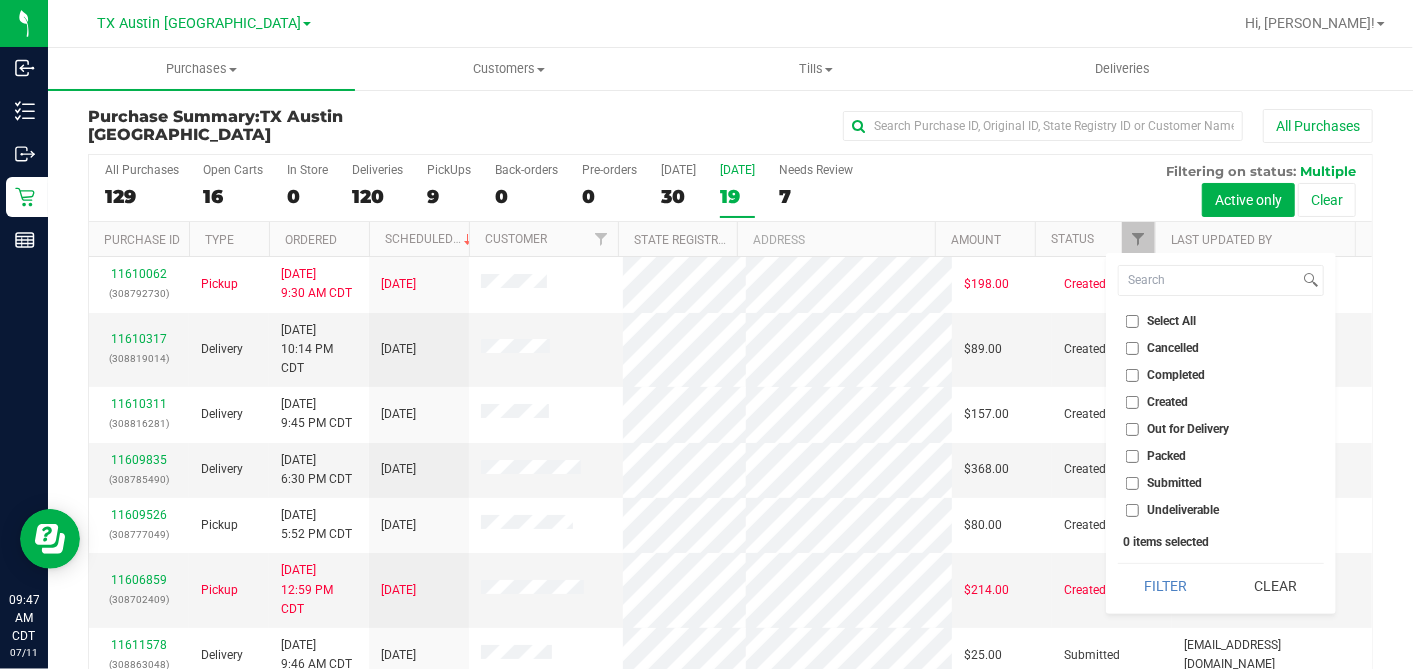 click on "Created" at bounding box center (1132, 402) 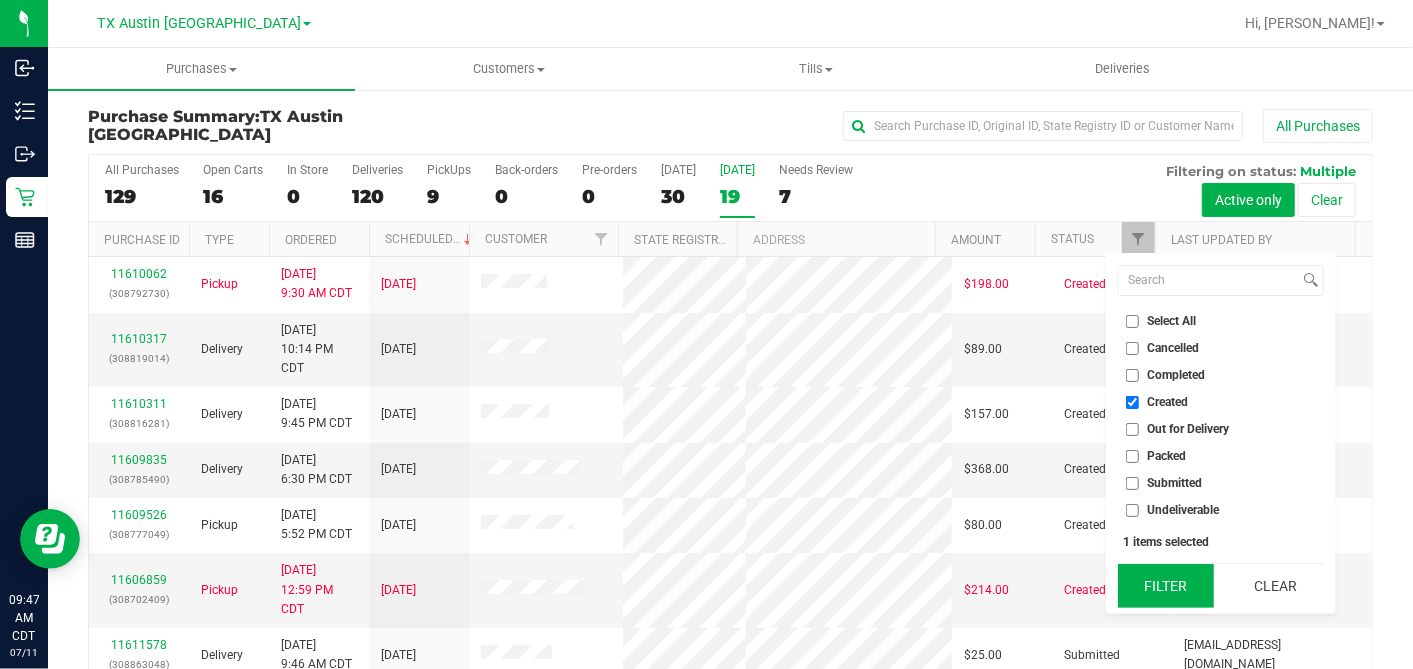 click on "Filter" at bounding box center (1166, 586) 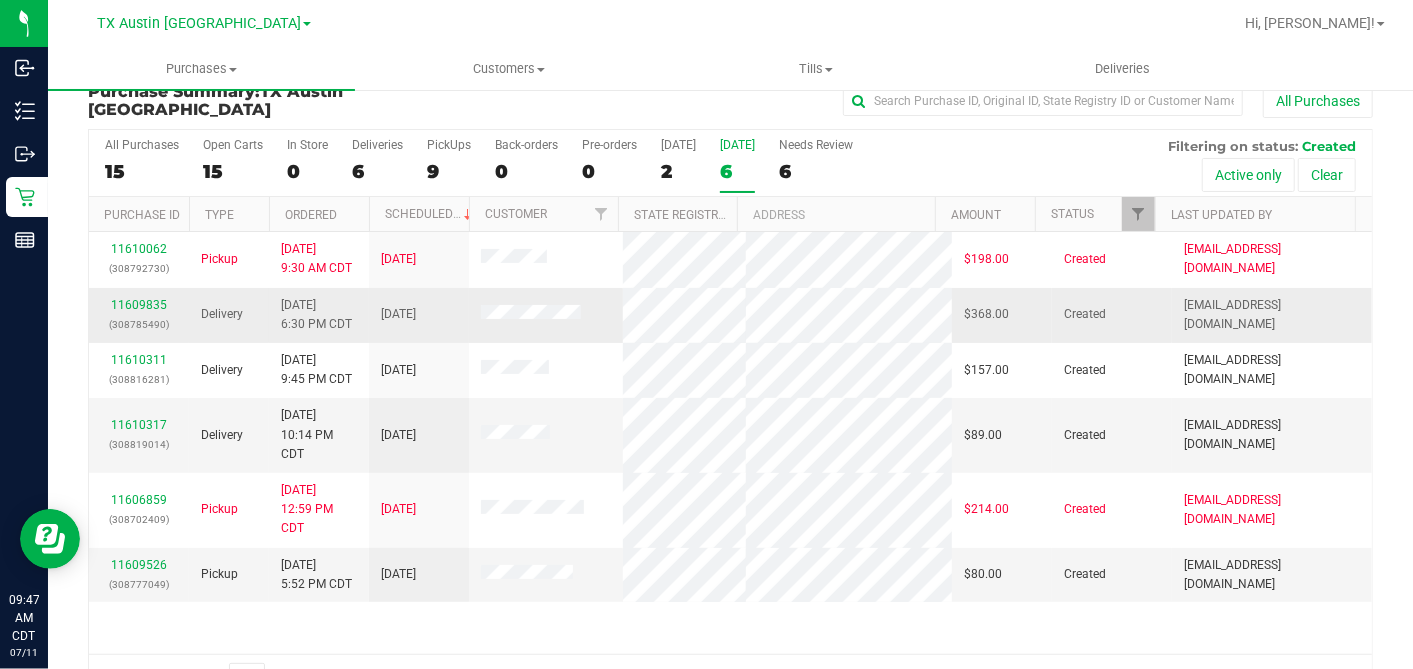 scroll, scrollTop: 0, scrollLeft: 0, axis: both 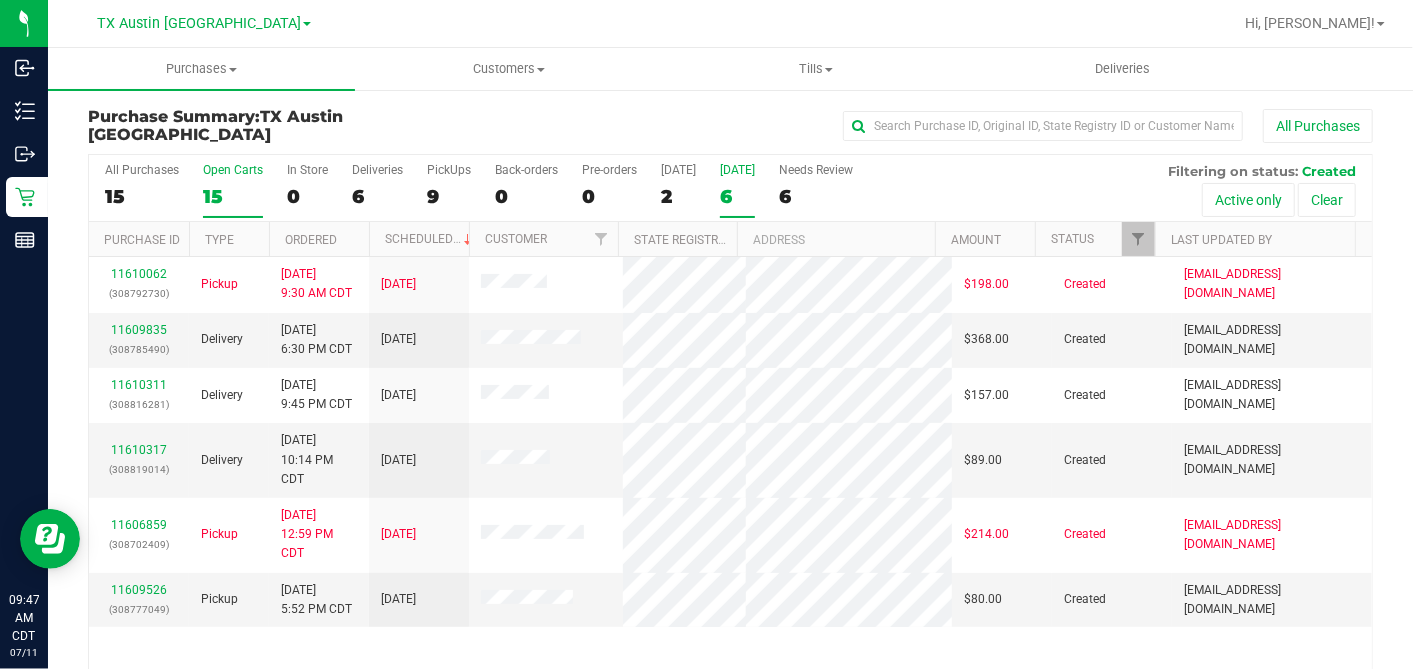 click on "15" at bounding box center (233, 196) 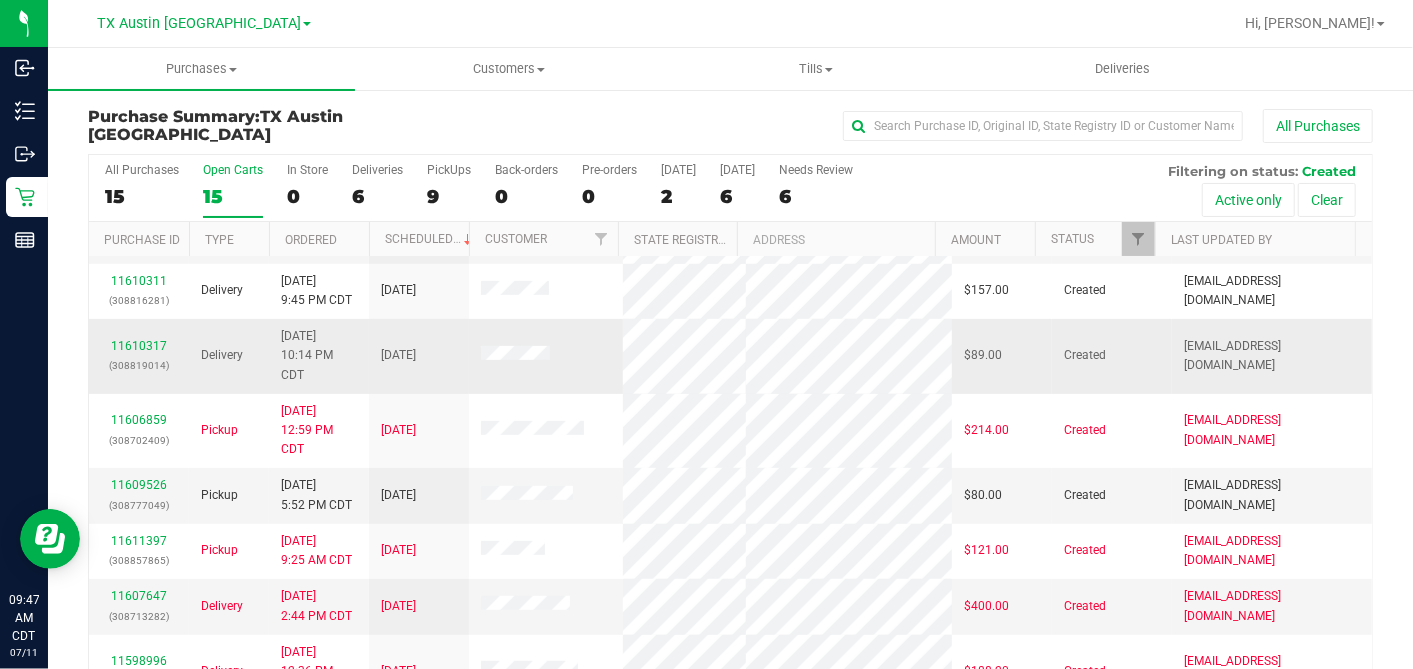 scroll, scrollTop: 500, scrollLeft: 0, axis: vertical 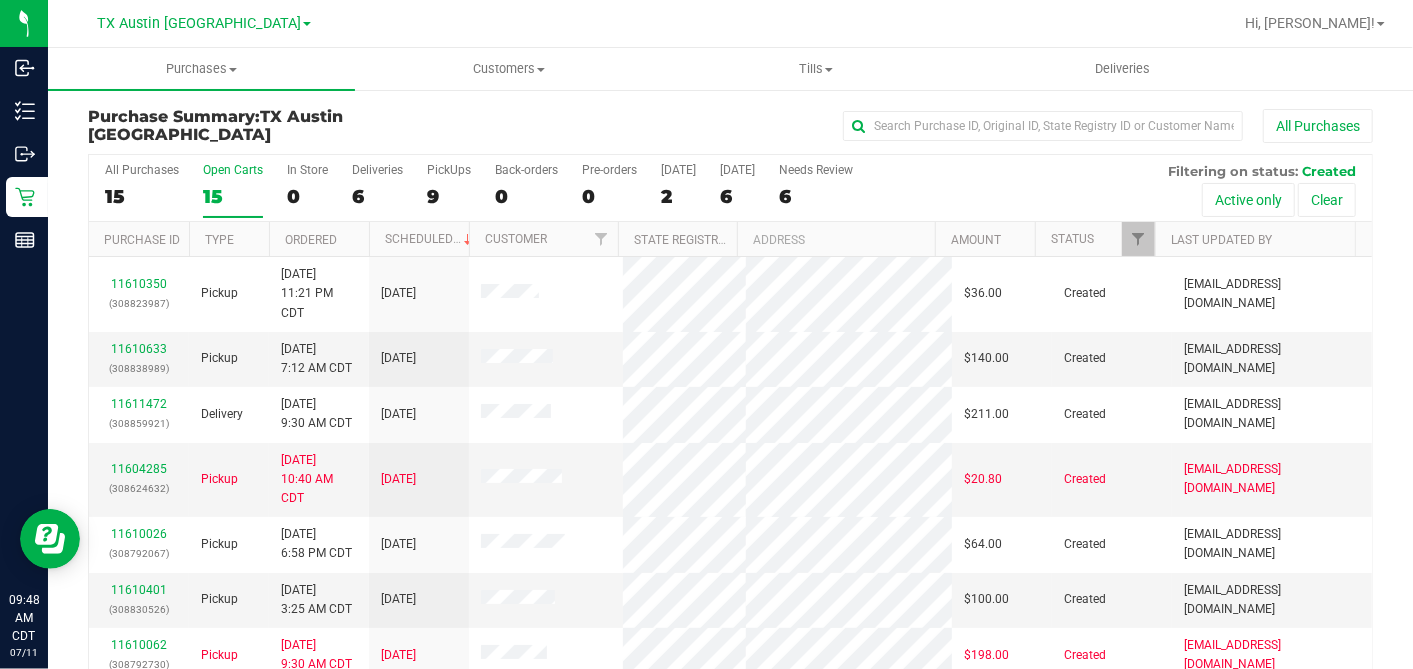 click on "Ordered" at bounding box center [319, 239] 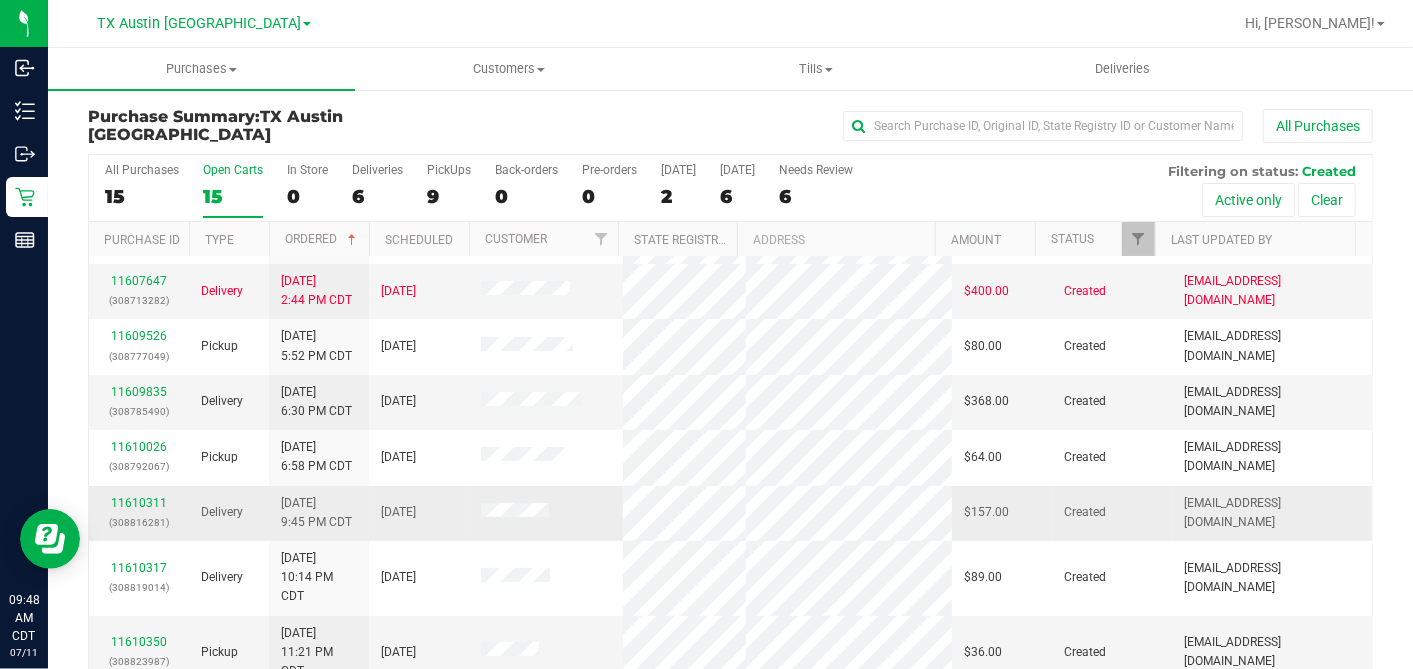 scroll, scrollTop: 222, scrollLeft: 0, axis: vertical 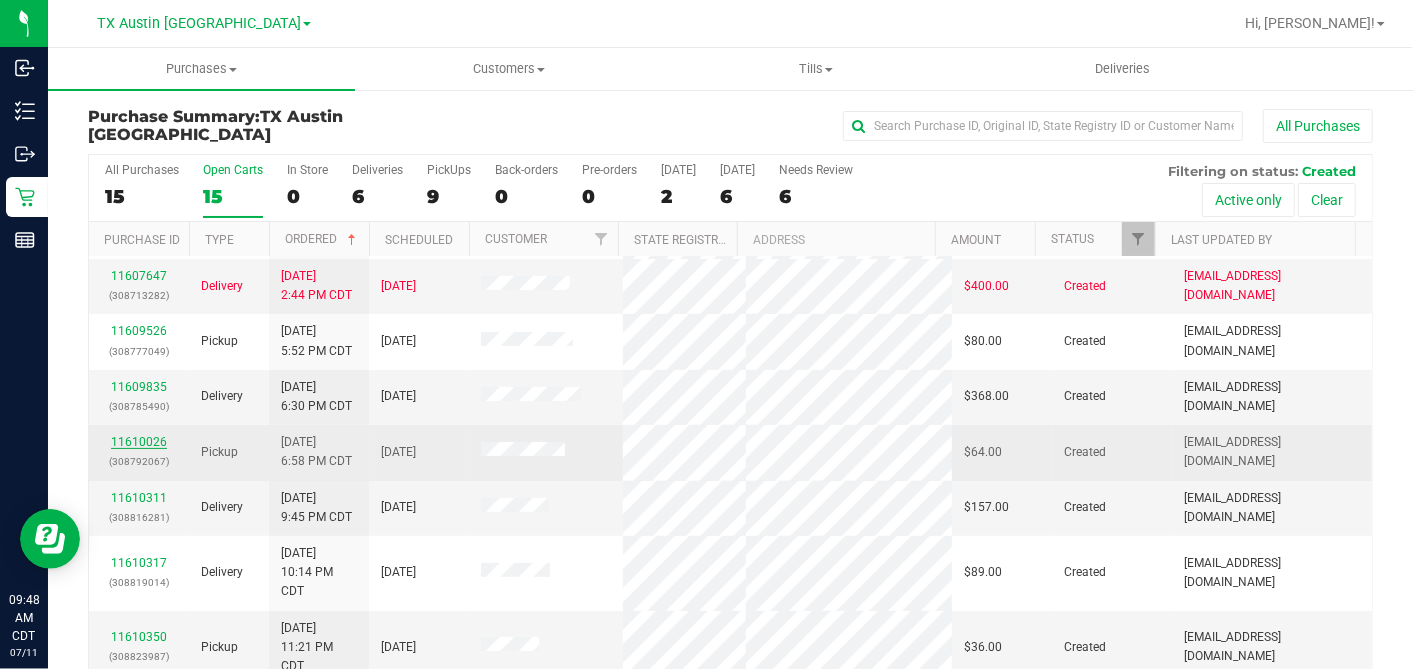 click on "11610026" at bounding box center (139, 442) 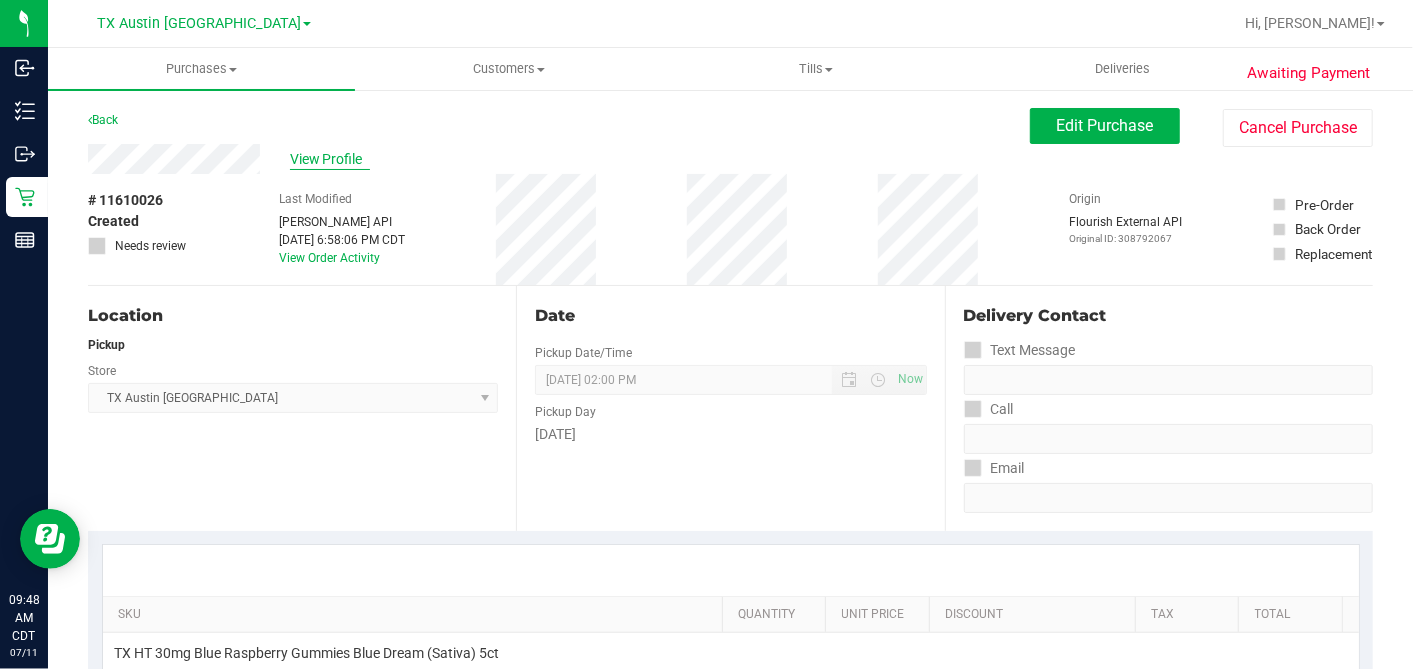 click on "View Profile" at bounding box center (330, 159) 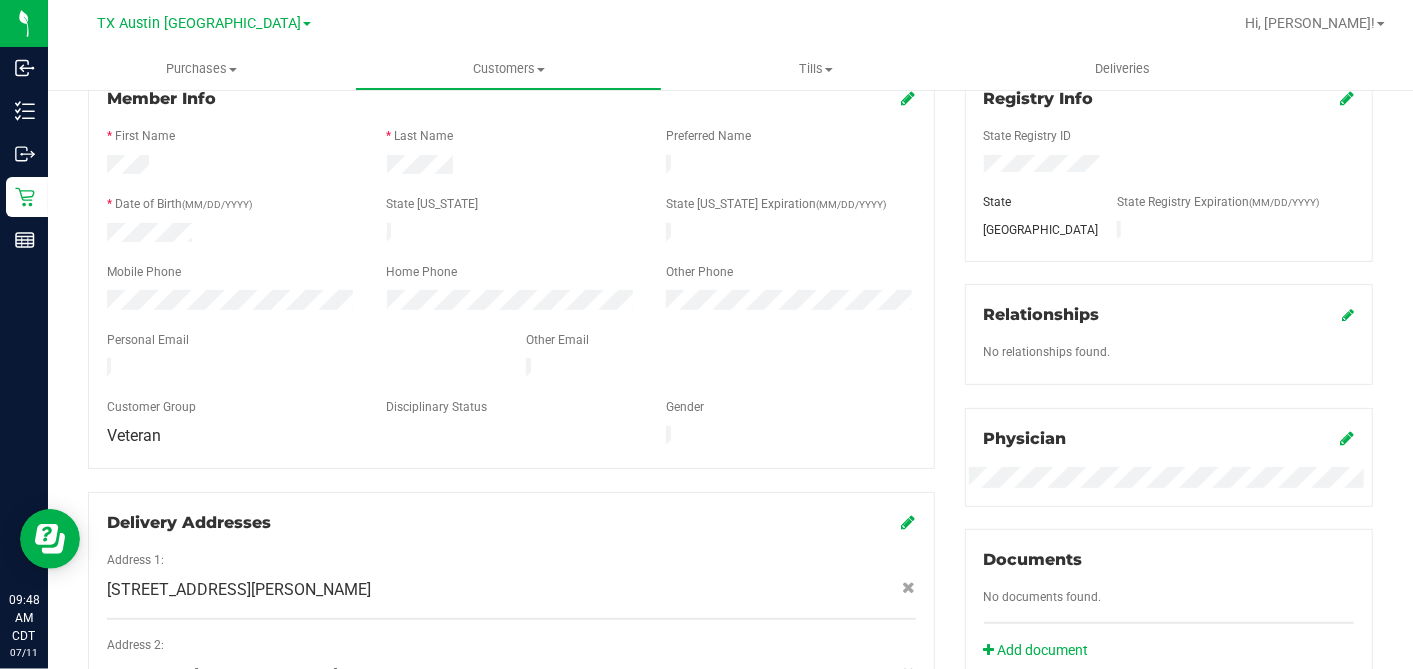 scroll, scrollTop: 826, scrollLeft: 0, axis: vertical 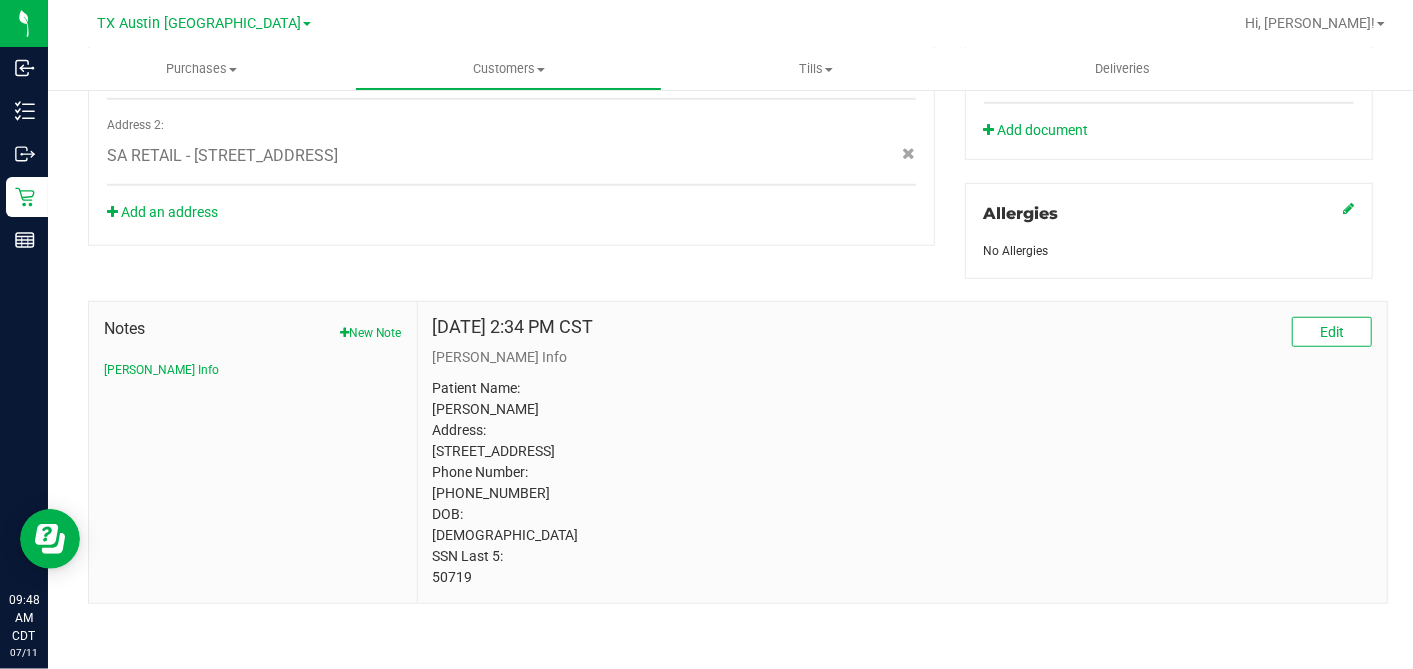 click on "Patient Name:
Darryl Robinson
Address:
7535 autumn ledge
Converse, TX, 78109
Phone Number:
(210) 705-2293
DOB:
07/29/1965
SSN Last 5:
50719" at bounding box center [902, 483] 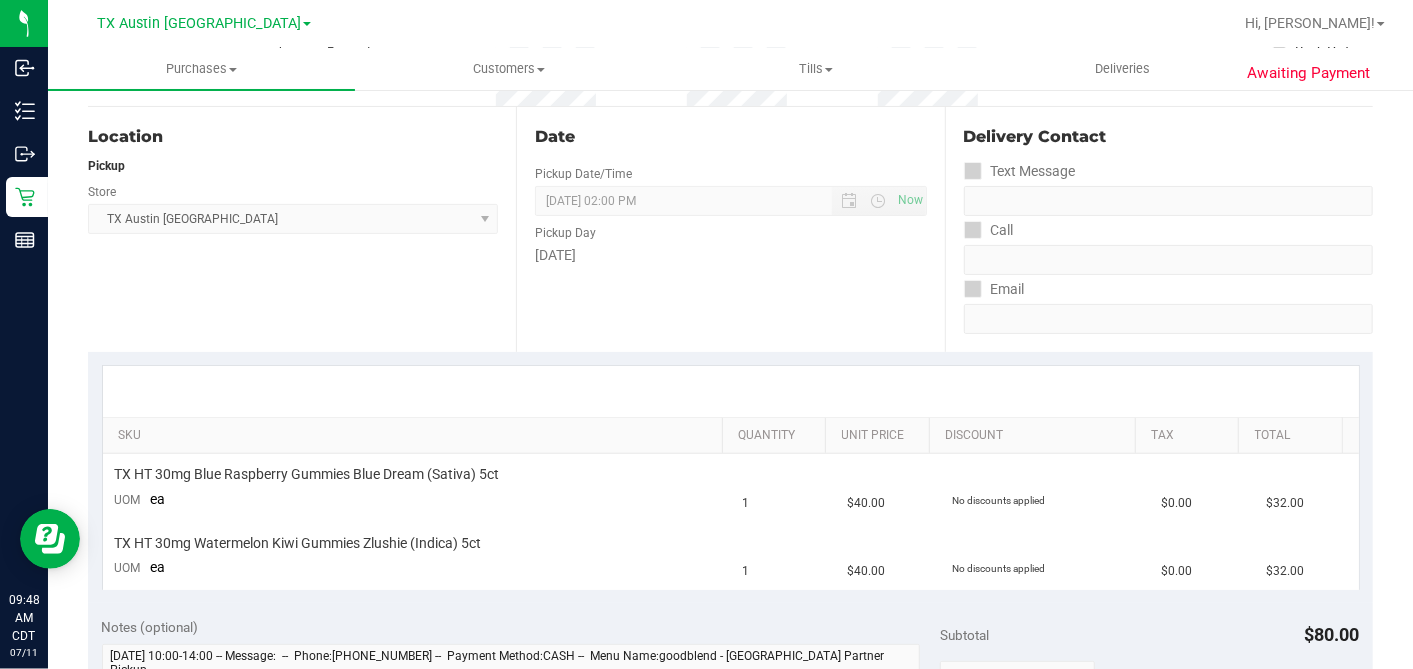 scroll, scrollTop: 0, scrollLeft: 0, axis: both 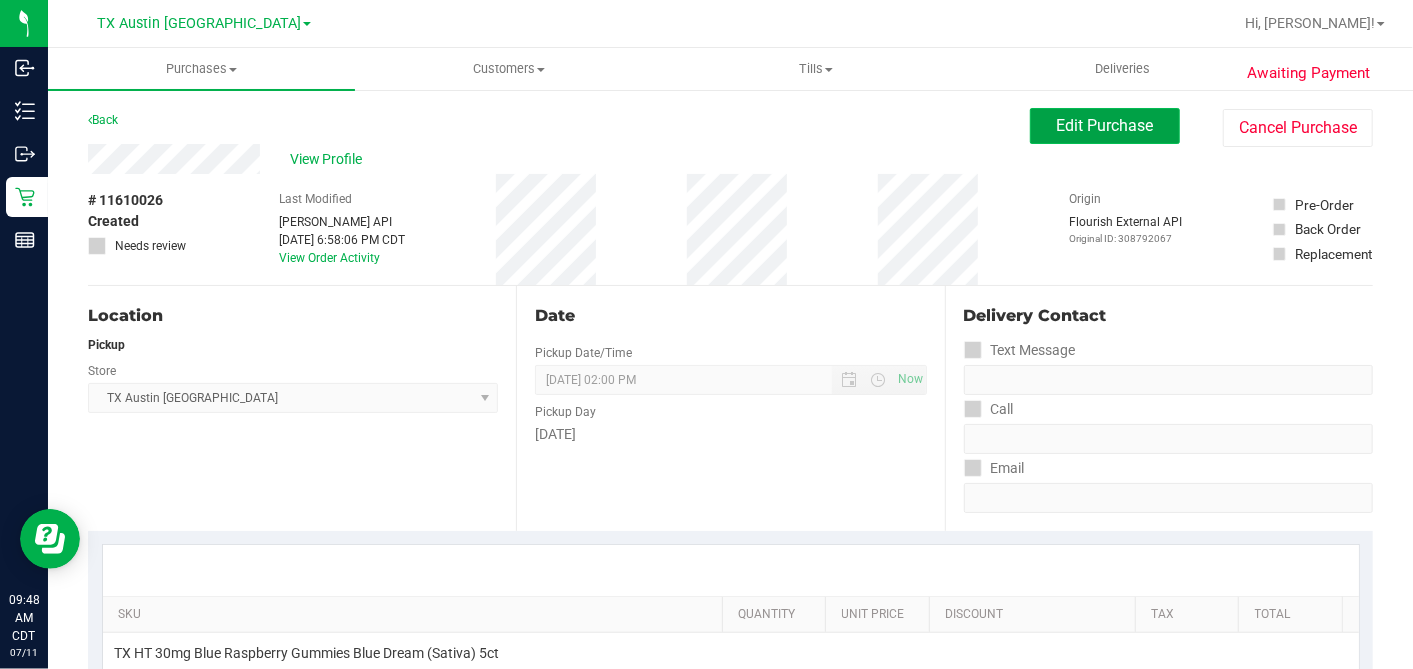 click on "Edit Purchase" at bounding box center (1105, 125) 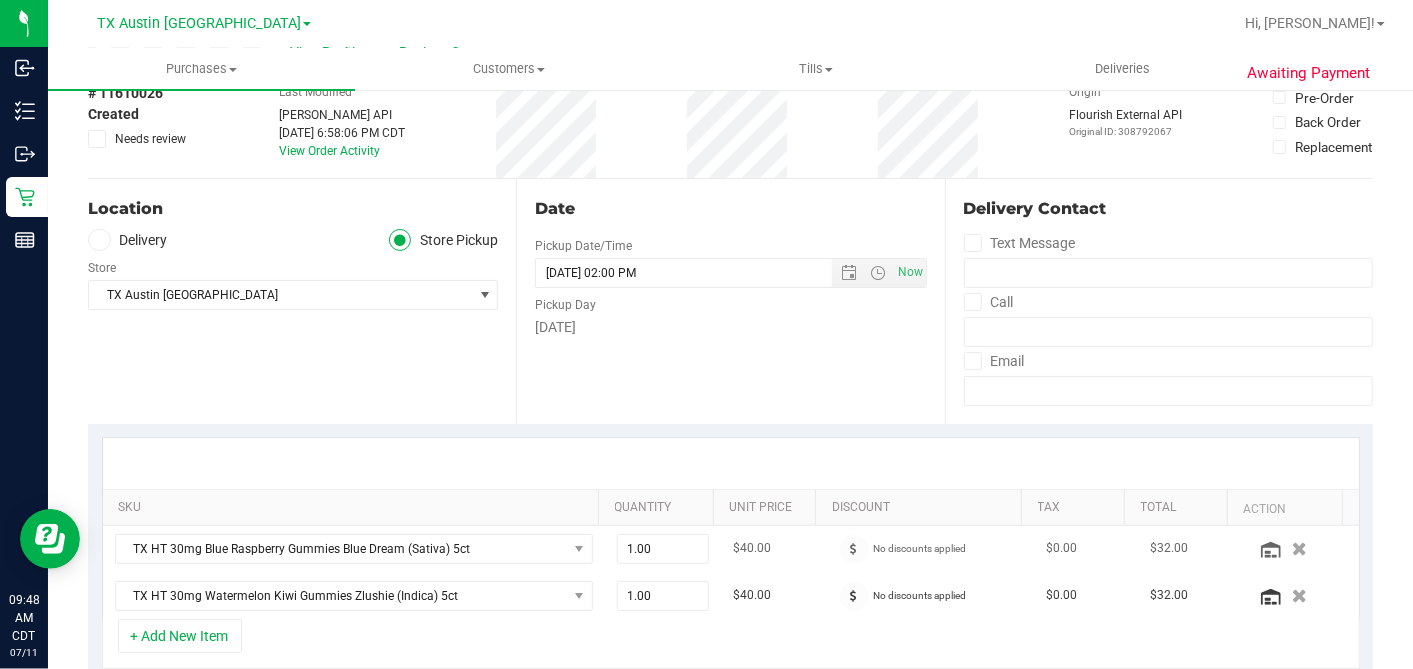 scroll, scrollTop: 333, scrollLeft: 0, axis: vertical 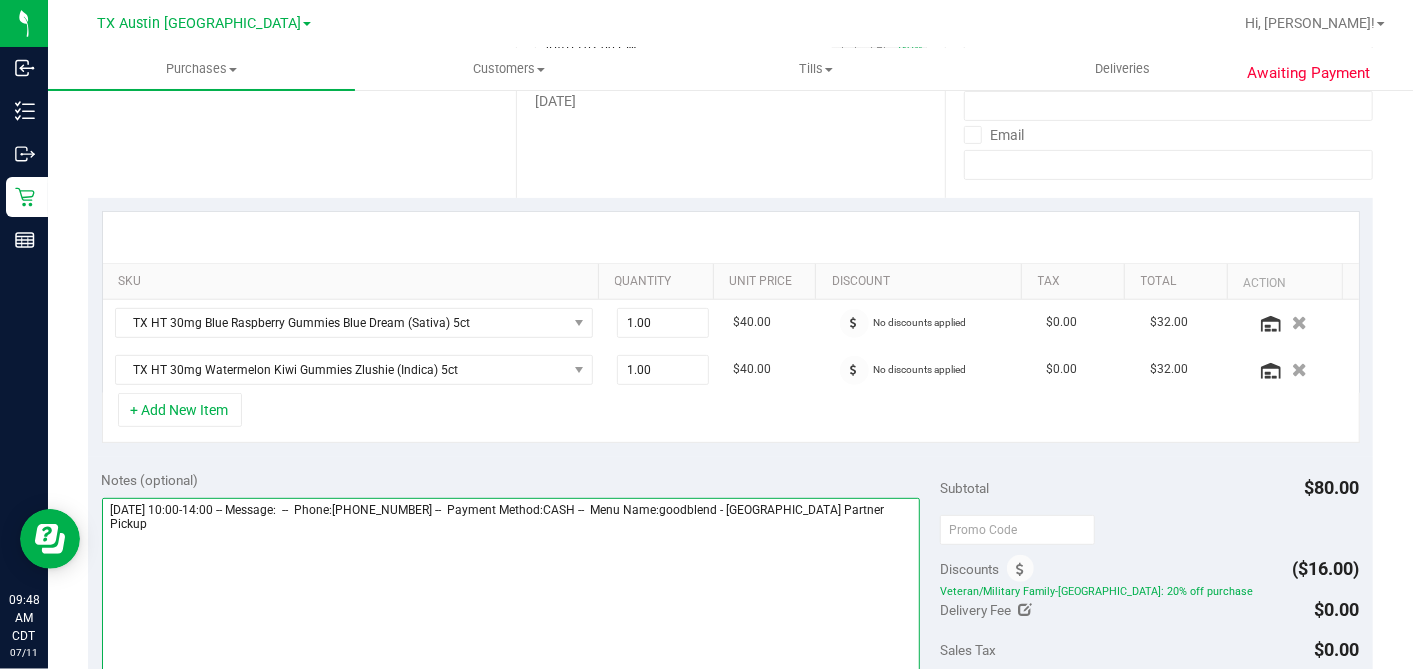 click at bounding box center (511, 594) 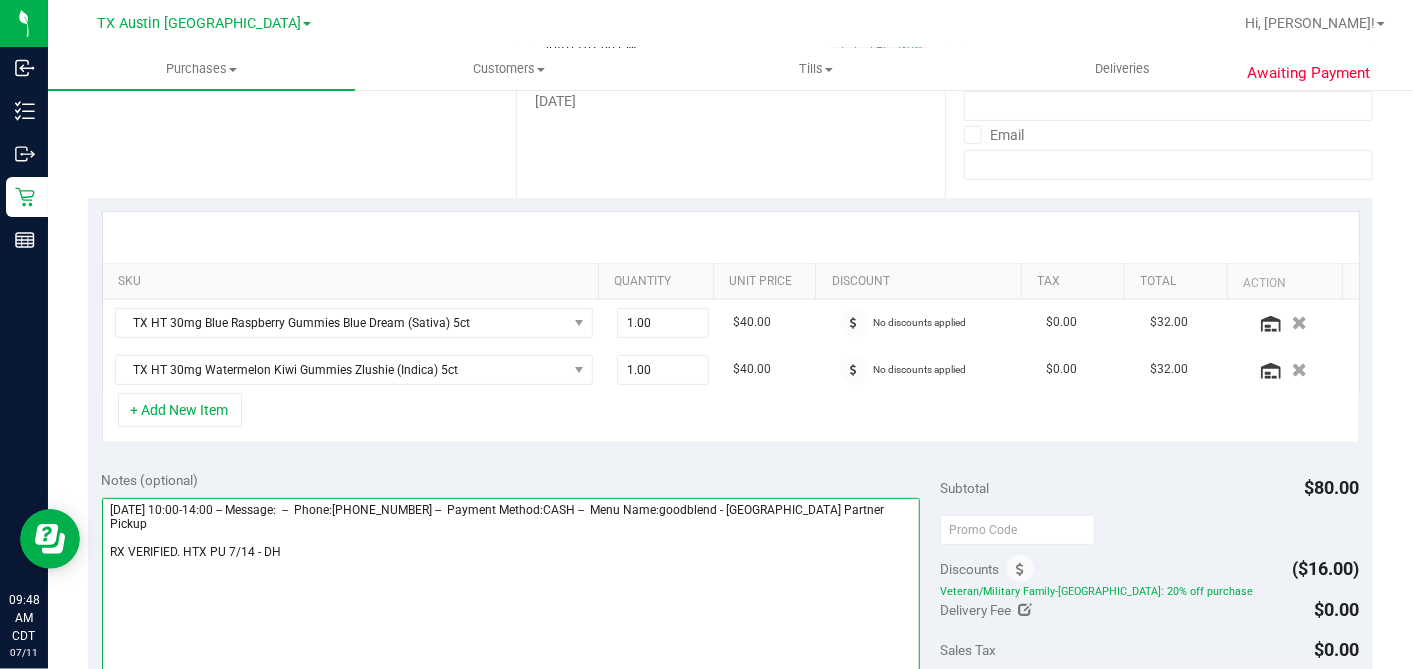 scroll, scrollTop: 555, scrollLeft: 0, axis: vertical 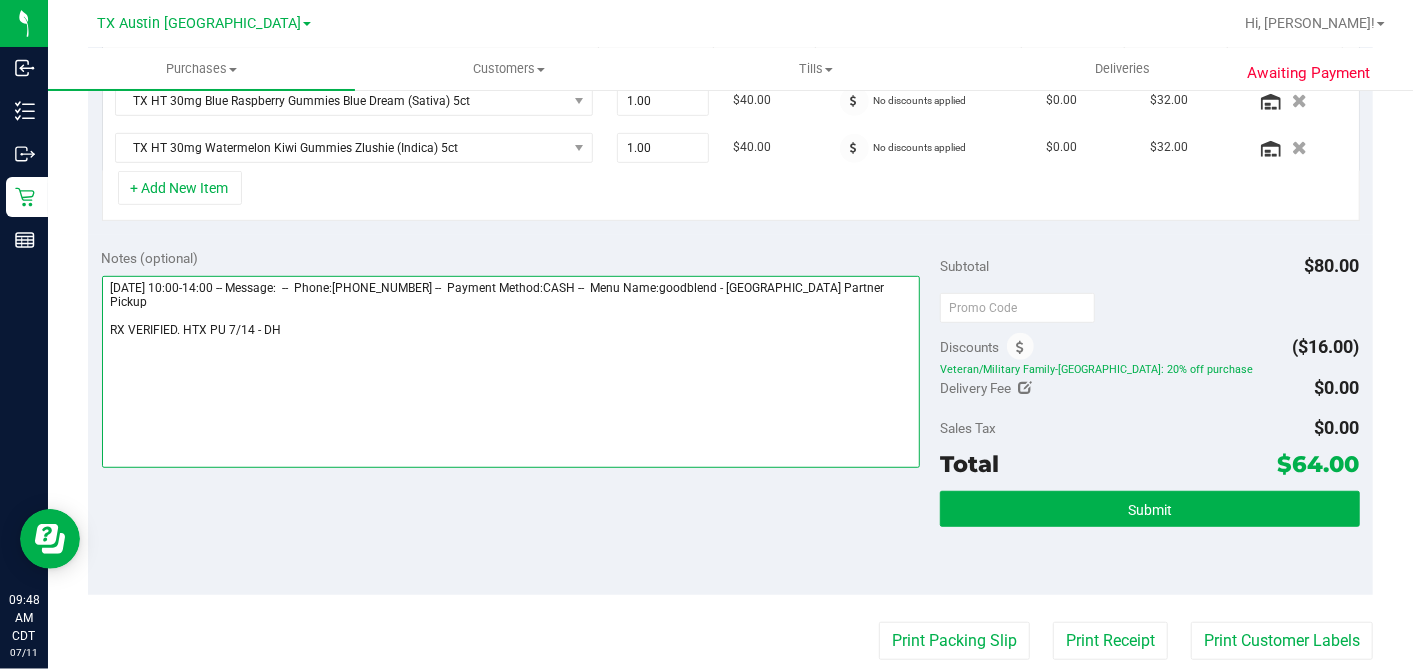 type on "Monday 07/14/2025 10:00-14:00 -- Message:  --  Phone:2107052293 --  Payment Method:CASH --  Menu Name:goodblend - Houston Partner Pickup
RX VERIFIED. HTX PU 7/14 - DH" 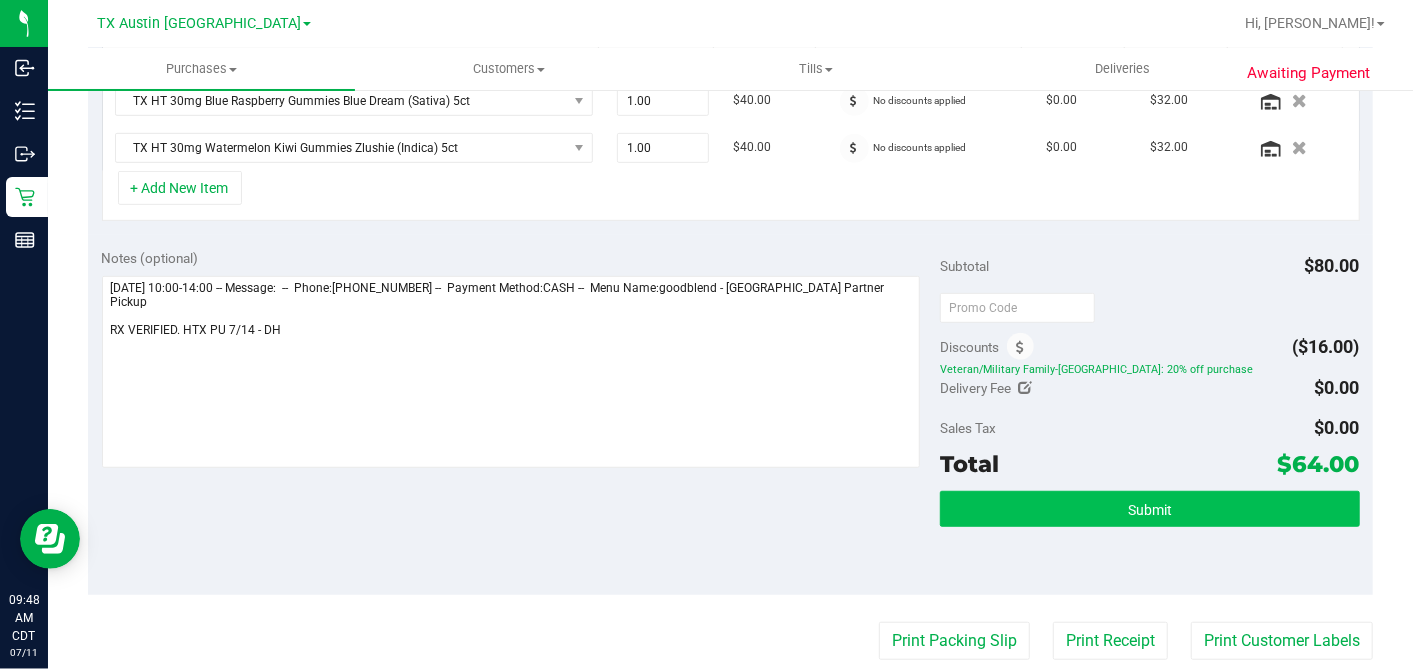 click on "Submit" at bounding box center (1149, 509) 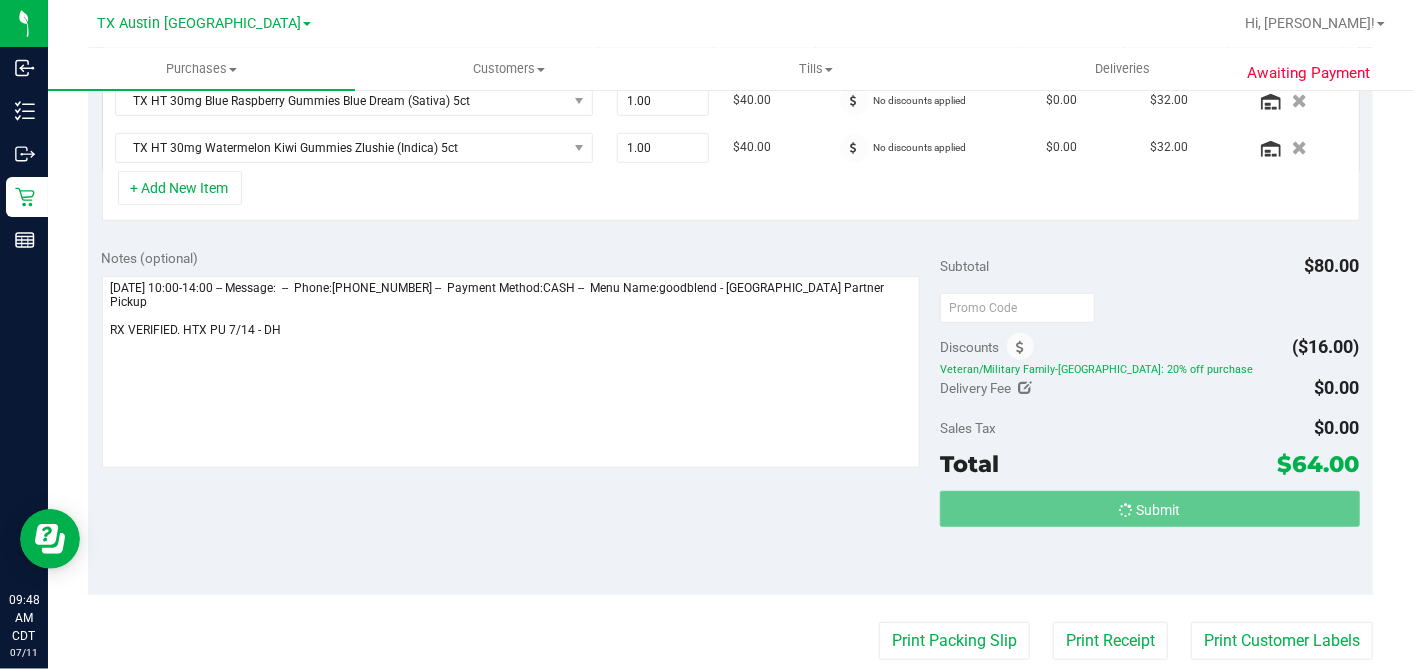 scroll, scrollTop: 559, scrollLeft: 0, axis: vertical 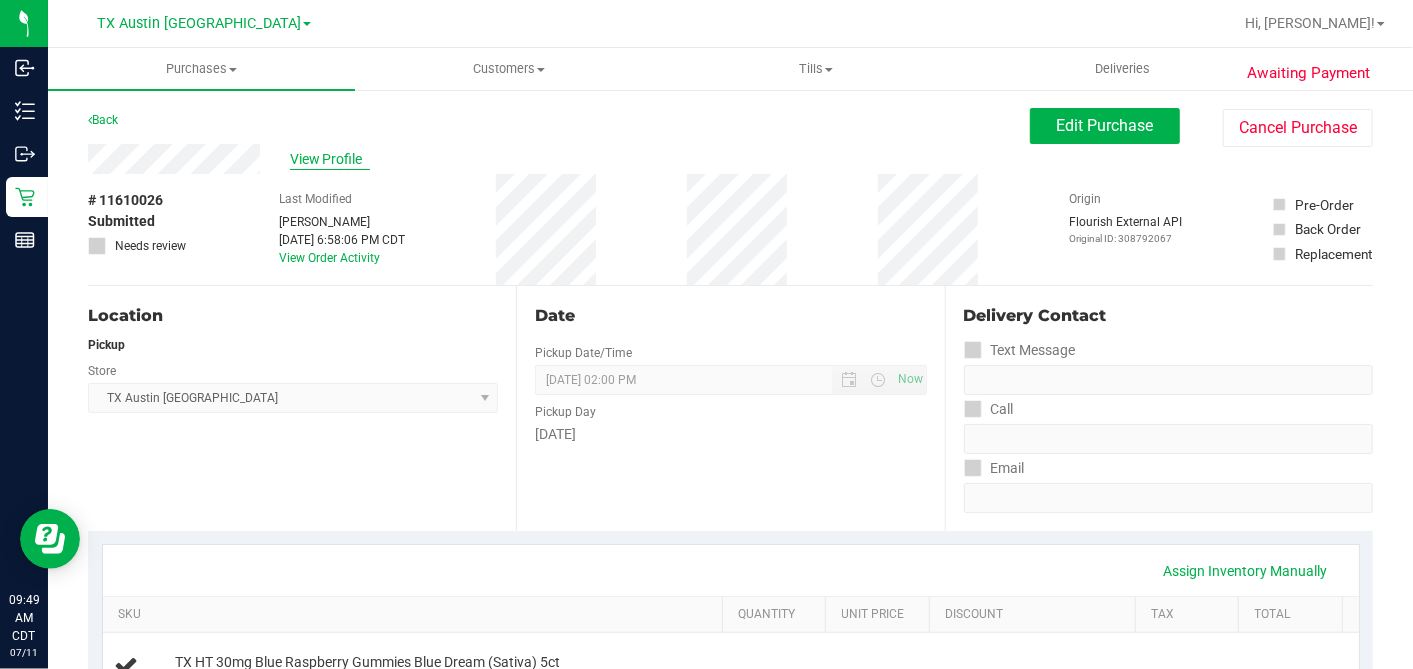 click on "View Profile" at bounding box center (330, 159) 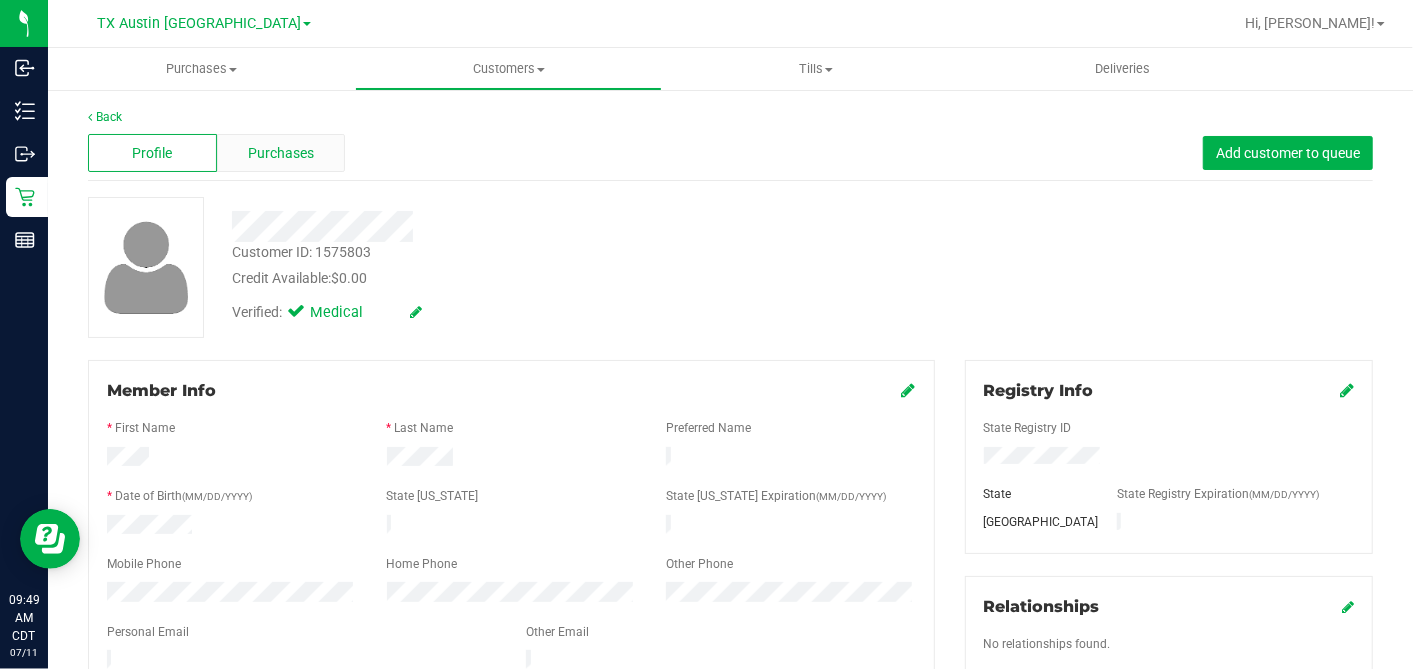 click on "Purchases" at bounding box center (281, 153) 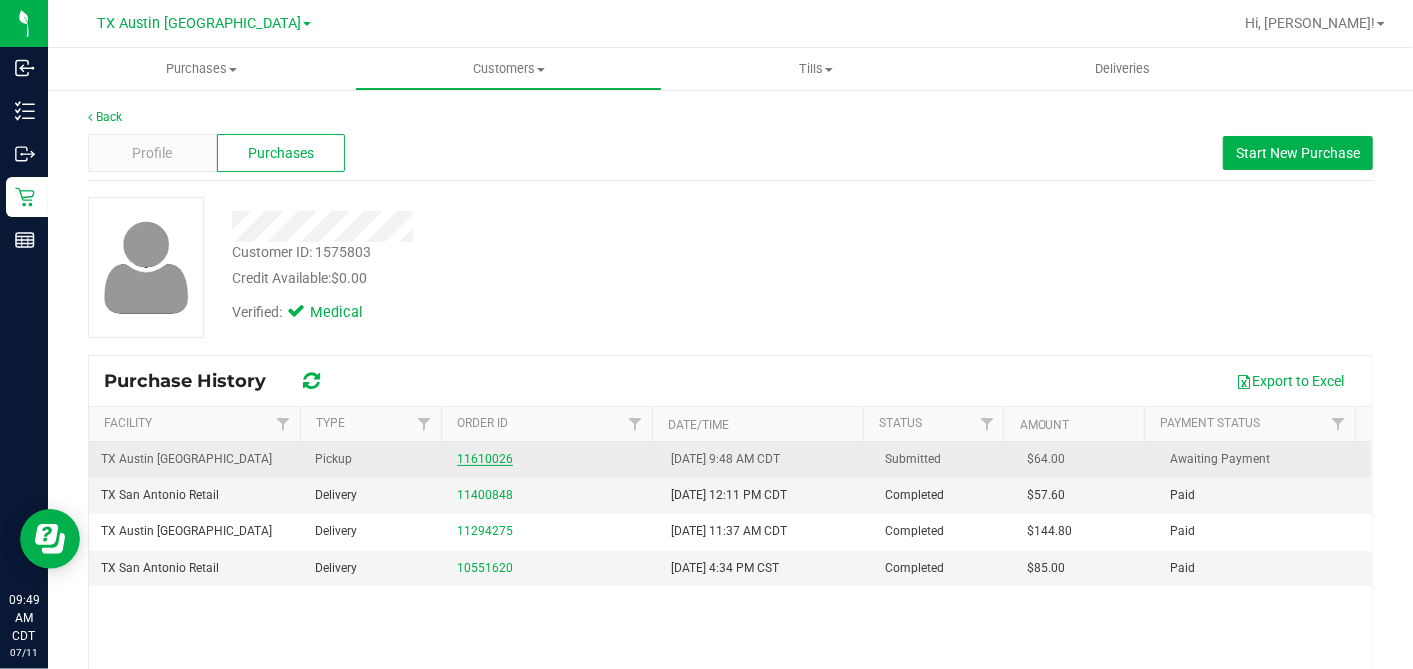 click on "11610026" at bounding box center [485, 459] 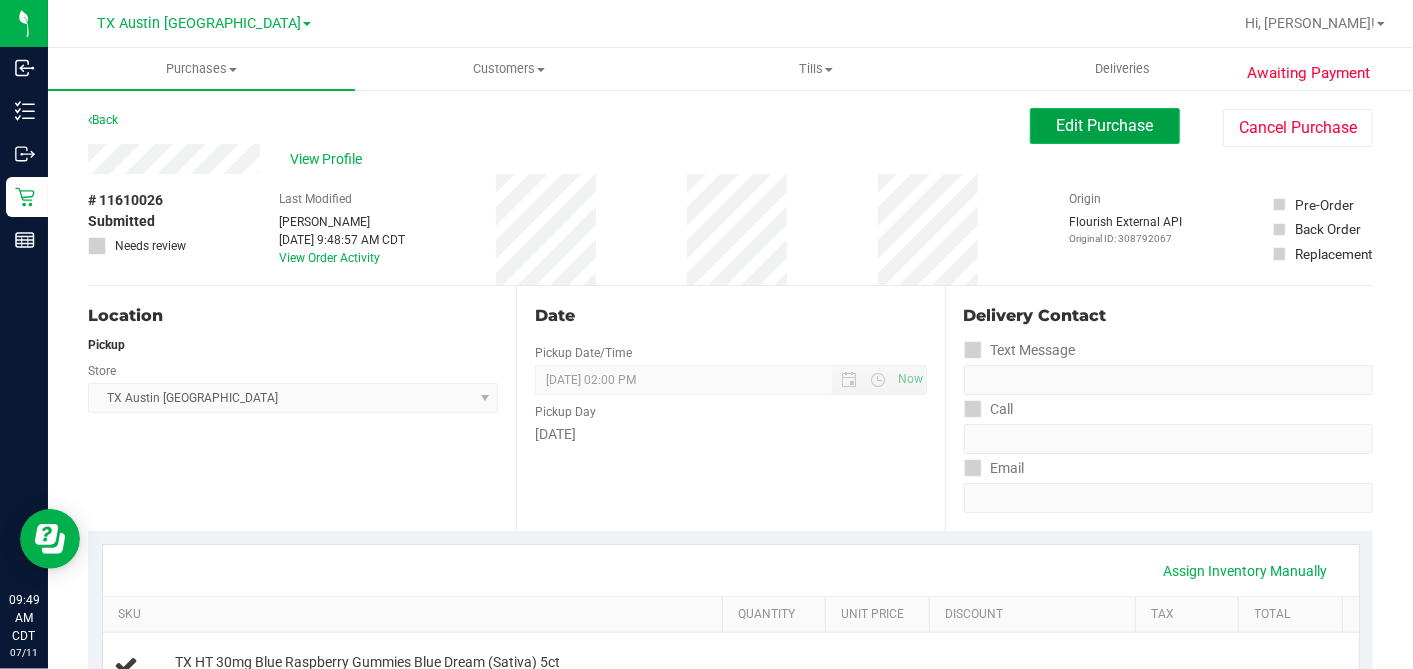 click on "Edit Purchase" at bounding box center (1105, 125) 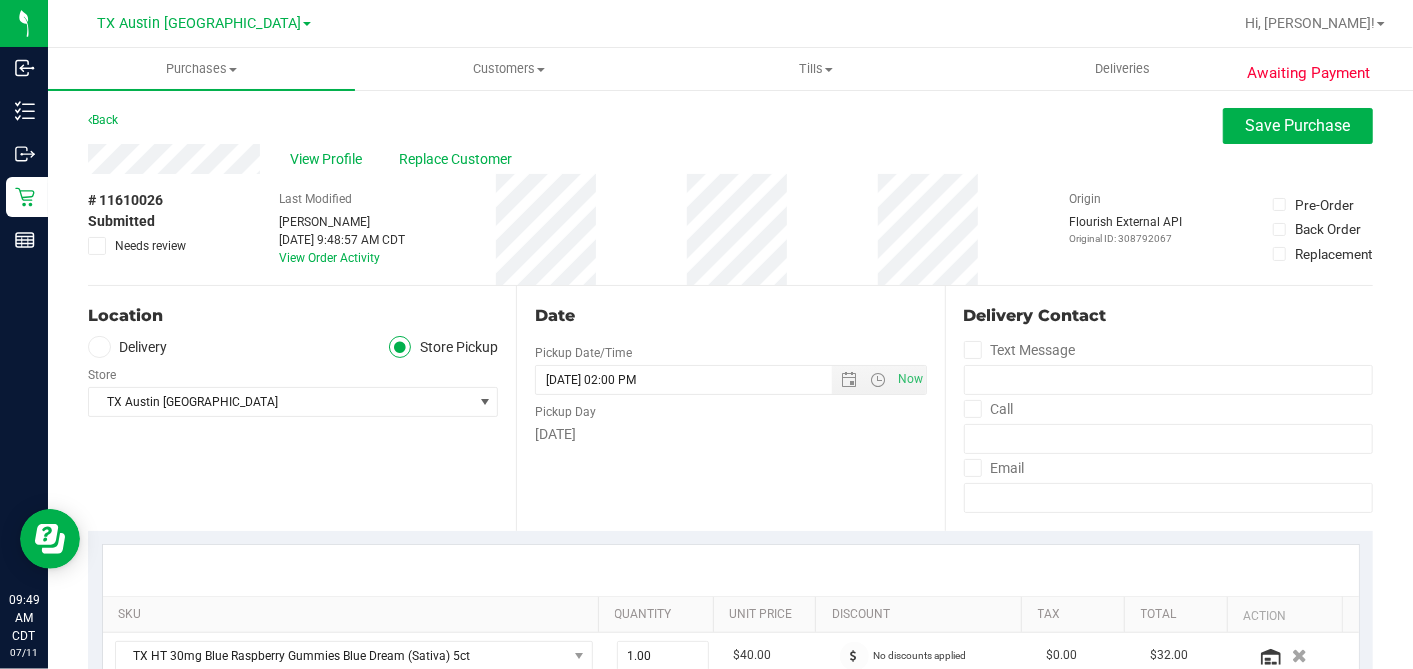 click on "Location
Delivery
Store Pickup
Store
TX Austin DC Select Store Bonita Springs WC Boynton Beach WC Bradenton WC Brandon WC Brooksville WC Call Center Clermont WC Crestview WC Deerfield Beach WC Delray Beach WC Deltona WC Ft Walton Beach WC Ft. Lauderdale WC Ft. Myers WC Gainesville WC Jax Atlantic WC JAX DC REP Jax WC Key West WC Lakeland WC Largo WC Lehigh Acres DC REP Merritt Island WC Miami 72nd WC Miami Beach WC Miami Dadeland WC Miramar DC REP New Port Richey WC North Palm Beach WC North Port WC Ocala WC Orange Park WC Orlando Colonial WC Orlando DC REP Orlando WC Oviedo WC Palm Bay WC Palm Coast WC Panama City WC Pensacola WC Port Orange WC" at bounding box center [302, 408] 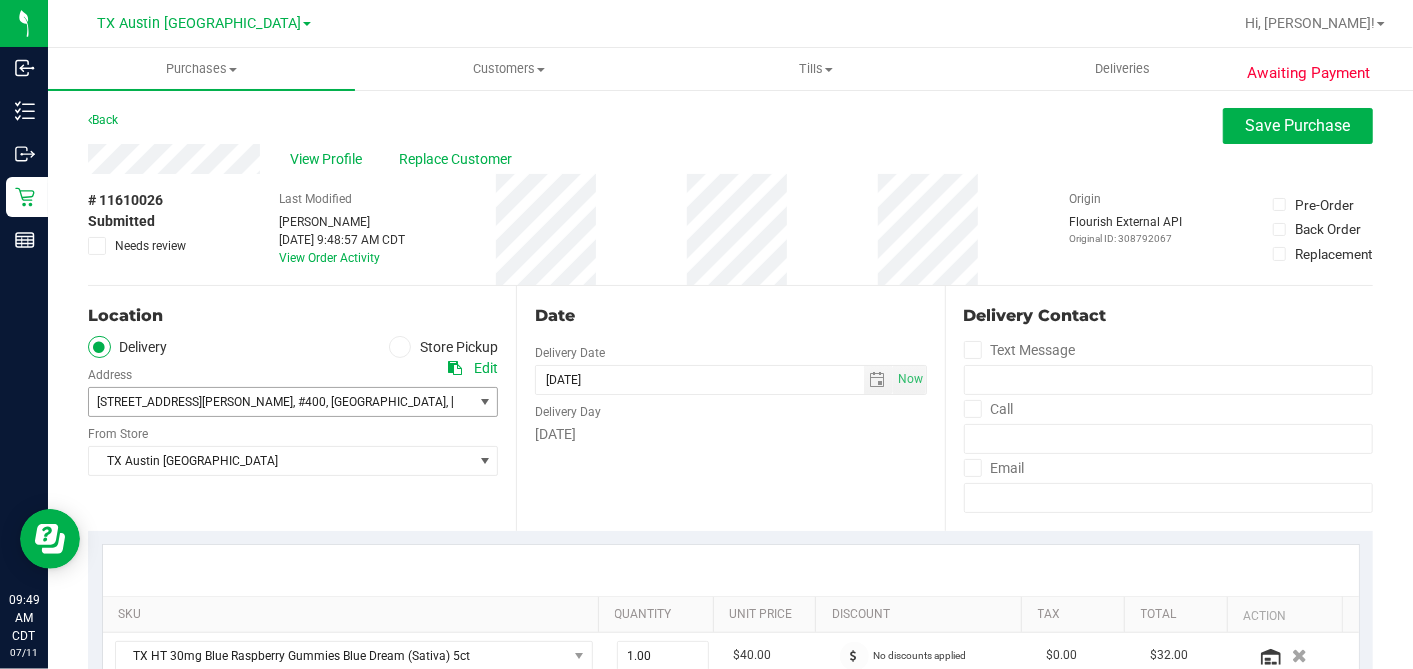 click on ", #400" at bounding box center (309, 402) 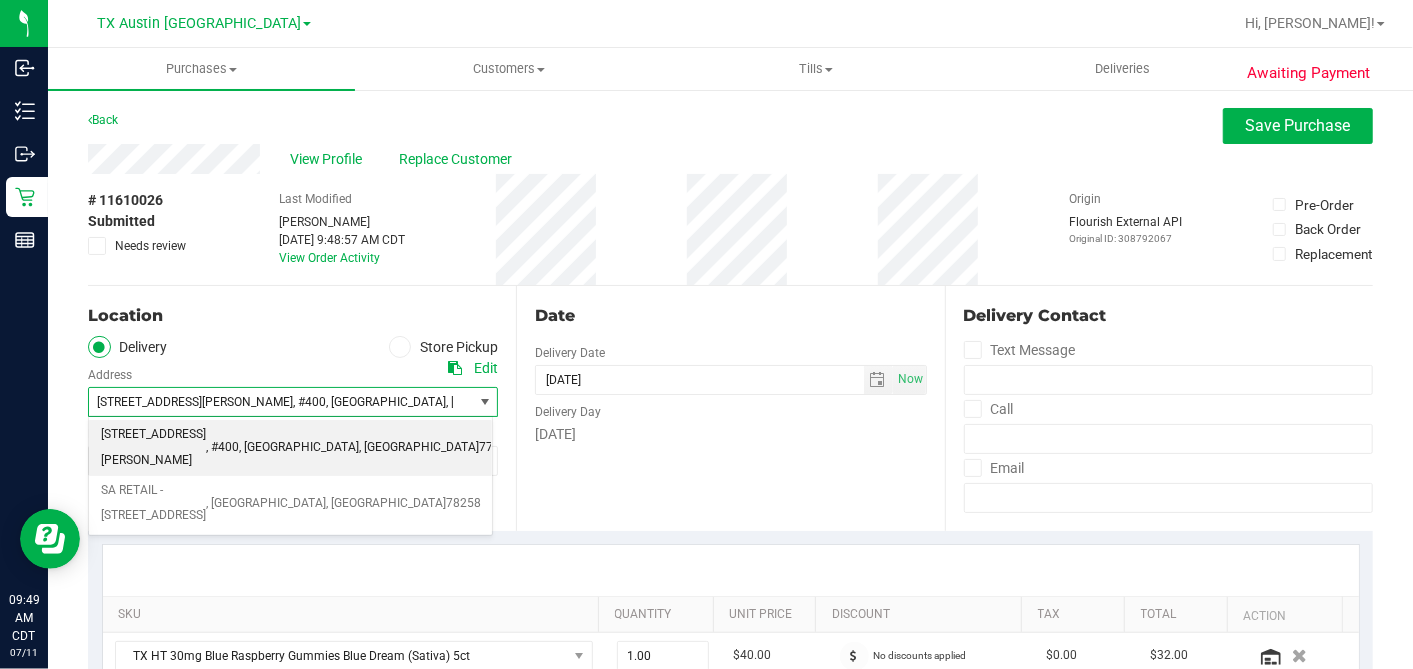 click on "9432 Katy Fwy
, #400
, Houston
, TX
77055
Select address 9432 Katy Fwy SA RETAIL - 18720 STONE OAK PKWY" at bounding box center (293, 387) 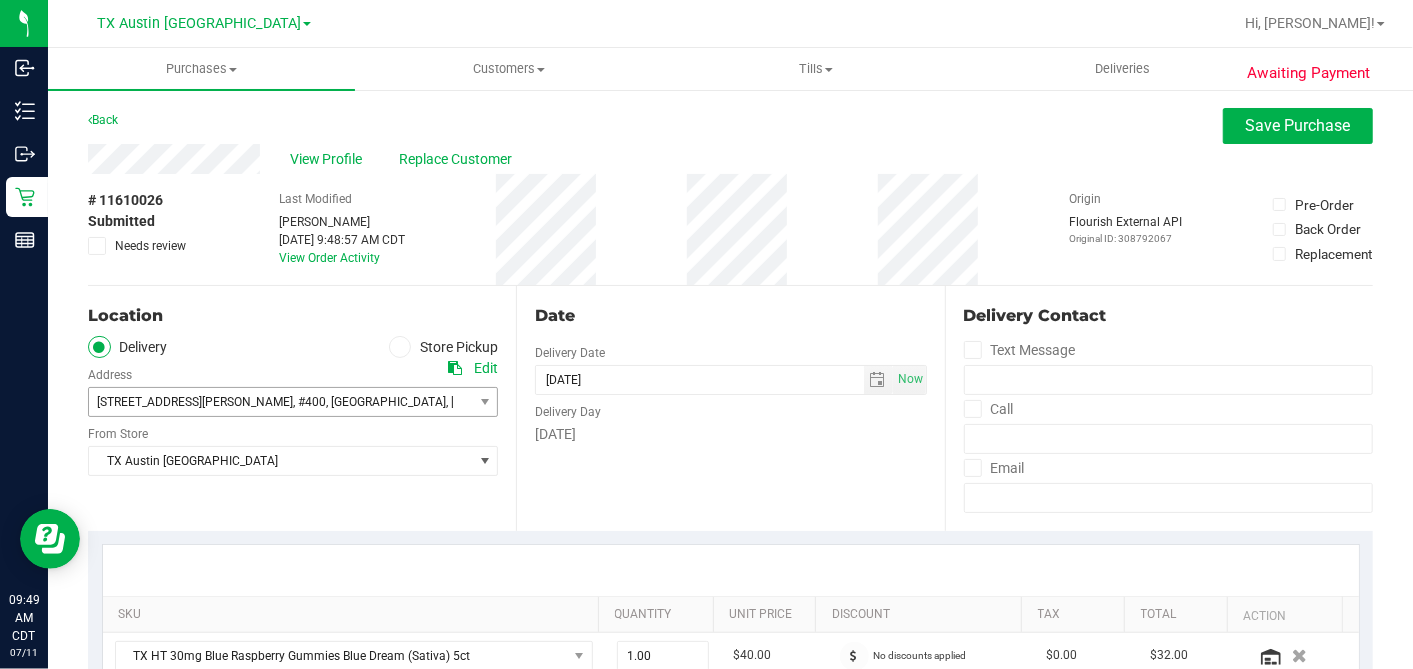 click on "Date
Delivery Date
07/14/2025
Now
07/14/2025 02:00 PM
Now
Delivery Day
Monday" at bounding box center (730, 408) 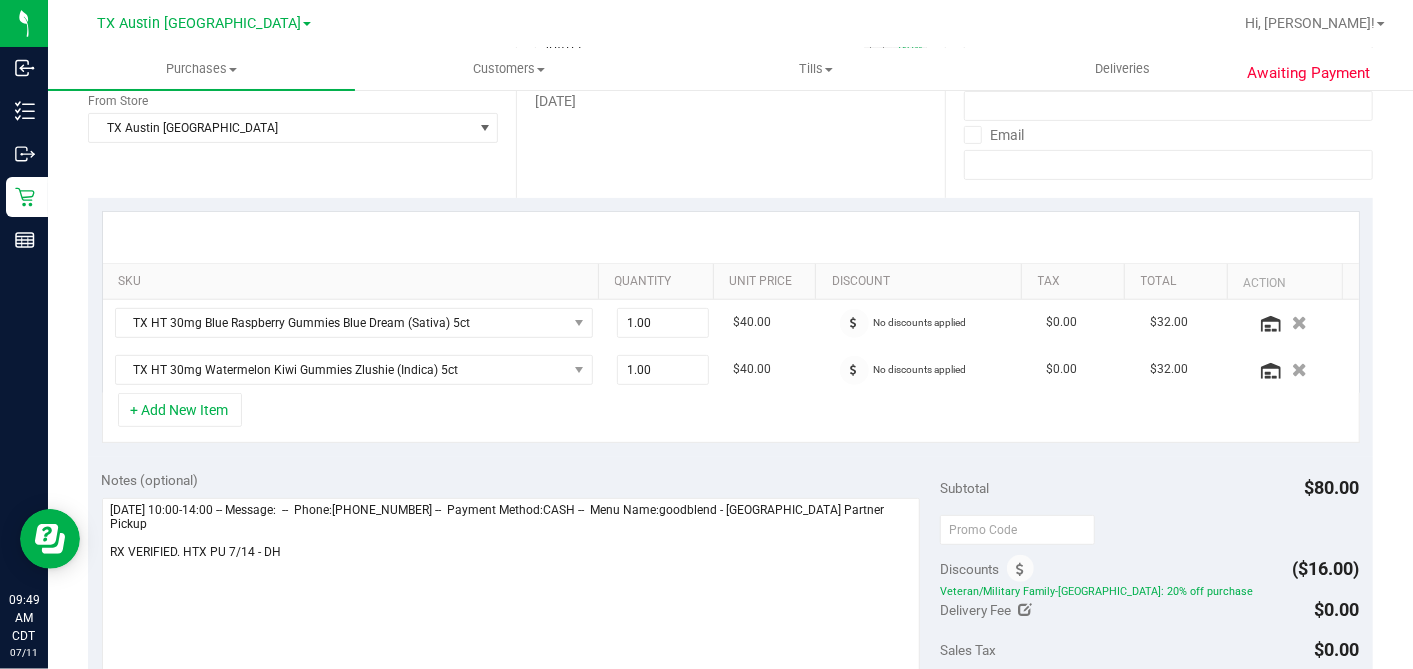 scroll, scrollTop: 0, scrollLeft: 0, axis: both 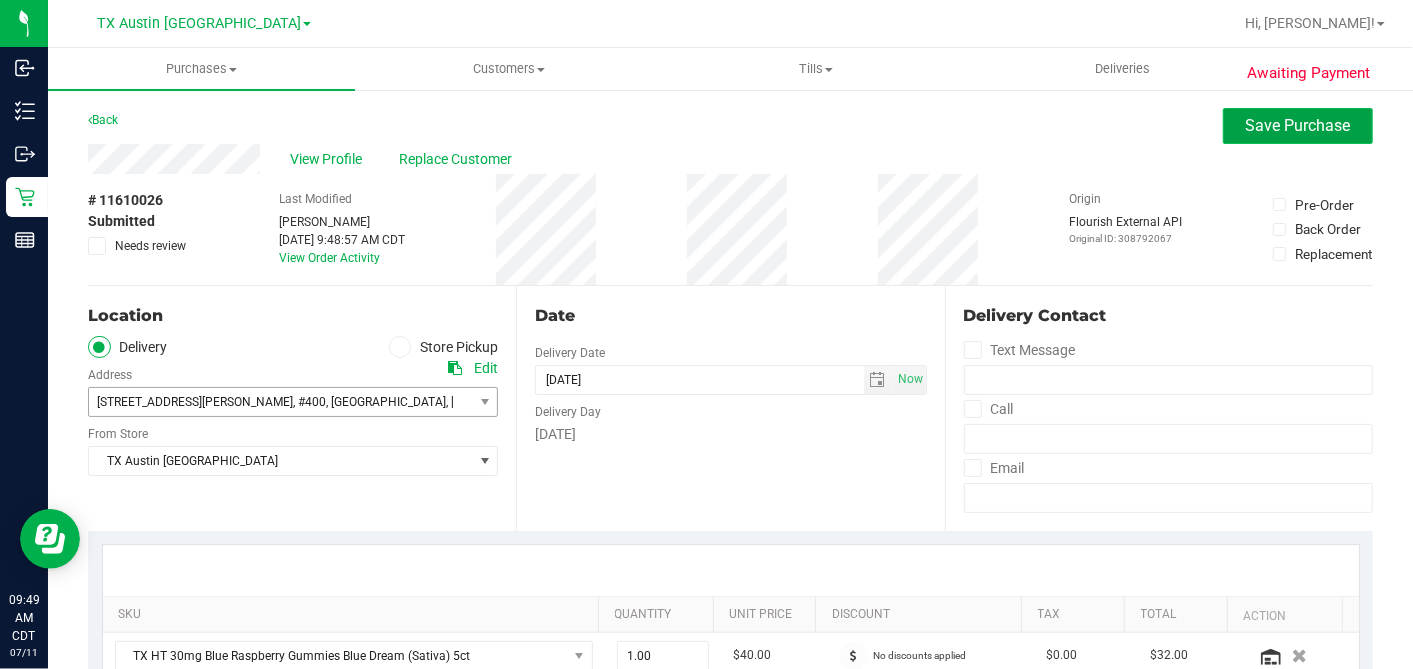 click on "Save Purchase" at bounding box center [1298, 126] 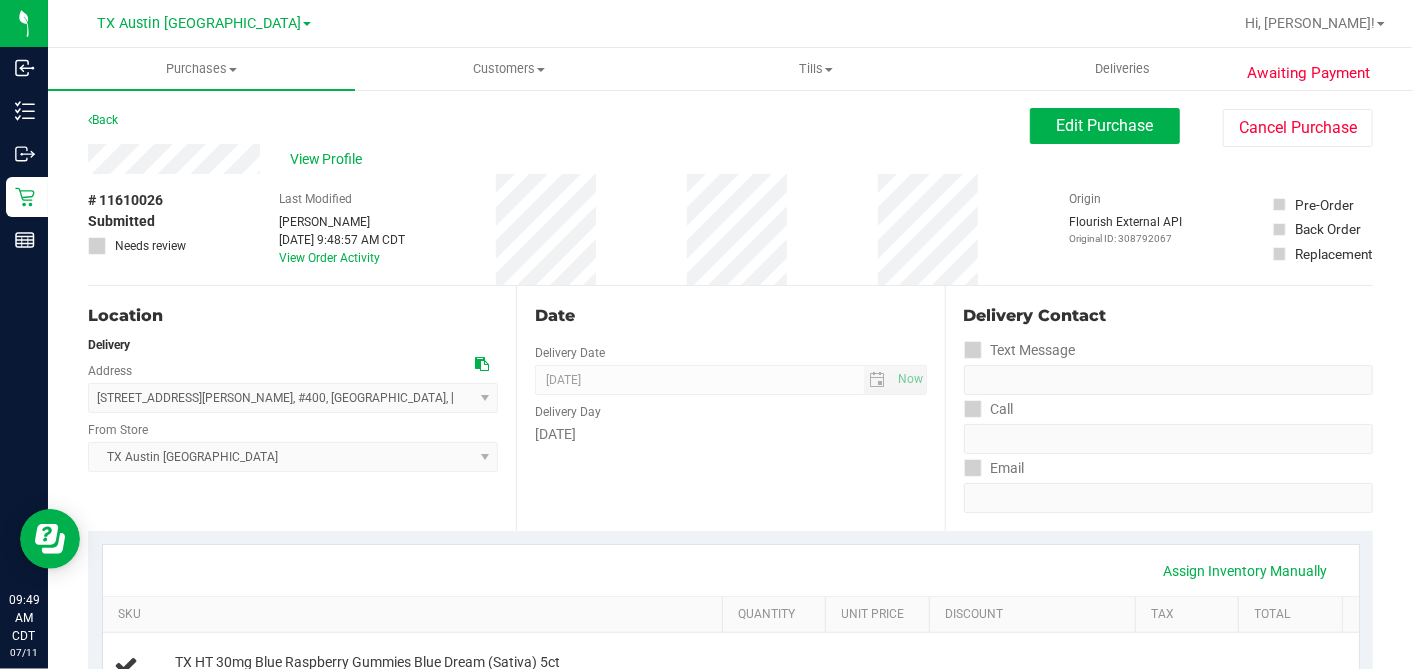 click on "View Profile" at bounding box center [330, 159] 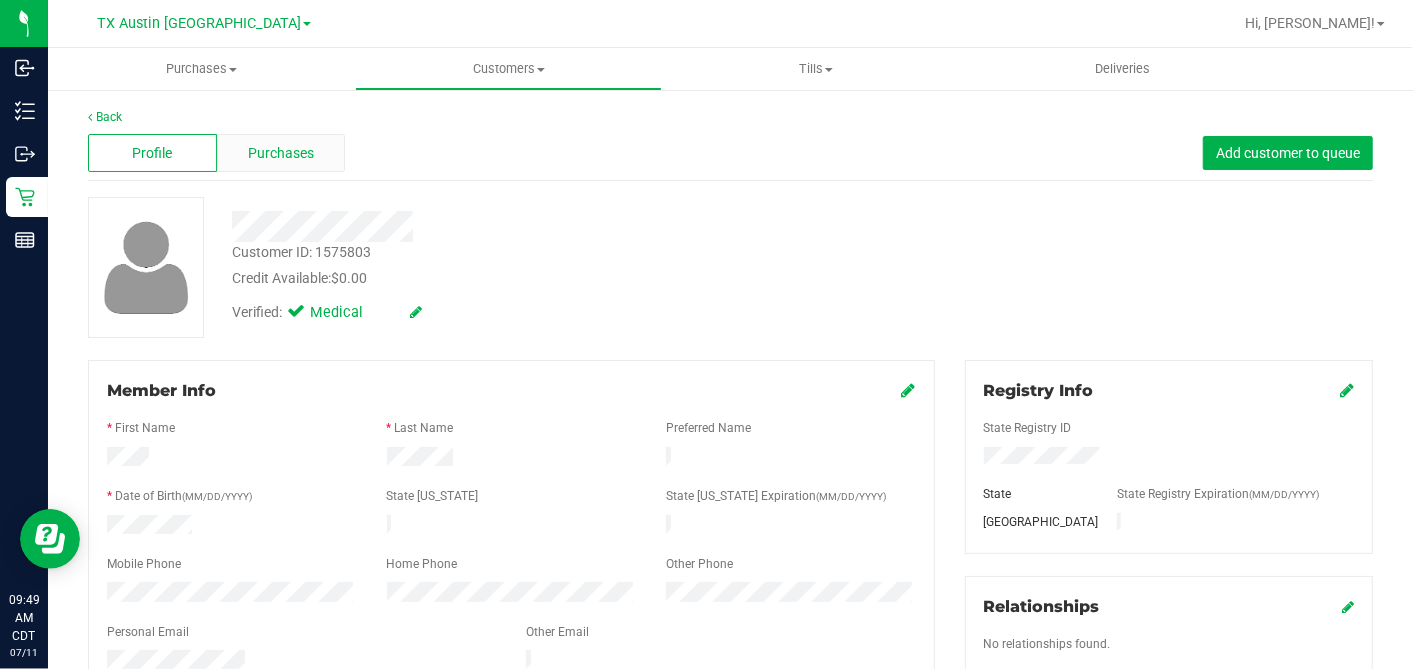 click on "Purchases" at bounding box center [281, 153] 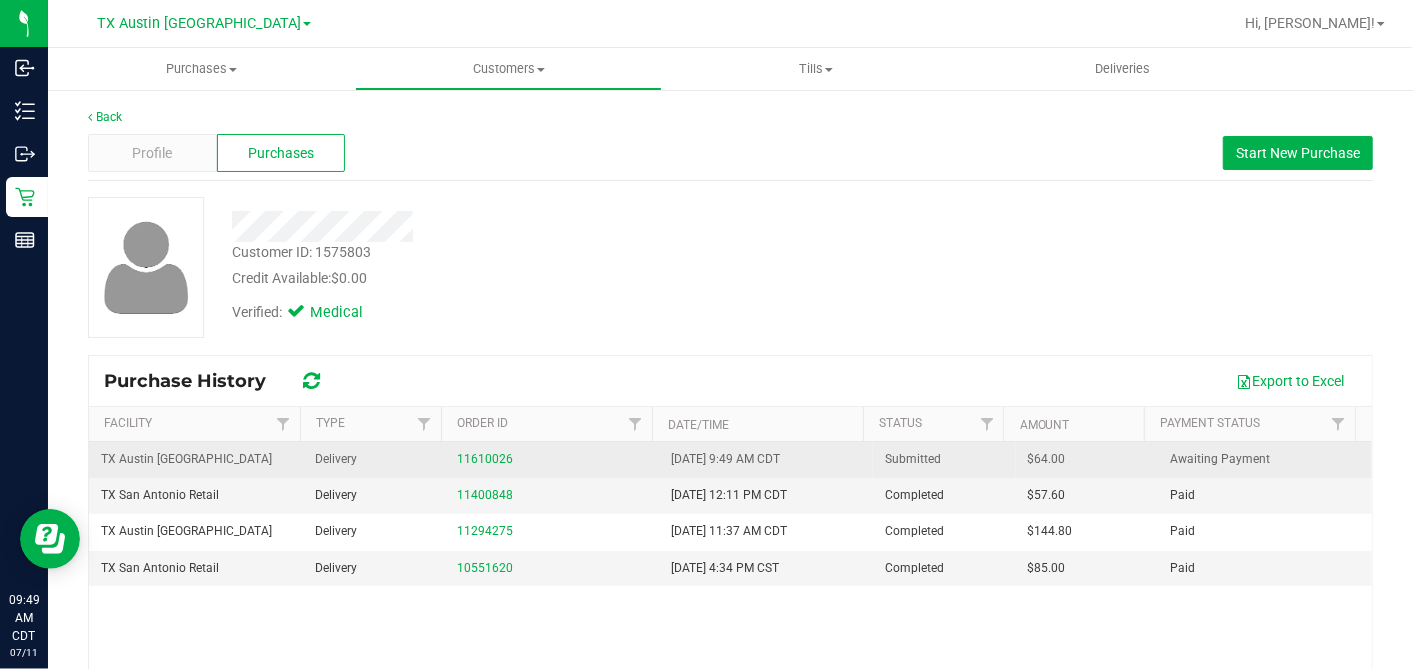 click on "$64.00" at bounding box center (1047, 459) 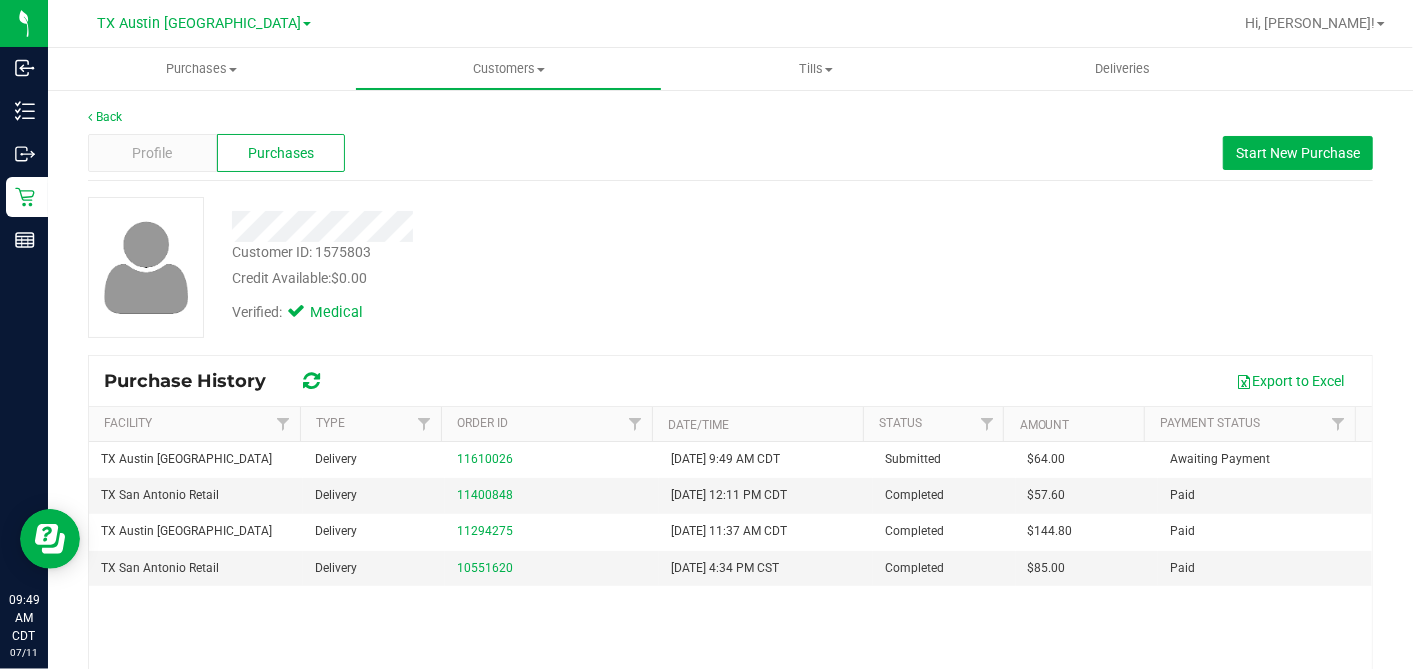 copy on "64.00" 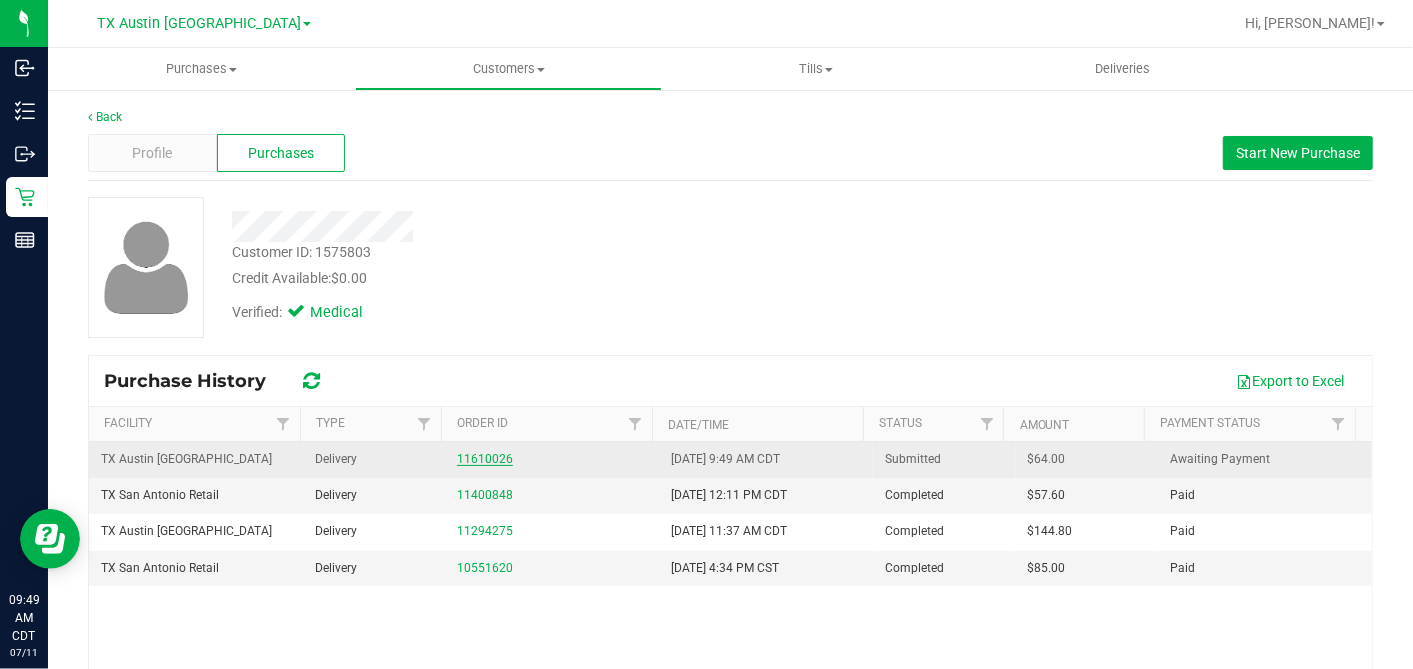 click on "11610026" at bounding box center [485, 459] 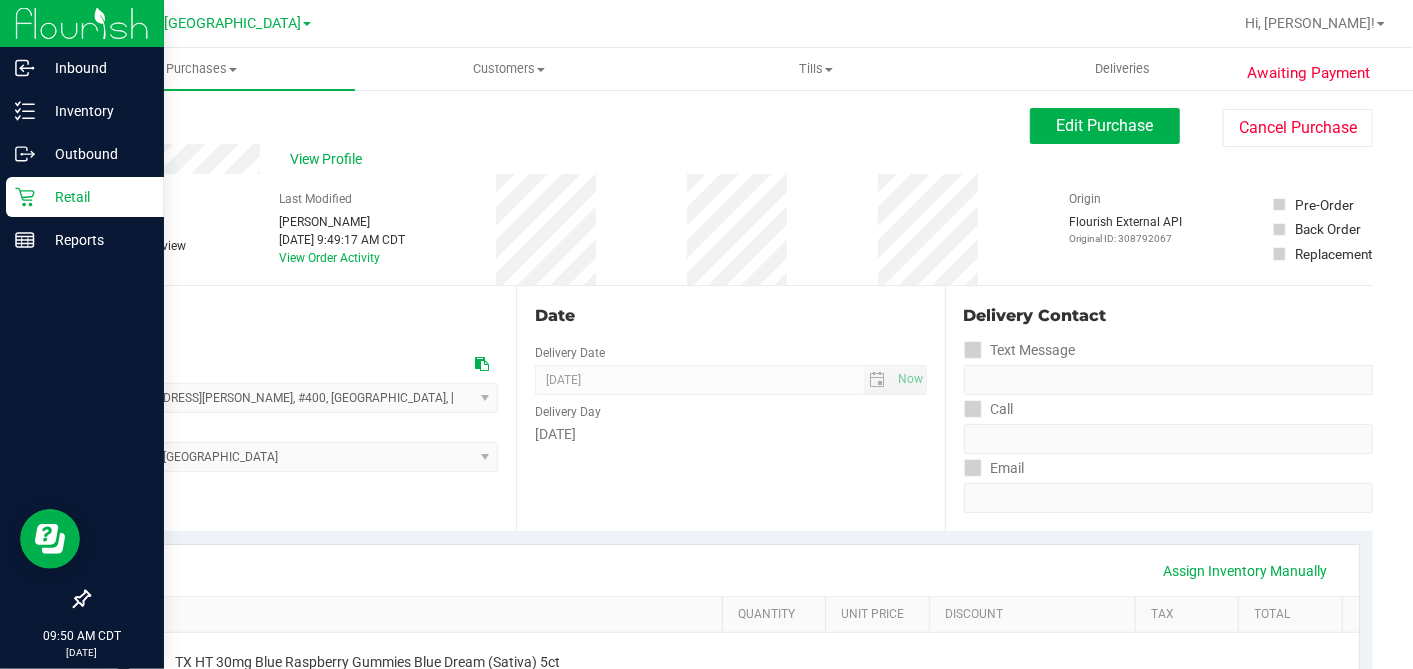 click on "Retail" at bounding box center (95, 197) 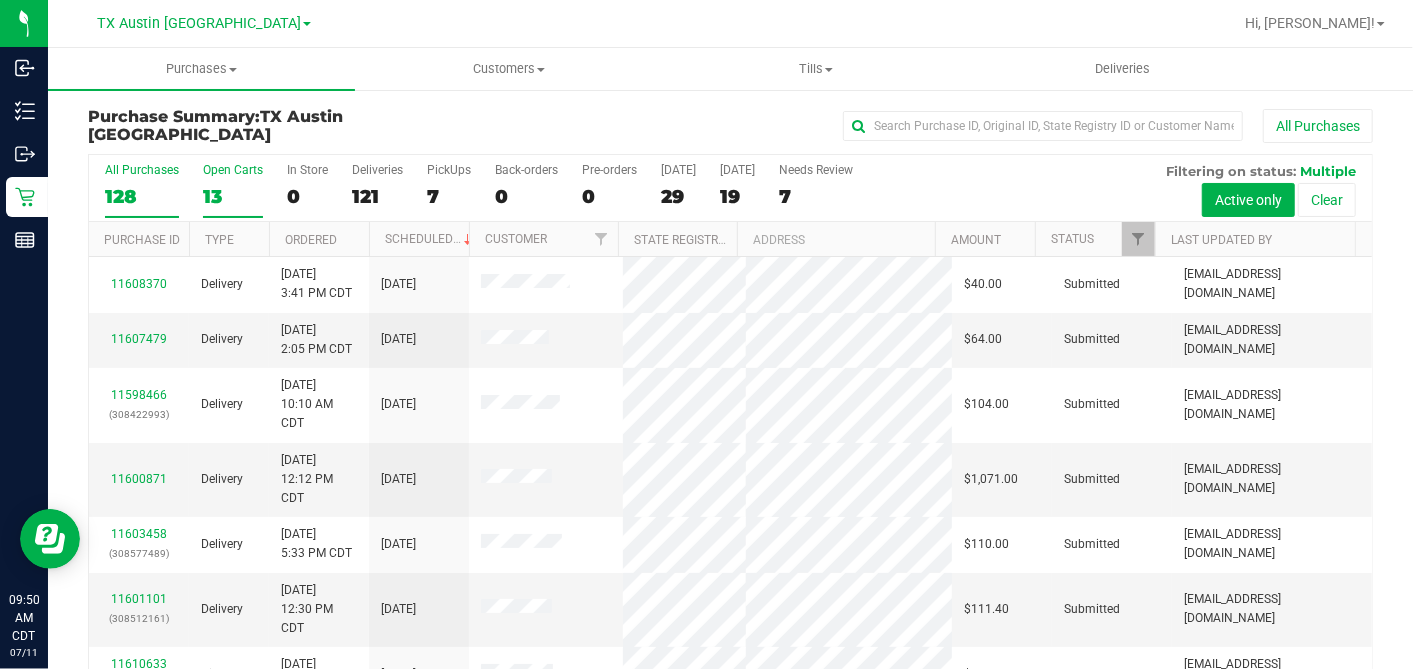click on "13" at bounding box center [233, 196] 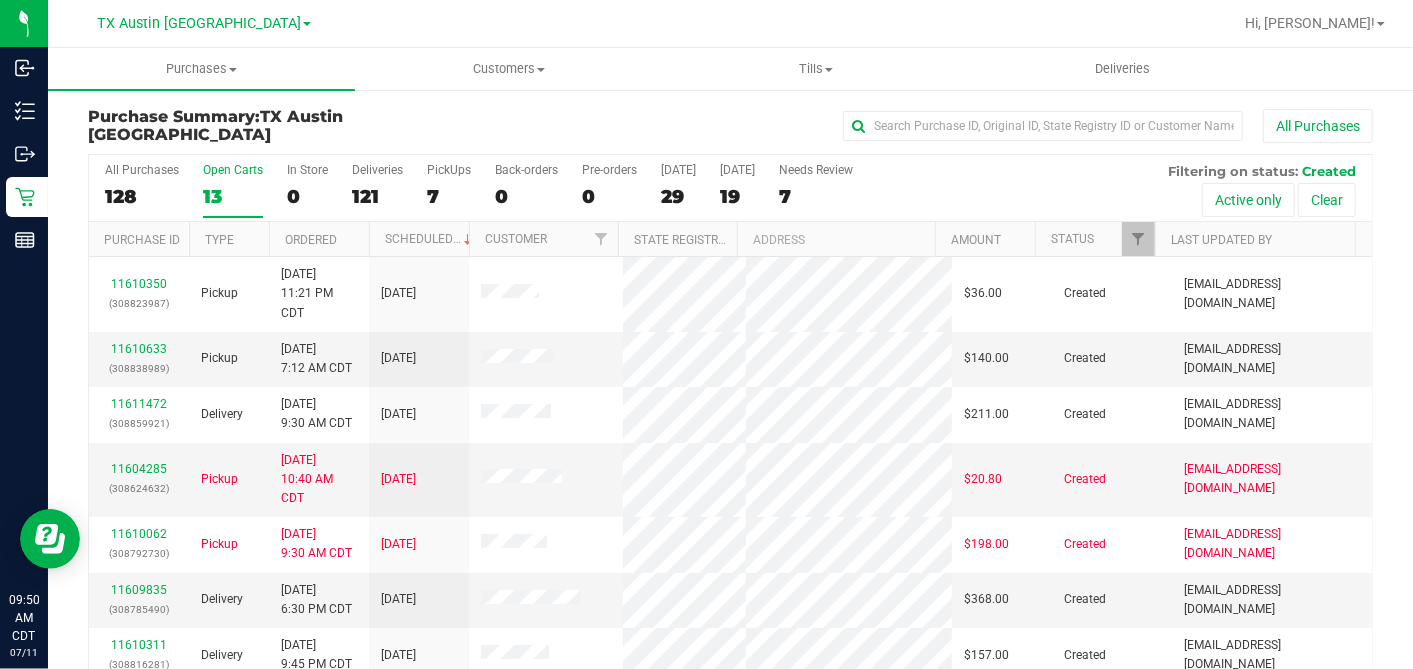 click on "Ordered" at bounding box center (319, 239) 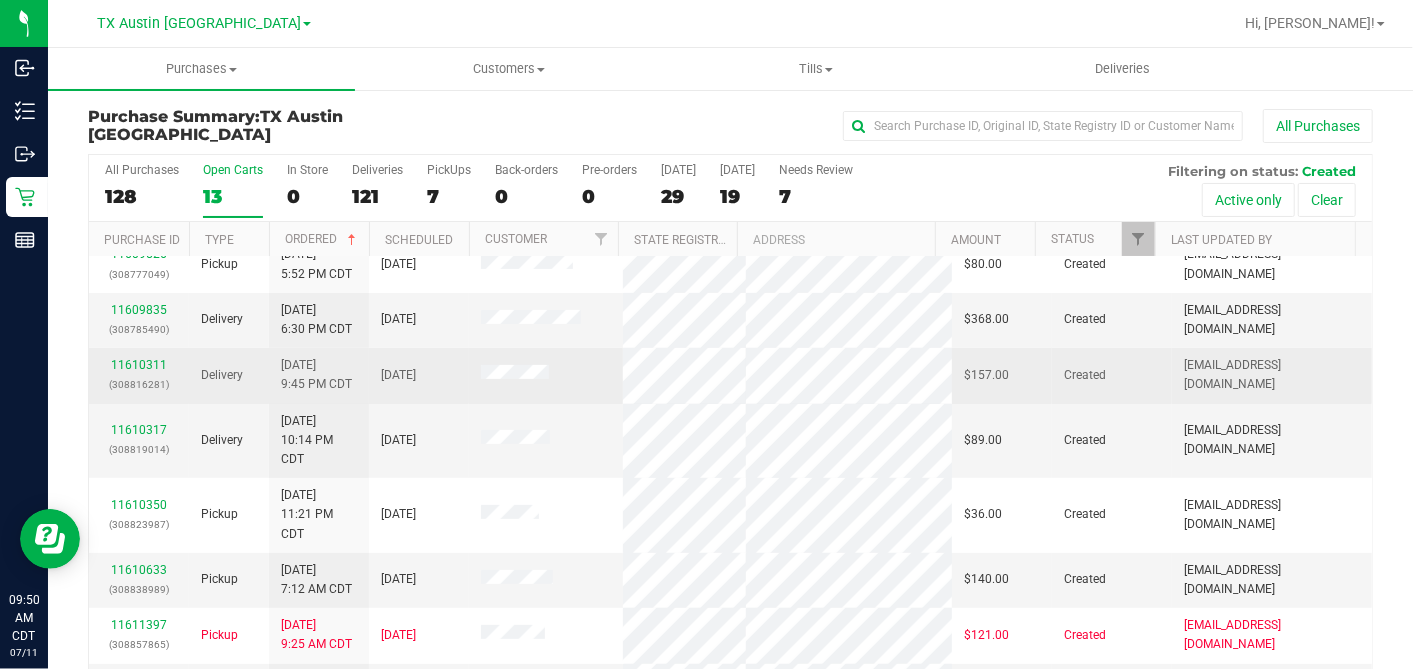 scroll, scrollTop: 333, scrollLeft: 0, axis: vertical 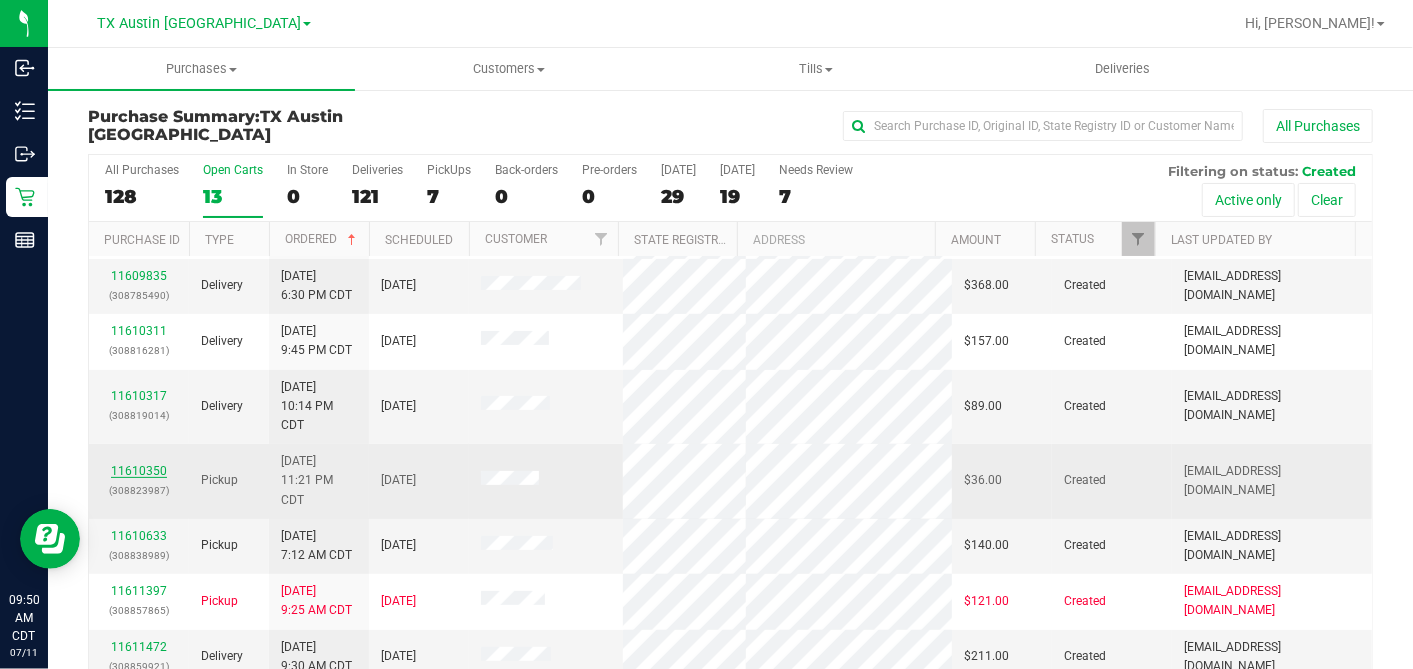 click on "11610350" at bounding box center (139, 471) 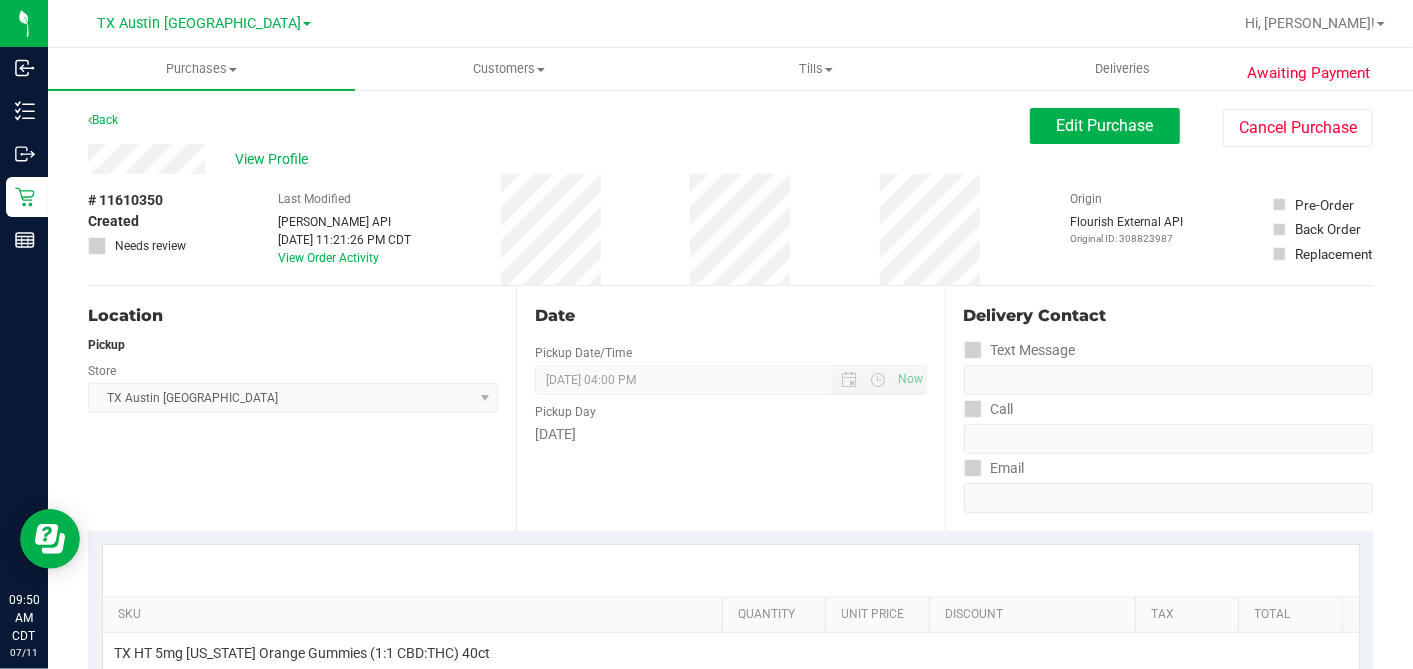 click on "Last Modified
Jane API
Jul 10, 2025 11:21:26 PM CDT
View Order Activity" at bounding box center [344, 229] 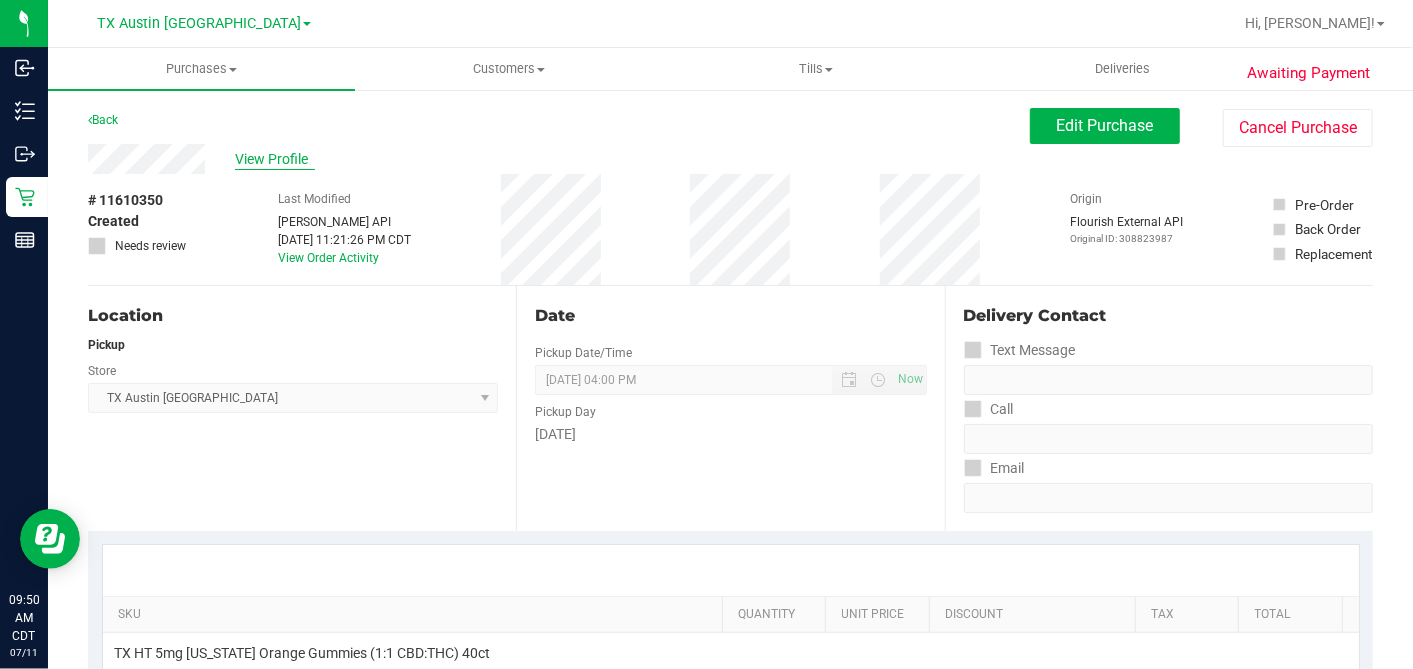click on "View Profile" at bounding box center [275, 159] 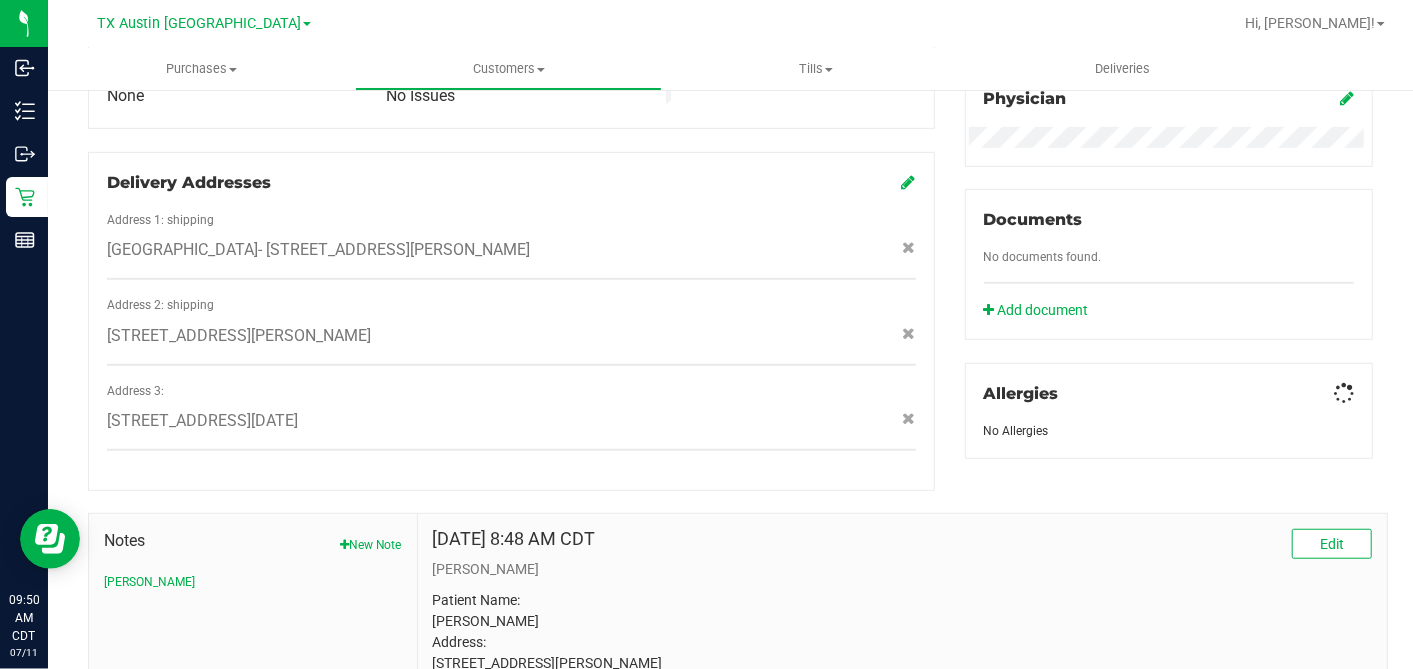 scroll, scrollTop: 777, scrollLeft: 0, axis: vertical 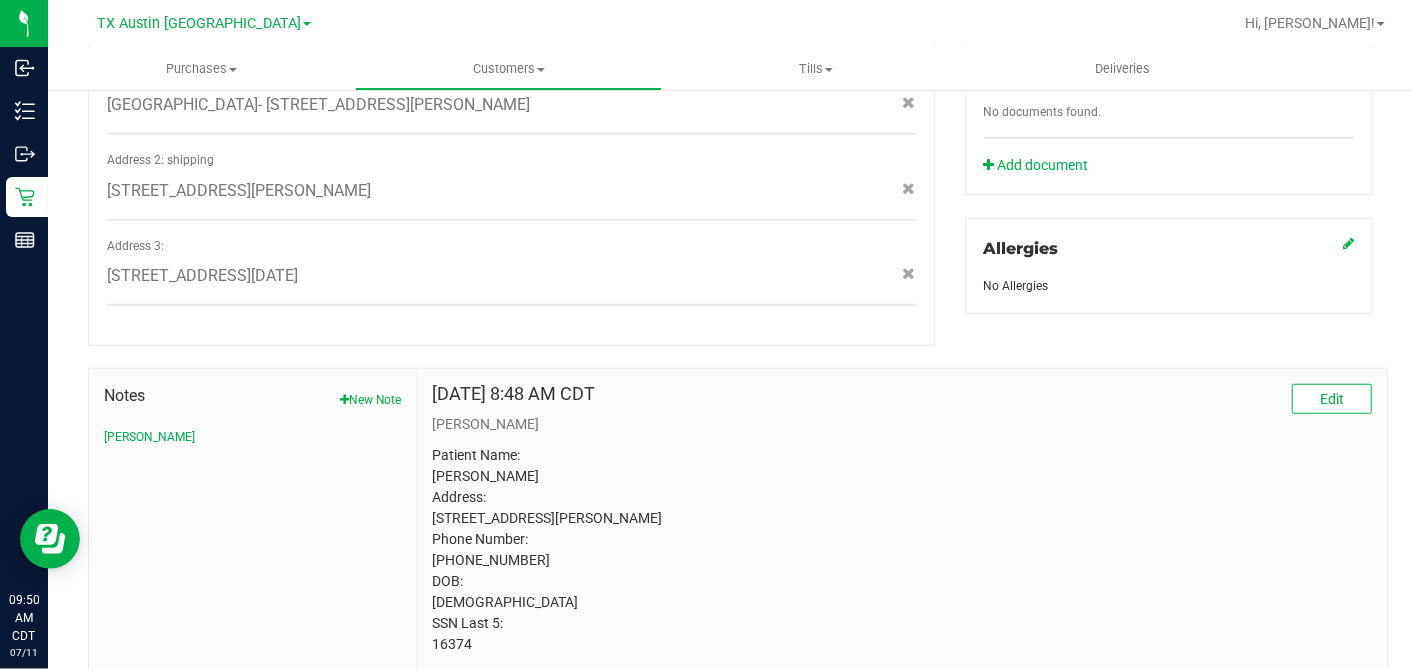 click on "Patient Name:
Erin Gower
Address:
4673 Ramirez St
Robstown, TX, 78380
Phone Number:
(210) 966-2003
DOB:
05/16/1992
SSN Last 5:
16374" at bounding box center (902, 550) 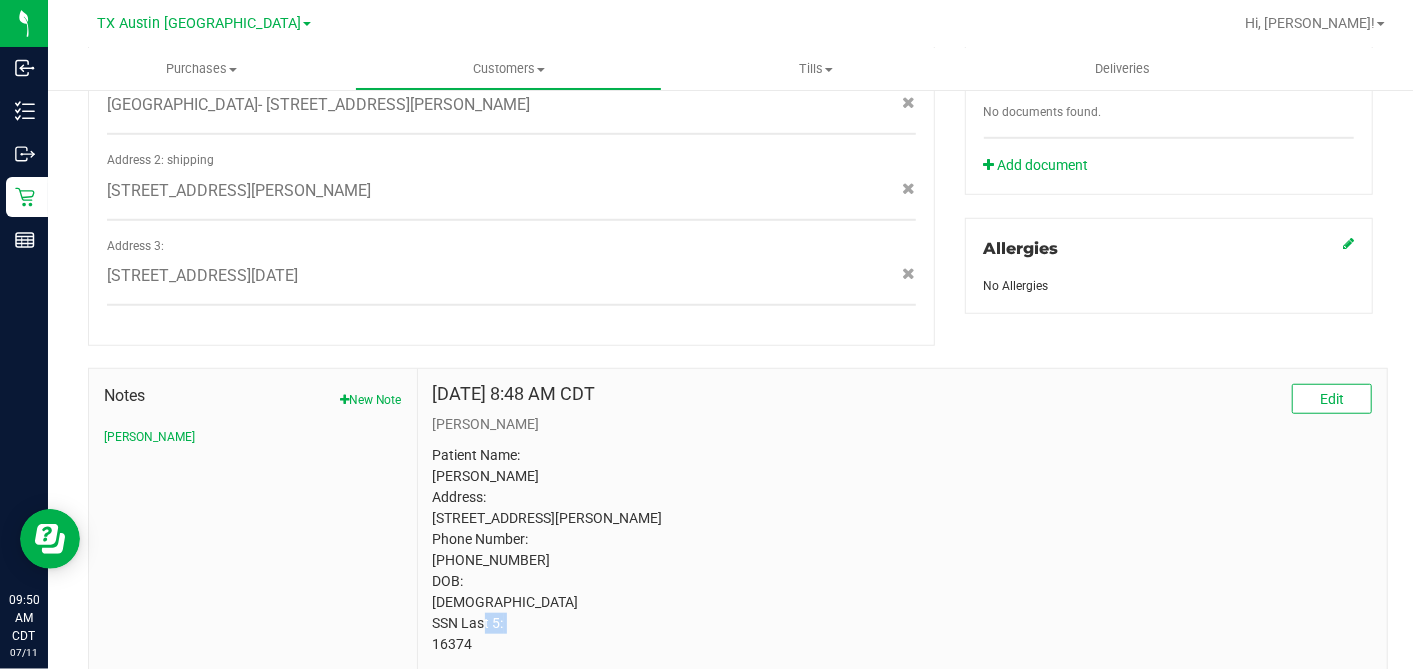 click on "Patient Name:
Erin Gower
Address:
4673 Ramirez St
Robstown, TX, 78380
Phone Number:
(210) 966-2003
DOB:
05/16/1992
SSN Last 5:
16374" at bounding box center [902, 550] 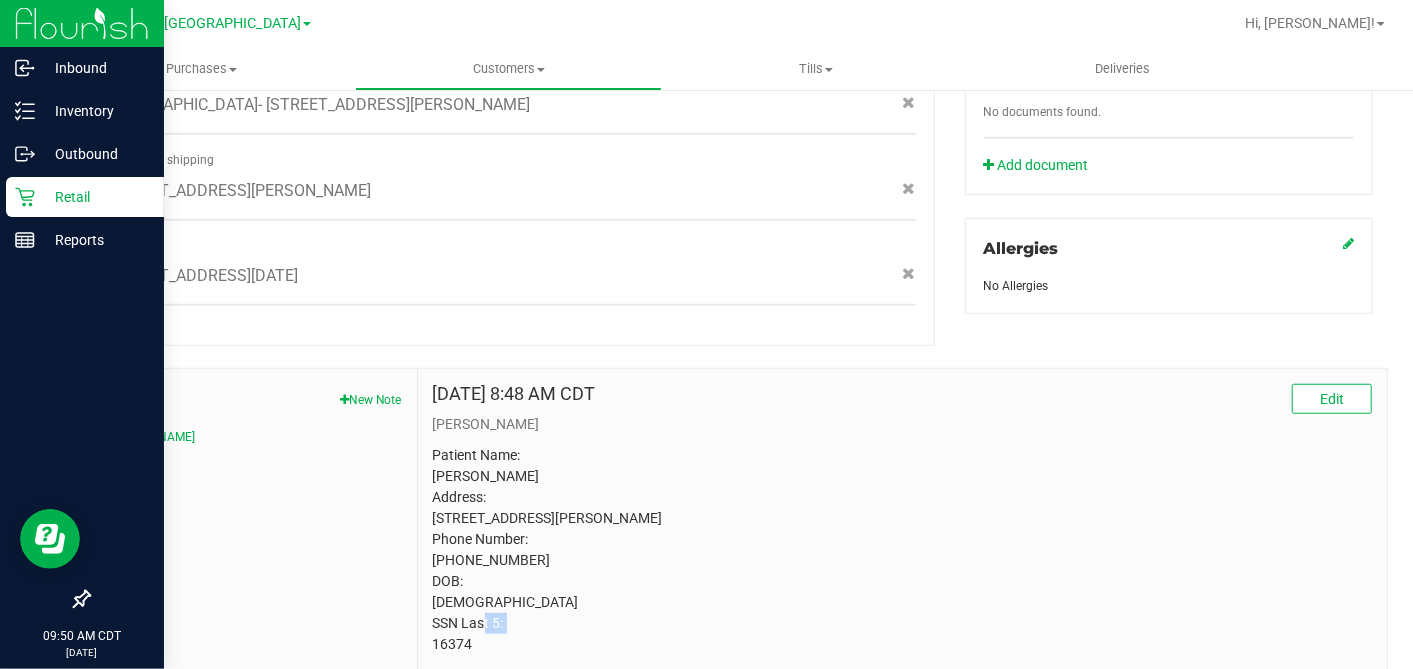 copy on "16374" 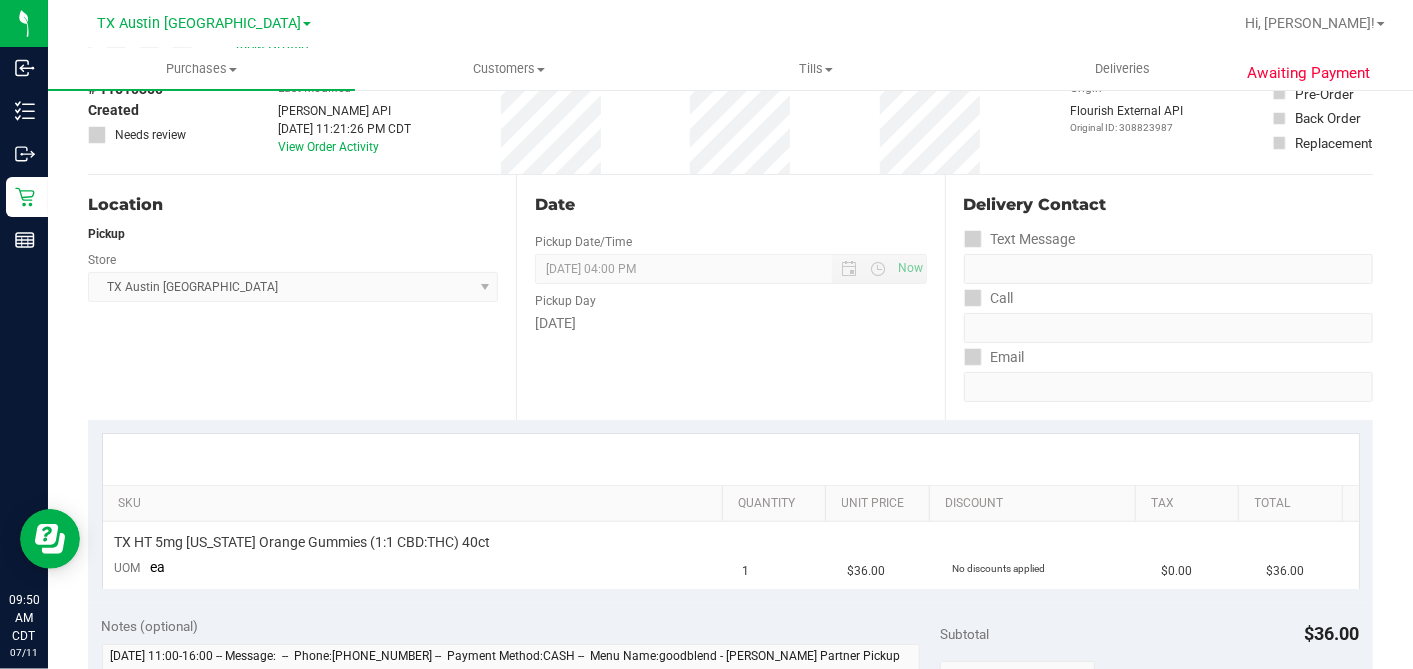 scroll, scrollTop: 0, scrollLeft: 0, axis: both 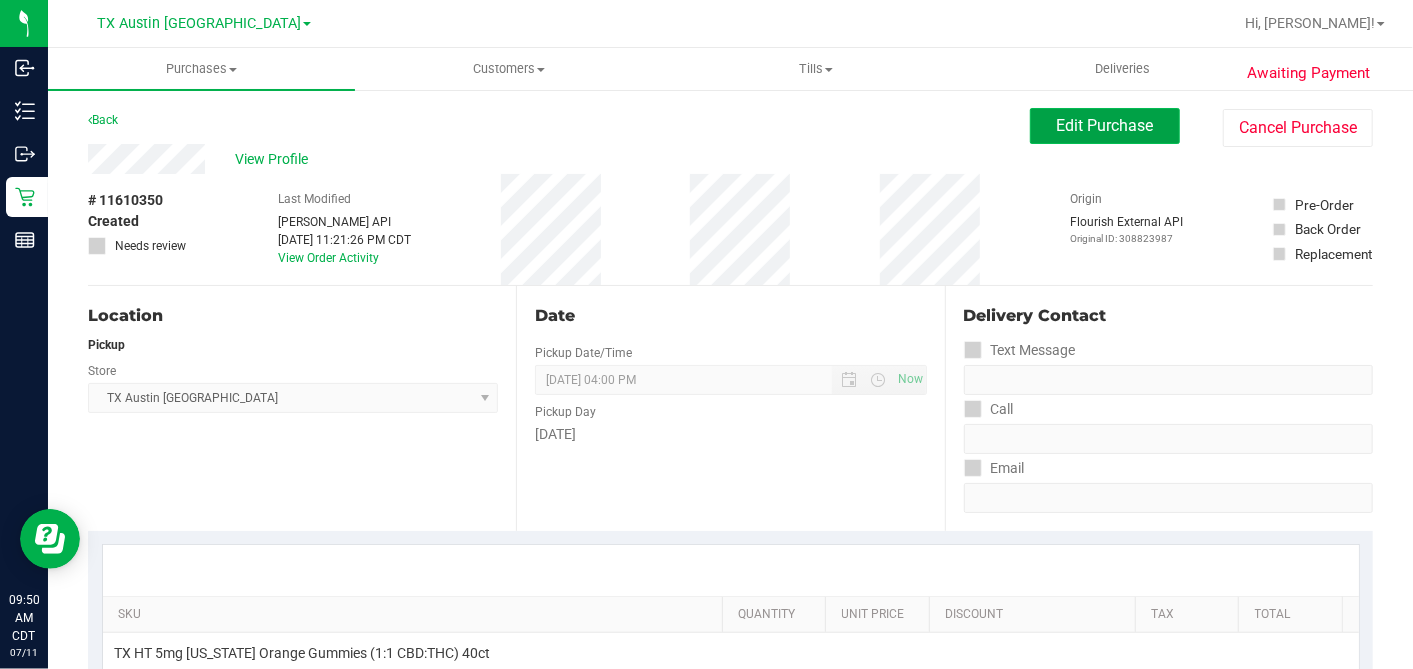 click on "Edit Purchase" at bounding box center [1105, 125] 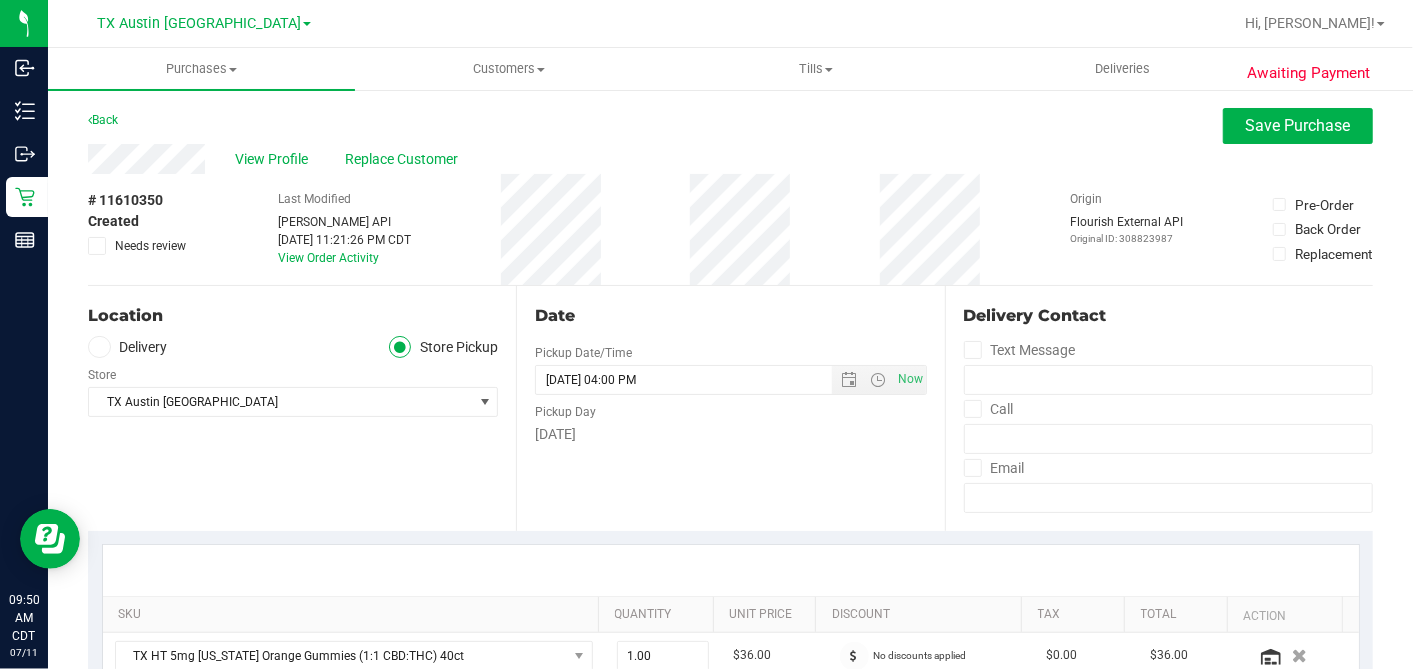click on "Delivery" at bounding box center [128, 347] 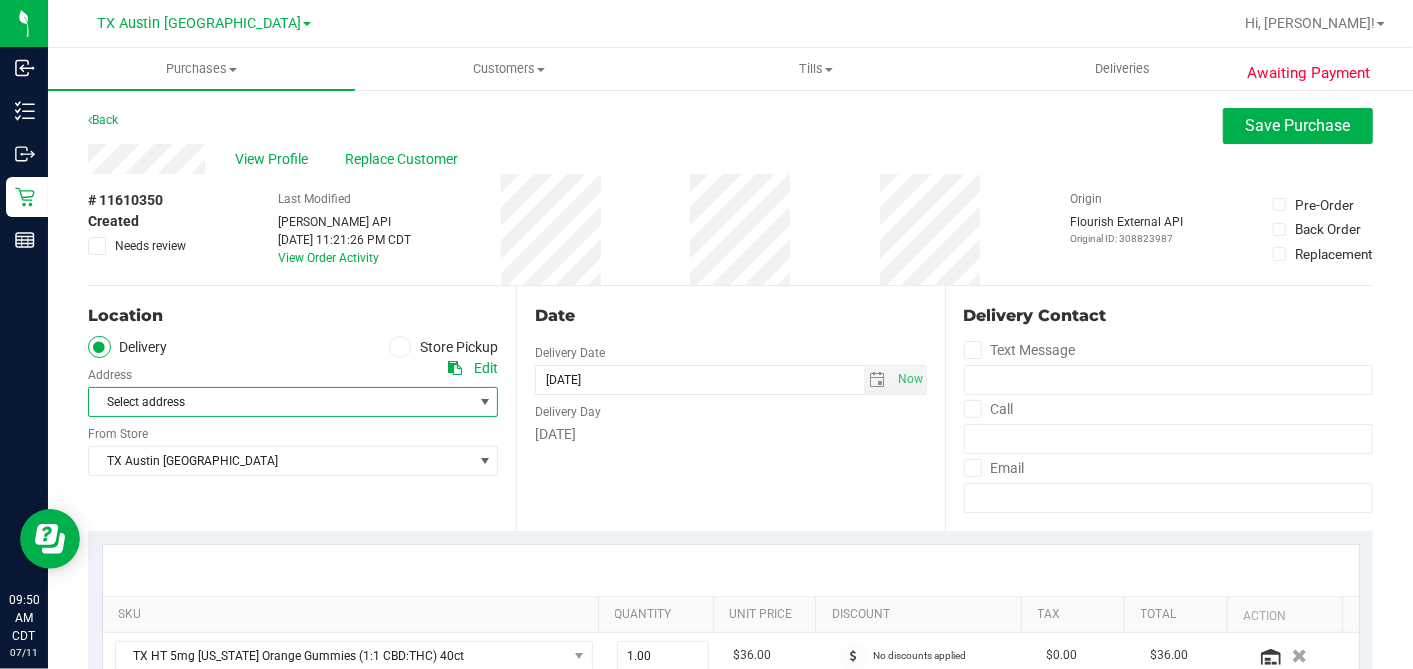 click on "Select address" at bounding box center (271, 402) 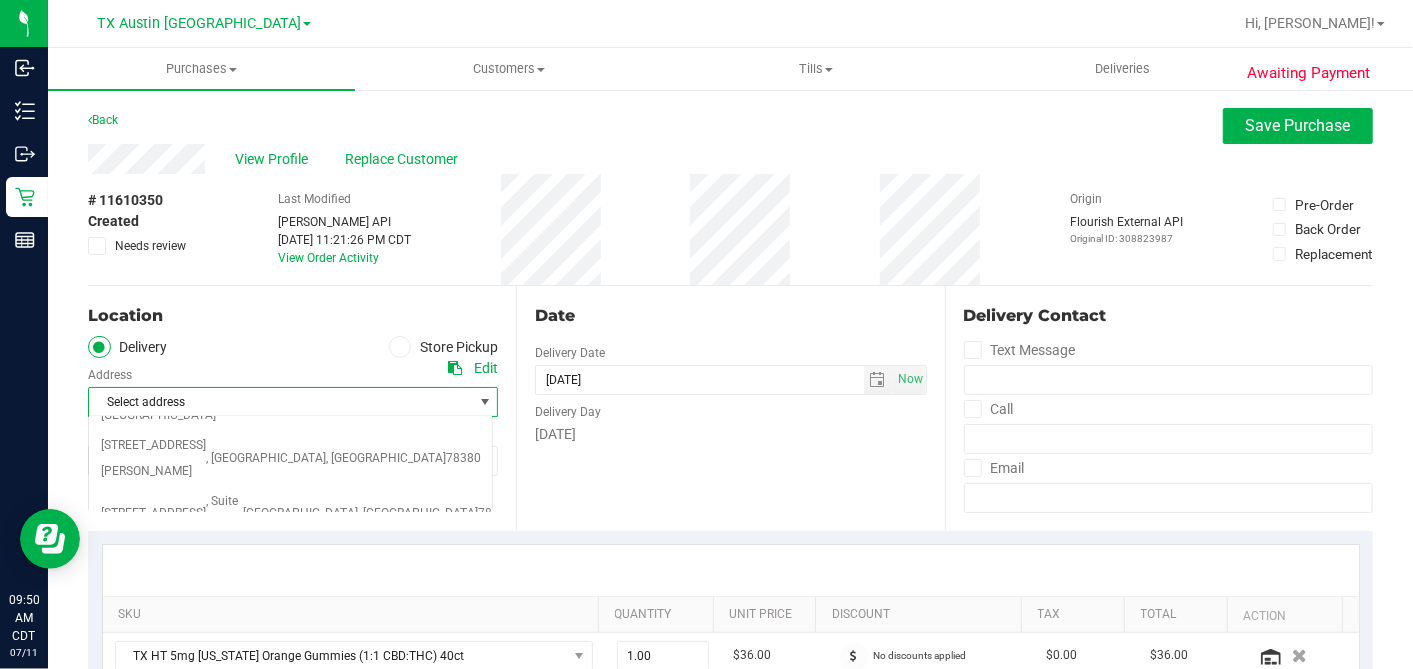 click on "Date
Delivery Date
07/17/2025
Now
07/17/2025 04:00 PM
Now
Delivery Day
Thursday" at bounding box center (730, 408) 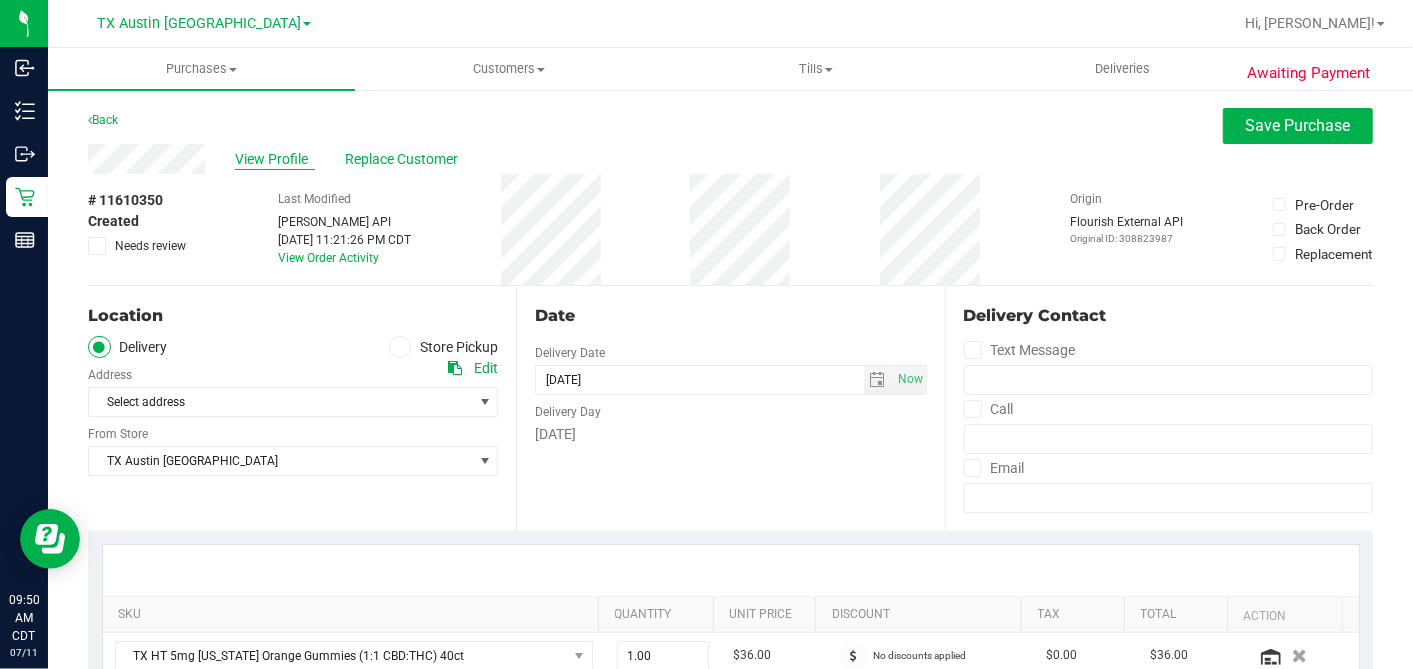 click on "View Profile" at bounding box center (275, 159) 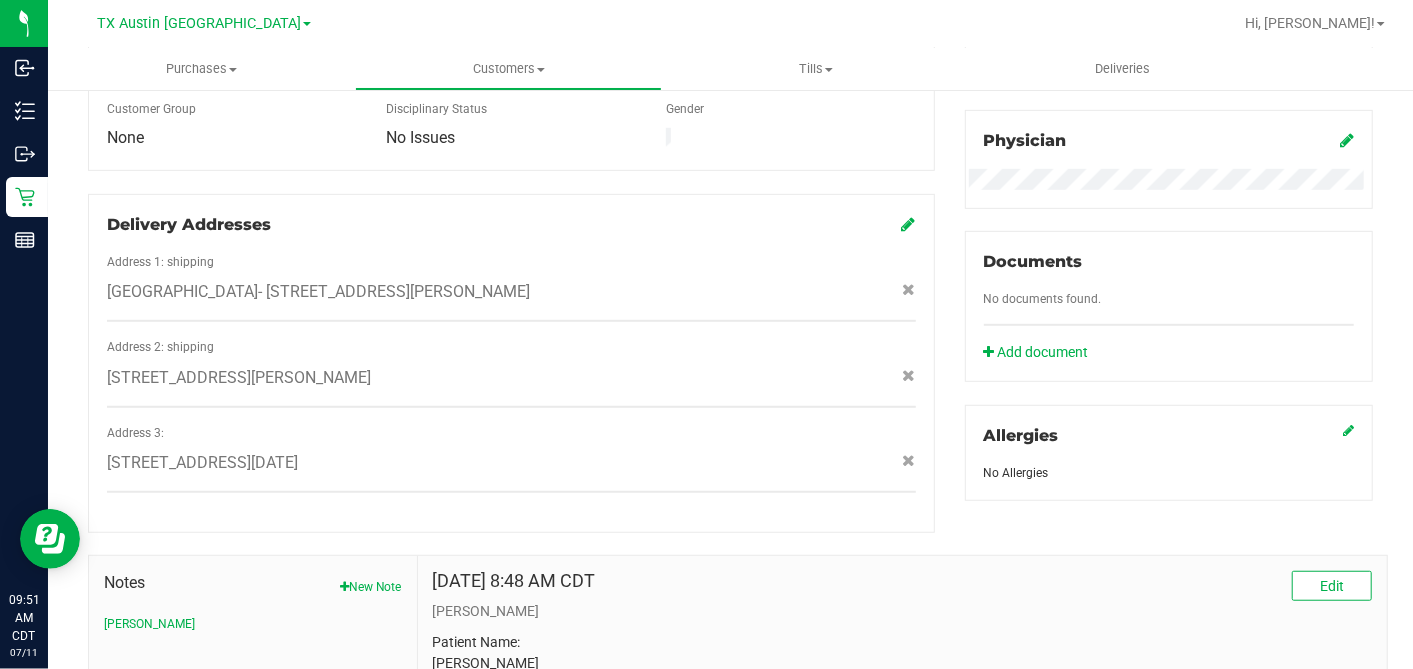 scroll, scrollTop: 555, scrollLeft: 0, axis: vertical 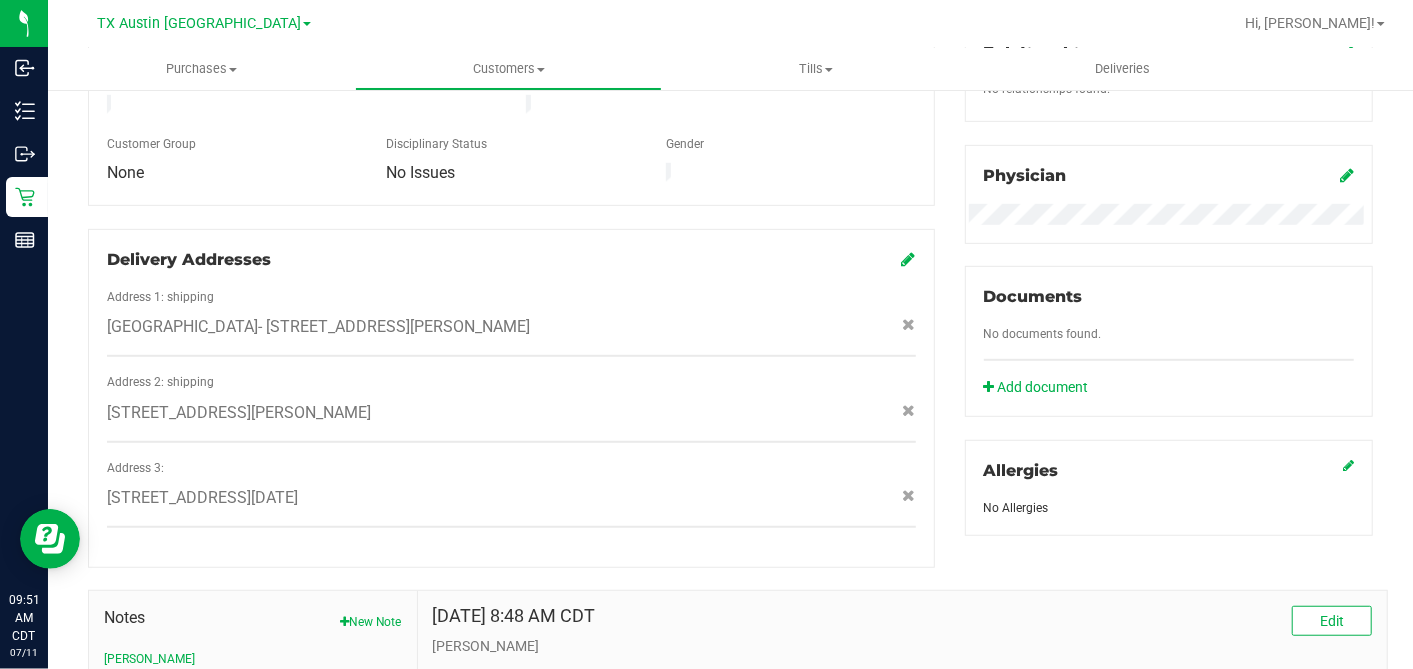 click 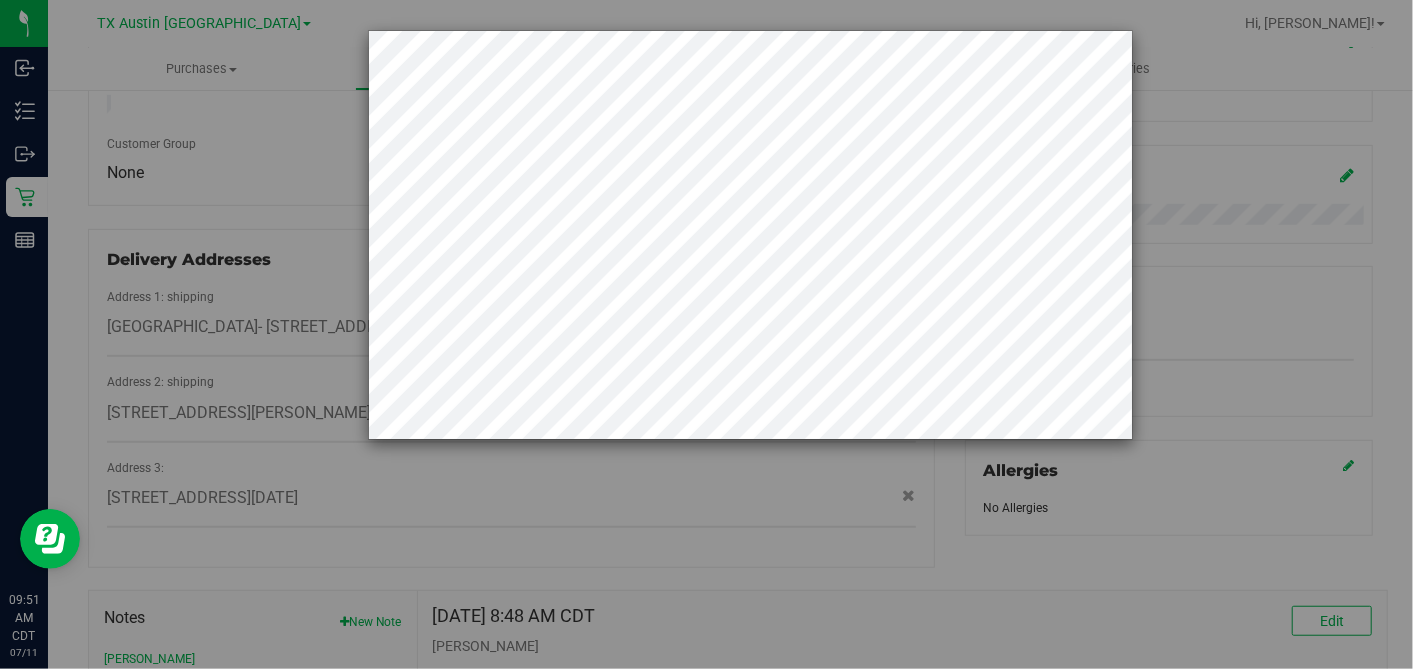 click on "Inbound Inventory Outbound Retail Reports 09:51 AM CDT 07/11/2025  07/11   TX Austin DC   TX Austin DC   TX Plano Retail   TX San Antonio Retail    TX South-Austin Retail   Hi, Dane!
Purchases
Summary of purchases
Fulfillment
All purchases
Customers" at bounding box center [706, 334] 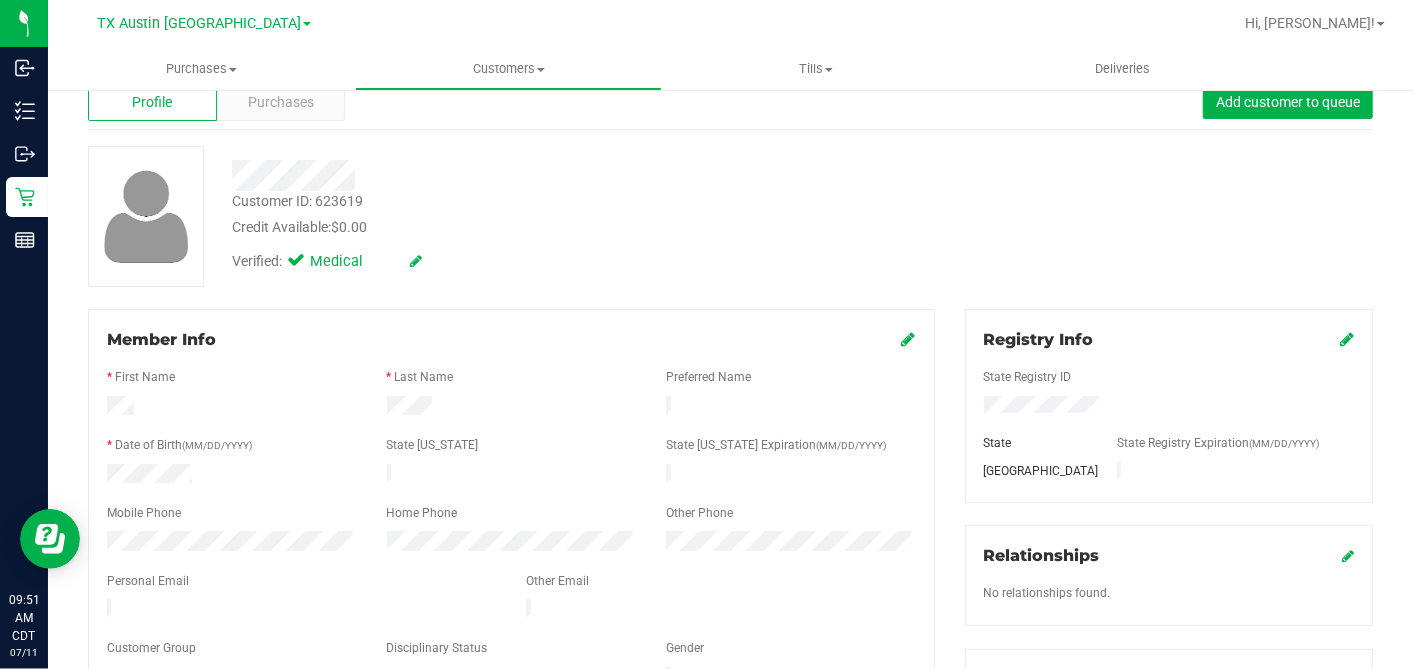 scroll, scrollTop: 0, scrollLeft: 0, axis: both 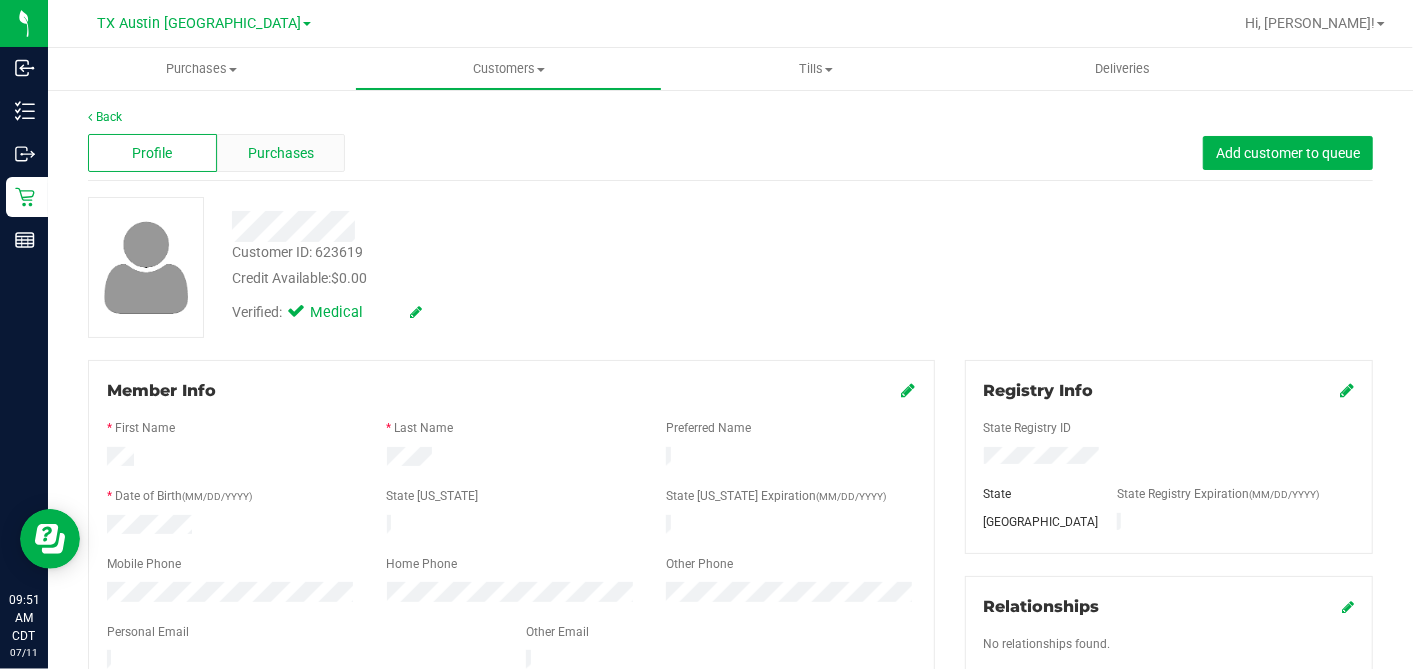 click on "Purchases" at bounding box center [281, 153] 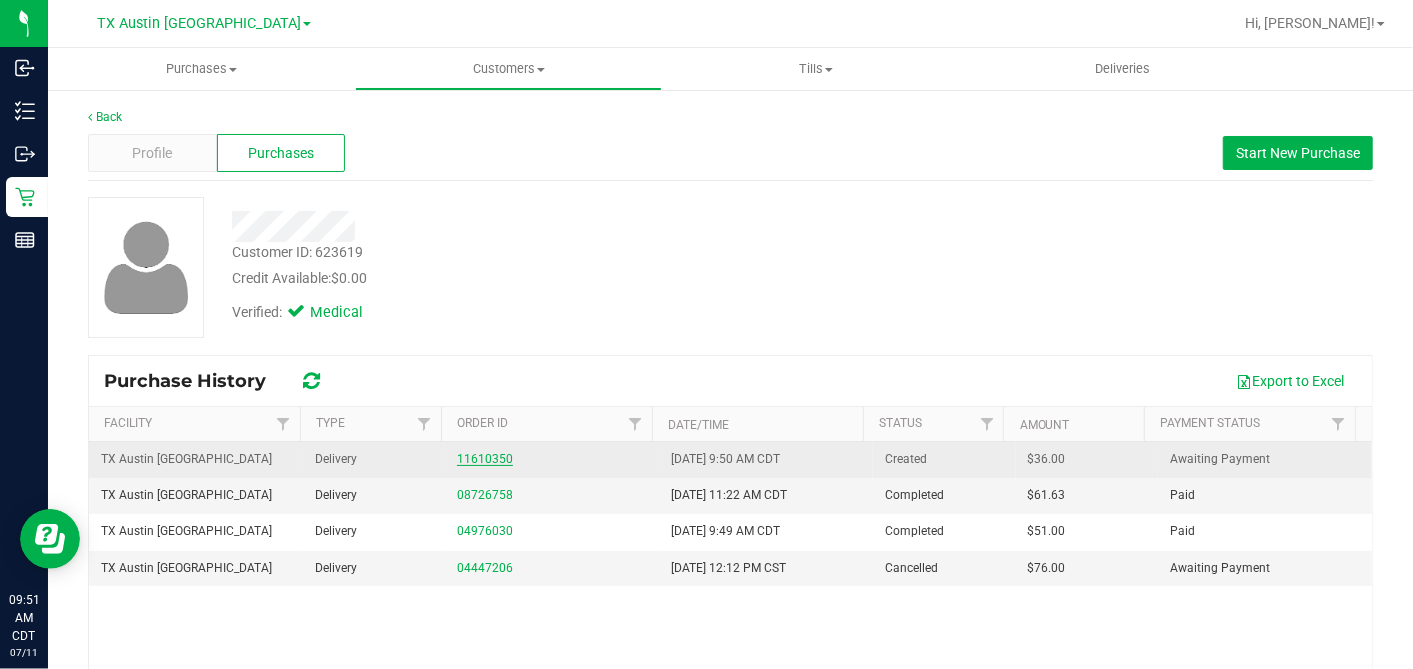 click on "11610350" at bounding box center (485, 459) 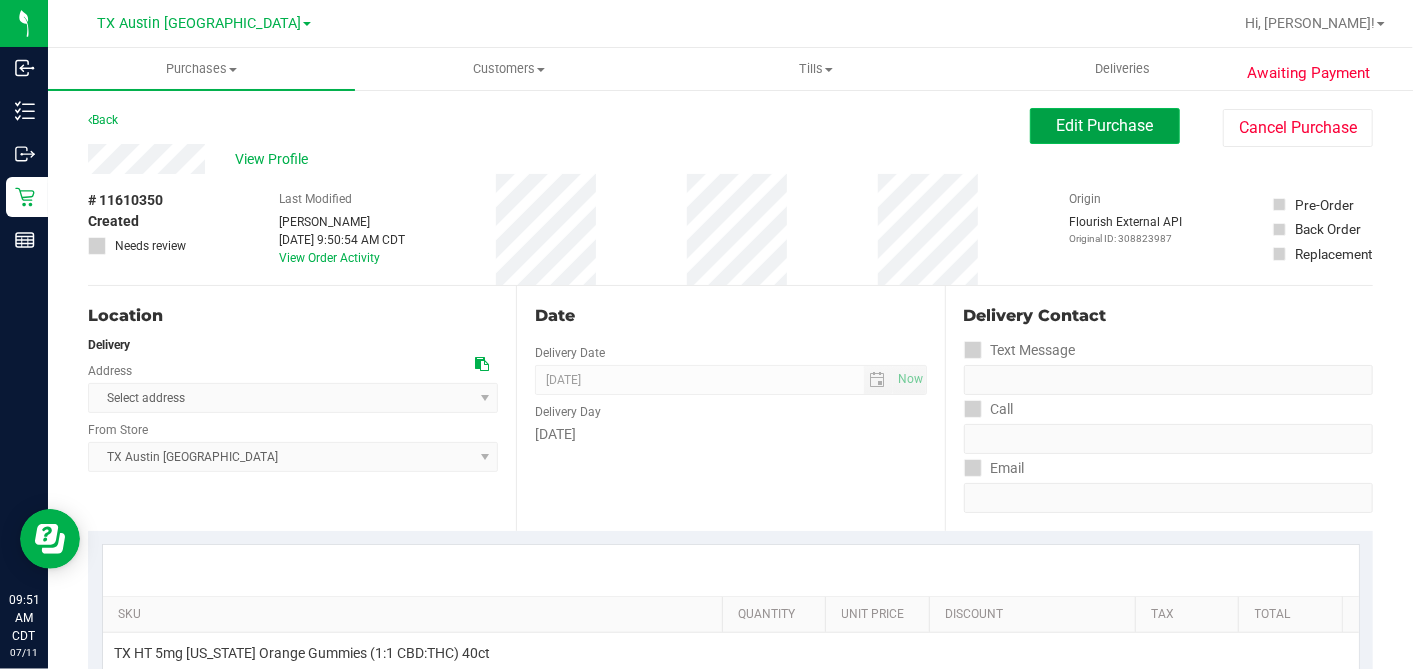 click on "Edit Purchase" at bounding box center (1105, 125) 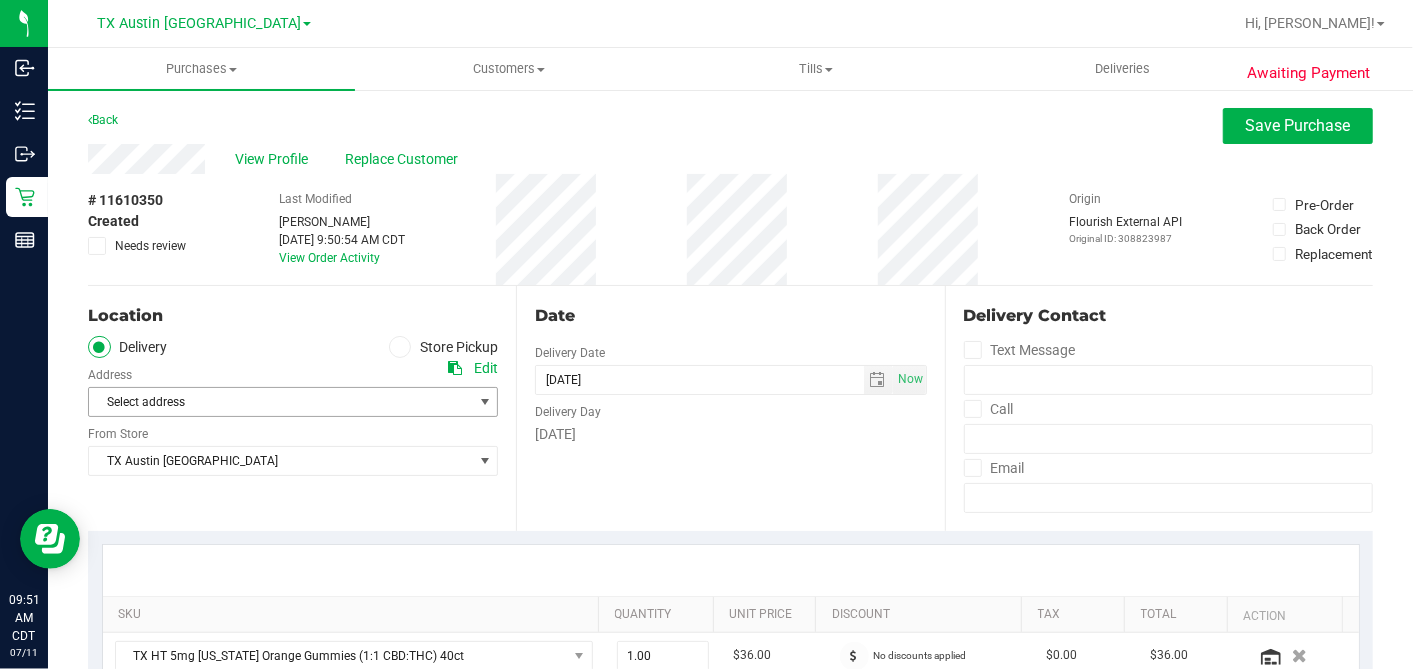 click on "Select address" at bounding box center (271, 402) 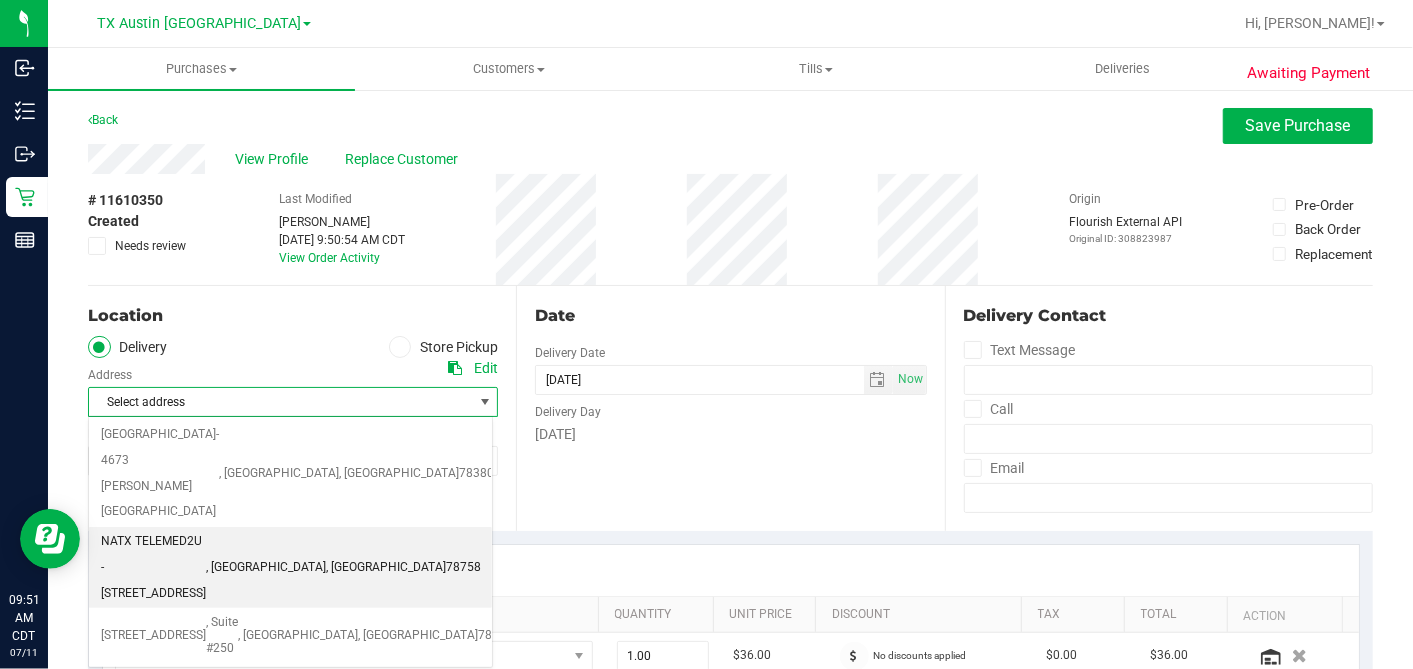 click on "NATX TELEMED2U - 2217 Park Bend Dr Suite 300" at bounding box center (153, 567) 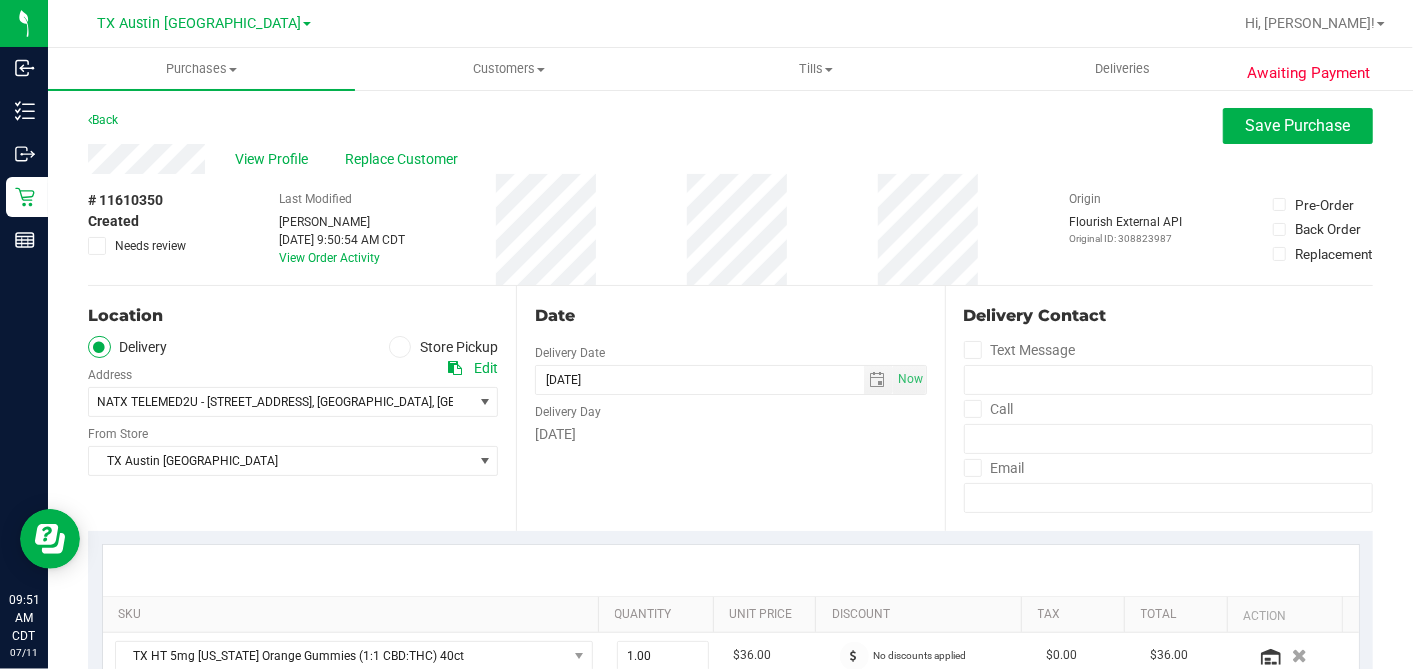 click on "Date
Delivery Date
07/17/2025
Now
07/17/2025 07:00 AM
Now
Delivery Day
Thursday" at bounding box center (730, 408) 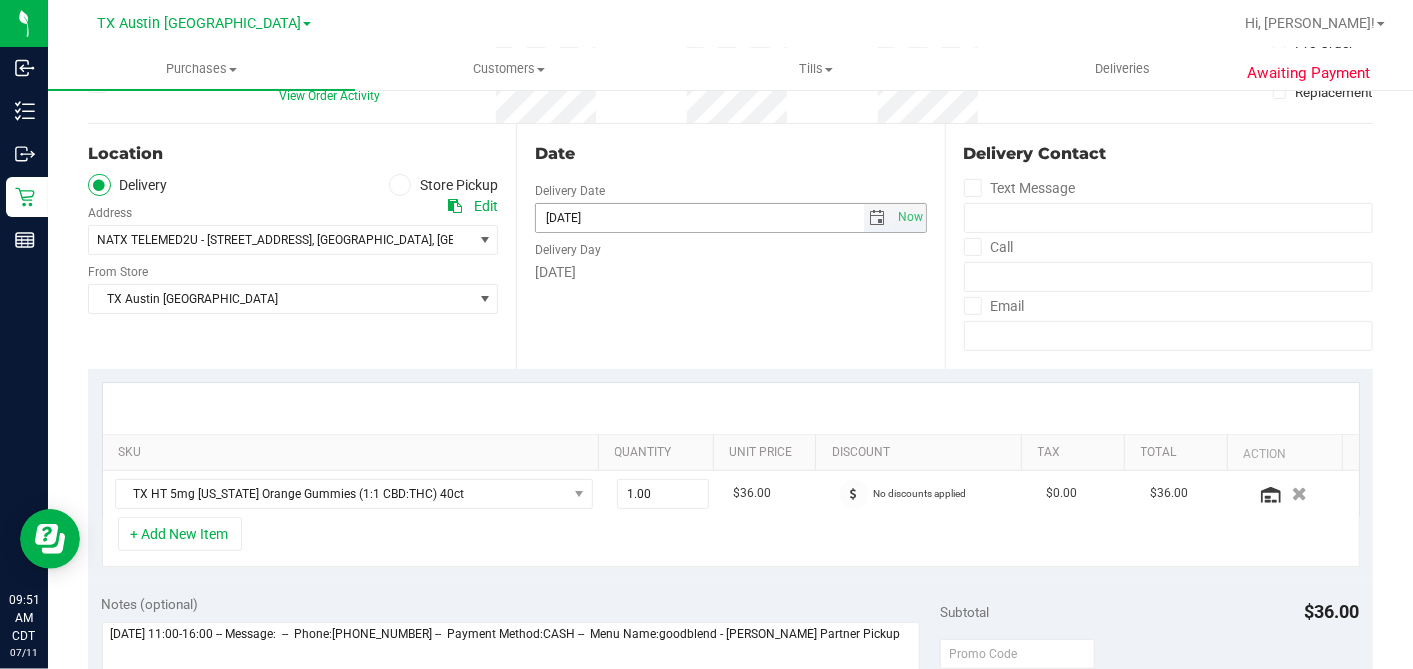 scroll, scrollTop: 444, scrollLeft: 0, axis: vertical 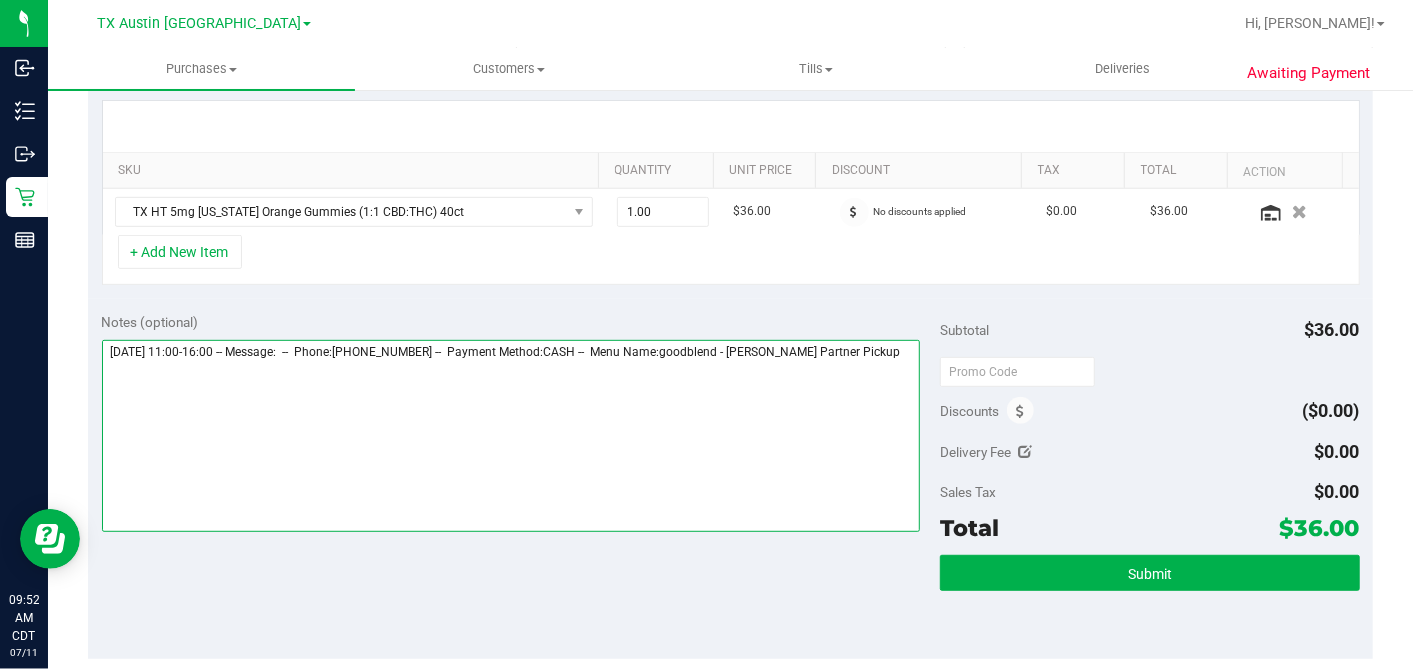 click at bounding box center (511, 436) 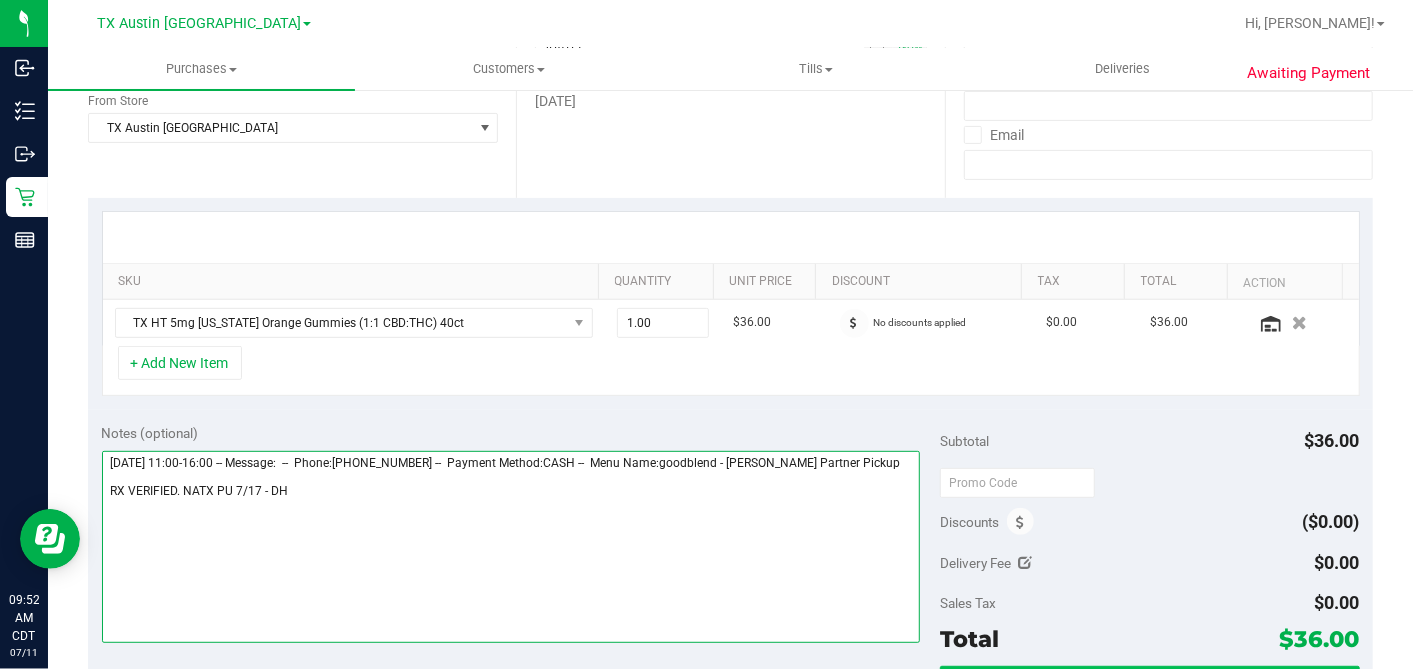 scroll, scrollTop: 666, scrollLeft: 0, axis: vertical 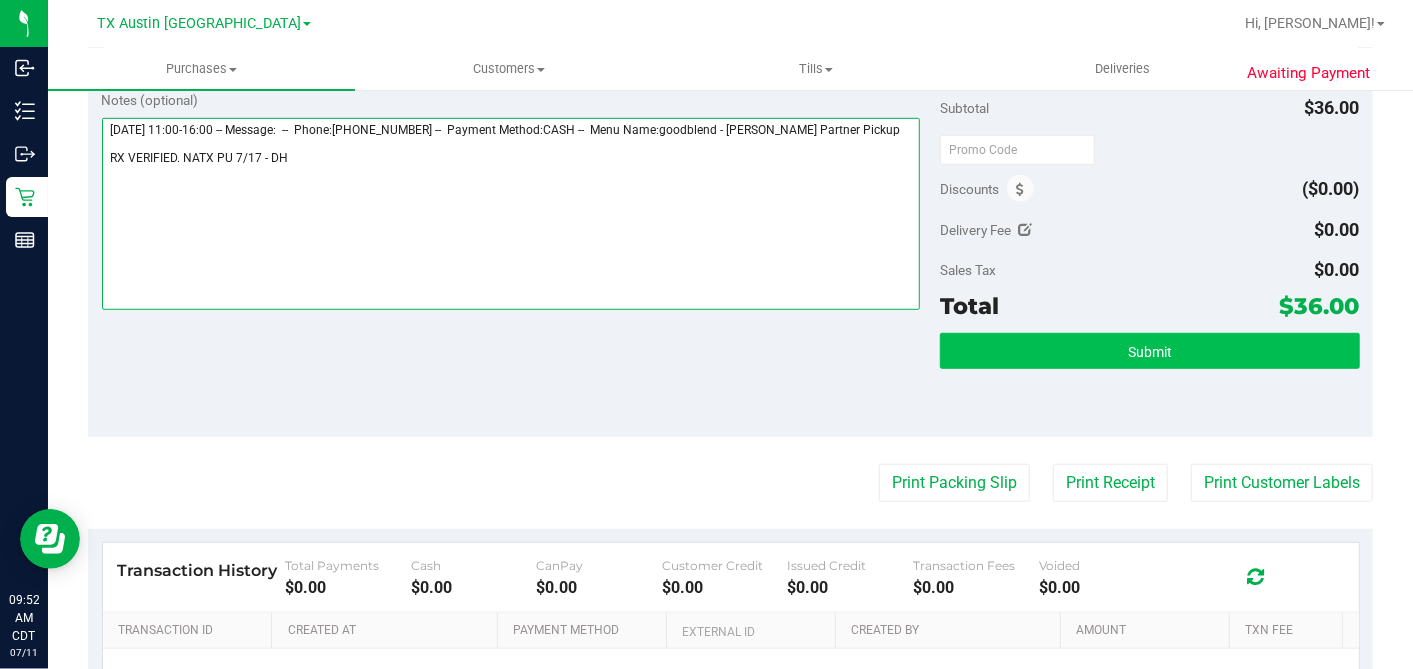 type on "Thursday 07/17/2025 11:00-16:00 -- Message:  --  Phone:2109662003 --  Payment Method:CASH --  Menu Name:goodblend - Austin Partner Pickup
RX VERIFIED. NATX PU 7/17 - DH" 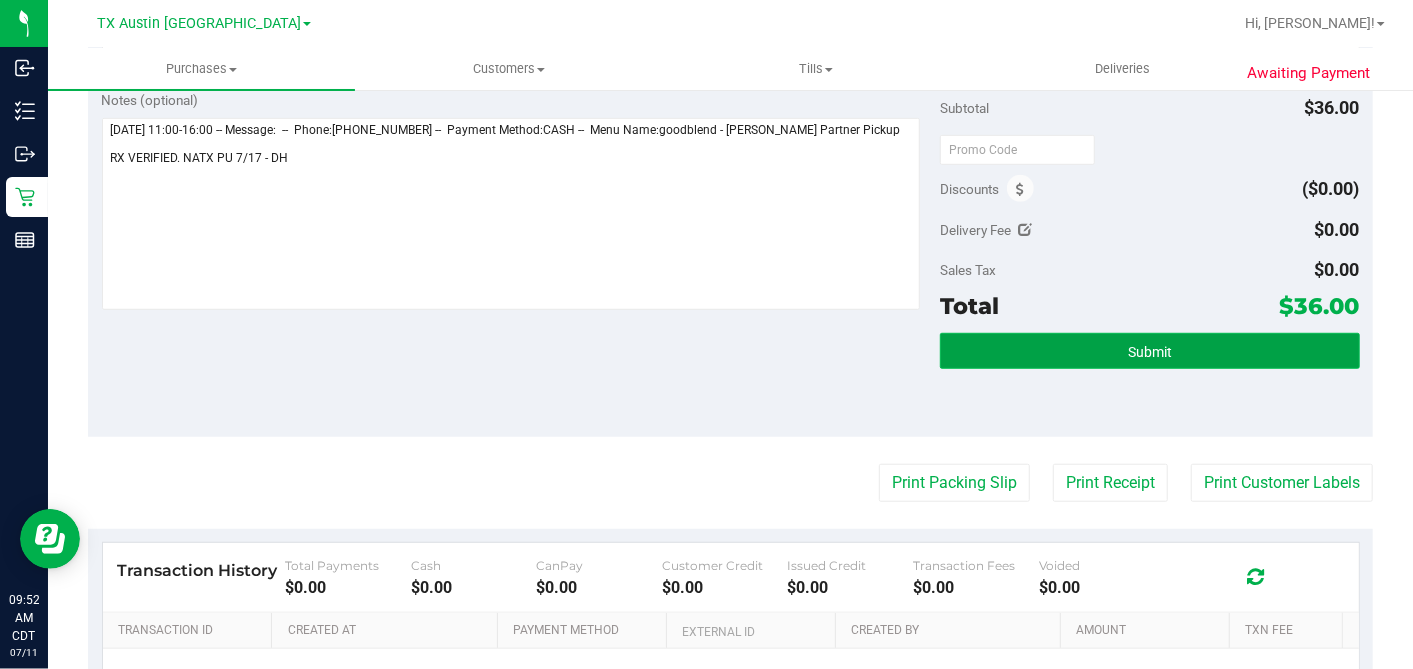 click on "Submit" at bounding box center (1149, 351) 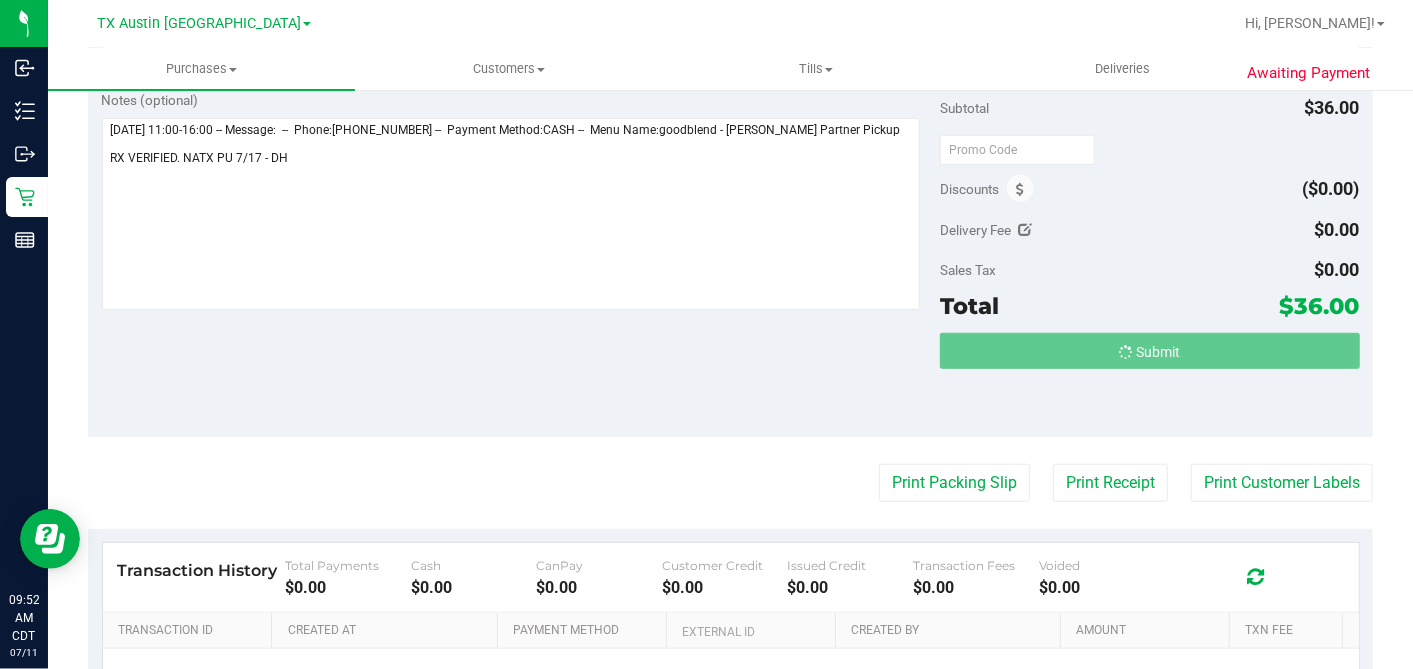 scroll, scrollTop: 0, scrollLeft: 0, axis: both 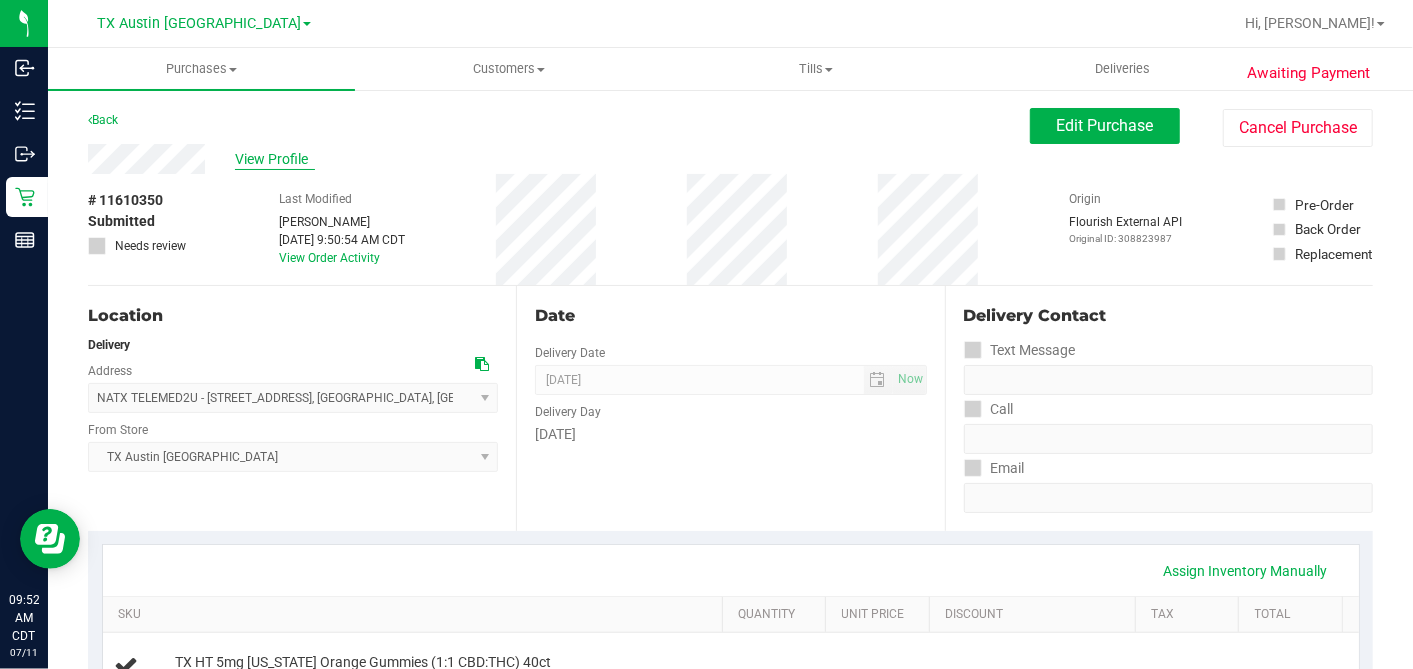 click on "View Profile" at bounding box center (275, 159) 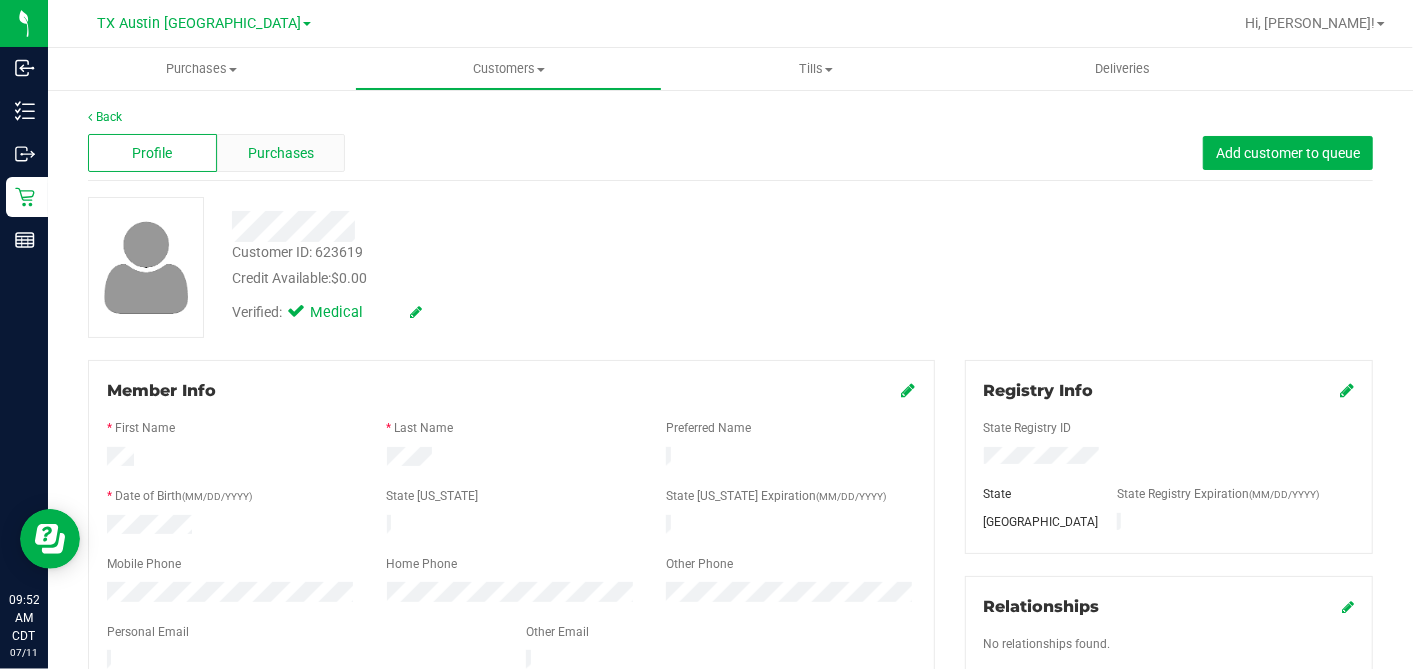 click on "Purchases" at bounding box center (281, 153) 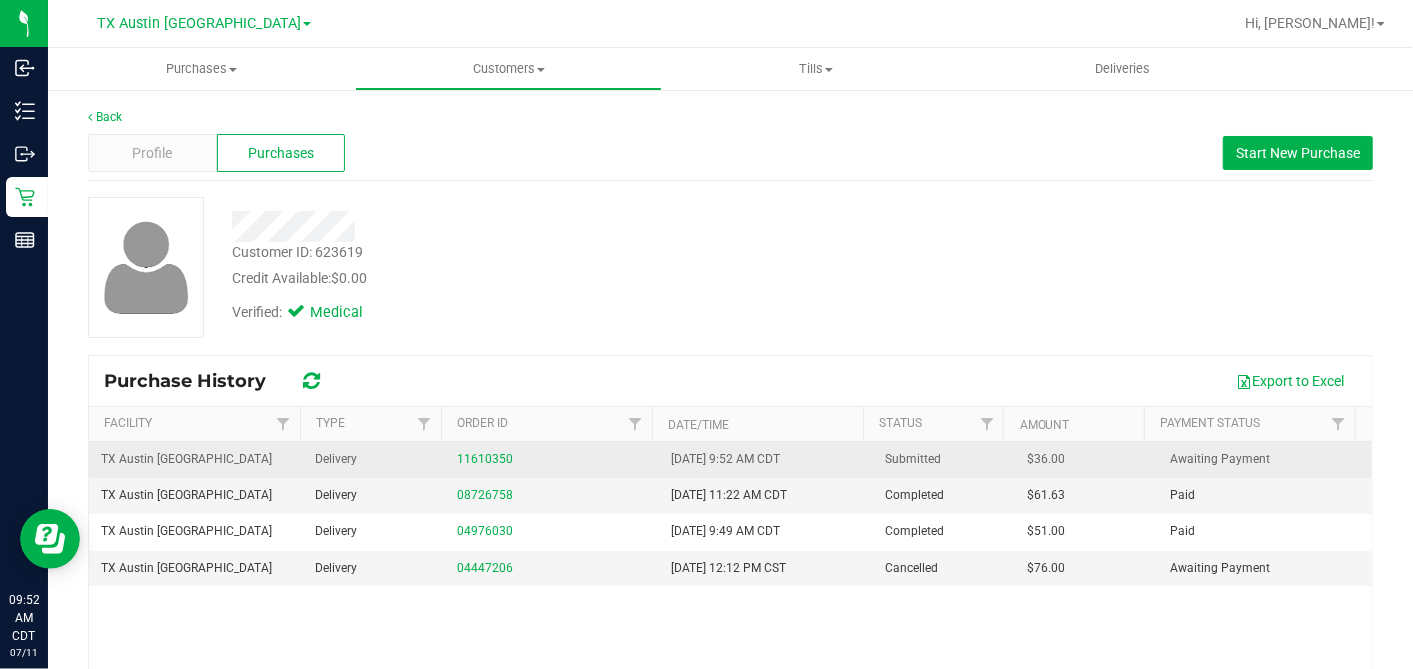 click on "$36.00" at bounding box center (1047, 459) 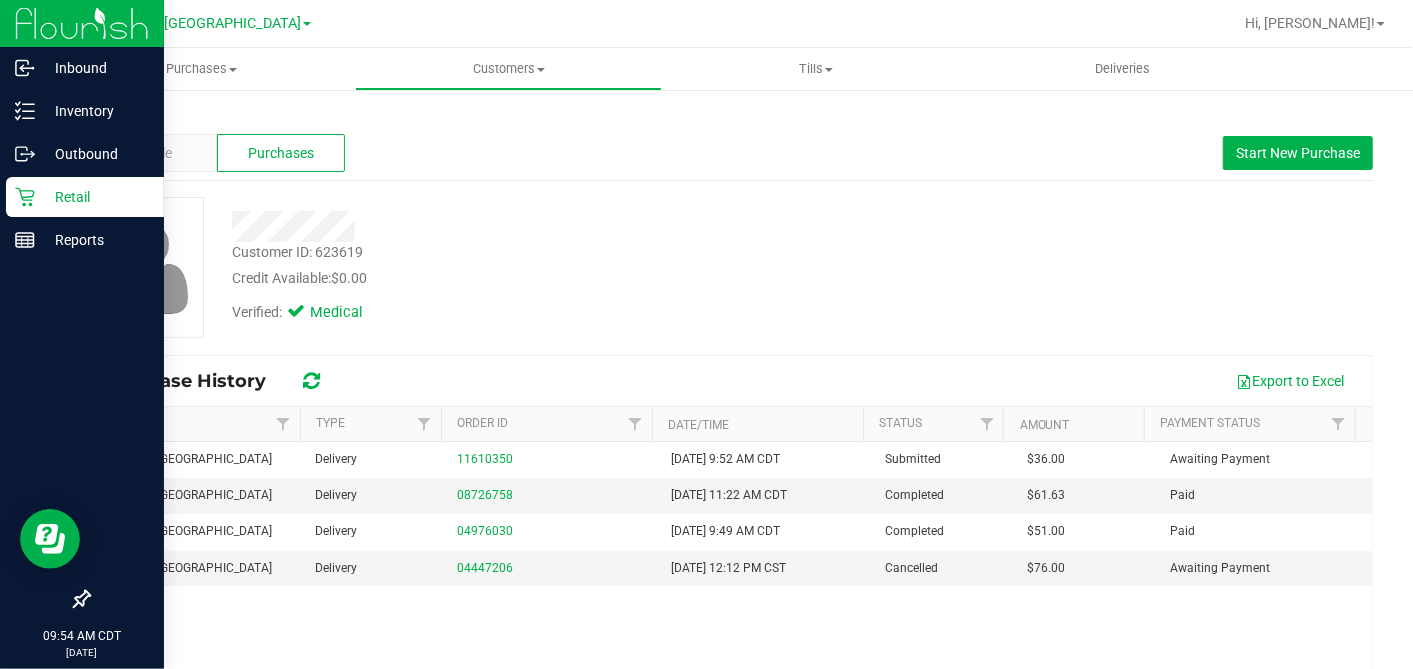 click 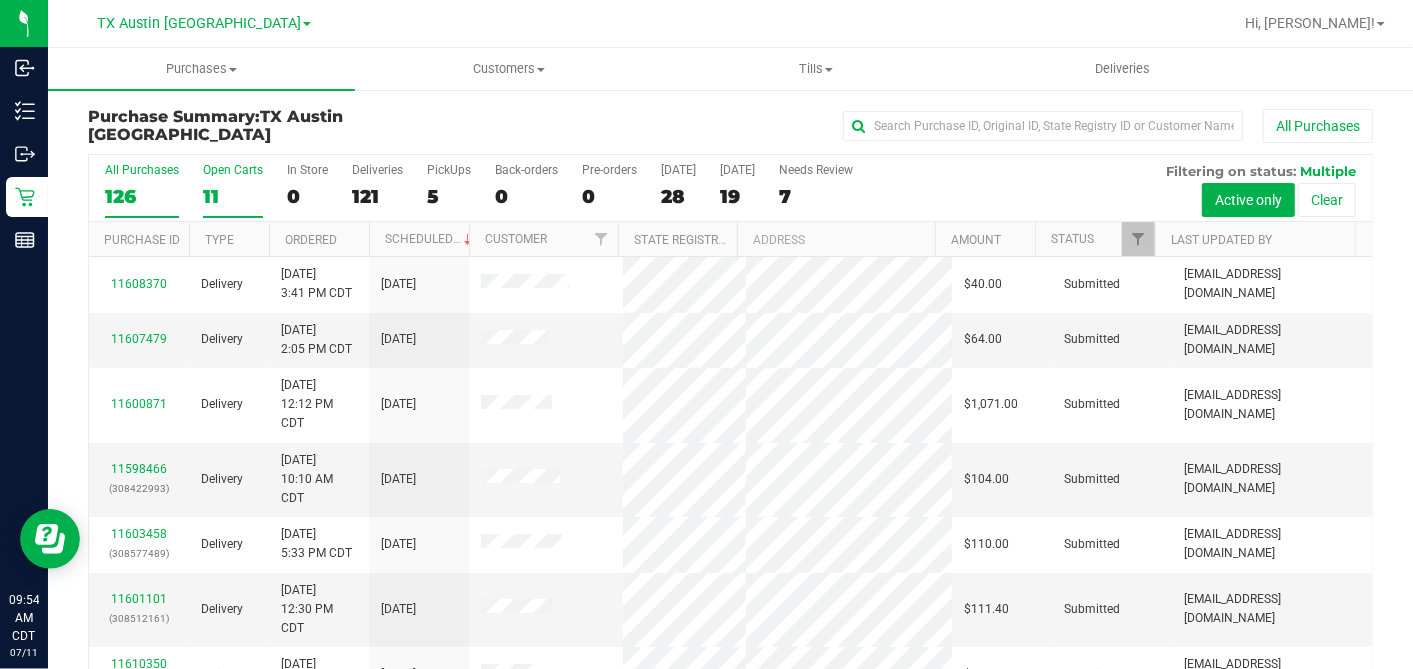 click on "11" at bounding box center [233, 196] 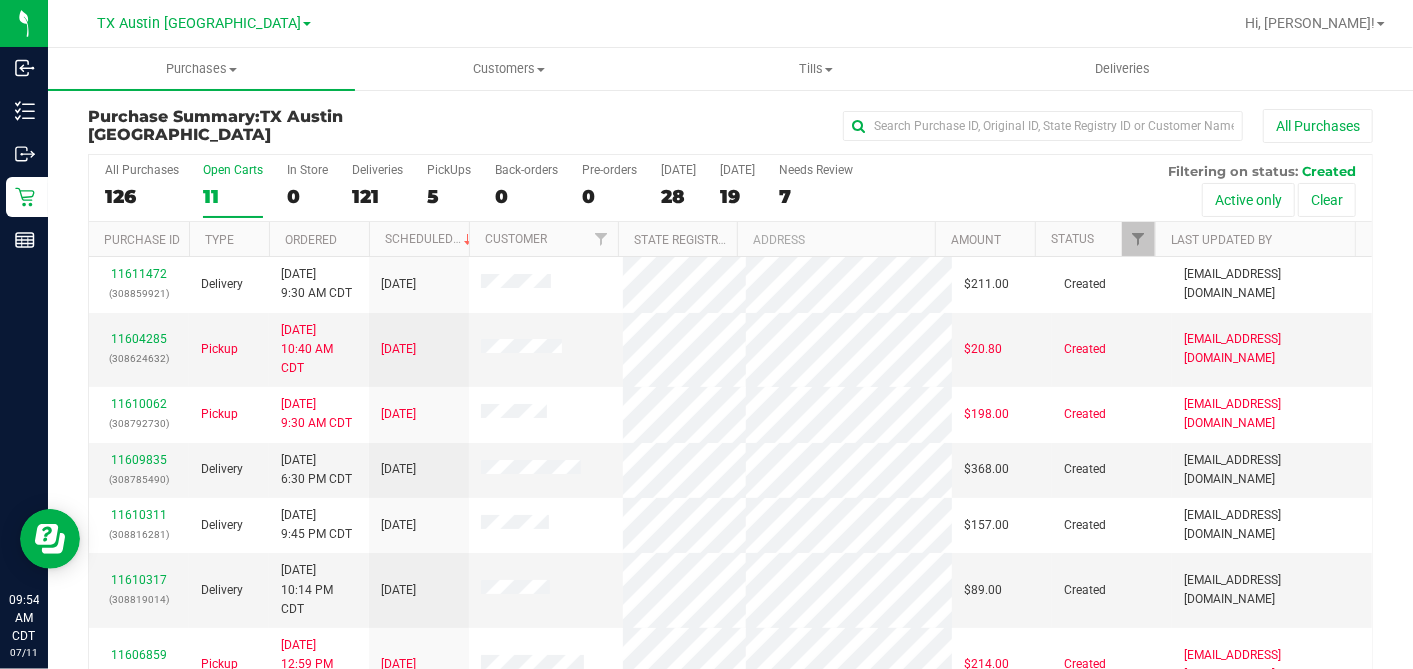click at bounding box center [368, 239] 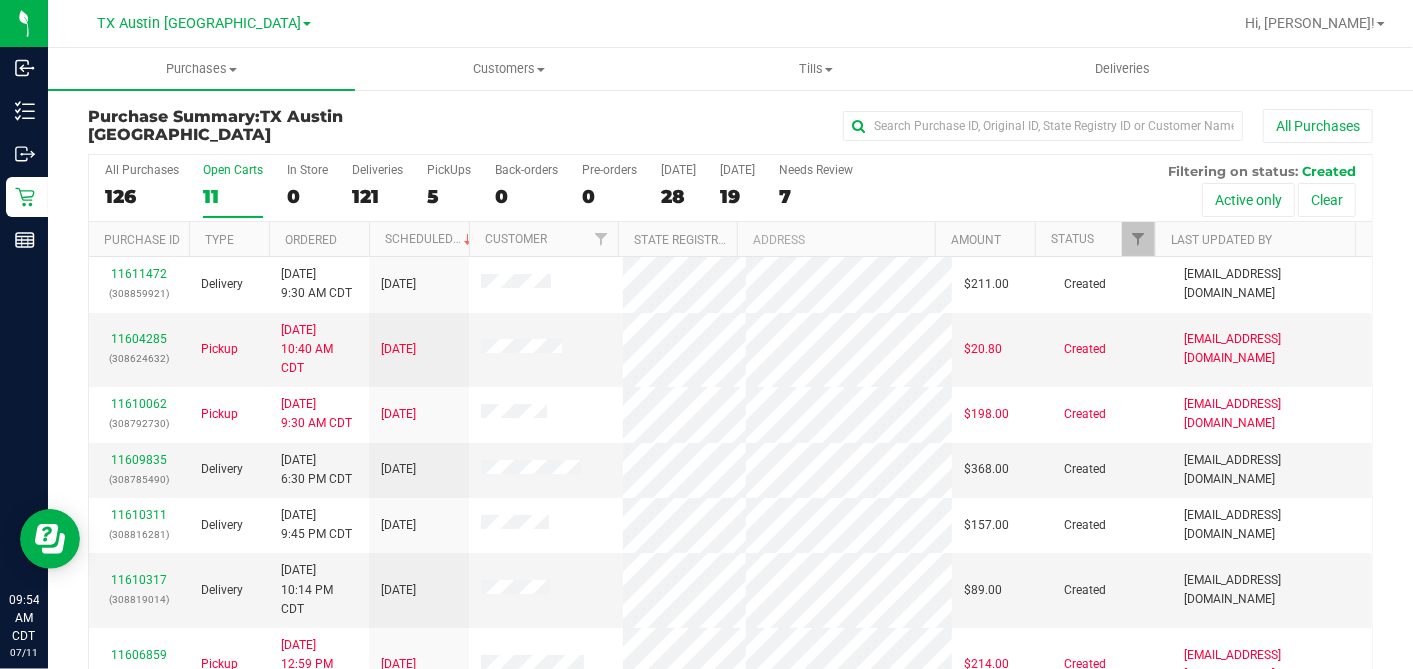 click on "Ordered" at bounding box center (319, 239) 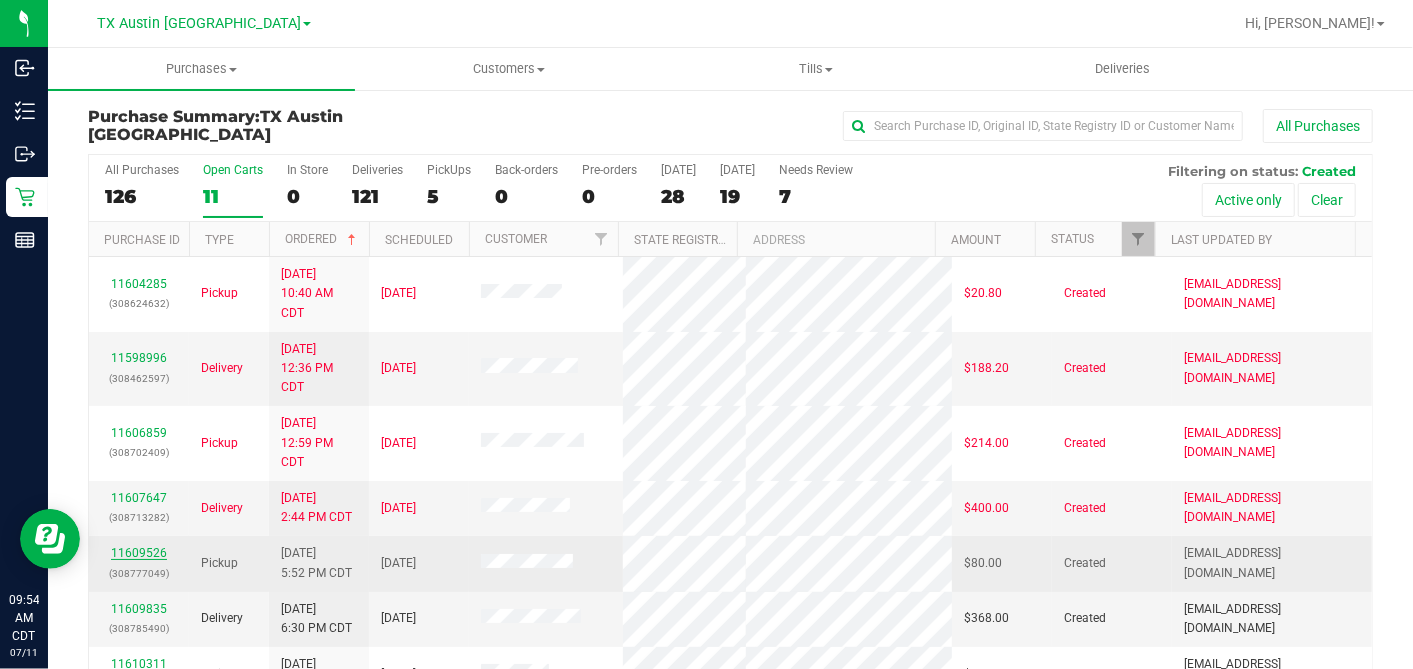 click on "11609526" at bounding box center [139, 553] 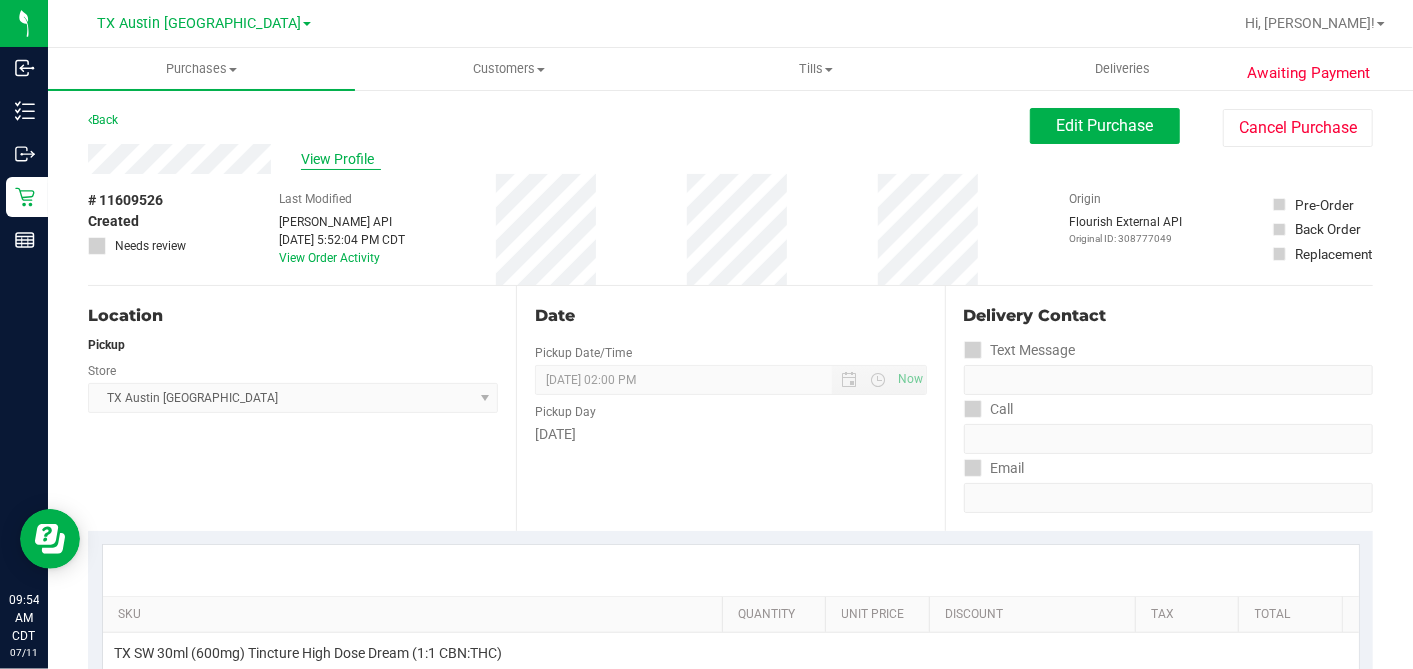drag, startPoint x: 299, startPoint y: 150, endPoint x: 323, endPoint y: 151, distance: 24.020824 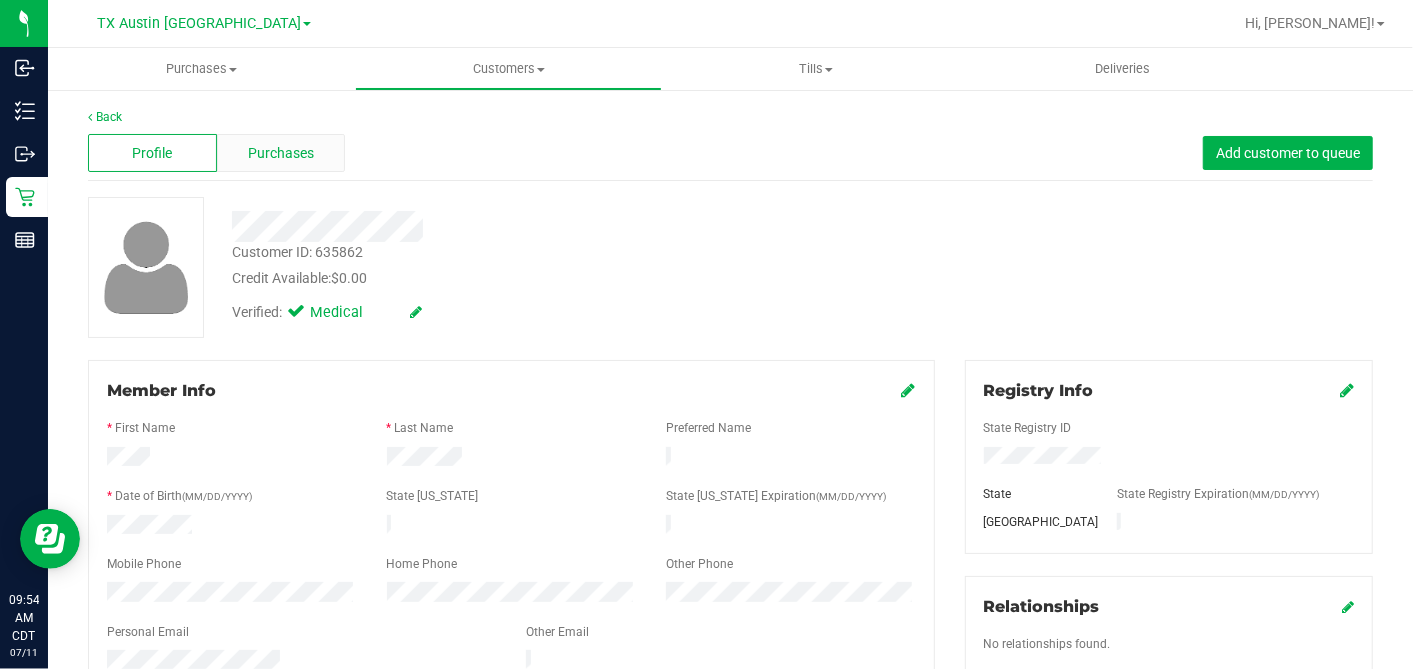 click on "Purchases" at bounding box center (281, 153) 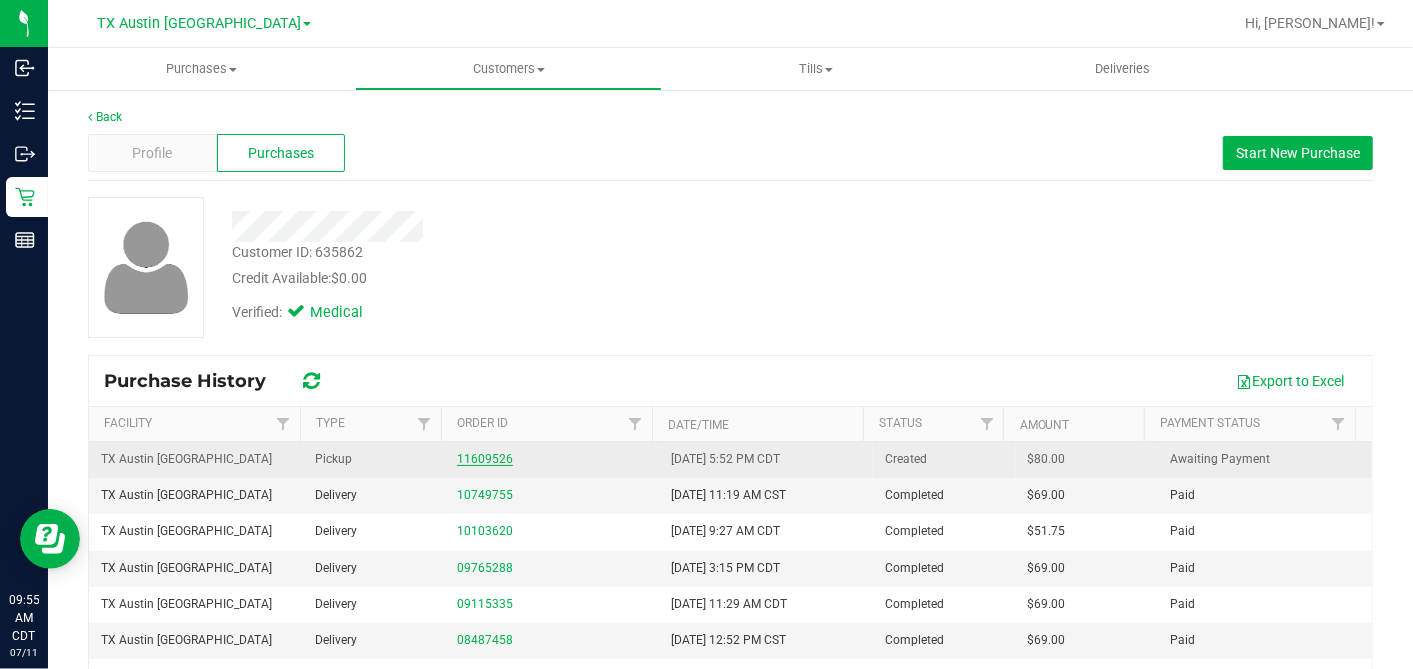 click on "11609526" at bounding box center (485, 459) 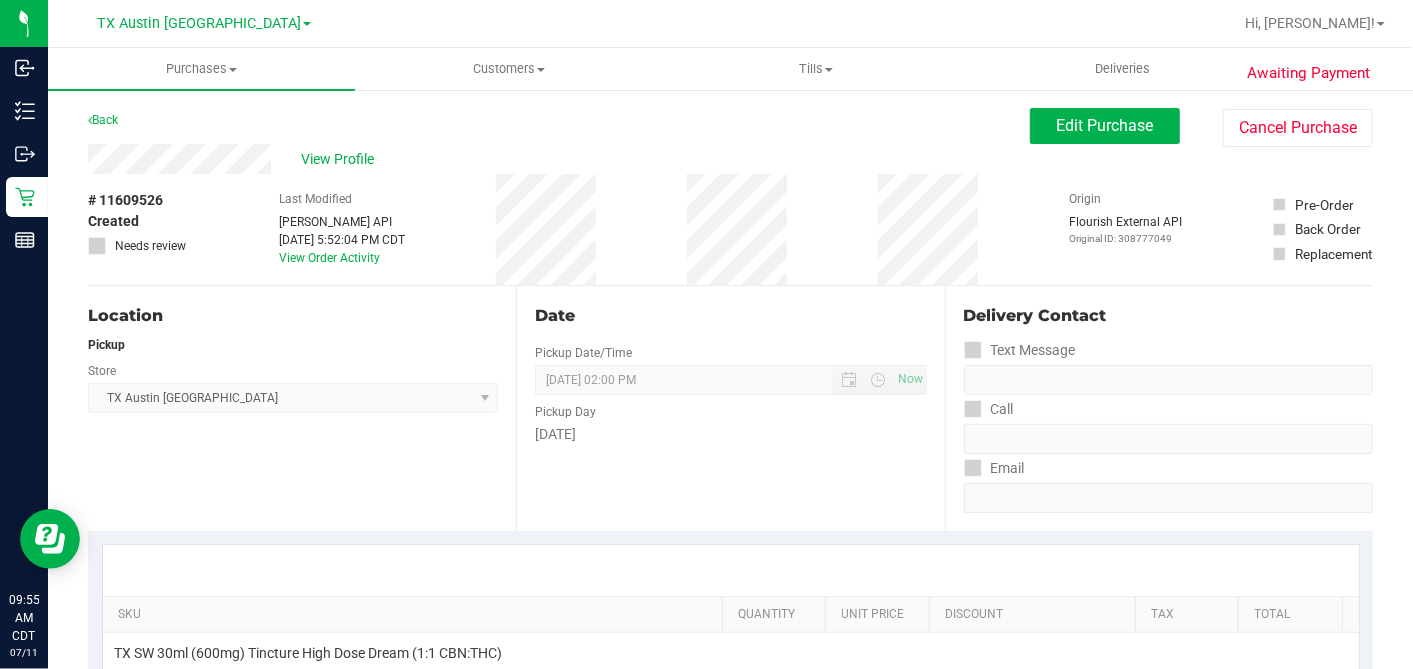 click on "Awaiting Payment
Back
Edit Purchase
Cancel Purchase
View Profile
# 11609526
Created
Needs review
Last Modified
Jane API
Jul 10, 2025 5:52:04 PM CDT
View Order Activity
Origin" at bounding box center [730, 814] 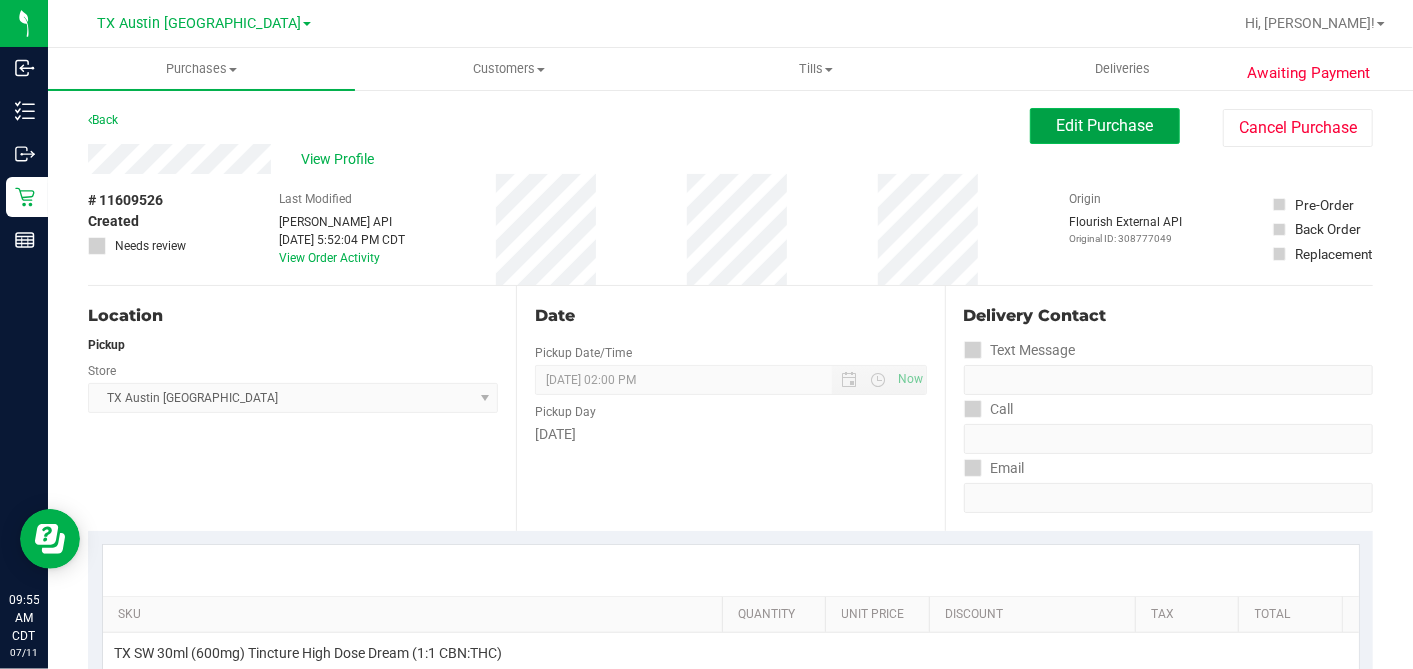 click on "Edit Purchase" at bounding box center (1105, 126) 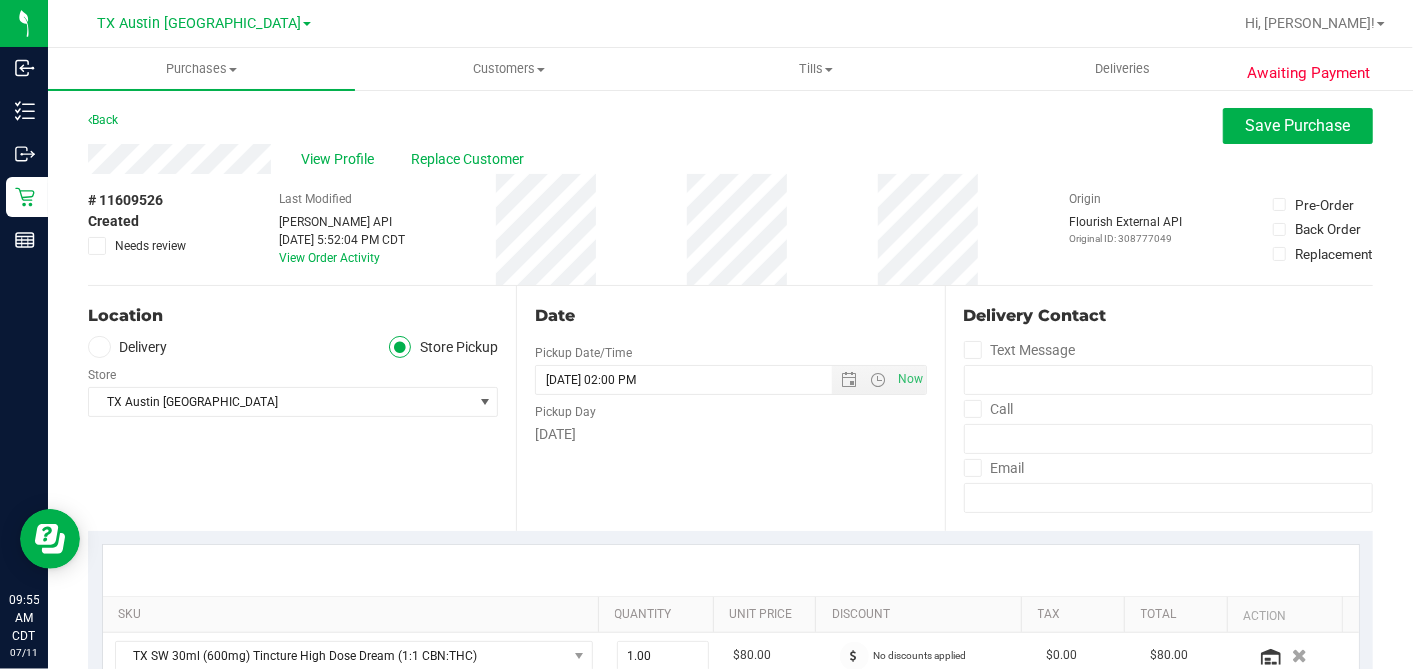 click at bounding box center [99, 347] 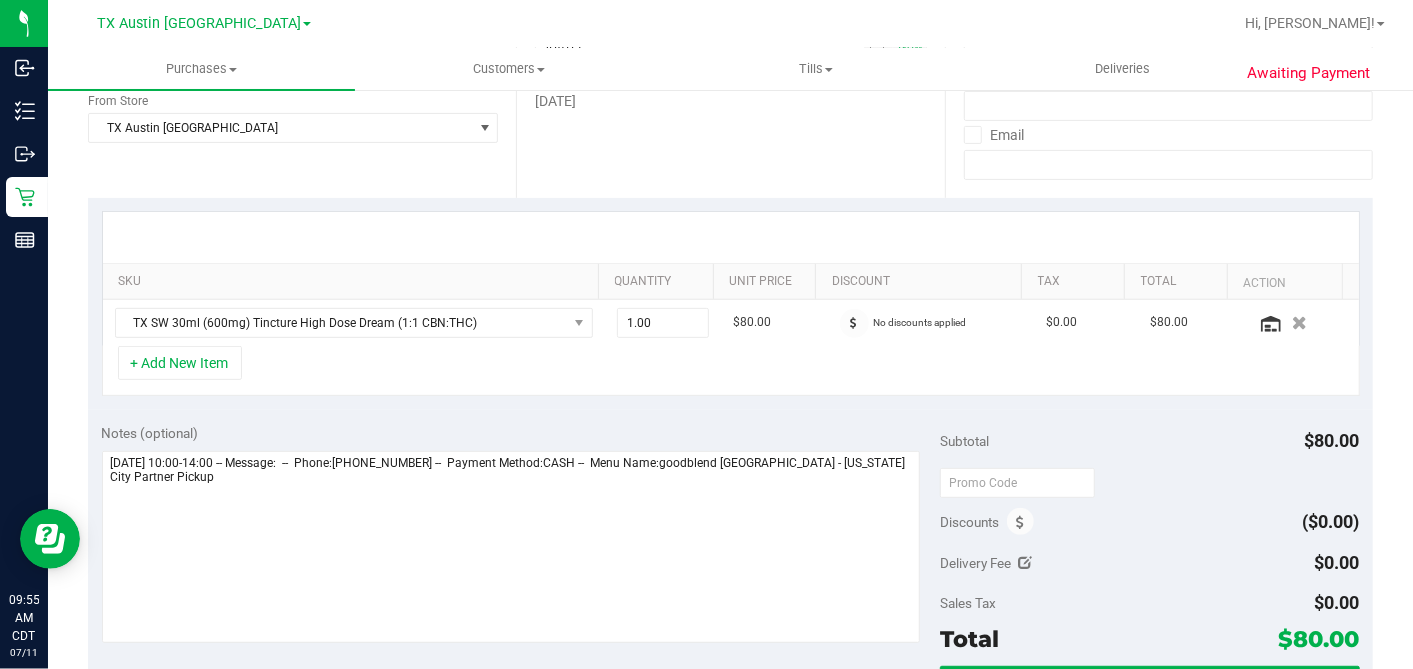 scroll, scrollTop: 111, scrollLeft: 0, axis: vertical 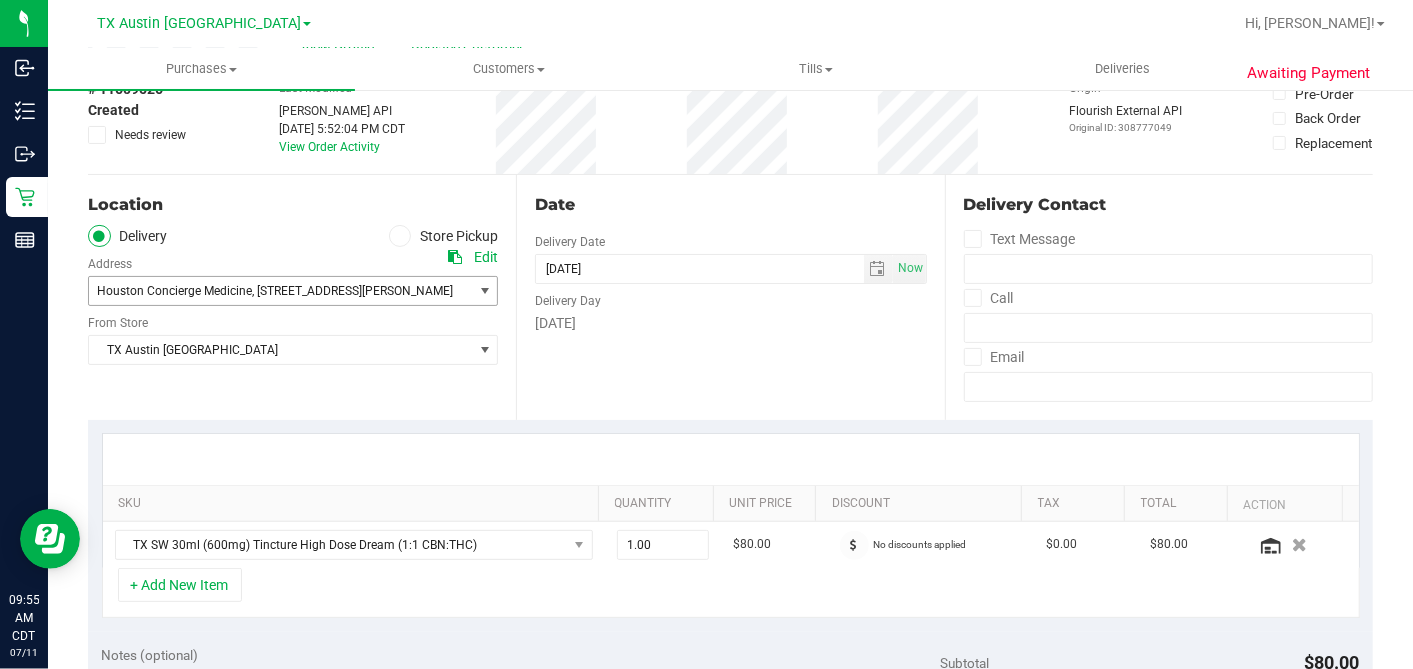 click on ", 9432 Katy Freeway #400," at bounding box center (353, 291) 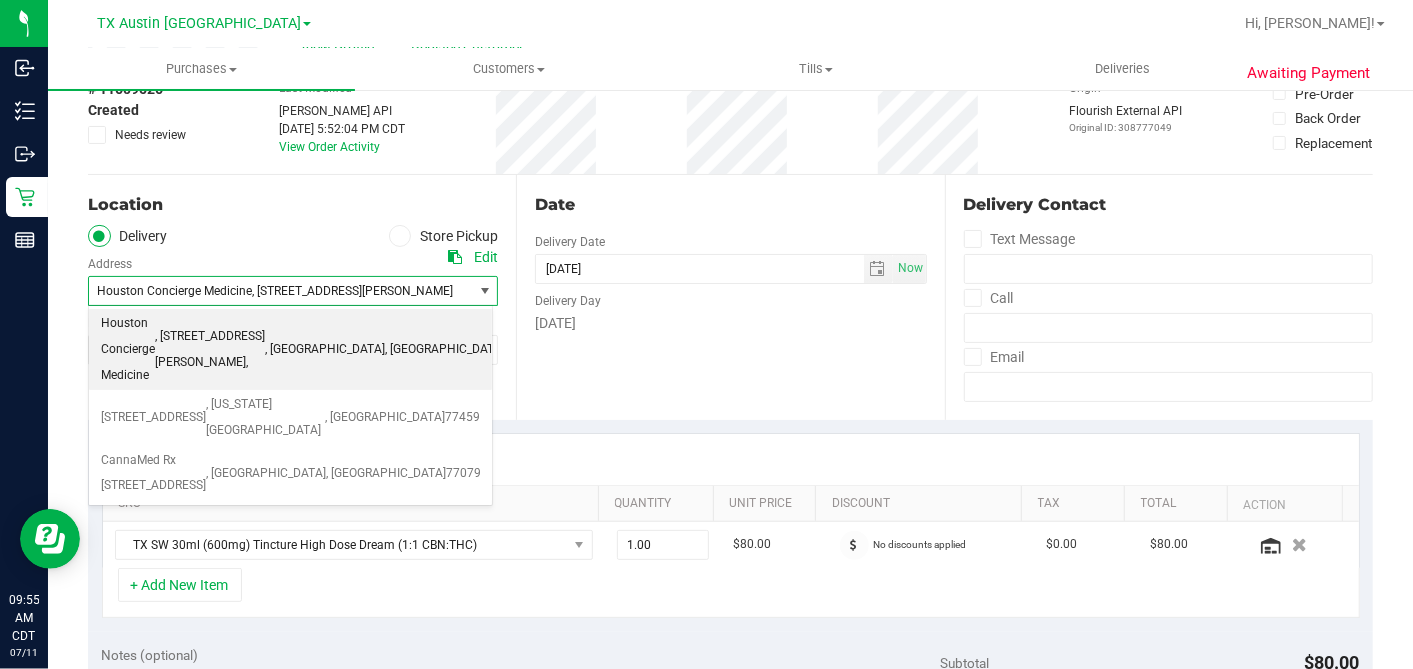 drag, startPoint x: 526, startPoint y: 347, endPoint x: 508, endPoint y: 342, distance: 18.681541 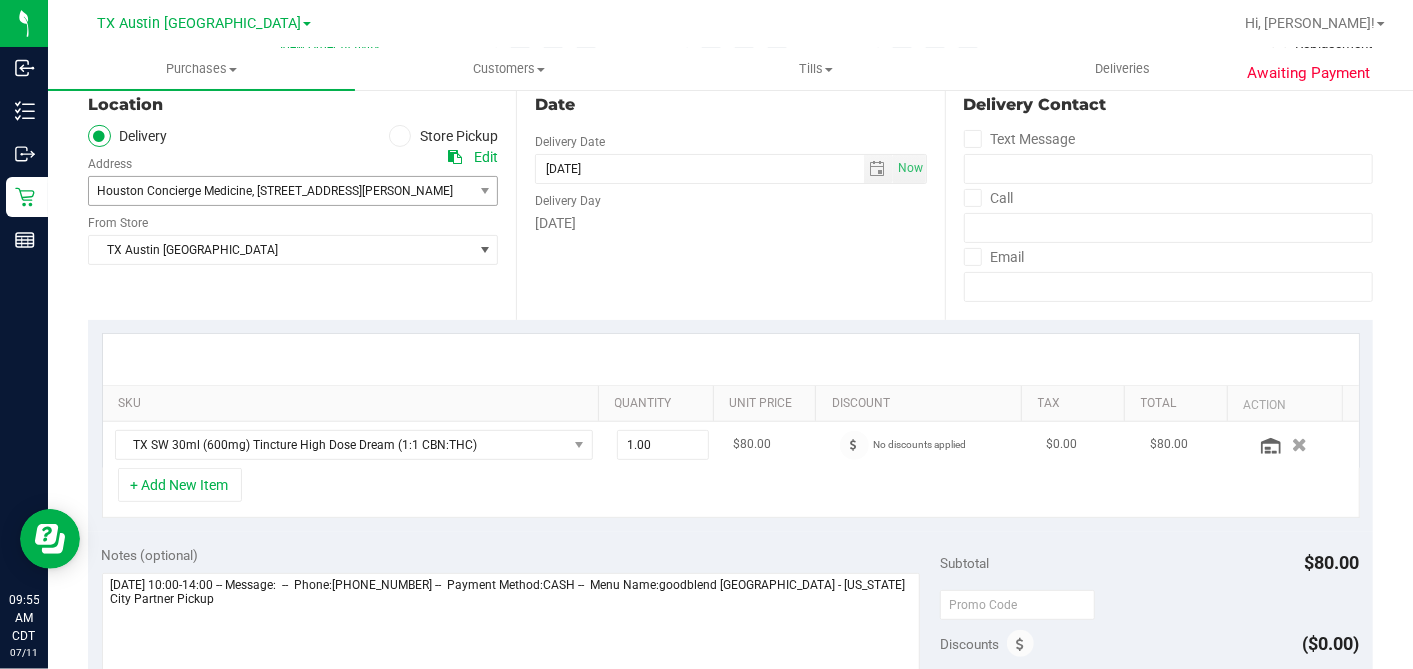 scroll, scrollTop: 333, scrollLeft: 0, axis: vertical 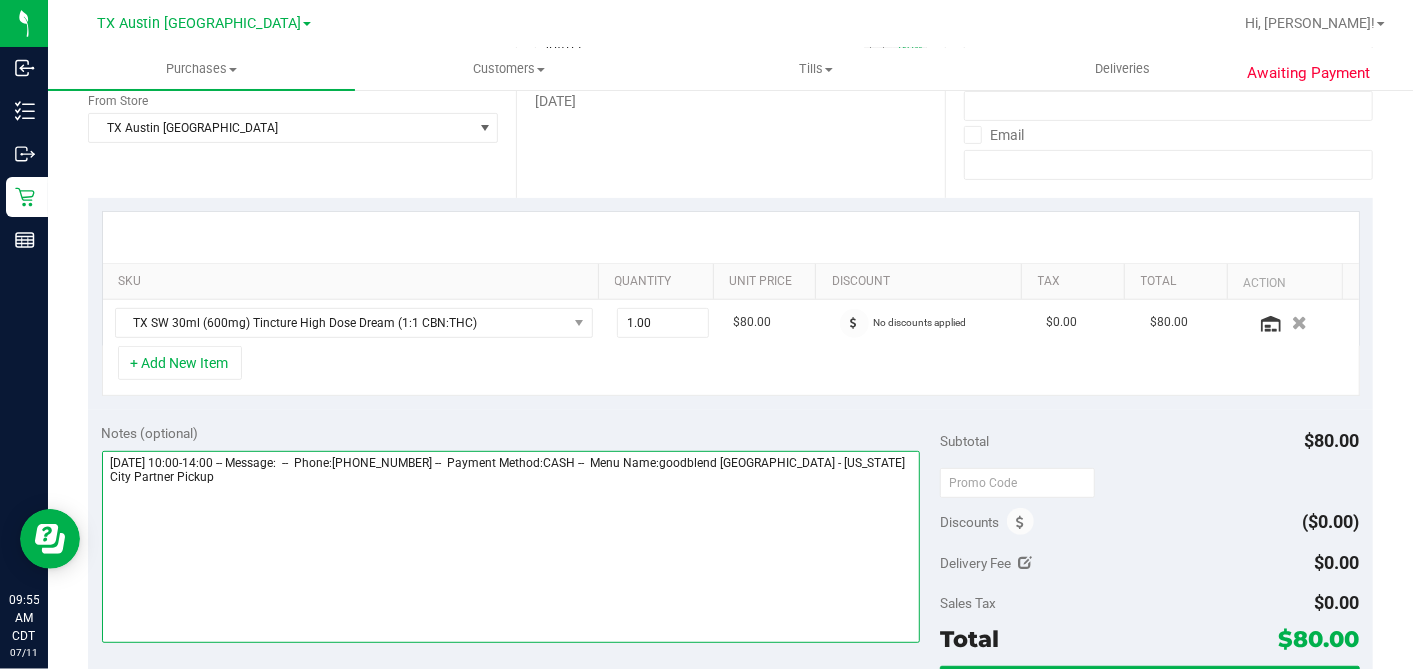 click at bounding box center [511, 547] 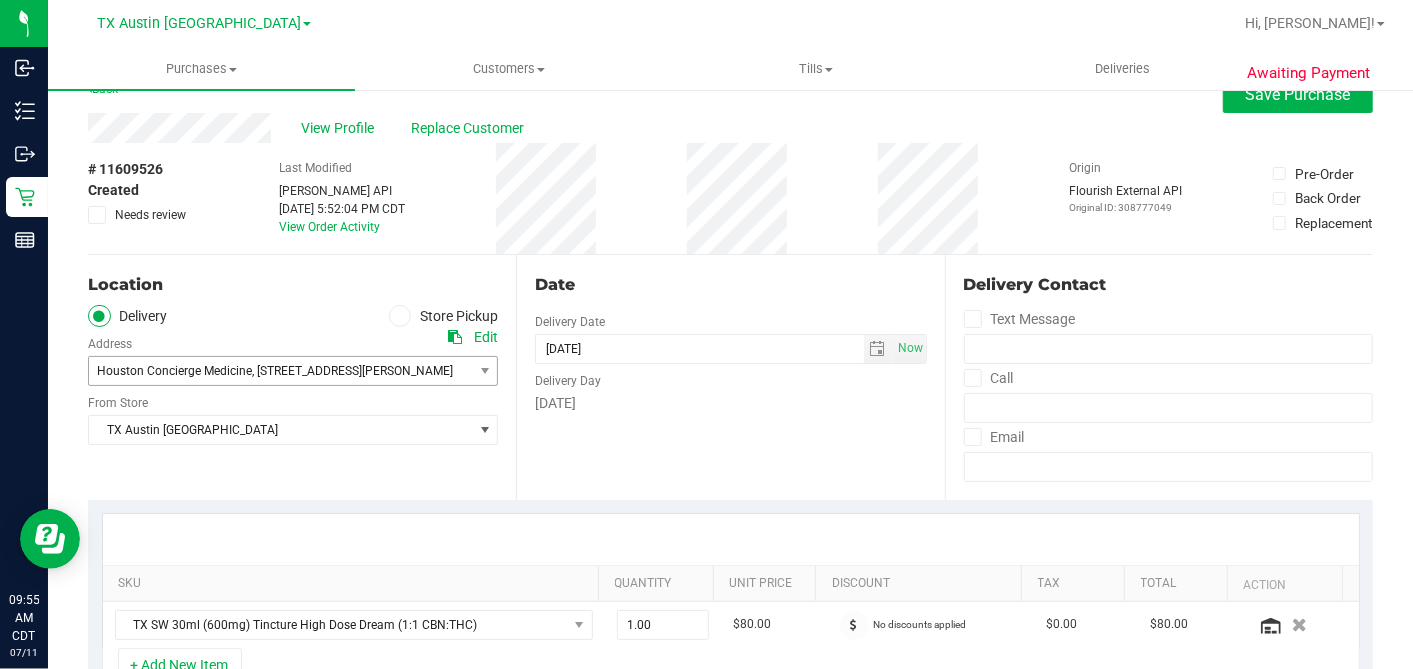 scroll, scrollTop: 0, scrollLeft: 0, axis: both 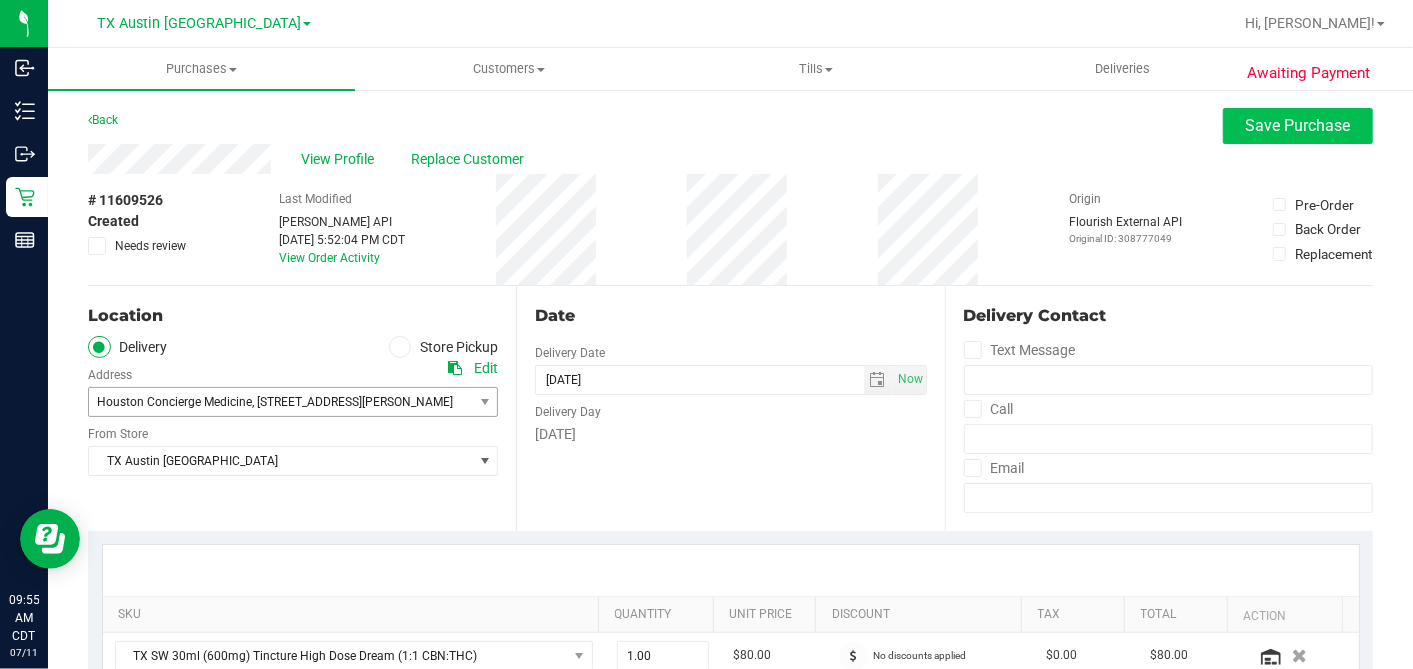 type on "Saturday 07/12/2025 10:00-14:00 -- Message:  --  Phone:8326512096 --  Payment Method:CASH --  Menu Name:goodblend TX - Missouri City Partner Pickup
RX VERIFIED. MIZZ PU 7/12 - DH" 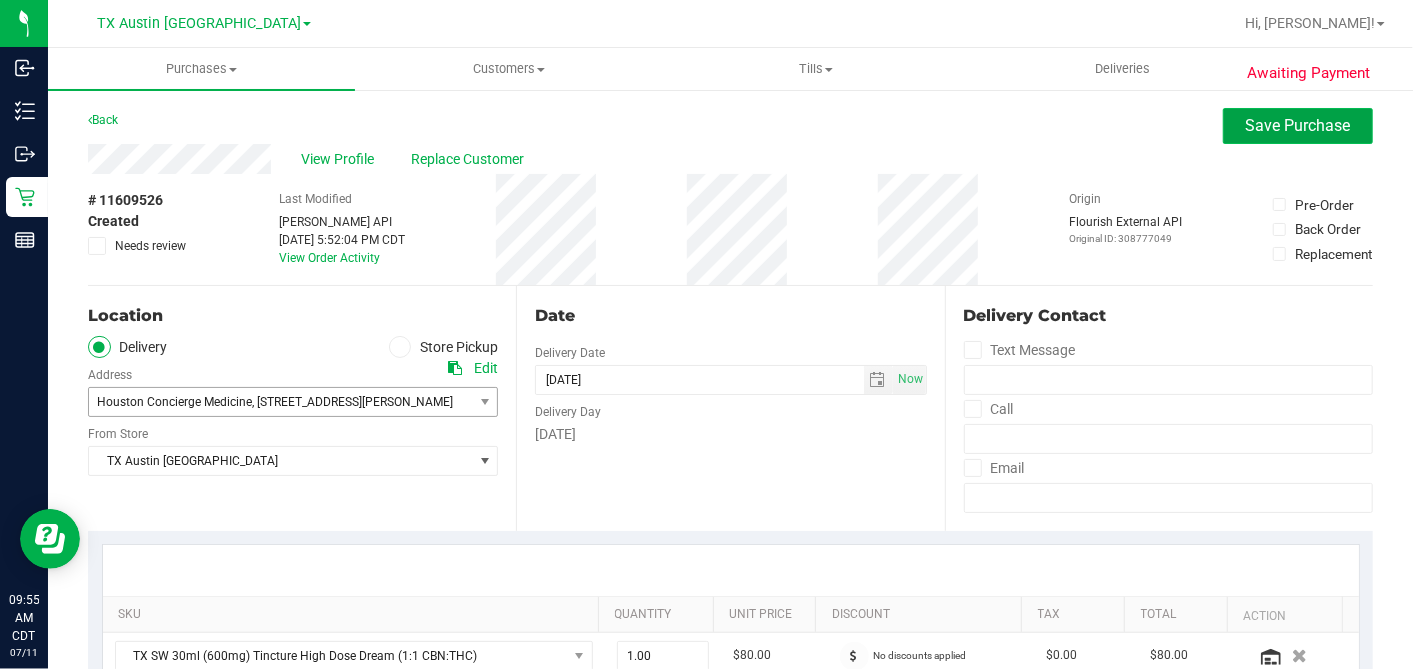 click on "Save Purchase" at bounding box center [1298, 125] 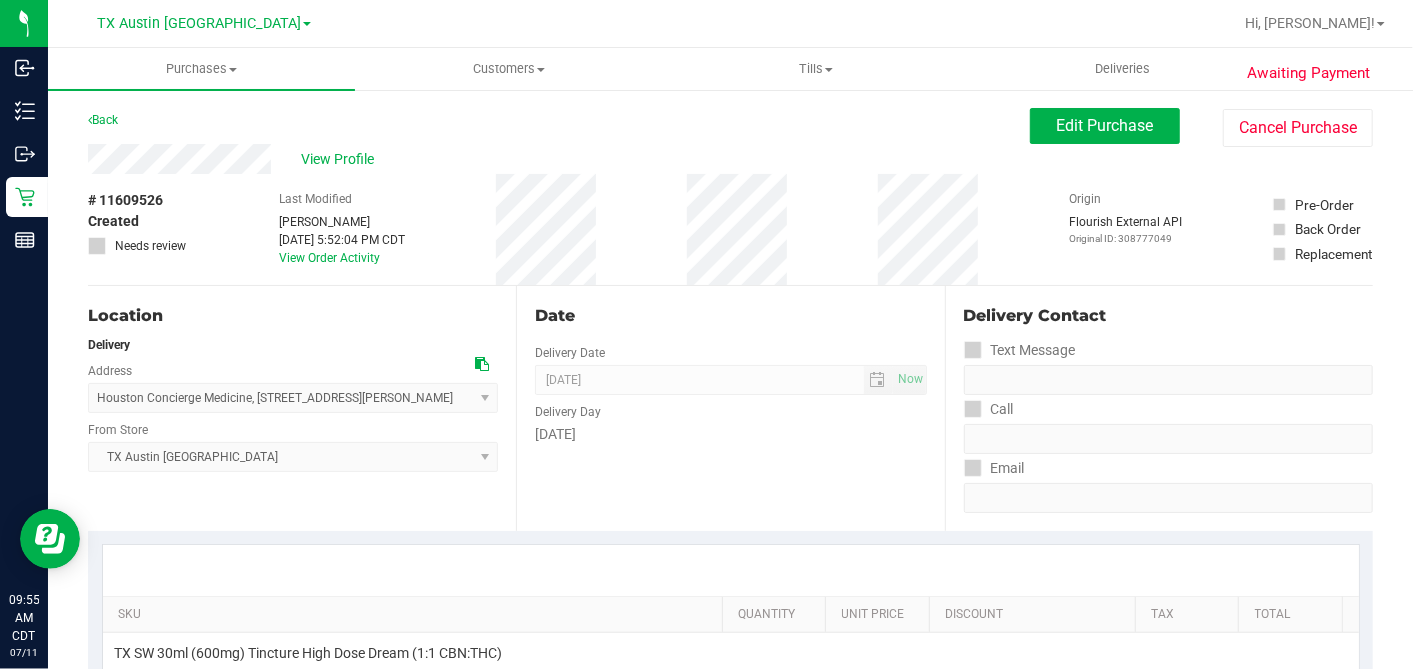 click on "View Profile" at bounding box center (341, 159) 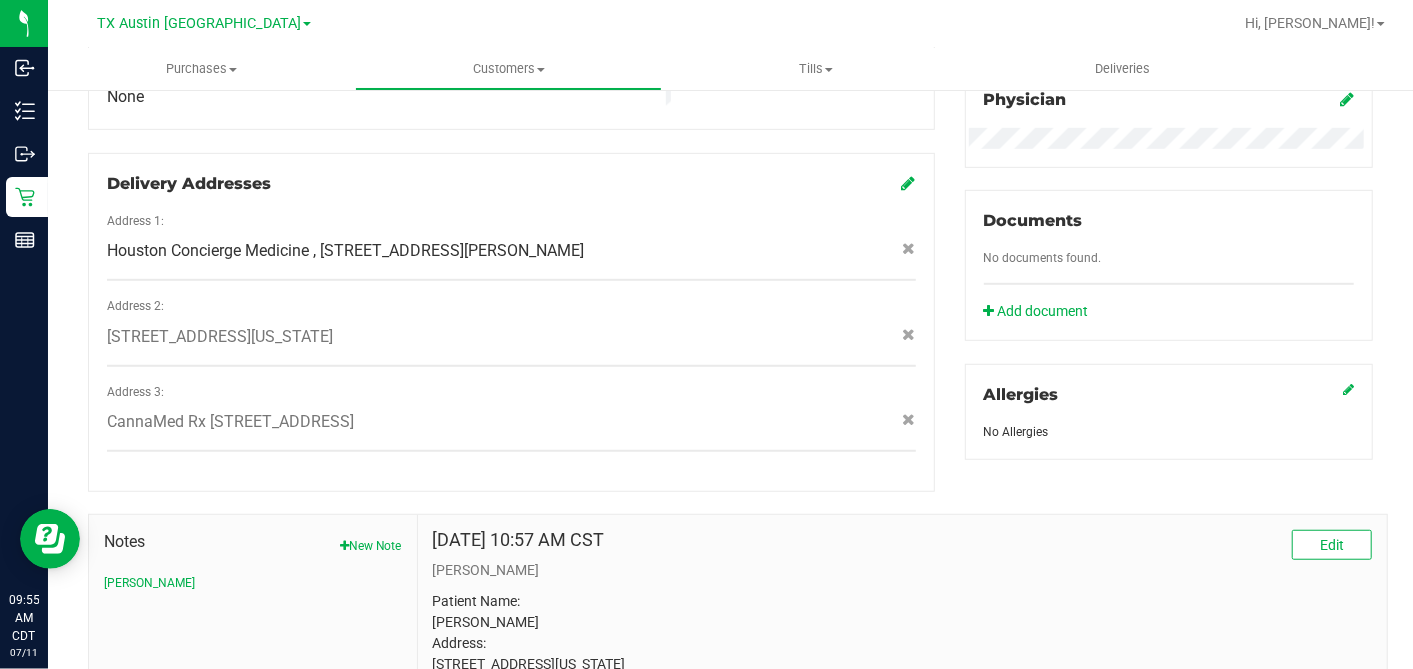 scroll, scrollTop: 666, scrollLeft: 0, axis: vertical 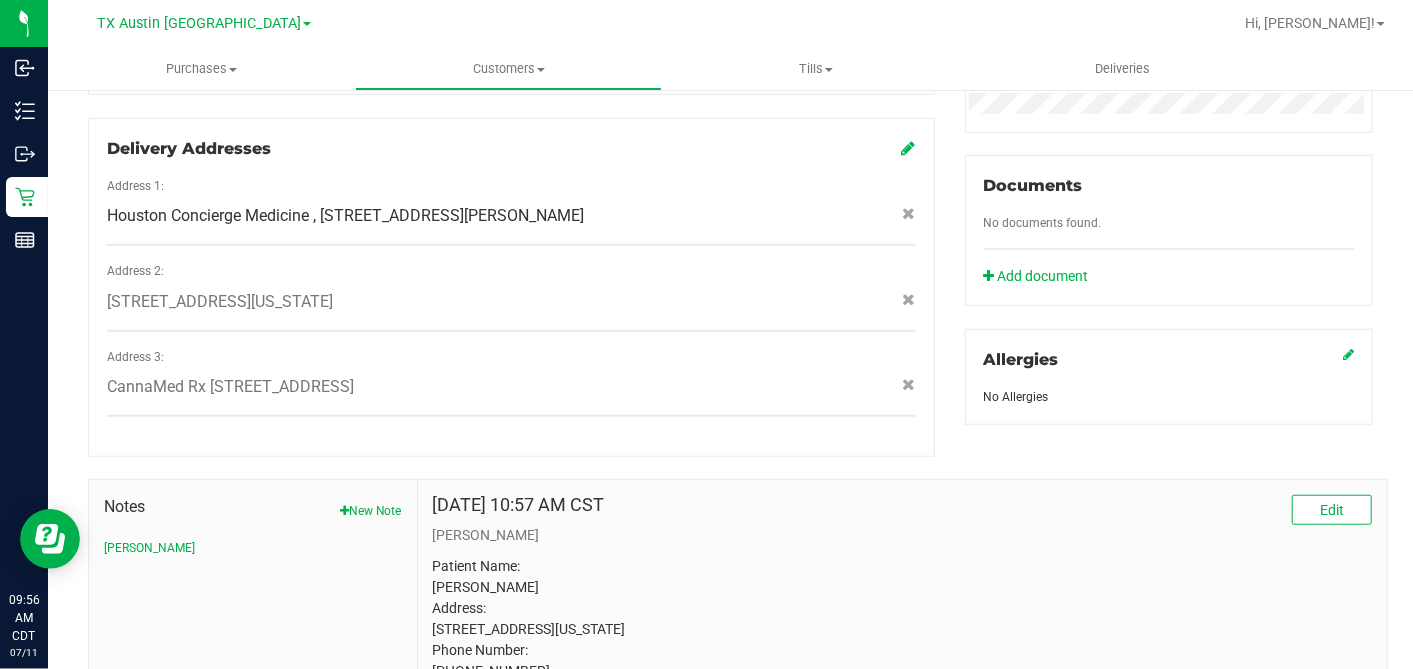 click 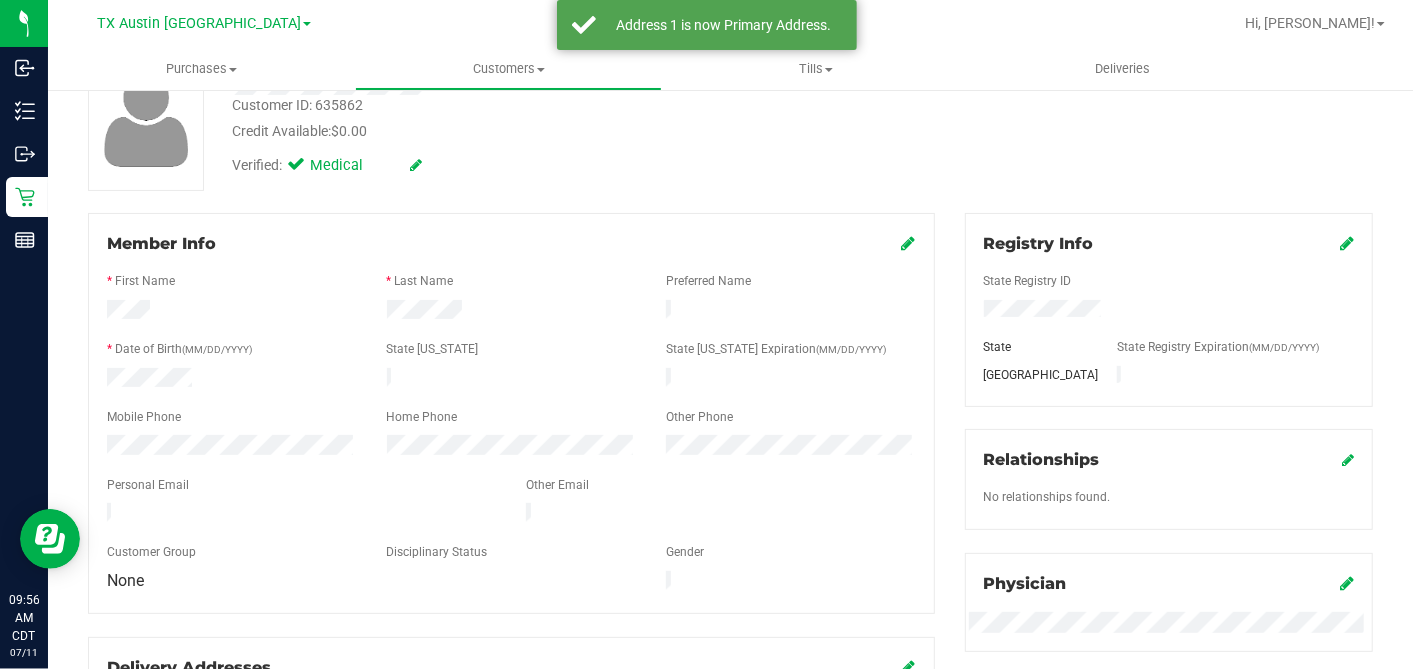 scroll, scrollTop: 0, scrollLeft: 0, axis: both 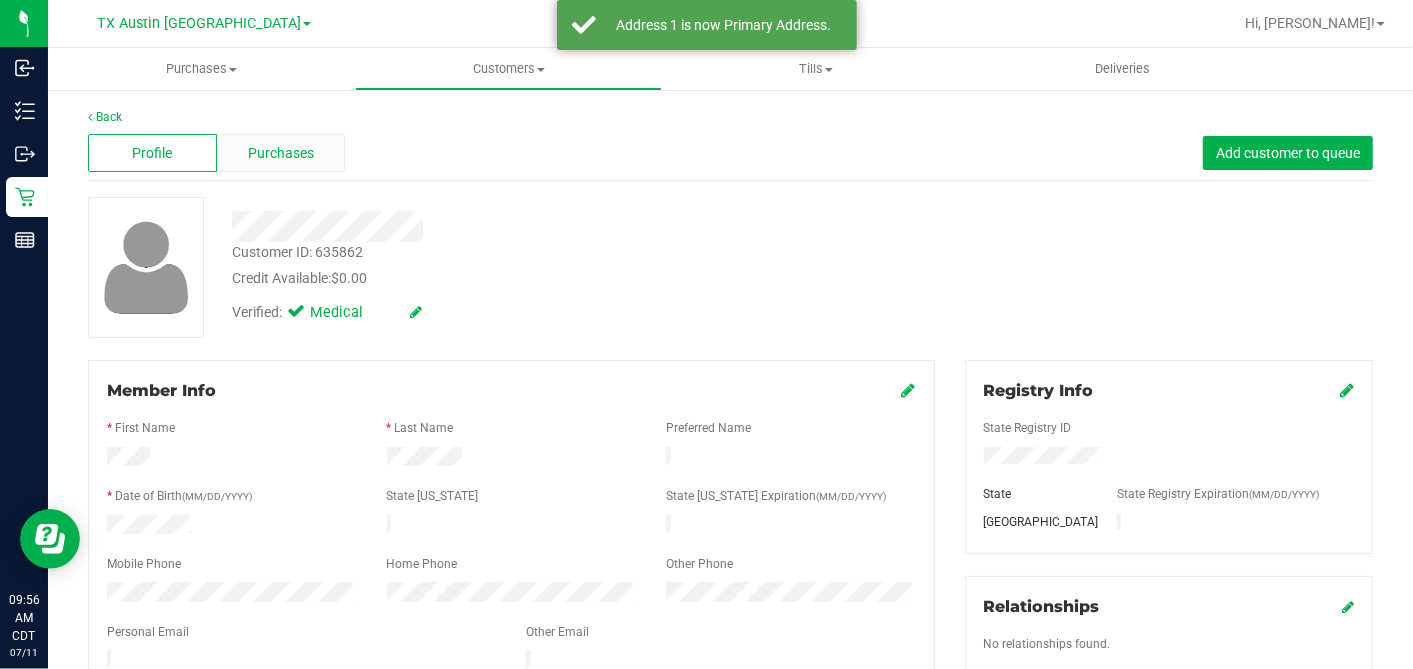 click on "Purchases" at bounding box center (281, 153) 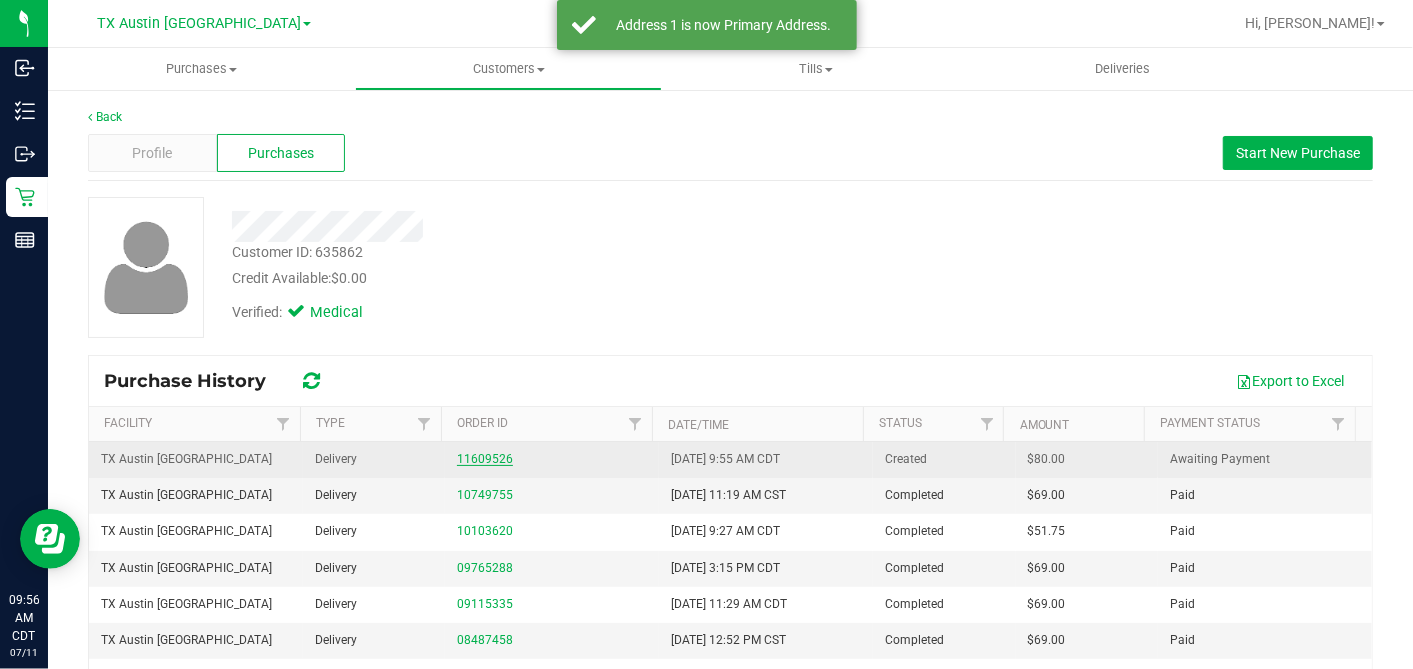 click on "11609526" at bounding box center [485, 459] 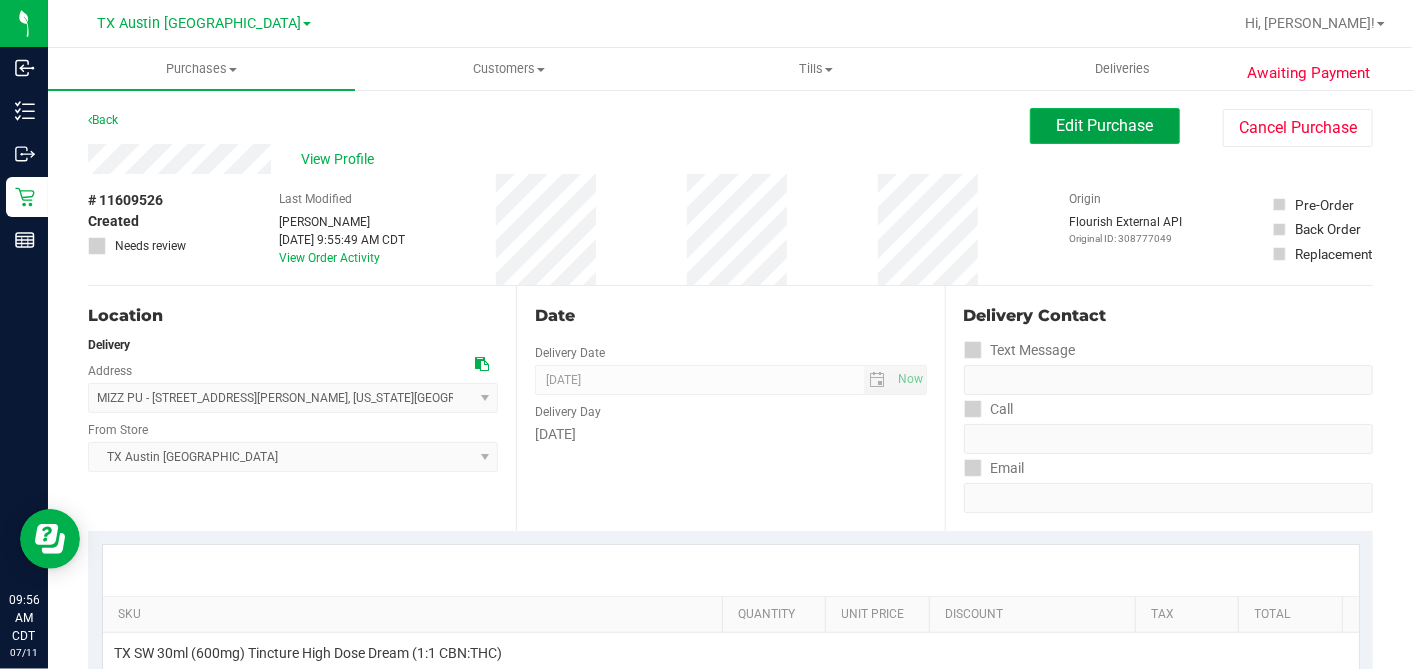 click on "Edit Purchase" at bounding box center [1105, 126] 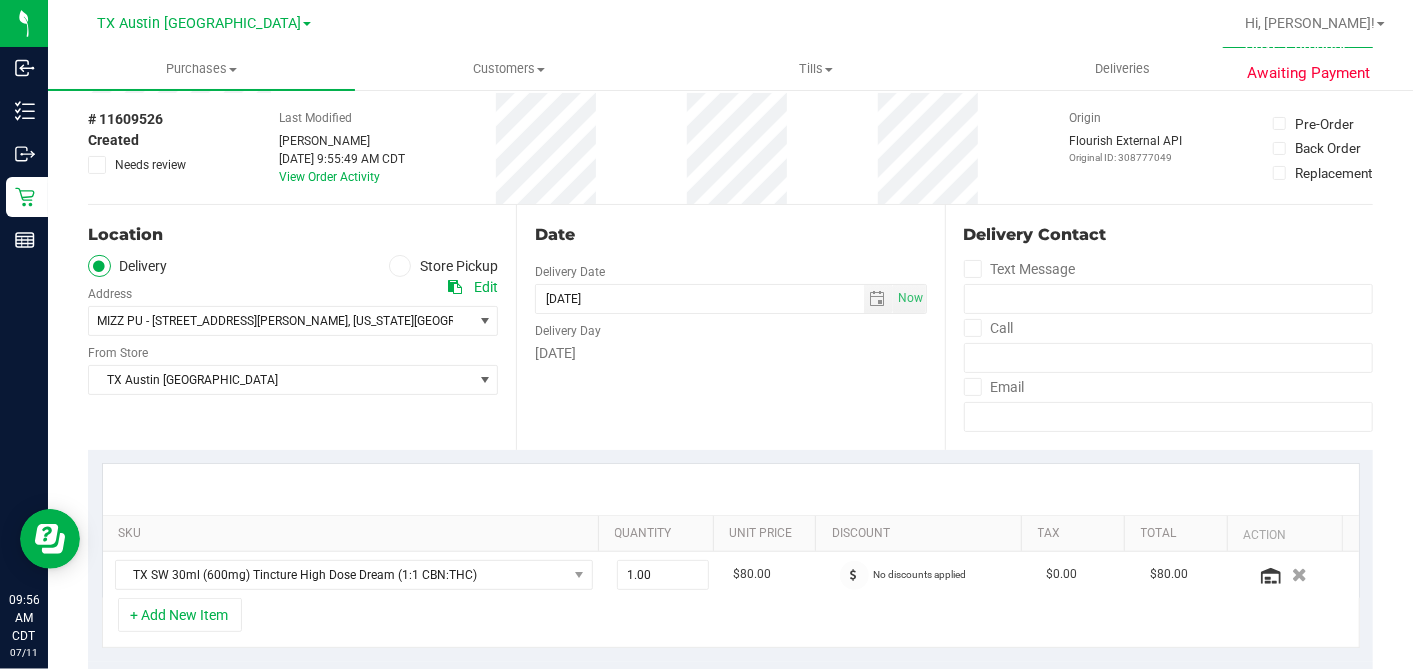 scroll, scrollTop: 0, scrollLeft: 0, axis: both 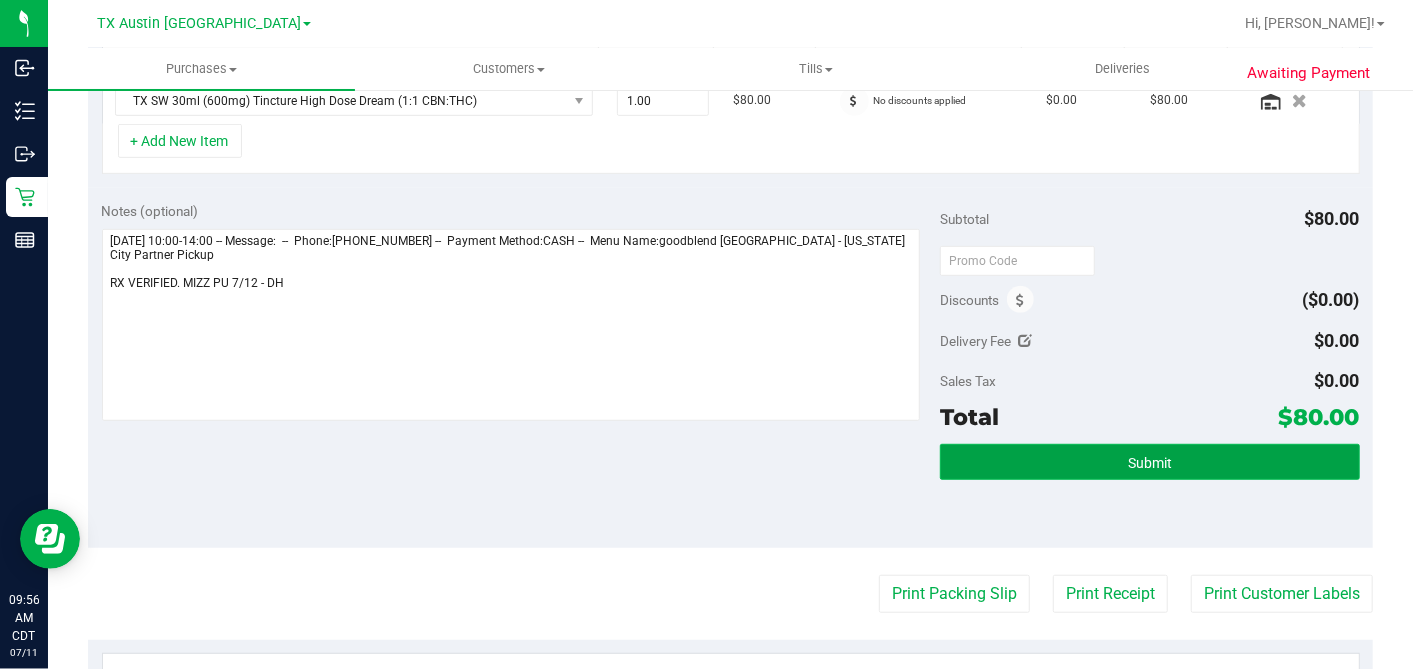click on "Submit" at bounding box center [1150, 463] 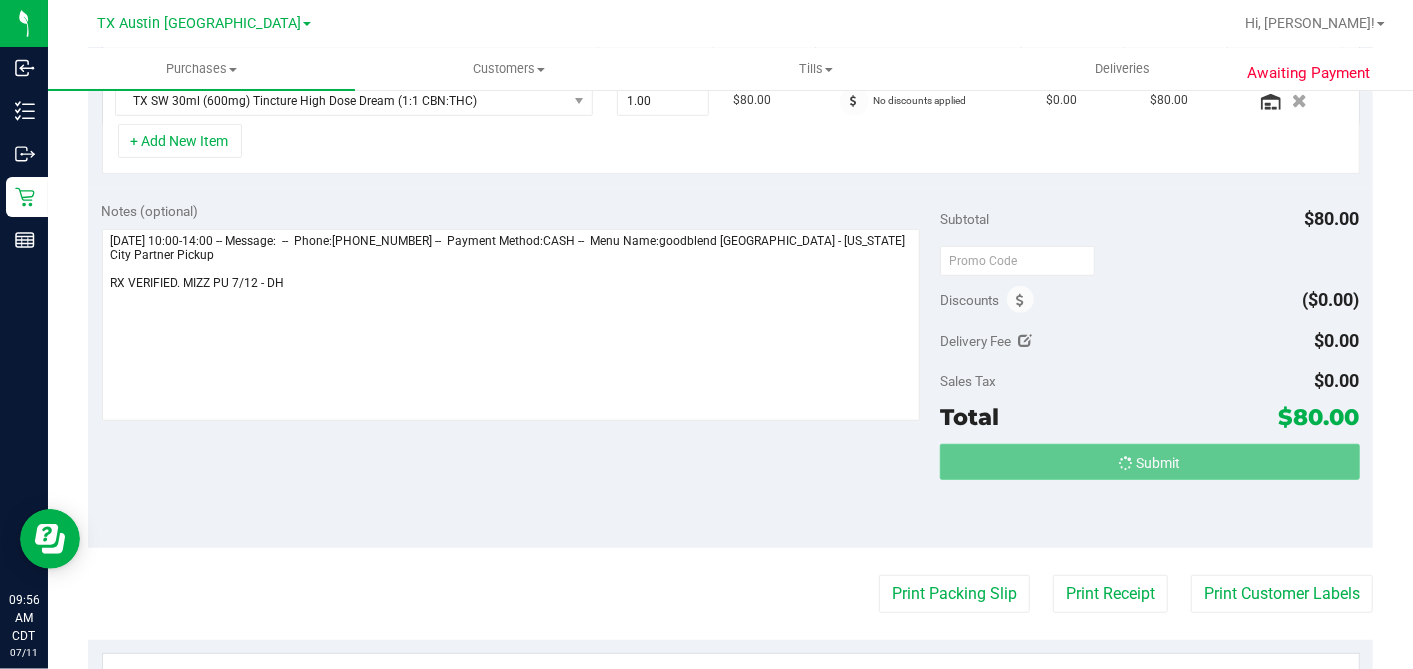scroll, scrollTop: 559, scrollLeft: 0, axis: vertical 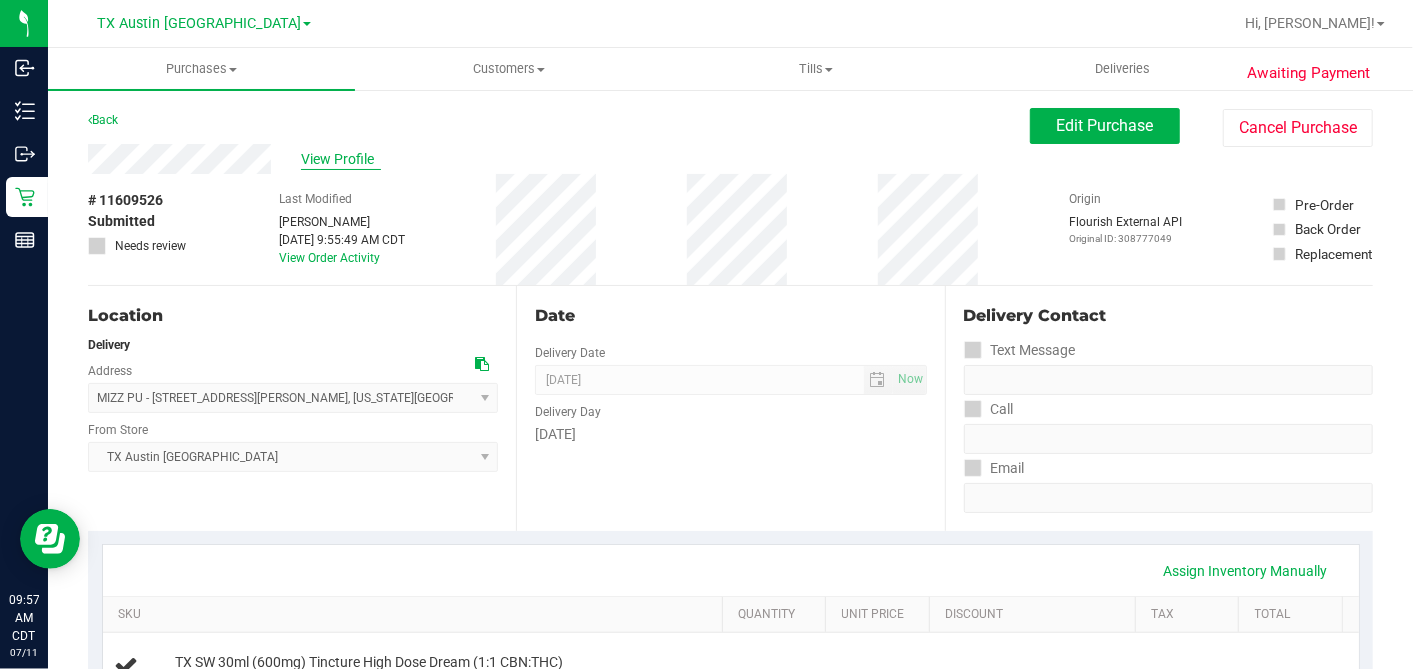 click on "View Profile" at bounding box center [341, 159] 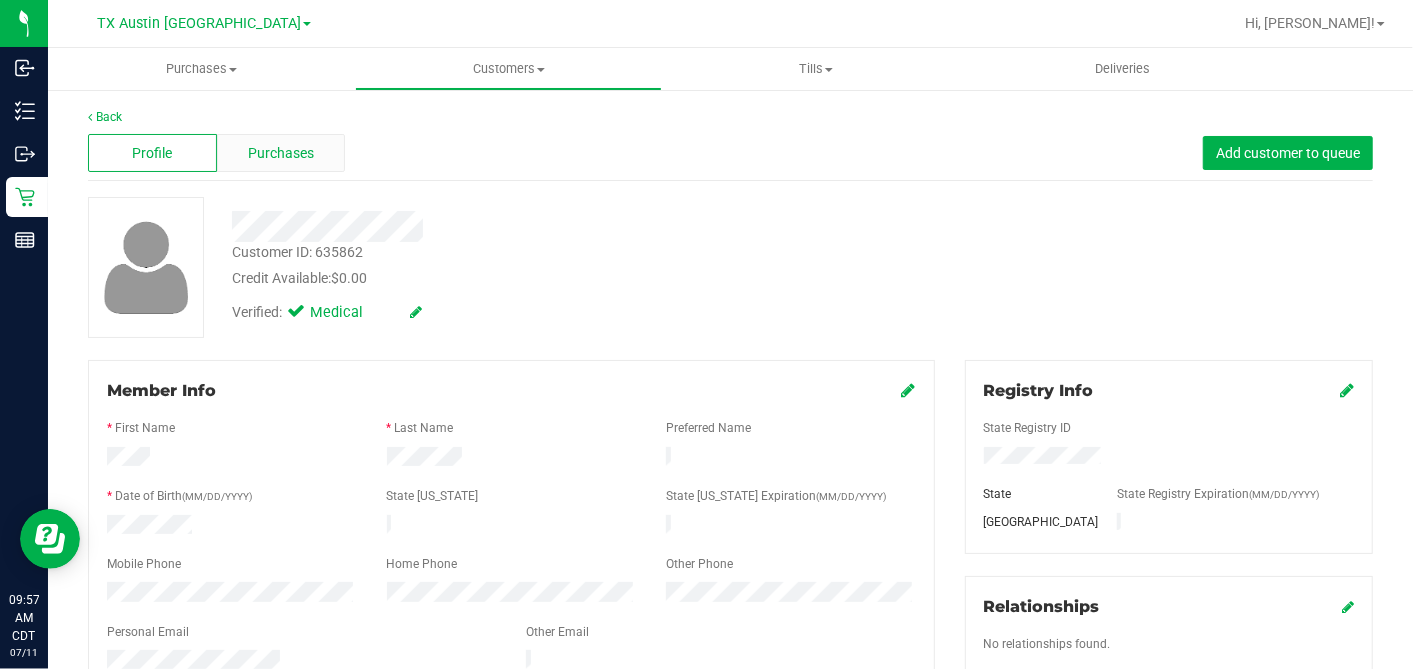 click on "Purchases" at bounding box center (281, 153) 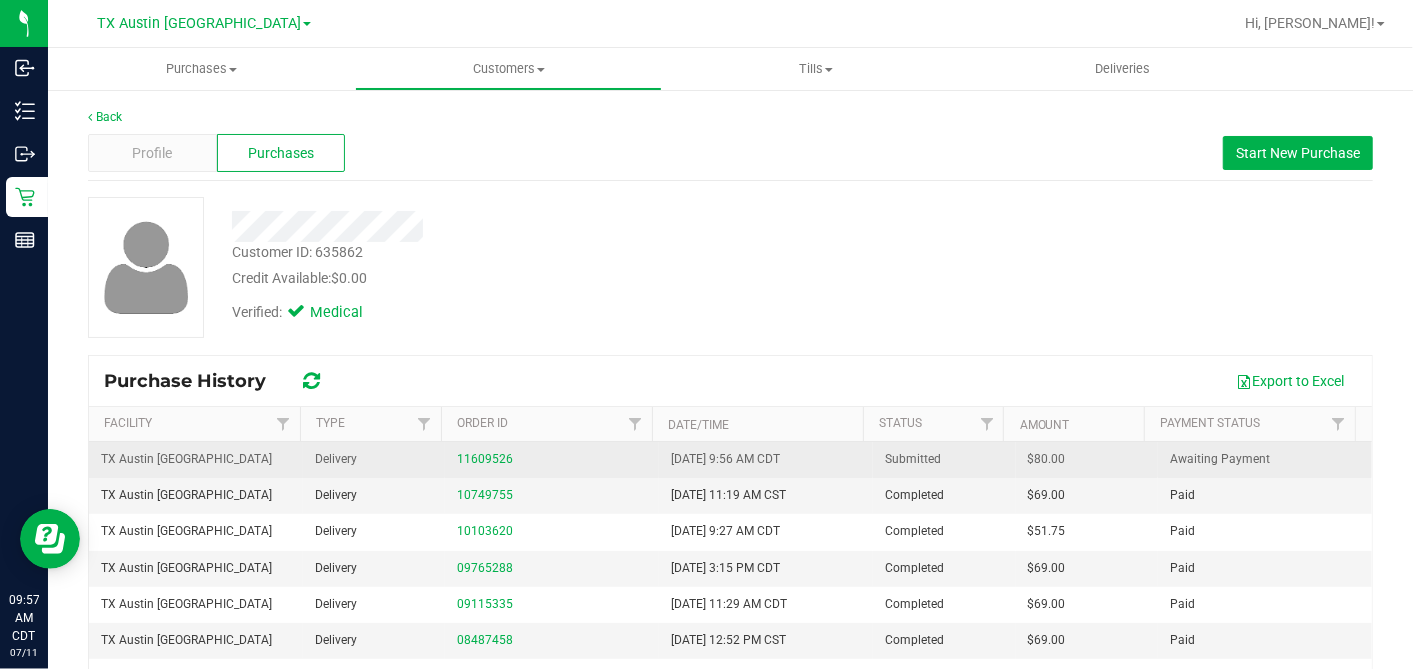 click on "$80.00" at bounding box center [1047, 459] 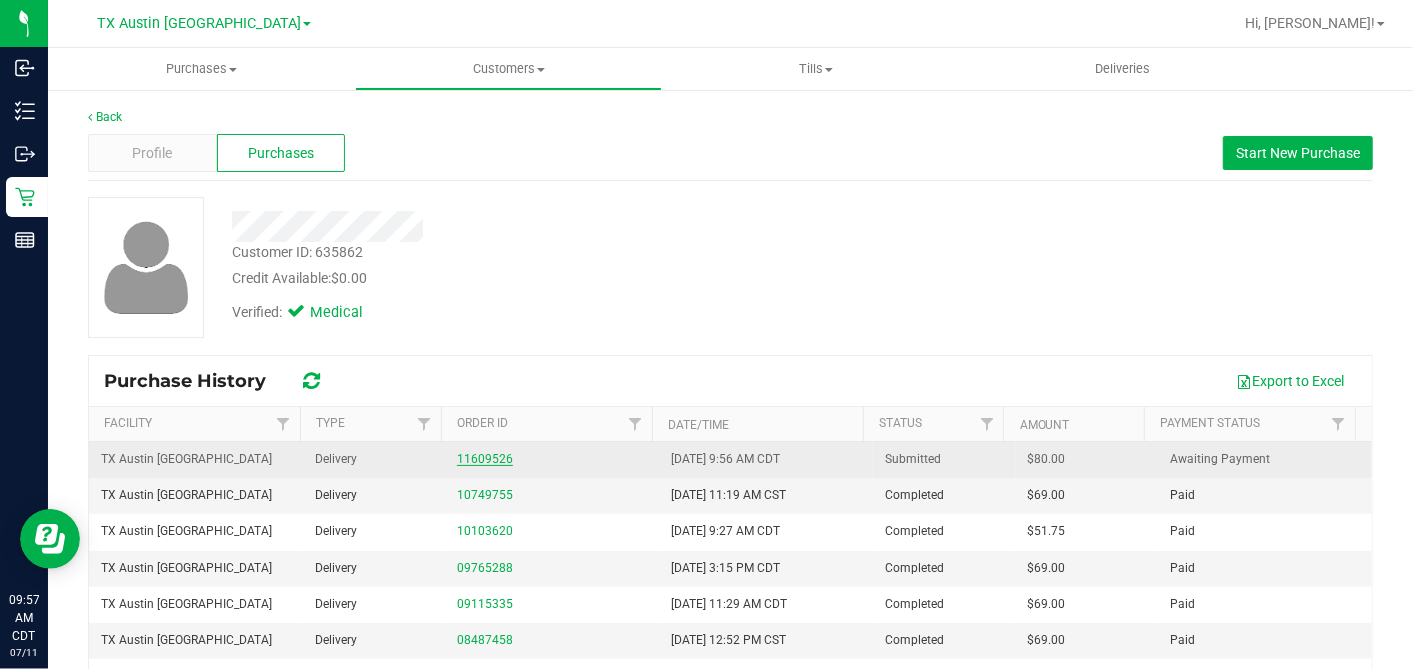 click on "11609526" at bounding box center [485, 459] 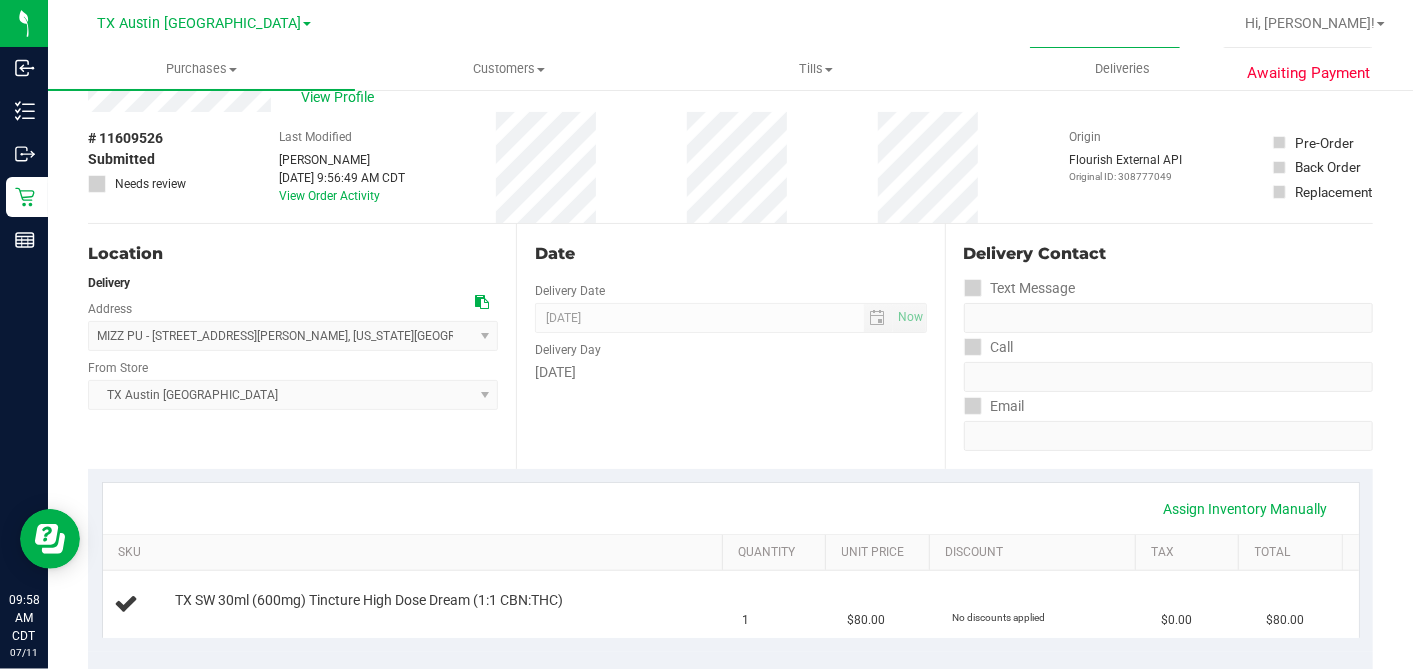 scroll, scrollTop: 0, scrollLeft: 0, axis: both 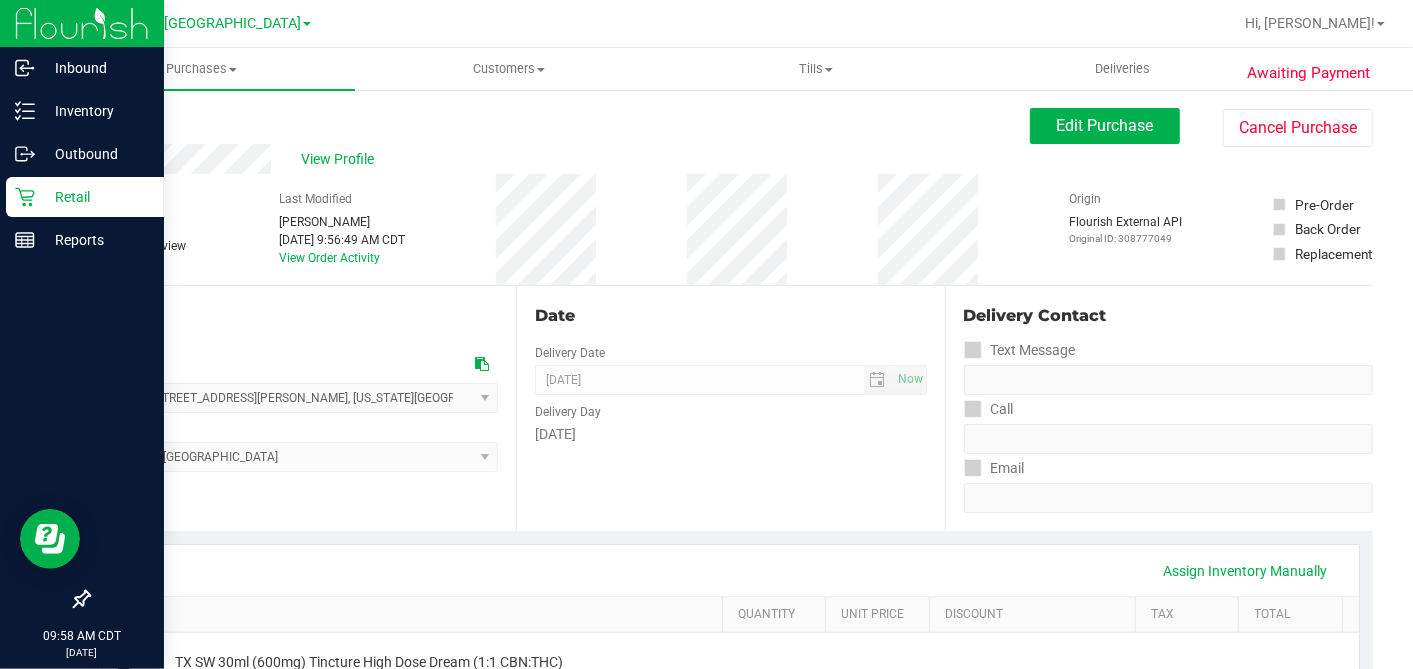 click 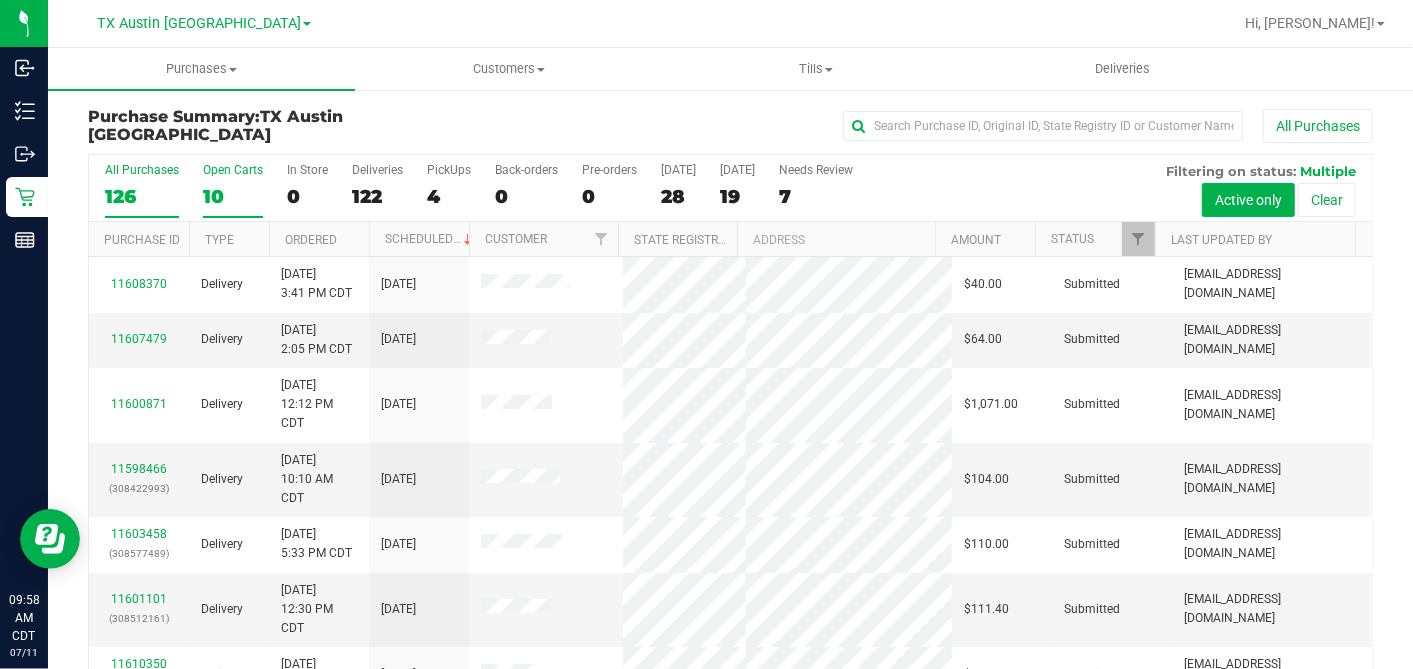 click on "10" at bounding box center (233, 196) 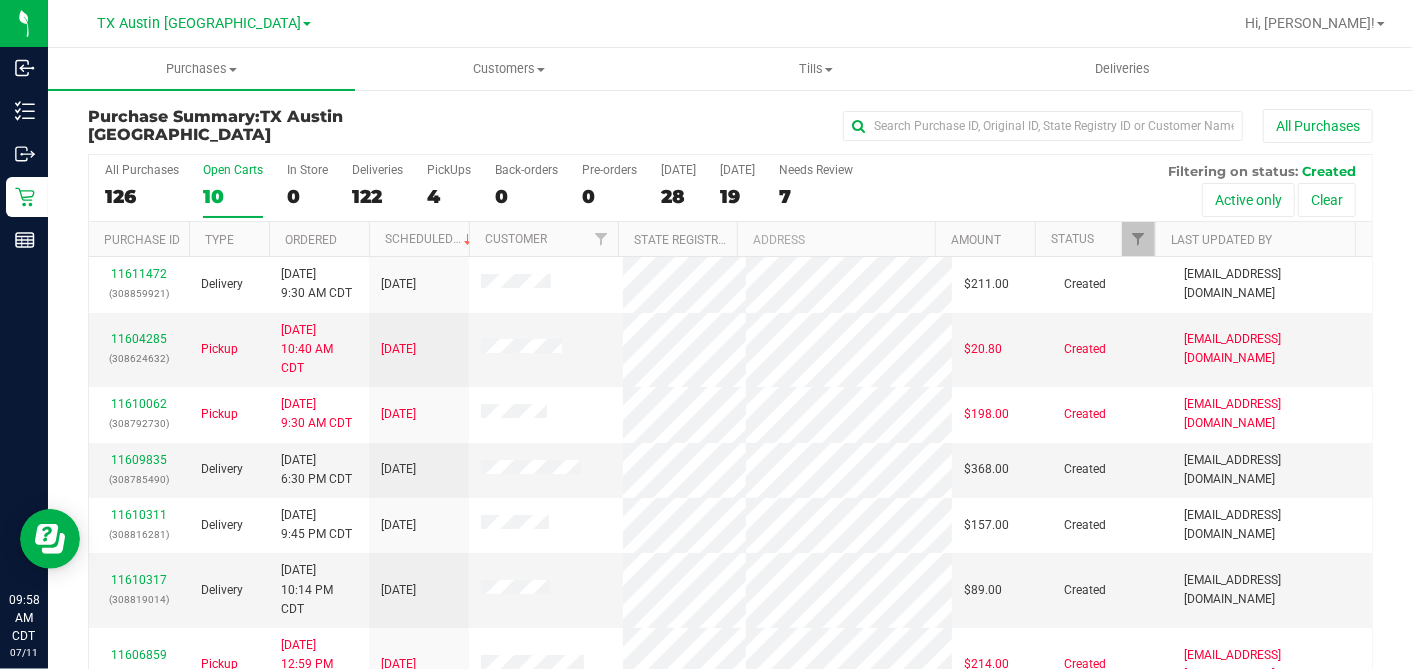 click on "Ordered" at bounding box center (319, 239) 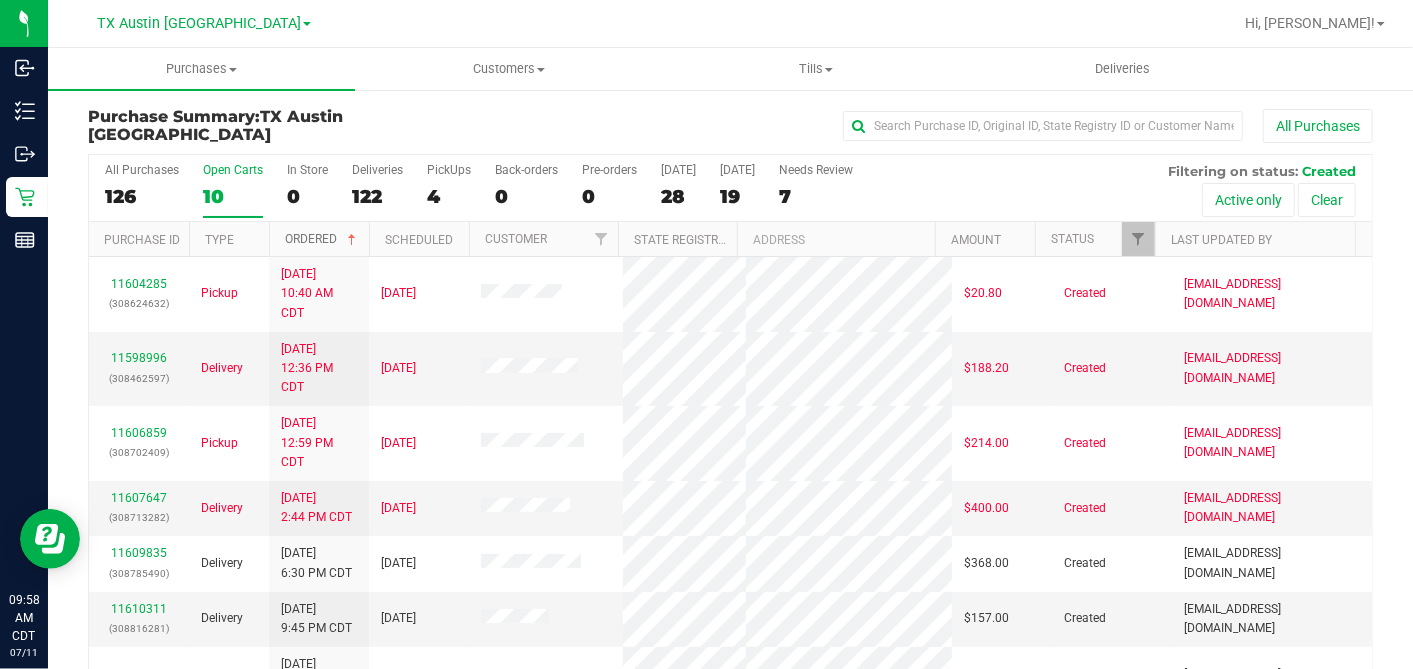 click at bounding box center (352, 240) 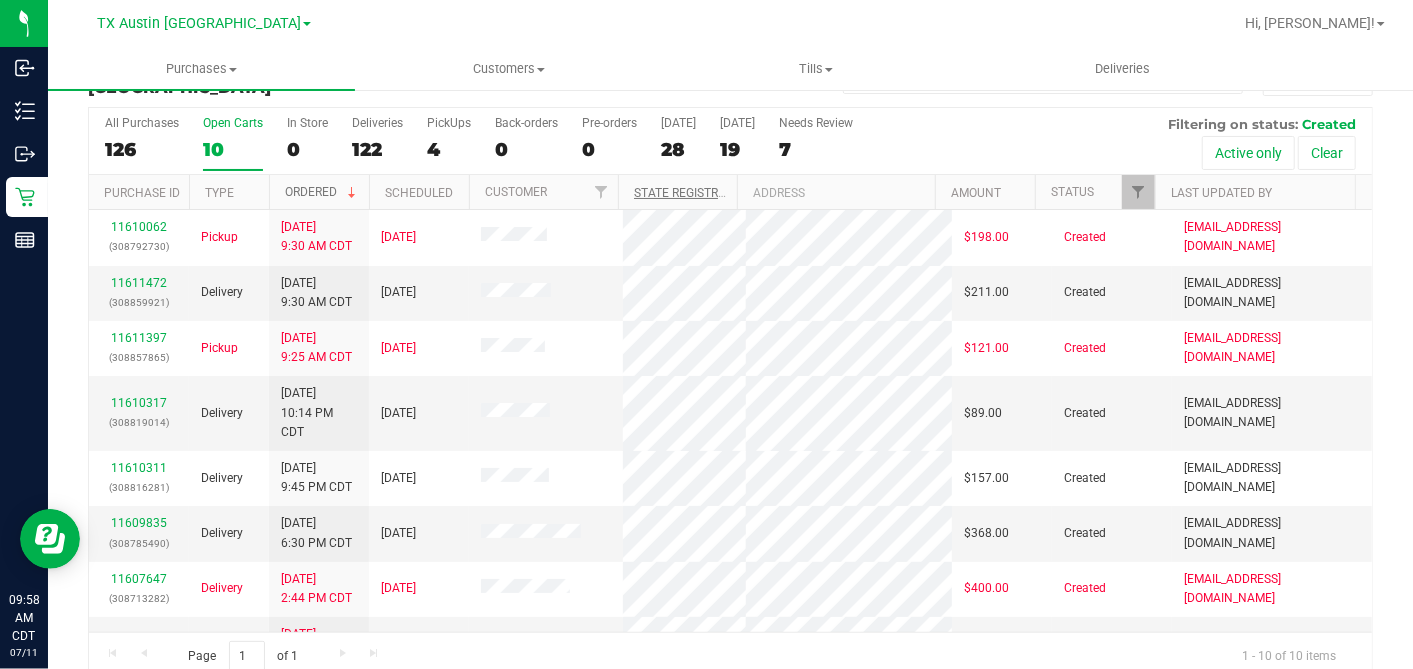 scroll, scrollTop: 74, scrollLeft: 0, axis: vertical 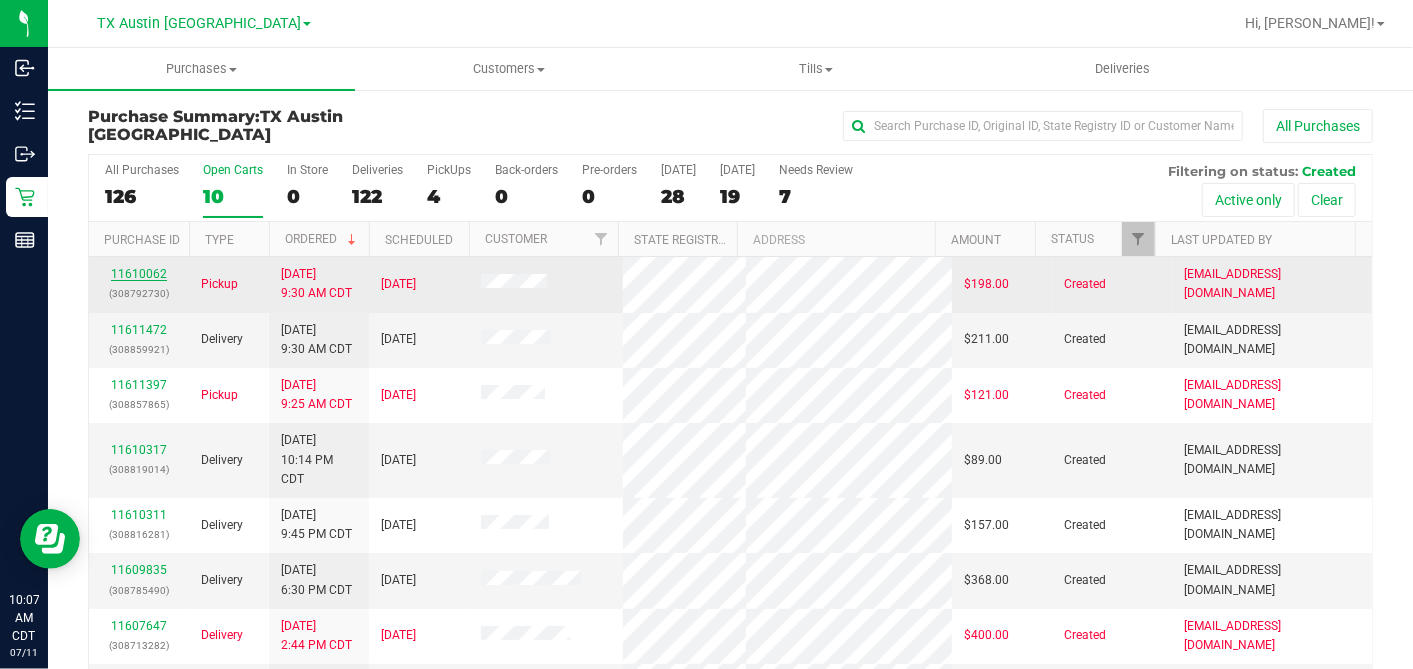 click on "11610062" at bounding box center (139, 274) 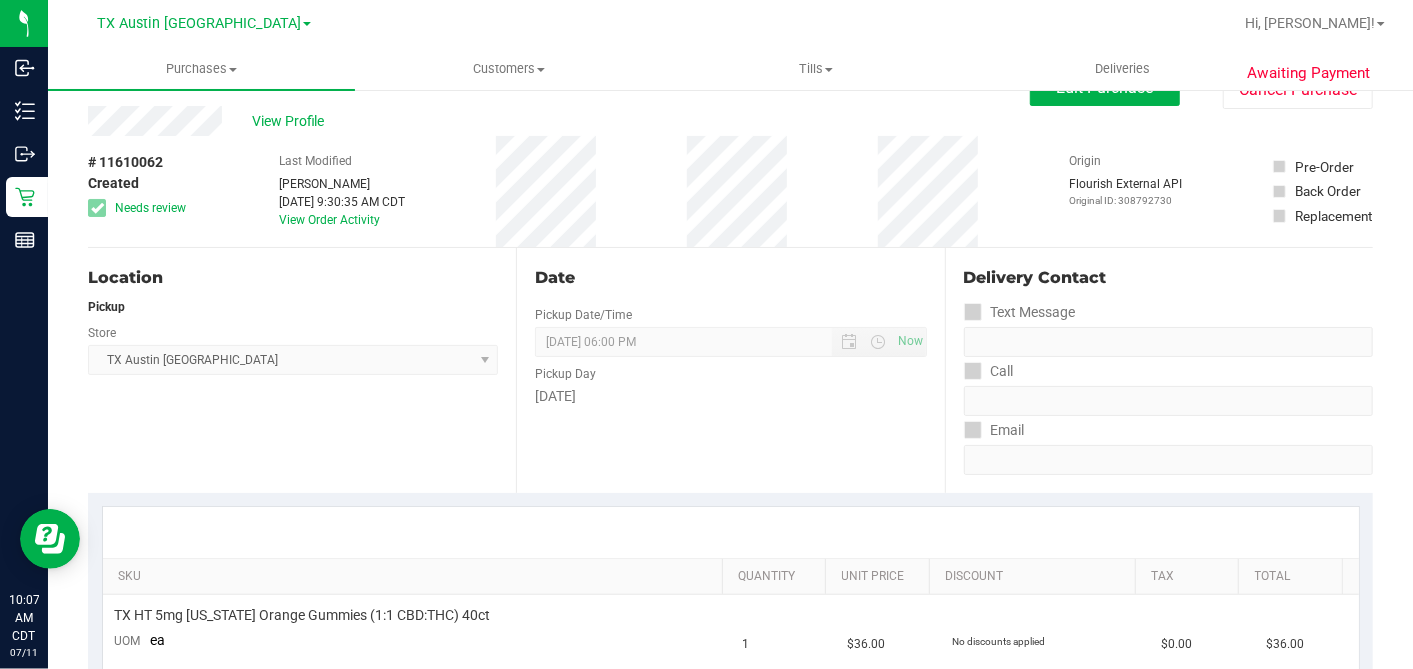 scroll, scrollTop: 0, scrollLeft: 0, axis: both 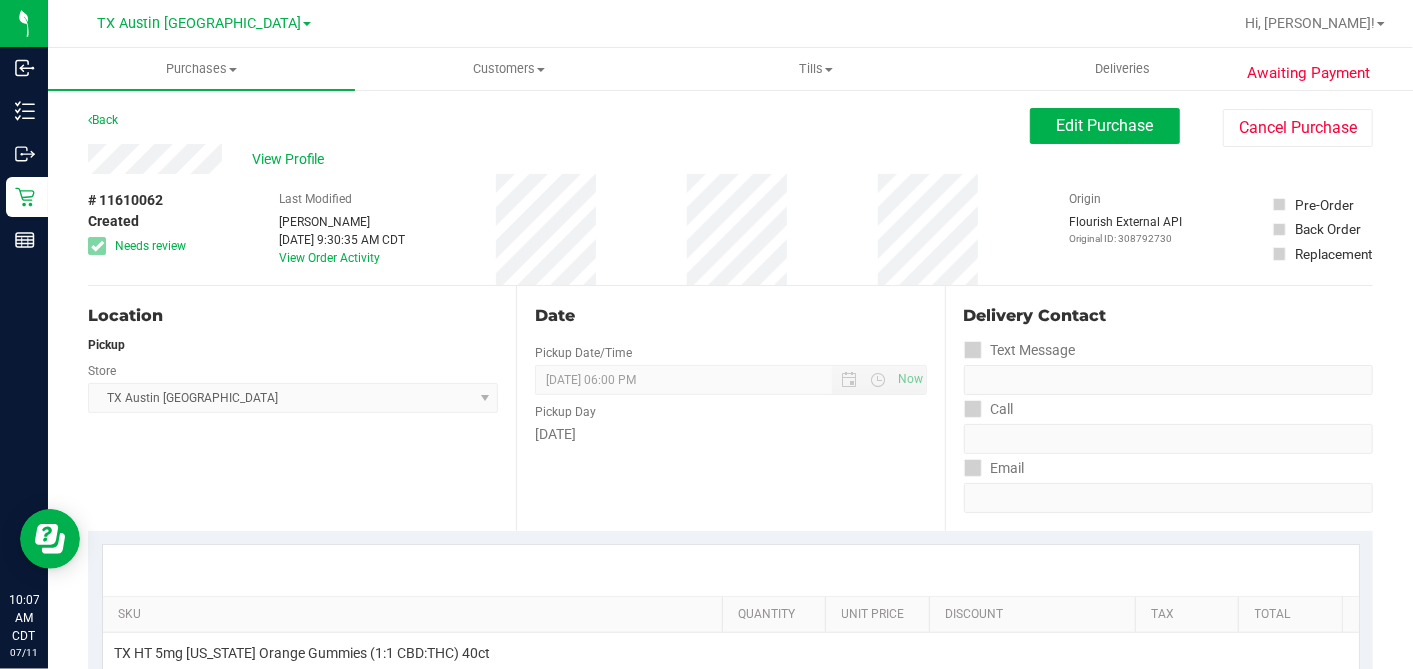 click on "# 11610062
Created
Needs review
Last Modified
Dane Hawkins
Jul 11, 2025 9:30:35 AM CDT
View Order Activity
Origin
Flourish External API
Original ID: 308792730
Pre-Order
Back Order" at bounding box center (730, 229) 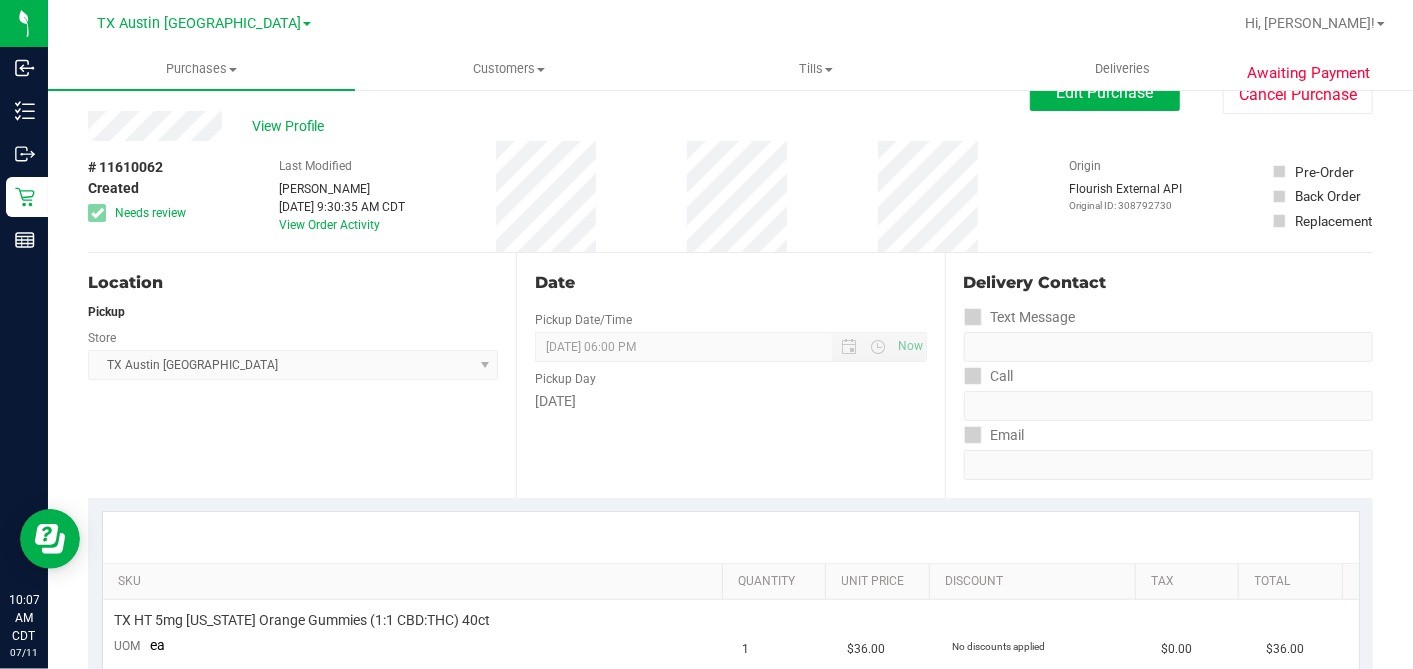 scroll, scrollTop: 0, scrollLeft: 0, axis: both 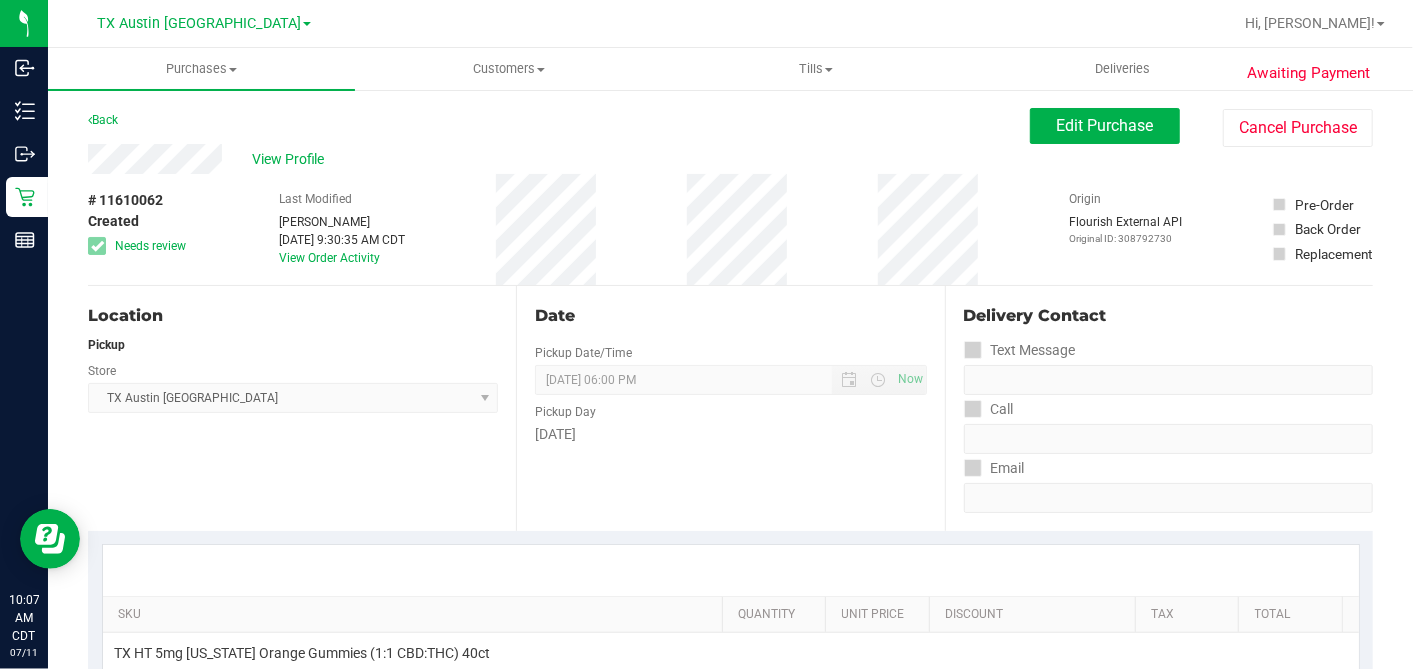 click on "# 11610062
Created
Needs review
Last Modified
Dane Hawkins
Jul 11, 2025 9:30:35 AM CDT
View Order Activity
Origin
Flourish External API
Original ID: 308792730
Pre-Order
Back Order" at bounding box center (730, 229) 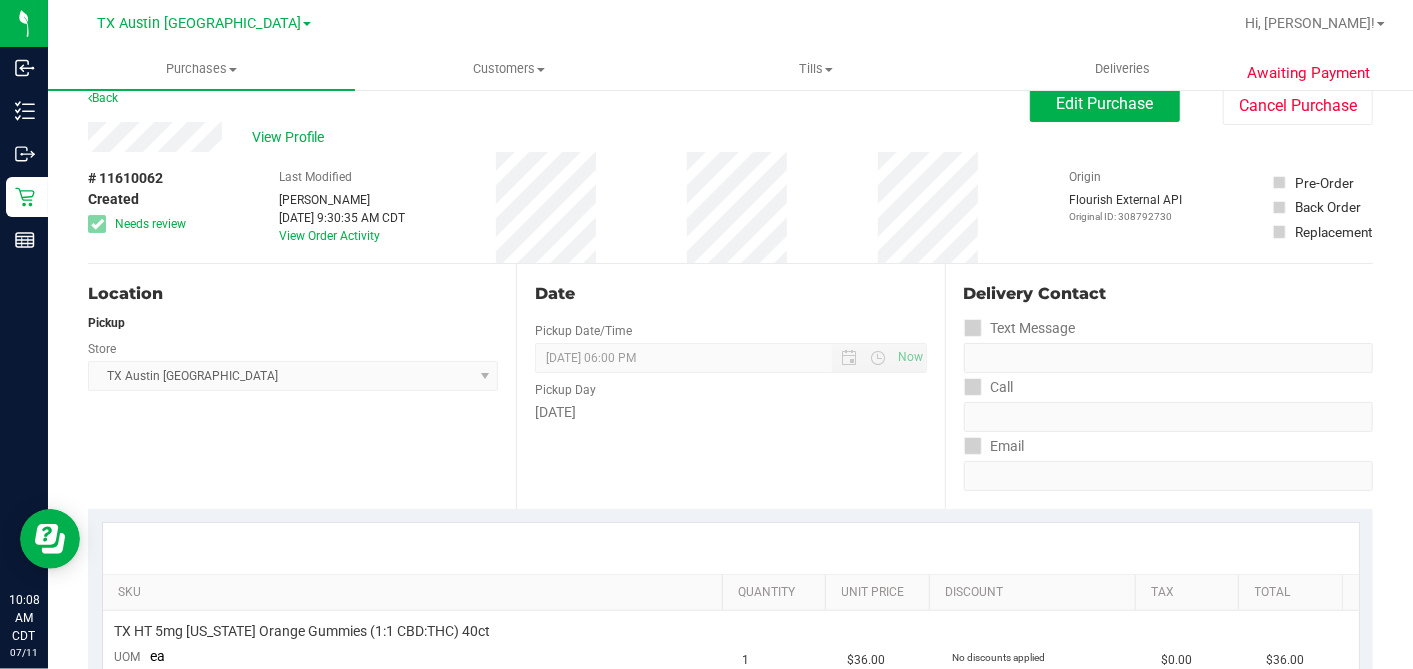 scroll, scrollTop: 0, scrollLeft: 0, axis: both 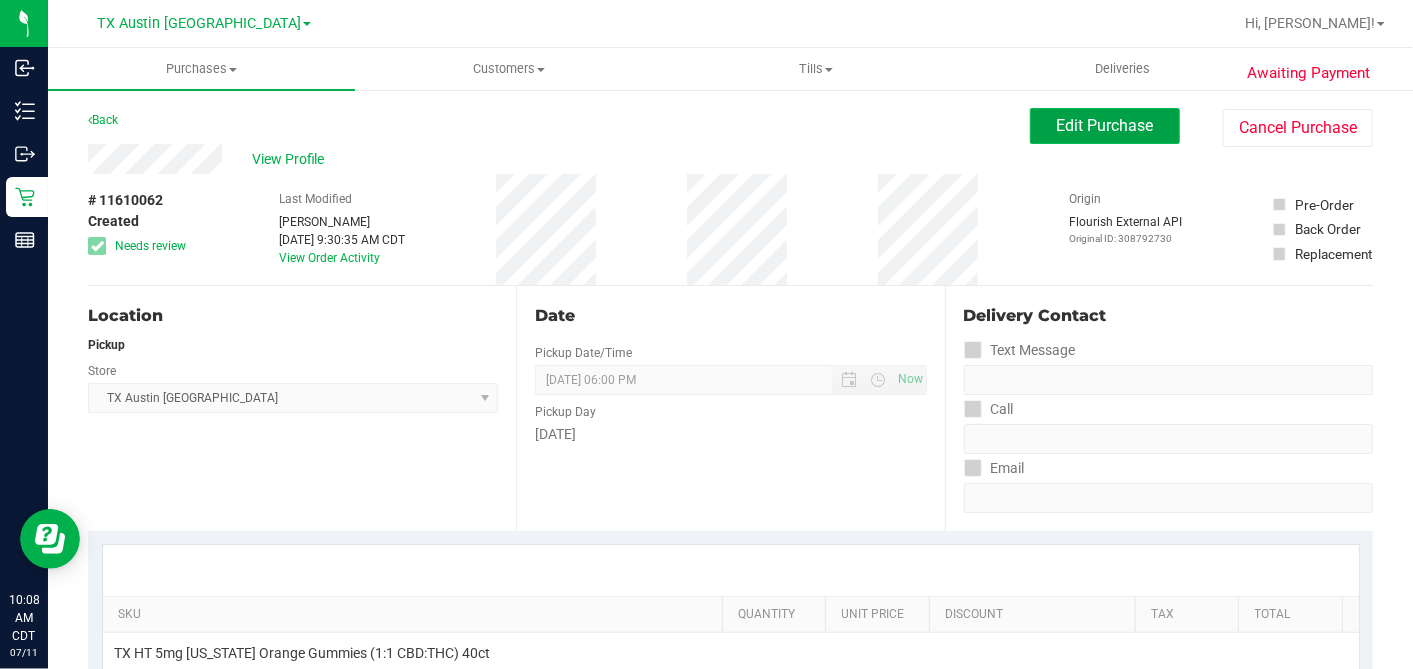 click on "Edit Purchase" at bounding box center (1105, 125) 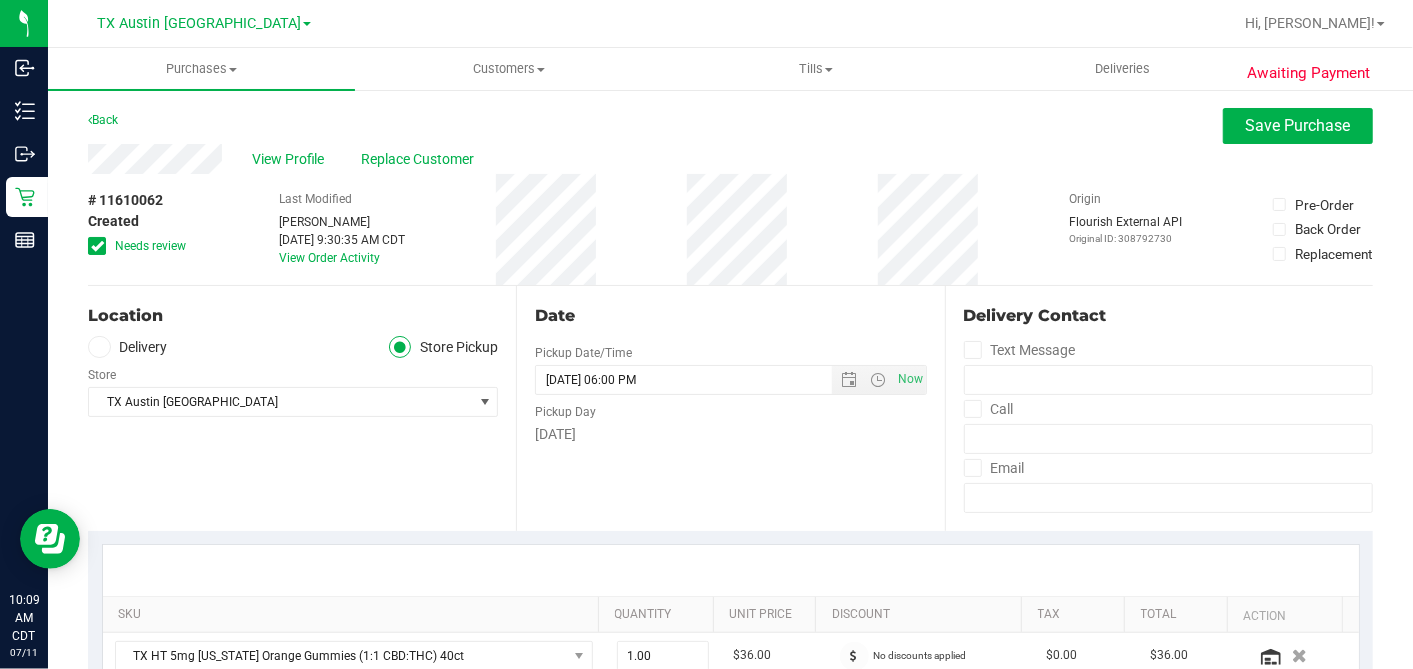 click at bounding box center (97, 246) 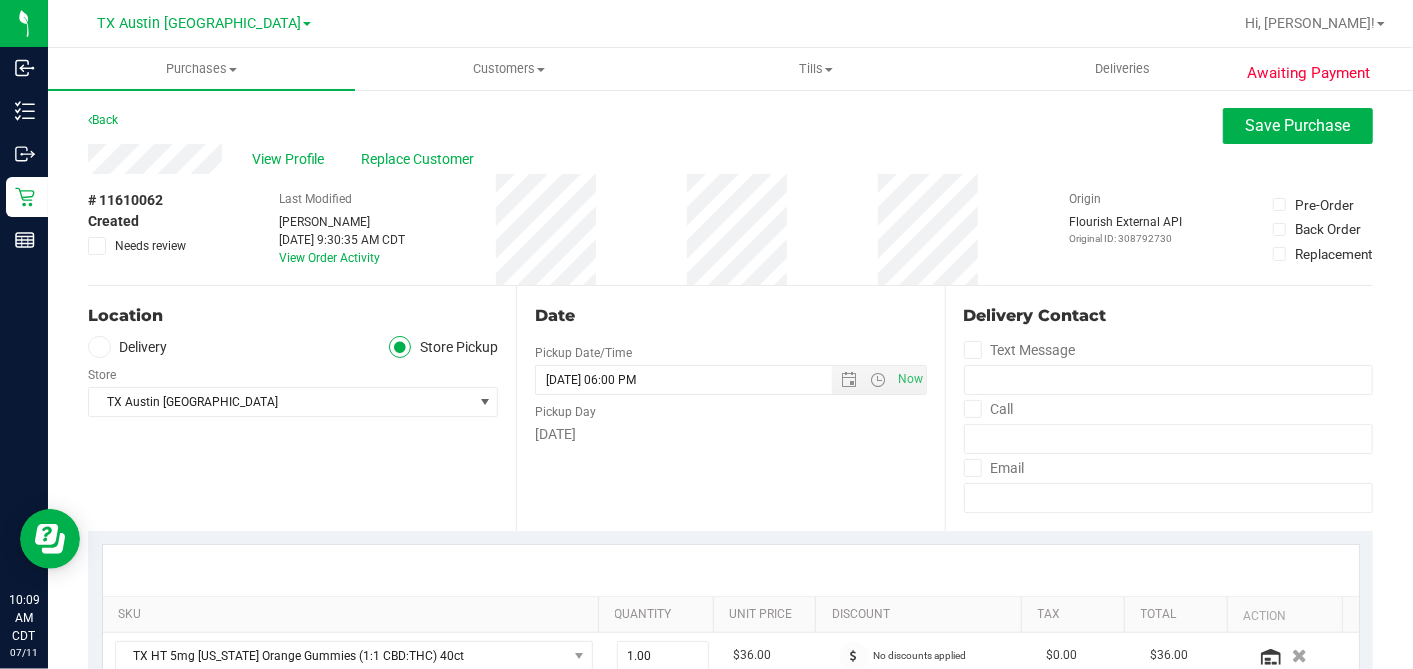 click on "Delivery" at bounding box center (128, 347) 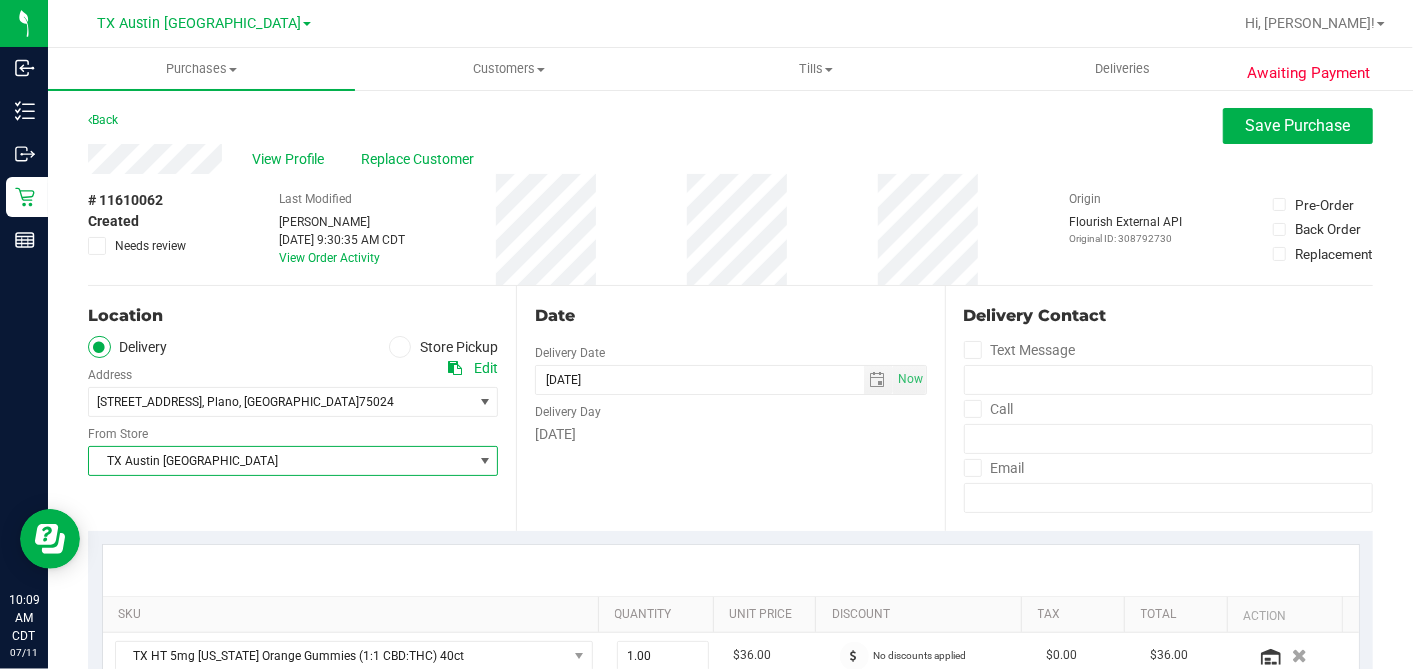 click on "TX Austin [GEOGRAPHIC_DATA]" at bounding box center [280, 461] 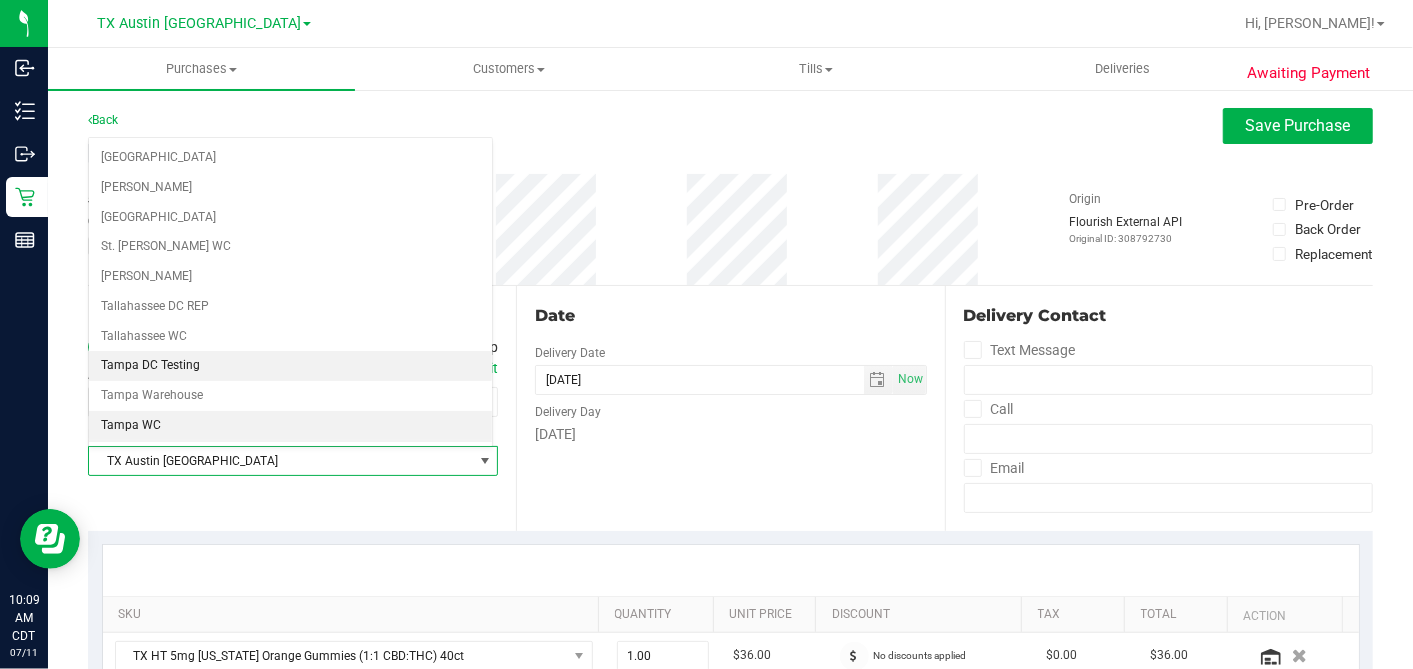 scroll, scrollTop: 1422, scrollLeft: 0, axis: vertical 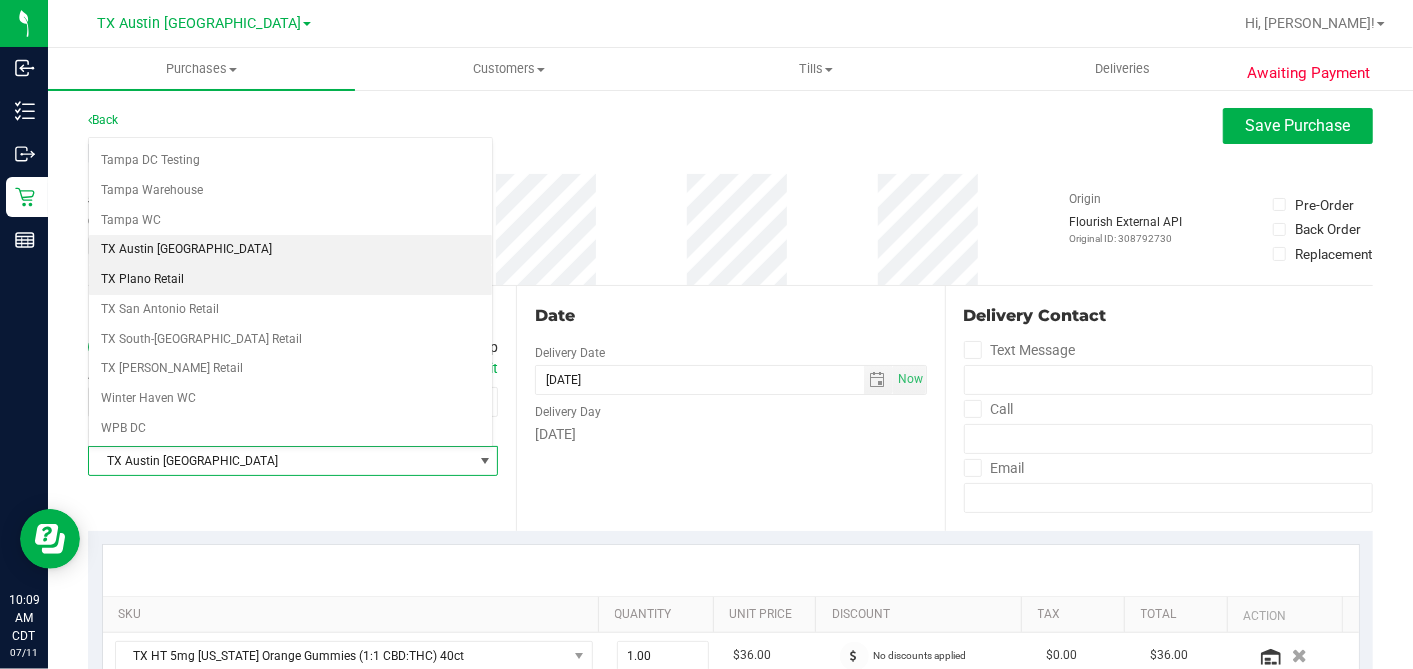 click on "TX Plano Retail" at bounding box center [290, 280] 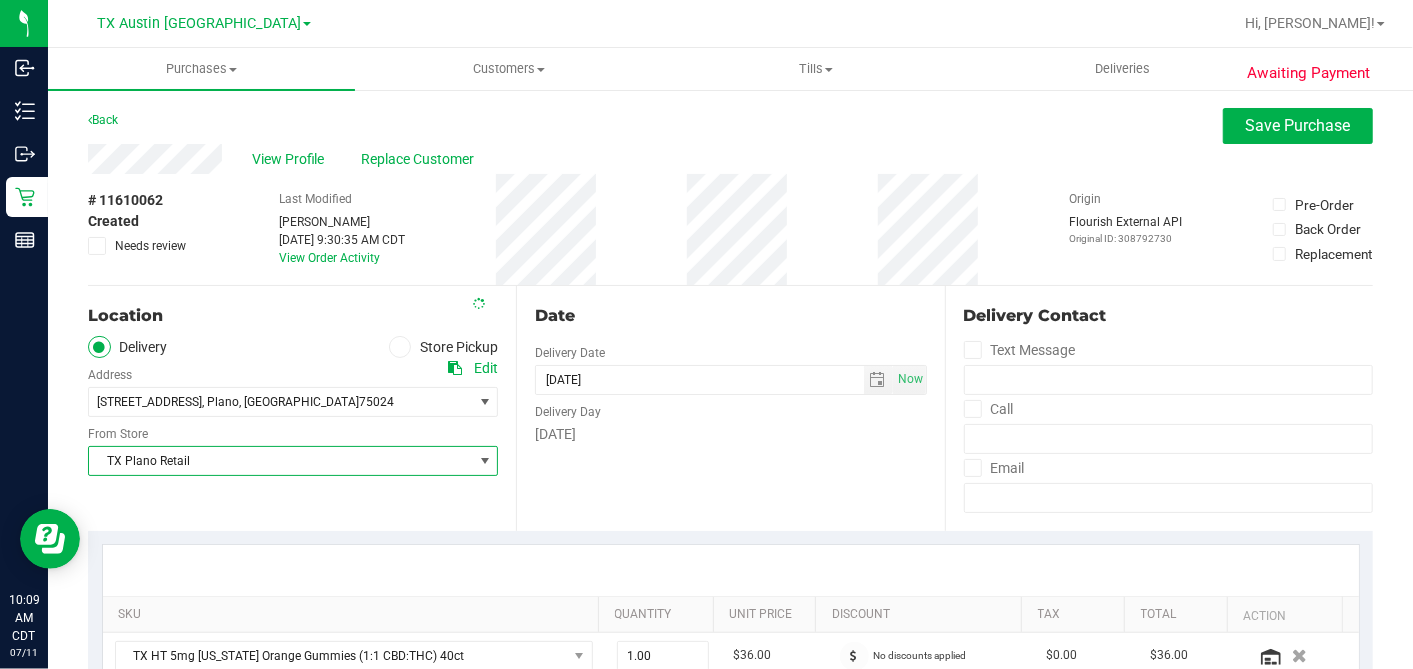 drag, startPoint x: 664, startPoint y: 239, endPoint x: 679, endPoint y: 260, distance: 25.806976 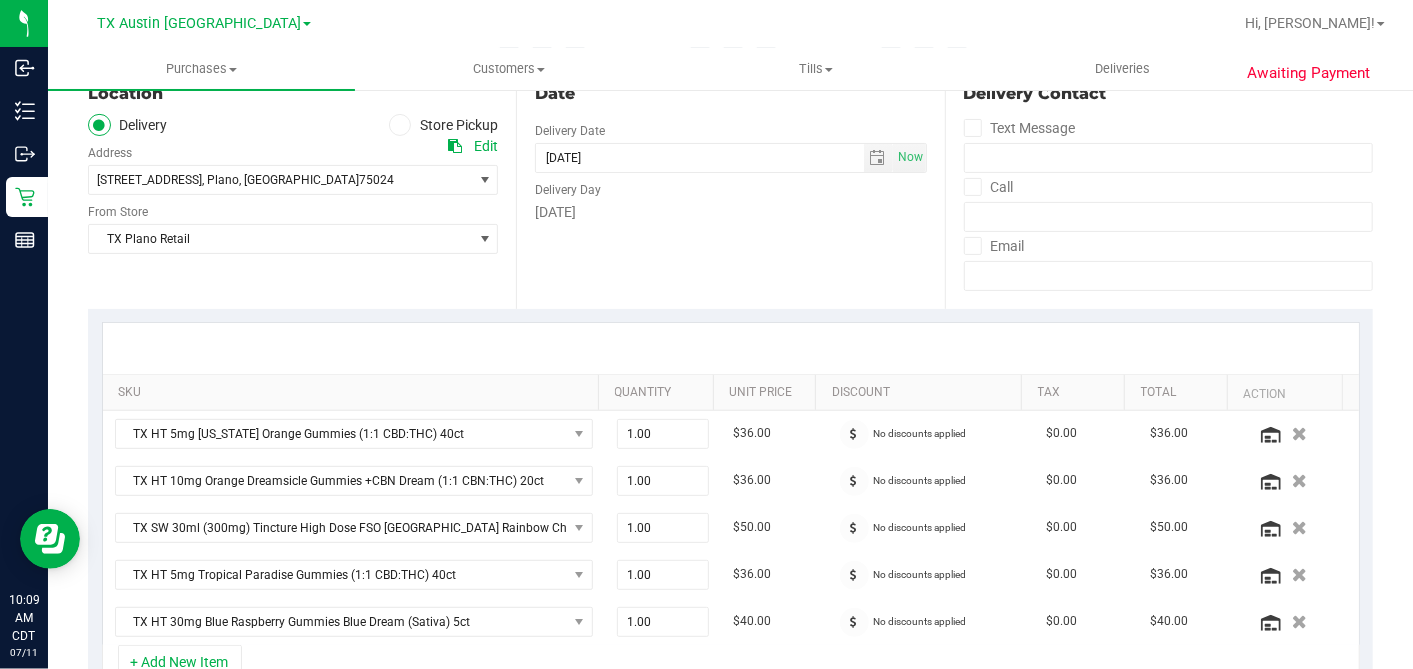 scroll, scrollTop: 333, scrollLeft: 0, axis: vertical 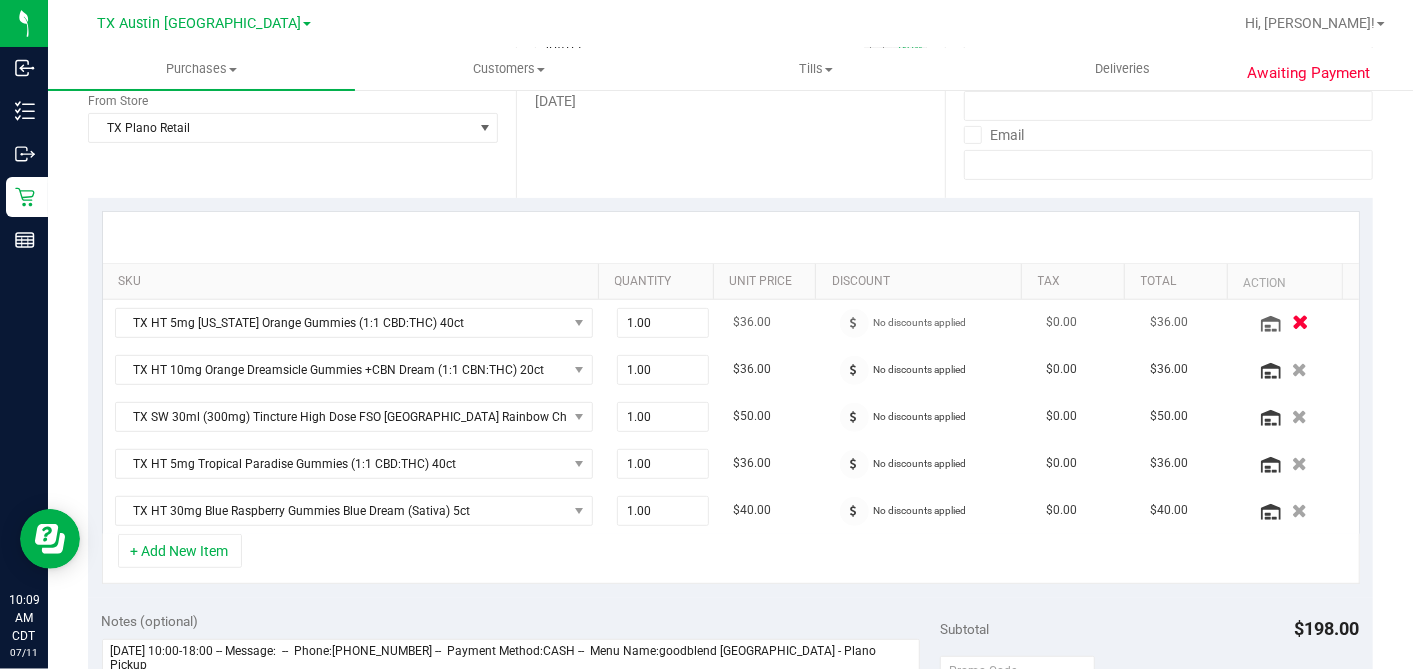 click at bounding box center [1300, 322] 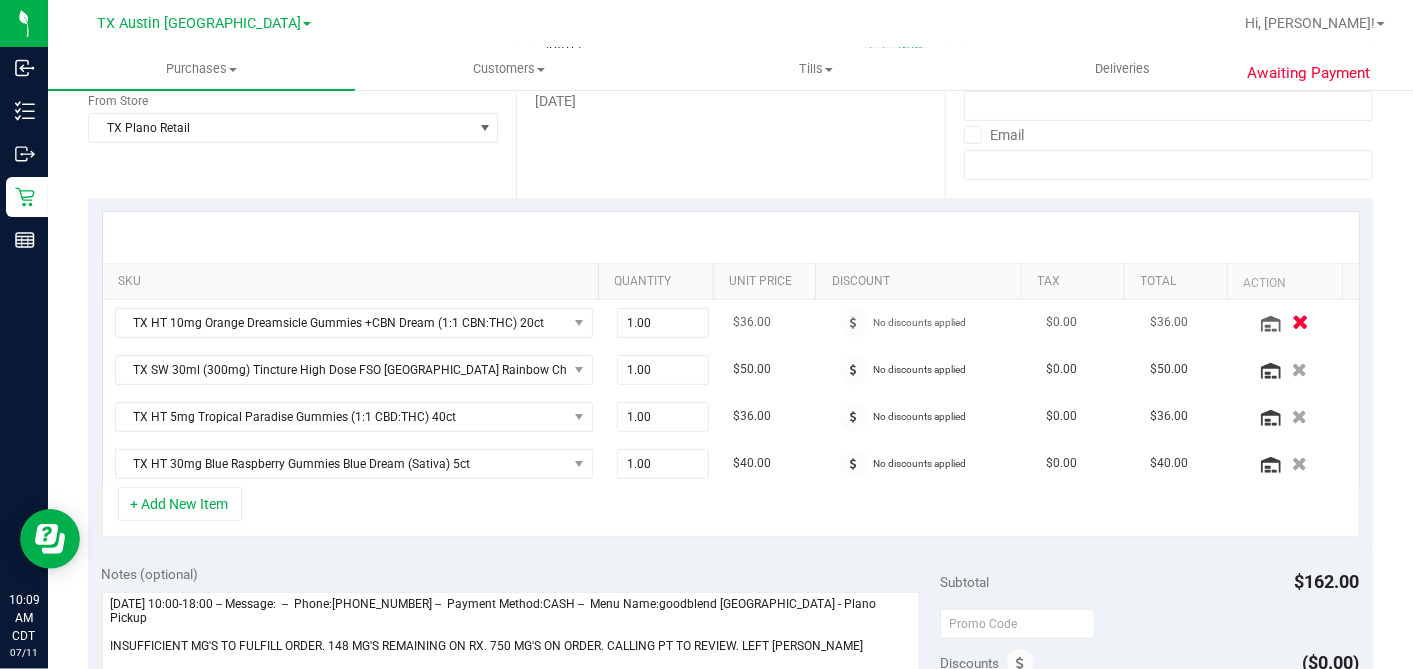 click at bounding box center [1300, 322] 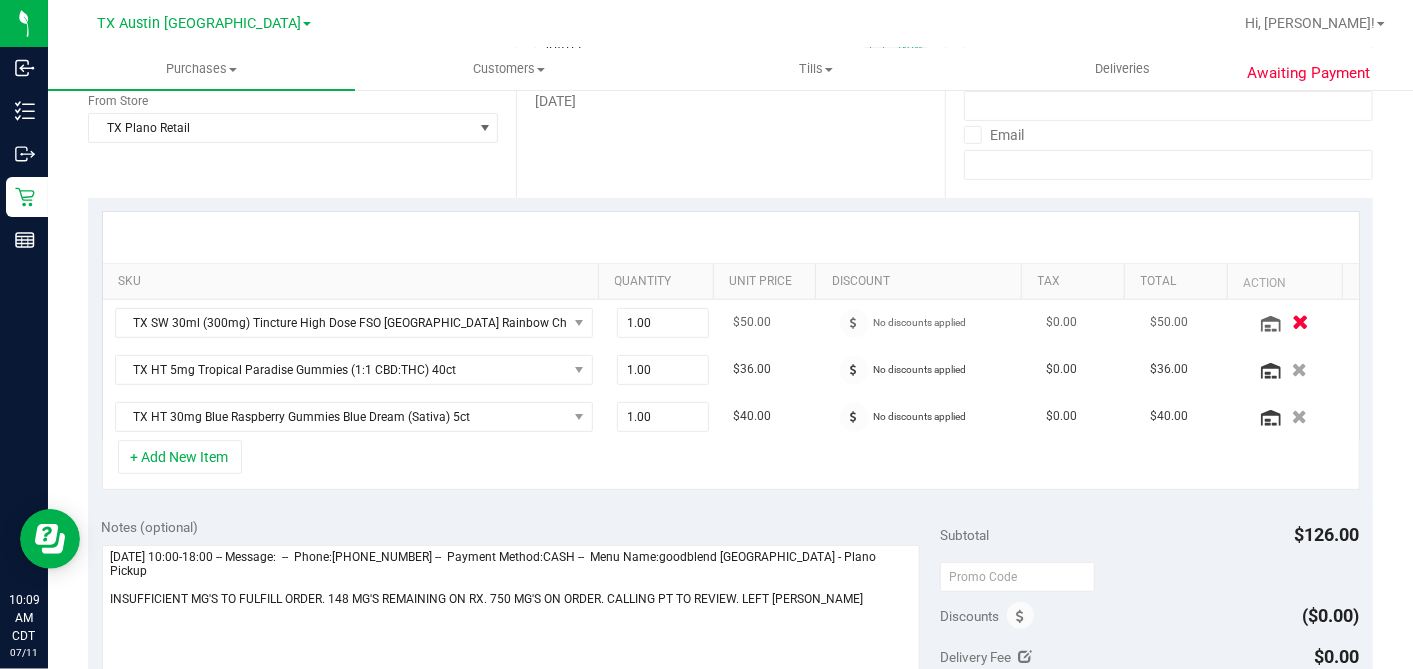 click at bounding box center (1300, 322) 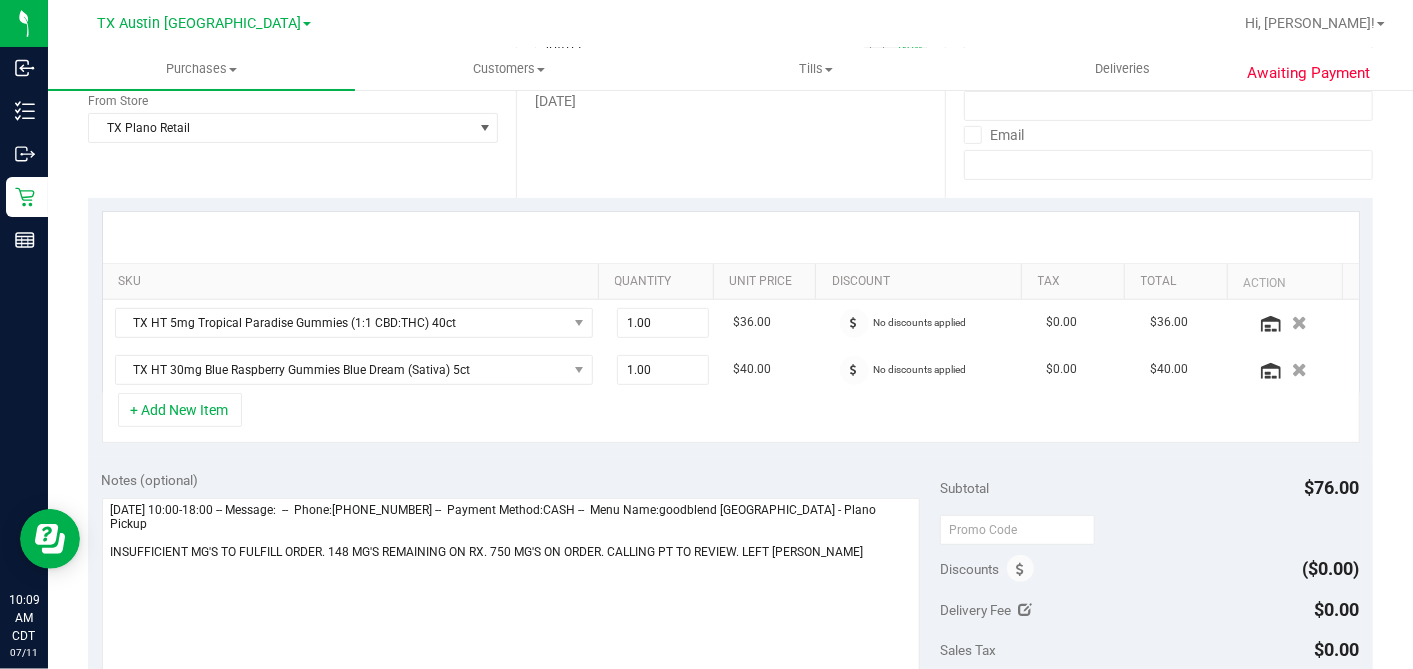 click at bounding box center [1300, 370] 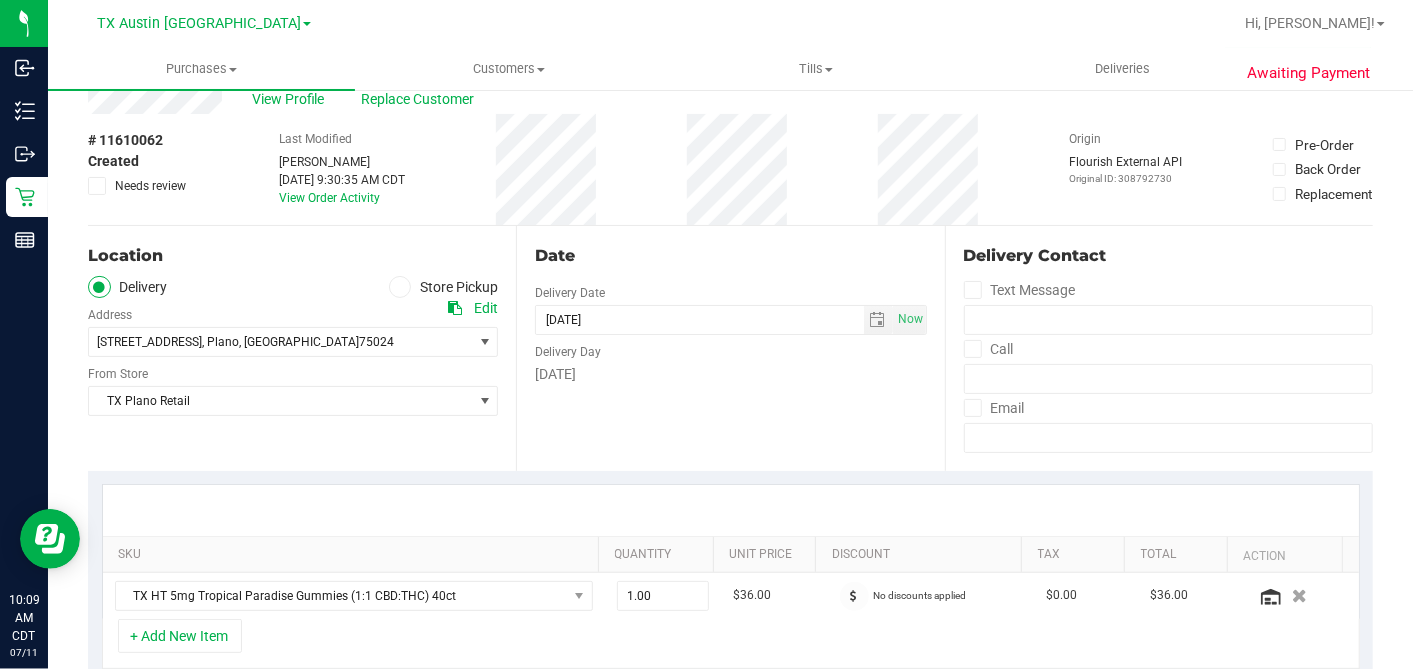 scroll, scrollTop: 111, scrollLeft: 0, axis: vertical 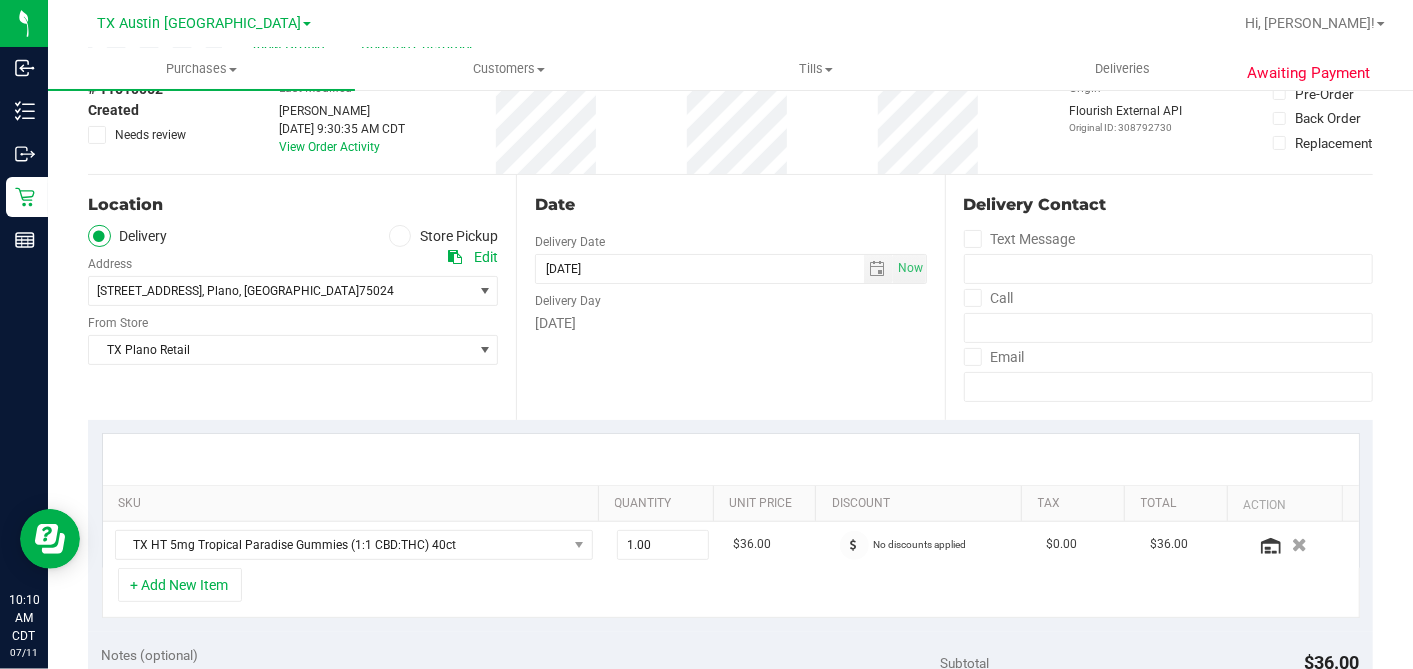 click on "Date
Delivery Date
07/12/2025
Now
07/12/2025 07:00 AM
Now
Delivery Day
Saturday" at bounding box center (730, 297) 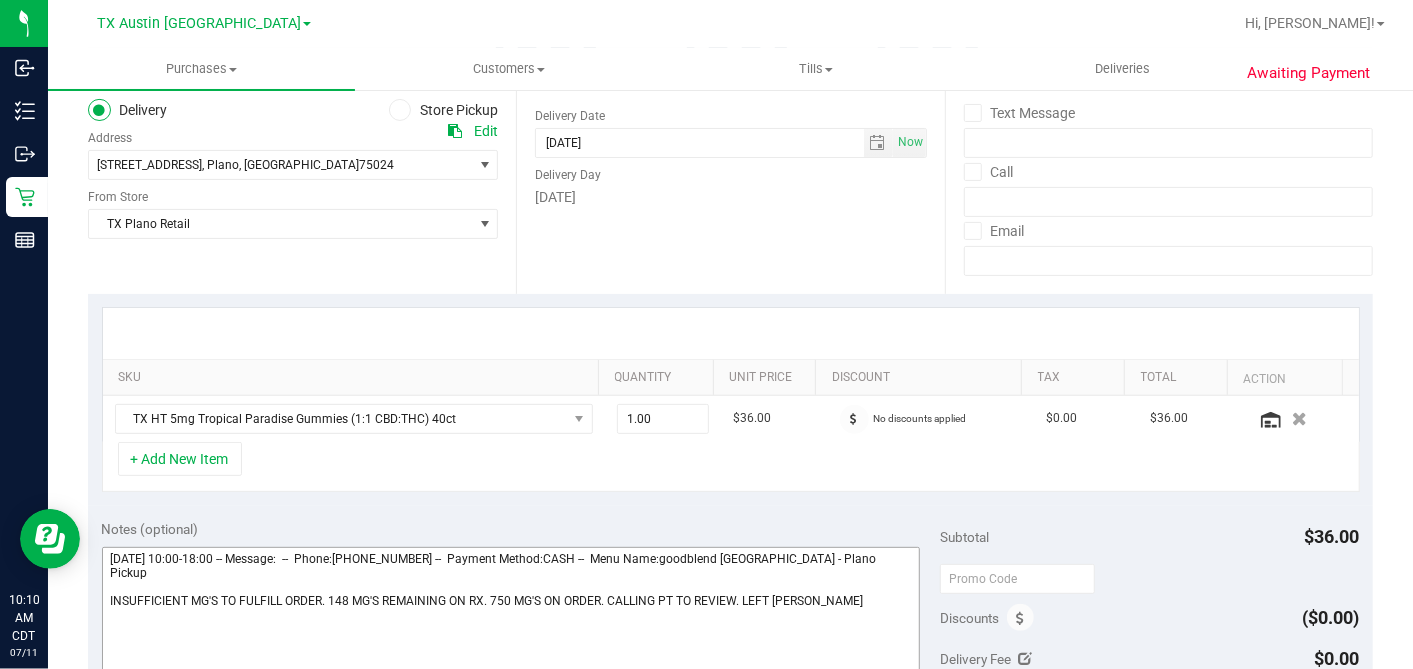 scroll, scrollTop: 444, scrollLeft: 0, axis: vertical 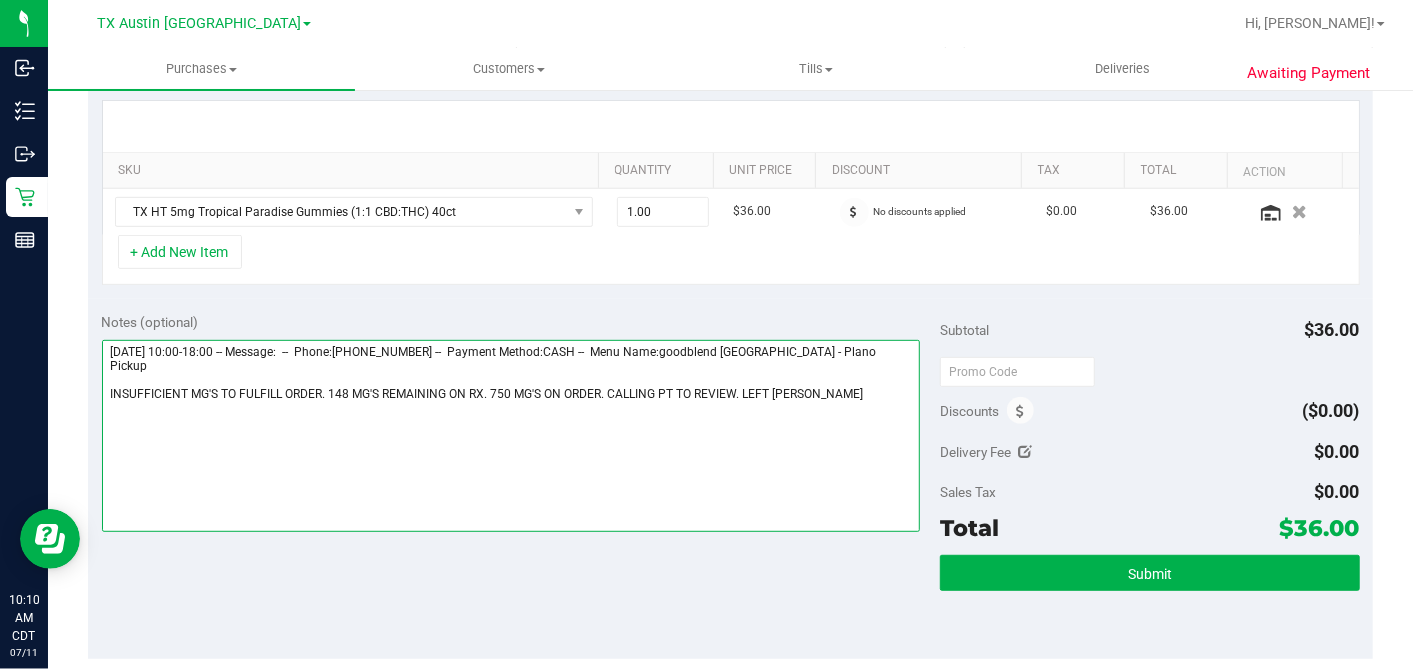 click at bounding box center (511, 436) 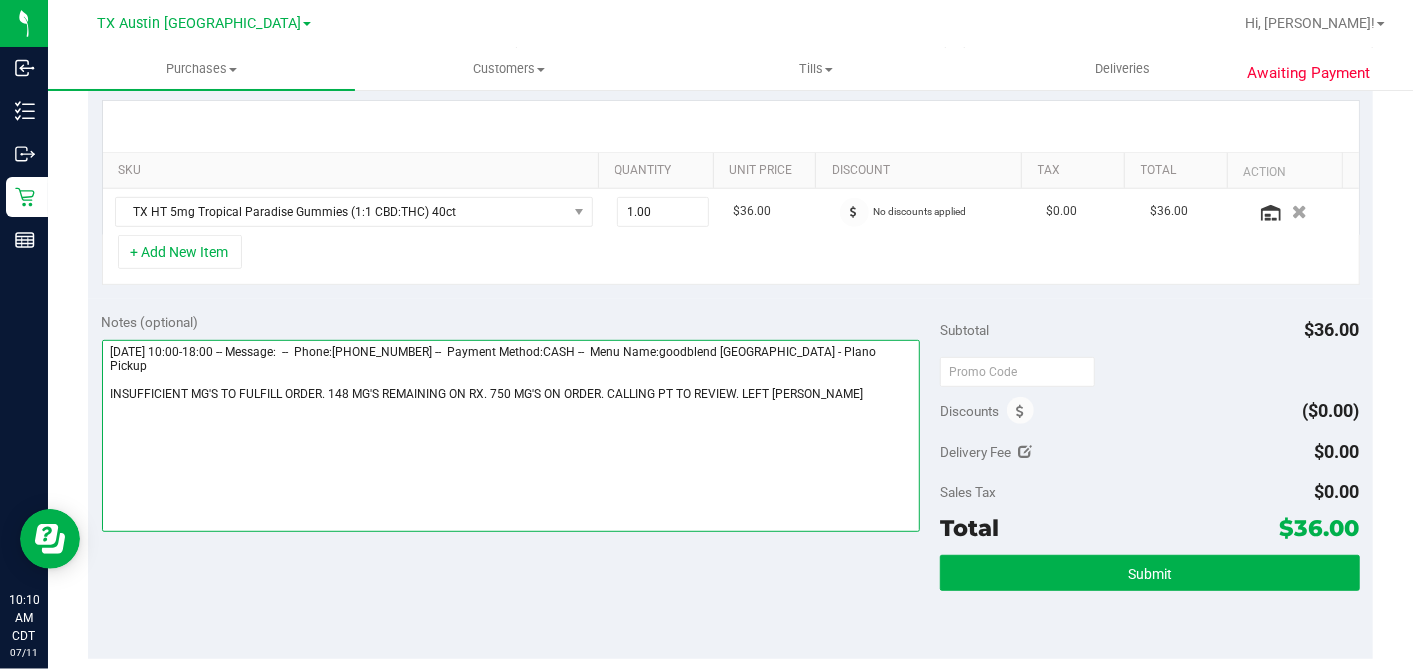click at bounding box center (511, 436) 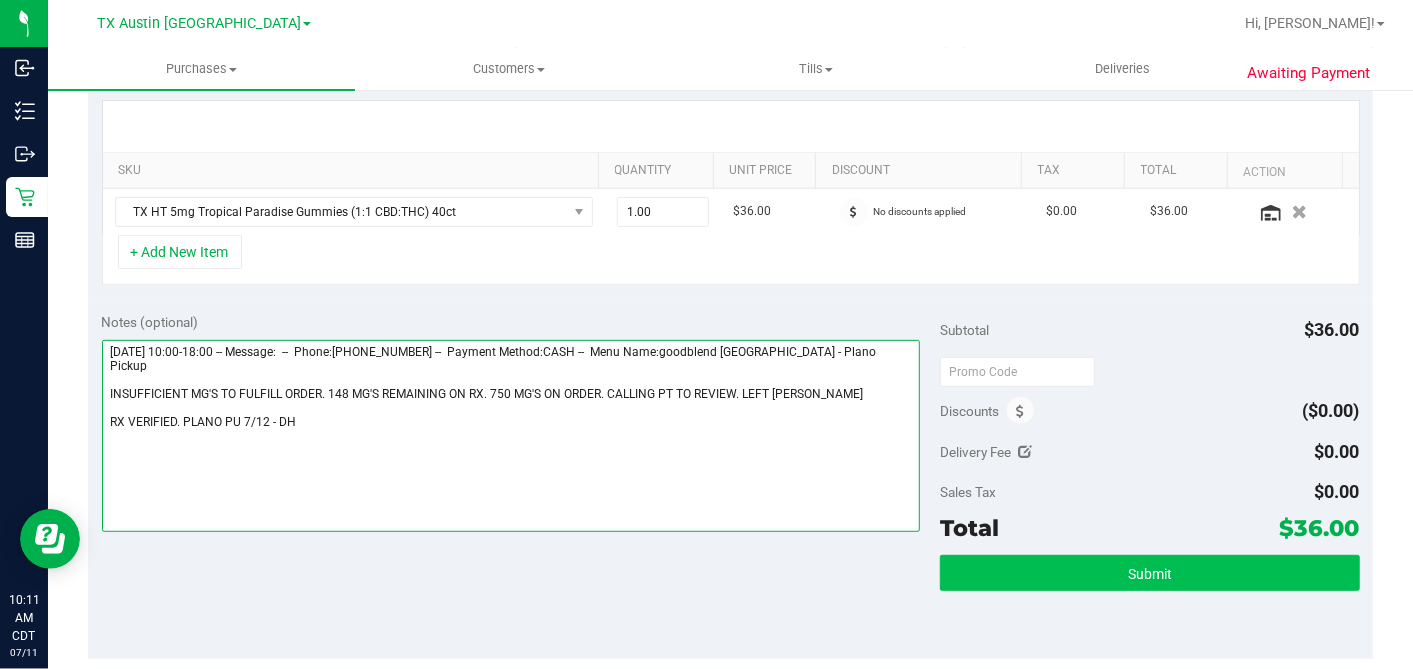 type on "Saturday 07/12/2025 10:00-18:00 -- Message:  --  Phone:9728351288 --  Payment Method:CASH --  Menu Name:goodblend TX - Plano Pickup
INSUFFICIENT MG'S TO FULFILL ORDER. 148 MG'S REMAINING ON RX. 750 MG'S ON ORDER. CALLING PT TO REVIEW. LEFT VM - DH
RX VERIFIED. PLANO PU 7/12 - DH" 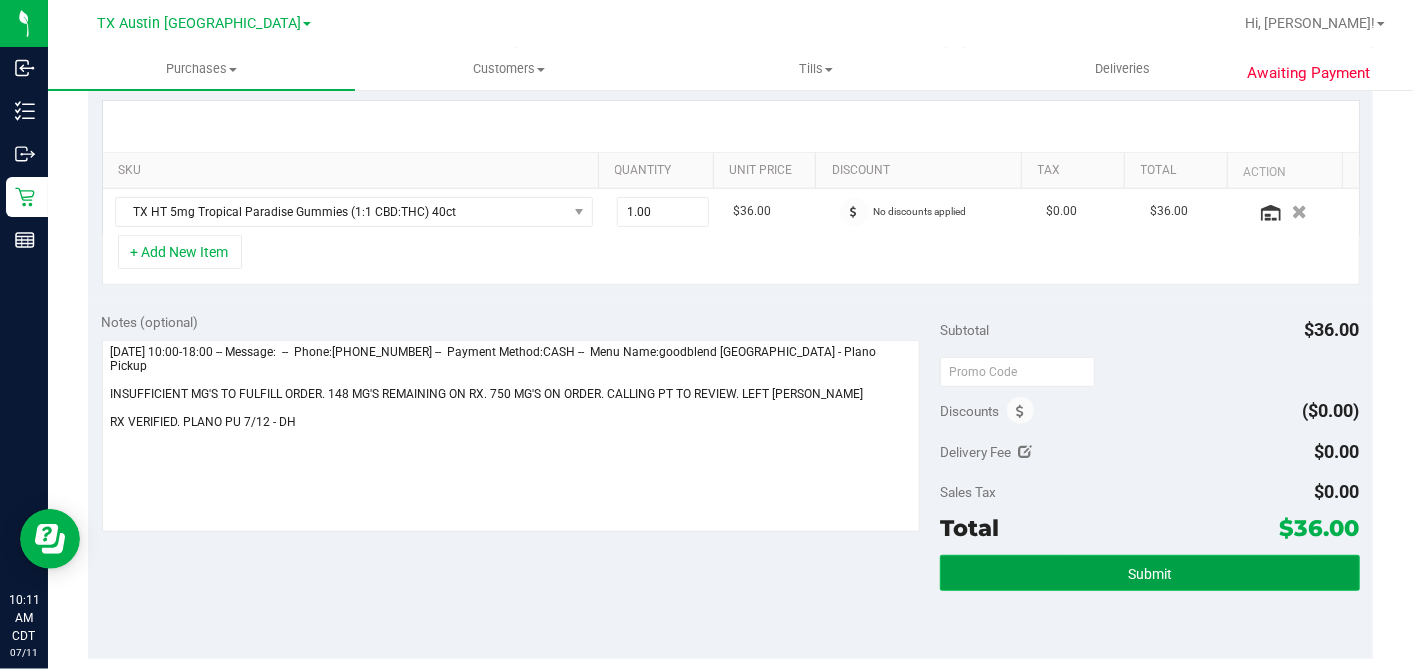 click on "Submit" at bounding box center [1149, 573] 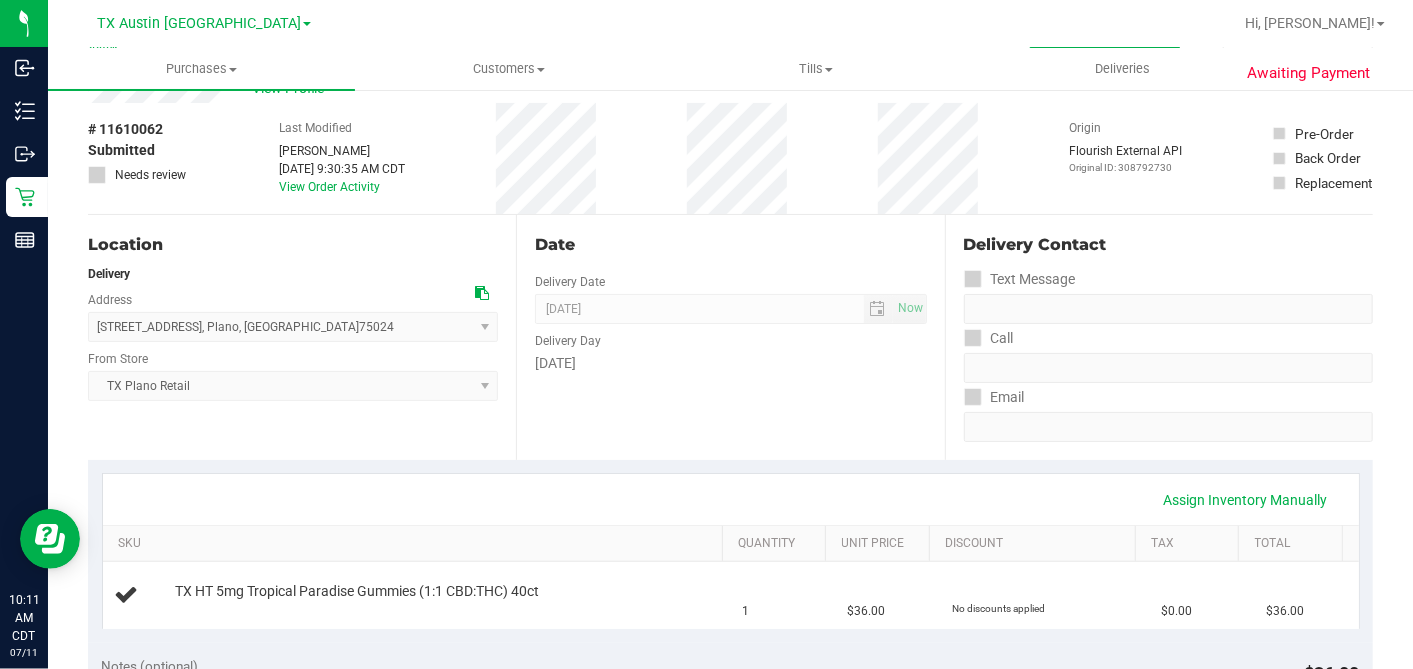 scroll, scrollTop: 0, scrollLeft: 0, axis: both 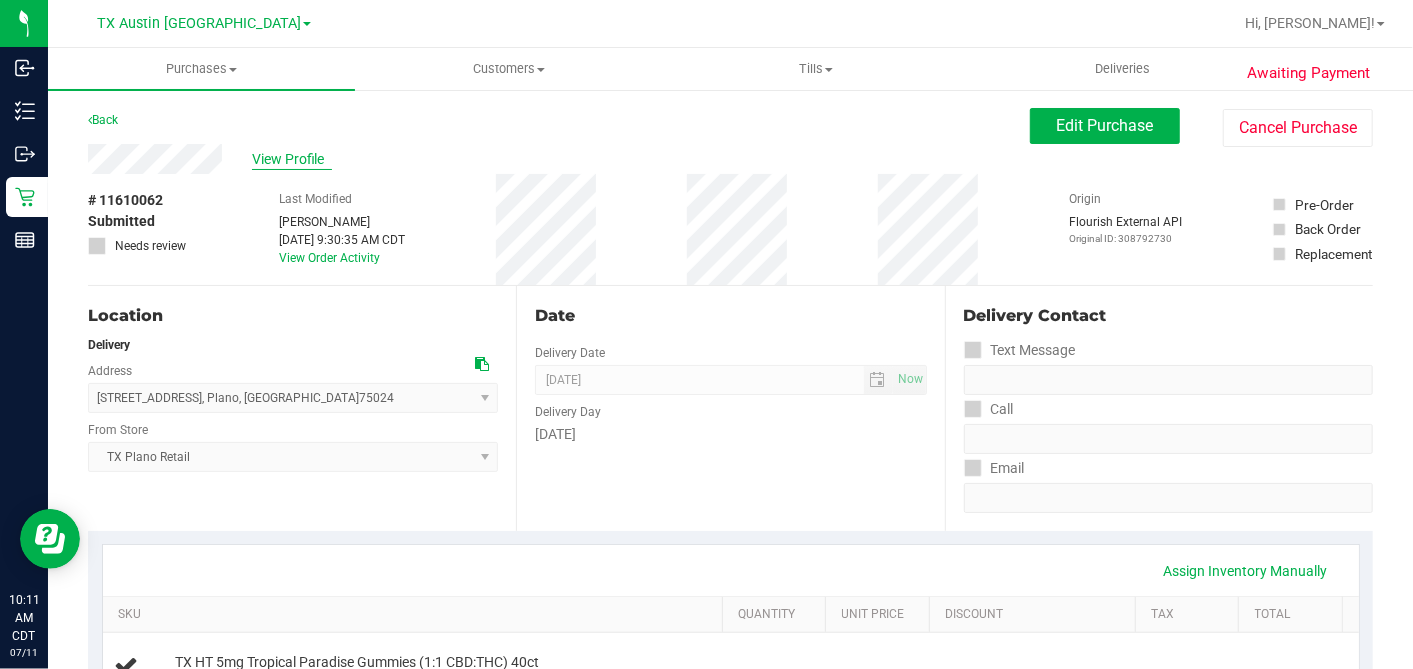 click on "View Profile" at bounding box center (292, 159) 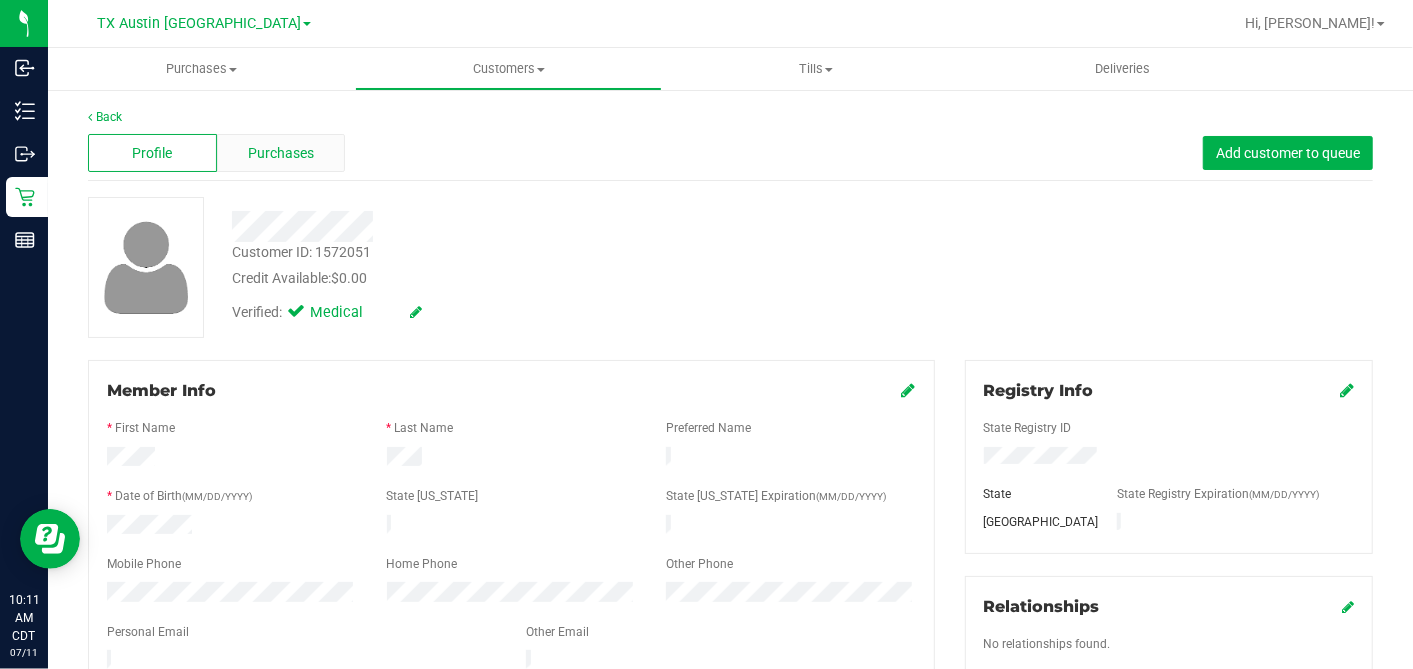click on "Purchases" at bounding box center (281, 153) 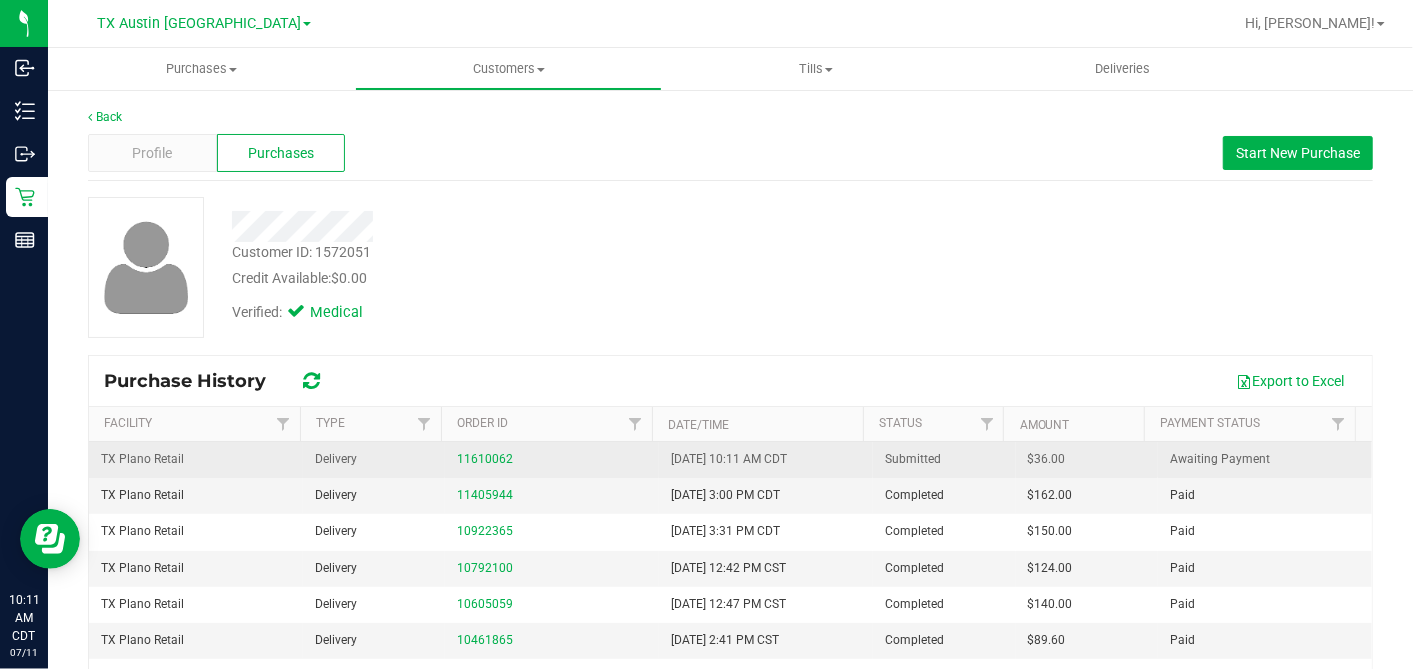 click on "$36.00" at bounding box center (1047, 459) 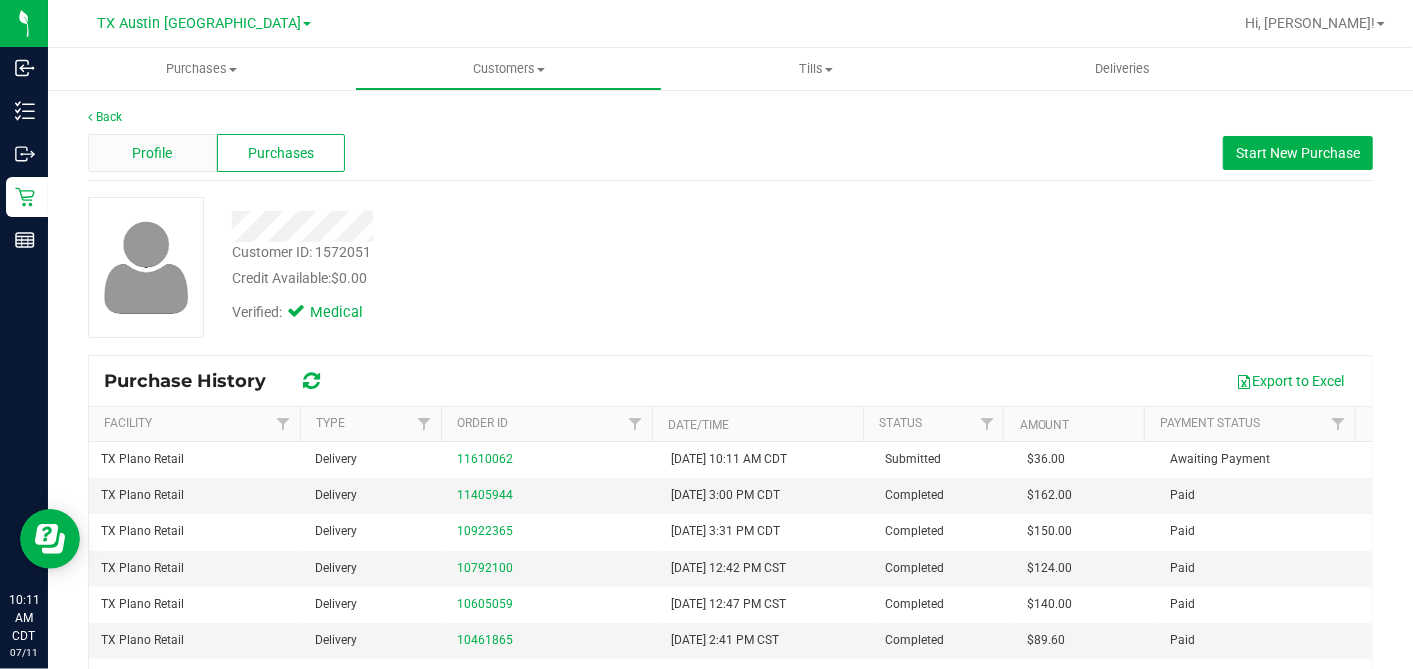 click on "Profile" at bounding box center [152, 153] 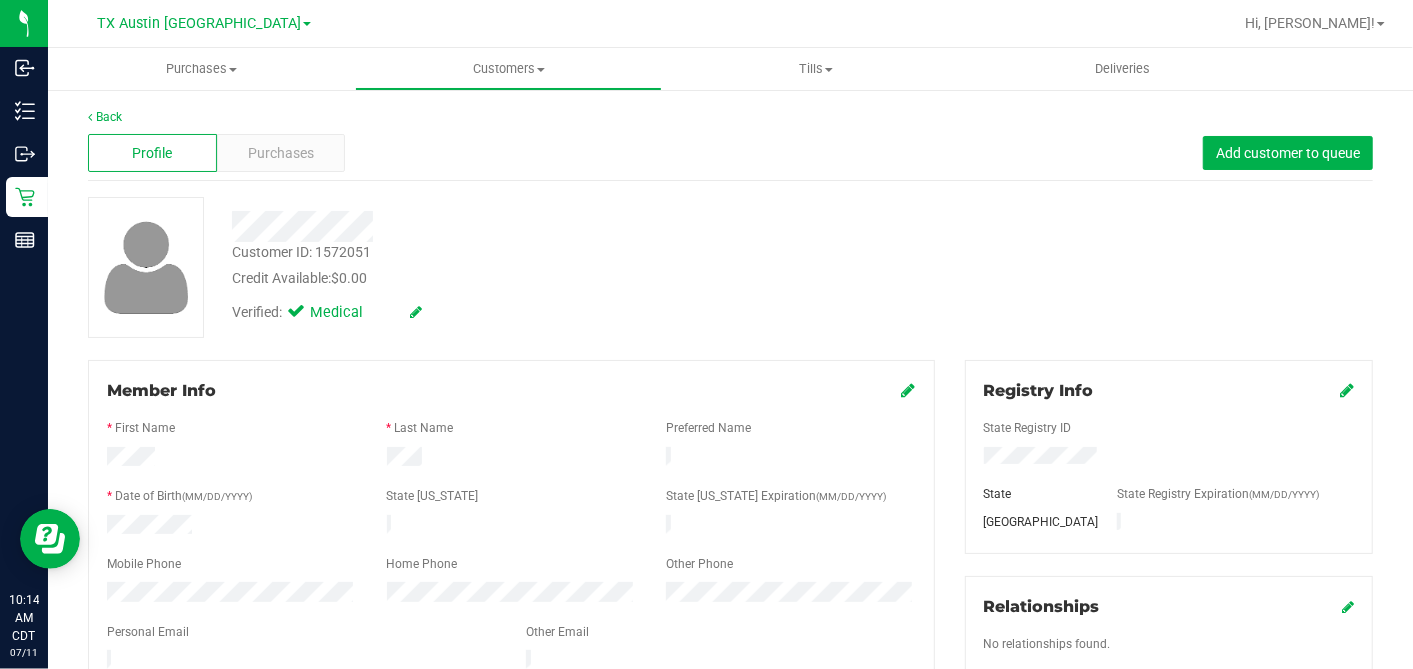 click at bounding box center (546, 226) 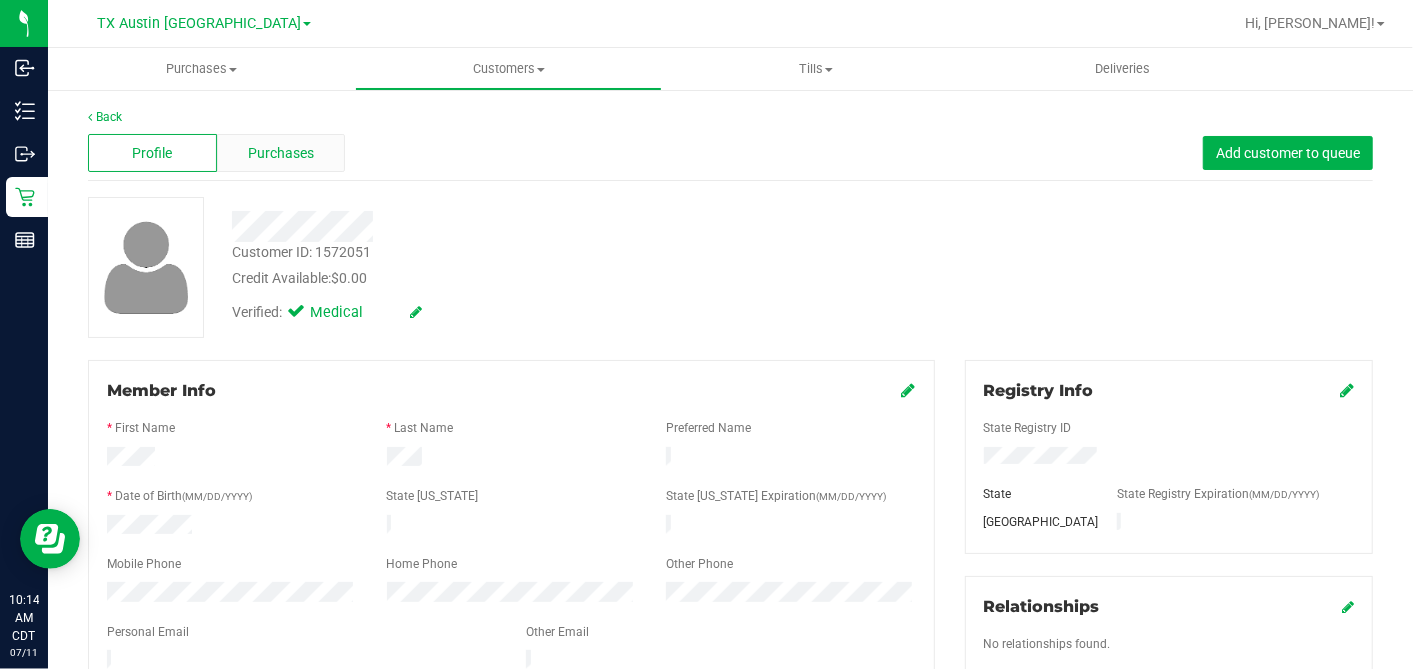 click on "Purchases" at bounding box center [281, 153] 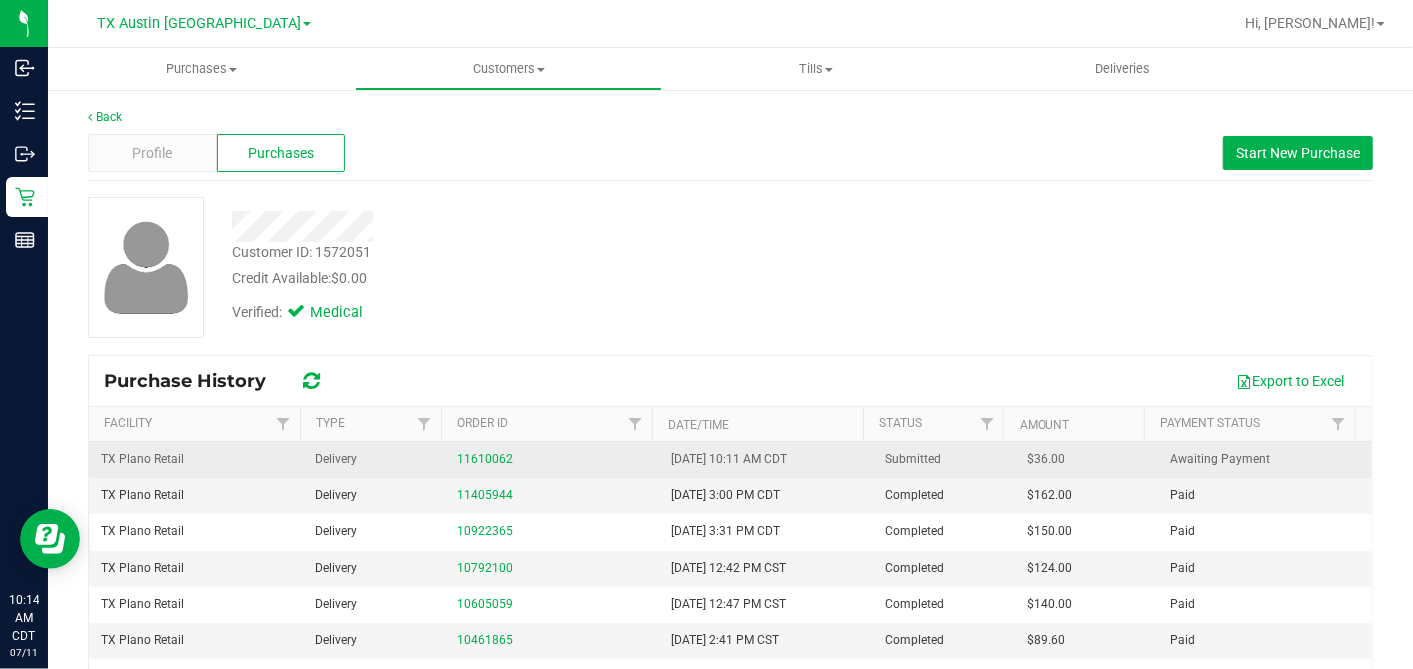 click on "$36.00" at bounding box center (1047, 459) 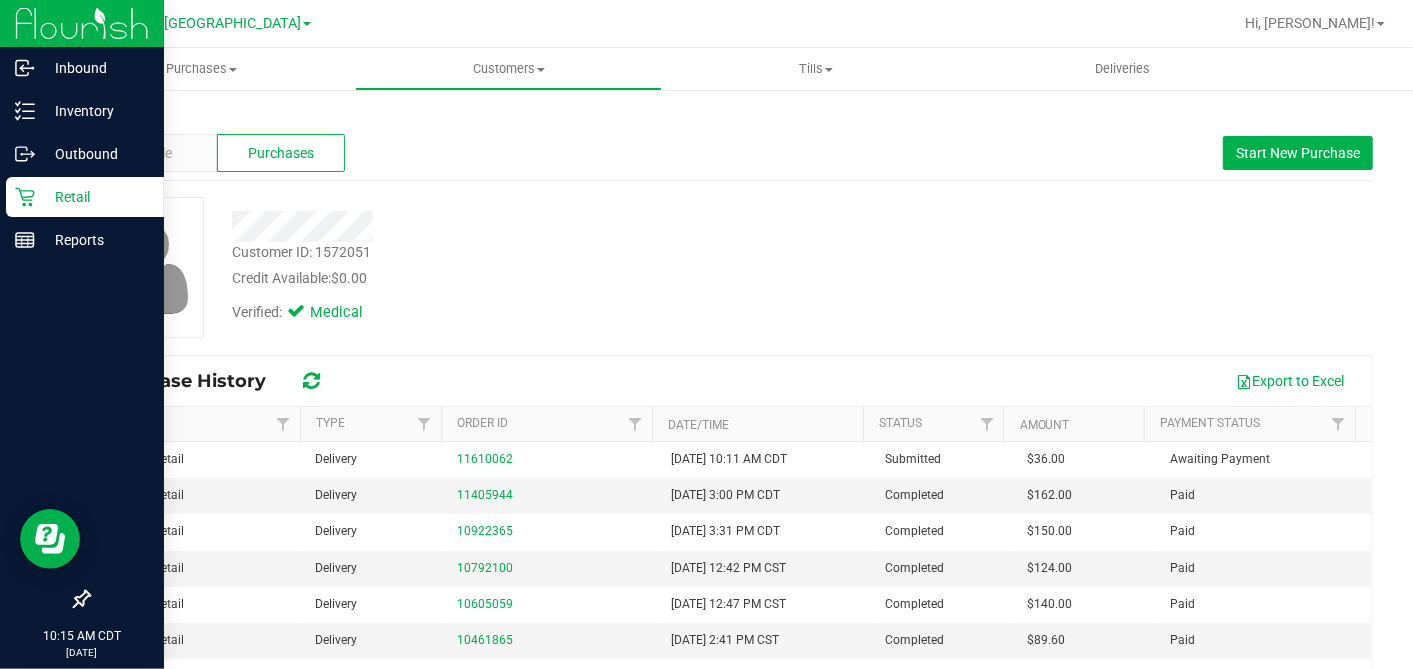 drag, startPoint x: 60, startPoint y: 200, endPoint x: 114, endPoint y: 194, distance: 54.33231 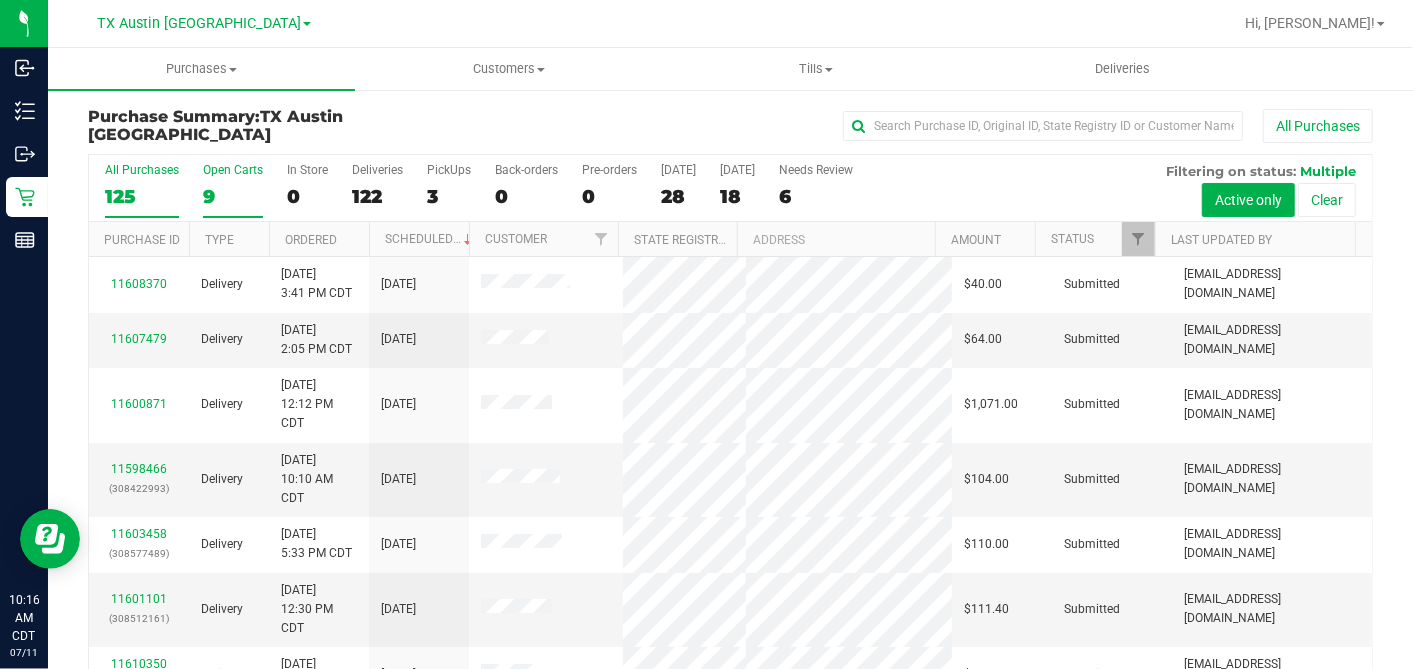 click on "9" at bounding box center [233, 196] 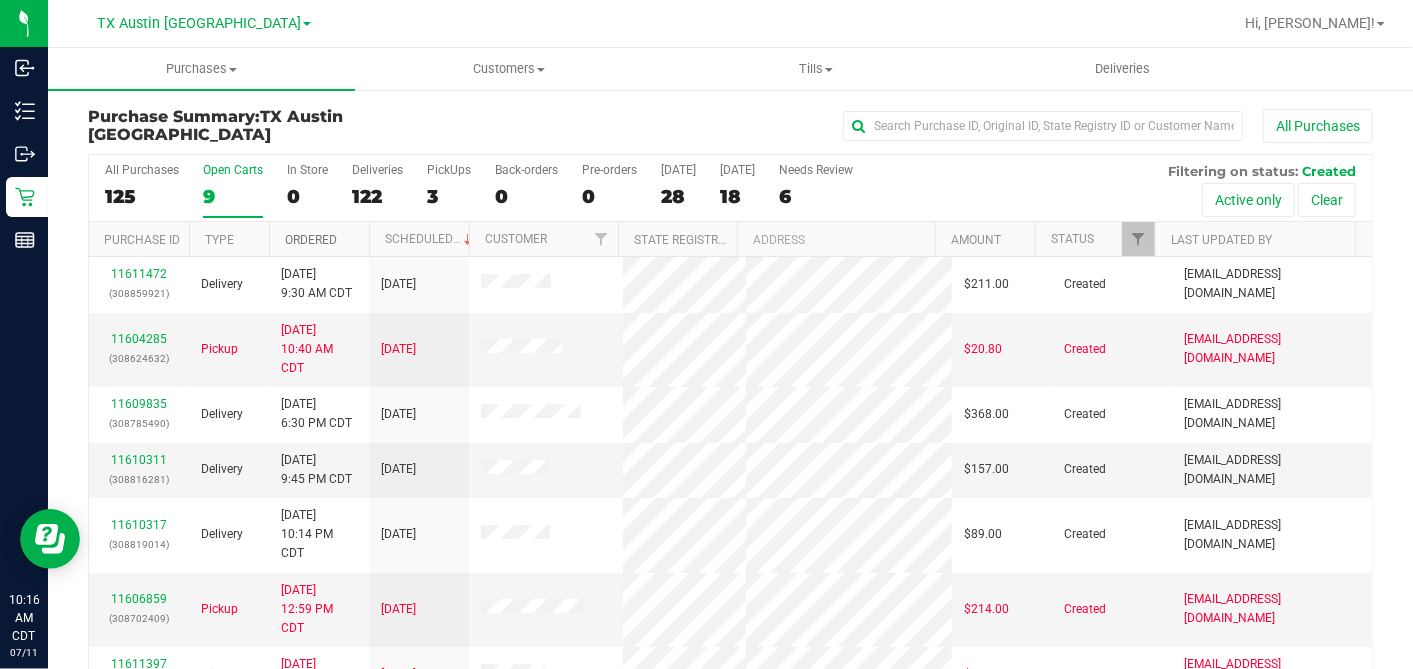 click on "Ordered" at bounding box center [311, 240] 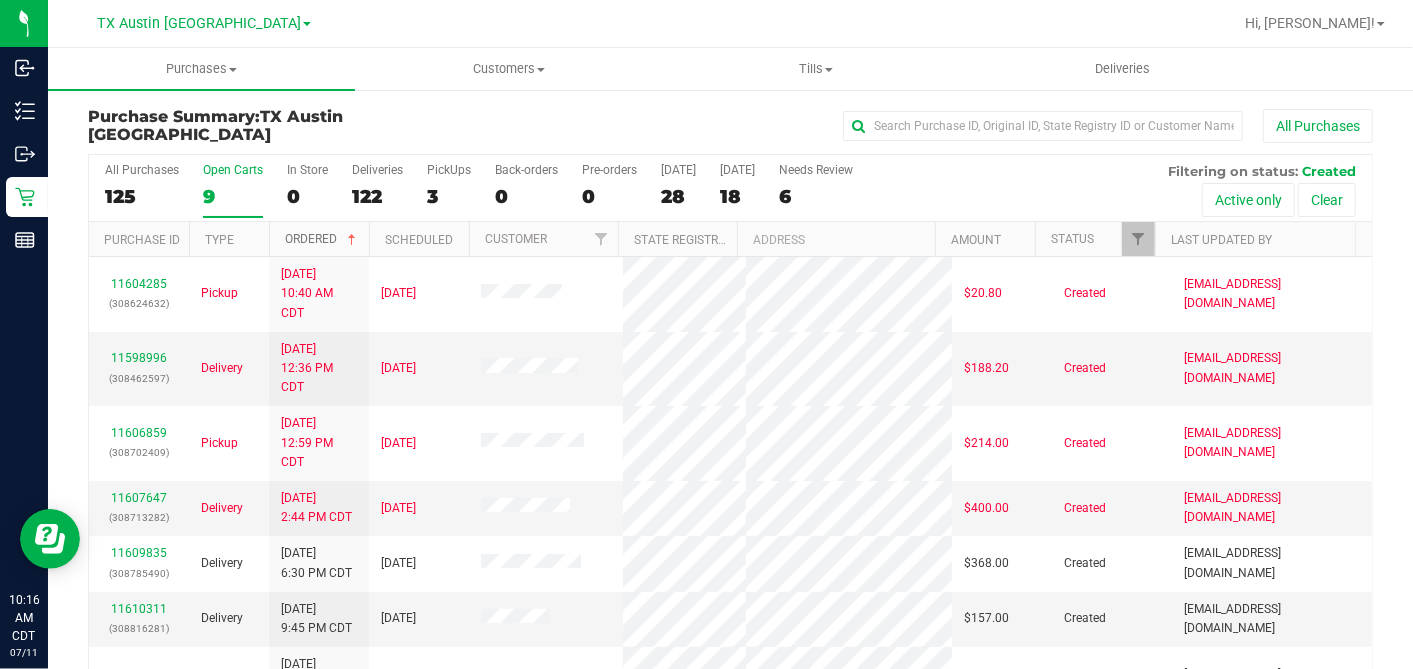 click at bounding box center [352, 240] 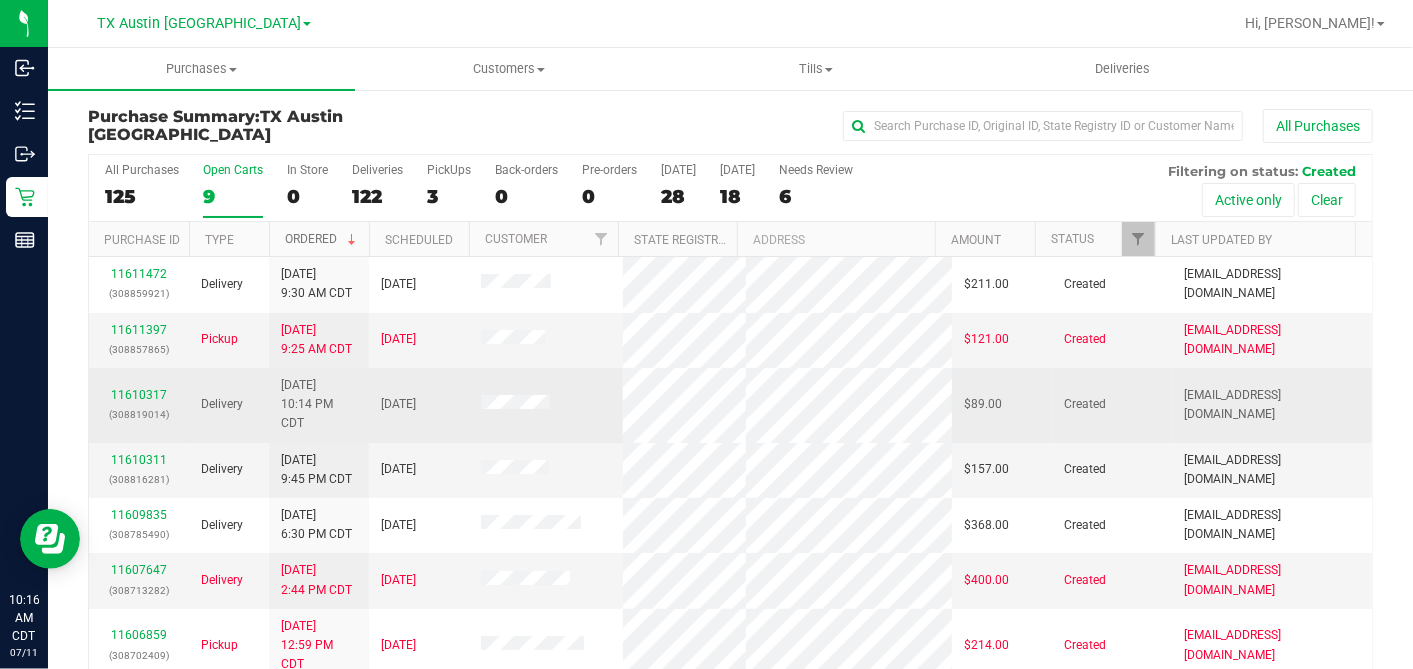 scroll, scrollTop: 151, scrollLeft: 0, axis: vertical 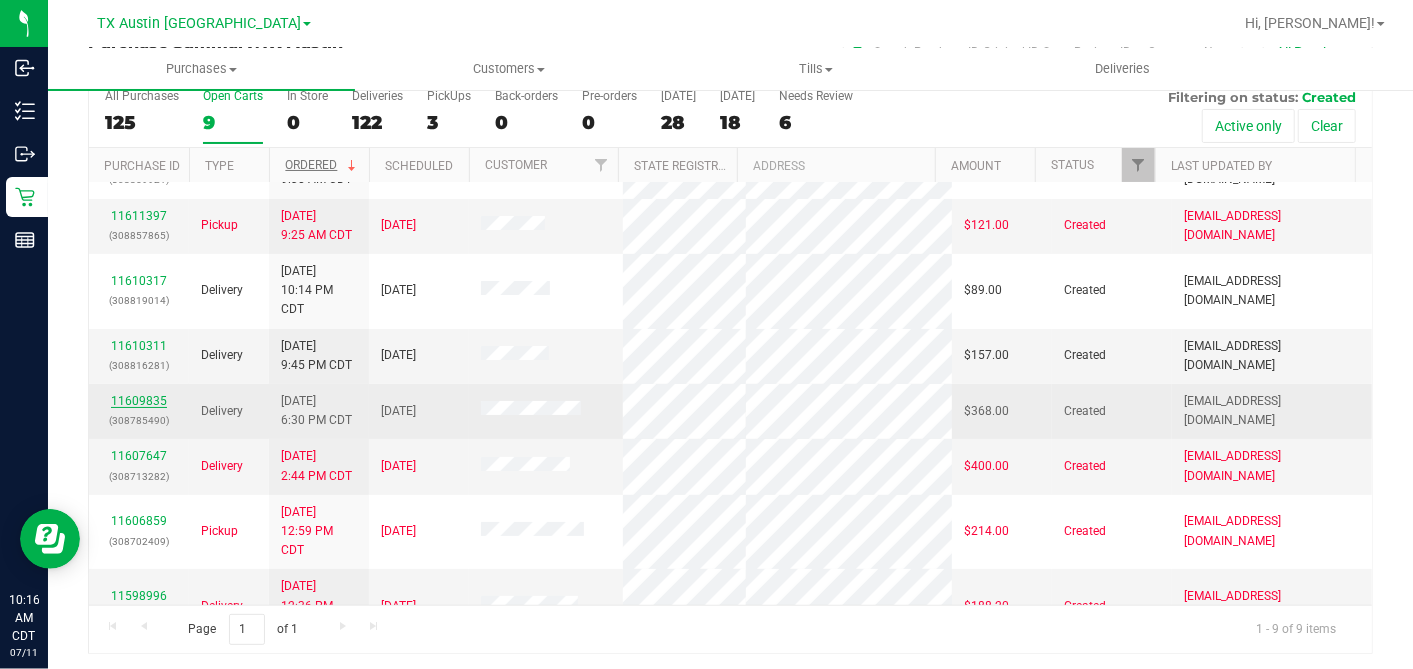click on "11609835" at bounding box center [139, 401] 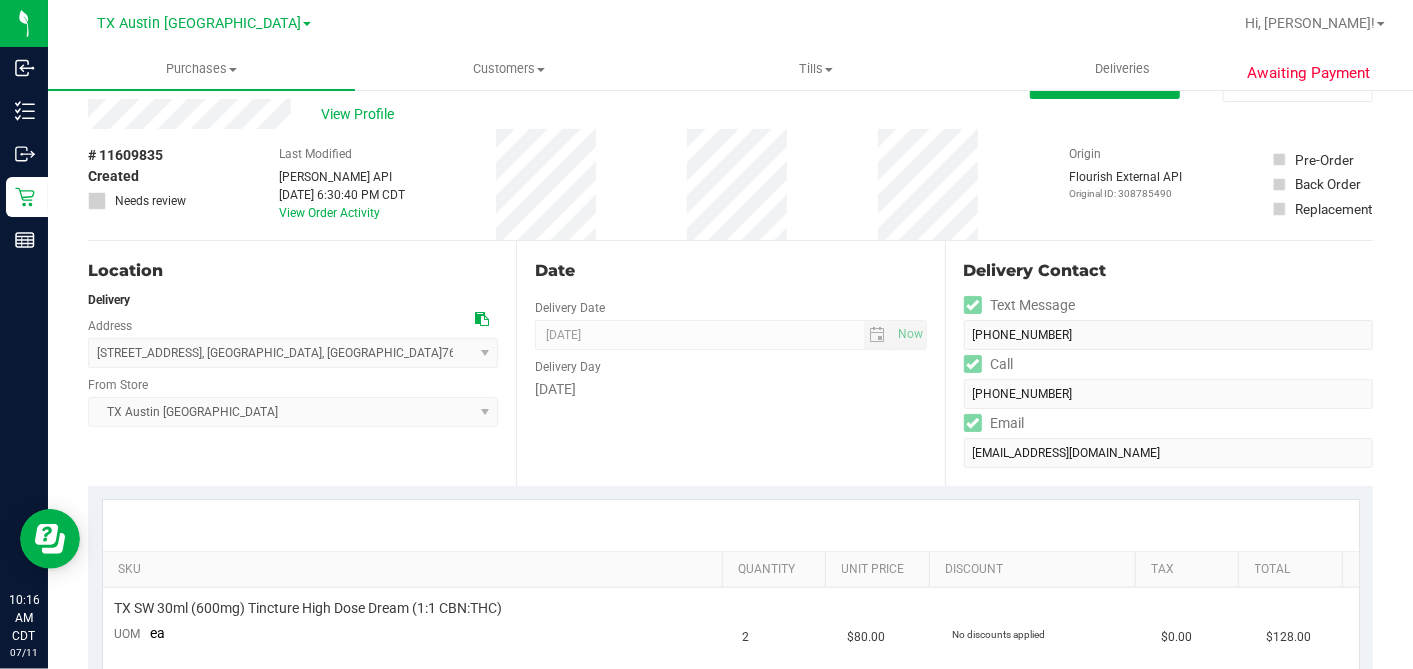 scroll, scrollTop: 0, scrollLeft: 0, axis: both 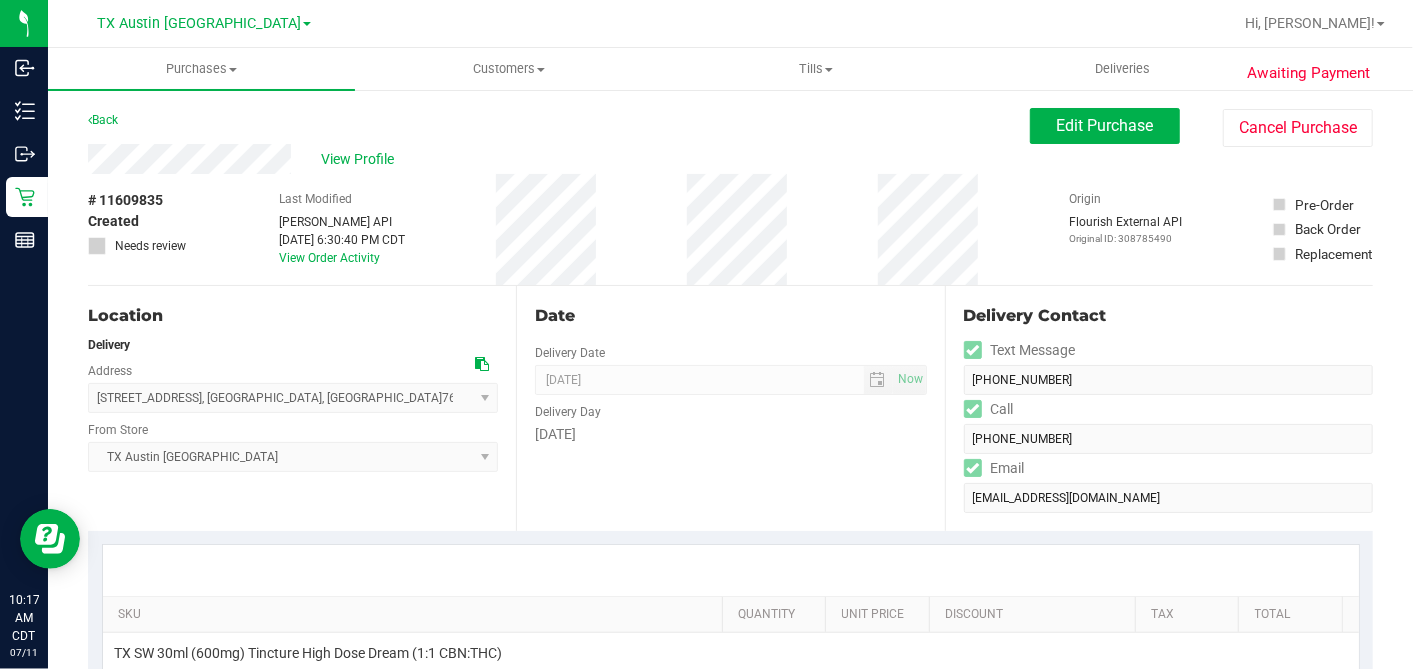 click on "# 11609835
Created
Needs review
Last Modified
Jane API
Jul 10, 2025 6:30:40 PM CDT
View Order Activity
Origin
Flourish External API
Original ID: 308785490
Pre-Order
Back Order" at bounding box center [730, 229] 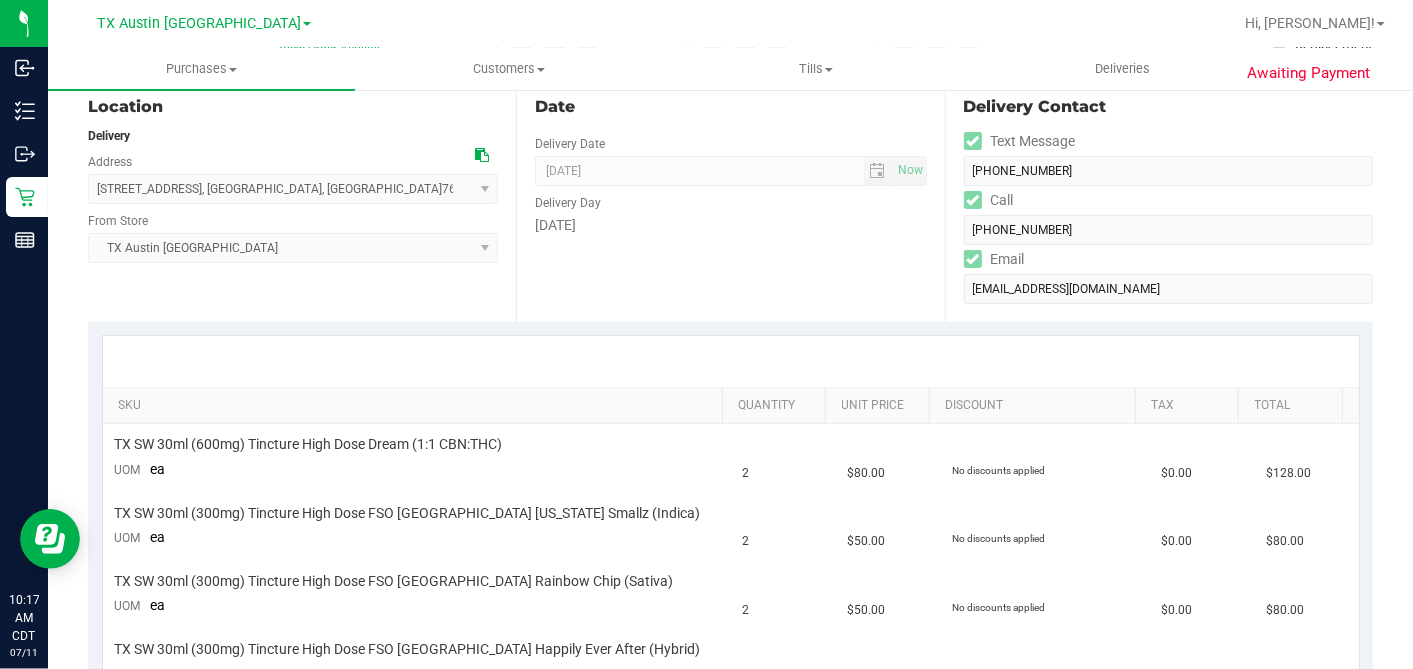 scroll, scrollTop: 0, scrollLeft: 0, axis: both 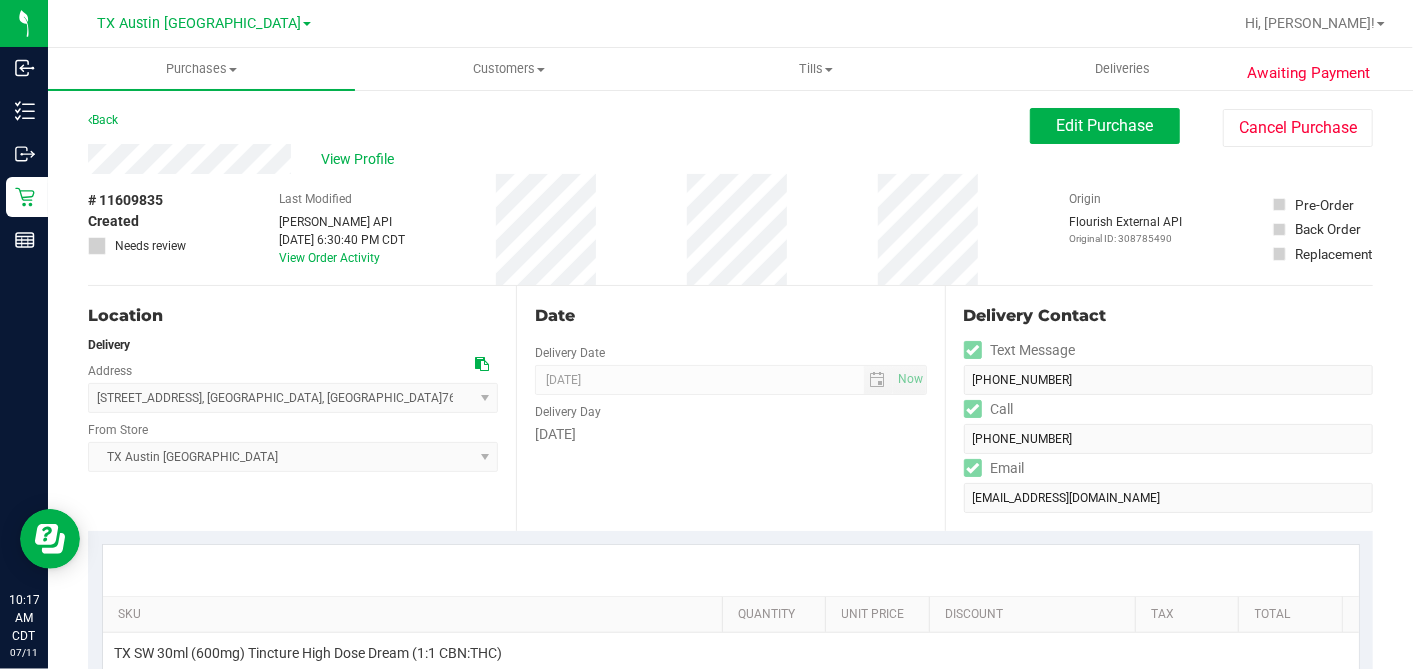 click at bounding box center (482, 364) 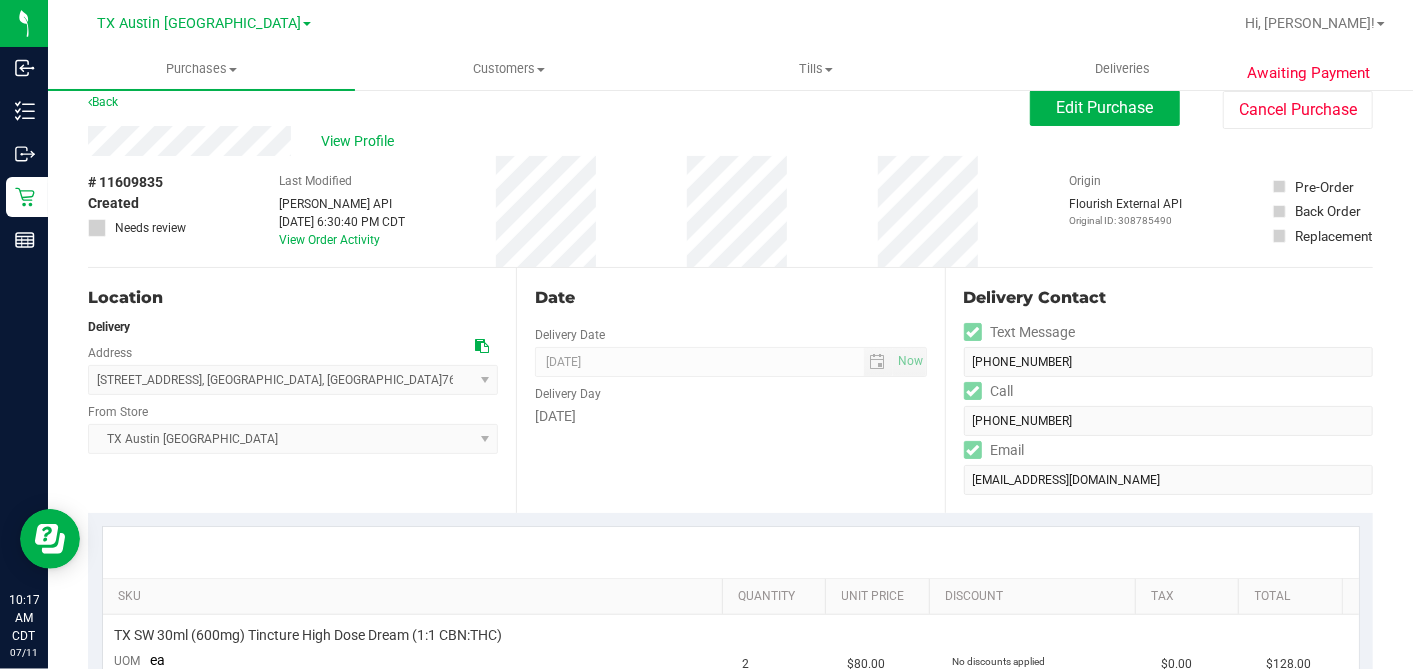 scroll, scrollTop: 0, scrollLeft: 0, axis: both 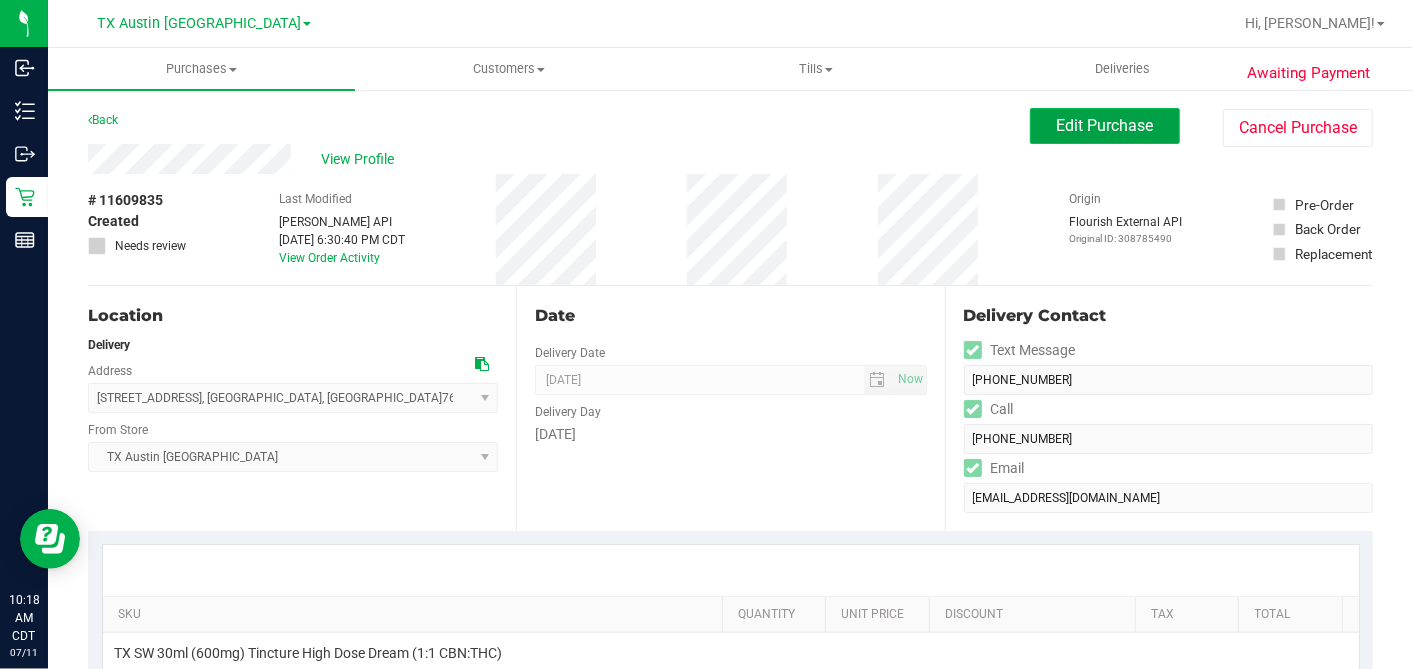 drag, startPoint x: 1129, startPoint y: 120, endPoint x: 1114, endPoint y: 133, distance: 19.849434 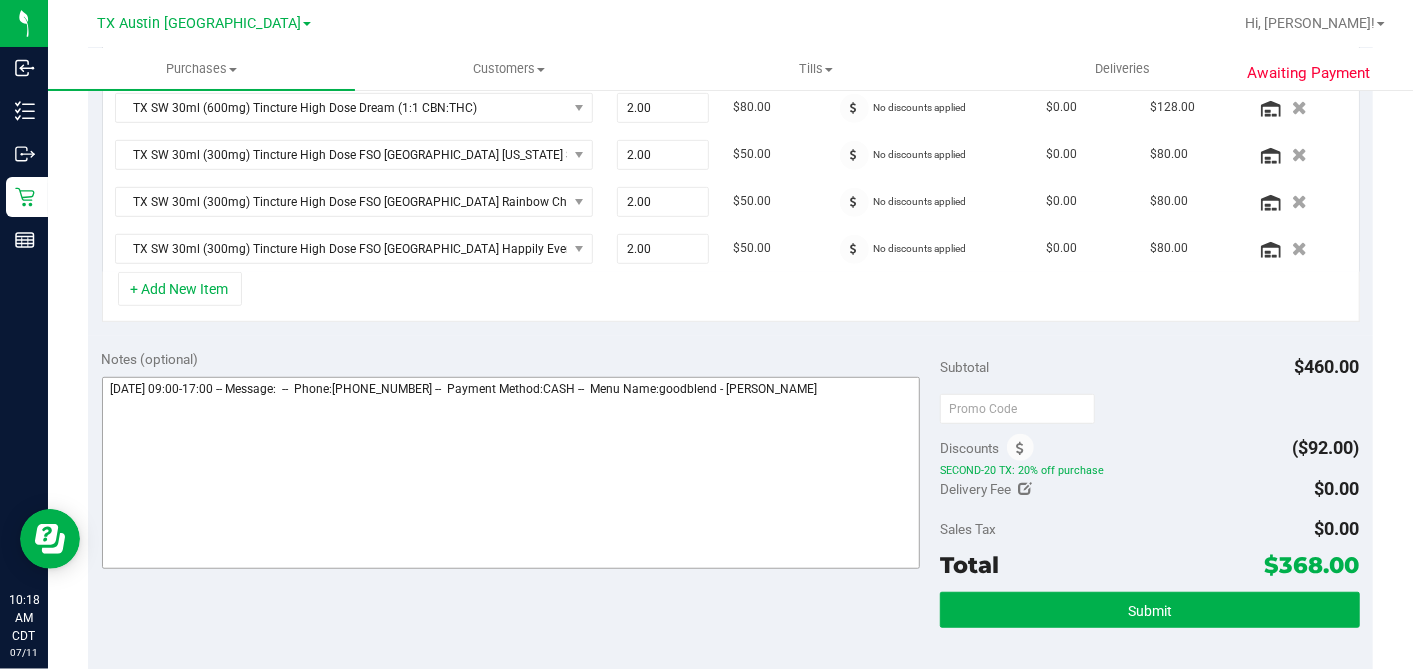 scroll, scrollTop: 555, scrollLeft: 0, axis: vertical 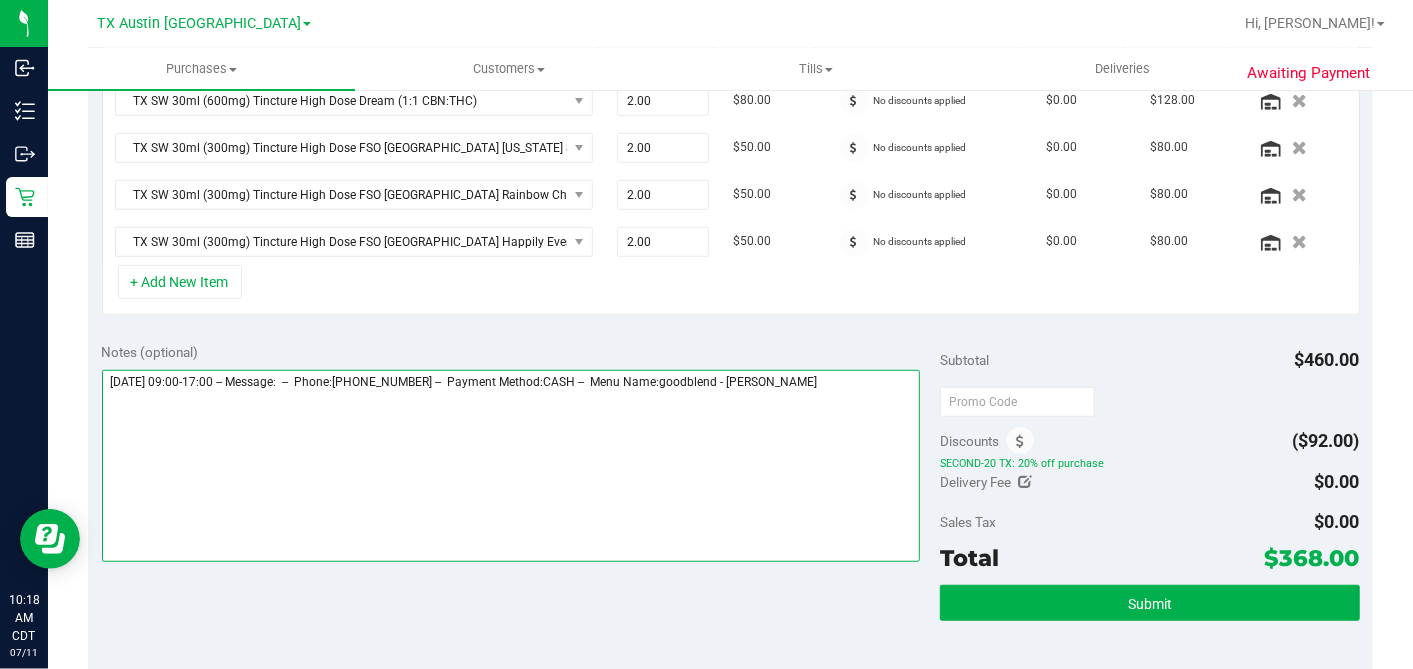 click at bounding box center [511, 466] 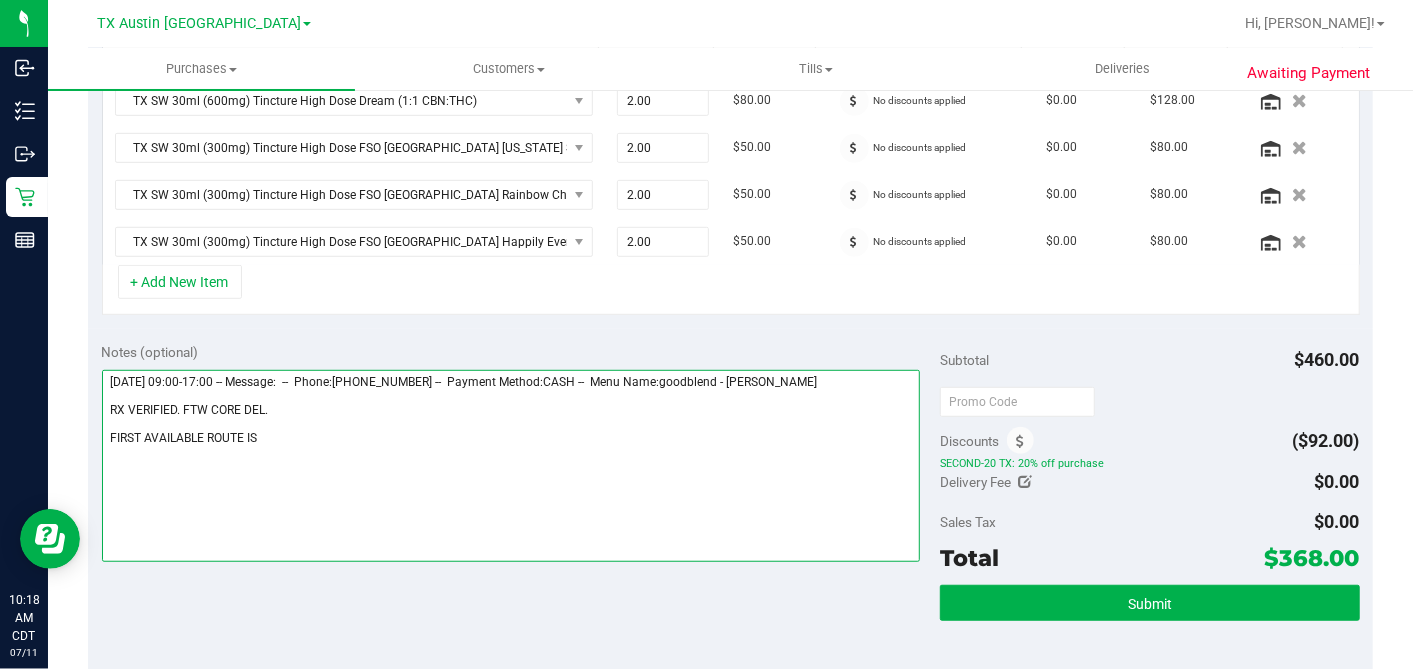 click at bounding box center (511, 466) 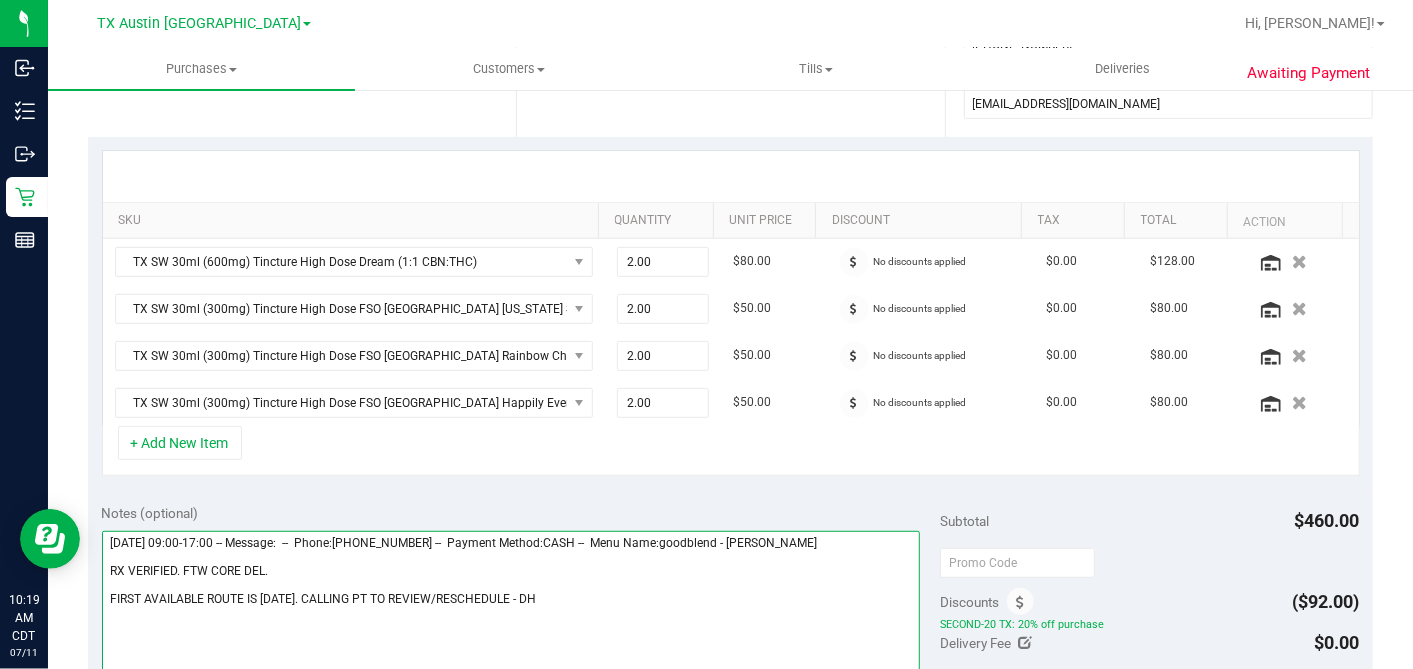 scroll, scrollTop: 0, scrollLeft: 0, axis: both 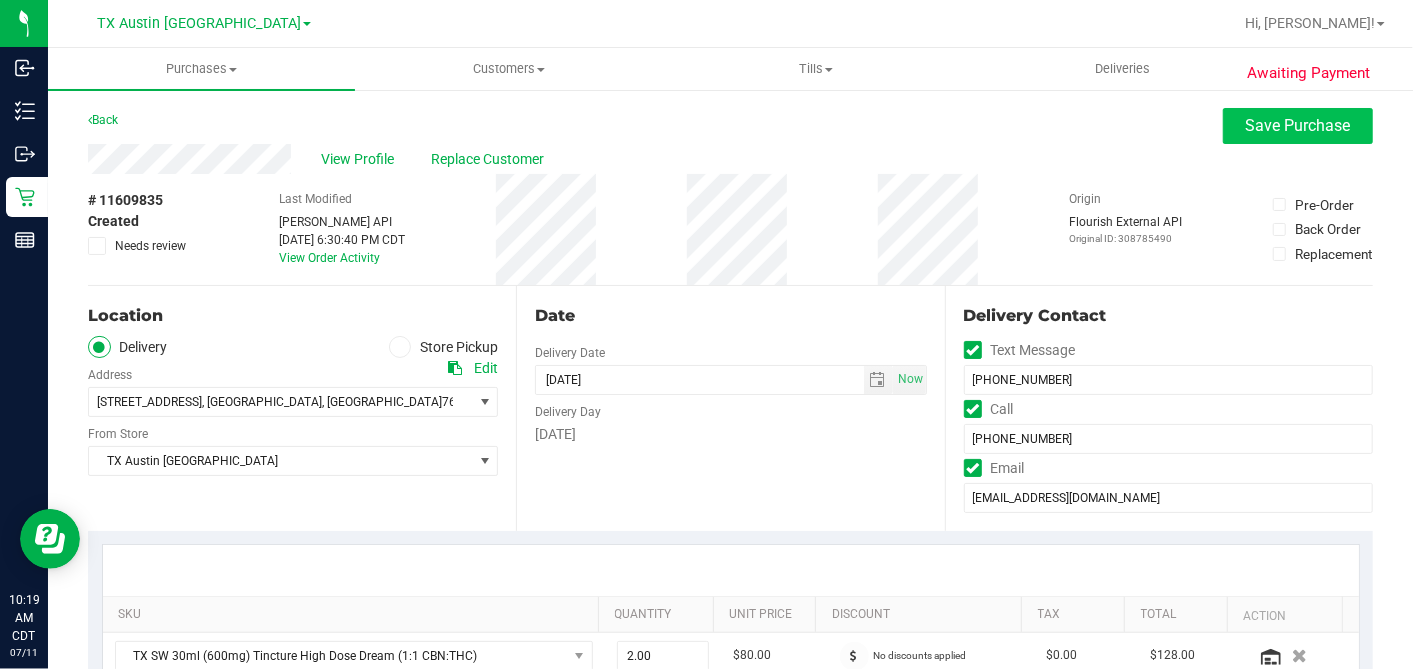 type on "Saturday 07/12/2025 09:00-17:00 -- Message:  --  Phone:3184050613 --  Payment Method:CASH --  Menu Name:goodblend - Austin Delivery
RX VERIFIED. FTW CORE DEL.
FIRST AVAILABLE ROUTE IS TUE 7/15. CALLING PT TO REVIEW/RESCHEDULE - DH" 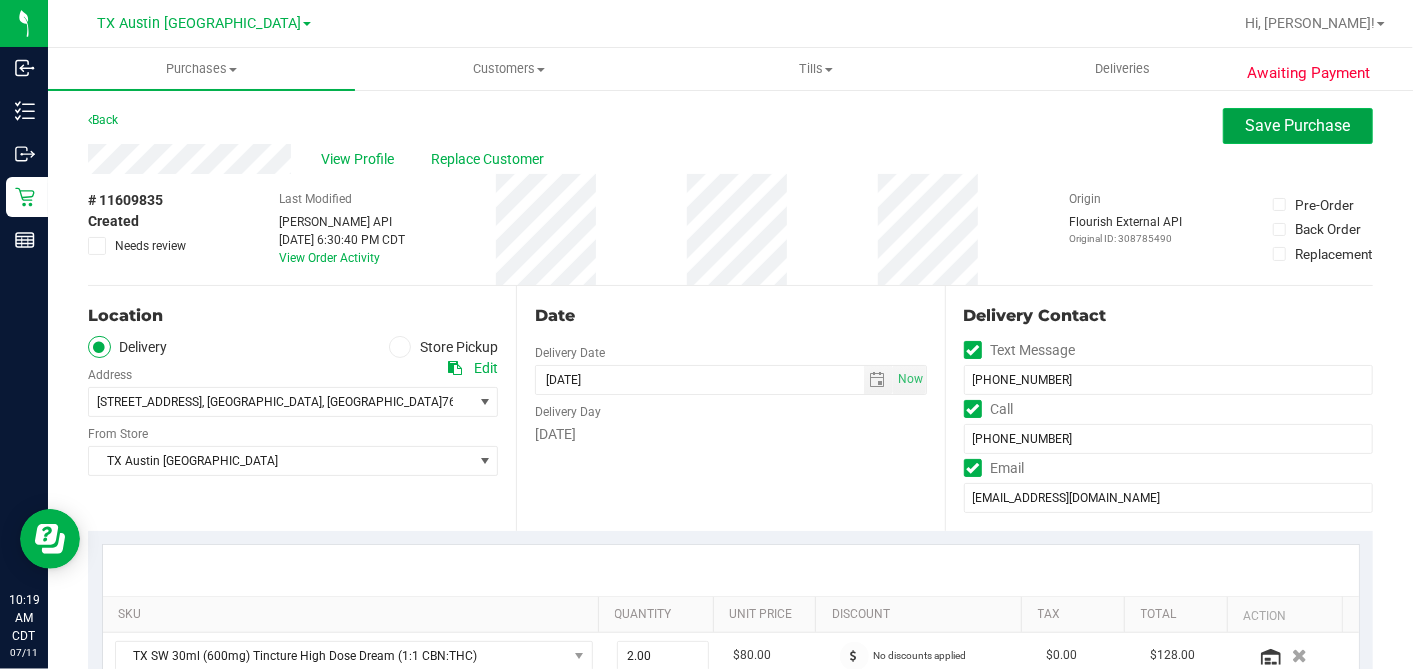 click on "Save Purchase" at bounding box center (1298, 125) 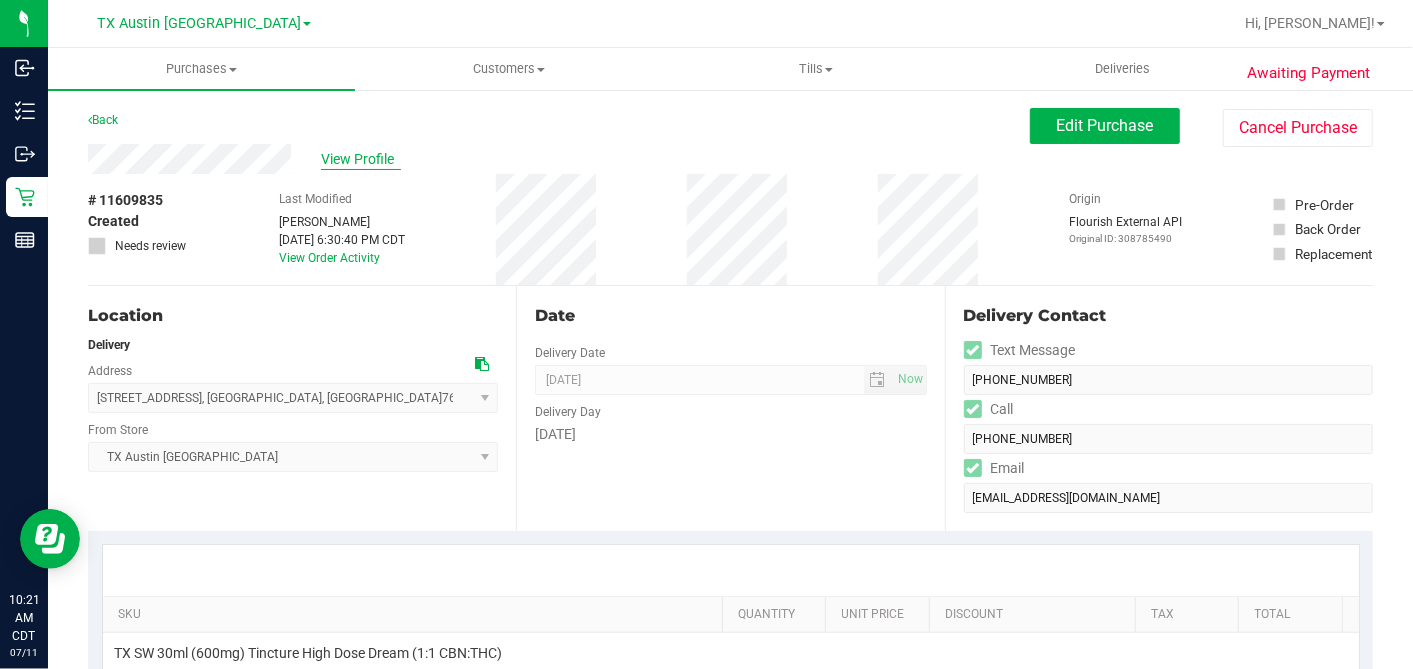click on "View Profile" at bounding box center [361, 159] 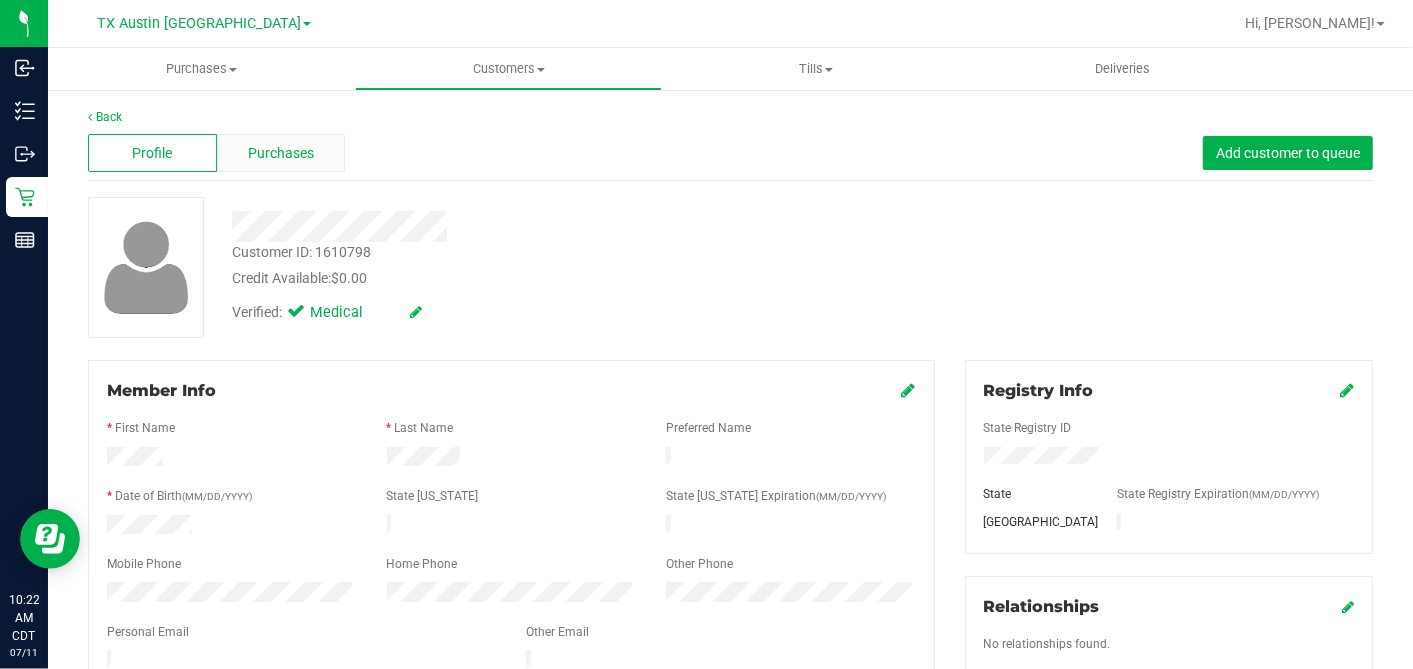click on "Purchases" at bounding box center (281, 153) 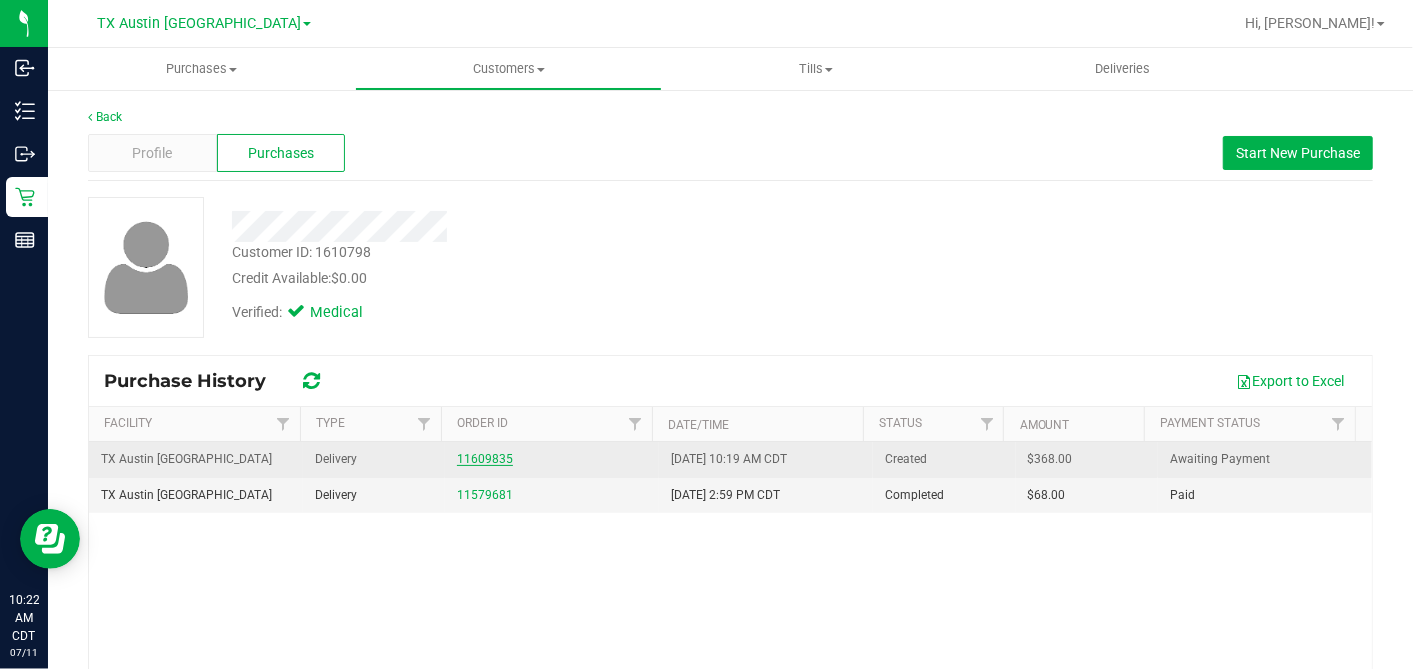 click on "11609835" at bounding box center (485, 459) 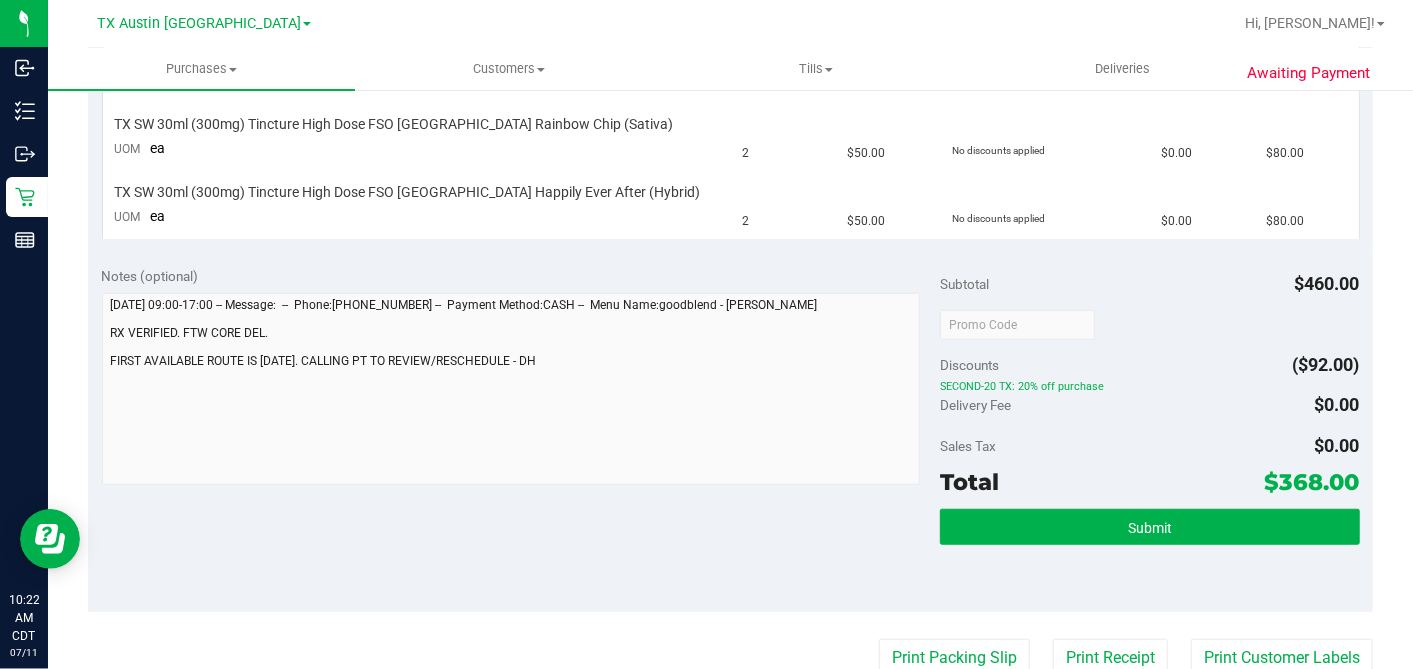 scroll, scrollTop: 0, scrollLeft: 0, axis: both 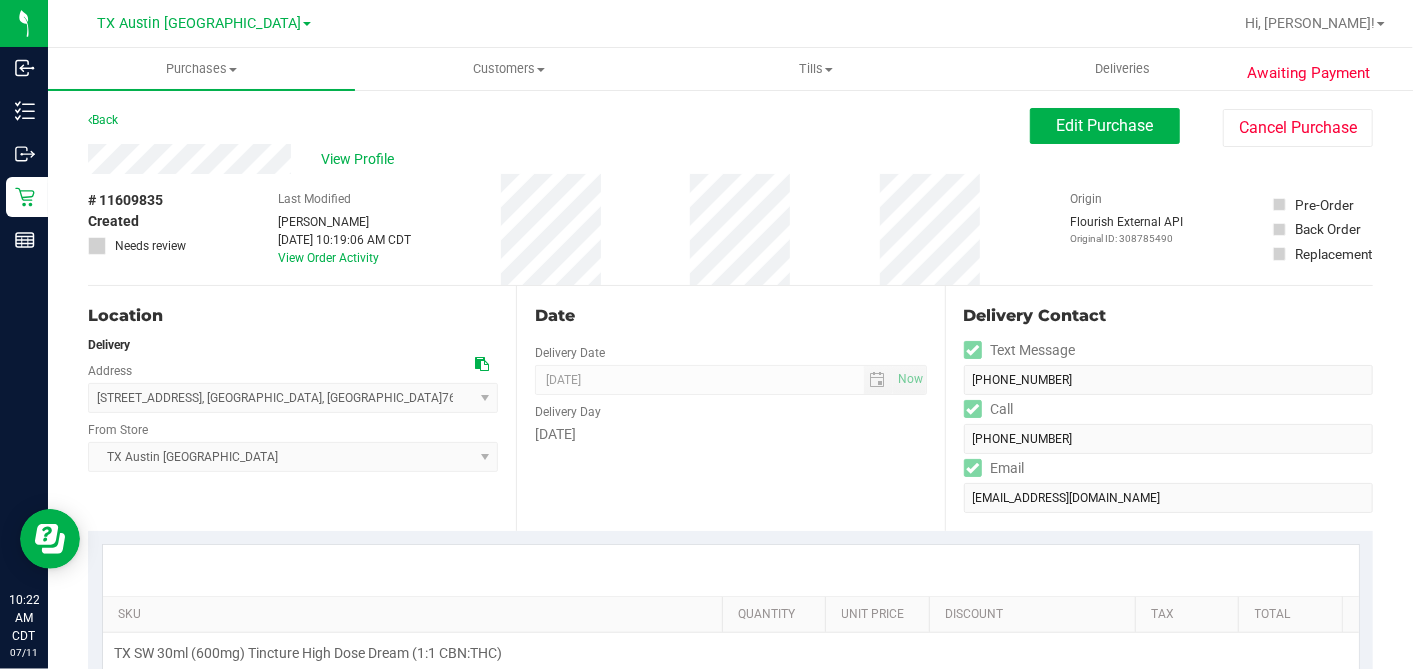 click on "TX SW 30ml (600mg) Tincture High Dose Dream (1:1 CBN:THC)" at bounding box center (417, 653) 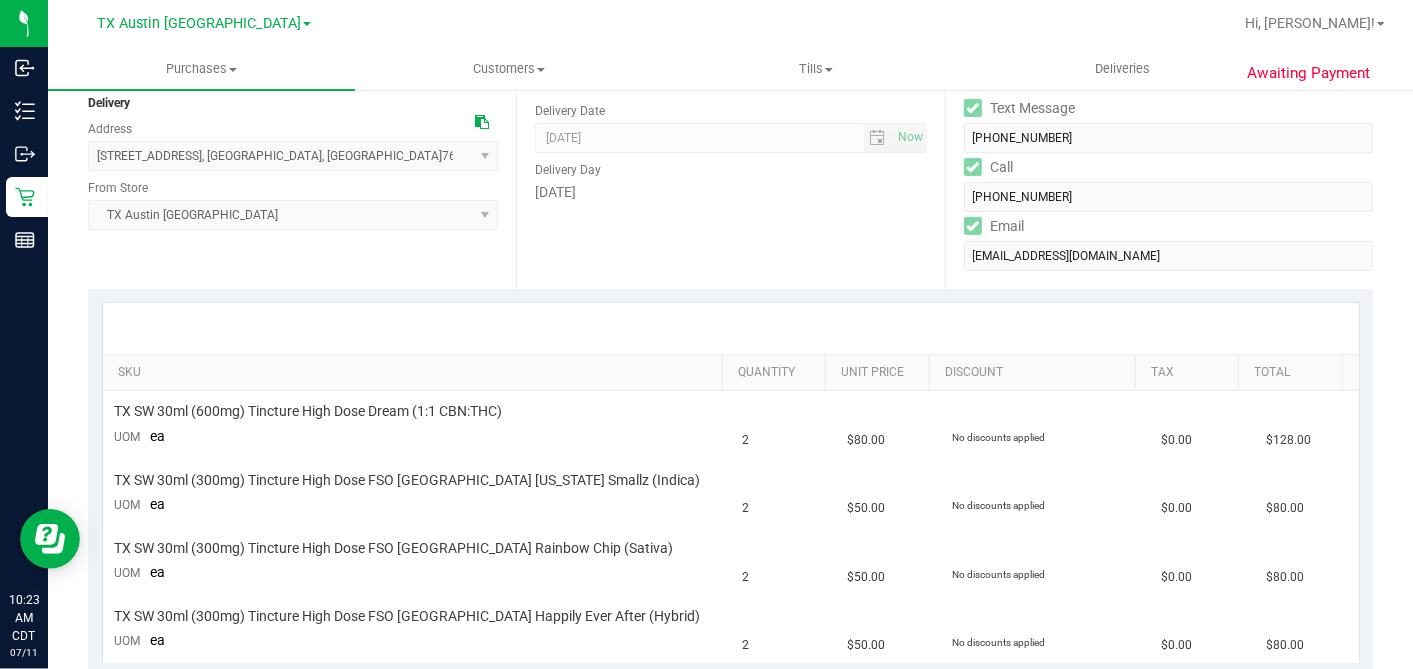 scroll, scrollTop: 0, scrollLeft: 0, axis: both 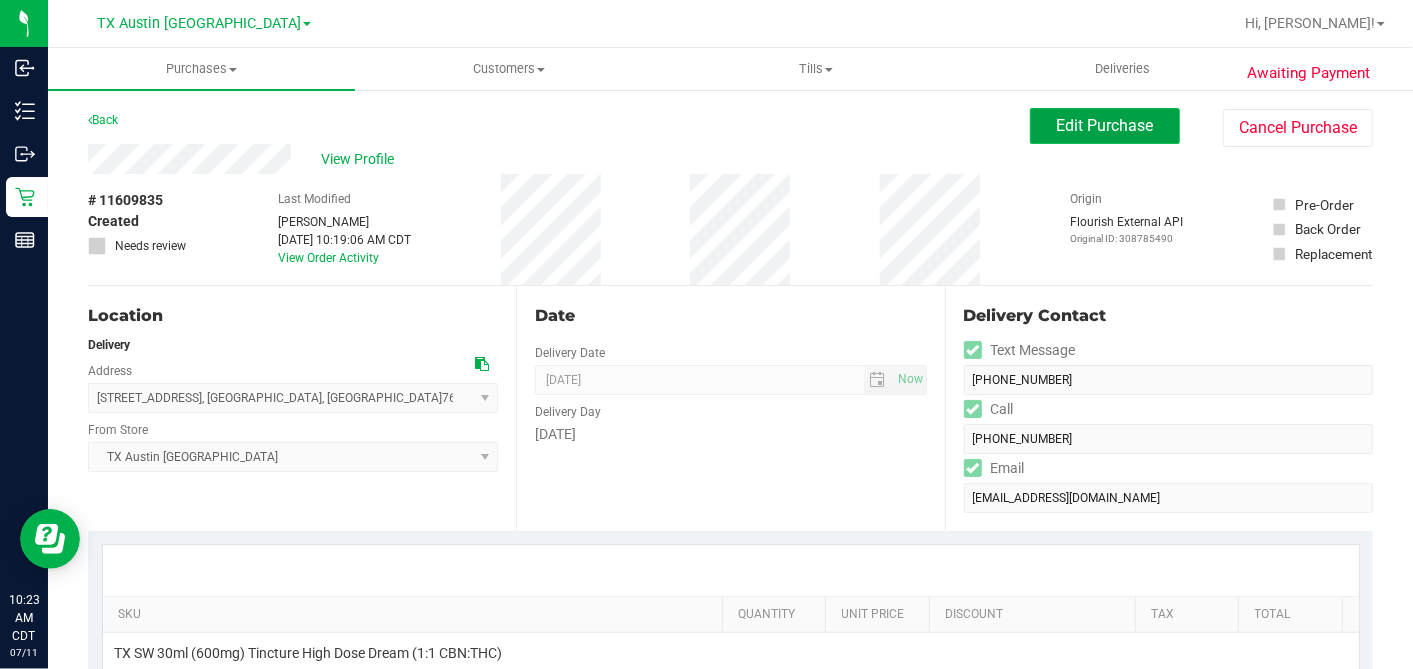 click on "Edit Purchase" at bounding box center (1105, 126) 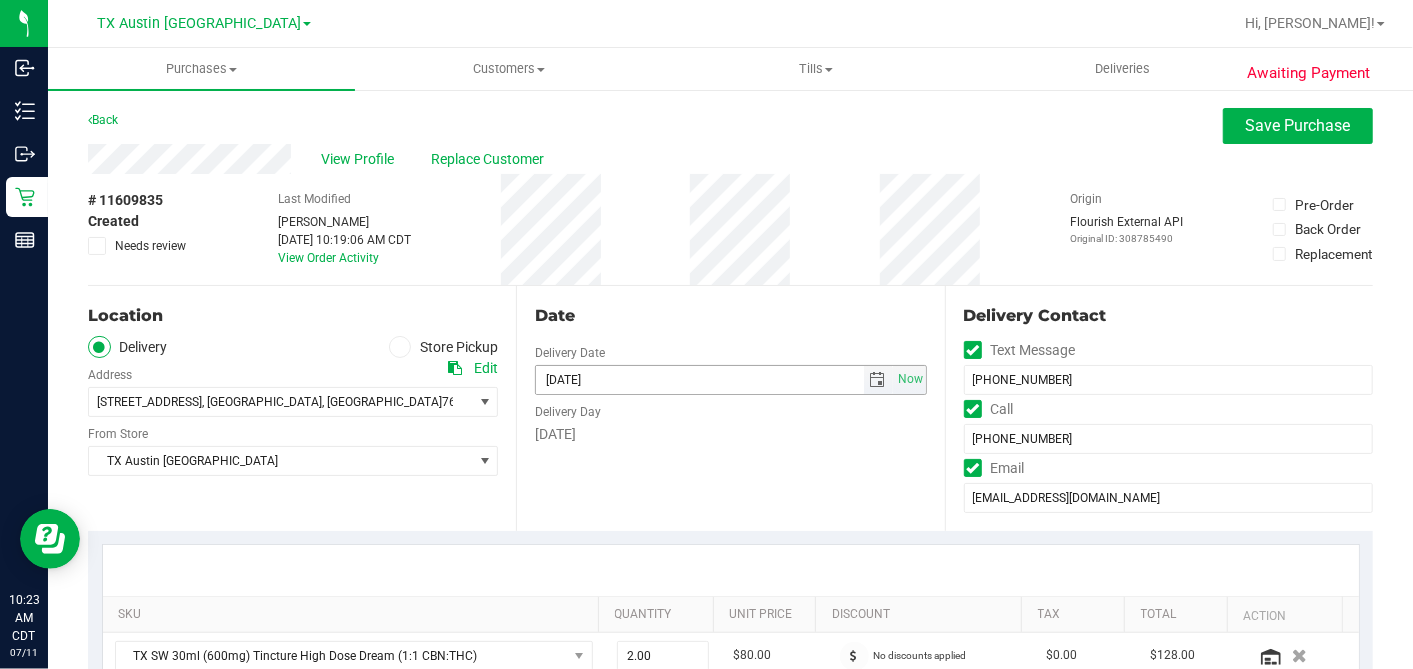 click at bounding box center [878, 380] 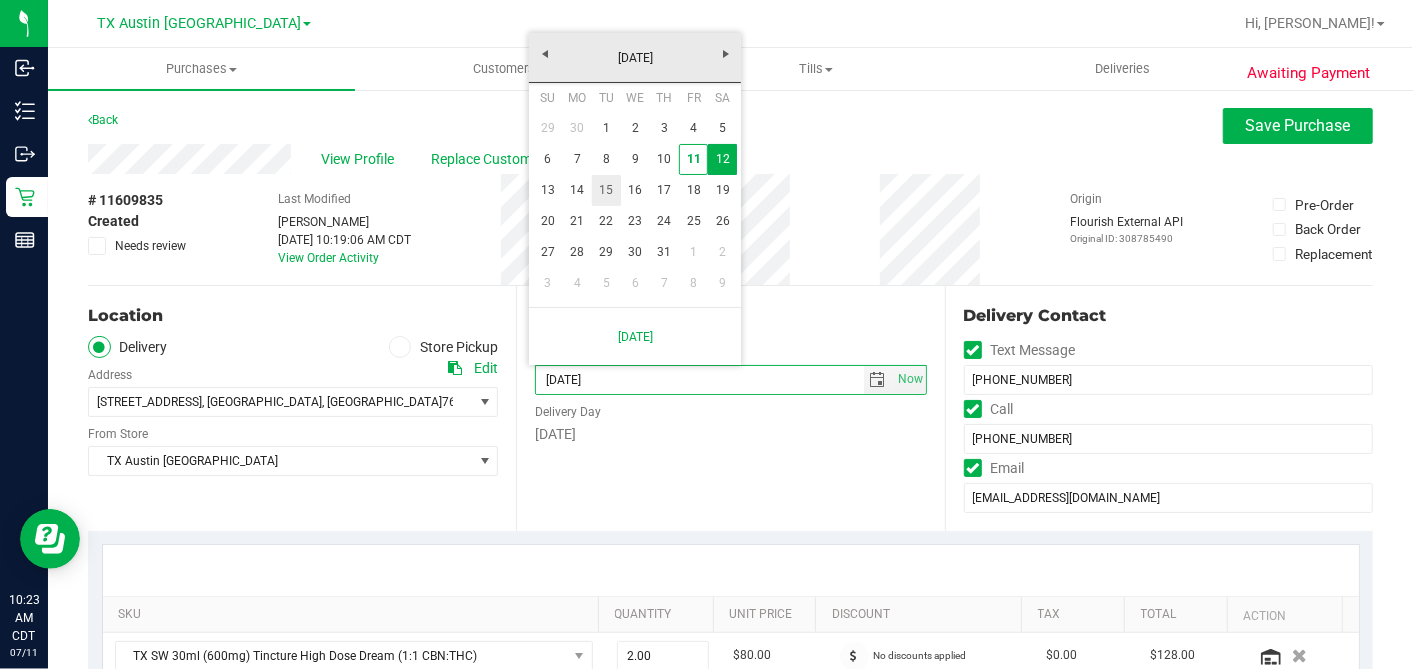 click on "15" at bounding box center (606, 190) 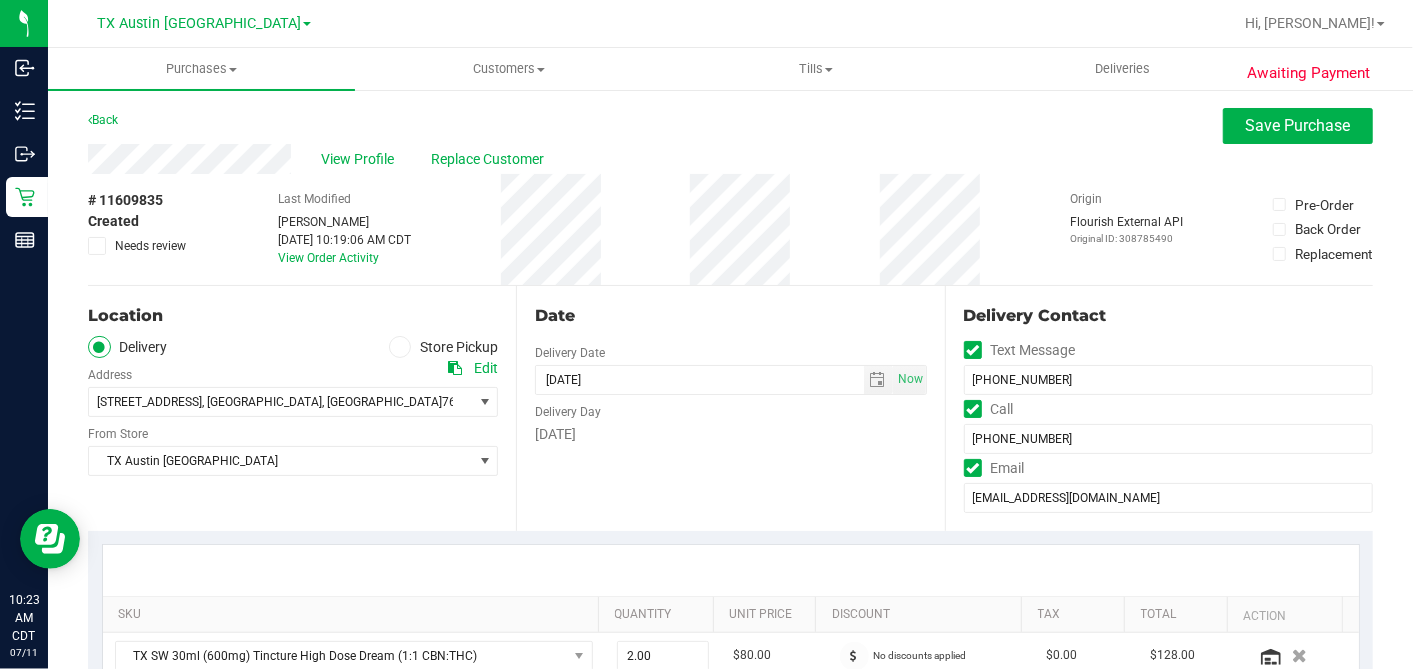 click on "Date
Delivery Date
[DATE]
Now
[DATE] 07:00 AM
Now
Delivery Day
[DATE]" at bounding box center (730, 408) 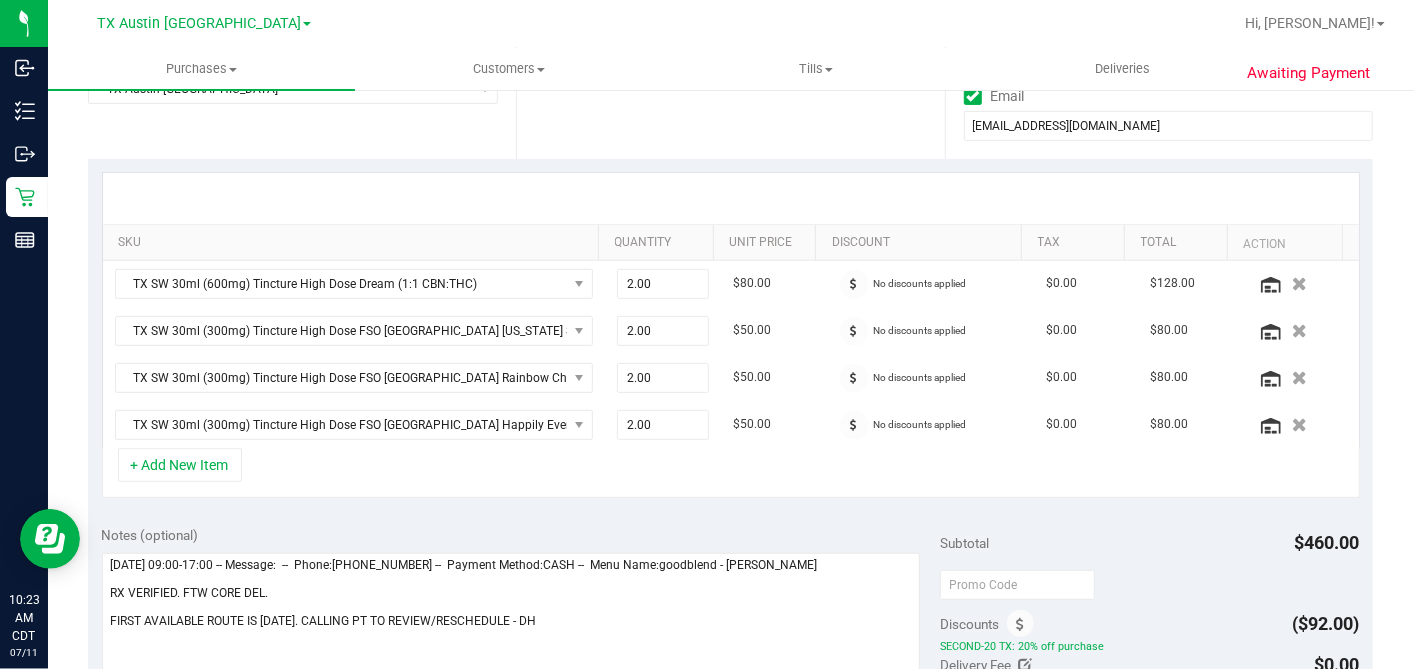 scroll, scrollTop: 666, scrollLeft: 0, axis: vertical 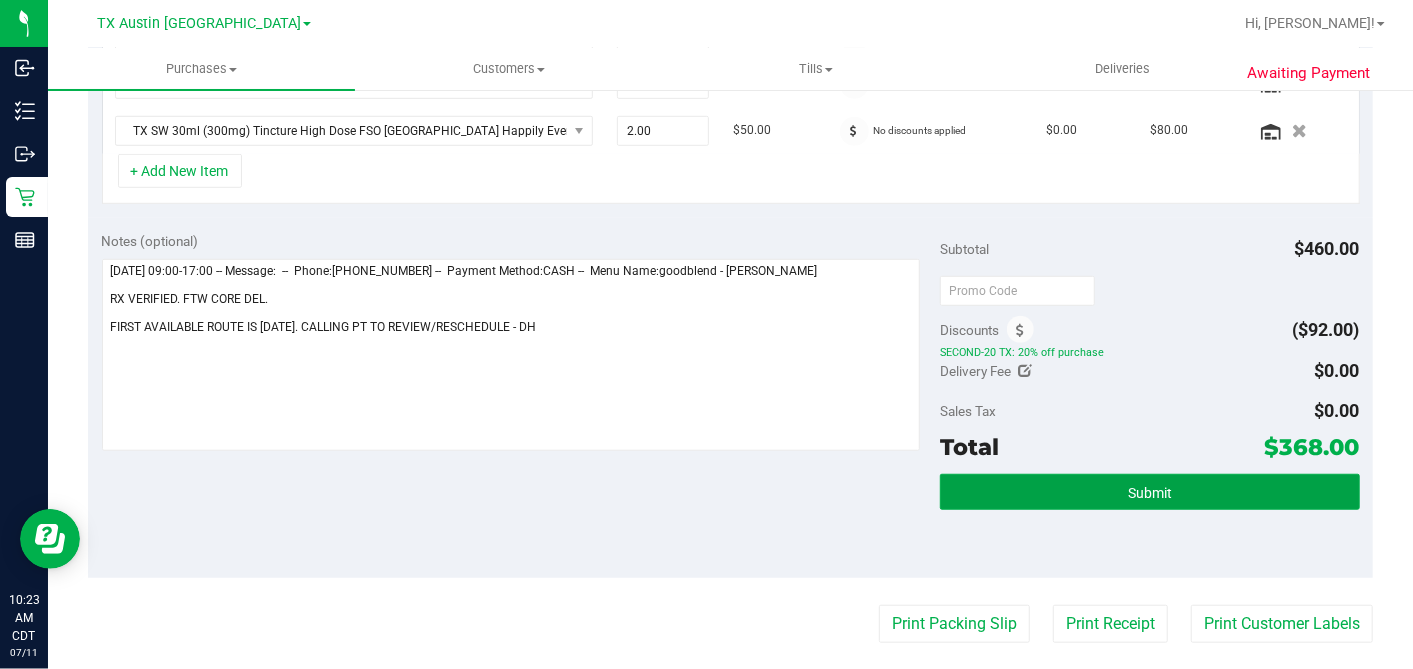 click on "Submit" at bounding box center [1149, 492] 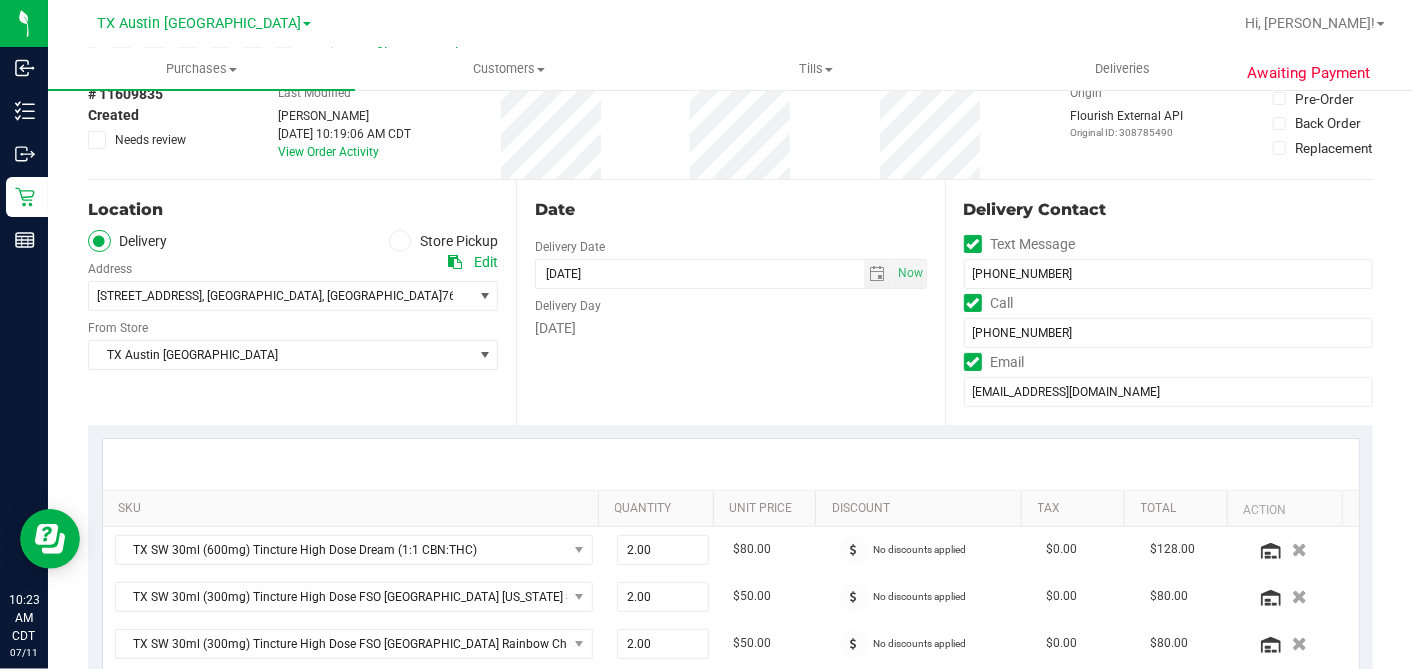scroll, scrollTop: 0, scrollLeft: 0, axis: both 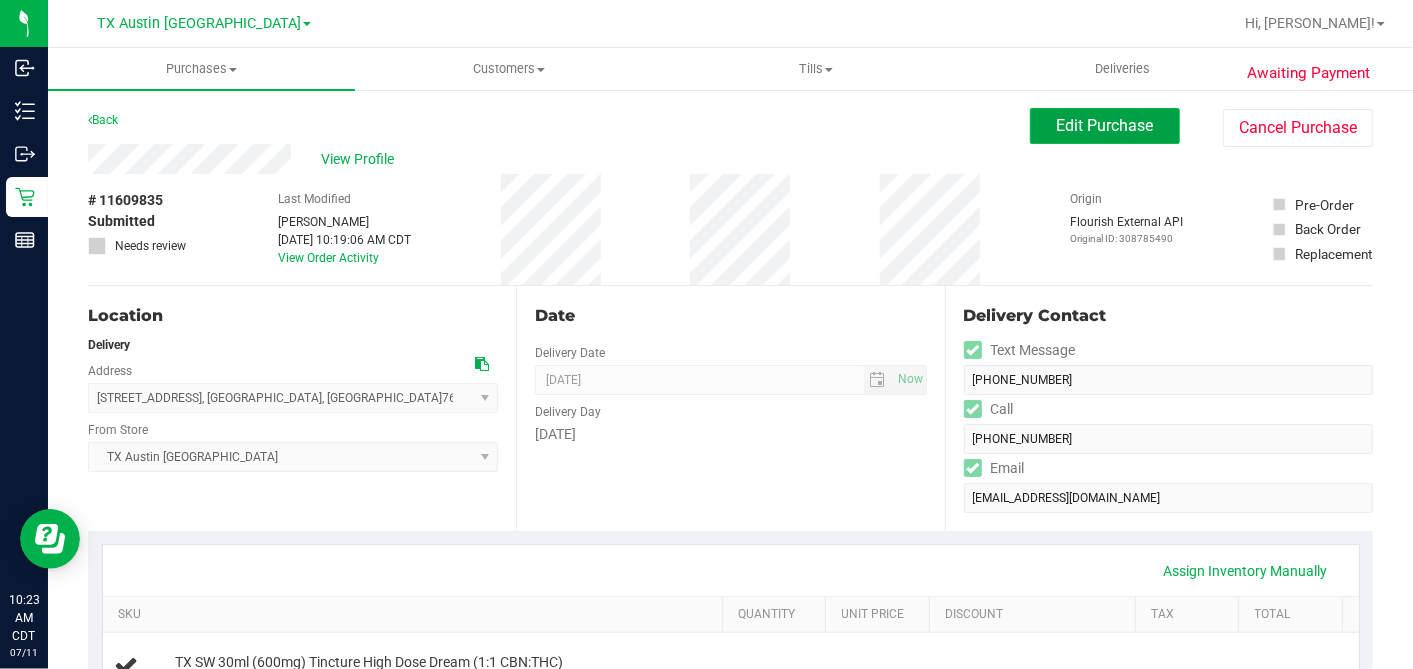 click on "Edit Purchase" at bounding box center [1105, 125] 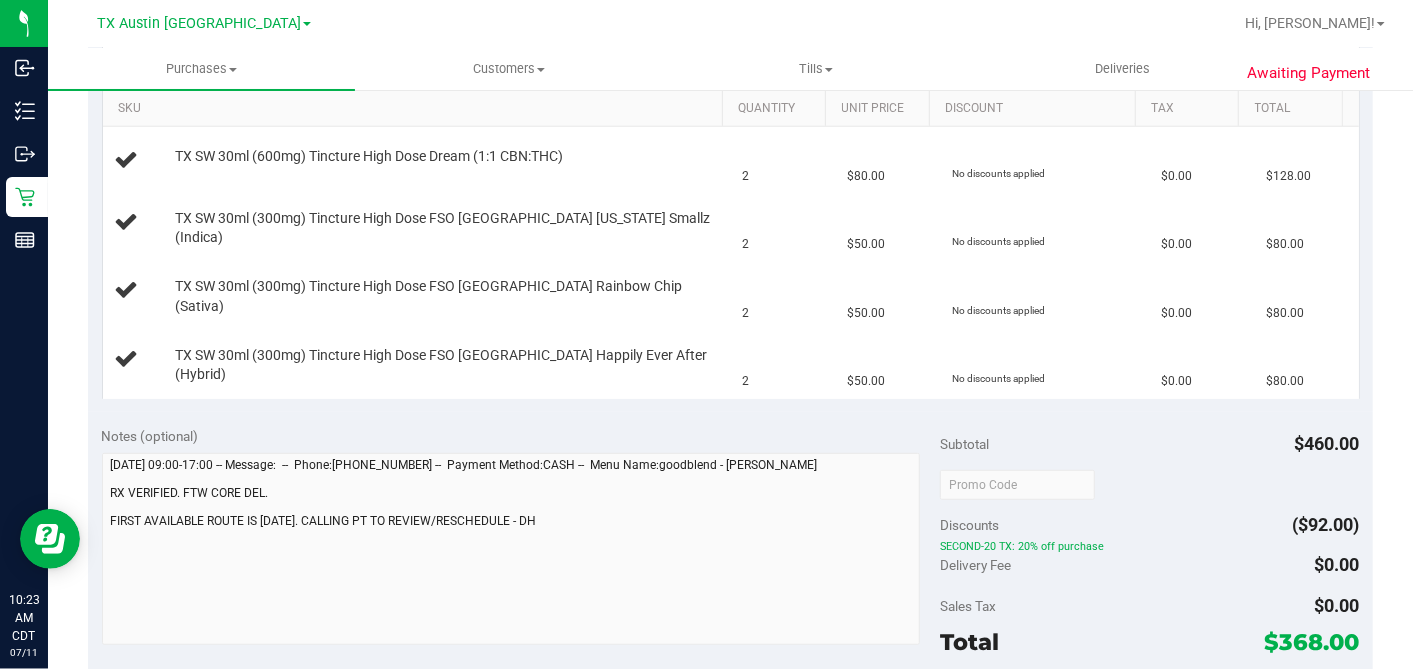 scroll, scrollTop: 666, scrollLeft: 0, axis: vertical 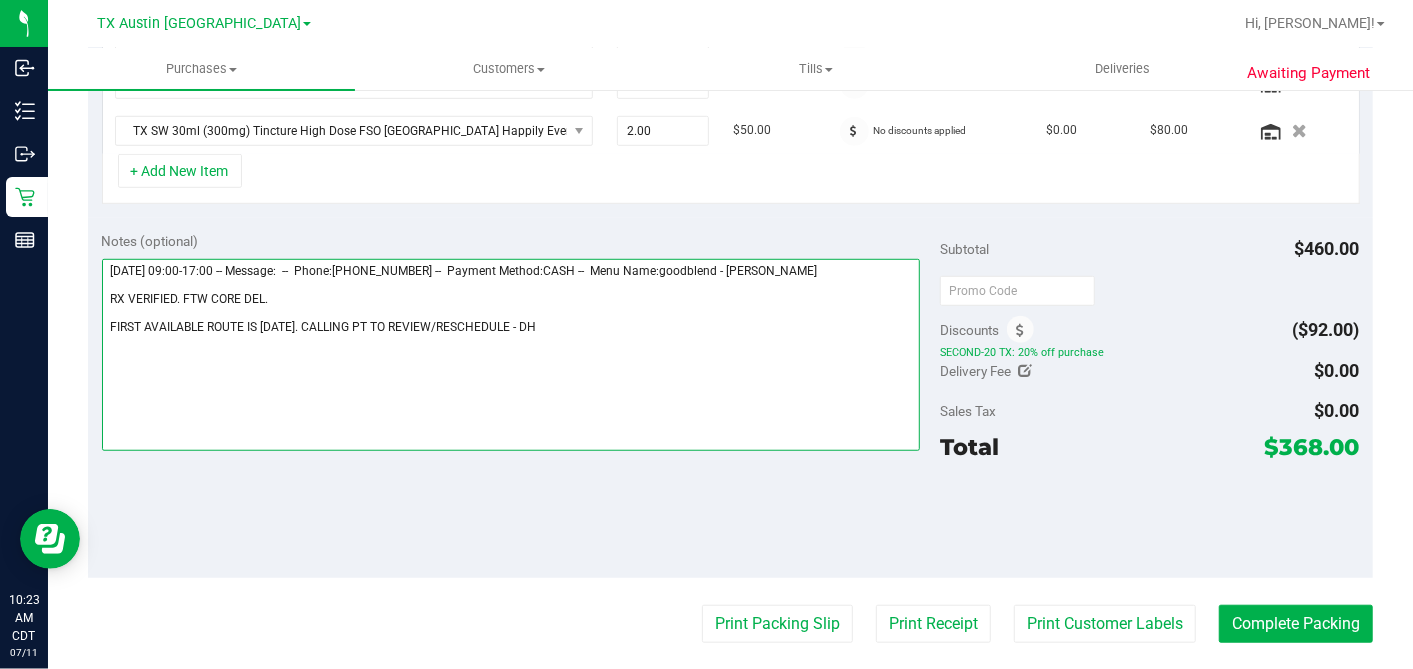 click at bounding box center [511, 355] 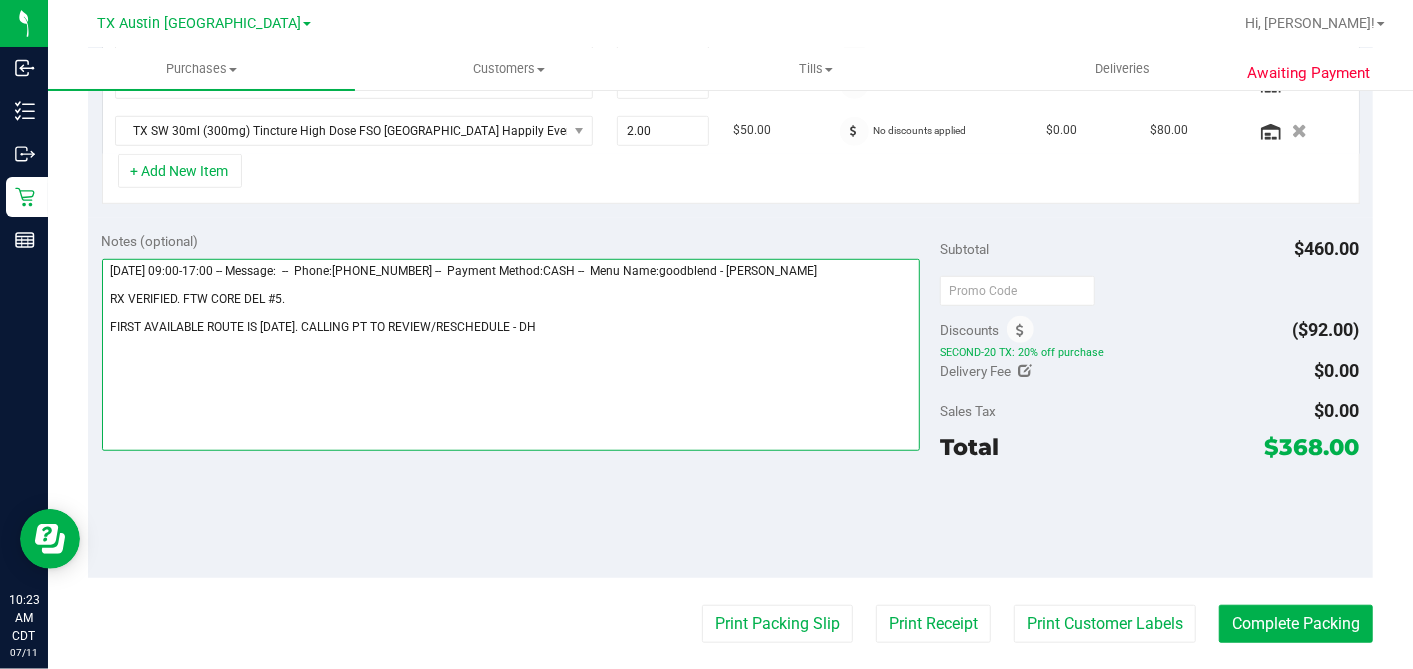 scroll, scrollTop: 0, scrollLeft: 0, axis: both 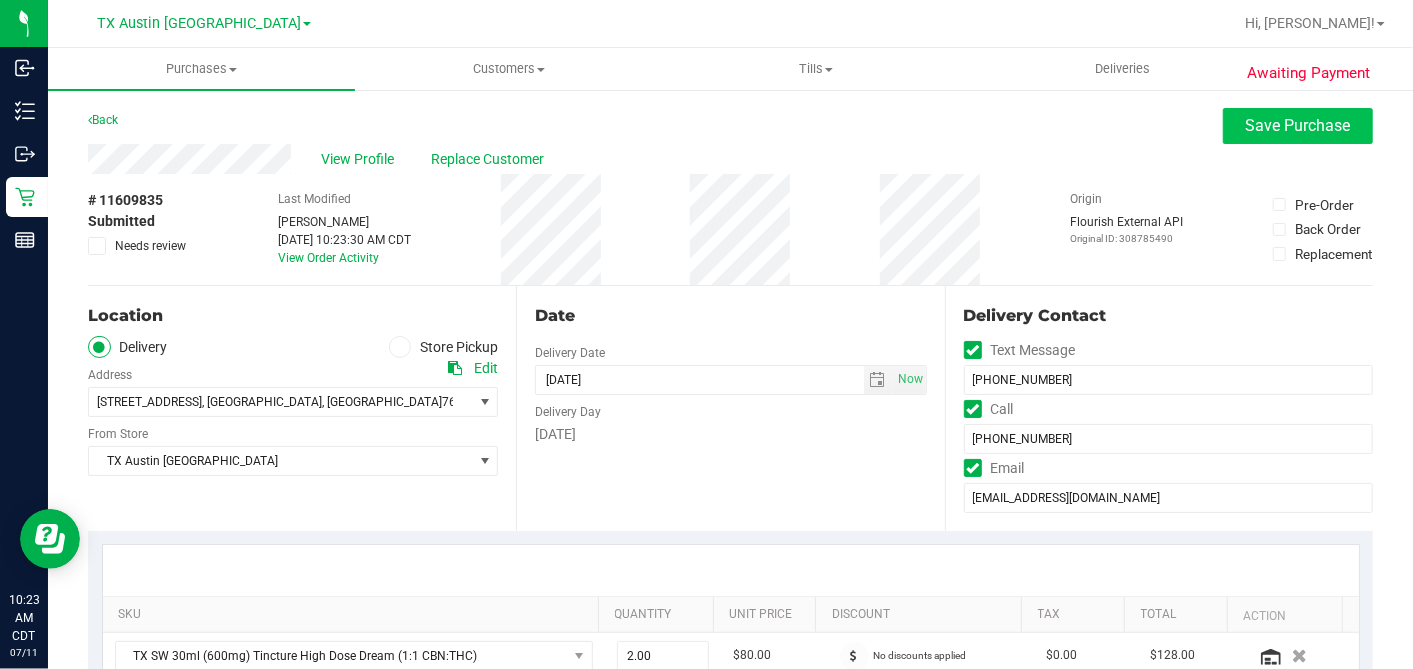 type on "Saturday 07/12/2025 09:00-17:00 -- Message:  --  Phone:3184050613 --  Payment Method:CASH --  Menu Name:goodblend - Austin Delivery
RX VERIFIED. FTW CORE DEL #5.
FIRST AVAILABLE ROUTE IS TUE 7/15. CALLING PT TO REVIEW/RESCHEDULE - DH" 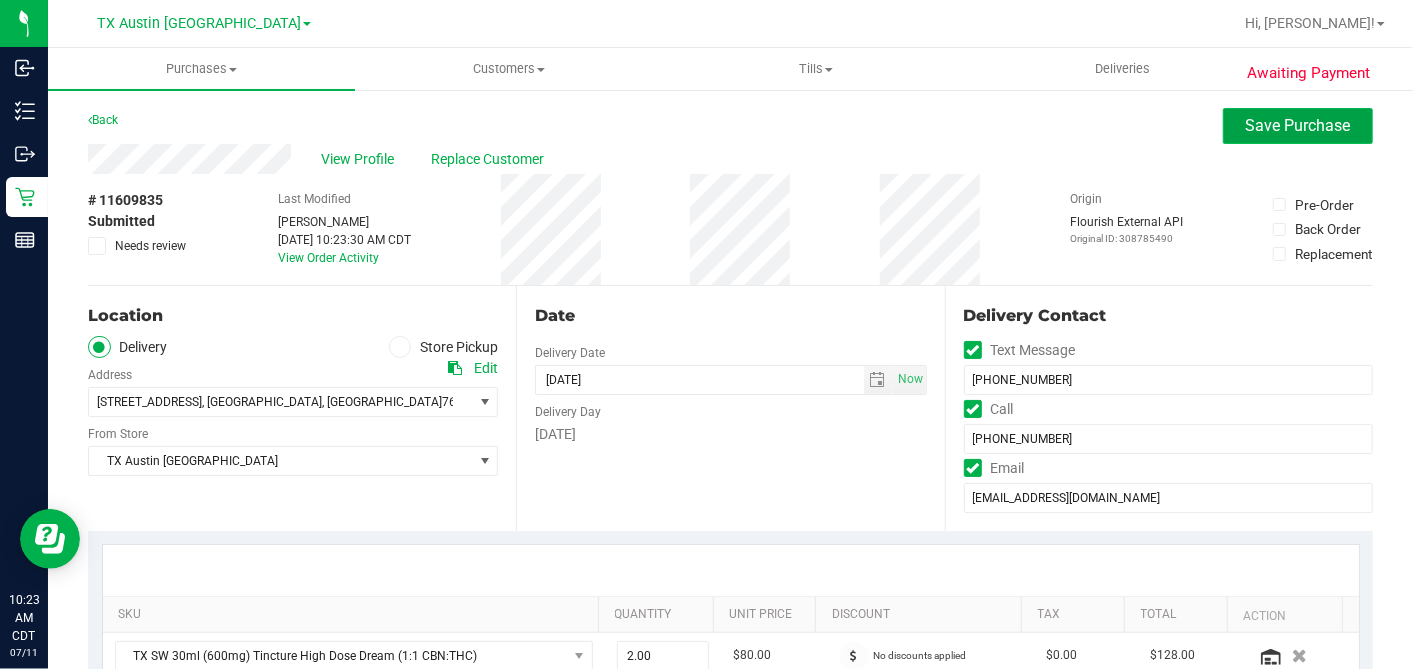 click on "Save Purchase" at bounding box center (1298, 125) 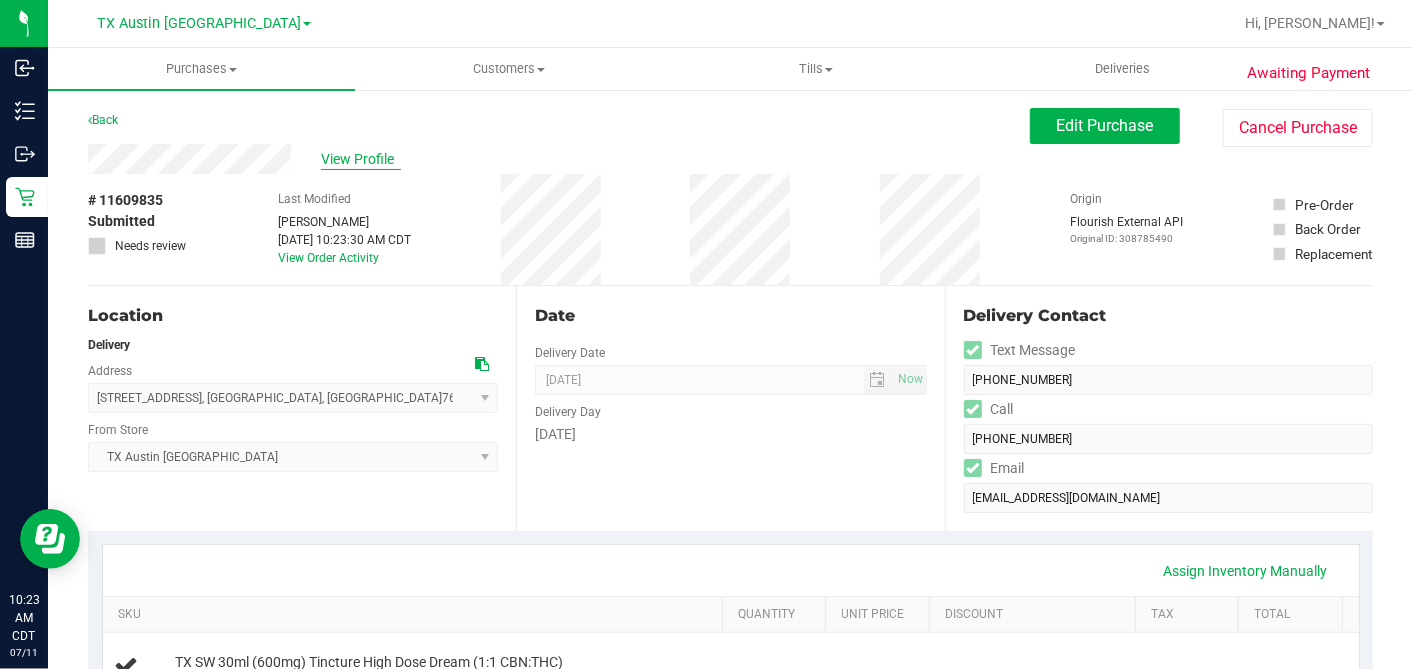 click on "View Profile" at bounding box center [361, 159] 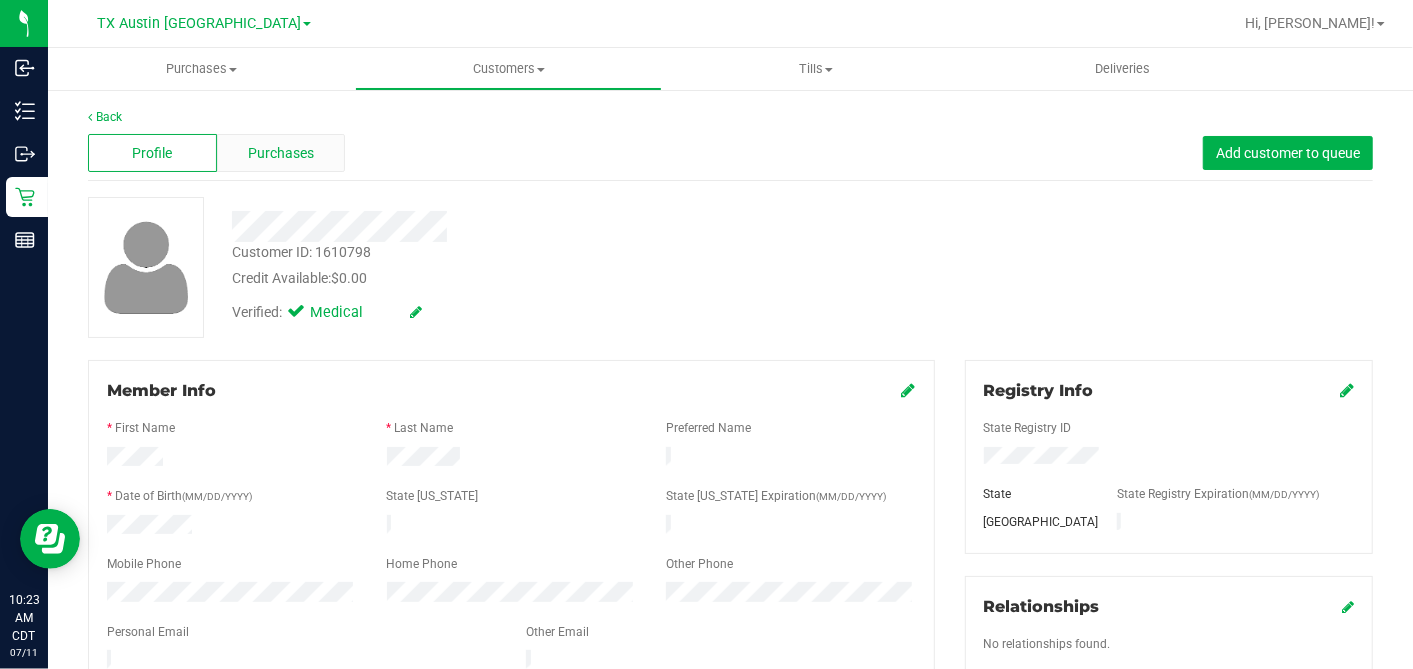 click on "Purchases" at bounding box center [281, 153] 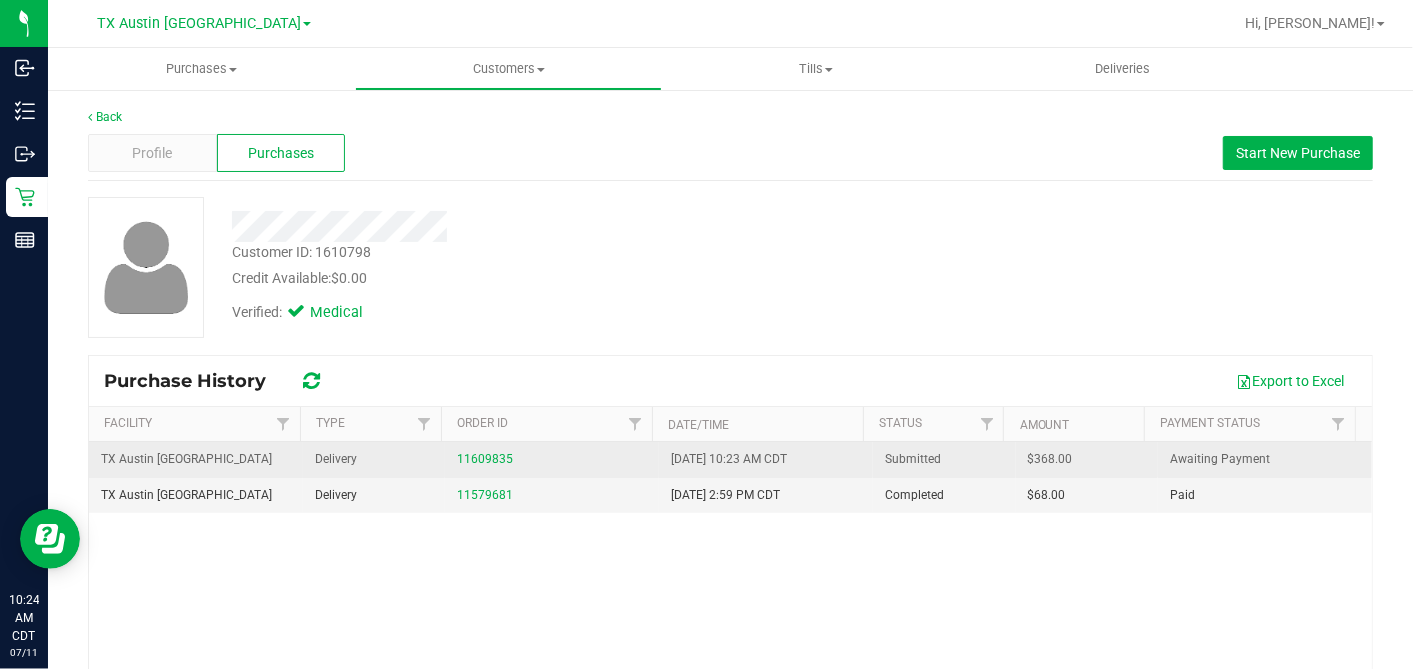 click on "$368.00" at bounding box center (1050, 459) 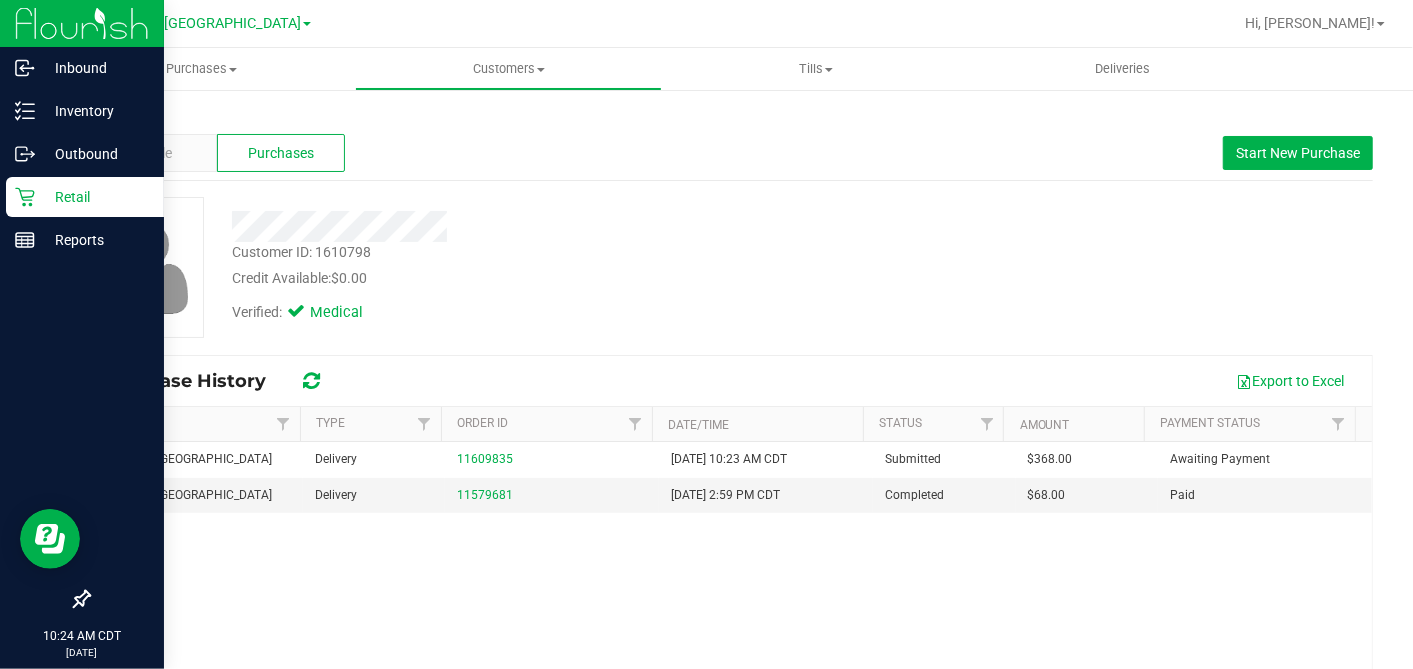 click 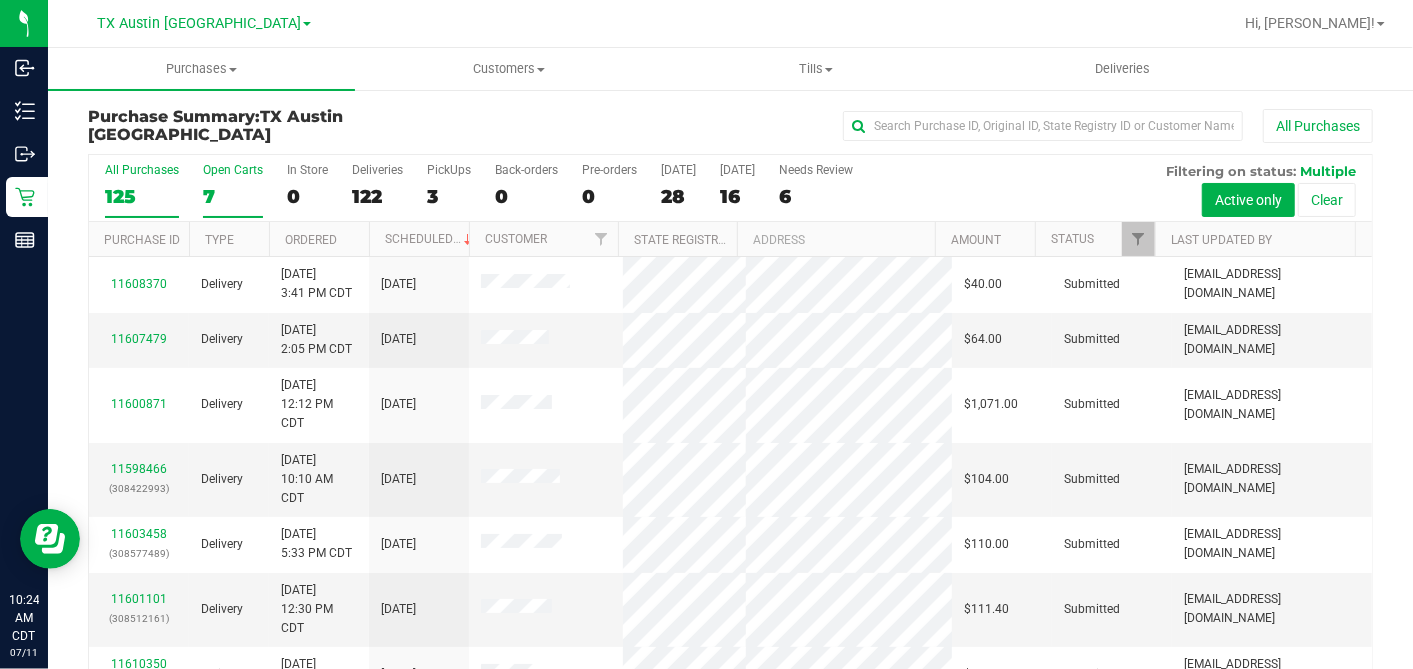 click on "Open Carts
7" at bounding box center (233, 190) 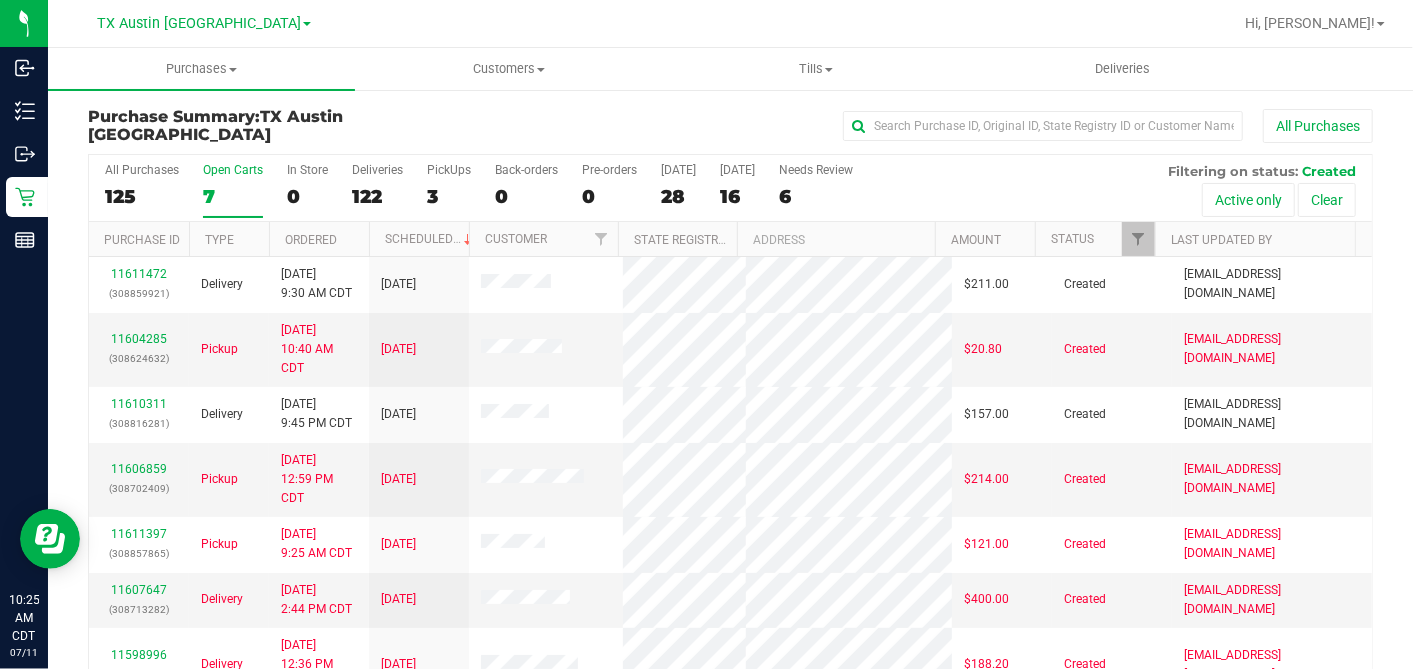 click on "Ordered" at bounding box center [319, 239] 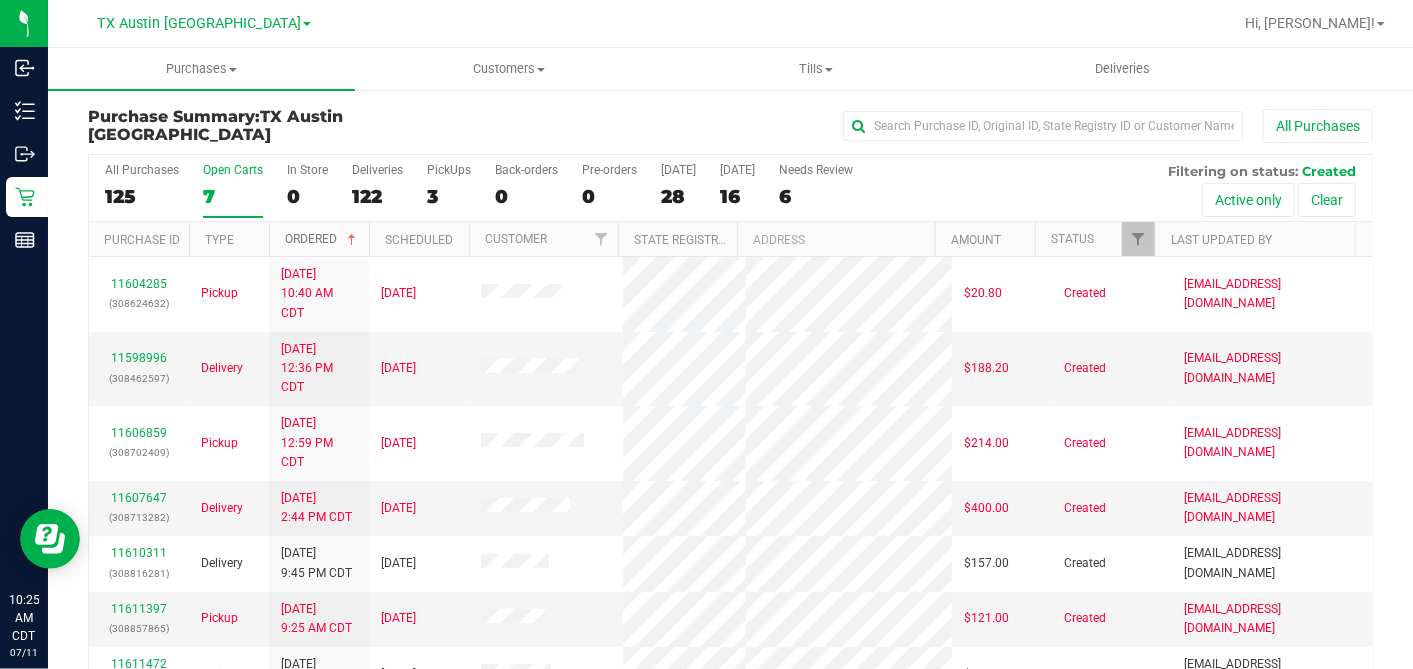 click at bounding box center (352, 240) 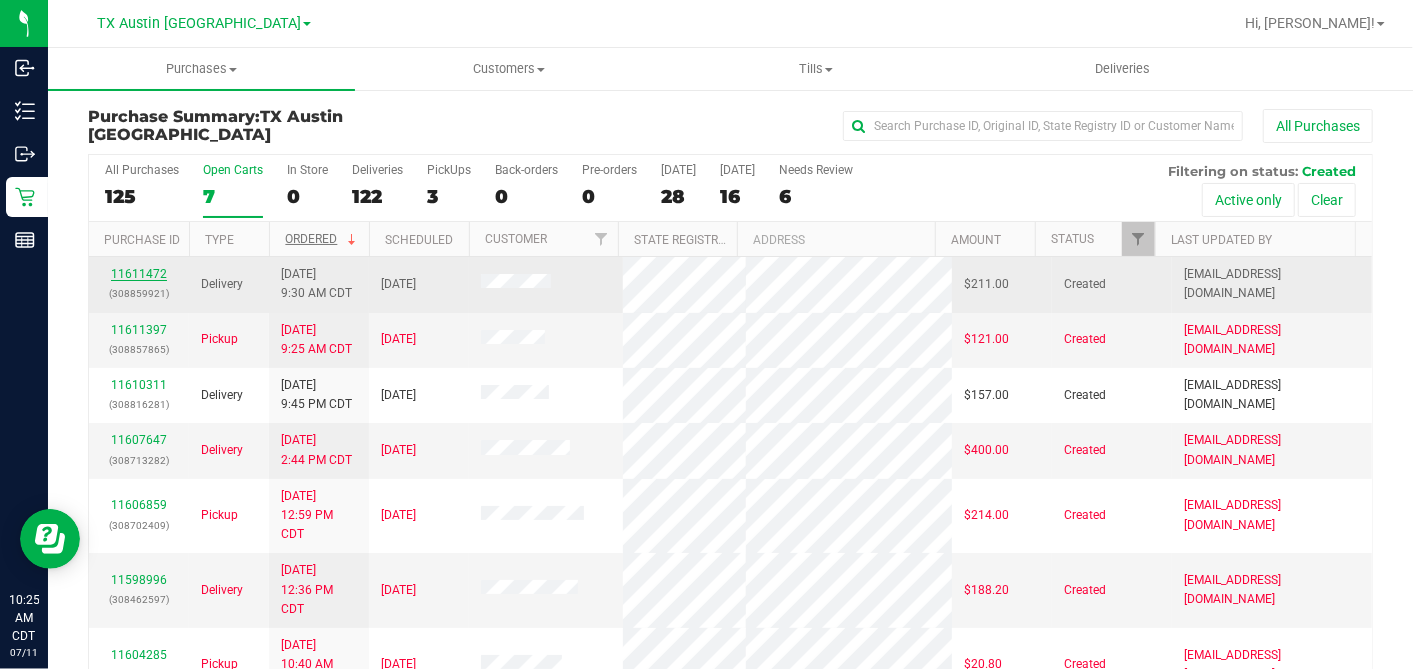 click on "11611472" at bounding box center (139, 274) 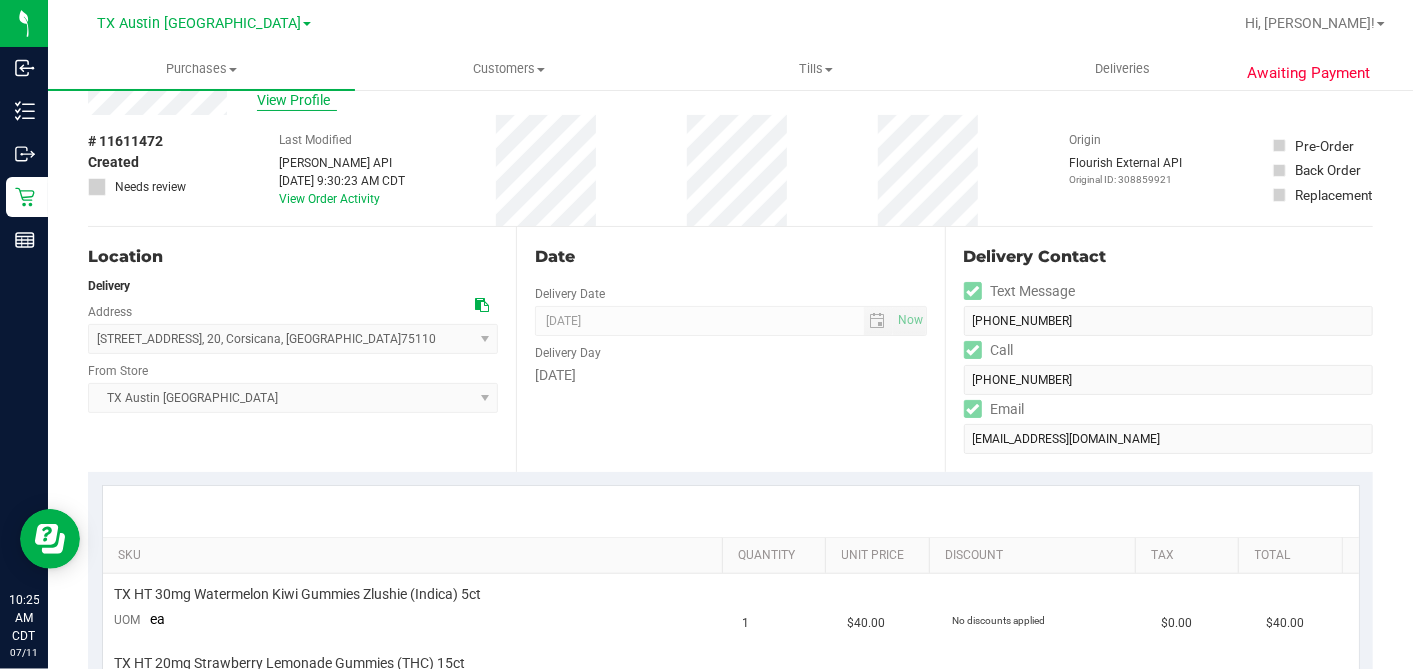scroll, scrollTop: 0, scrollLeft: 0, axis: both 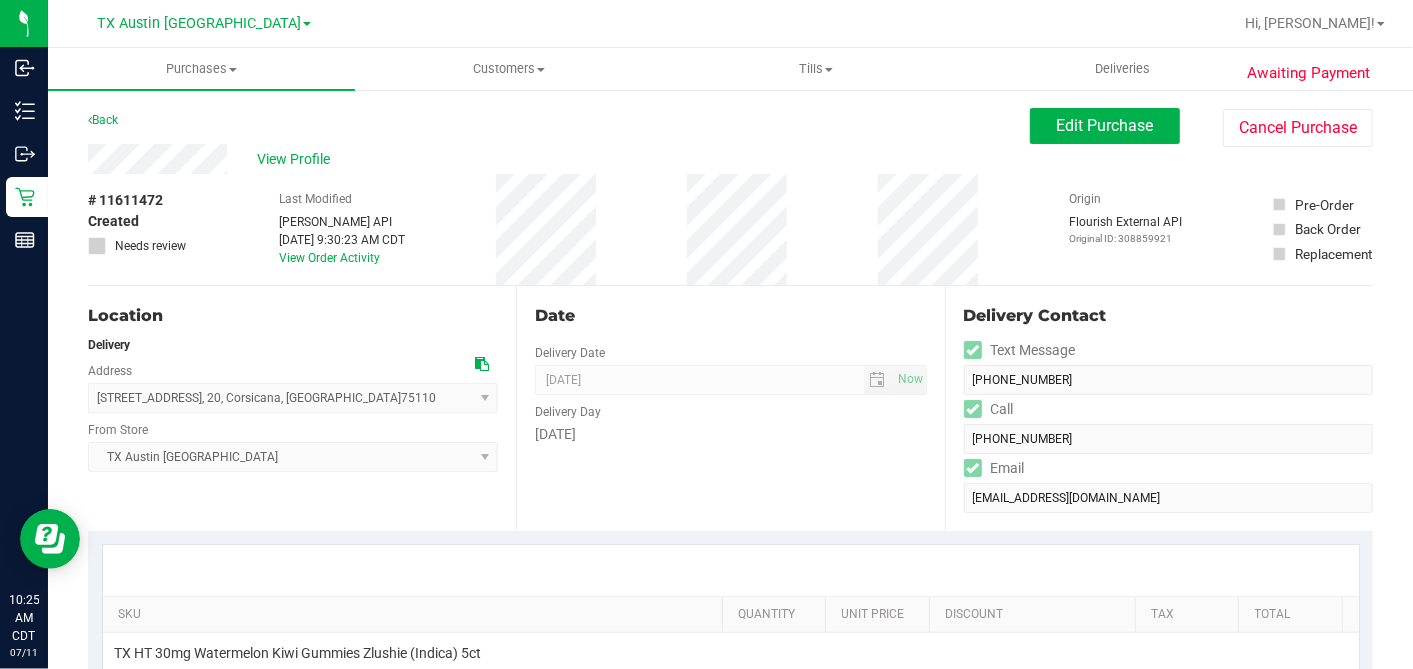 click on "View Profile" at bounding box center [559, 159] 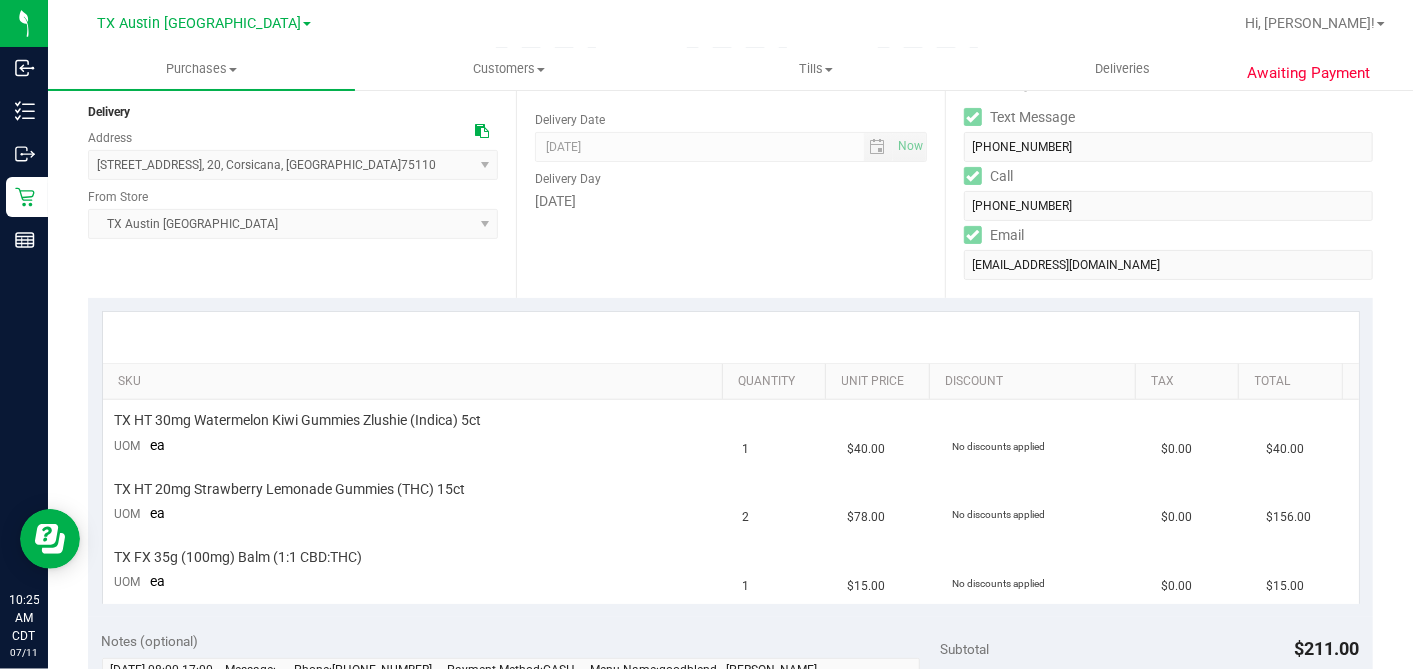 scroll, scrollTop: 0, scrollLeft: 0, axis: both 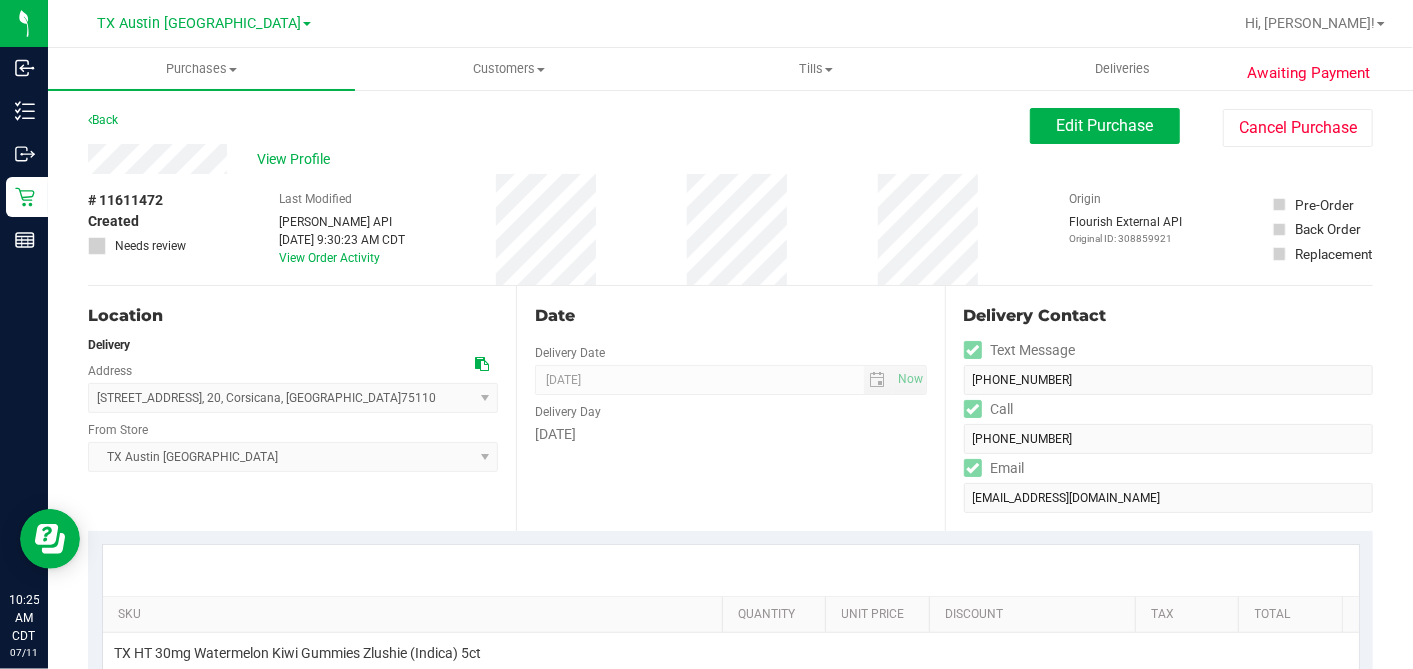 click at bounding box center [482, 364] 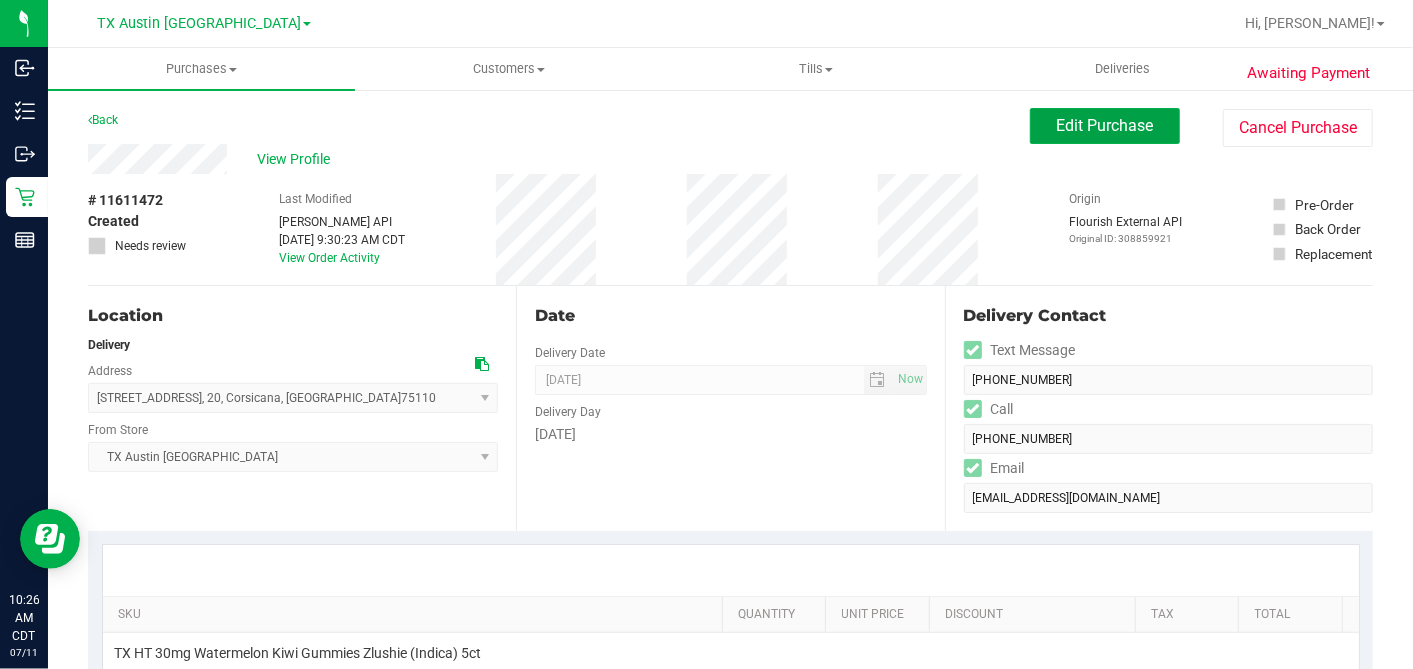 drag, startPoint x: 1022, startPoint y: 120, endPoint x: 1004, endPoint y: 159, distance: 42.953465 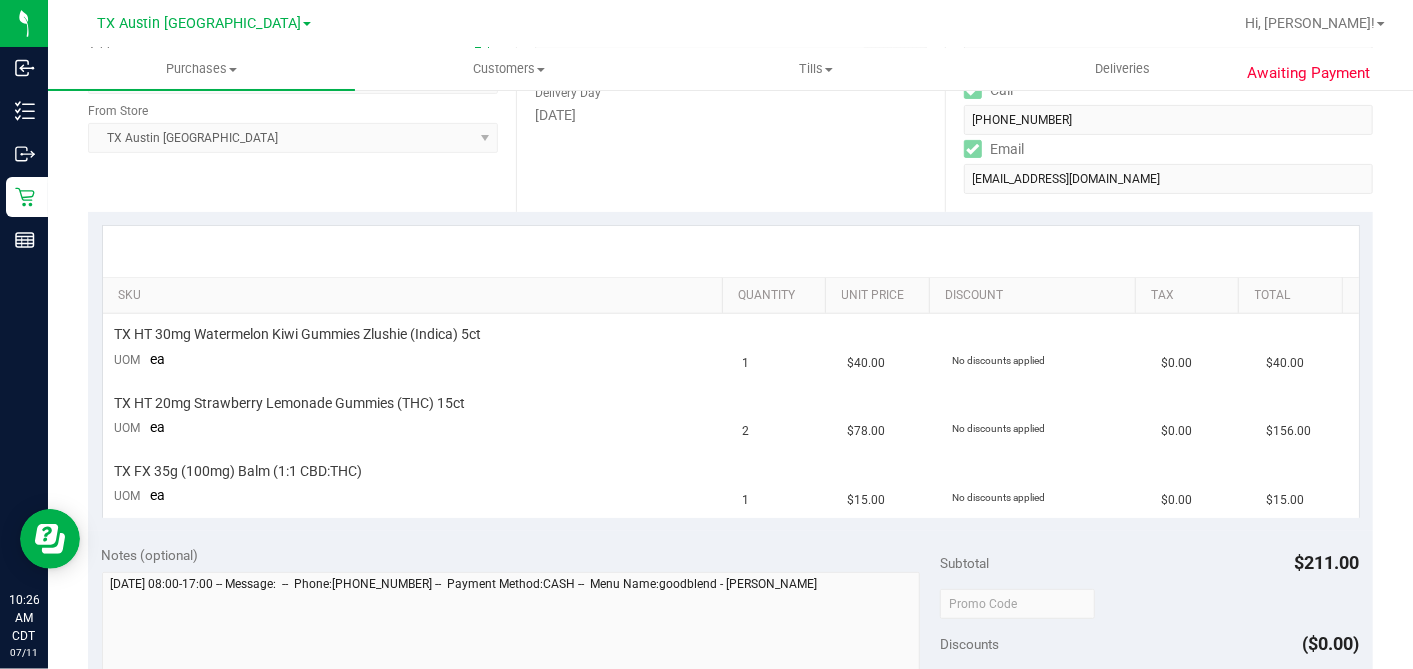 scroll, scrollTop: 555, scrollLeft: 0, axis: vertical 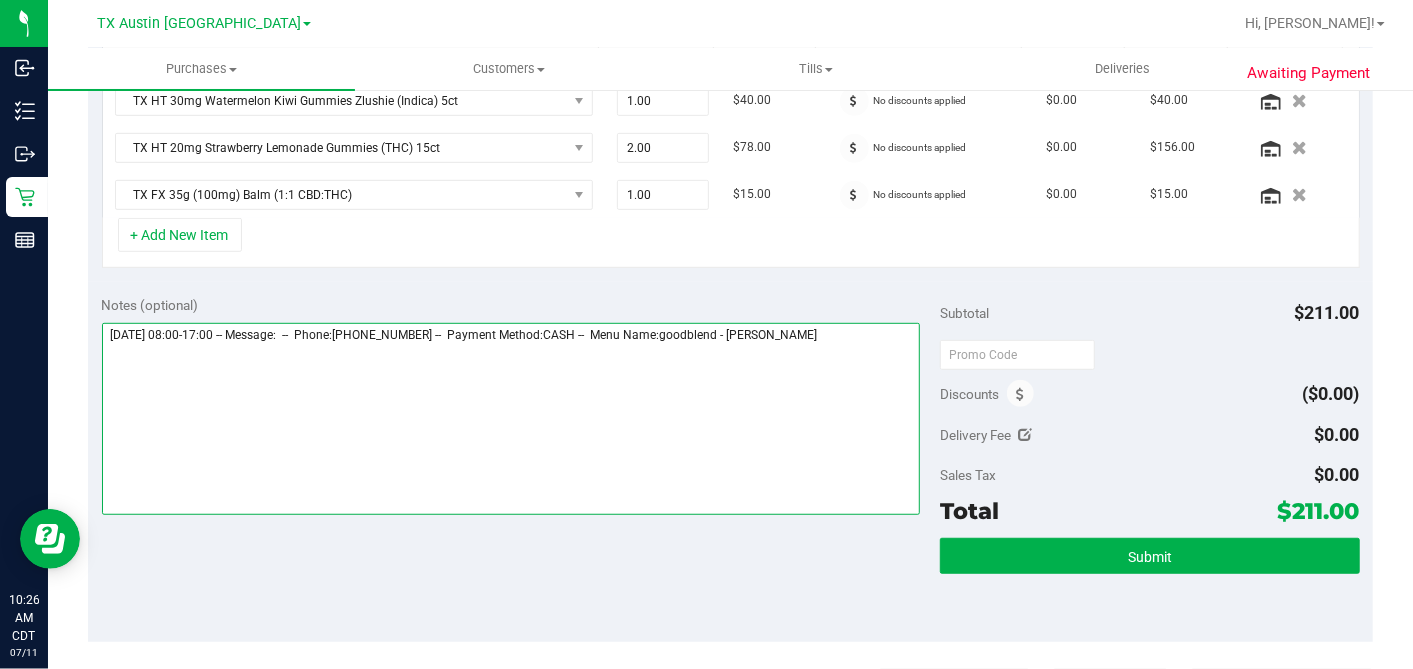 click at bounding box center (511, 419) 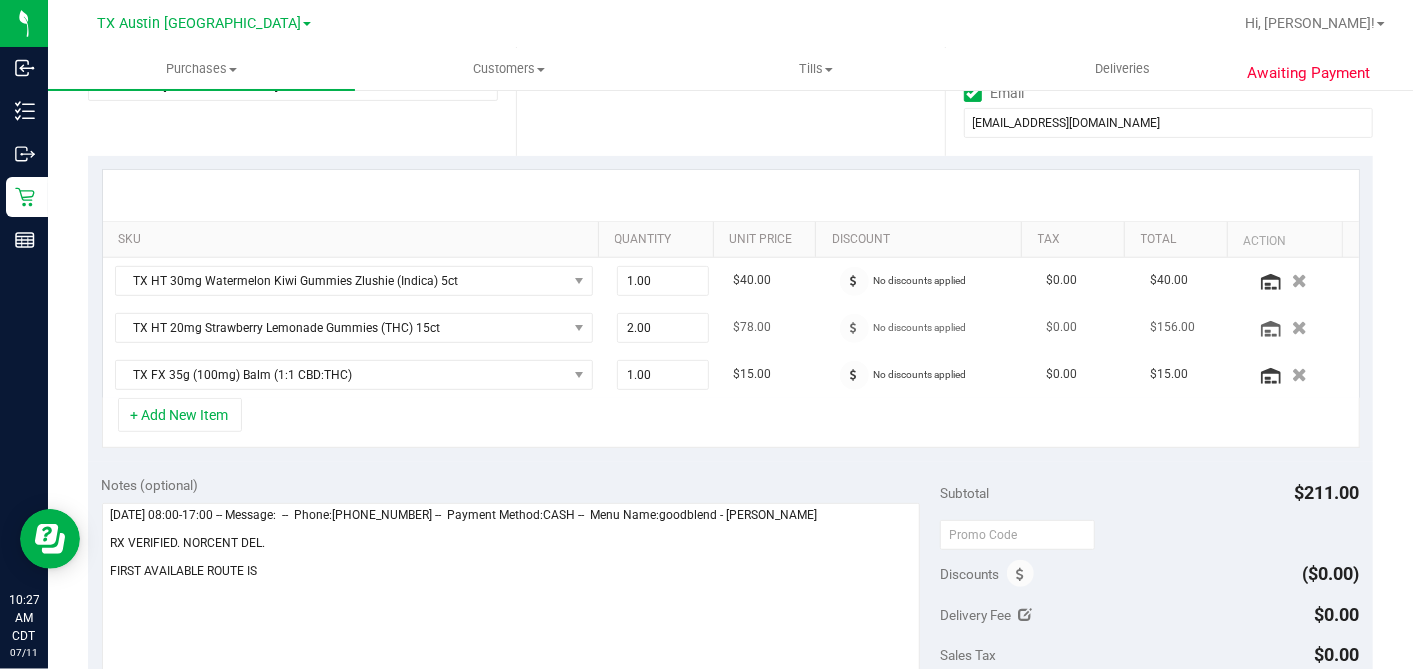 scroll, scrollTop: 777, scrollLeft: 0, axis: vertical 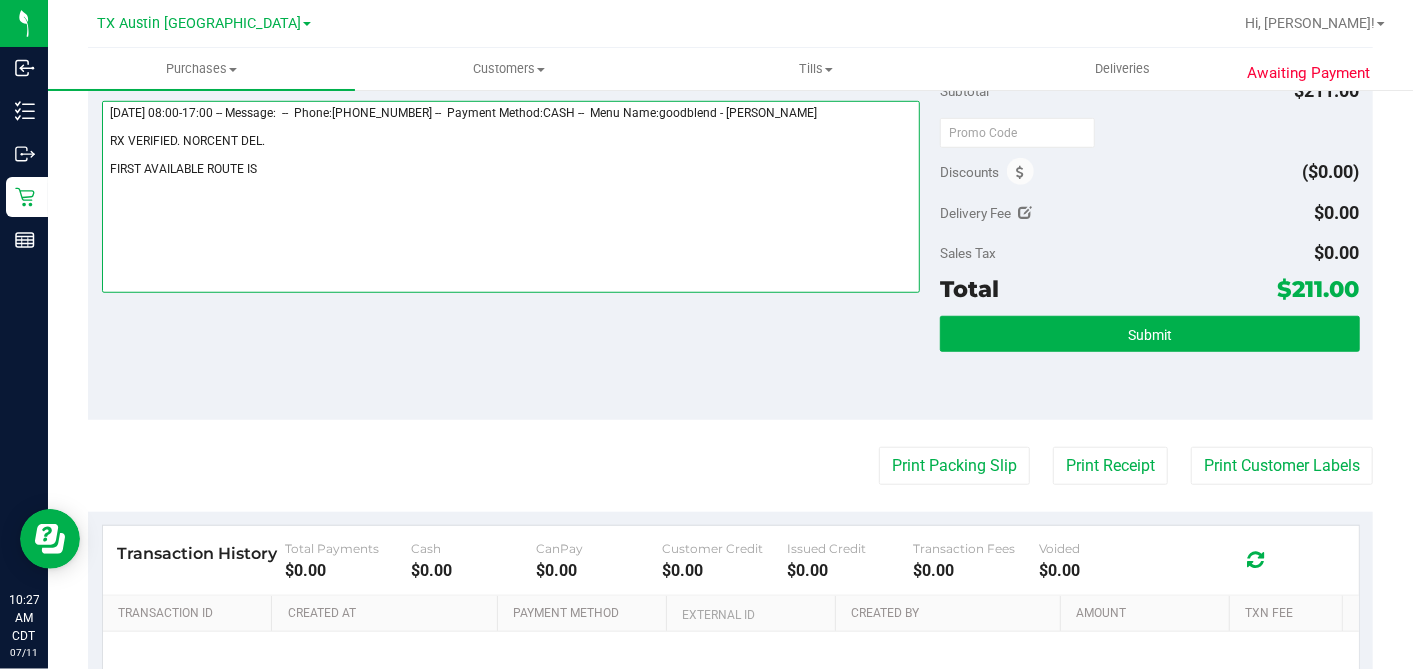 click at bounding box center [511, 197] 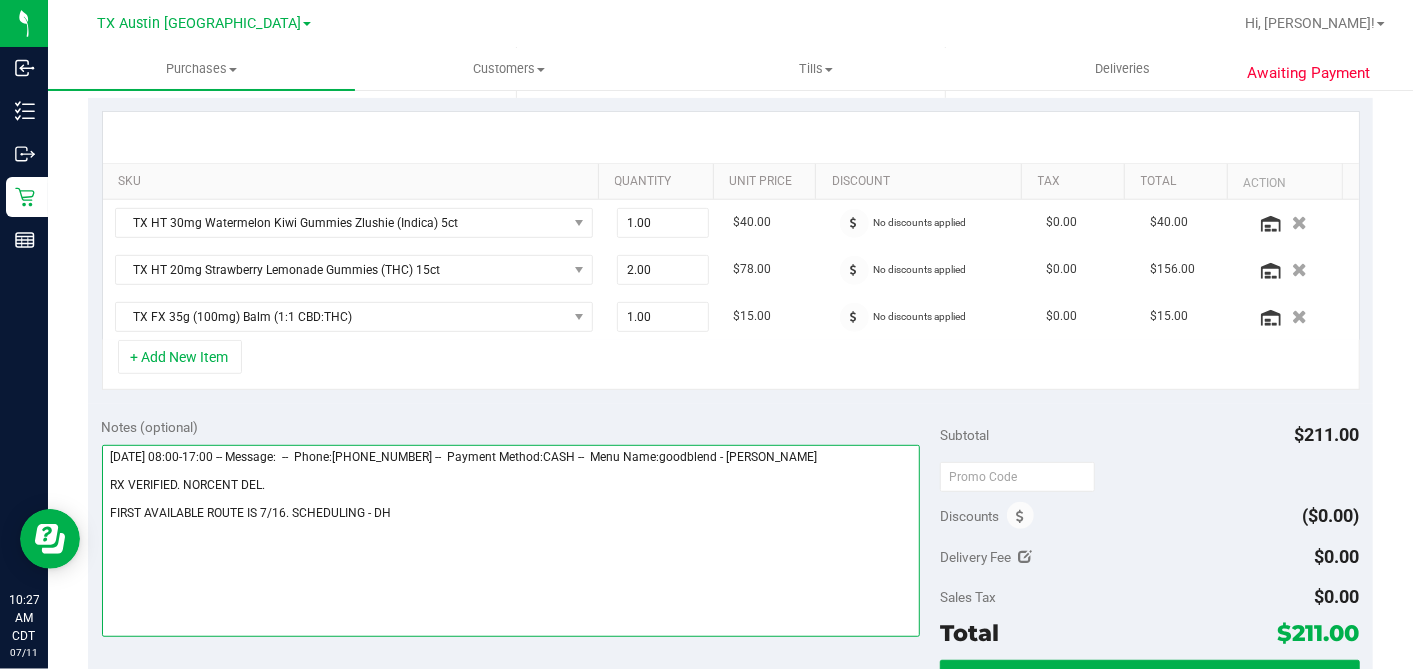 scroll, scrollTop: 333, scrollLeft: 0, axis: vertical 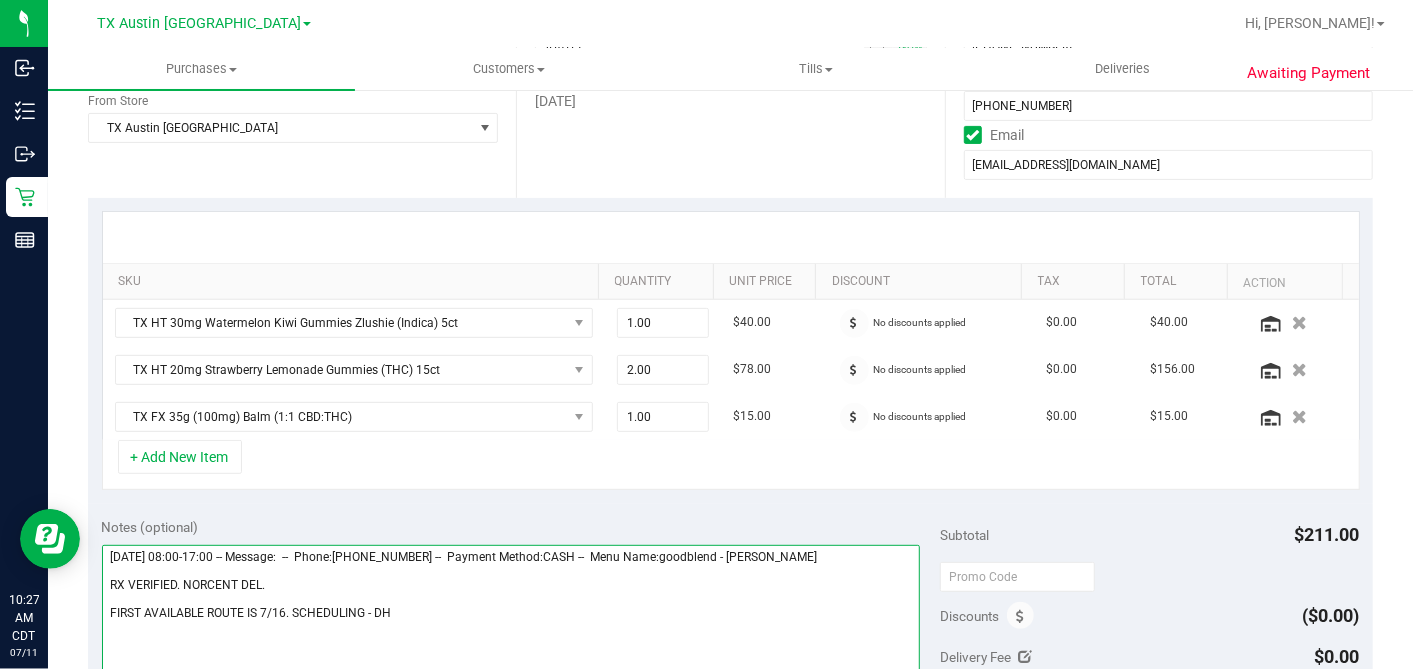 type on "Wednesday 07/16/2025 08:00-17:00 -- Message:  --  Phone:8177792838 --  Payment Method:CASH --  Menu Name:goodblend - Austin Delivery
RX VERIFIED. NORCENT DEL.
FIRST AVAILABLE ROUTE IS 7/16. SCHEDULING - DH" 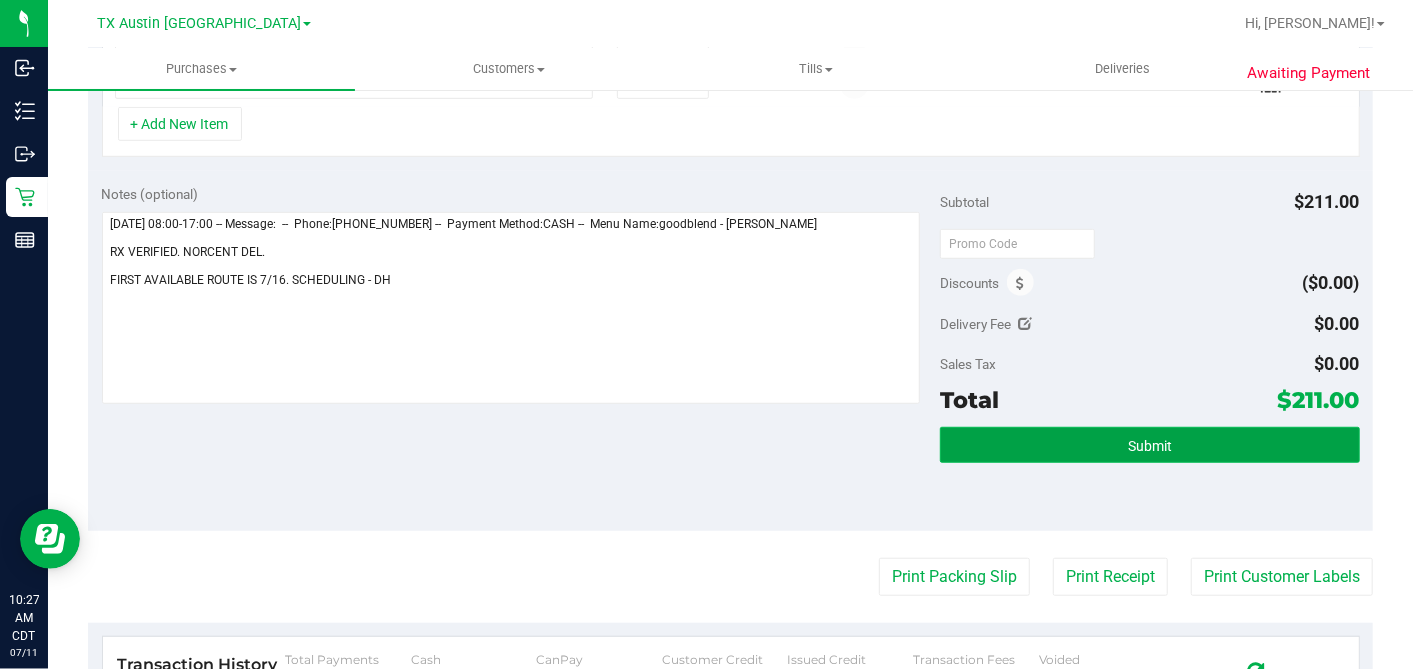 click on "Submit" at bounding box center [1150, 446] 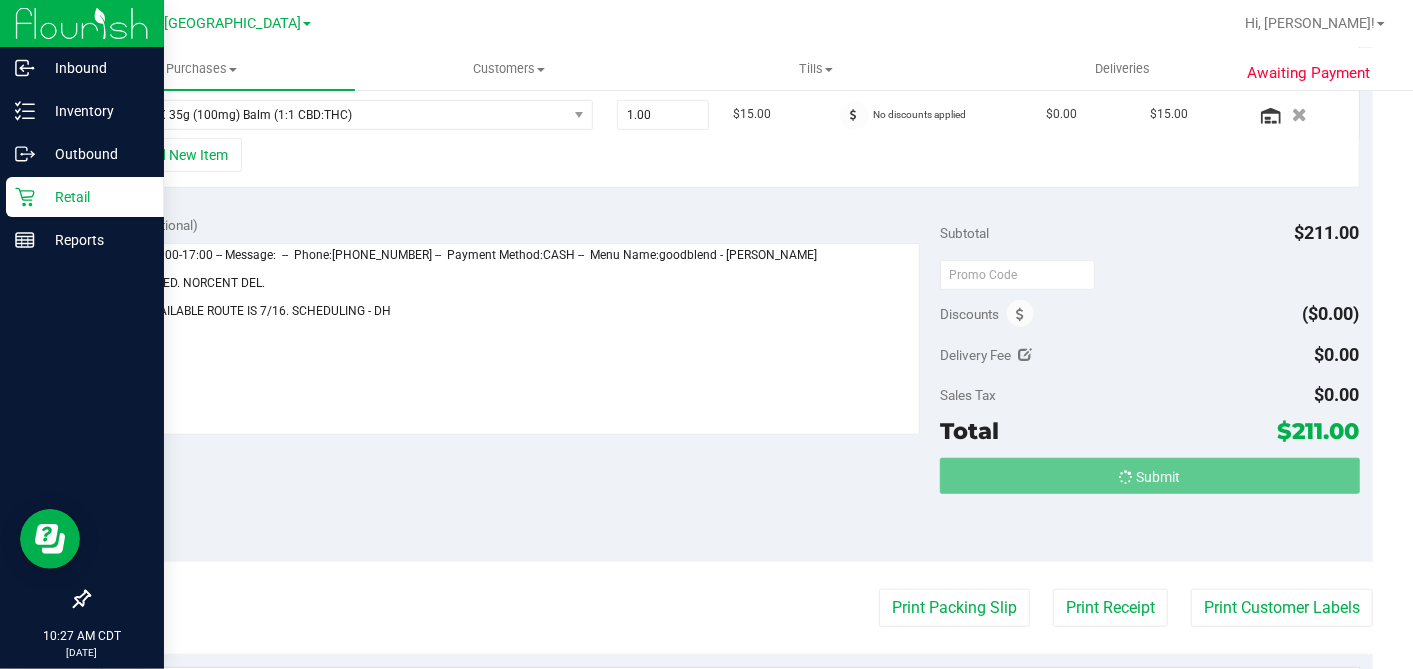 scroll, scrollTop: 604, scrollLeft: 0, axis: vertical 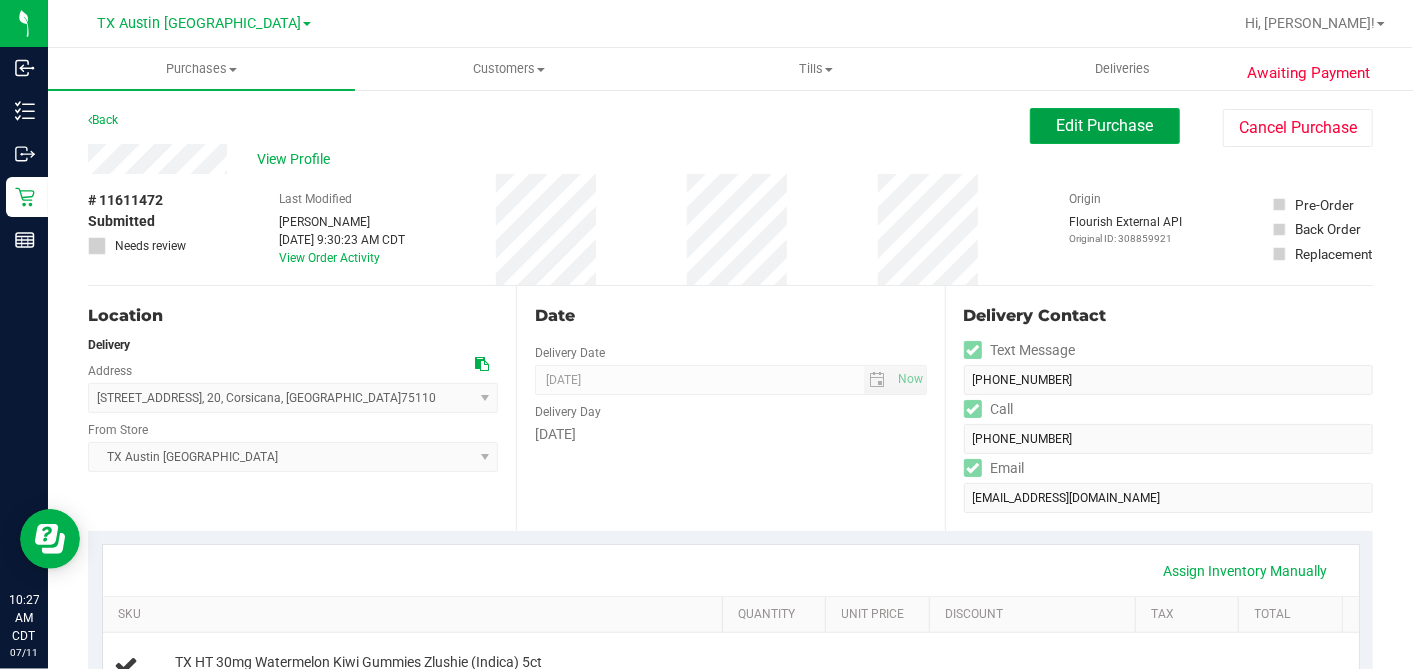 drag, startPoint x: 1101, startPoint y: 134, endPoint x: 1072, endPoint y: 179, distance: 53.535034 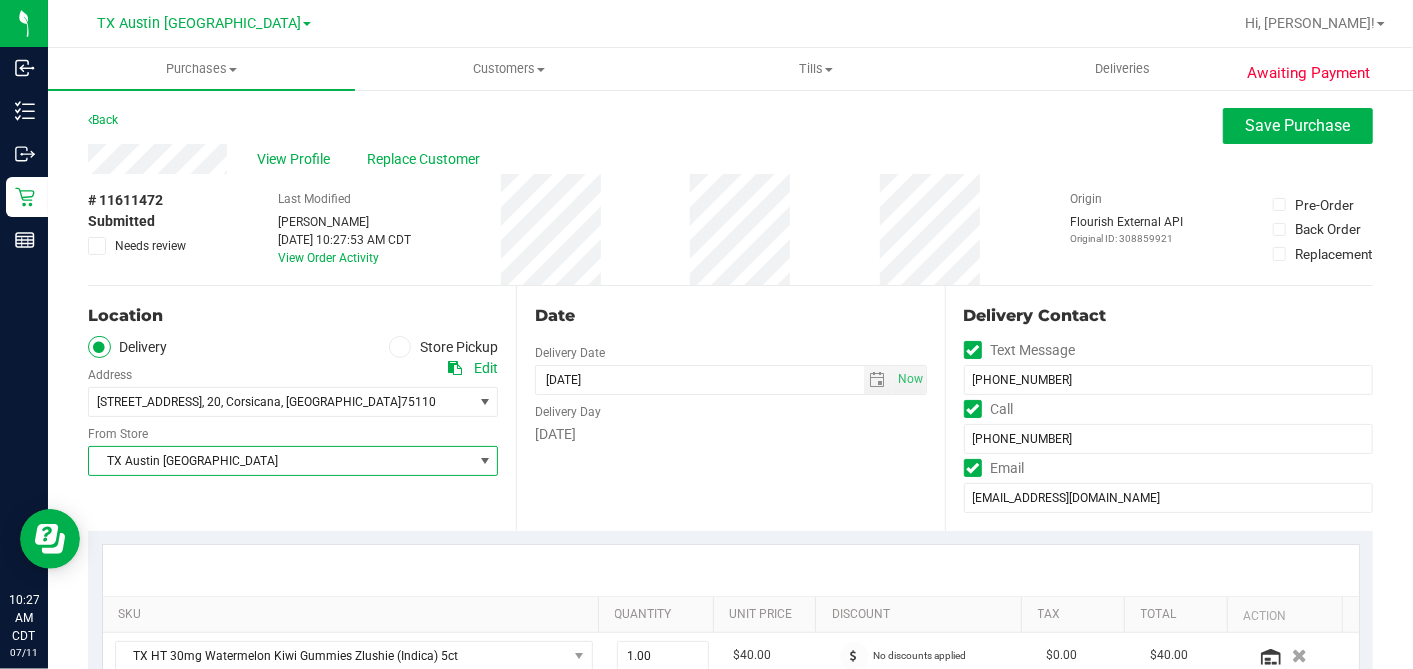 click on "TX Austin [GEOGRAPHIC_DATA]" at bounding box center (280, 461) 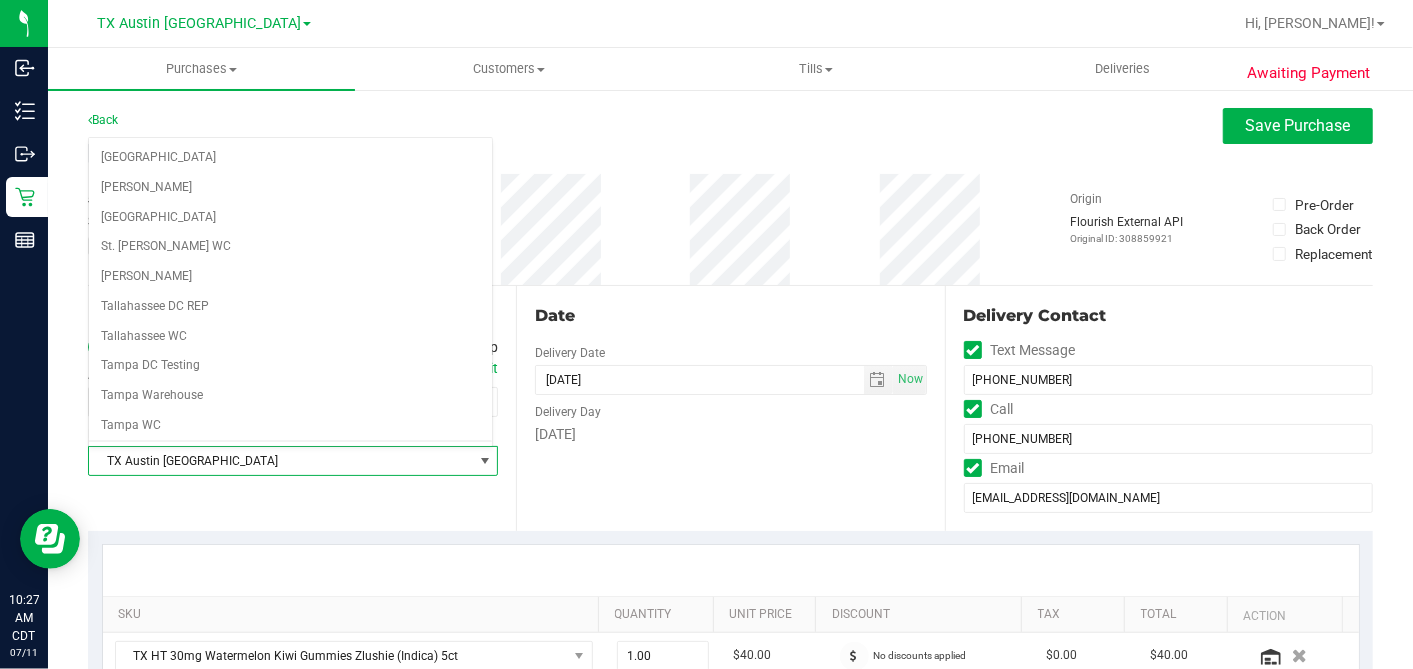scroll, scrollTop: 1422, scrollLeft: 0, axis: vertical 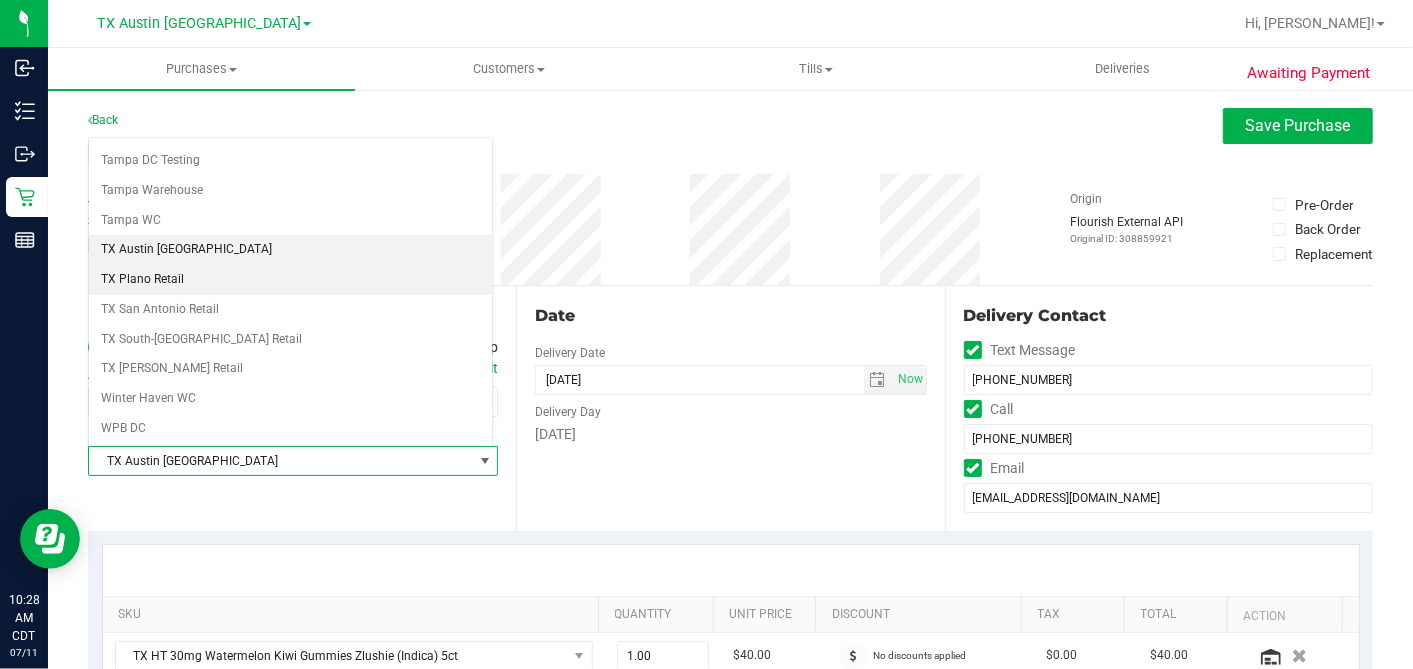 click on "TX Plano Retail" at bounding box center (290, 280) 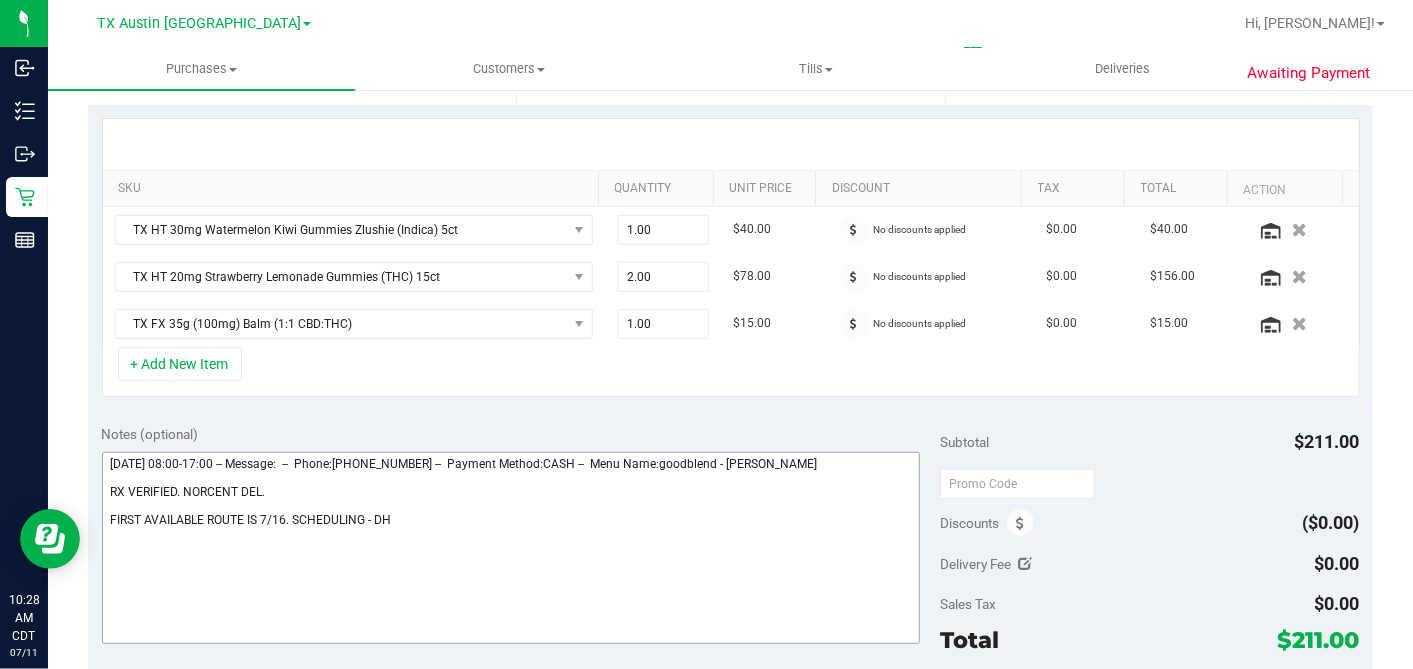 scroll, scrollTop: 555, scrollLeft: 0, axis: vertical 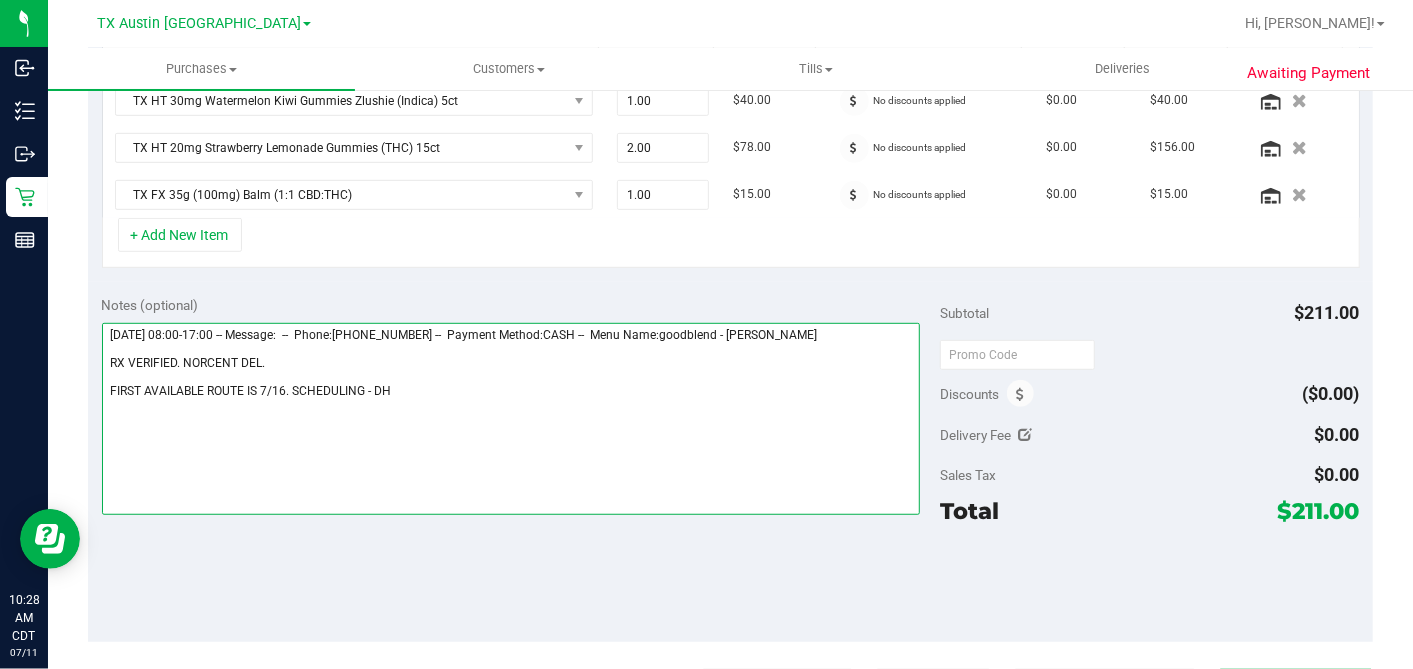 click at bounding box center (511, 419) 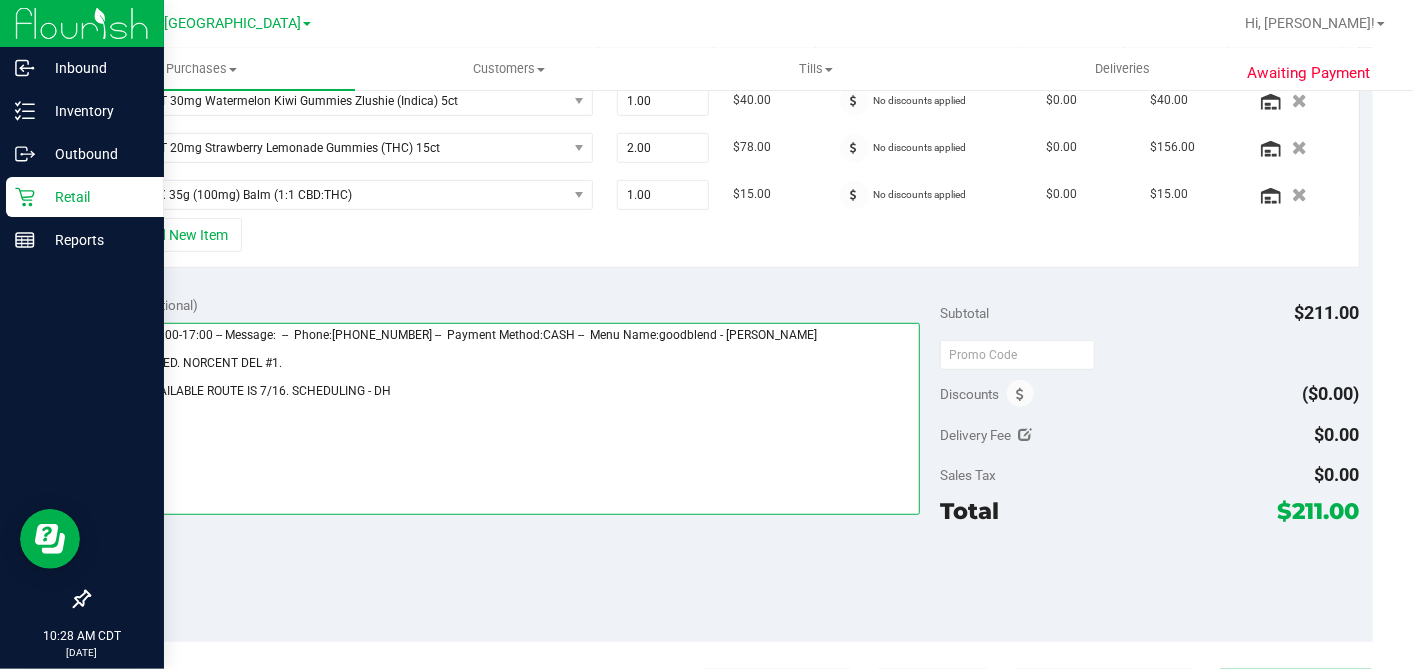 type on "Wednesday 07/16/2025 08:00-17:00 -- Message:  --  Phone:8177792838 --  Payment Method:CASH --  Menu Name:goodblend - Austin Delivery
RX VERIFIED. NORCENT DEL #1.
FIRST AVAILABLE ROUTE IS 7/16. SCHEDULING - DH" 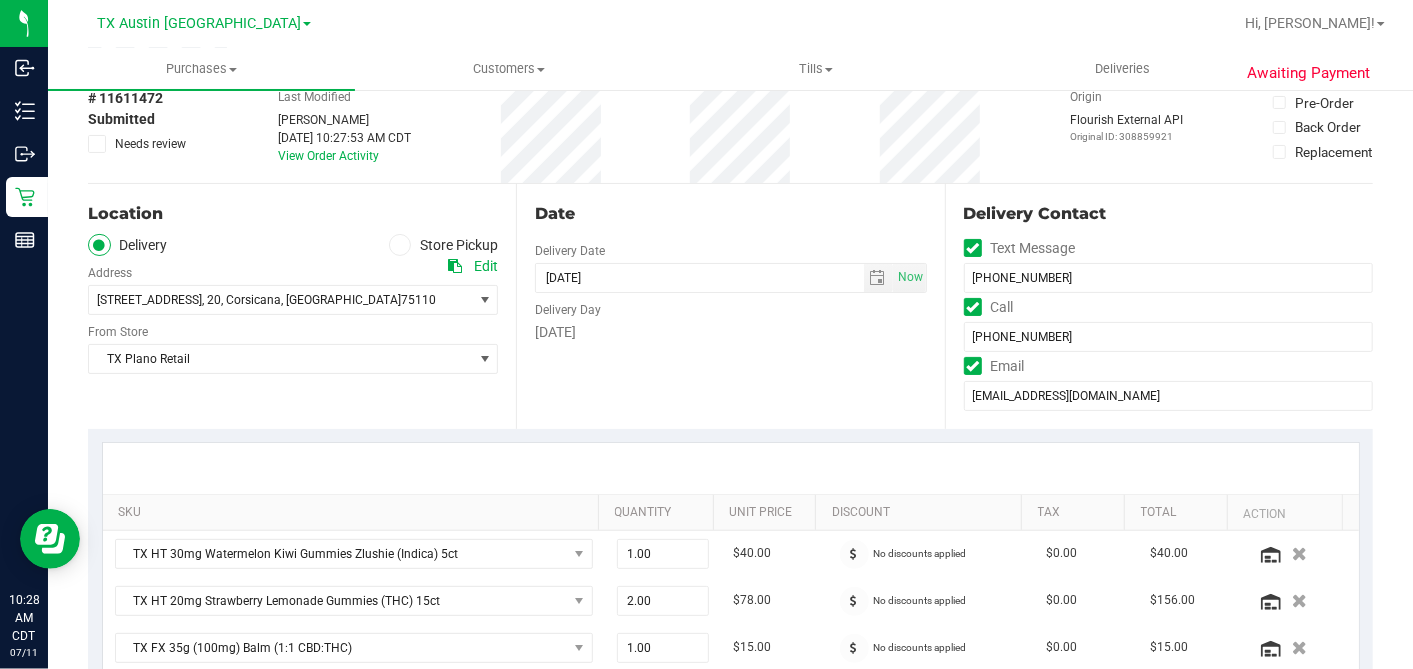 scroll, scrollTop: 0, scrollLeft: 0, axis: both 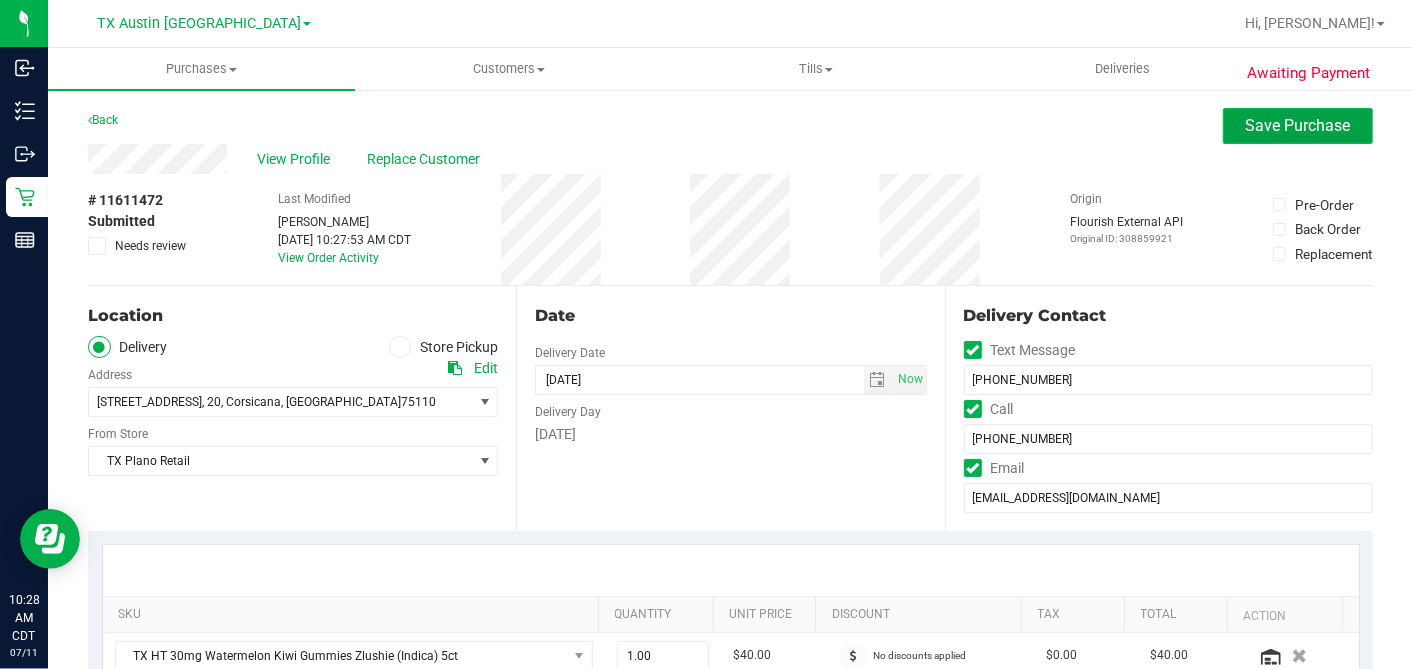 click on "Save Purchase" at bounding box center (1298, 126) 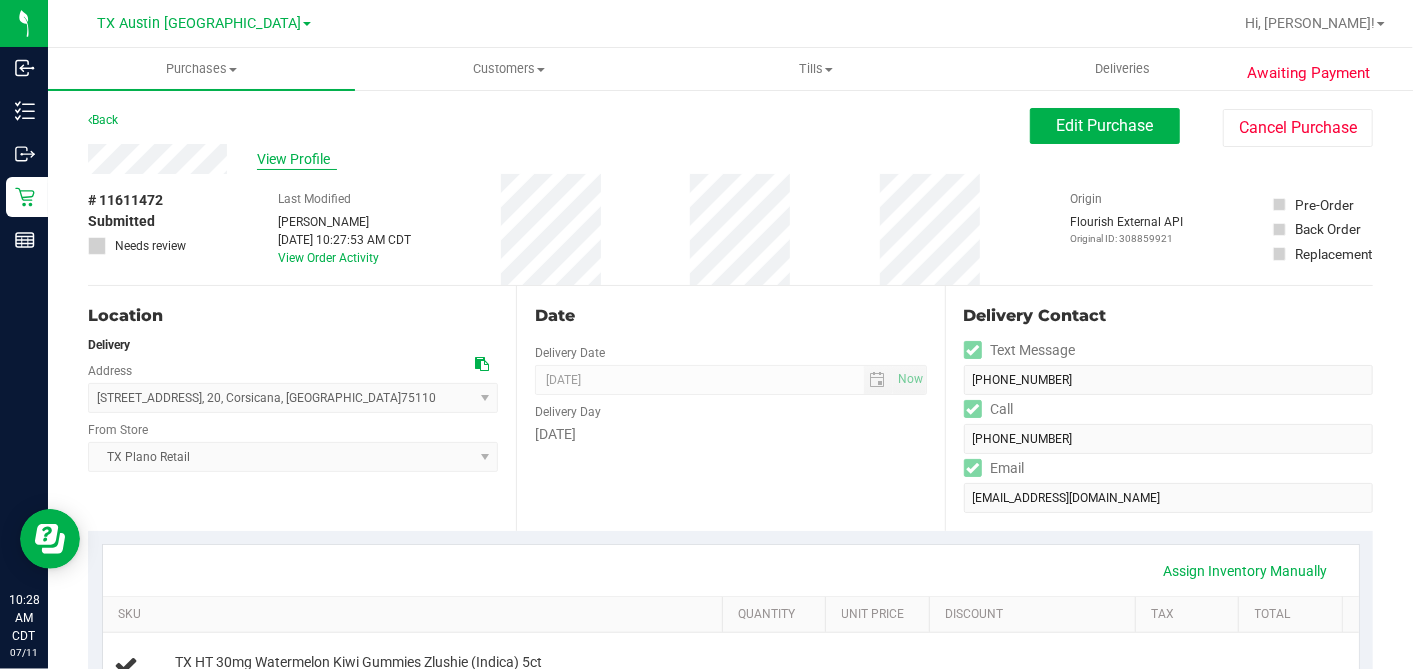 click on "View Profile" at bounding box center [297, 159] 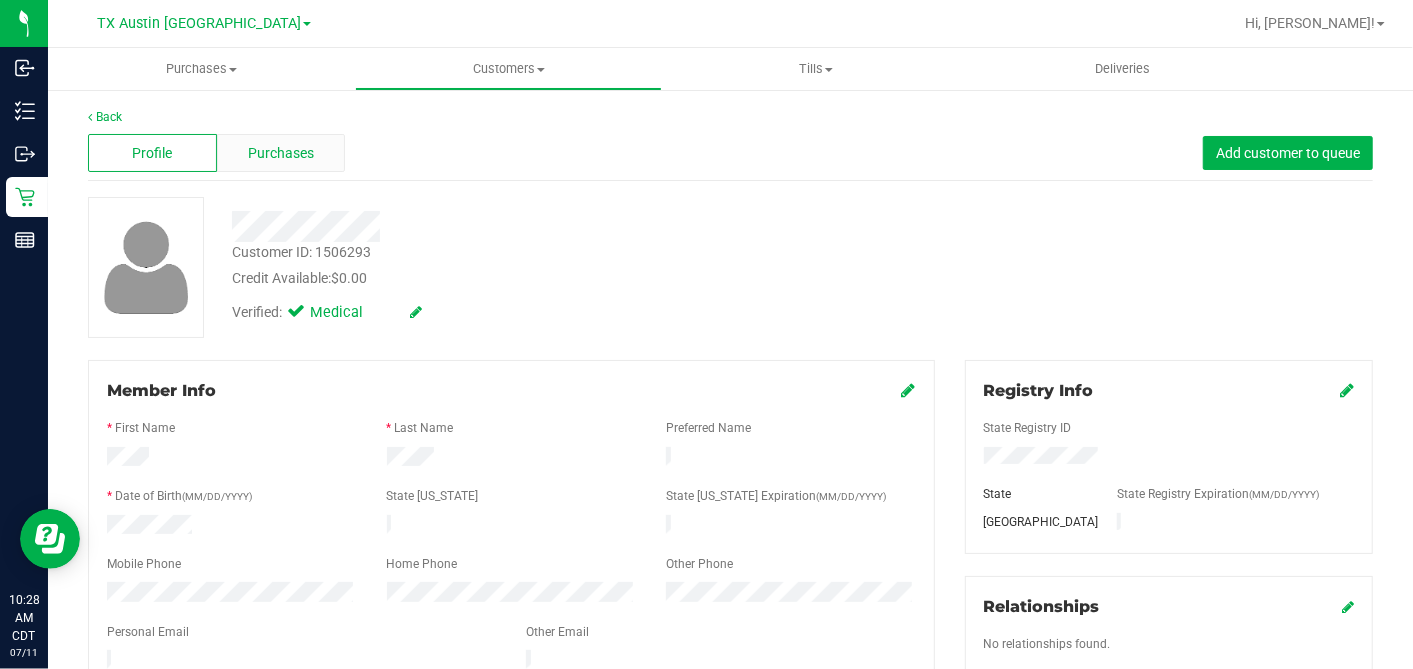 click on "Purchases" at bounding box center (281, 153) 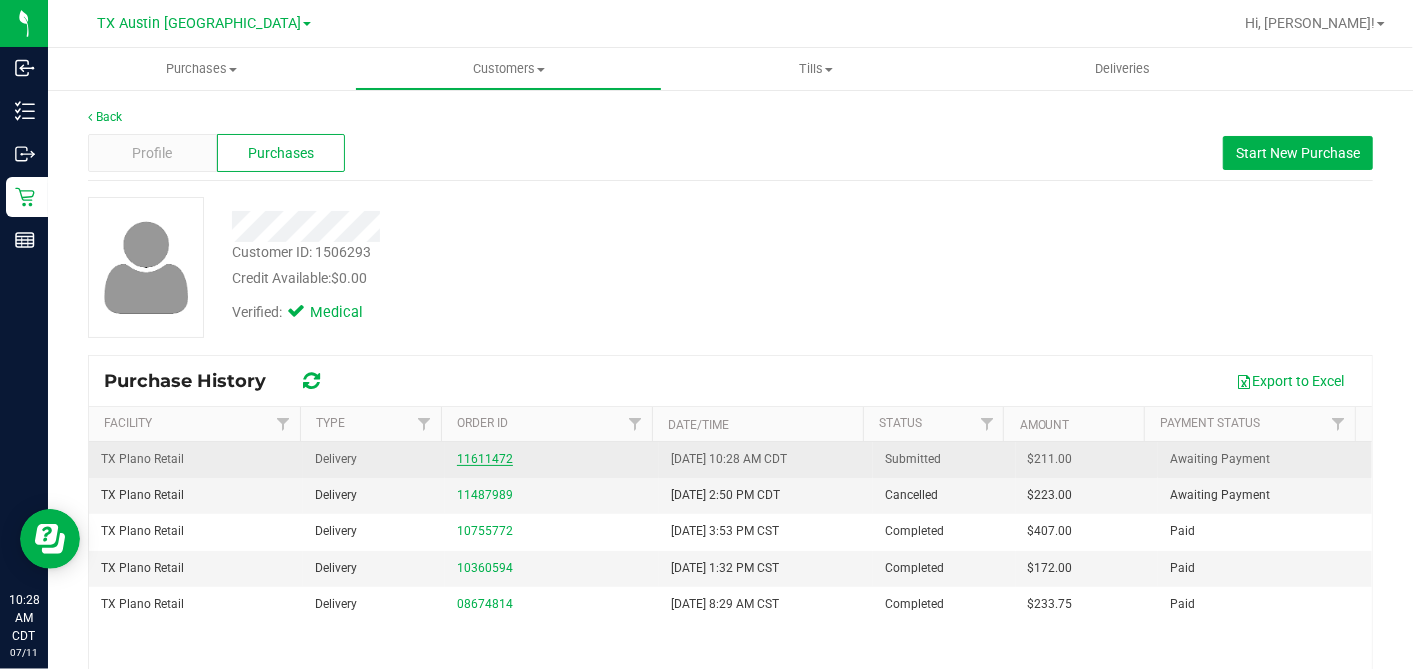 click on "11611472" at bounding box center [485, 459] 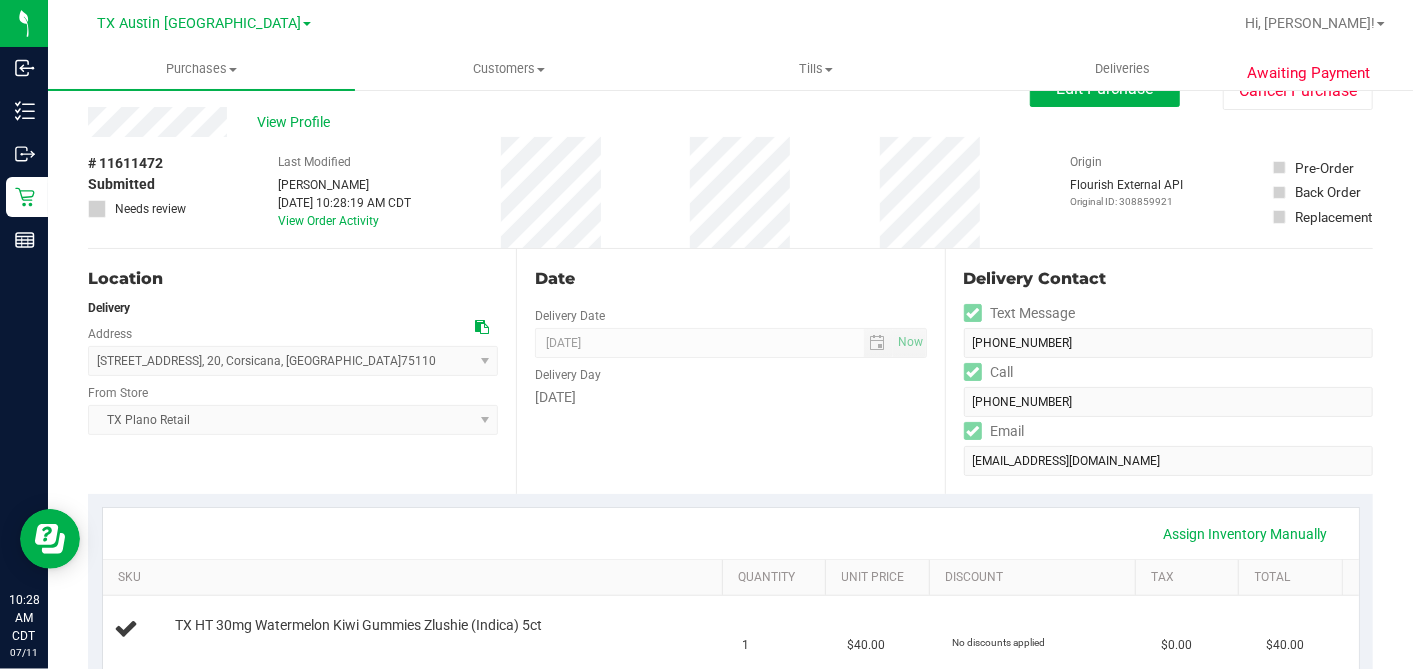scroll, scrollTop: 0, scrollLeft: 0, axis: both 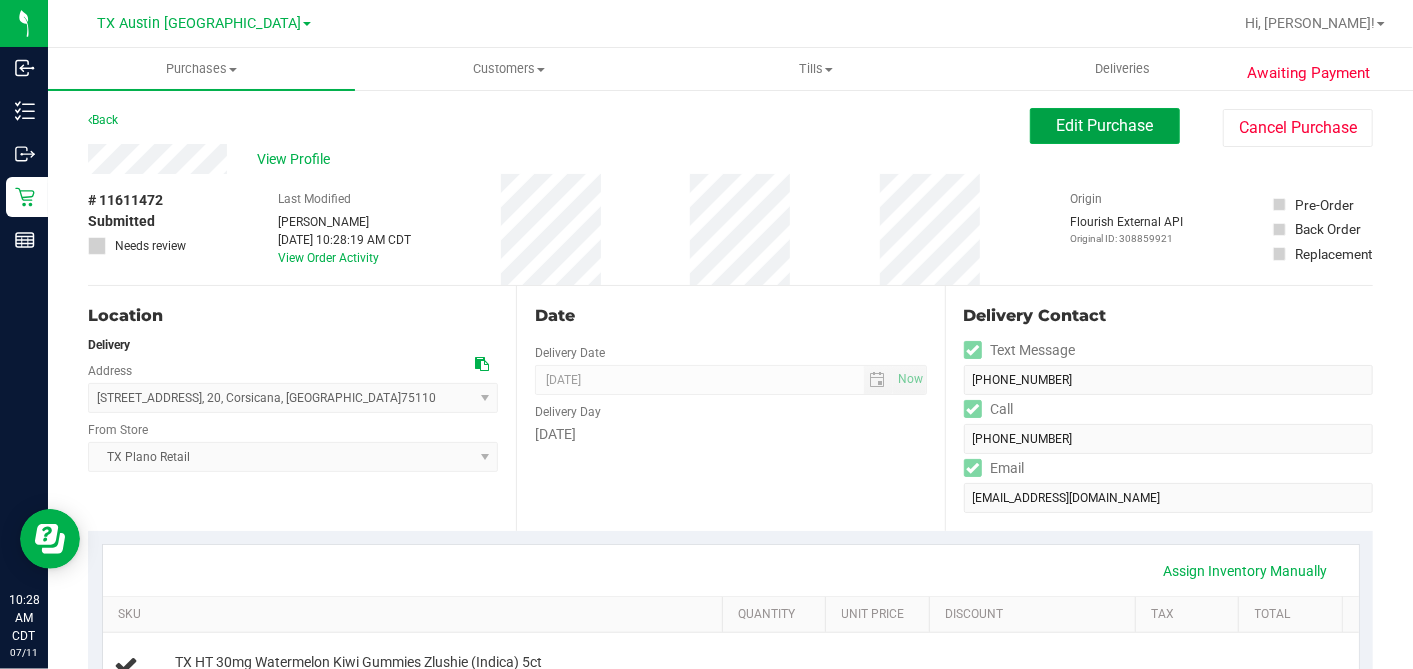 drag, startPoint x: 1056, startPoint y: 132, endPoint x: 894, endPoint y: 150, distance: 162.99693 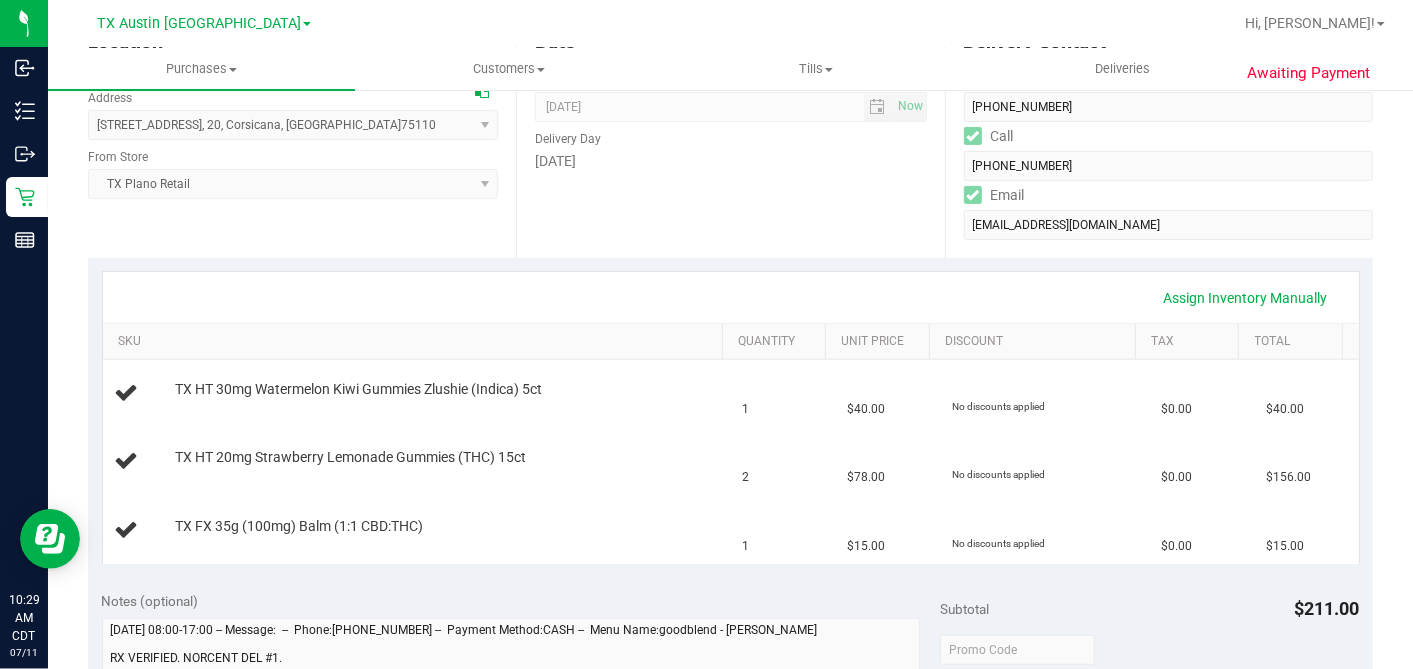 scroll, scrollTop: 555, scrollLeft: 0, axis: vertical 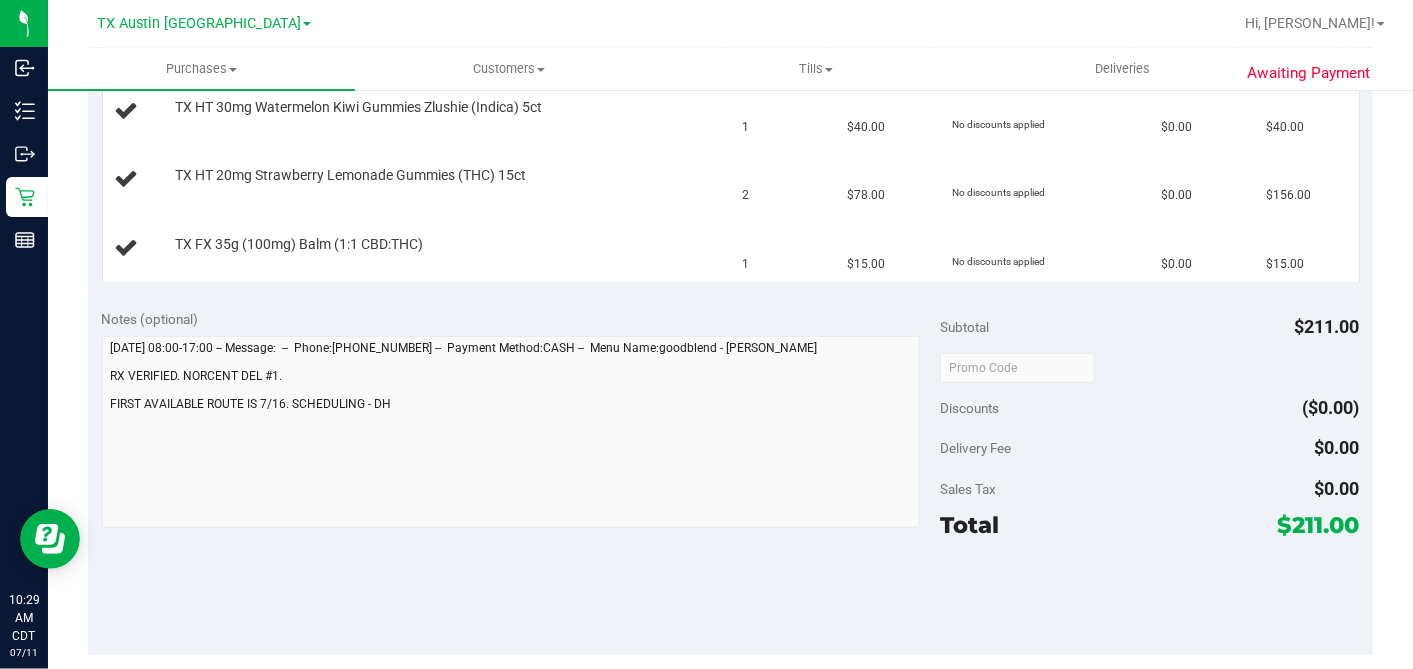 click on "$211.00" at bounding box center (1319, 525) 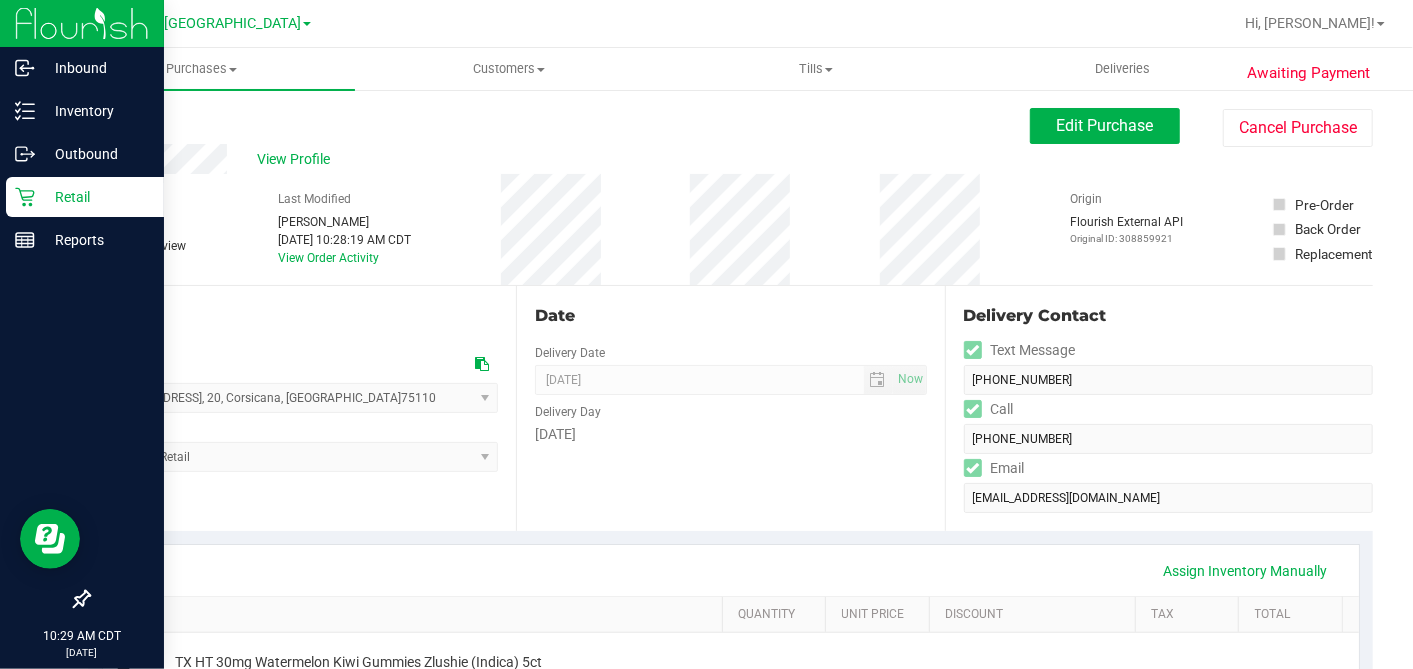 drag, startPoint x: 48, startPoint y: 197, endPoint x: 3, endPoint y: 185, distance: 46.572525 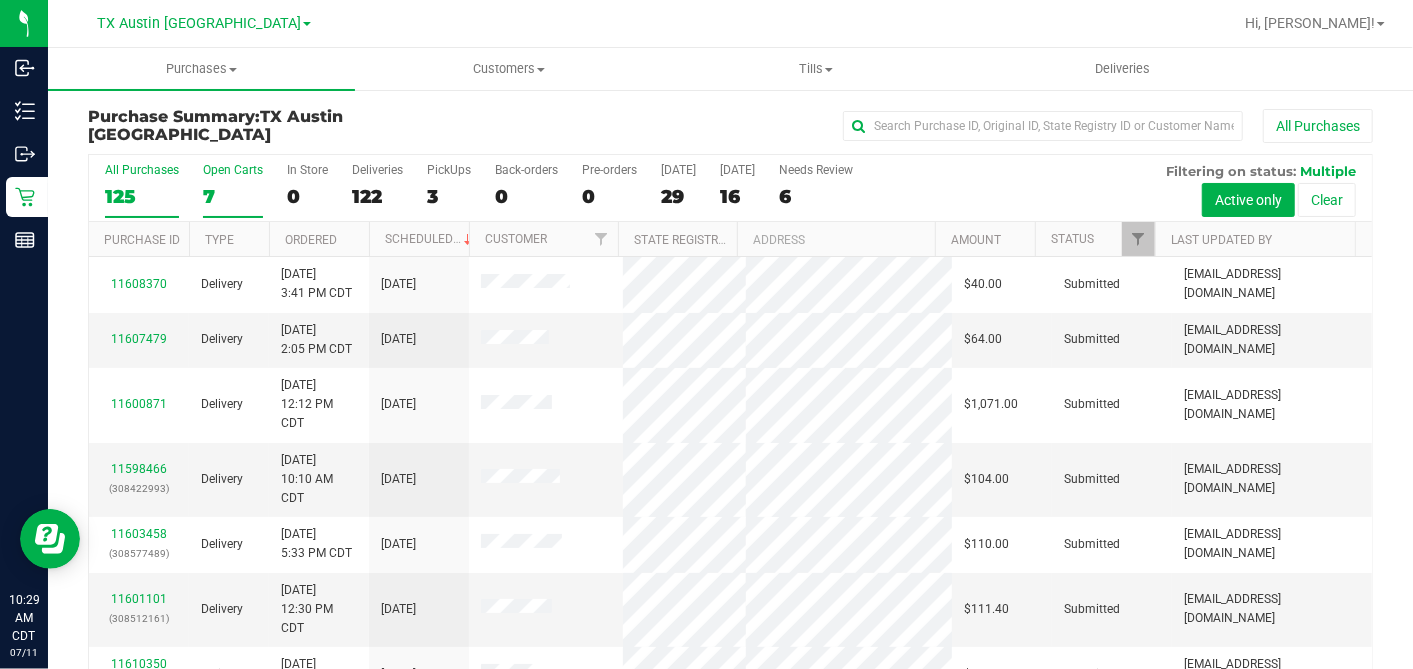 click on "7" at bounding box center [233, 196] 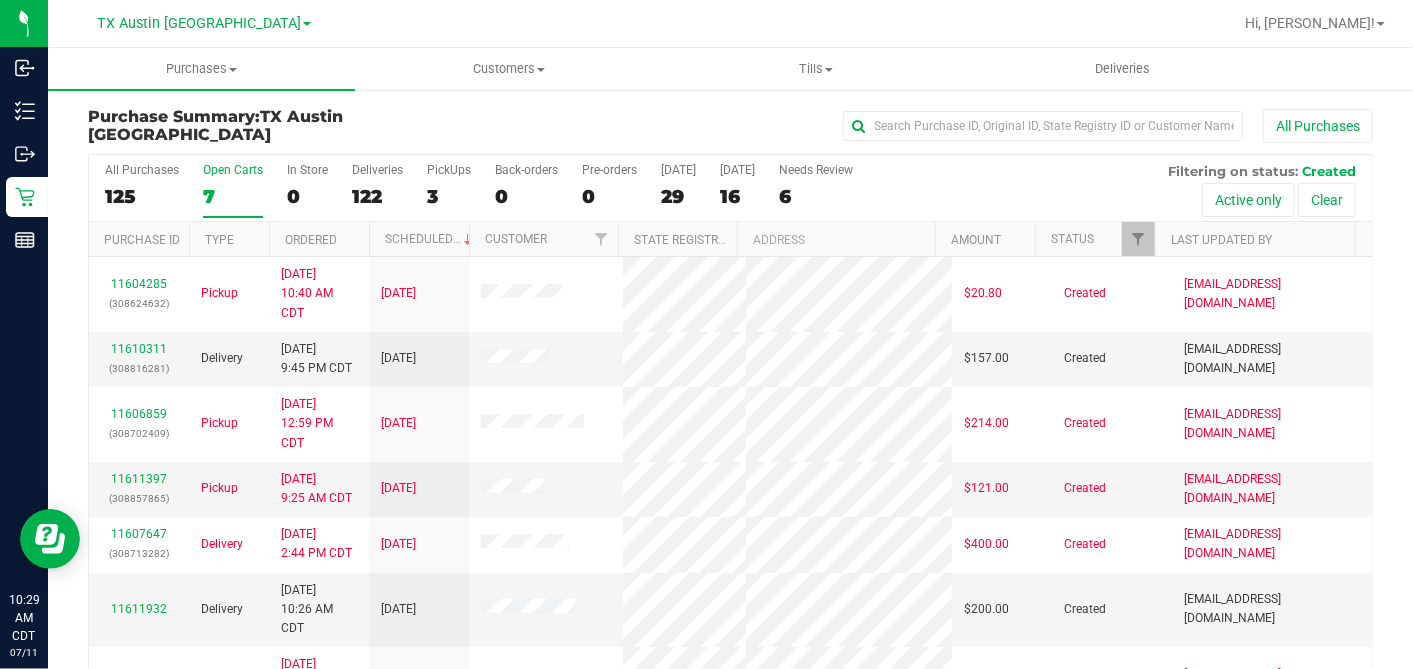 click on "Ordered" at bounding box center (319, 239) 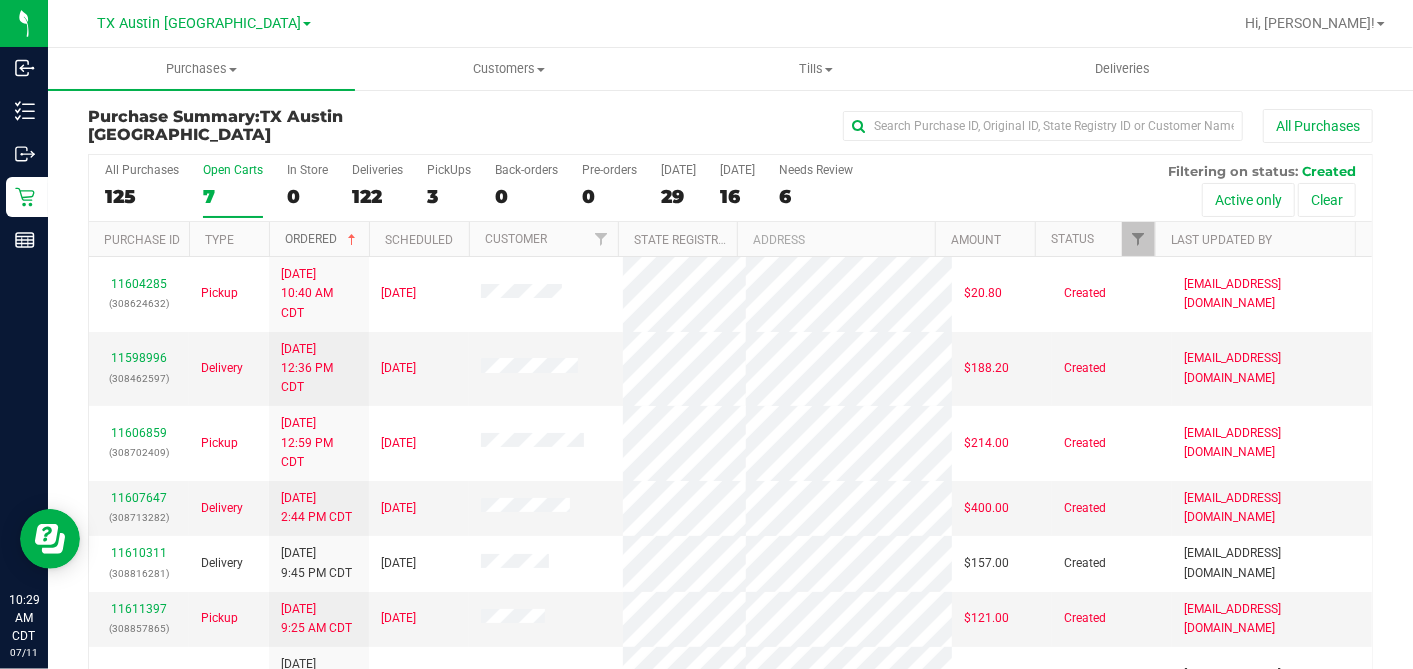 click at bounding box center [352, 240] 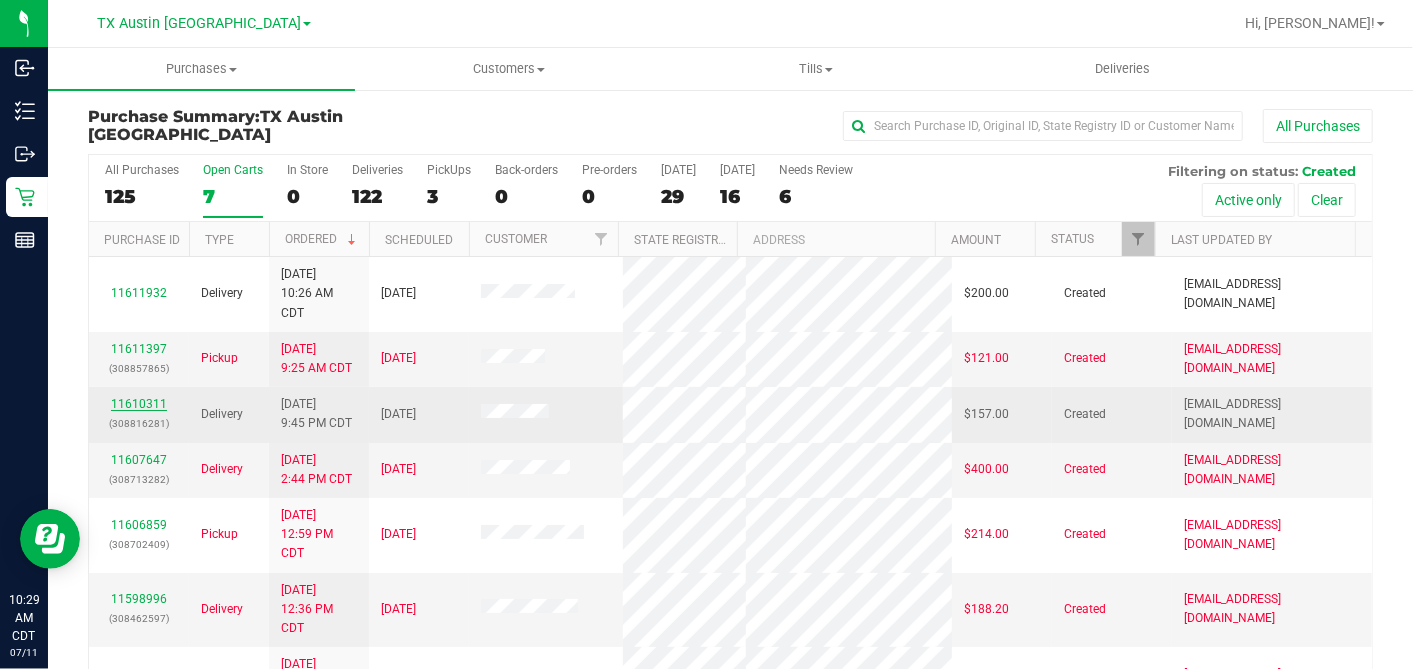 click on "11610311" at bounding box center (139, 404) 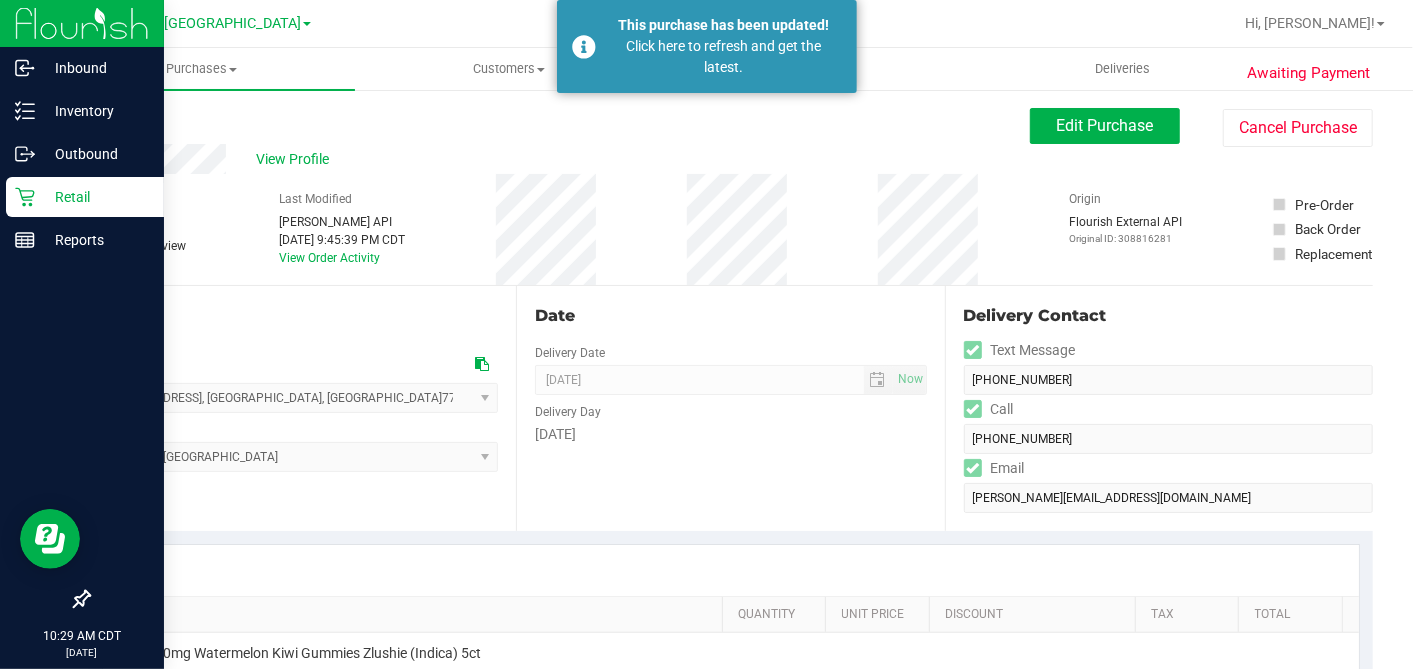 click on "Retail" at bounding box center (95, 197) 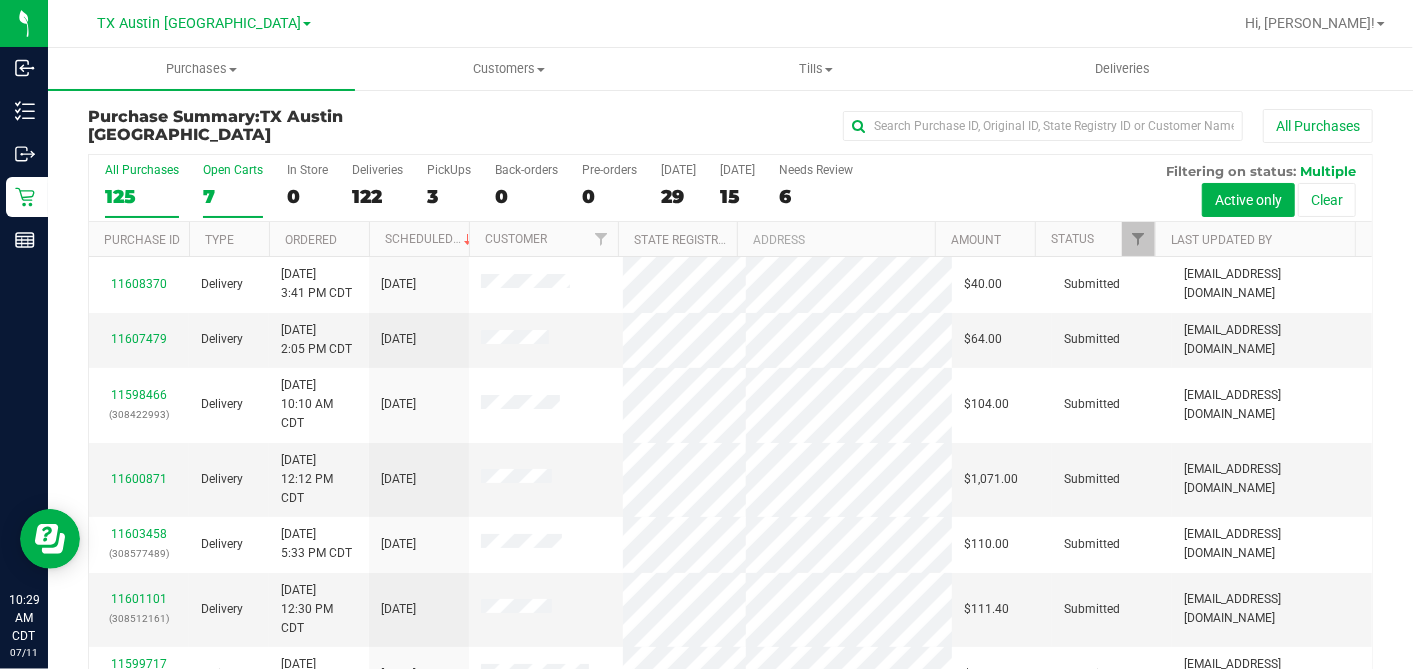 click on "7" at bounding box center [233, 196] 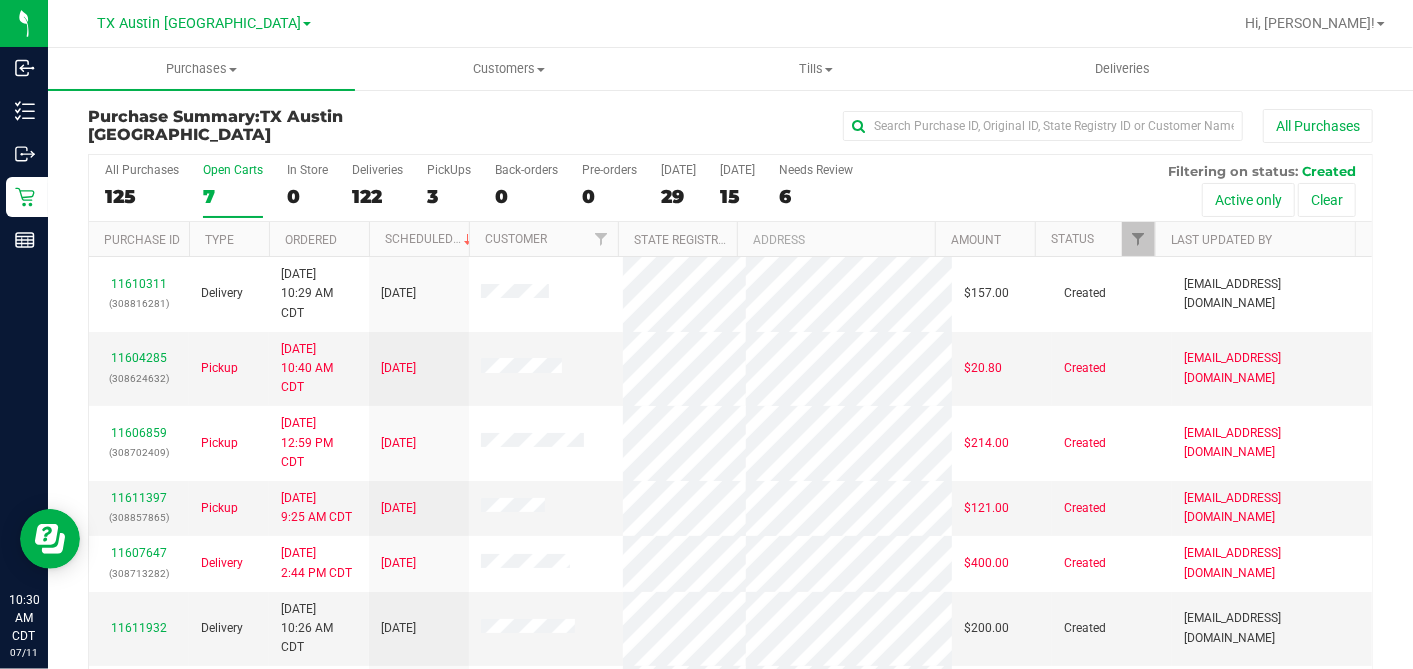 click on "Ordered" at bounding box center [319, 239] 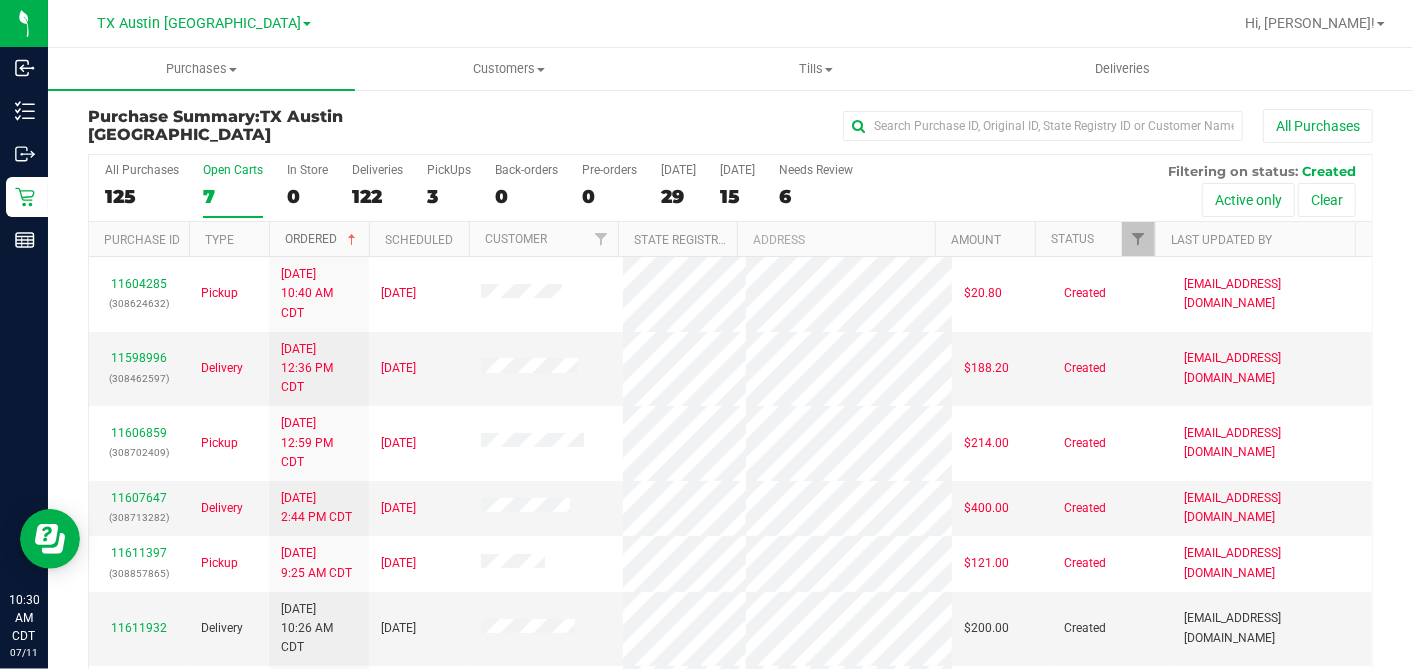 click at bounding box center [352, 240] 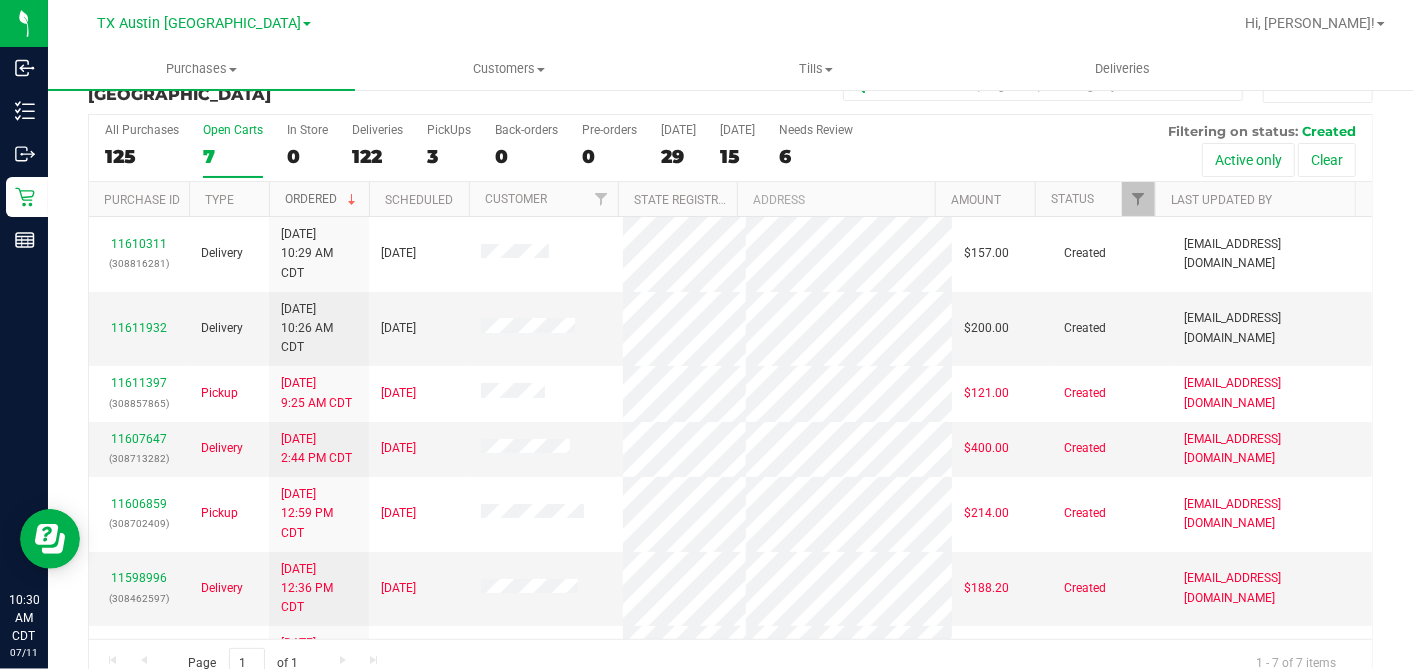 scroll, scrollTop: 74, scrollLeft: 0, axis: vertical 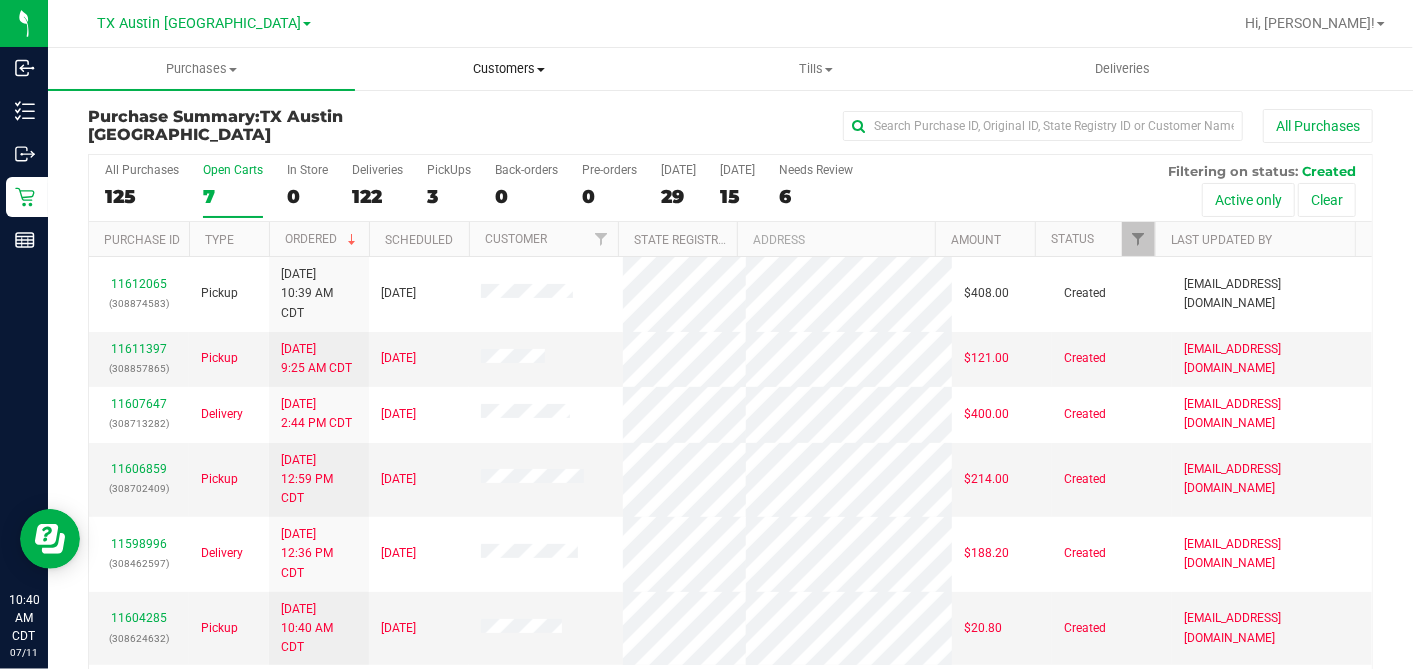click on "Customers" at bounding box center (508, 69) 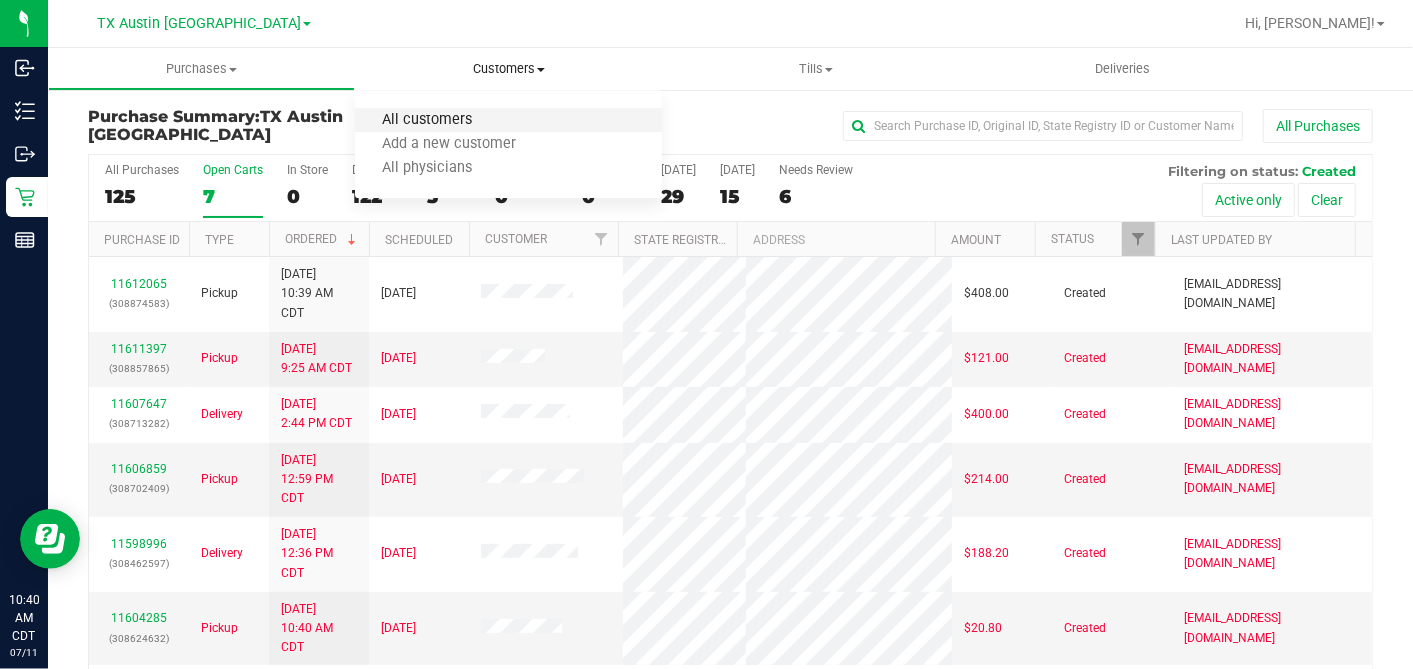 click on "All customers" at bounding box center (427, 120) 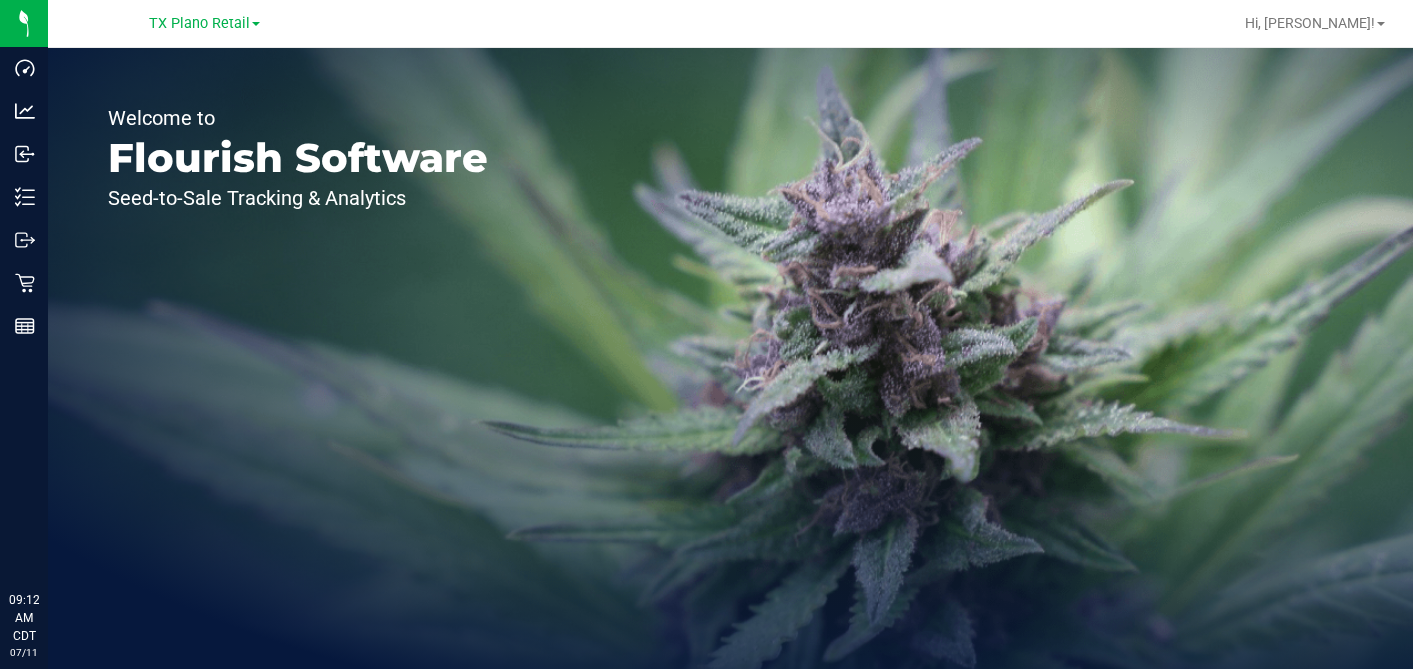 scroll, scrollTop: 0, scrollLeft: 0, axis: both 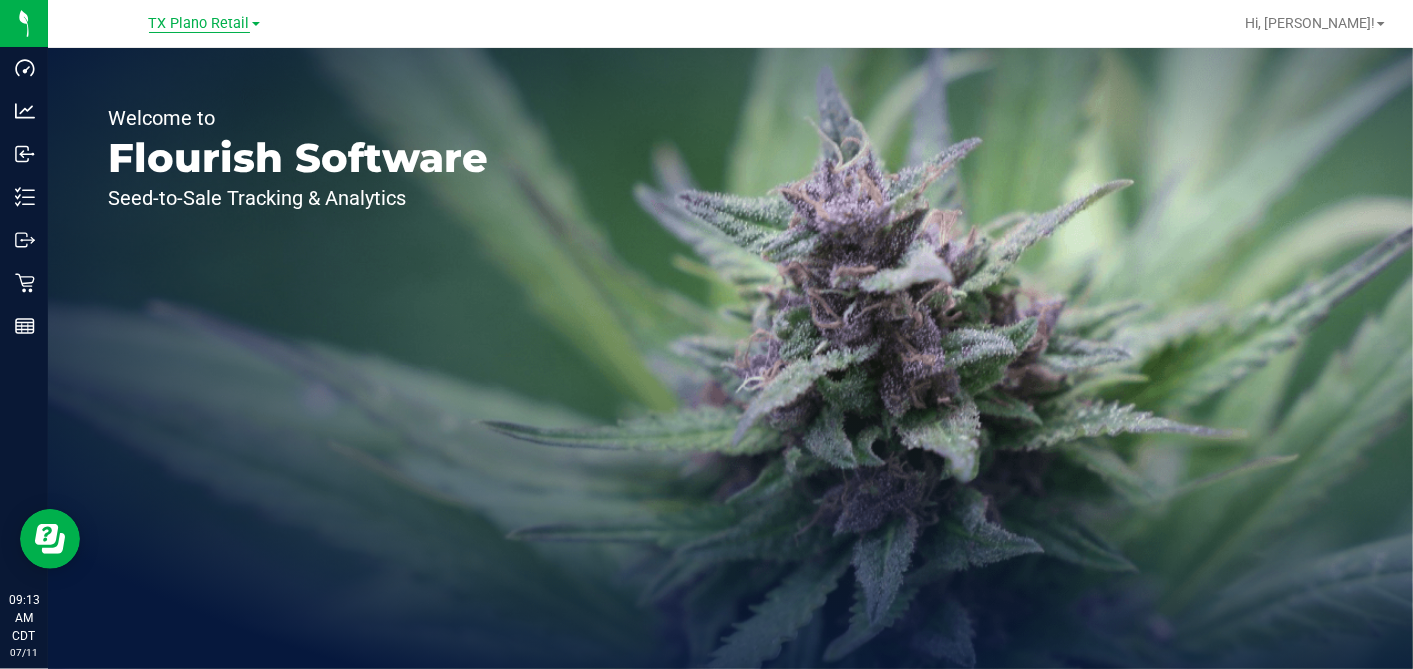 click on "TX Plano Retail" at bounding box center [199, 24] 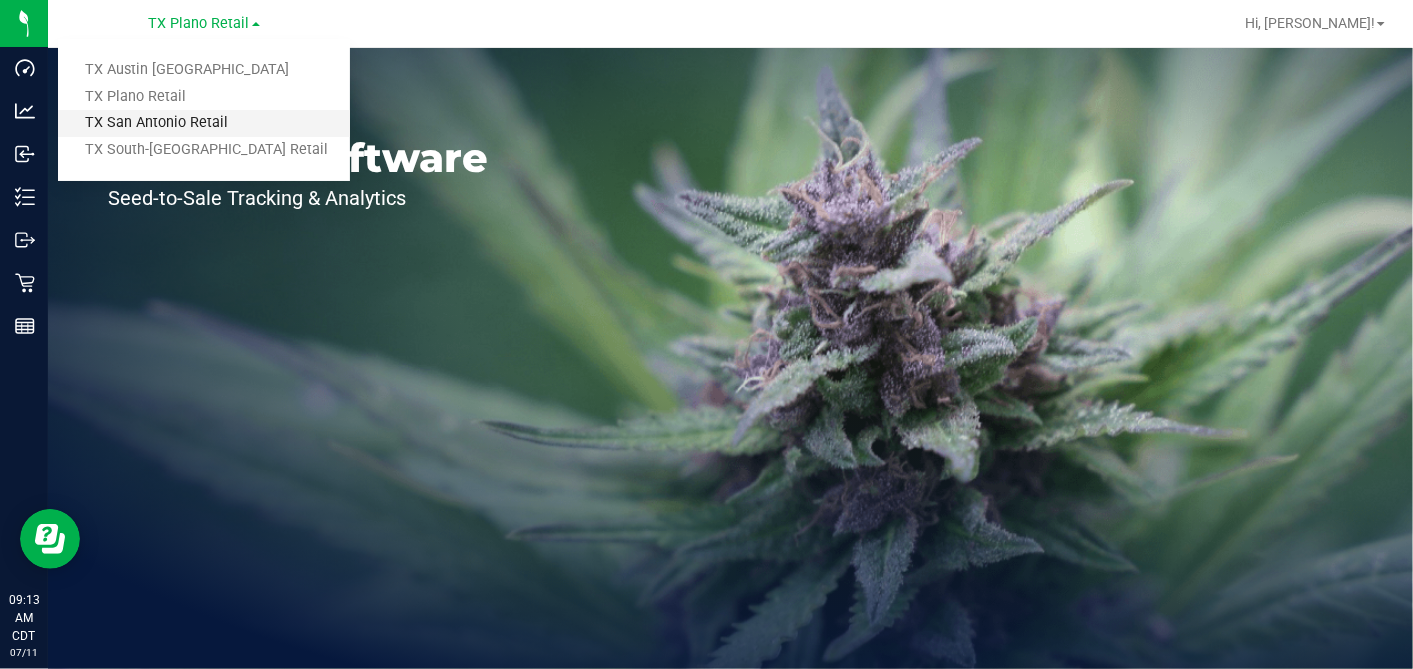 click on "TX San Antonio Retail" at bounding box center [204, 123] 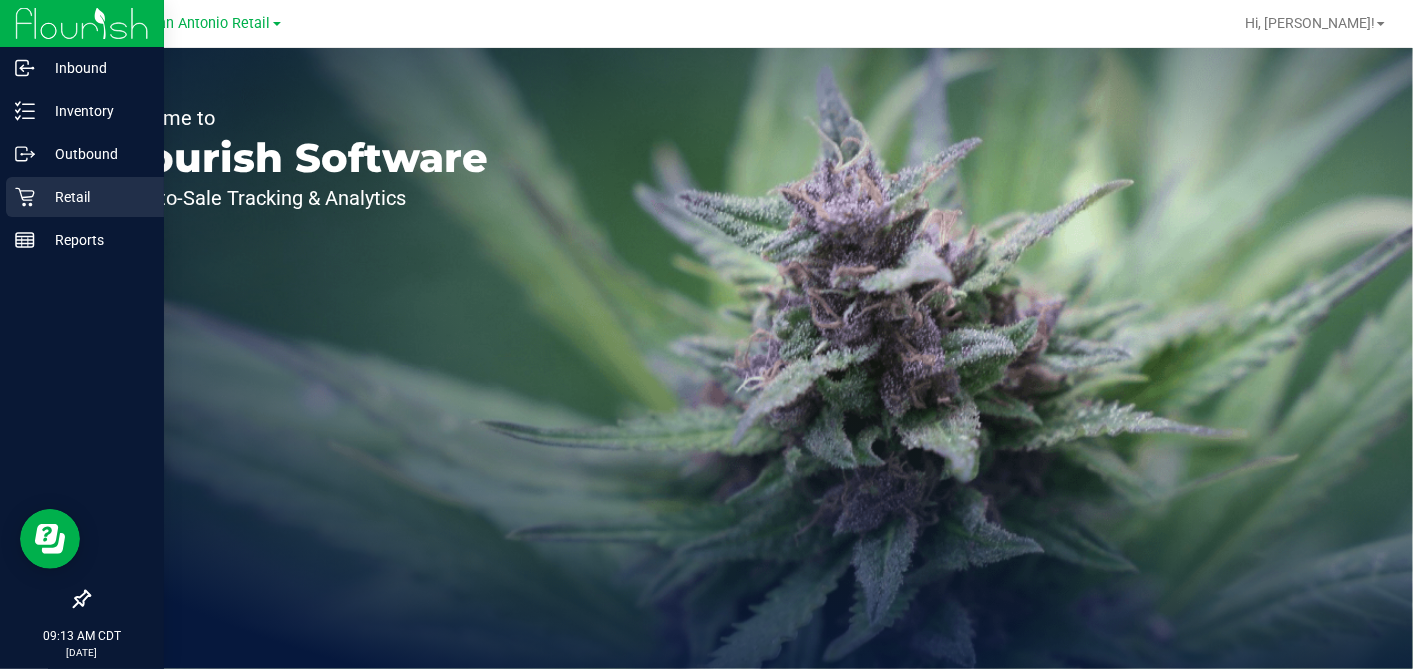 click 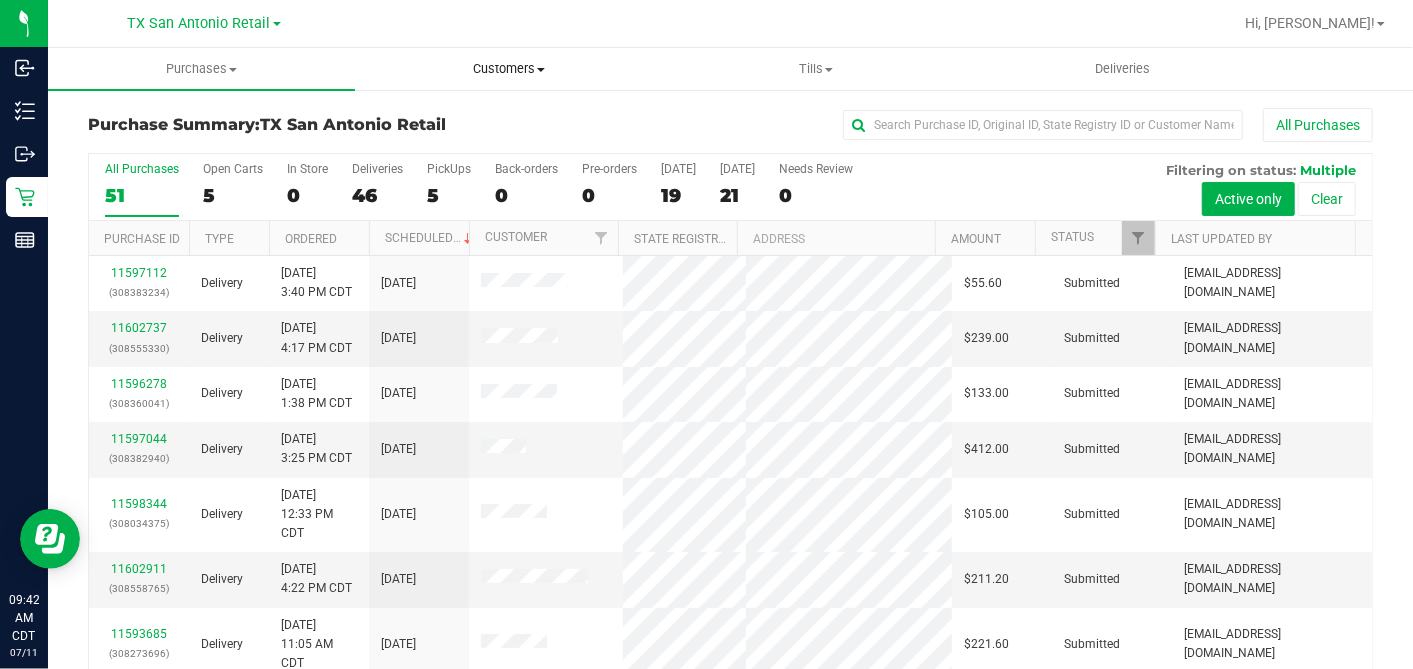 drag, startPoint x: 536, startPoint y: 60, endPoint x: 507, endPoint y: 68, distance: 30.083218 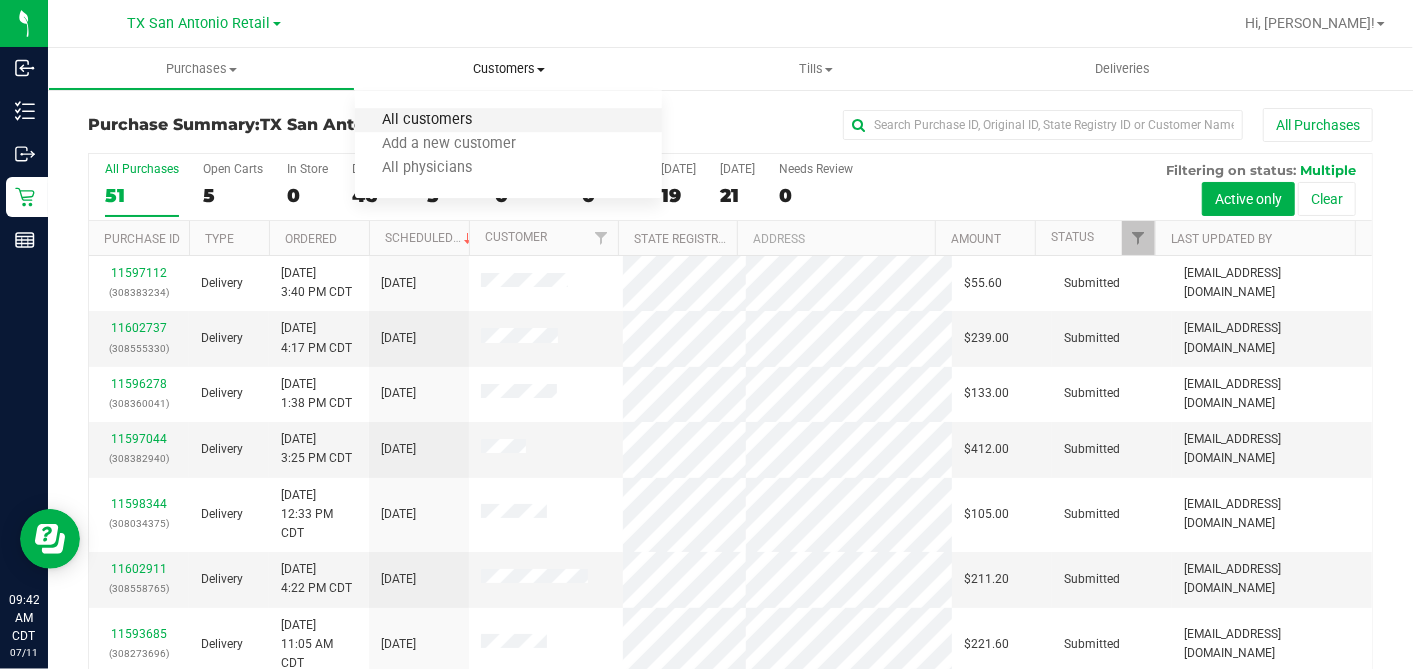 click on "All customers" at bounding box center (427, 120) 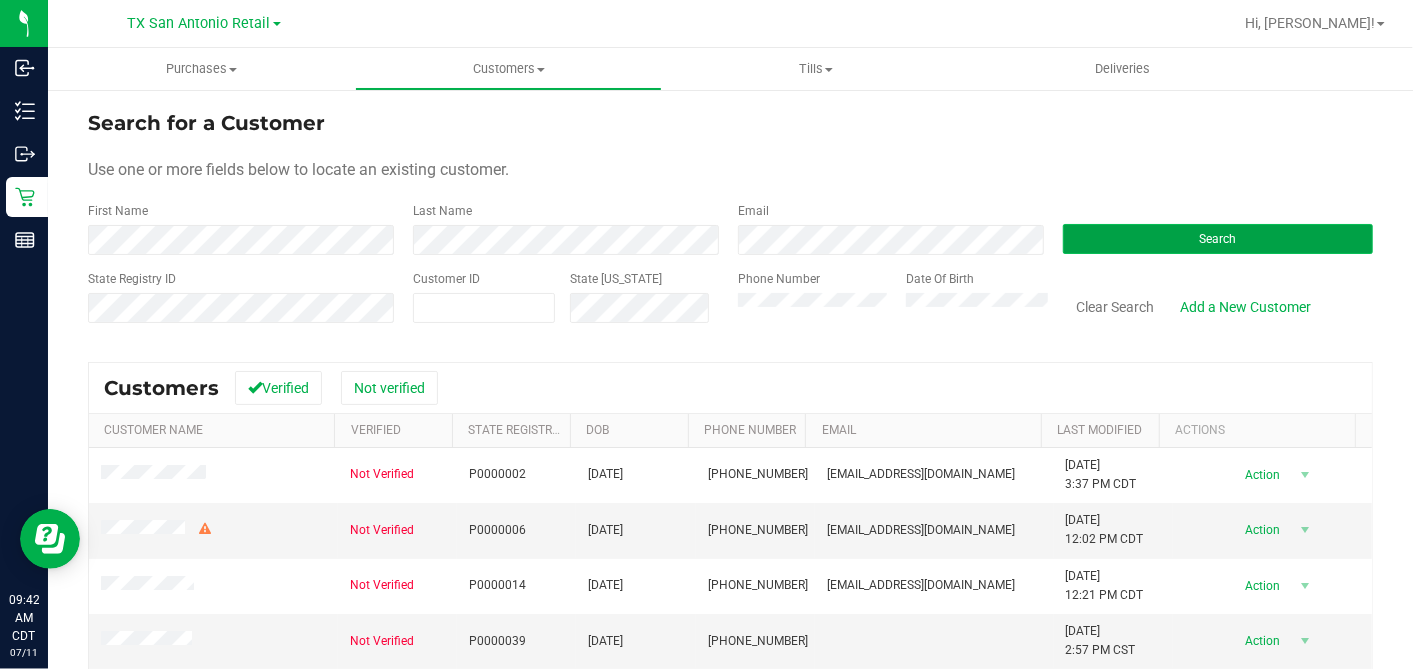 click on "Search" at bounding box center (1218, 239) 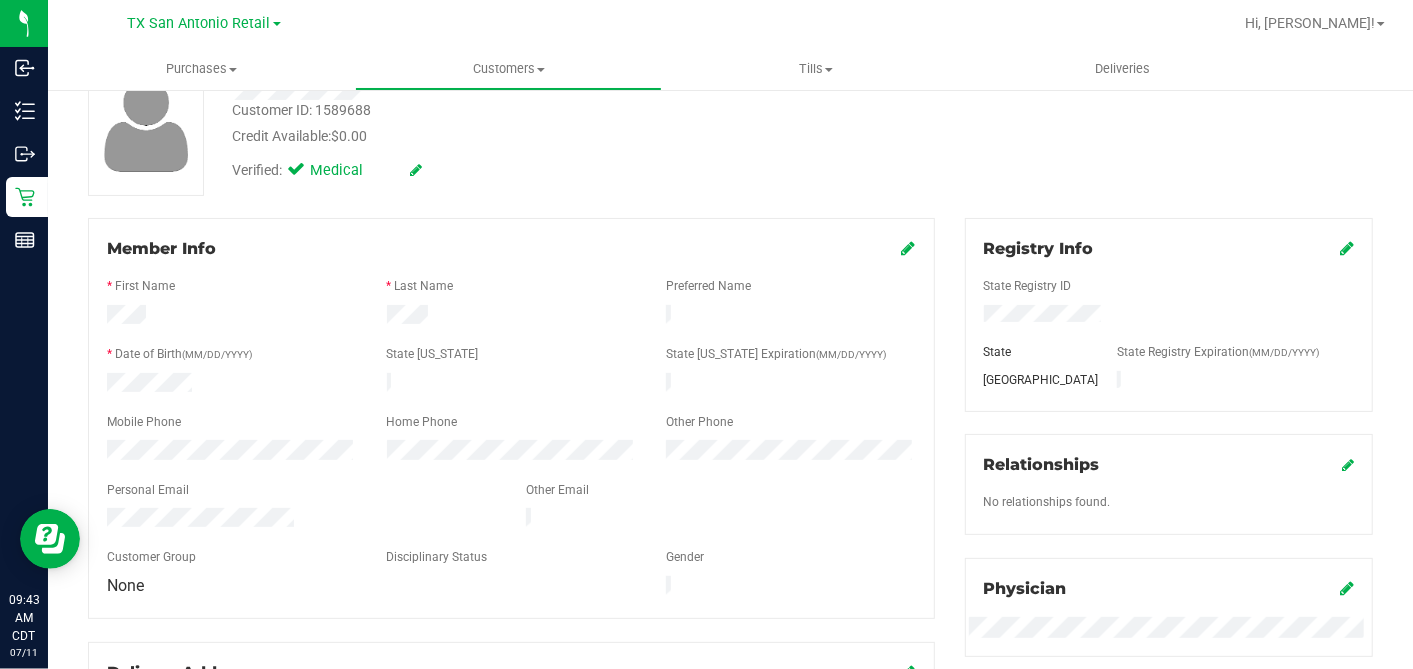 scroll, scrollTop: 888, scrollLeft: 0, axis: vertical 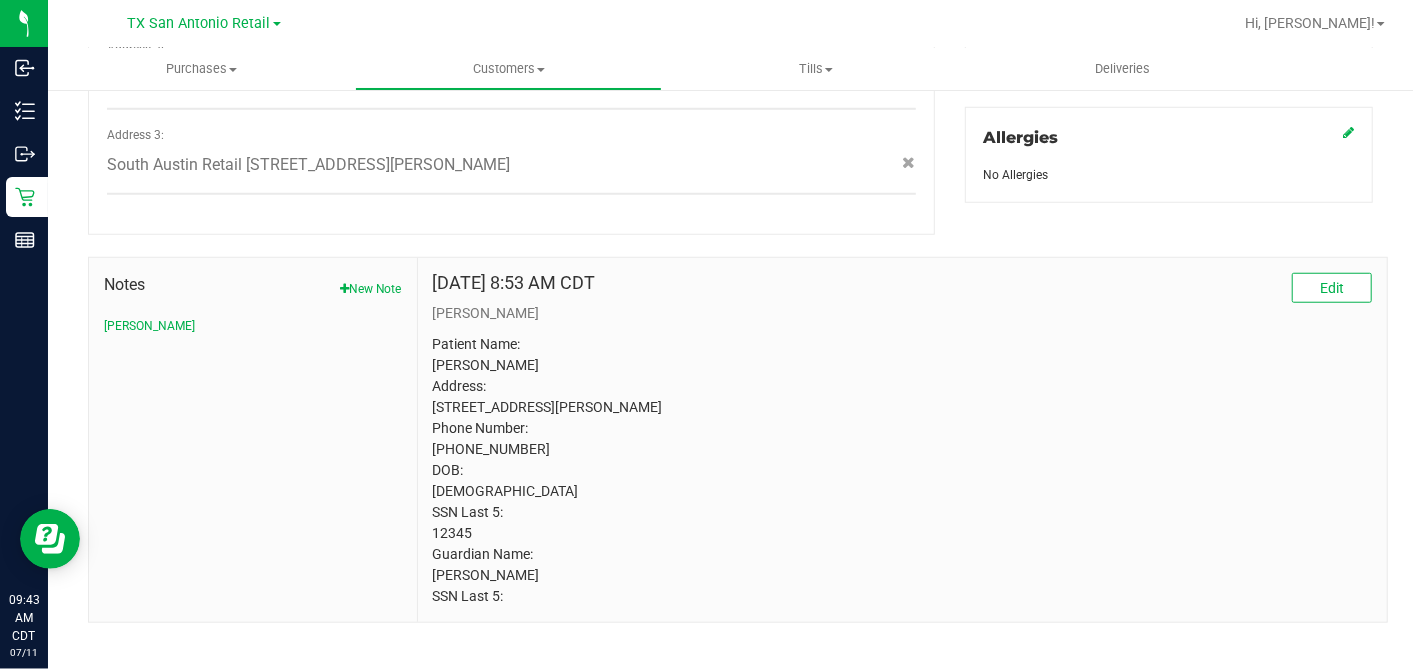 click on "Patient Name:
Tracy Smith
Address:
1950 WEBBER RD
3119
Austin, TX, 78729
Phone Number:
(512) 946-3333
DOB:
09/28/1955
SSN Last 5:
12345
Guardian Name:
Michael Smith
SSN Last 5:" at bounding box center (902, 470) 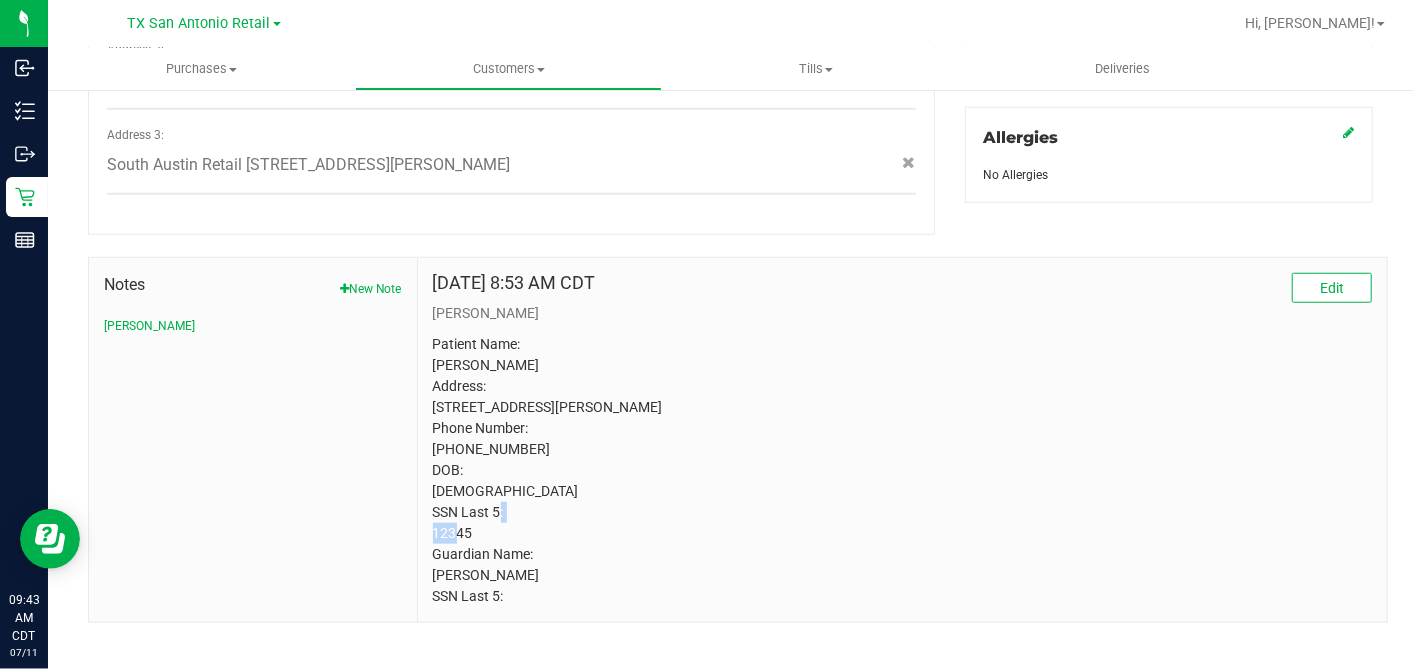 click on "Patient Name:
Tracy Smith
Address:
1950 WEBBER RD
3119
Austin, TX, 78729
Phone Number:
(512) 946-3333
DOB:
09/28/1955
SSN Last 5:
12345
Guardian Name:
Michael Smith
SSN Last 5:" at bounding box center (902, 470) 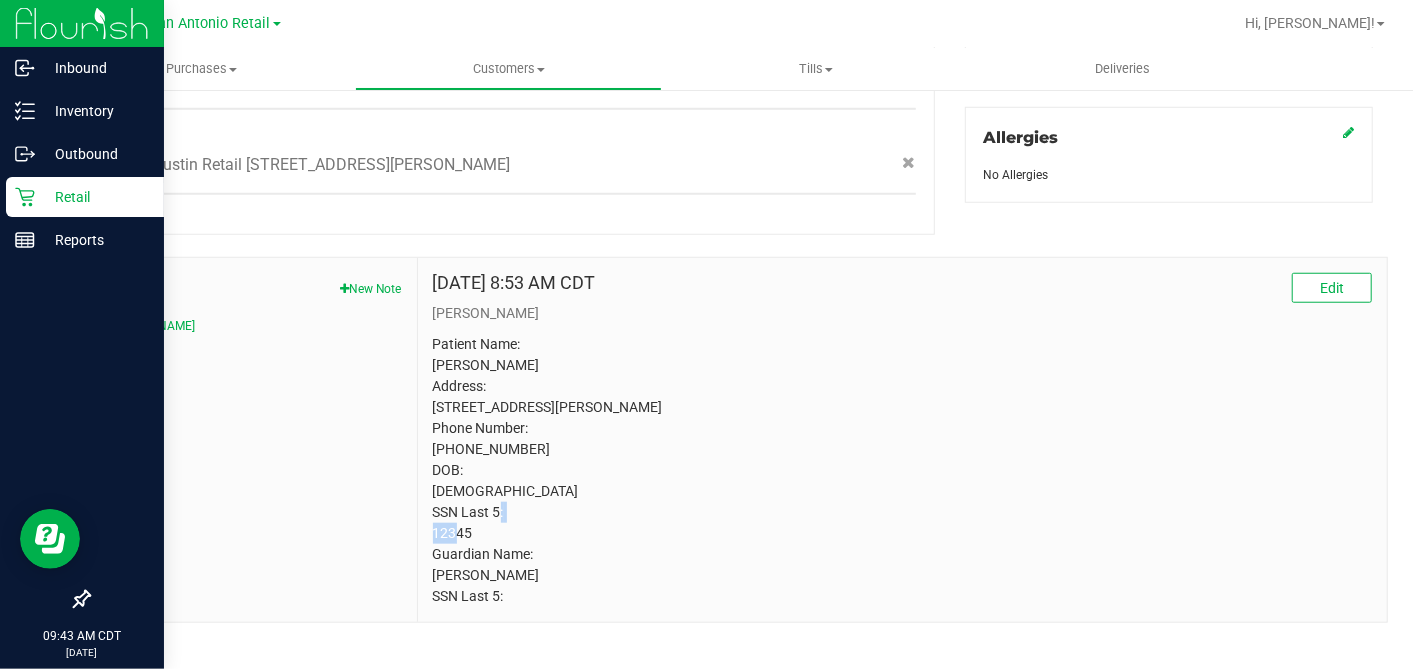 copy on "12345" 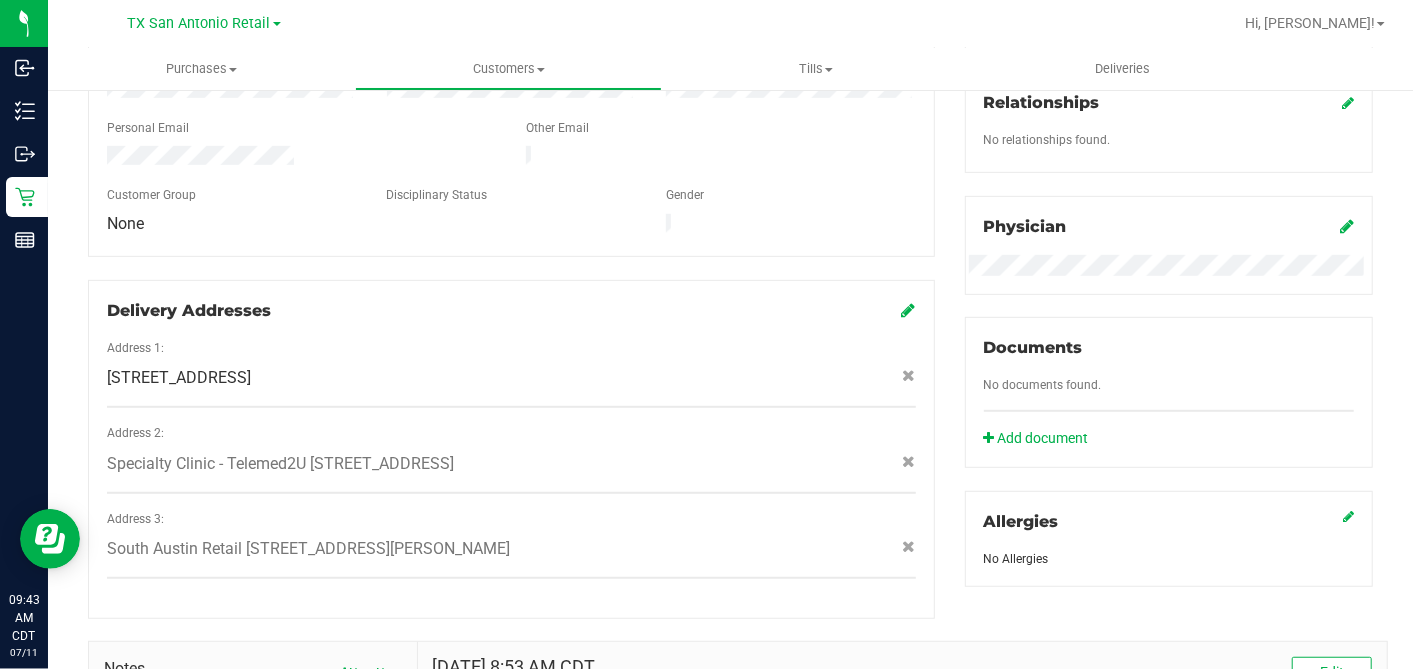 scroll, scrollTop: 0, scrollLeft: 0, axis: both 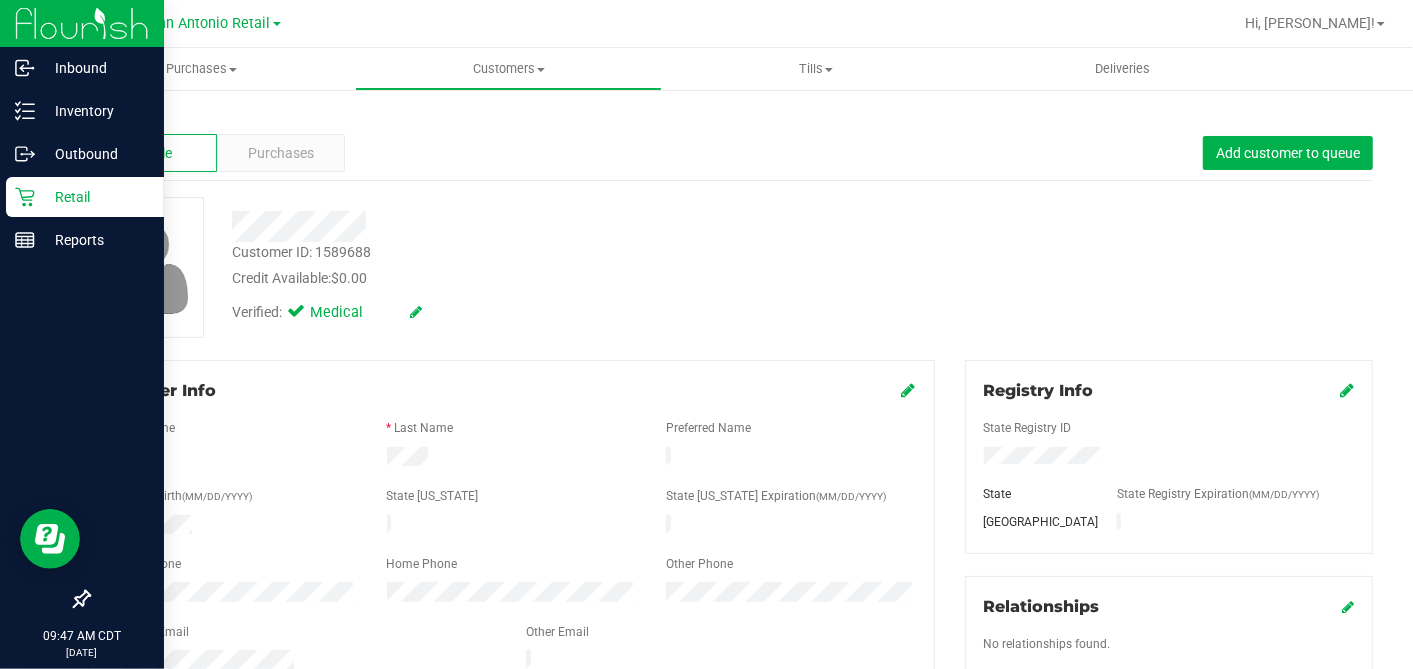 click 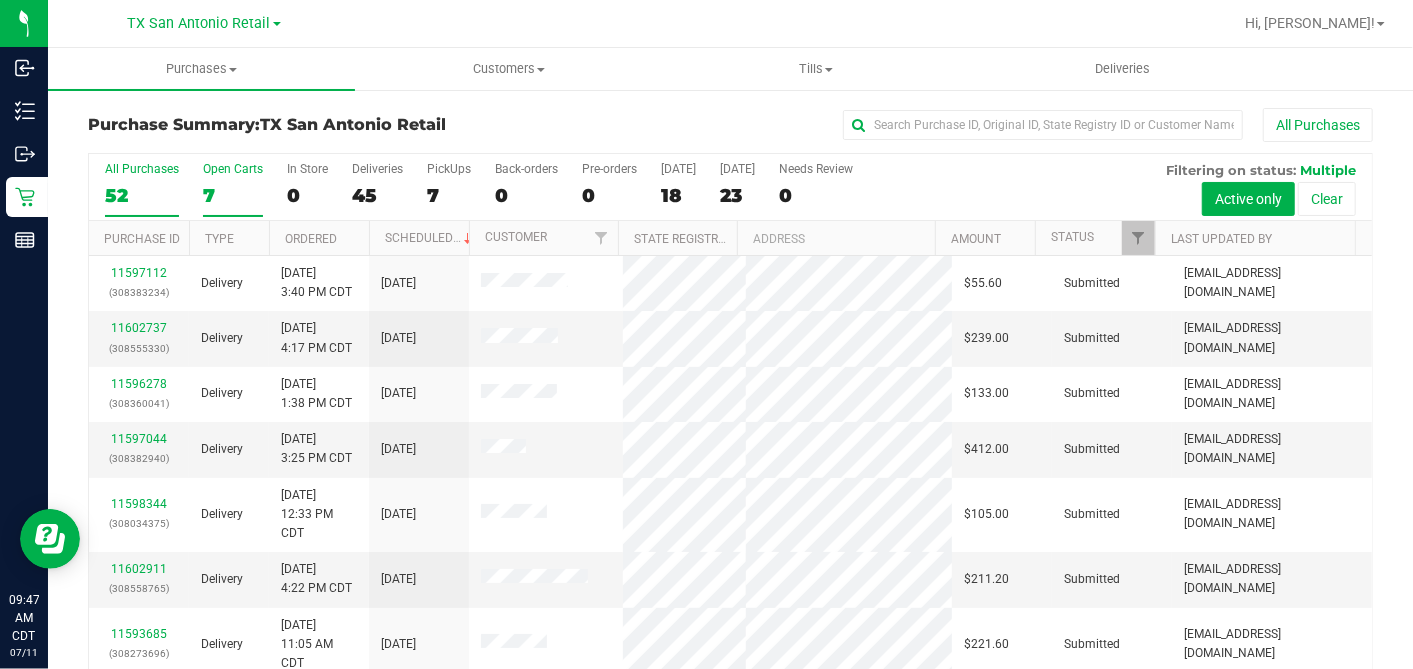 click on "7" at bounding box center [233, 195] 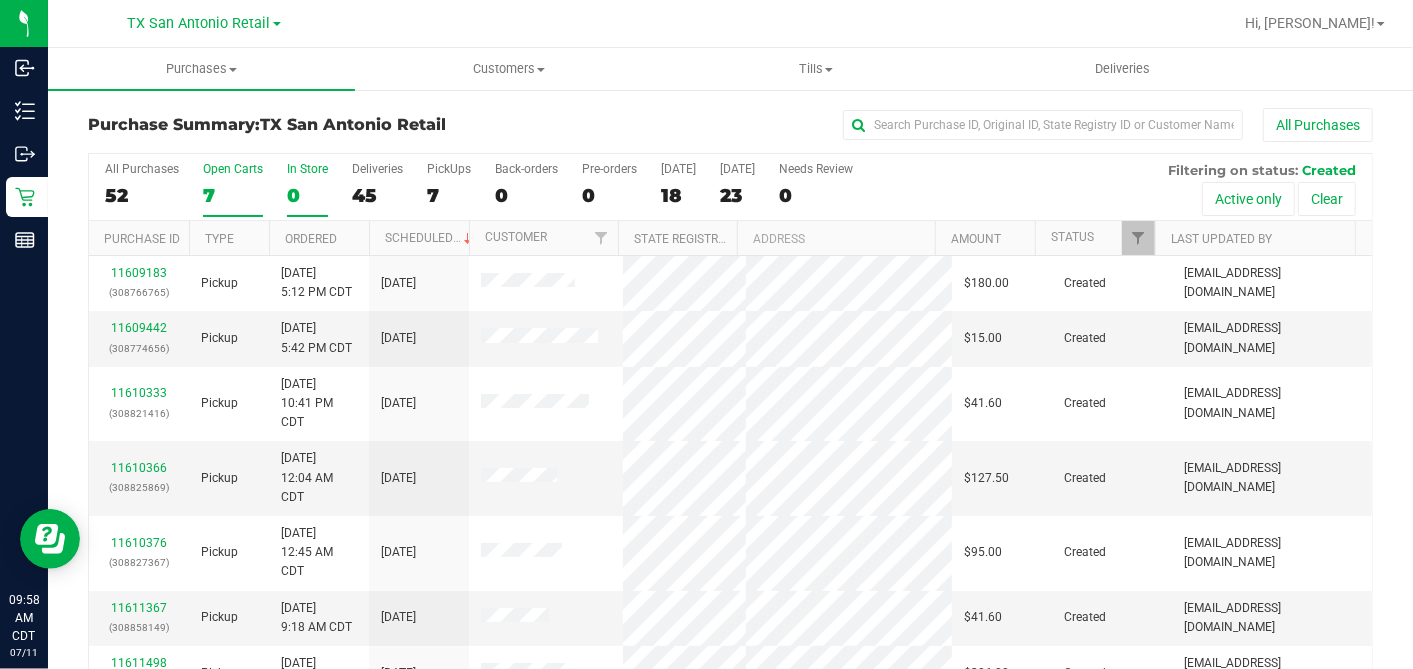 click on "In Store
0" at bounding box center [307, 189] 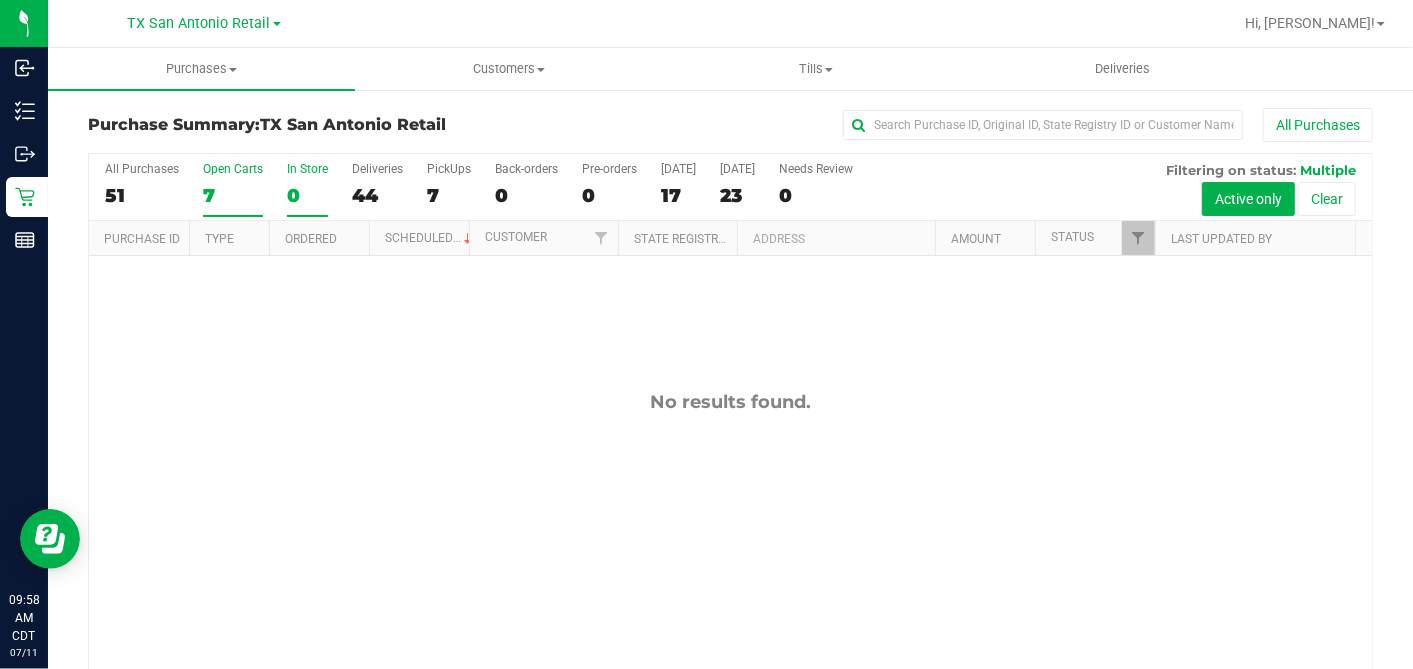 click on "7" at bounding box center [233, 195] 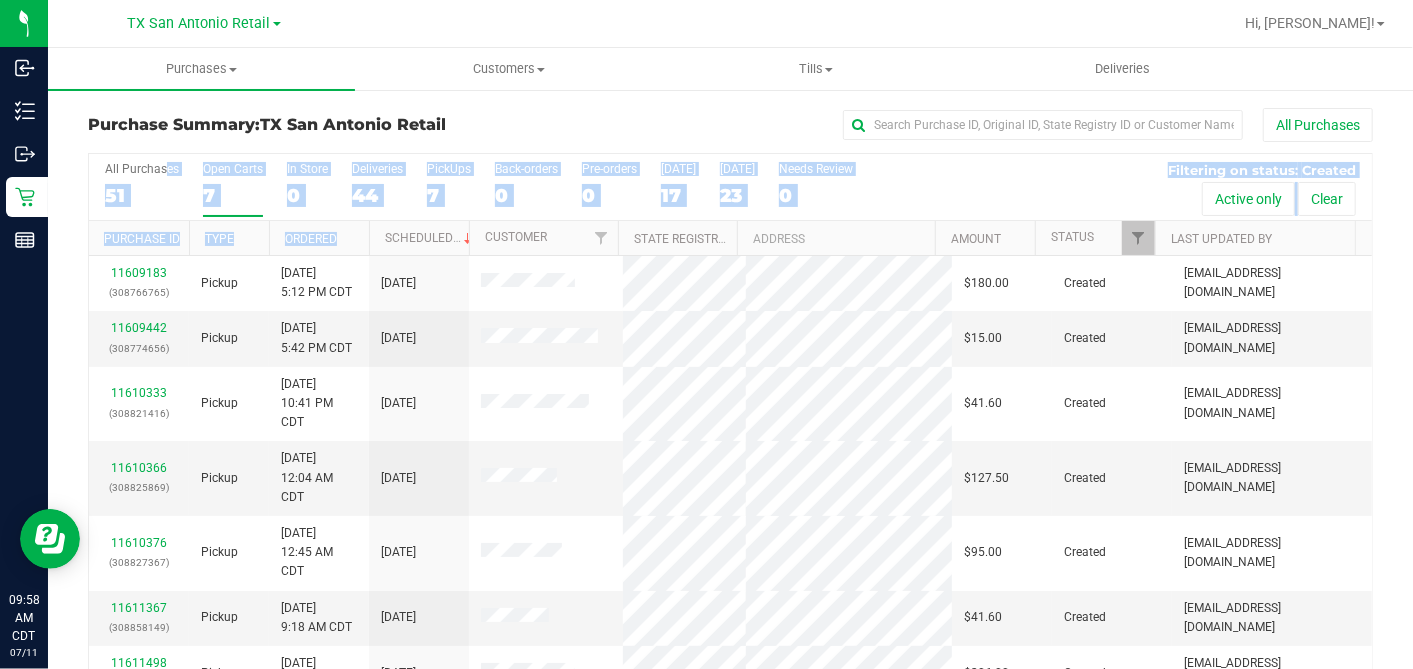 click on "Ordered" at bounding box center [319, 238] 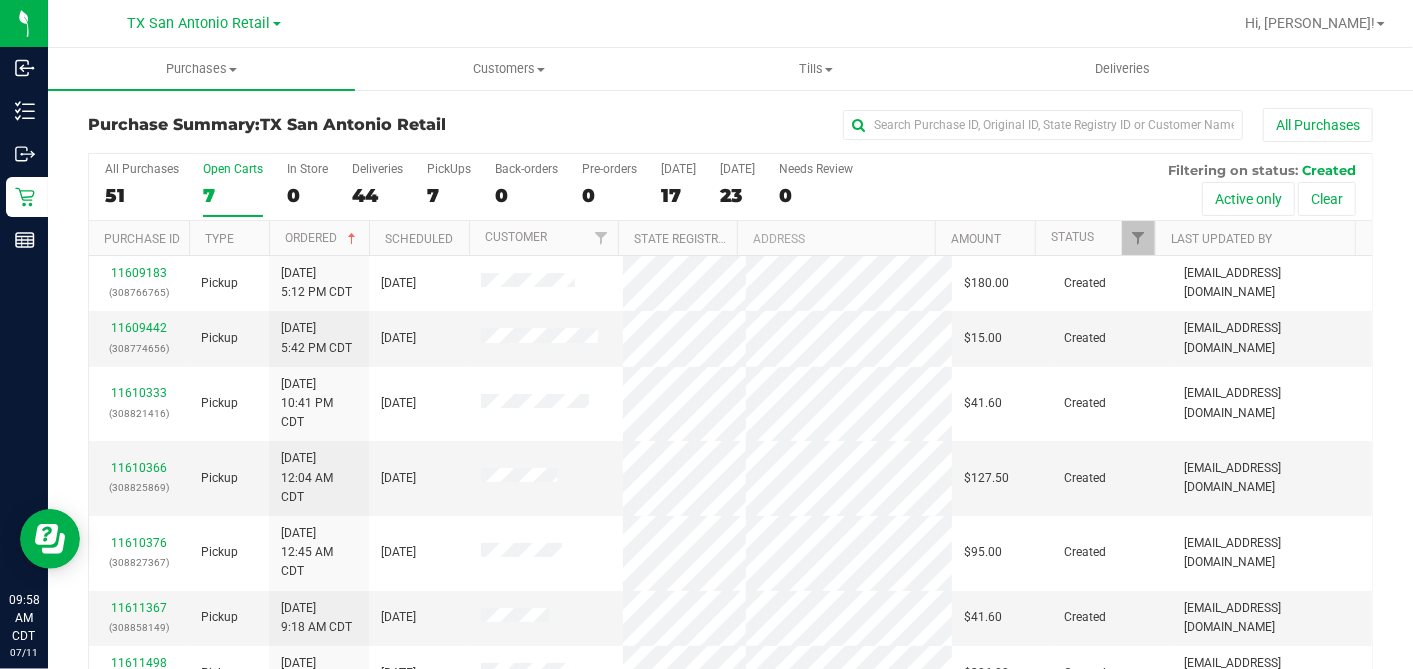 click on "All Purchases" at bounding box center (944, 125) 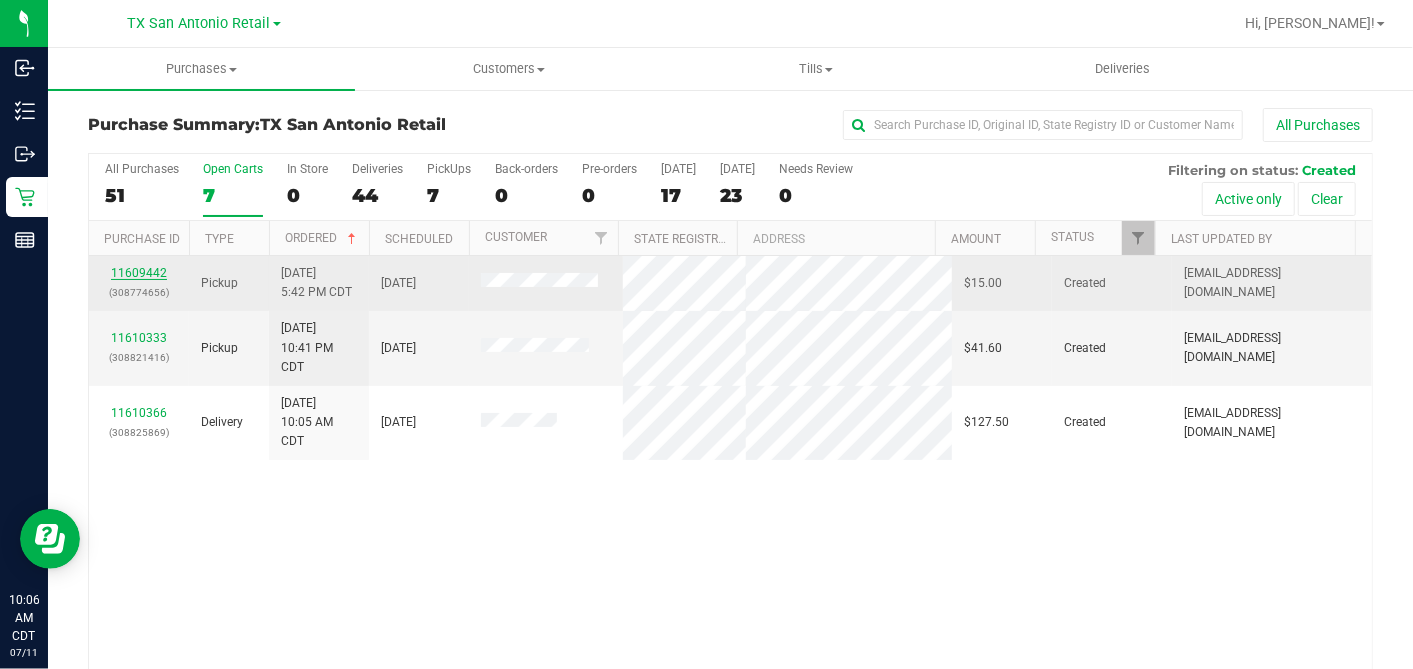 click on "11609442" at bounding box center (139, 273) 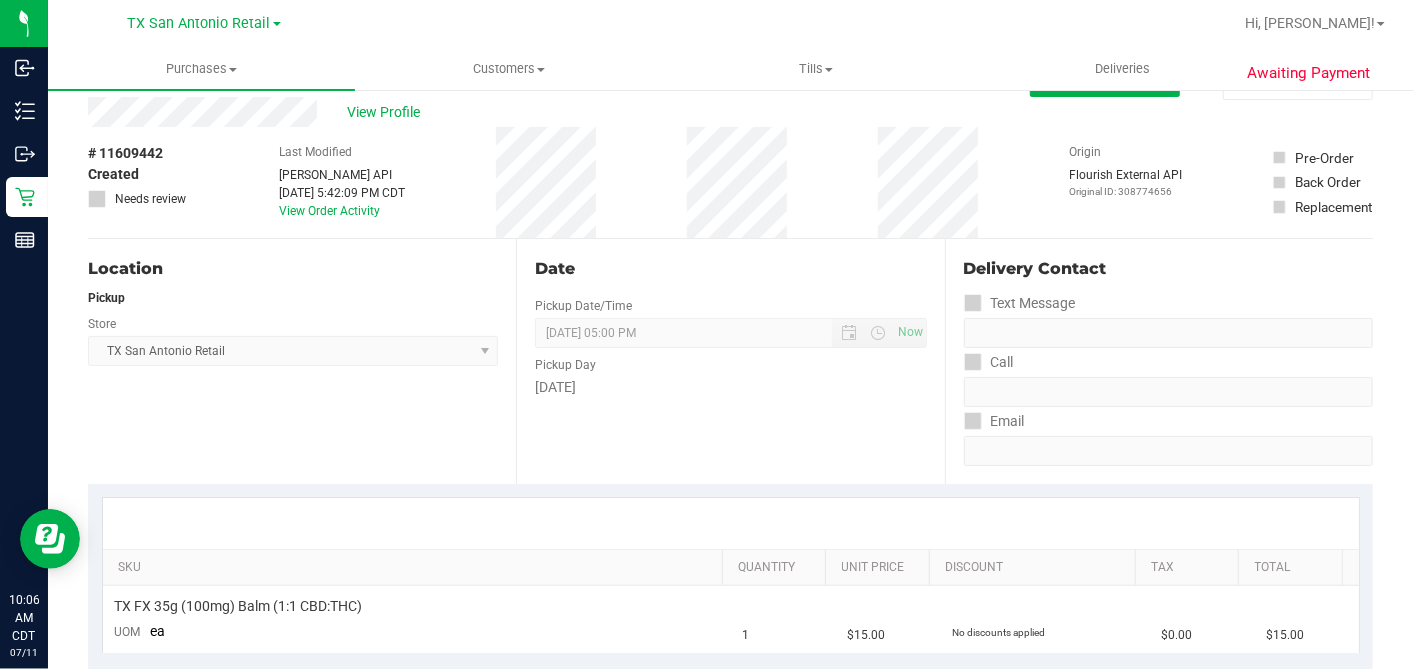 scroll, scrollTop: 0, scrollLeft: 0, axis: both 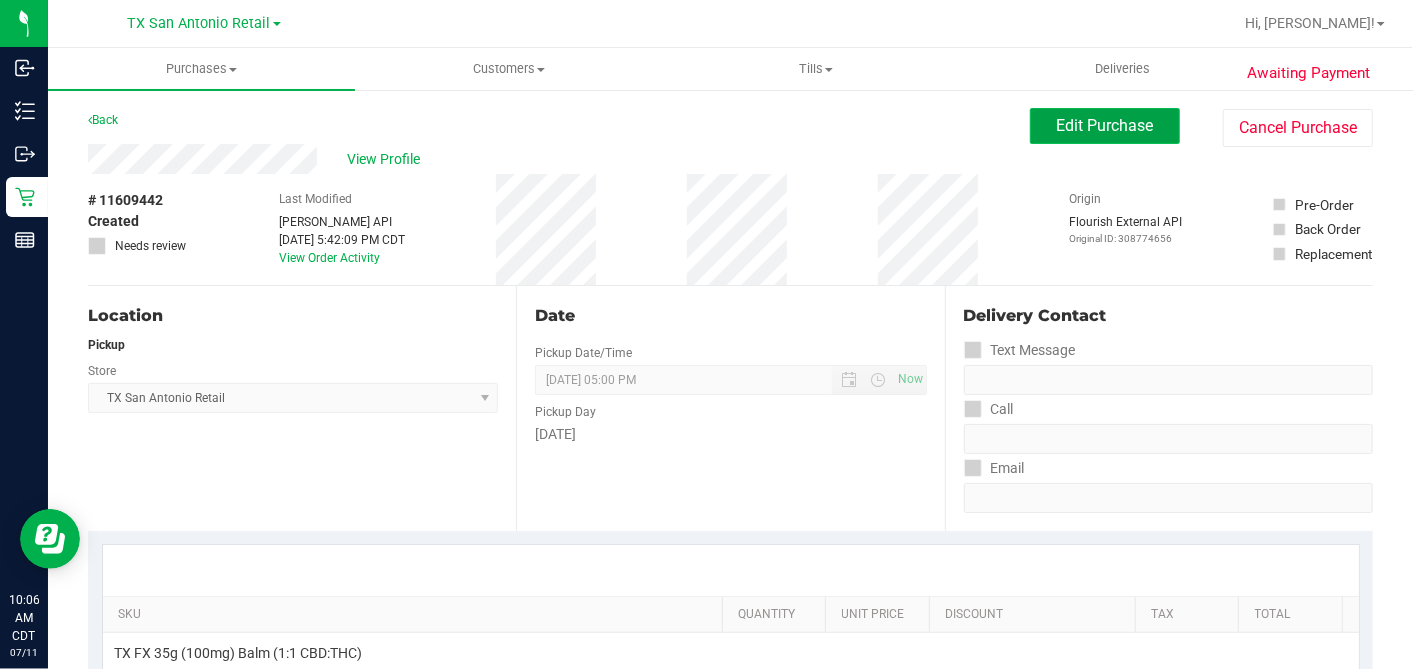 click on "Edit Purchase" at bounding box center [1105, 125] 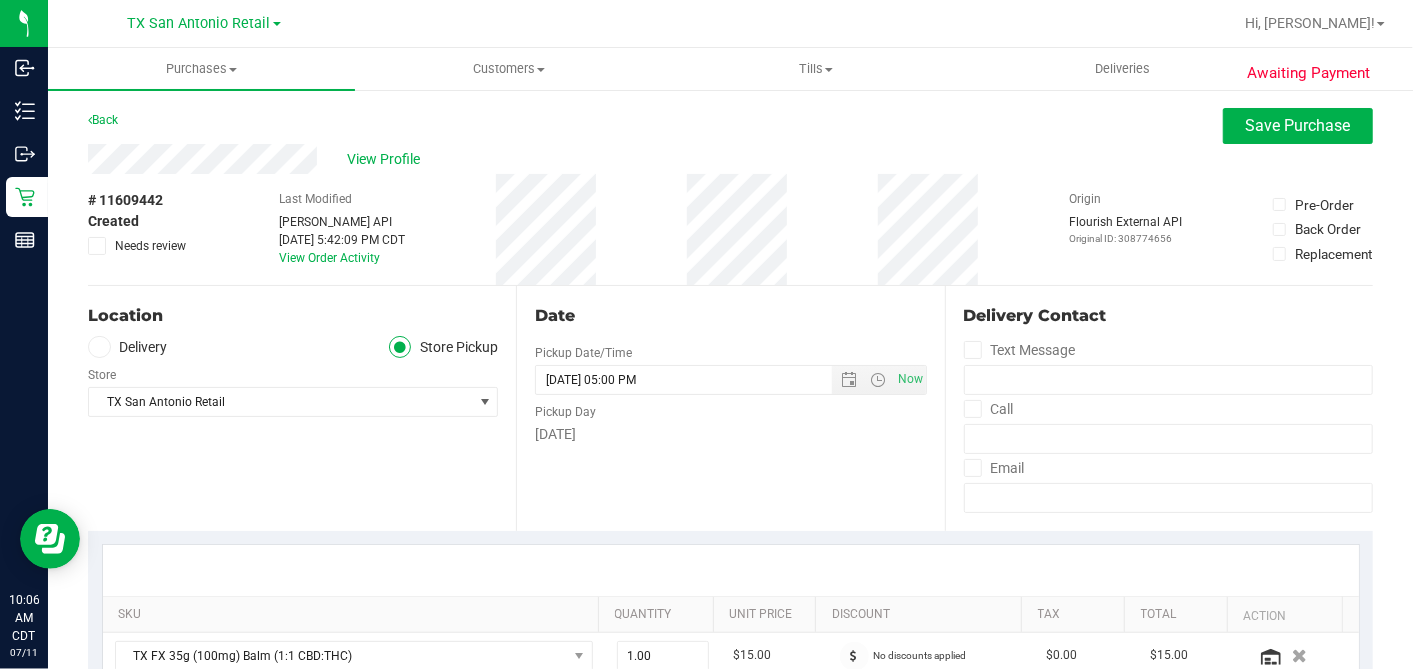 click on "Delivery" at bounding box center (128, 347) 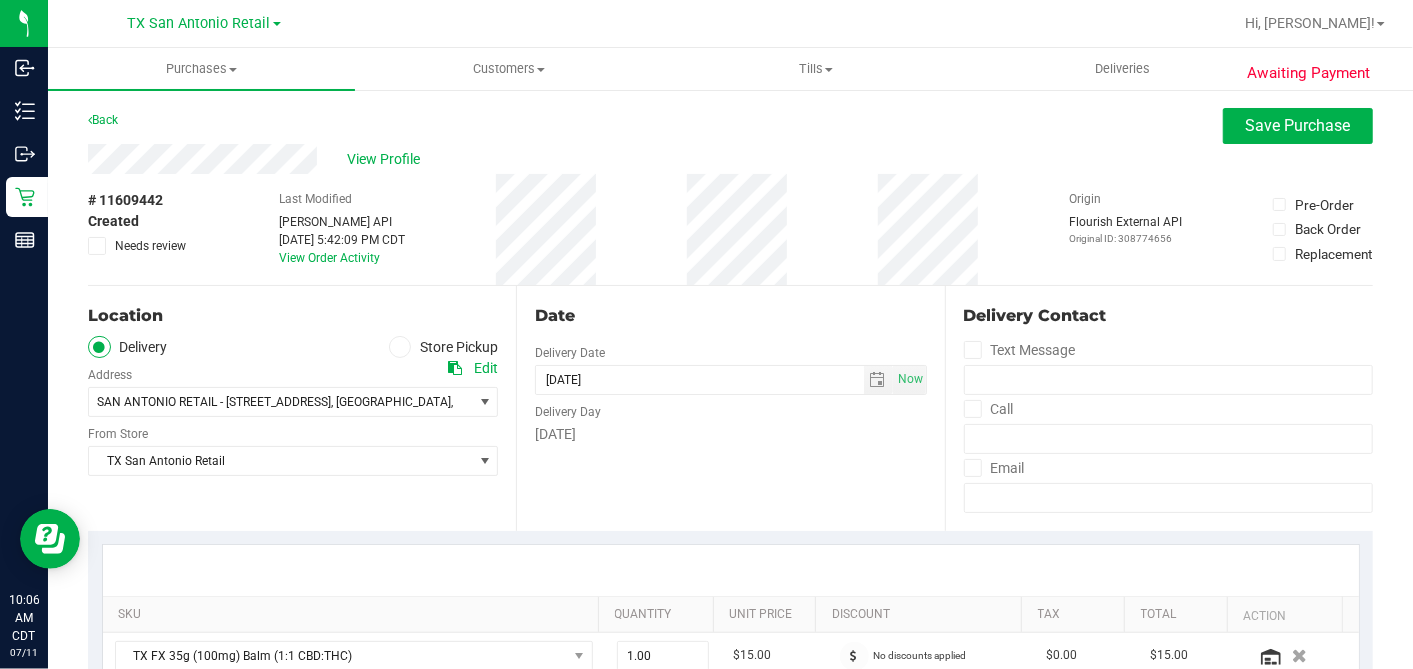 click on "Date" at bounding box center [730, 316] 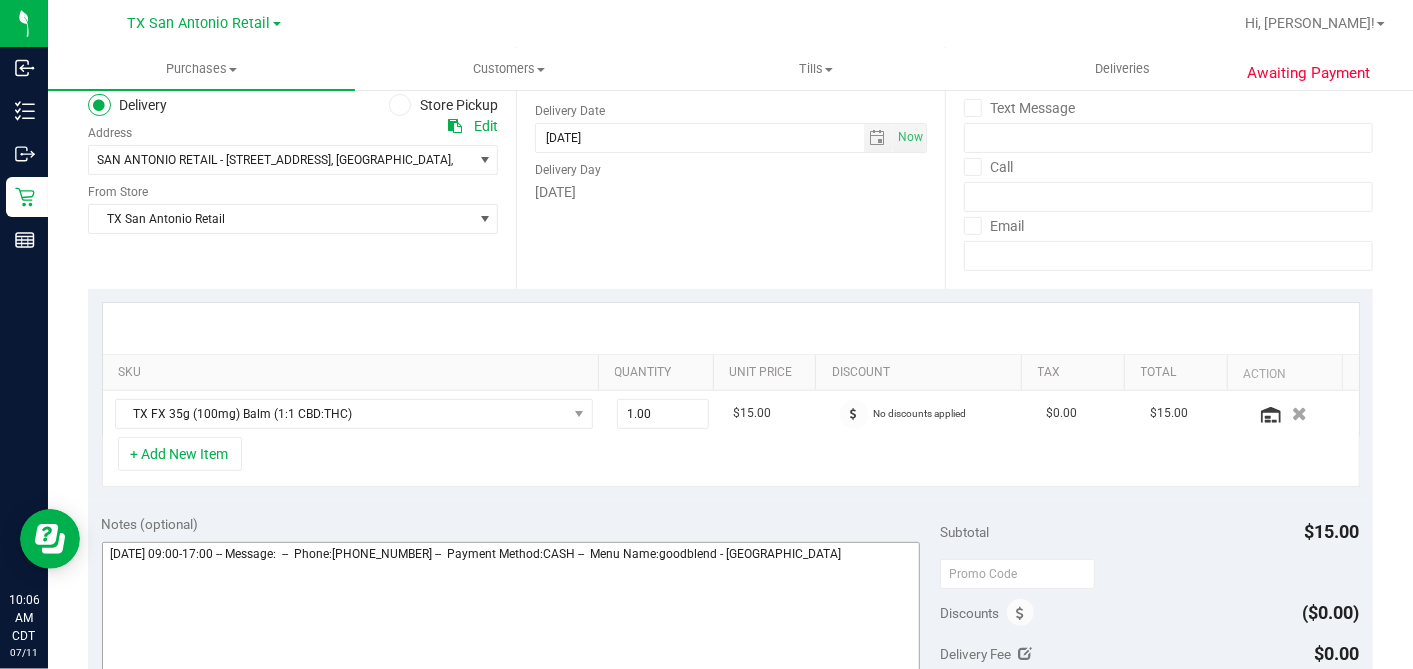 scroll, scrollTop: 555, scrollLeft: 0, axis: vertical 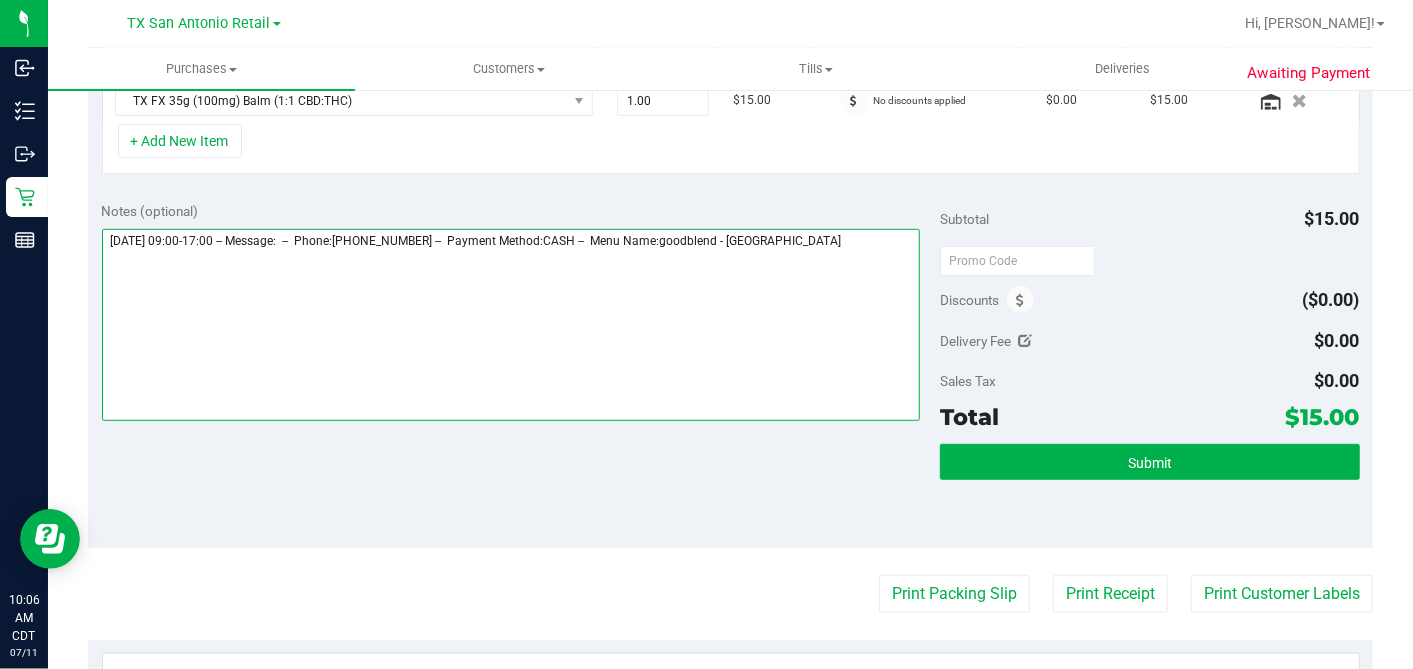click at bounding box center (511, 325) 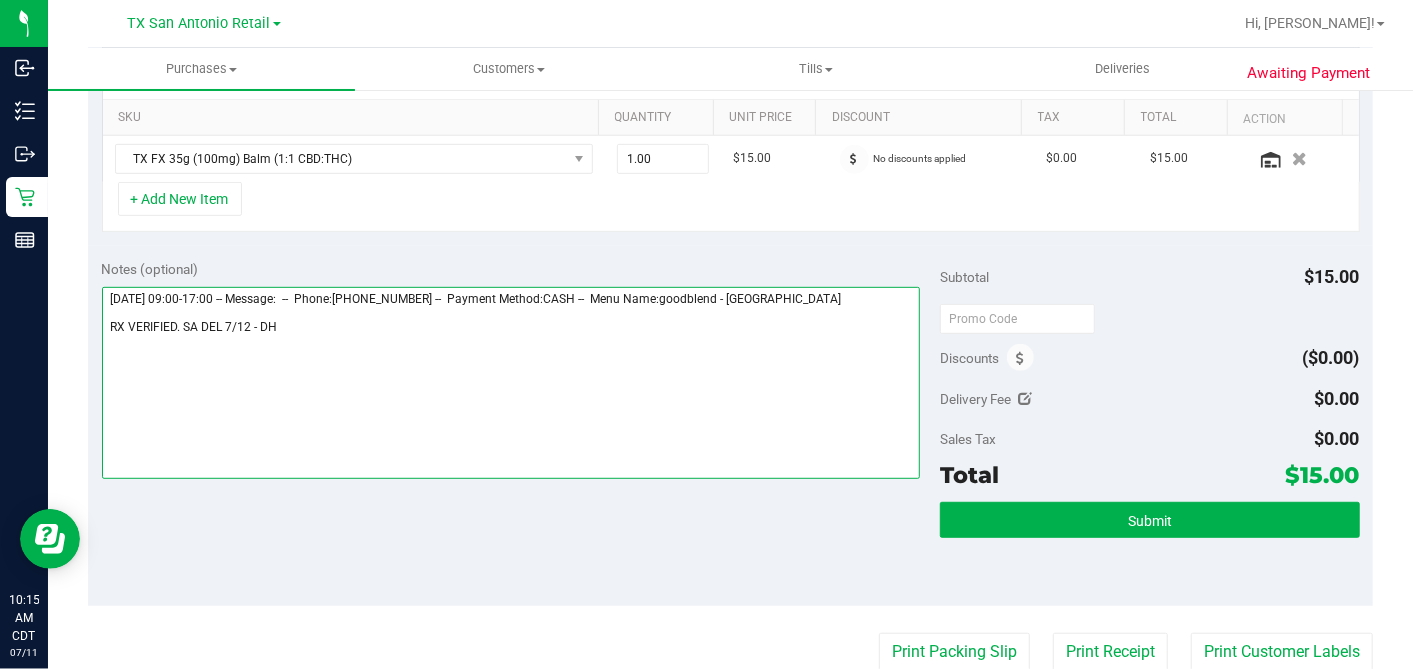 scroll, scrollTop: 666, scrollLeft: 0, axis: vertical 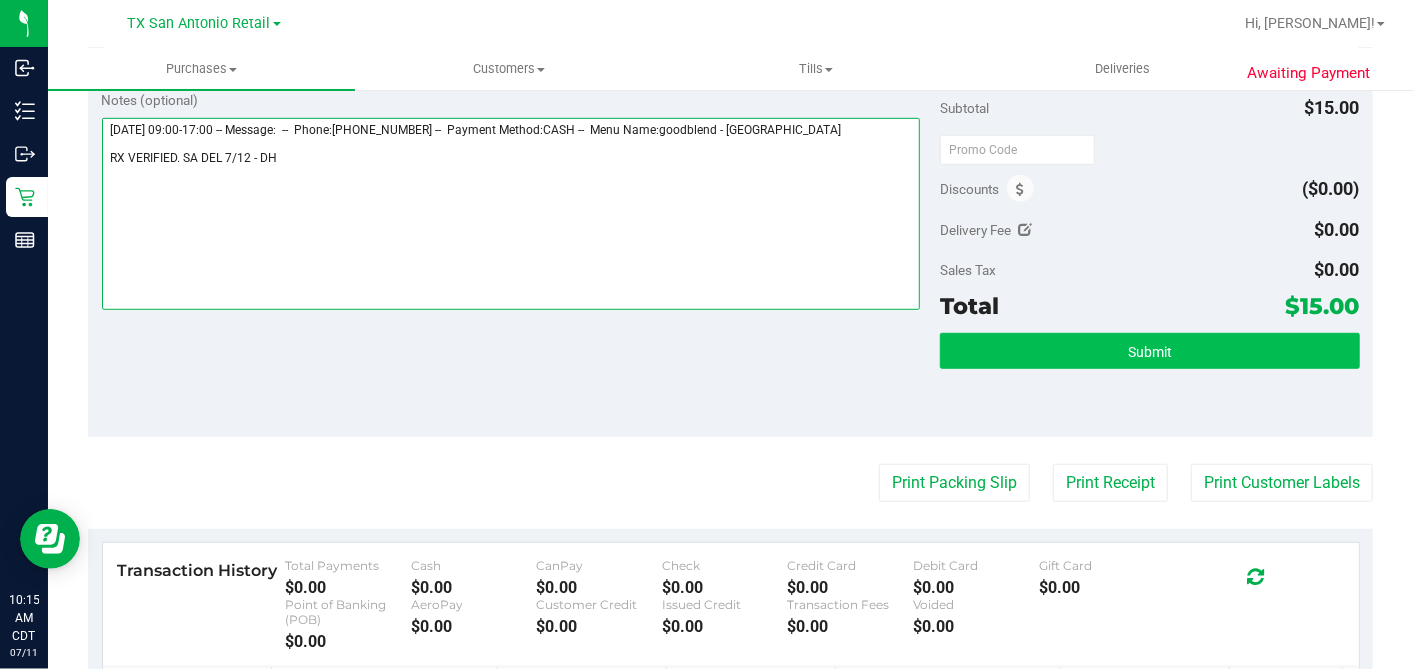 type on "Saturday 07/12/2025 09:00-17:00 -- Message:  --  Phone:2105848166 --  Payment Method:CASH --  Menu Name:goodblend - San Antonio
RX VERIFIED. SA DEL 7/12 - DH" 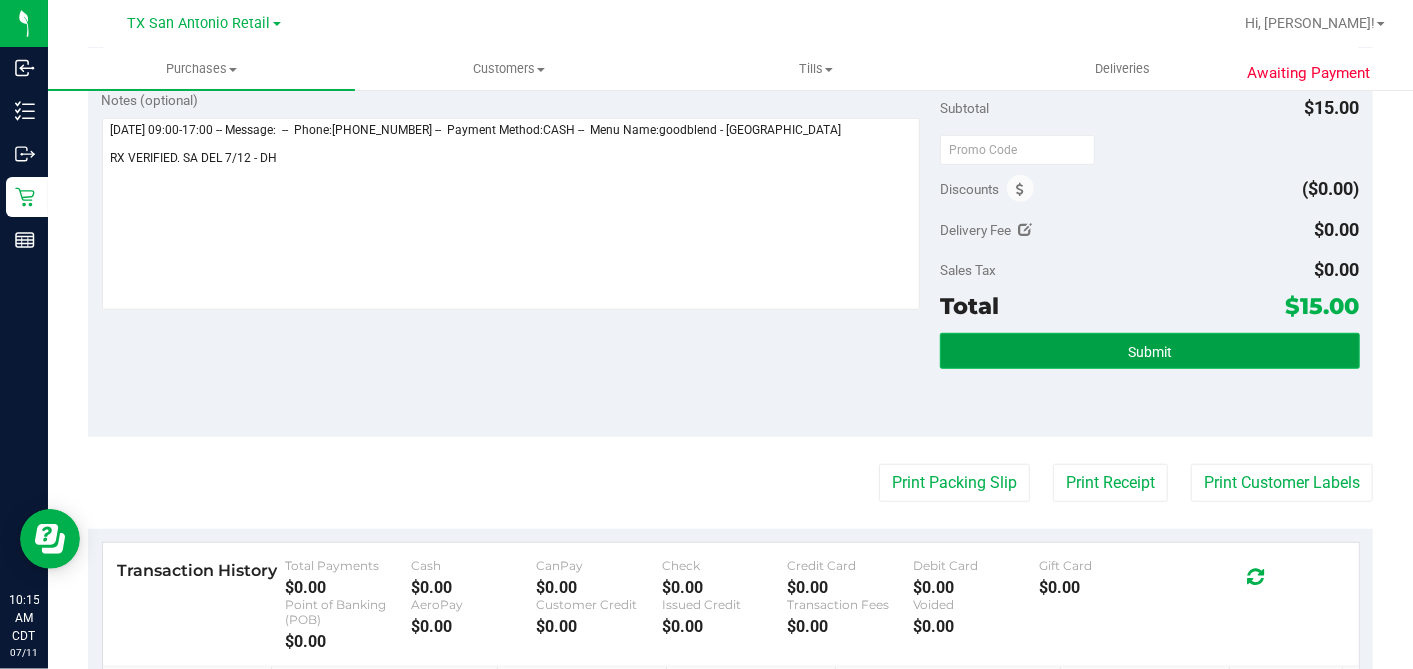 drag, startPoint x: 1066, startPoint y: 346, endPoint x: 1036, endPoint y: 359, distance: 32.695564 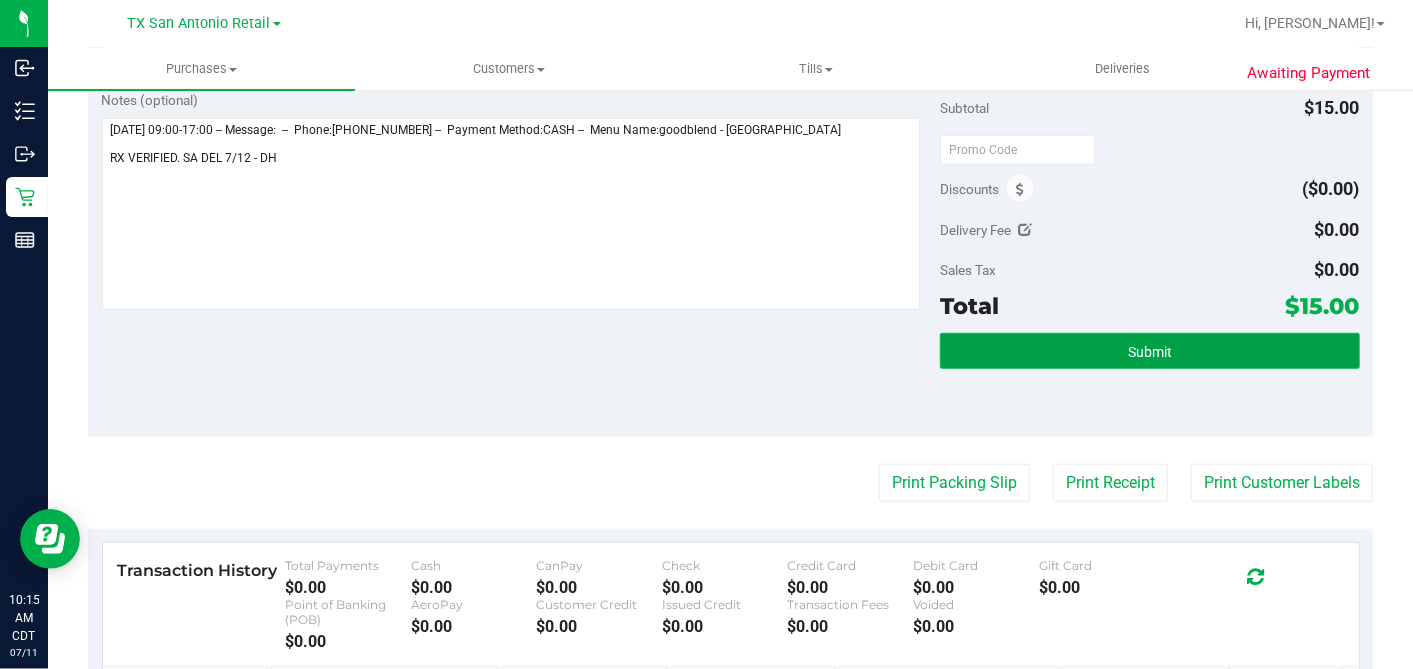 click on "Submit" at bounding box center (1149, 351) 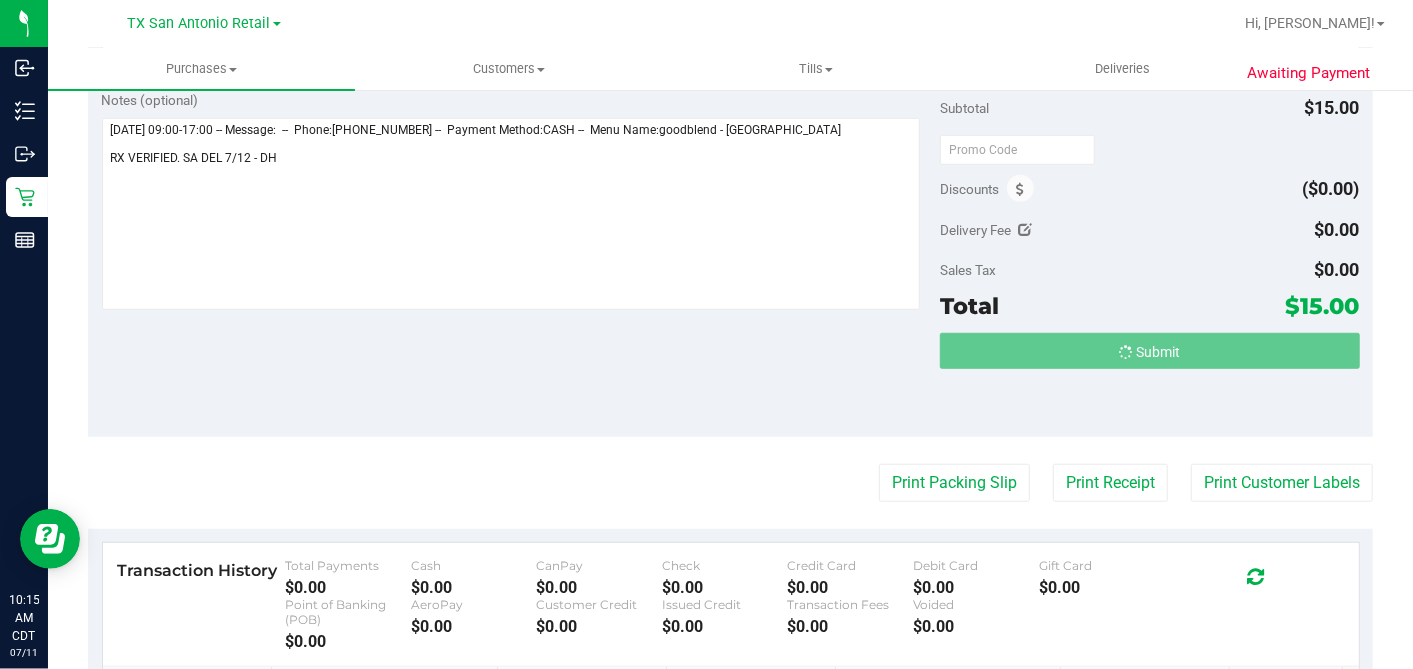 scroll, scrollTop: 0, scrollLeft: 0, axis: both 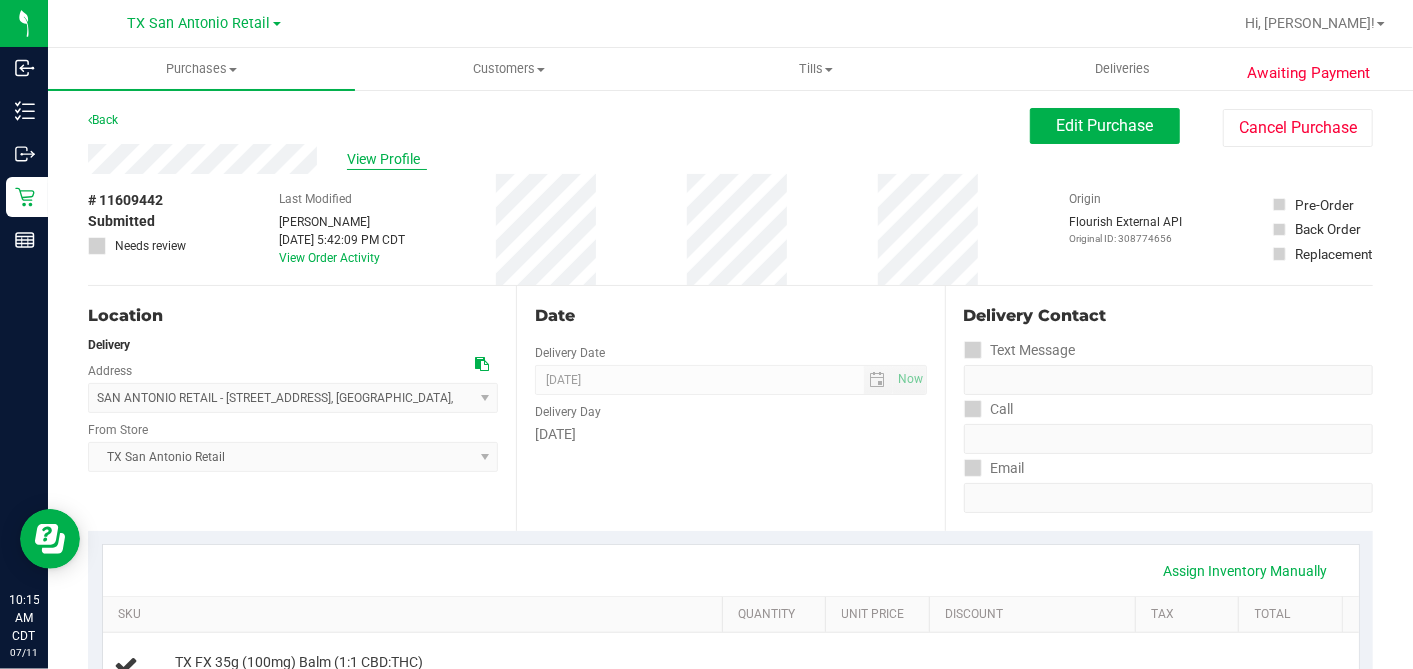 click on "View Profile" at bounding box center (387, 159) 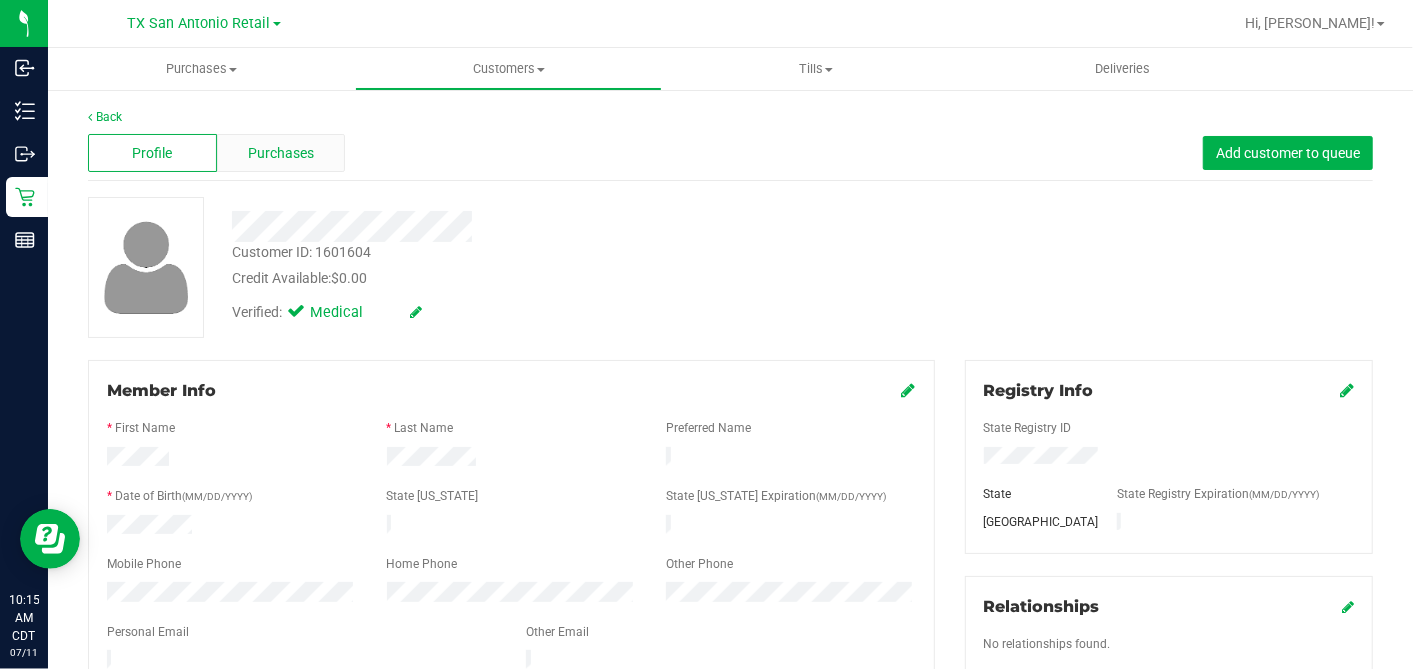 click on "Purchases" at bounding box center (281, 153) 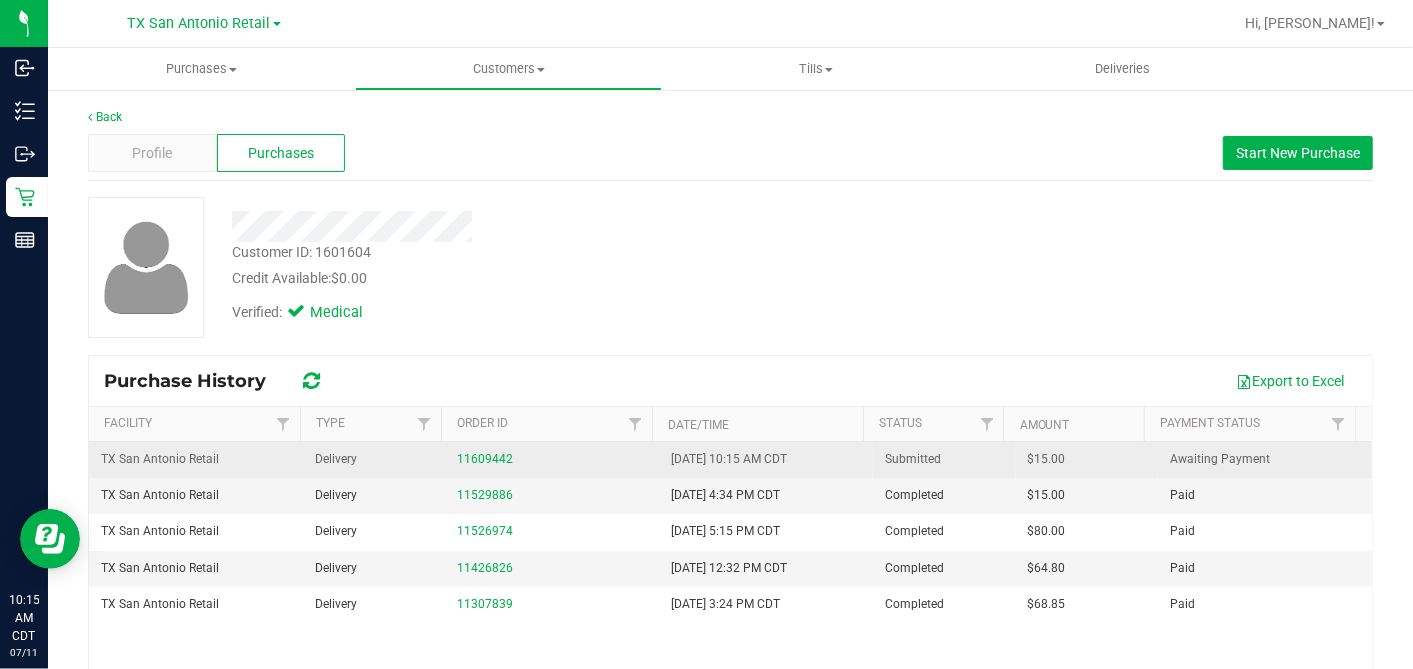 click on "$15.00" at bounding box center (1047, 459) 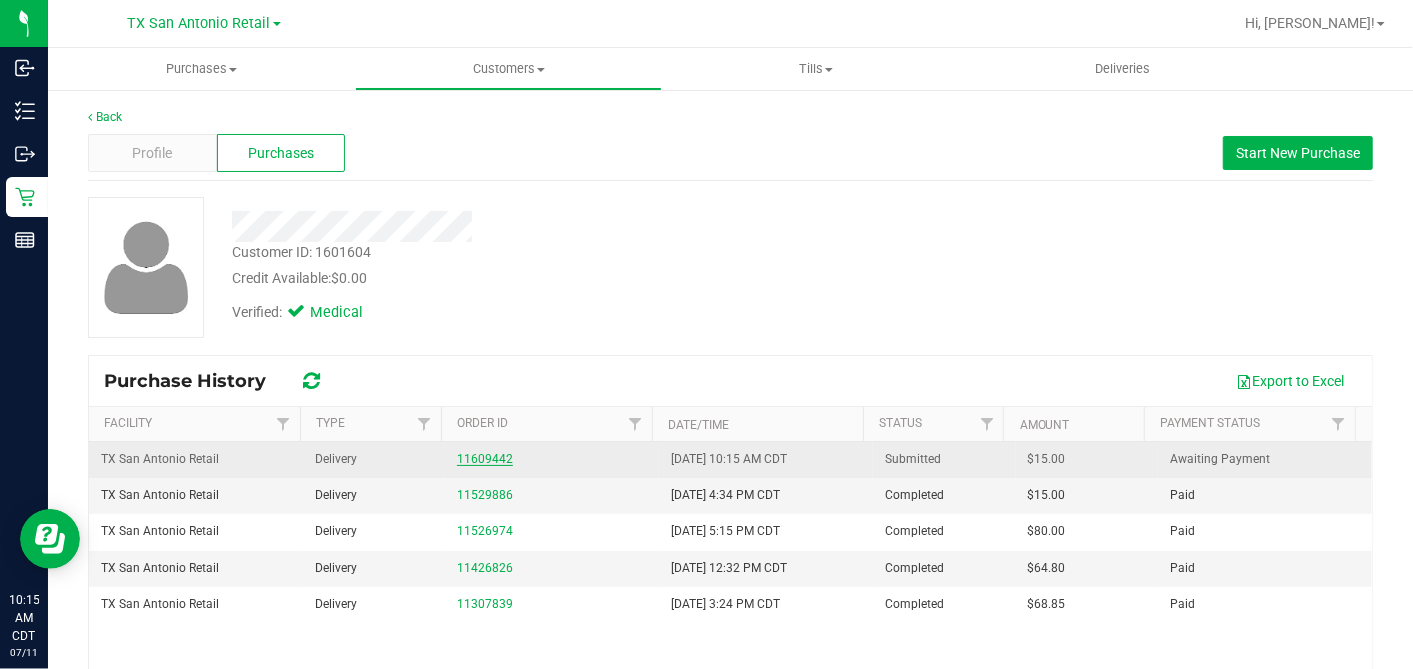 click on "11609442" at bounding box center [485, 459] 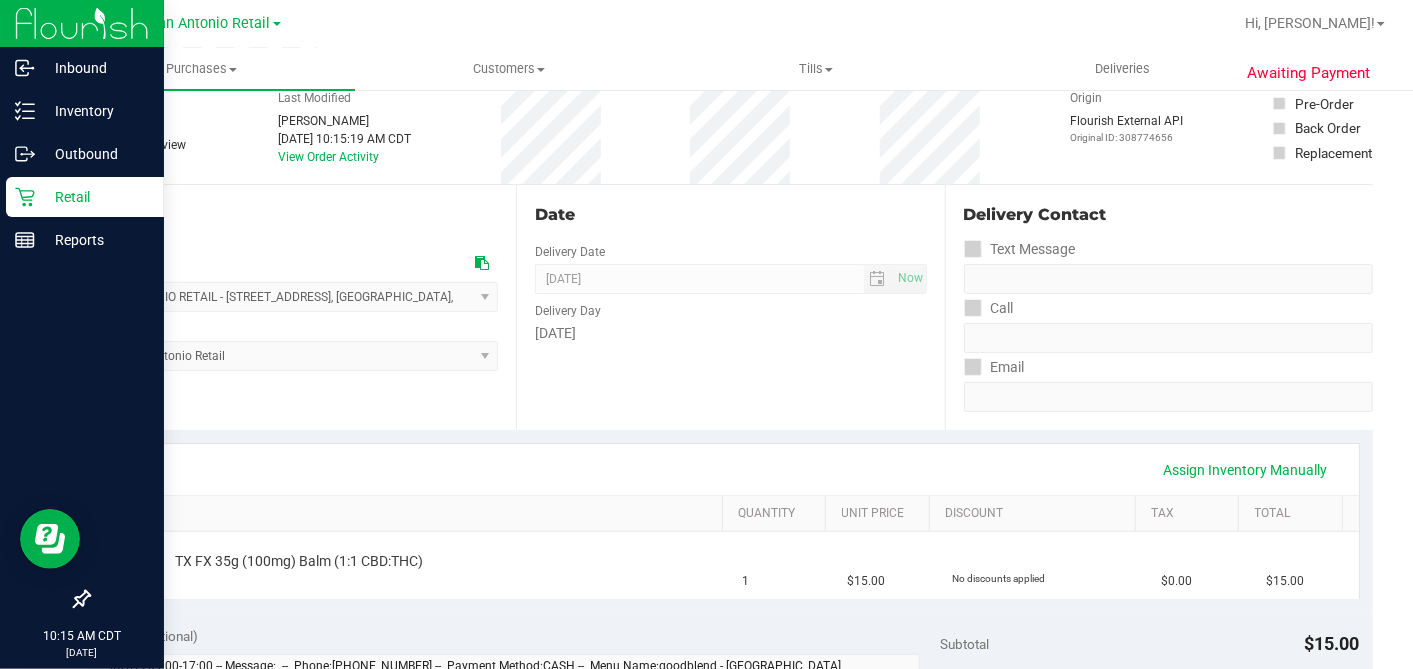 scroll, scrollTop: 0, scrollLeft: 0, axis: both 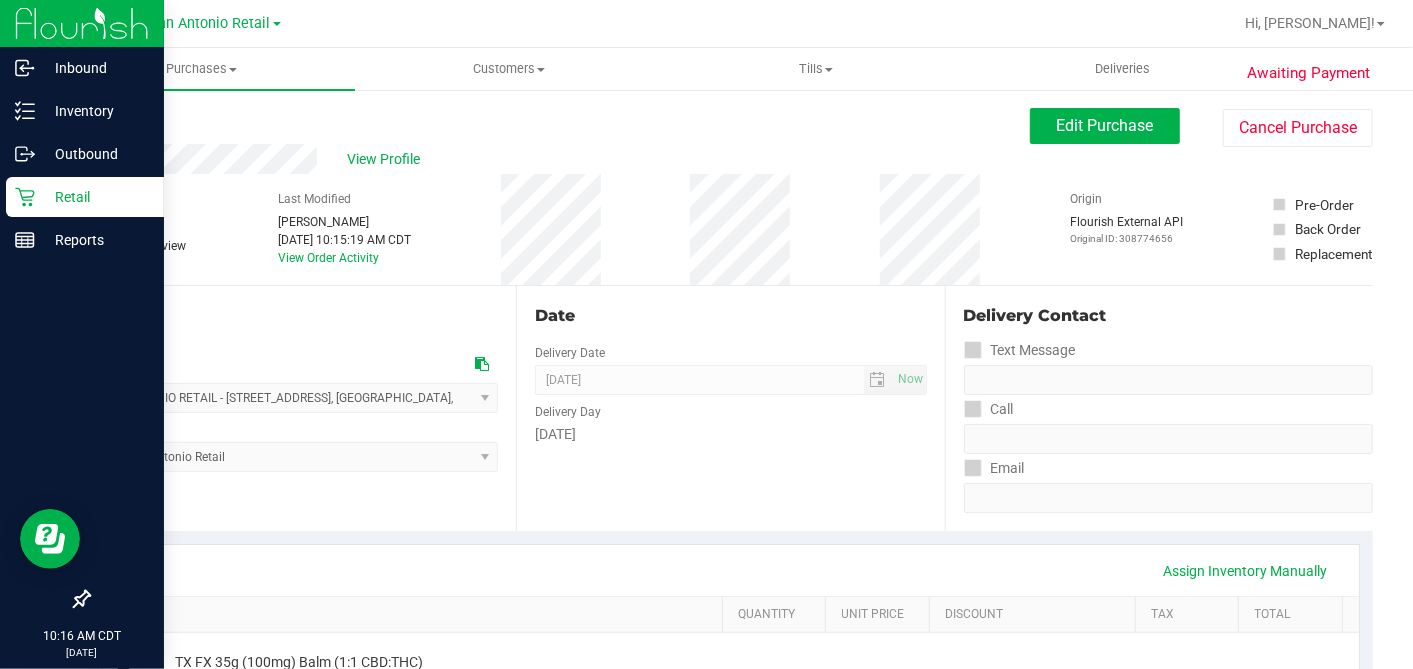 drag, startPoint x: 31, startPoint y: 198, endPoint x: 49, endPoint y: 197, distance: 18.027756 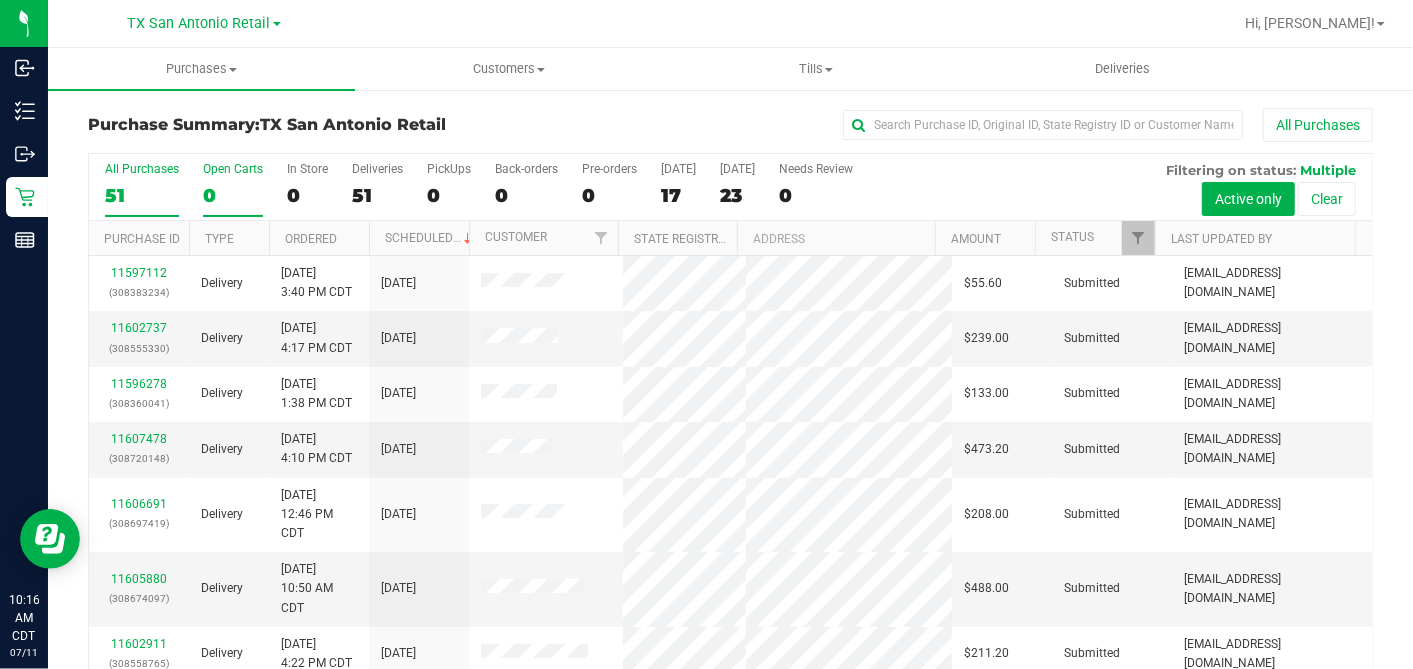 click on "0" at bounding box center (233, 195) 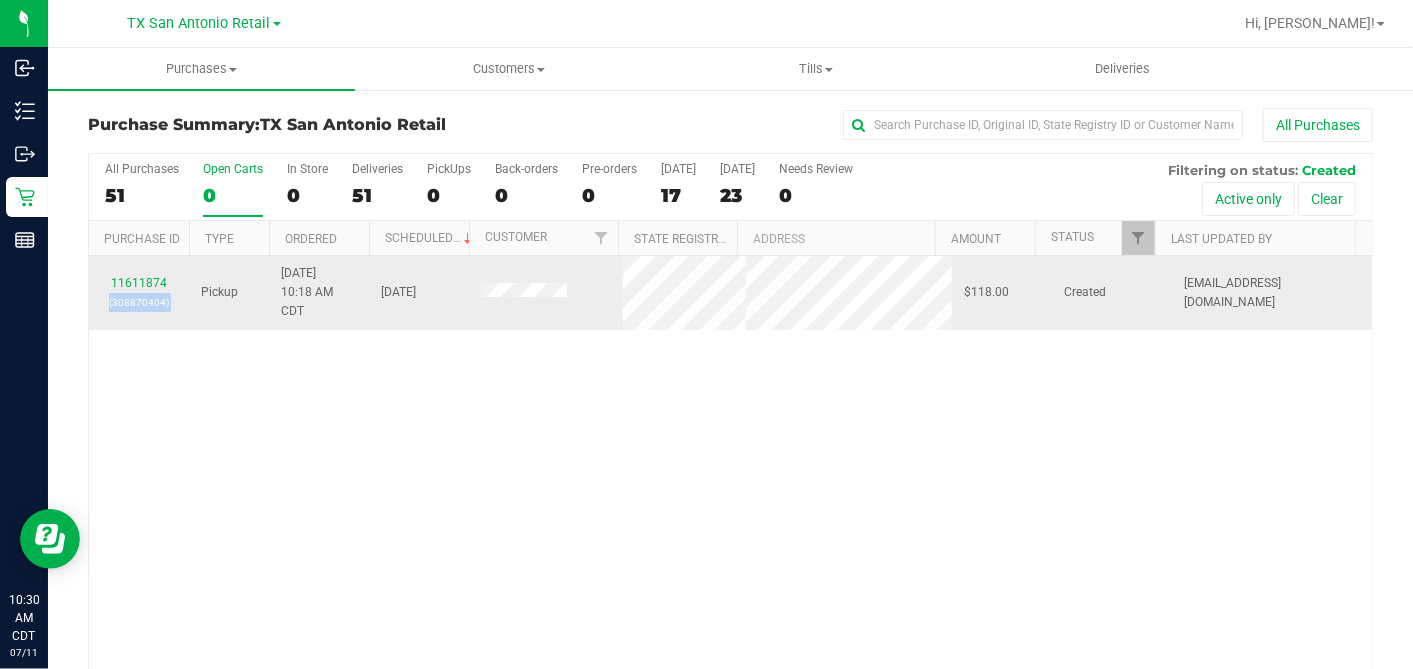 drag, startPoint x: 190, startPoint y: 304, endPoint x: 171, endPoint y: 284, distance: 27.58623 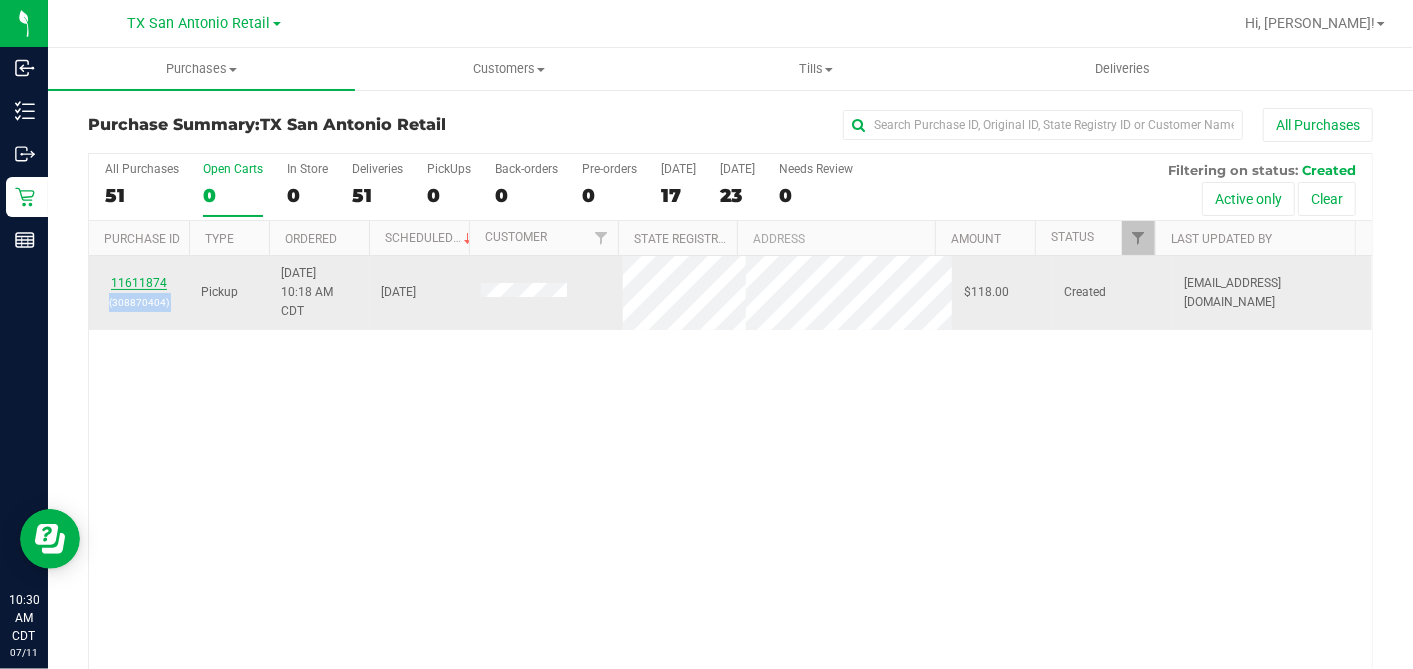 drag, startPoint x: 171, startPoint y: 284, endPoint x: 150, endPoint y: 279, distance: 21.587032 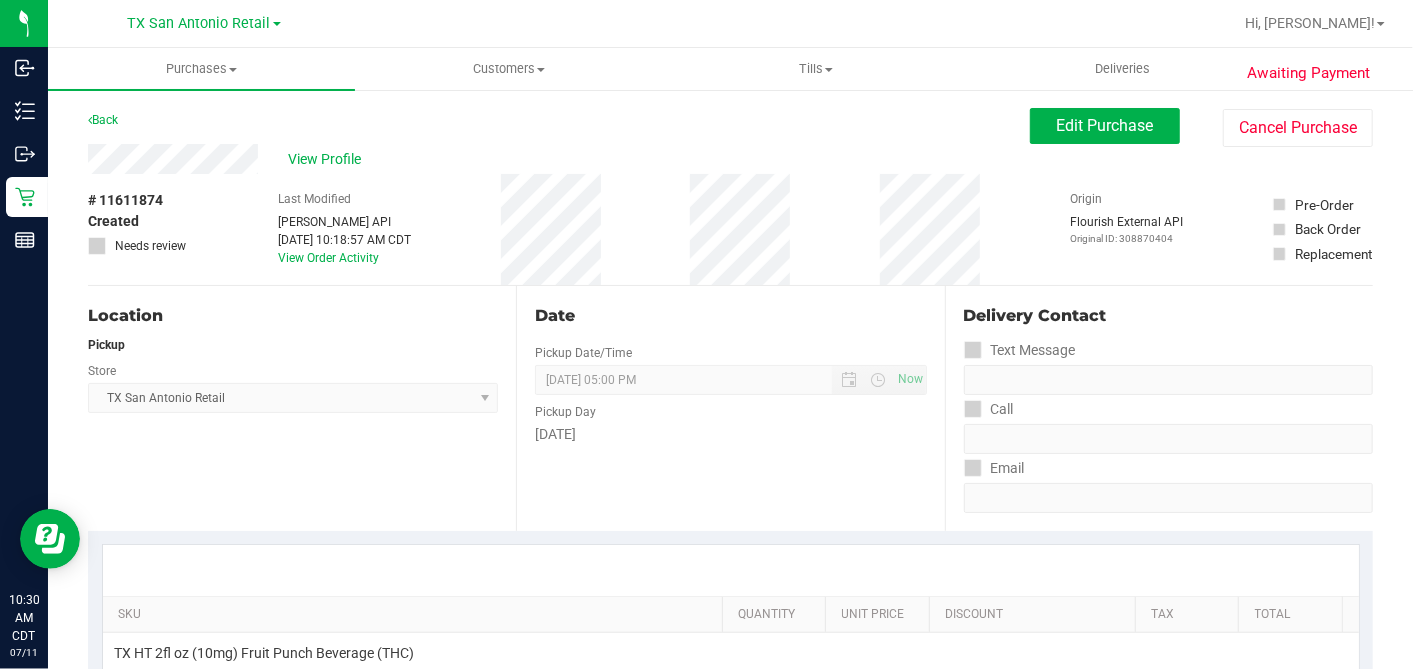 drag, startPoint x: 238, startPoint y: 175, endPoint x: 225, endPoint y: 174, distance: 13.038404 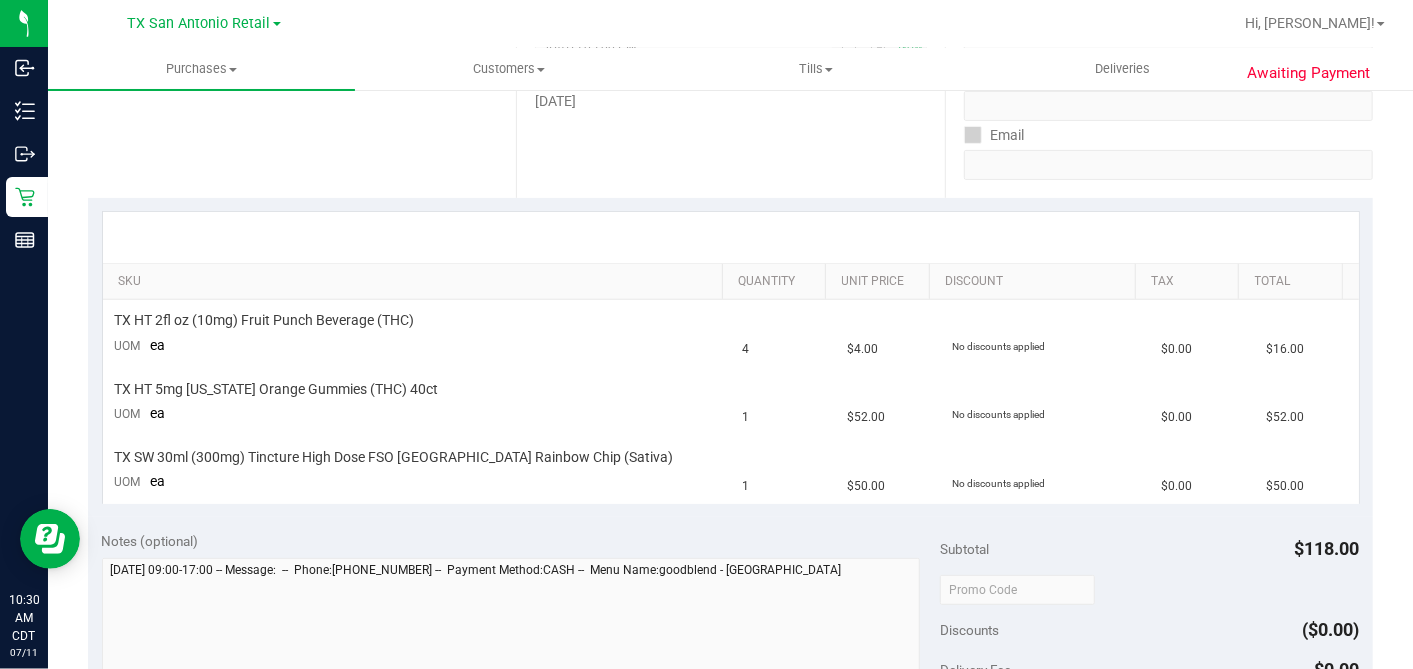 scroll, scrollTop: 0, scrollLeft: 0, axis: both 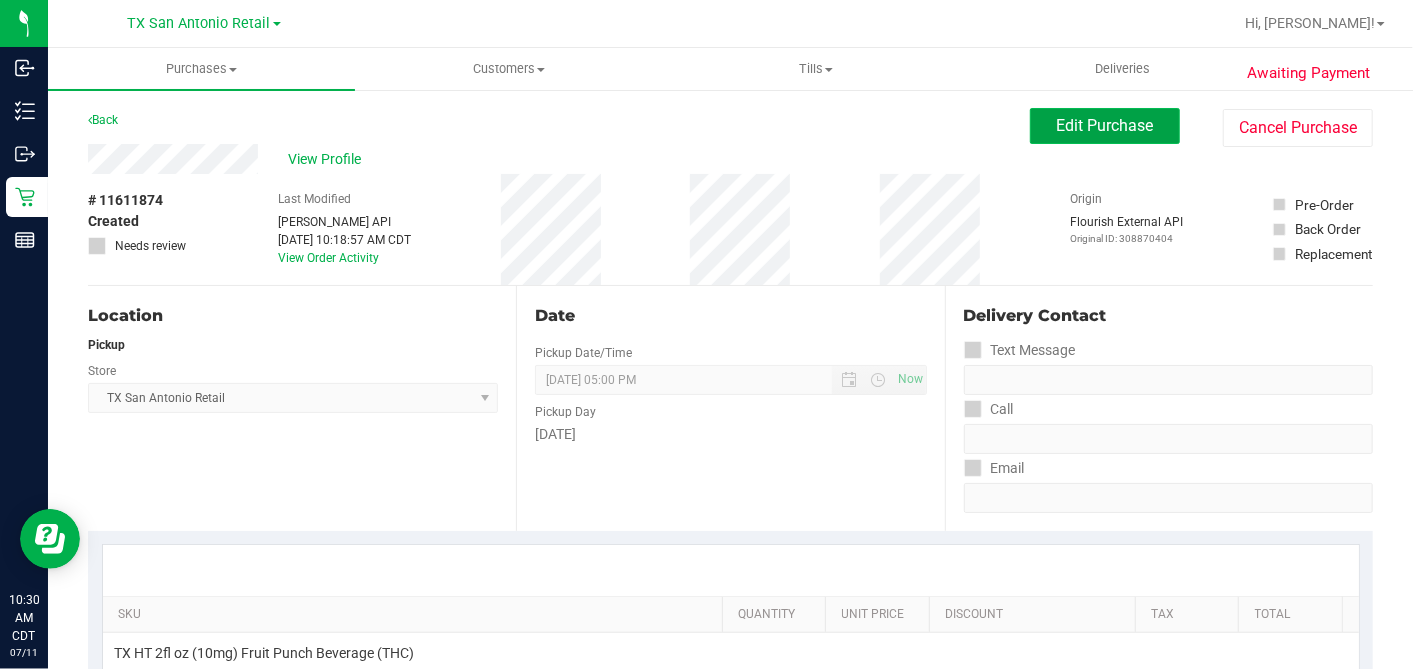 click on "Edit Purchase" at bounding box center [1105, 125] 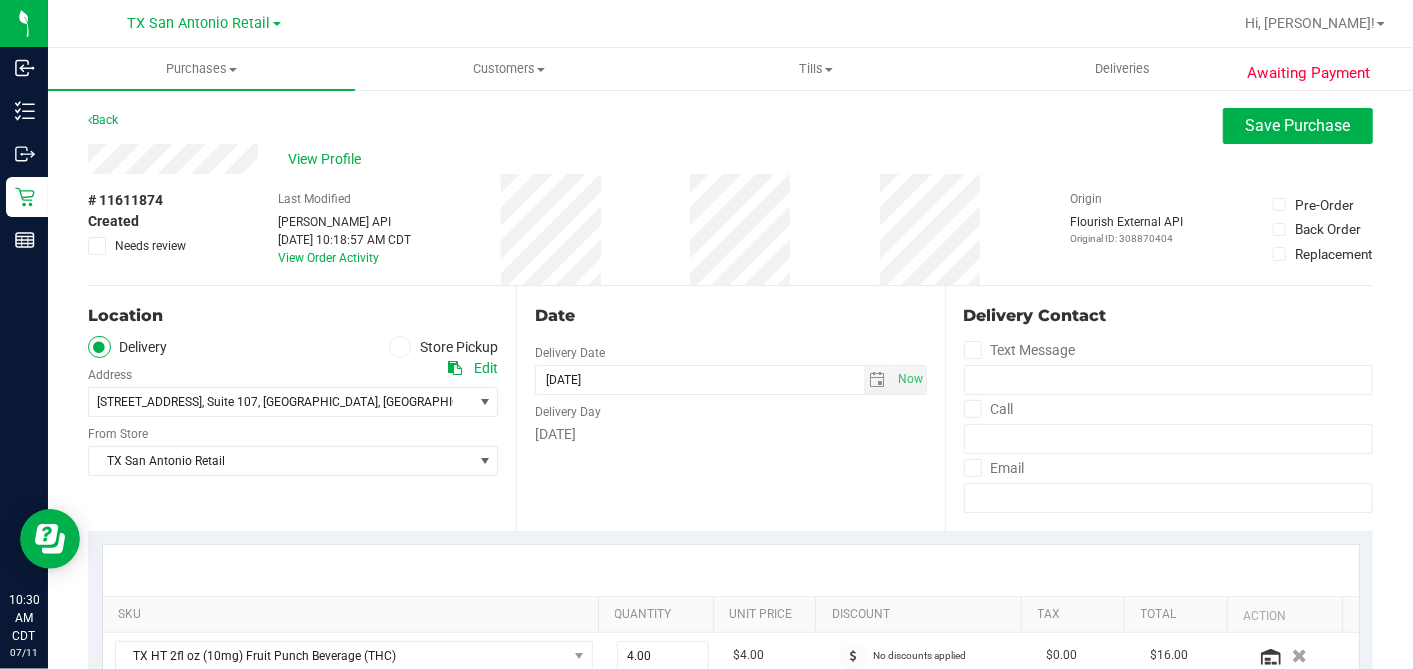 scroll, scrollTop: 555, scrollLeft: 0, axis: vertical 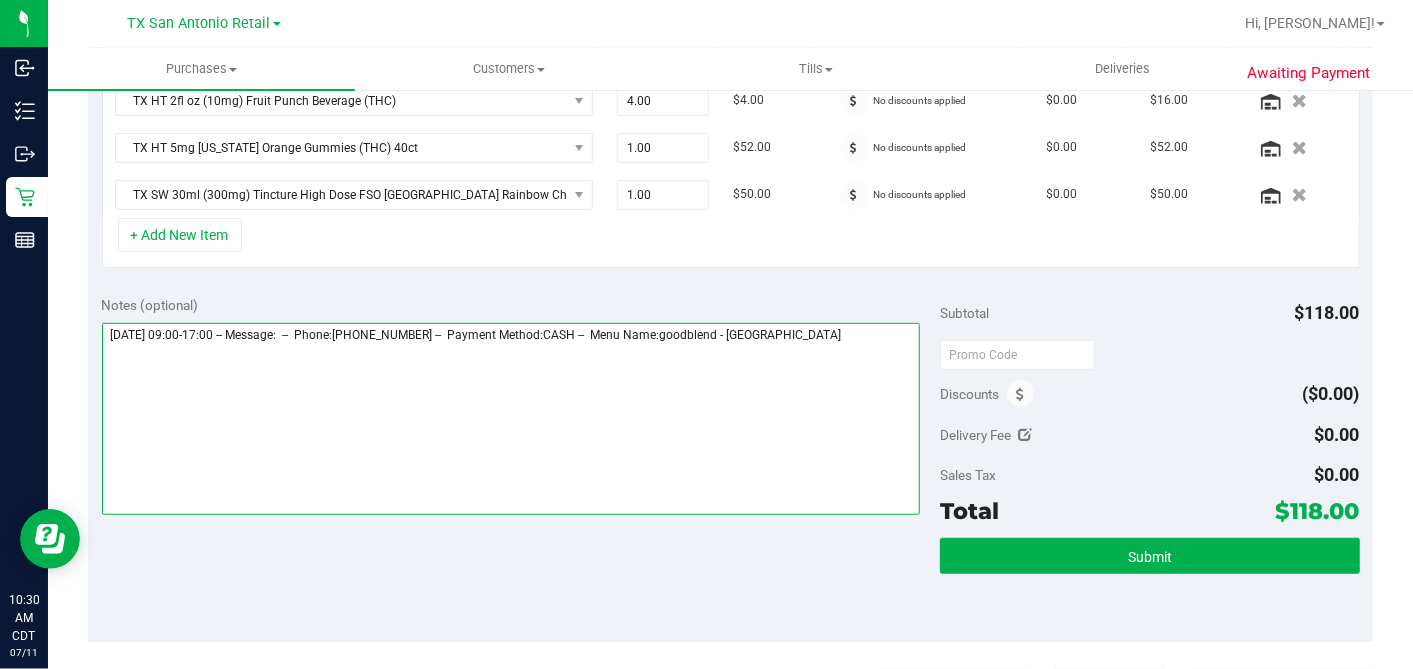 click at bounding box center [511, 419] 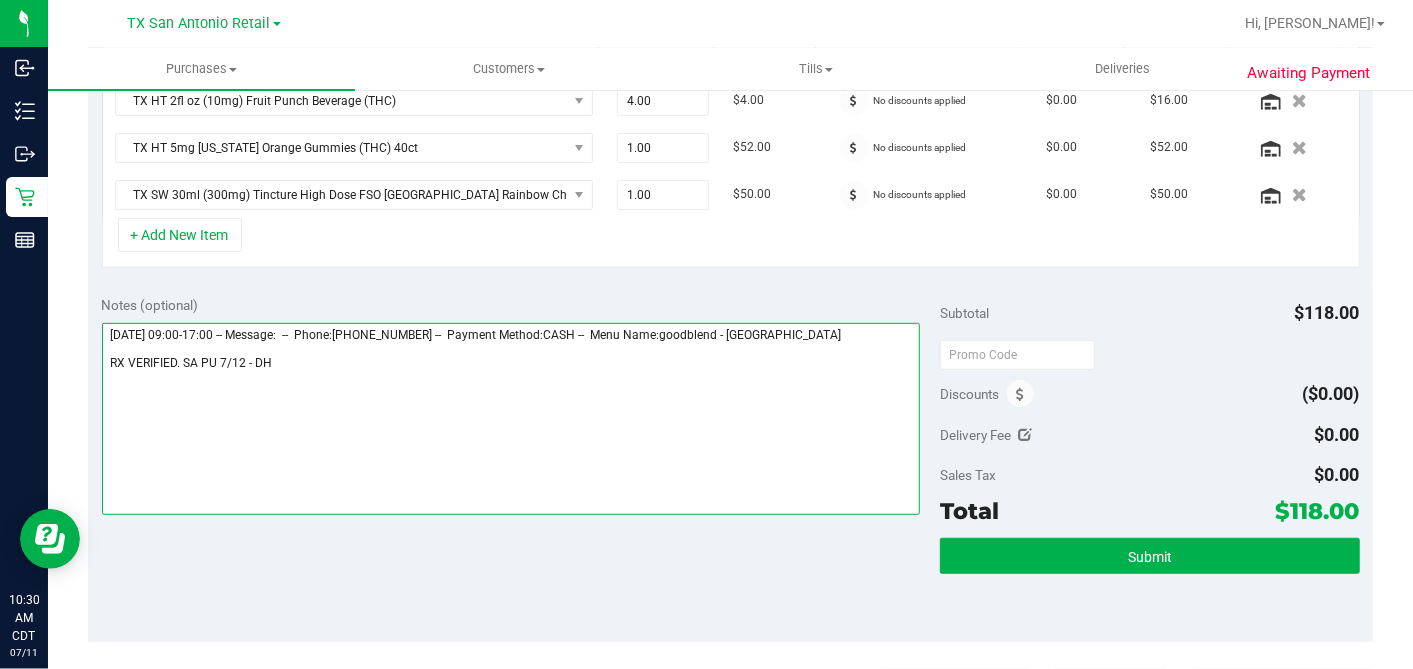 type on "Saturday 07/12/2025 09:00-17:00 -- Message:  --  Phone:2102620058 --  Payment Method:CASH --  Menu Name:goodblend - San Antonio
RX VERIFIED. SA PU 7/12 - DH" 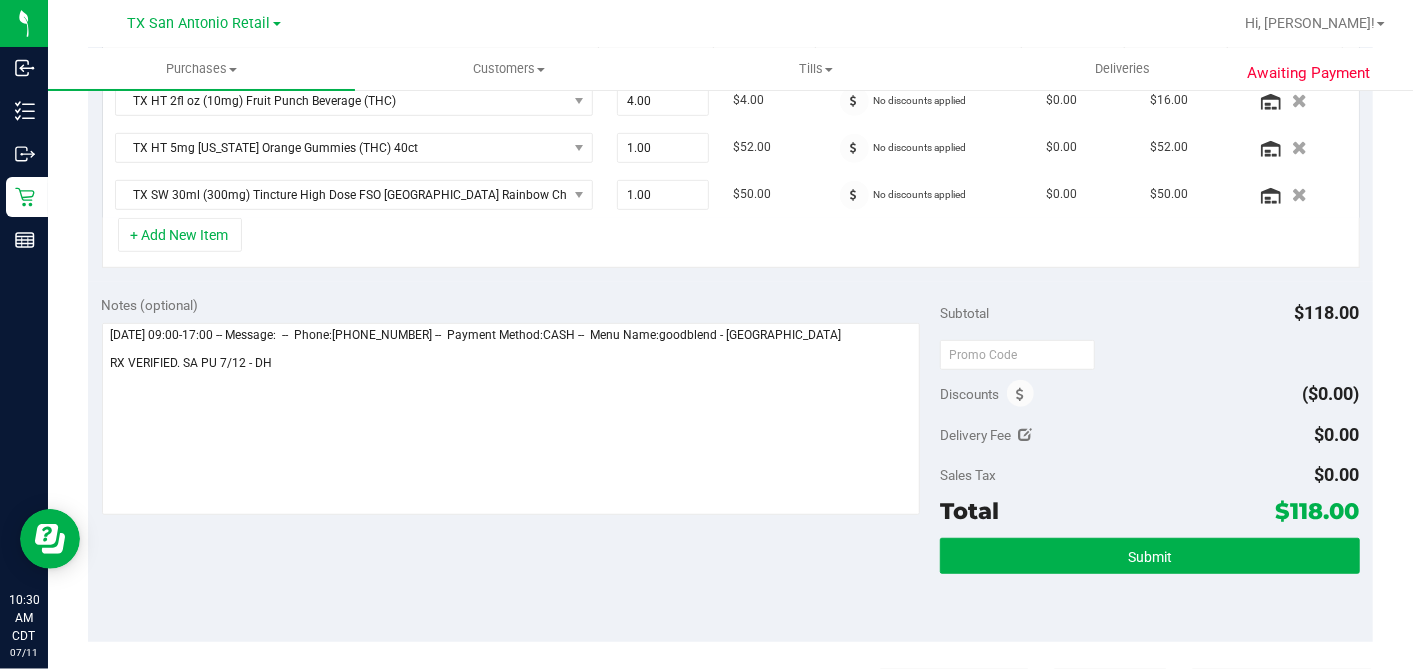 click on "Submit" at bounding box center (1149, 583) 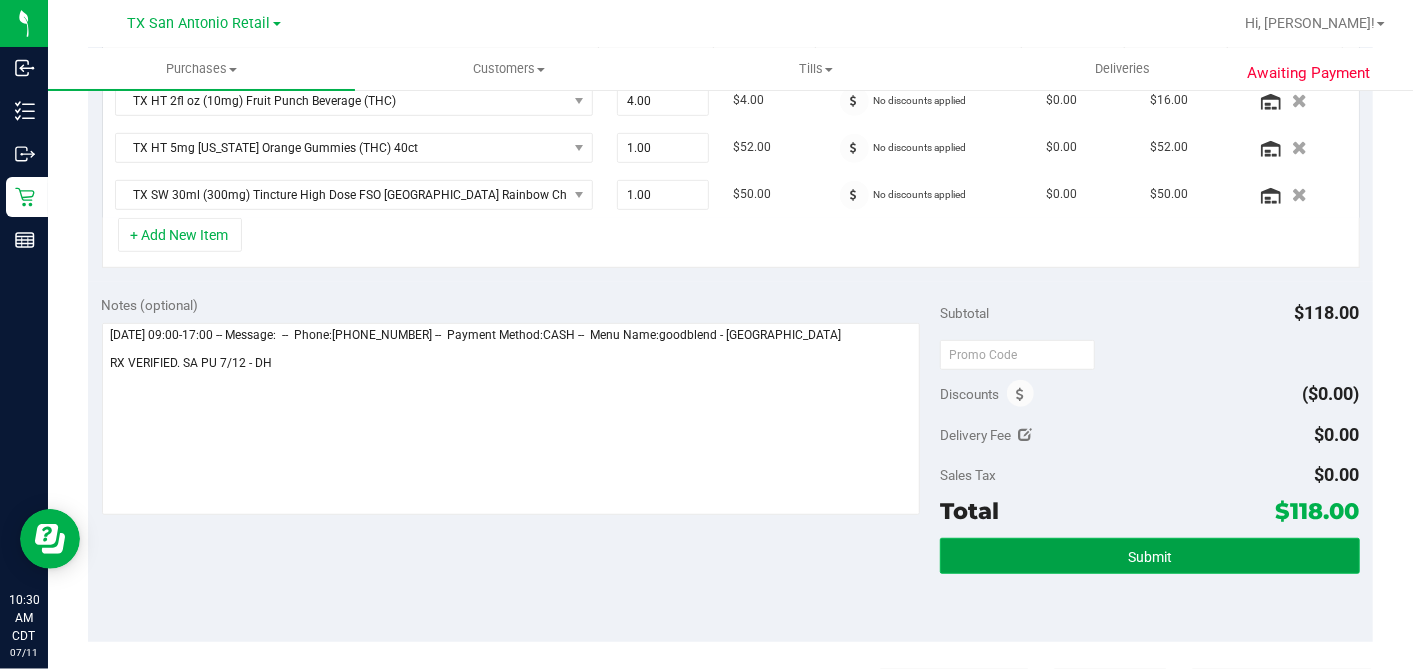 click on "Submit" at bounding box center (1149, 556) 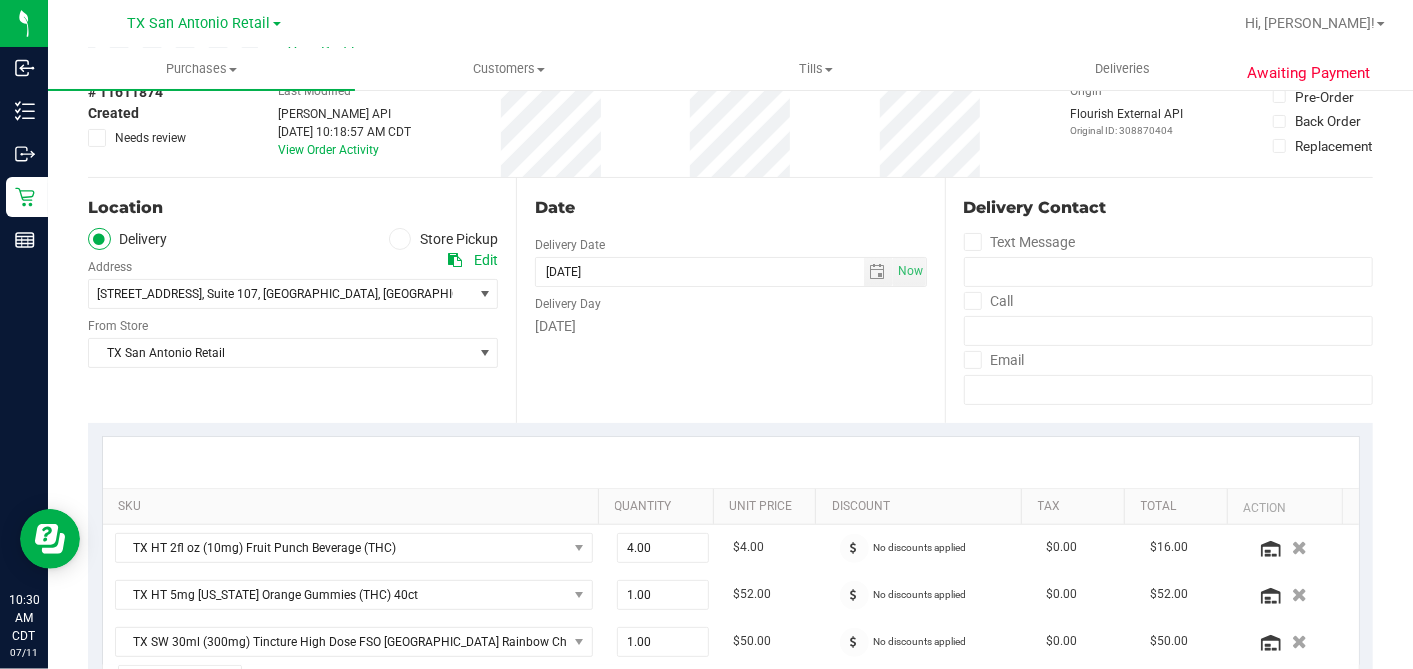 scroll, scrollTop: 0, scrollLeft: 0, axis: both 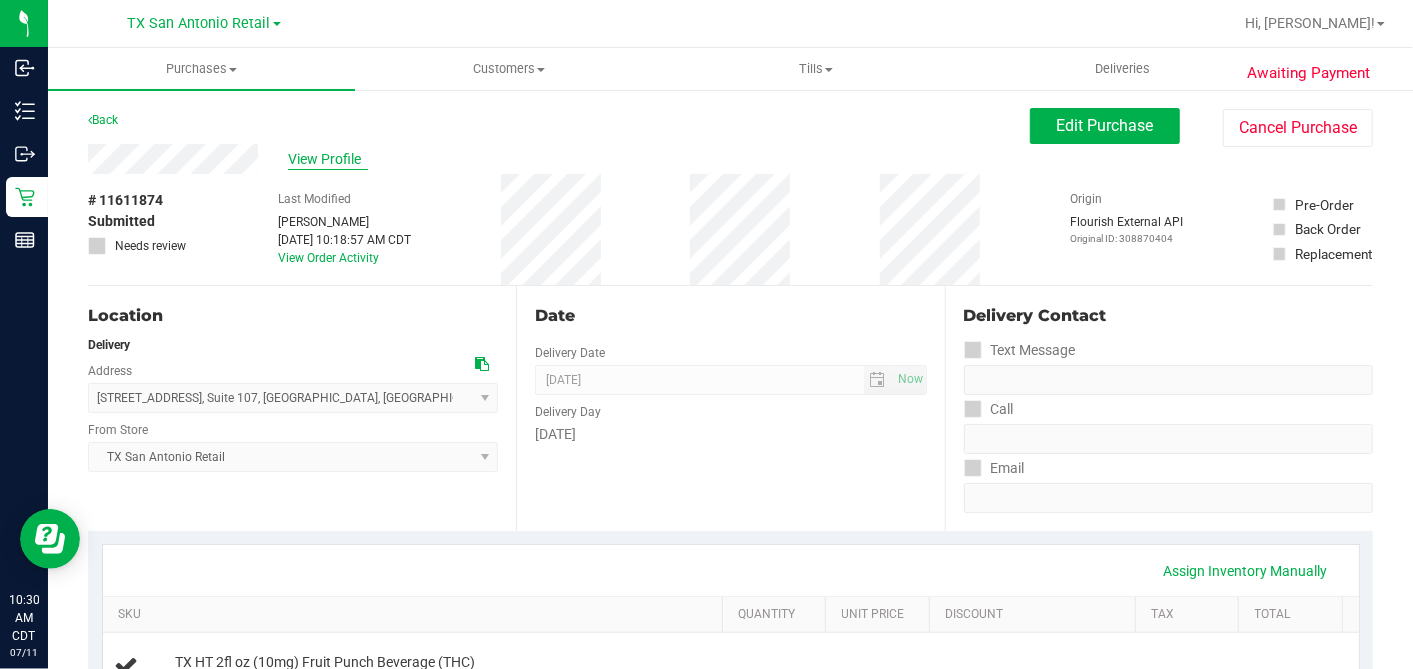 click on "View Profile" at bounding box center [328, 159] 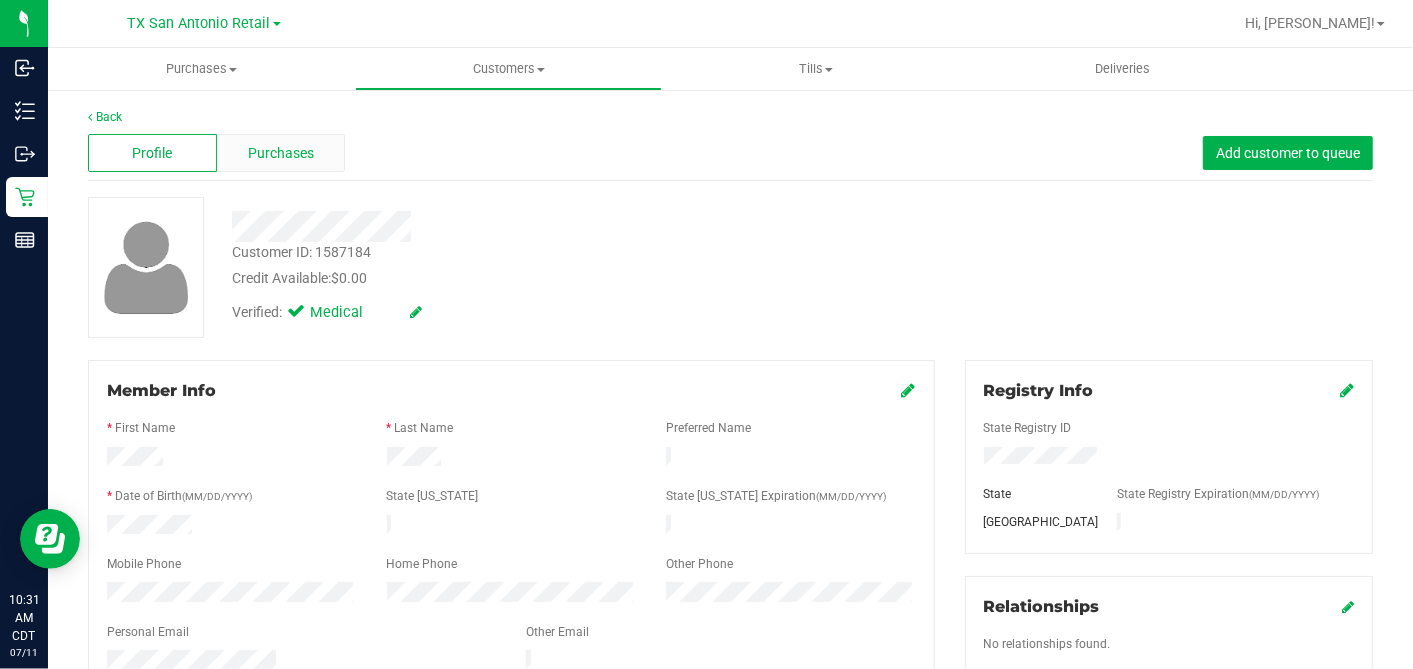 click on "Purchases" at bounding box center [281, 153] 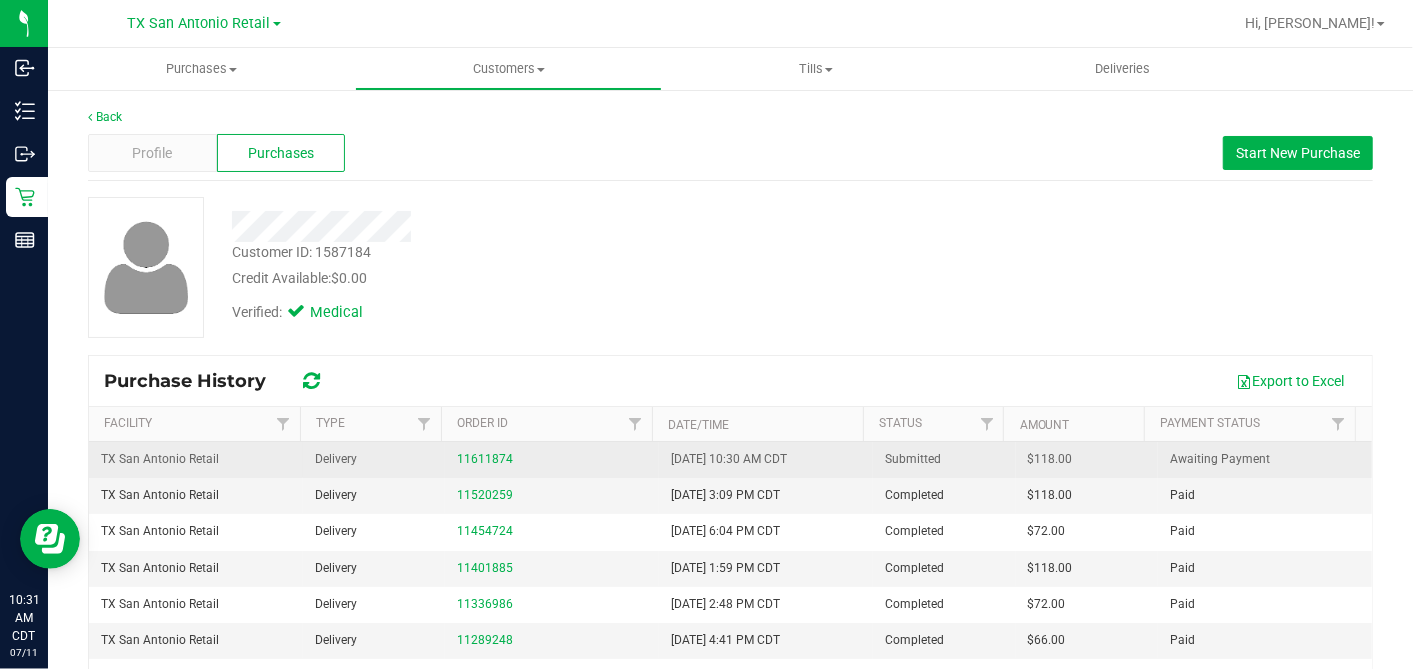 click on "$118.00" at bounding box center (1050, 459) 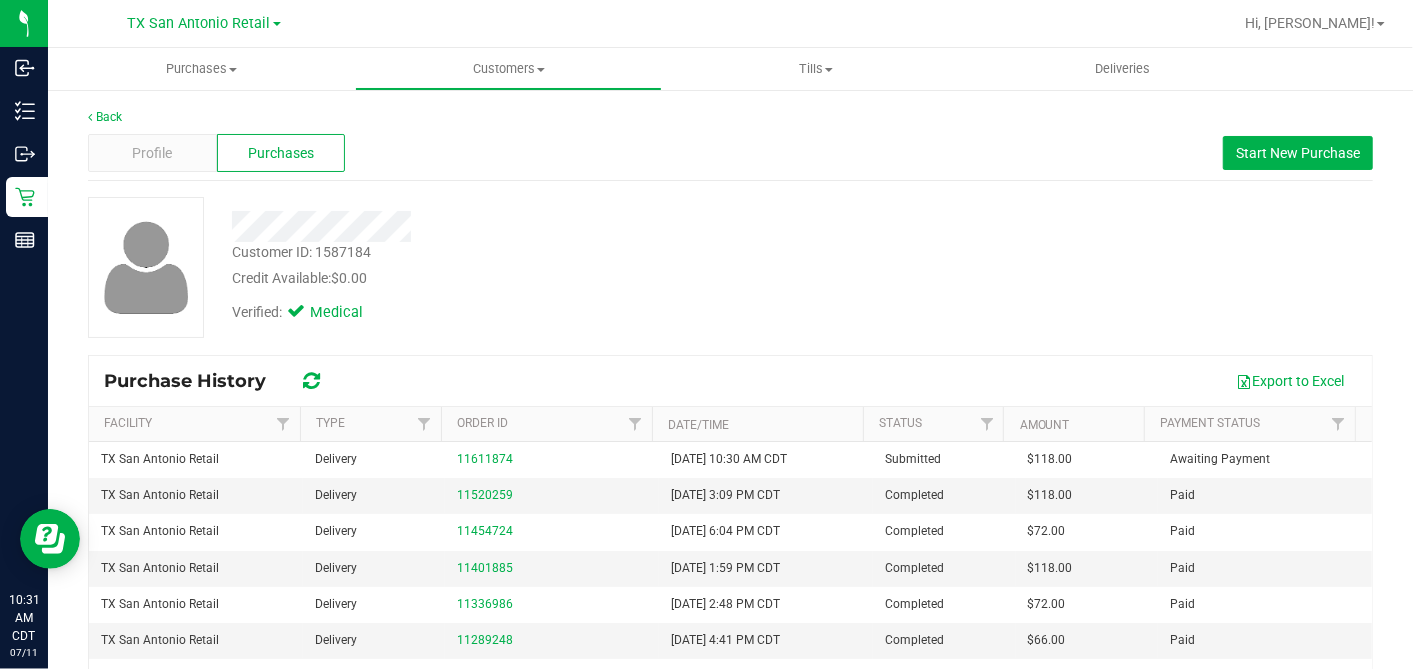 copy on "118.00" 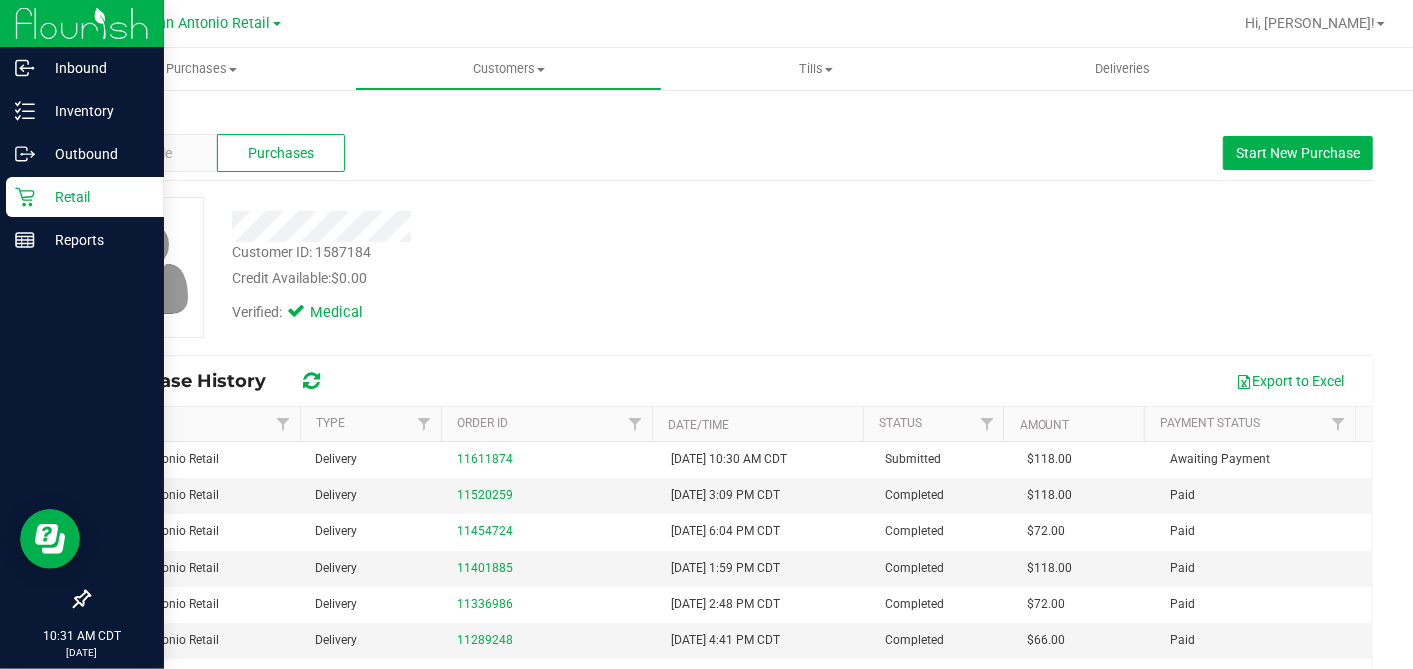 click on "Retail" at bounding box center [95, 197] 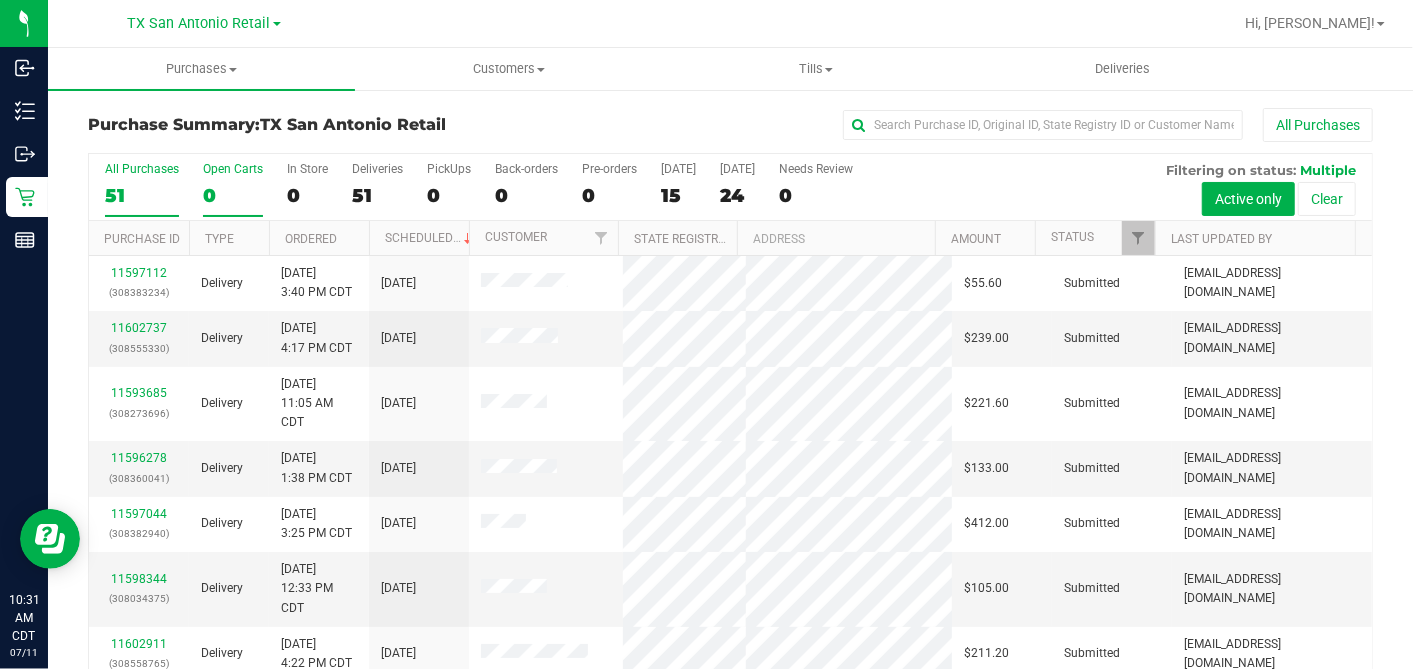 click on "0" at bounding box center [233, 195] 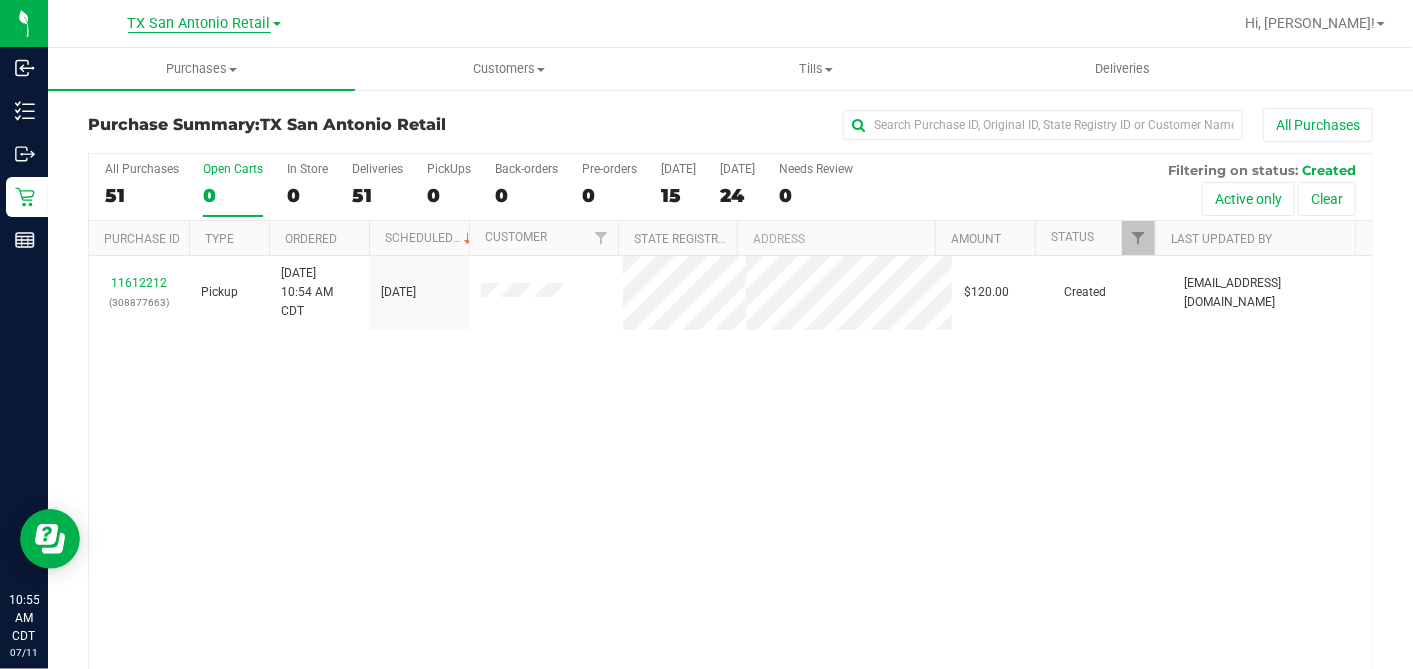 click on "TX San Antonio Retail" at bounding box center [199, 24] 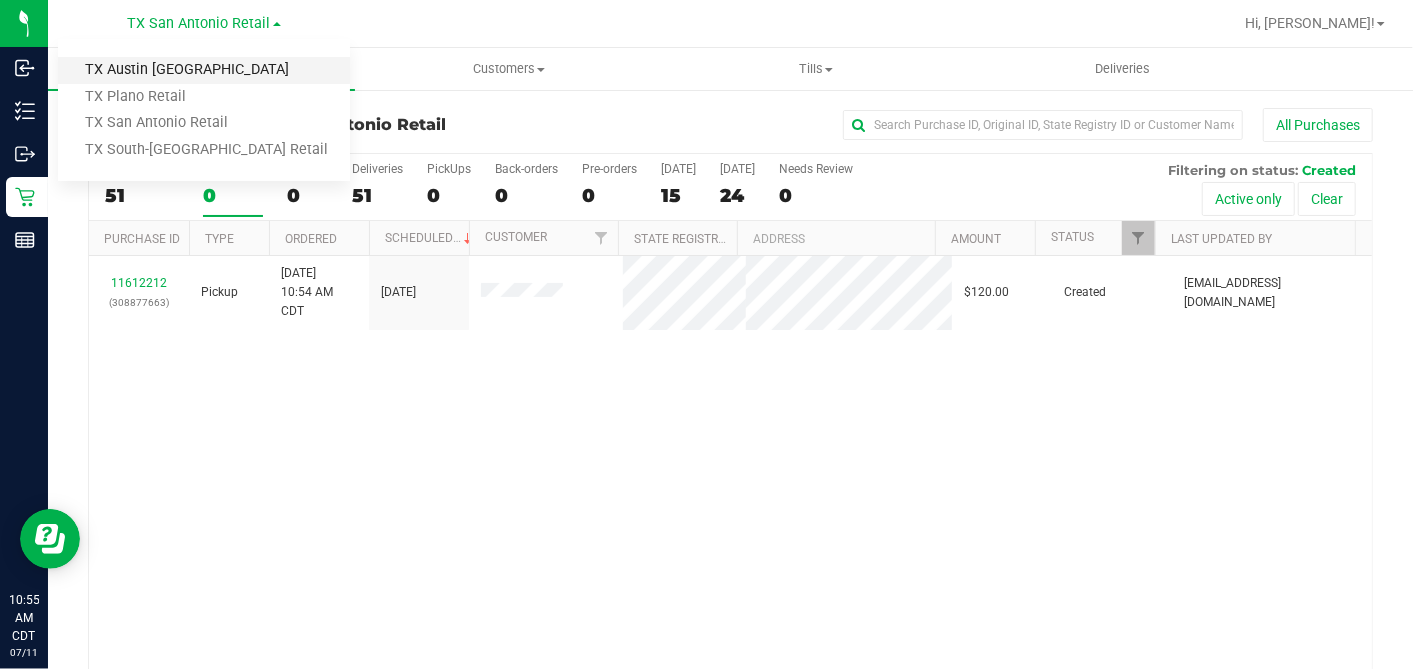 click on "TX Austin [GEOGRAPHIC_DATA]" at bounding box center (204, 70) 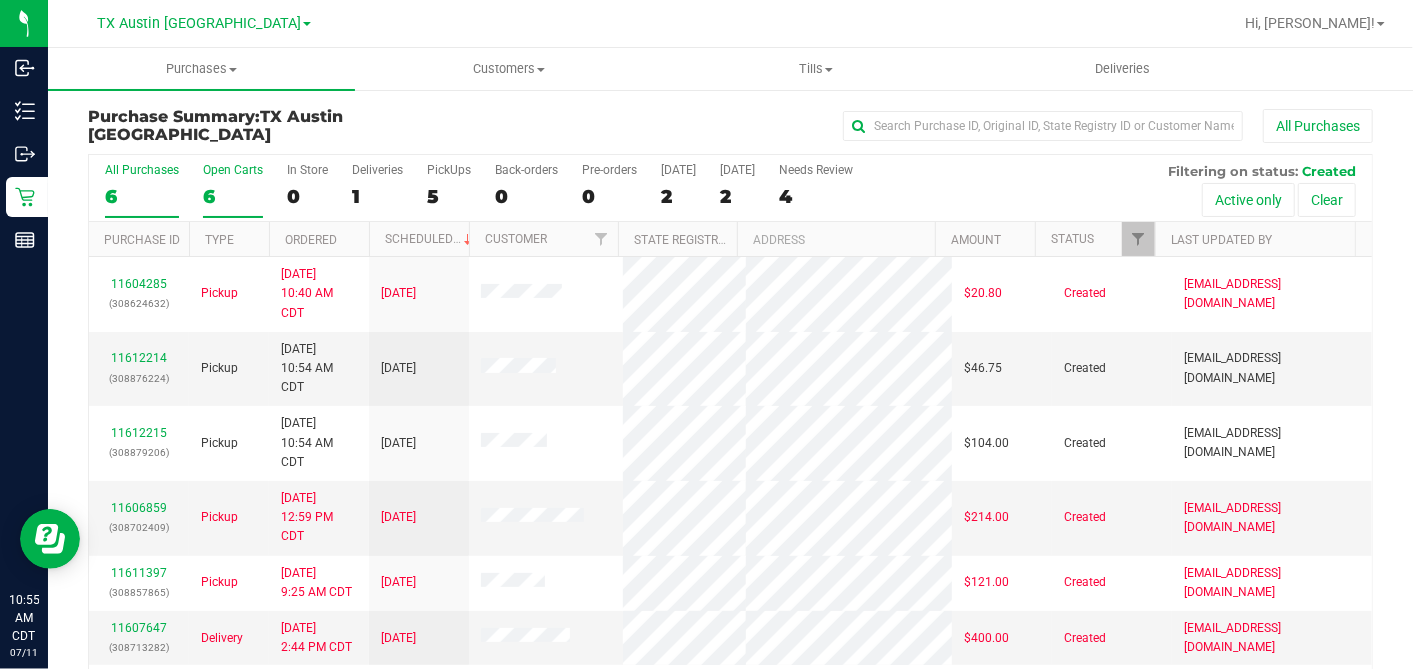 click on "6" at bounding box center (233, 196) 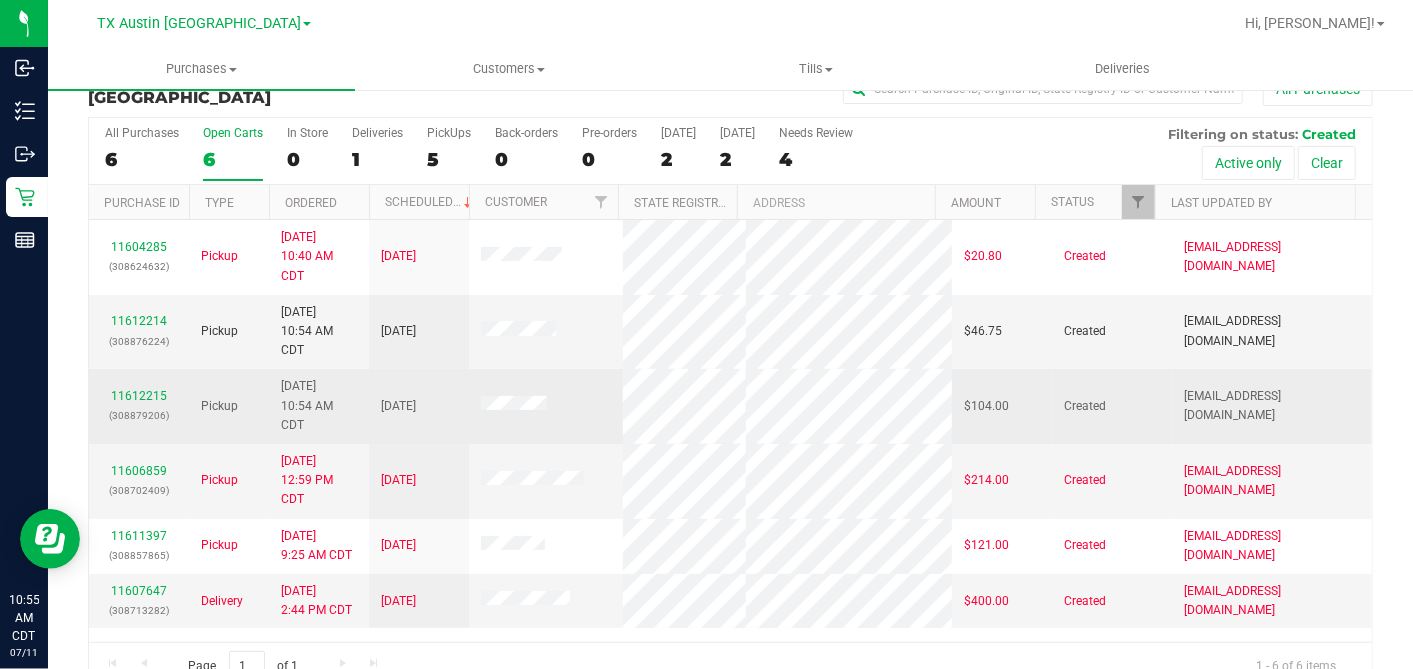 scroll, scrollTop: 0, scrollLeft: 0, axis: both 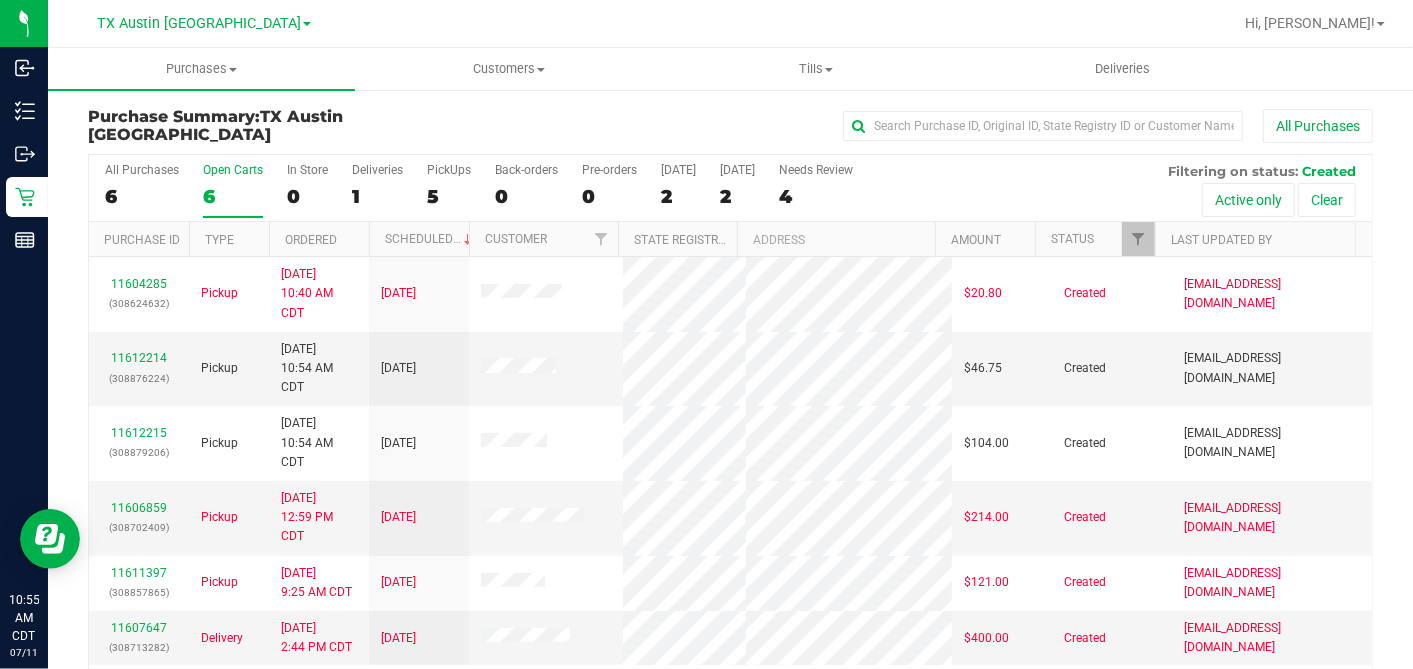 click on "6" at bounding box center (233, 196) 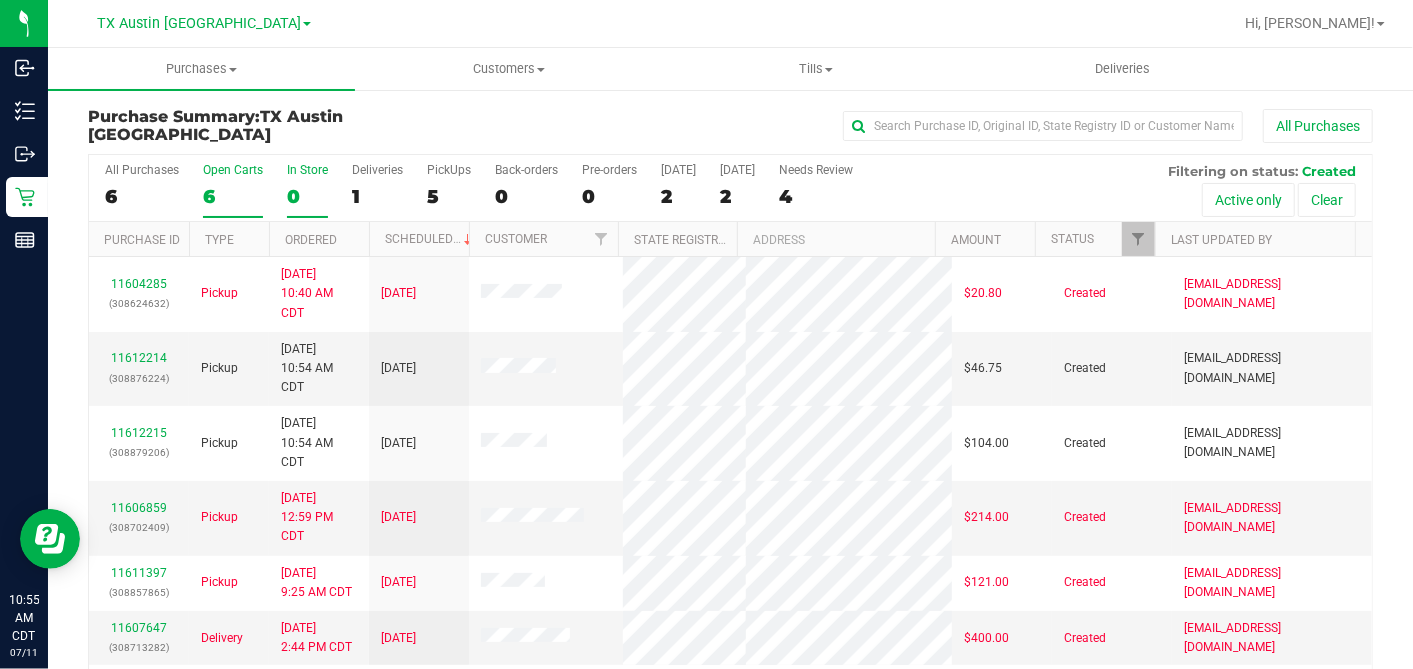 click on "0" at bounding box center [307, 196] 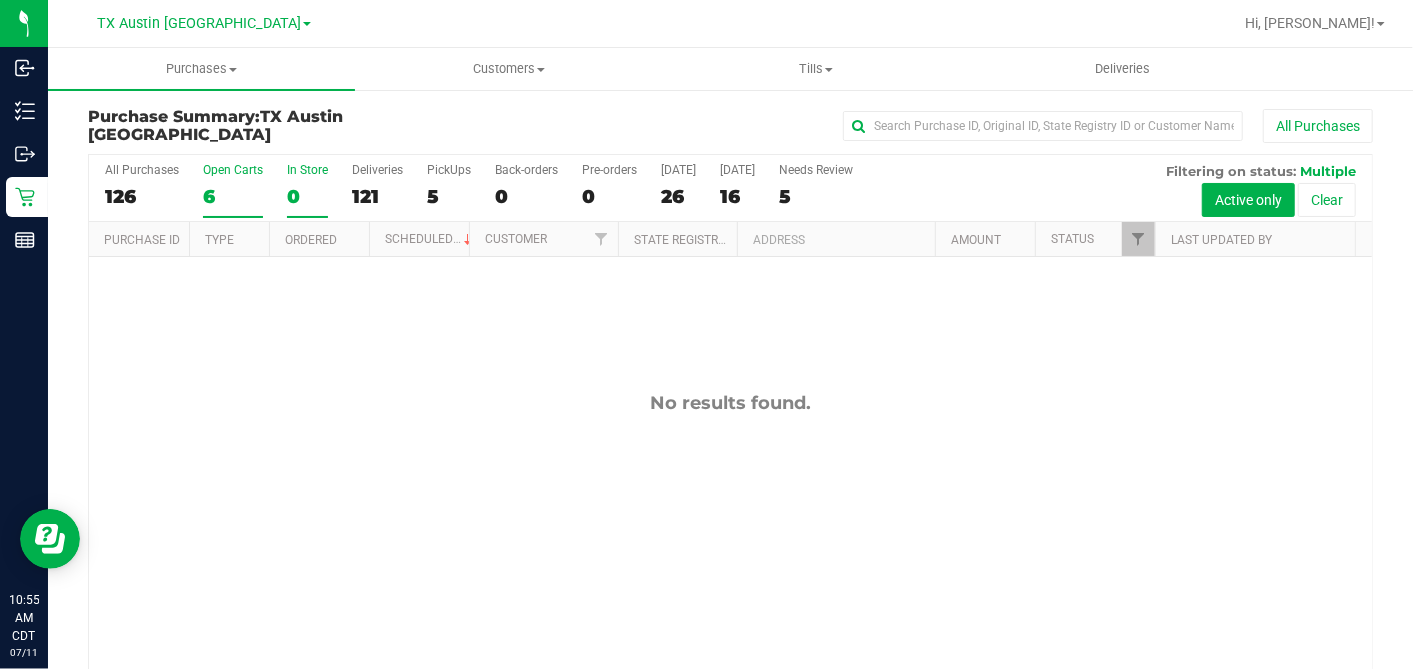 click on "Open Carts
6" at bounding box center (233, 190) 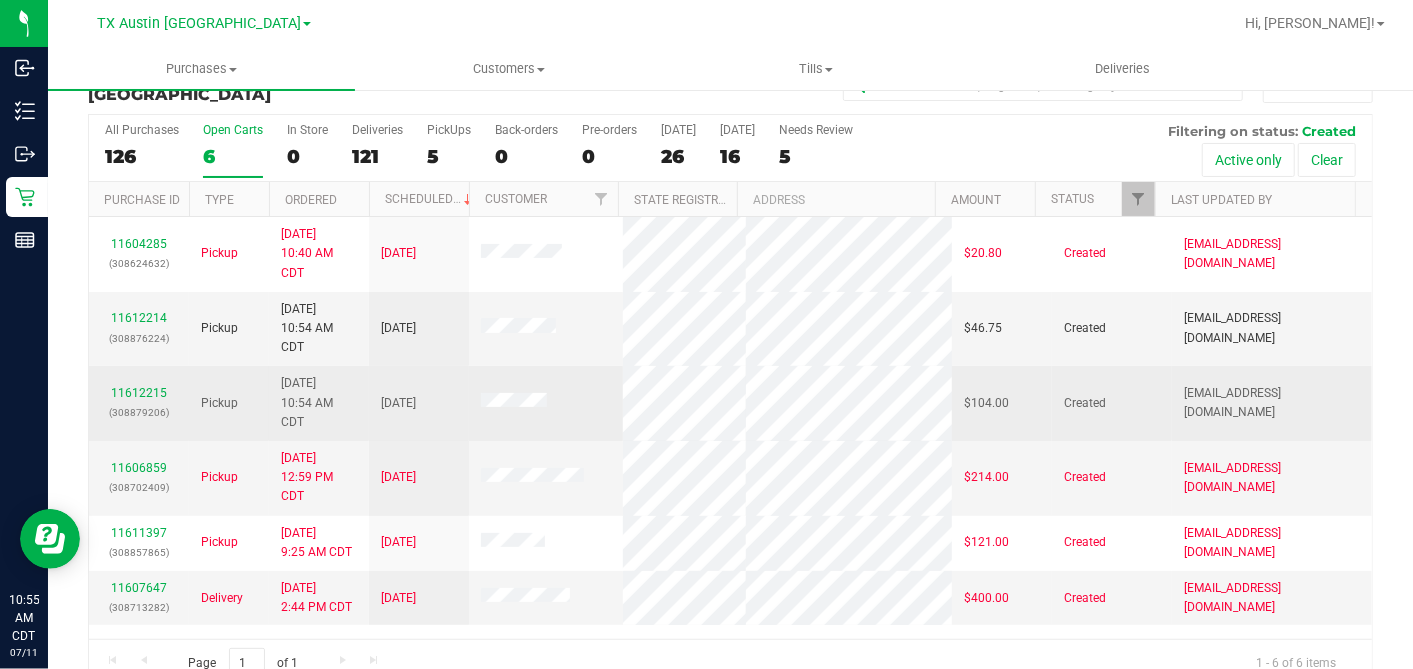 scroll, scrollTop: 74, scrollLeft: 0, axis: vertical 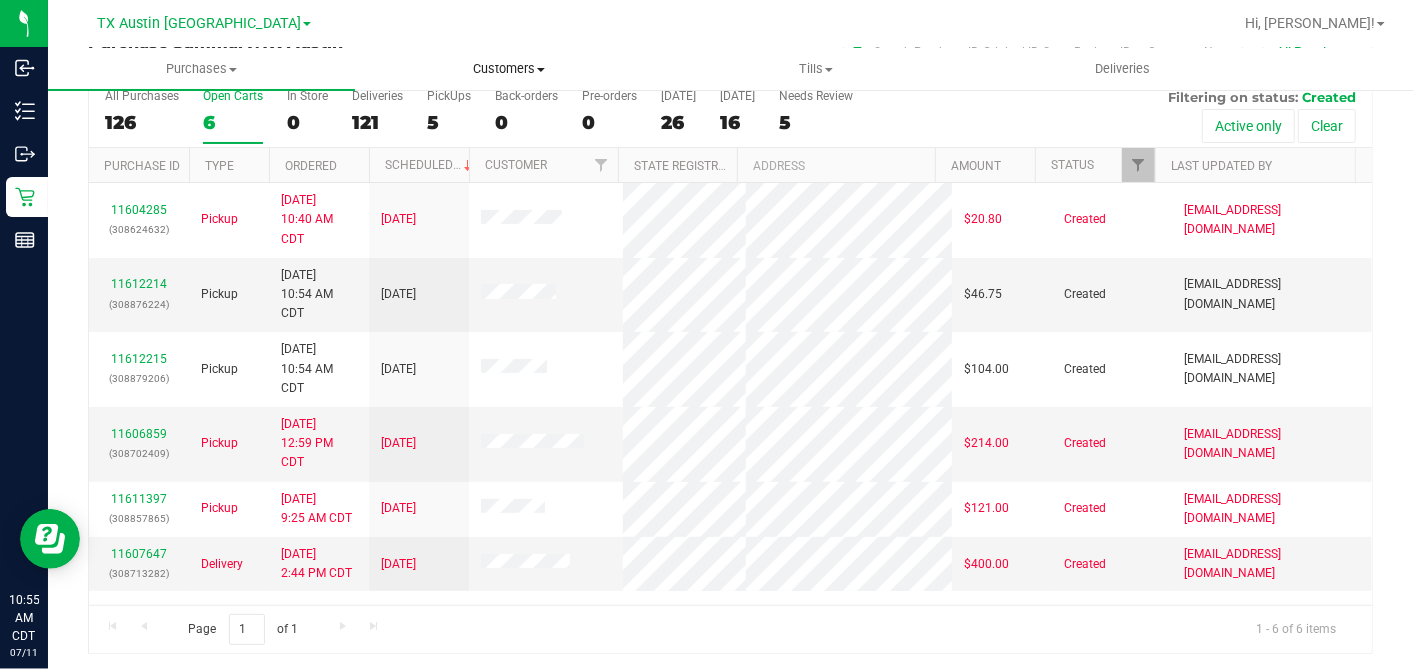 click on "Customers" at bounding box center (508, 69) 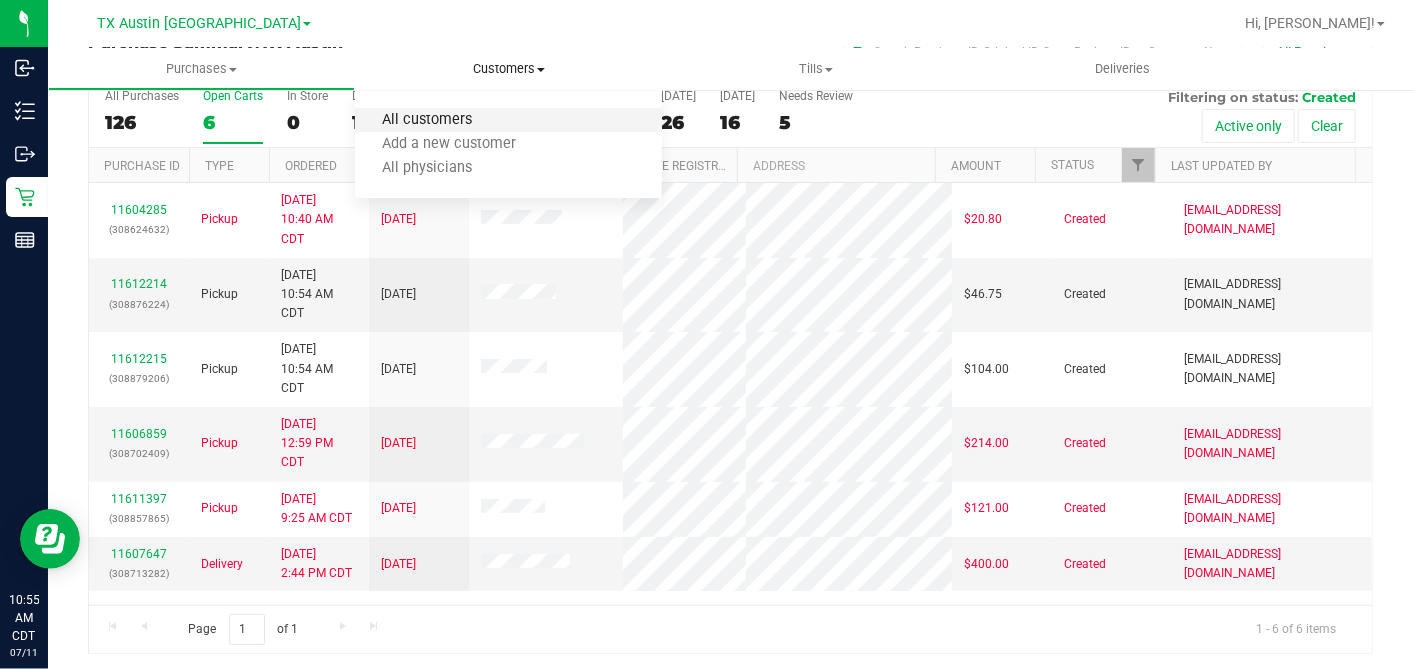 click on "All customers" at bounding box center (427, 120) 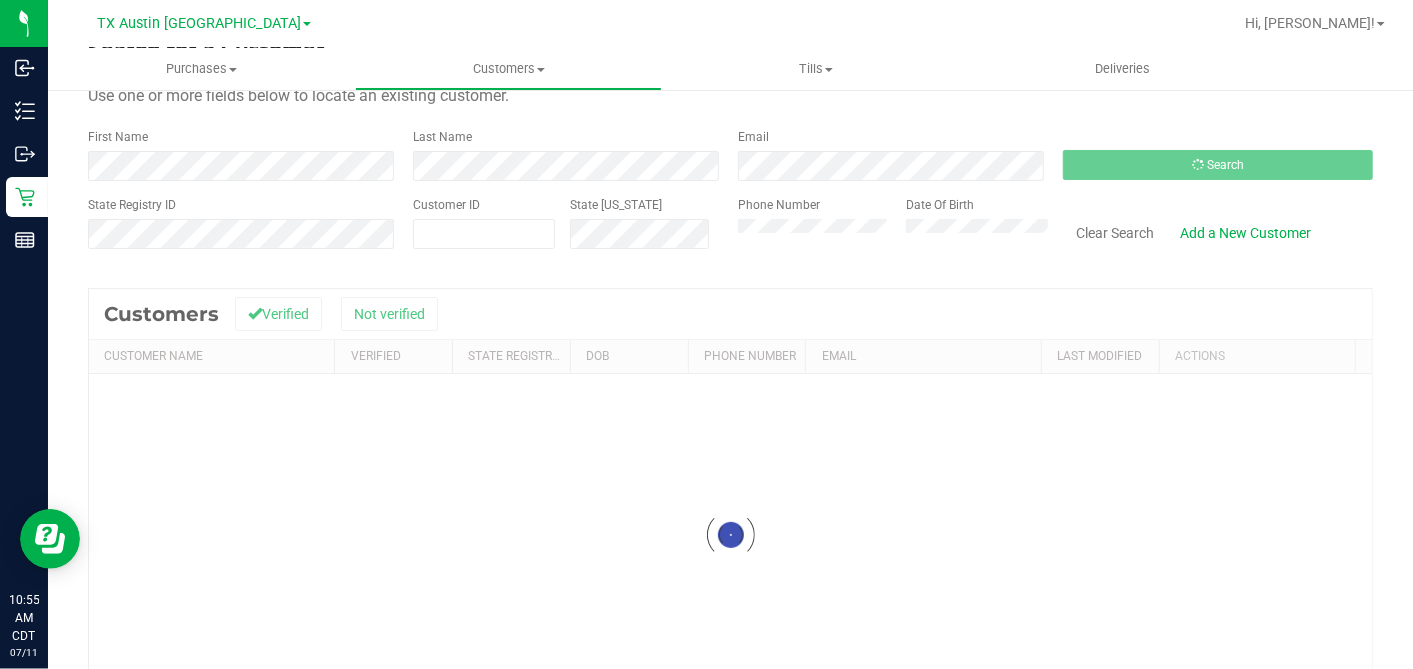 scroll, scrollTop: 0, scrollLeft: 0, axis: both 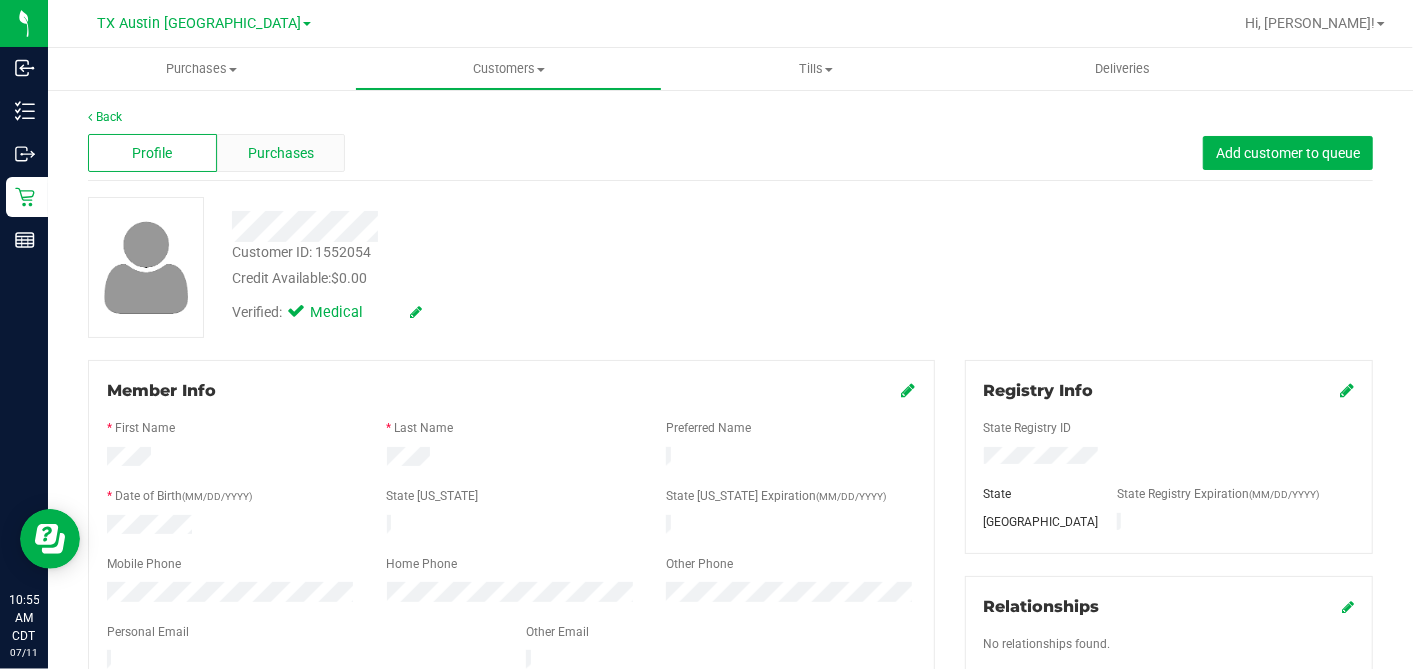 click on "Purchases" at bounding box center (281, 153) 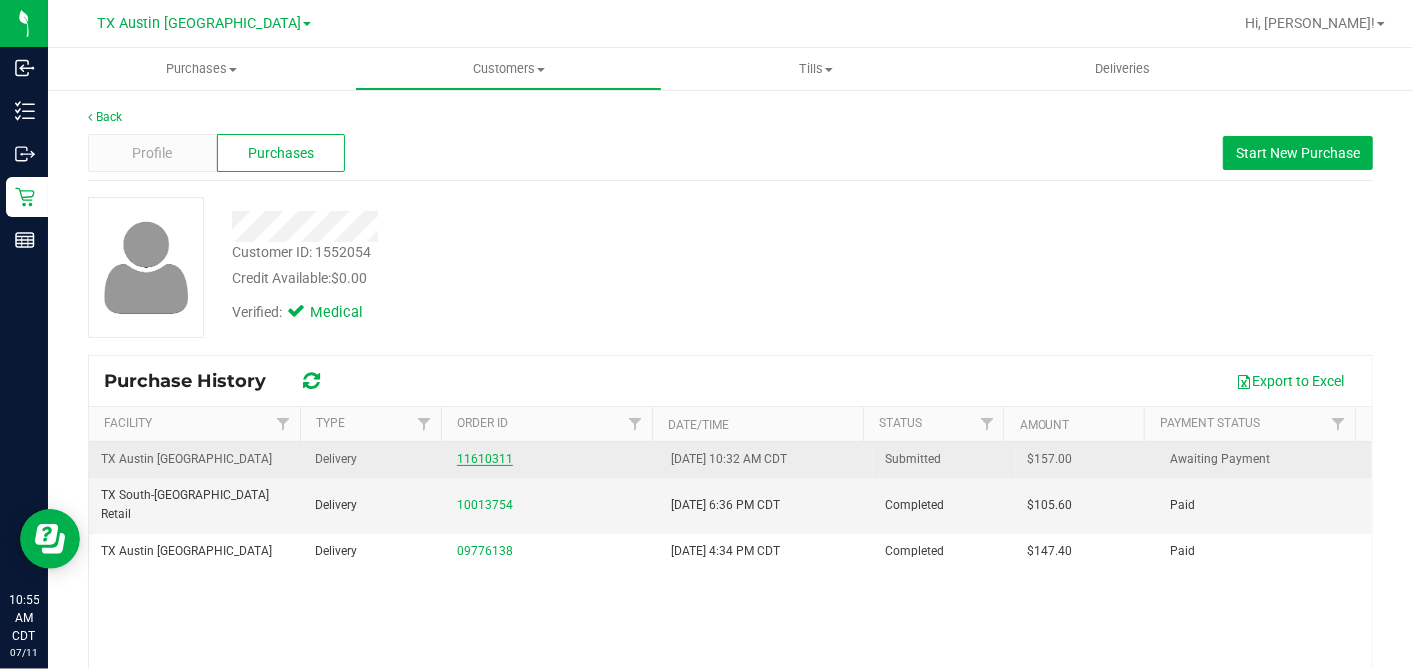 click on "11610311" at bounding box center [485, 459] 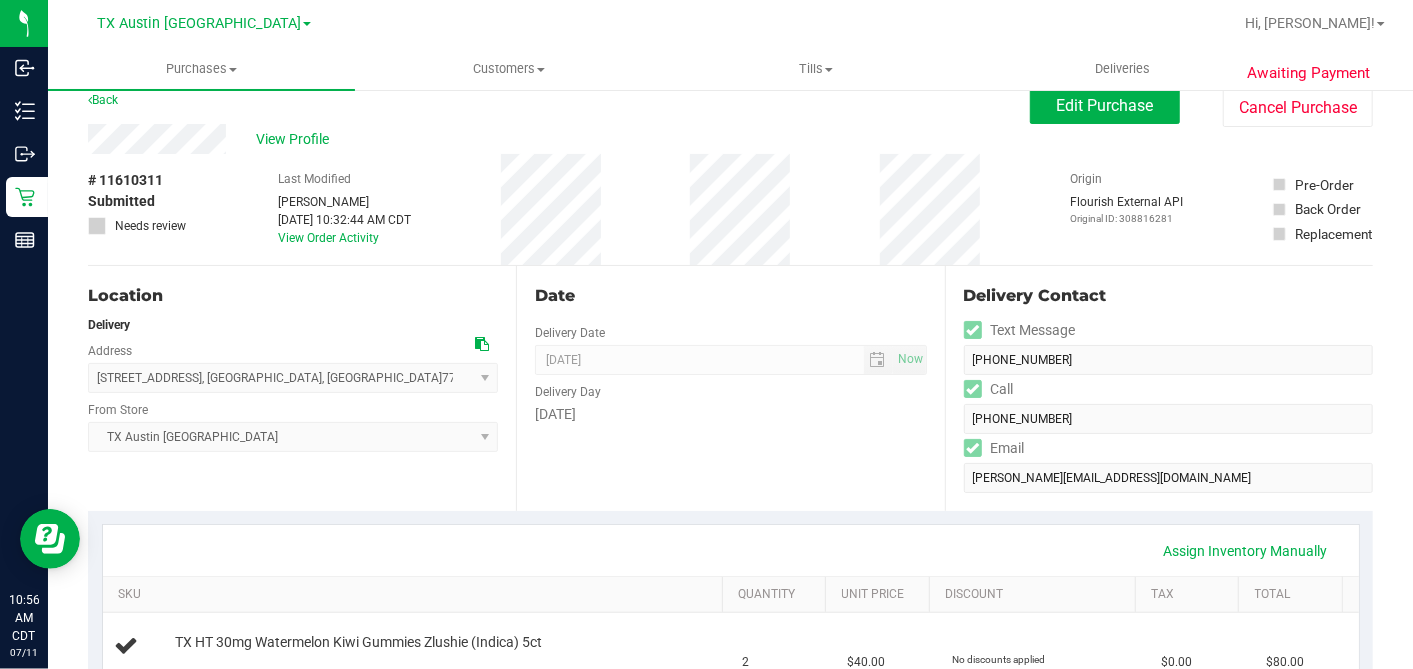scroll, scrollTop: 0, scrollLeft: 0, axis: both 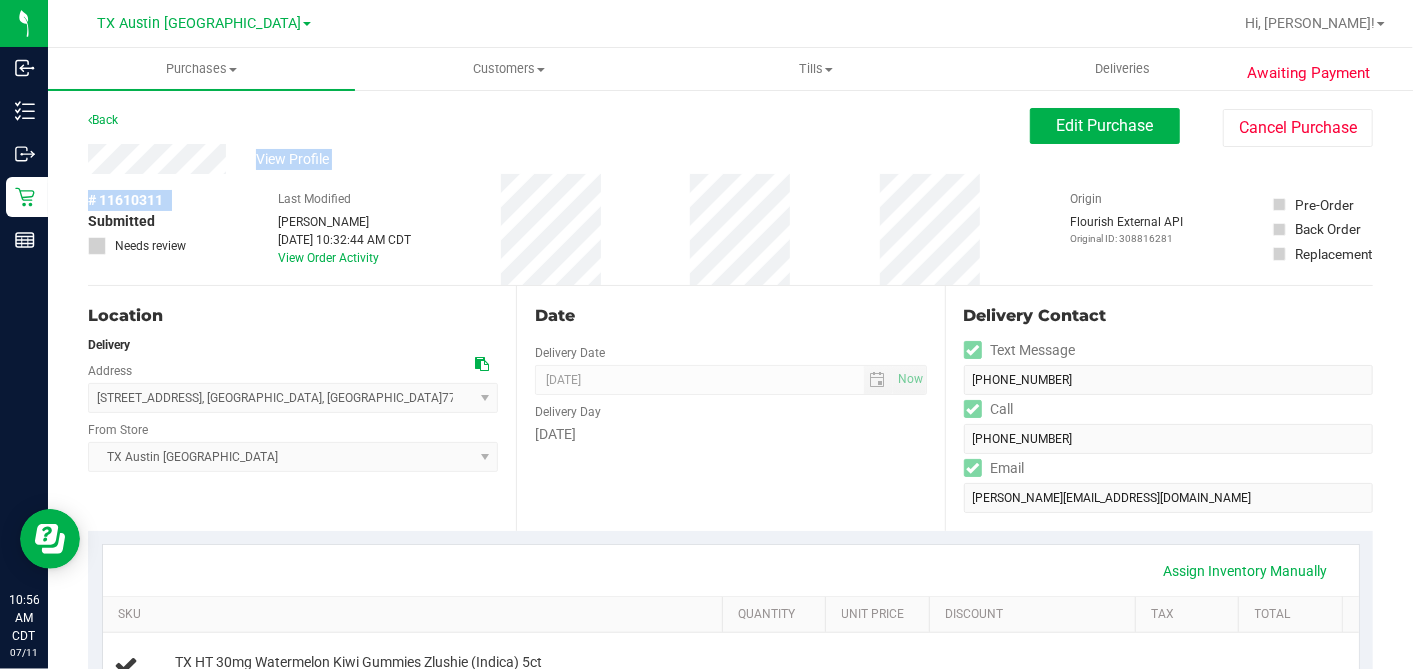 click on "View Profile
# 11610311
Submitted
Needs review
Last Modified
Lauran Wallace
Jul 11, 2025 10:32:44 AM CDT
View Order Activity
Origin
Flourish External API
Original ID: 308816281
Pre-Order" at bounding box center (730, 215) 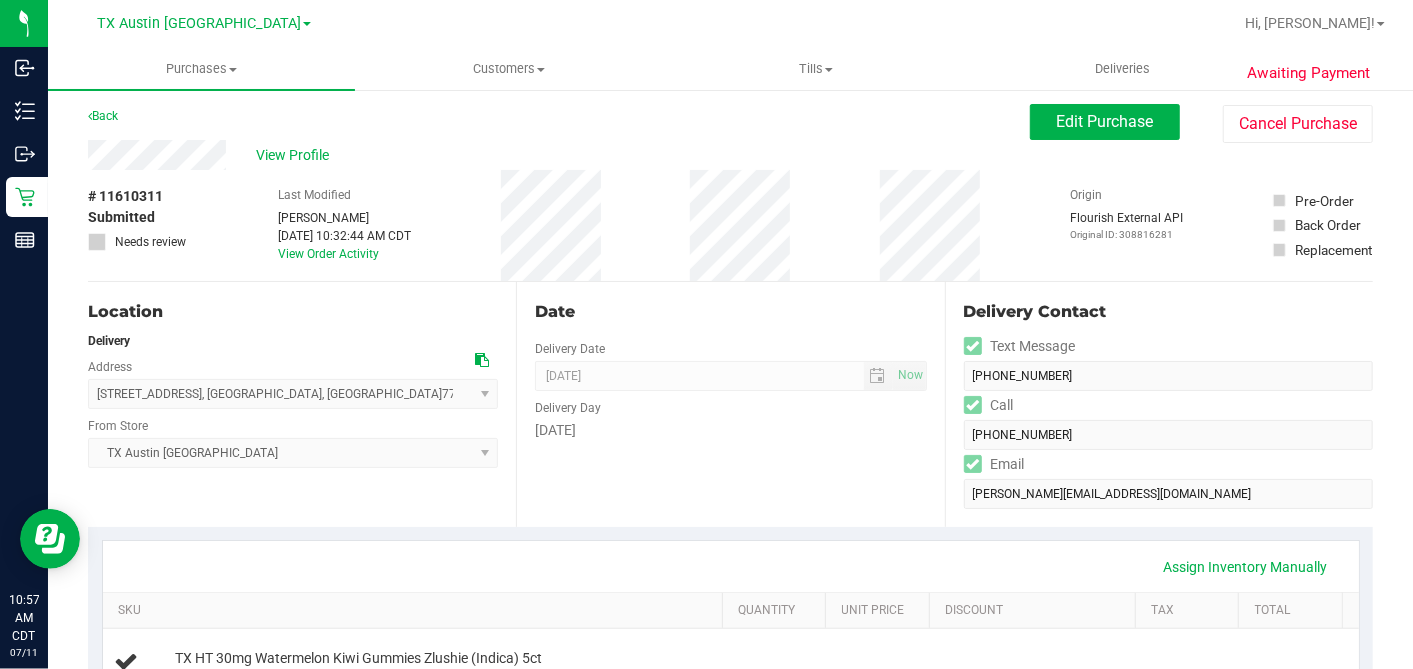scroll, scrollTop: 0, scrollLeft: 0, axis: both 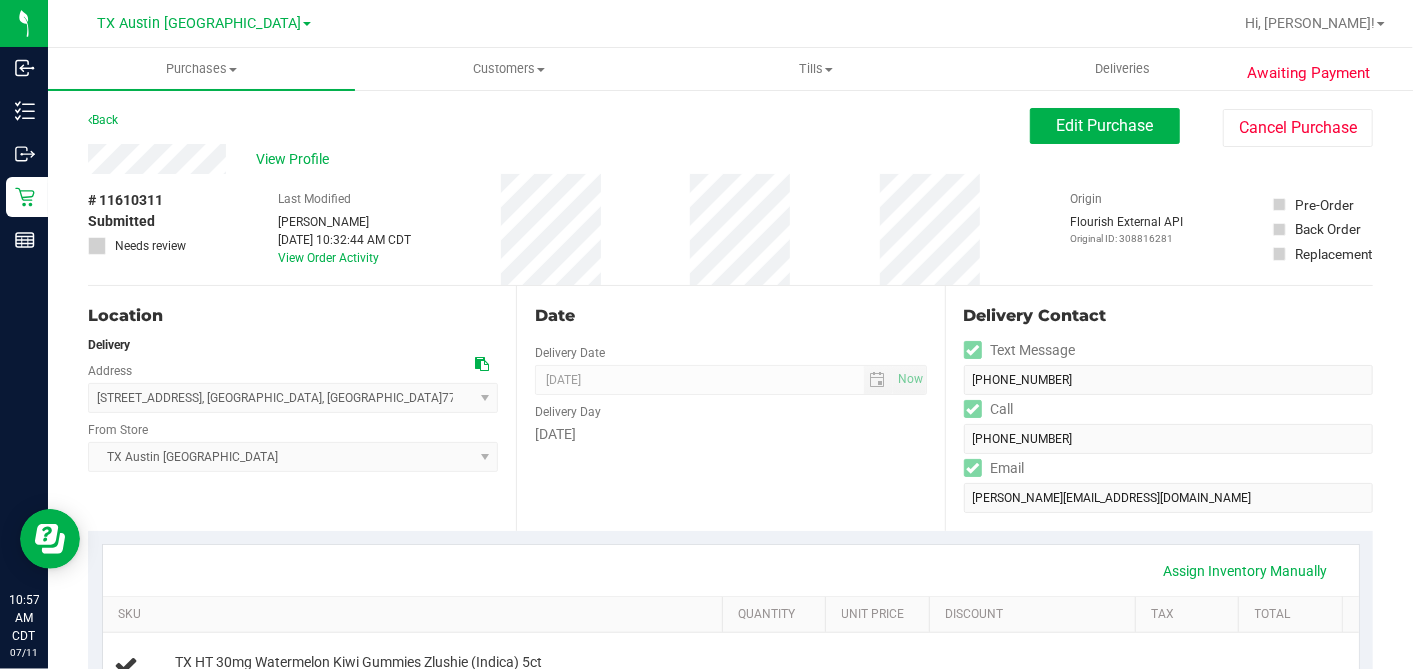 click on "Date
Delivery Date
07/17/2025
Now
07/17/2025 07:00 AM
Now
Delivery Day
Thursday" at bounding box center [730, 408] 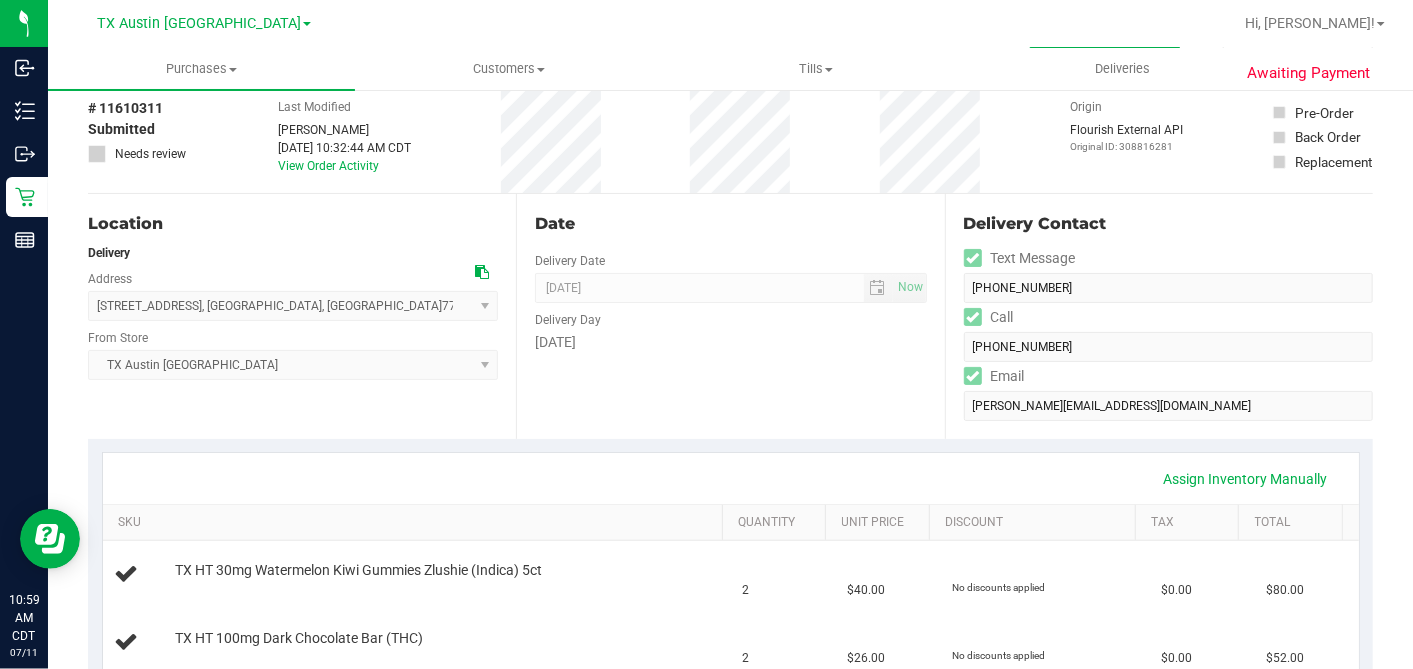 scroll, scrollTop: 0, scrollLeft: 0, axis: both 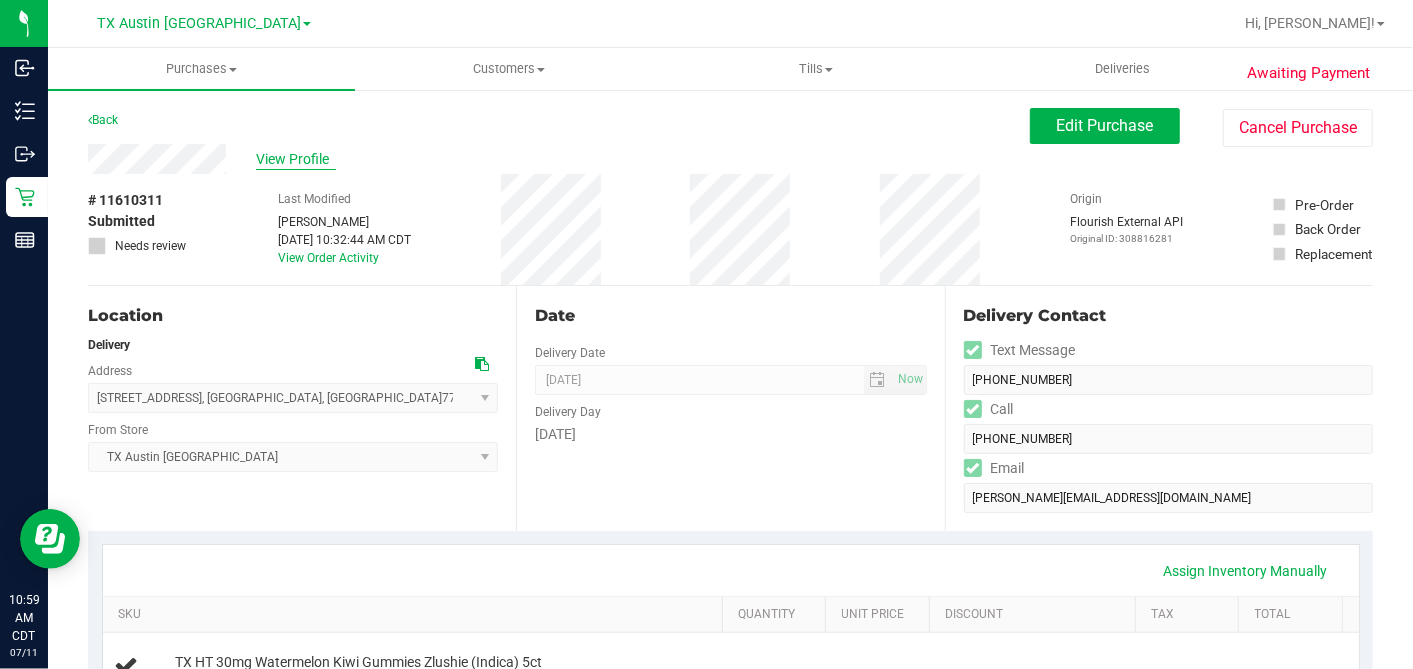 click on "View Profile" at bounding box center [296, 159] 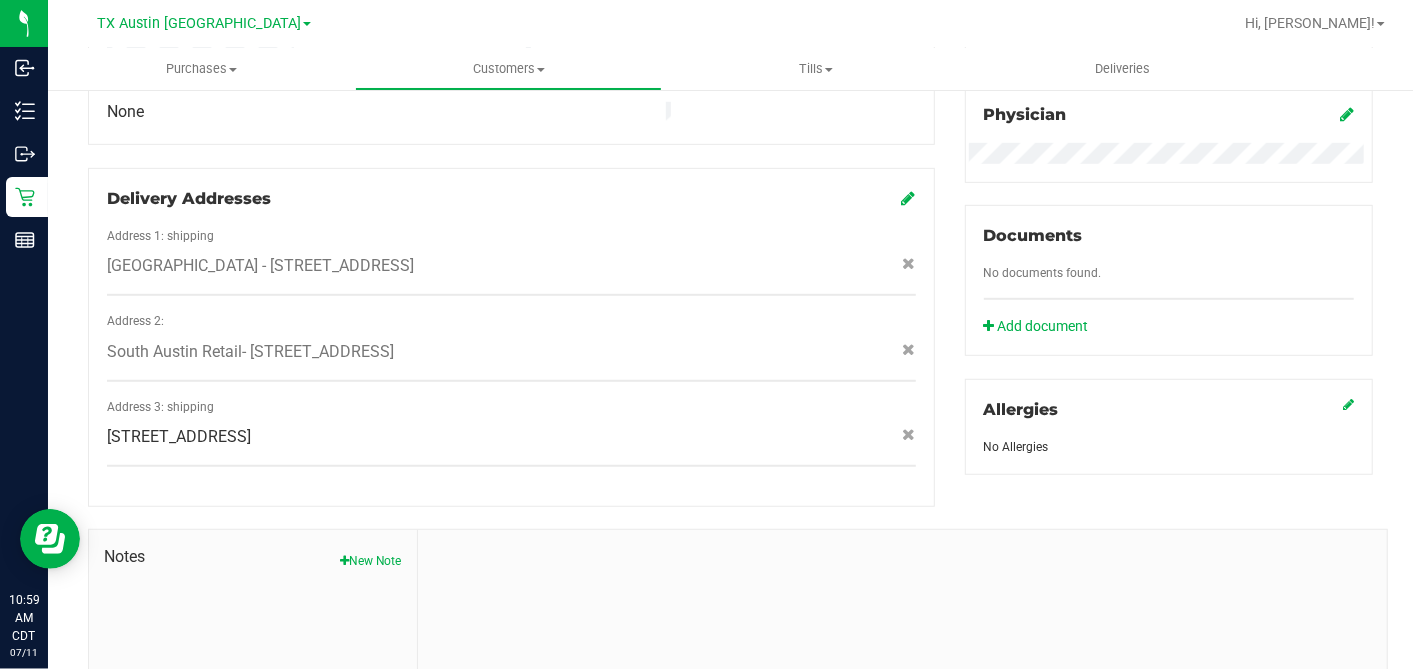 scroll, scrollTop: 666, scrollLeft: 0, axis: vertical 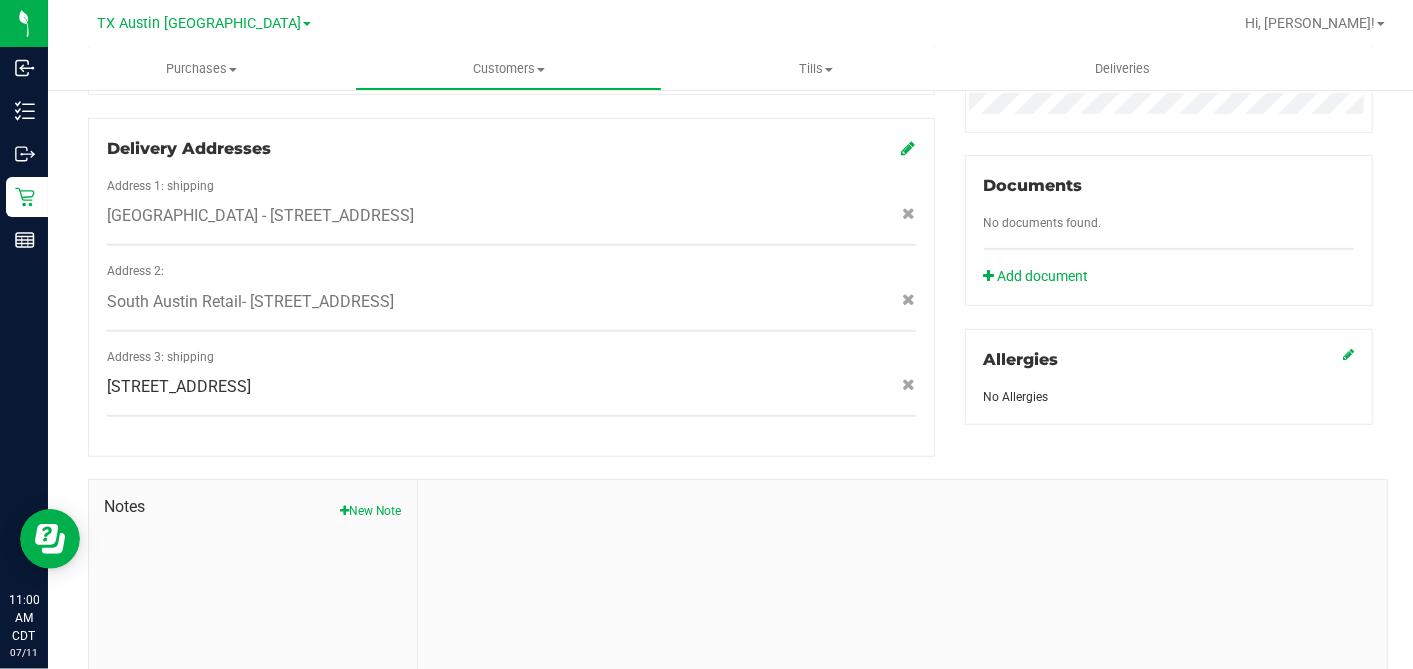 click 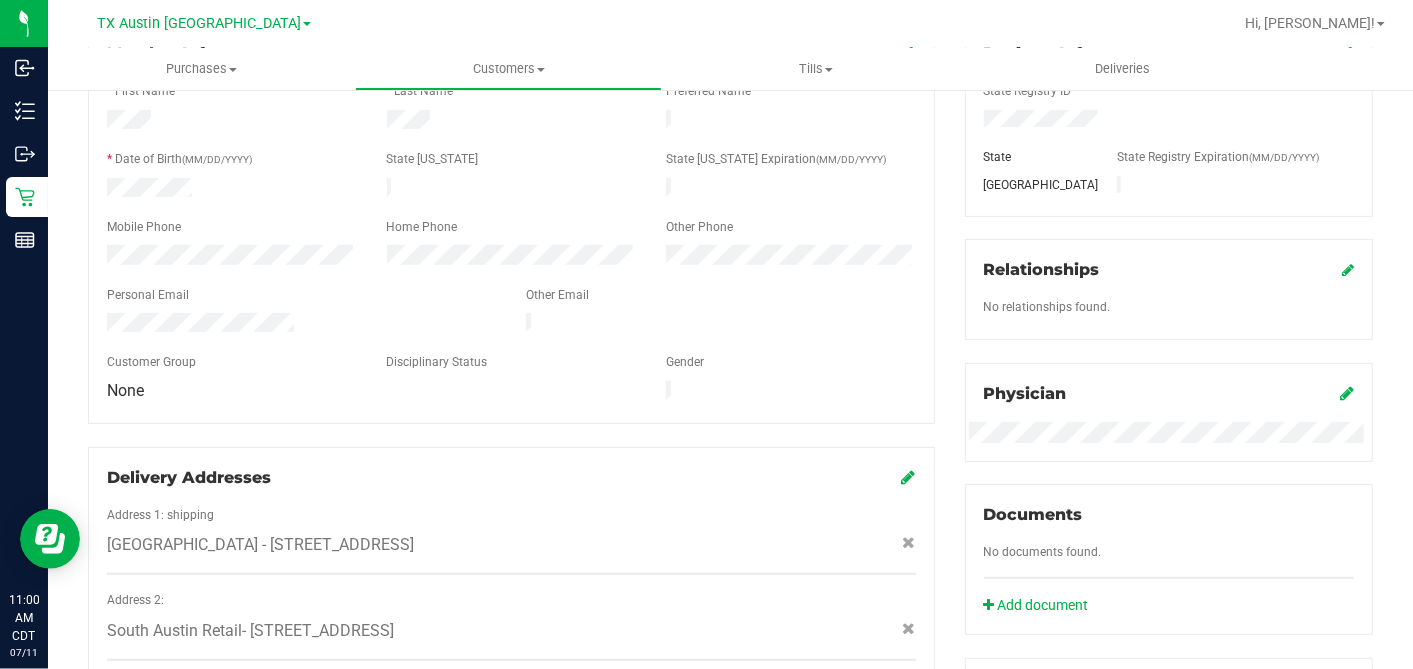 scroll, scrollTop: 0, scrollLeft: 0, axis: both 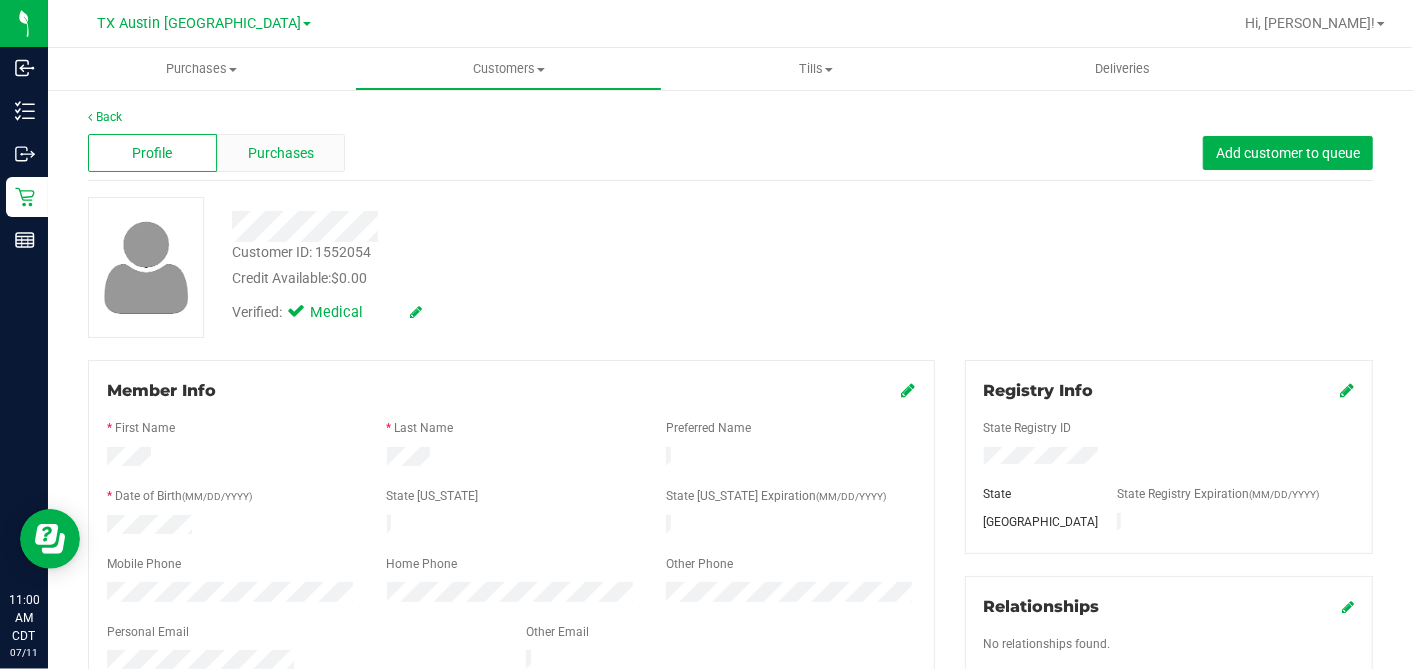 click on "Purchases" at bounding box center [281, 153] 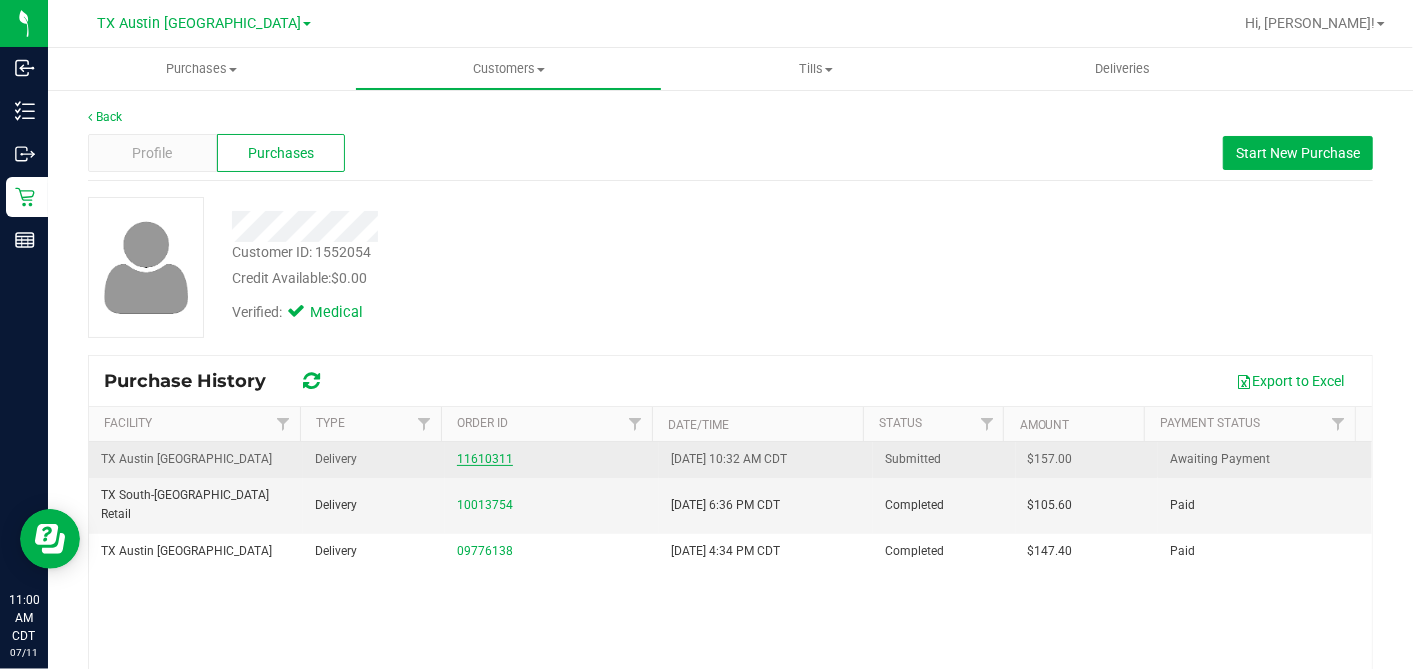 click on "11610311" at bounding box center [485, 459] 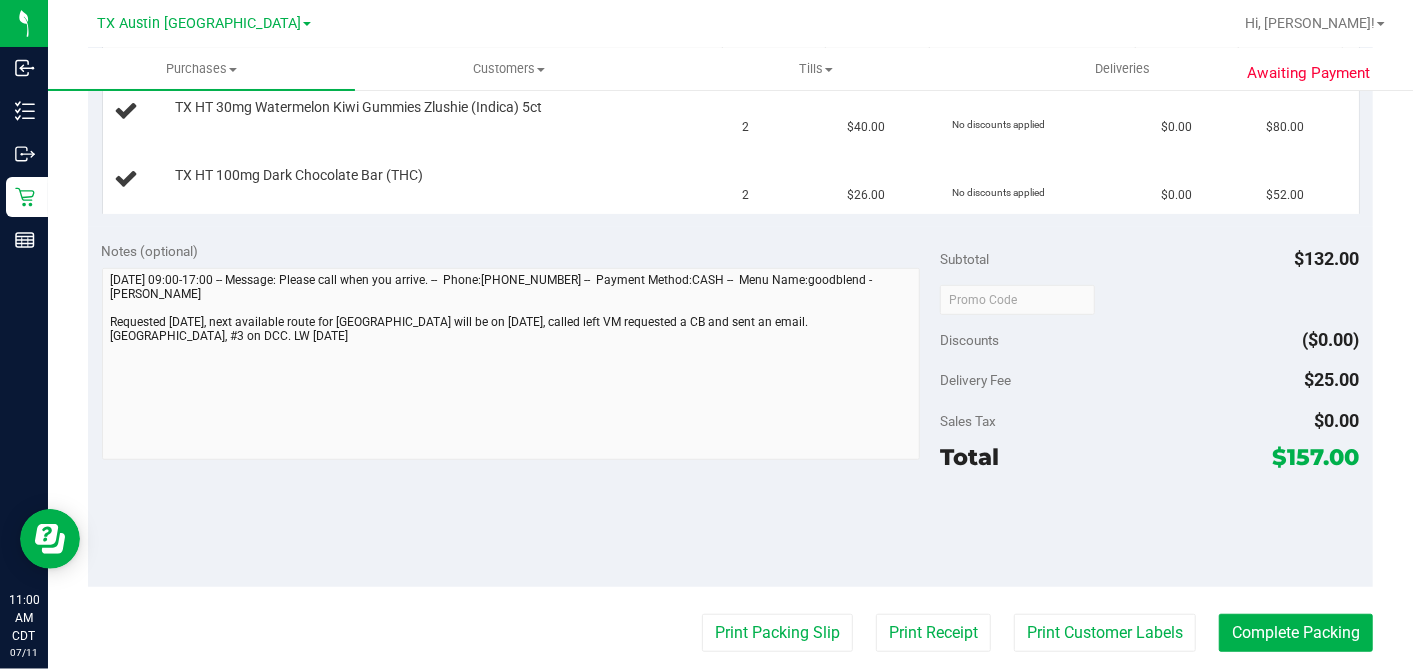 scroll, scrollTop: 0, scrollLeft: 0, axis: both 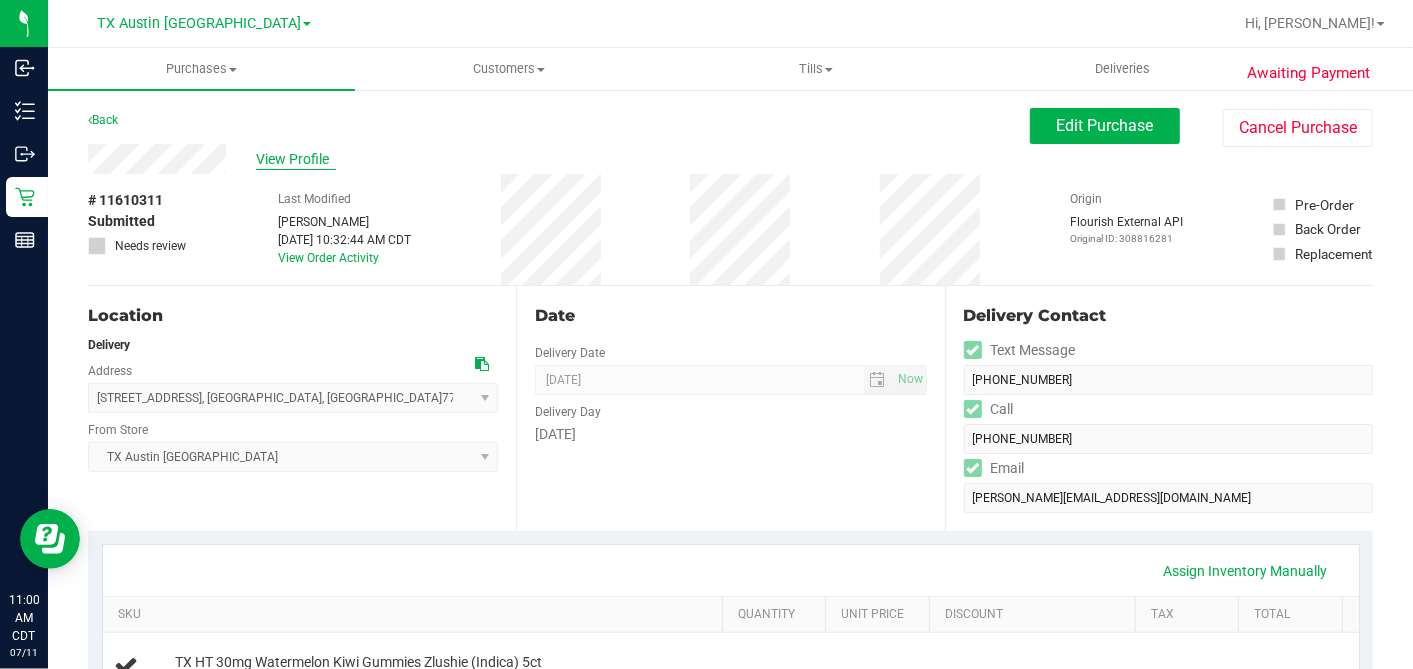 click on "View Profile" at bounding box center (296, 159) 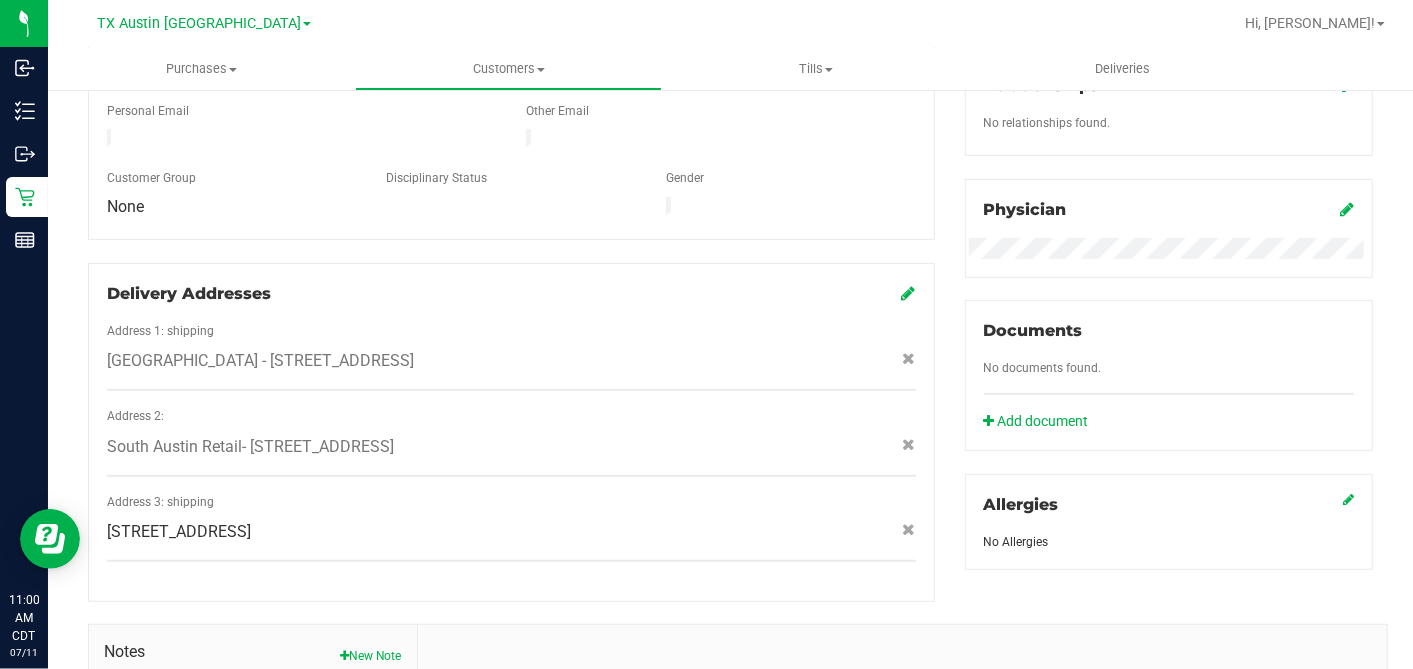 scroll, scrollTop: 555, scrollLeft: 0, axis: vertical 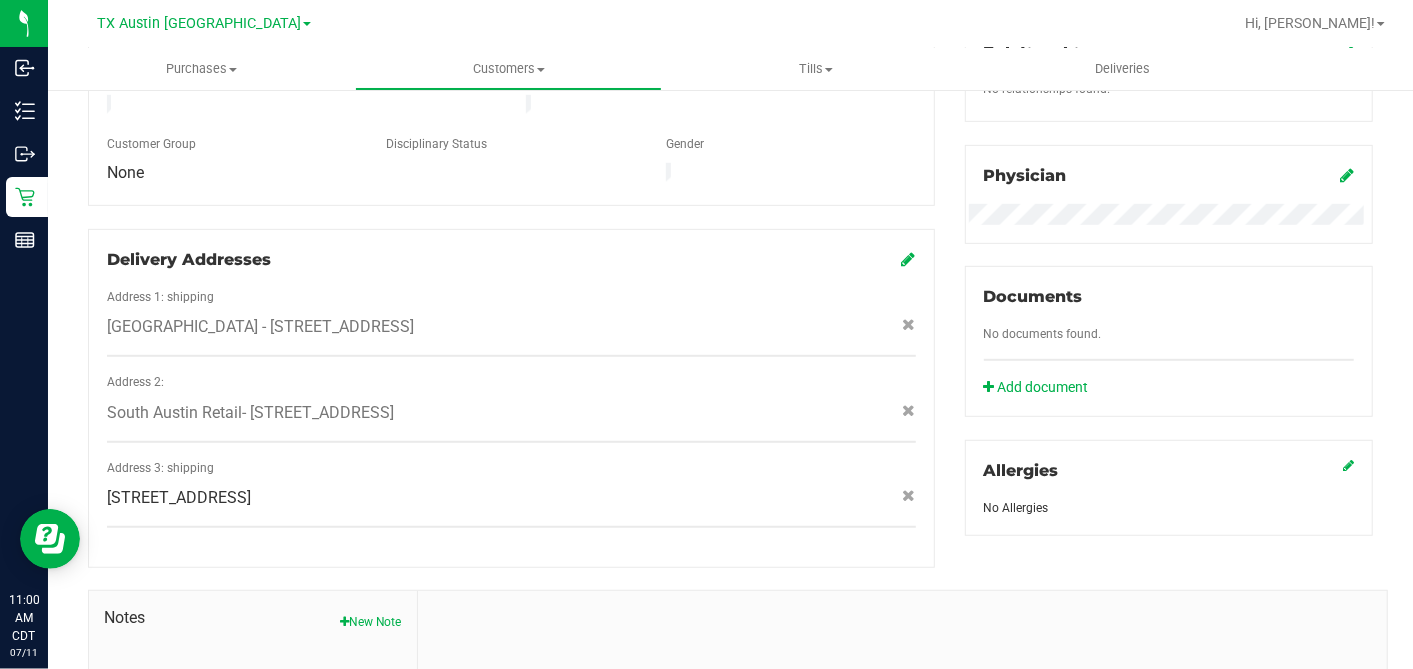 click on "Delivery Addresses" 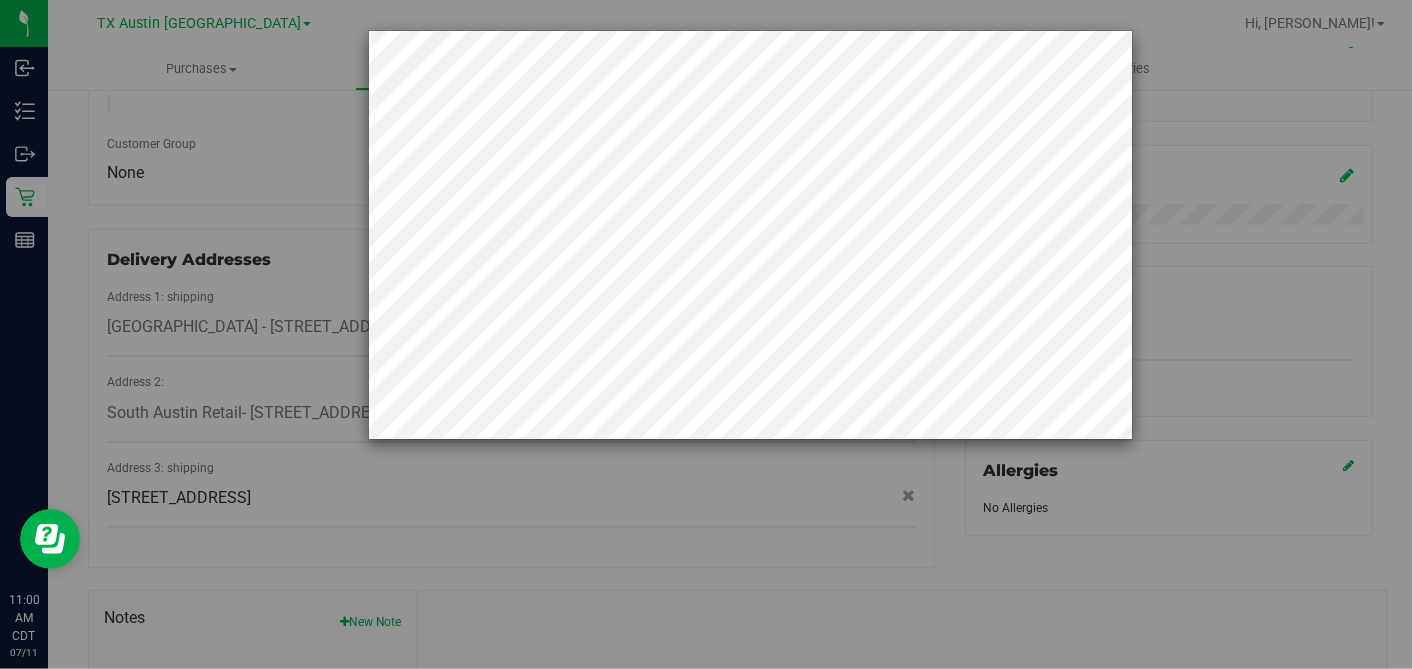 click at bounding box center (714, 334) 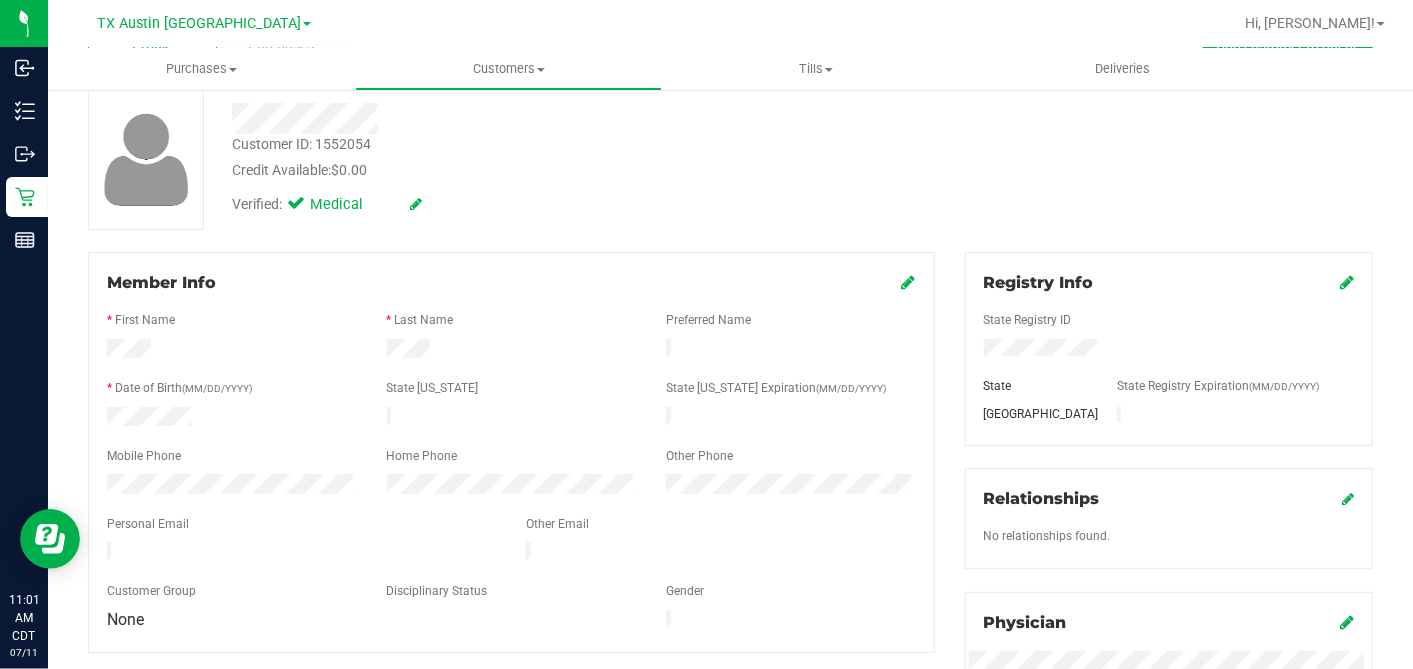 scroll, scrollTop: 0, scrollLeft: 0, axis: both 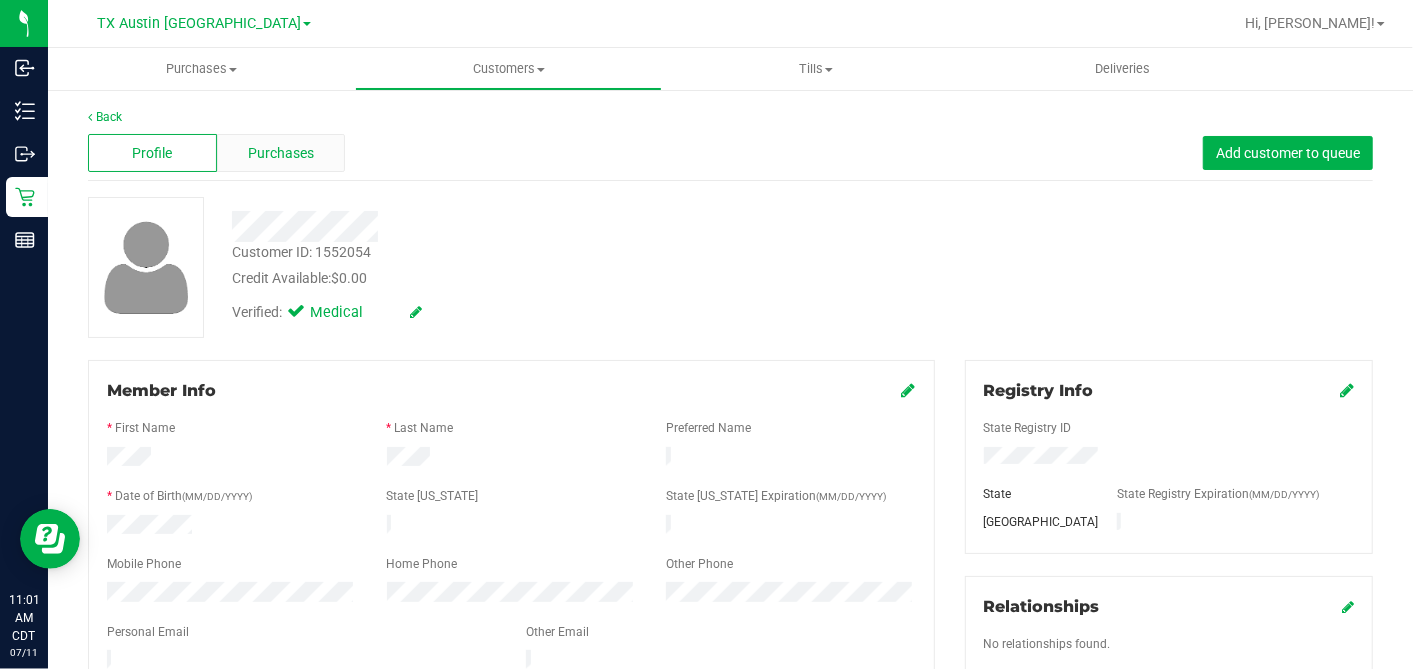 click on "Purchases" at bounding box center [281, 153] 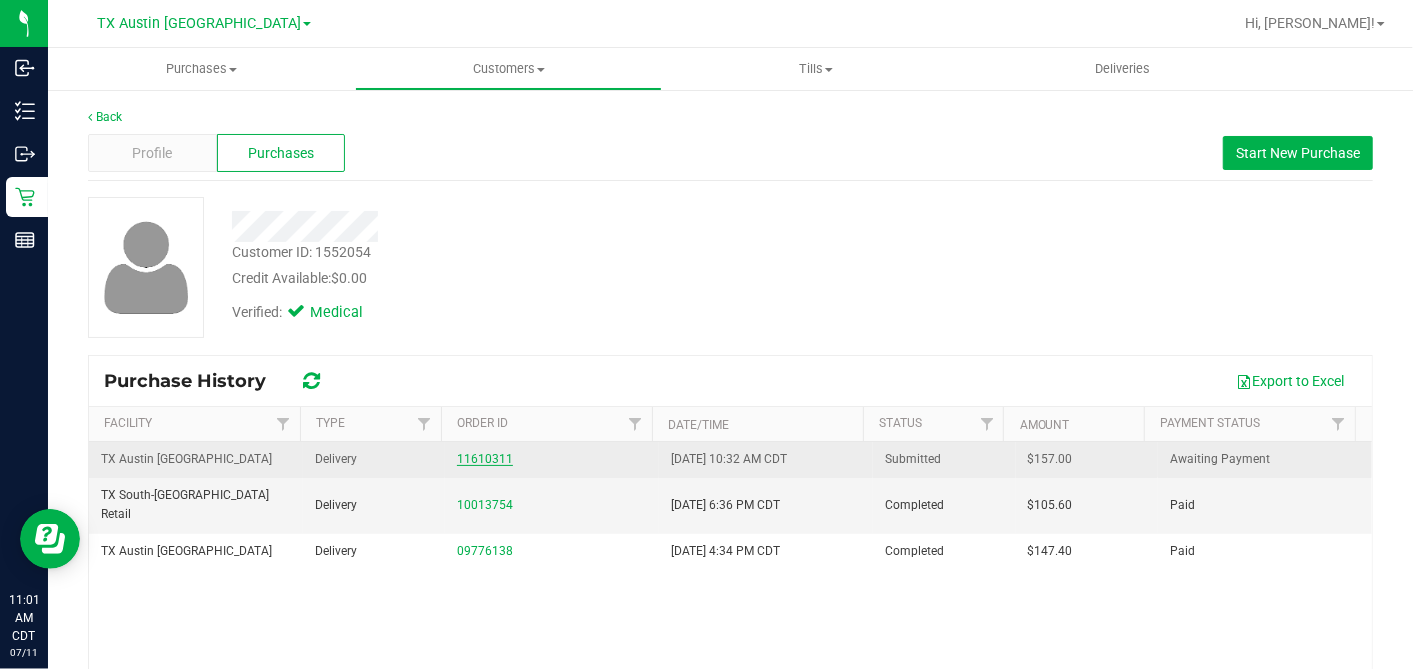click on "11610311" at bounding box center (485, 459) 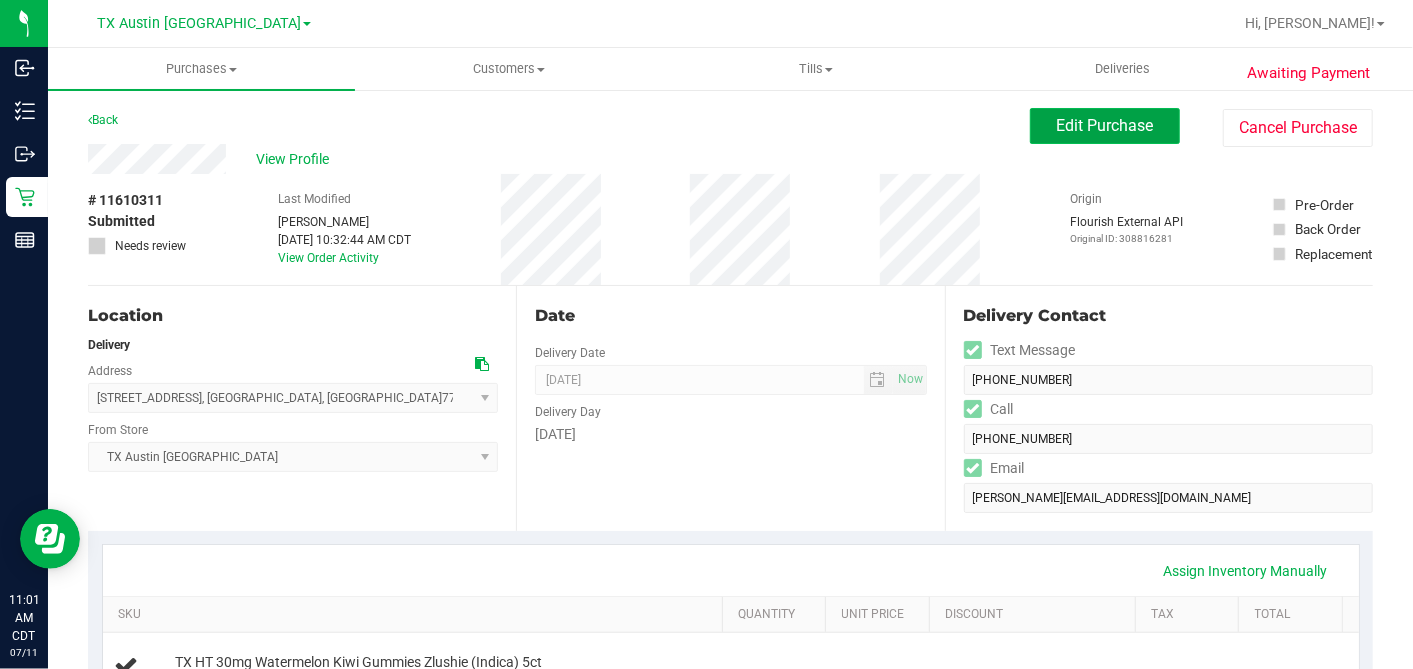 click on "Edit Purchase" at bounding box center [1105, 126] 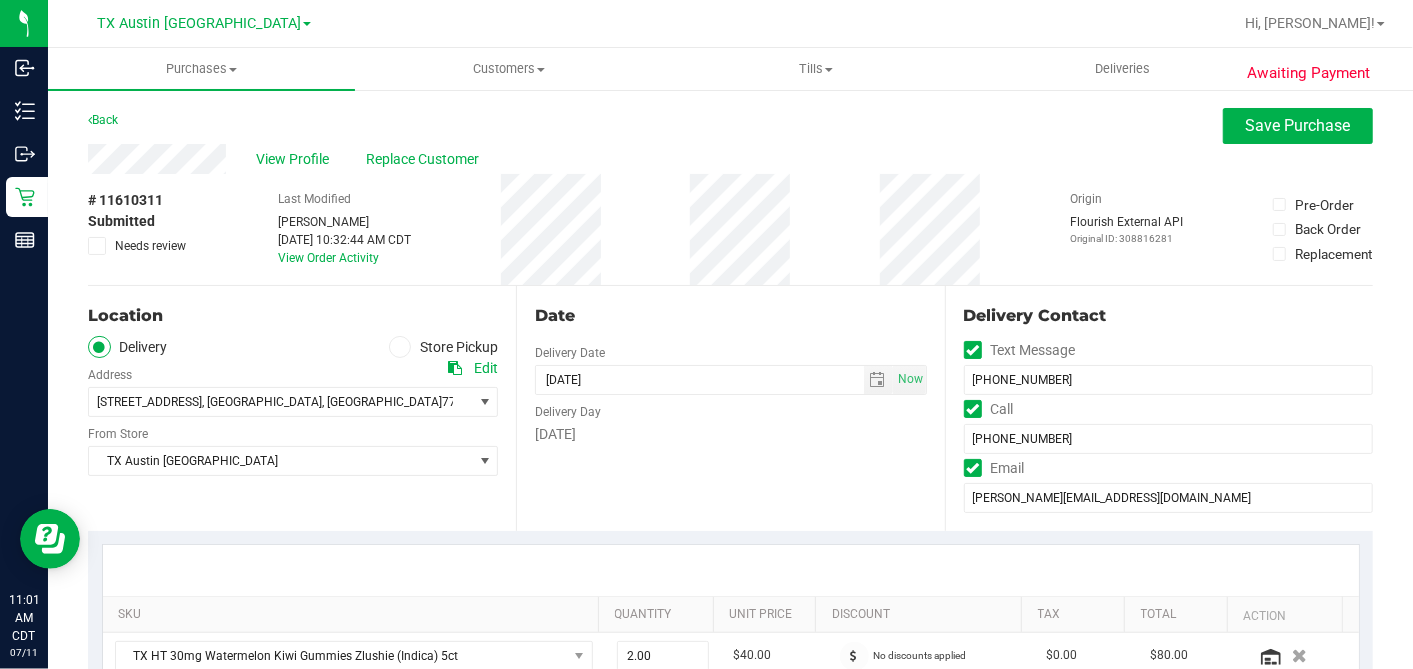 click on "[DATE]" at bounding box center (730, 434) 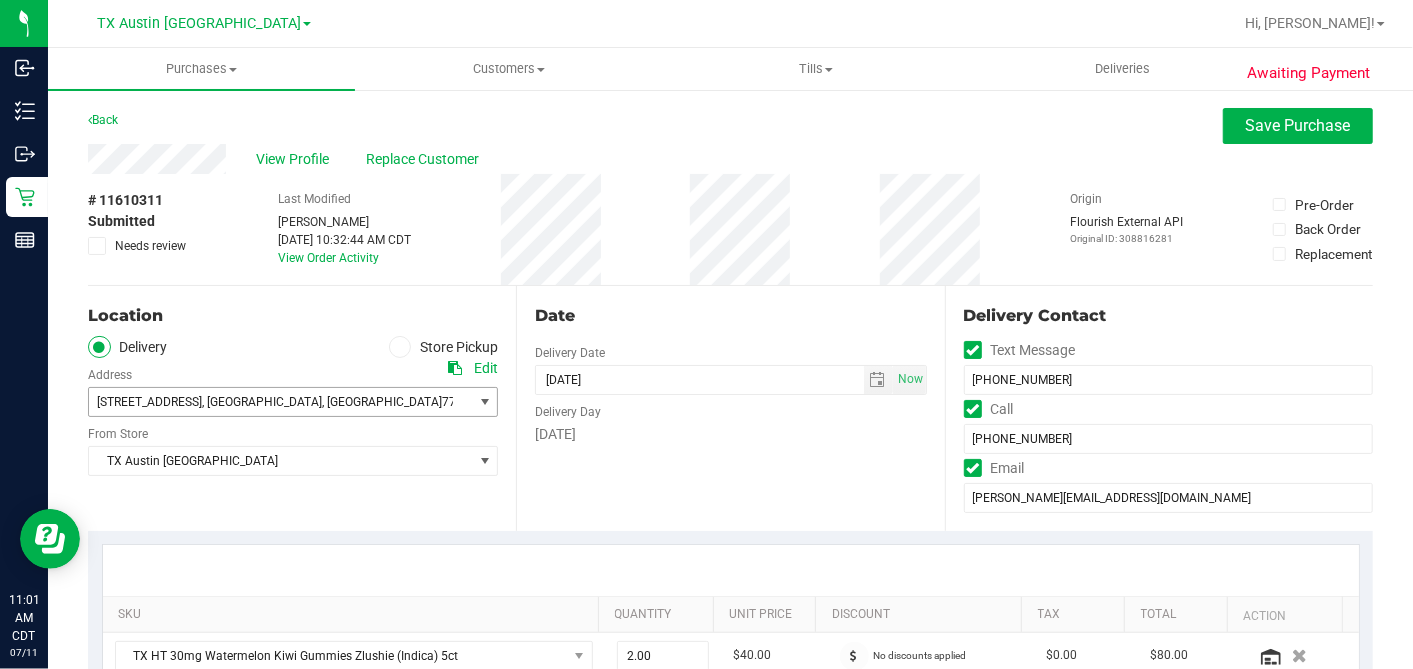 click on "400 Brentwood Dr E
, College Station
, TX
77840" at bounding box center [271, 402] 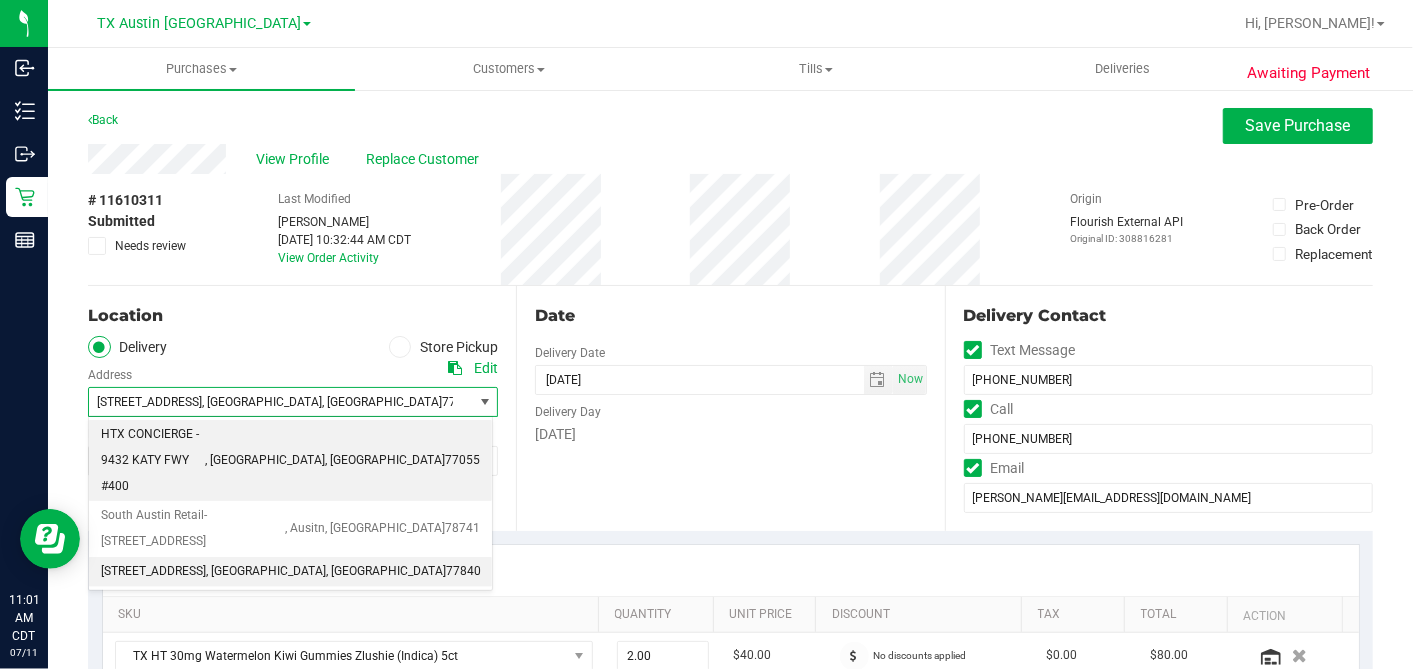 click on "HTX CONCIERGE - 9432 KATY FWY #400" at bounding box center [153, 460] 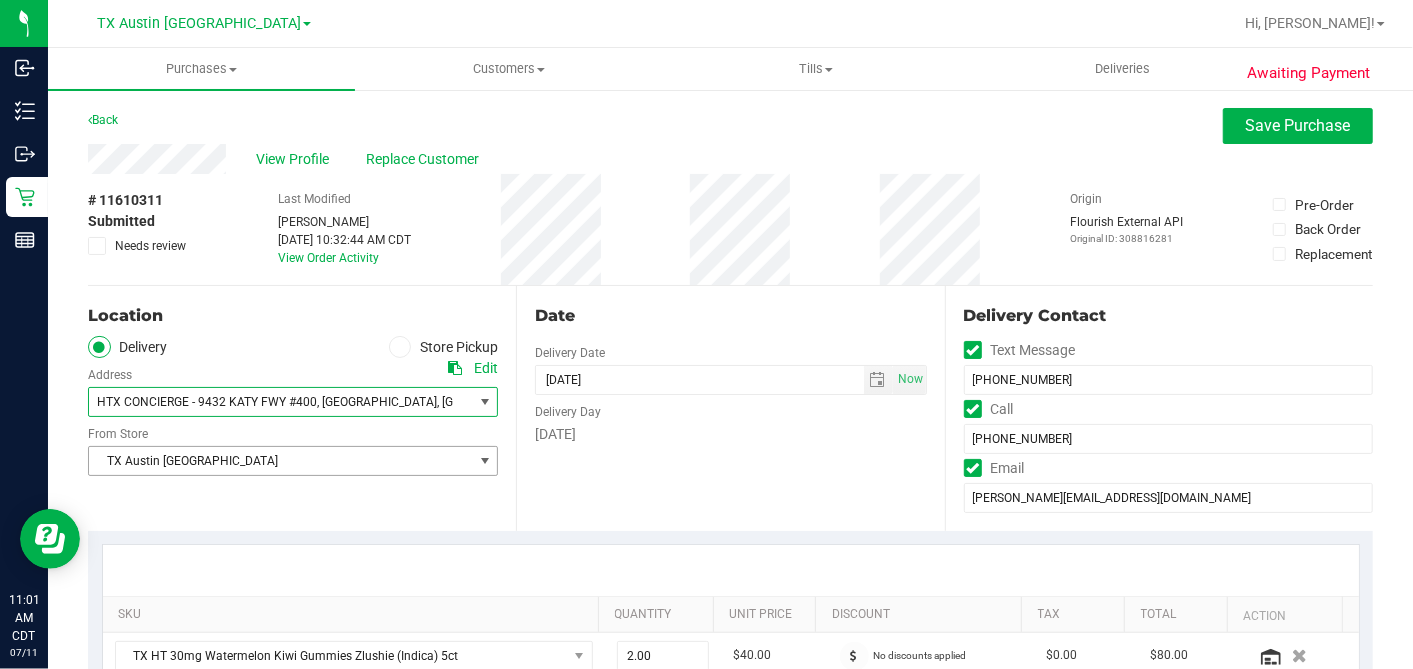 click on "TX Austin [GEOGRAPHIC_DATA]" at bounding box center [280, 461] 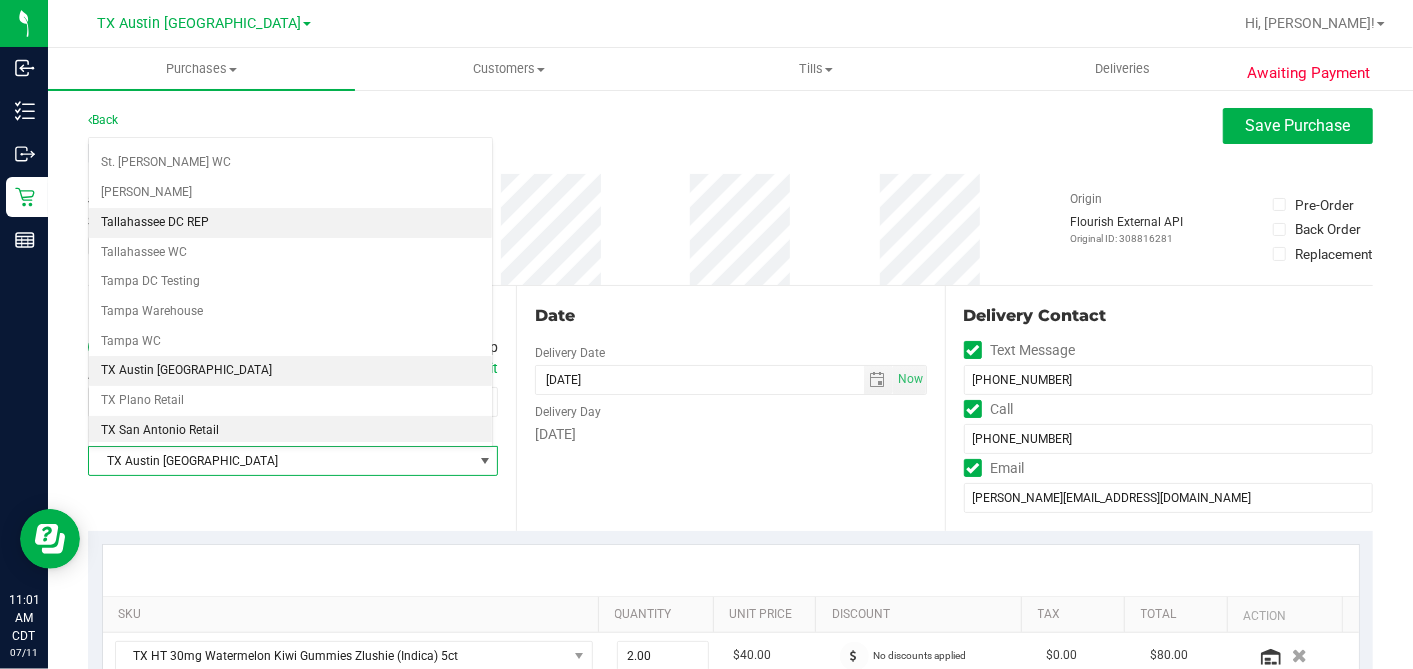 scroll, scrollTop: 1422, scrollLeft: 0, axis: vertical 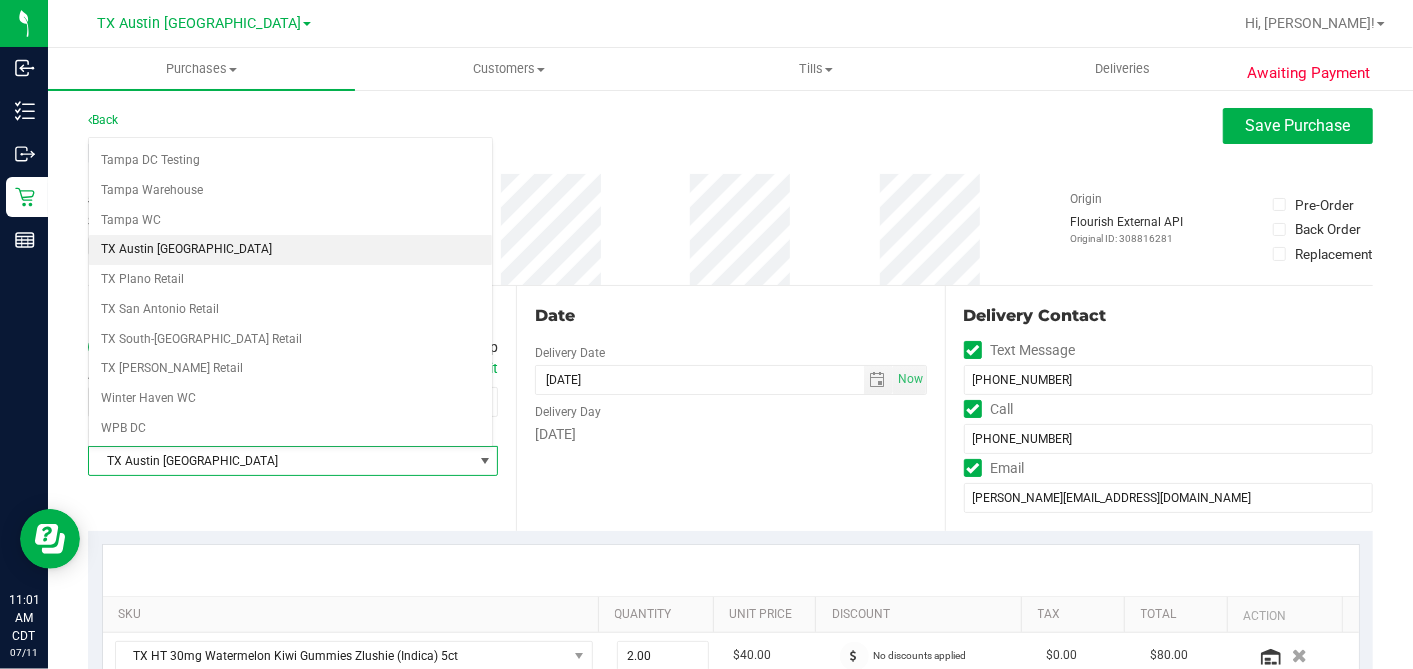 click on "[DATE]" at bounding box center (730, 434) 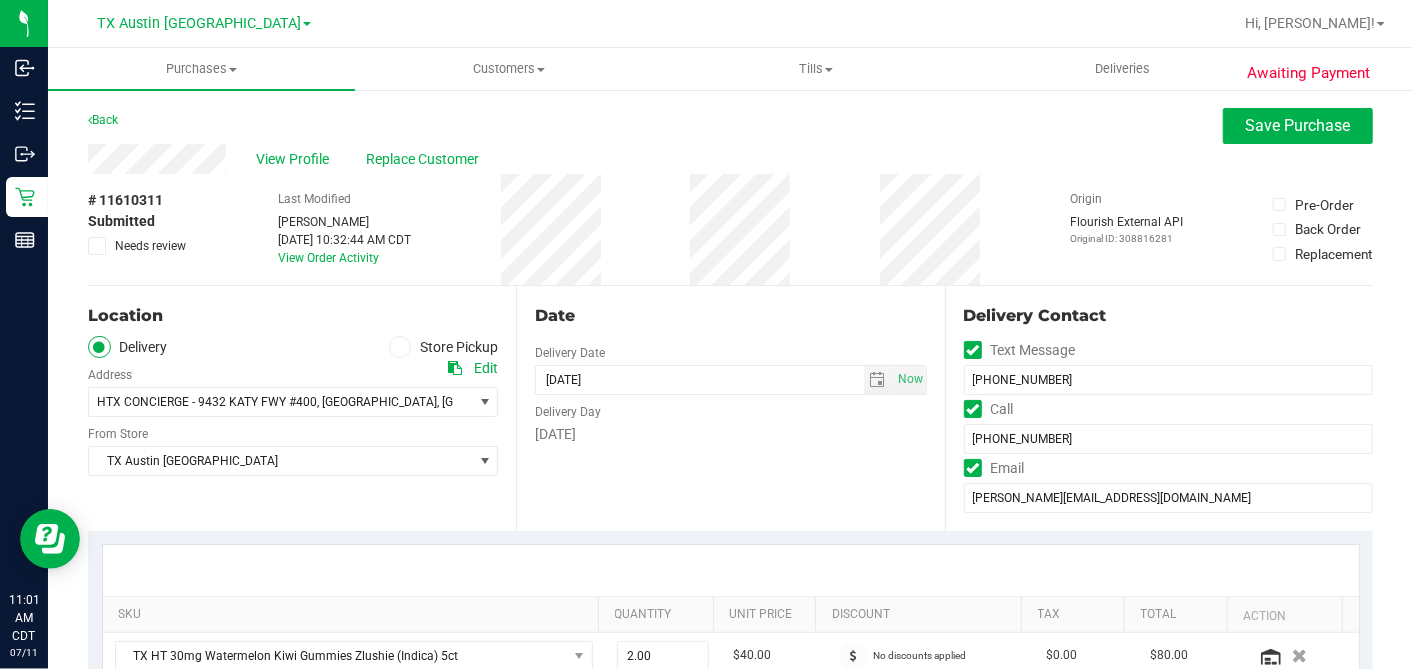 drag, startPoint x: 679, startPoint y: 448, endPoint x: 759, endPoint y: 432, distance: 81.58431 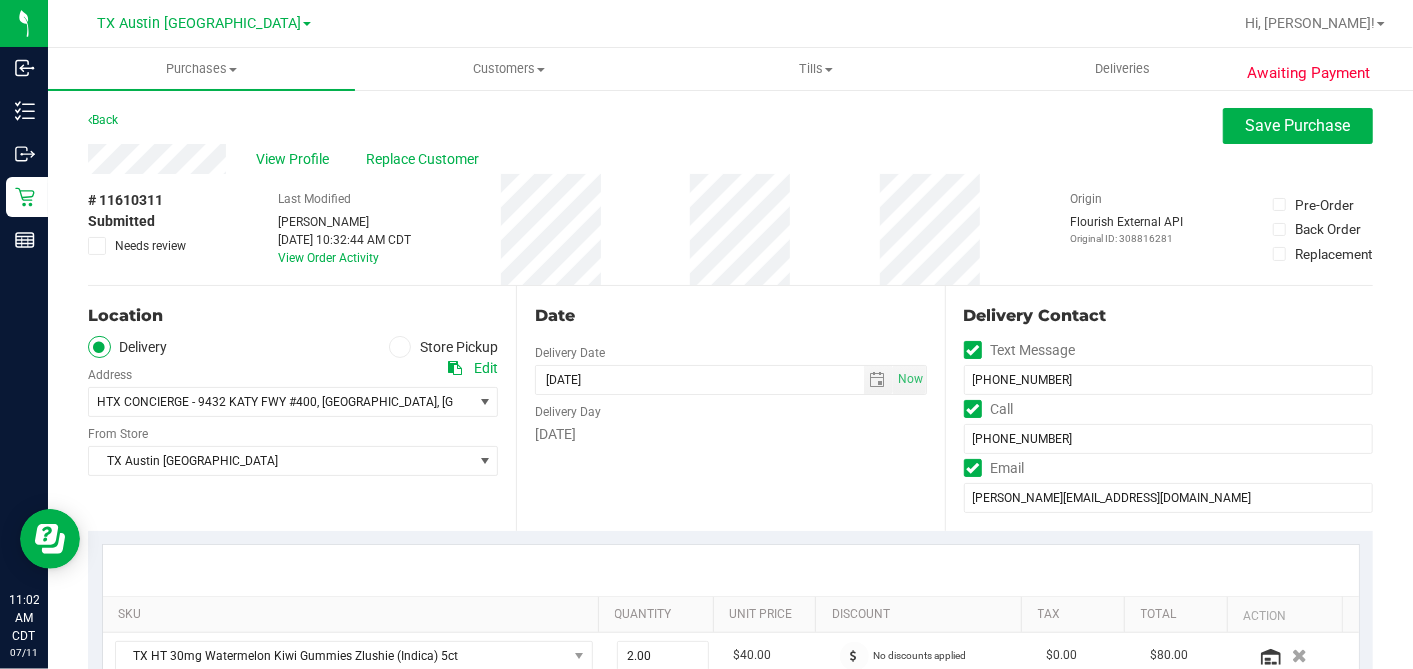 drag, startPoint x: 804, startPoint y: 301, endPoint x: 807, endPoint y: 314, distance: 13.341664 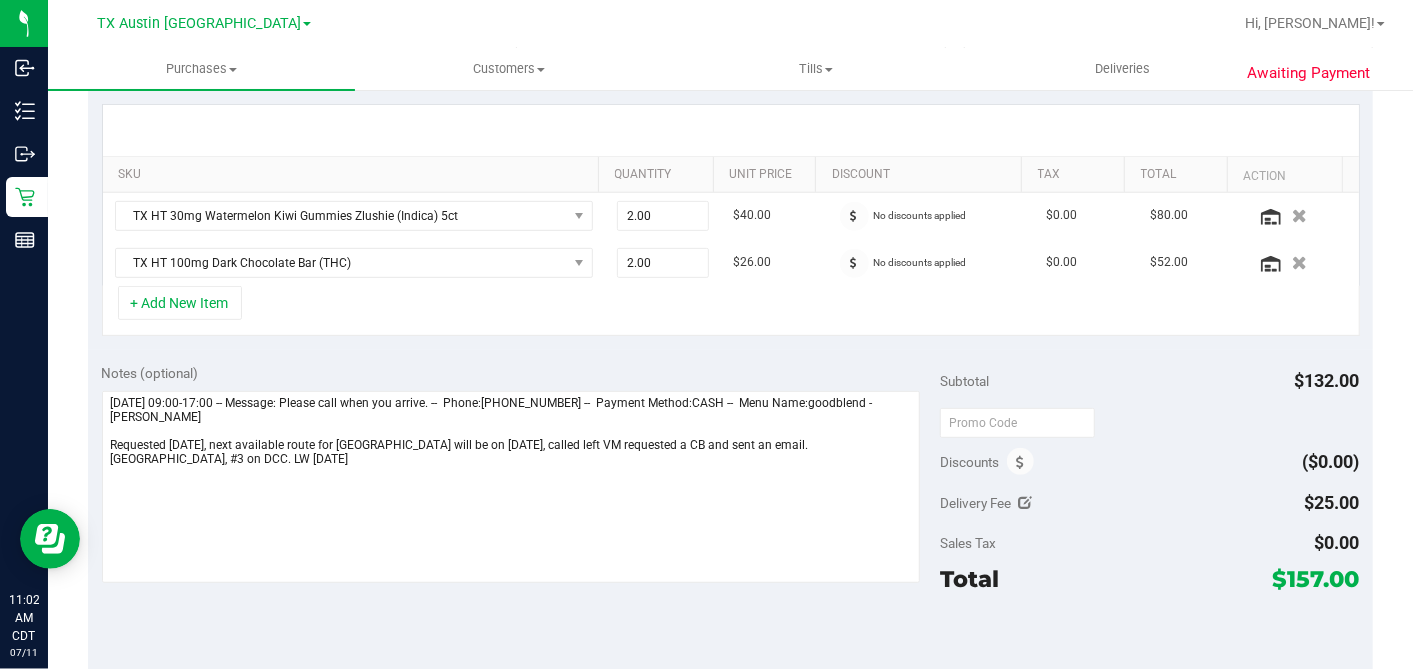 scroll, scrollTop: 444, scrollLeft: 0, axis: vertical 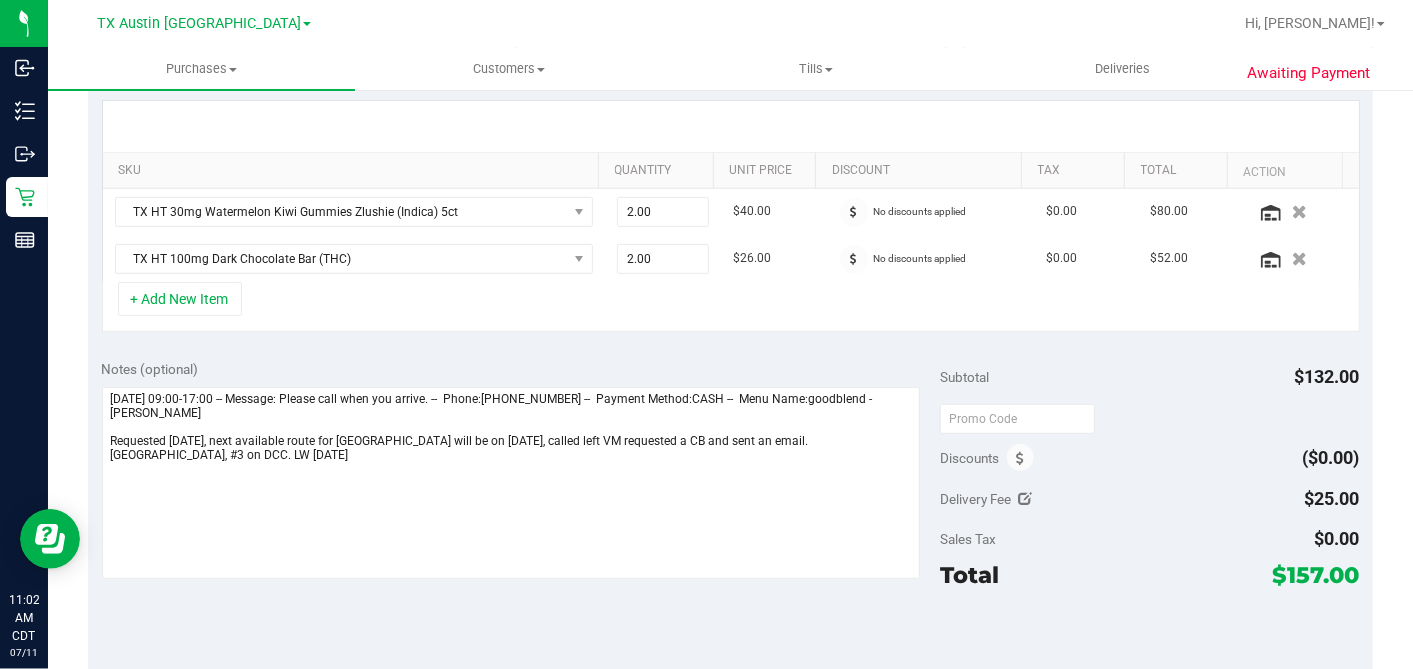 click at bounding box center [1026, 499] 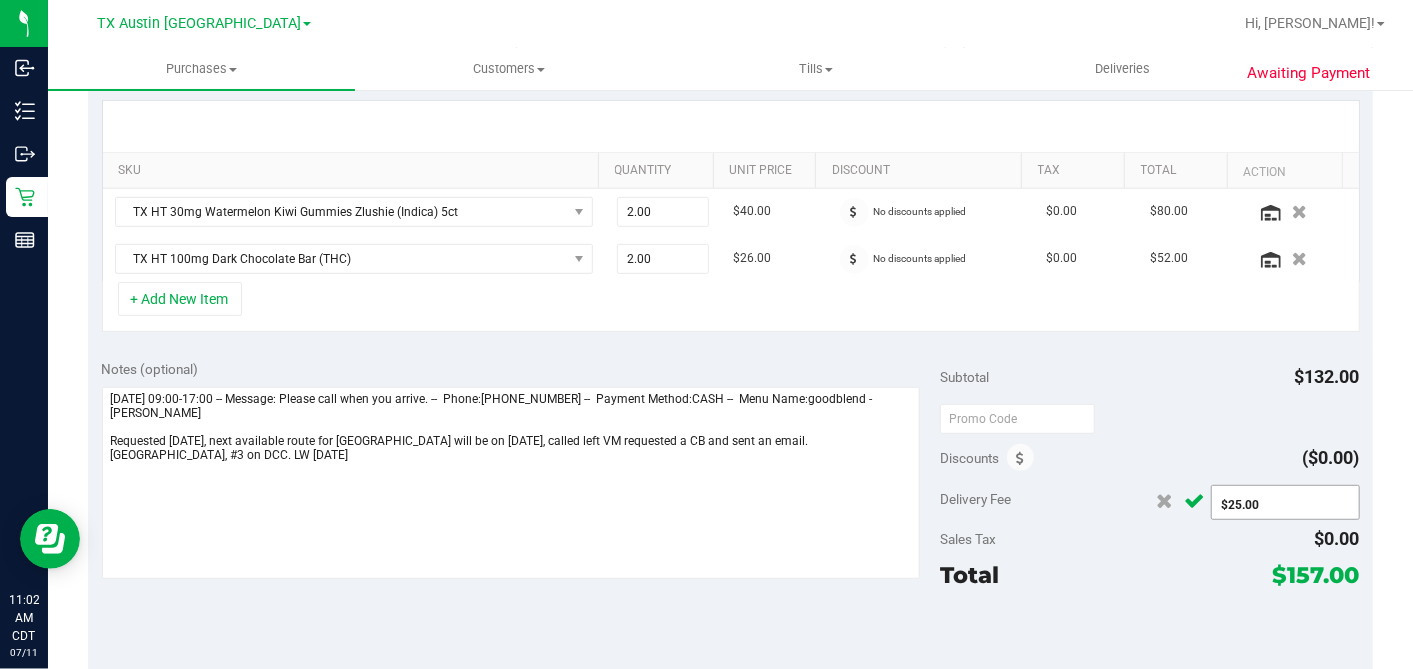 click on "$25.00 25" at bounding box center [1285, 502] 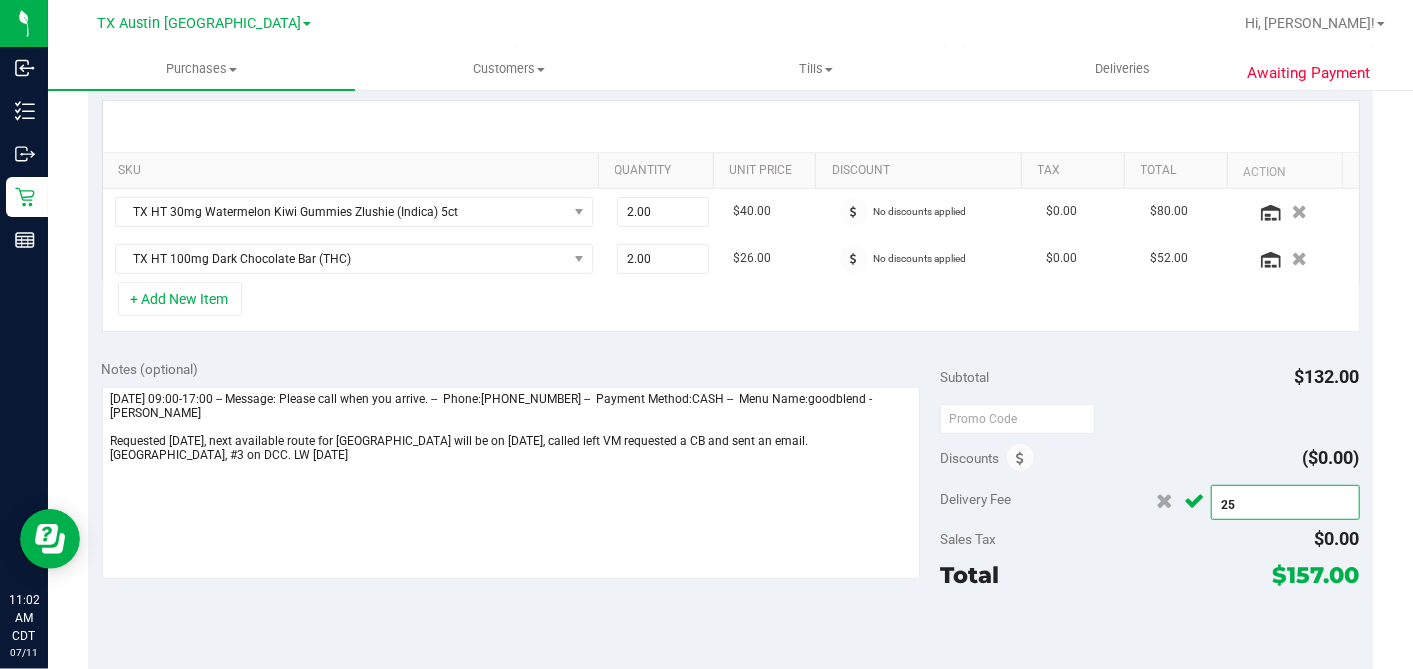 drag, startPoint x: 1277, startPoint y: 502, endPoint x: 1120, endPoint y: 504, distance: 157.01274 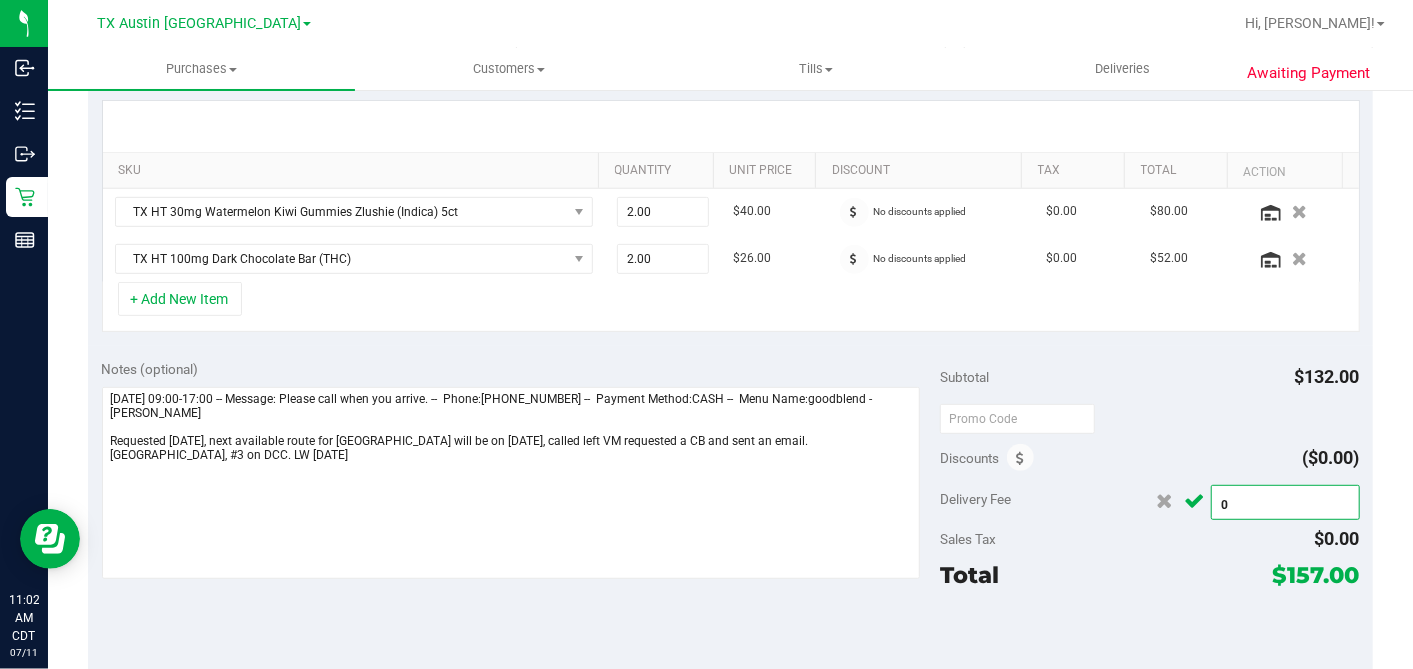 type on "$0.00" 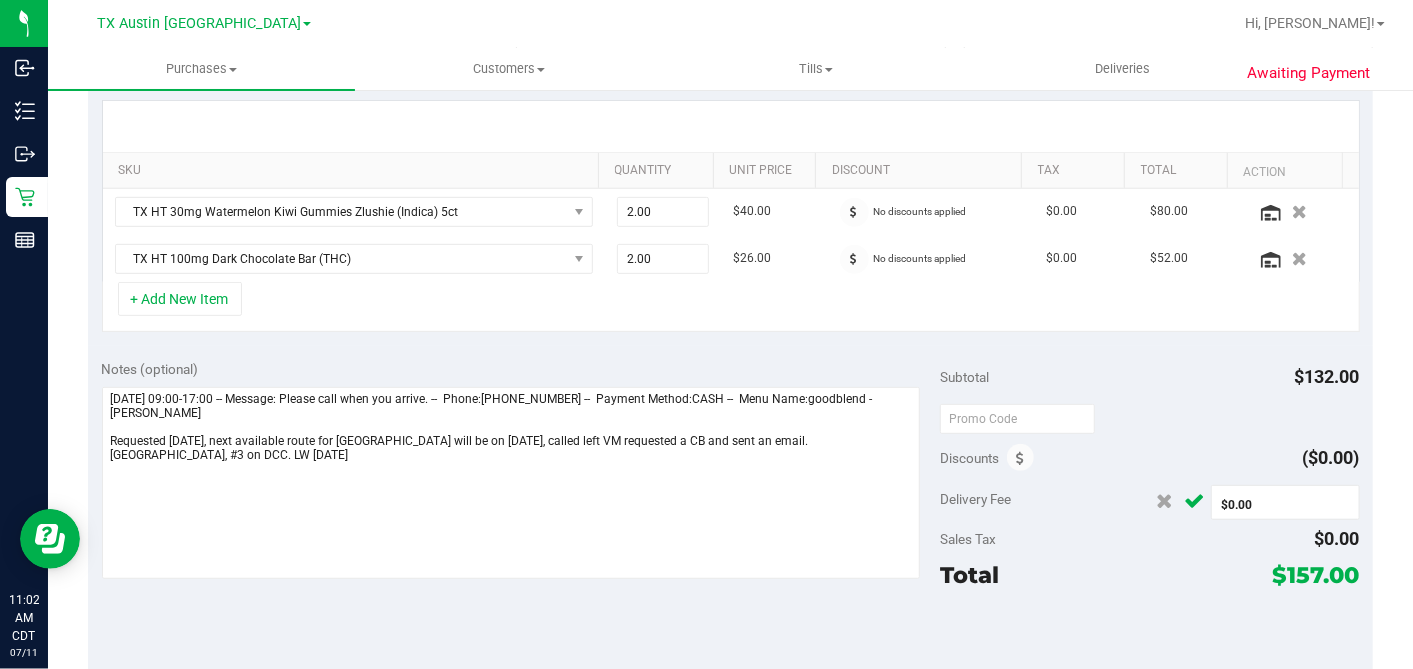 click on "Total
$157.00" at bounding box center (1149, 575) 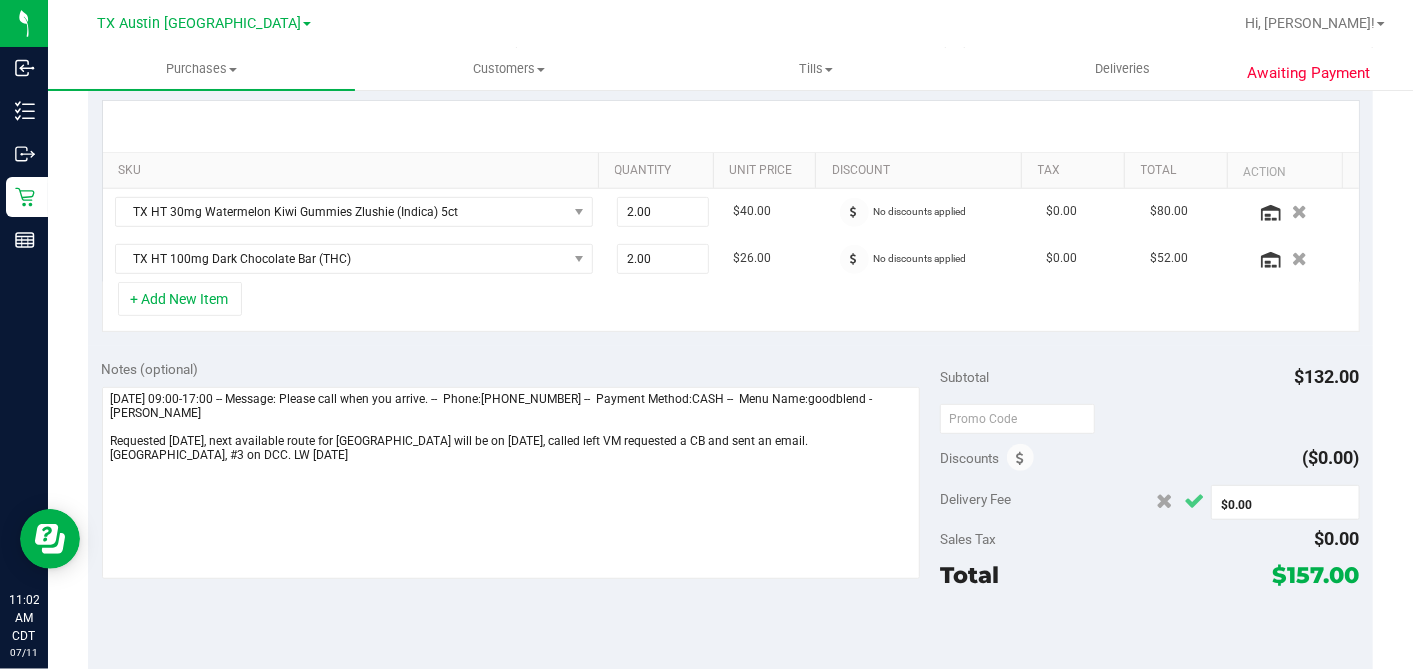 click 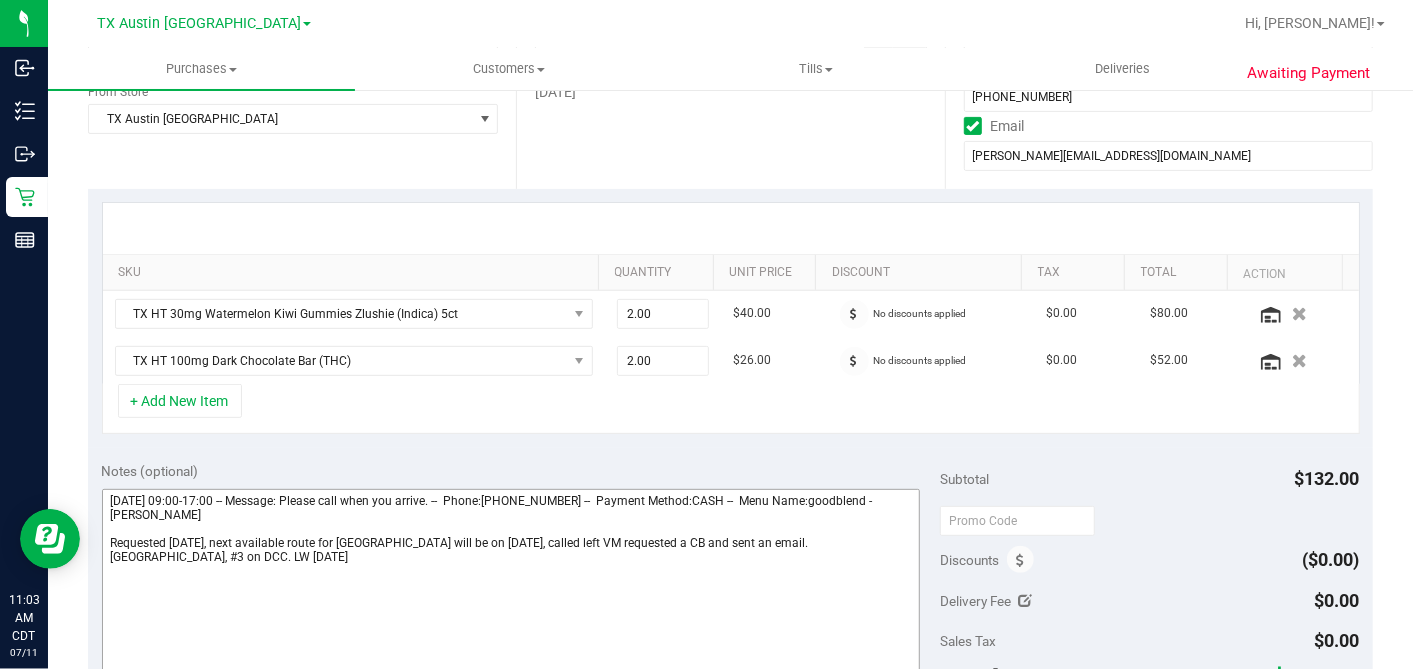 scroll, scrollTop: 555, scrollLeft: 0, axis: vertical 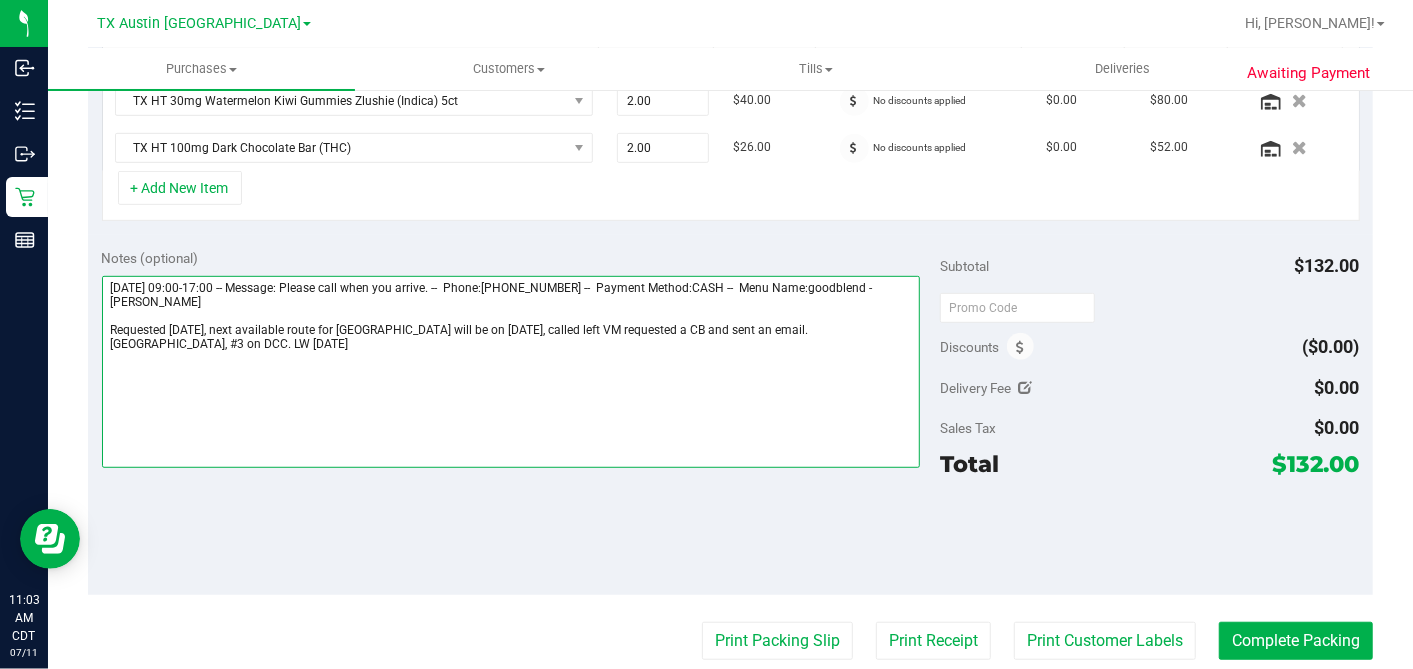 click at bounding box center (511, 372) 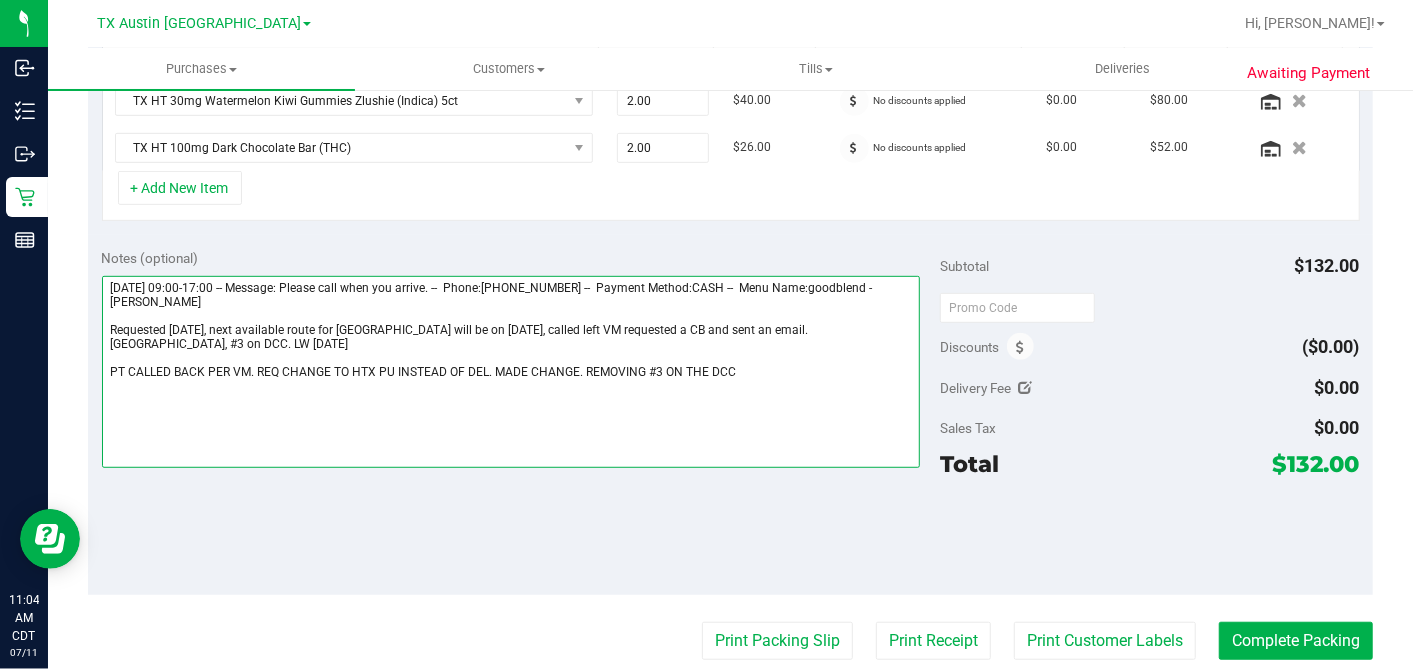type on "Saturday 07/12/2025 09:00-17:00 -- Message: Please call when you arrive. --  Phone:9402841192 --  Payment Method:CASH --  Menu Name:goodblend - Austin Delivery
Requested 7/12/25, next available route for Houston West will be on 7/17/25, called left VM requested a CB and sent an email. Houston West, #3 on DCC. LW 7/11/25
PT CALLED BACK PER VM. REQ CHANGE TO HTX PU INSTEAD OF DEL. MADE CHANGE. REMOVING #3 ON THE DCC" 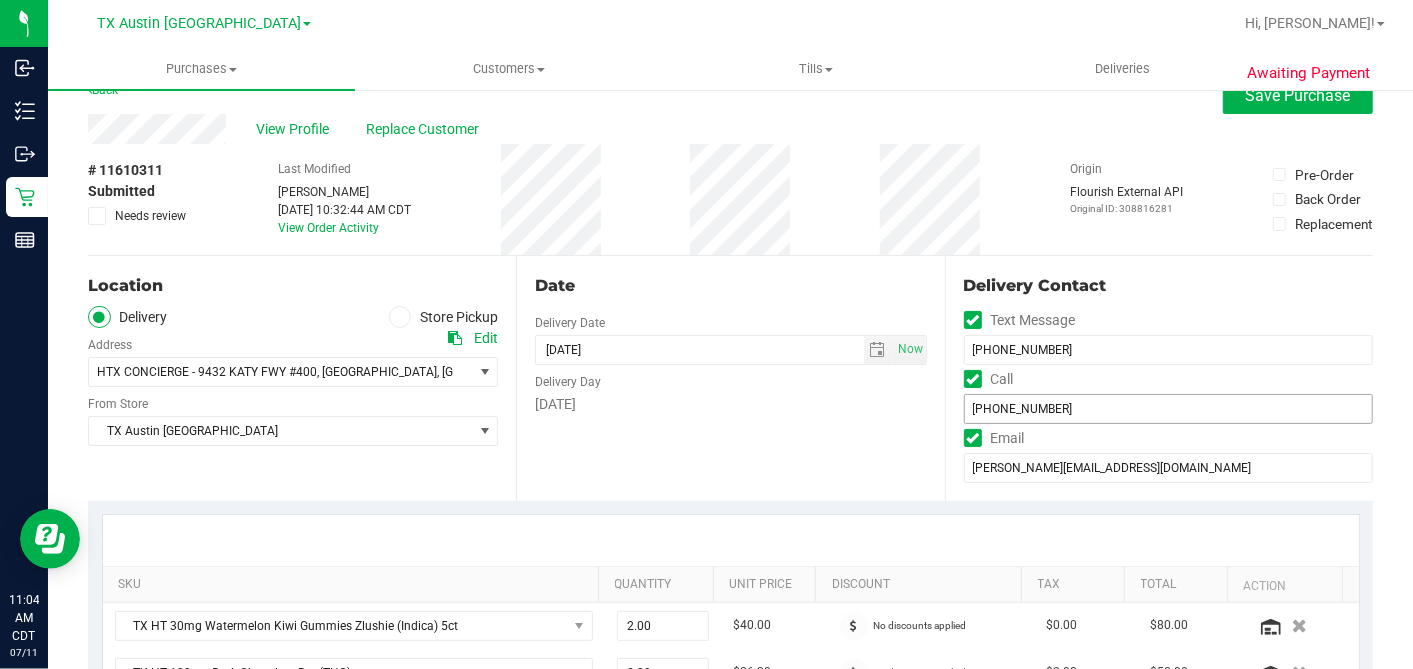 scroll, scrollTop: 0, scrollLeft: 0, axis: both 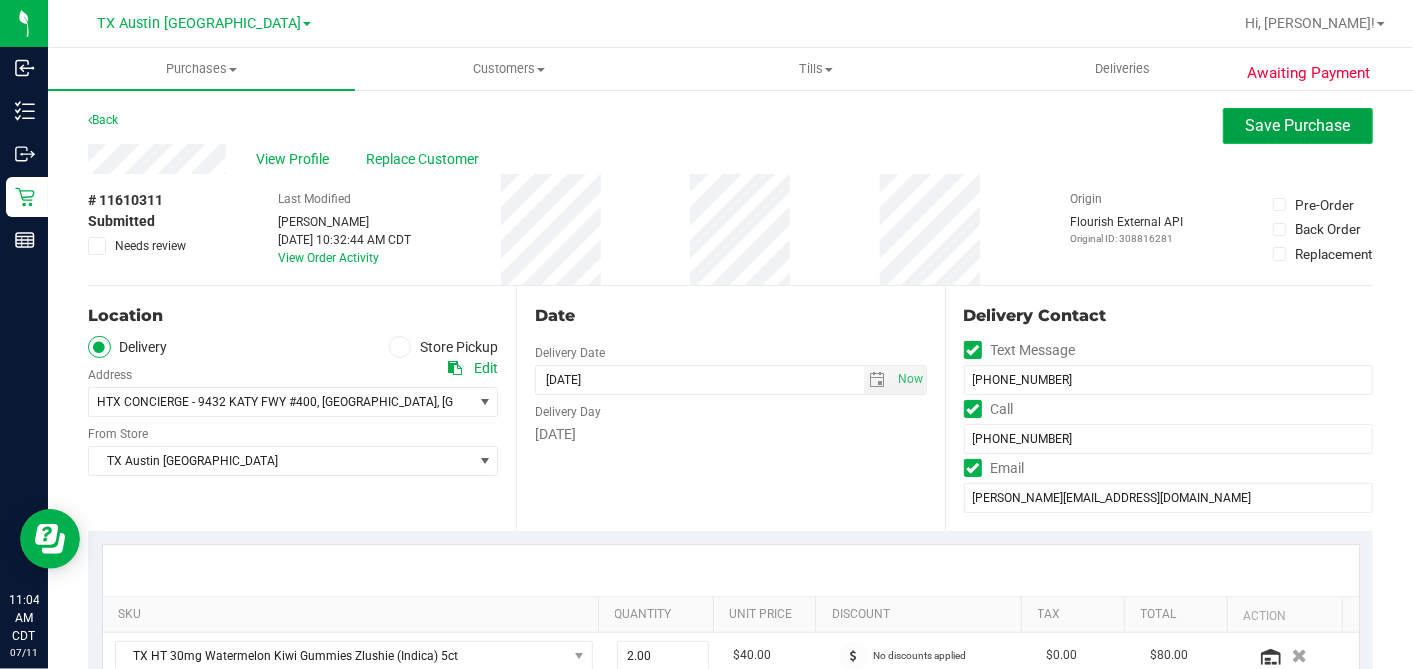 click on "Save Purchase" at bounding box center [1298, 125] 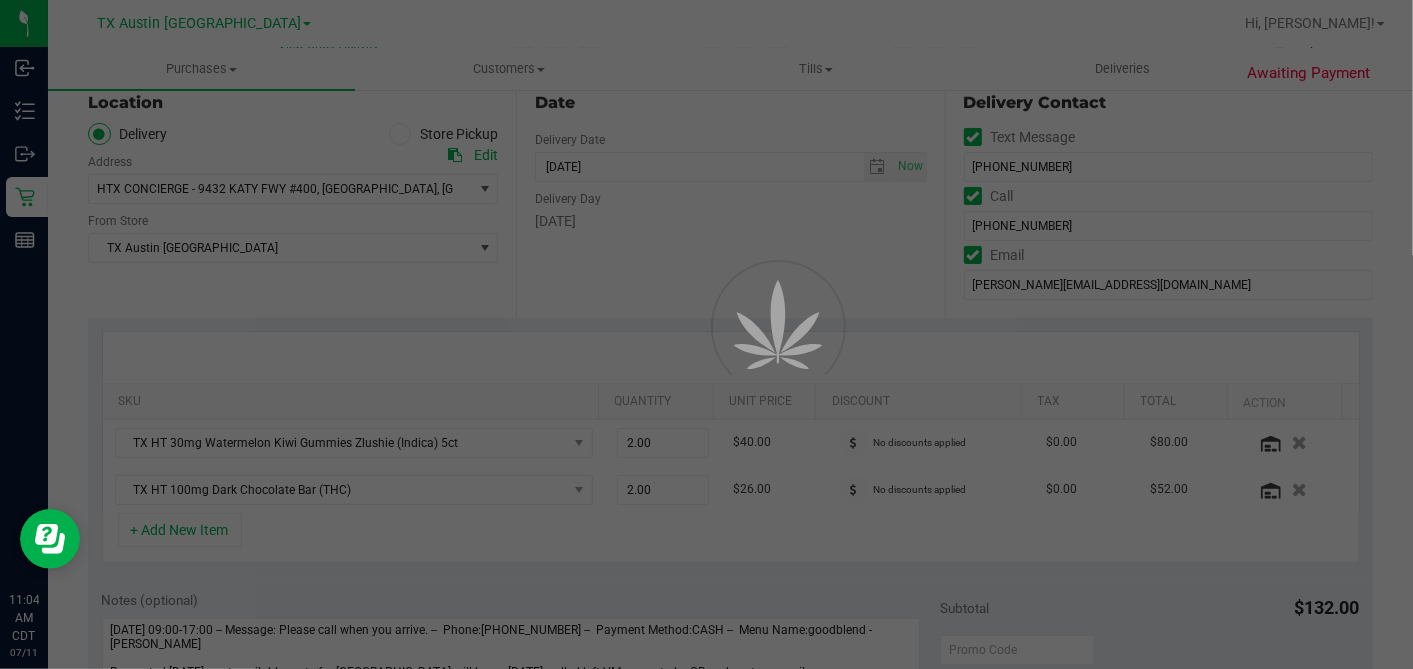 scroll, scrollTop: 555, scrollLeft: 0, axis: vertical 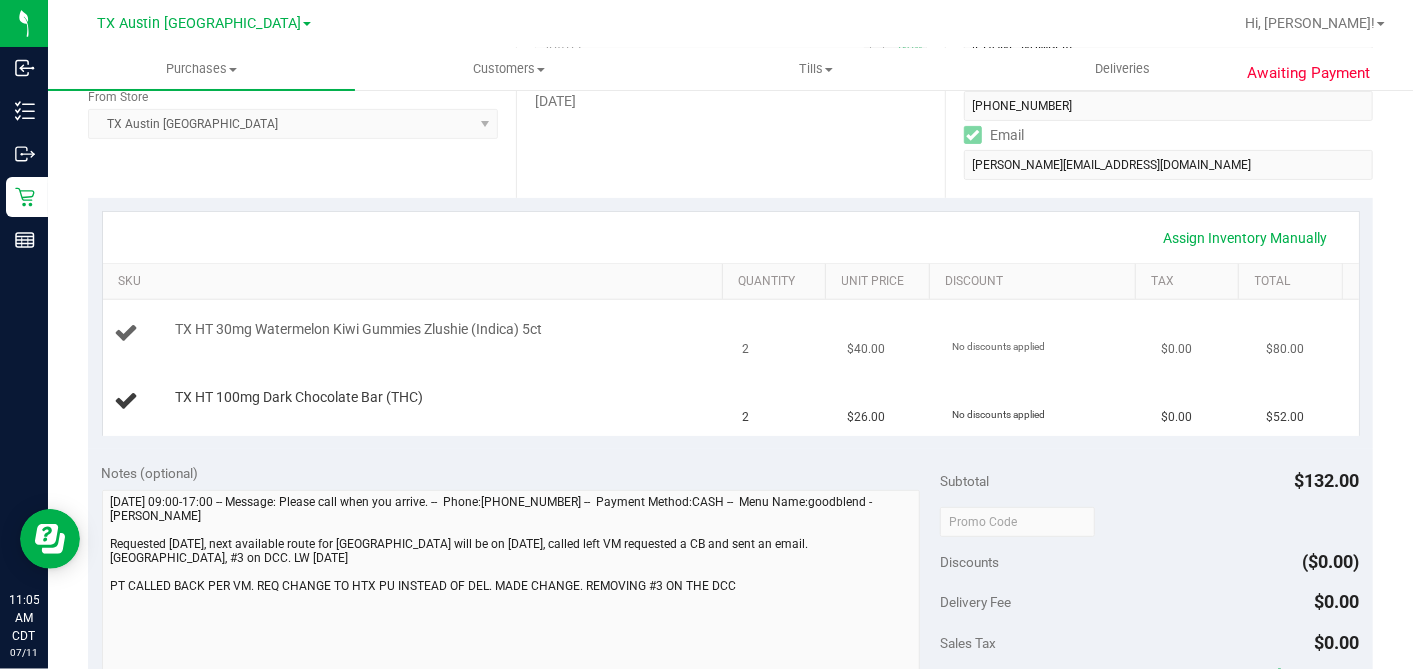 drag, startPoint x: 797, startPoint y: 385, endPoint x: 634, endPoint y: 336, distance: 170.20576 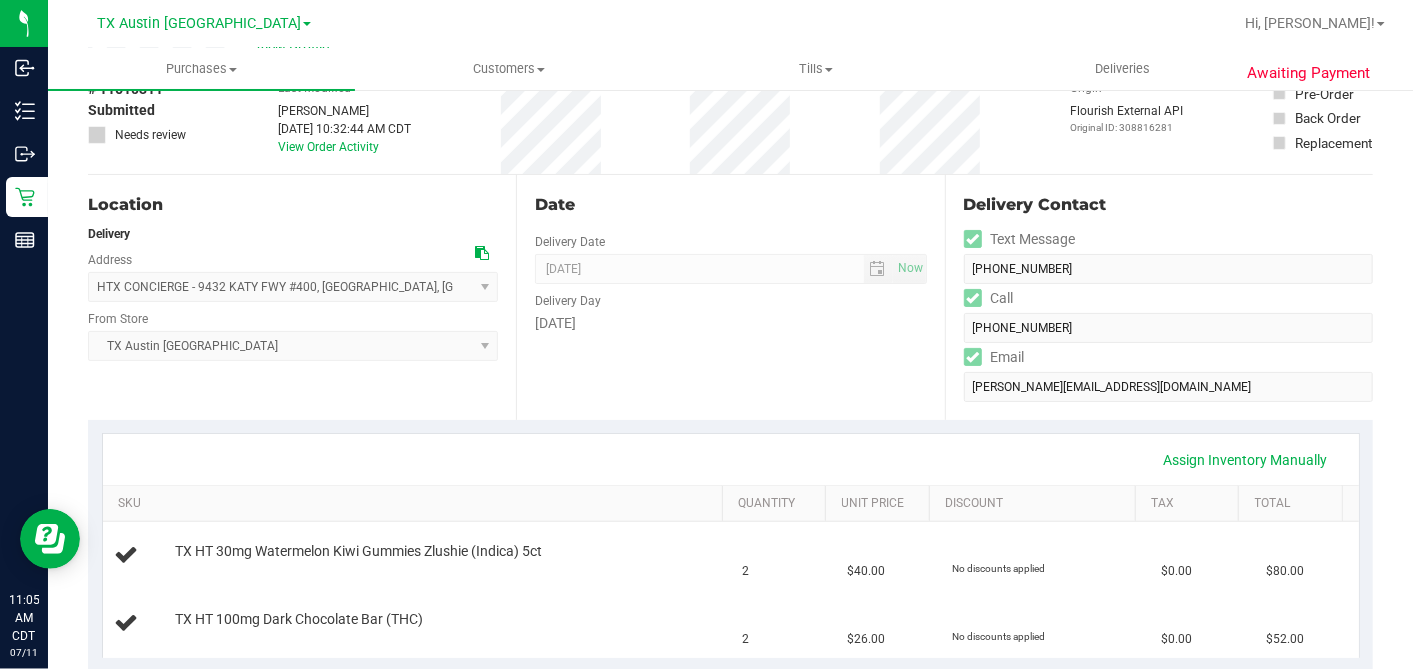 scroll, scrollTop: 0, scrollLeft: 0, axis: both 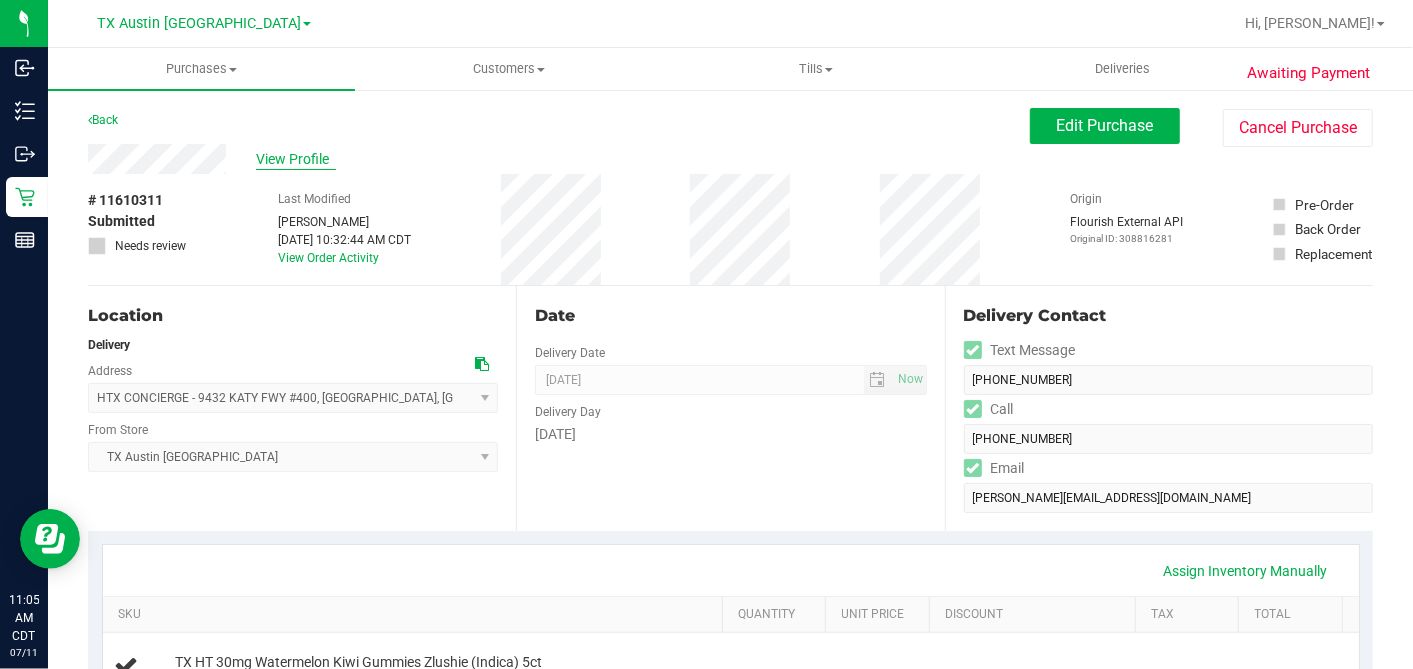 click on "View Profile" at bounding box center [296, 159] 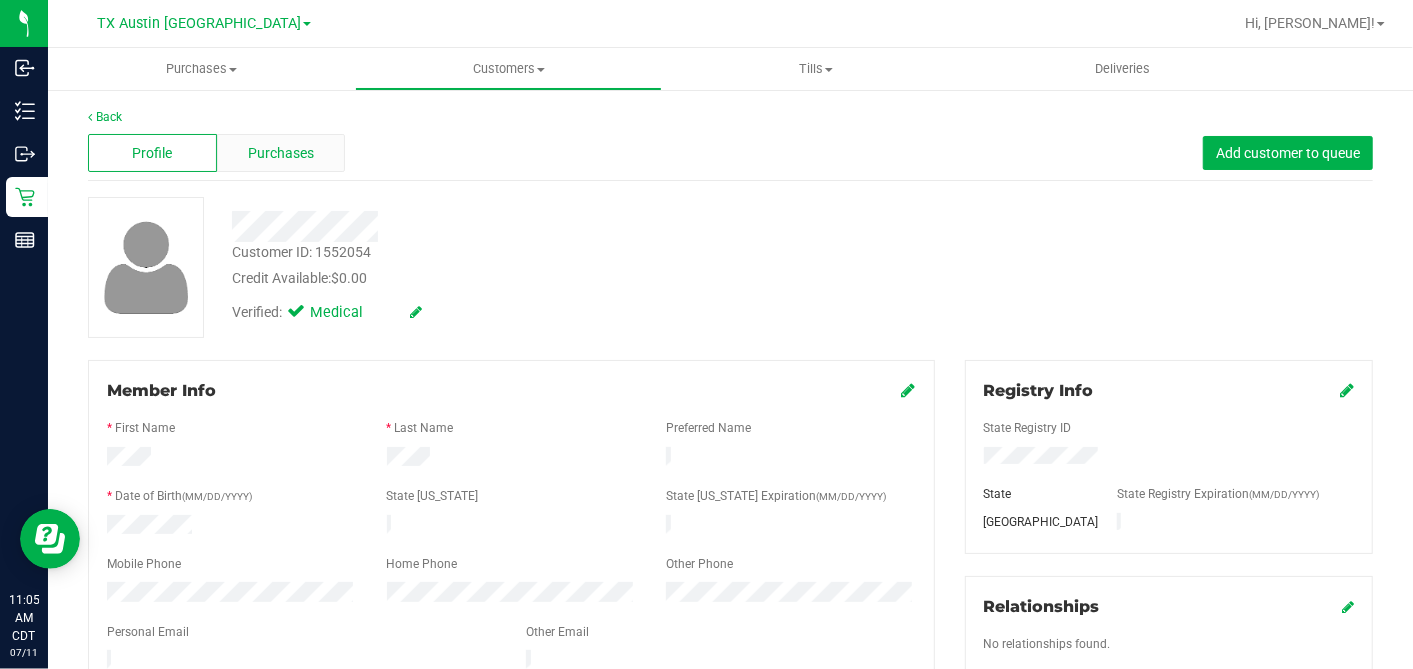 click on "Purchases" at bounding box center [281, 153] 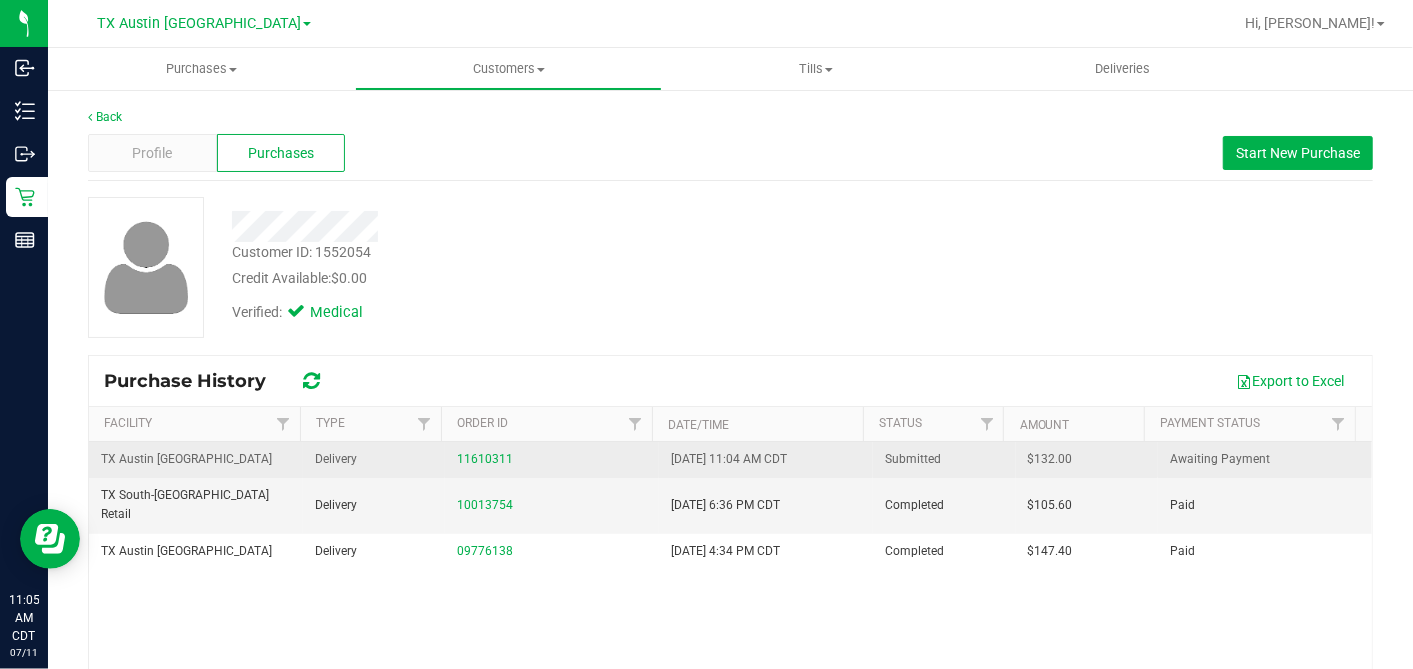 click on "$132.00" at bounding box center [1050, 459] 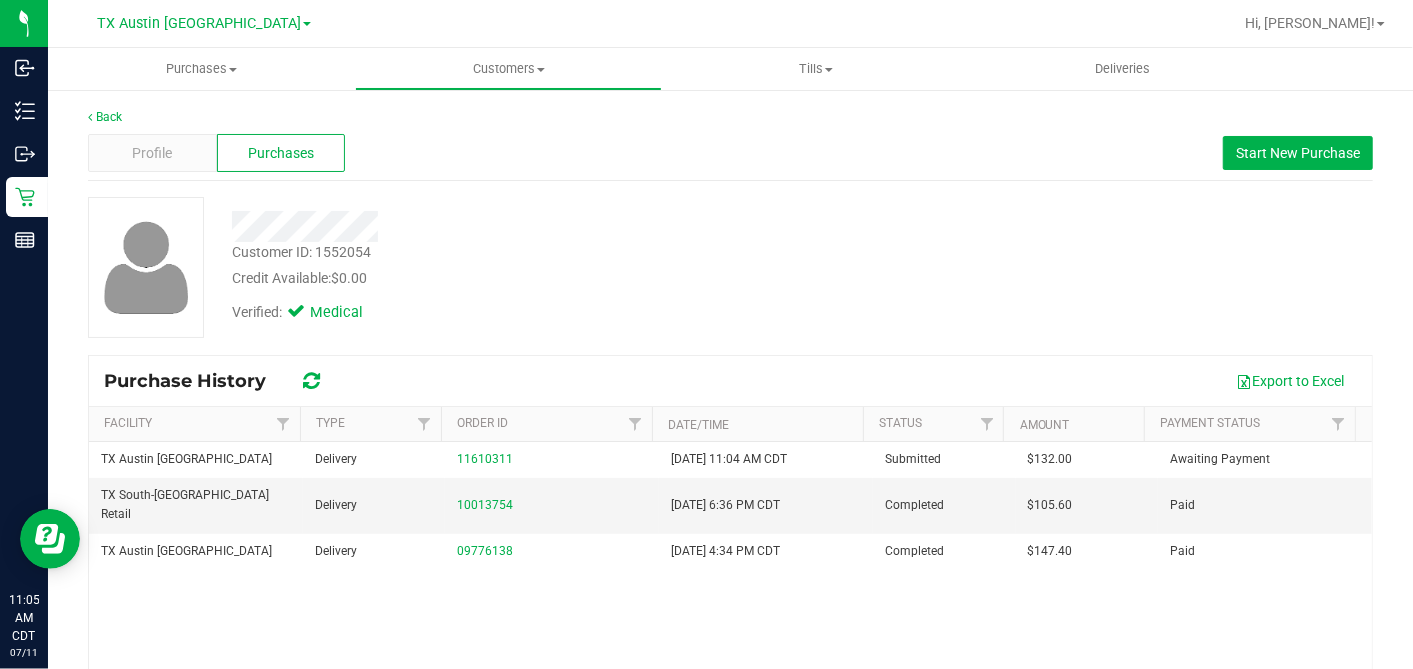 copy on "132.00" 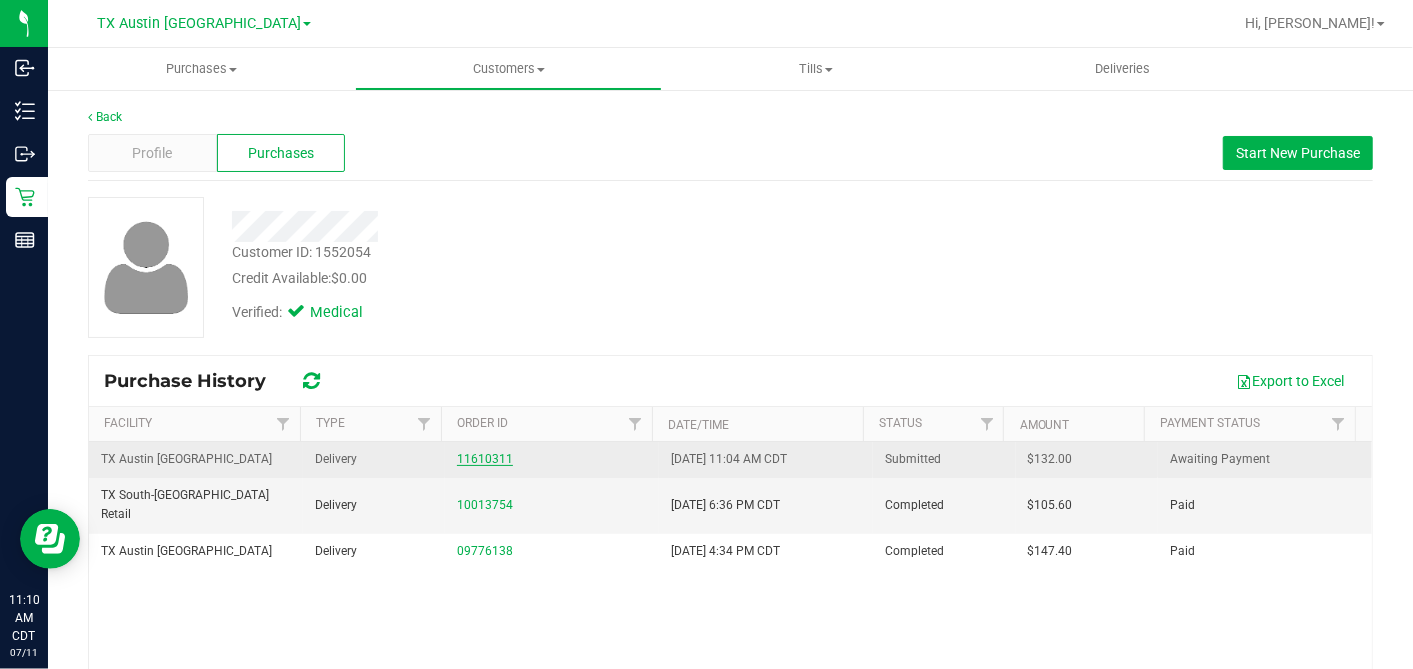 click on "11610311" at bounding box center [485, 459] 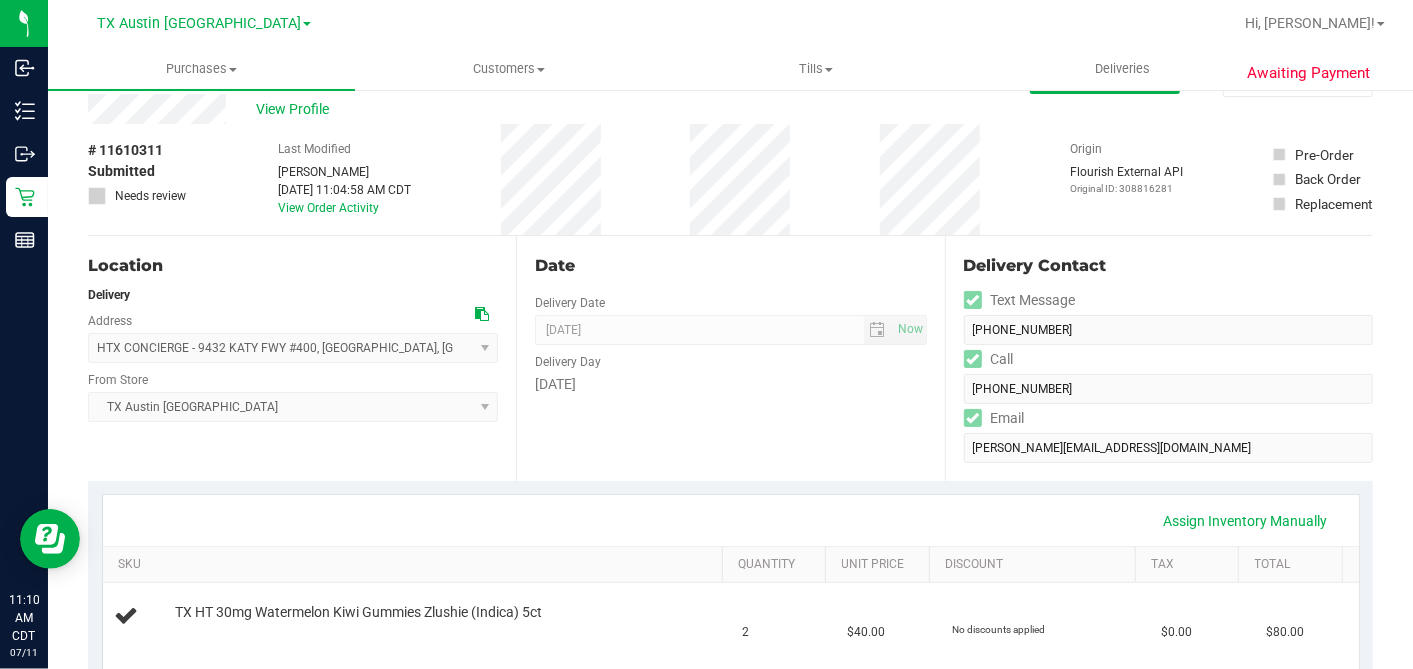 scroll, scrollTop: 0, scrollLeft: 0, axis: both 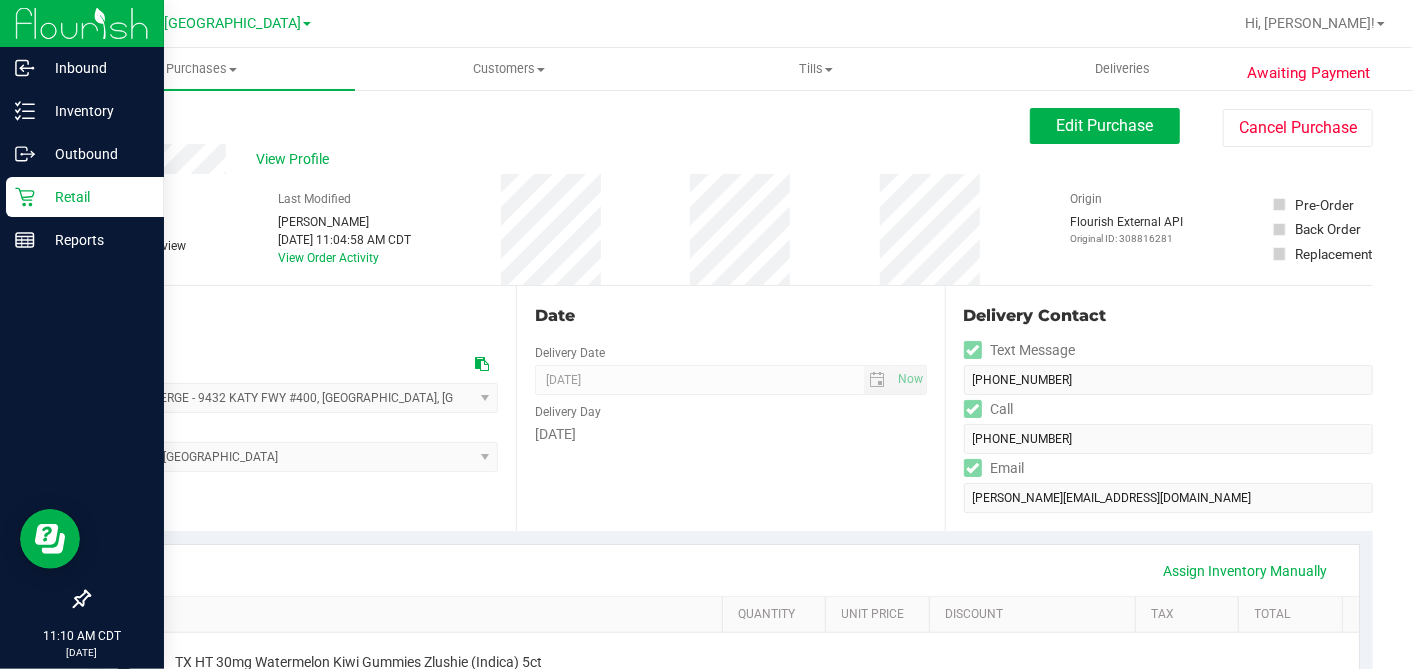 click 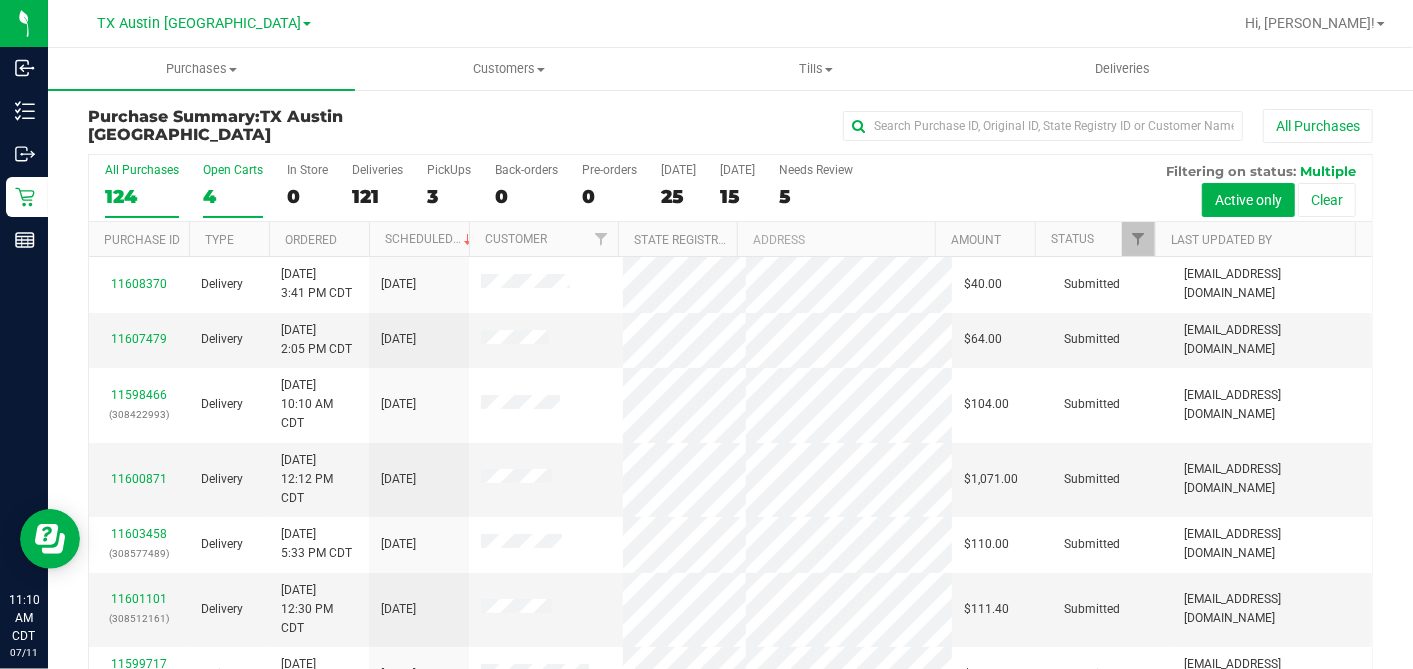 click on "4" at bounding box center [233, 196] 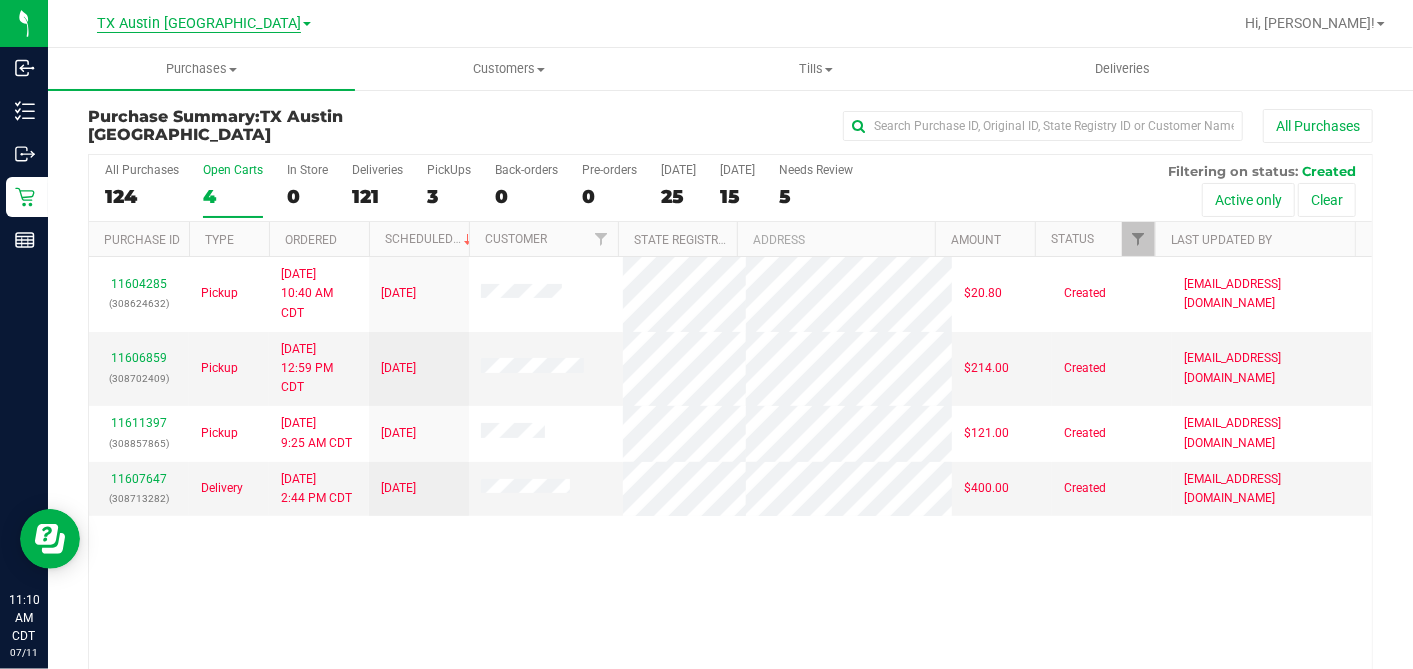 click on "TX Austin [GEOGRAPHIC_DATA]" at bounding box center (199, 24) 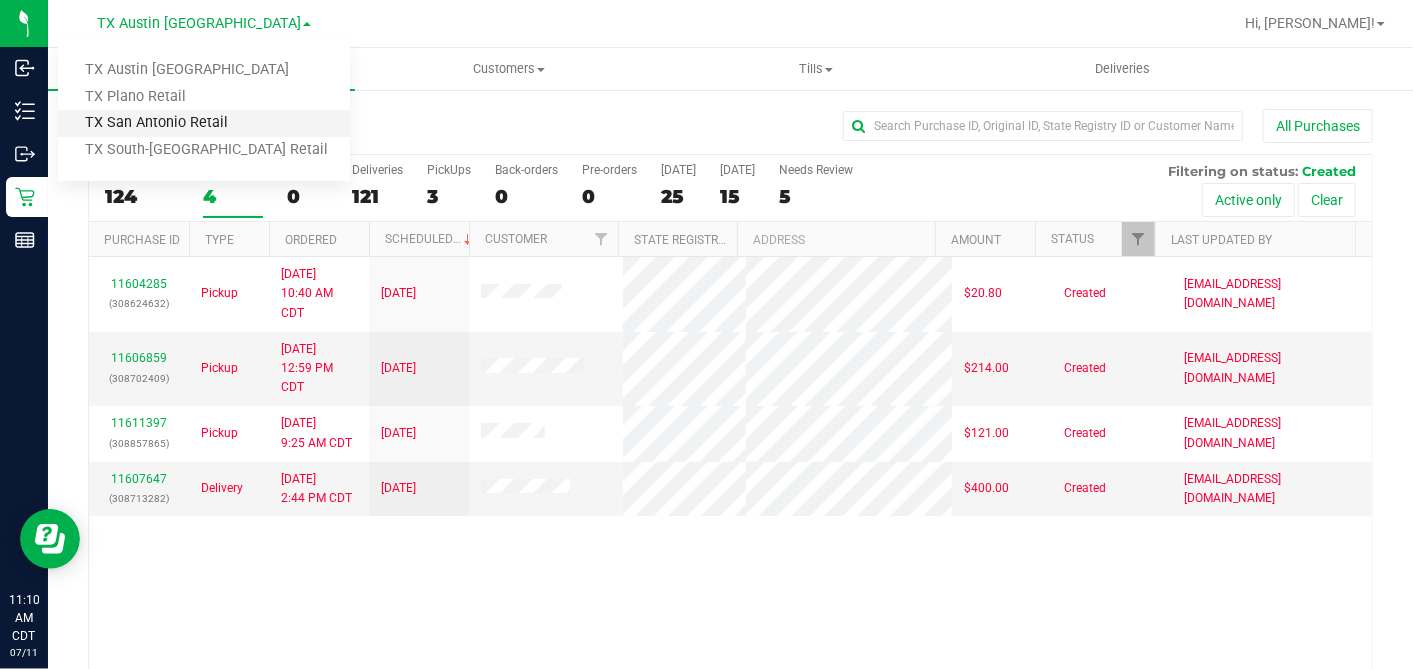click on "TX San Antonio Retail" at bounding box center (204, 123) 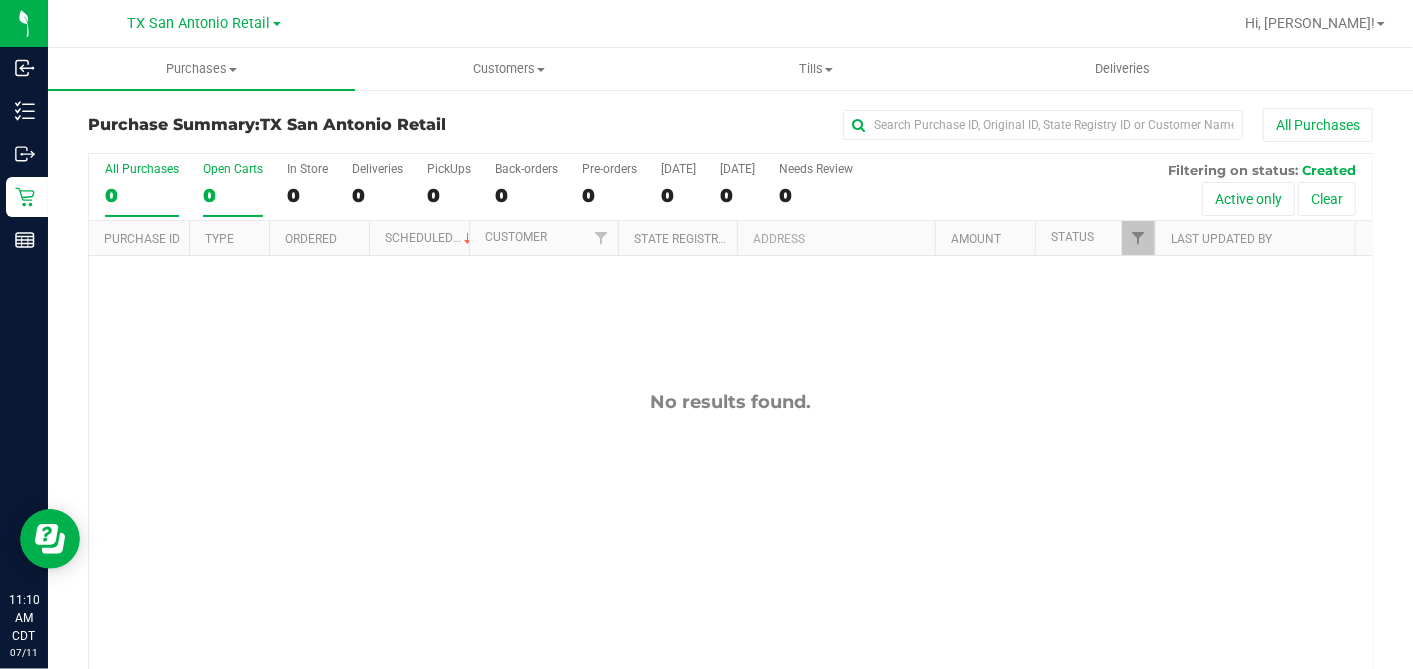 click on "0" at bounding box center (233, 195) 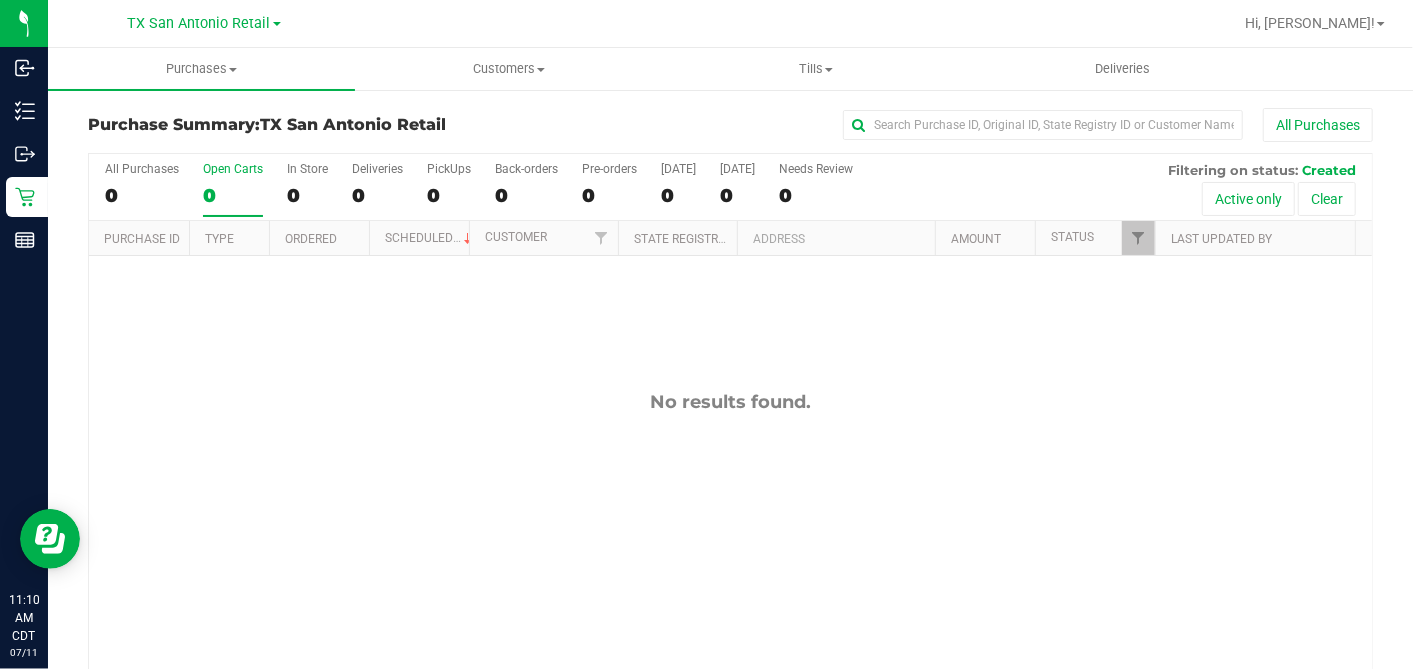 click on "0" at bounding box center [233, 195] 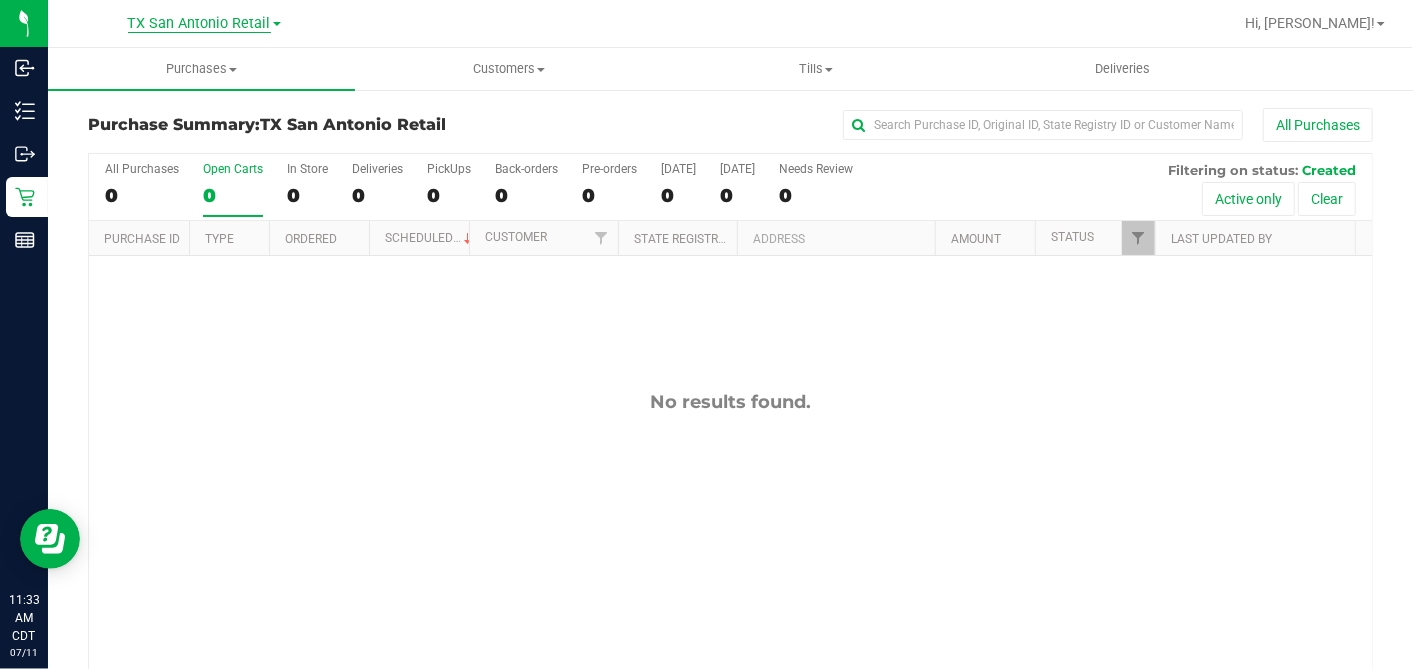 click on "TX San Antonio Retail" at bounding box center (199, 24) 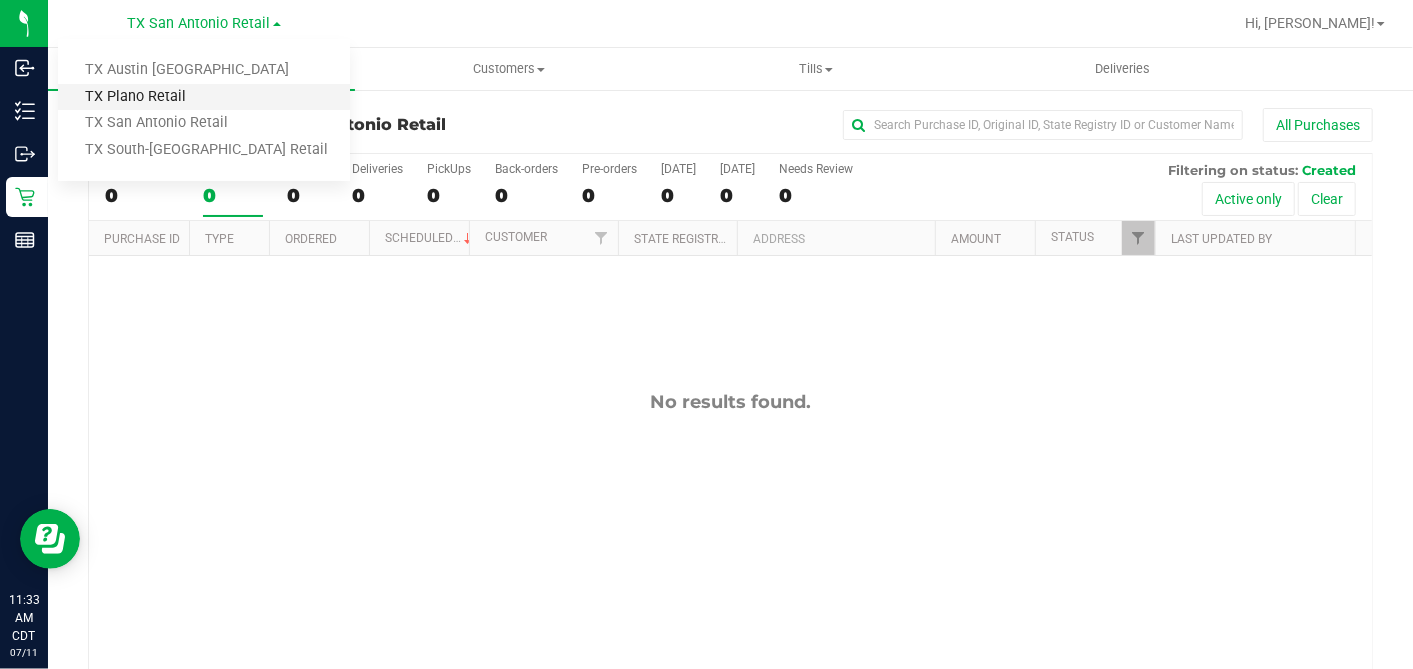 click on "TX Plano Retail" at bounding box center (204, 97) 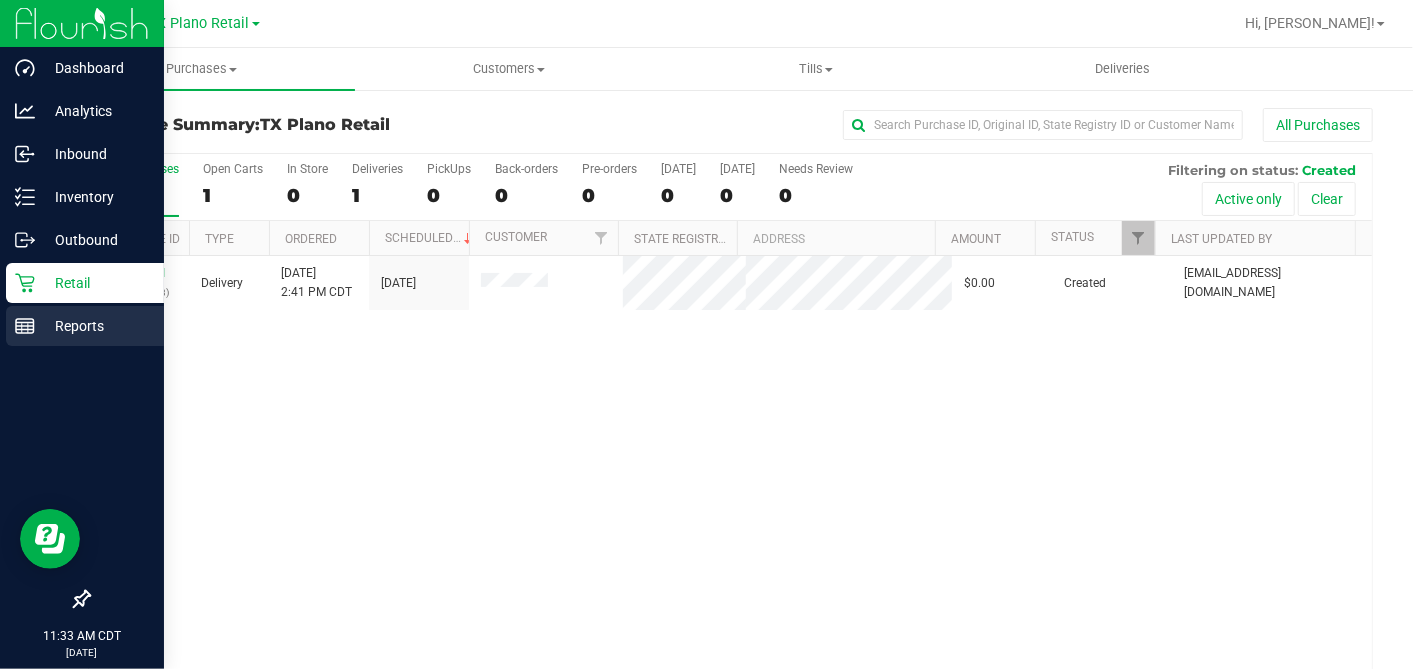 click 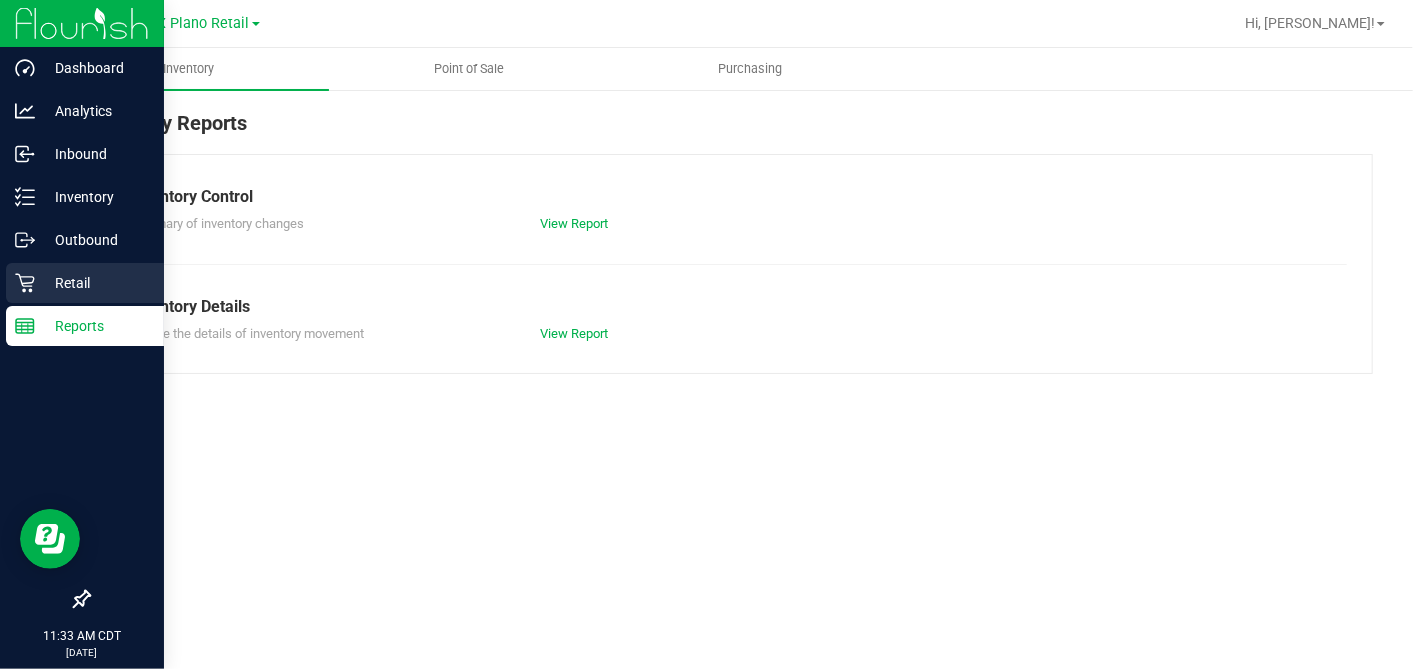 click on "Retail" at bounding box center (95, 283) 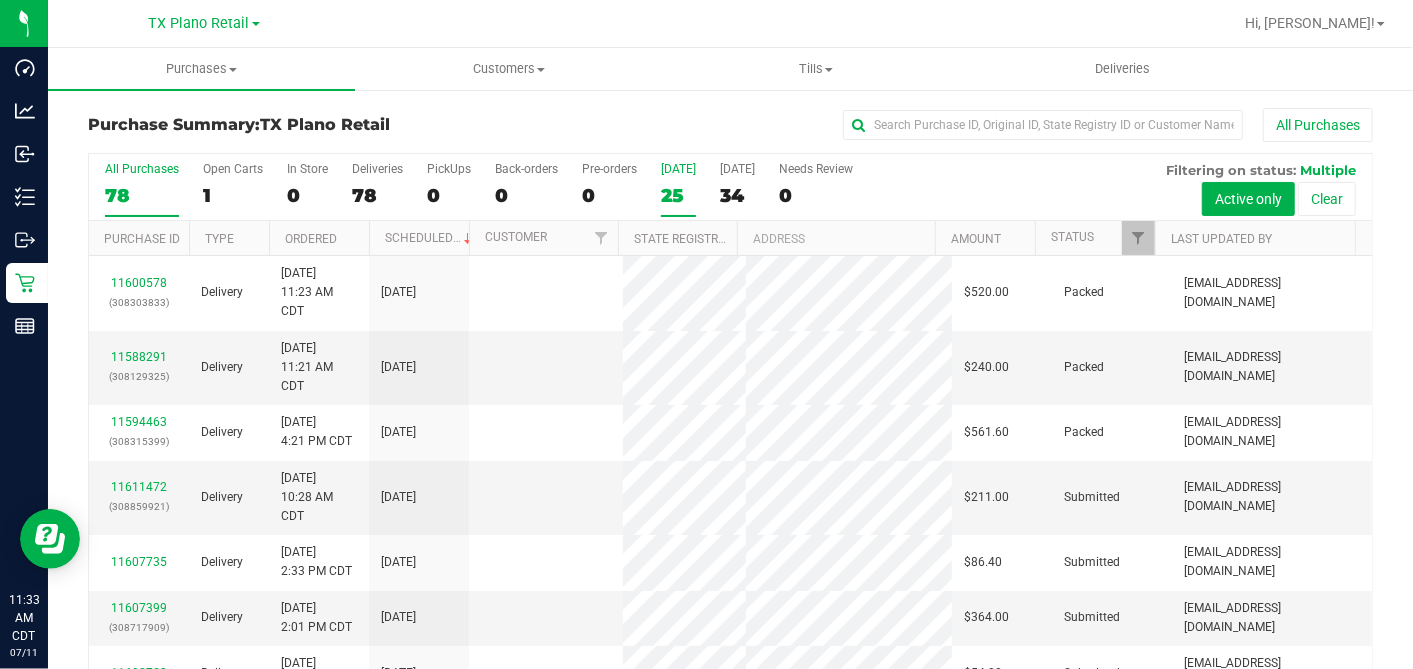 click on "25" at bounding box center [678, 195] 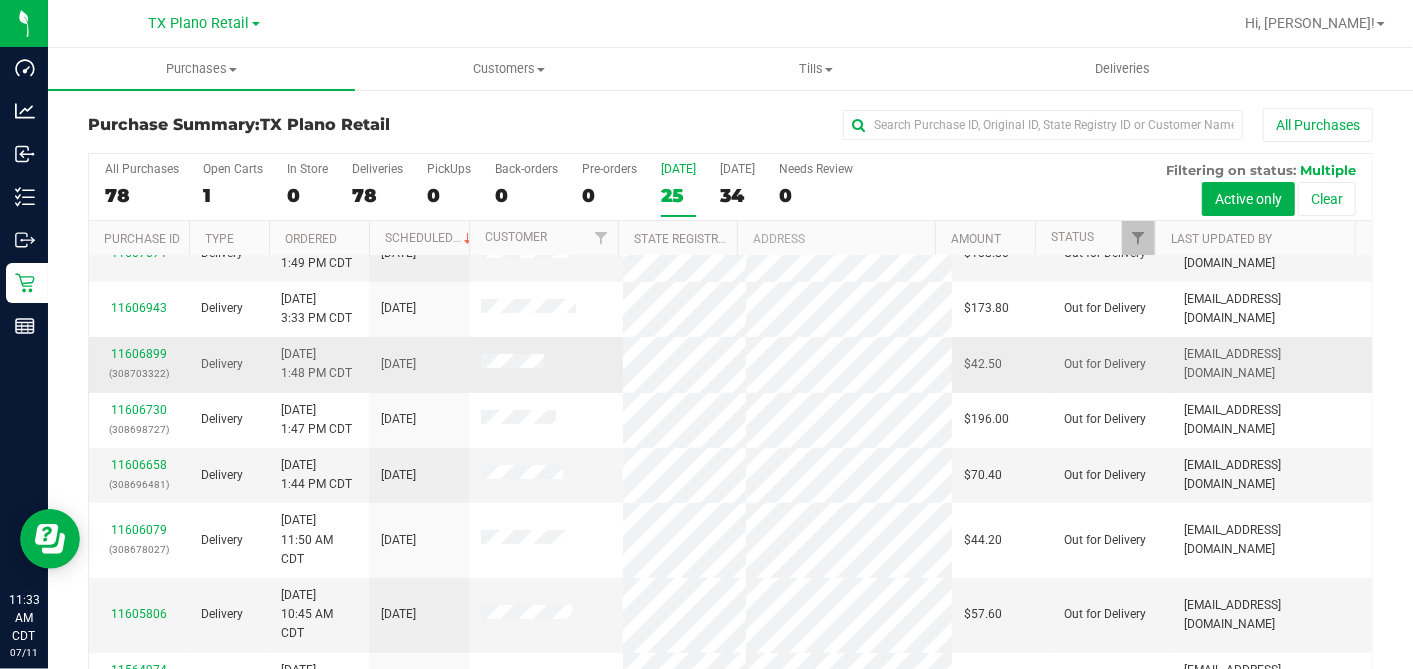 scroll, scrollTop: 222, scrollLeft: 0, axis: vertical 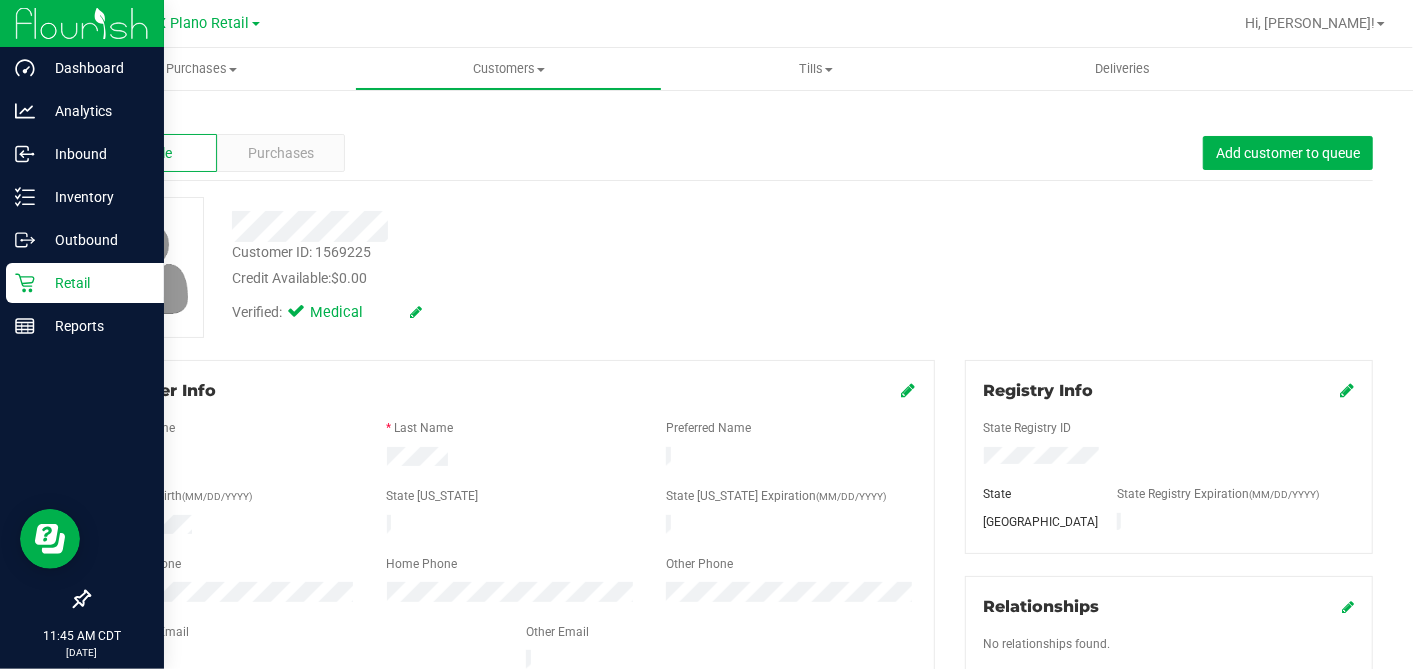 click 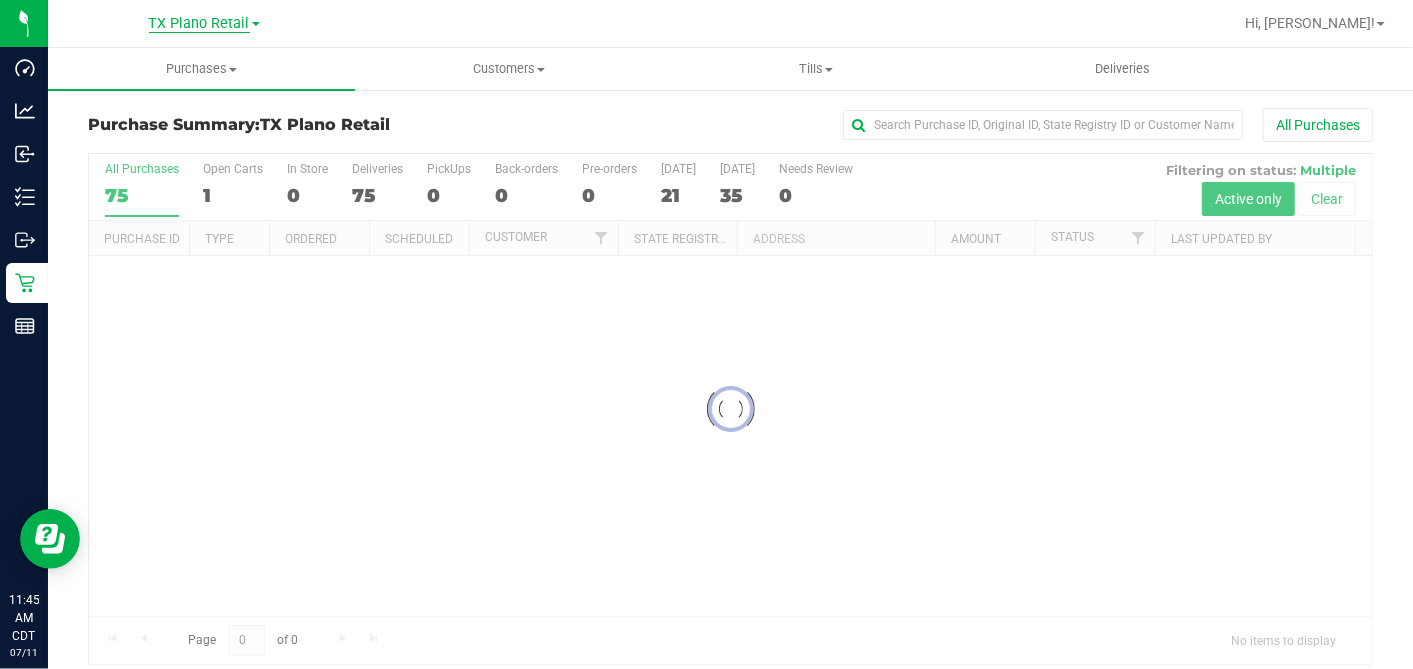 click on "TX Plano Retail" at bounding box center (199, 24) 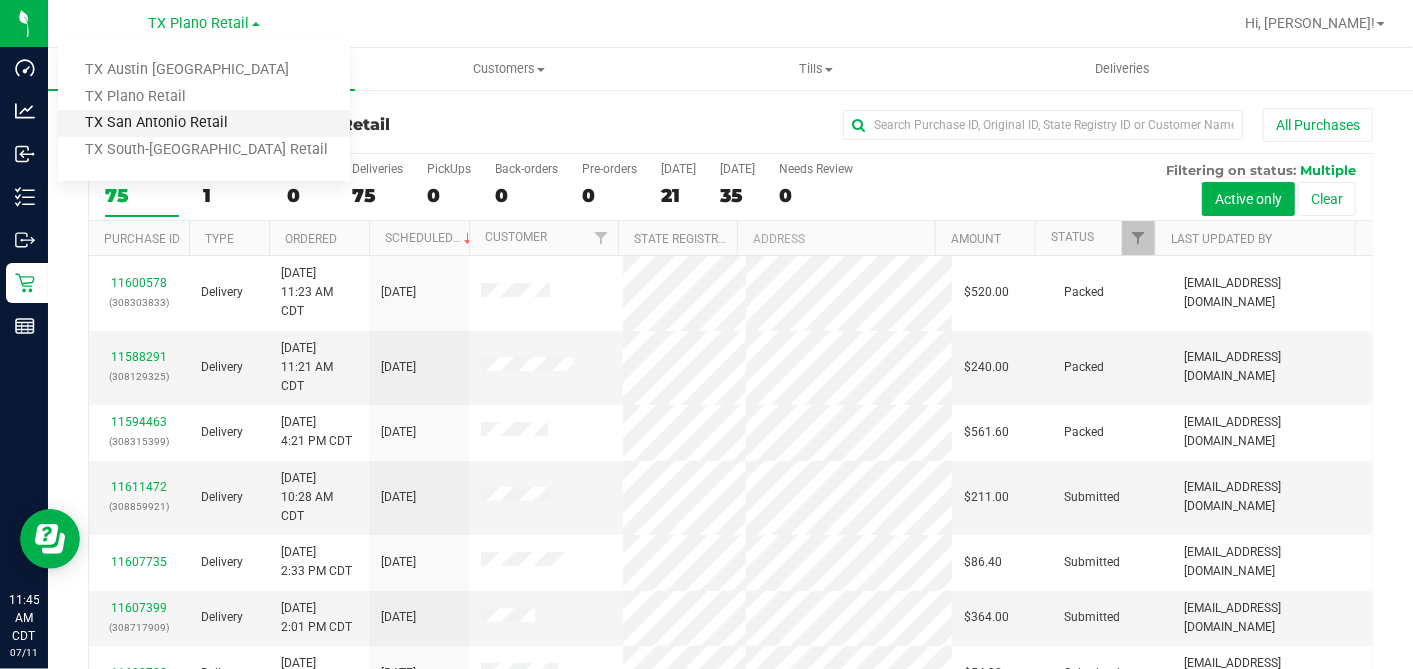 click on "TX San Antonio Retail" at bounding box center [204, 123] 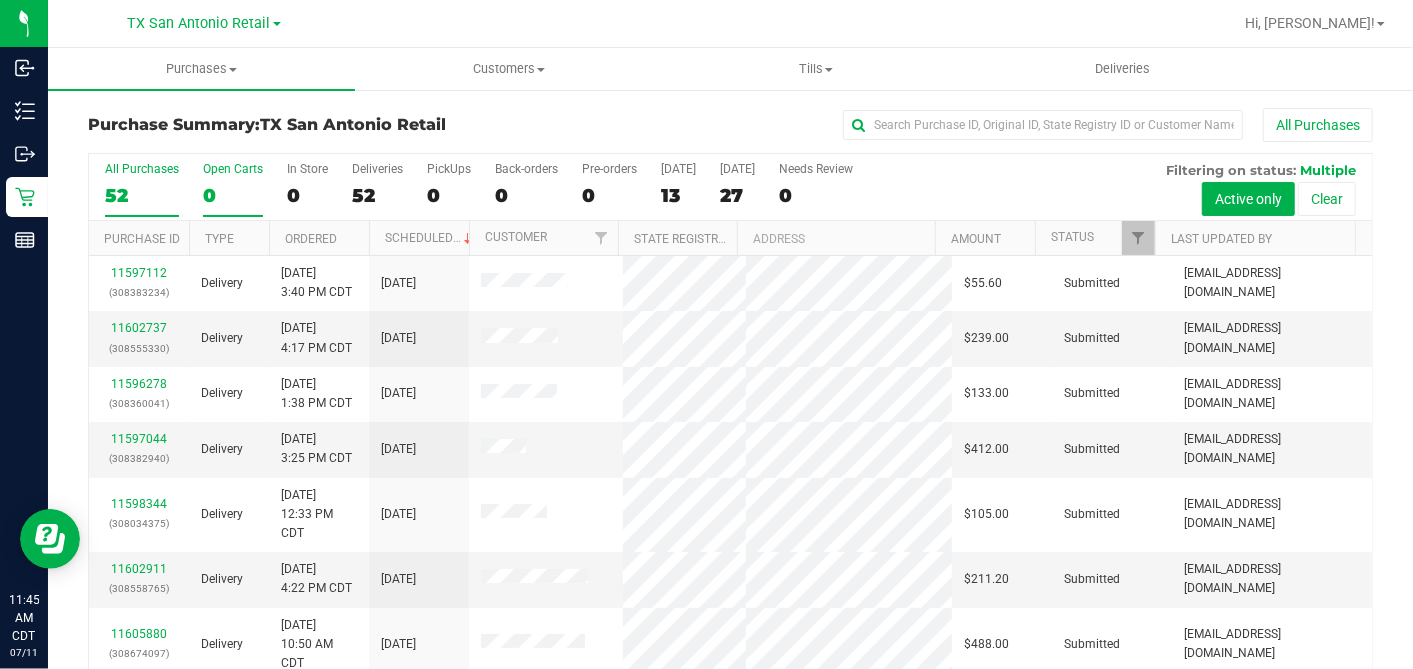 click on "0" at bounding box center [233, 195] 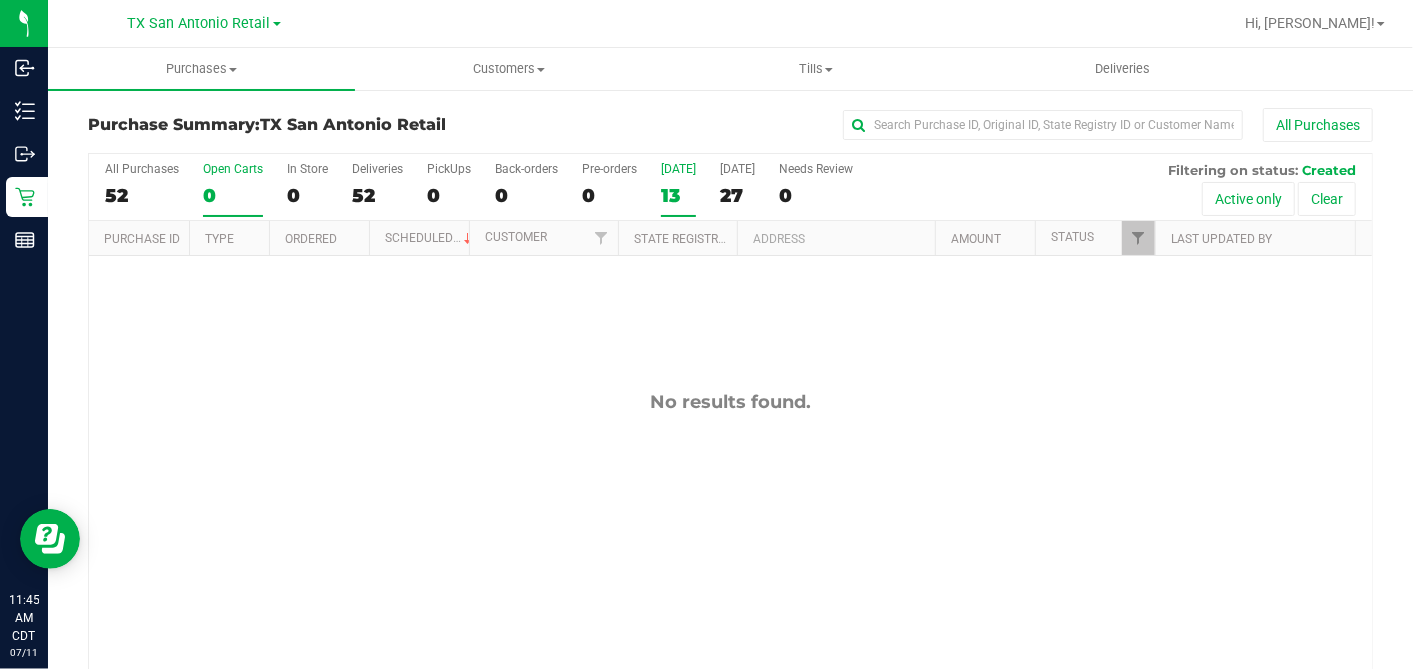 click on "13" at bounding box center [678, 195] 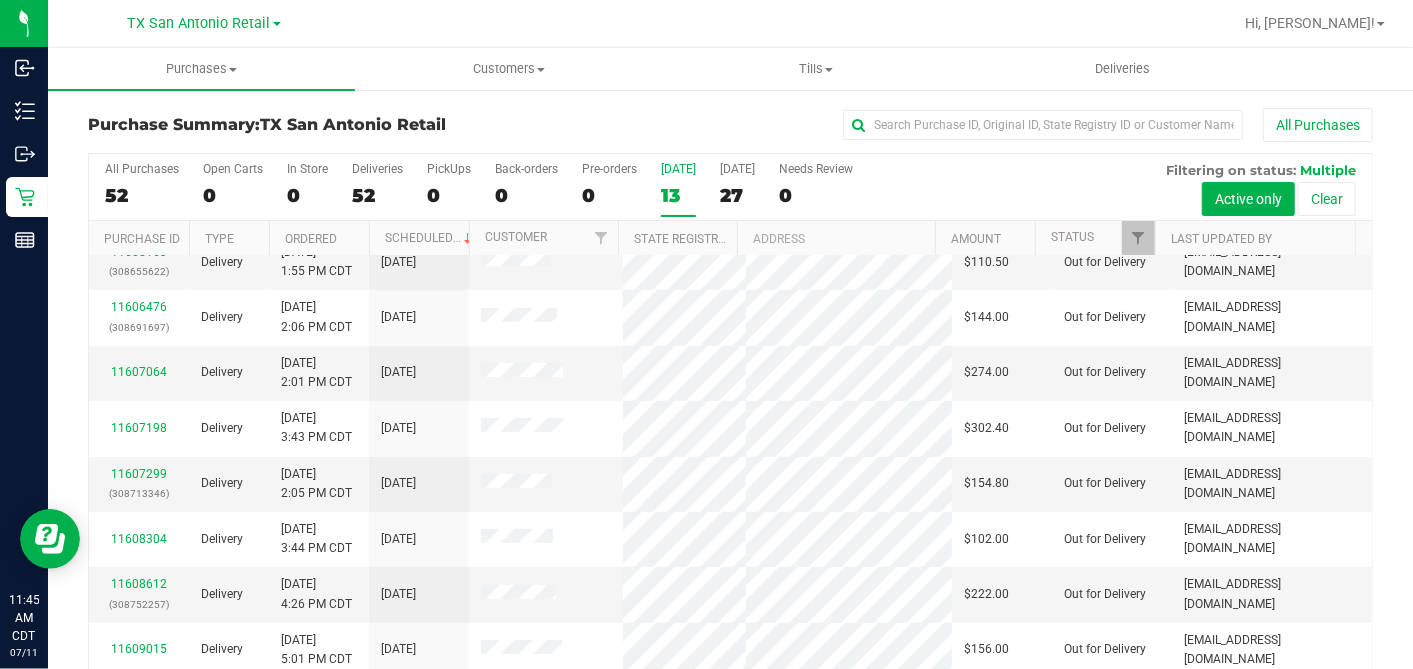 scroll, scrollTop: 428, scrollLeft: 0, axis: vertical 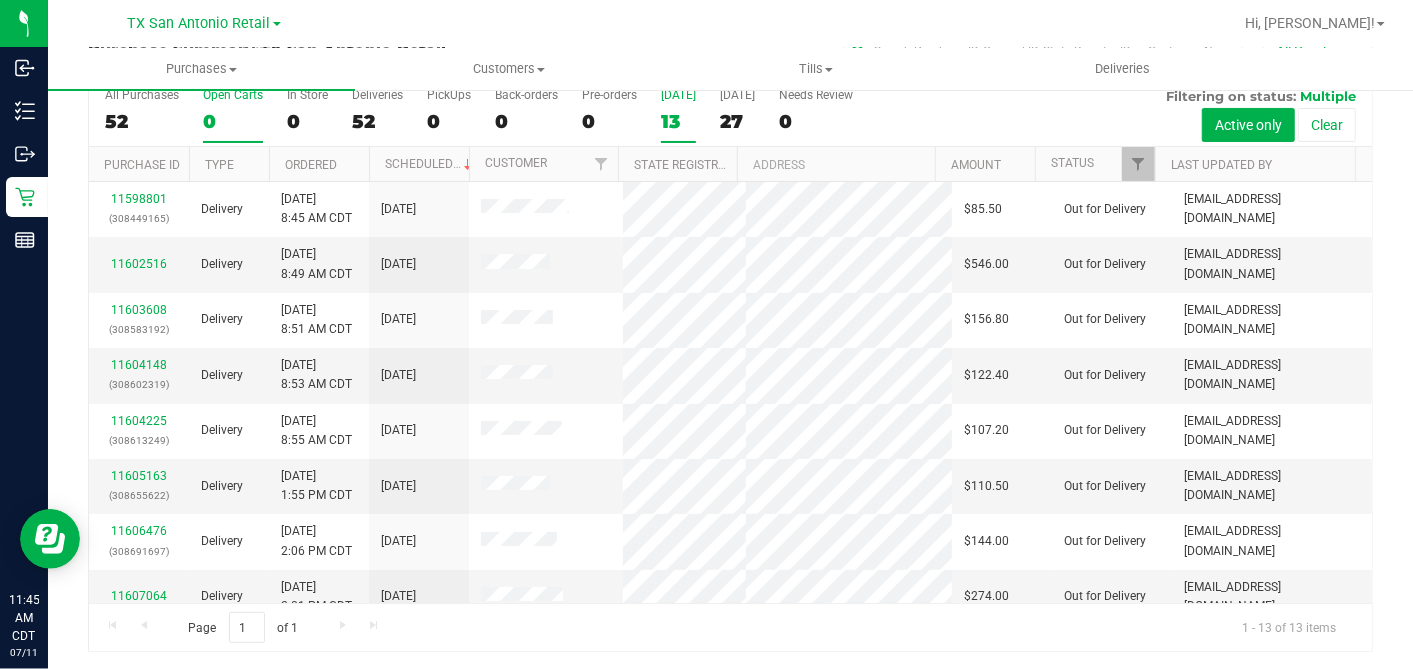 click on "0" at bounding box center [233, 121] 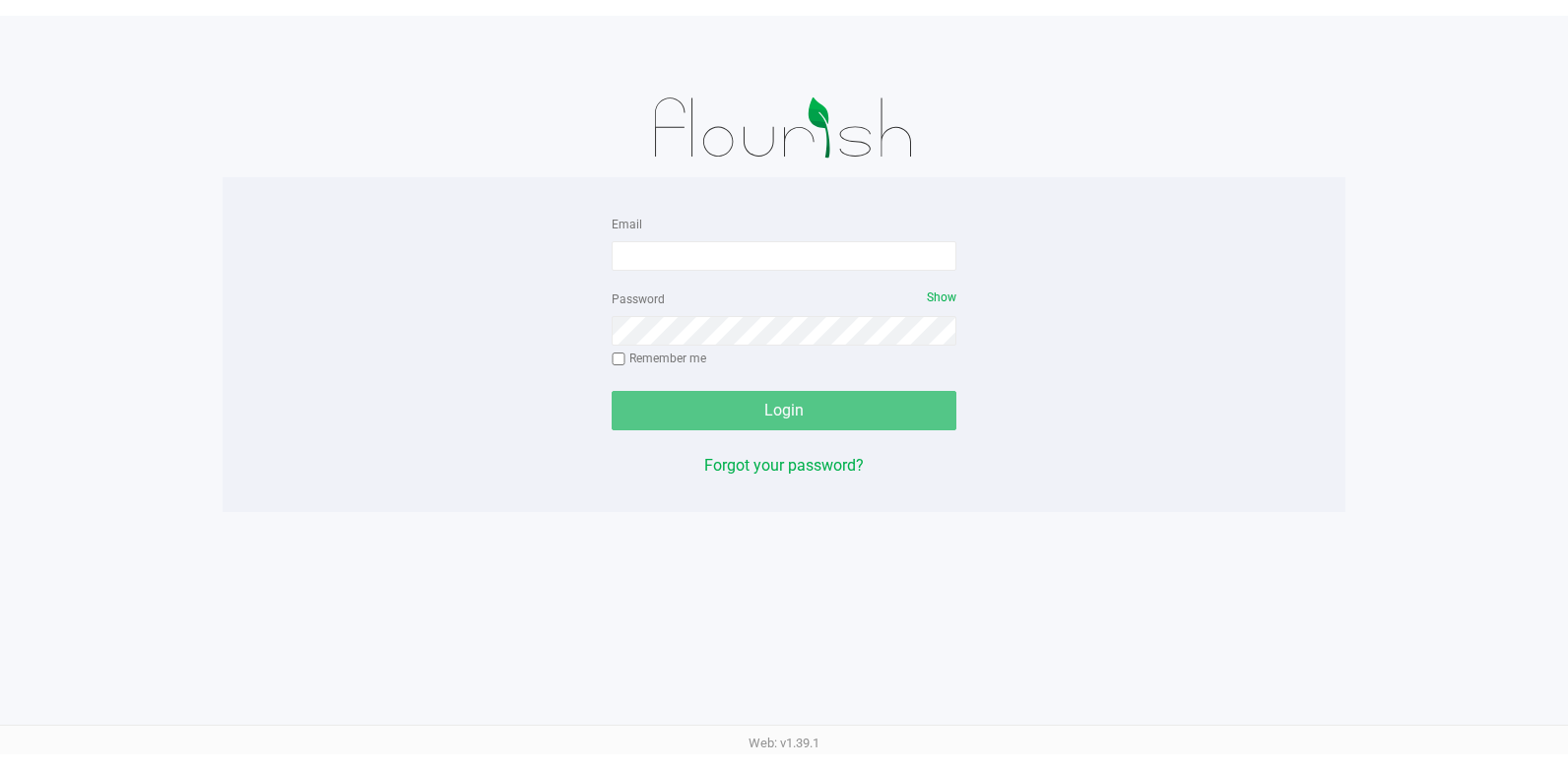 scroll, scrollTop: 0, scrollLeft: 0, axis: both 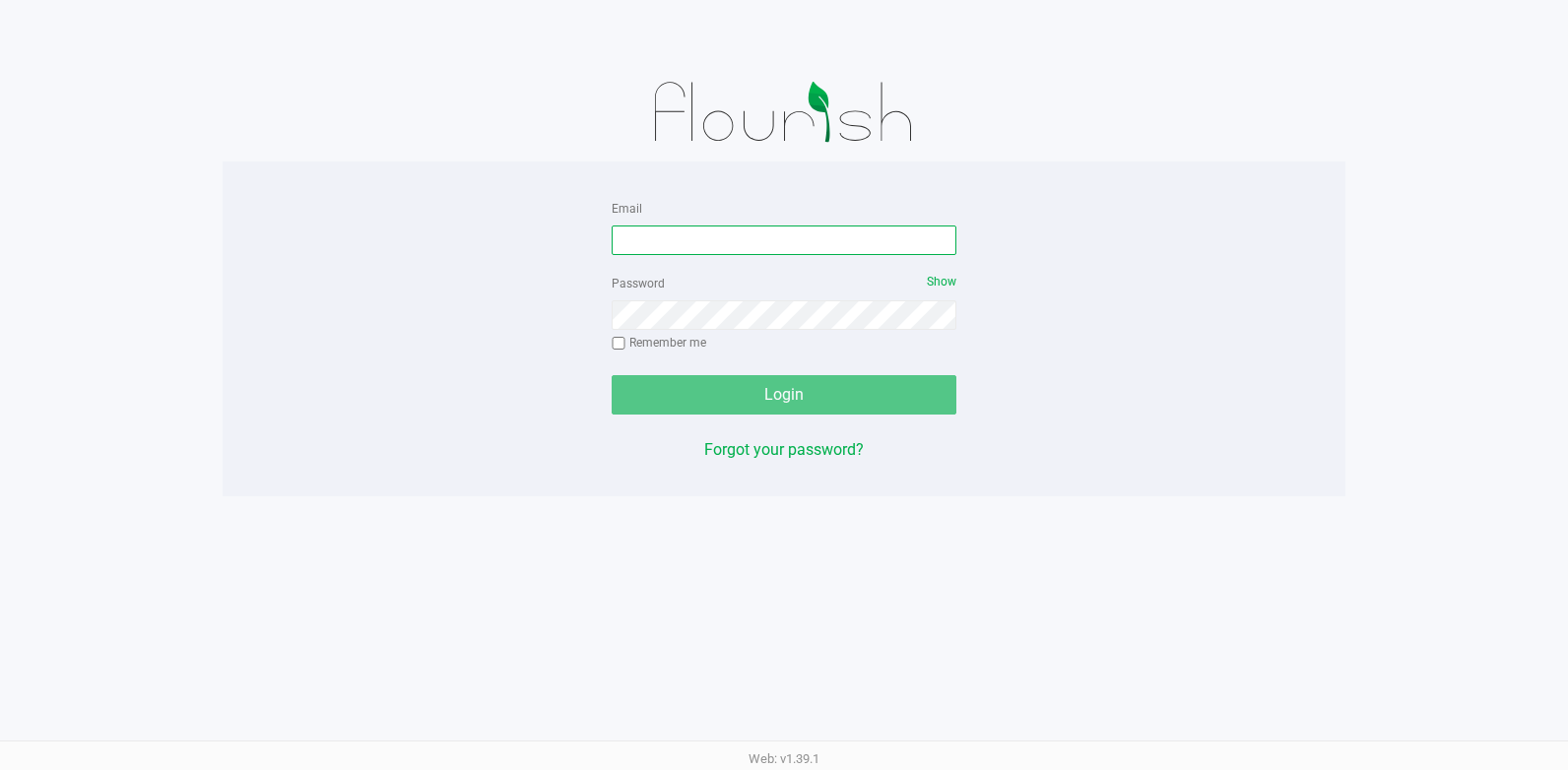 click on "Email" at bounding box center (784, 240) 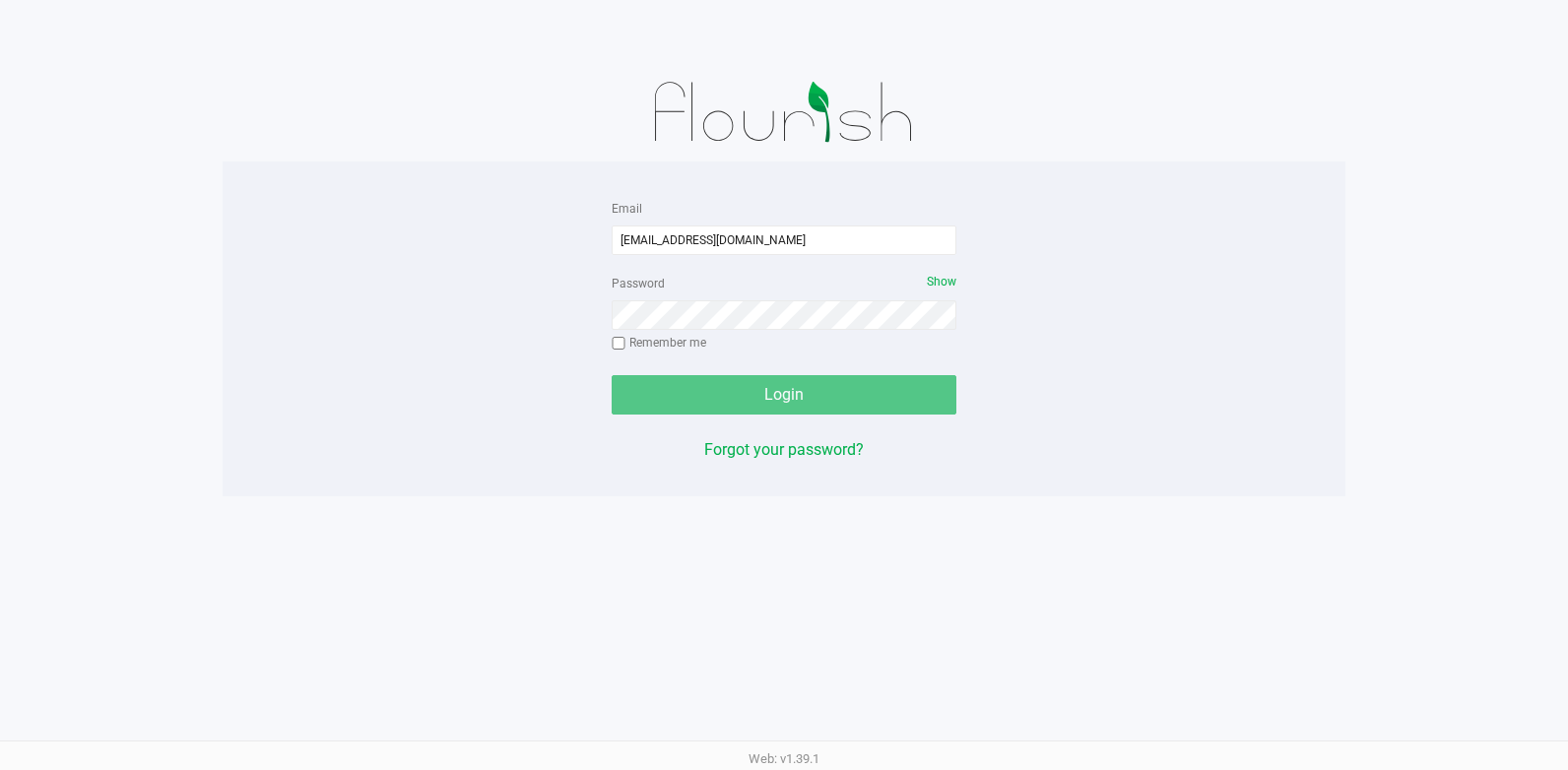 click on "Login" 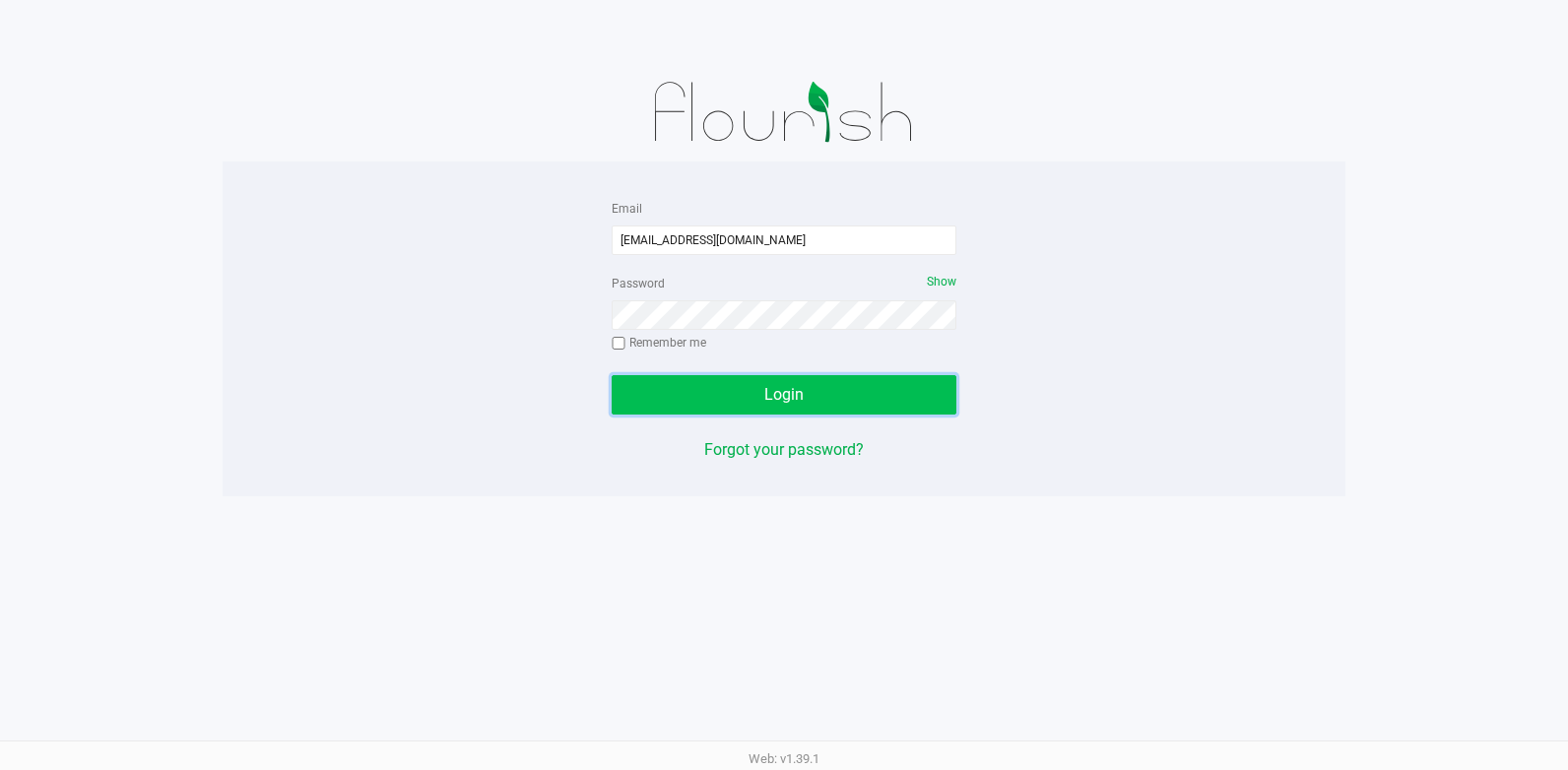 click on "Login" 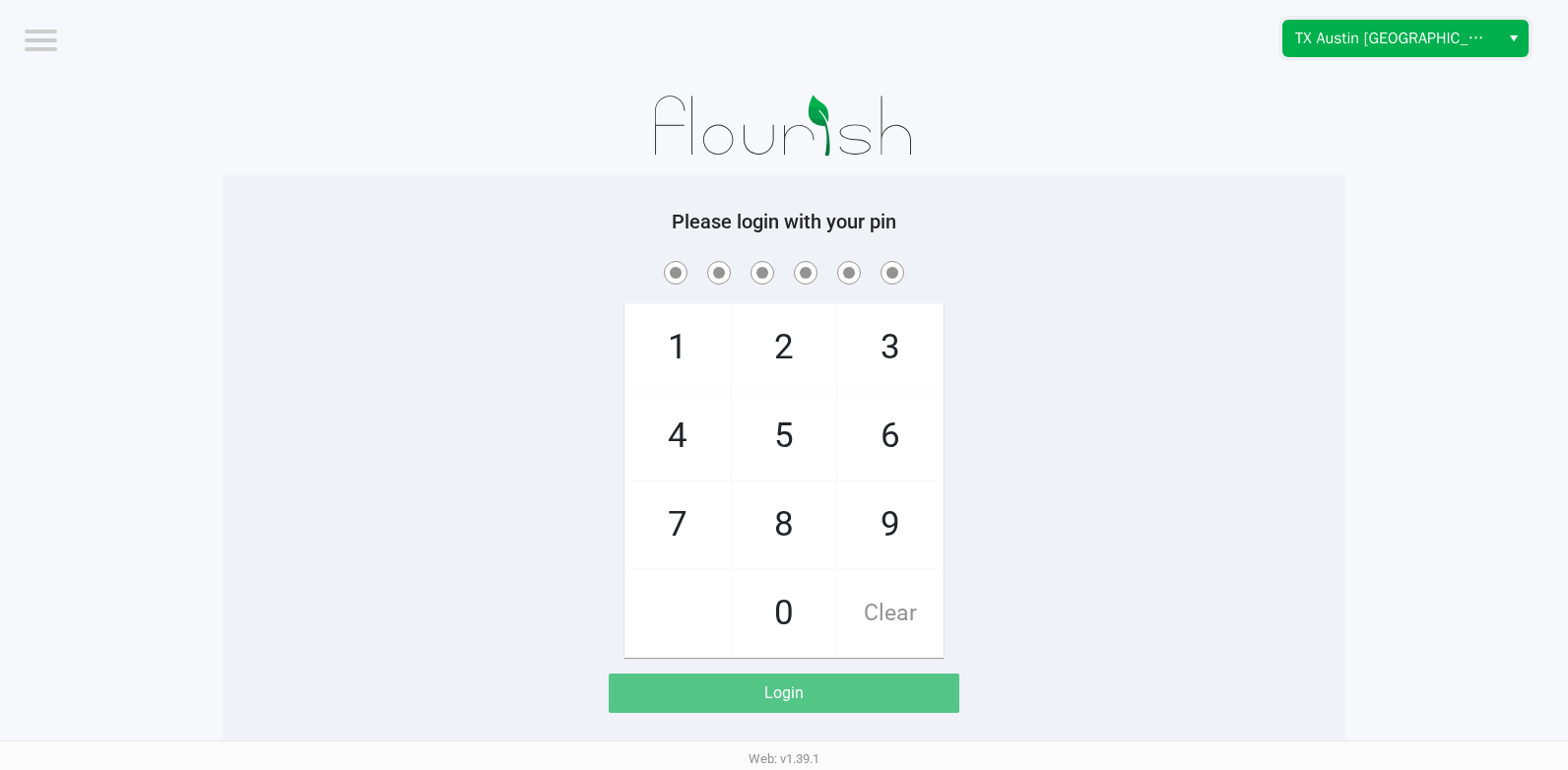 click on "TX Austin [GEOGRAPHIC_DATA]" at bounding box center [1391, 38] 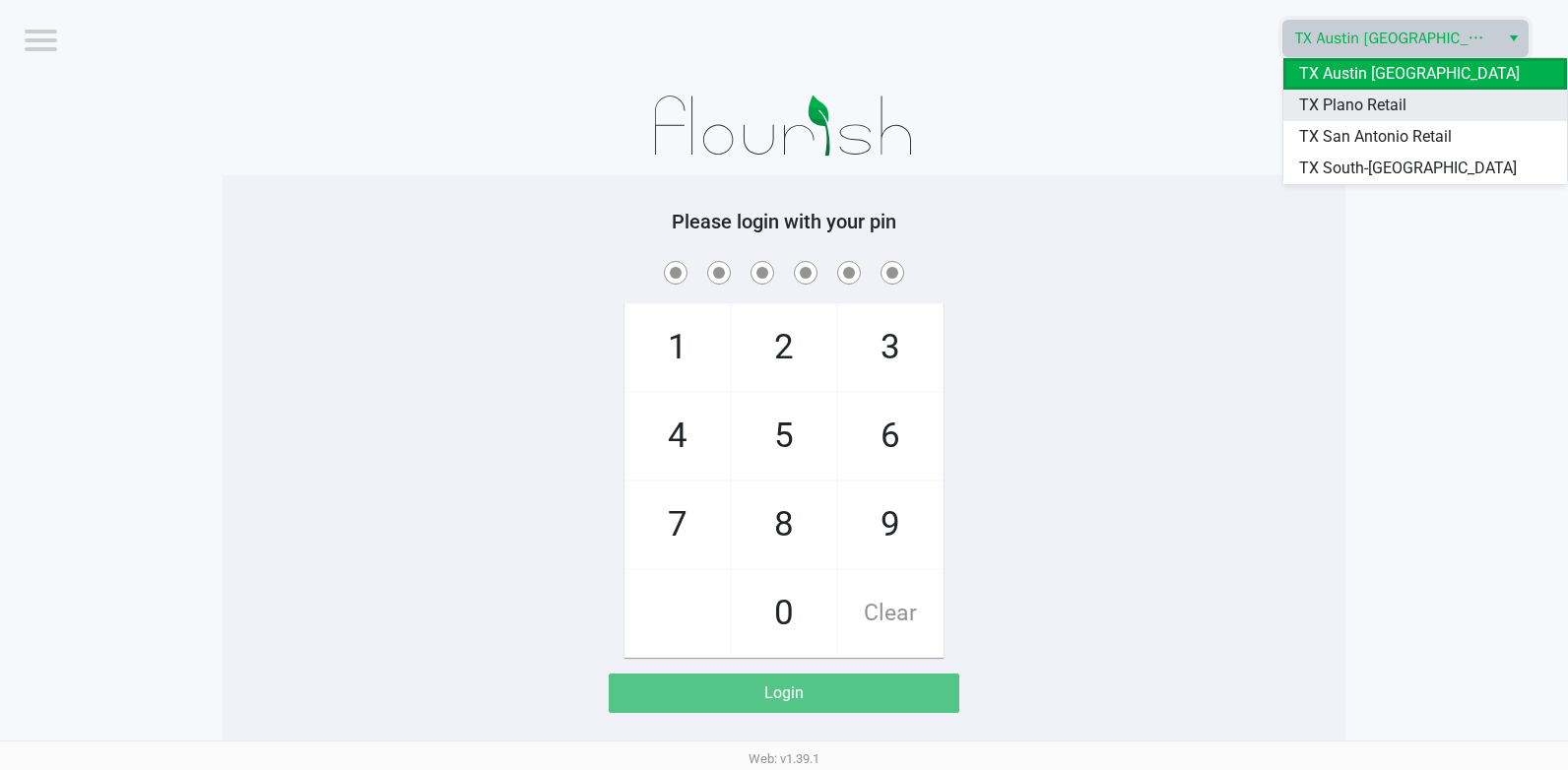 click on "TX Plano Retail" at bounding box center [1352, 105] 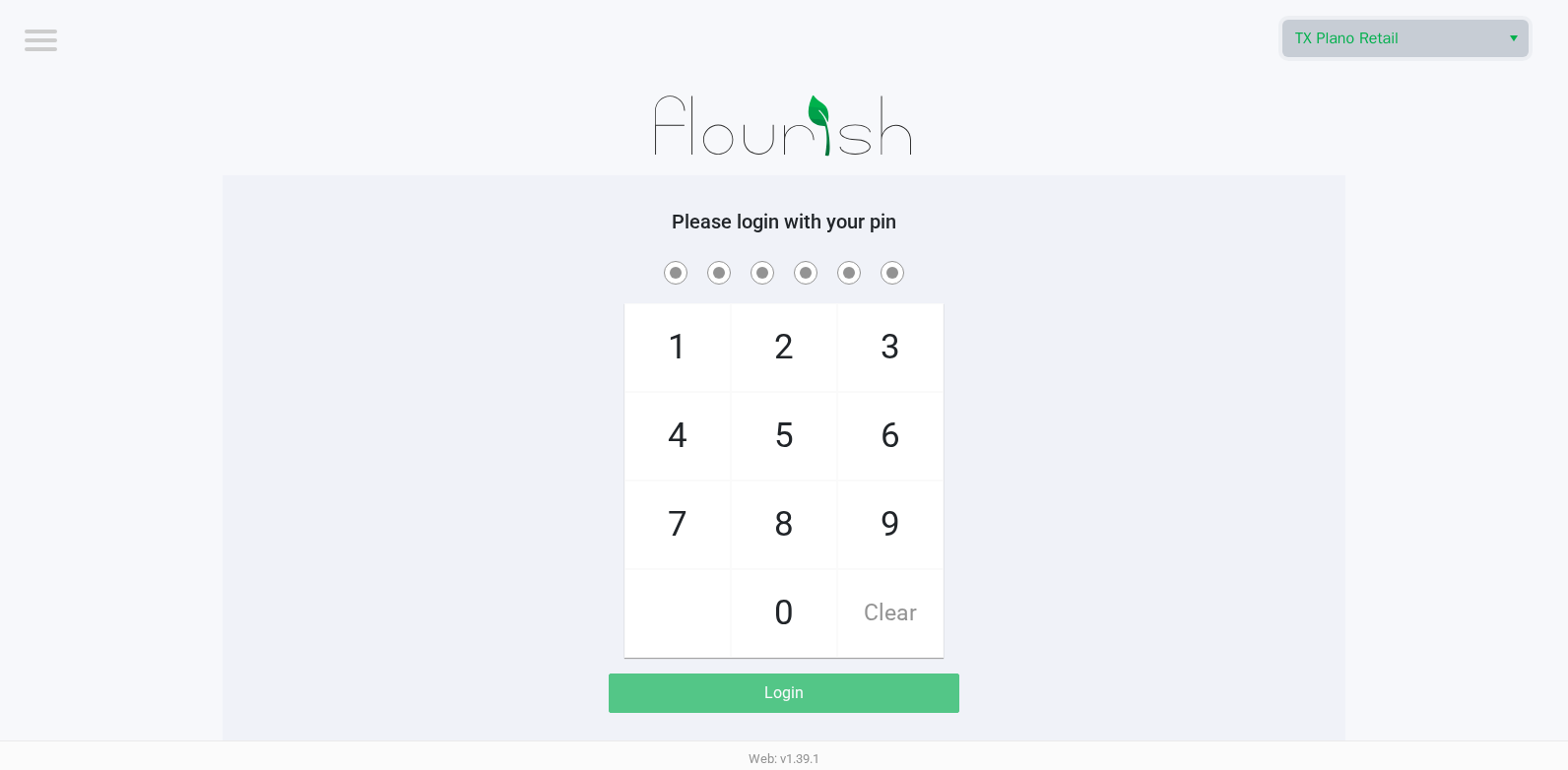 click on "TX Plano Retail" 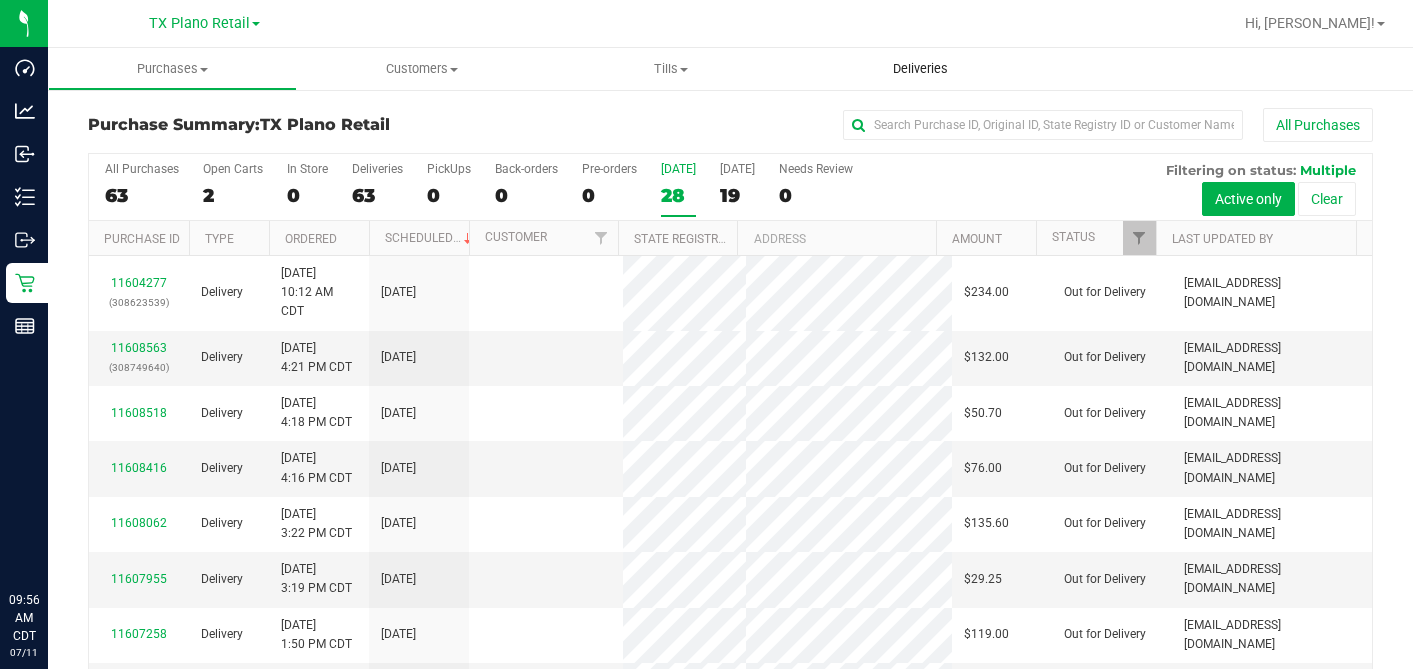 scroll, scrollTop: 0, scrollLeft: 0, axis: both 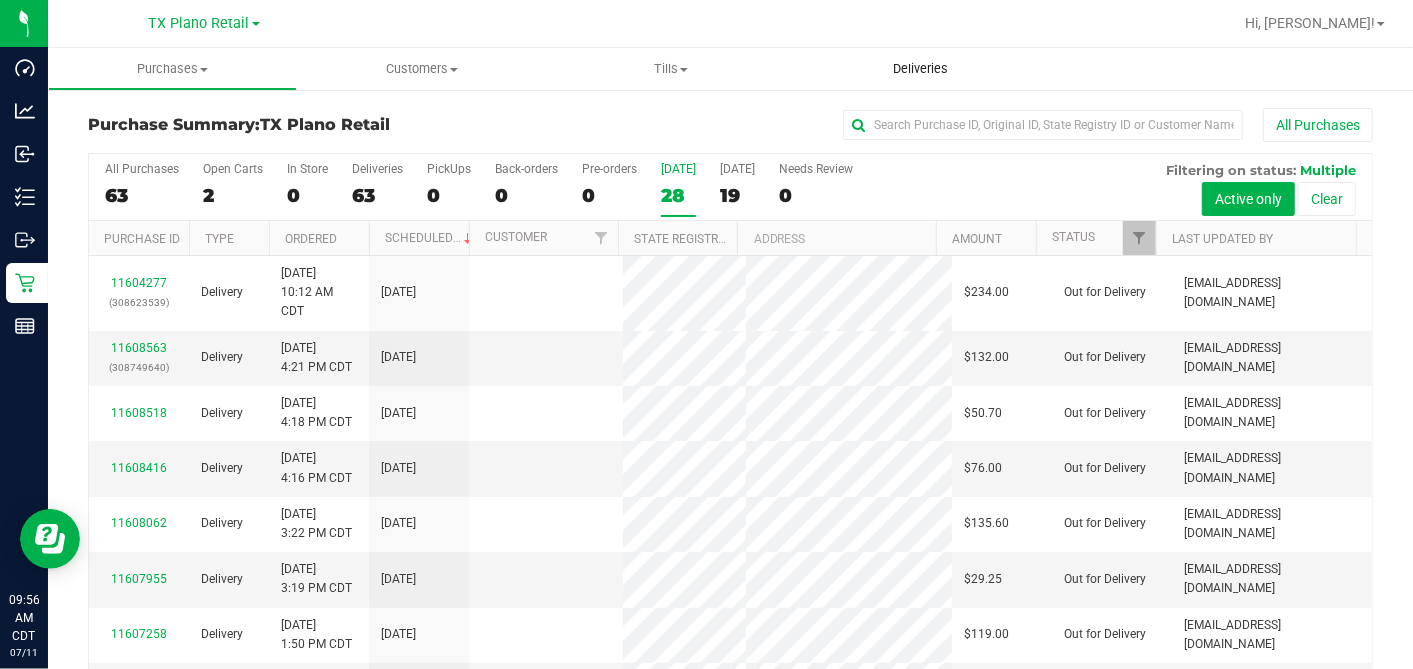 click on "Deliveries" at bounding box center [920, 69] 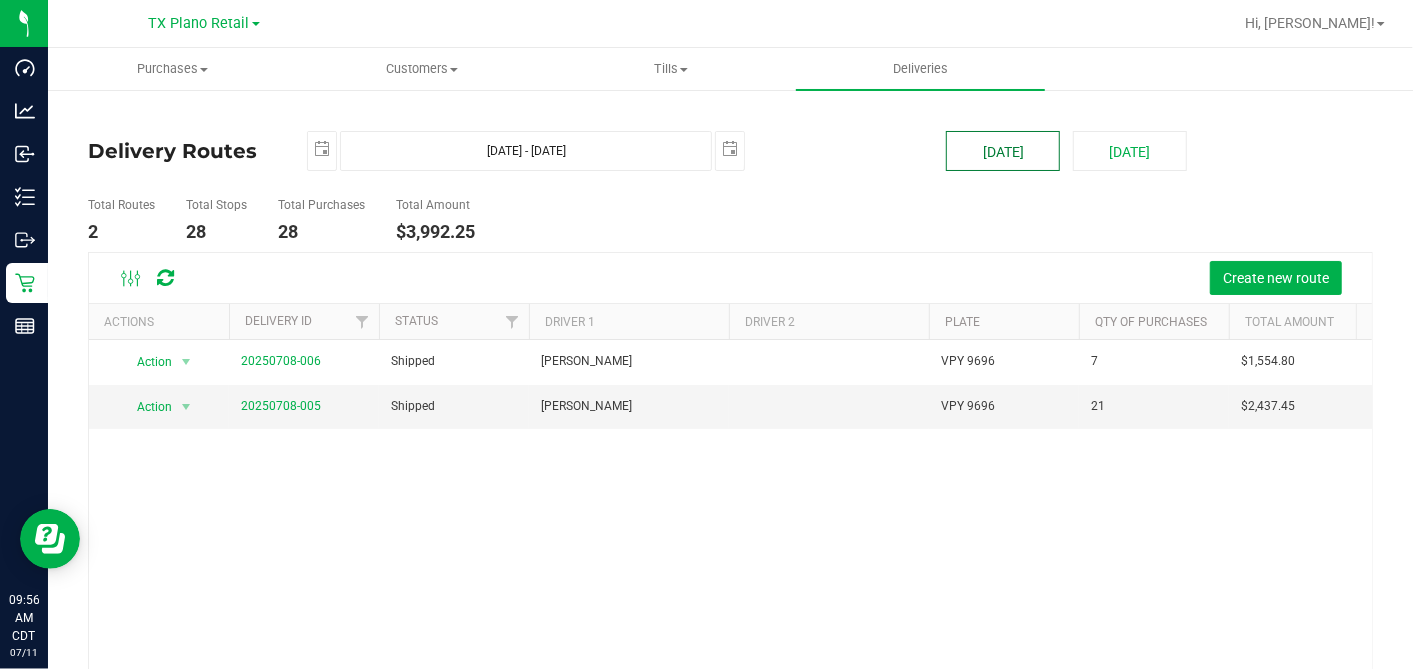 click on "[DATE]" at bounding box center (1003, 151) 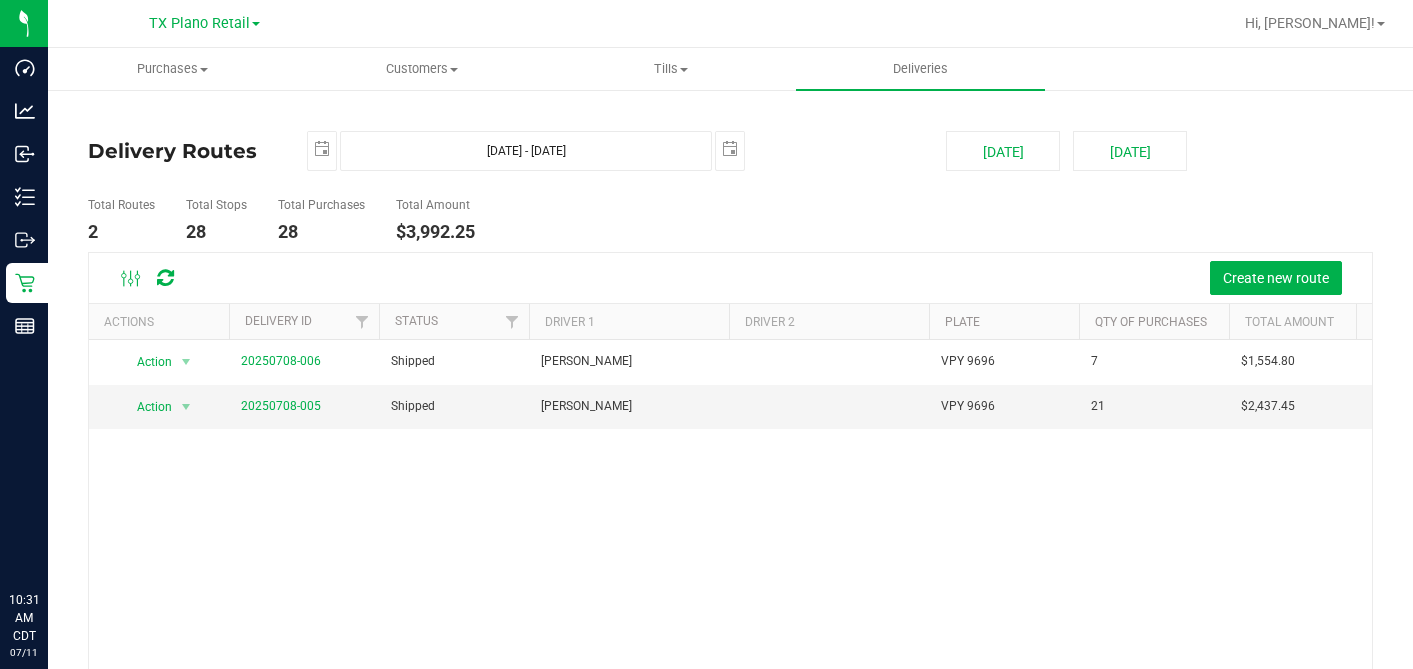 scroll, scrollTop: 0, scrollLeft: 0, axis: both 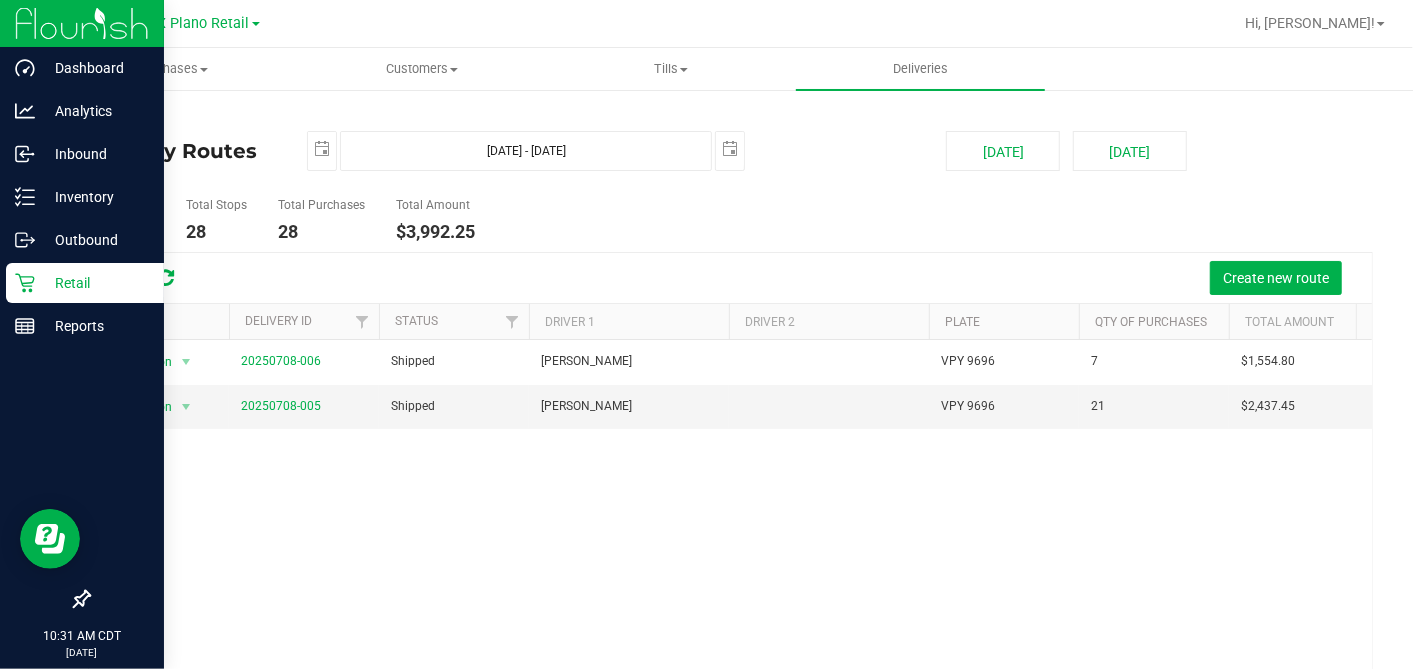 click 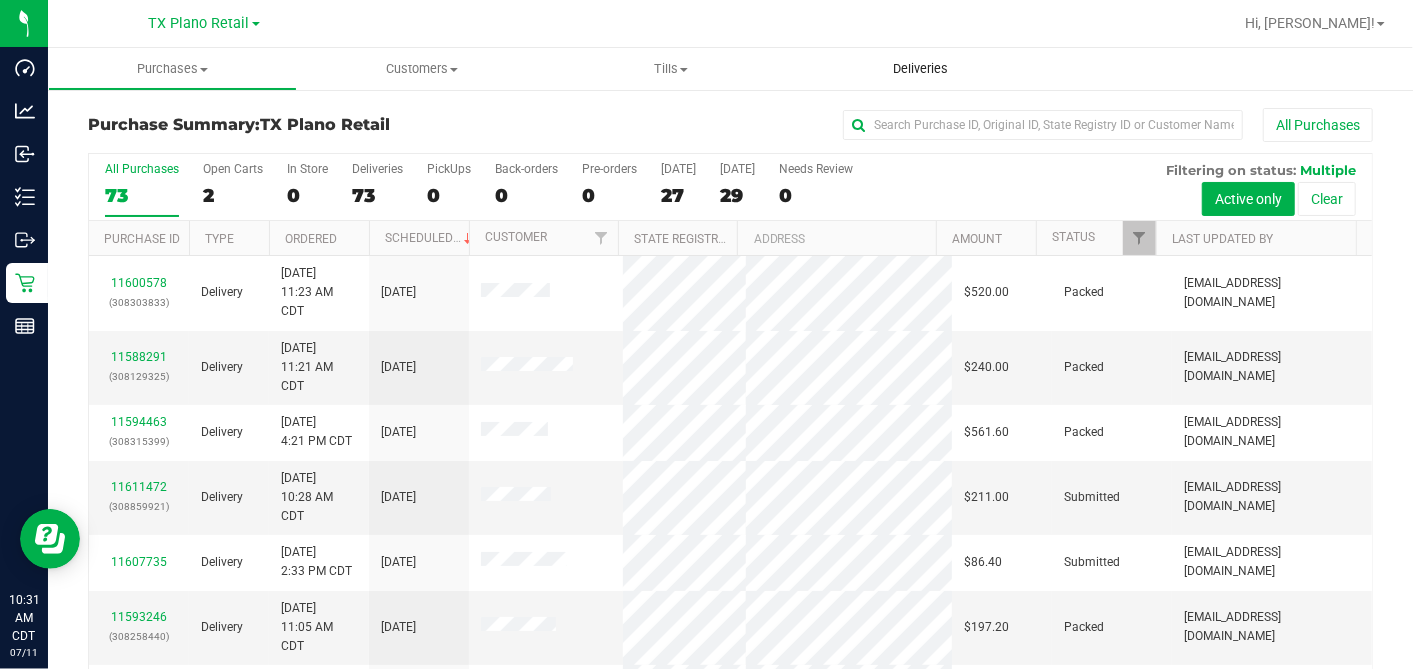 click on "Deliveries" at bounding box center [920, 69] 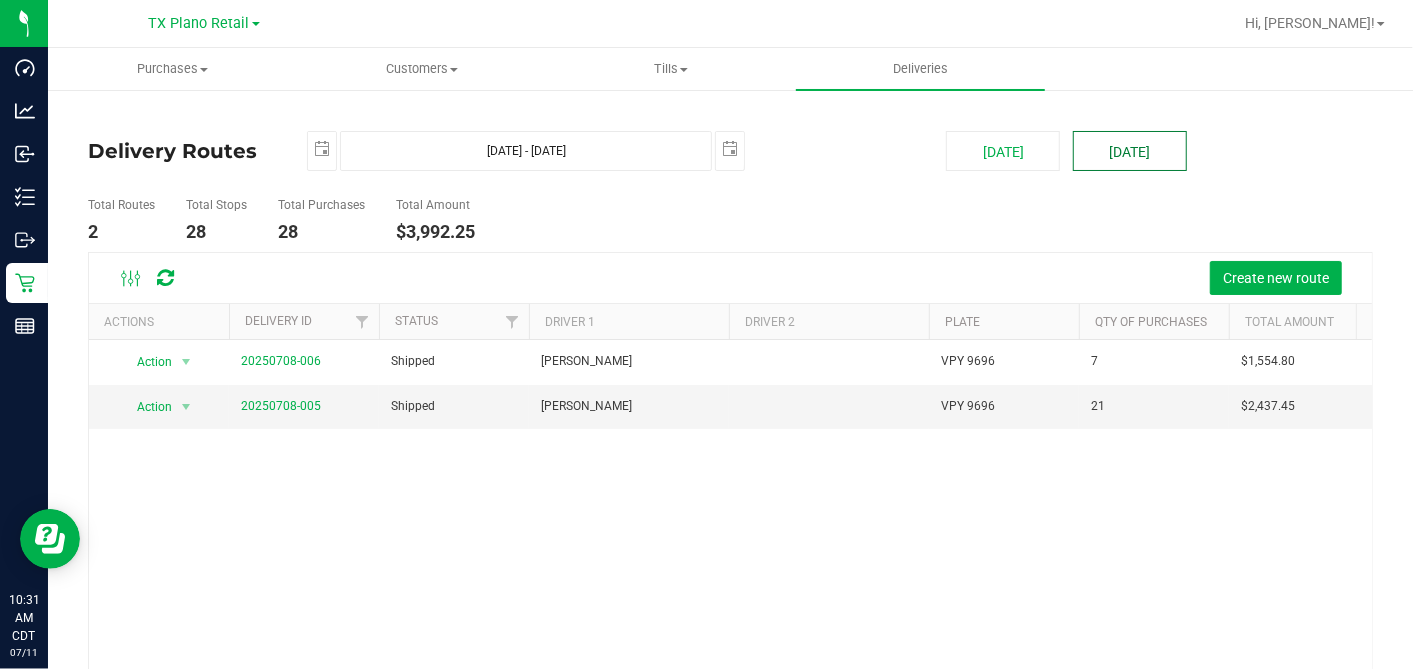 click on "[DATE]" at bounding box center [1130, 151] 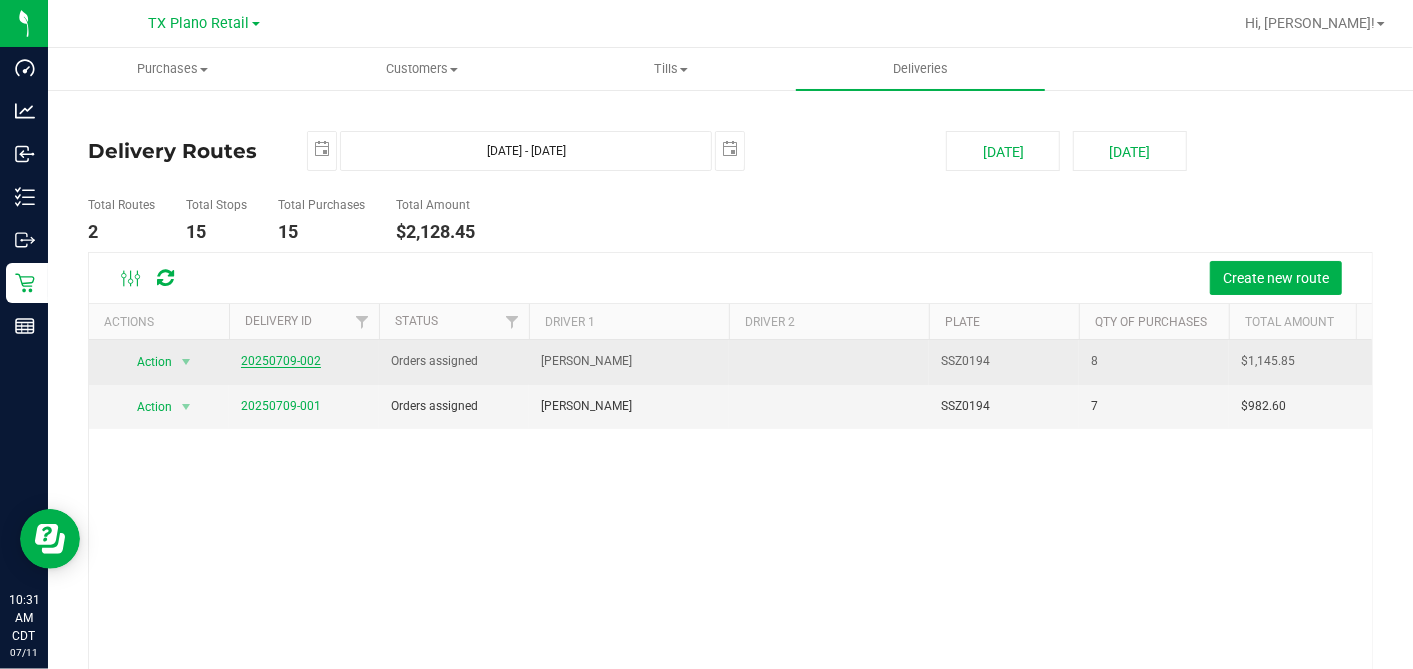 click on "20250709-002" at bounding box center (281, 361) 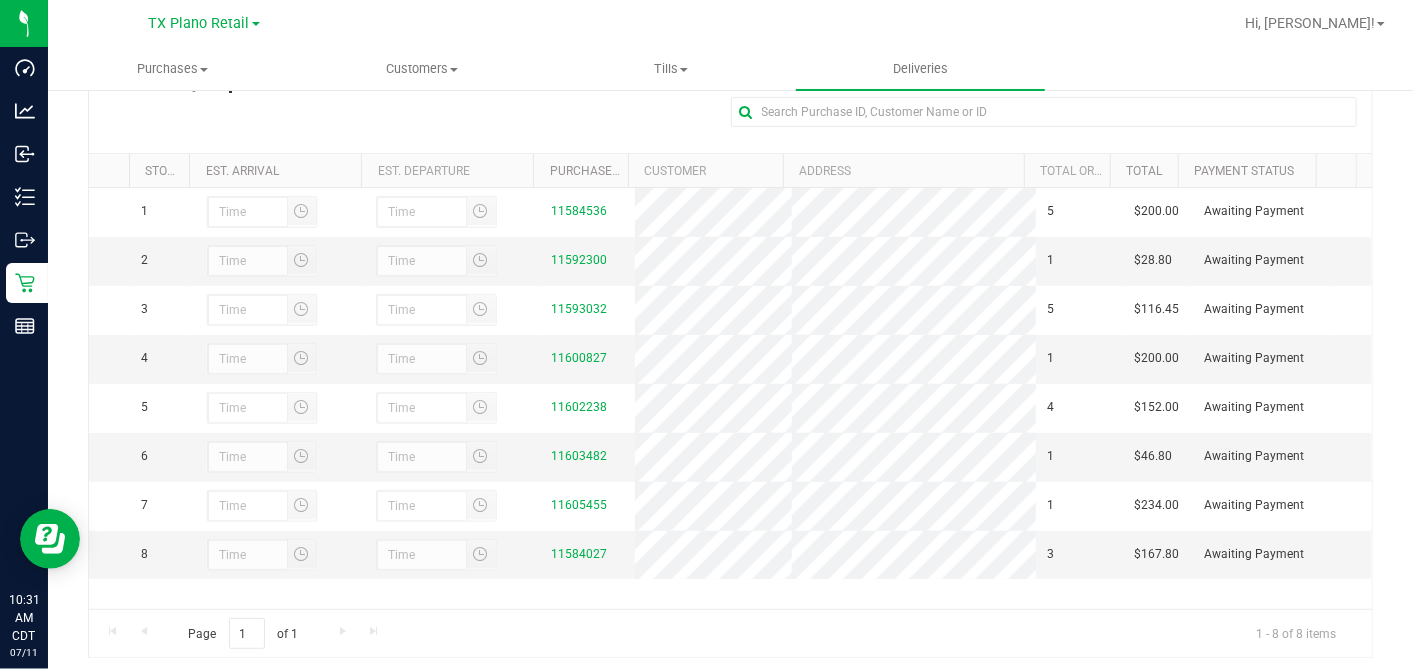 scroll, scrollTop: 357, scrollLeft: 0, axis: vertical 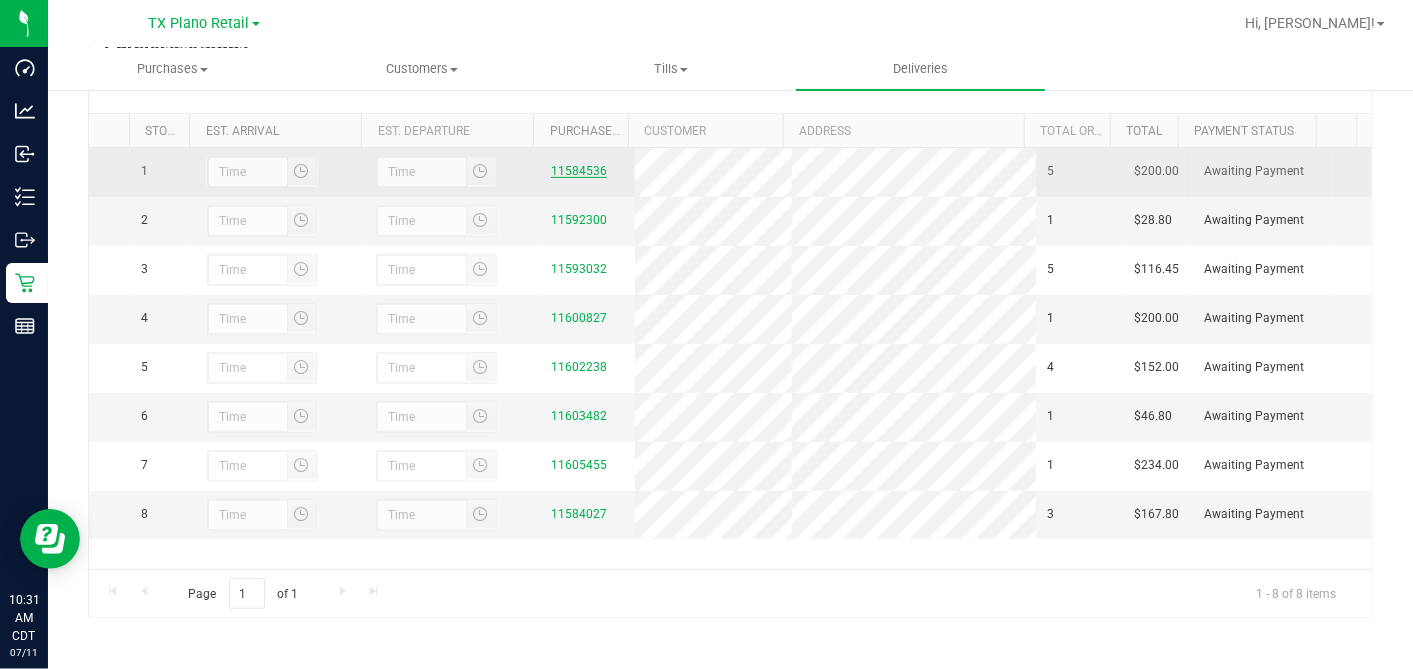 click on "11584536" at bounding box center [579, 171] 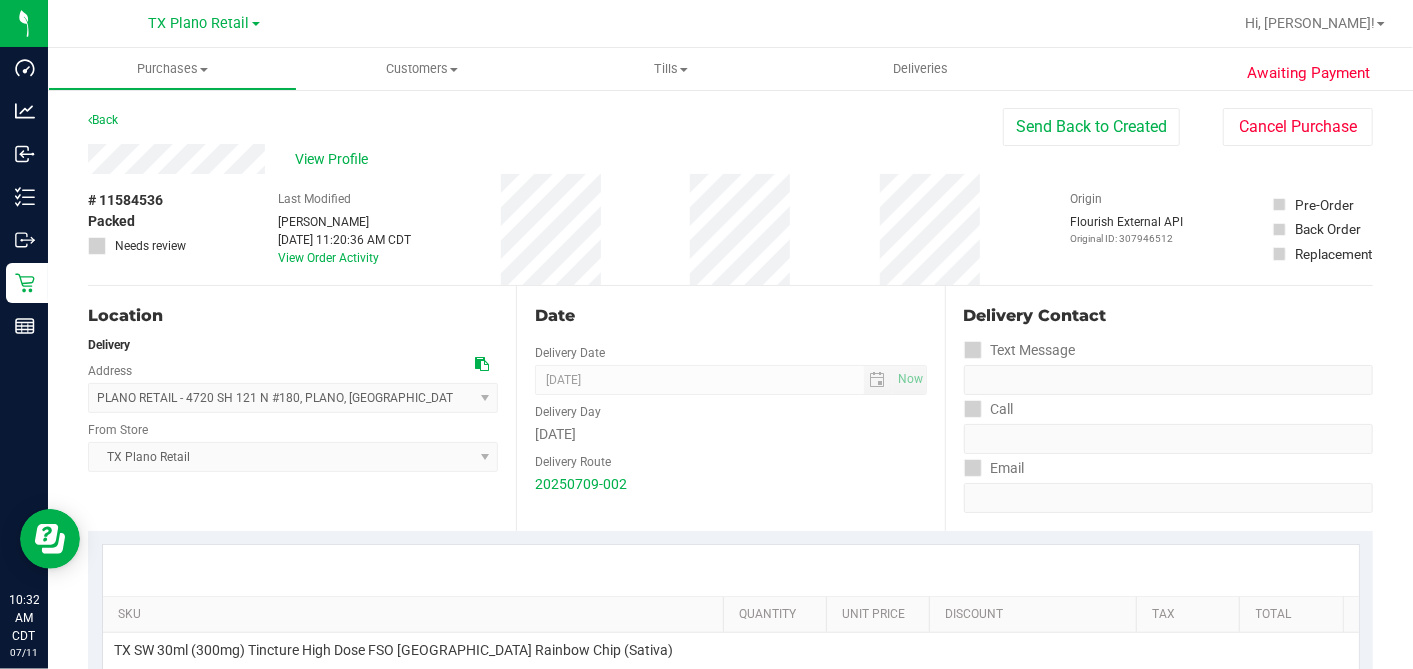 scroll, scrollTop: 444, scrollLeft: 0, axis: vertical 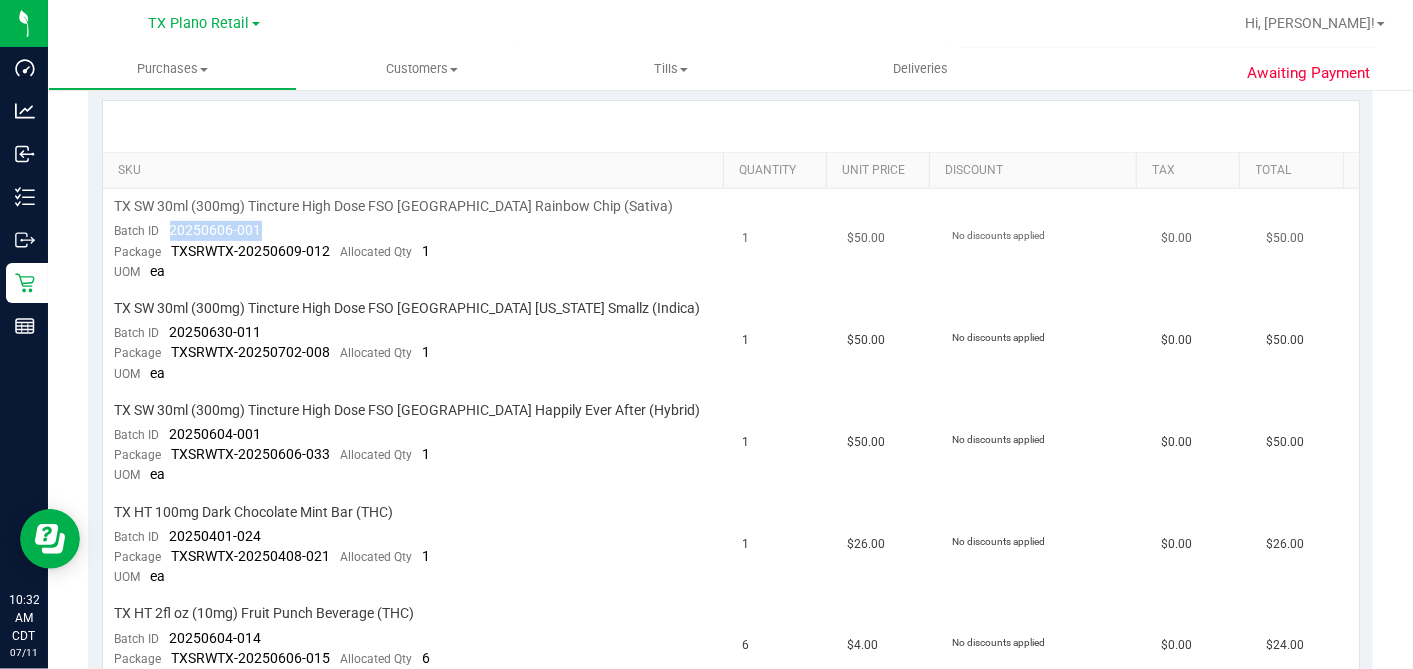 drag, startPoint x: 277, startPoint y: 229, endPoint x: 171, endPoint y: 225, distance: 106.07545 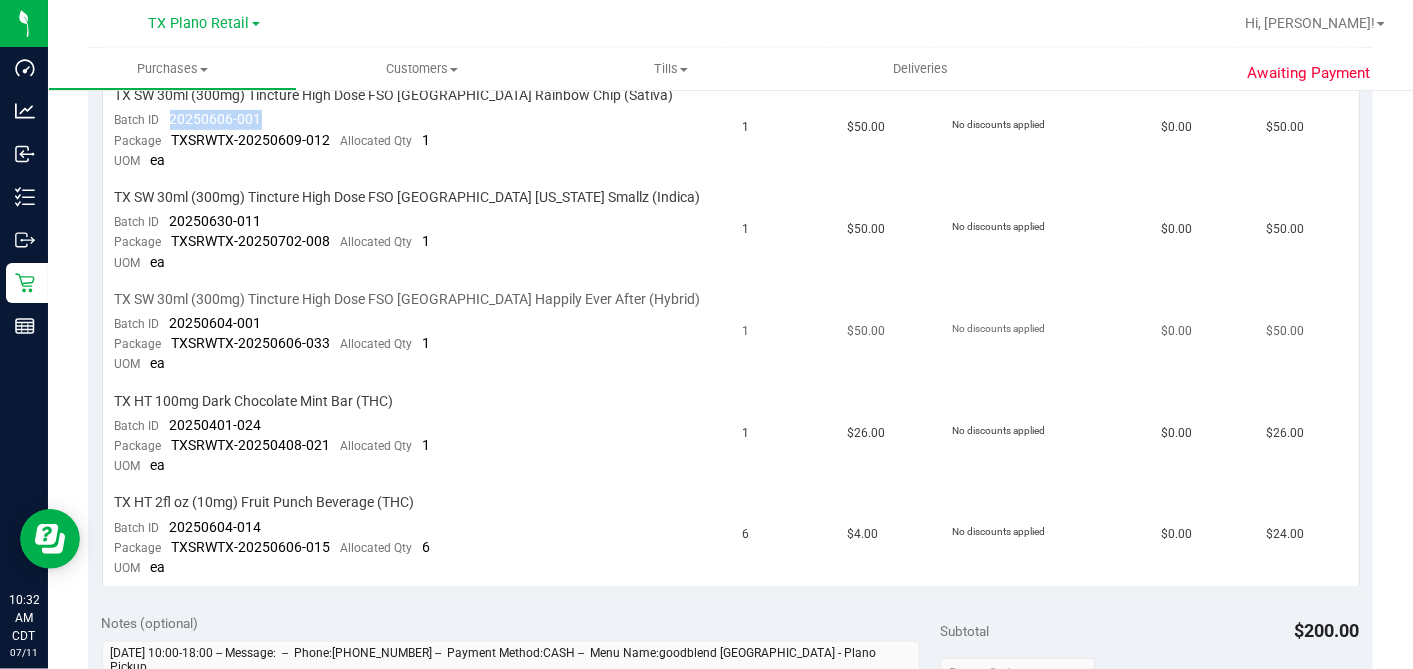 scroll, scrollTop: 444, scrollLeft: 0, axis: vertical 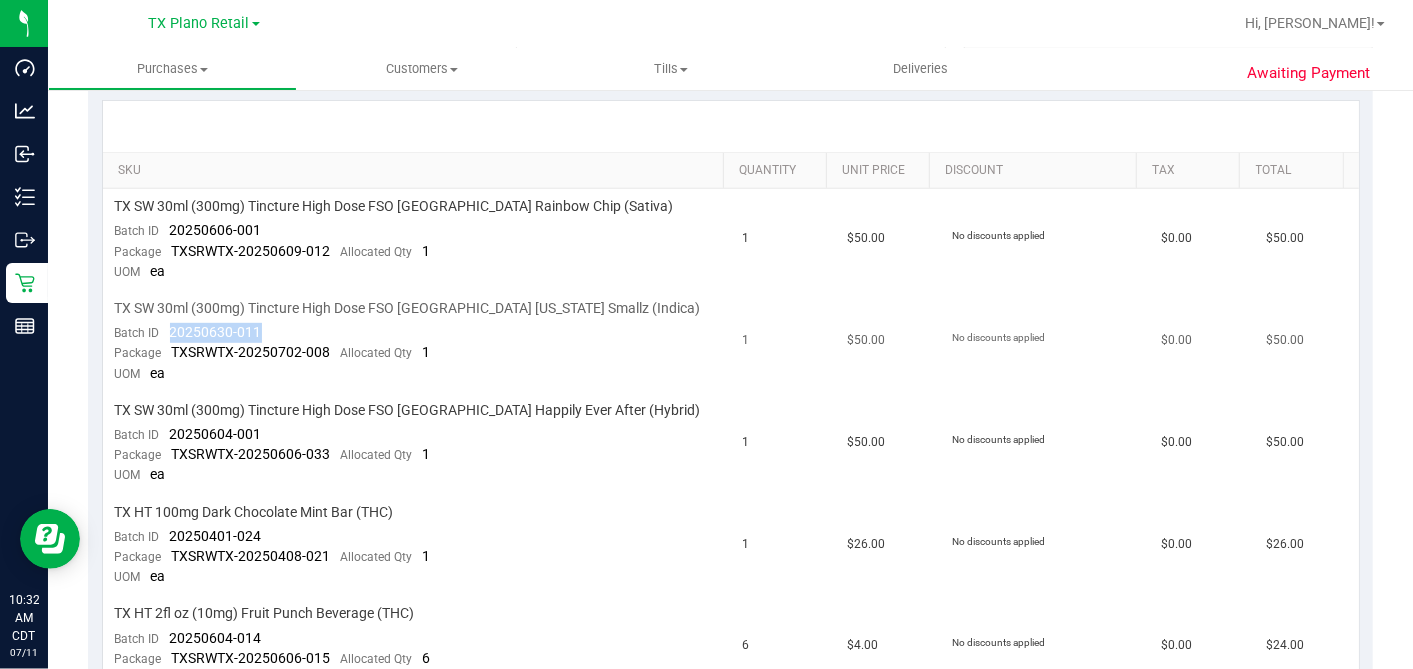 drag, startPoint x: 257, startPoint y: 328, endPoint x: 171, endPoint y: 330, distance: 86.023254 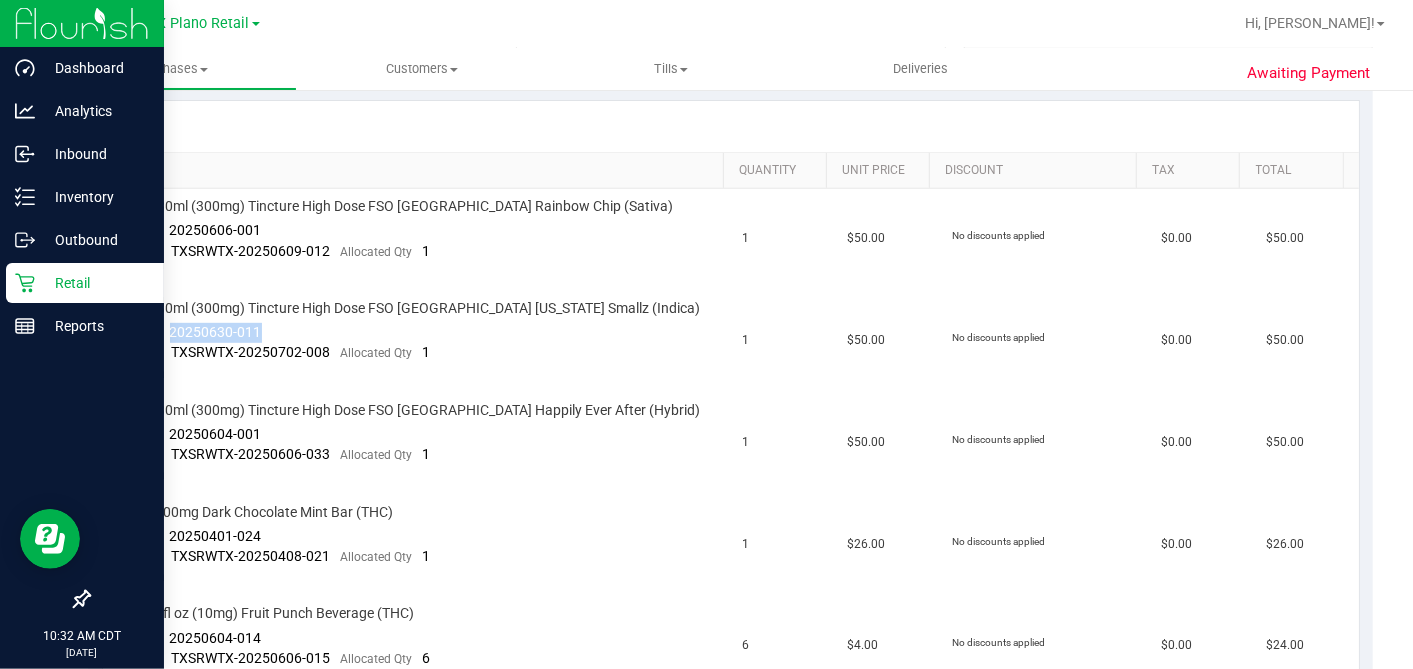 copy on "20250630-011" 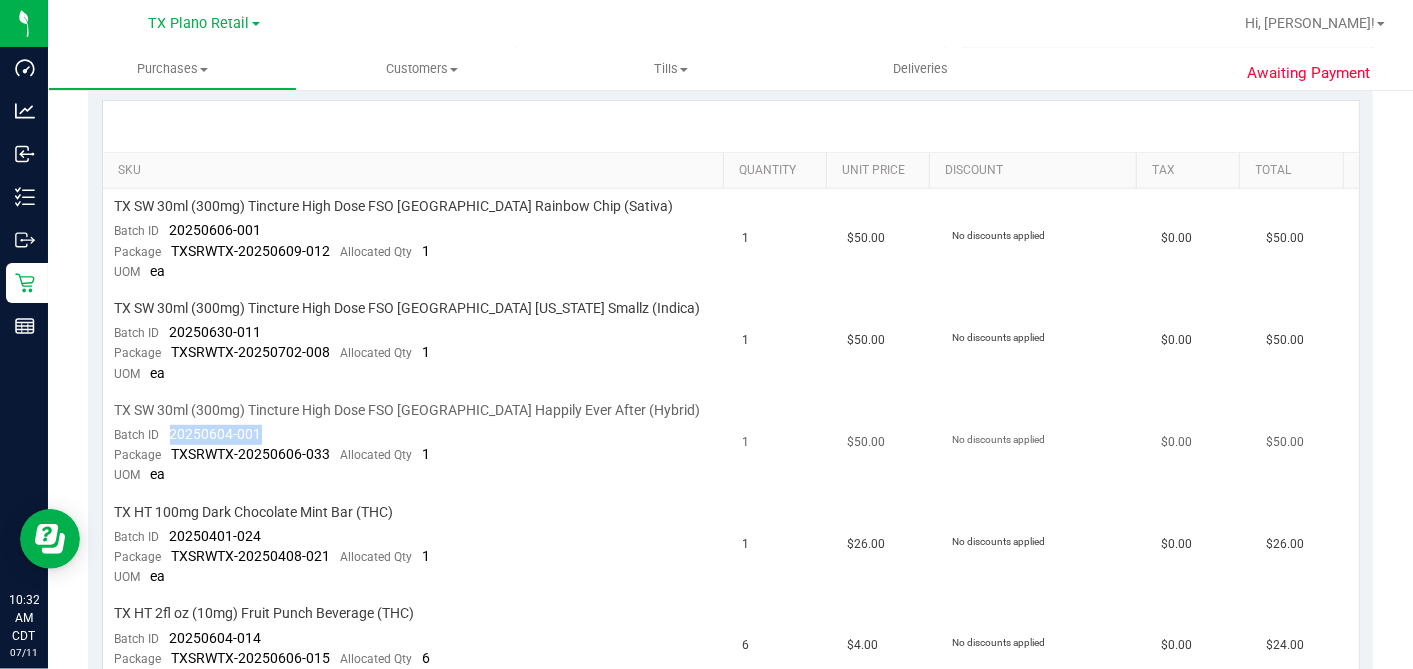 drag, startPoint x: 257, startPoint y: 429, endPoint x: 162, endPoint y: 428, distance: 95.005264 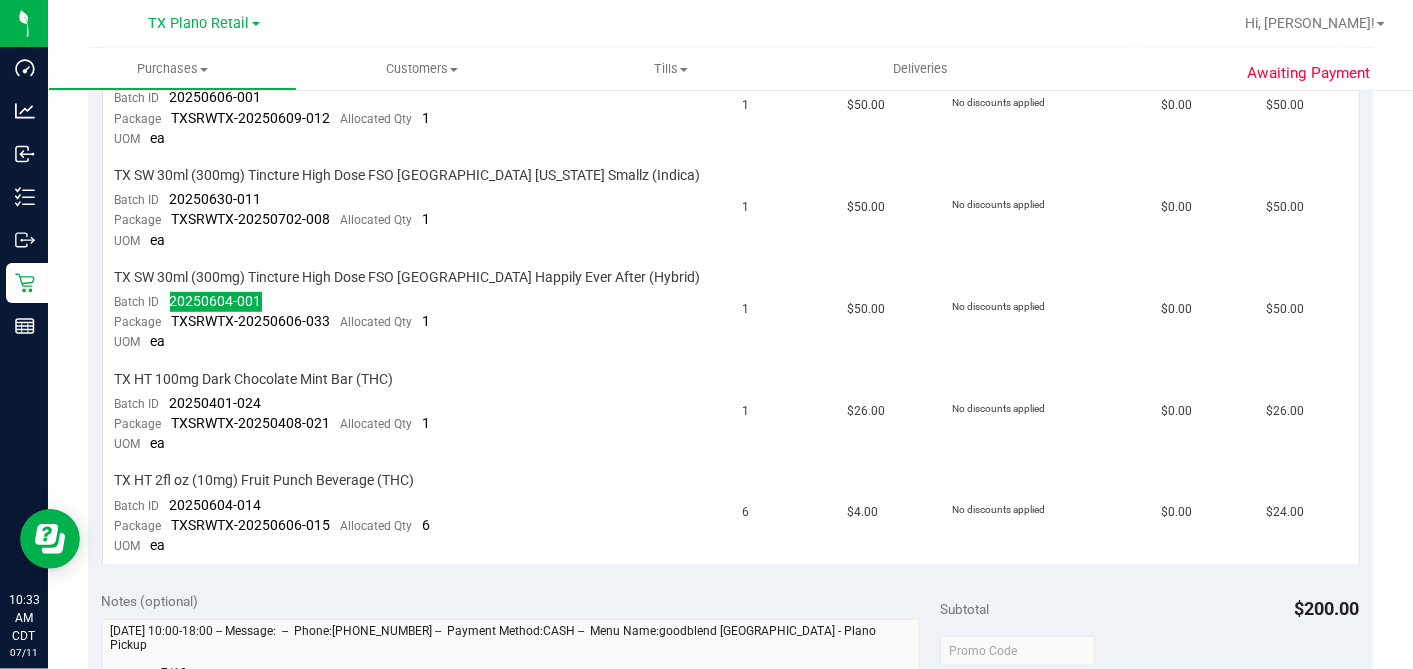 scroll, scrollTop: 777, scrollLeft: 0, axis: vertical 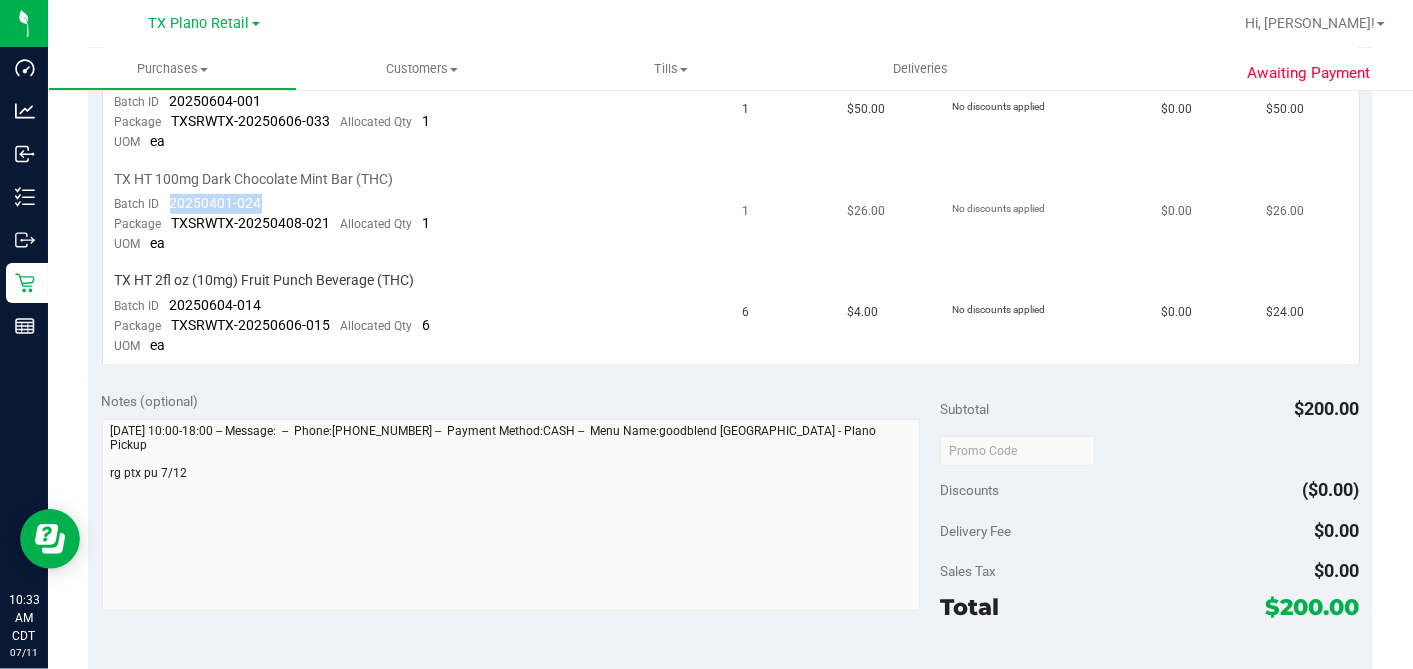 drag, startPoint x: 258, startPoint y: 195, endPoint x: 164, endPoint y: 194, distance: 94.00532 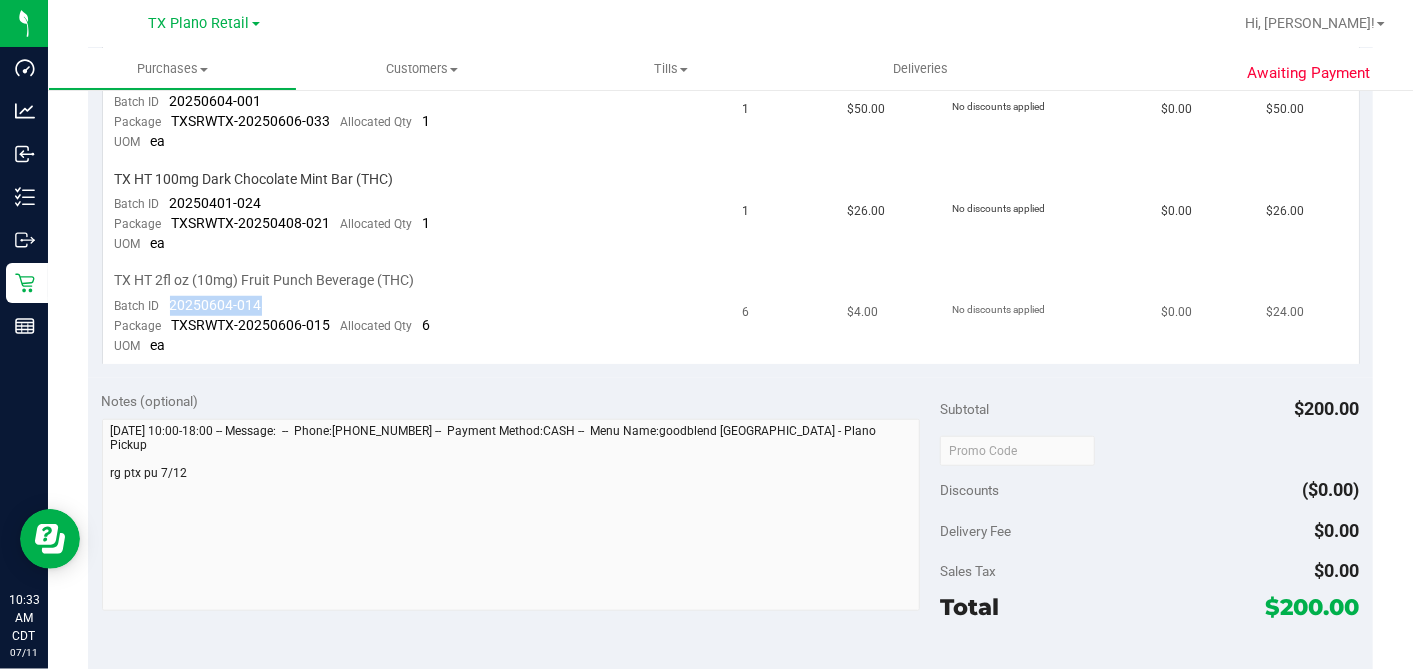 drag, startPoint x: 268, startPoint y: 302, endPoint x: 167, endPoint y: 290, distance: 101.71037 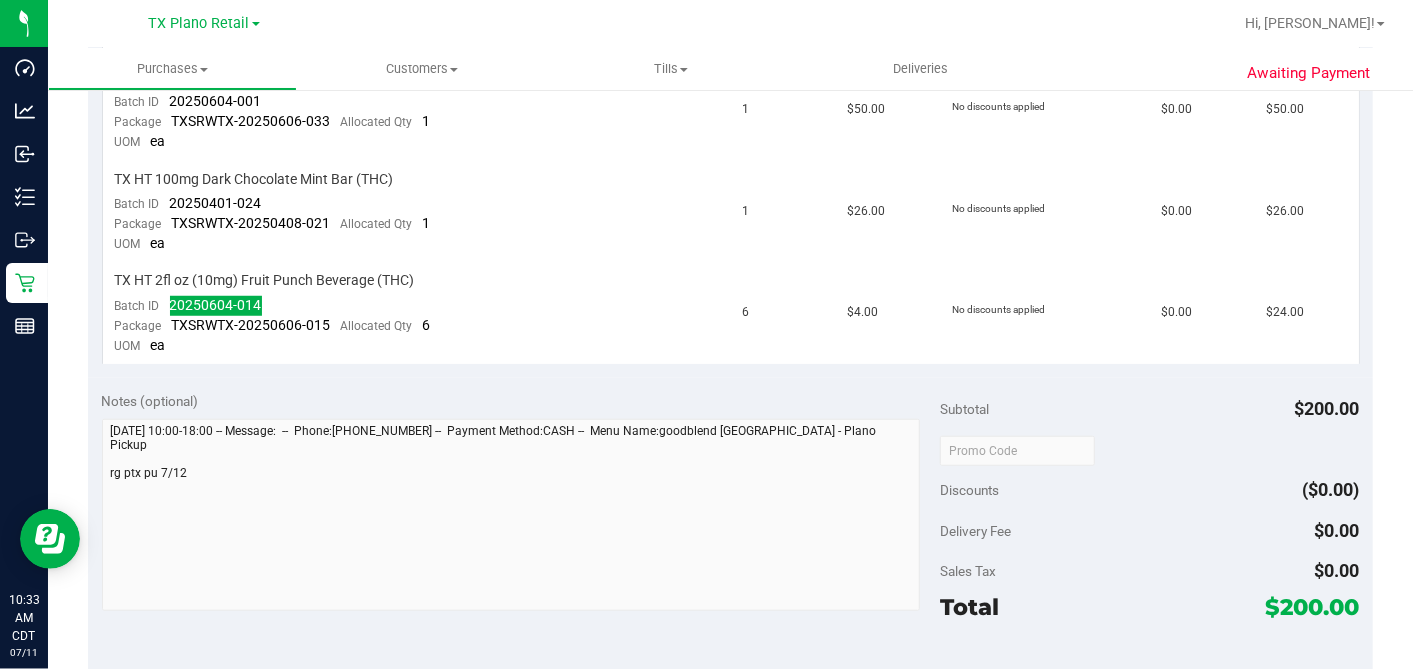 scroll, scrollTop: 0, scrollLeft: 0, axis: both 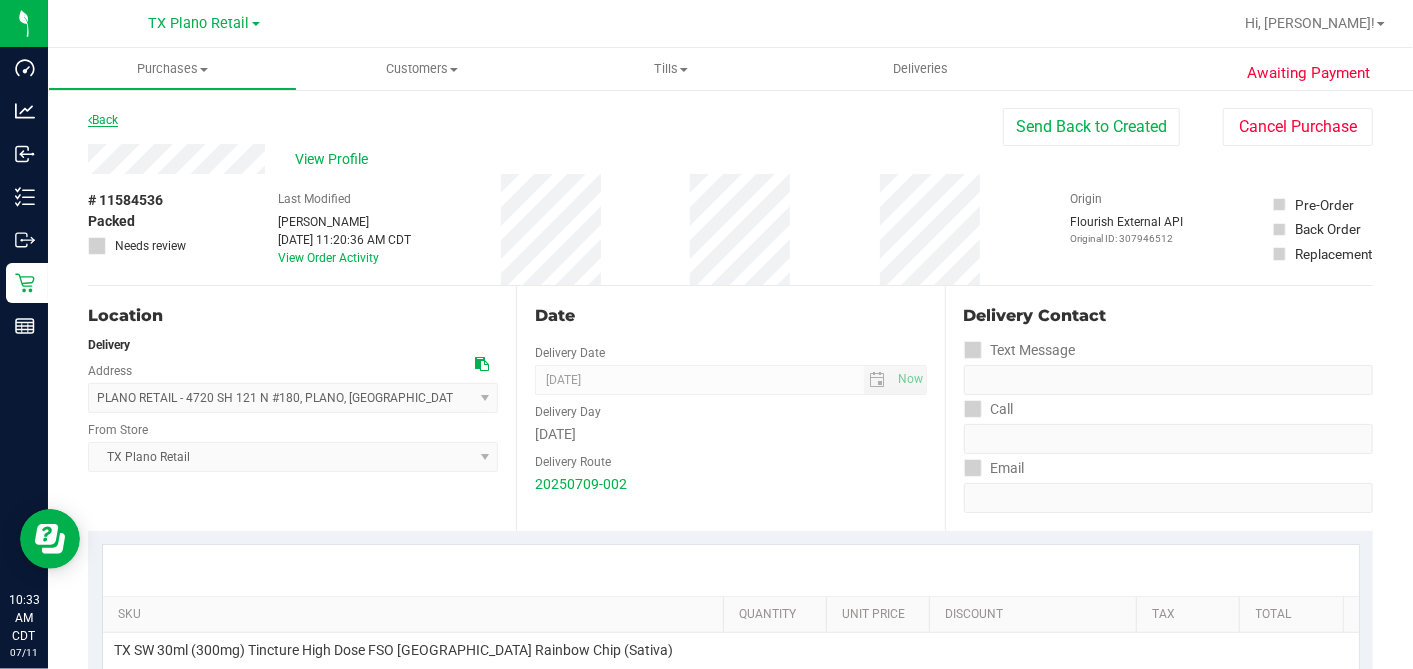 click on "Back" at bounding box center [103, 120] 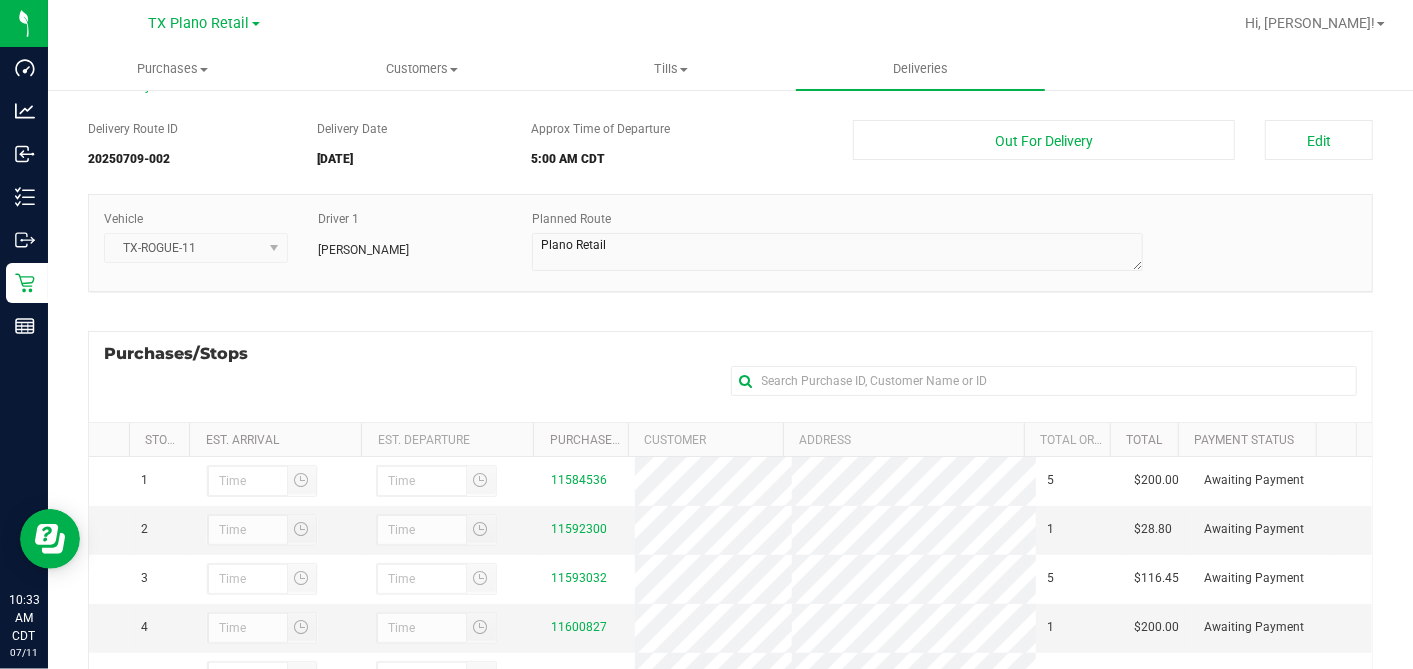 scroll, scrollTop: 111, scrollLeft: 0, axis: vertical 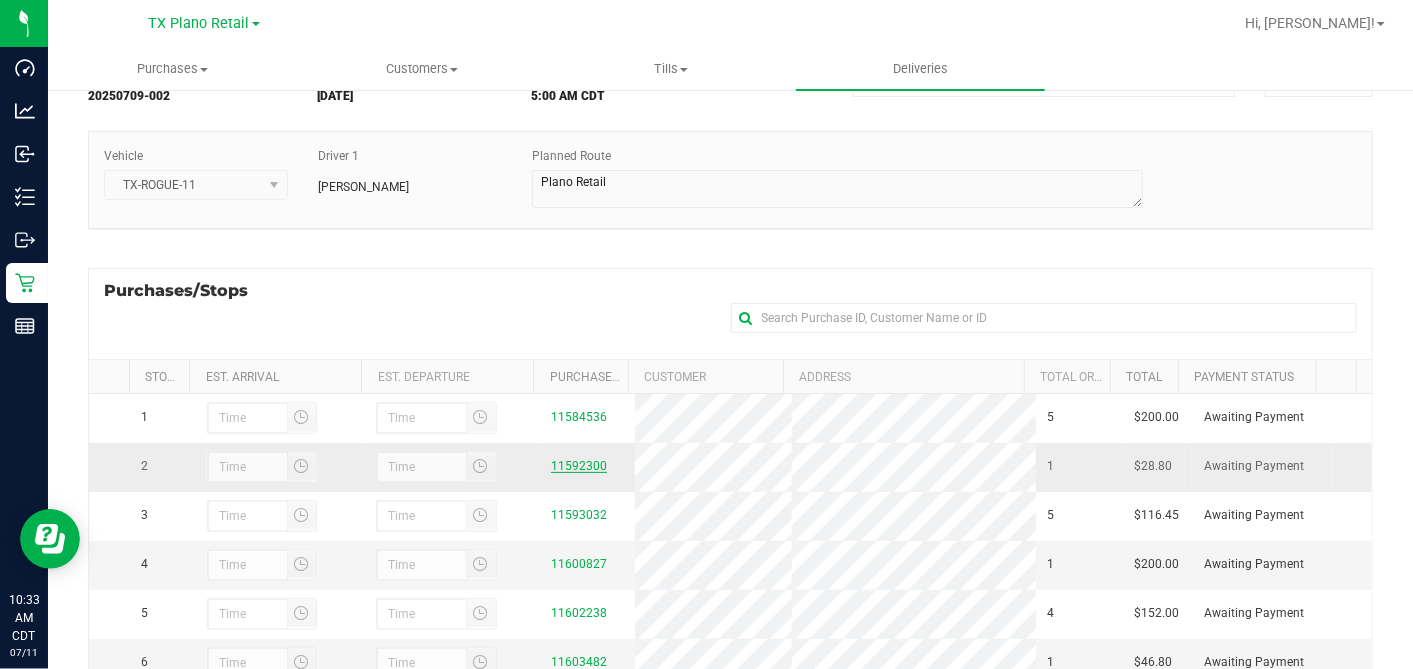 click on "11592300" at bounding box center [579, 466] 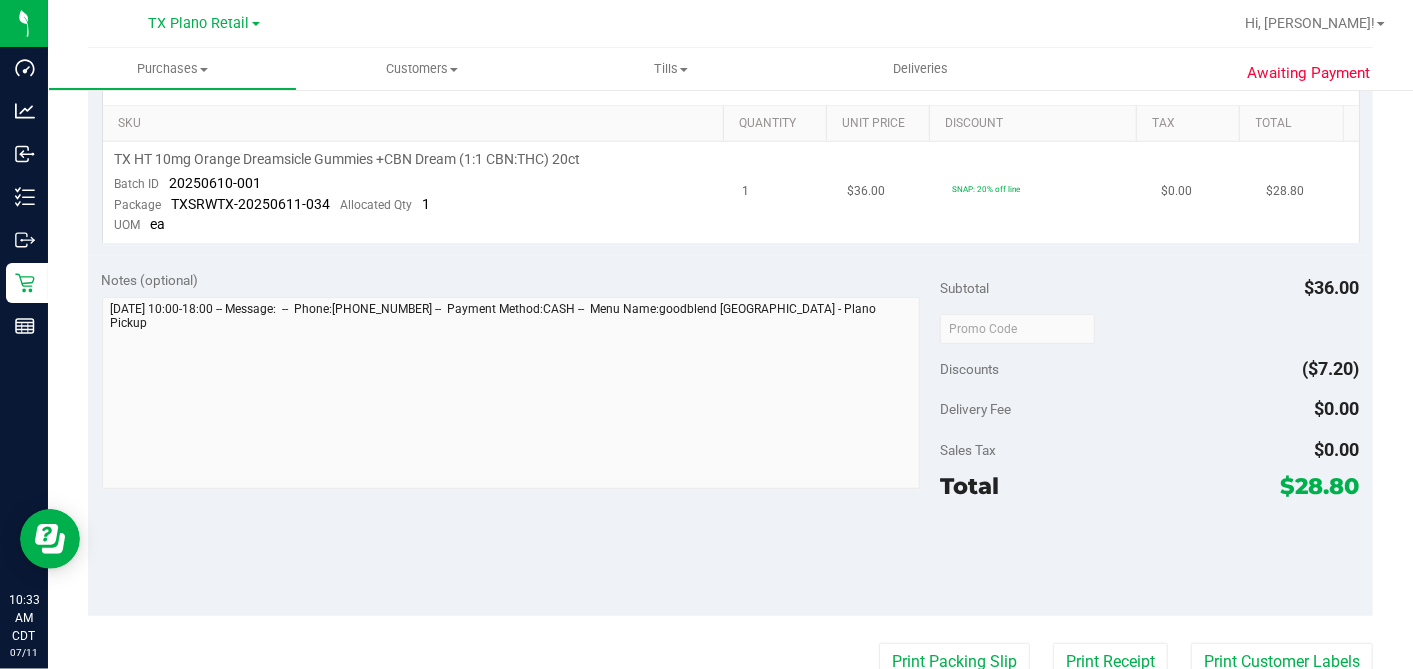 scroll, scrollTop: 333, scrollLeft: 0, axis: vertical 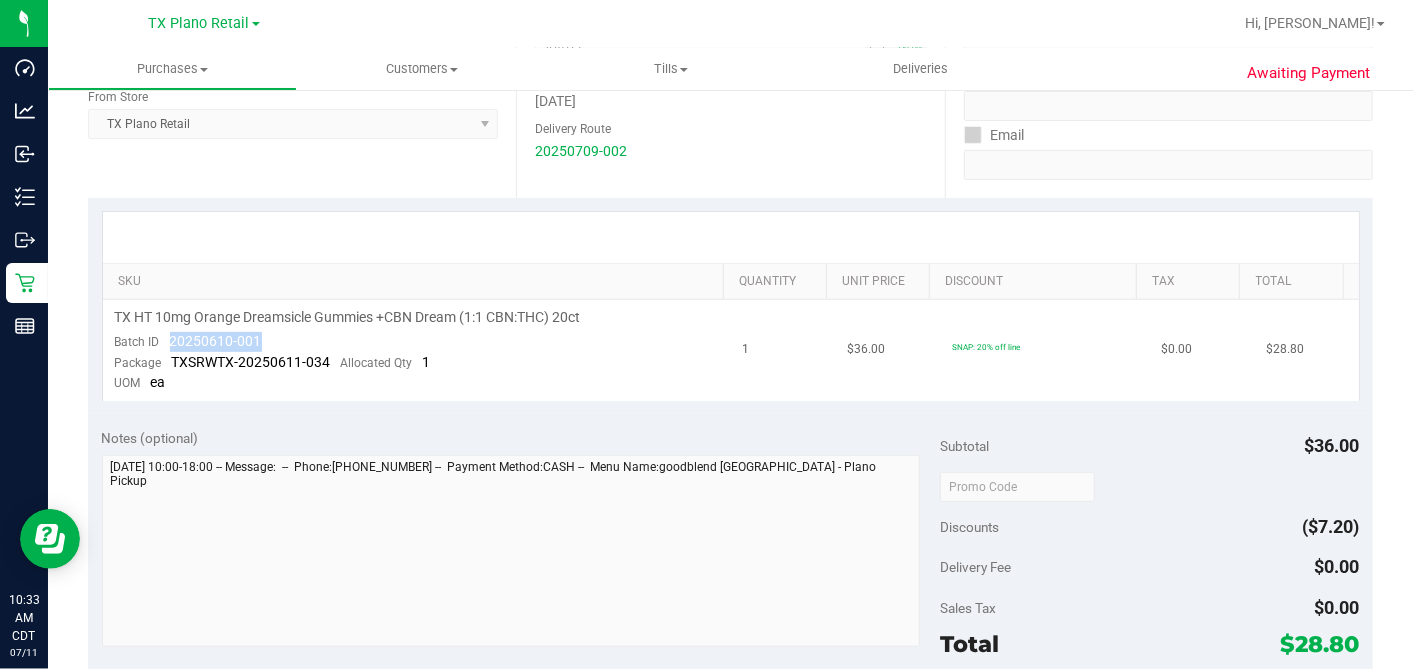 drag, startPoint x: 305, startPoint y: 347, endPoint x: 158, endPoint y: 332, distance: 147.76332 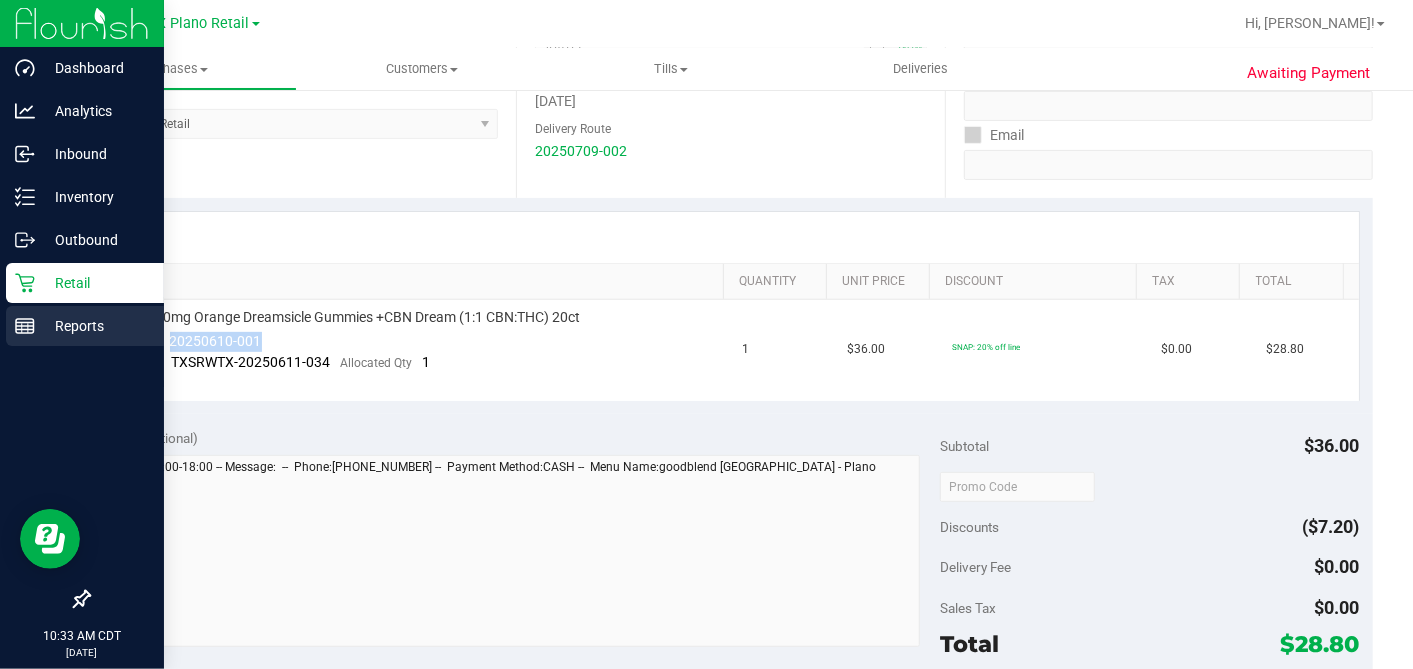 copy on "20250610-001" 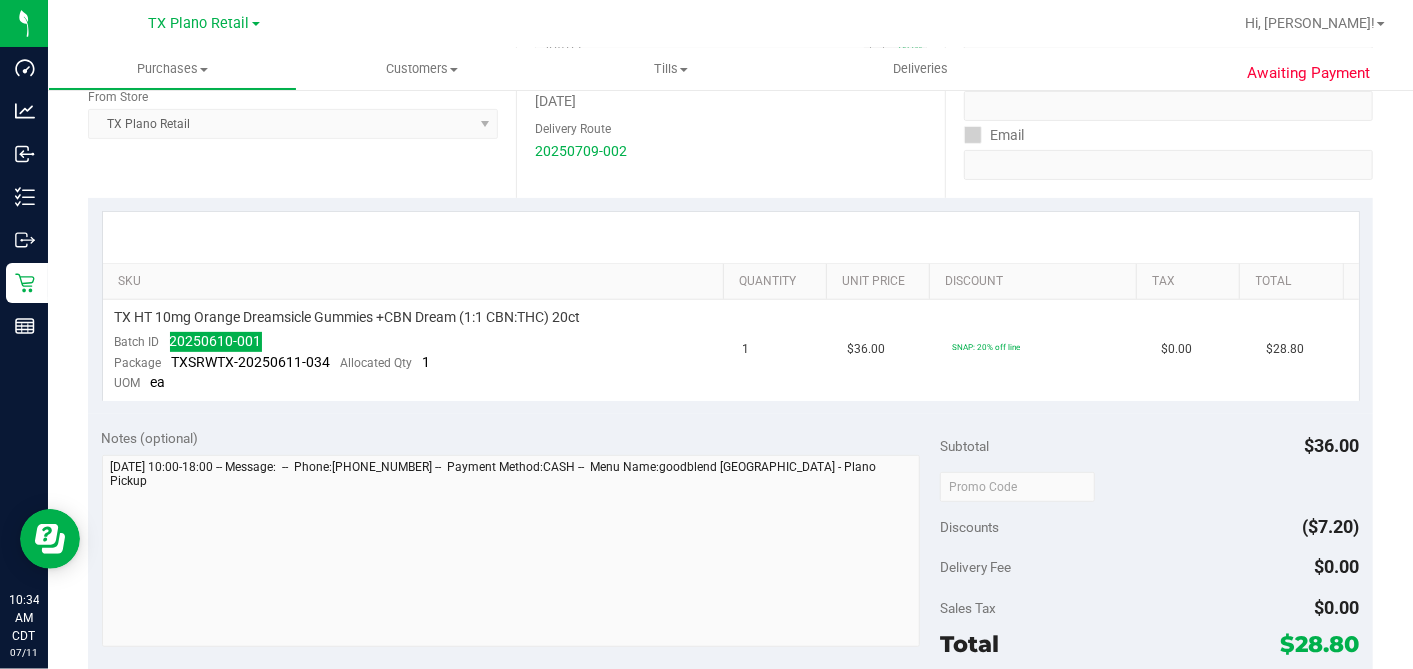 scroll, scrollTop: 0, scrollLeft: 0, axis: both 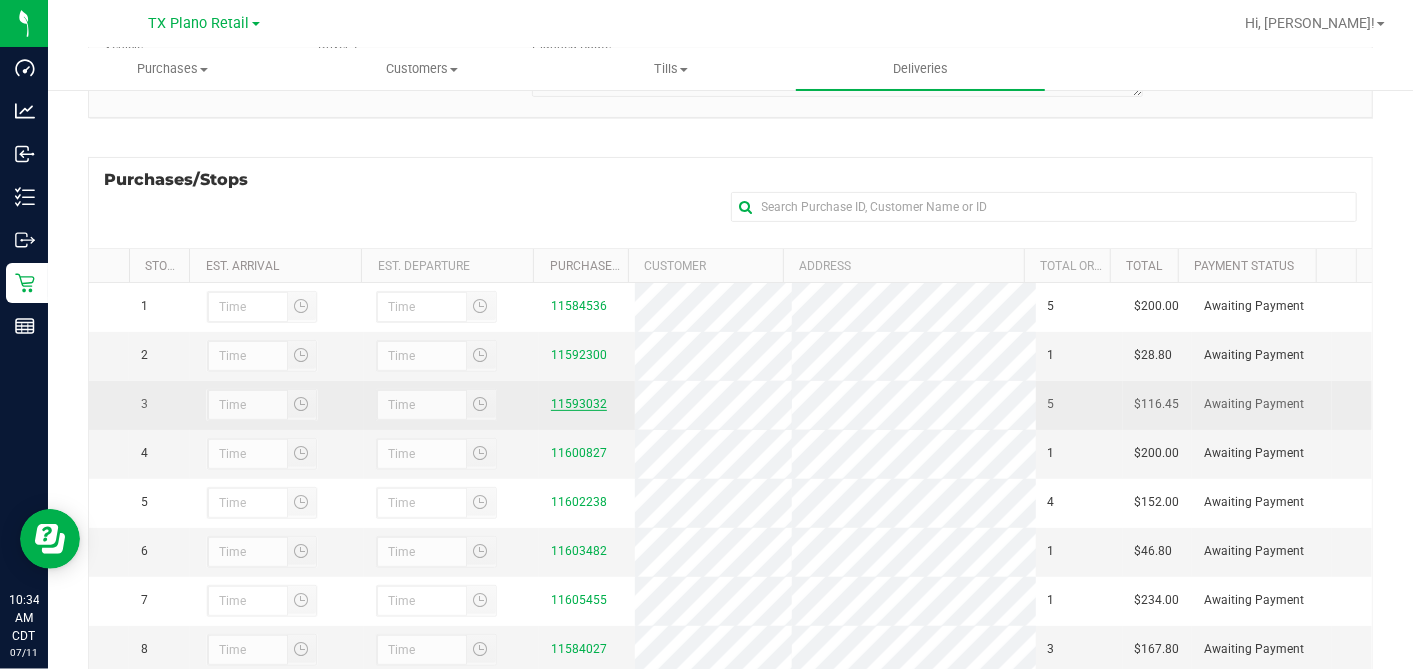 click on "11593032" at bounding box center (579, 404) 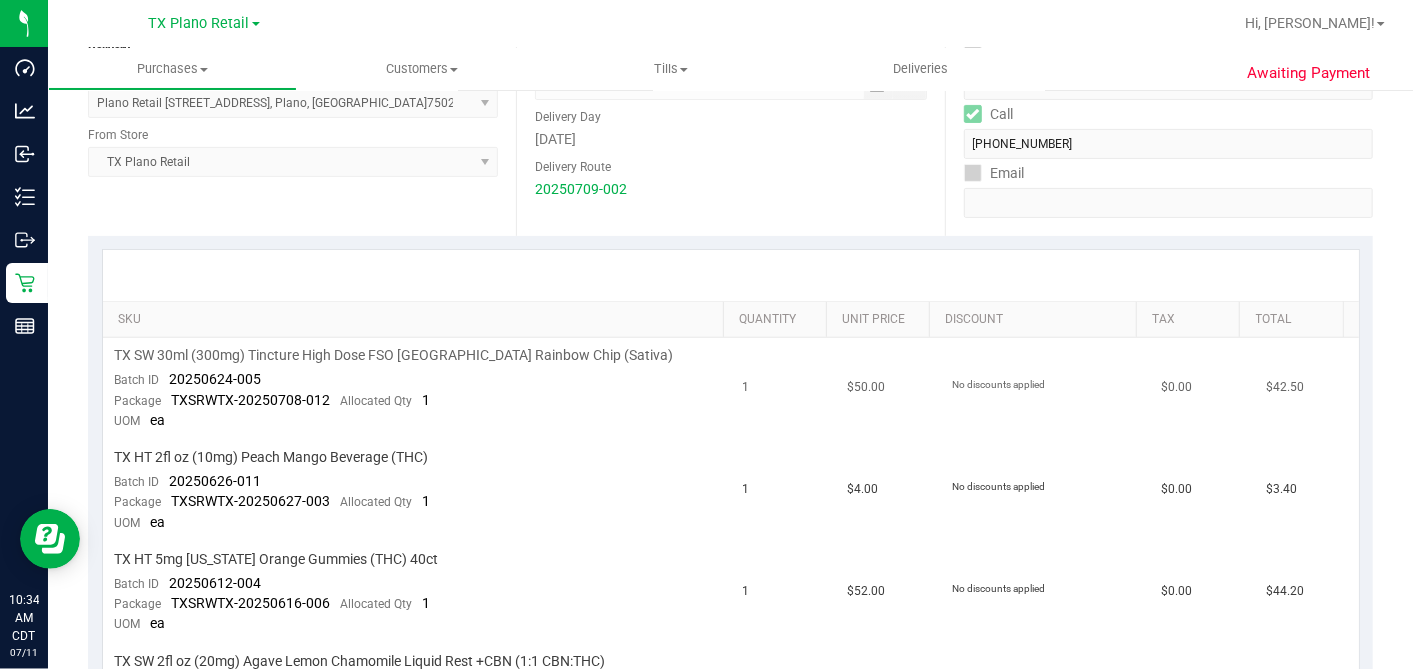 scroll, scrollTop: 333, scrollLeft: 0, axis: vertical 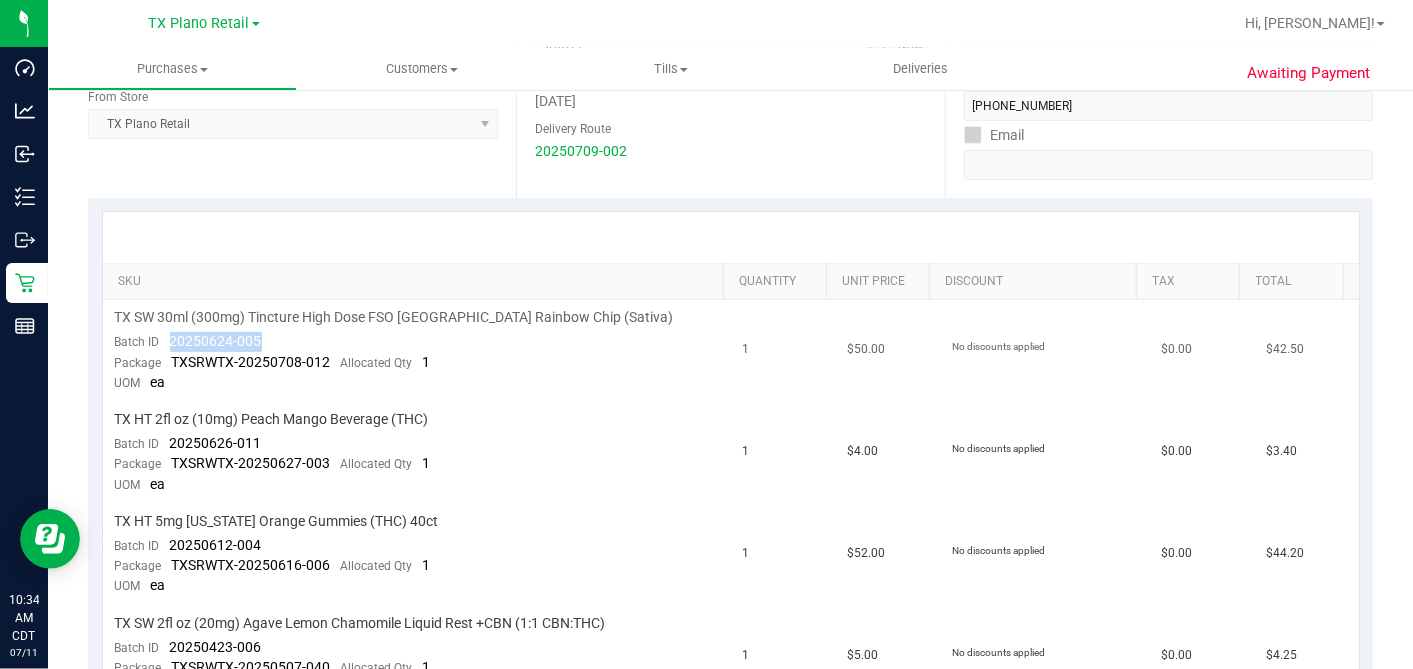 drag, startPoint x: 263, startPoint y: 340, endPoint x: 166, endPoint y: 334, distance: 97.18539 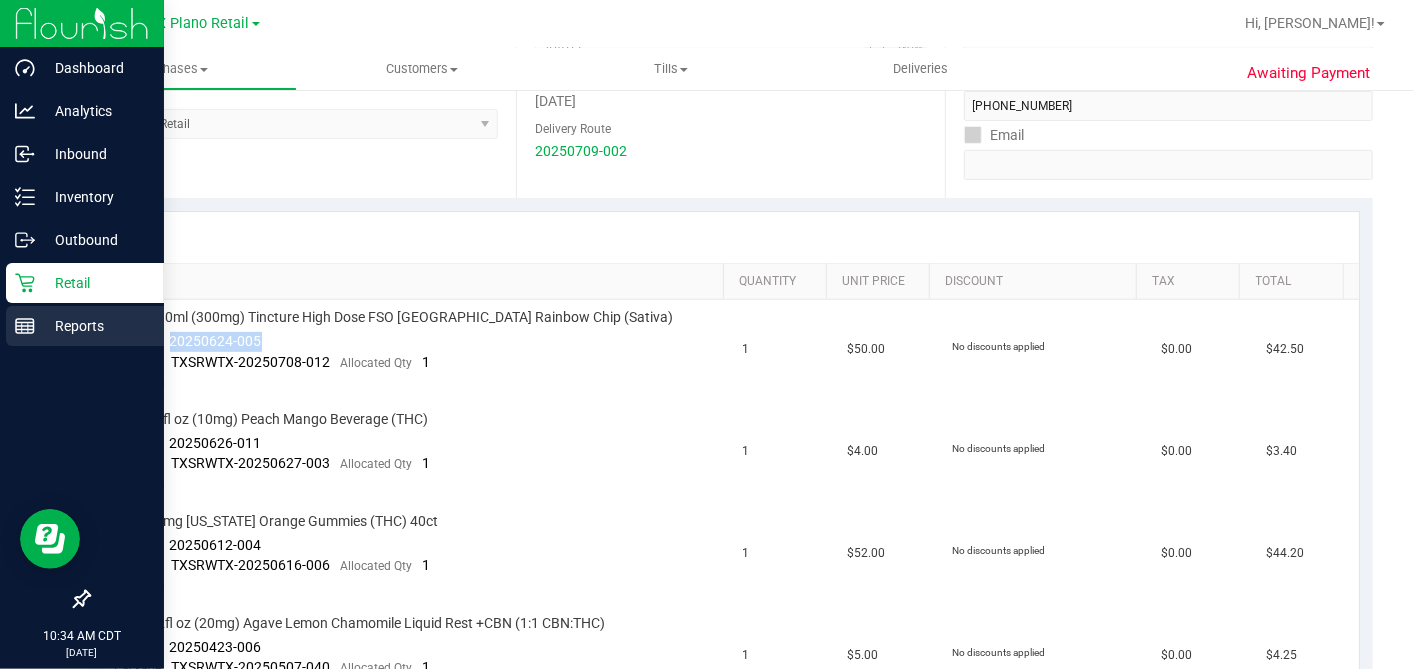 copy on "20250624-005" 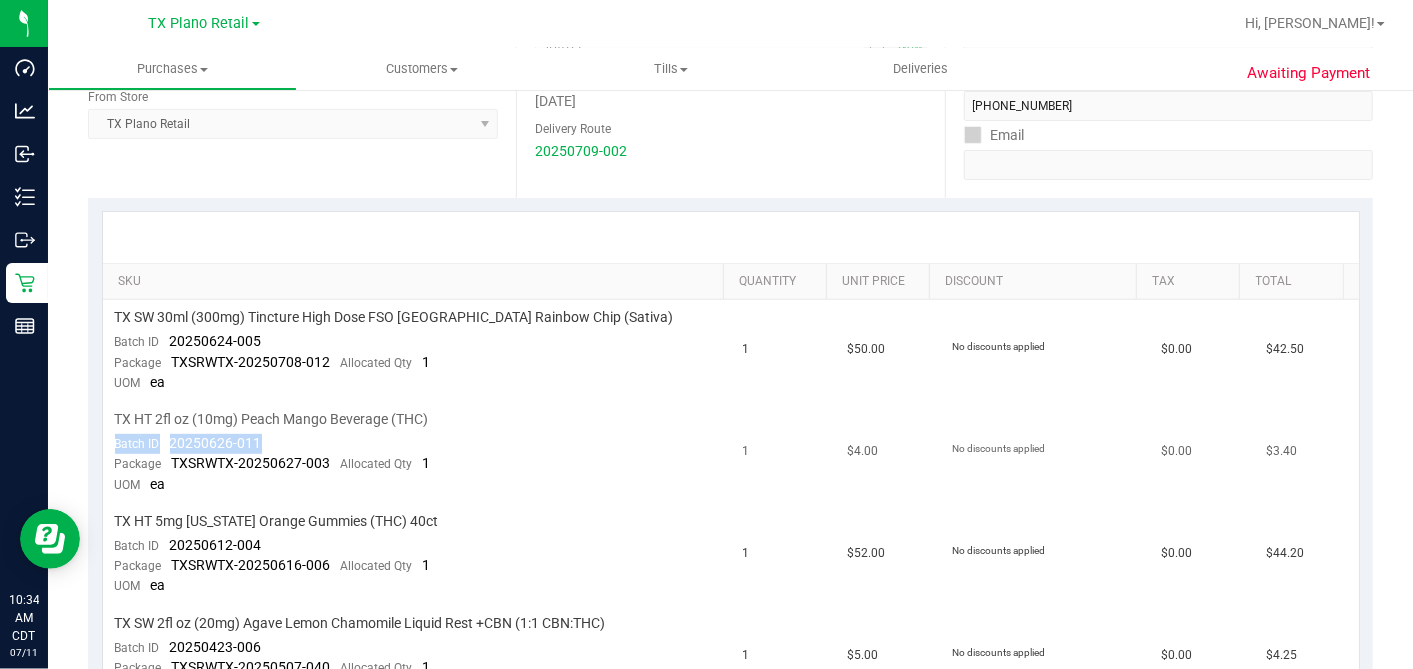 drag, startPoint x: 264, startPoint y: 436, endPoint x: 168, endPoint y: 429, distance: 96.25487 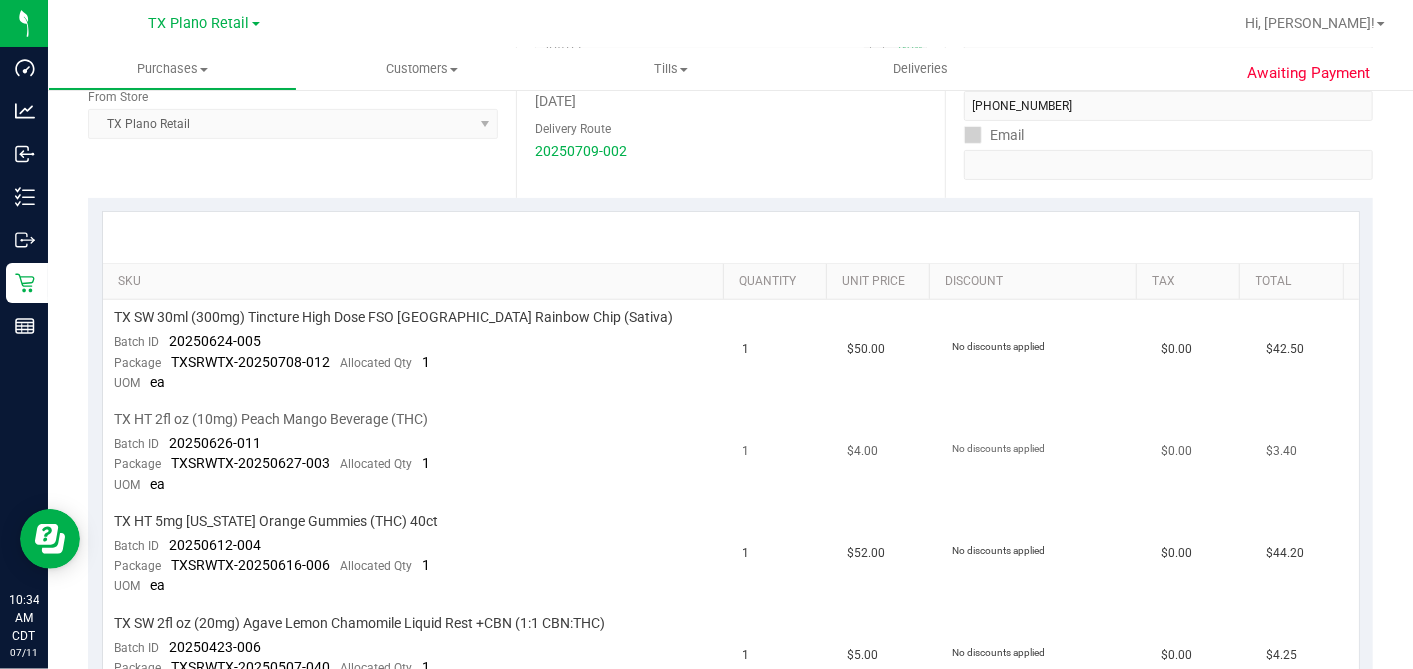 click on "TX HT 2fl oz (10mg) Peach Mango Beverage (THC)
Batch ID
20250626-011
Package
TXSRWTX-20250627-003
Allocated Qty
1
UOM
ea" at bounding box center (417, 453) 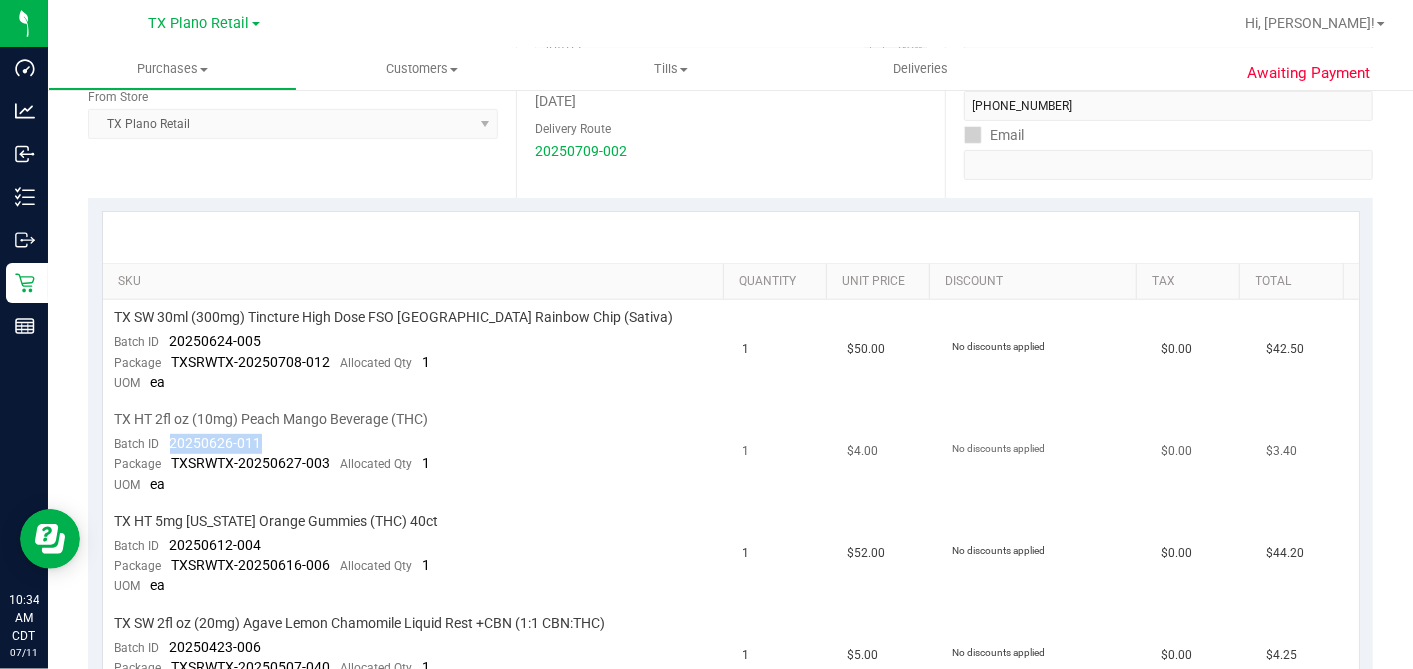 drag, startPoint x: 171, startPoint y: 448, endPoint x: 260, endPoint y: 442, distance: 89.20202 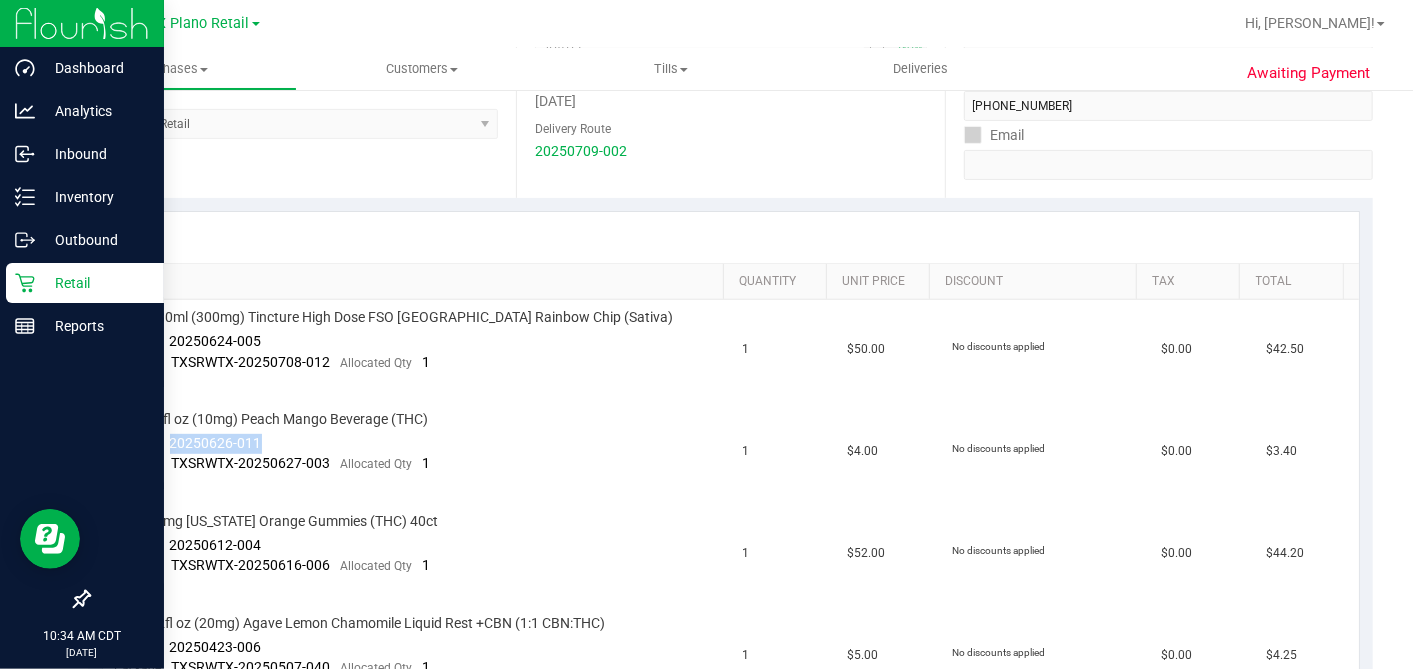 copy on "20250626-011" 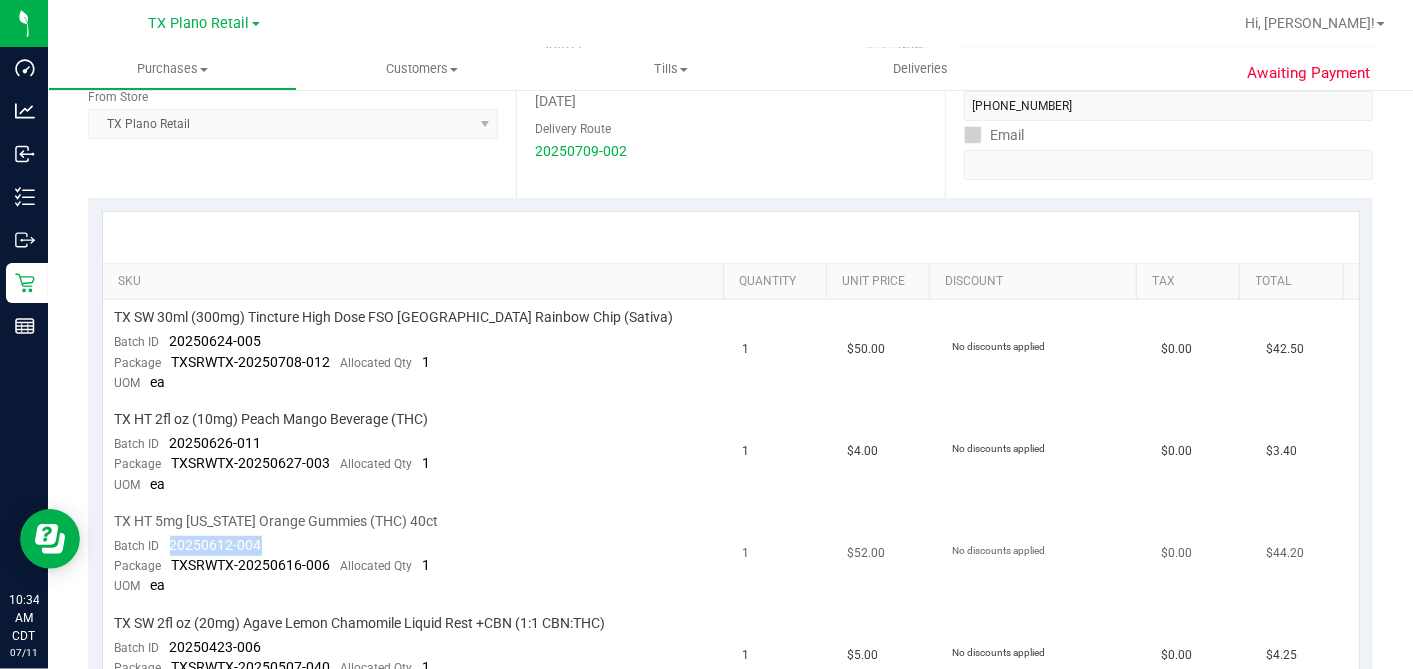 drag, startPoint x: 274, startPoint y: 538, endPoint x: 166, endPoint y: 532, distance: 108.16654 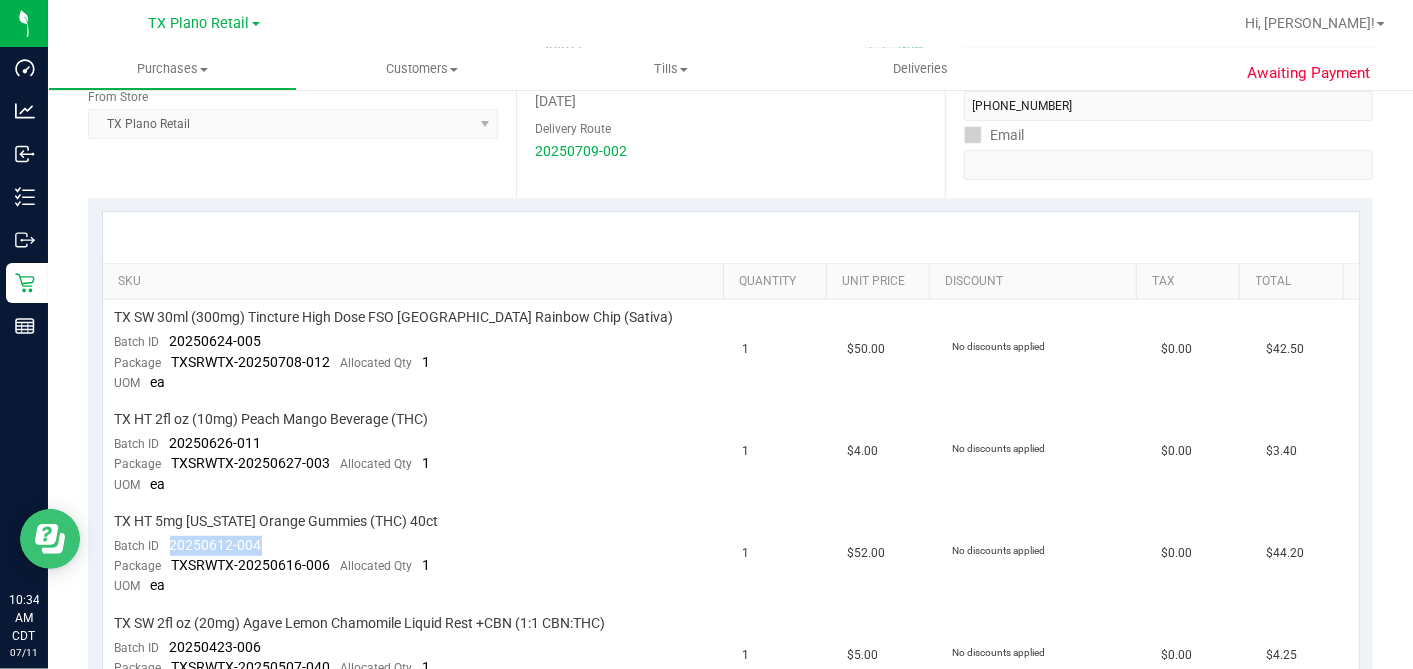 copy on "20250612-004" 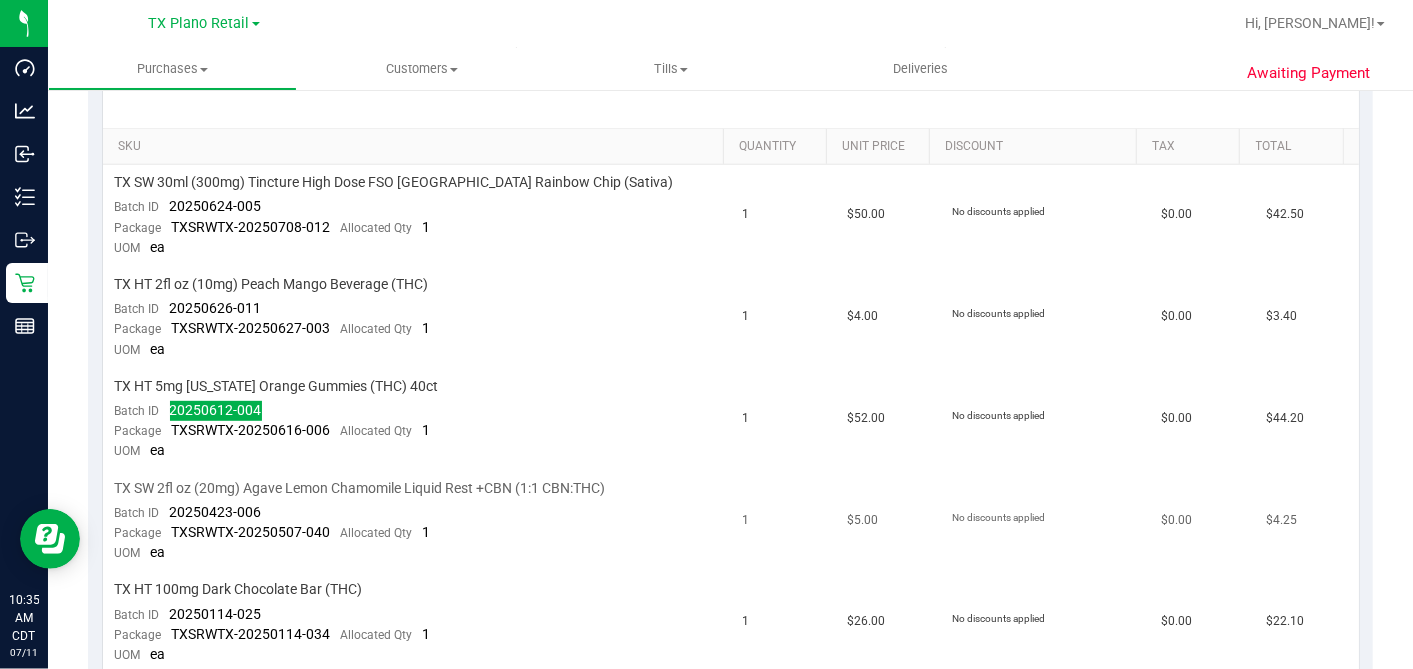scroll, scrollTop: 666, scrollLeft: 0, axis: vertical 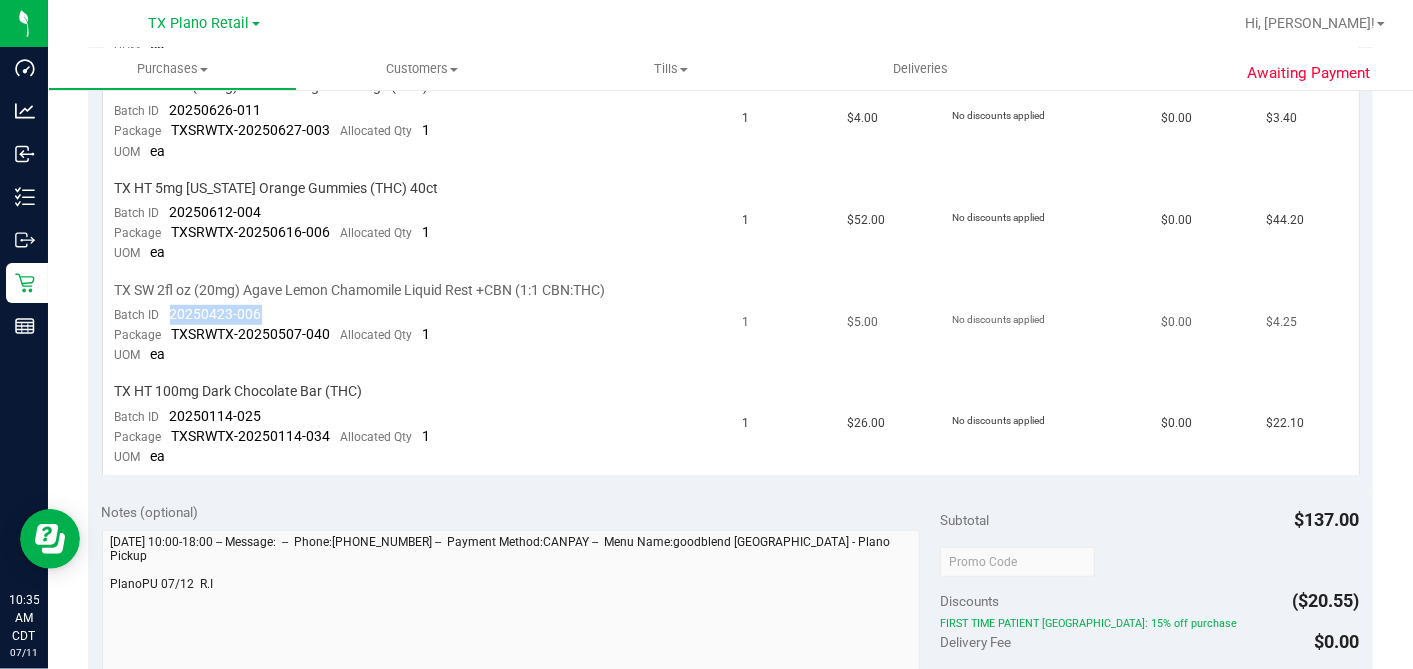 drag, startPoint x: 280, startPoint y: 314, endPoint x: 168, endPoint y: 311, distance: 112.04017 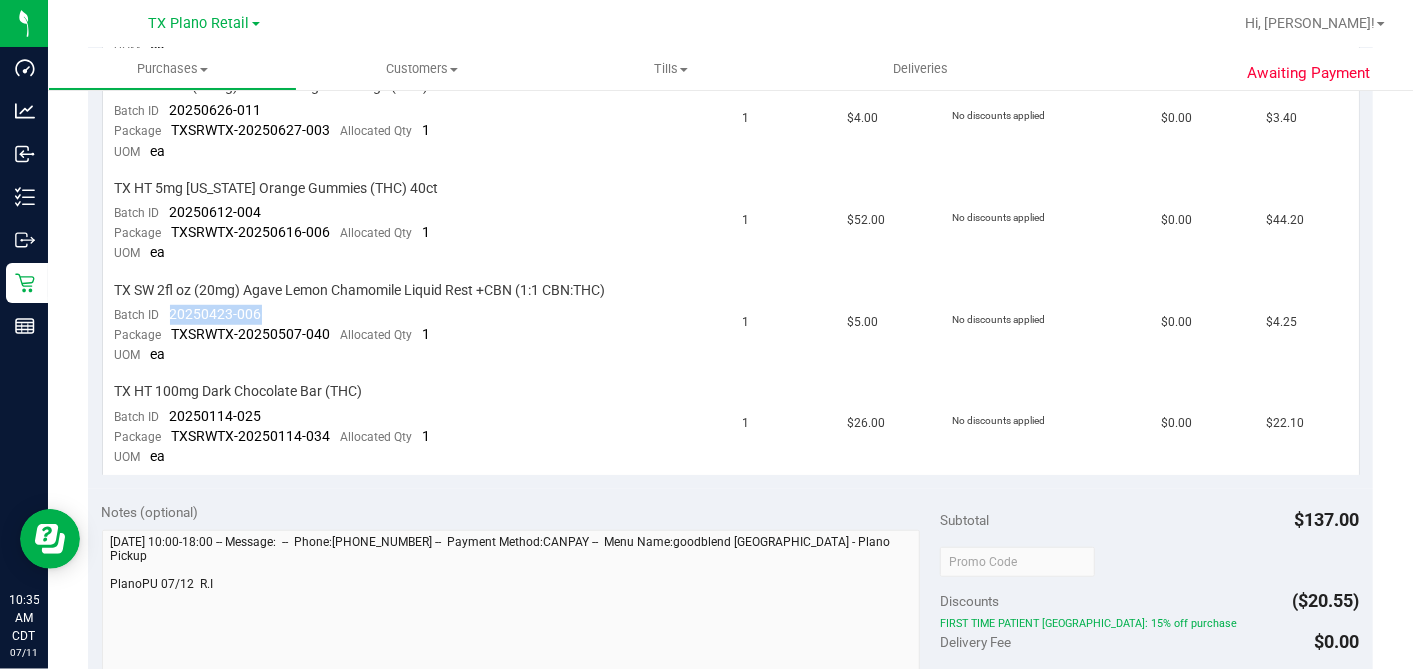 copy on "20250423-006" 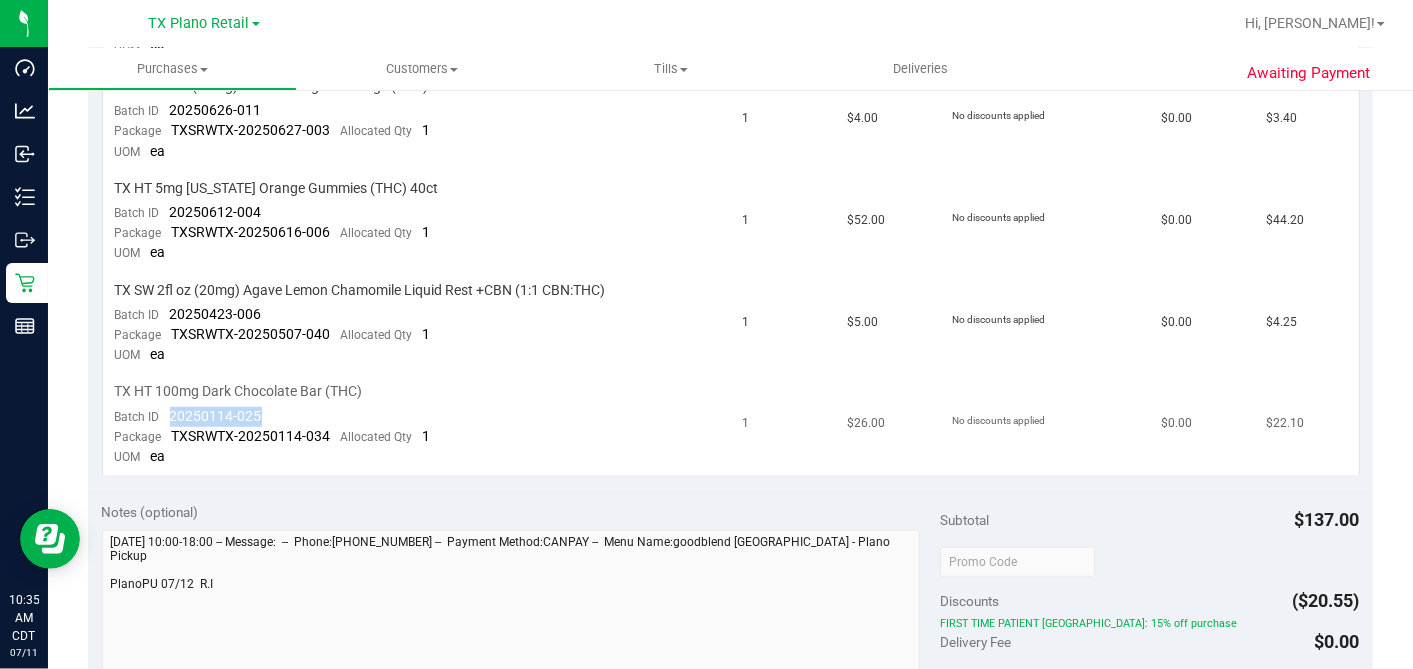 drag, startPoint x: 269, startPoint y: 409, endPoint x: 168, endPoint y: 410, distance: 101.00495 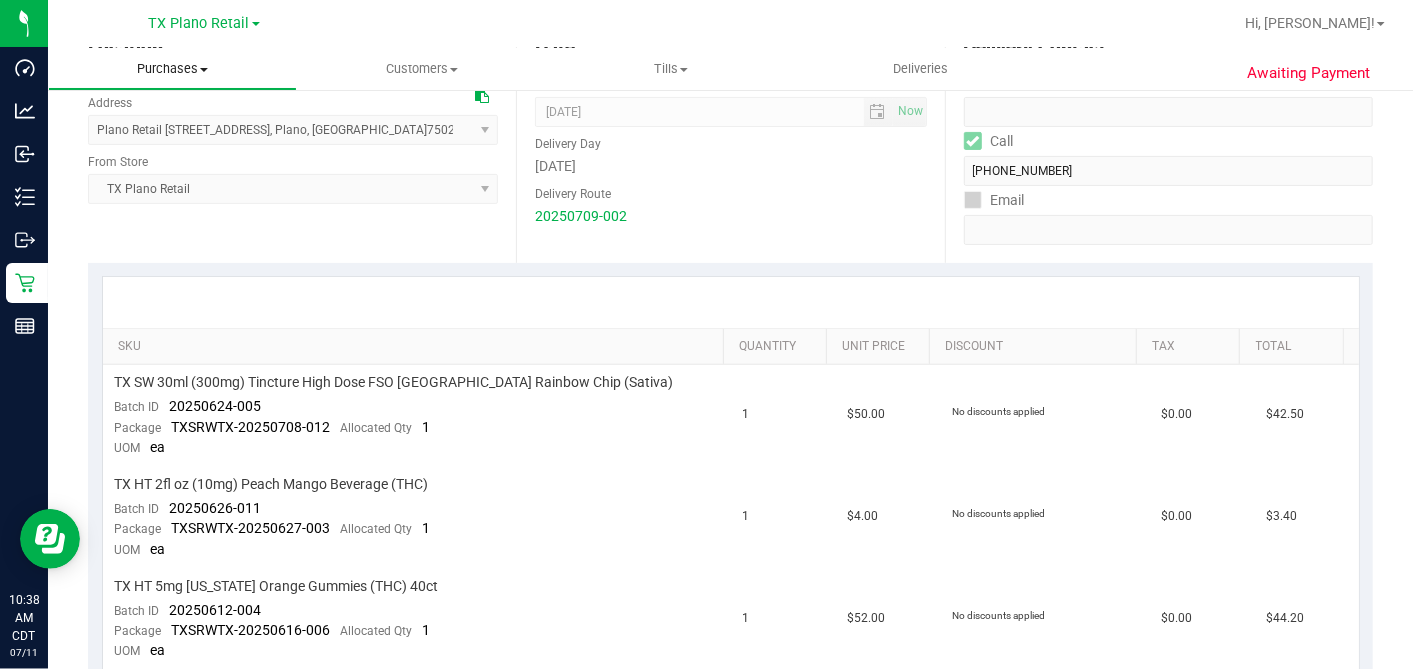 scroll, scrollTop: 0, scrollLeft: 0, axis: both 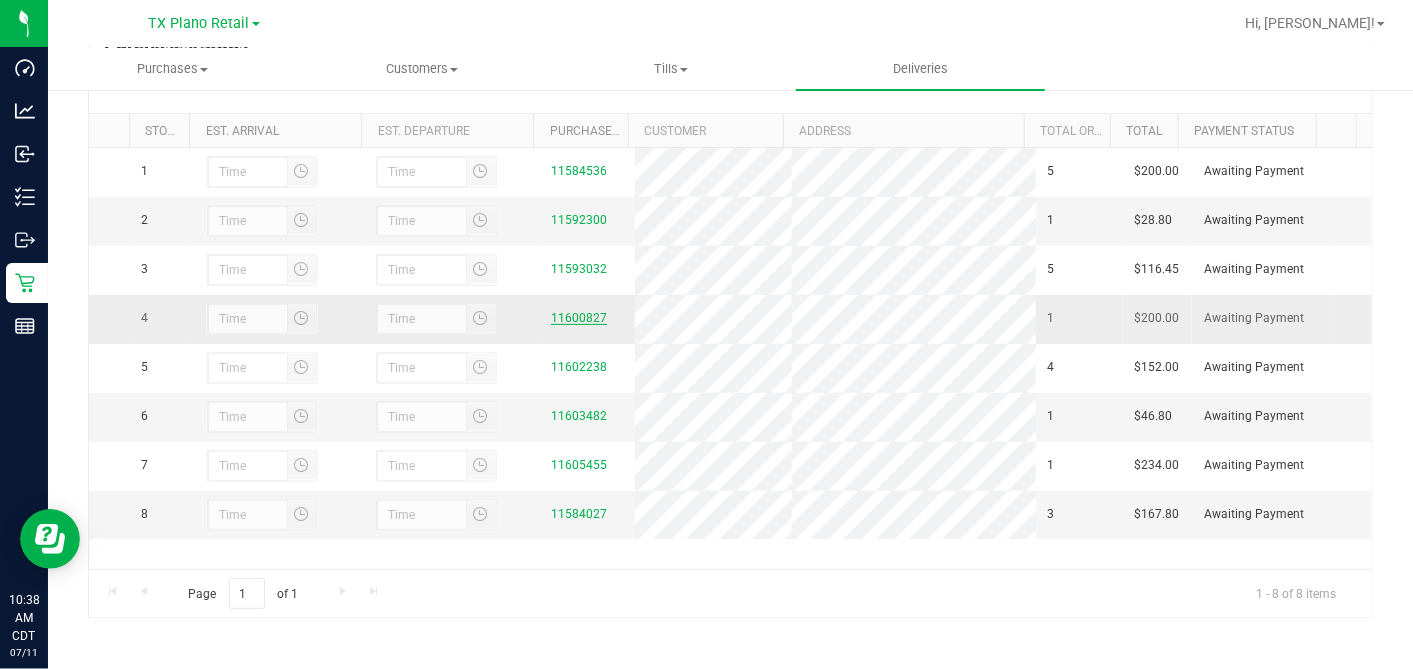 click on "11600827" at bounding box center (579, 318) 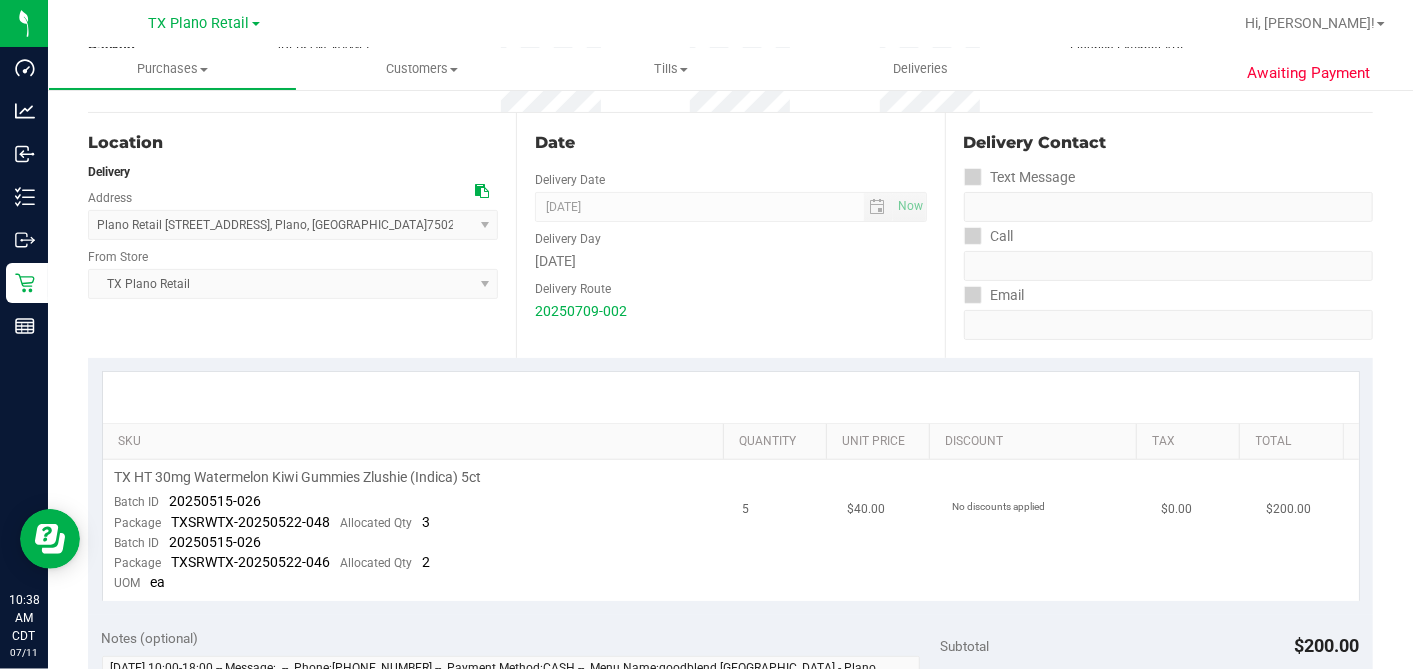 scroll, scrollTop: 333, scrollLeft: 0, axis: vertical 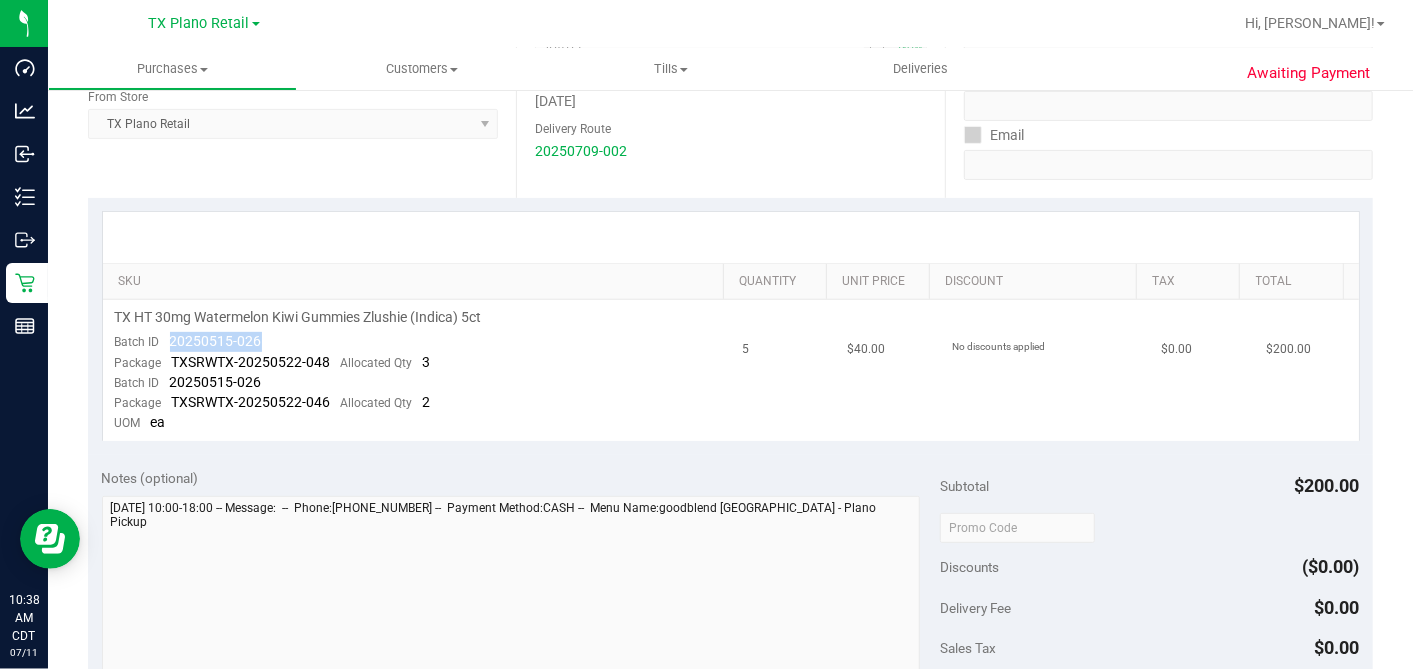 drag, startPoint x: 291, startPoint y: 342, endPoint x: 168, endPoint y: 334, distance: 123.25989 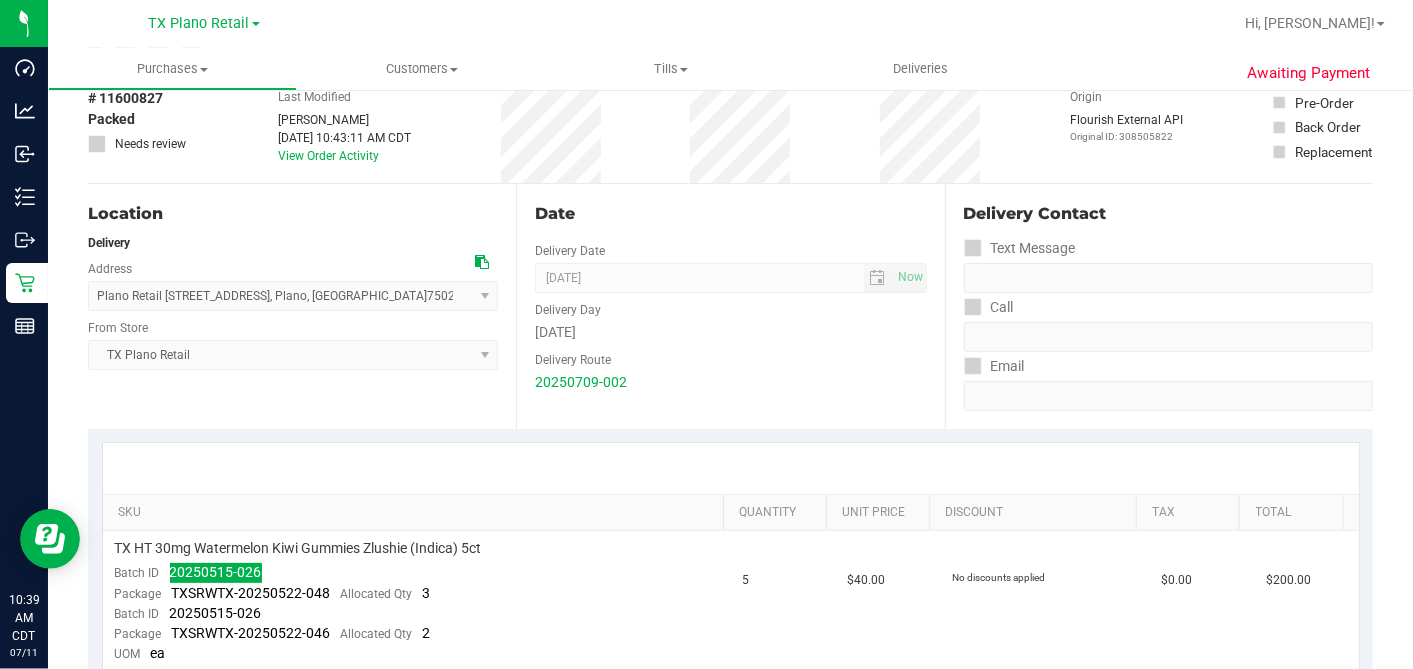 scroll, scrollTop: 0, scrollLeft: 0, axis: both 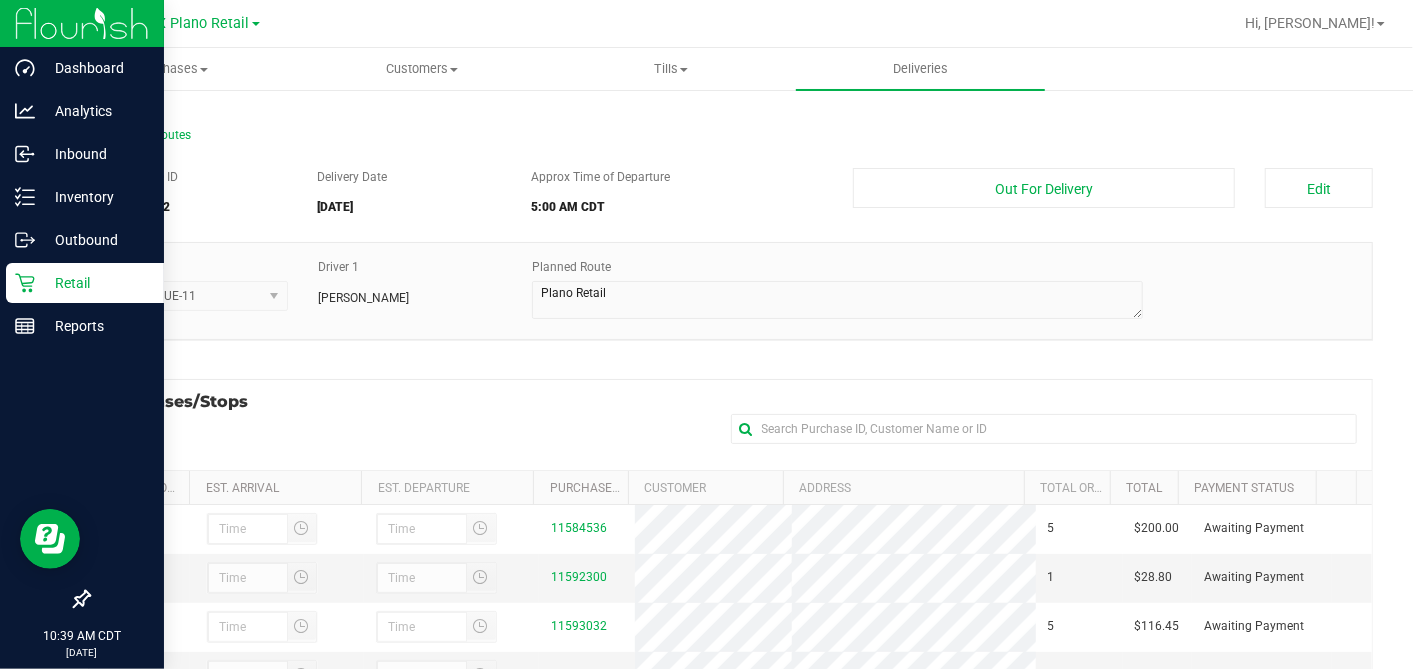 click on "Retail" at bounding box center [95, 283] 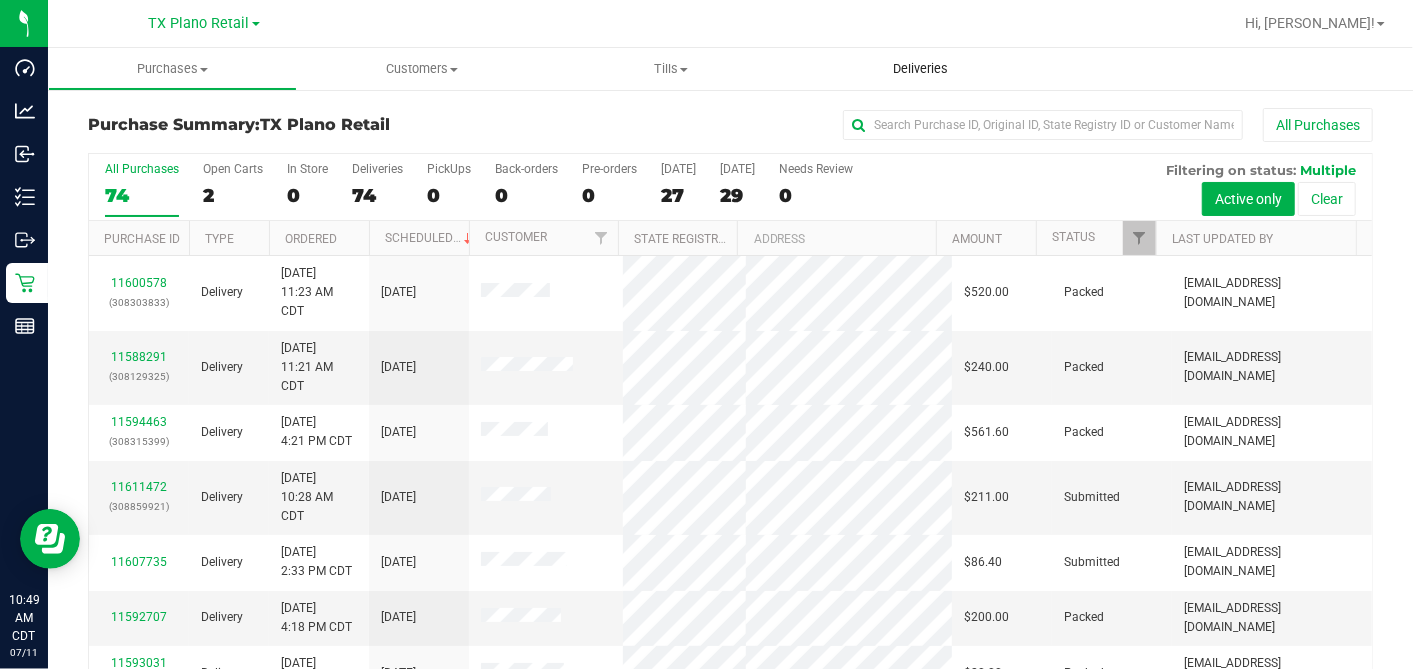 click on "Deliveries" at bounding box center [920, 69] 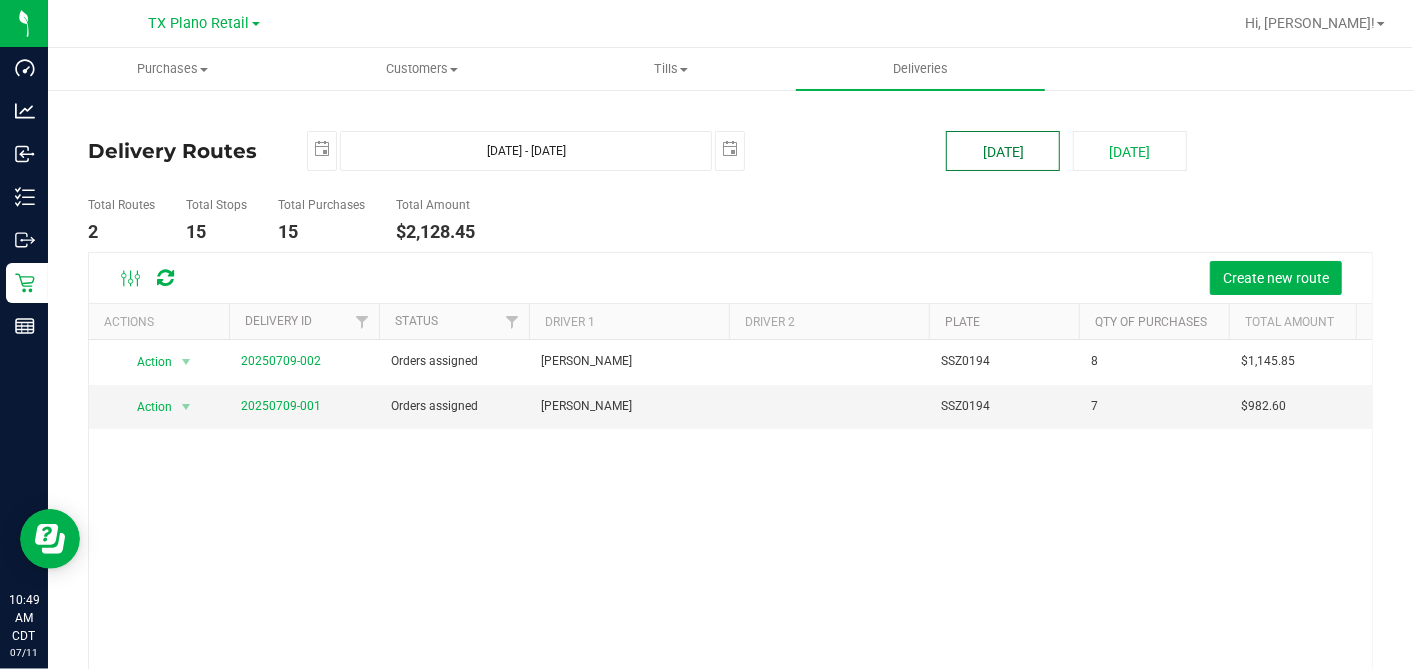 click on "[DATE]" at bounding box center (1003, 151) 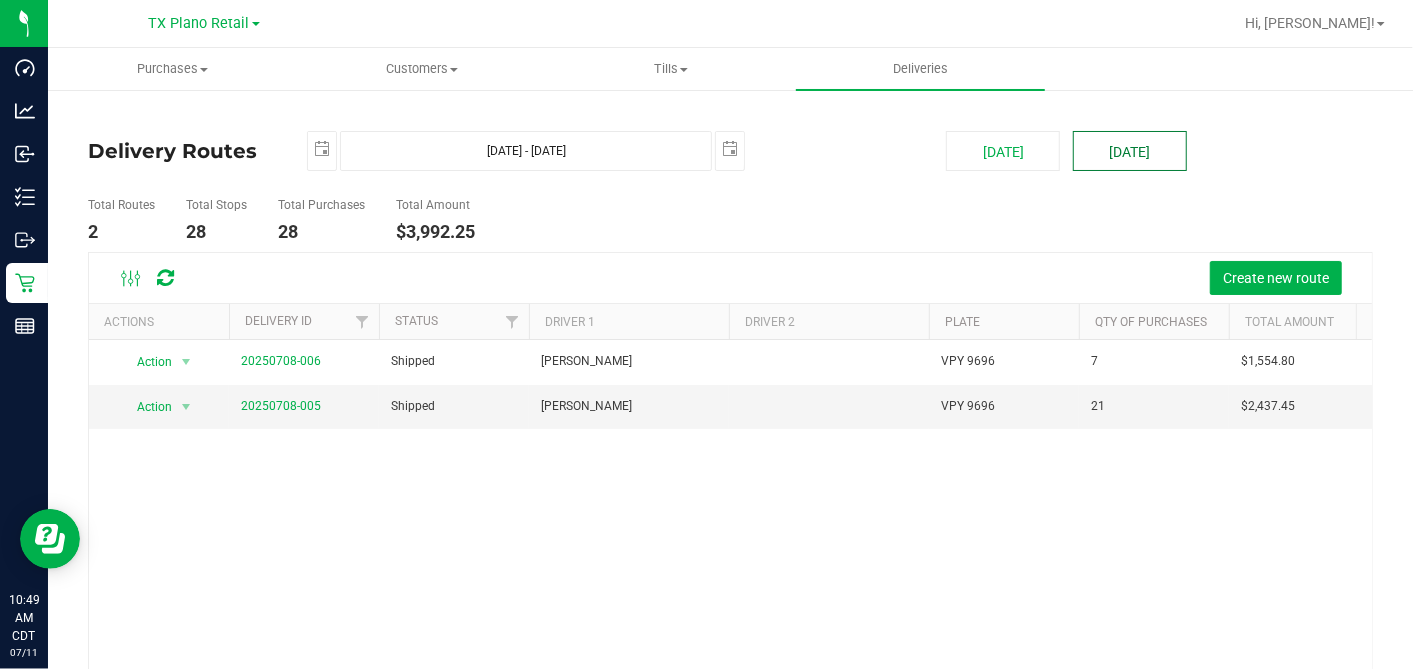 click on "[DATE]" at bounding box center (1130, 151) 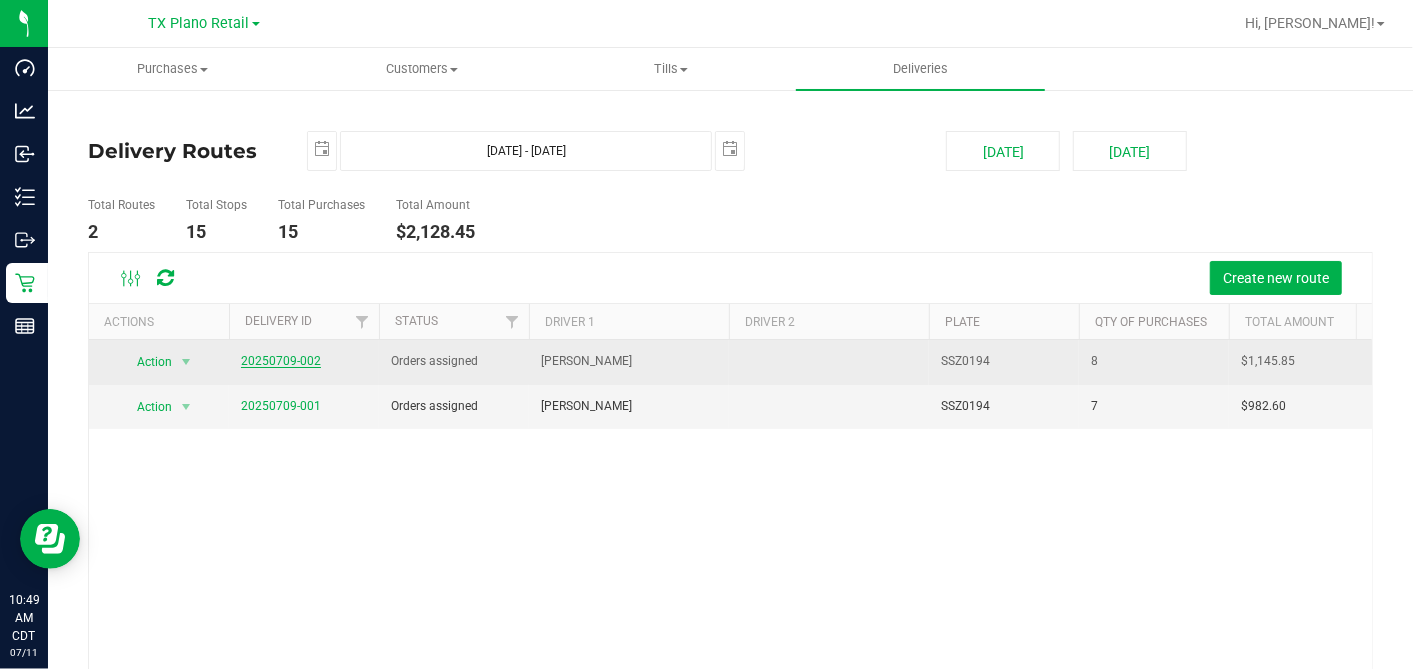 click on "20250709-002" at bounding box center [281, 361] 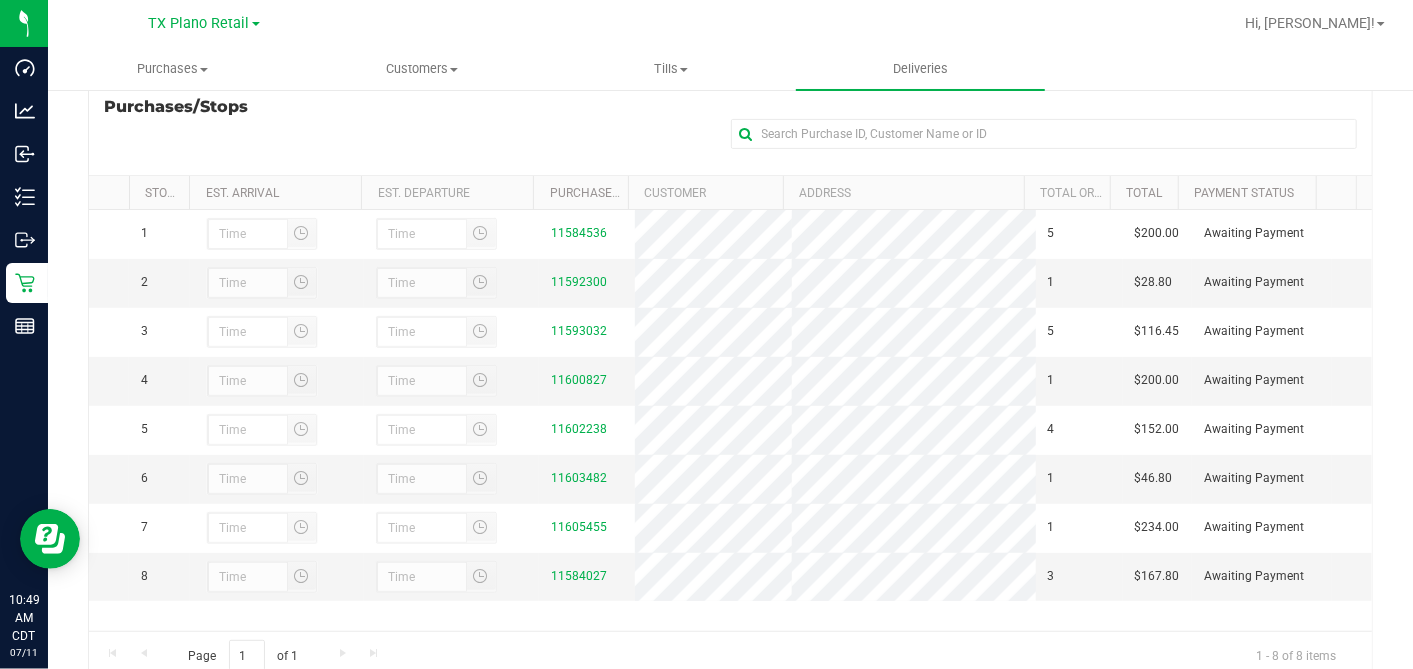 scroll, scrollTop: 357, scrollLeft: 0, axis: vertical 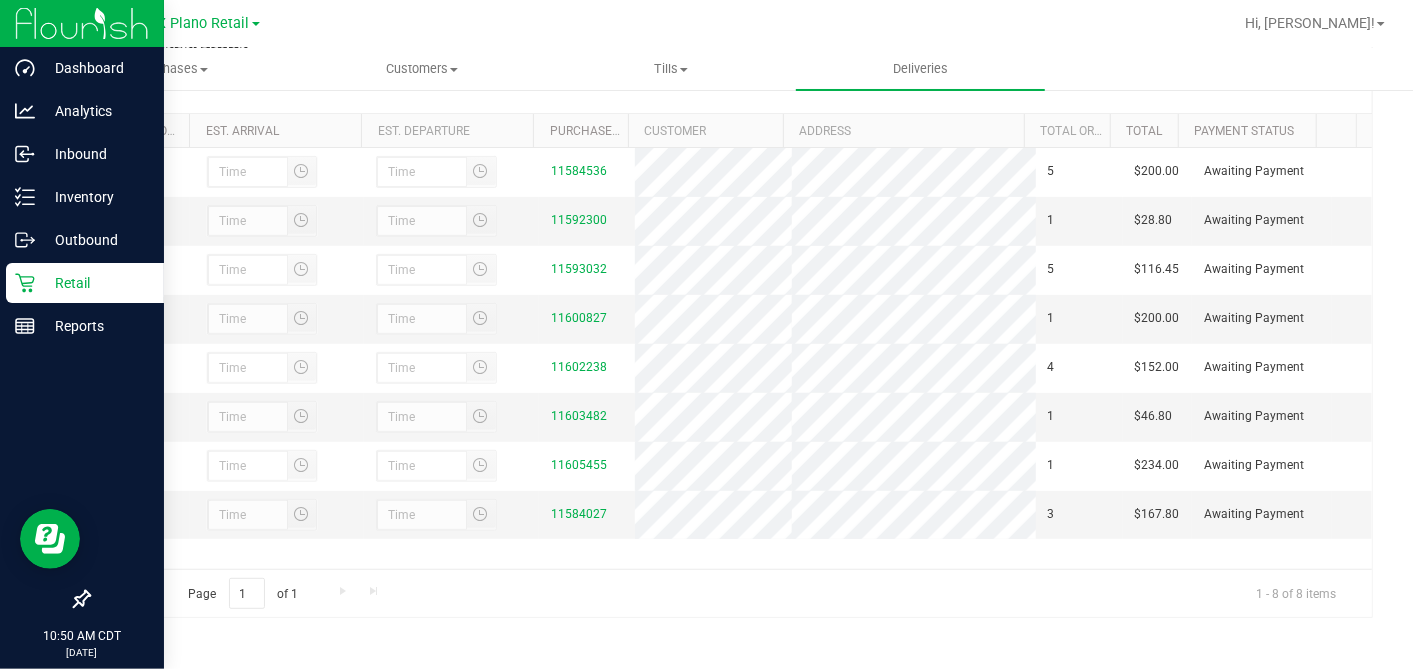 click 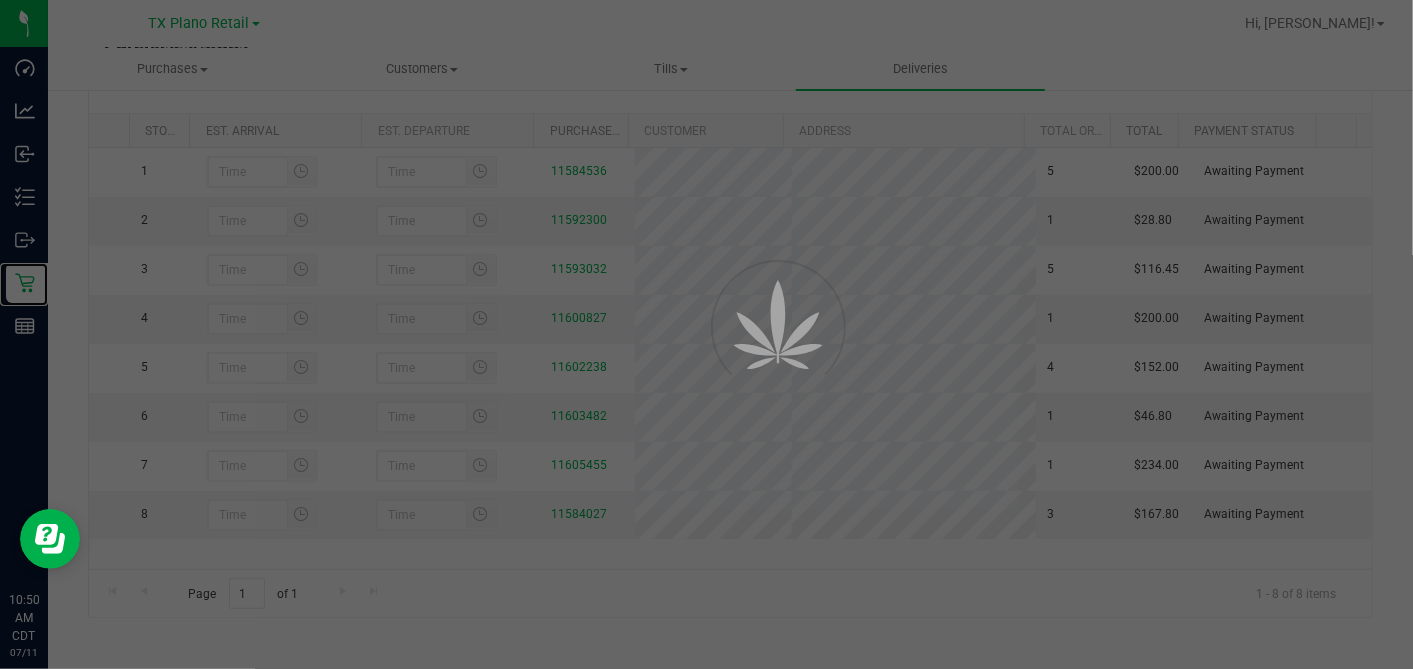 scroll, scrollTop: 0, scrollLeft: 0, axis: both 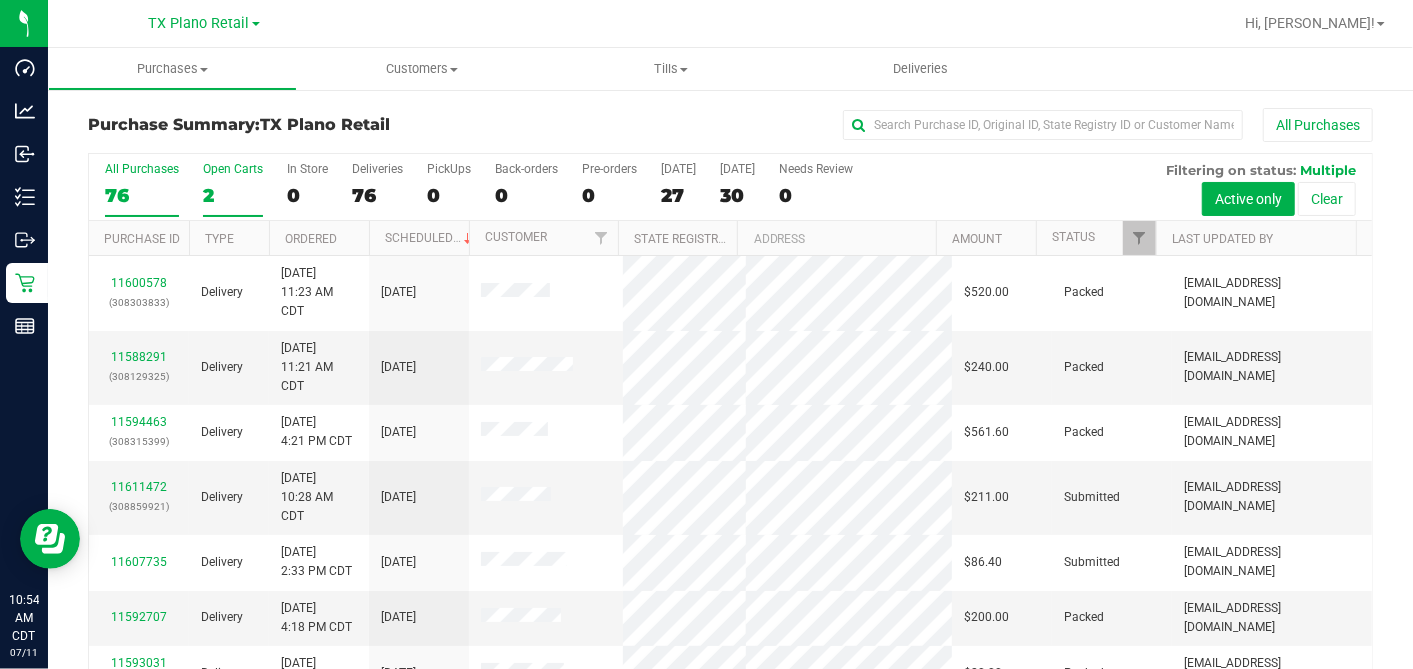 click on "2" at bounding box center (233, 195) 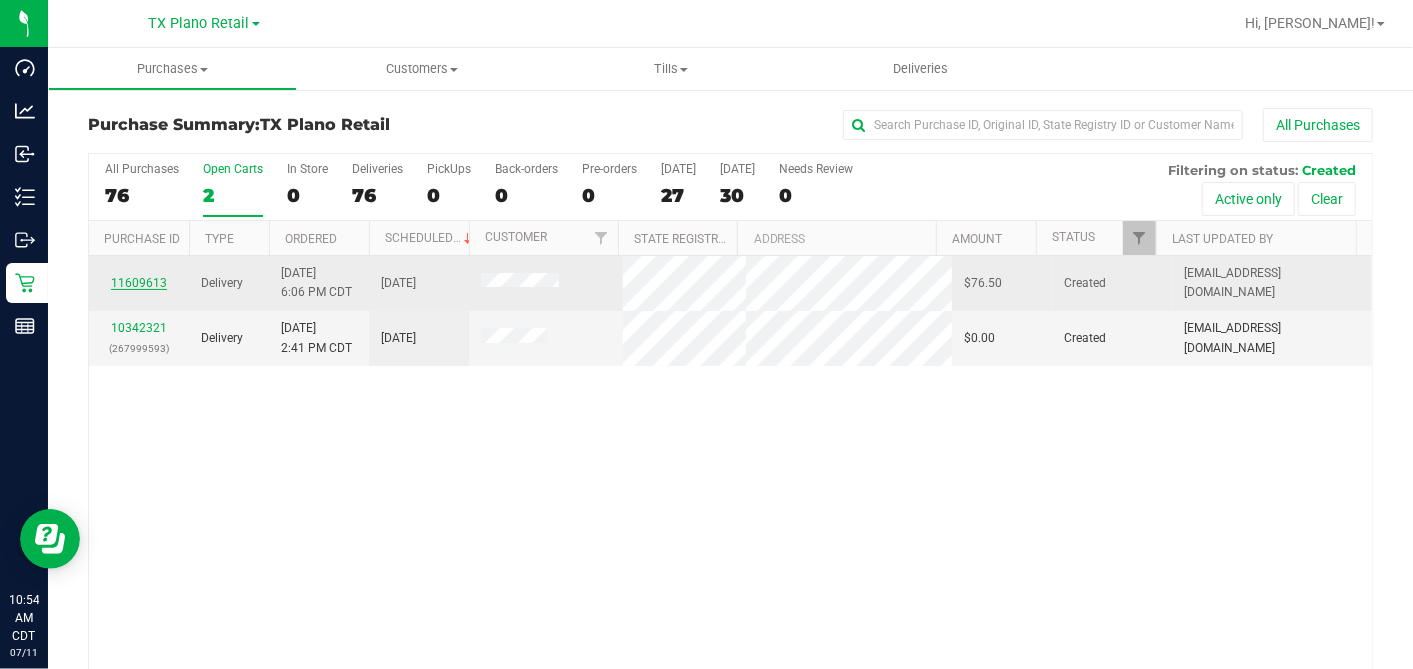 click on "11609613" at bounding box center (139, 283) 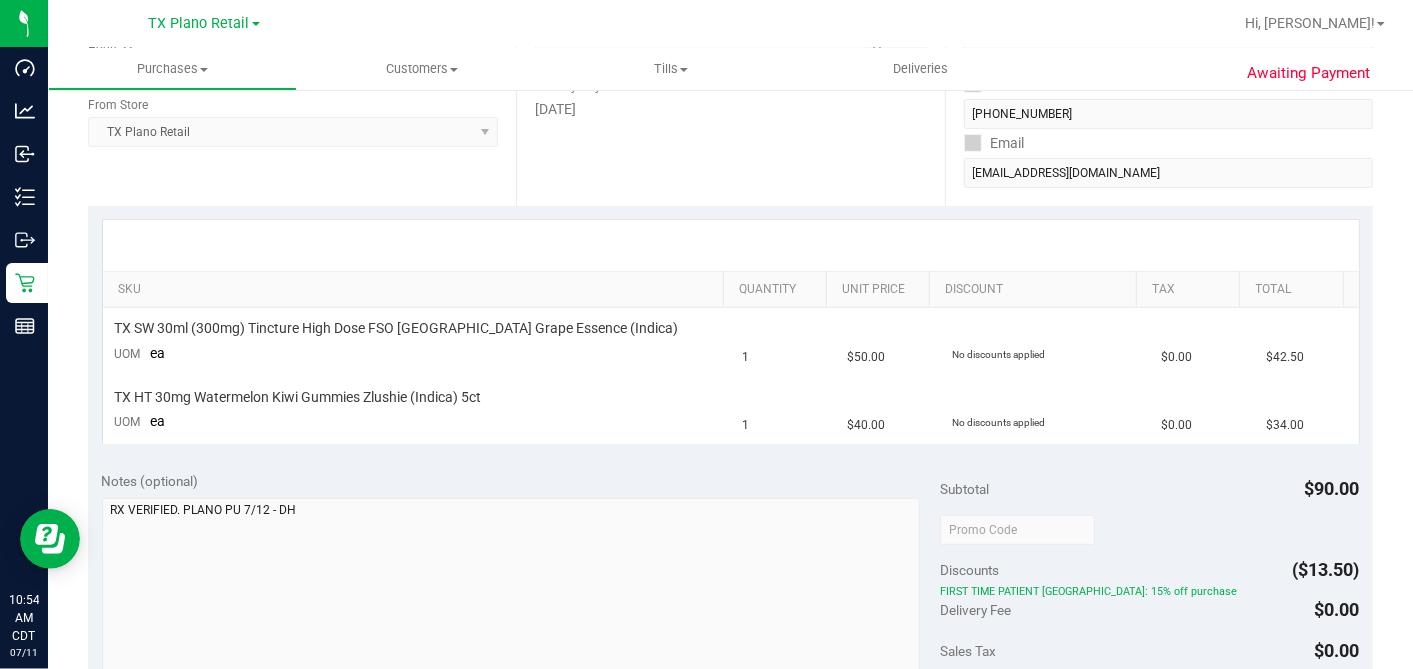 scroll, scrollTop: 0, scrollLeft: 0, axis: both 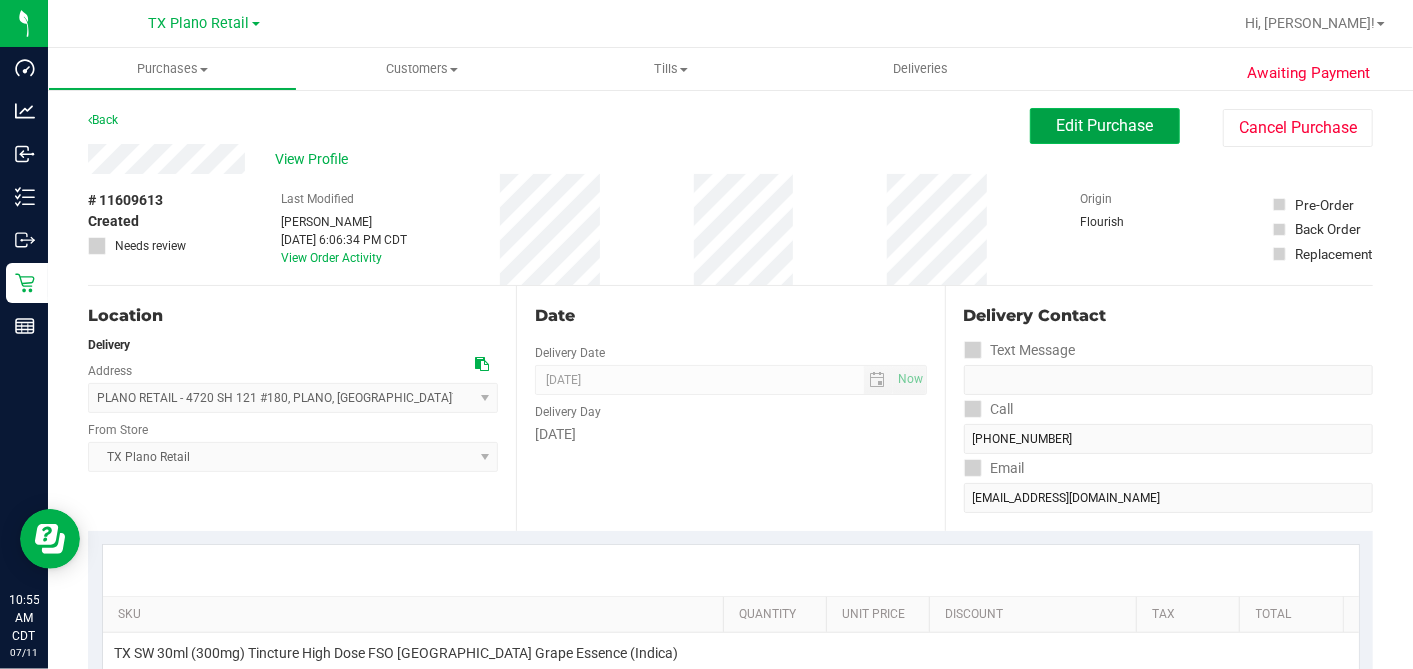 click on "Edit Purchase" at bounding box center (1105, 125) 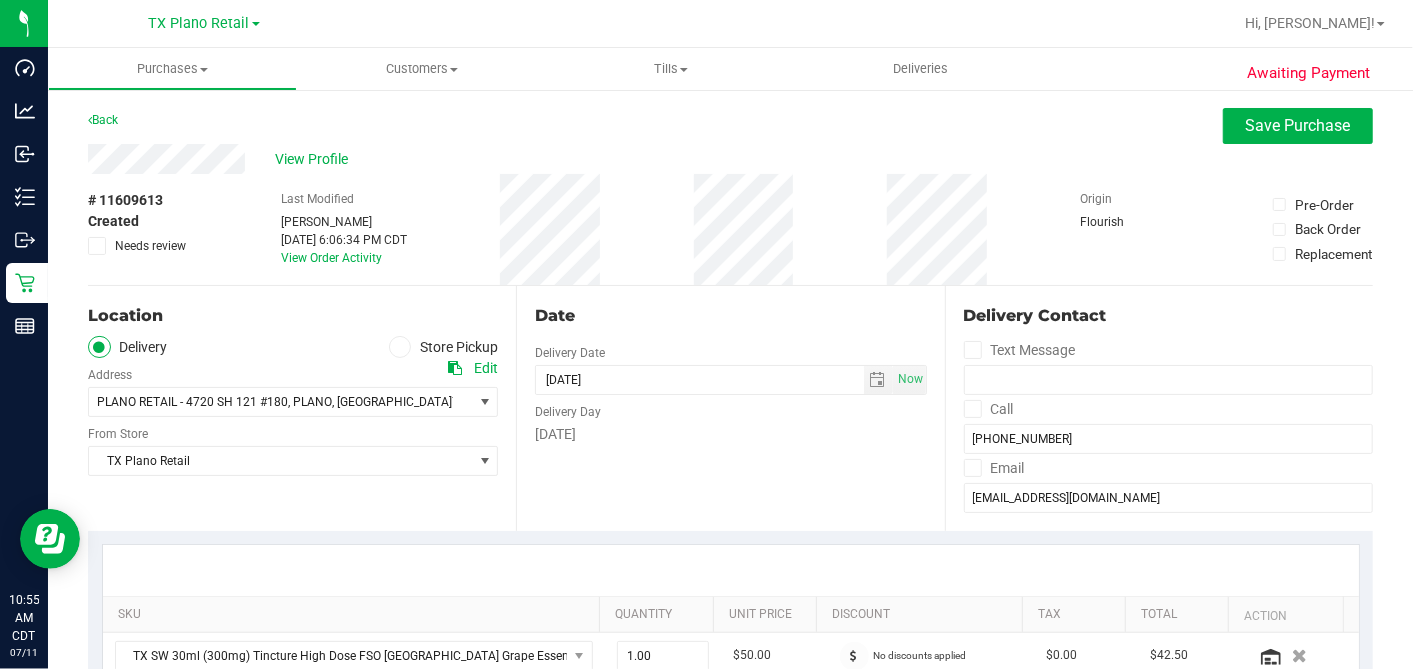 click on "Delivery Day" at bounding box center [730, 409] 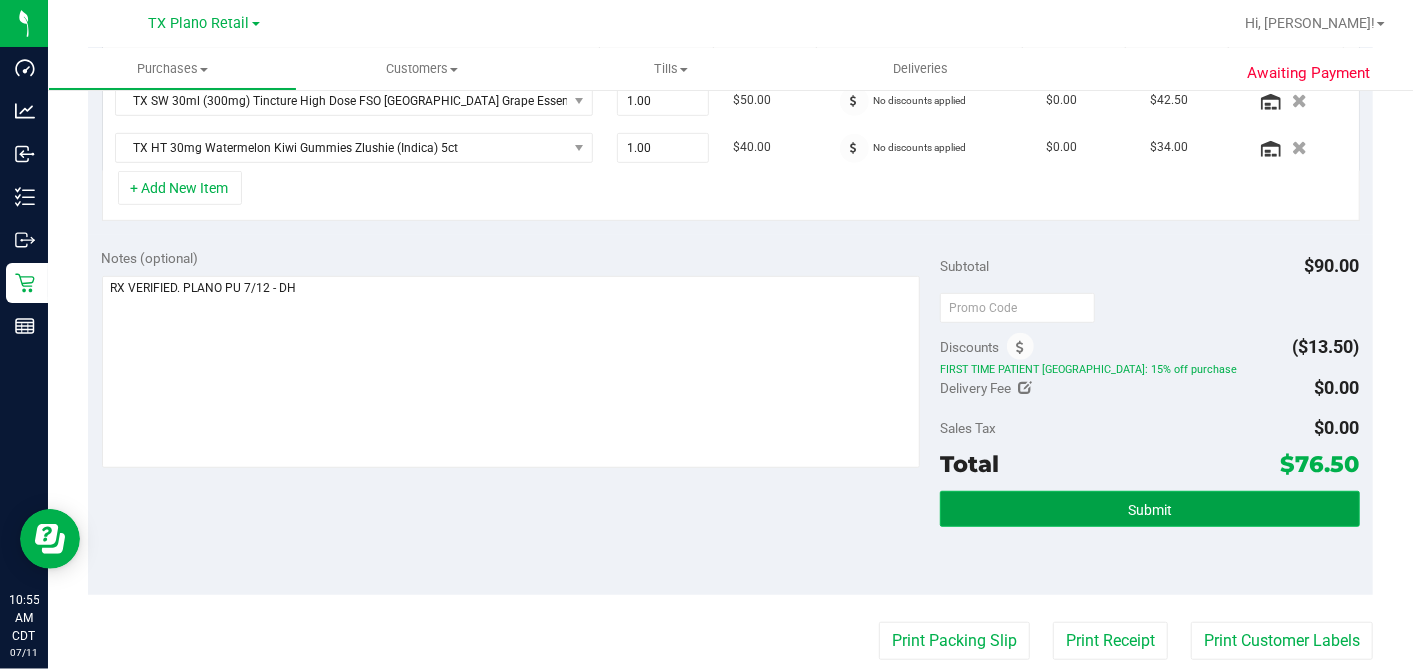 click on "Submit" at bounding box center (1149, 509) 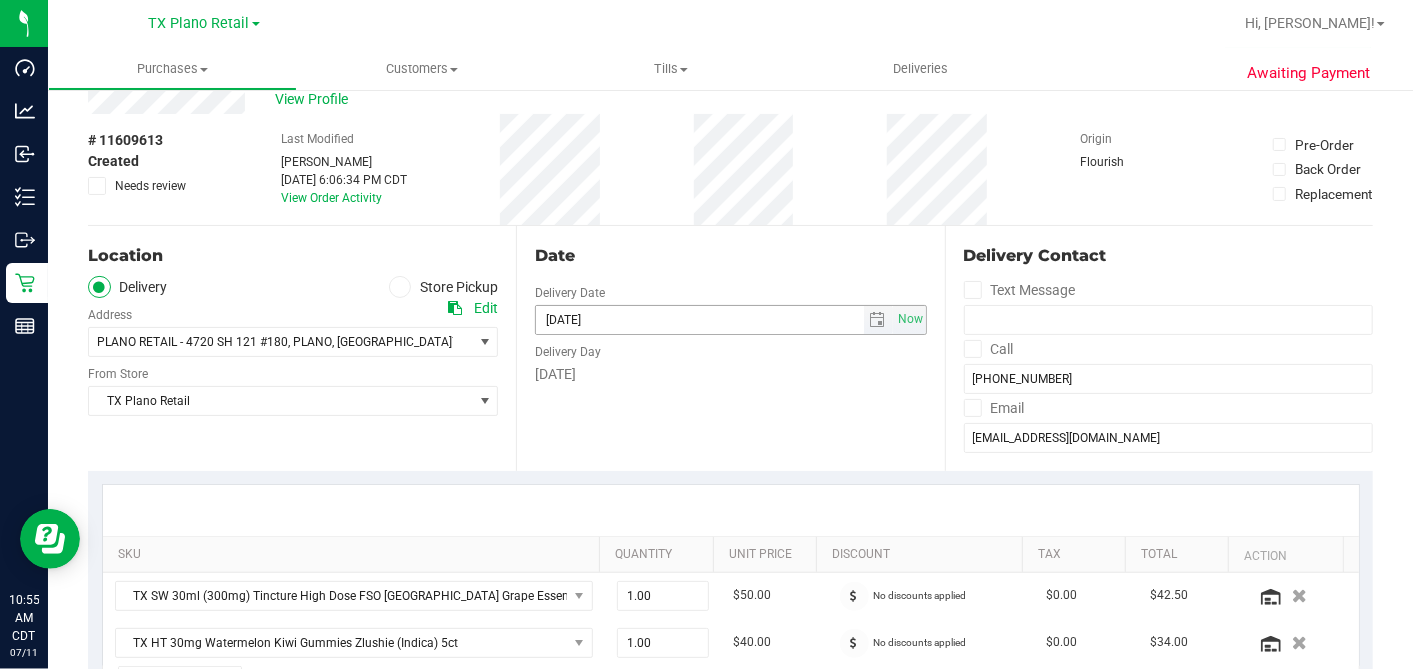 scroll, scrollTop: 0, scrollLeft: 0, axis: both 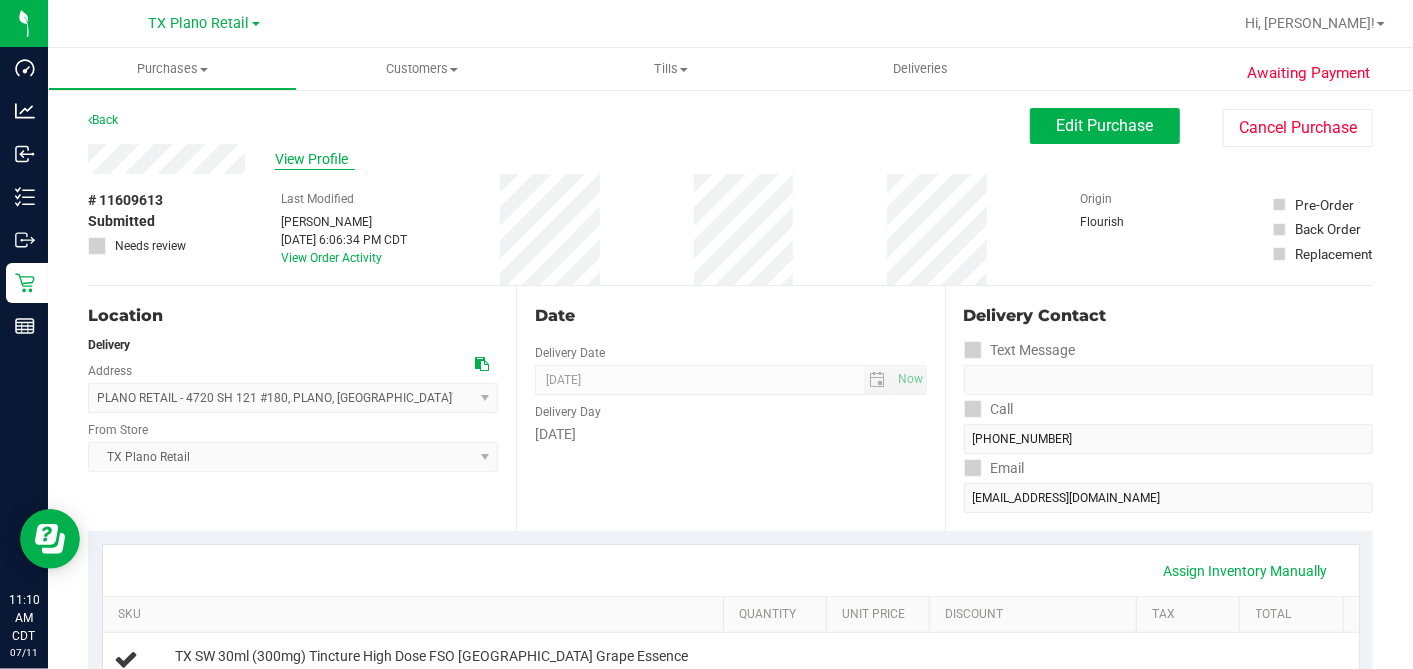 click on "View Profile" at bounding box center (315, 159) 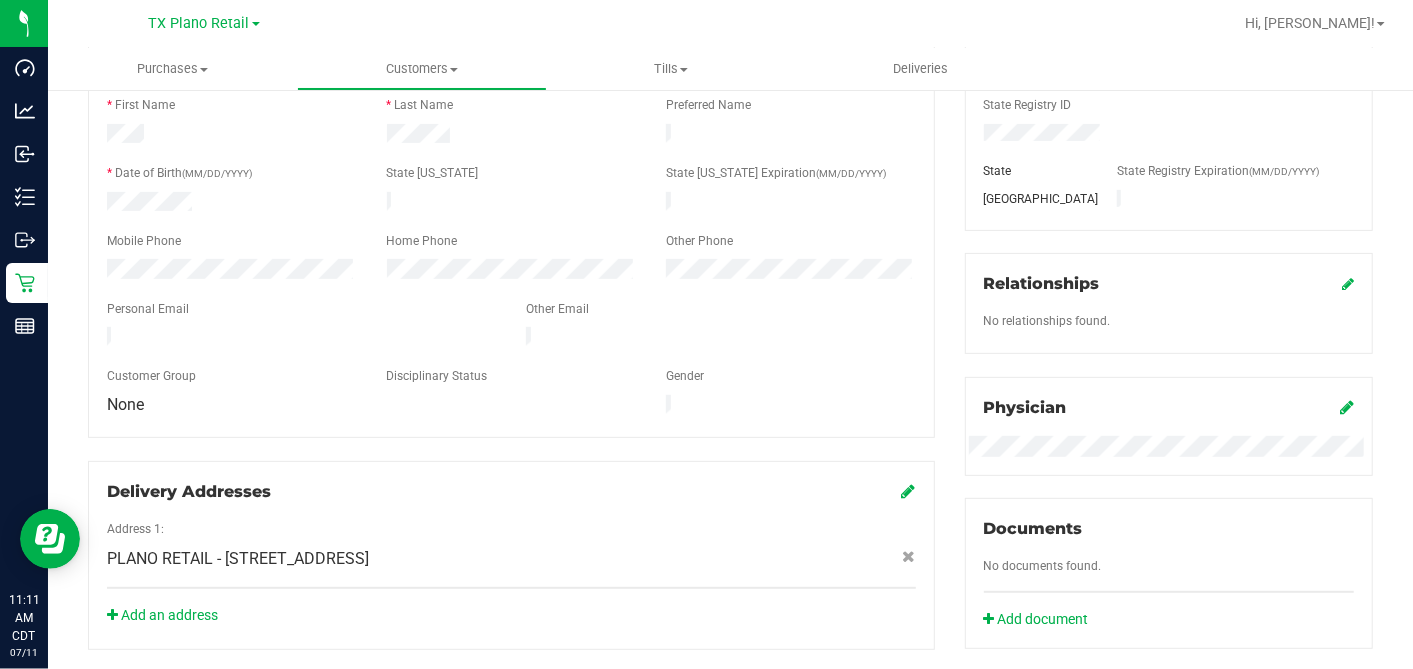 scroll, scrollTop: 0, scrollLeft: 0, axis: both 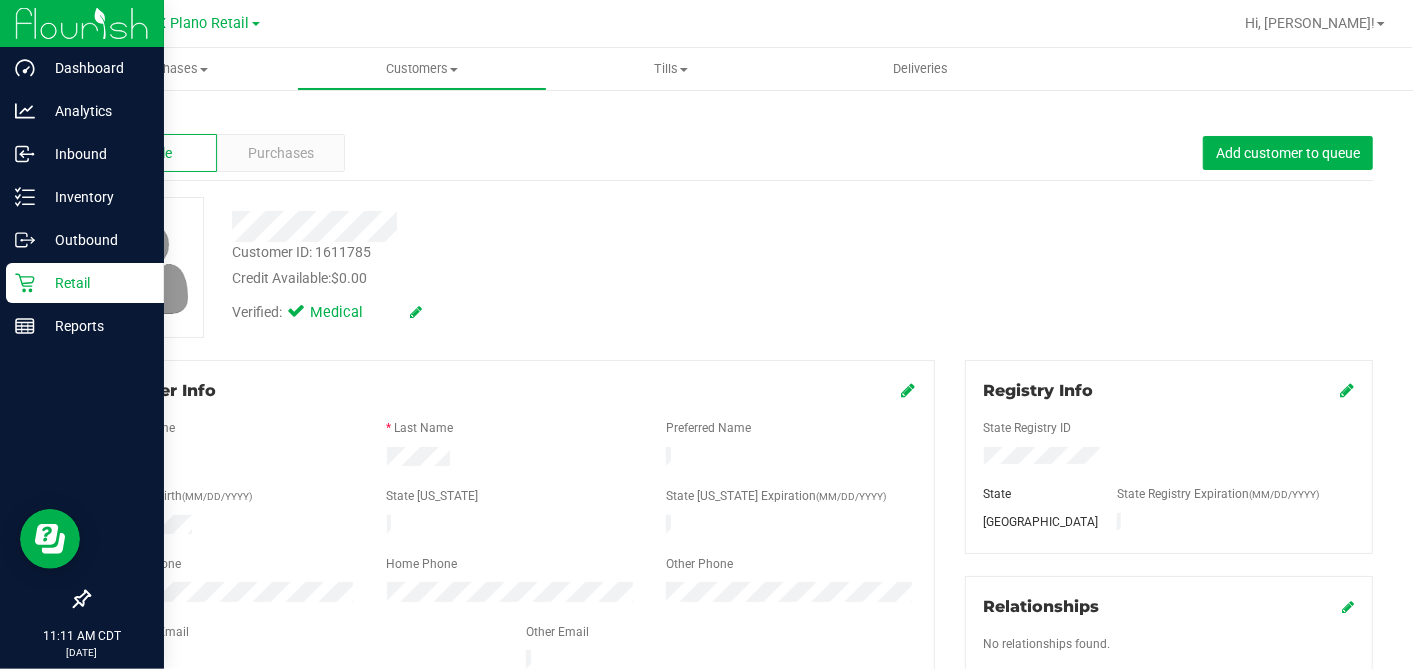 click on "Retail" at bounding box center (95, 283) 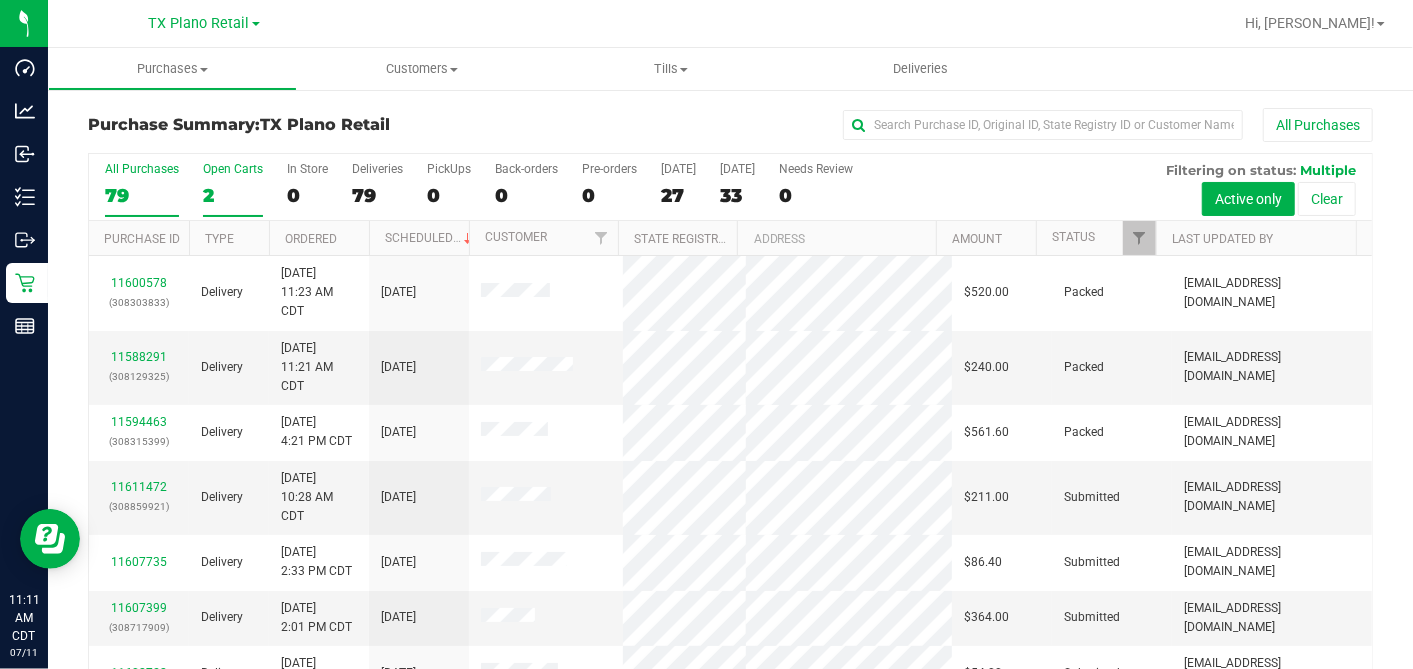 click on "2" at bounding box center (233, 195) 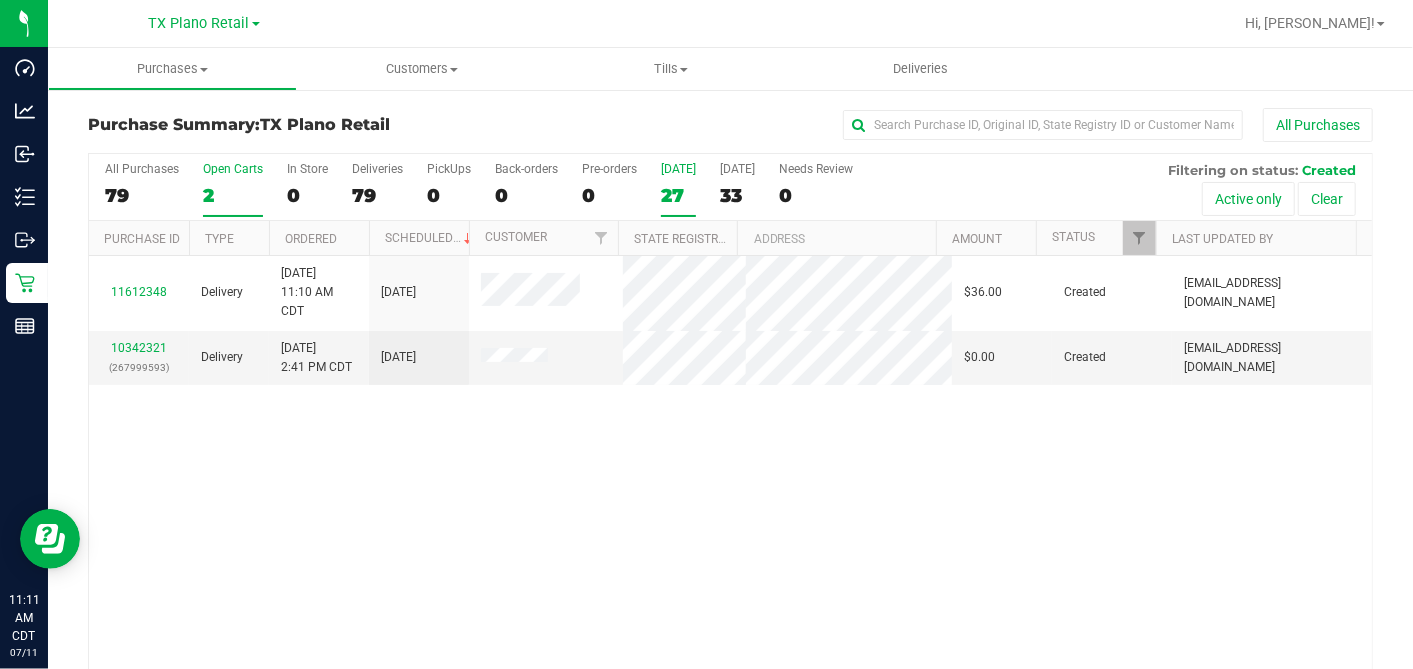 click on "27" at bounding box center [678, 195] 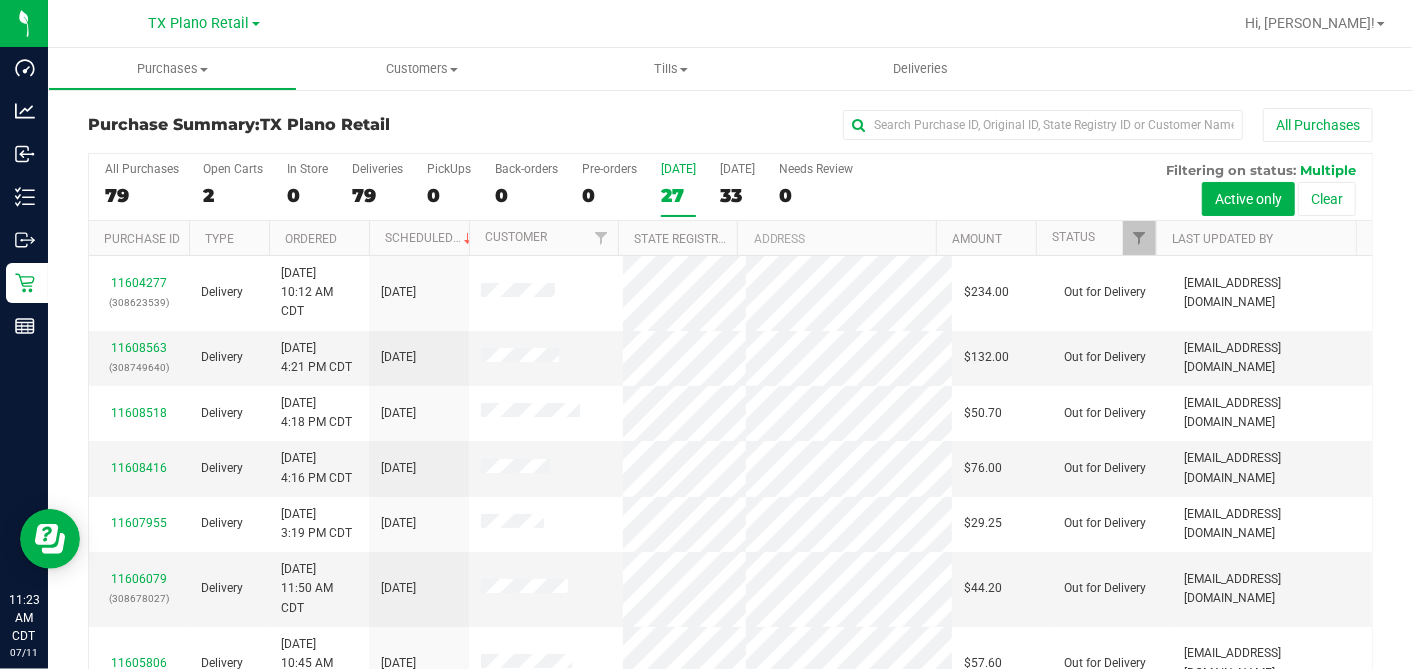 click on "27" at bounding box center [678, 195] 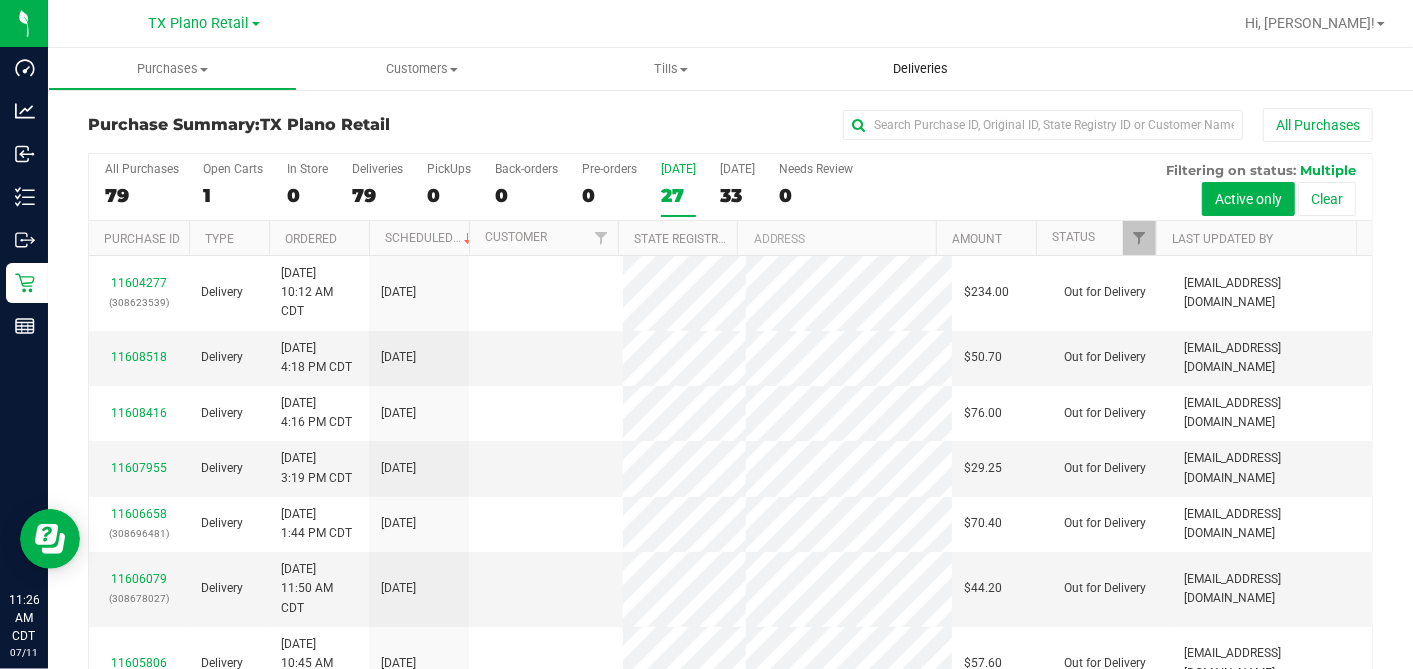 click on "Deliveries" at bounding box center (920, 69) 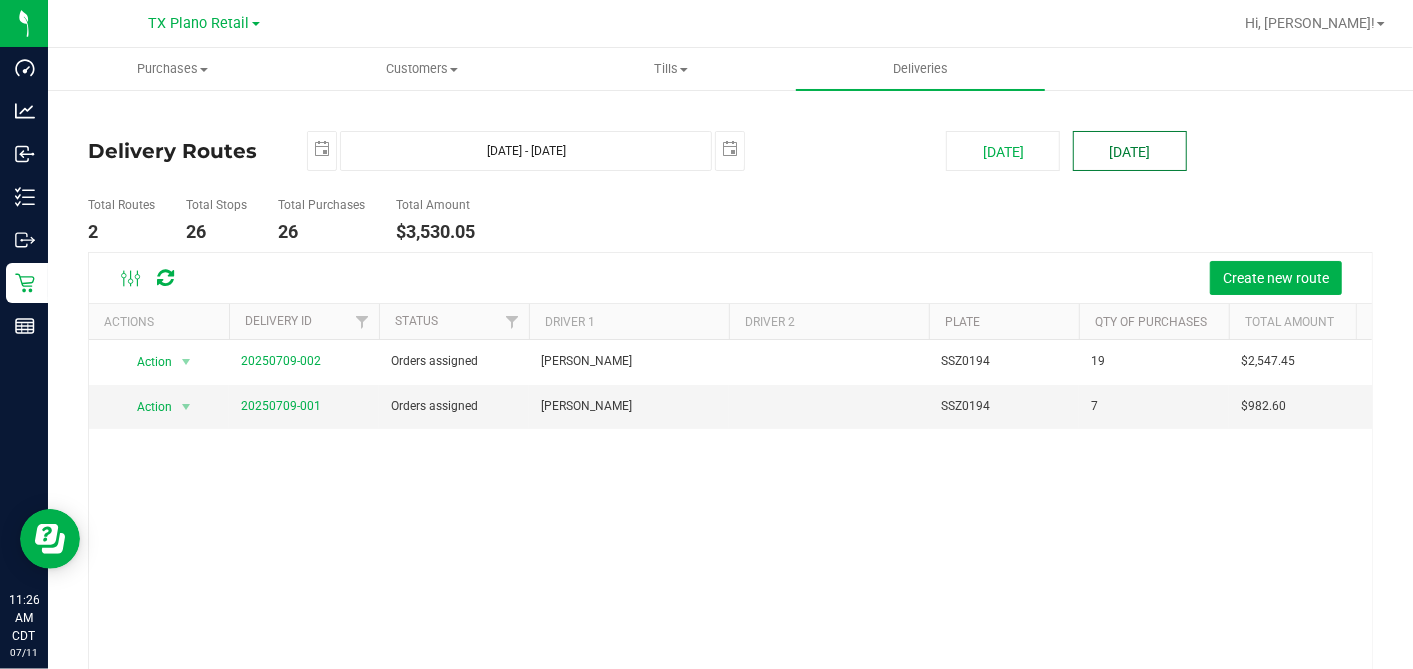 click on "[DATE]" at bounding box center [1130, 151] 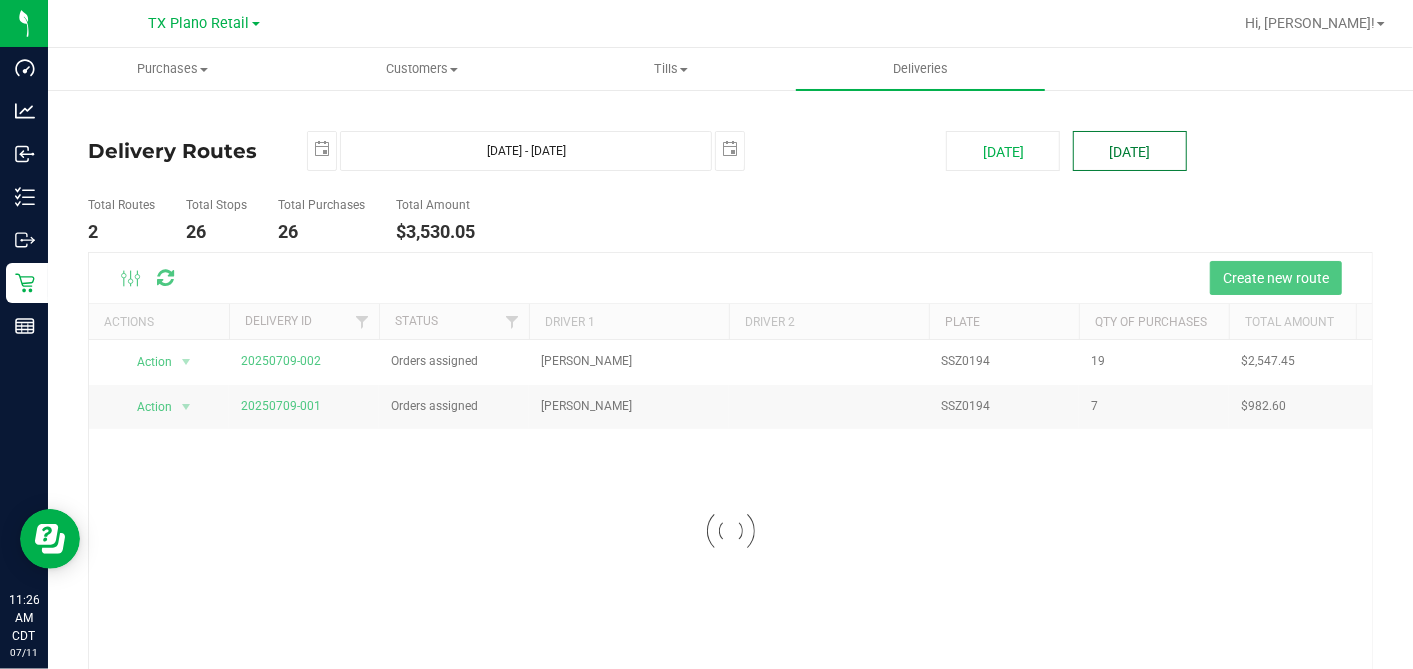 type 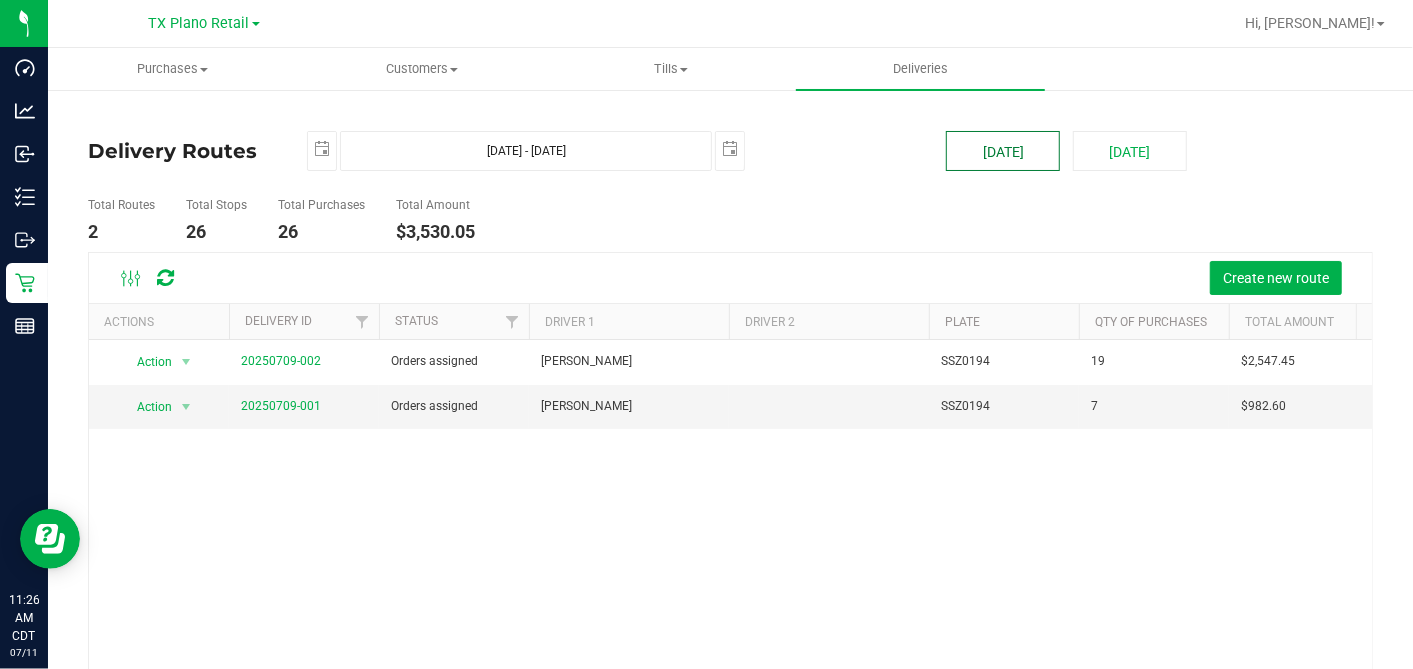 click on "[DATE]" at bounding box center (1003, 151) 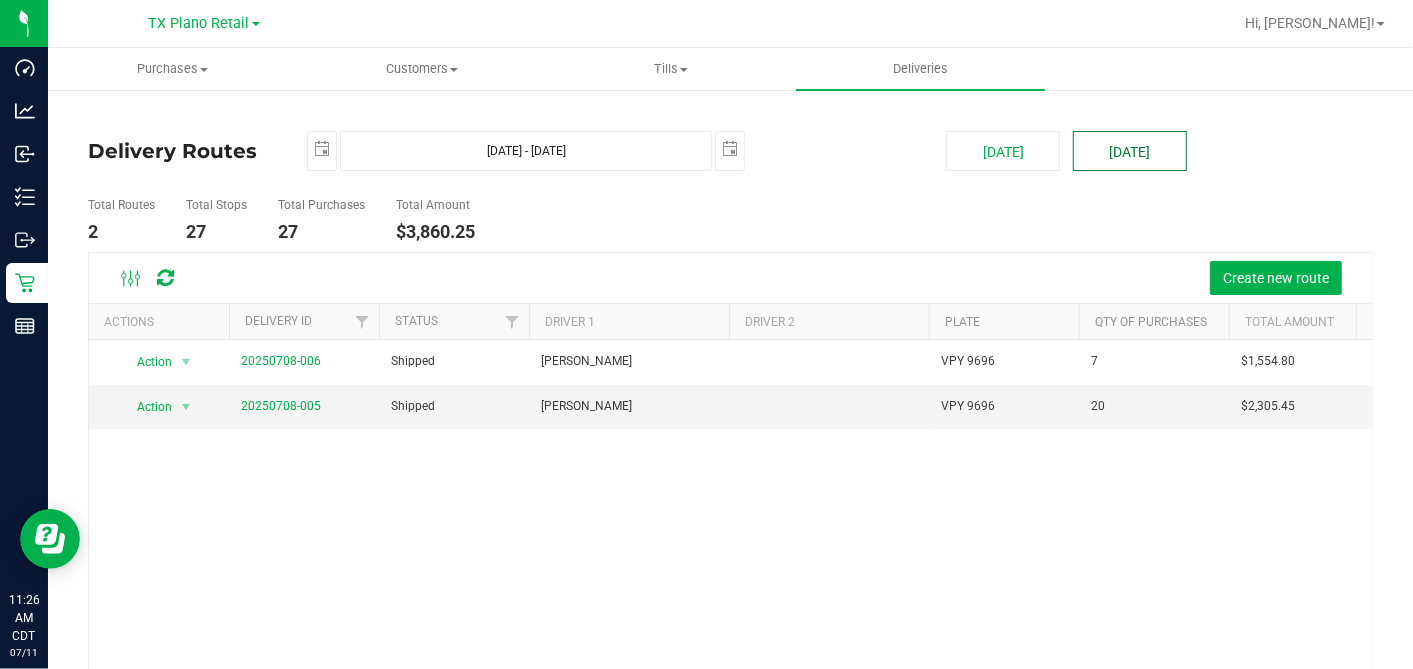 click on "[DATE]" at bounding box center (1130, 151) 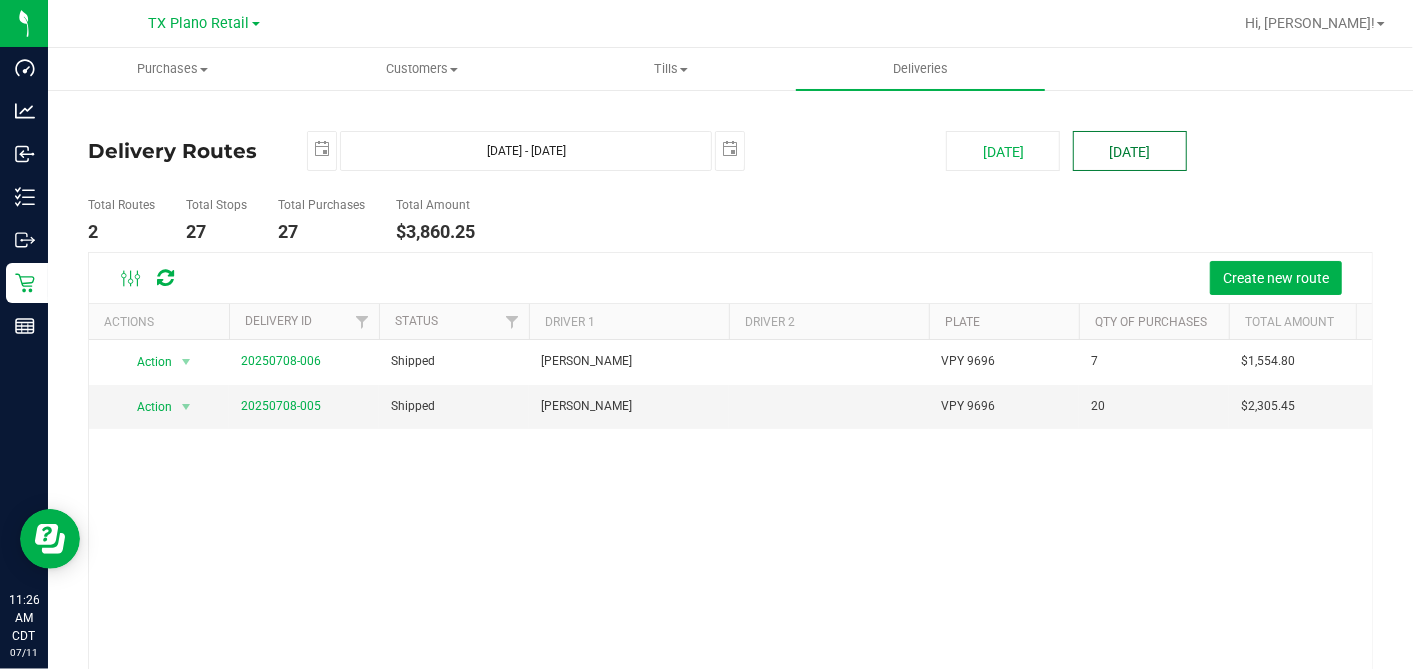 type 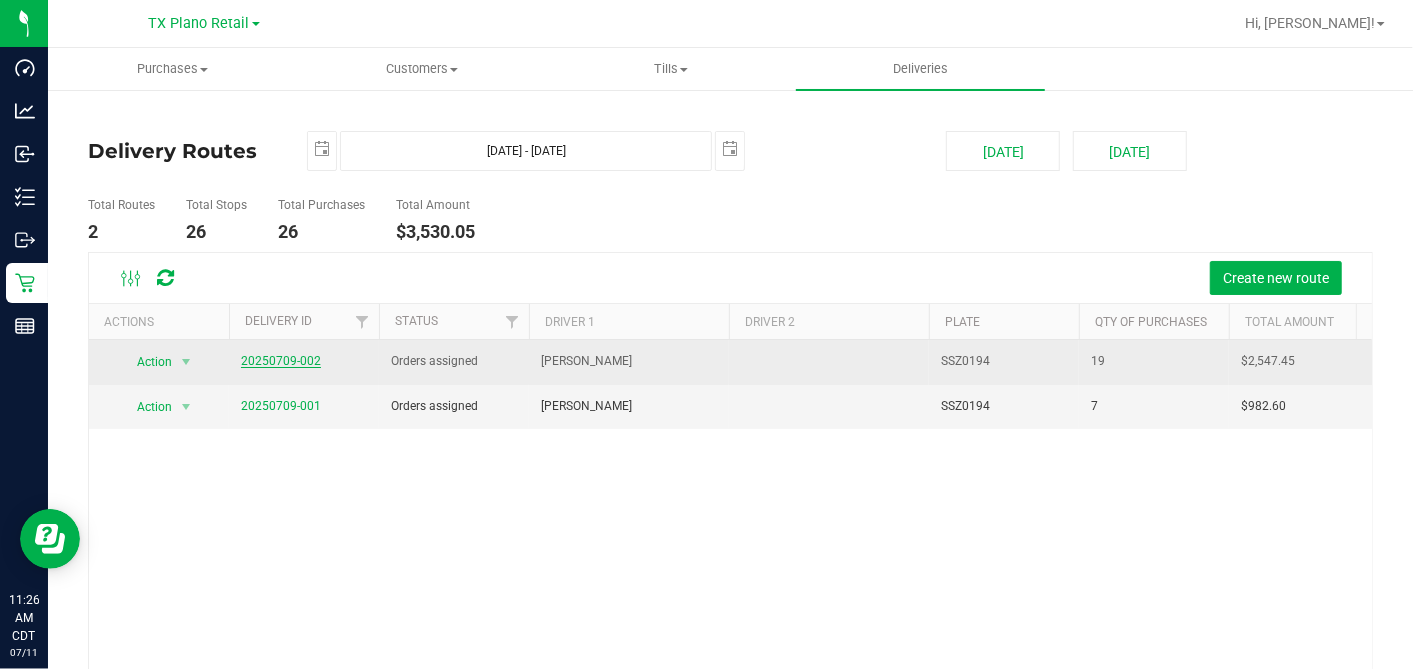 click on "20250709-002" at bounding box center [281, 361] 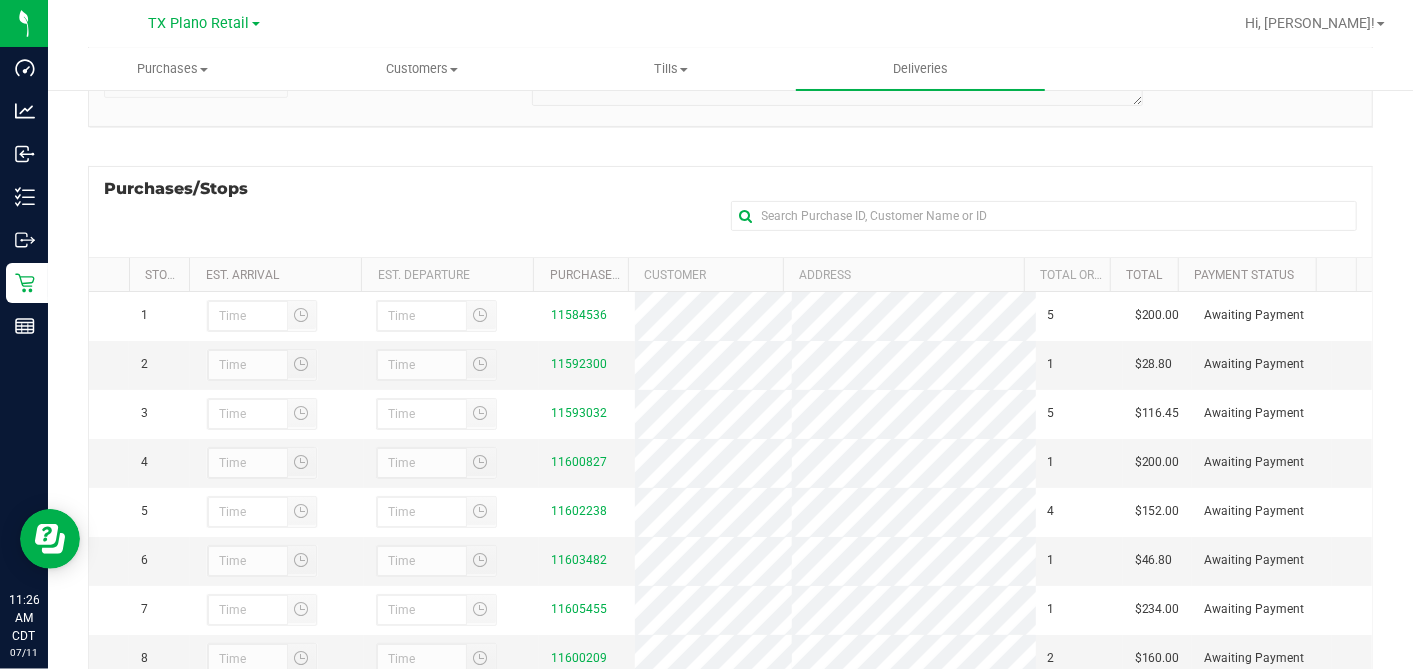 scroll, scrollTop: 357, scrollLeft: 0, axis: vertical 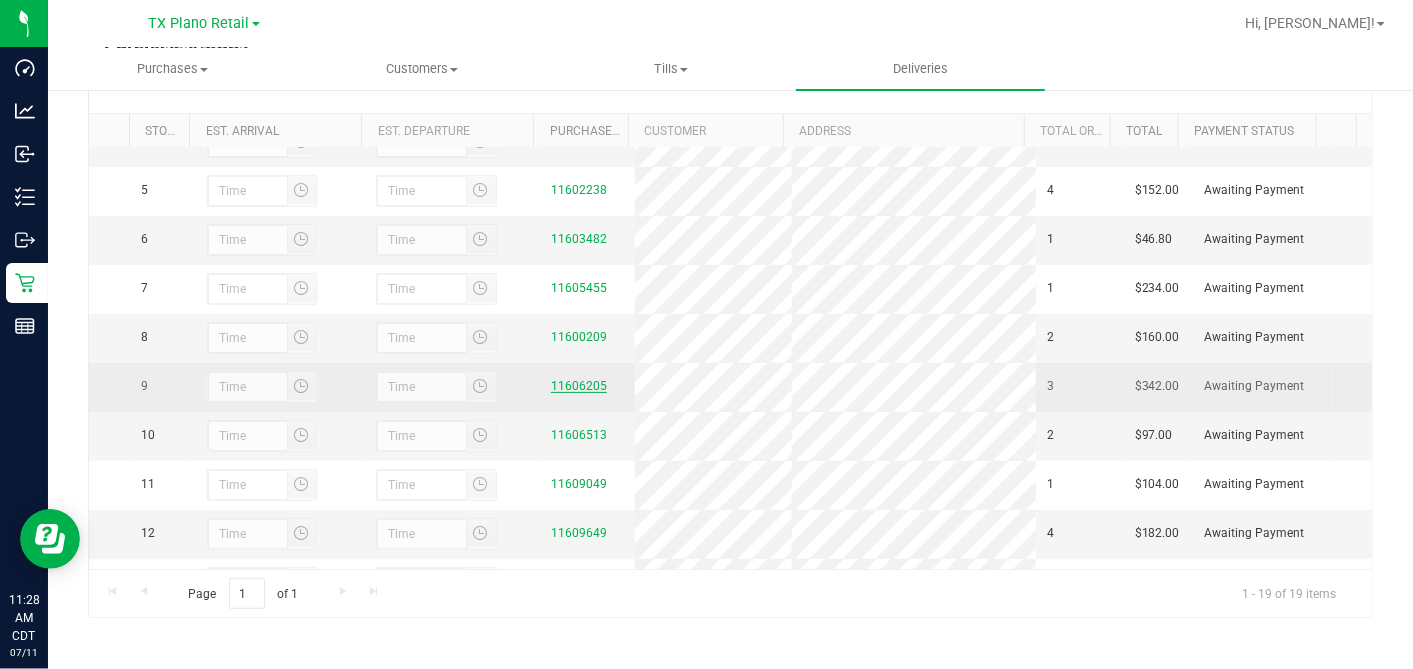 click on "11606205" at bounding box center (579, 386) 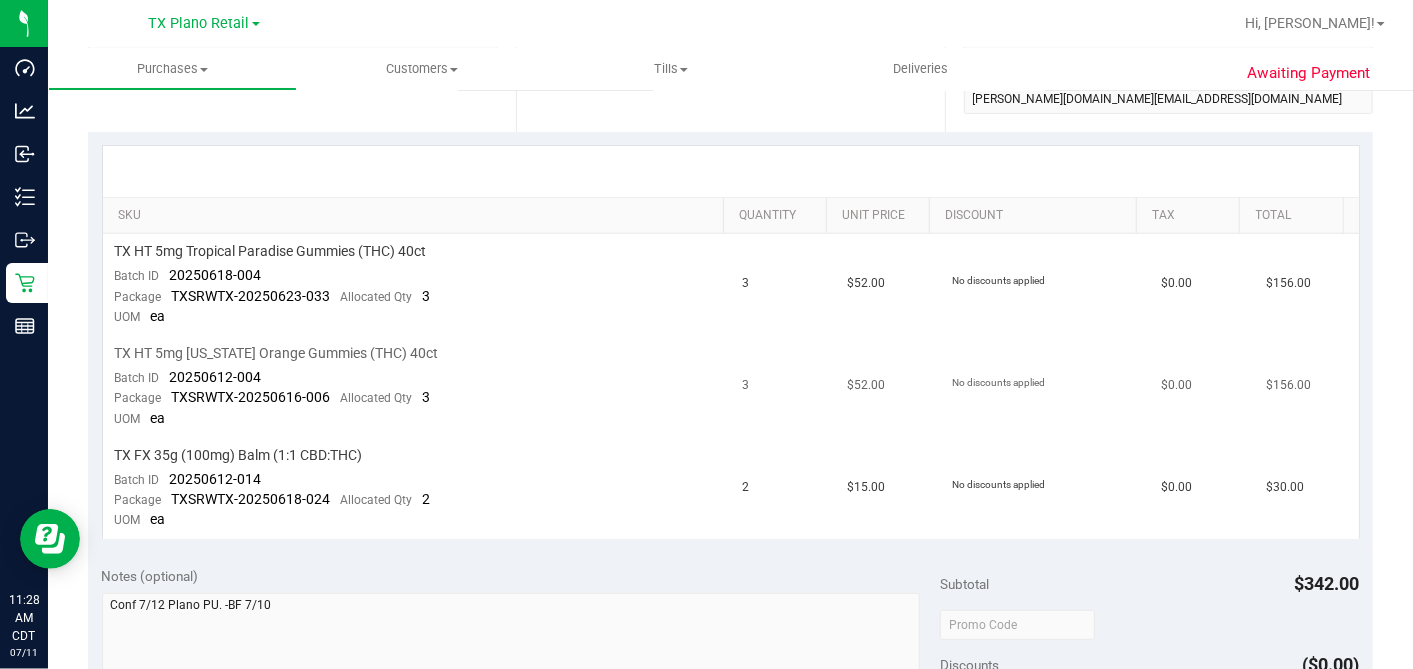scroll, scrollTop: 444, scrollLeft: 0, axis: vertical 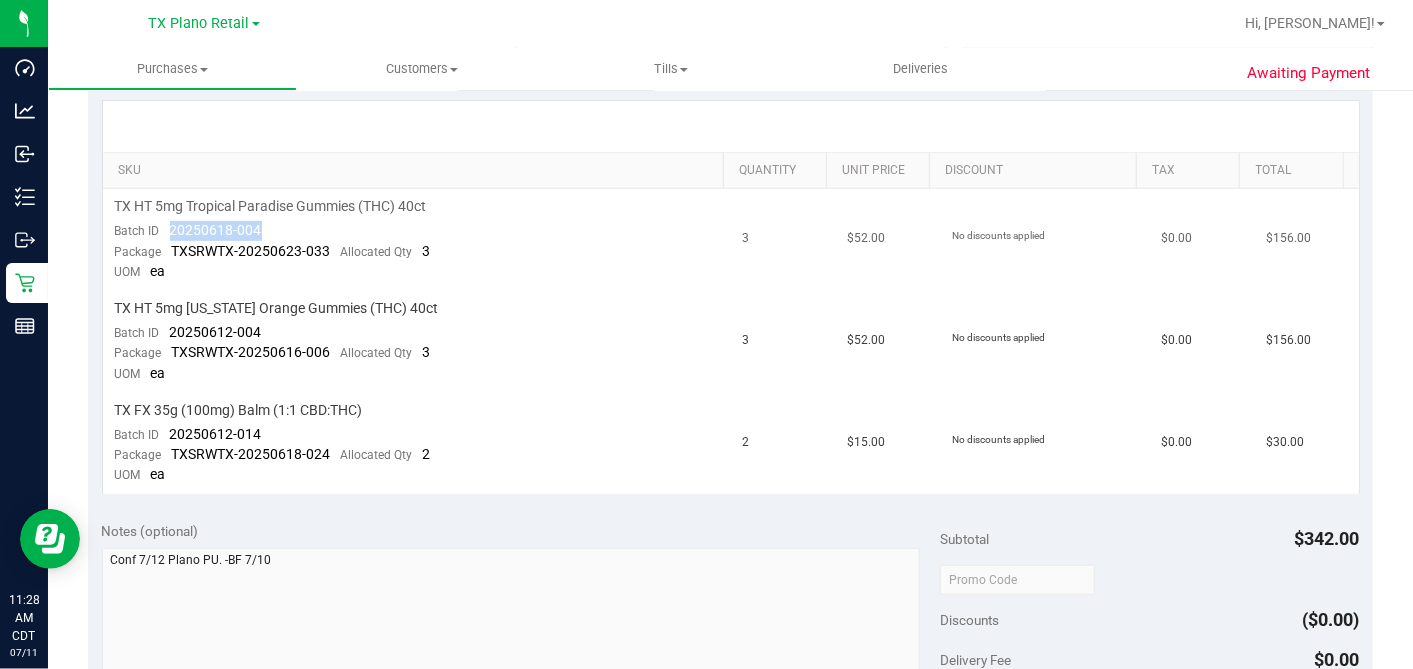 drag, startPoint x: 268, startPoint y: 225, endPoint x: 162, endPoint y: 228, distance: 106.04244 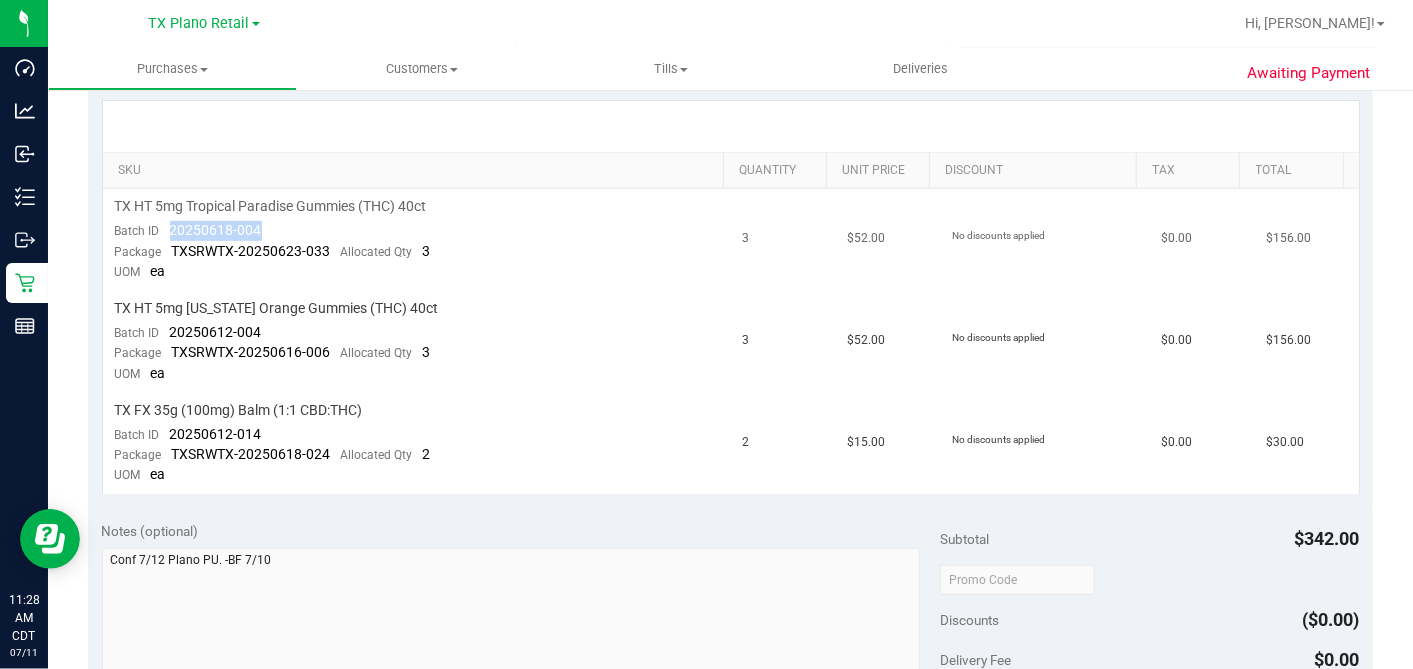 click on "TX HT 5mg Tropical Paradise Gummies (THC) 40ct
Batch ID
20250618-004
Package
TXSRWTX-20250623-033
Allocated Qty
3
UOM
ea" at bounding box center (417, 240) 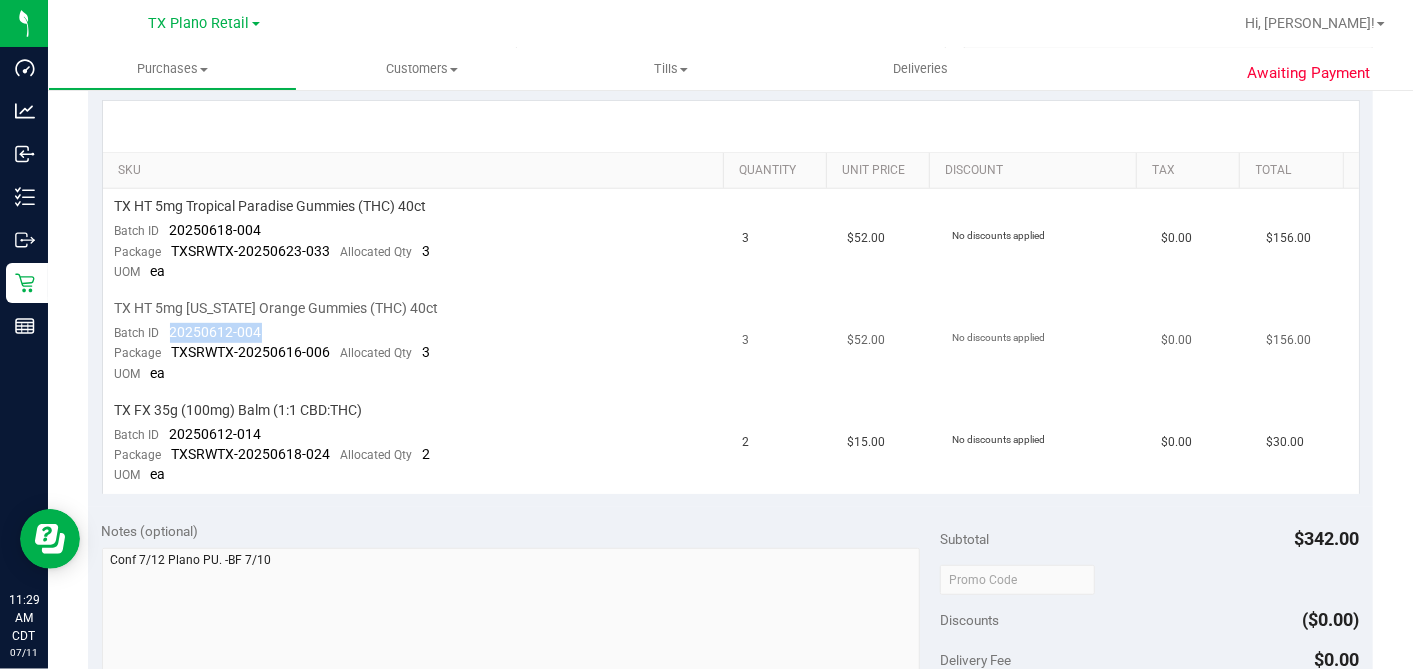 drag, startPoint x: 258, startPoint y: 325, endPoint x: 168, endPoint y: 327, distance: 90.02222 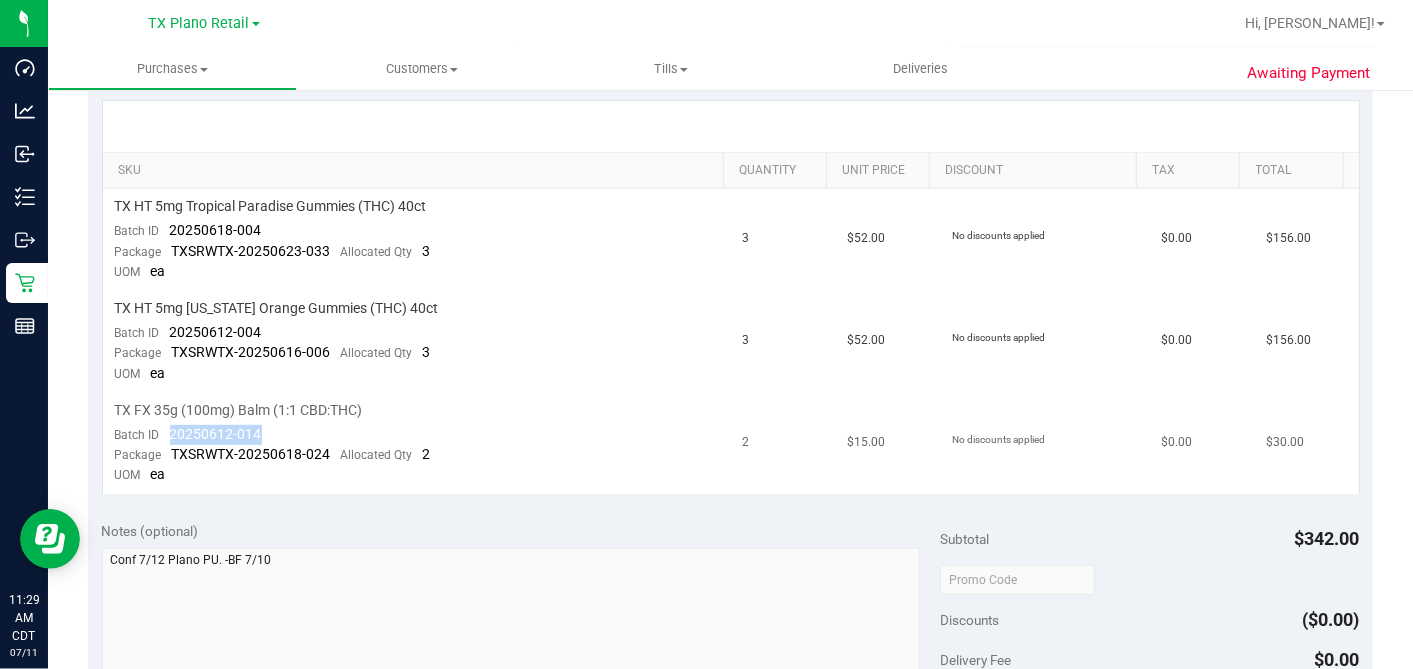 drag, startPoint x: 265, startPoint y: 431, endPoint x: 168, endPoint y: 425, distance: 97.18539 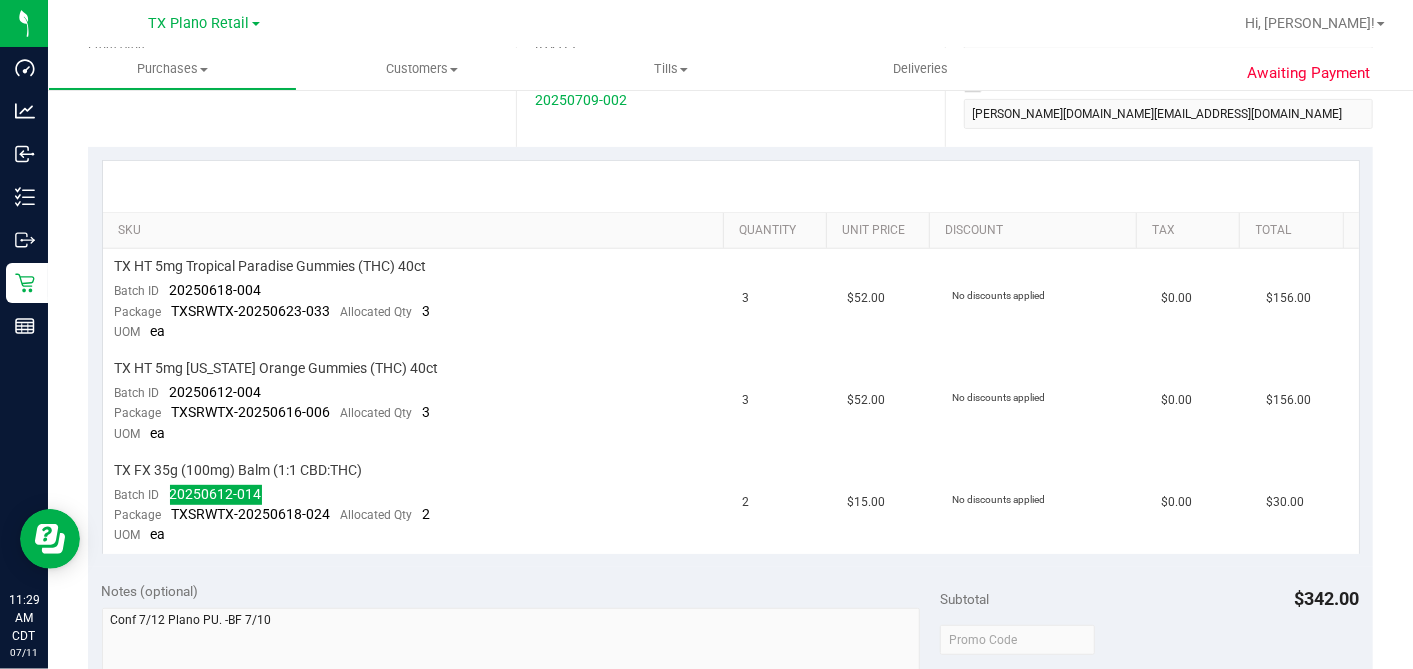 scroll, scrollTop: 0, scrollLeft: 0, axis: both 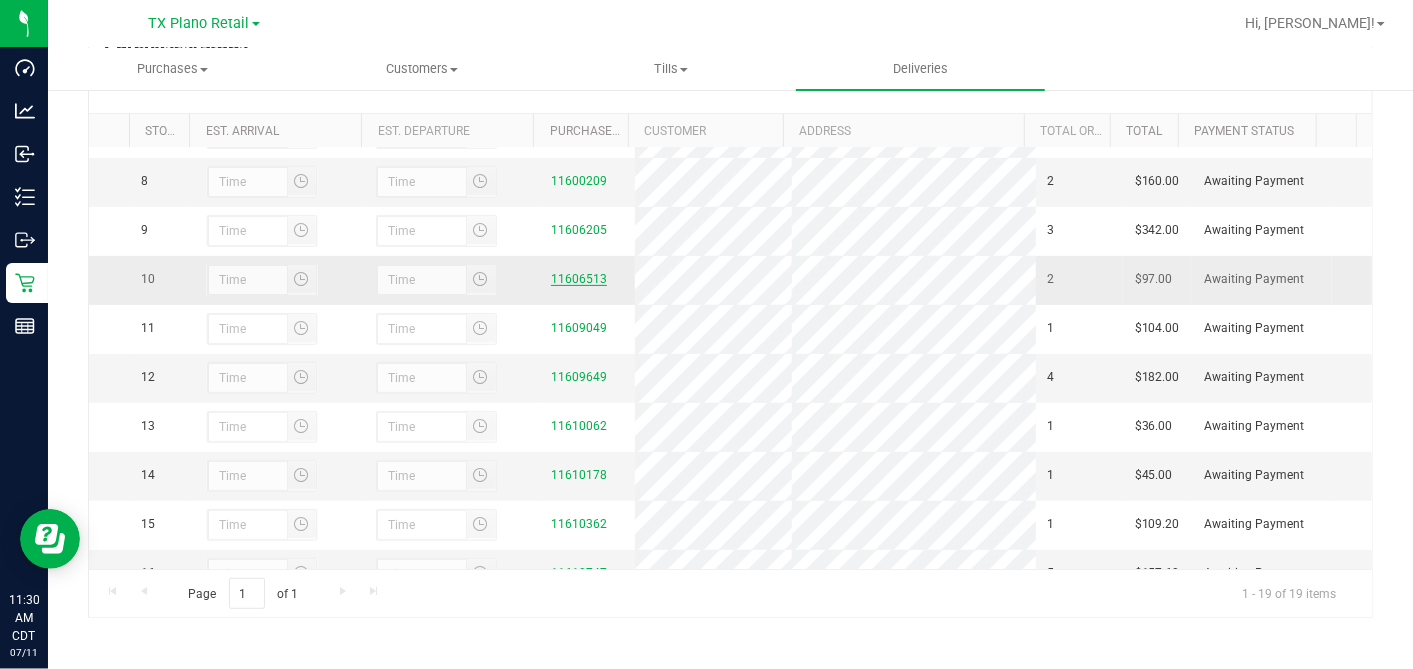 click on "11606513" at bounding box center [579, 279] 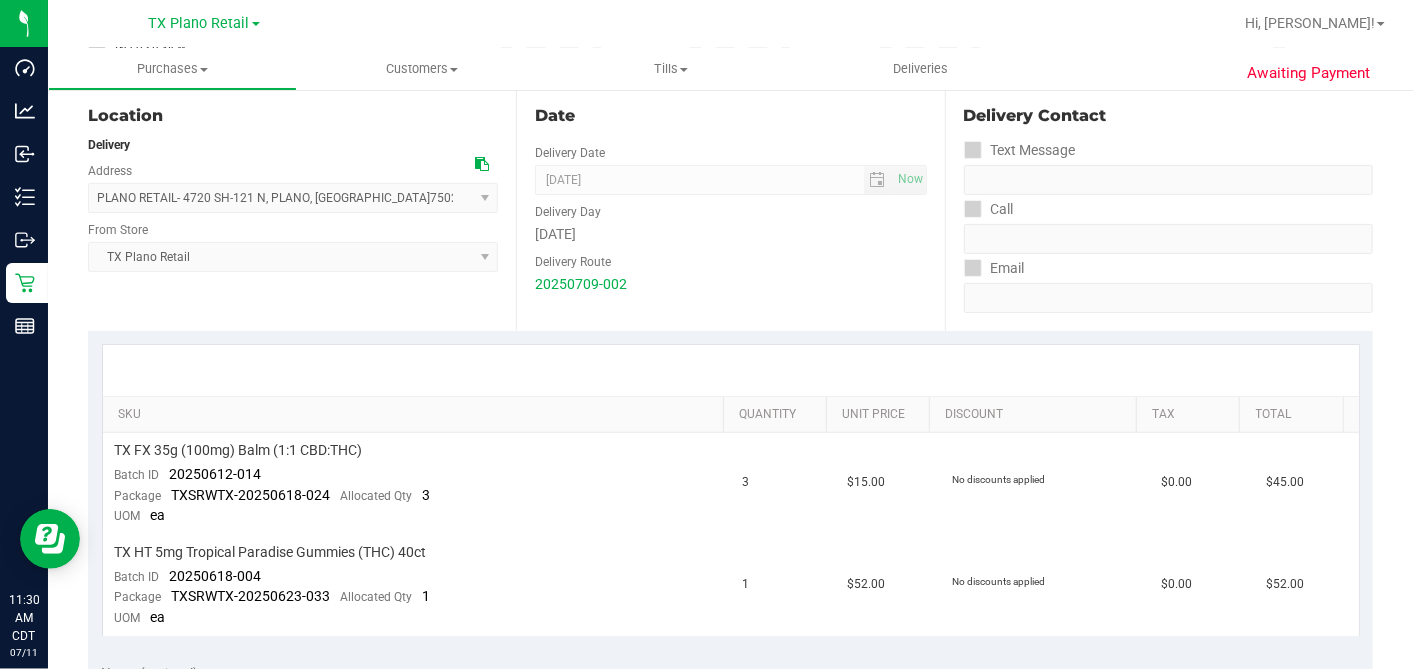 scroll, scrollTop: 222, scrollLeft: 0, axis: vertical 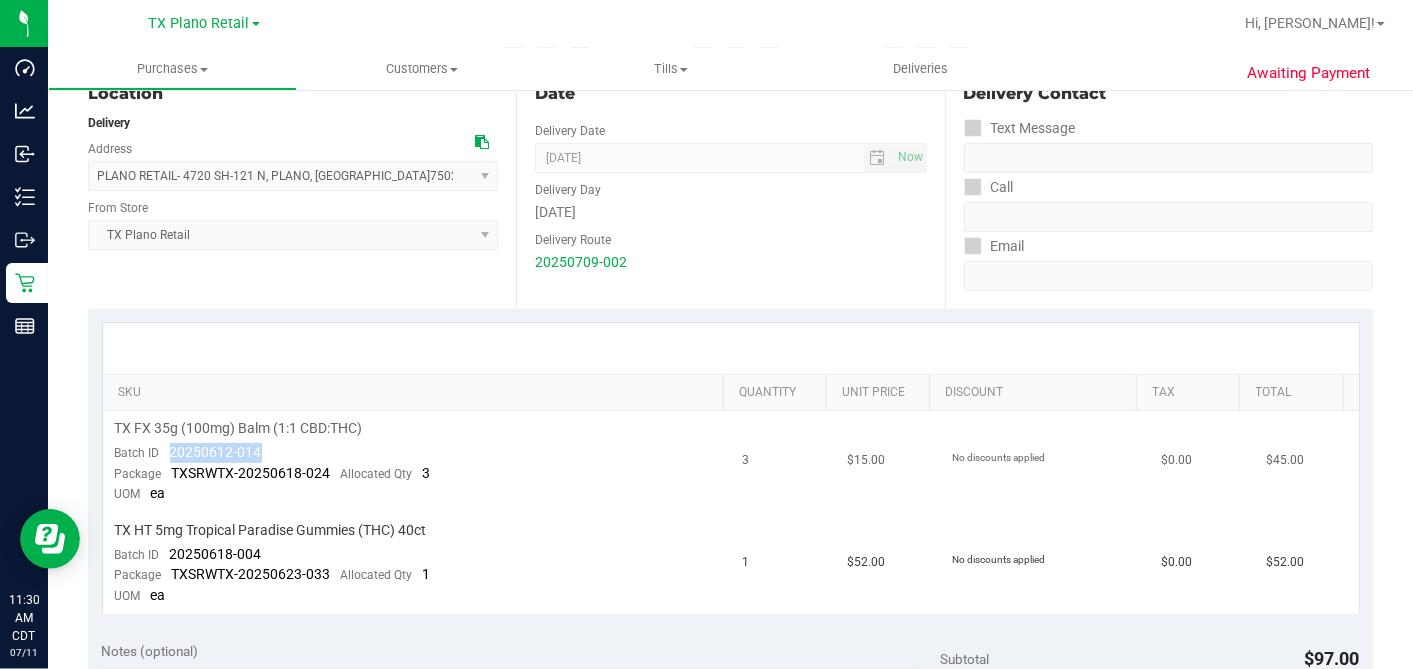 drag, startPoint x: 267, startPoint y: 444, endPoint x: 167, endPoint y: 443, distance: 100.005 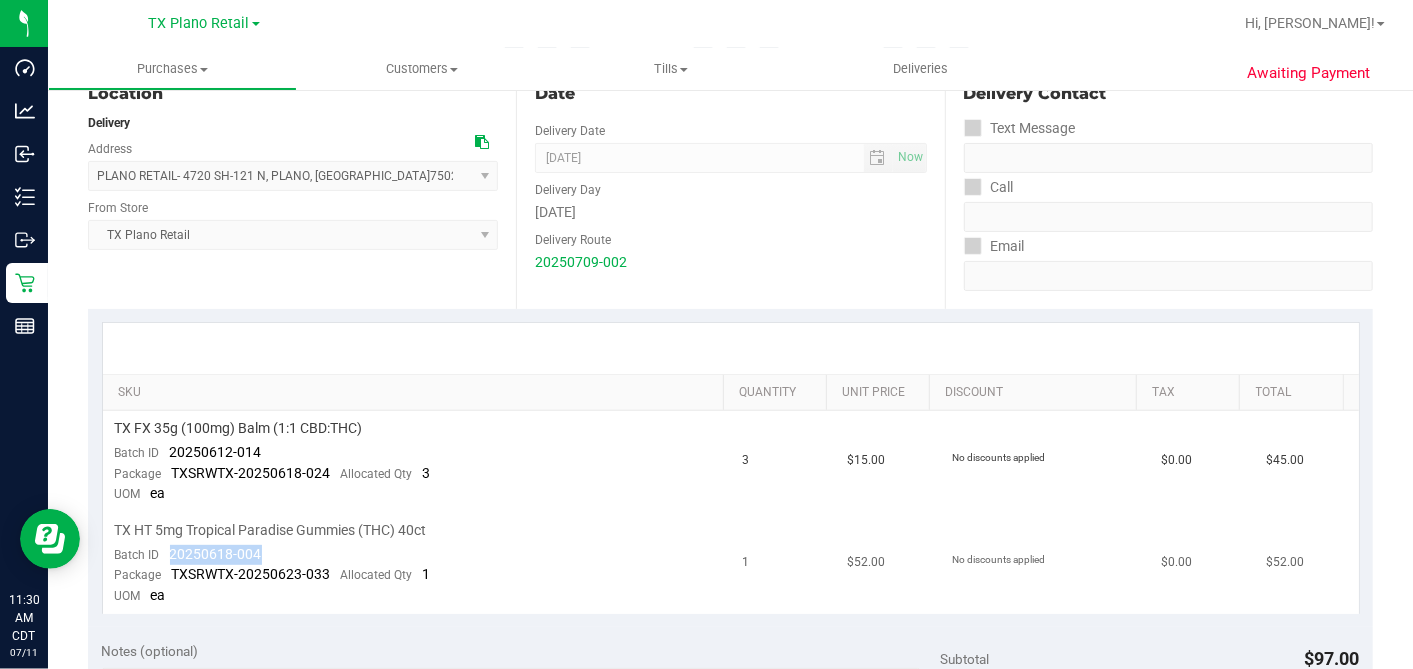 drag, startPoint x: 266, startPoint y: 548, endPoint x: 165, endPoint y: 545, distance: 101.04455 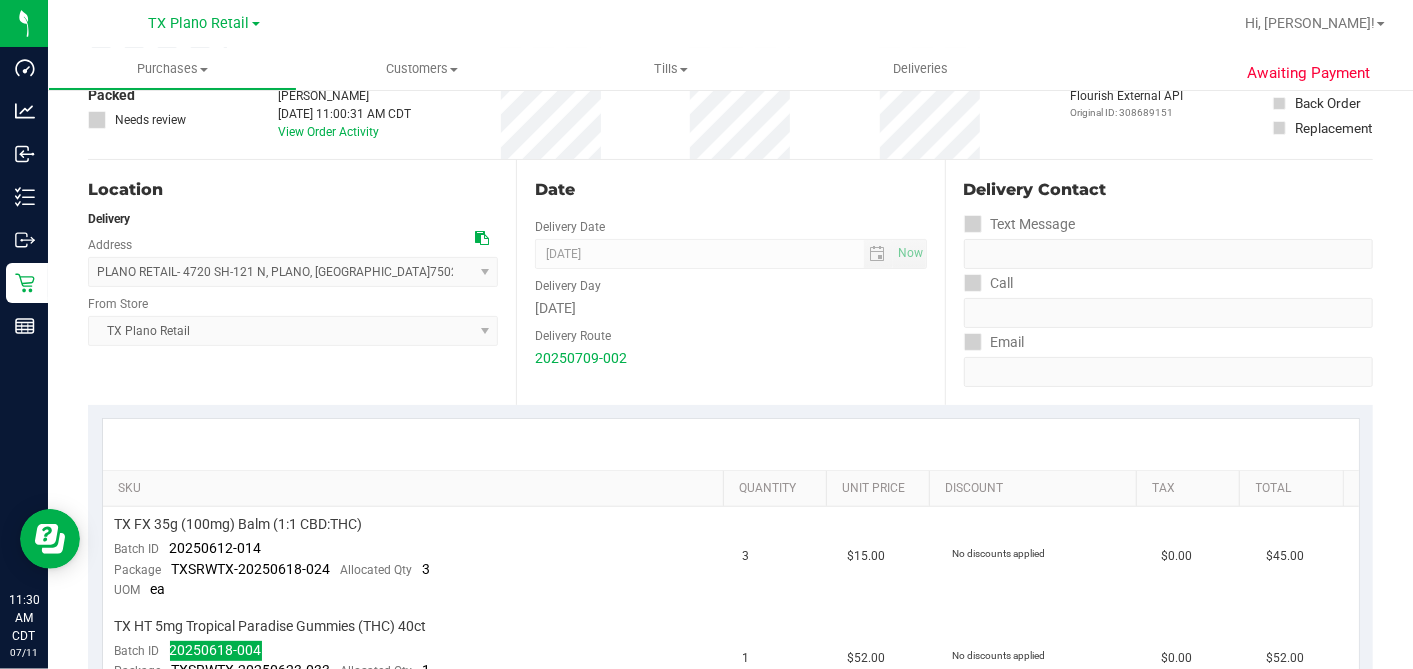 scroll, scrollTop: 0, scrollLeft: 0, axis: both 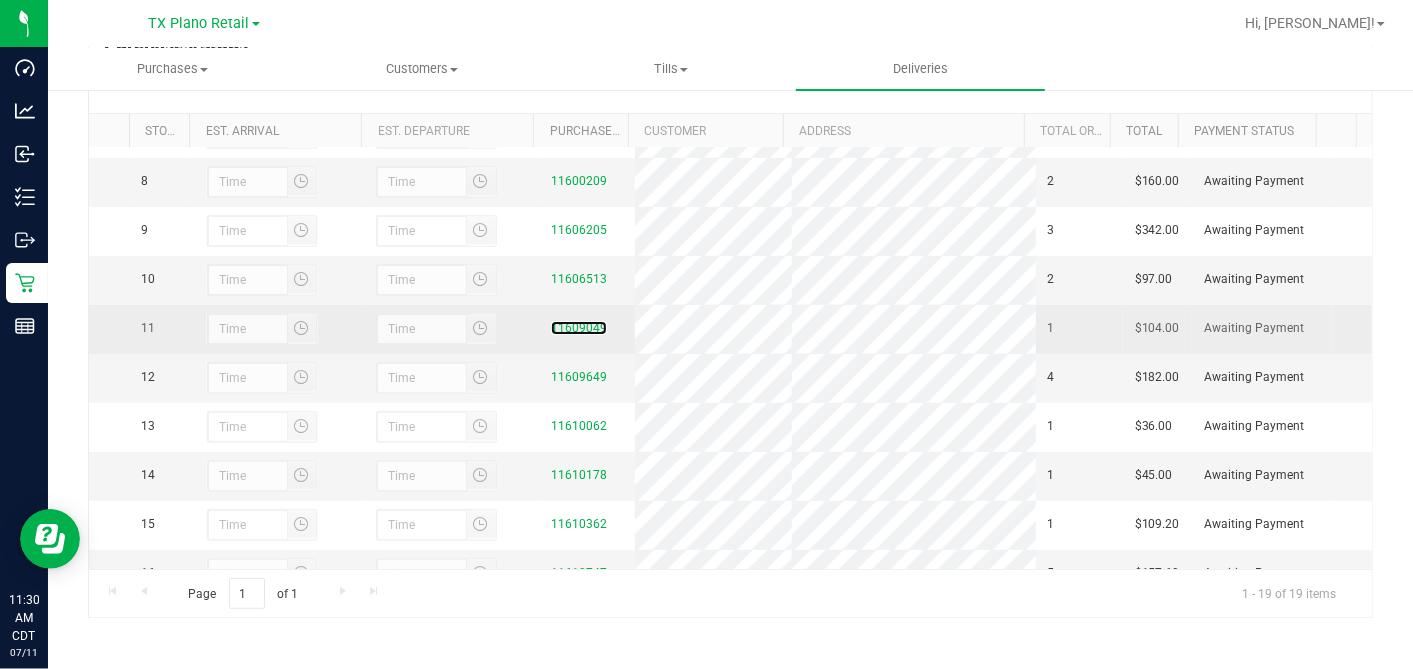 click on "11609049" at bounding box center (587, 328) 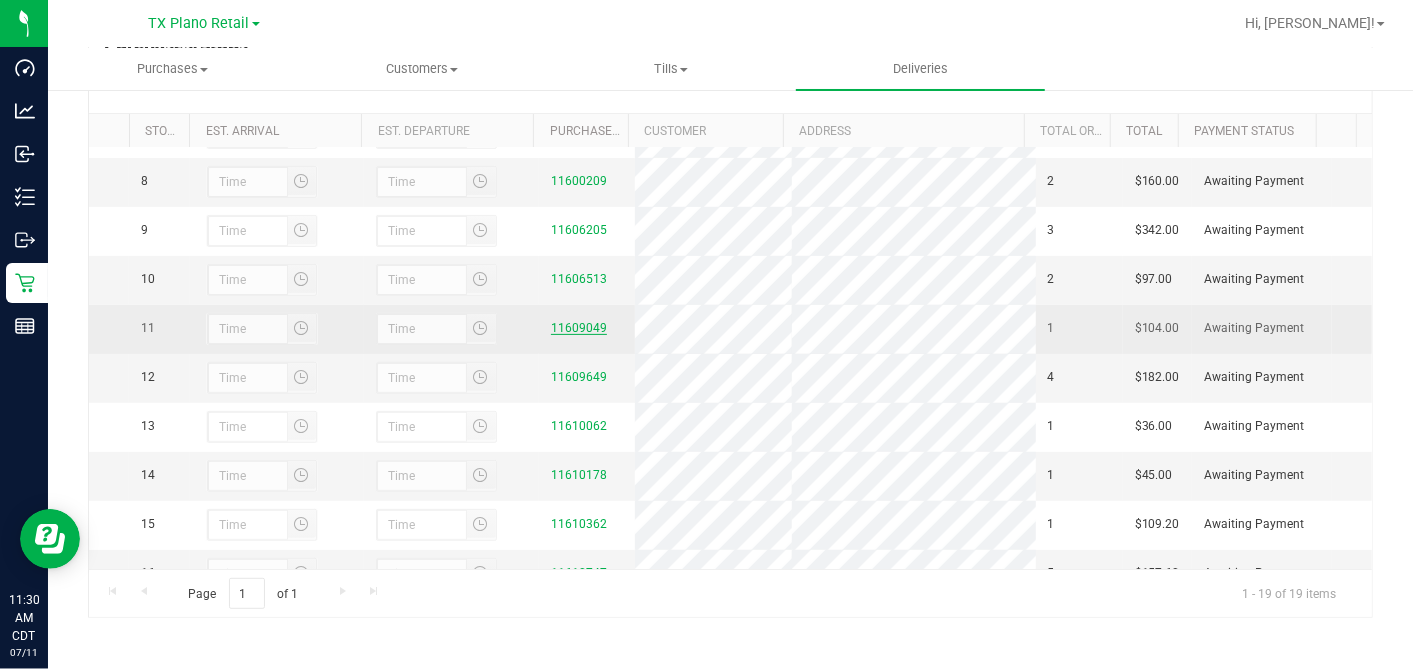 click on "11609049" at bounding box center [579, 328] 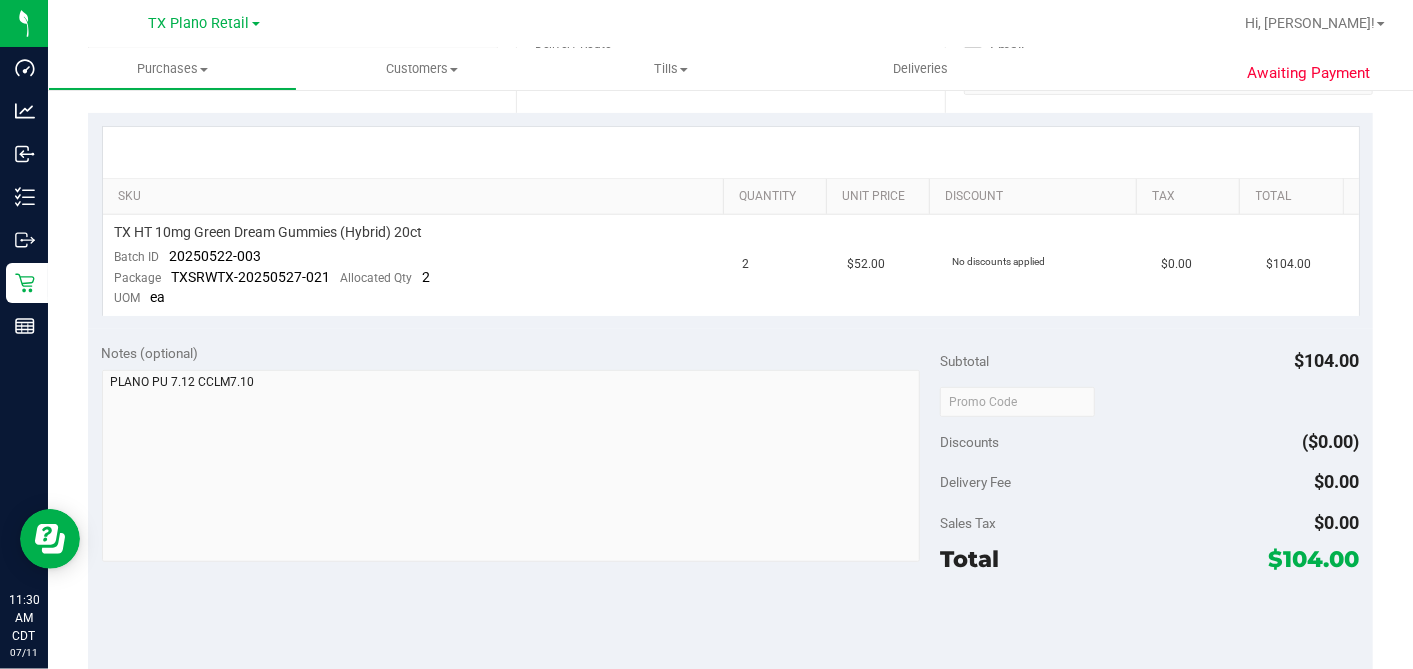 scroll, scrollTop: 444, scrollLeft: 0, axis: vertical 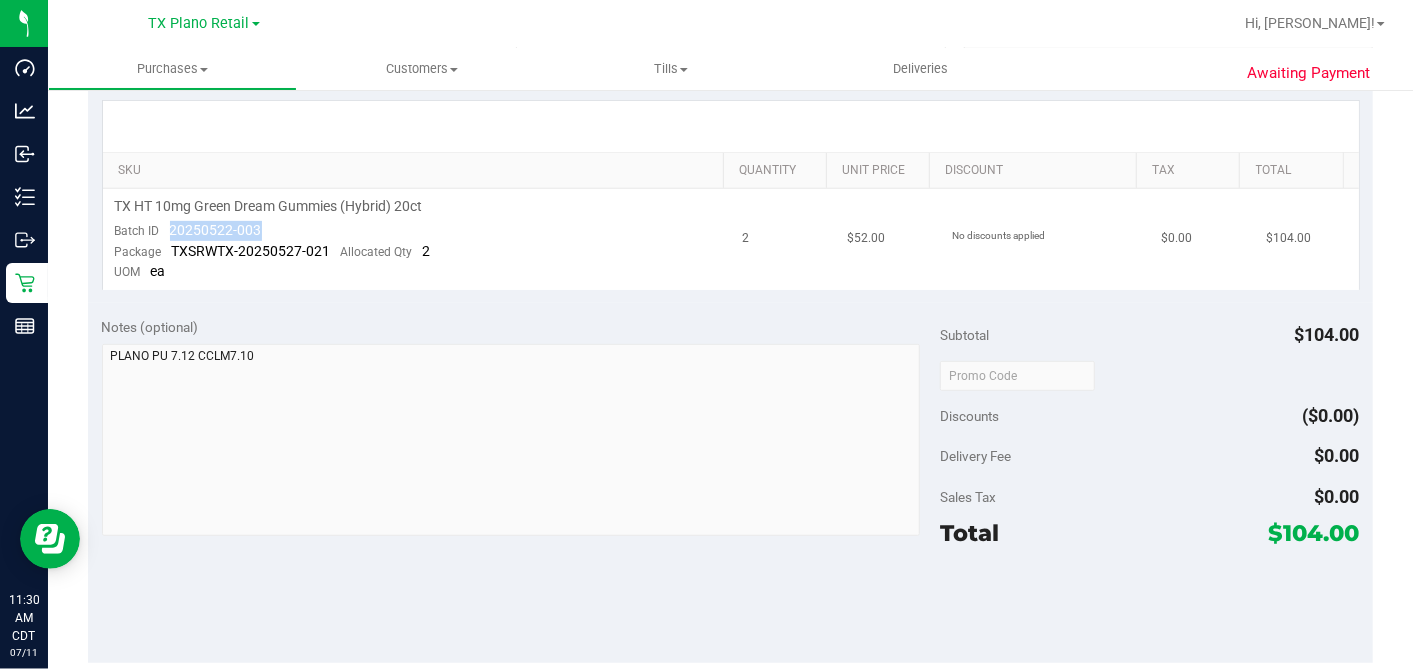 drag, startPoint x: 285, startPoint y: 220, endPoint x: 166, endPoint y: 223, distance: 119.03781 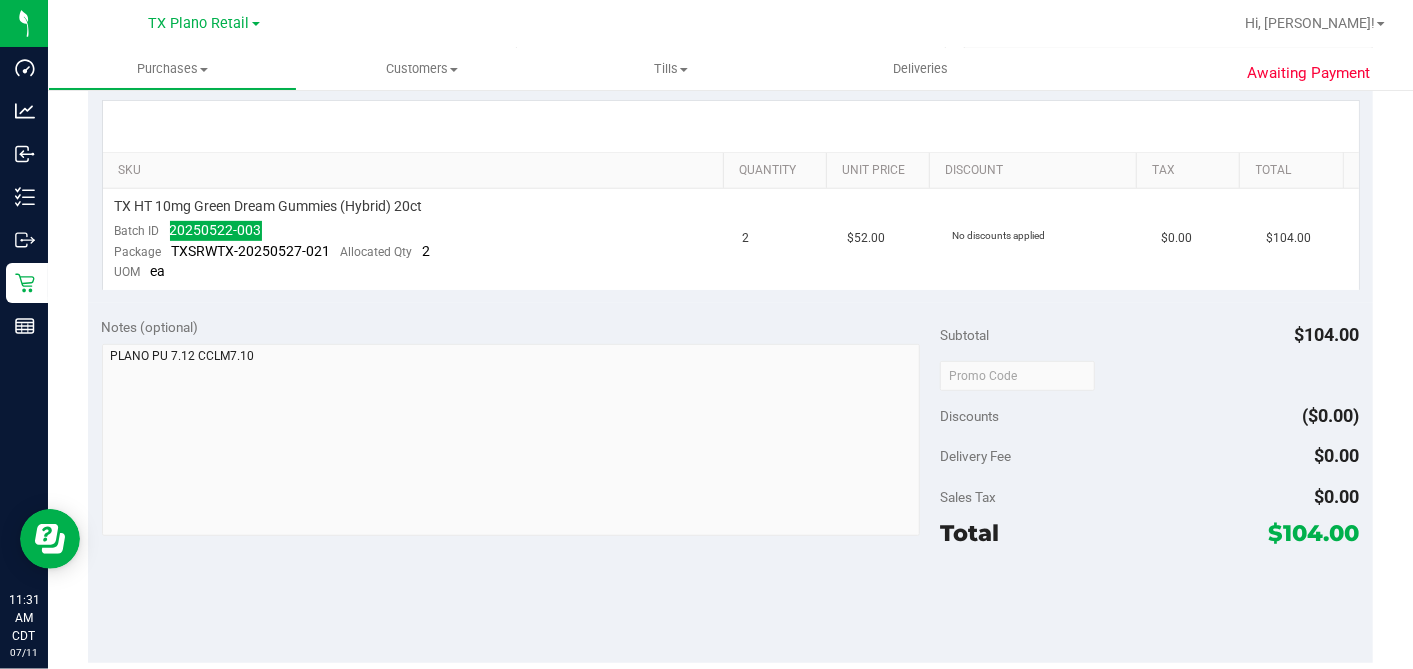 scroll, scrollTop: 0, scrollLeft: 0, axis: both 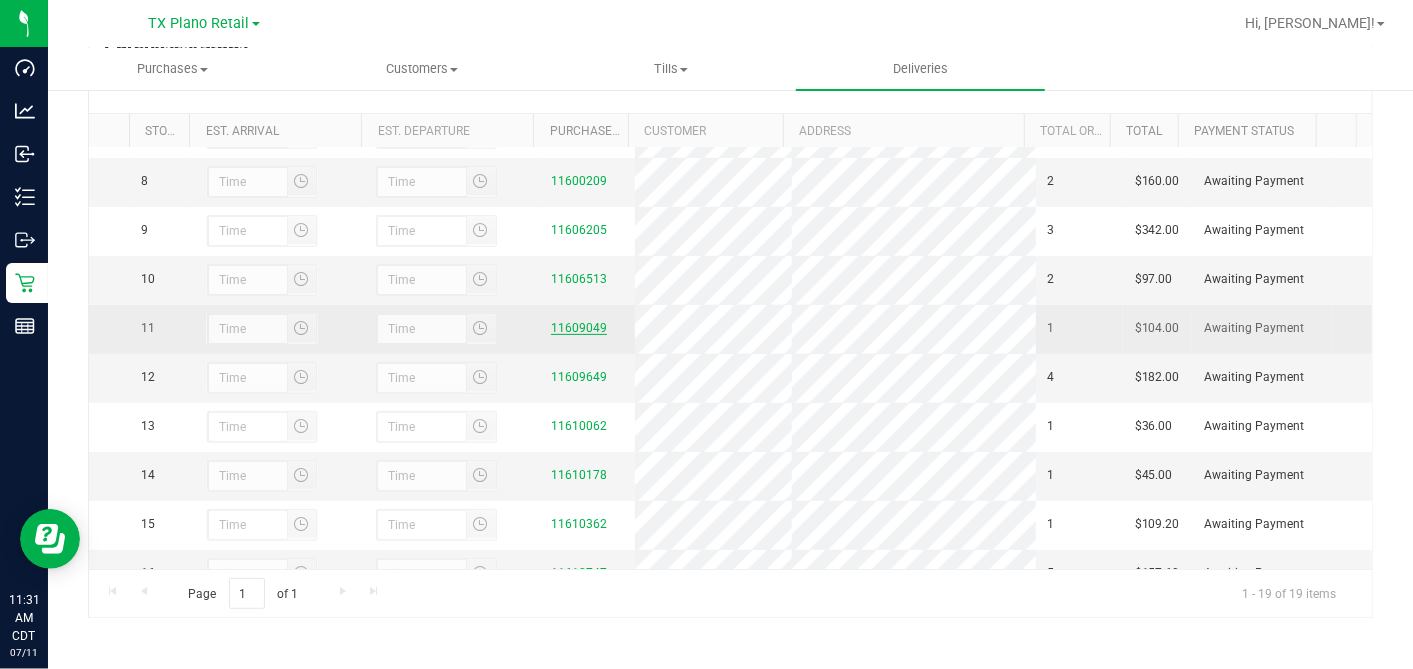 click on "11609049" at bounding box center (579, 328) 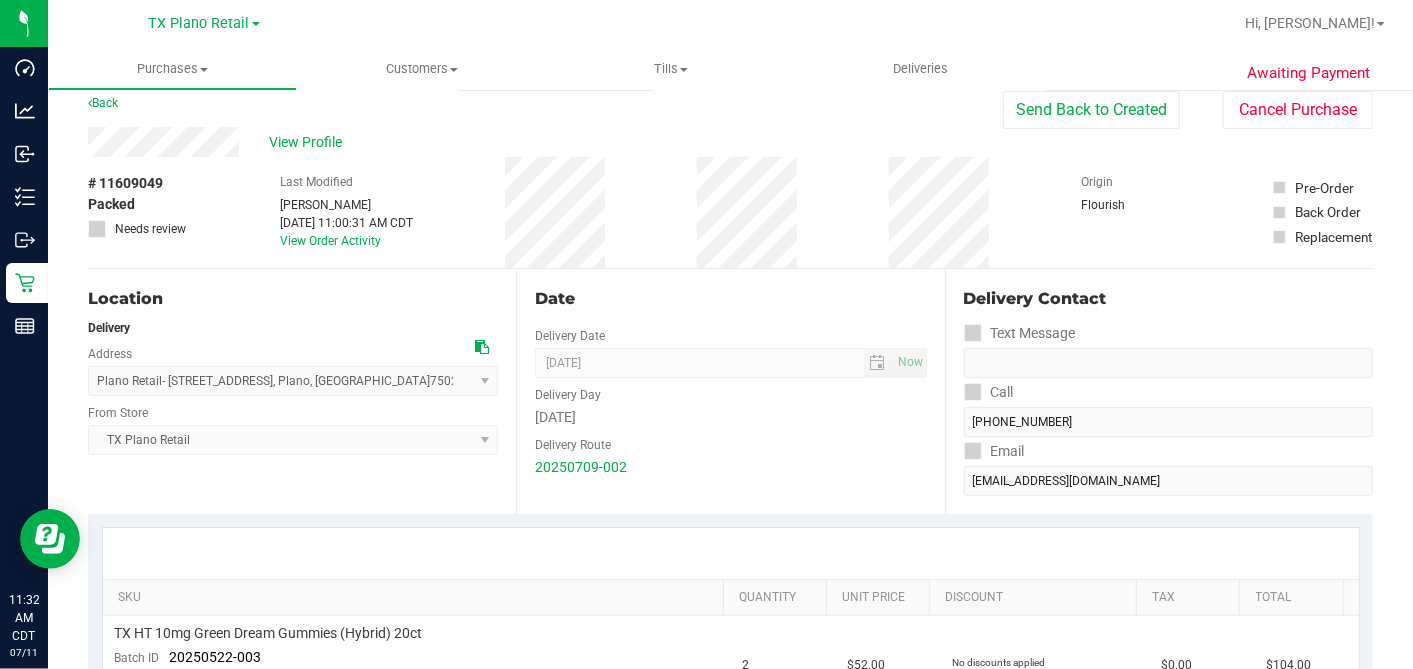 scroll, scrollTop: 0, scrollLeft: 0, axis: both 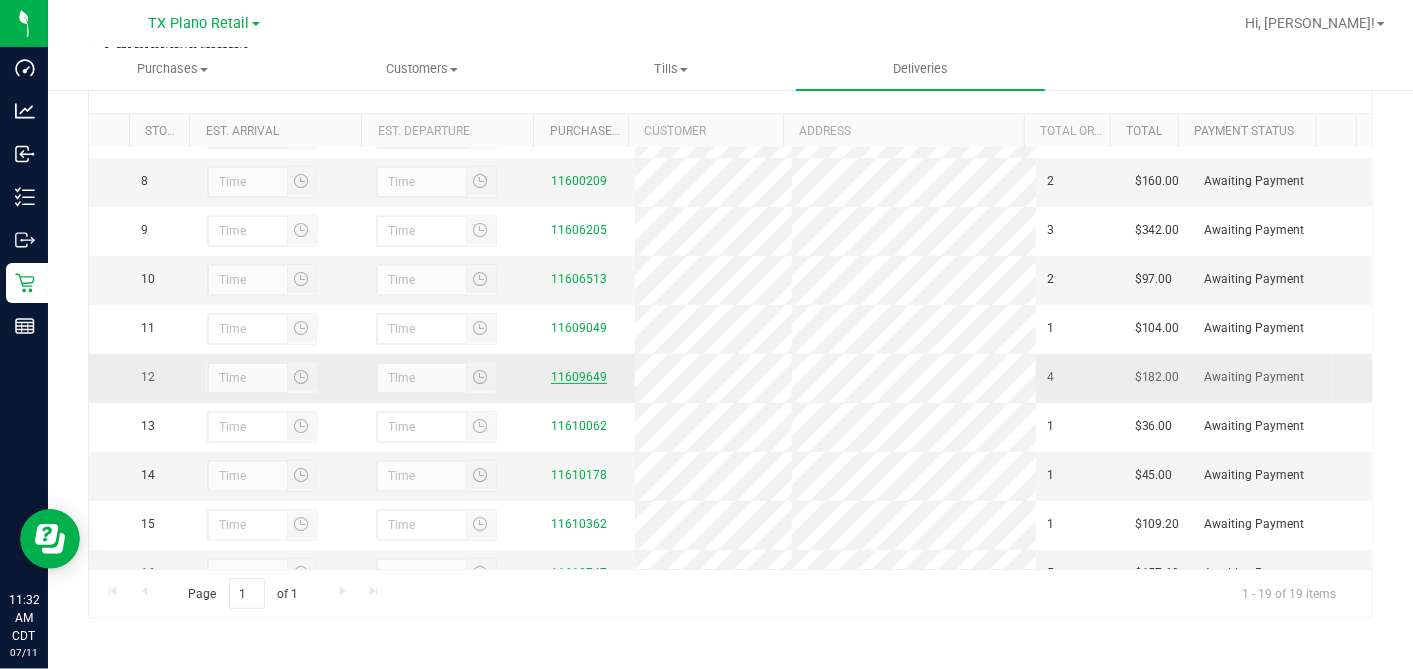 click on "11609649" at bounding box center [579, 377] 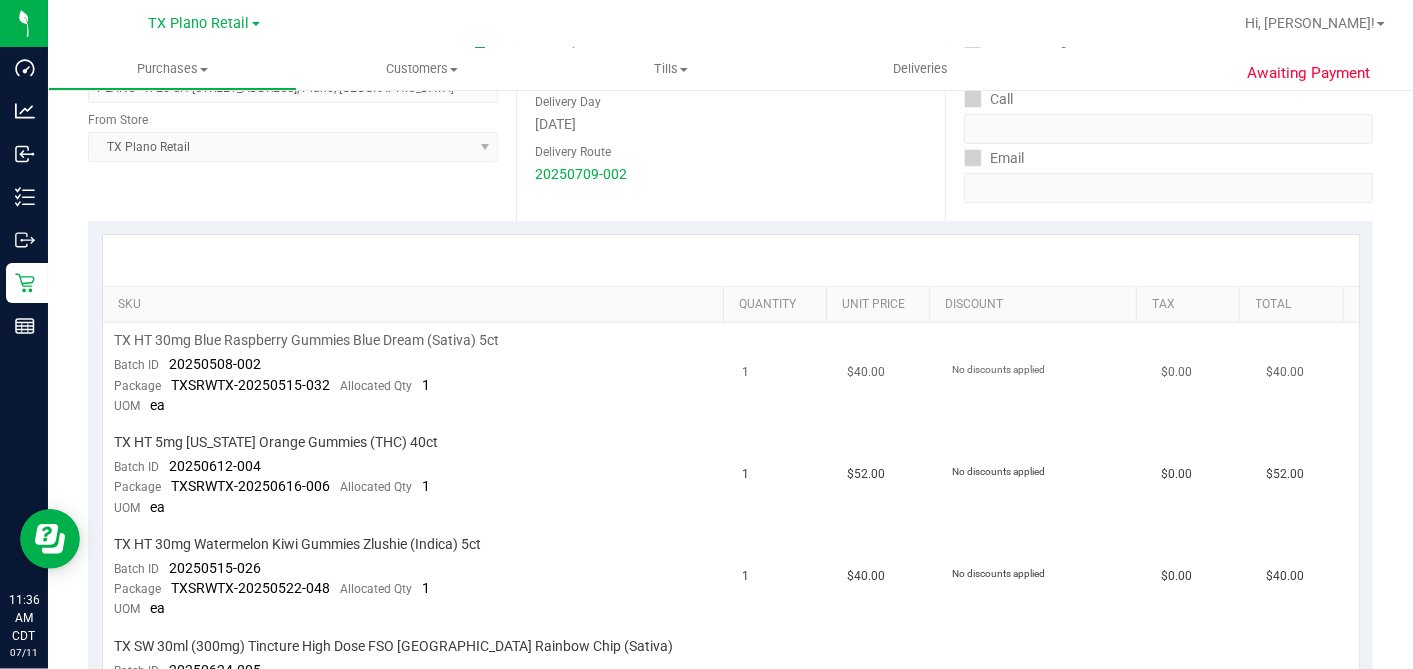 scroll, scrollTop: 444, scrollLeft: 0, axis: vertical 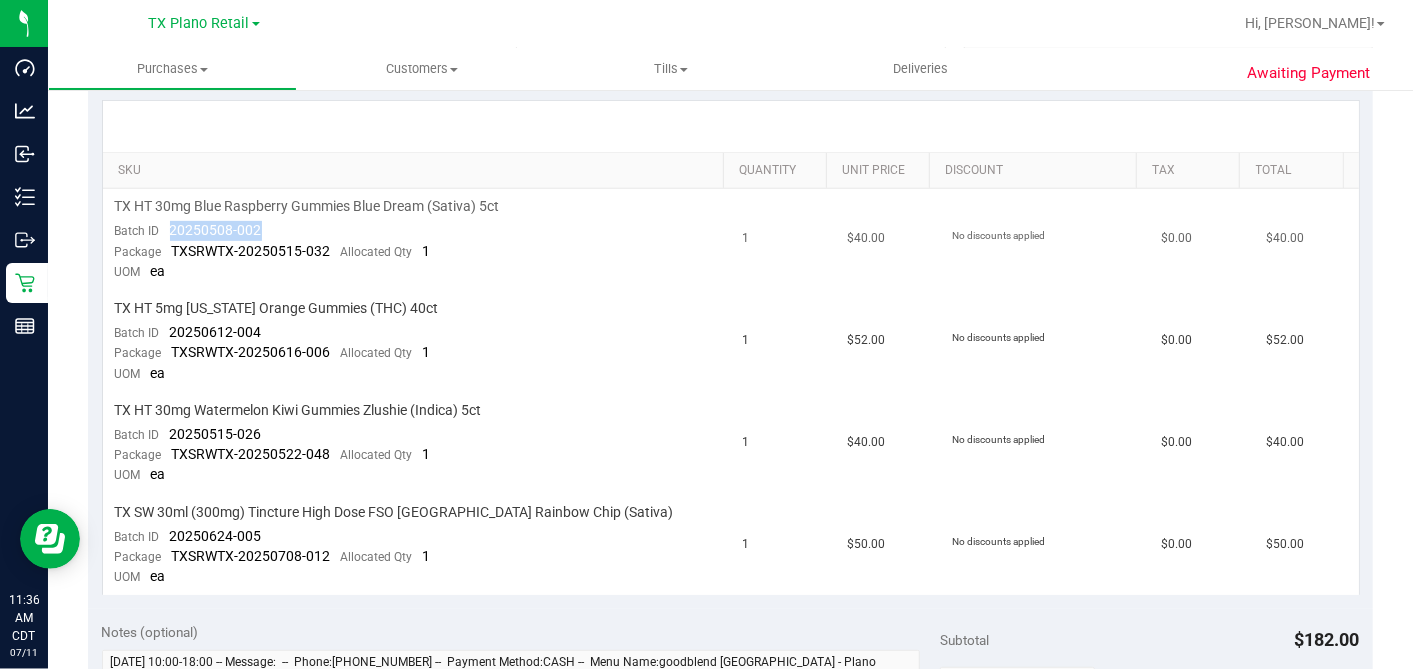 drag, startPoint x: 271, startPoint y: 222, endPoint x: 169, endPoint y: 222, distance: 102 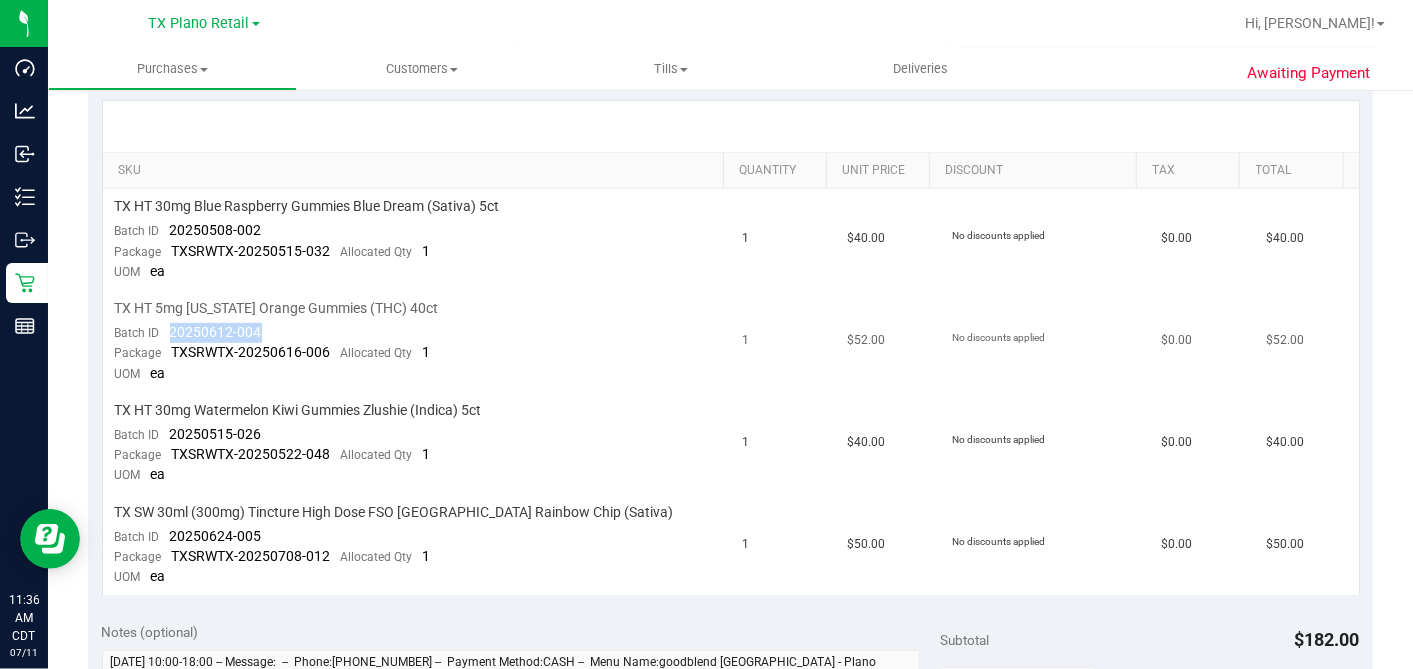 drag, startPoint x: 277, startPoint y: 322, endPoint x: 167, endPoint y: 323, distance: 110.00455 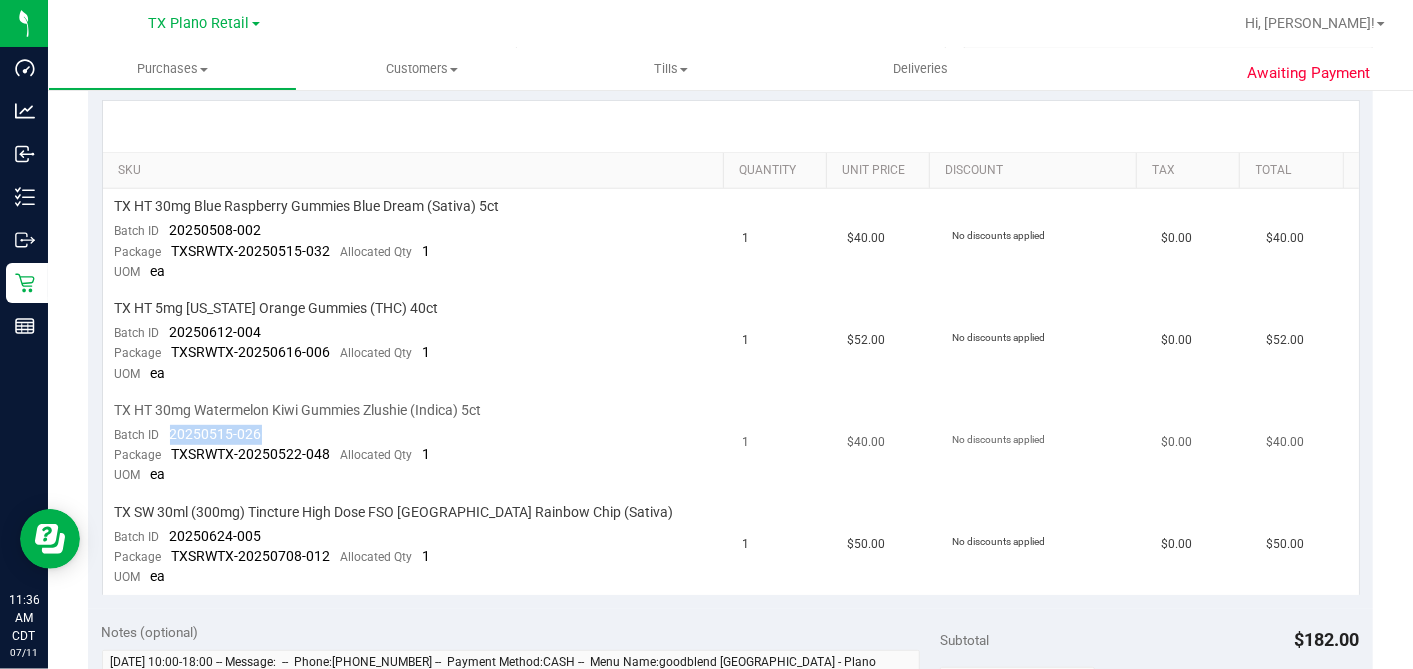 drag, startPoint x: 254, startPoint y: 420, endPoint x: 168, endPoint y: 423, distance: 86.05231 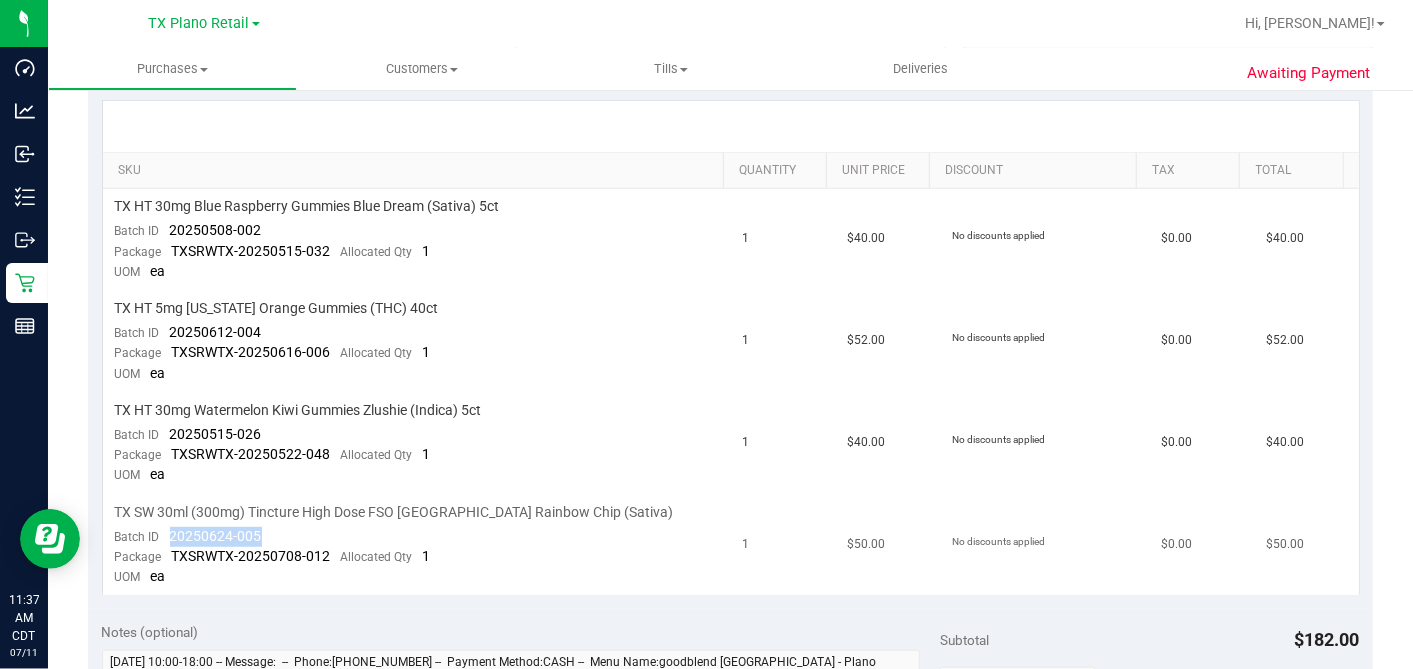 drag, startPoint x: 297, startPoint y: 524, endPoint x: 171, endPoint y: 528, distance: 126.06348 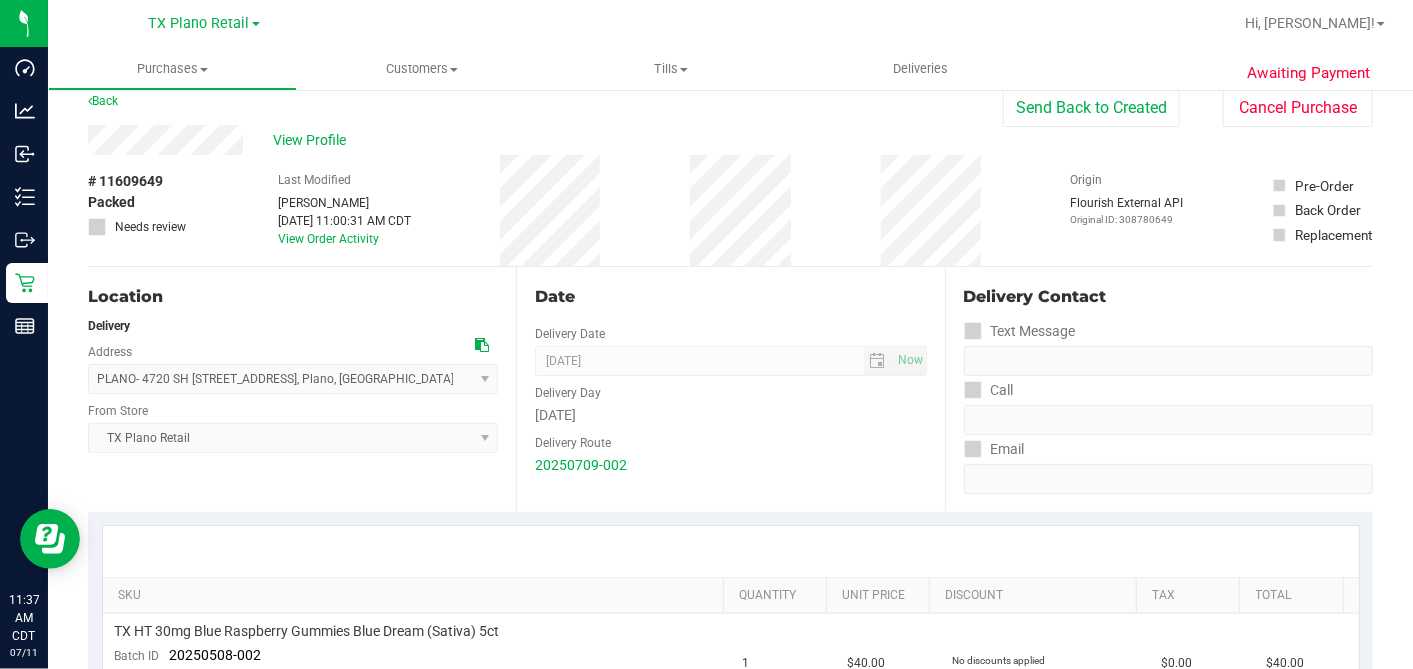 scroll, scrollTop: 0, scrollLeft: 0, axis: both 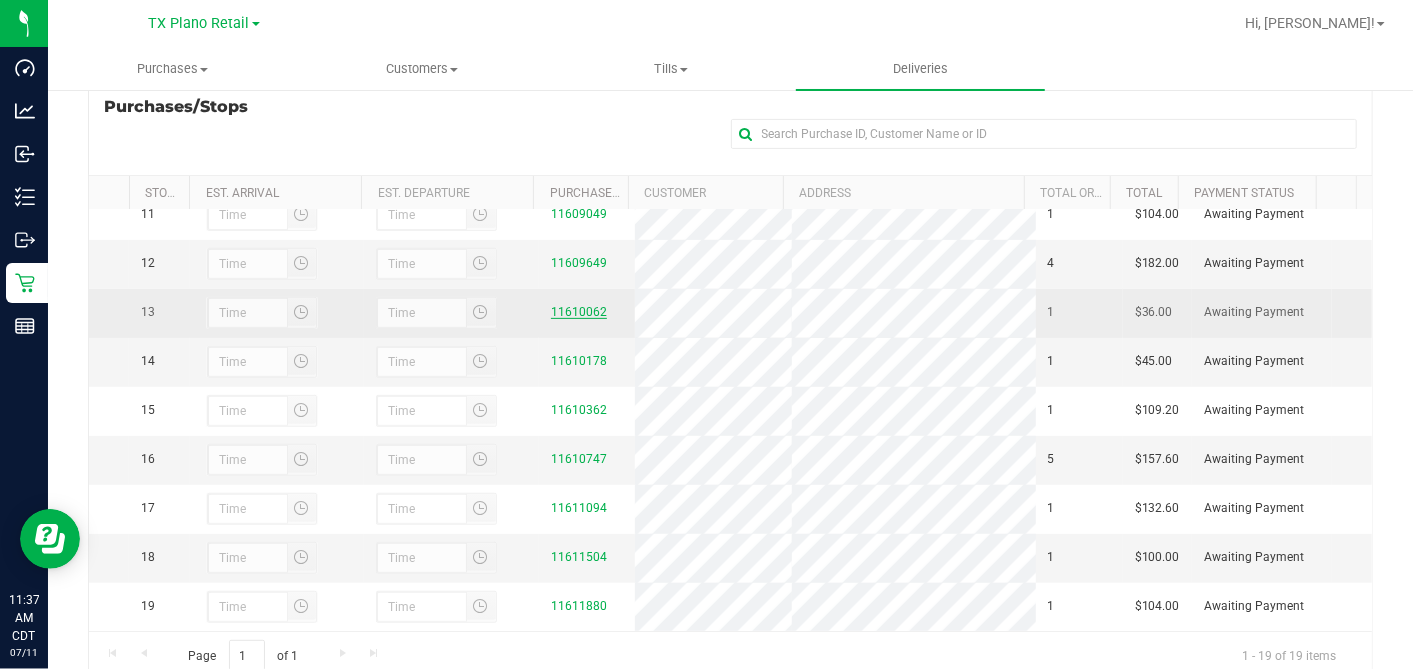 click on "11610062" at bounding box center [579, 312] 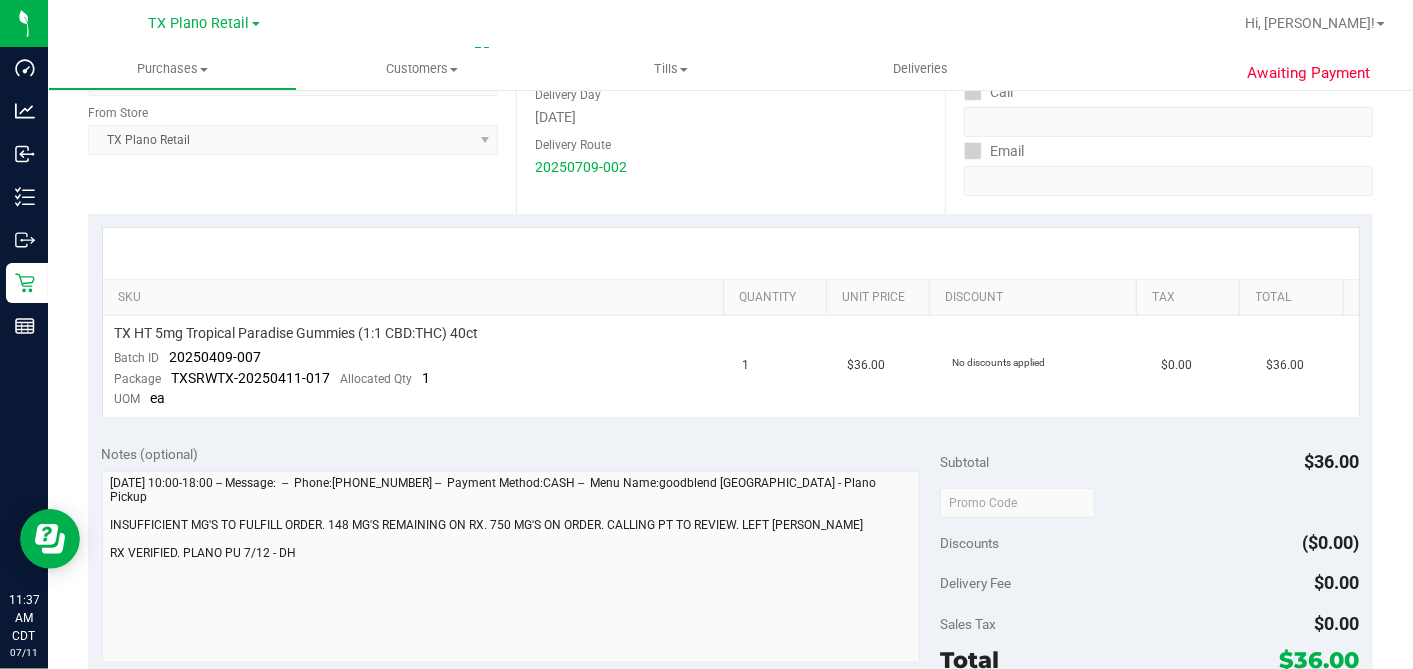 scroll, scrollTop: 333, scrollLeft: 0, axis: vertical 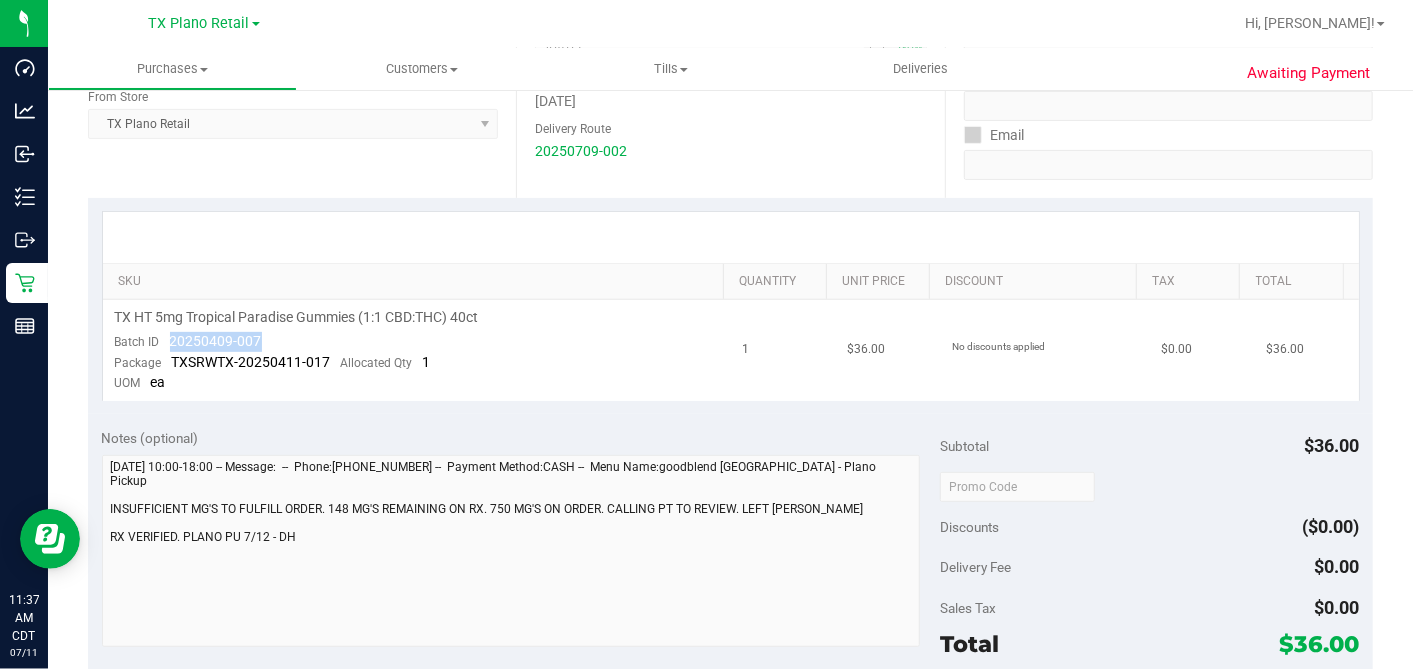 drag, startPoint x: 279, startPoint y: 339, endPoint x: 168, endPoint y: 340, distance: 111.0045 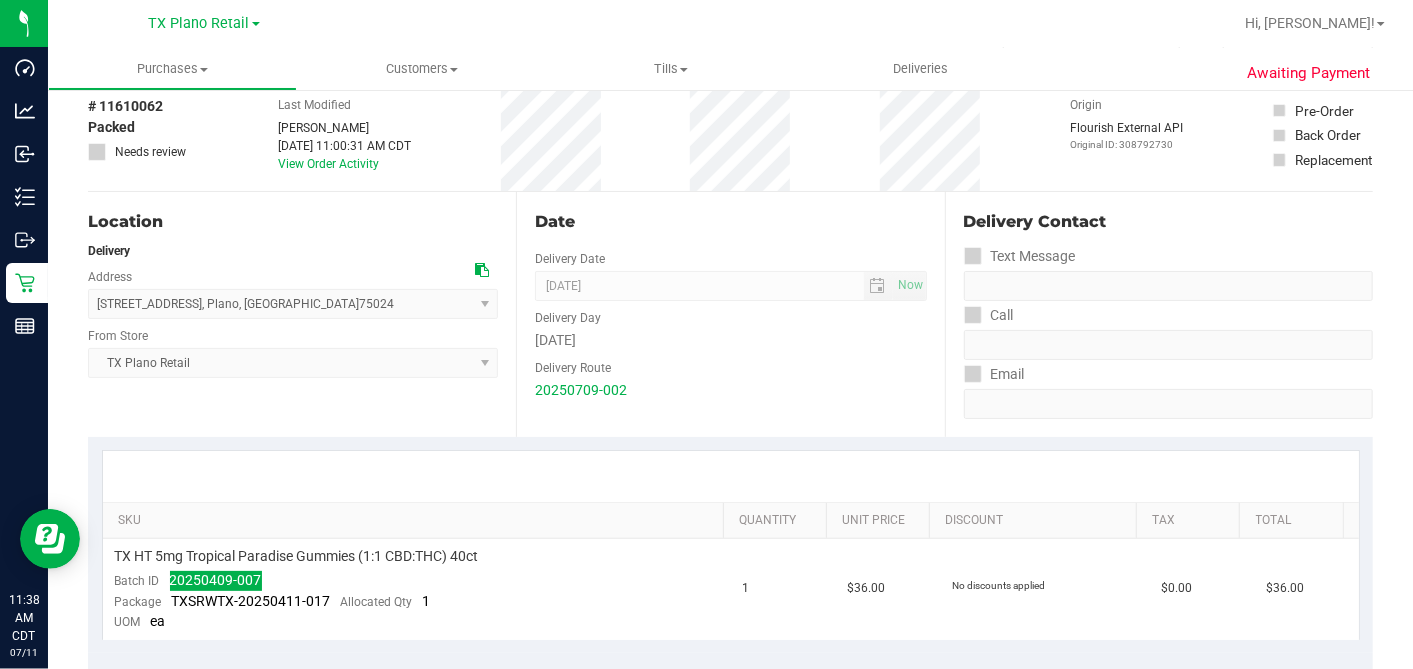 scroll, scrollTop: 0, scrollLeft: 0, axis: both 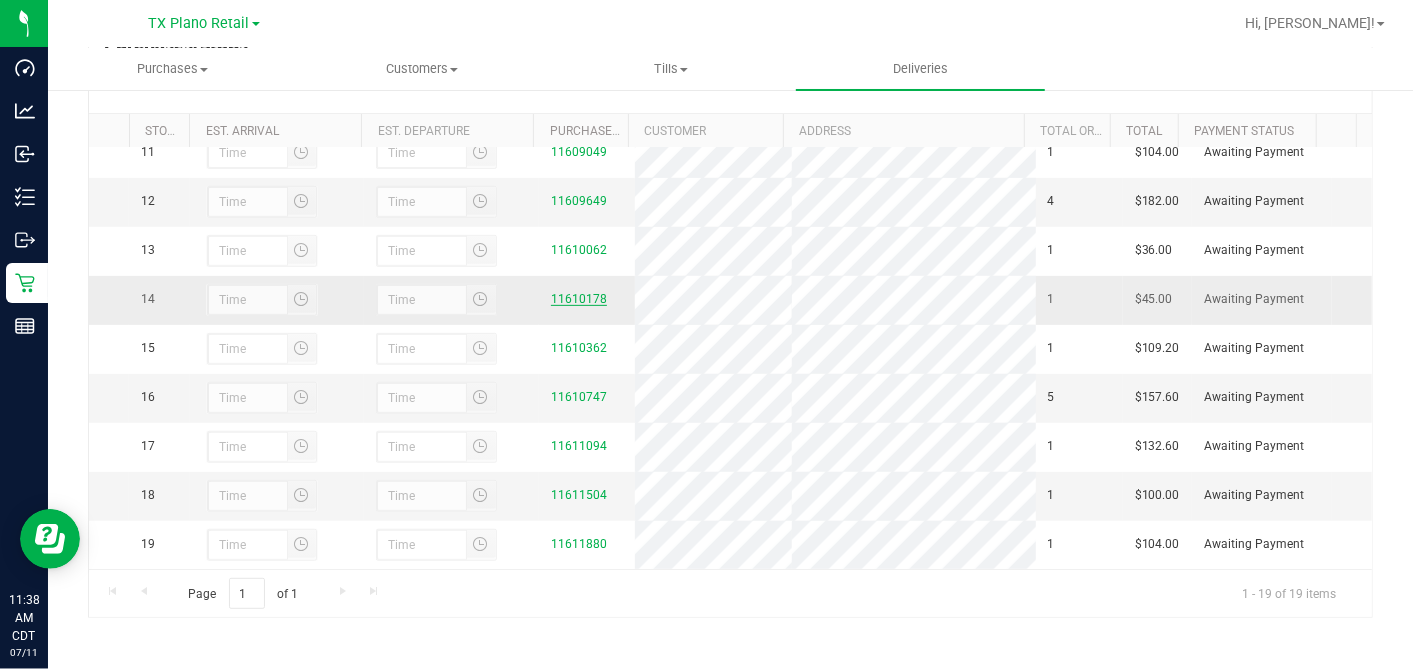 click on "11610178" at bounding box center [579, 299] 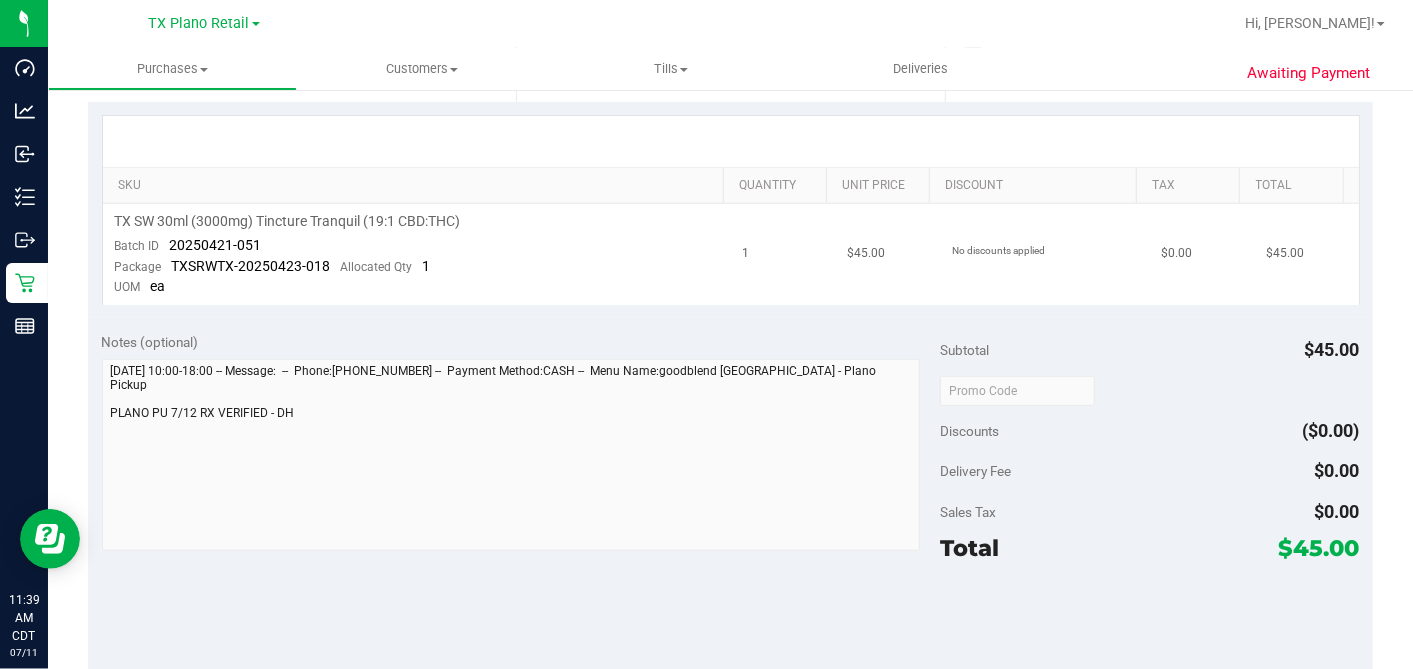 scroll, scrollTop: 333, scrollLeft: 0, axis: vertical 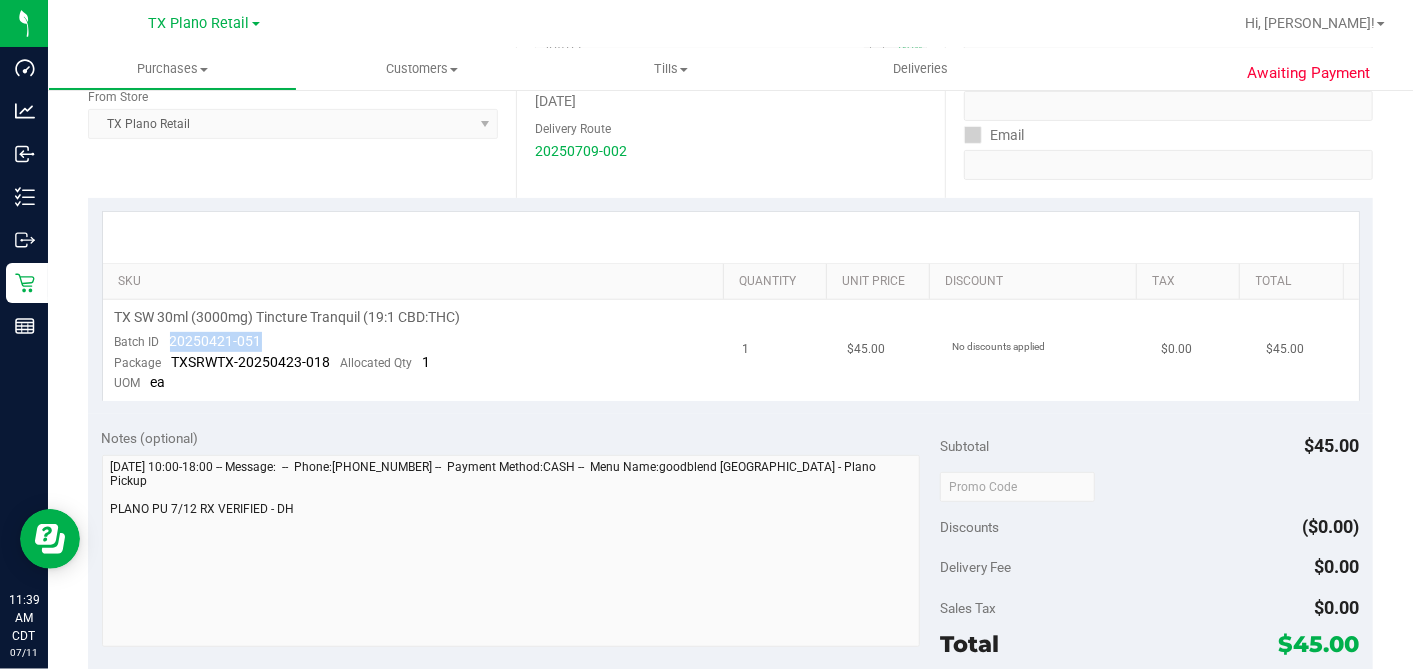 drag, startPoint x: 265, startPoint y: 345, endPoint x: 168, endPoint y: 344, distance: 97.00516 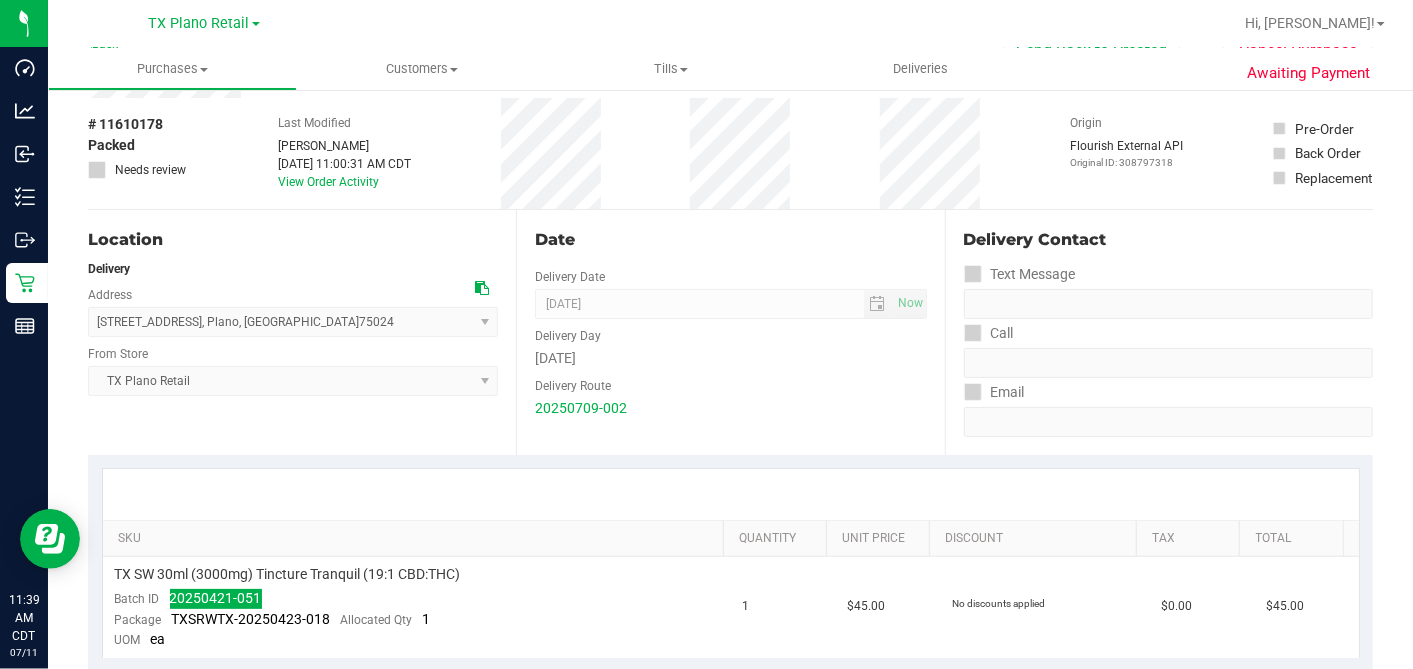 scroll, scrollTop: 0, scrollLeft: 0, axis: both 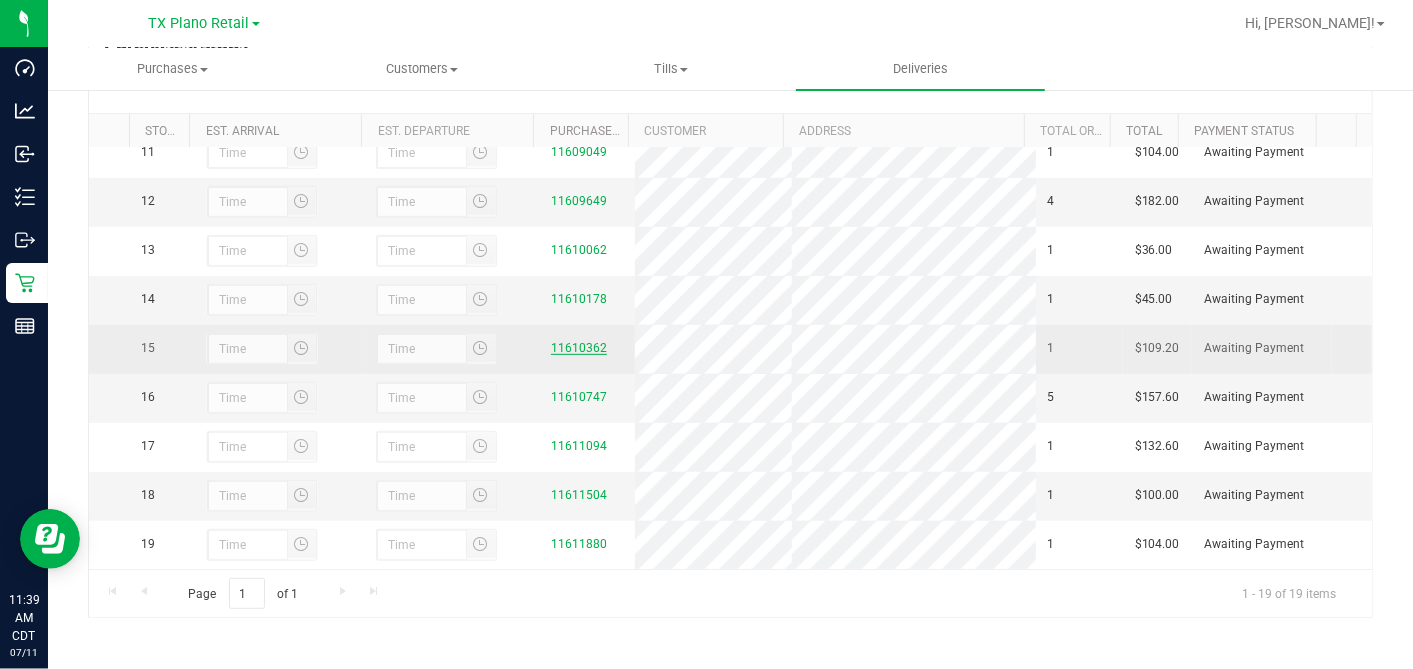 drag, startPoint x: 608, startPoint y: 335, endPoint x: 582, endPoint y: 325, distance: 27.856777 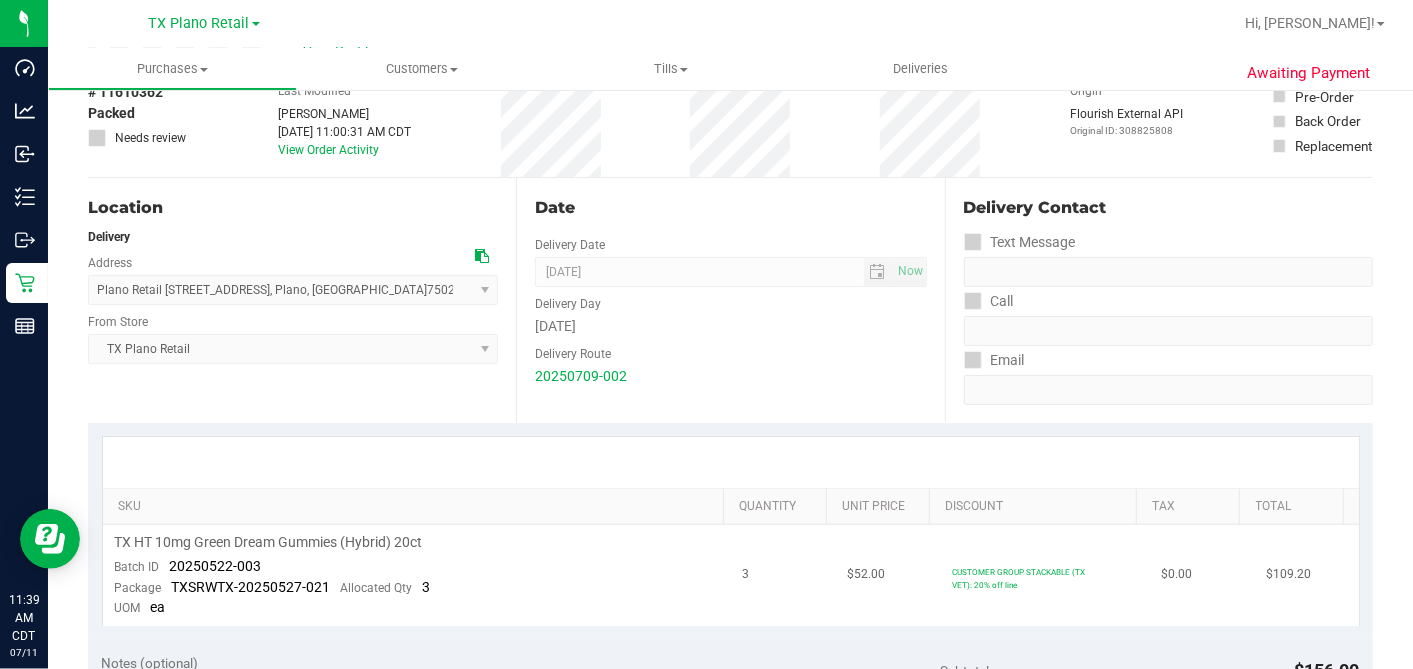 scroll, scrollTop: 333, scrollLeft: 0, axis: vertical 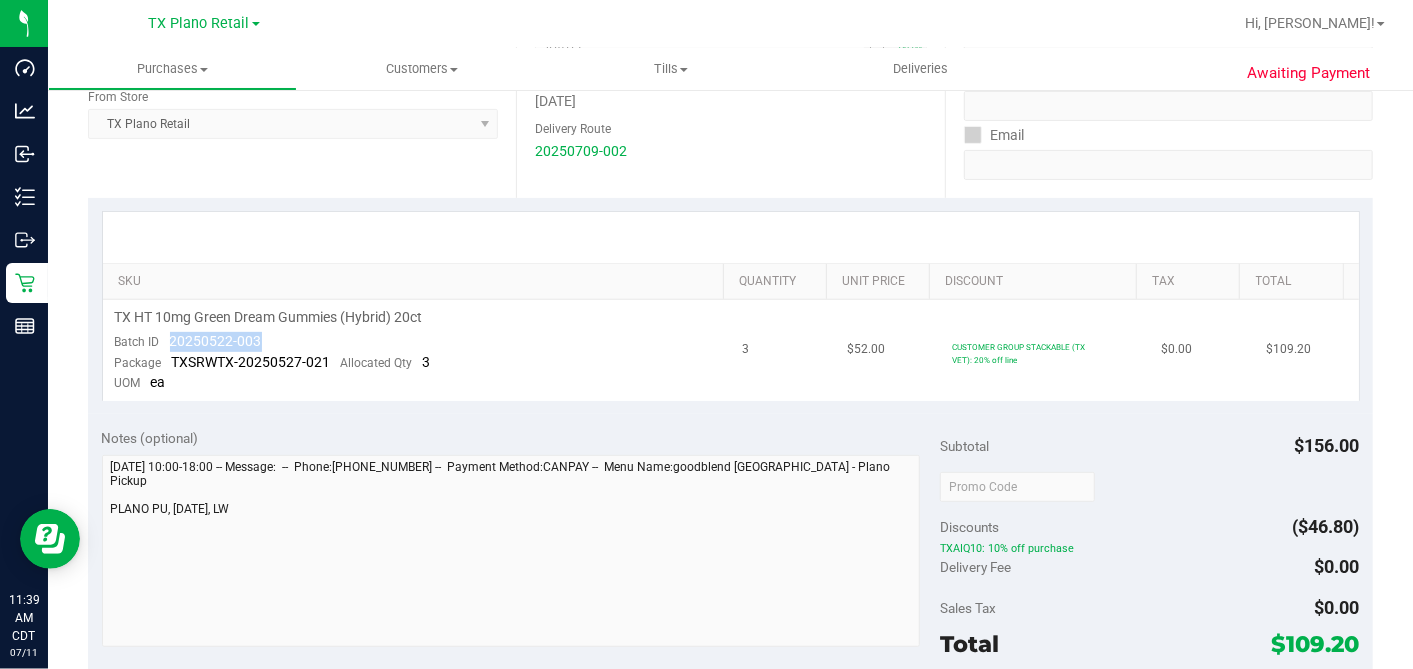drag, startPoint x: 282, startPoint y: 337, endPoint x: 169, endPoint y: 336, distance: 113.004425 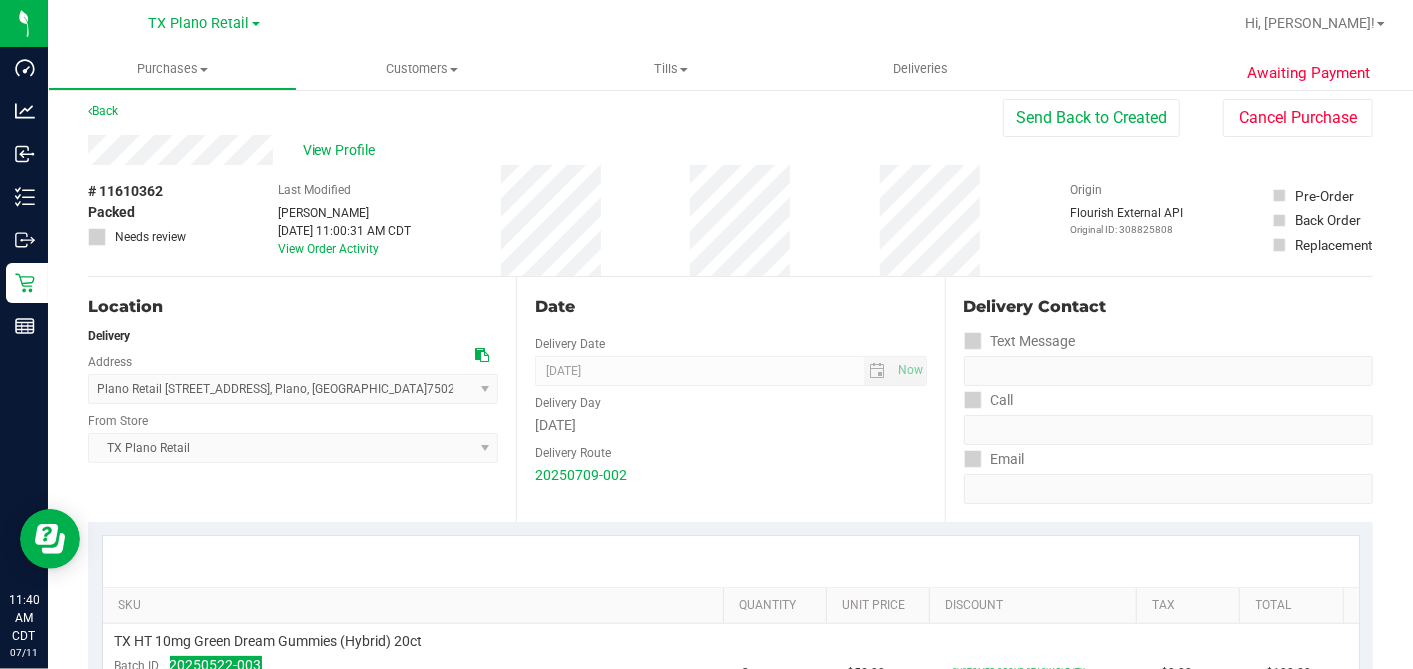 scroll, scrollTop: 0, scrollLeft: 0, axis: both 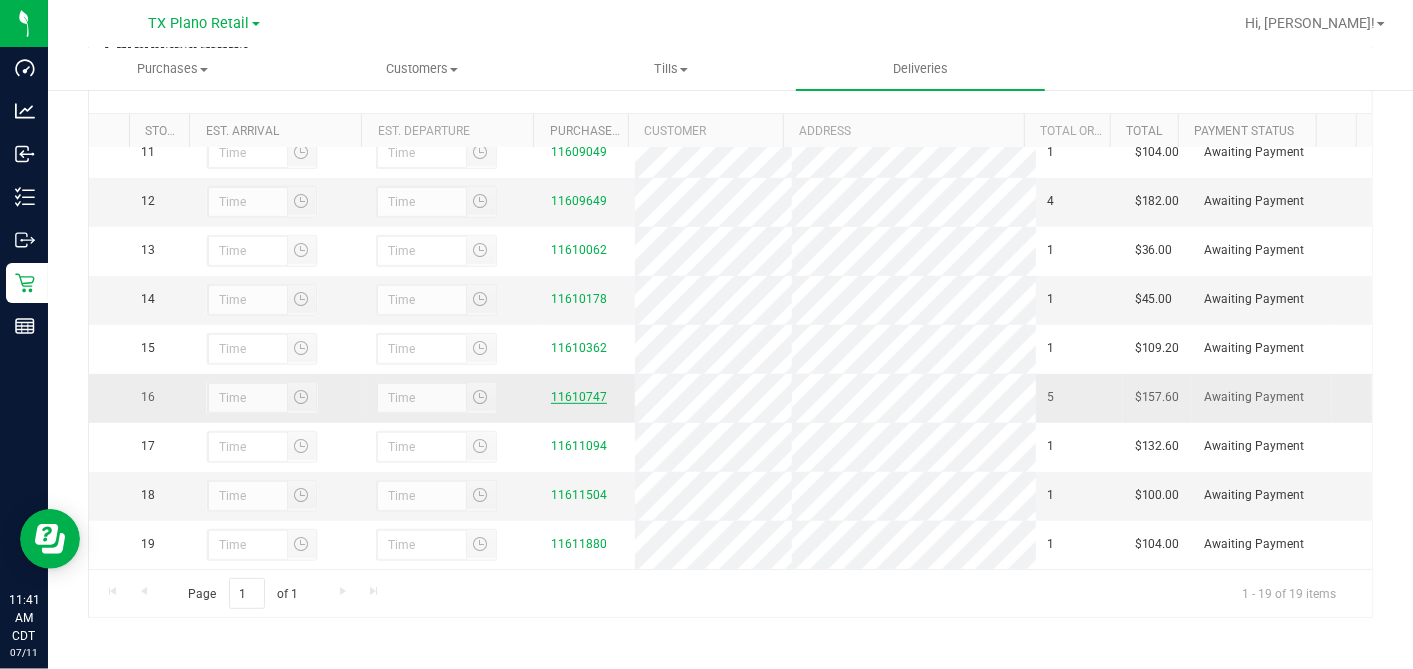 click on "11610747" at bounding box center [579, 397] 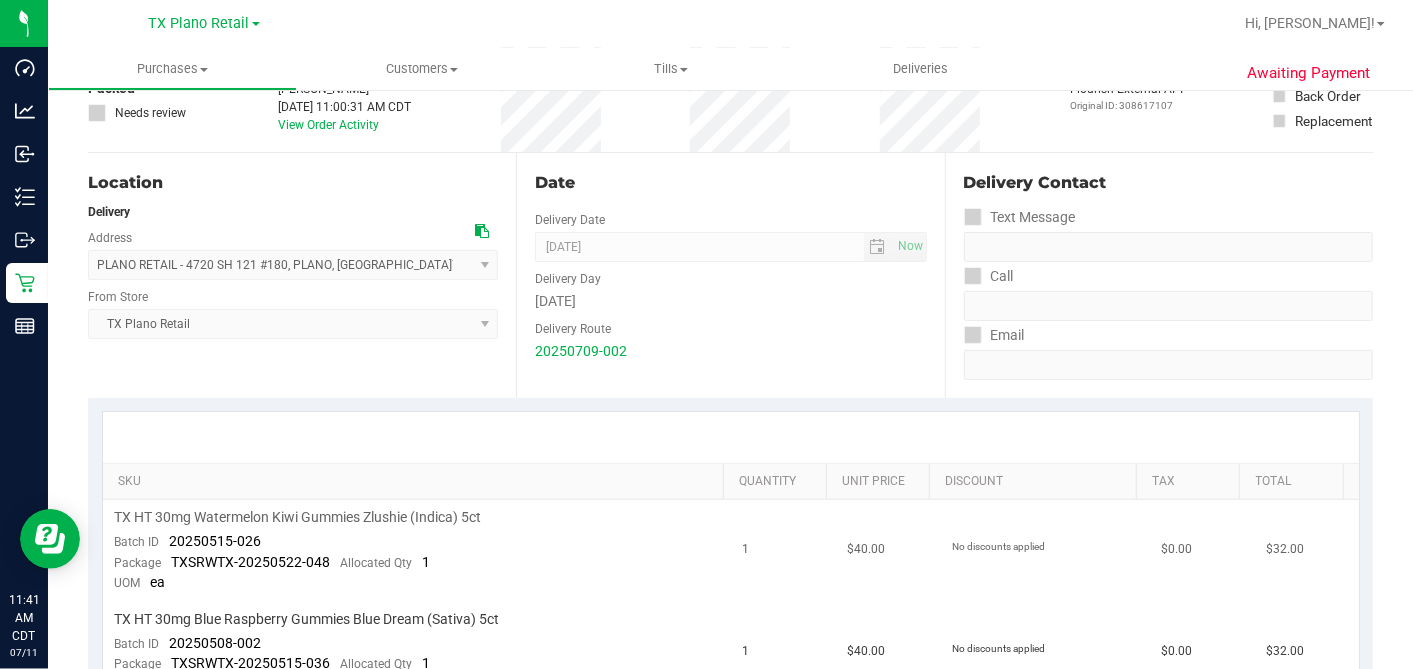 scroll, scrollTop: 333, scrollLeft: 0, axis: vertical 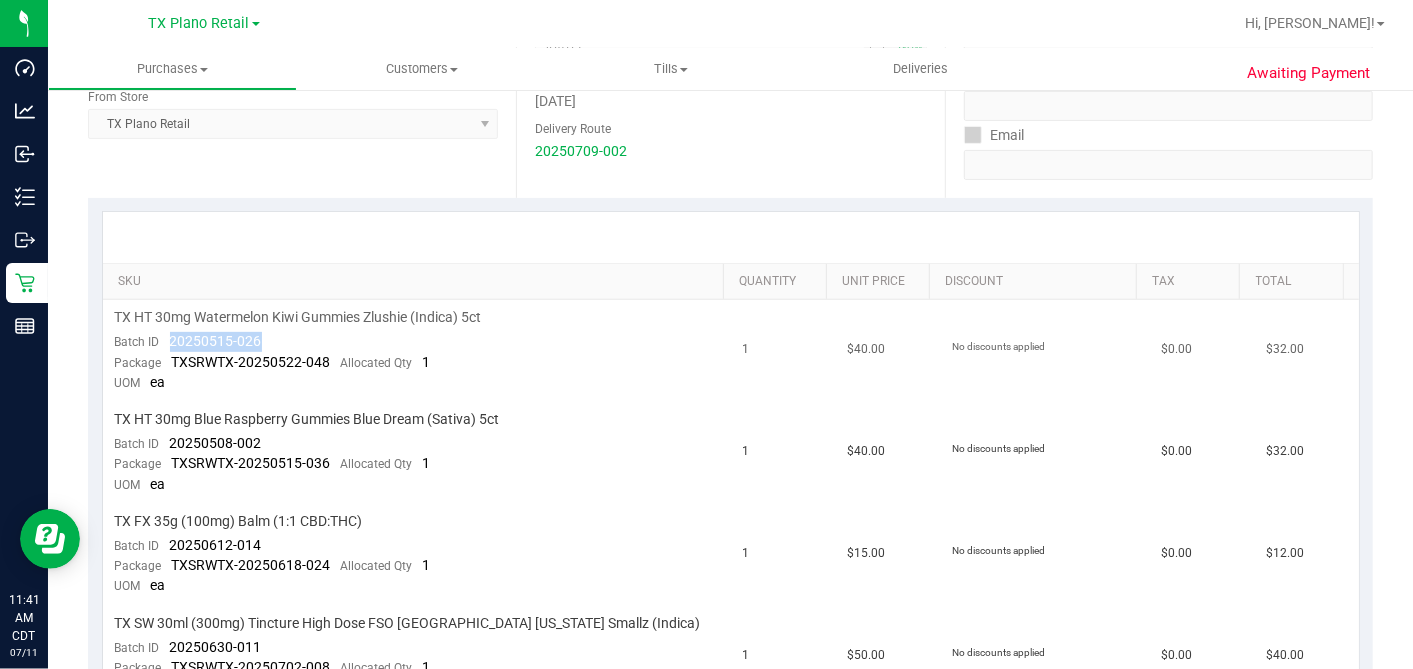 drag, startPoint x: 258, startPoint y: 340, endPoint x: 166, endPoint y: 346, distance: 92.19544 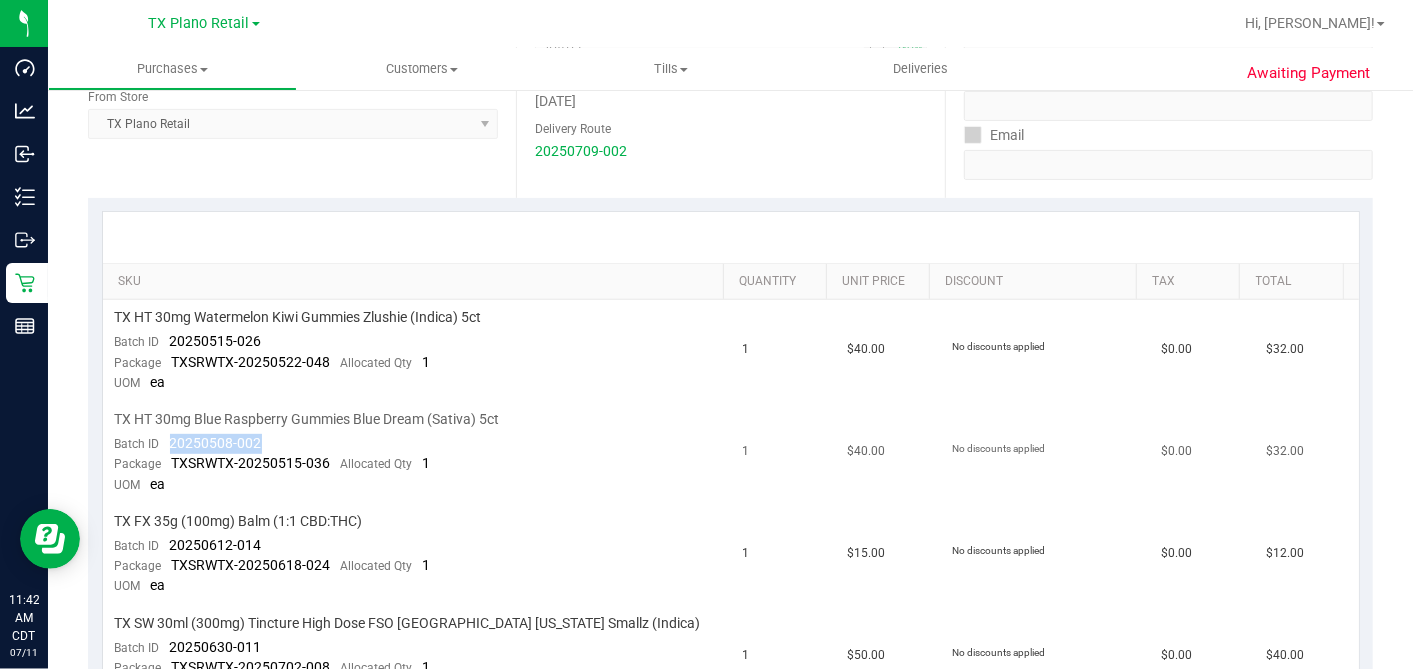 drag, startPoint x: 260, startPoint y: 440, endPoint x: 165, endPoint y: 437, distance: 95.047356 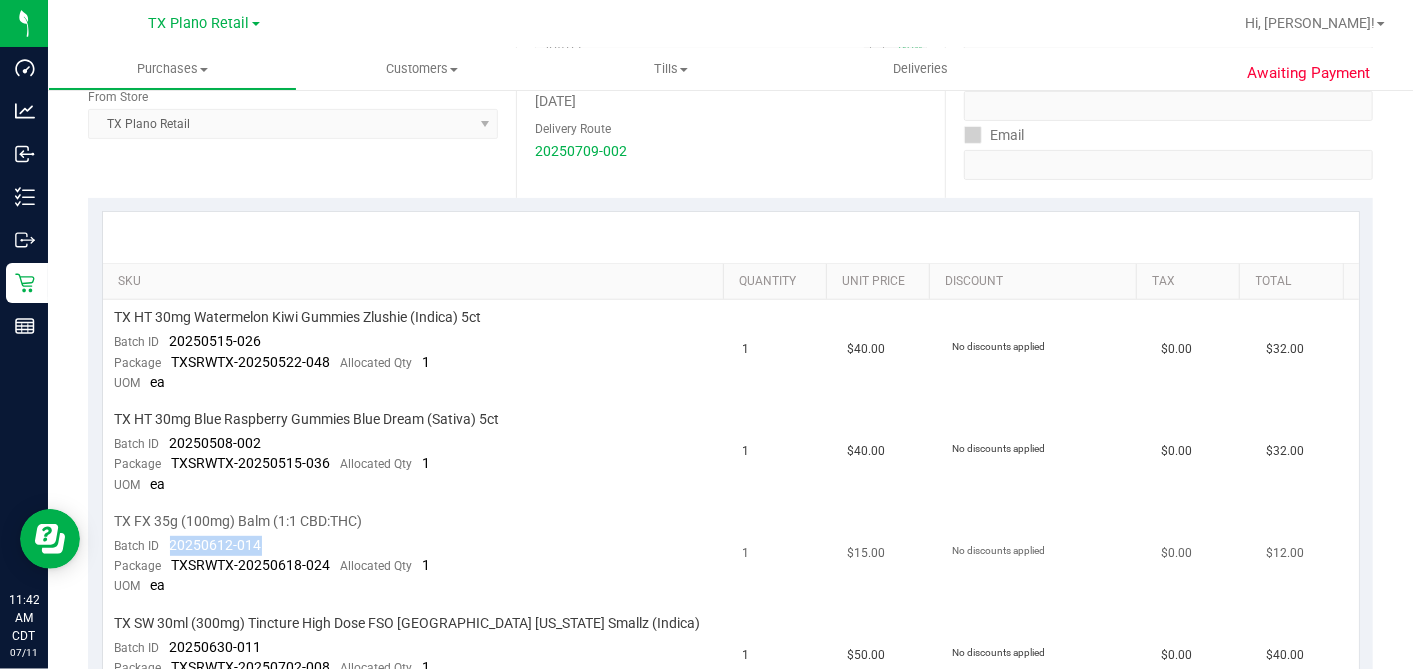 drag, startPoint x: 259, startPoint y: 536, endPoint x: 171, endPoint y: 534, distance: 88.02273 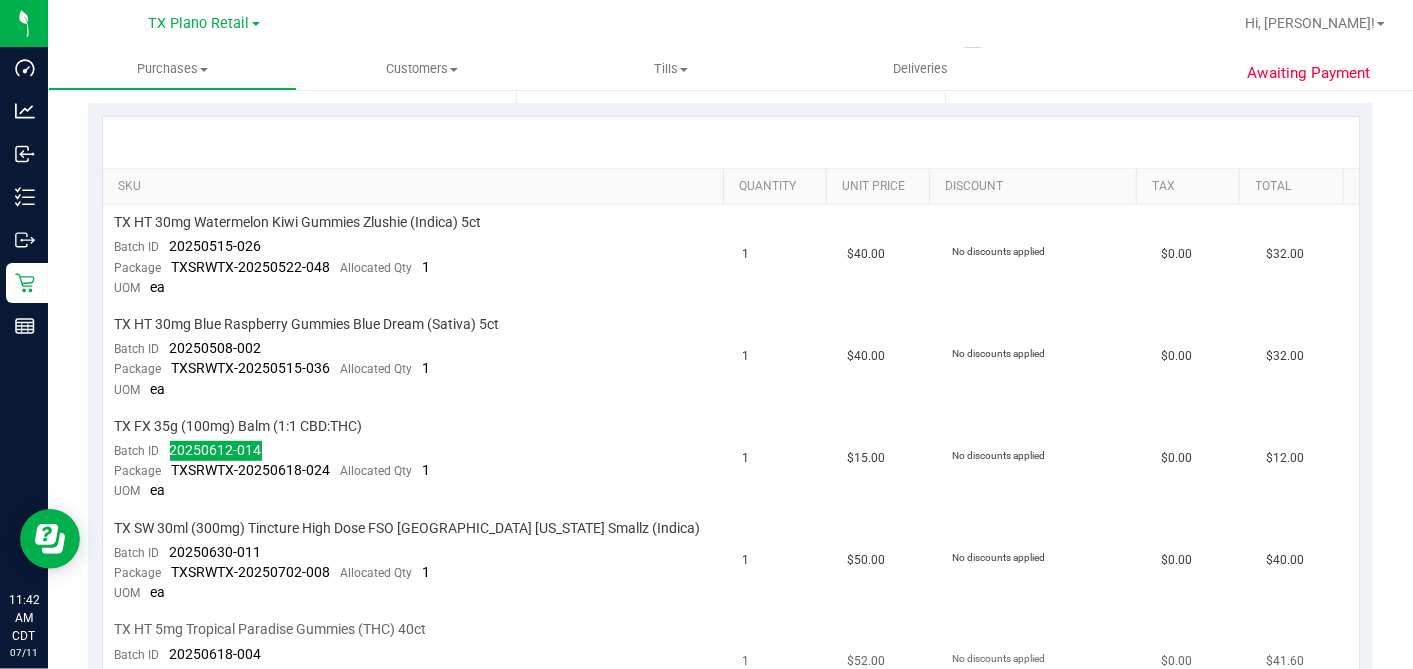 scroll, scrollTop: 666, scrollLeft: 0, axis: vertical 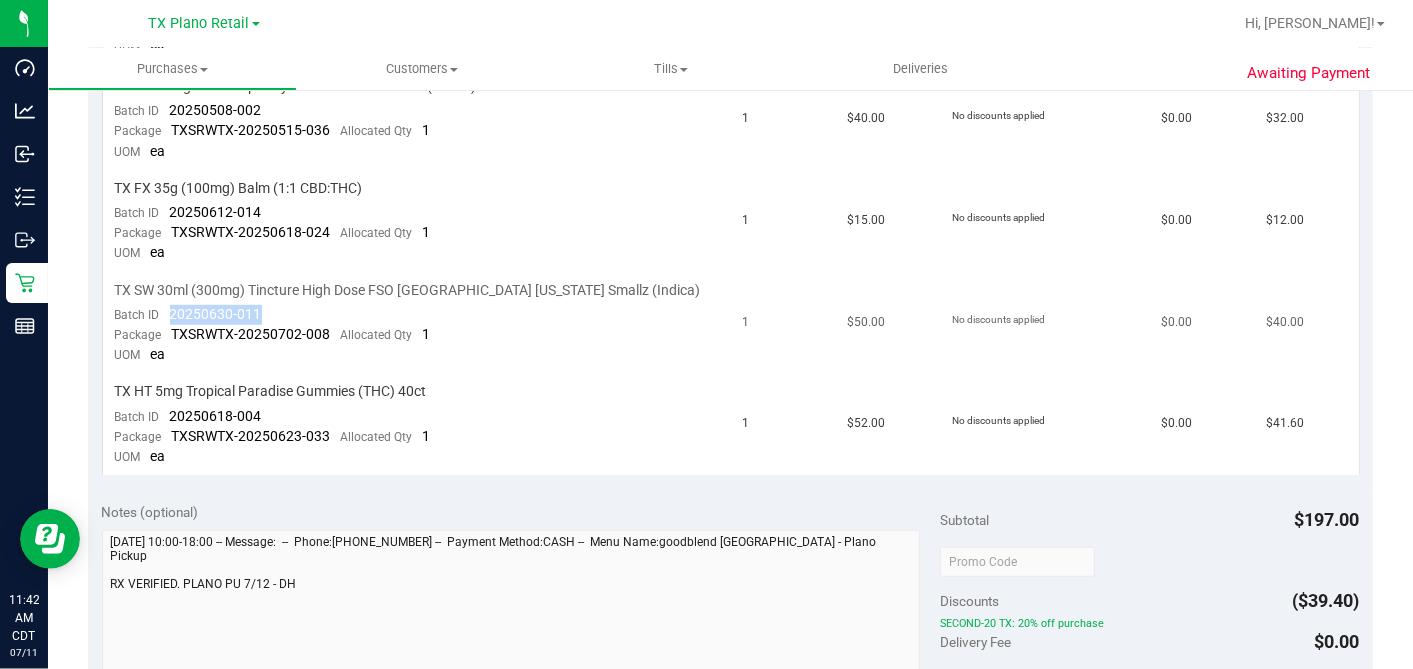 drag, startPoint x: 262, startPoint y: 313, endPoint x: 169, endPoint y: 311, distance: 93.0215 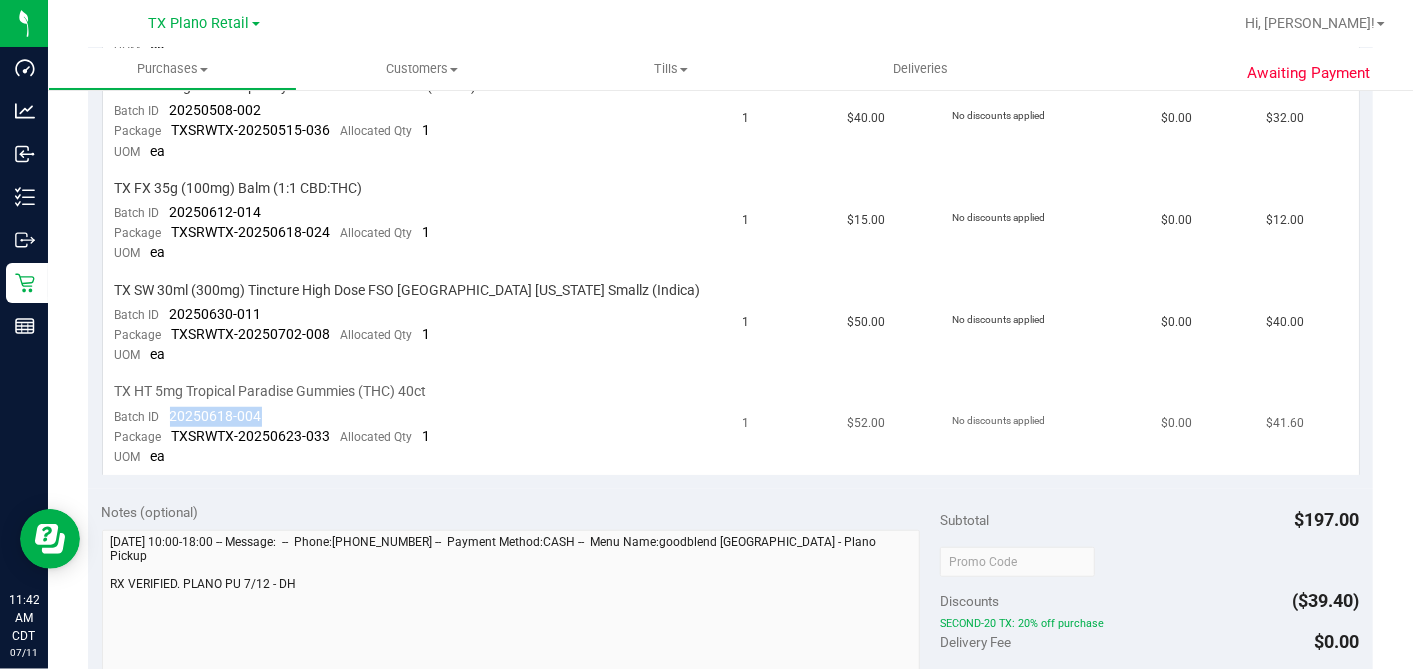 drag, startPoint x: 277, startPoint y: 405, endPoint x: 166, endPoint y: 401, distance: 111.07205 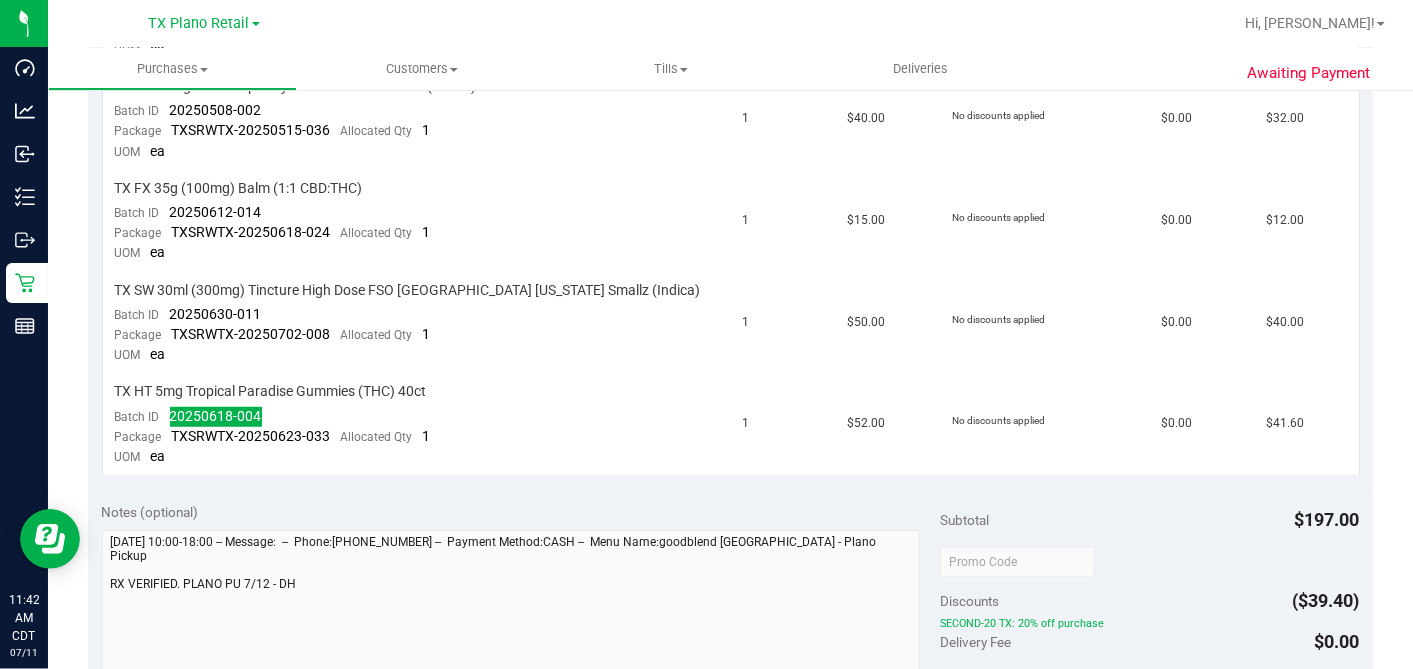 scroll, scrollTop: 0, scrollLeft: 0, axis: both 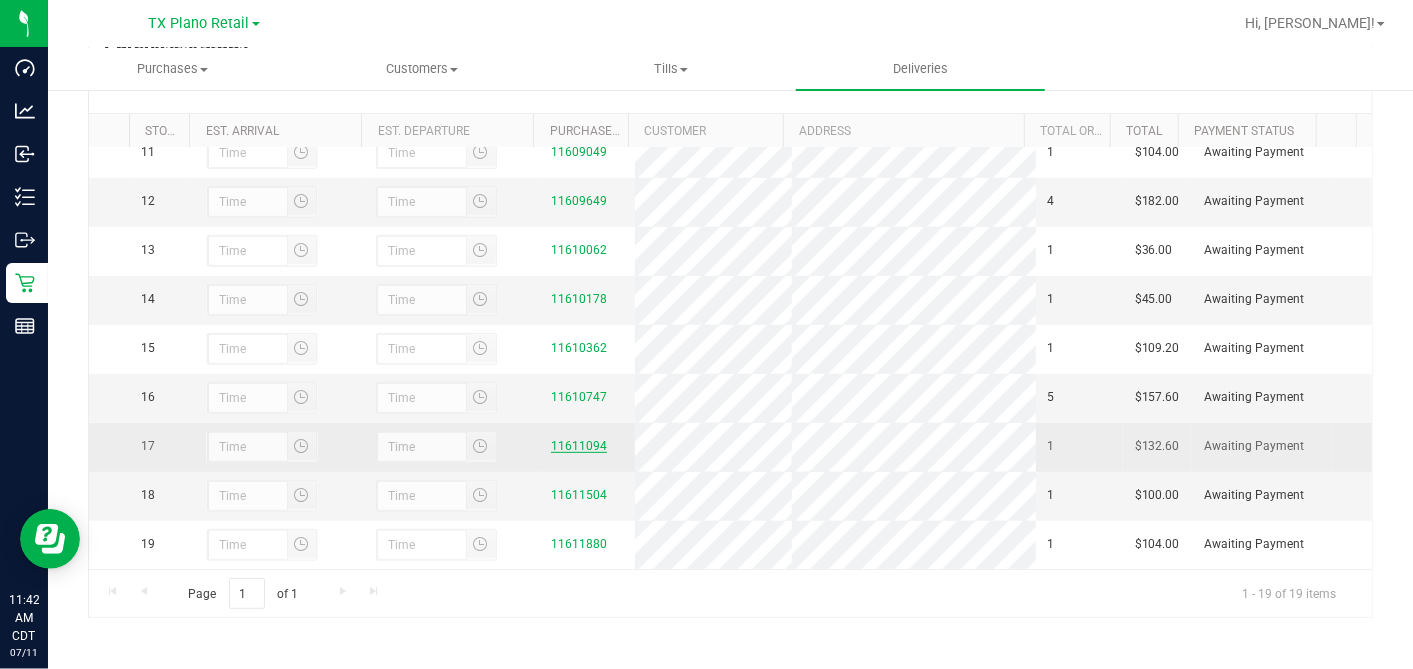 click on "11611094" at bounding box center [579, 446] 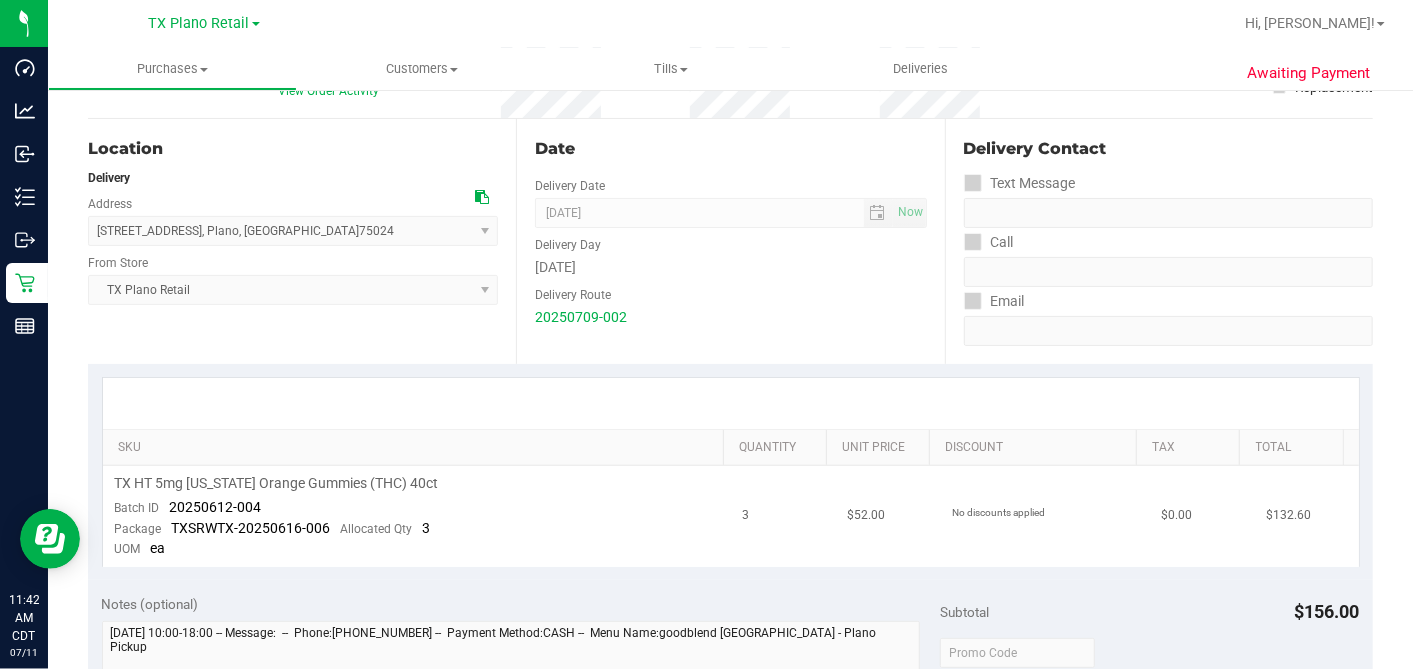 scroll, scrollTop: 333, scrollLeft: 0, axis: vertical 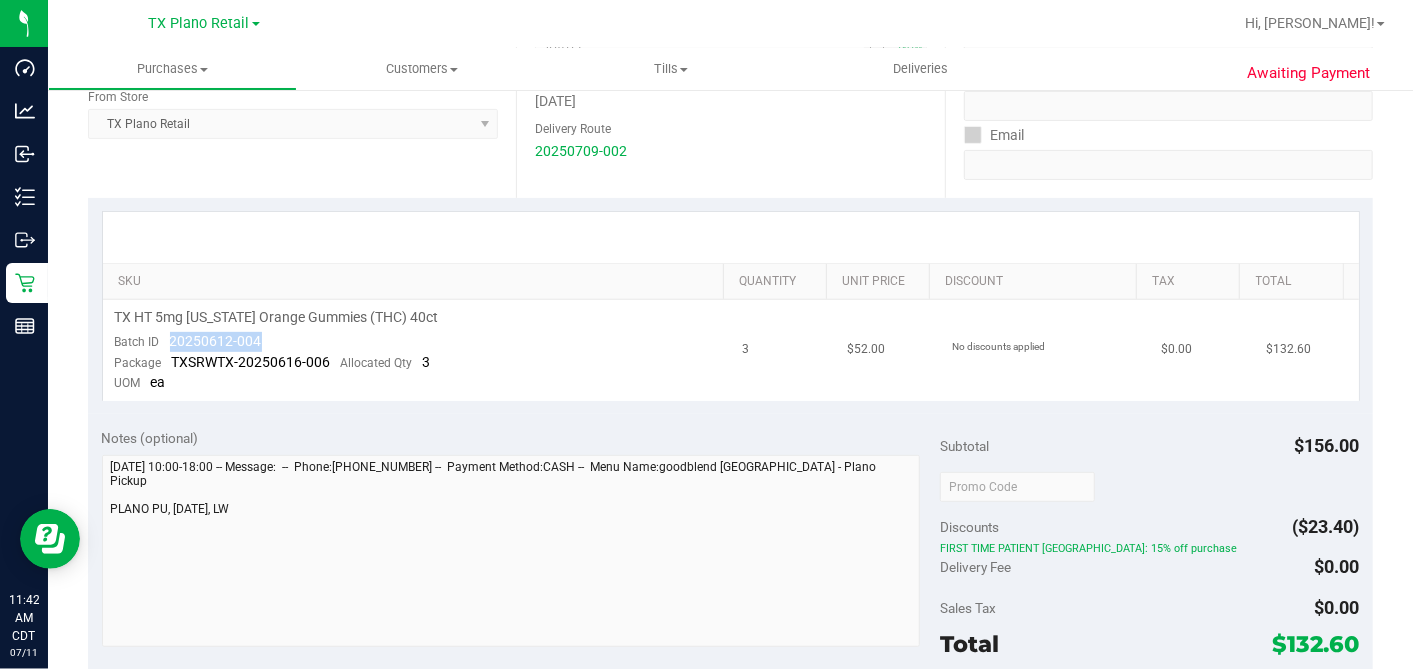 drag, startPoint x: 265, startPoint y: 337, endPoint x: 171, endPoint y: 339, distance: 94.02127 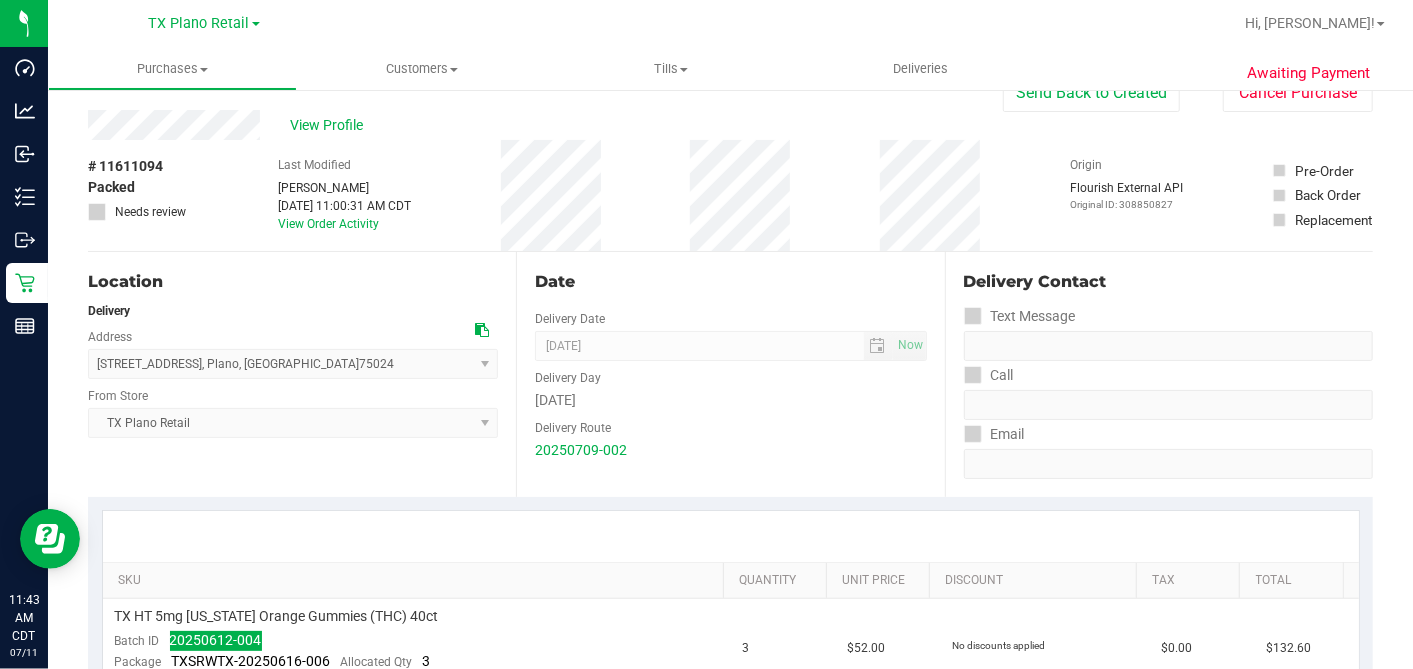 scroll, scrollTop: 0, scrollLeft: 0, axis: both 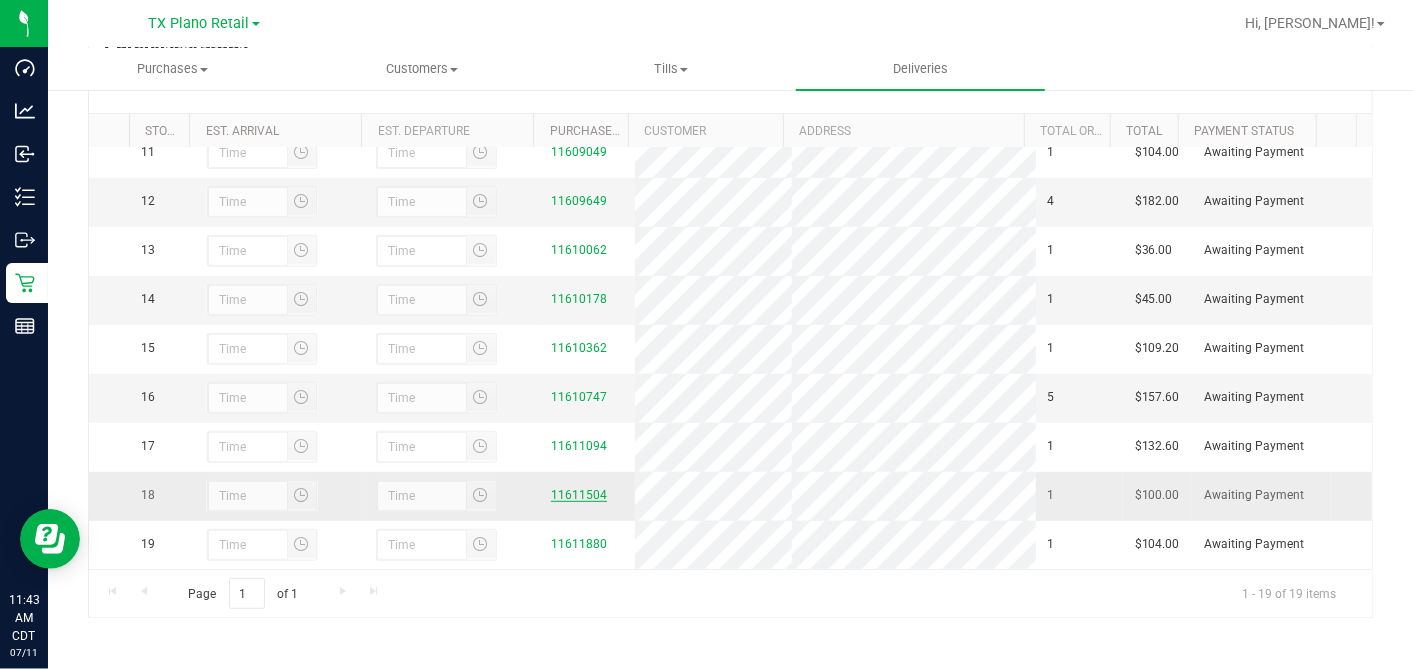 click on "11611504" at bounding box center (579, 495) 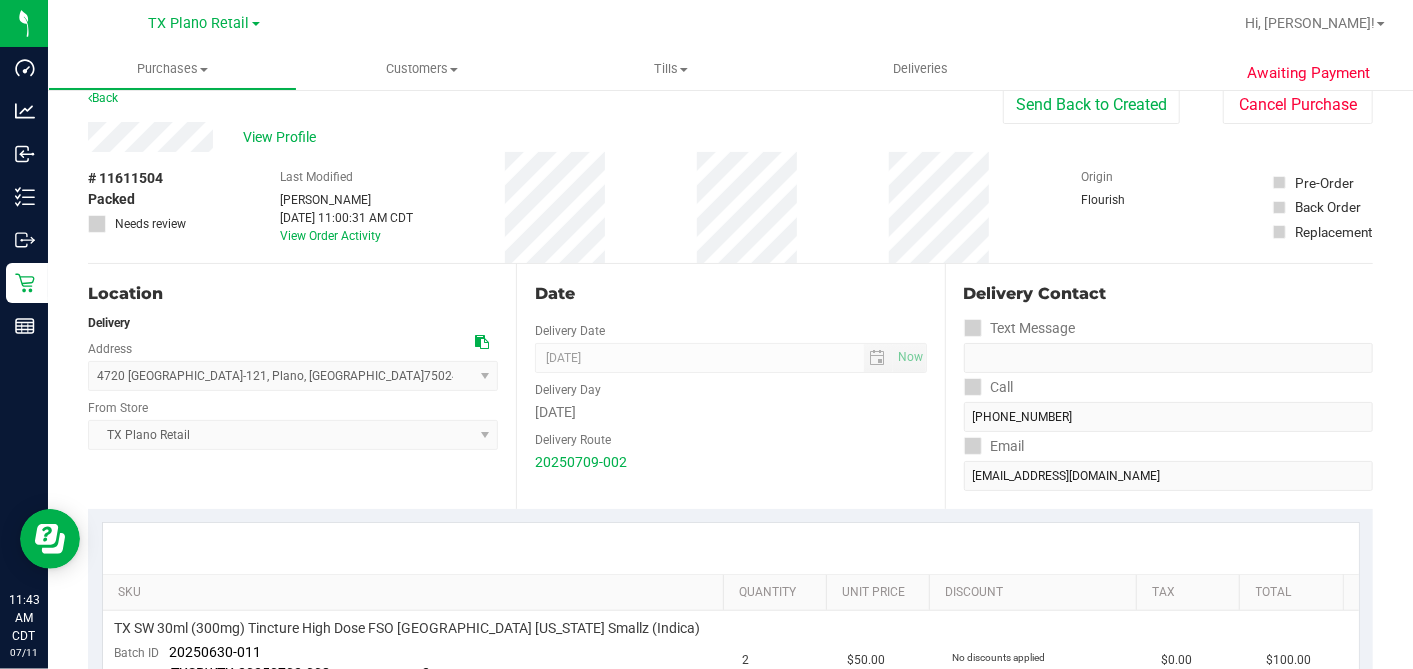 scroll, scrollTop: 0, scrollLeft: 0, axis: both 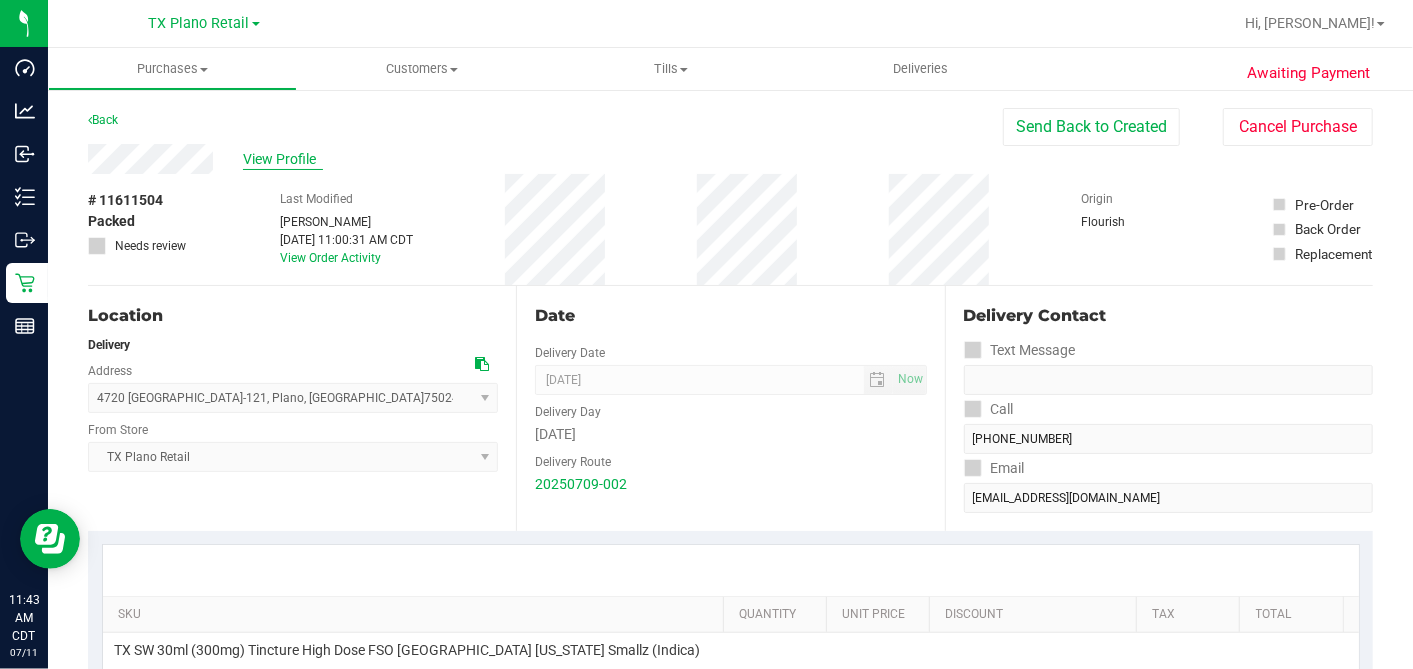 click on "View Profile" at bounding box center (283, 159) 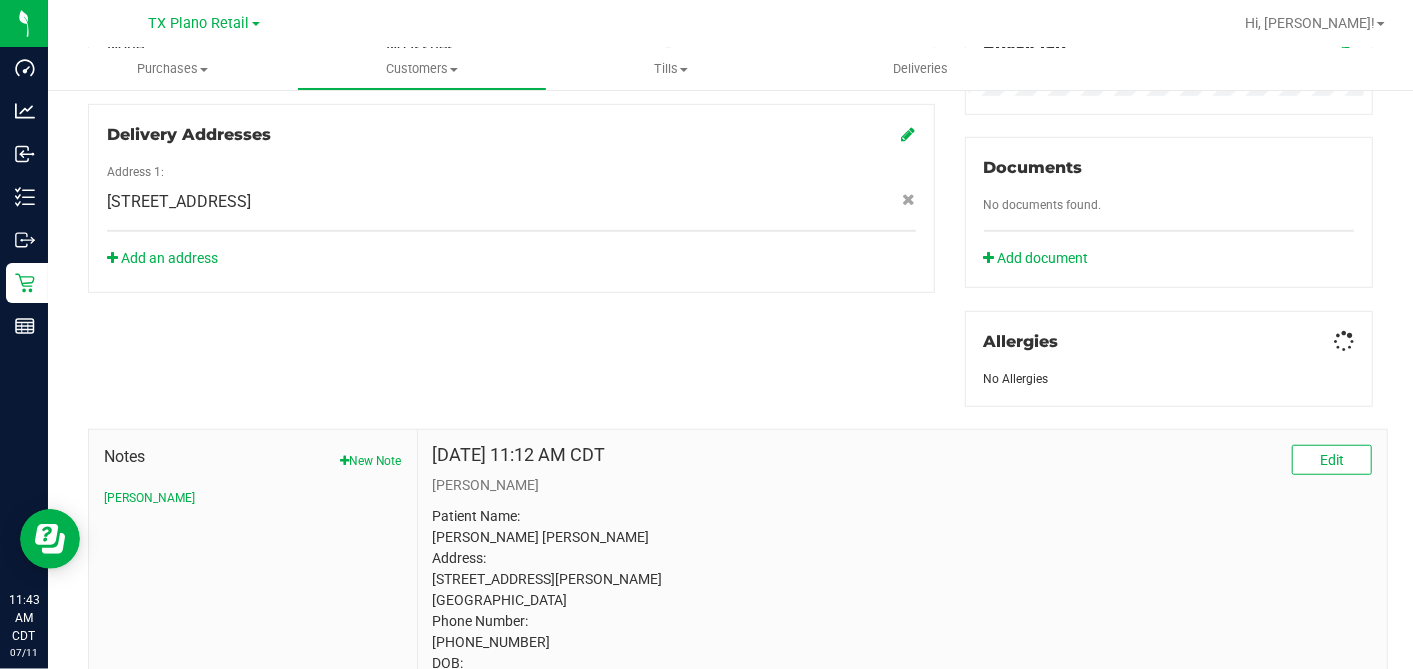 scroll, scrollTop: 806, scrollLeft: 0, axis: vertical 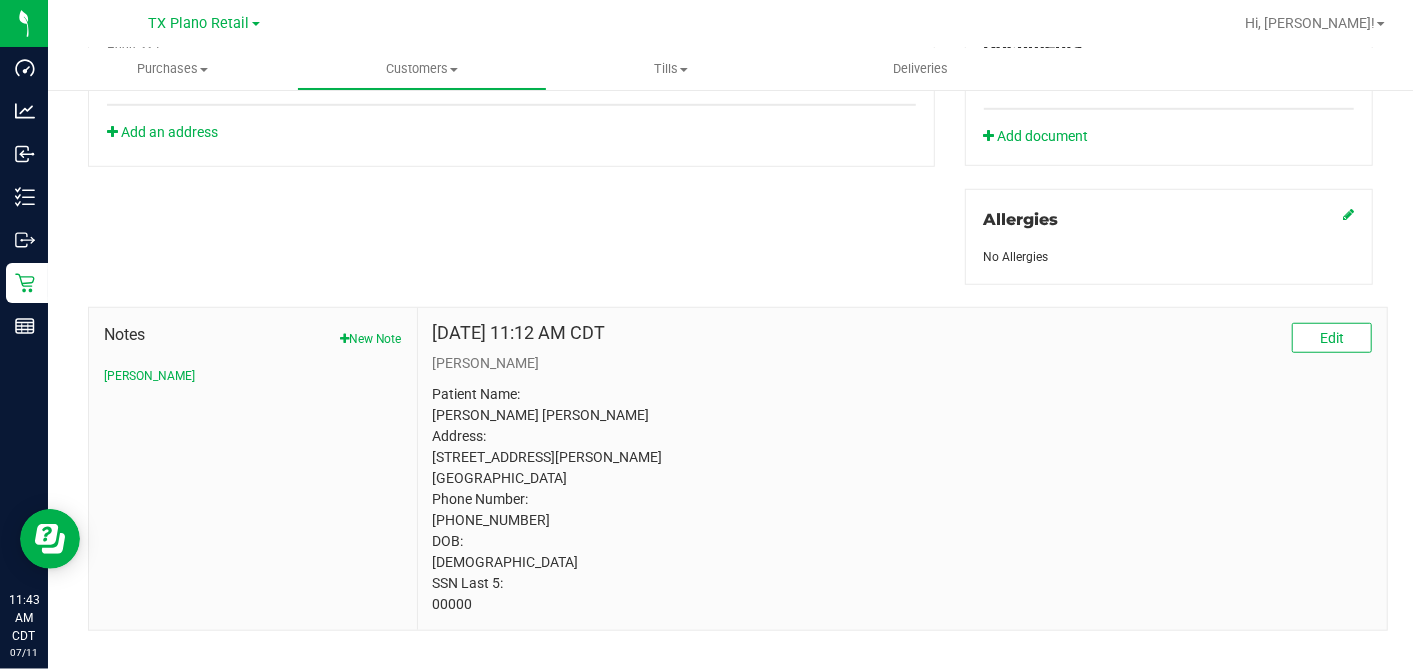 click on "Patient Name:
Richard Cory Brown
Address:
8039 Dabney Ct.
Frisco, TX, 75036
Phone Number:
(972) 822-1700
DOB:
10/04/1962
SSN Last 5:
00000" at bounding box center [902, 499] 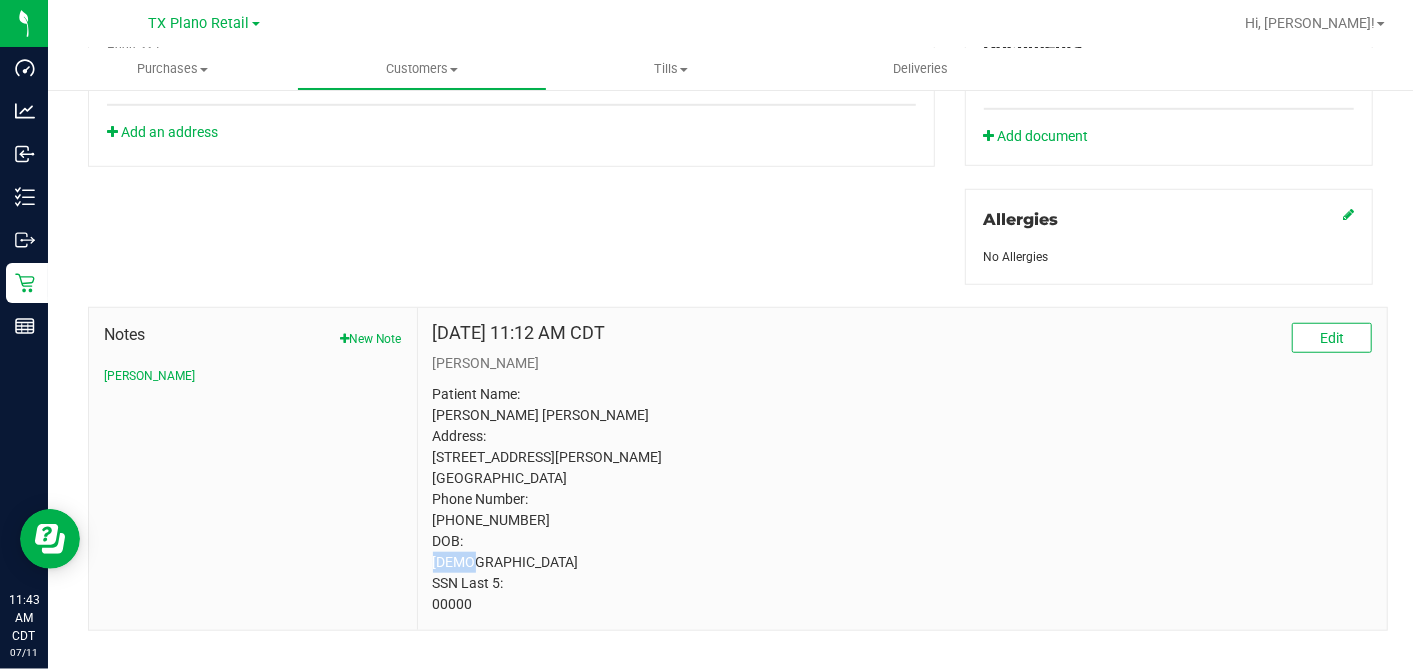 click on "Patient Name:
Richard Cory Brown
Address:
8039 Dabney Ct.
Frisco, TX, 75036
Phone Number:
(972) 822-1700
DOB:
10/04/1962
SSN Last 5:
00000" at bounding box center (902, 499) 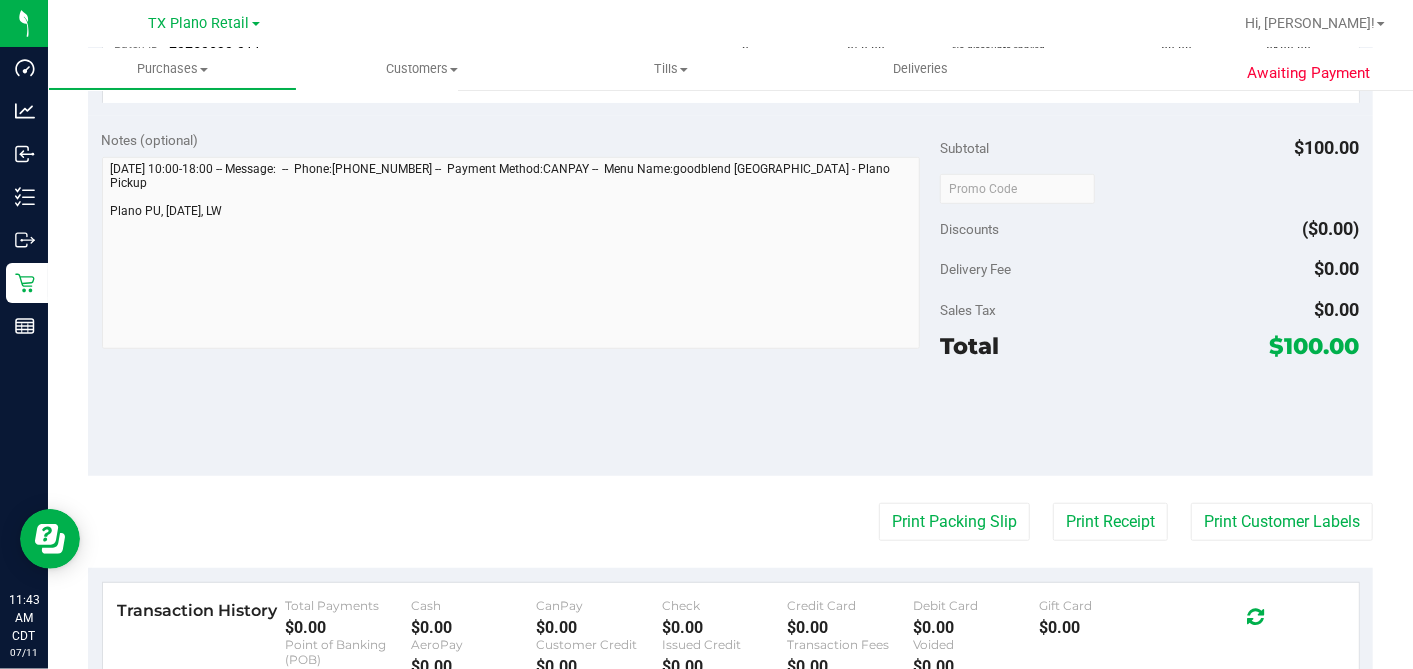 scroll, scrollTop: 362, scrollLeft: 0, axis: vertical 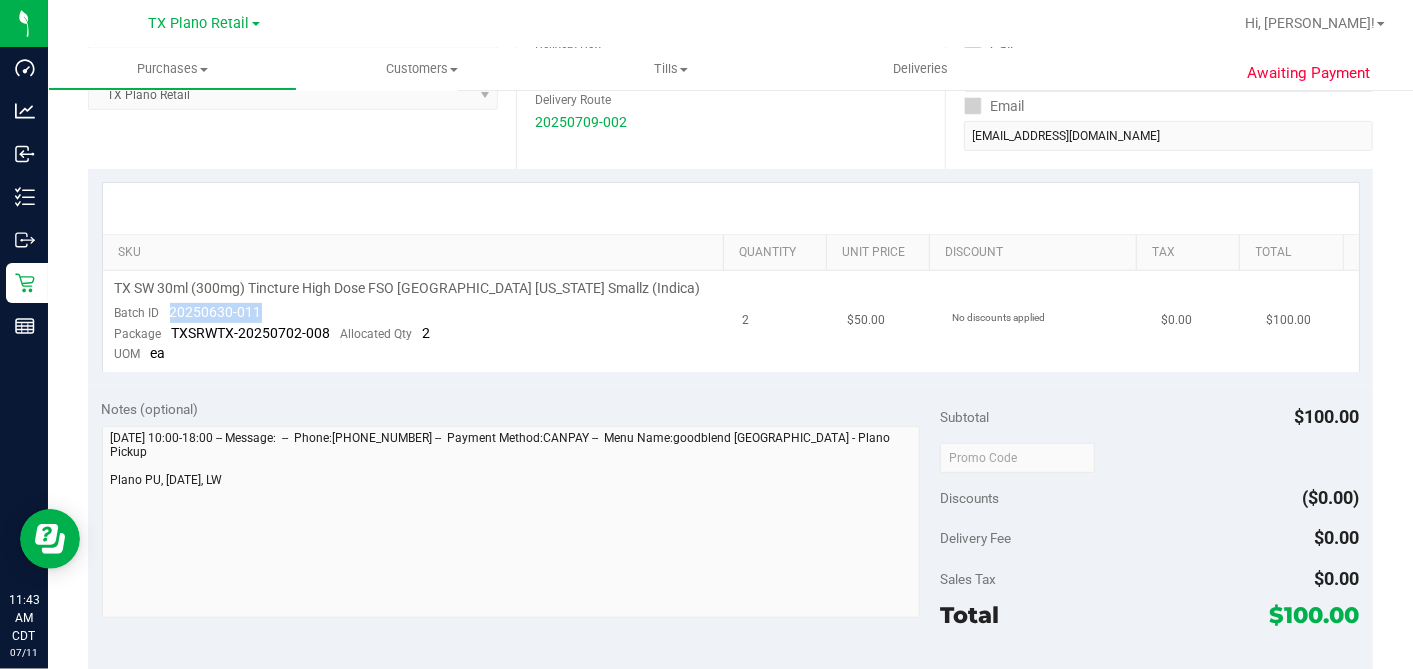 drag, startPoint x: 279, startPoint y: 302, endPoint x: 169, endPoint y: 318, distance: 111.15755 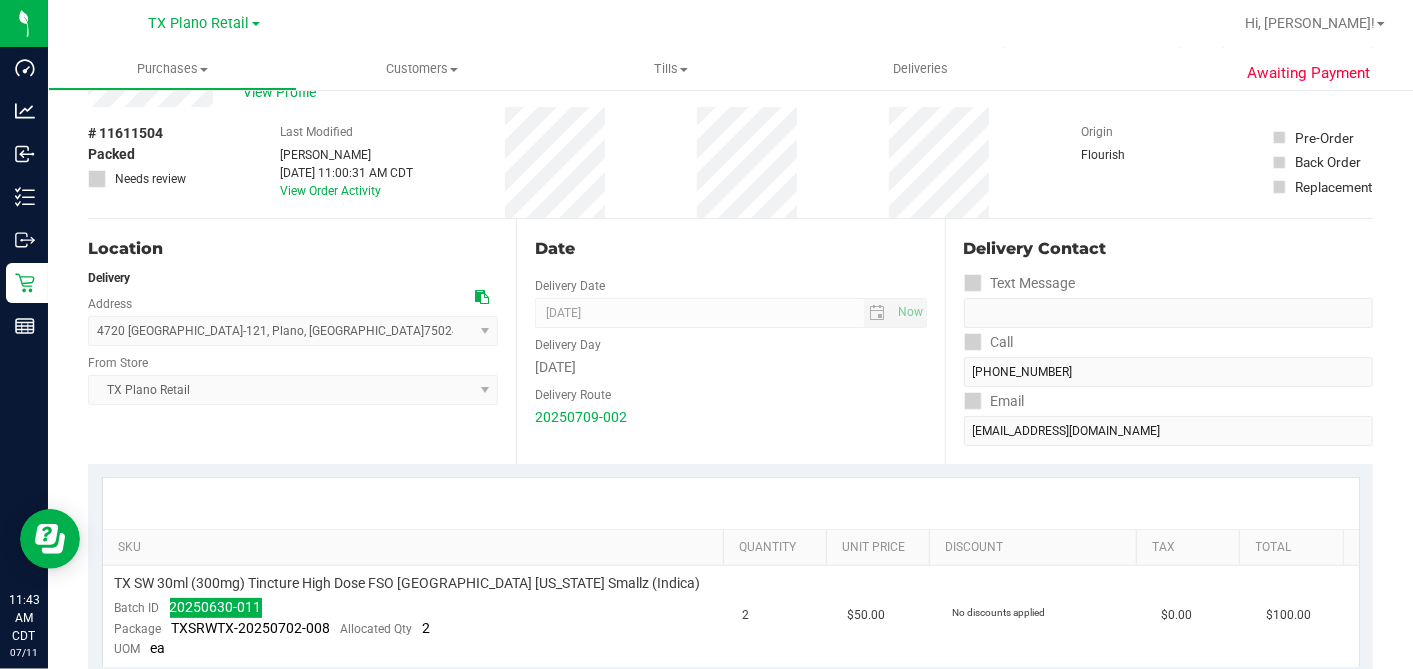 scroll, scrollTop: 0, scrollLeft: 0, axis: both 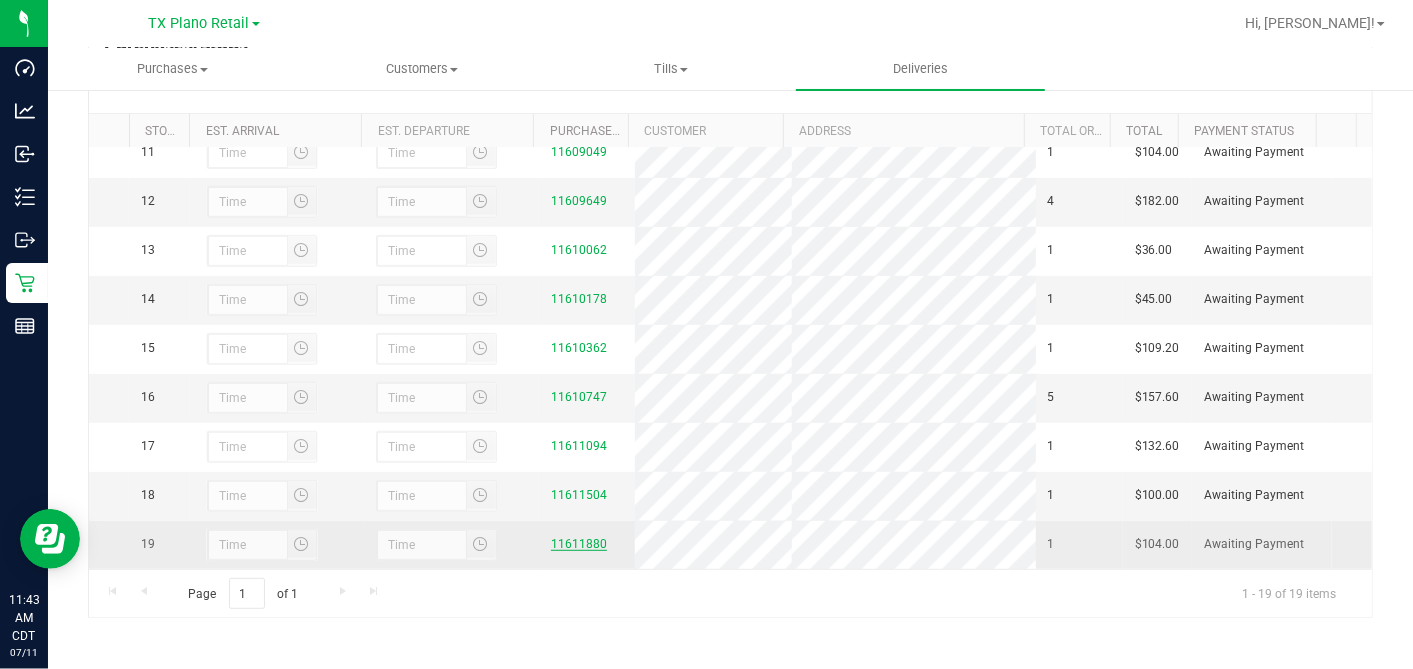 click on "11611880" at bounding box center (579, 544) 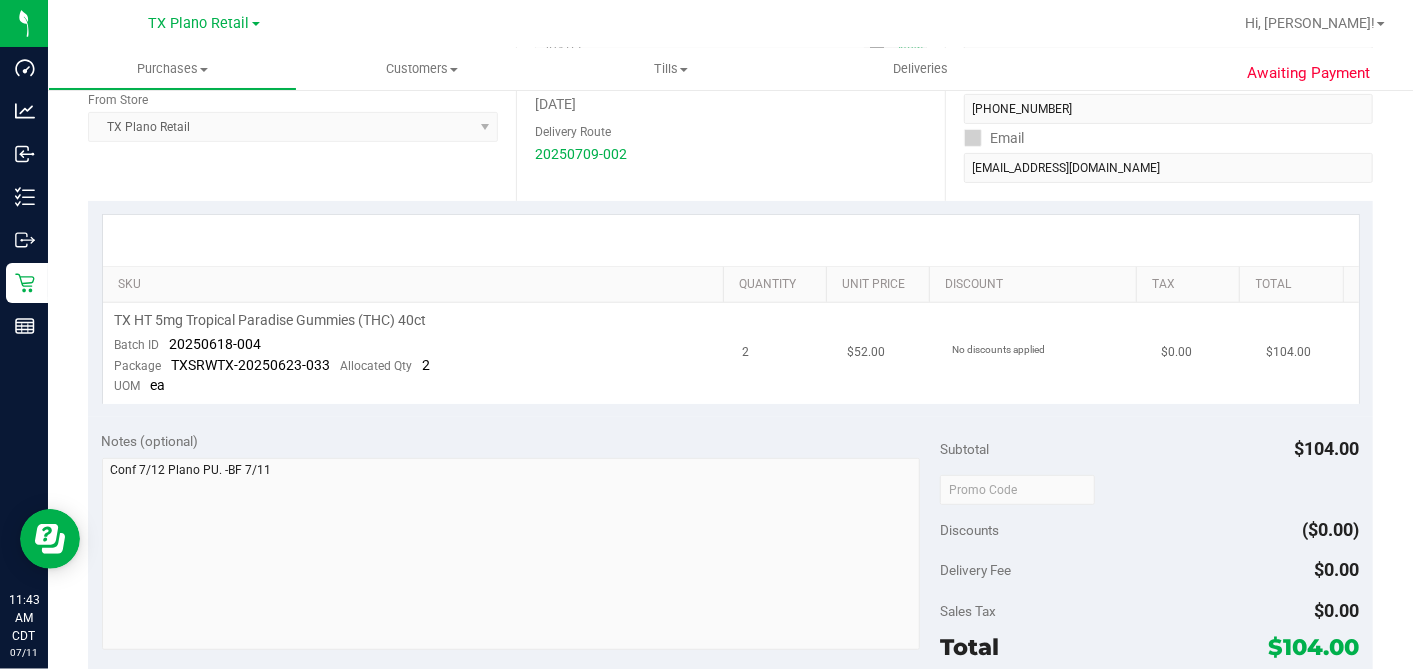 scroll, scrollTop: 333, scrollLeft: 0, axis: vertical 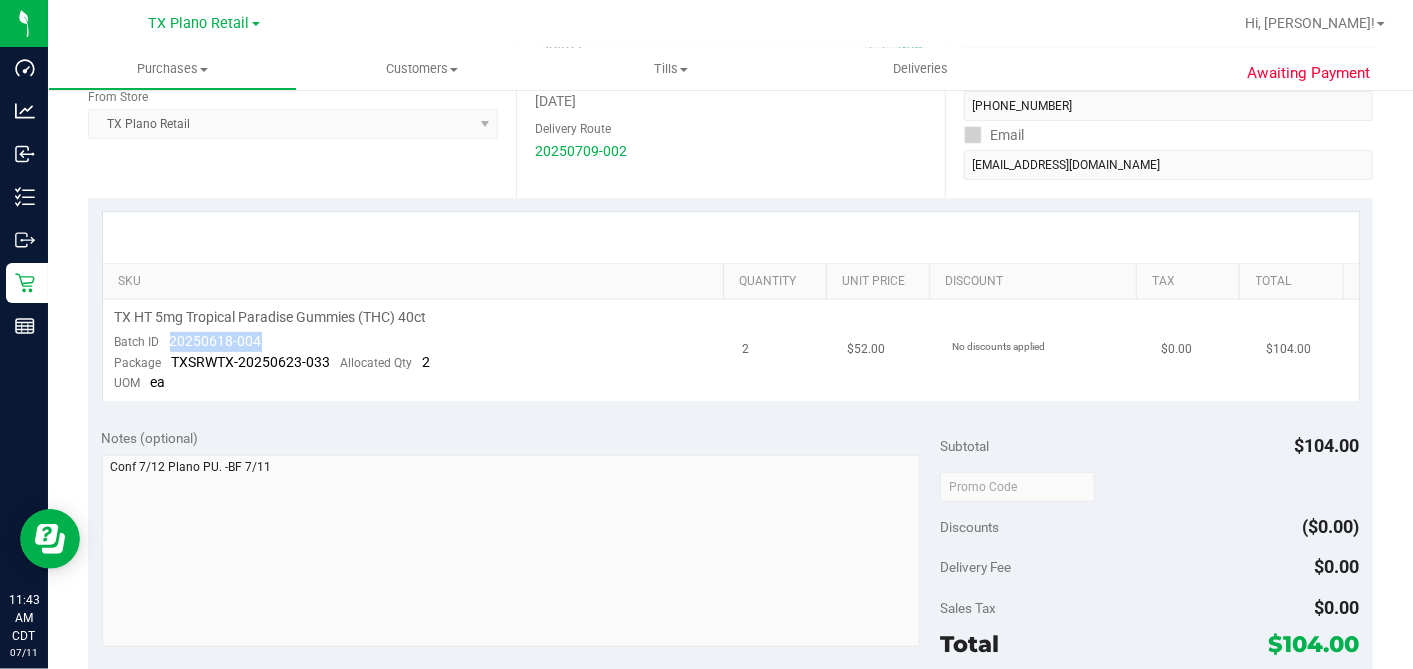 drag, startPoint x: 276, startPoint y: 332, endPoint x: 168, endPoint y: 337, distance: 108.11568 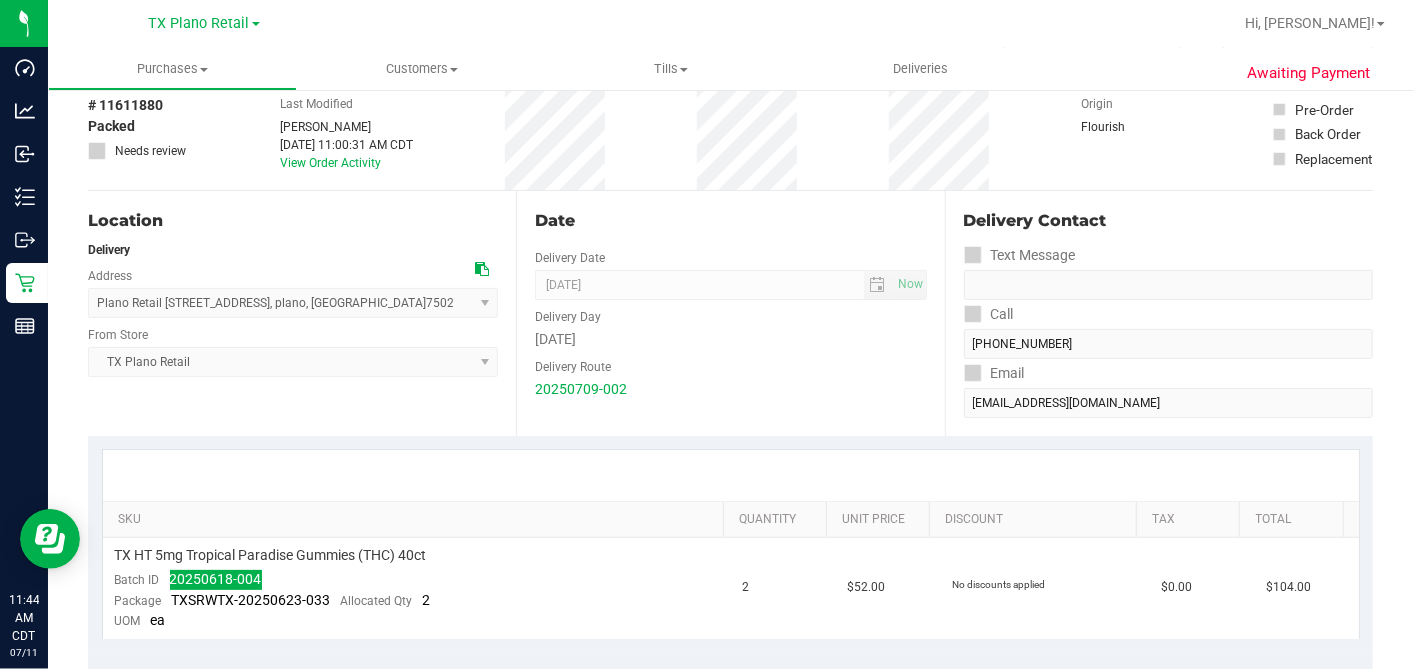 scroll, scrollTop: 0, scrollLeft: 0, axis: both 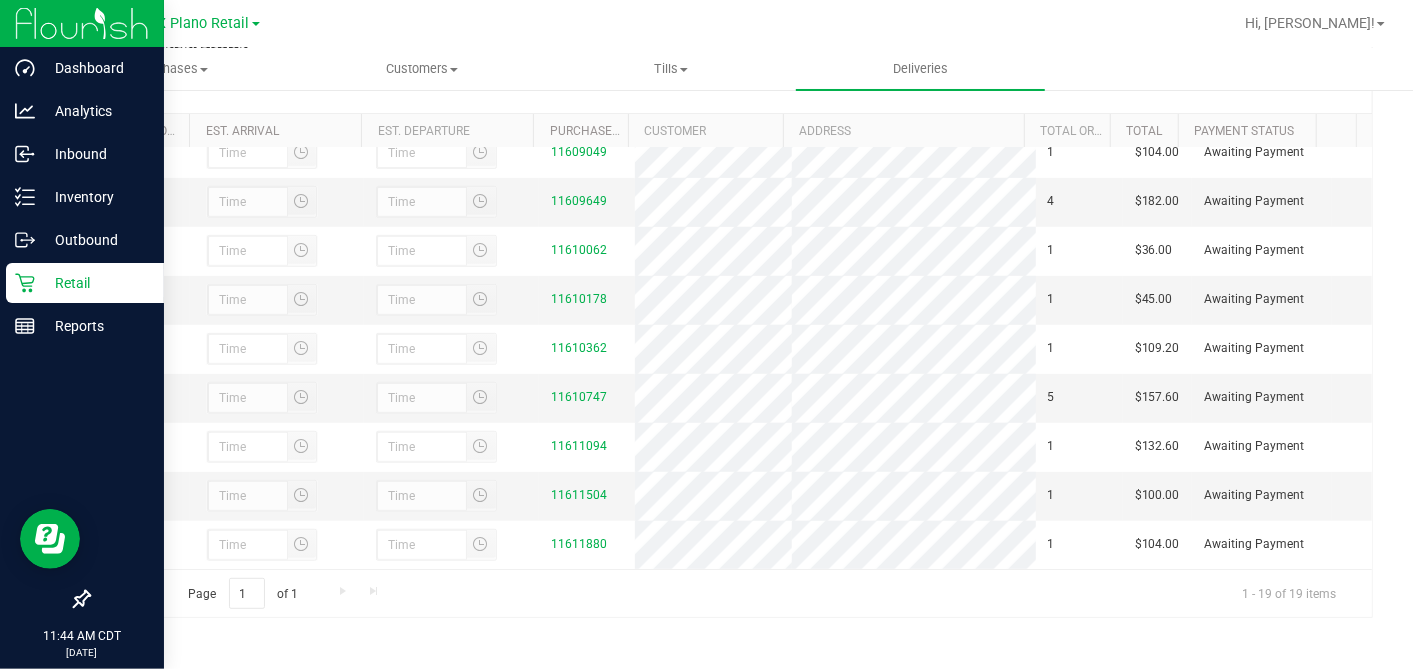 click on "Retail" at bounding box center (85, 283) 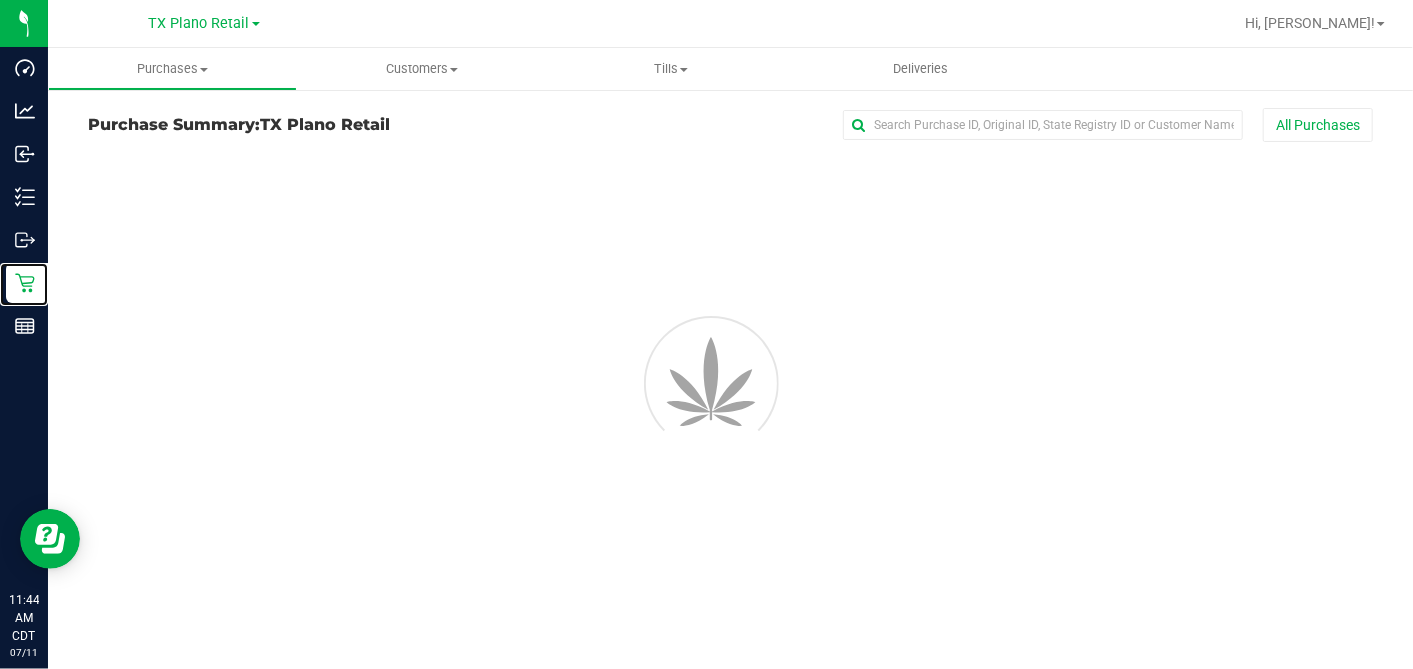 scroll, scrollTop: 0, scrollLeft: 0, axis: both 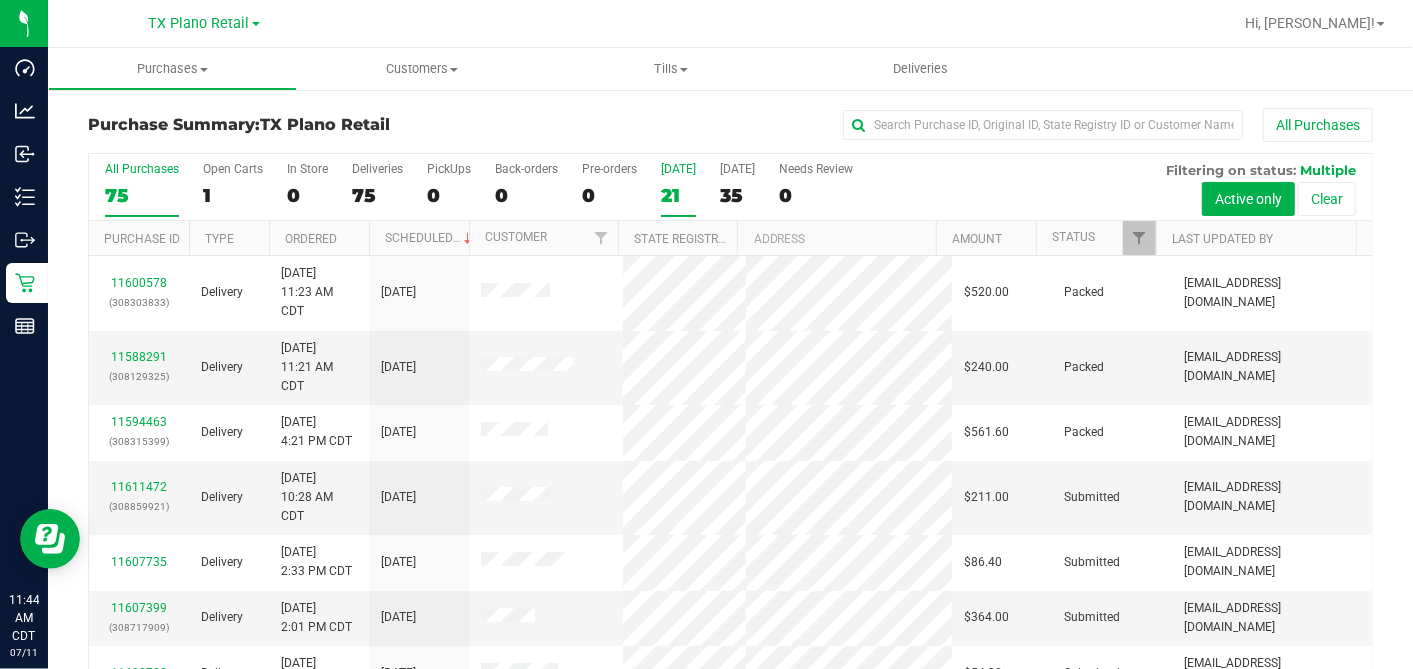 click on "21" at bounding box center [678, 195] 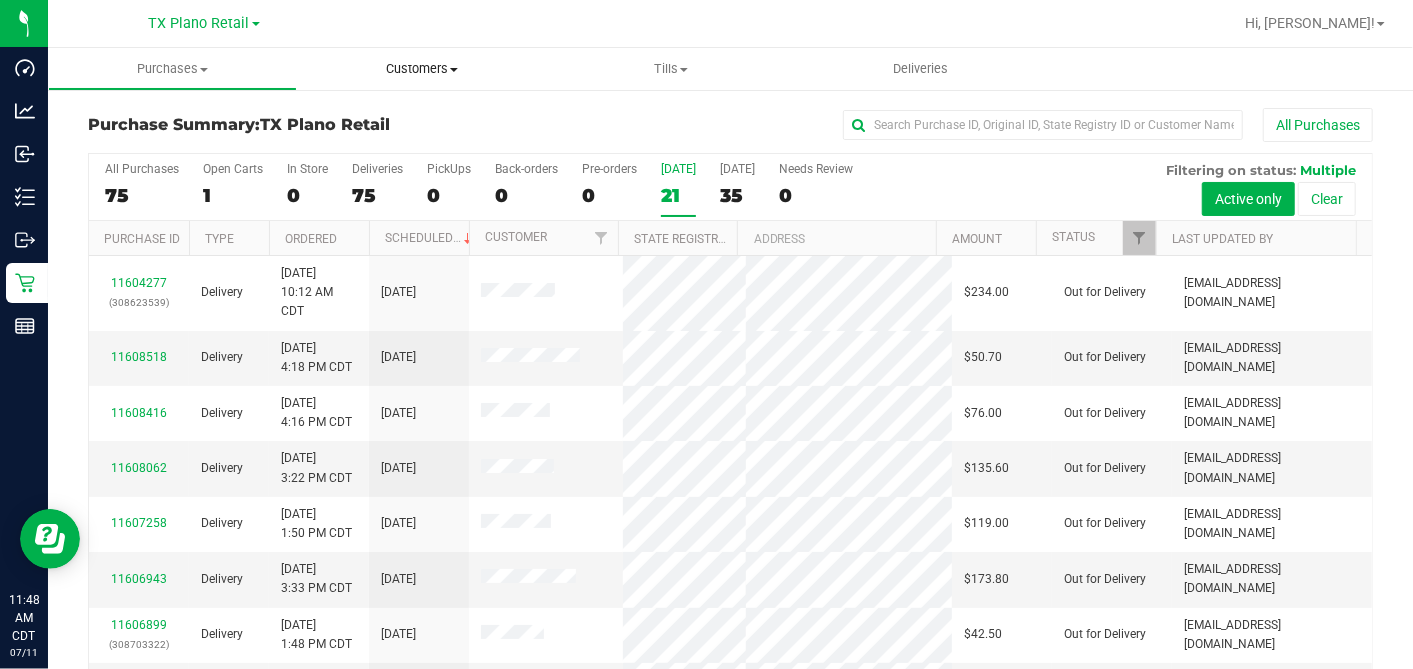 click on "Customers" at bounding box center (421, 69) 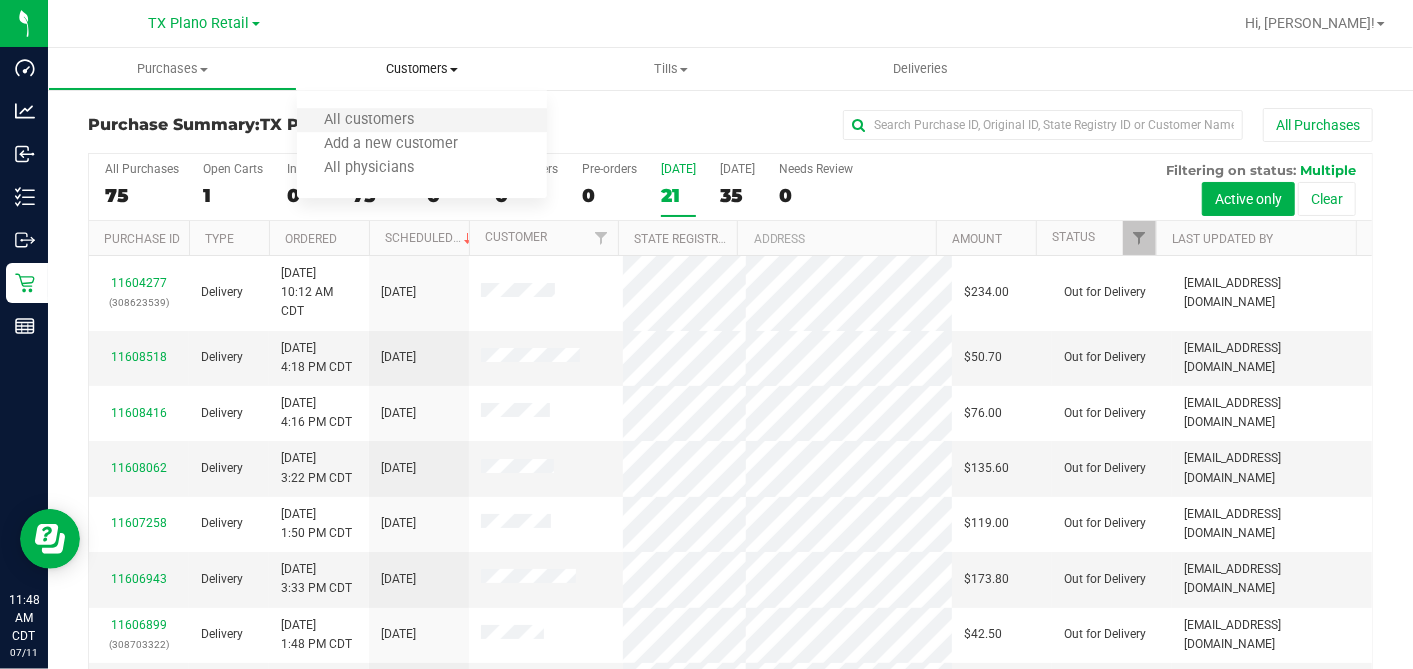 click on "All customers" at bounding box center [421, 121] 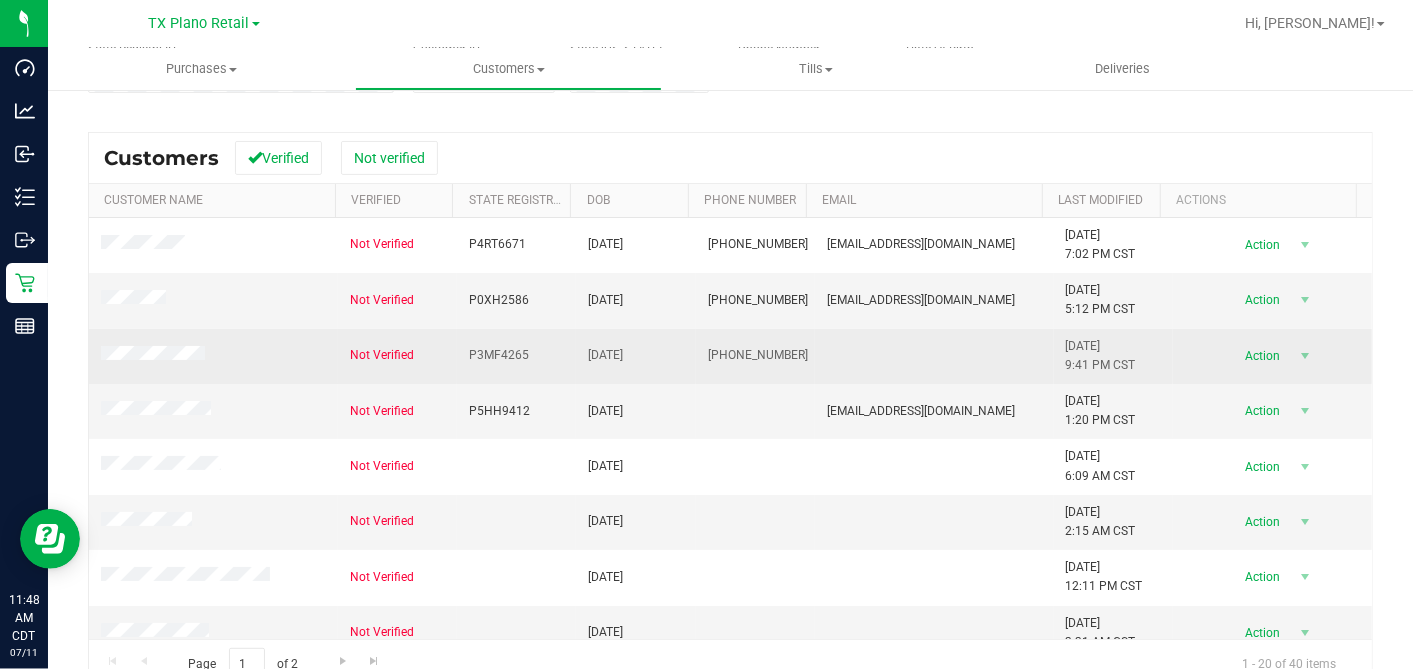 scroll, scrollTop: 267, scrollLeft: 0, axis: vertical 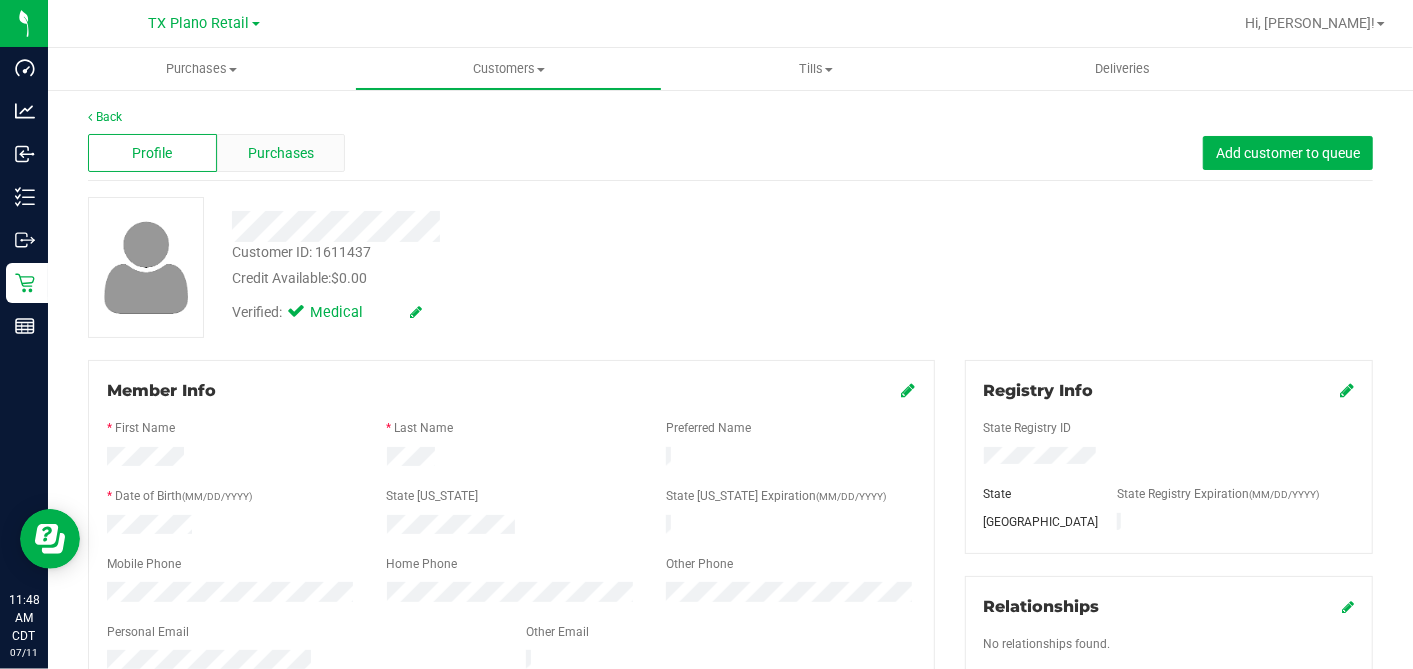click on "Purchases" at bounding box center (281, 153) 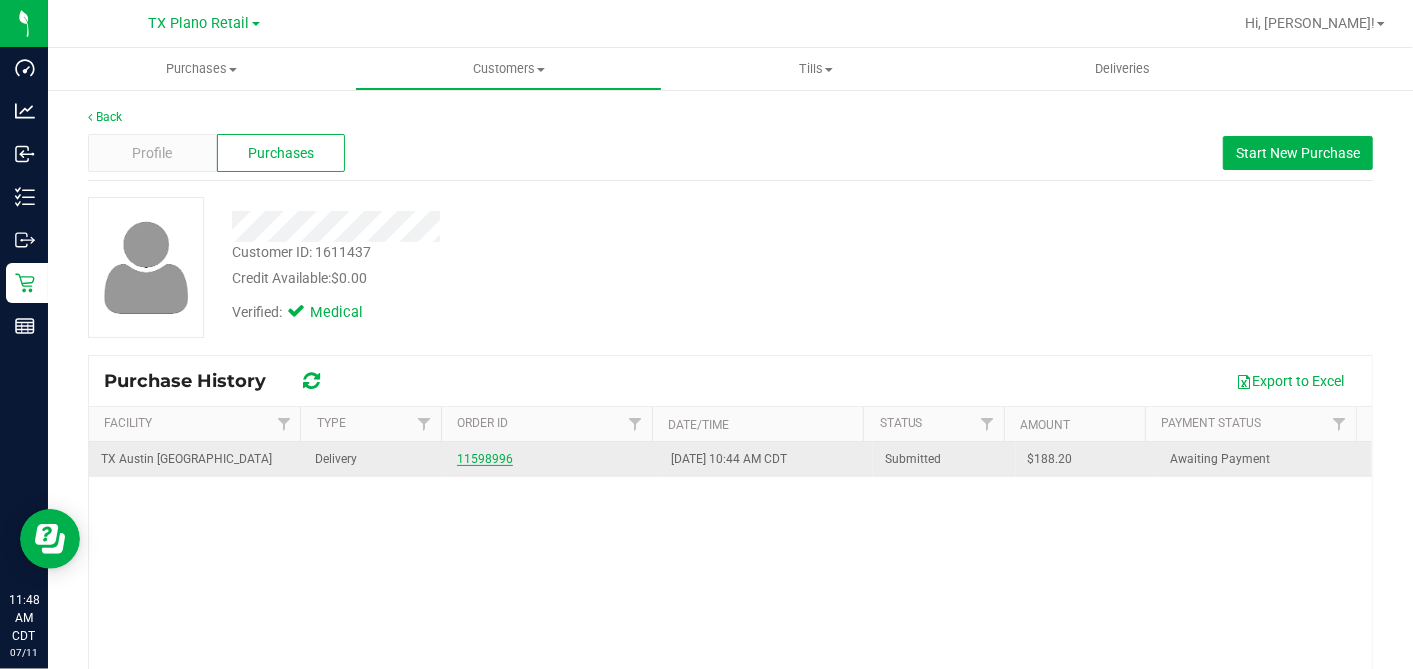 click on "11598996" at bounding box center (485, 459) 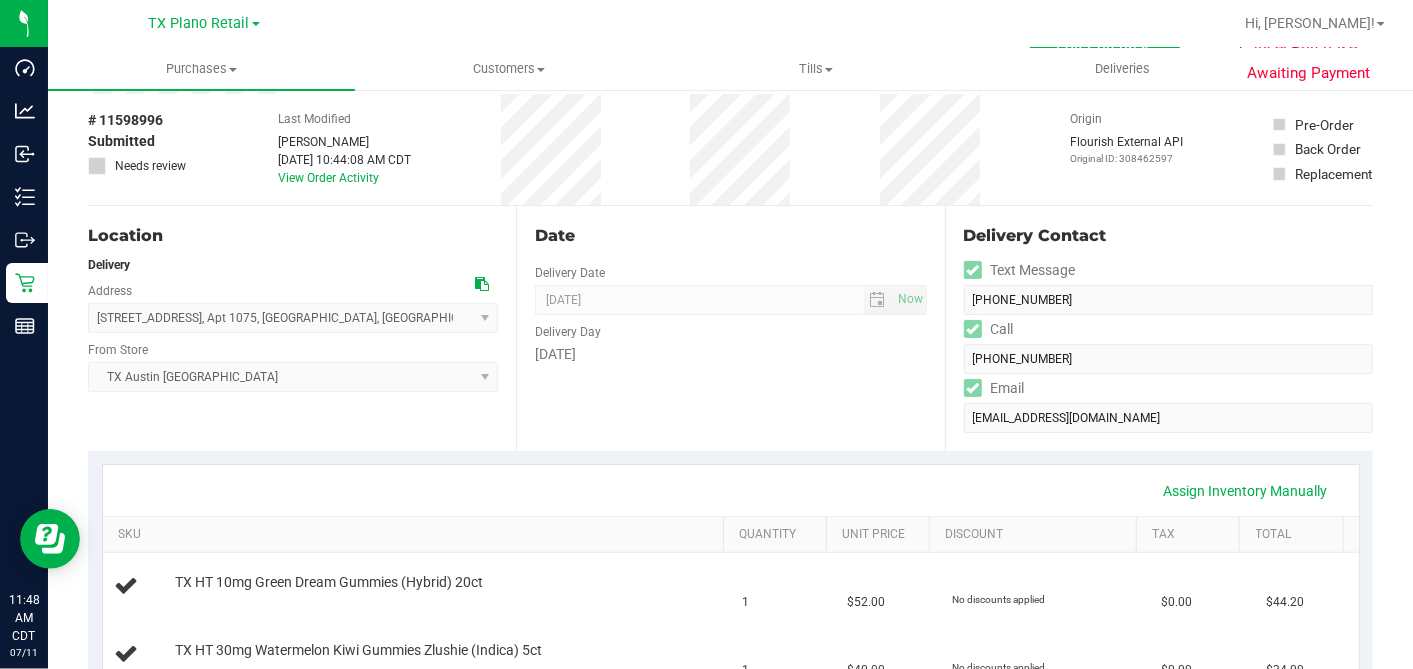 scroll, scrollTop: 0, scrollLeft: 0, axis: both 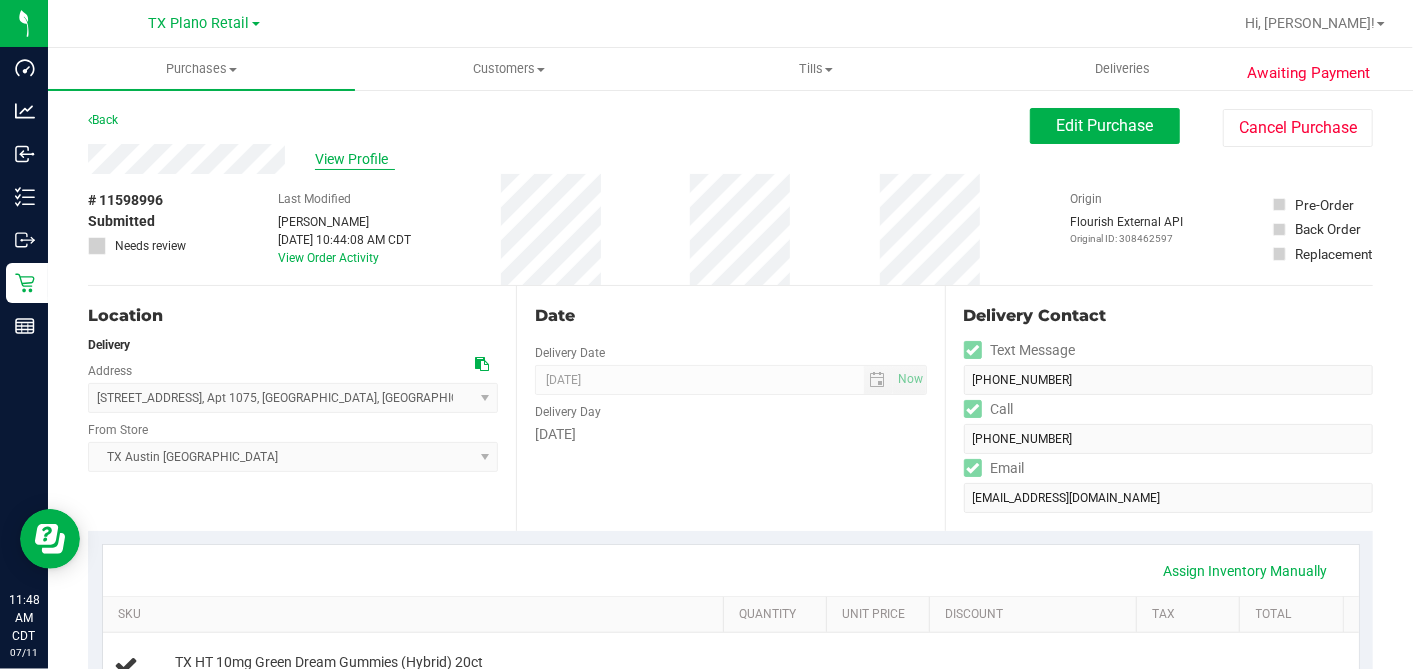 click on "View Profile" at bounding box center (355, 159) 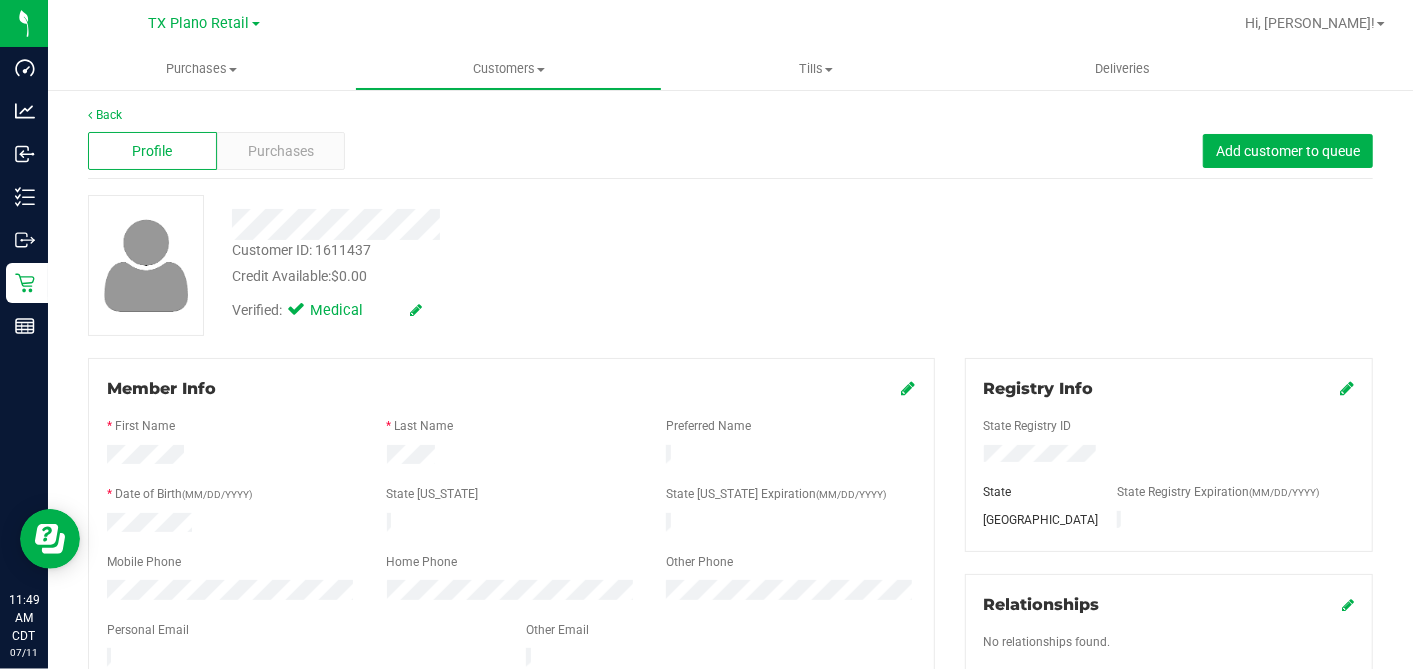 scroll, scrollTop: 0, scrollLeft: 0, axis: both 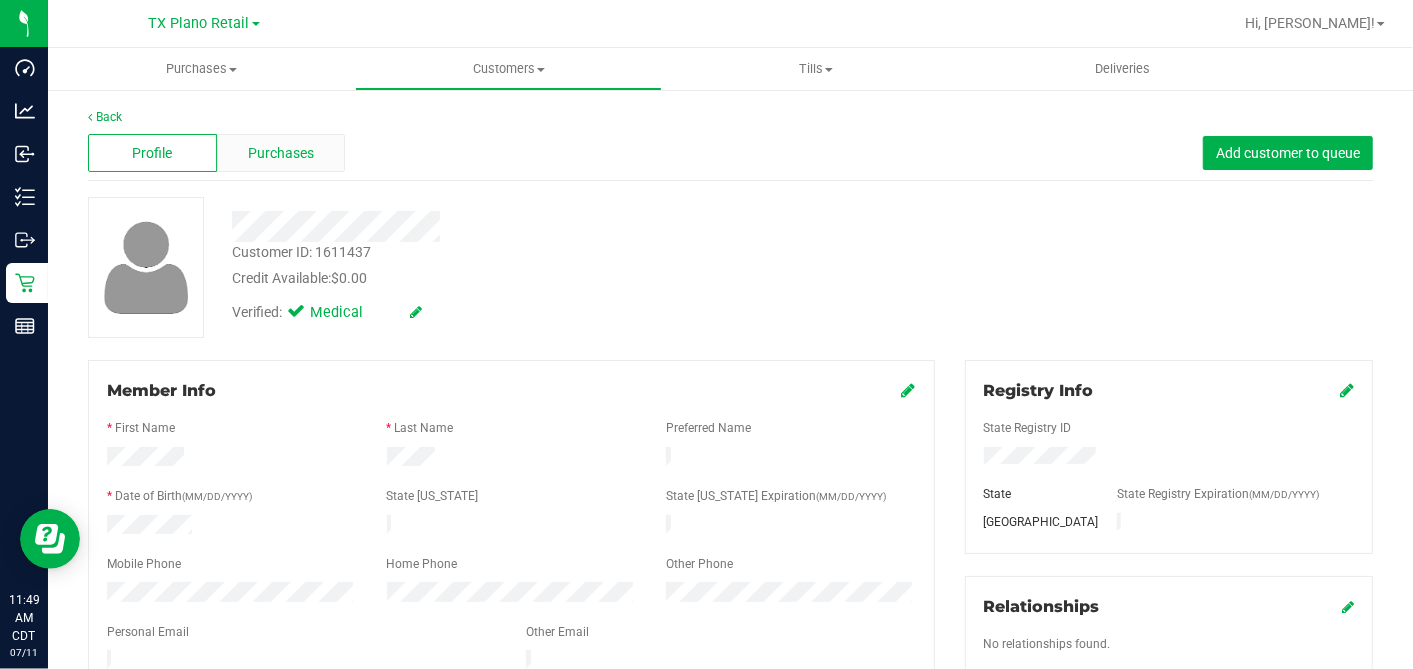 click on "Purchases" at bounding box center [281, 153] 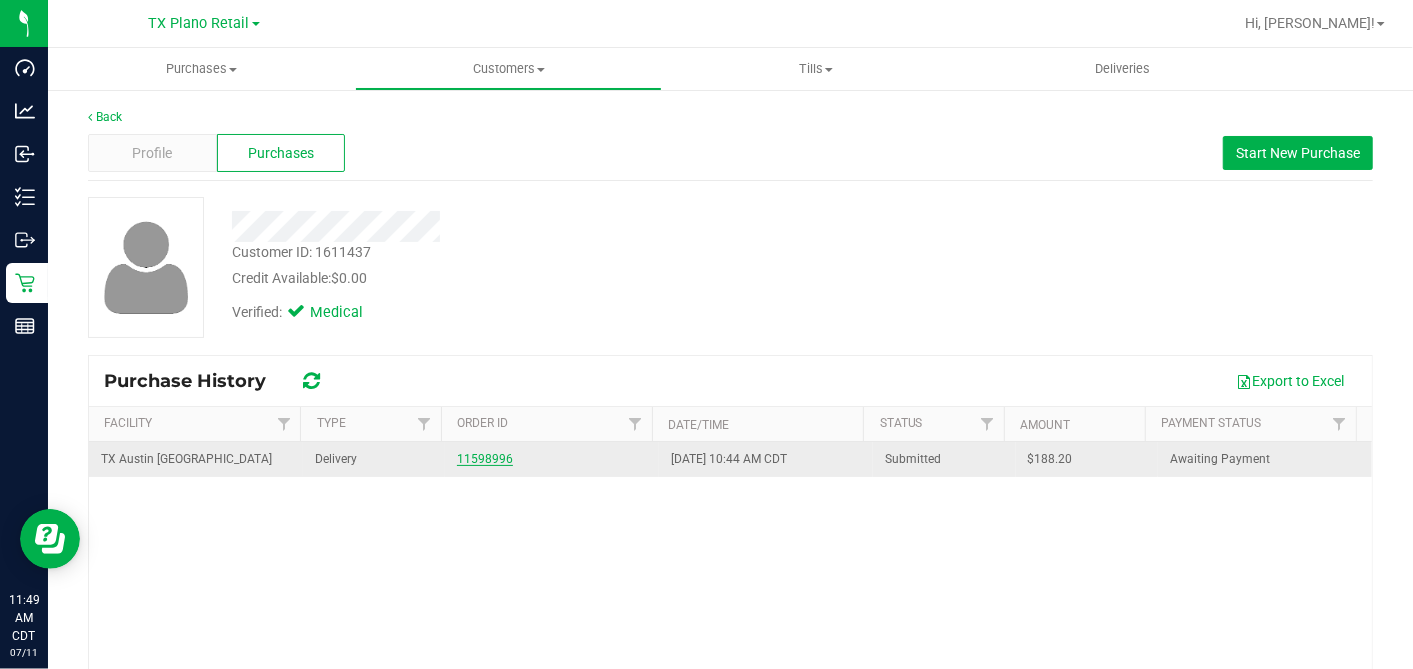 click on "11598996" at bounding box center (485, 459) 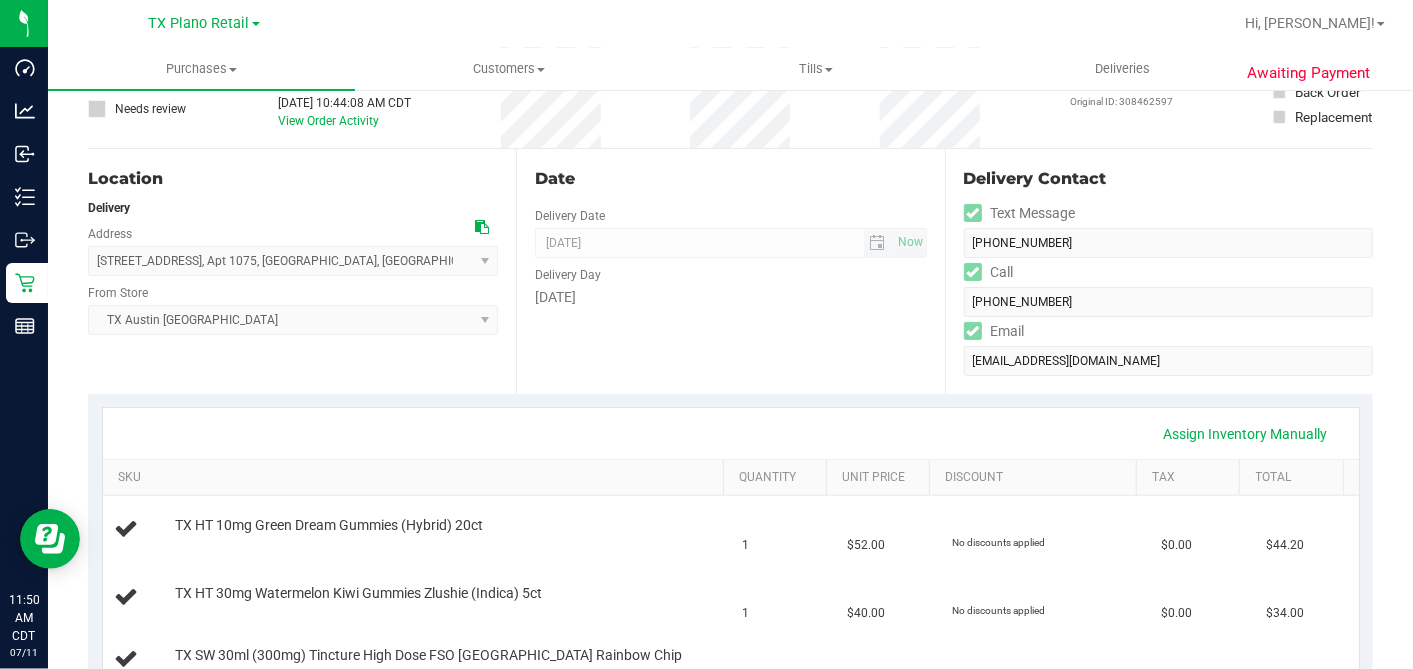 scroll, scrollTop: 0, scrollLeft: 0, axis: both 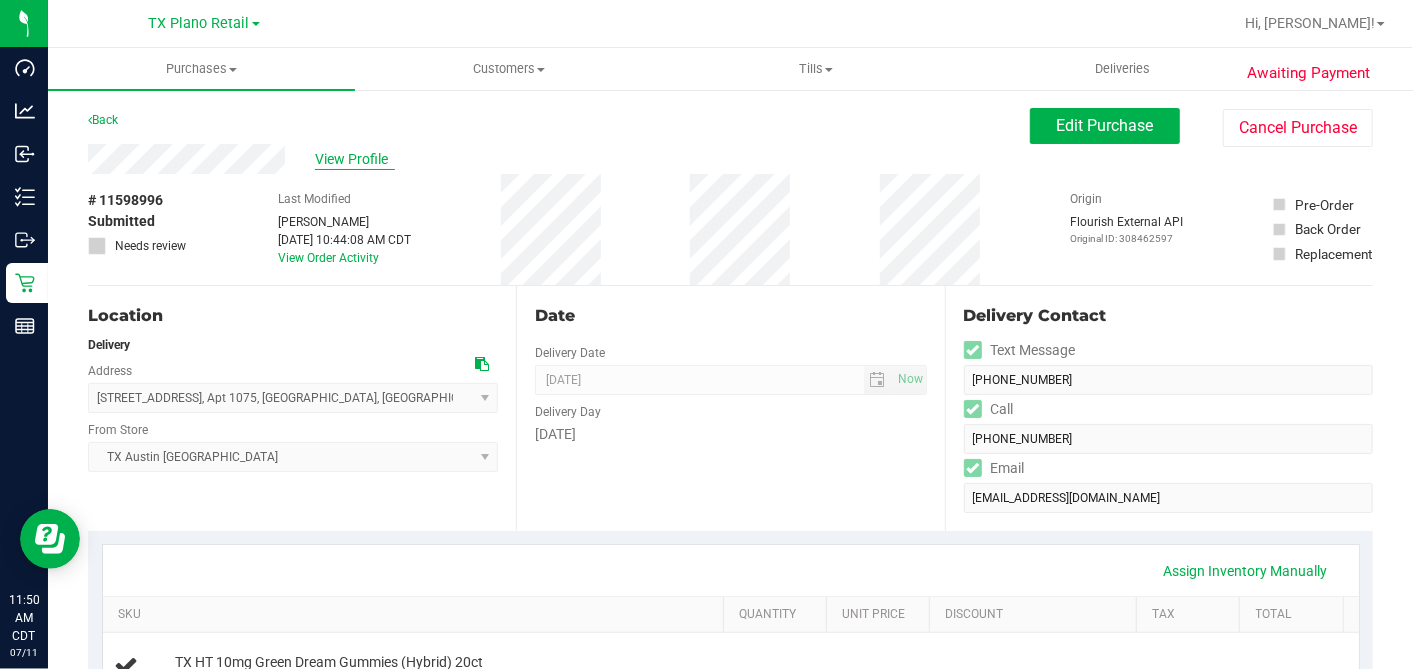 click on "View Profile" at bounding box center (355, 159) 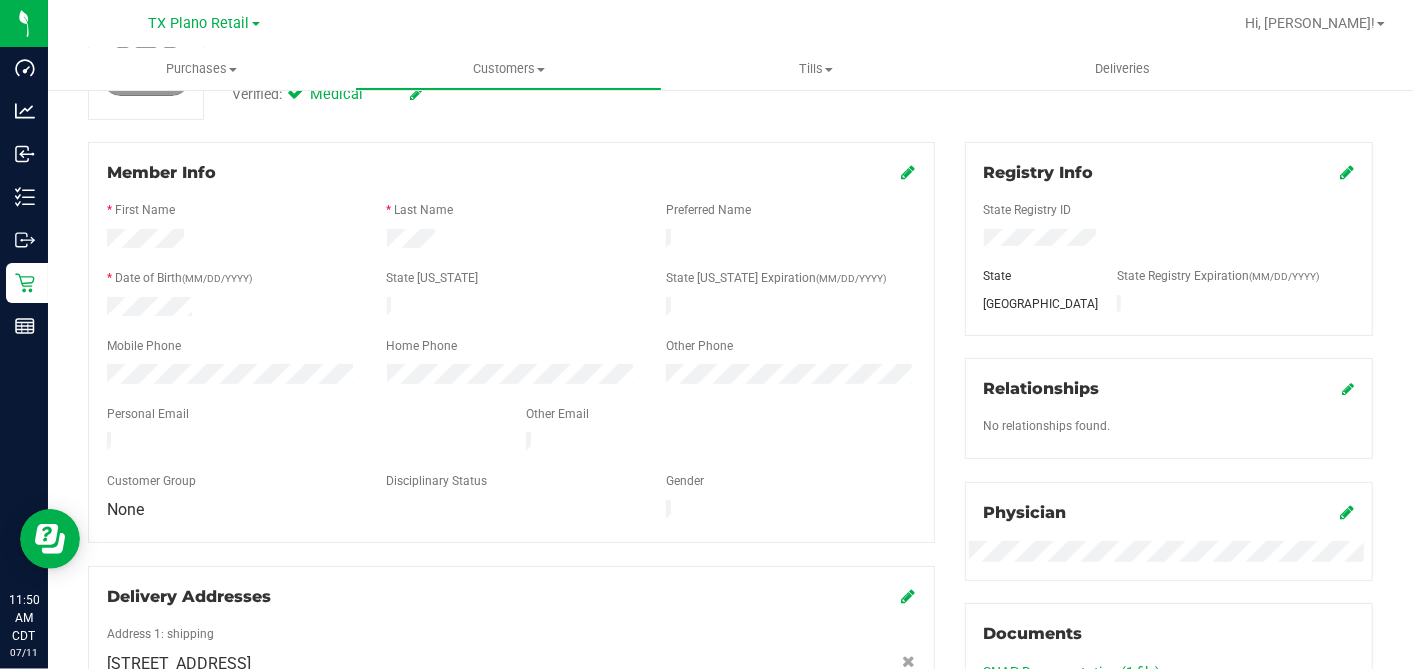 scroll, scrollTop: 0, scrollLeft: 0, axis: both 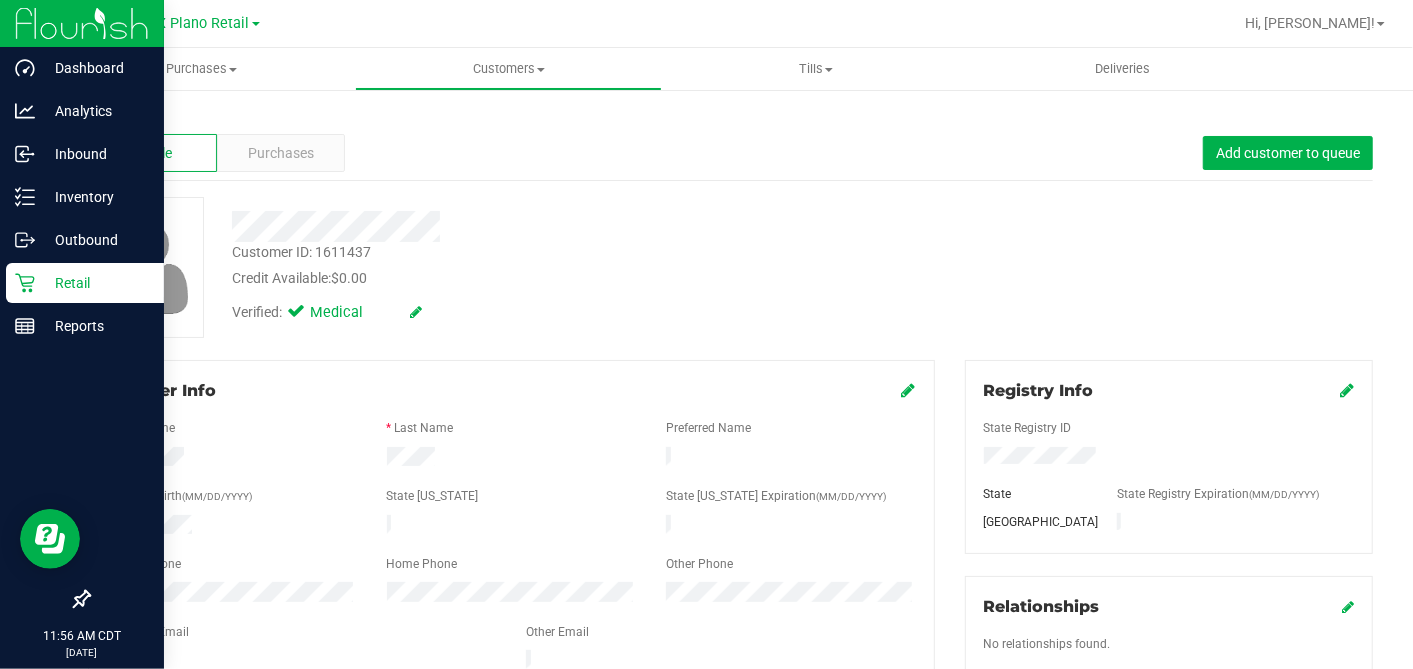 click 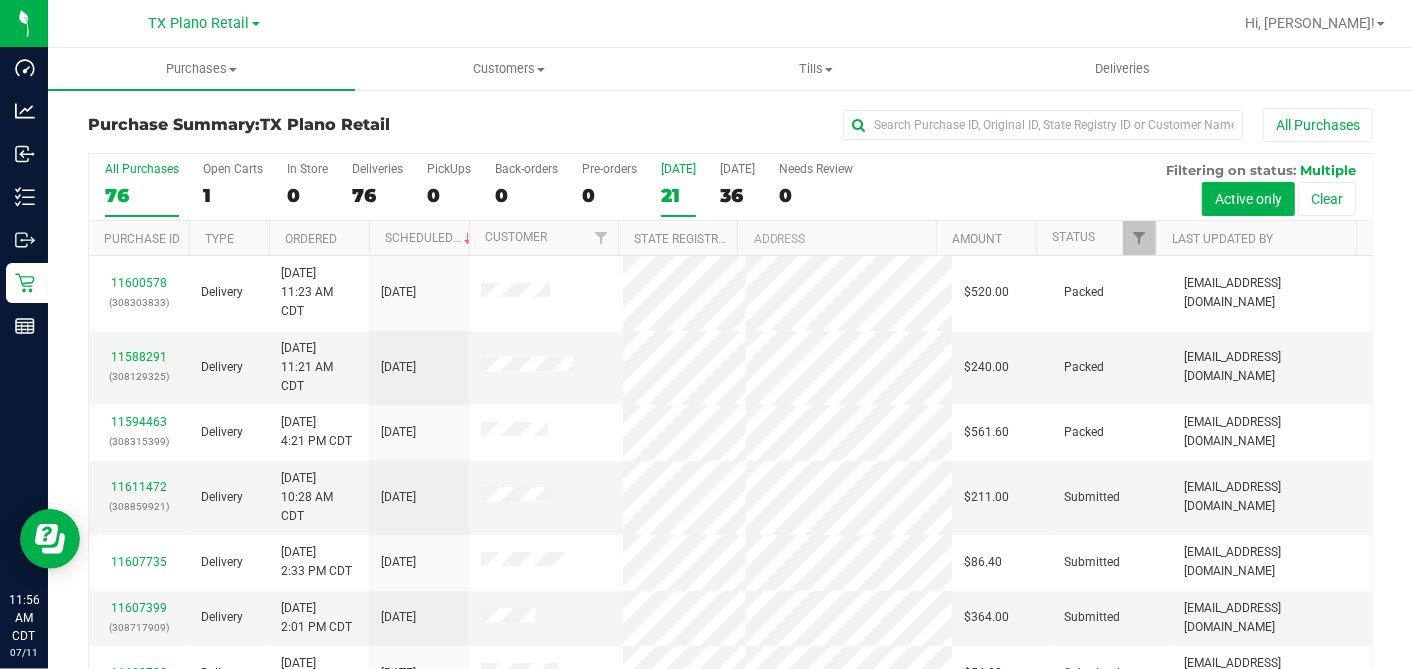 click on "21" at bounding box center (678, 195) 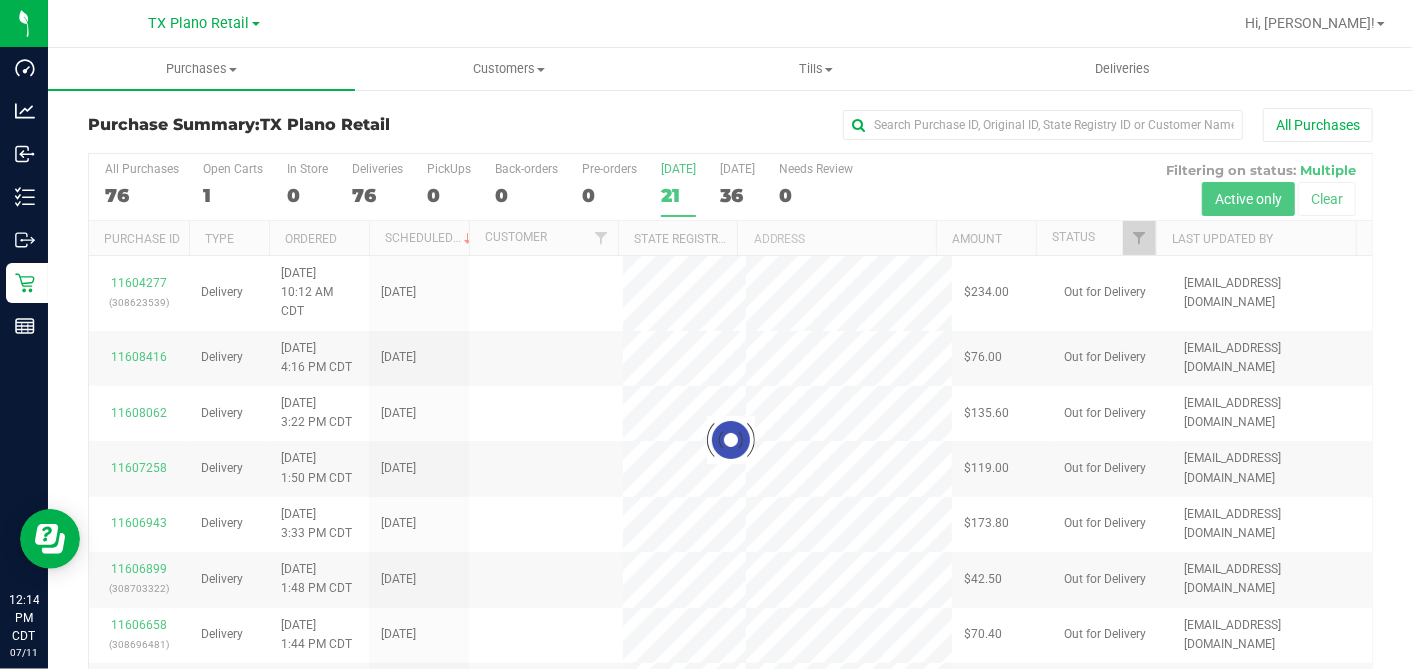 scroll, scrollTop: 74, scrollLeft: 0, axis: vertical 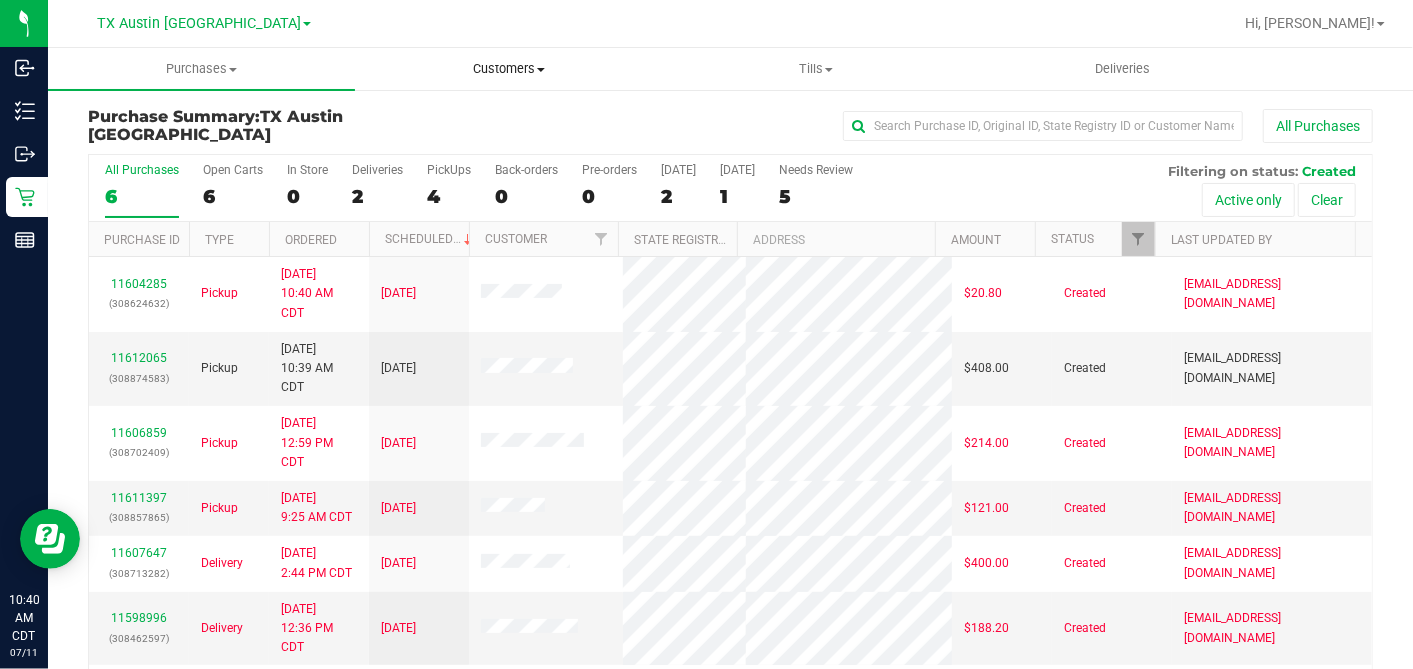 click on "Customers
All customers
Add a new customer
All physicians" at bounding box center [508, 69] 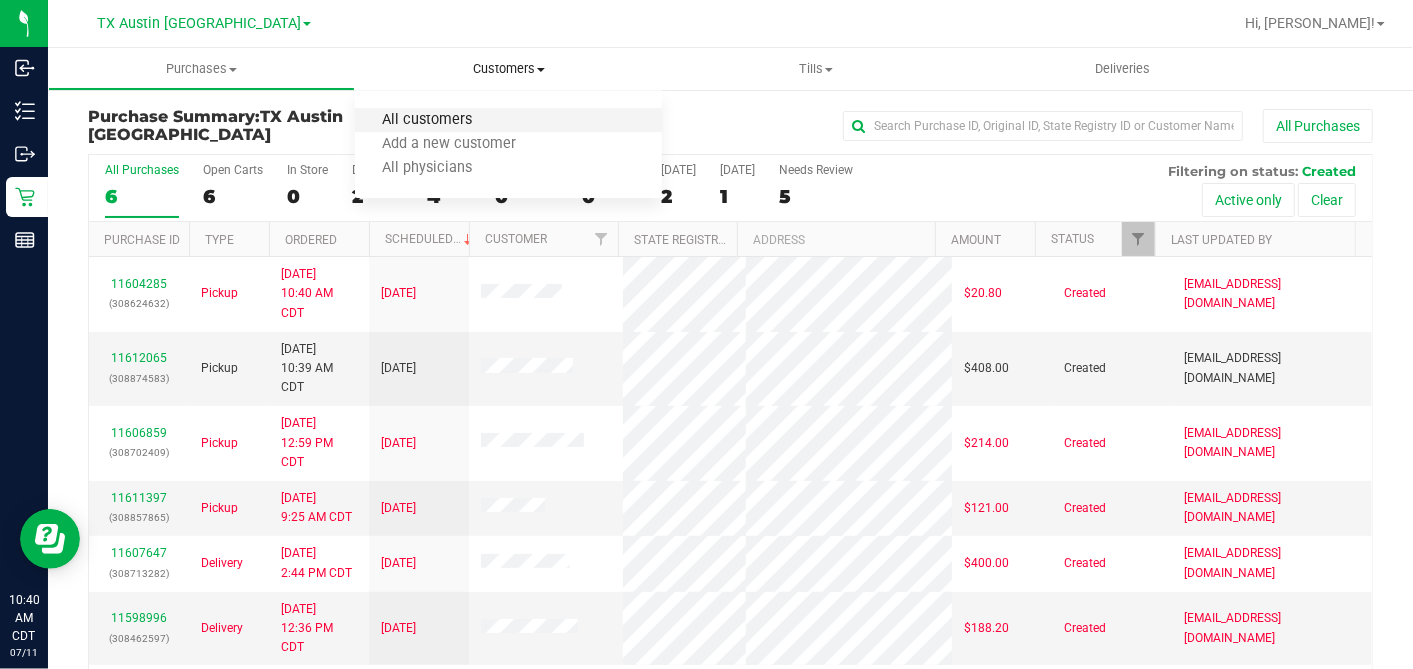 click on "All customers" at bounding box center (427, 120) 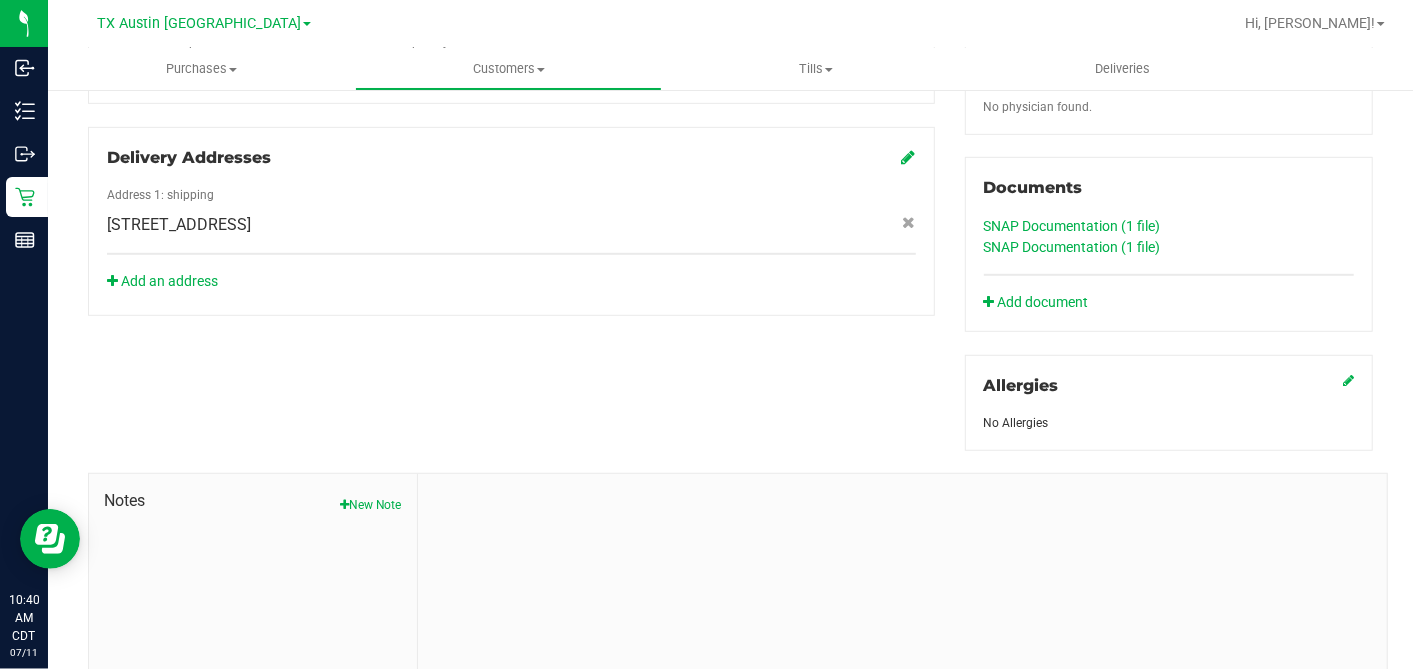 scroll, scrollTop: 774, scrollLeft: 0, axis: vertical 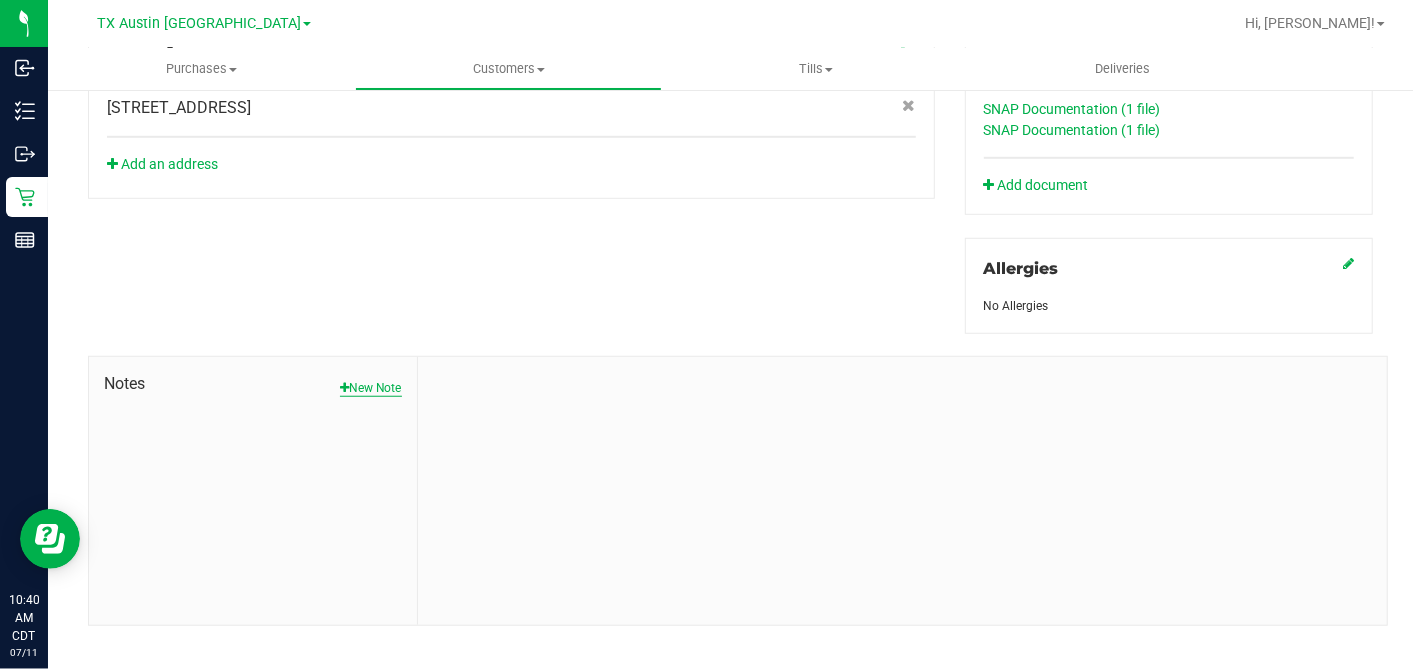 click on "New Note" at bounding box center [371, 388] 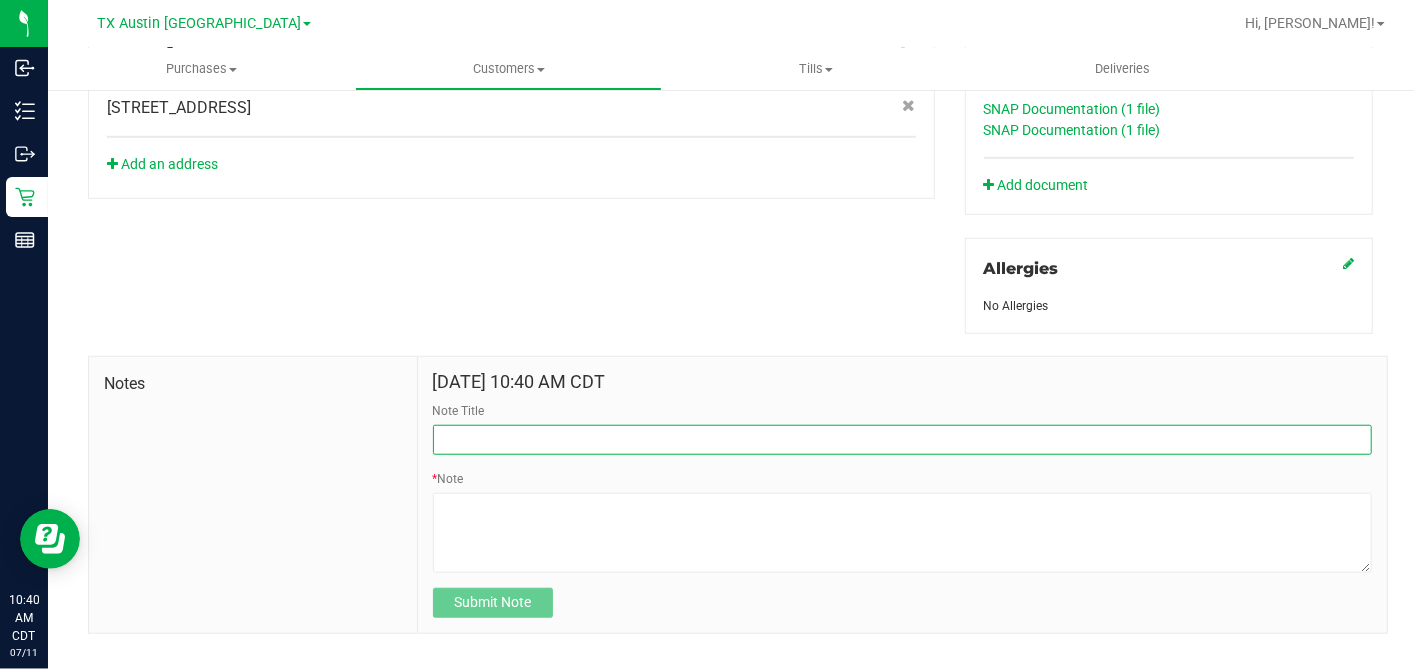 click on "Note Title" at bounding box center [902, 440] 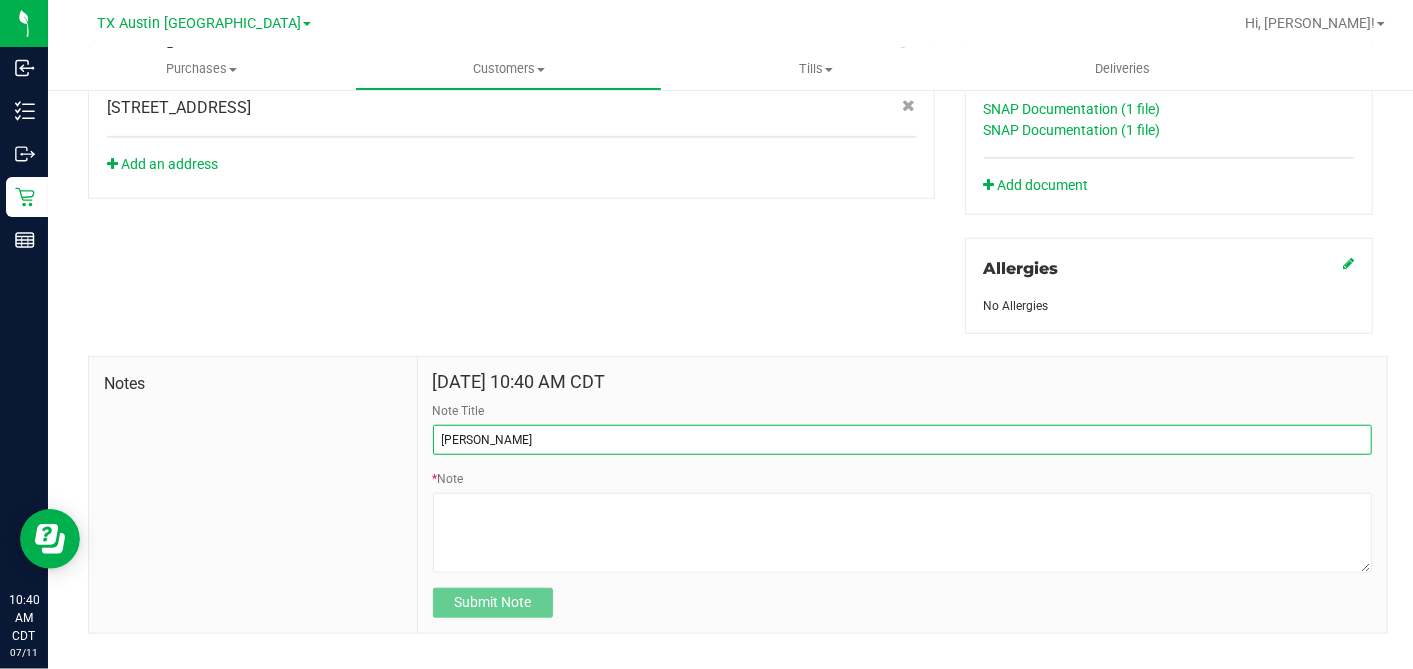type on "[PERSON_NAME]" 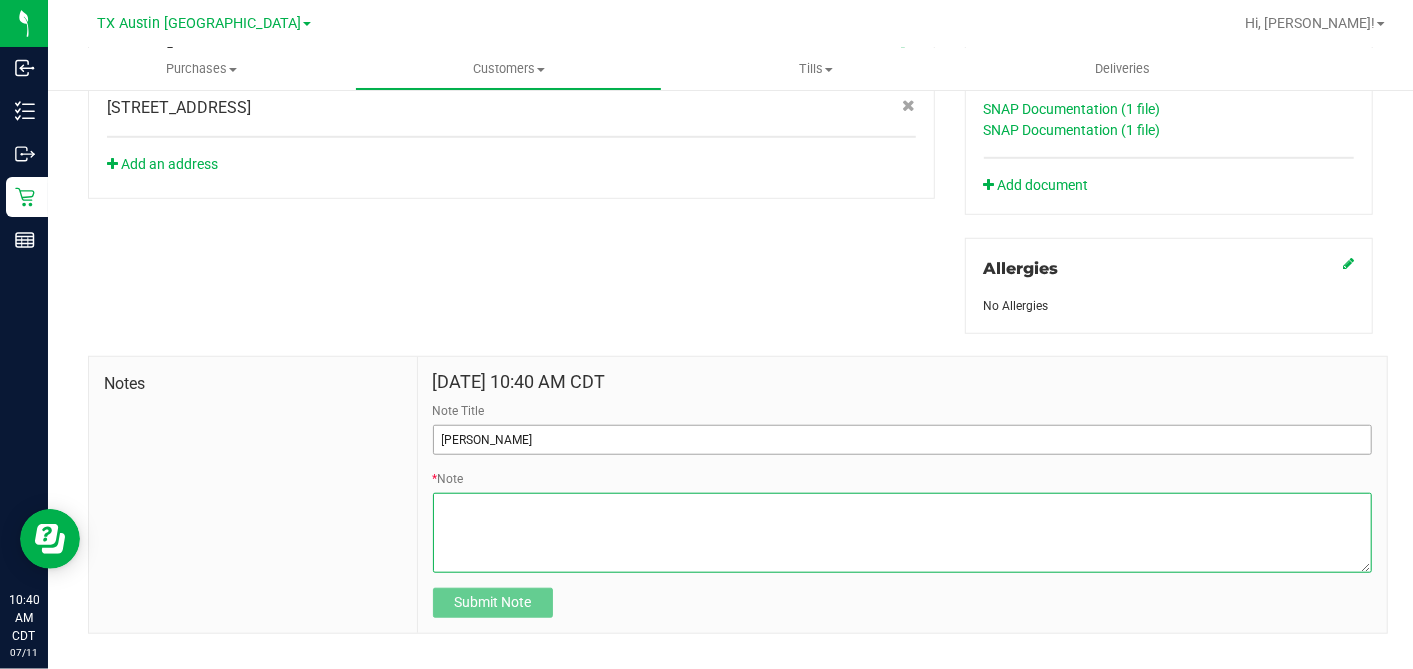 paste on "Patient Name:
LAQURISTAN [PERSON_NAME]
Address:
[STREET_ADDRESS]
Phone Number:
[PHONE_NUMBER]
DOB:
[DEMOGRAPHIC_DATA]
SSN Last 5:
77865" 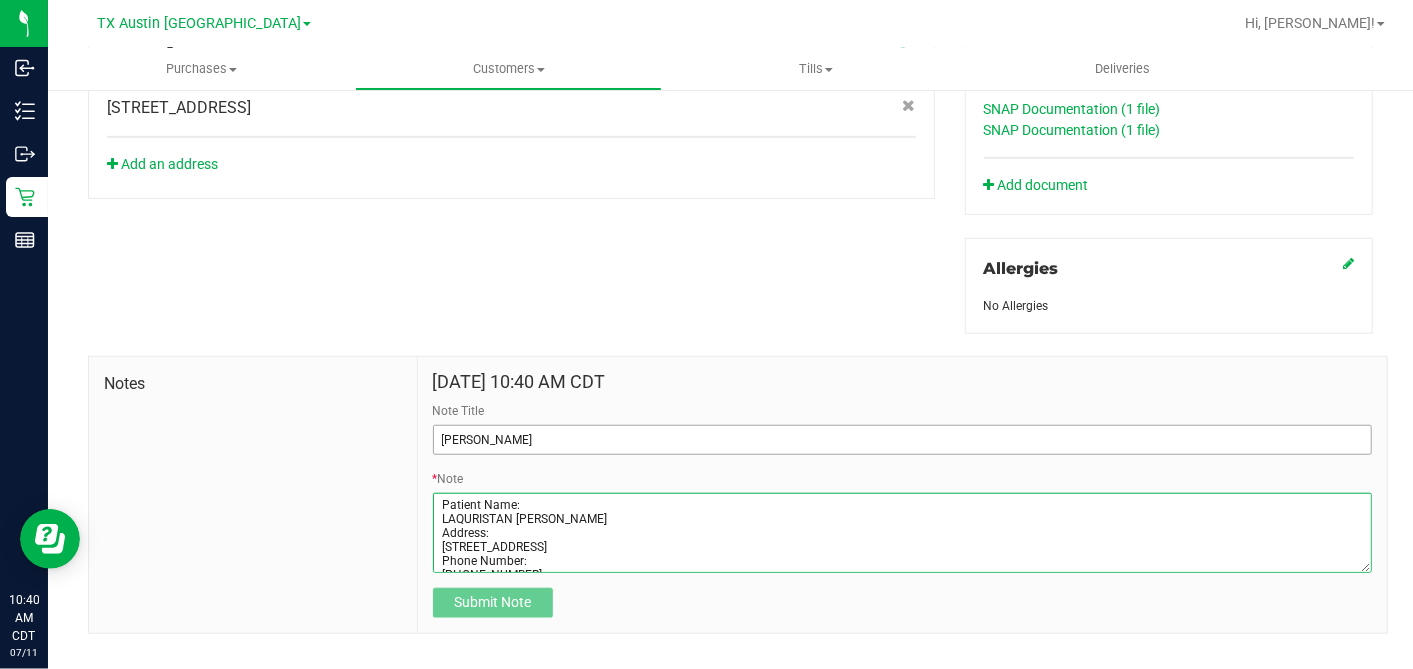 scroll, scrollTop: 94, scrollLeft: 0, axis: vertical 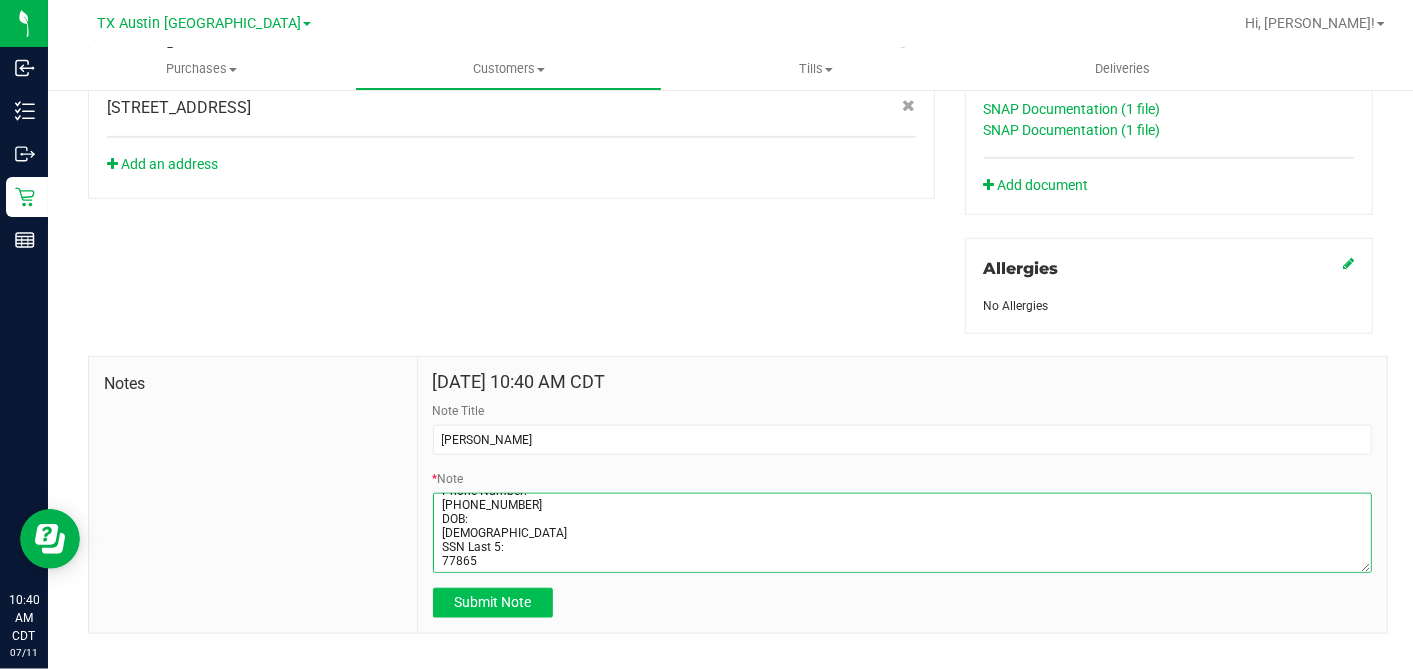 type on "Patient Name:
LAQURISTAN [PERSON_NAME]
Address:
[STREET_ADDRESS]
Phone Number:
[PHONE_NUMBER]
DOB:
[DEMOGRAPHIC_DATA]
SSN Last 5:
77865" 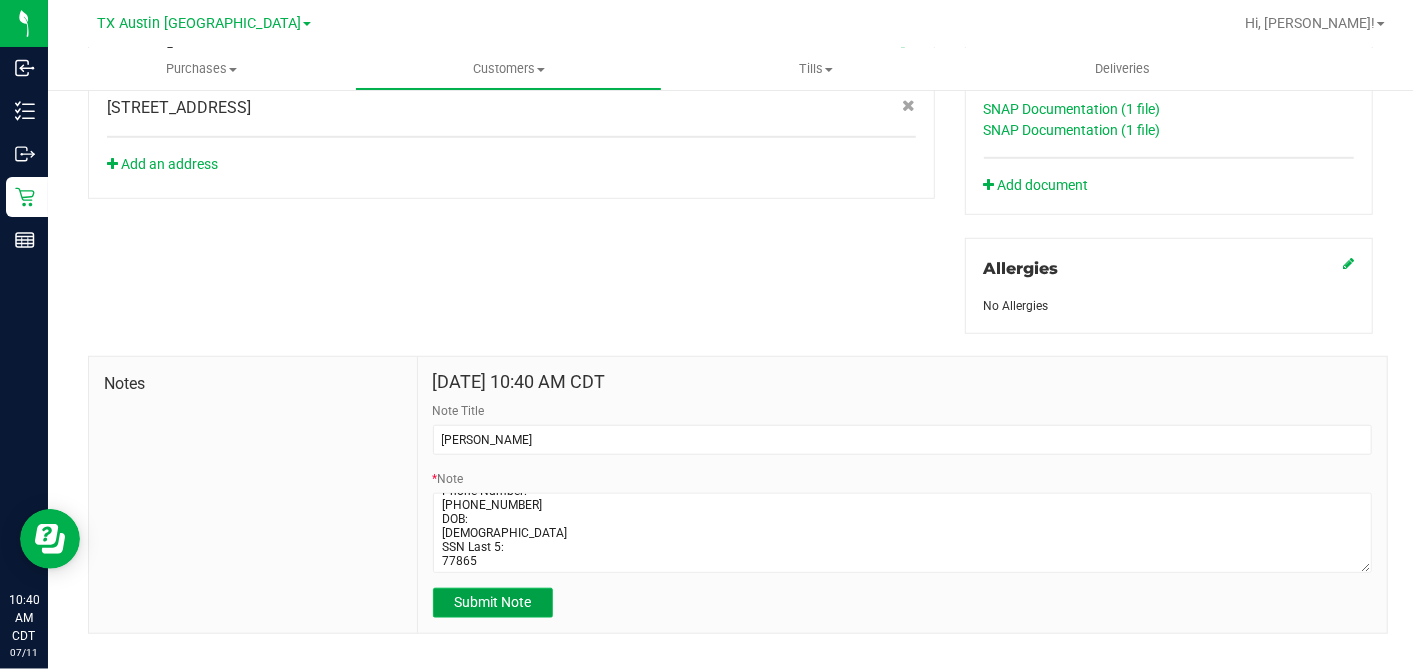 click on "Submit Note" at bounding box center [492, 602] 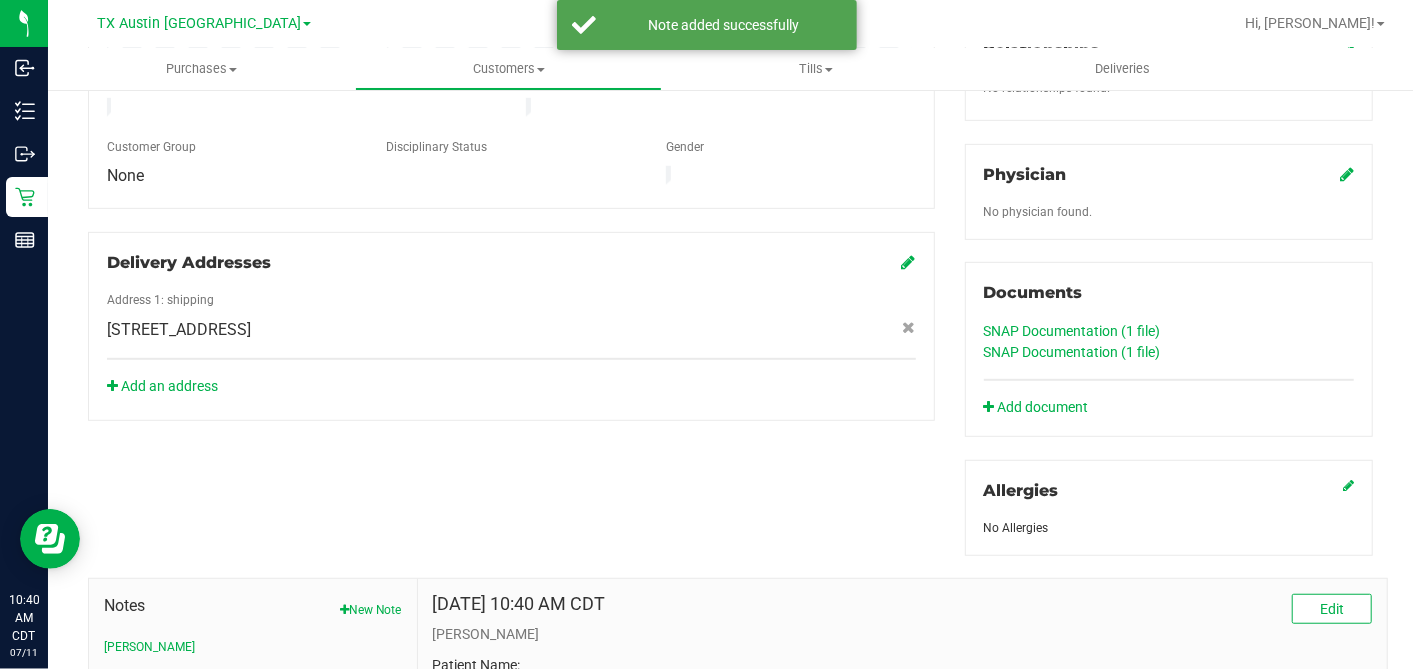 scroll, scrollTop: 441, scrollLeft: 0, axis: vertical 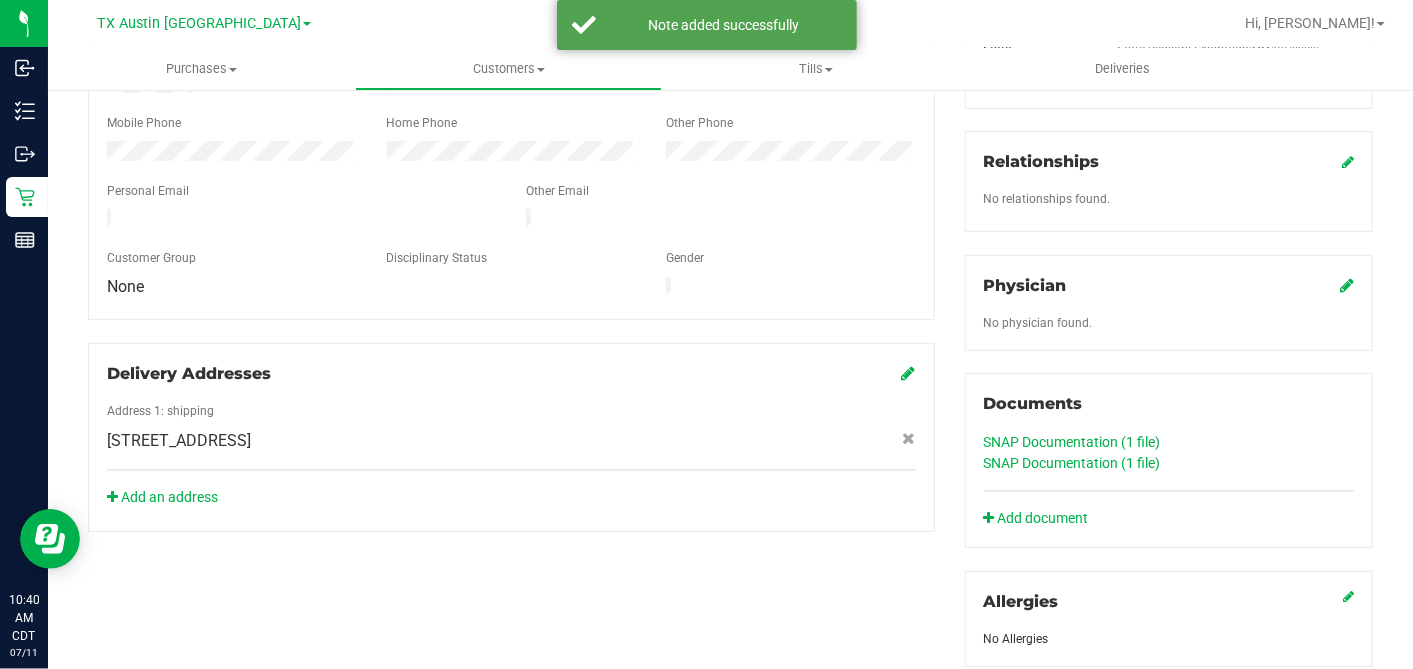 click 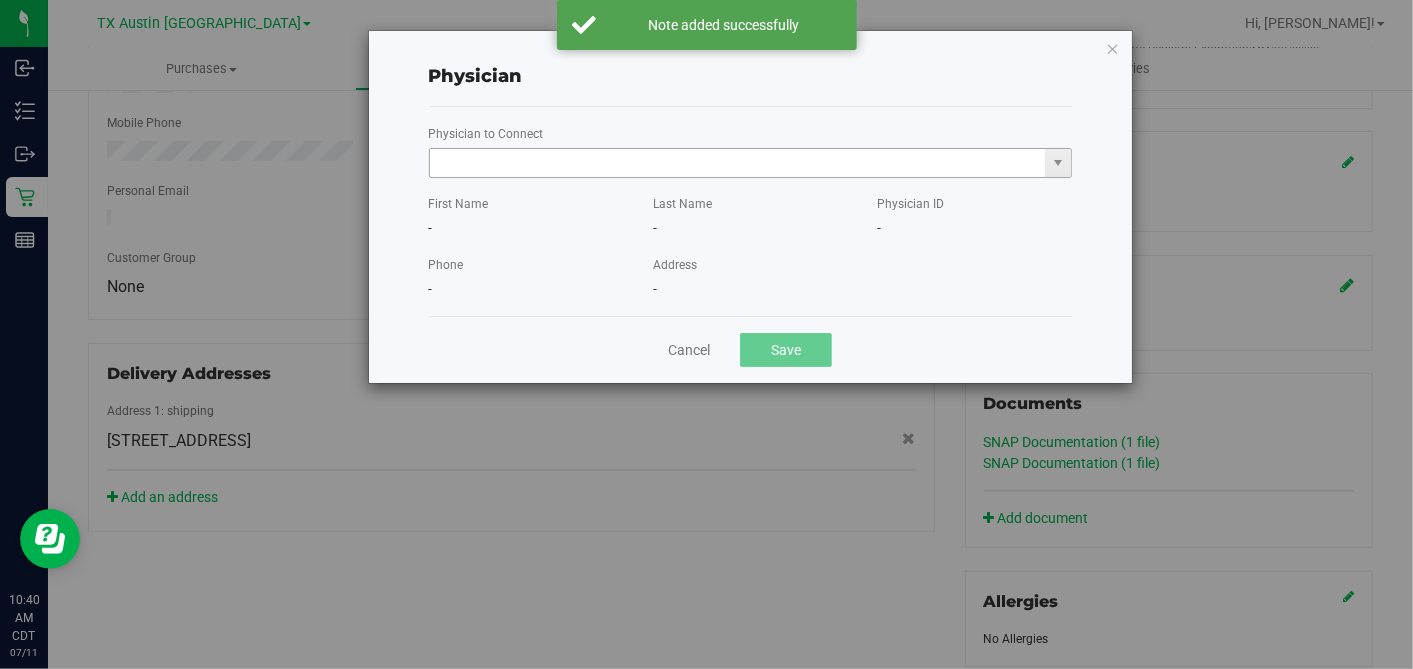 click at bounding box center (738, 163) 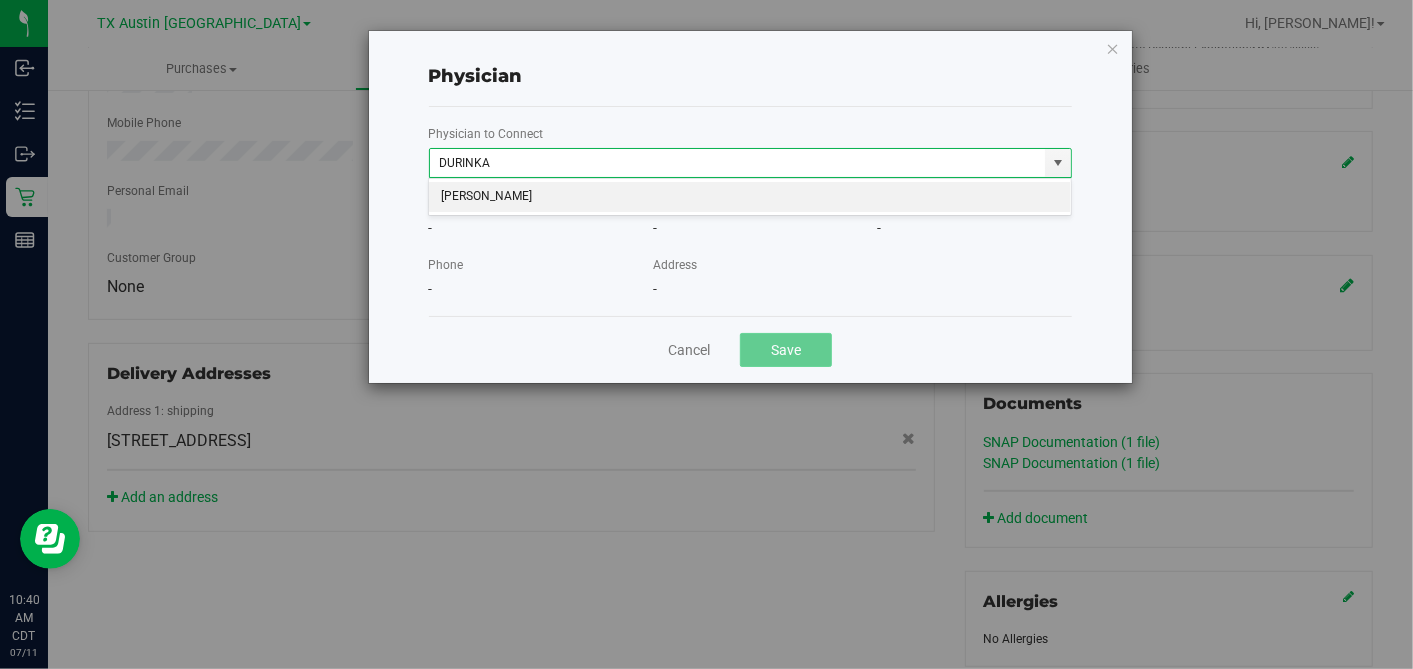 type on "DURINKA" 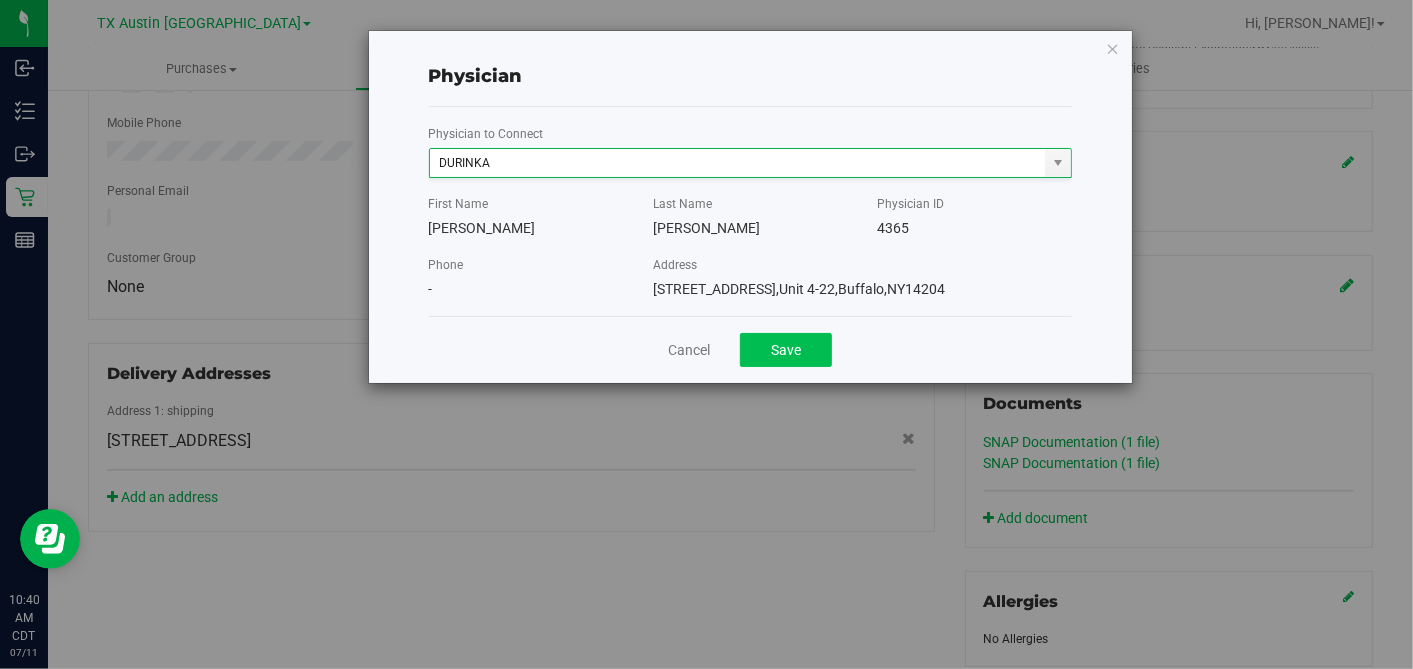 click on "Save" at bounding box center [786, 350] 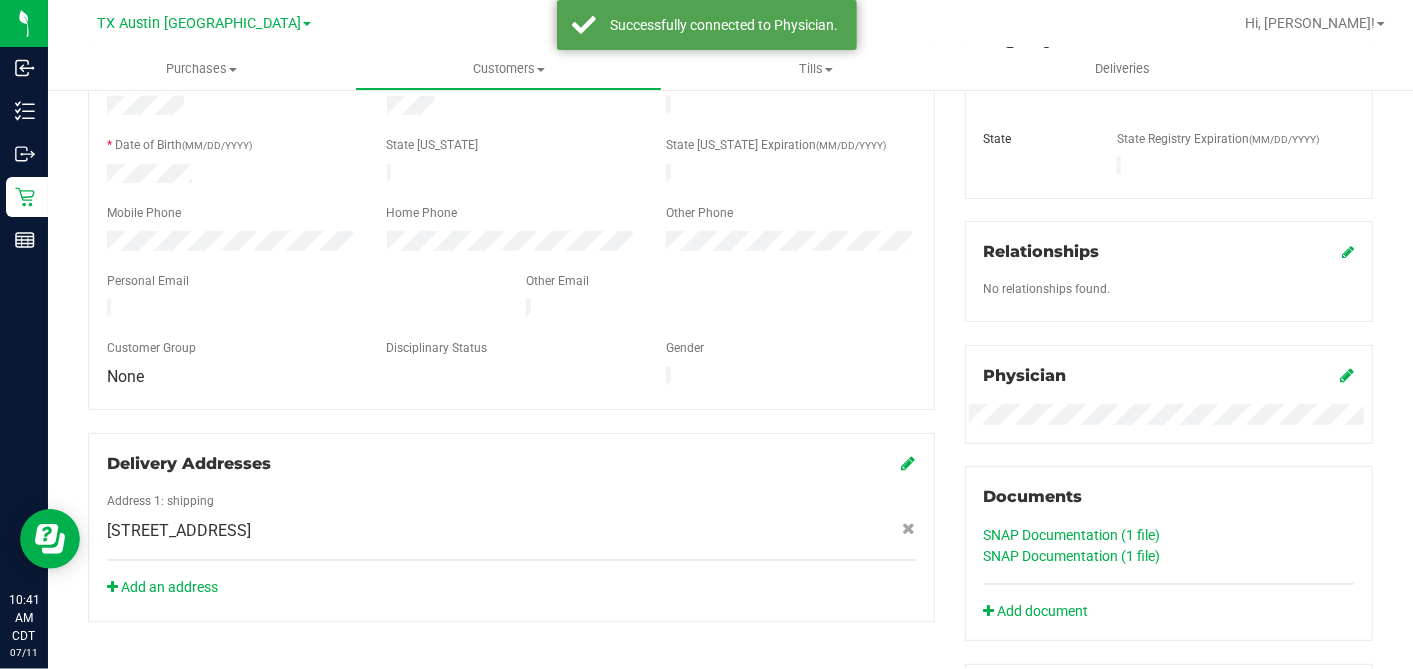 scroll, scrollTop: 219, scrollLeft: 0, axis: vertical 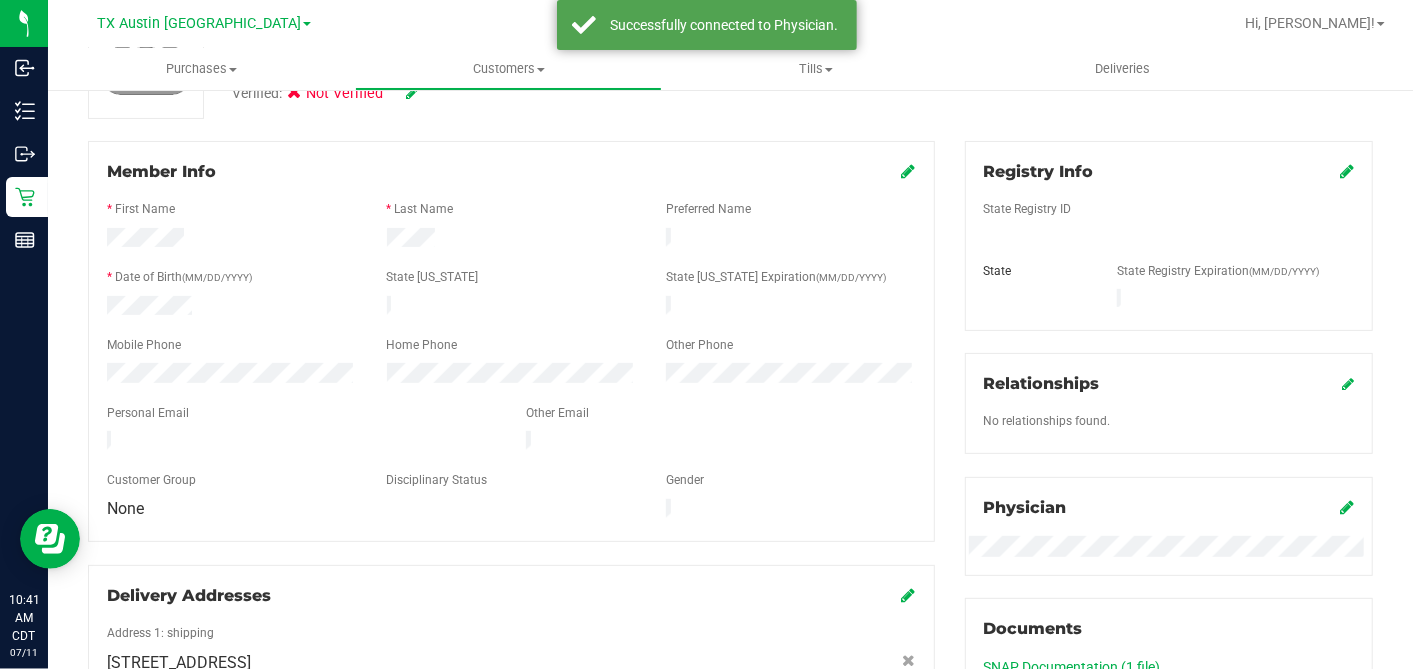 click at bounding box center (1347, 171) 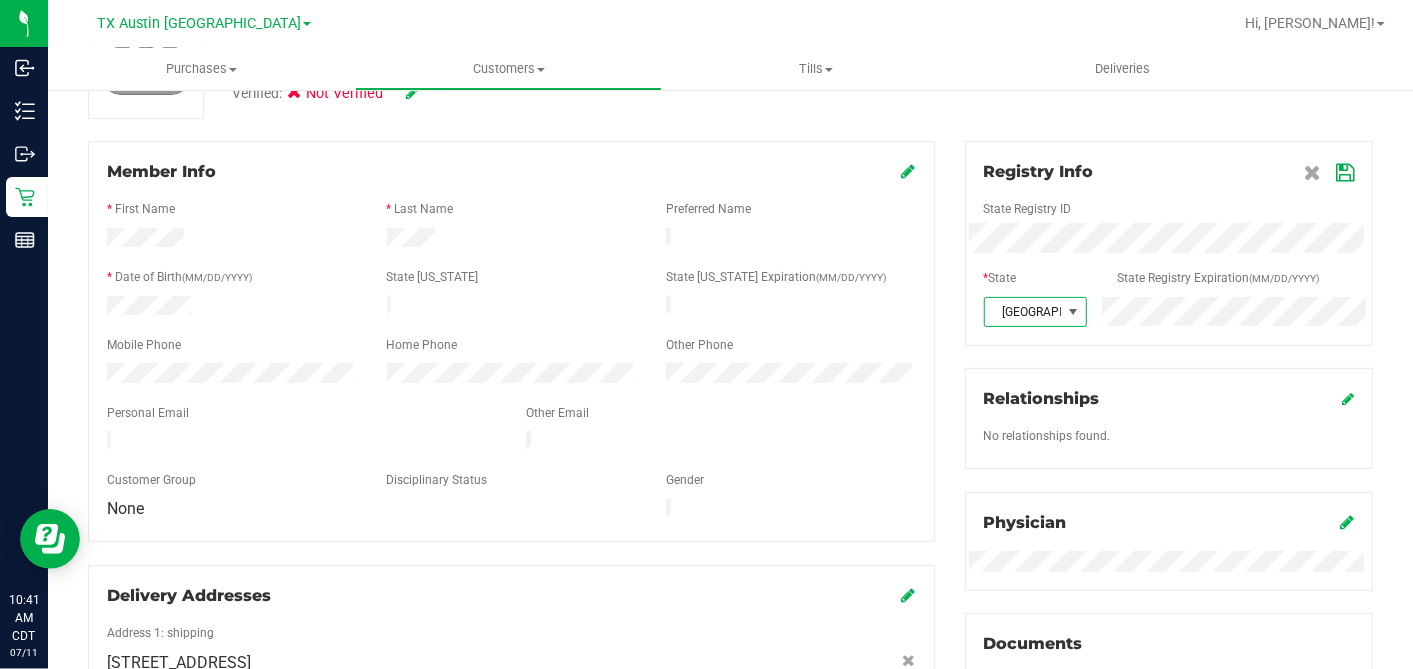 click at bounding box center [1345, 173] 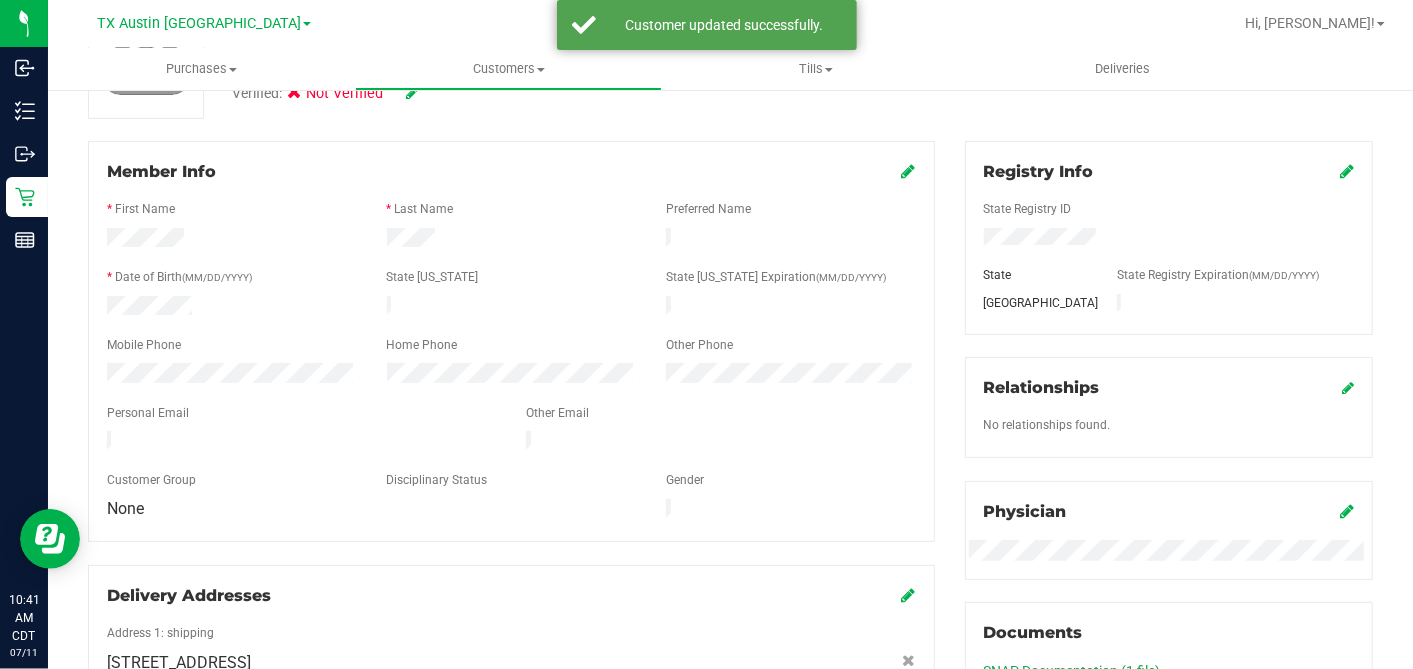 click on "Member Info
*
First Name
*
Last Name
Preferred Name
*
Date of Birth
(MM/DD/YYYY)
State [US_STATE]
State [US_STATE] Expiration
(MM/DD/YYYY)" at bounding box center (511, 341) 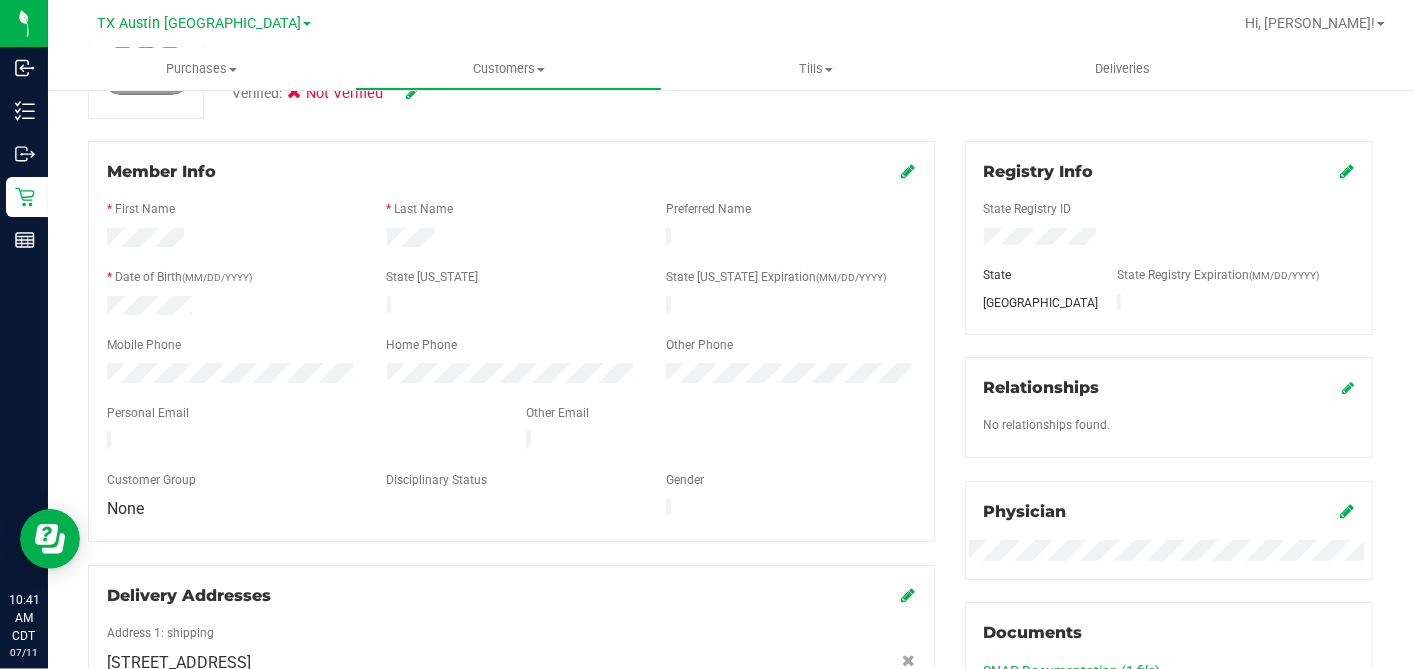drag, startPoint x: 892, startPoint y: 173, endPoint x: 876, endPoint y: 183, distance: 18.867962 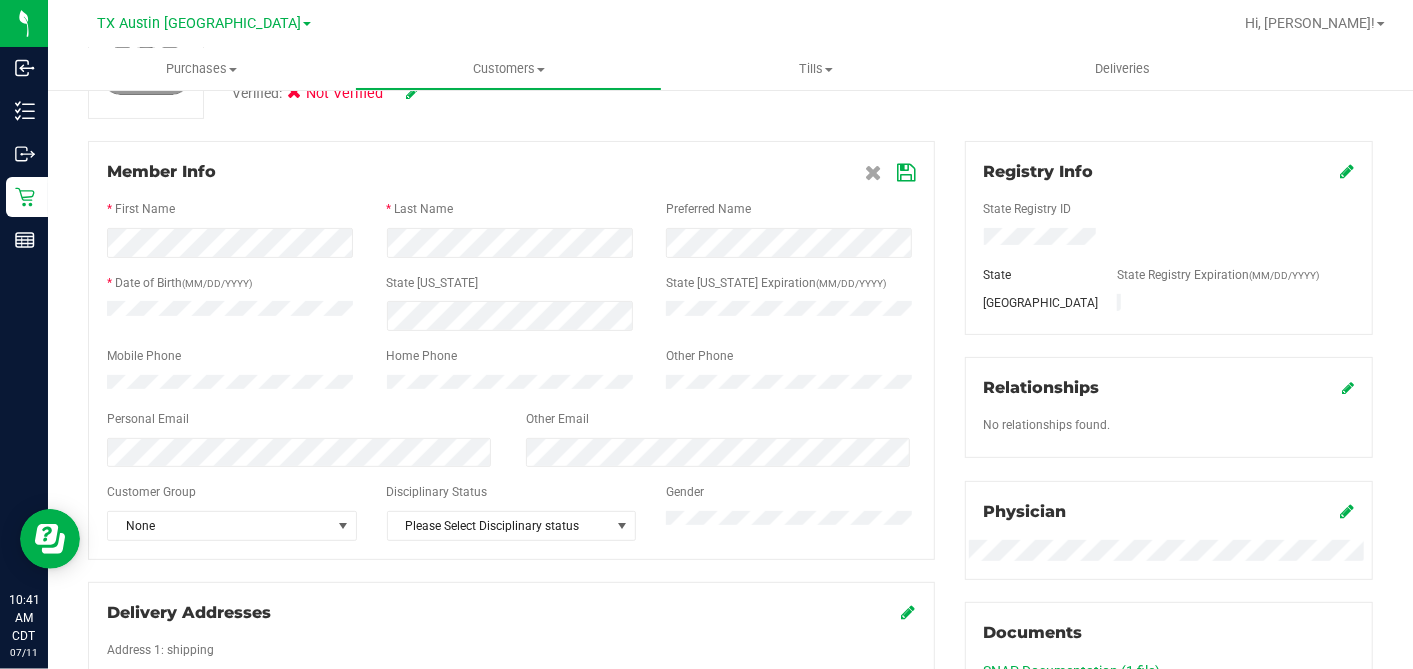 click at bounding box center [907, 173] 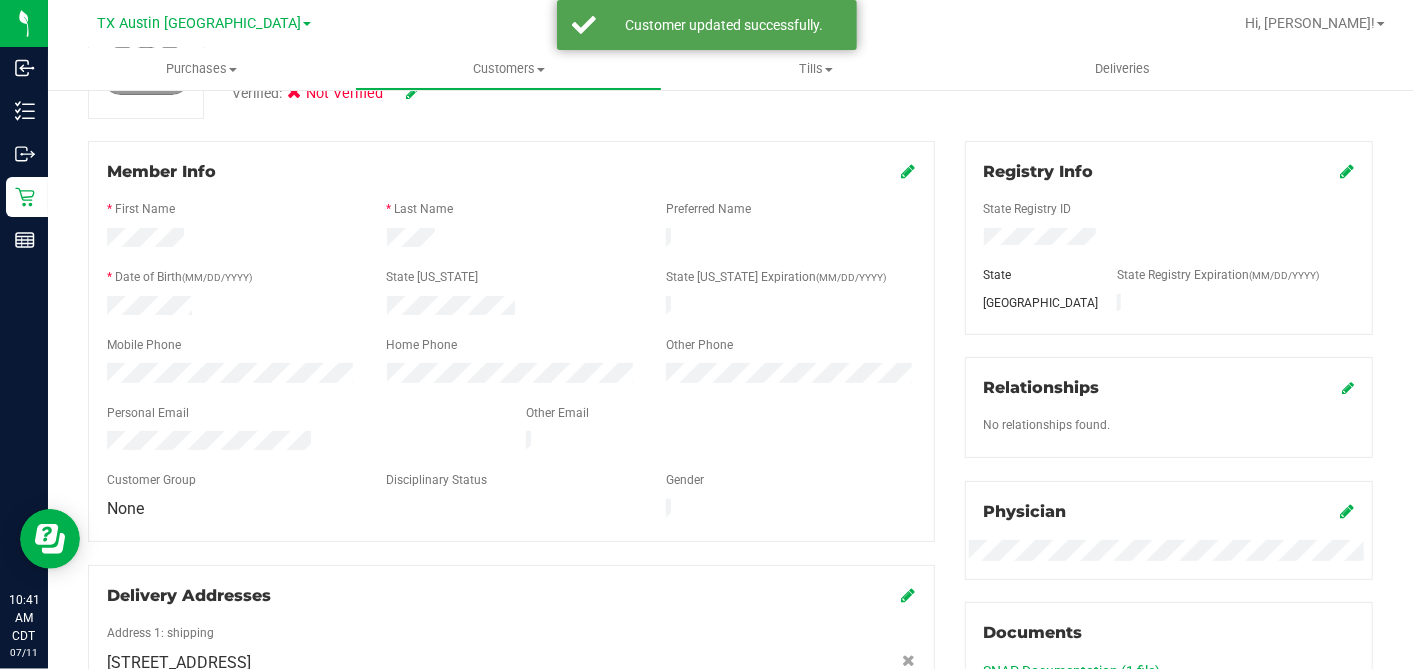 click at bounding box center [412, 93] 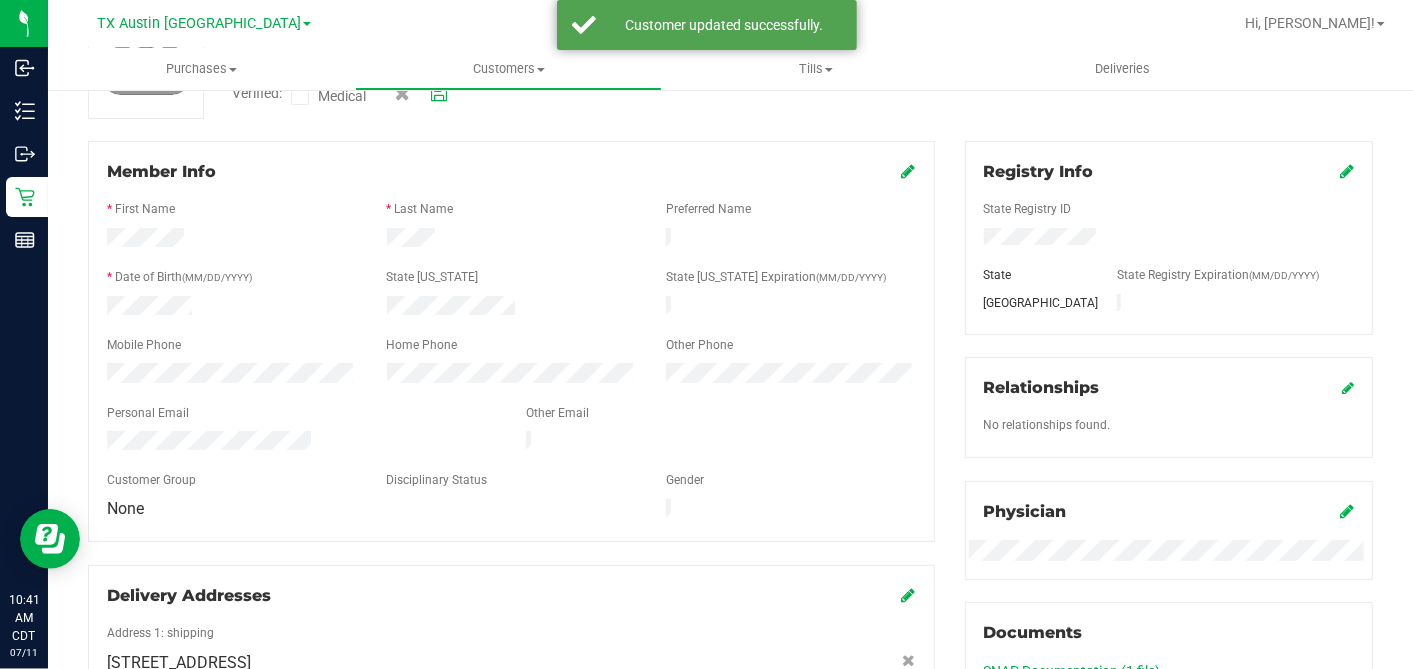drag, startPoint x: 294, startPoint y: 100, endPoint x: 305, endPoint y: 101, distance: 11.045361 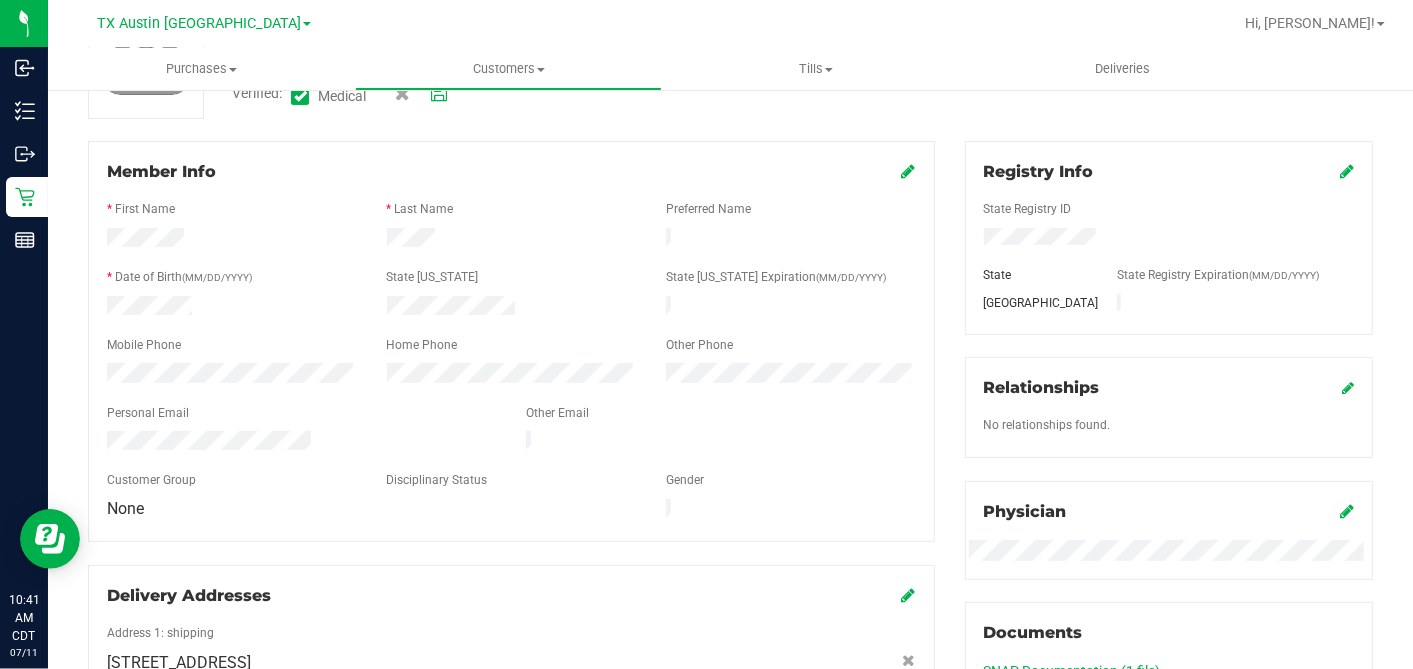 click at bounding box center [439, 94] 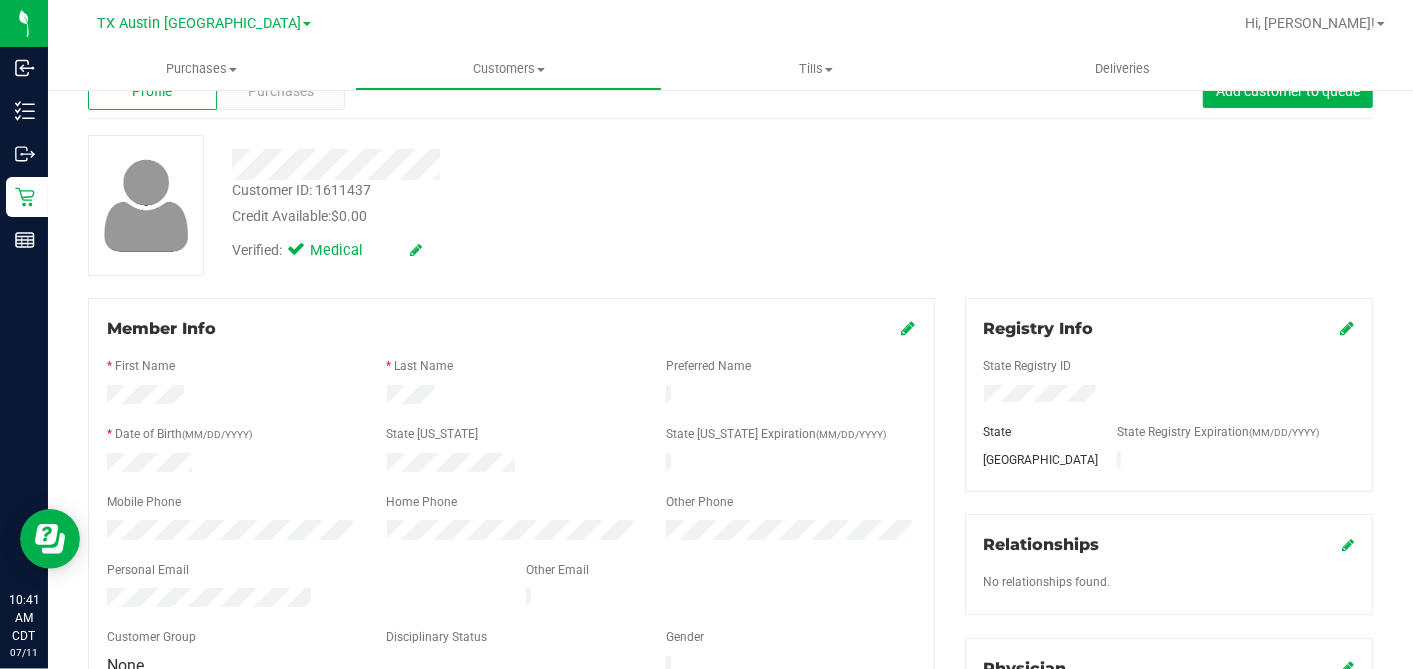 scroll, scrollTop: 0, scrollLeft: 0, axis: both 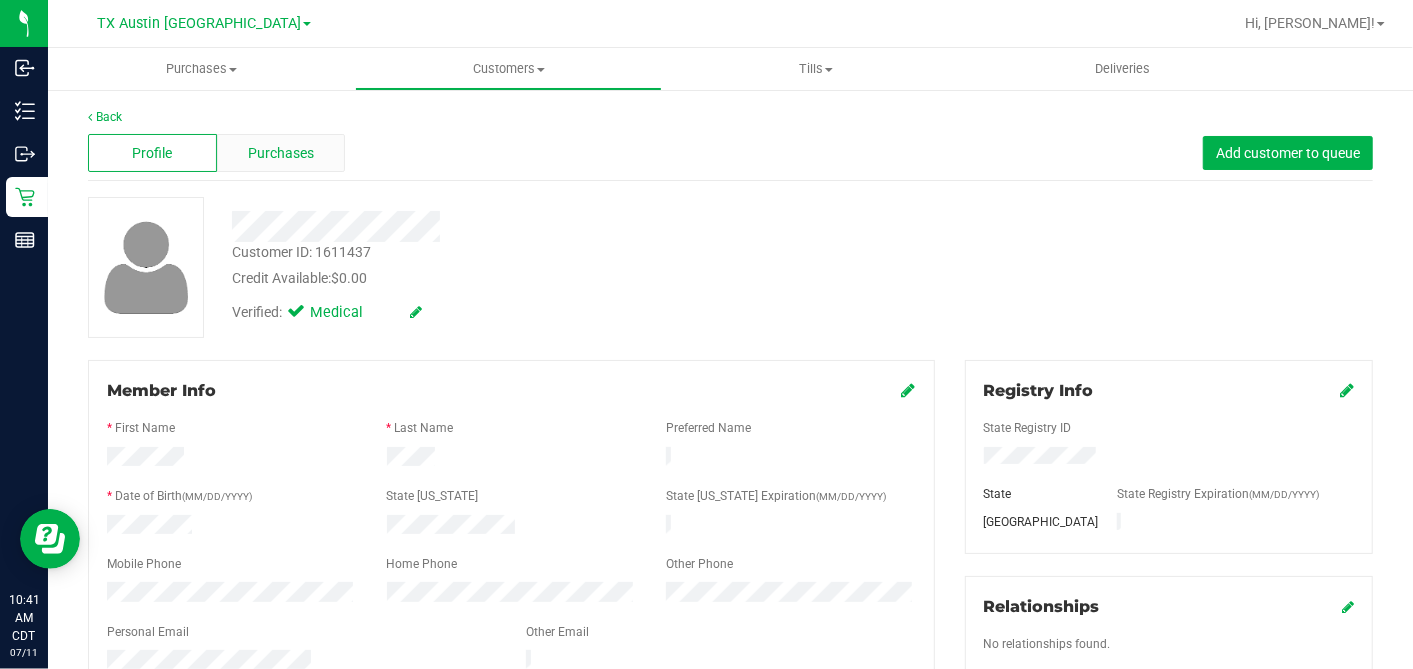 click on "Purchases" at bounding box center [281, 153] 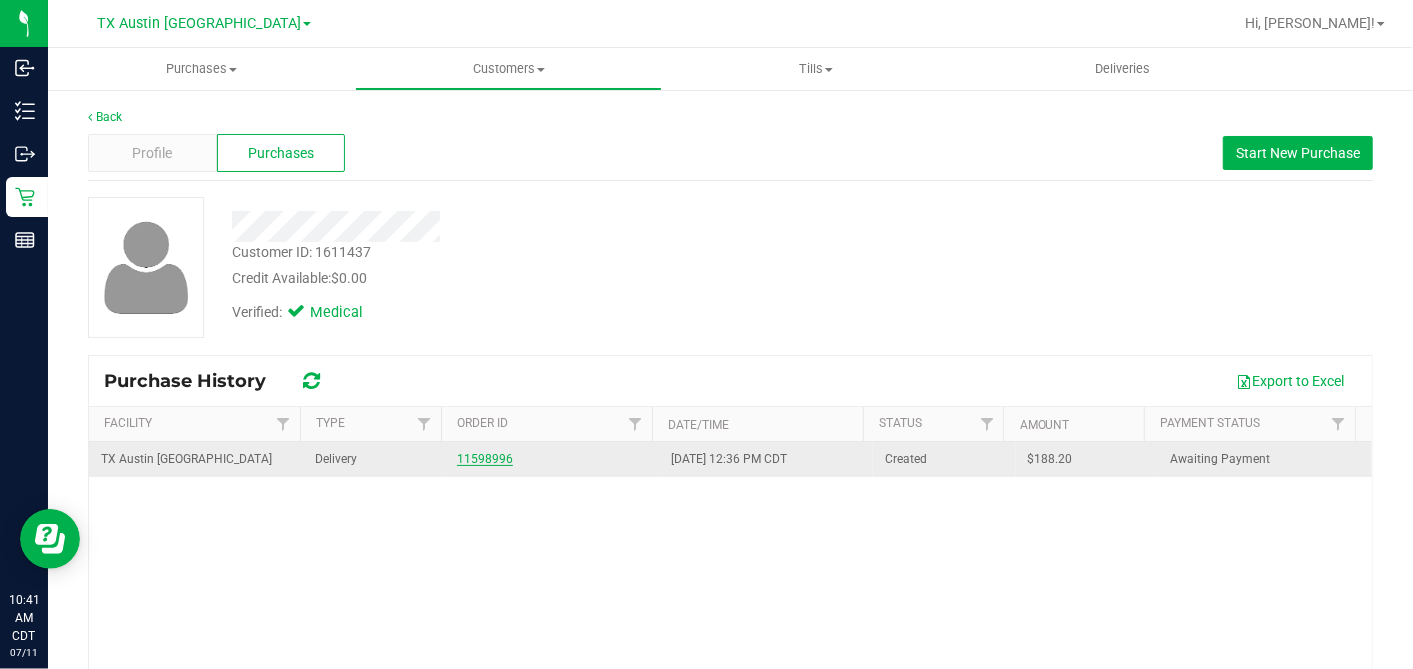 click on "11598996" at bounding box center [485, 459] 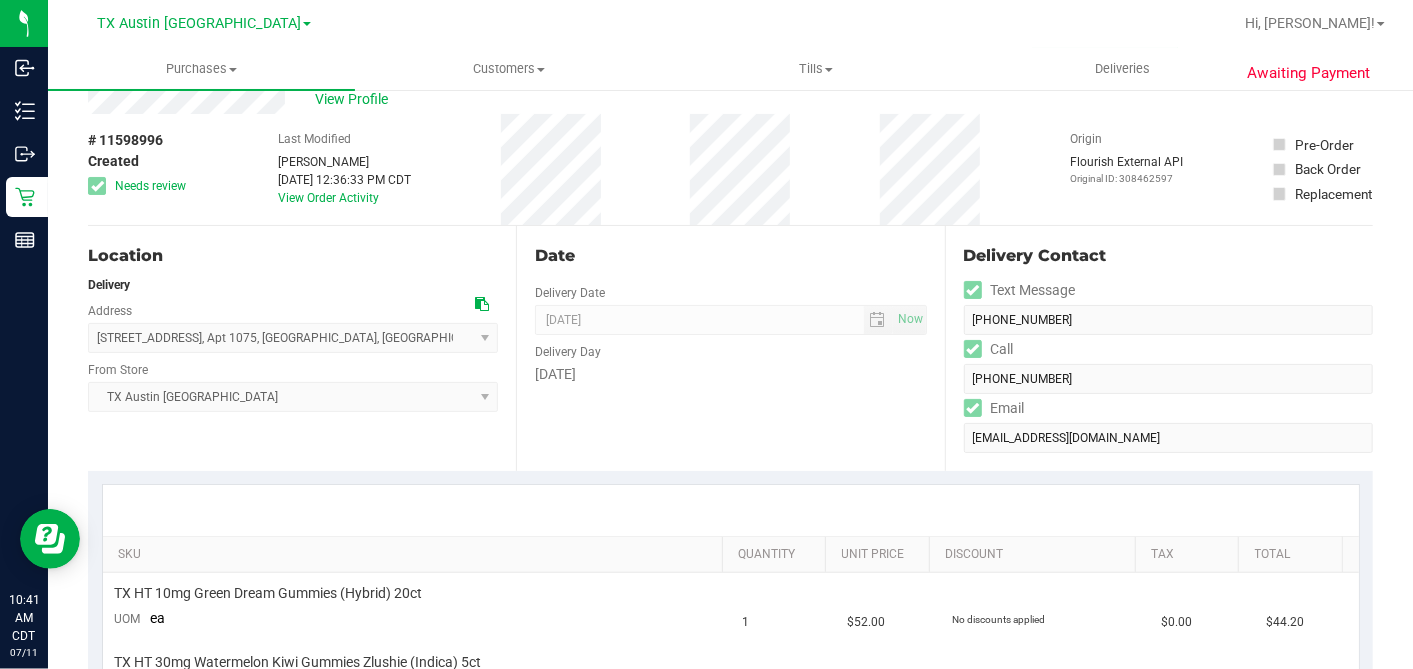 scroll, scrollTop: 111, scrollLeft: 0, axis: vertical 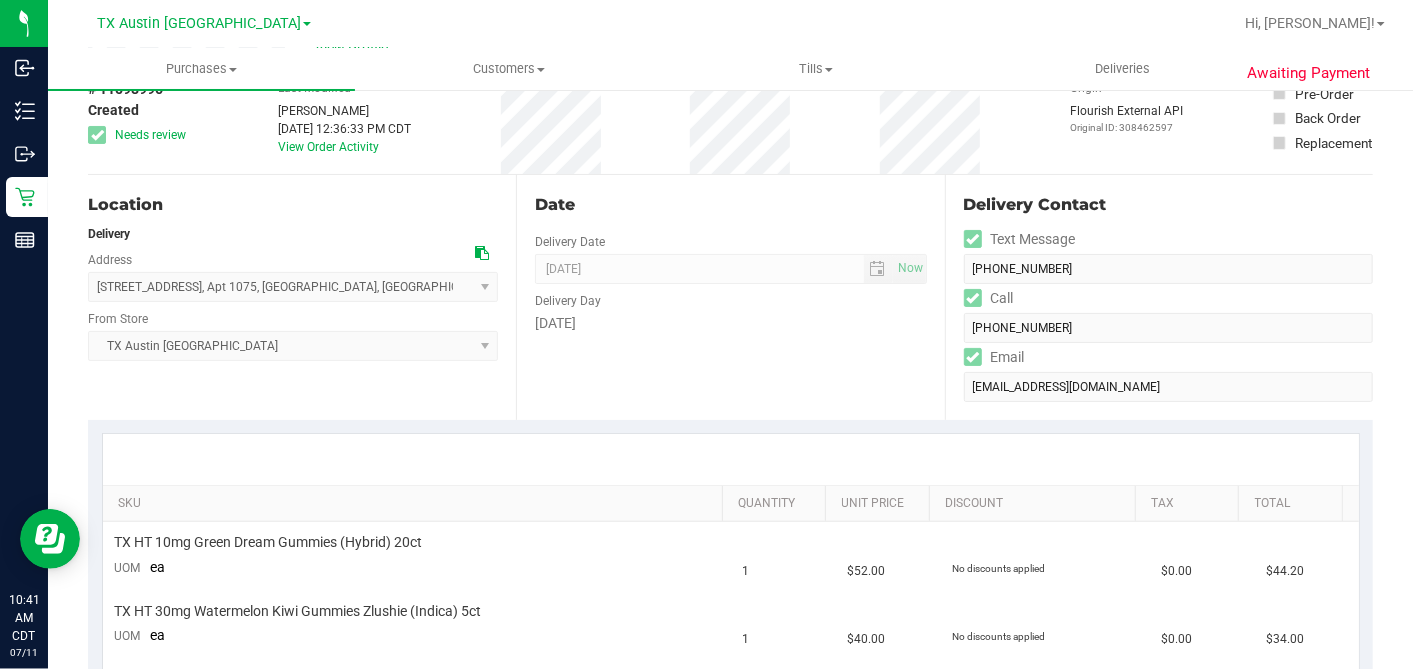 click at bounding box center (486, 253) 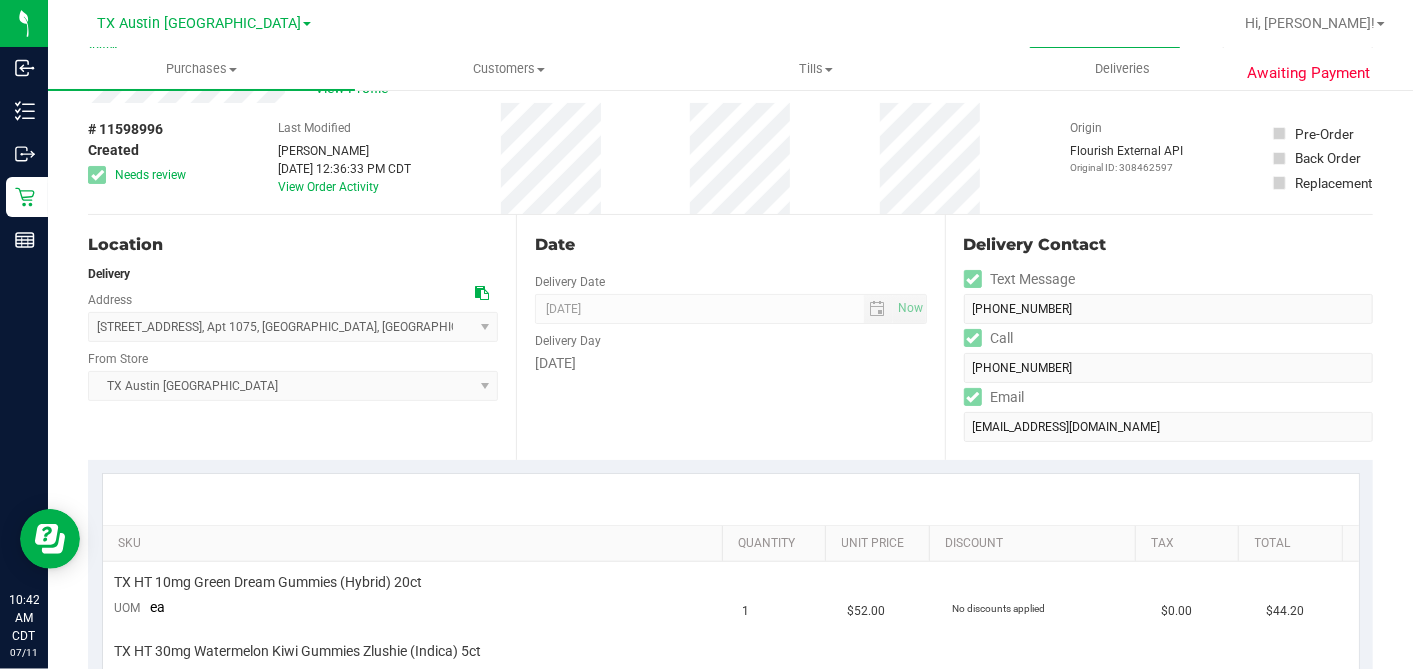 scroll, scrollTop: 0, scrollLeft: 0, axis: both 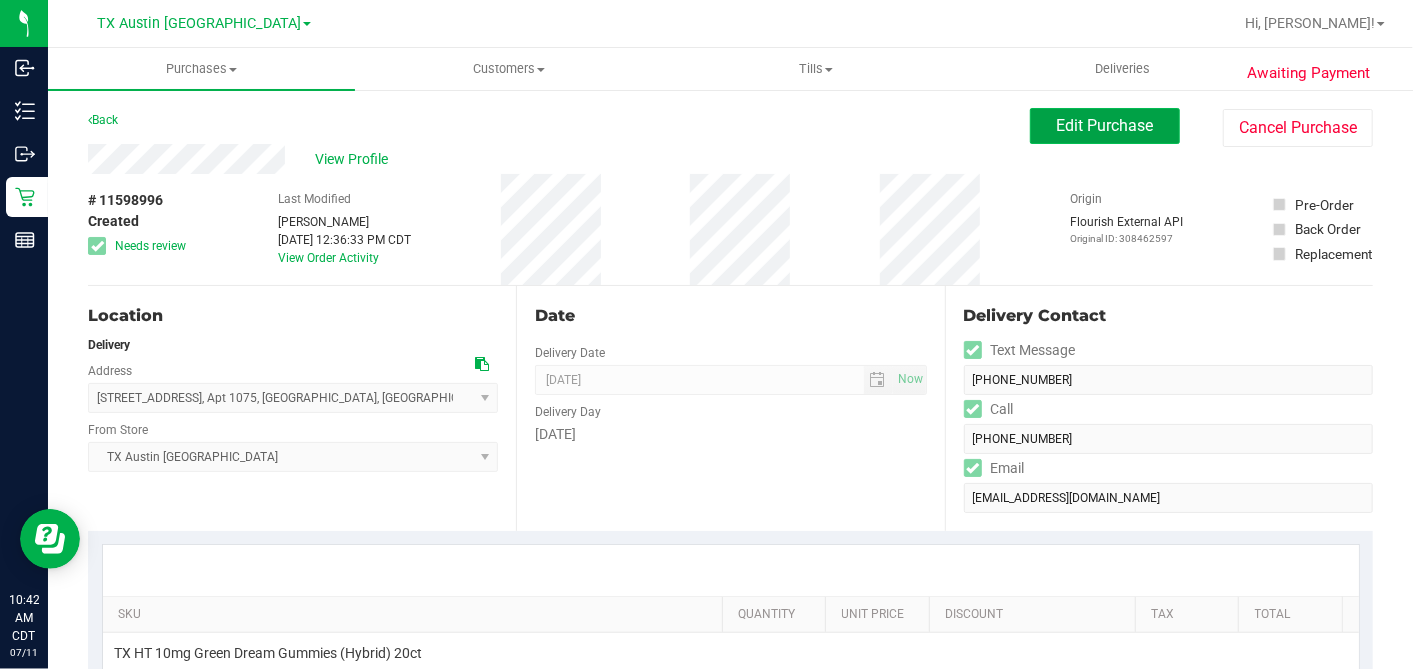 click on "Edit Purchase" at bounding box center (1105, 126) 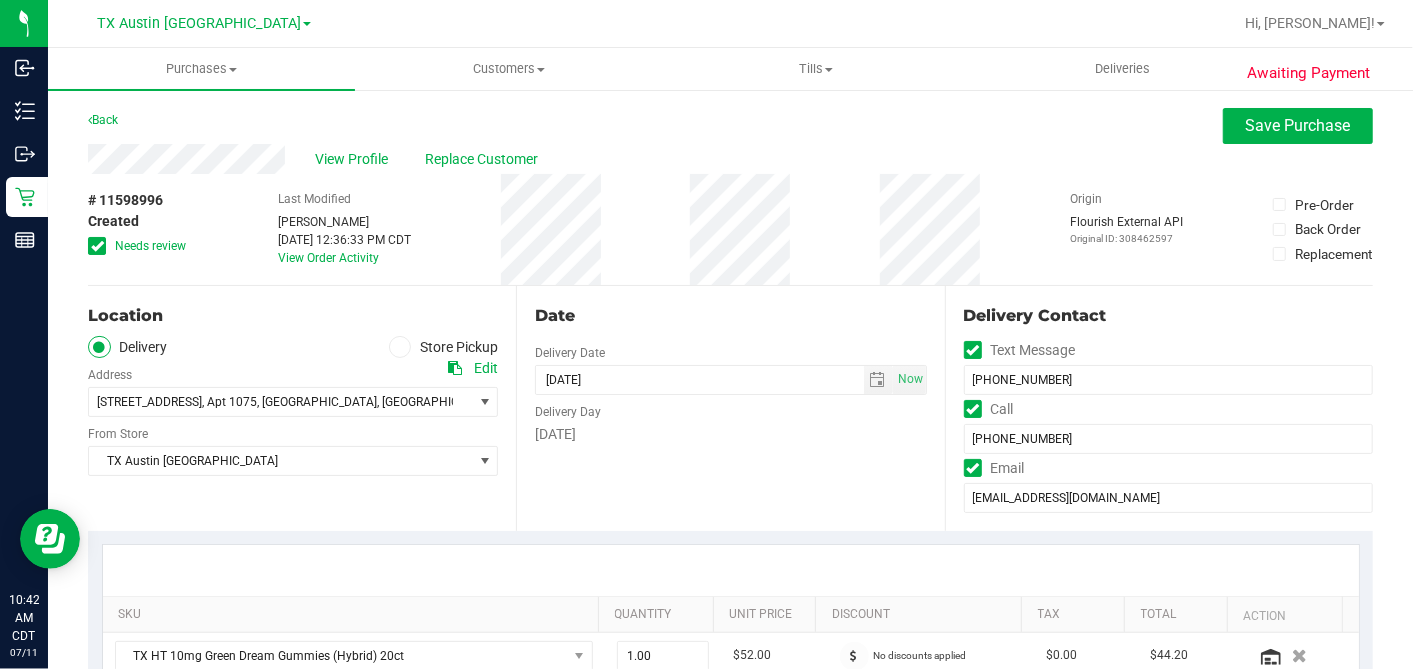 click at bounding box center (97, 246) 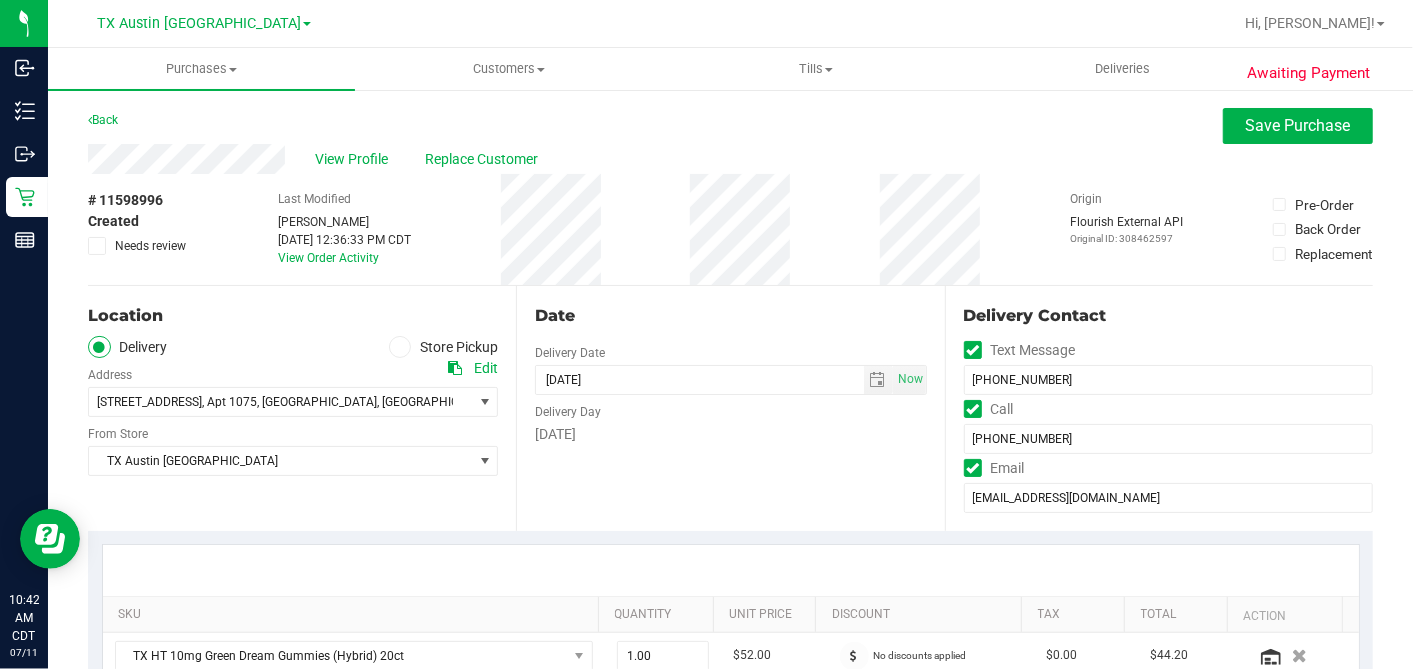 click on "[DATE]" at bounding box center (730, 434) 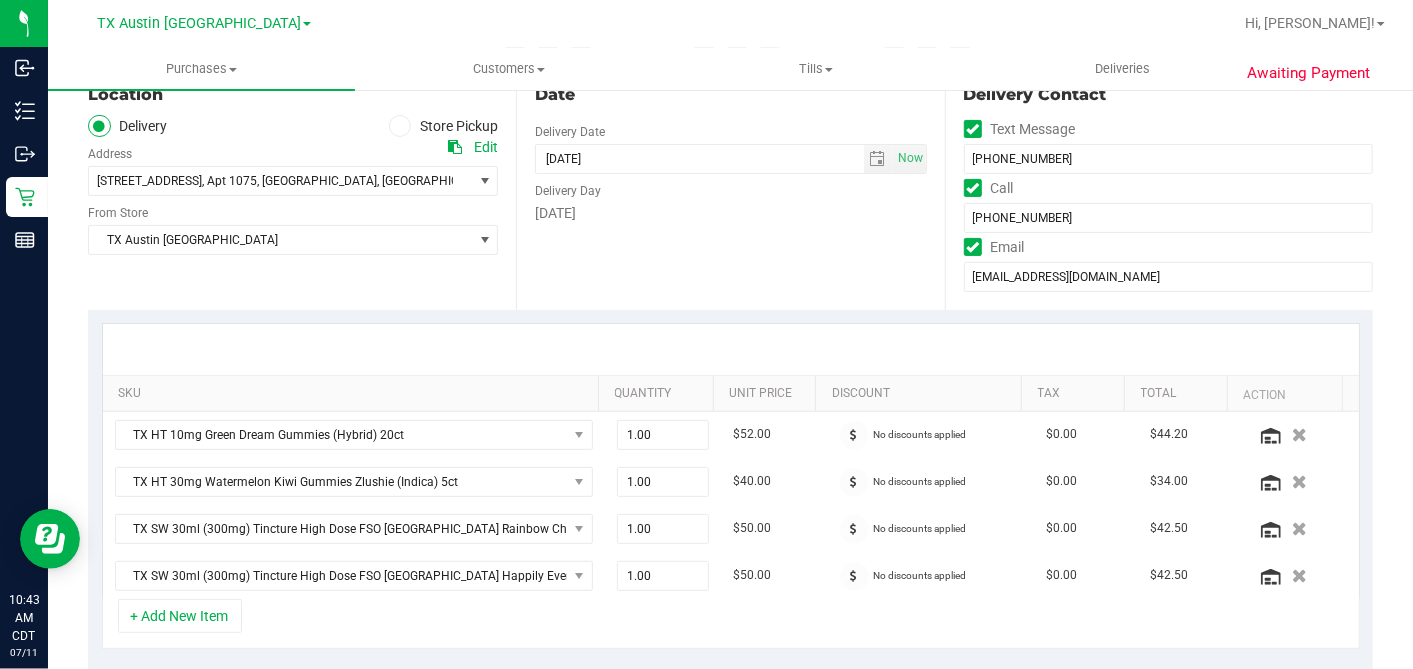 scroll, scrollTop: 222, scrollLeft: 0, axis: vertical 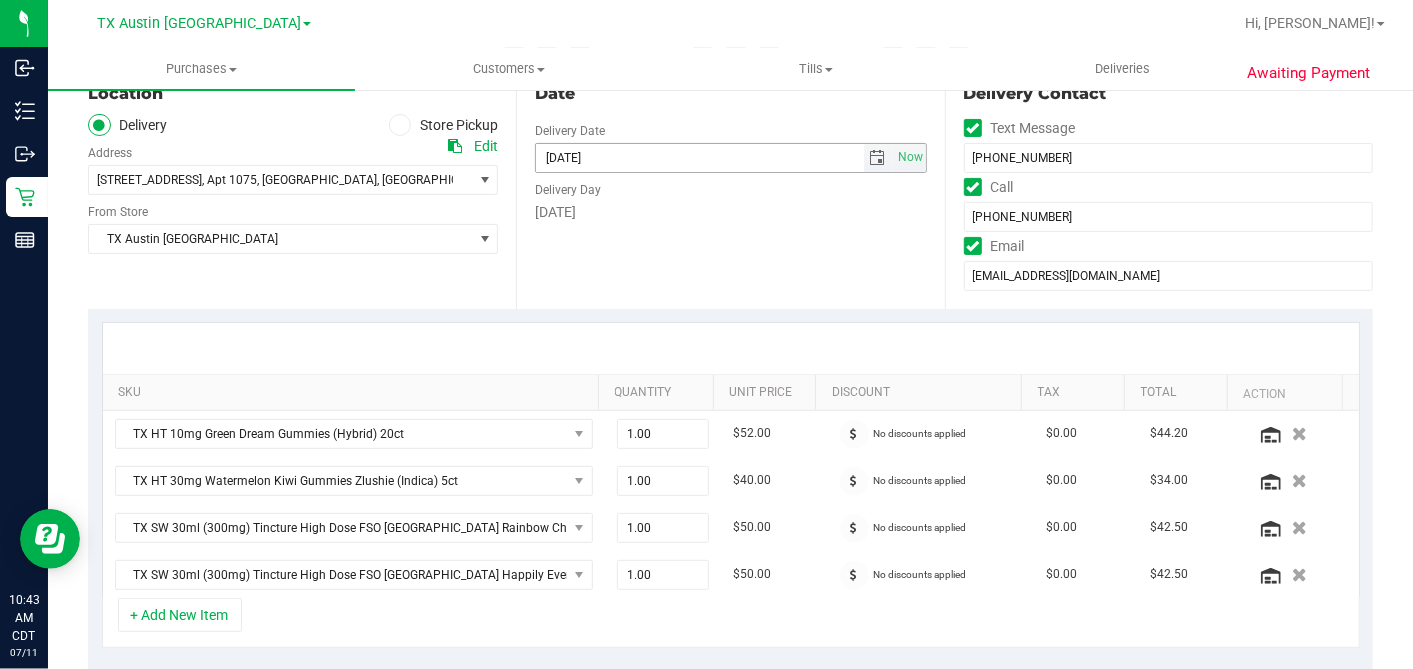 click at bounding box center (878, 158) 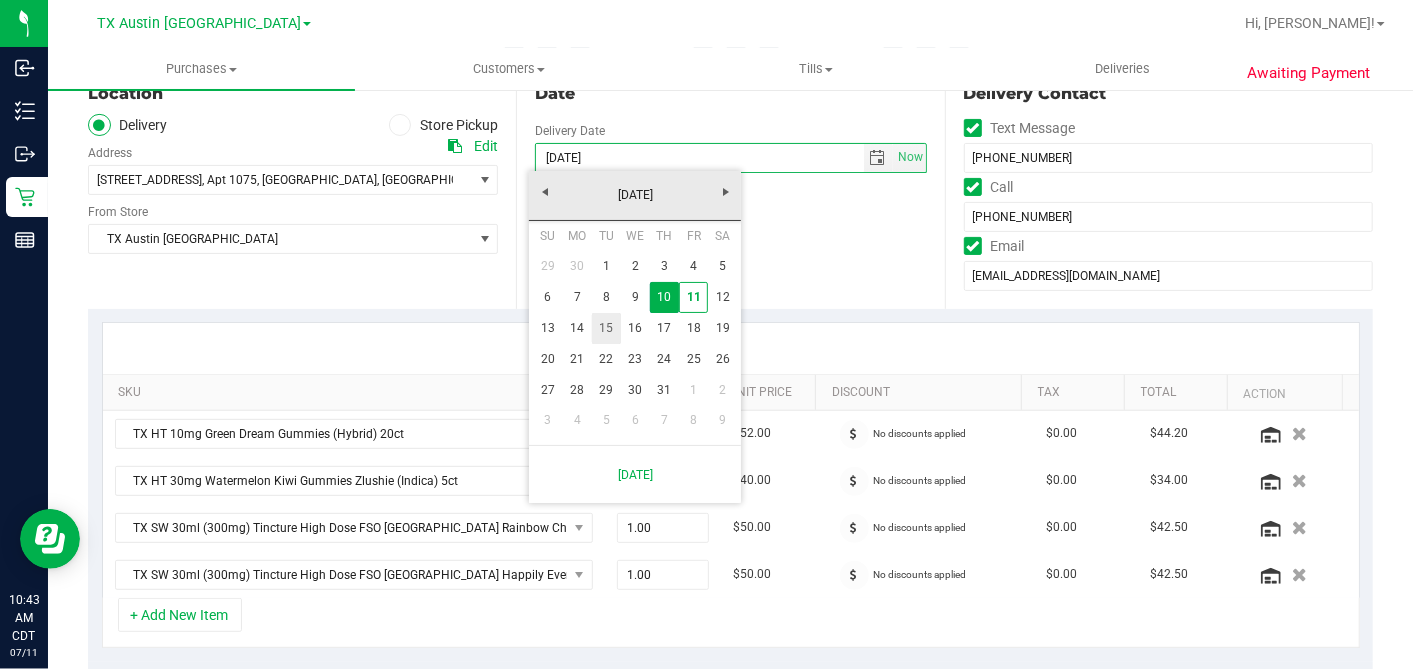 click on "15" at bounding box center [606, 328] 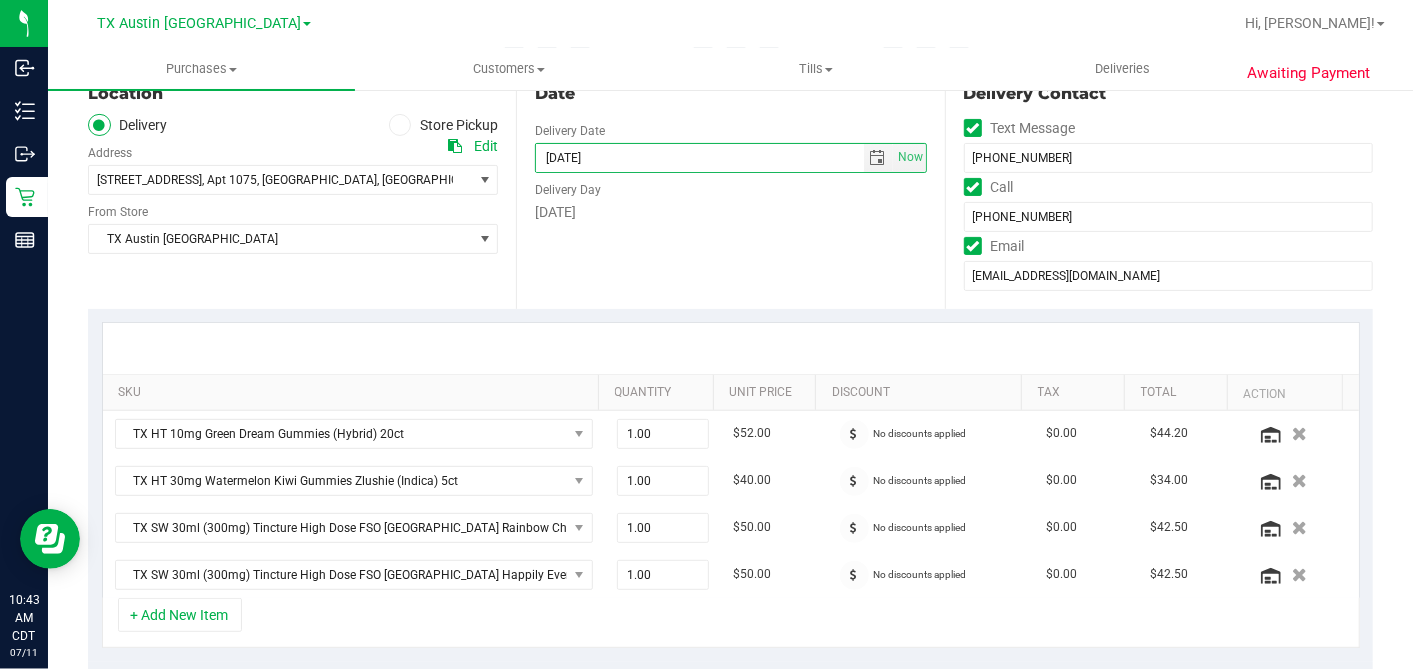 click on "Date
Delivery Date
[DATE]
Now
[DATE] 07:00 AM
Now
Delivery Day
[DATE]" at bounding box center (730, 186) 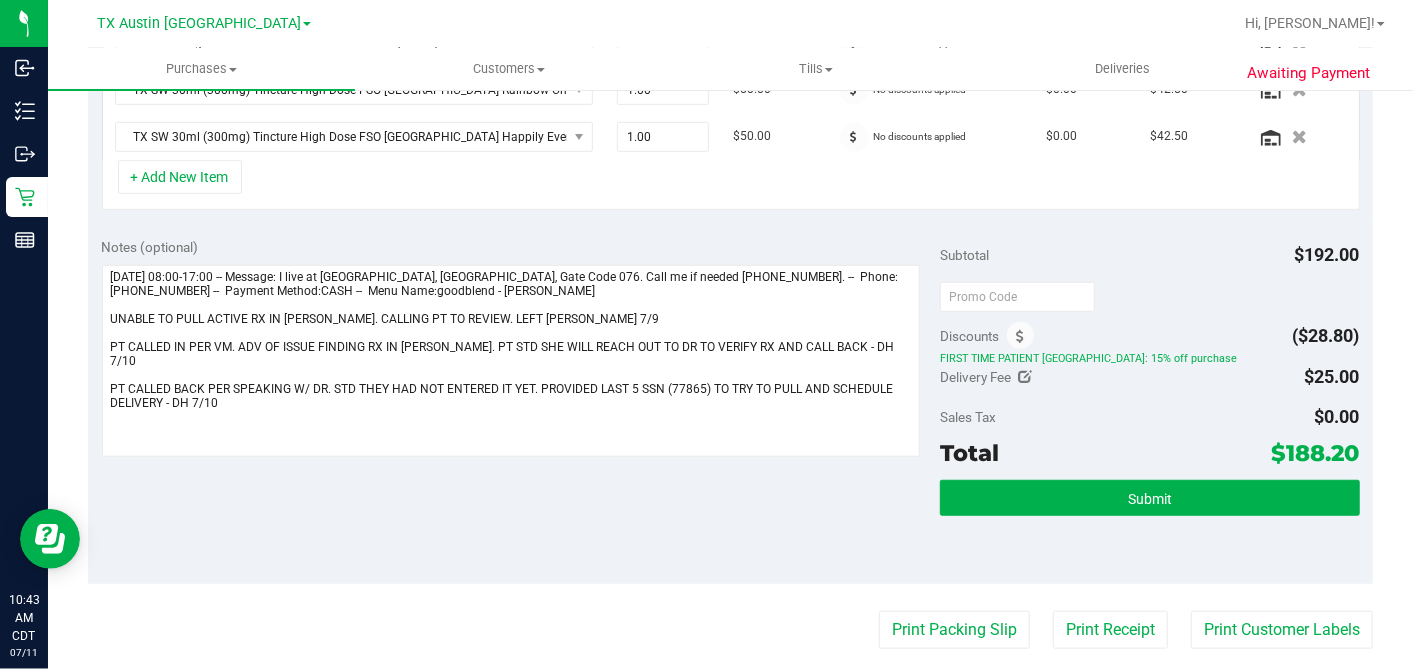 scroll, scrollTop: 666, scrollLeft: 0, axis: vertical 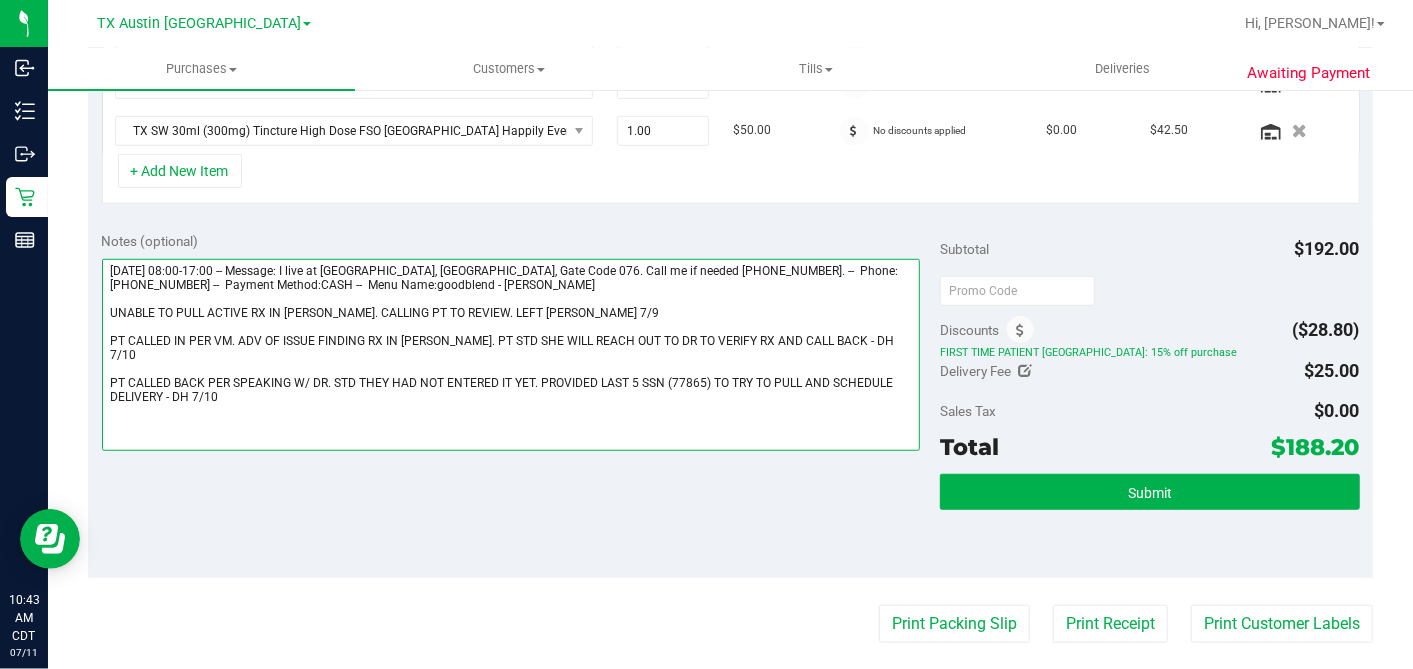 click at bounding box center [511, 355] 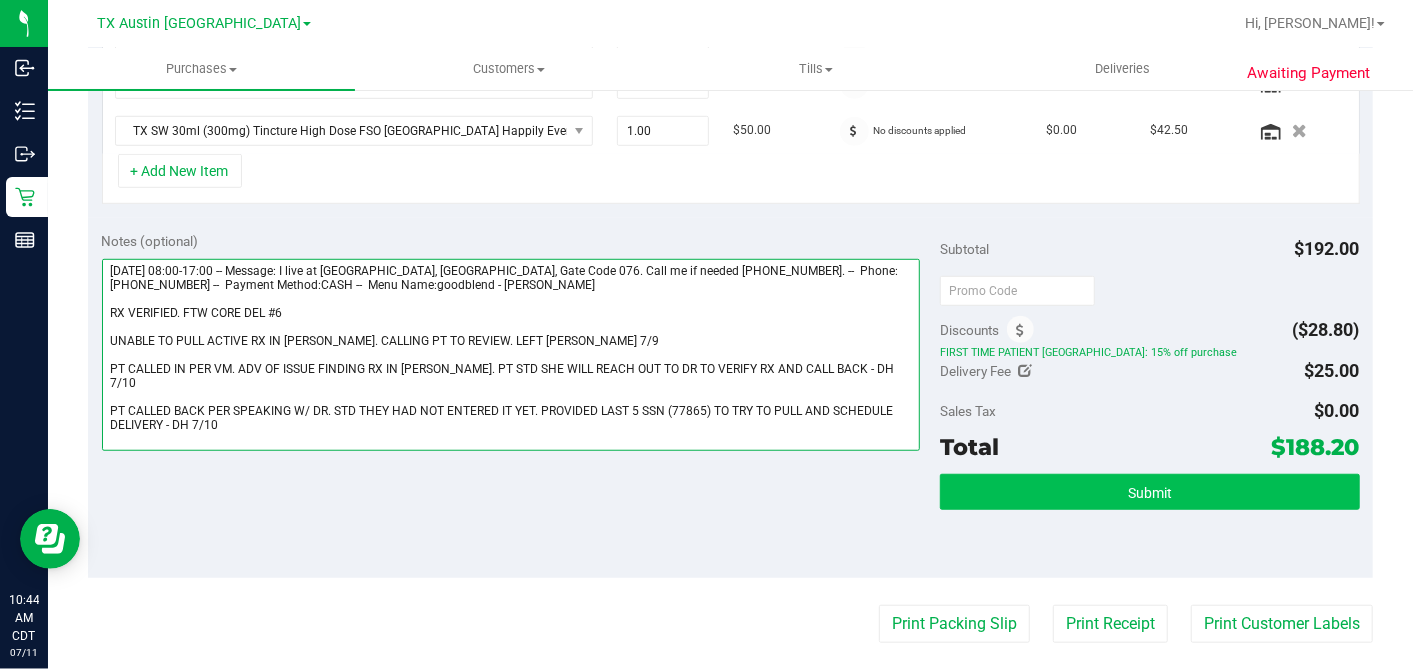 type on "[DATE] 08:00-17:00 -- Message: I live at [GEOGRAPHIC_DATA], [GEOGRAPHIC_DATA], Gate Code 076. Call me if needed [PHONE_NUMBER]. --  Phone:[PHONE_NUMBER] --  Payment Method:CASH --  Menu Name:goodblend - [PERSON_NAME]
RX VERIFIED. FTW CORE DEL #6
UNABLE TO PULL ACTIVE RX IN [PERSON_NAME]. CALLING PT TO REVIEW. LEFT [PERSON_NAME] 7/9
PT CALLED IN PER VM. ADV OF ISSUE FINDING RX IN [PERSON_NAME]. PT STD SHE WILL REACH OUT TO DR TO VERIFY RX AND CALL BACK - DH 7/10
PT CALLED BACK PER SPEAKING W/ DR. STD THEY HAD NOT ENTERED IT YET. PROVIDED LAST 5 SSN (77865) TO TRY TO PULL AND SCHEDULE DELIVERY - DH 7/10" 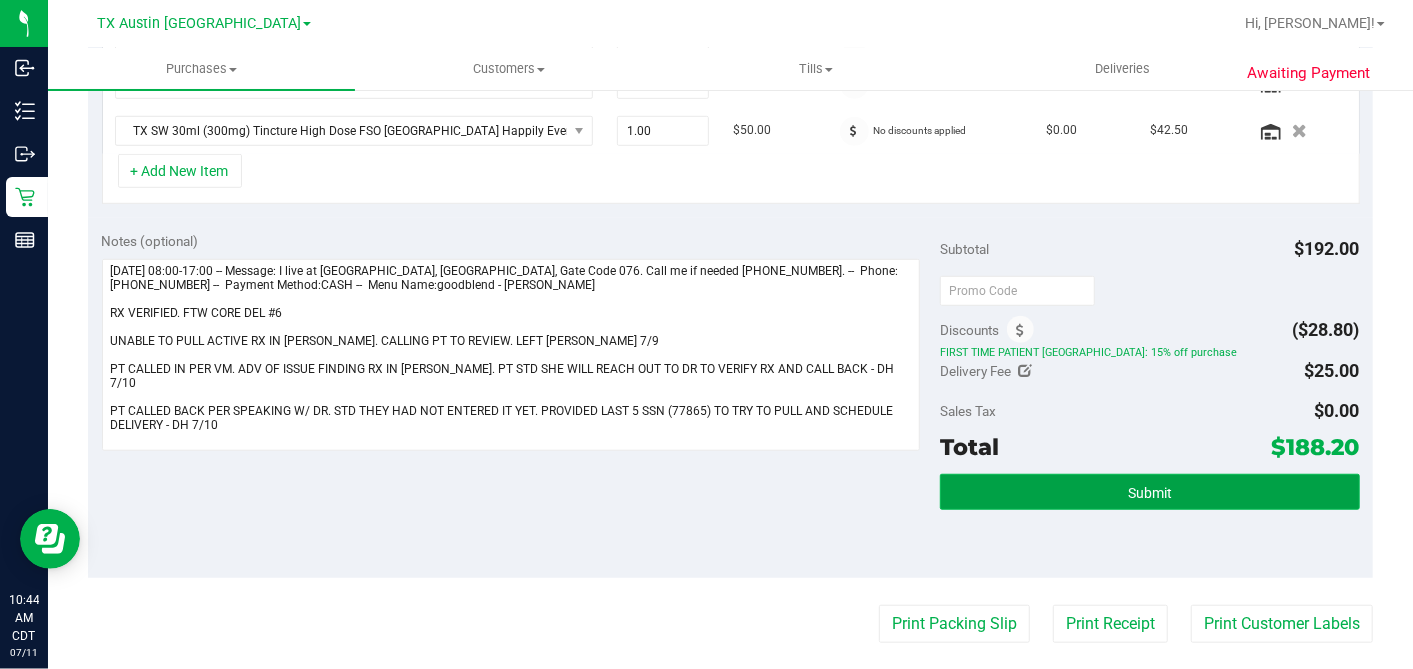 click on "Submit" at bounding box center [1150, 493] 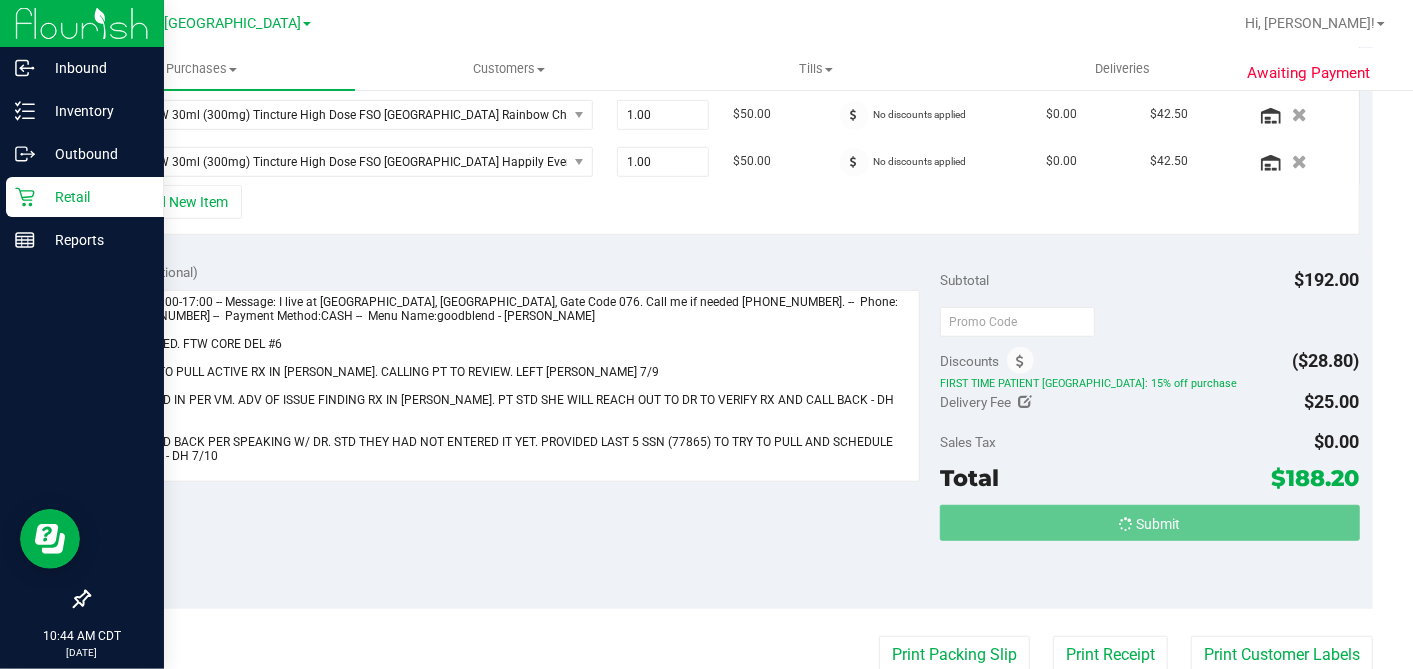 scroll, scrollTop: 604, scrollLeft: 0, axis: vertical 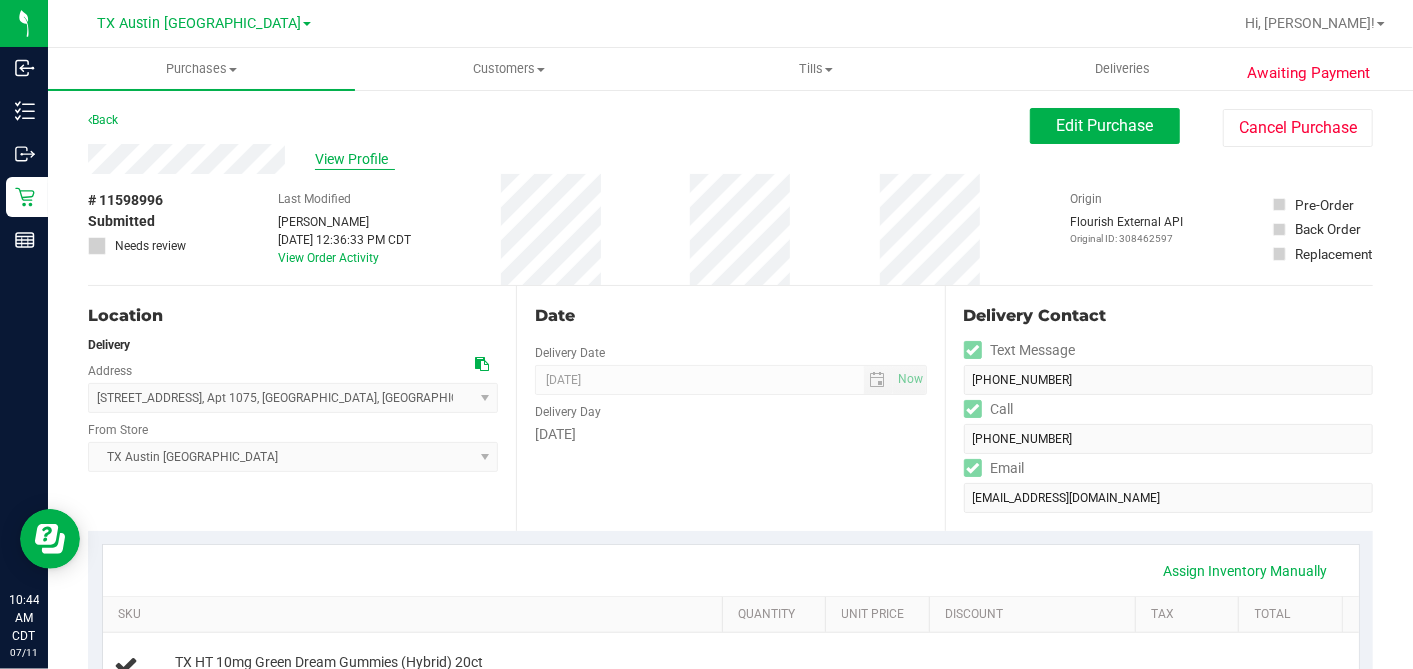 click on "View Profile" at bounding box center (355, 159) 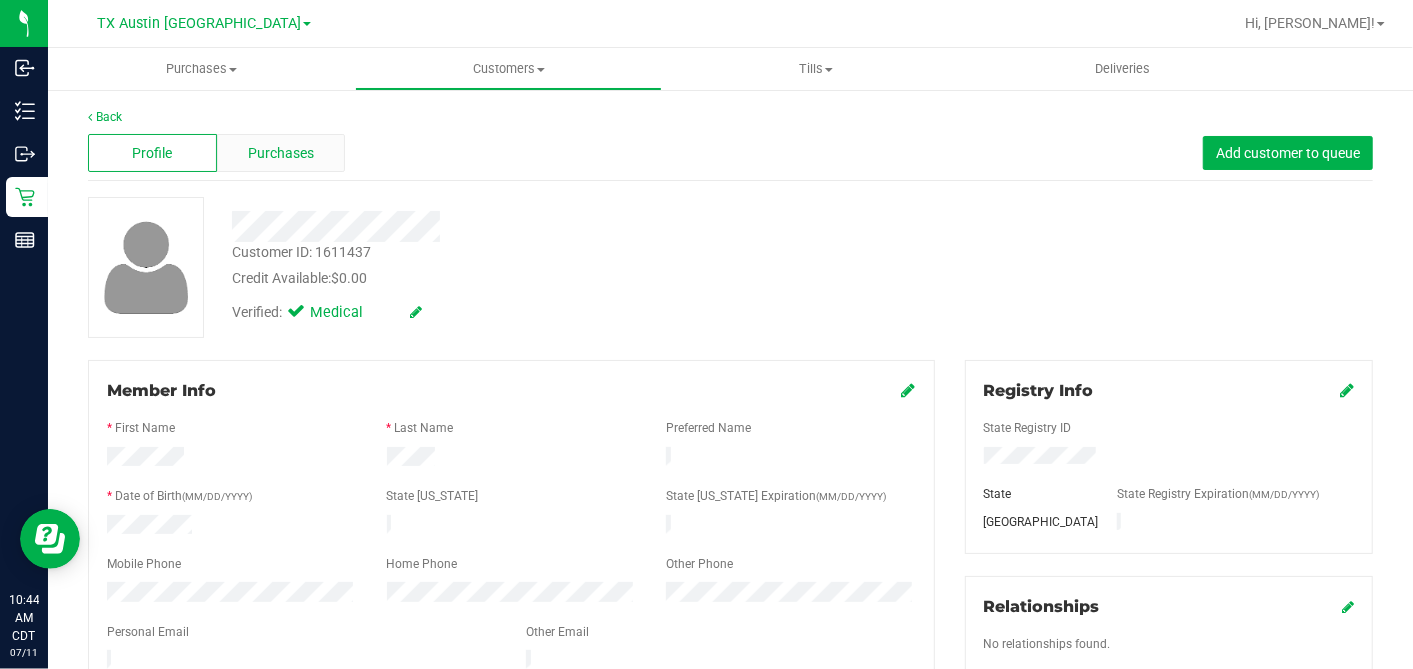 click on "Purchases" at bounding box center (281, 153) 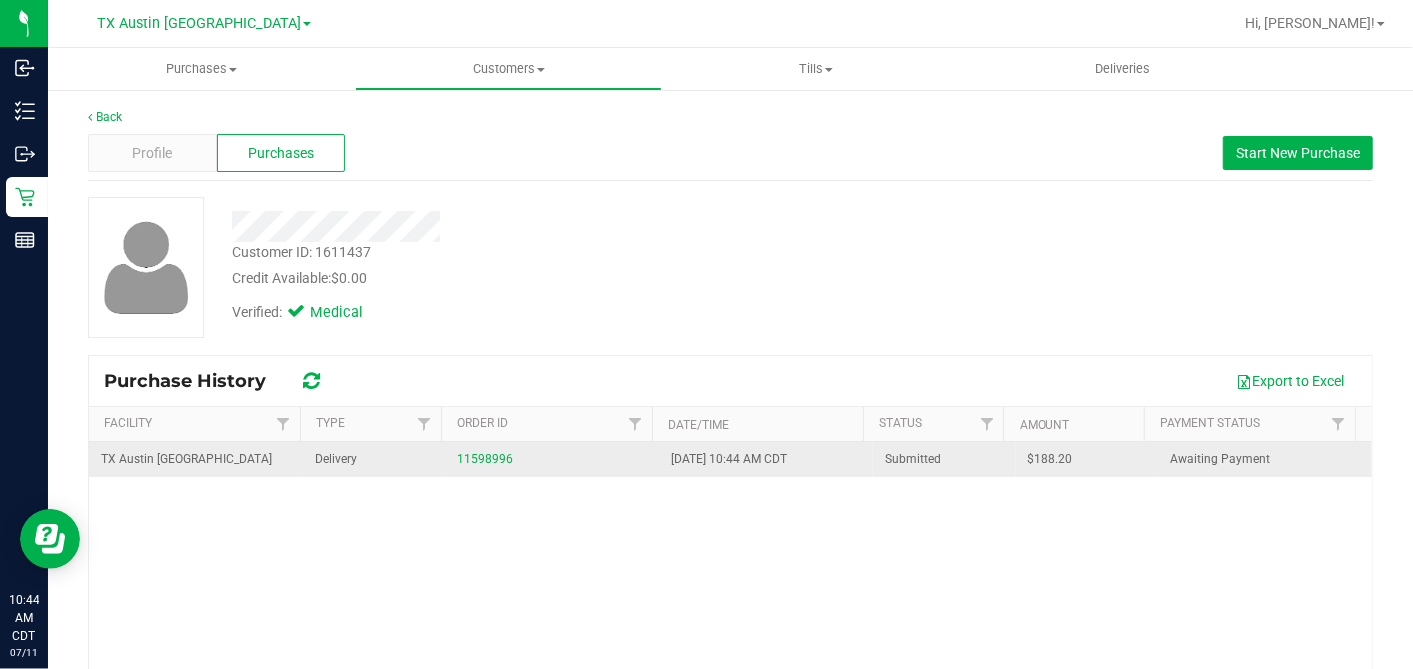click on "$188.20" at bounding box center (1050, 459) 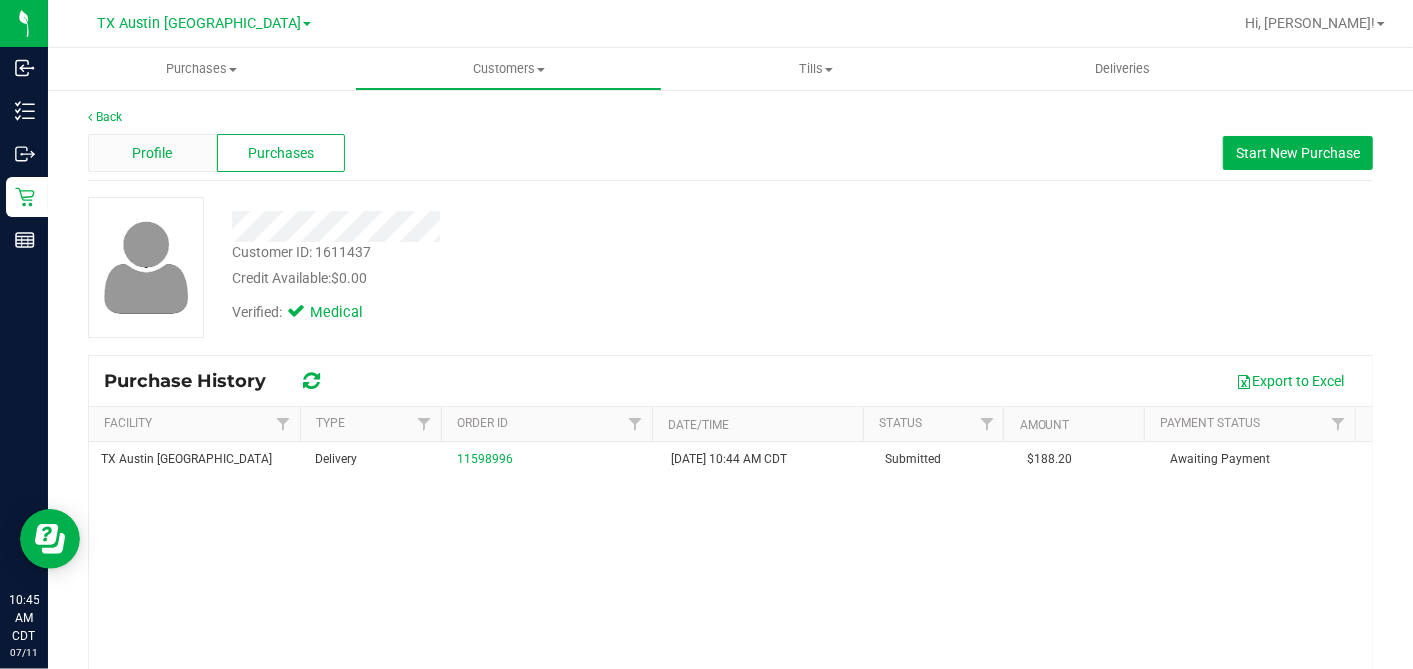 click on "Profile" at bounding box center [152, 153] 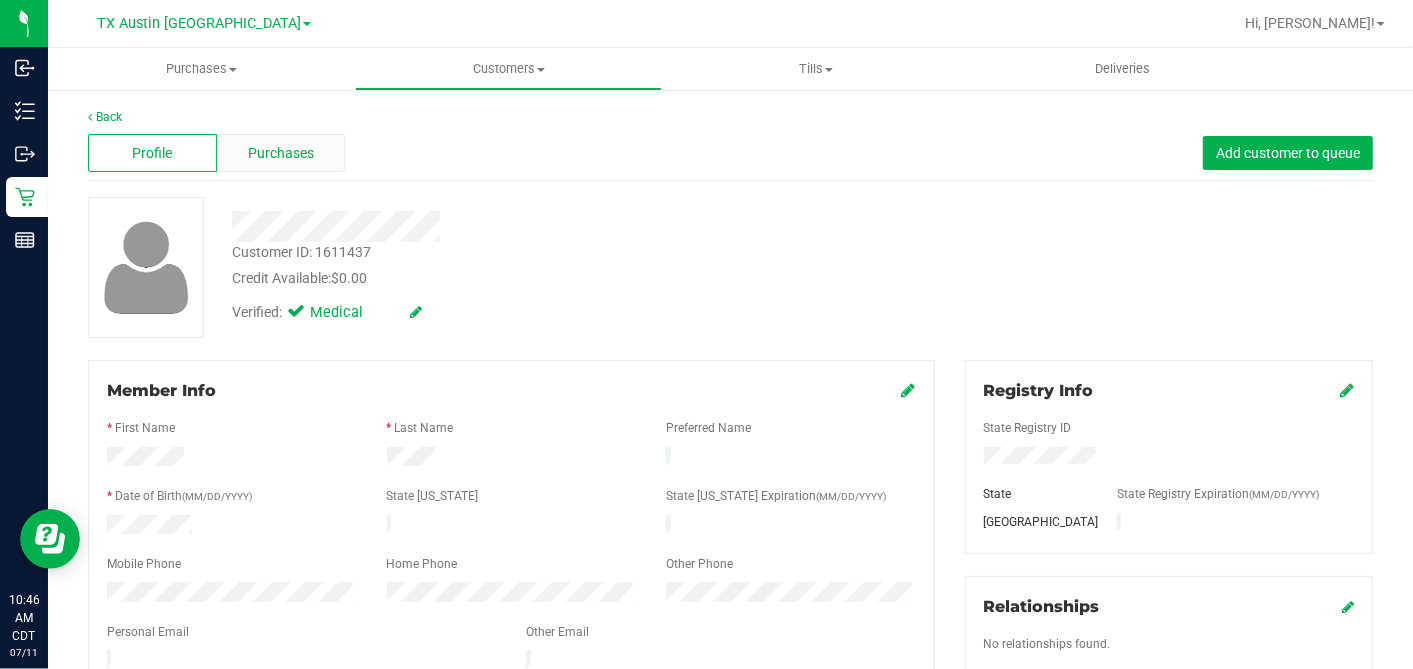 click on "Purchases" at bounding box center [281, 153] 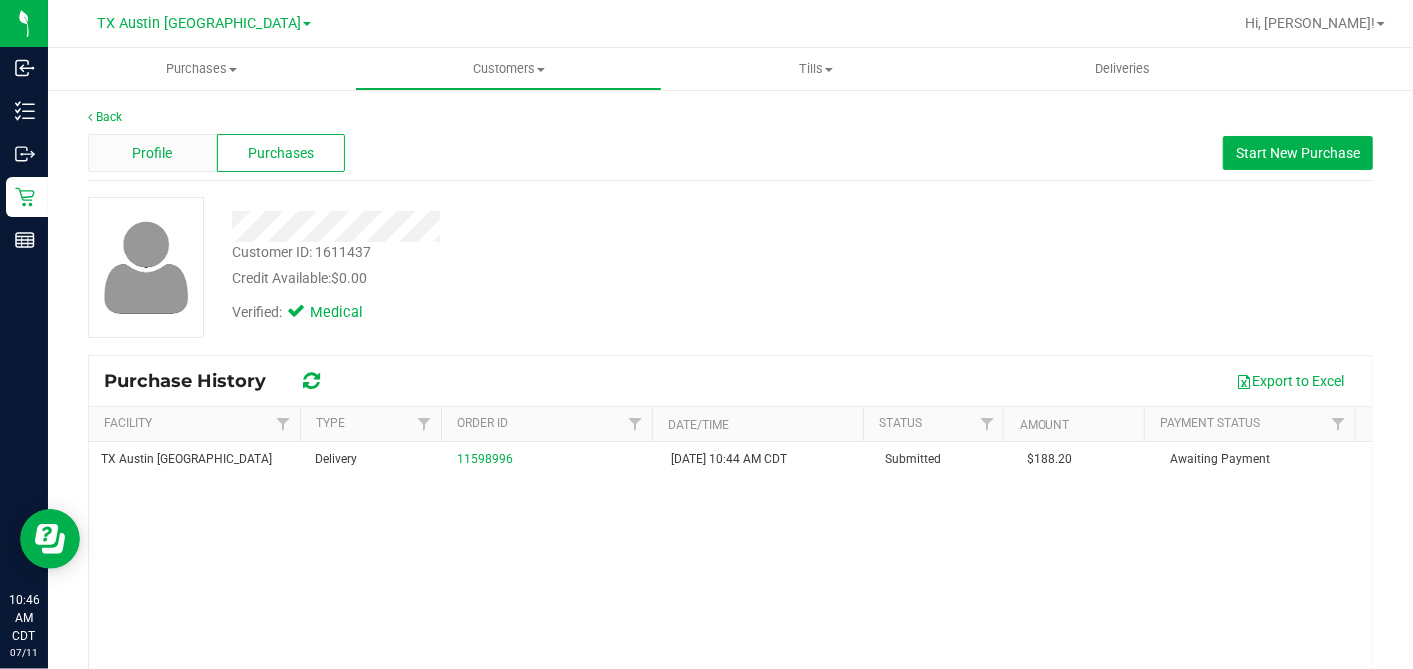 click on "Profile" at bounding box center [152, 153] 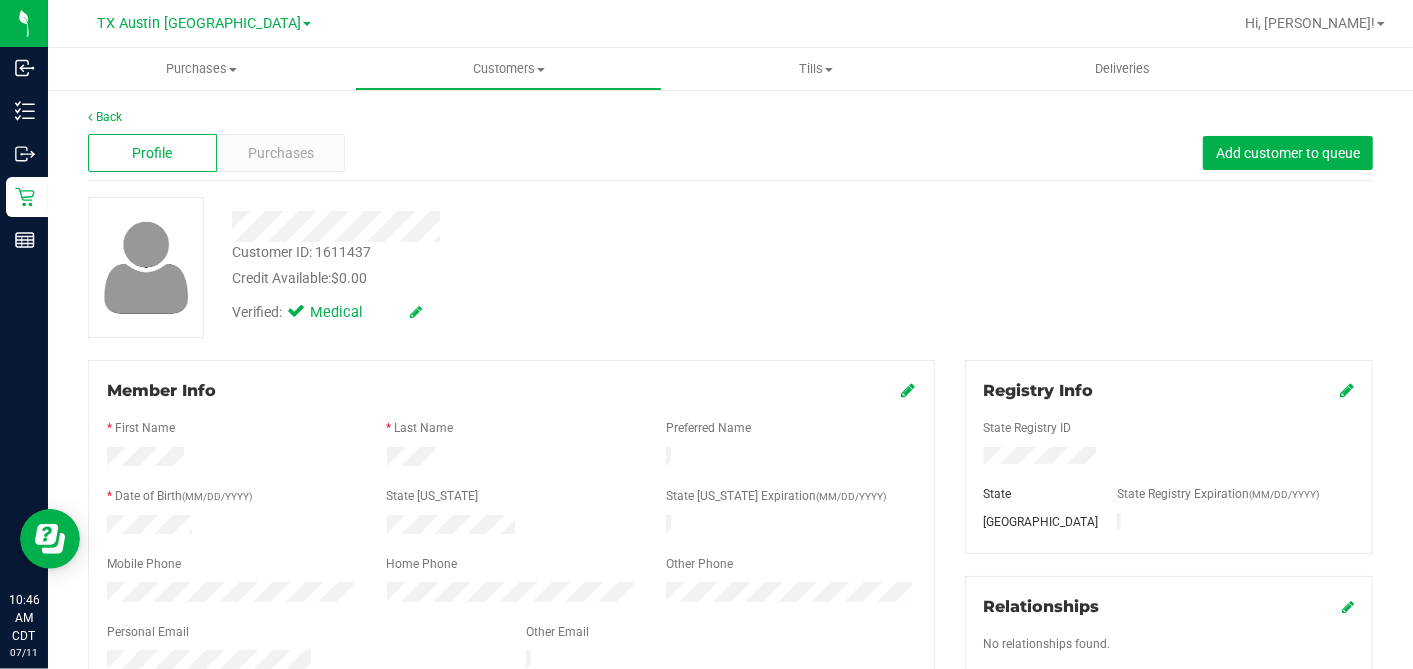 click on "Credit Available:
$0.00" at bounding box center (546, 278) 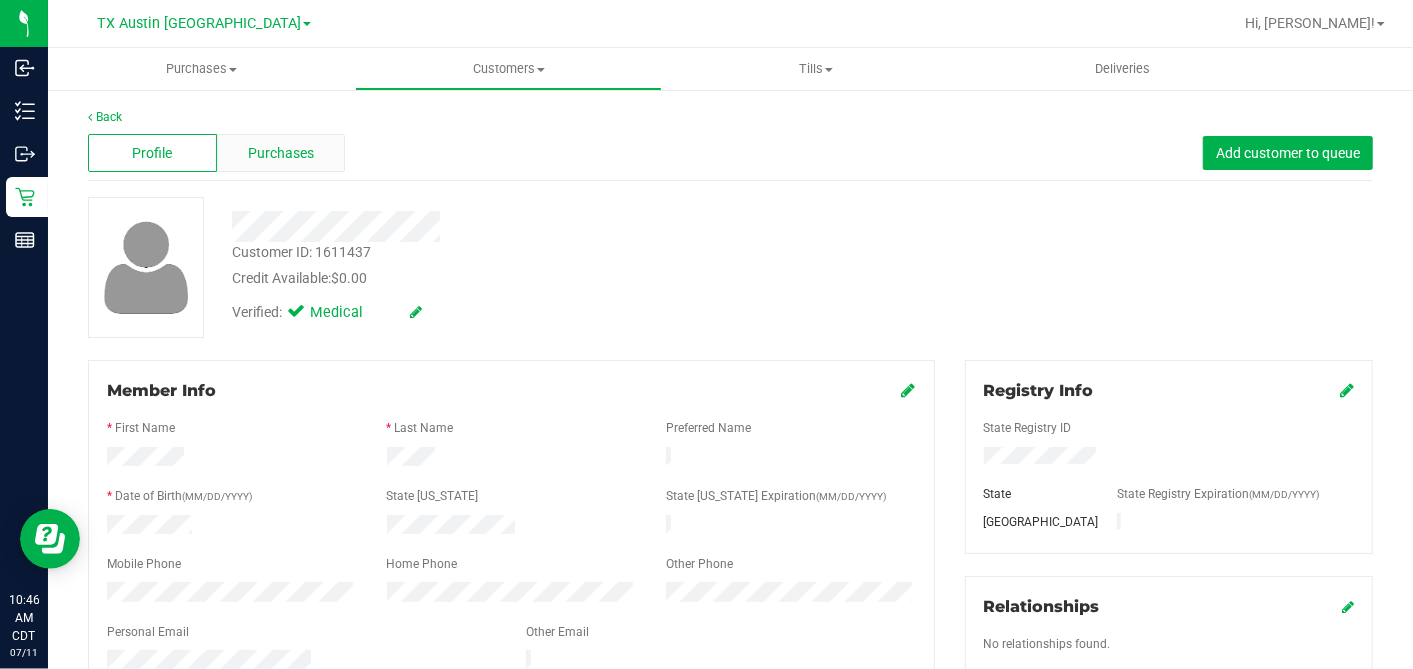 click on "Purchases" at bounding box center [281, 153] 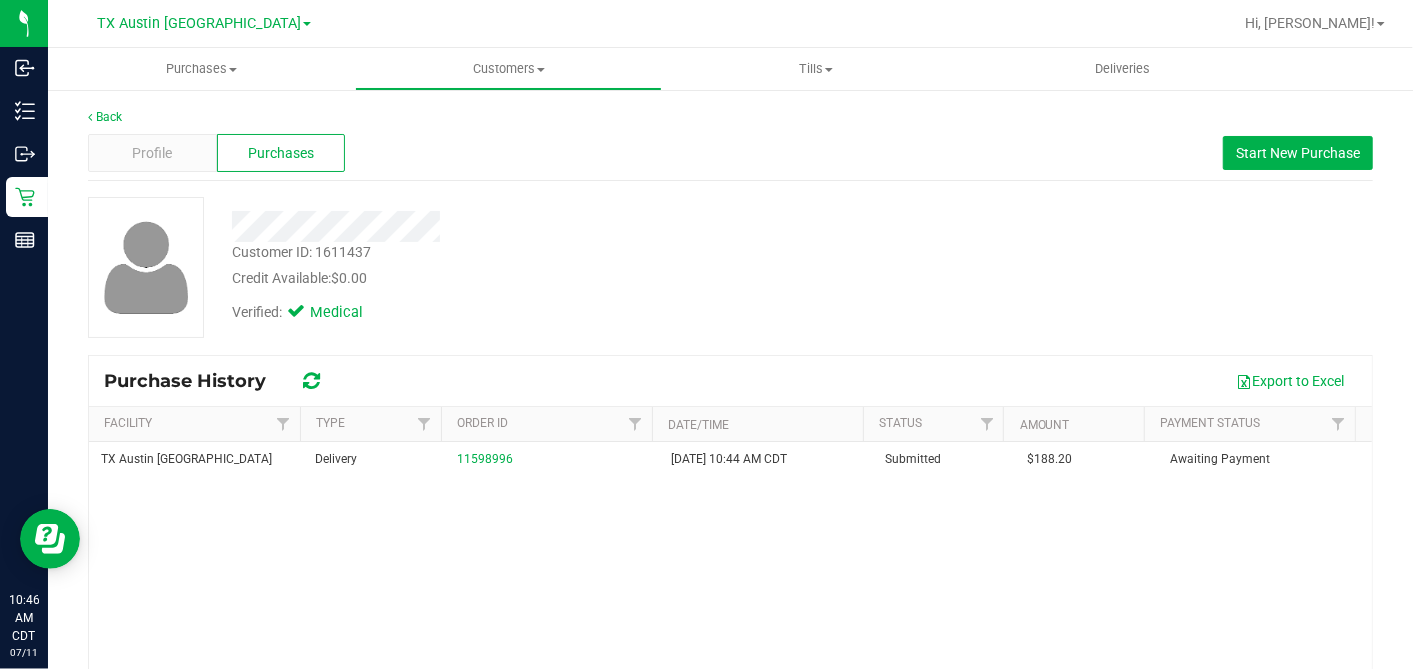 click on "Customer ID: 1611437
Credit Available:
$0.00
Verified:
Medical" at bounding box center [730, 275] 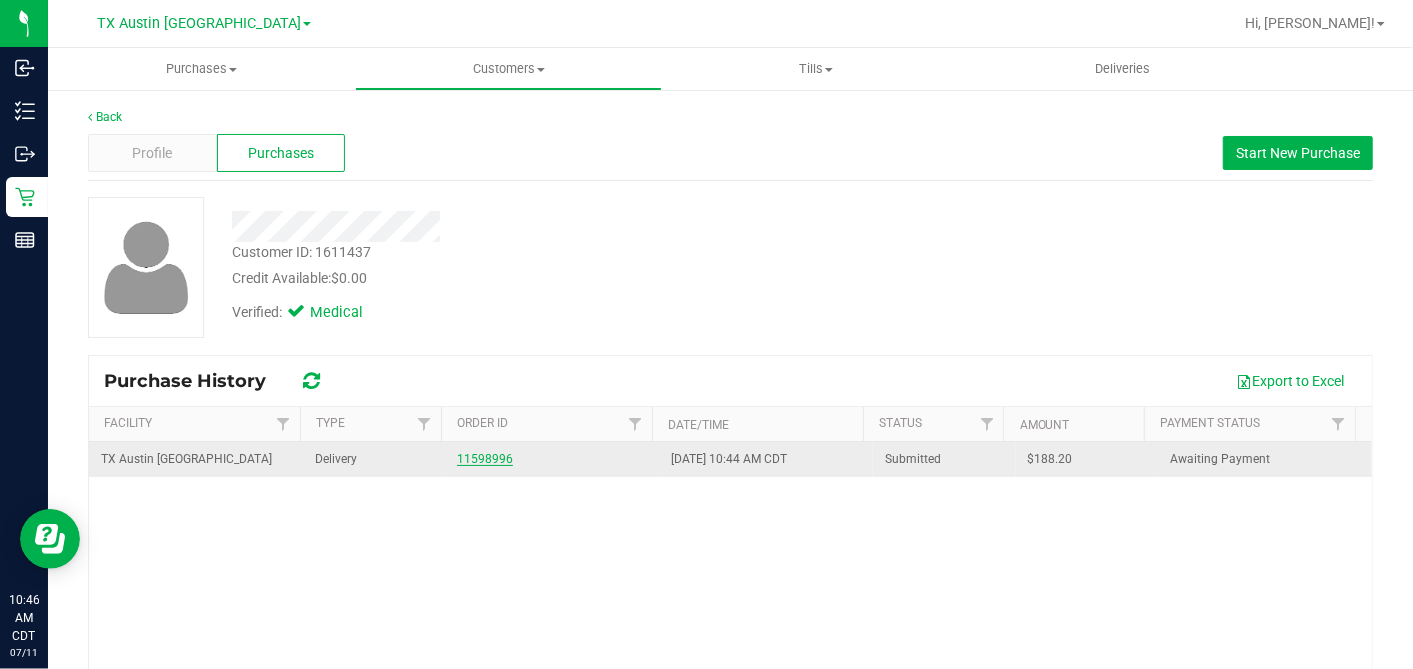click on "11598996" at bounding box center [485, 459] 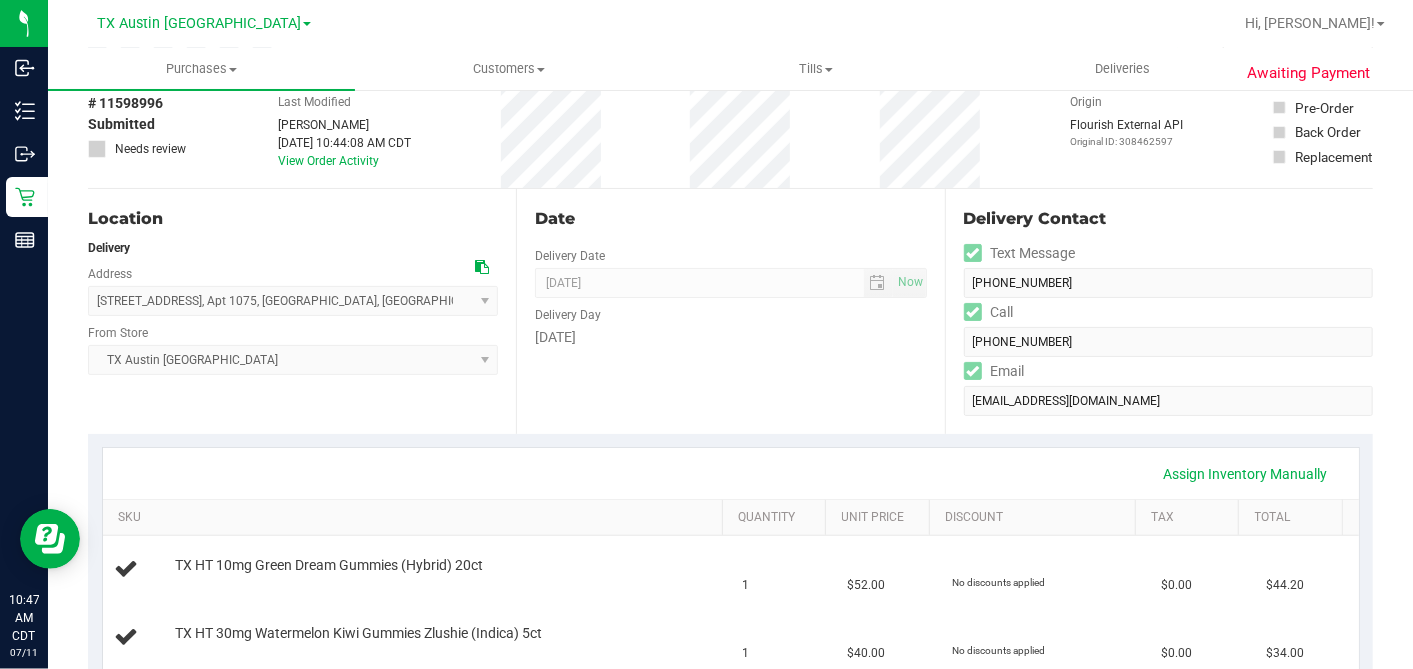 scroll, scrollTop: 0, scrollLeft: 0, axis: both 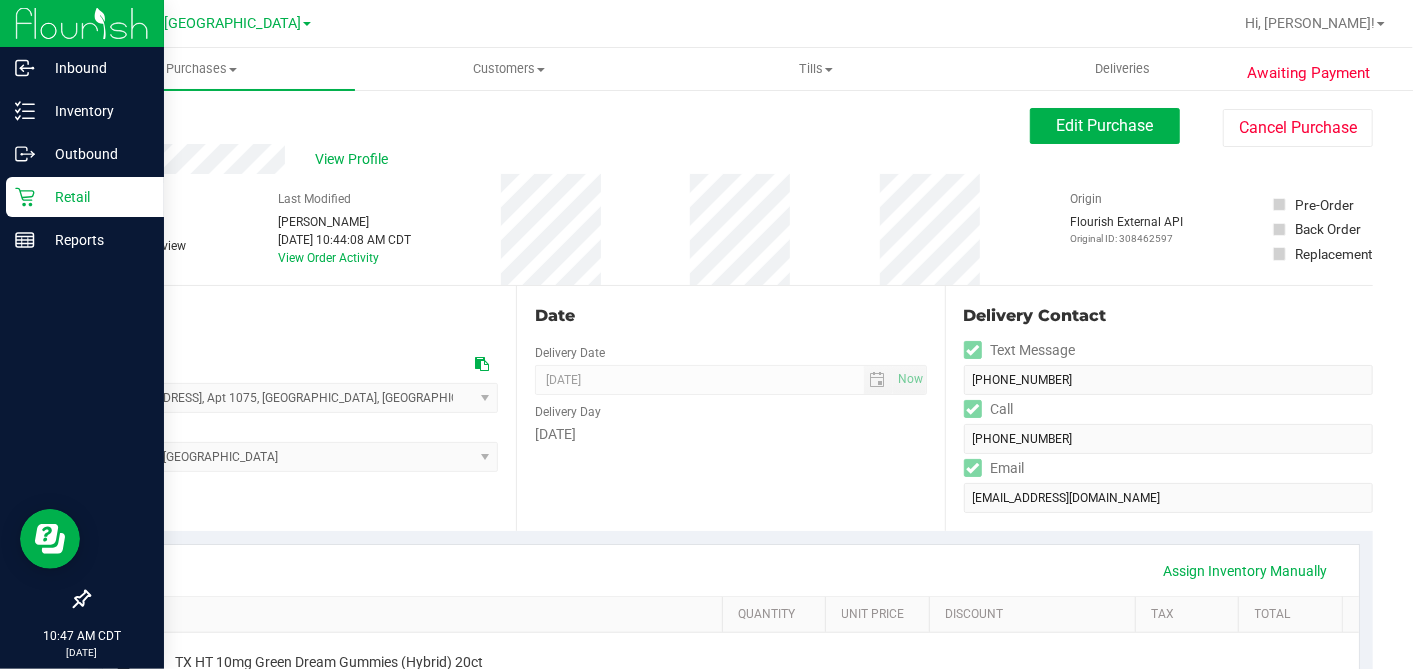click on "Retail" at bounding box center (85, 197) 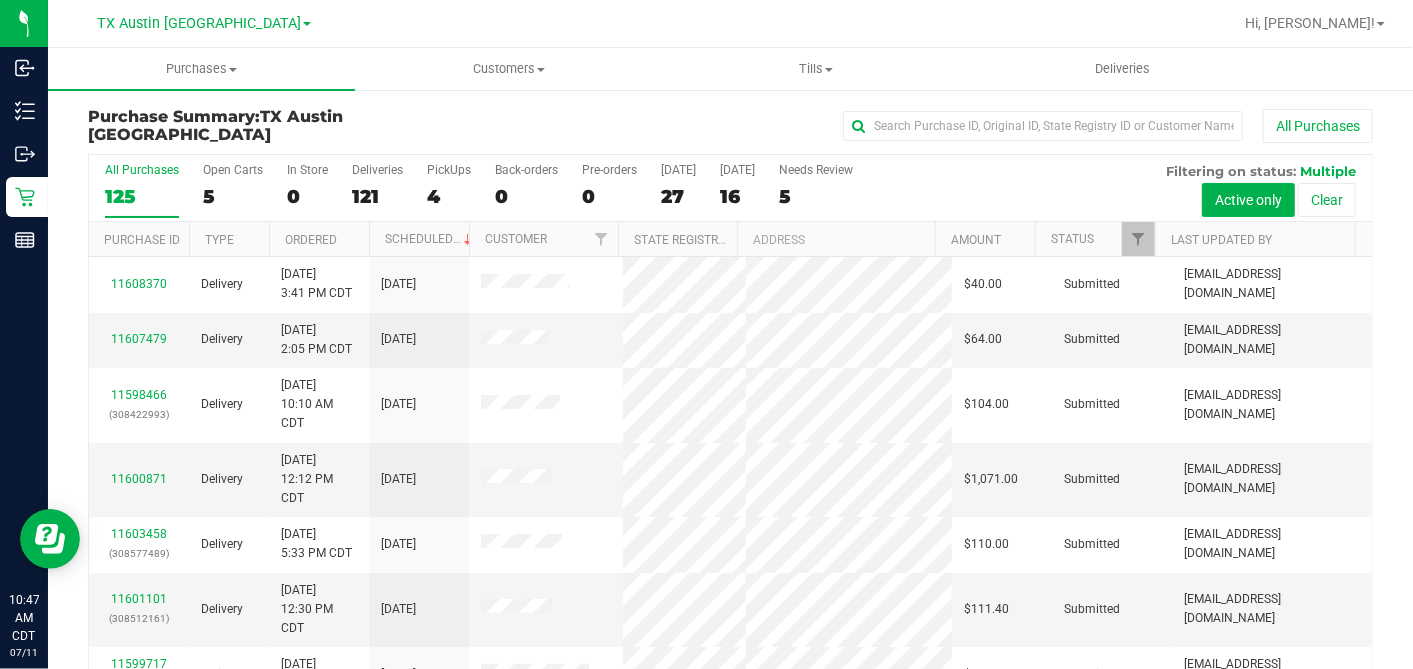 click on "5" at bounding box center [233, 196] 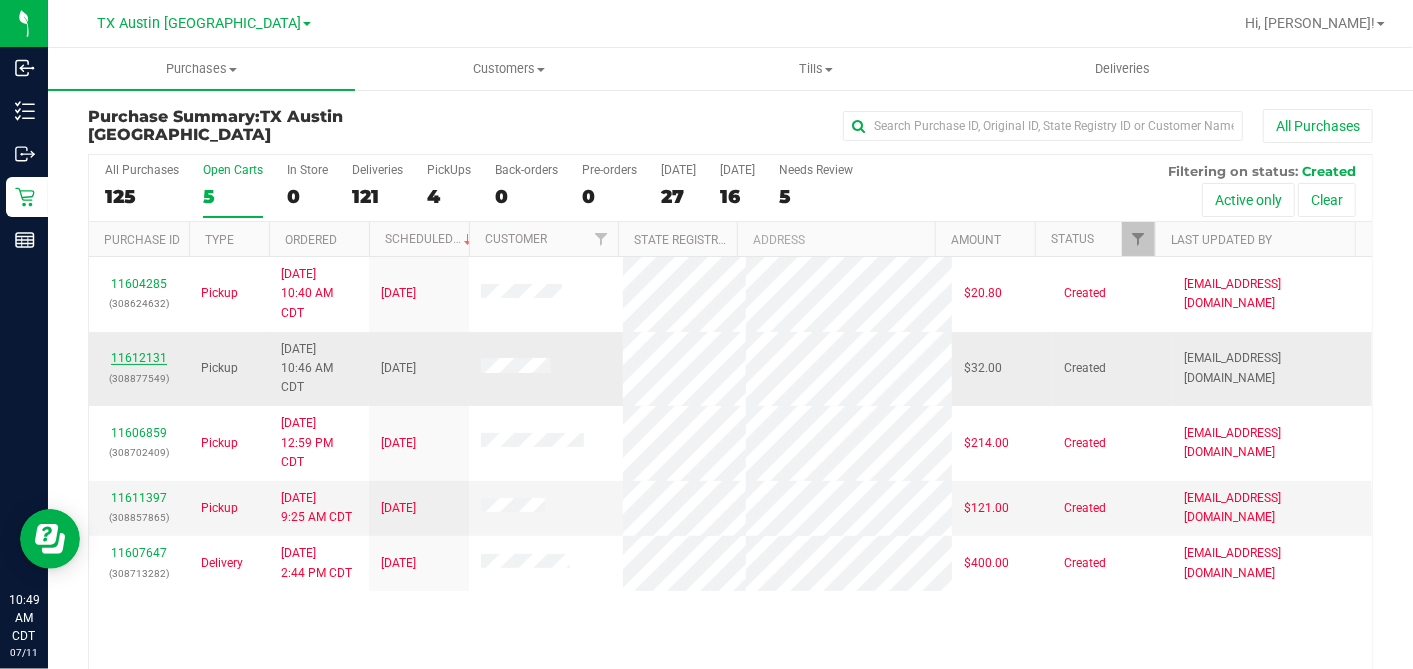 click on "11612131" at bounding box center (139, 358) 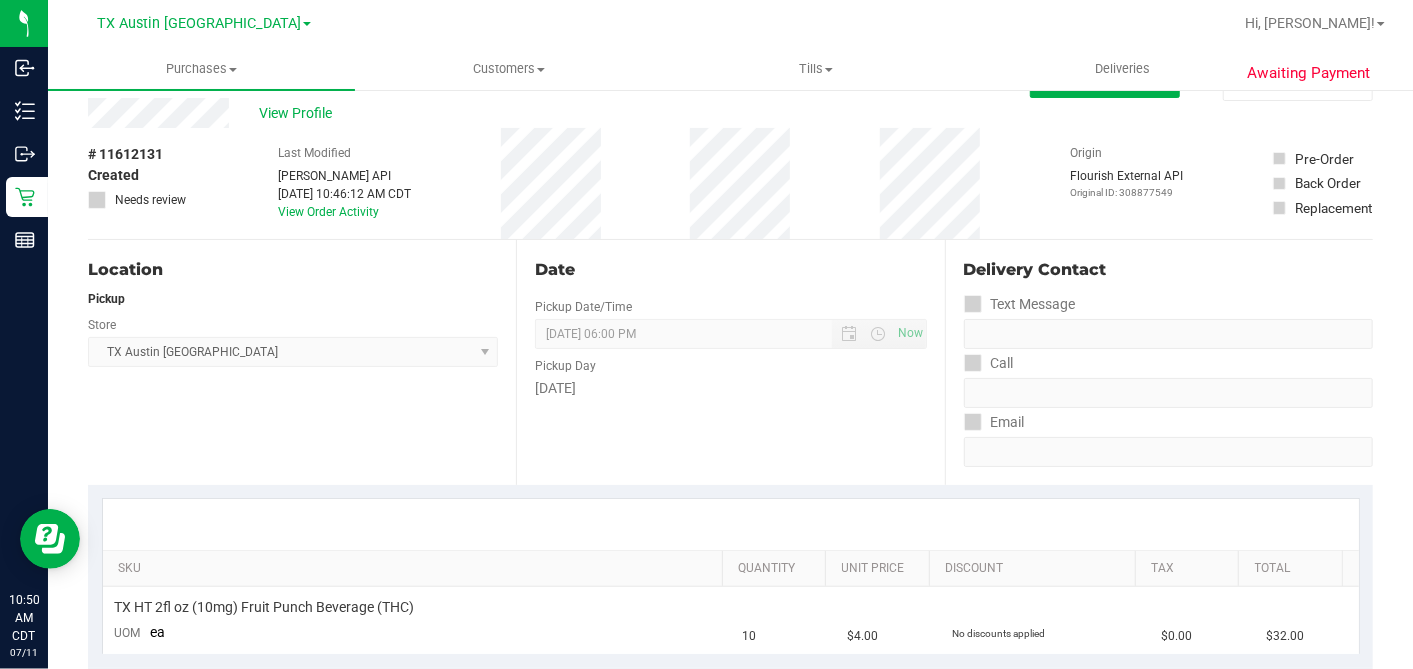 scroll, scrollTop: 0, scrollLeft: 0, axis: both 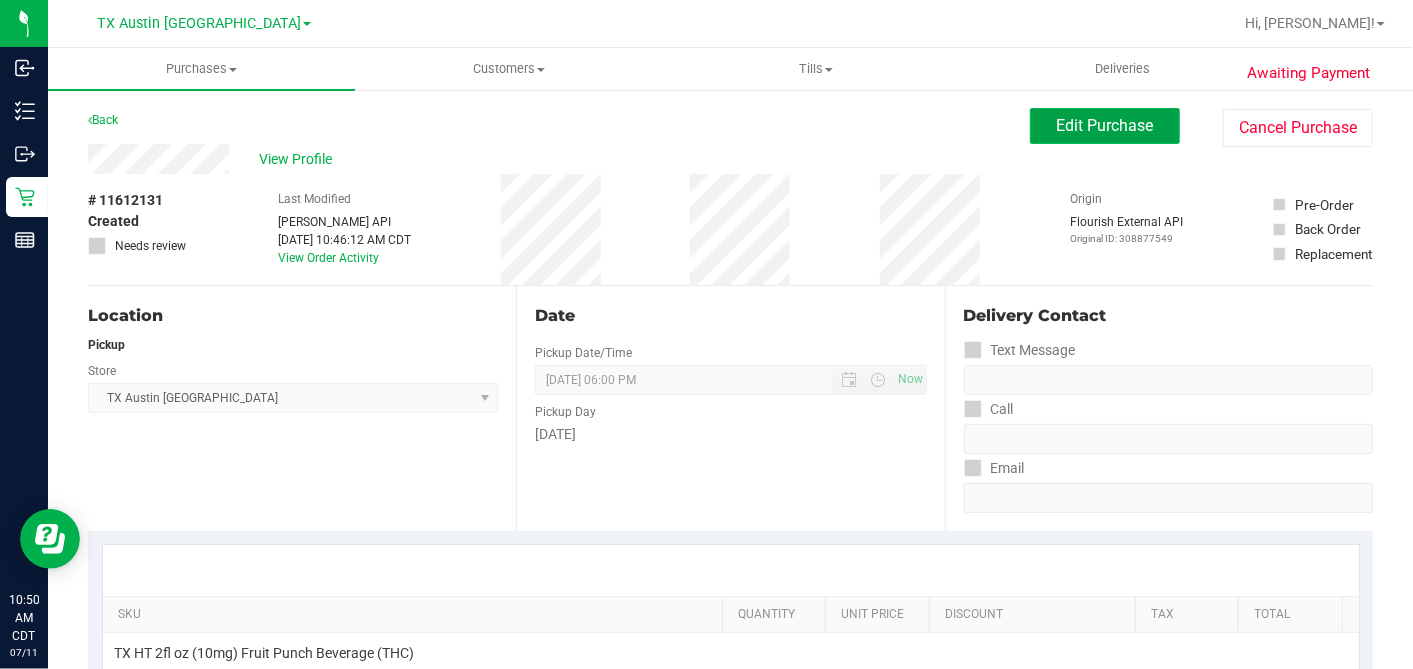 click on "Edit Purchase" at bounding box center [1105, 125] 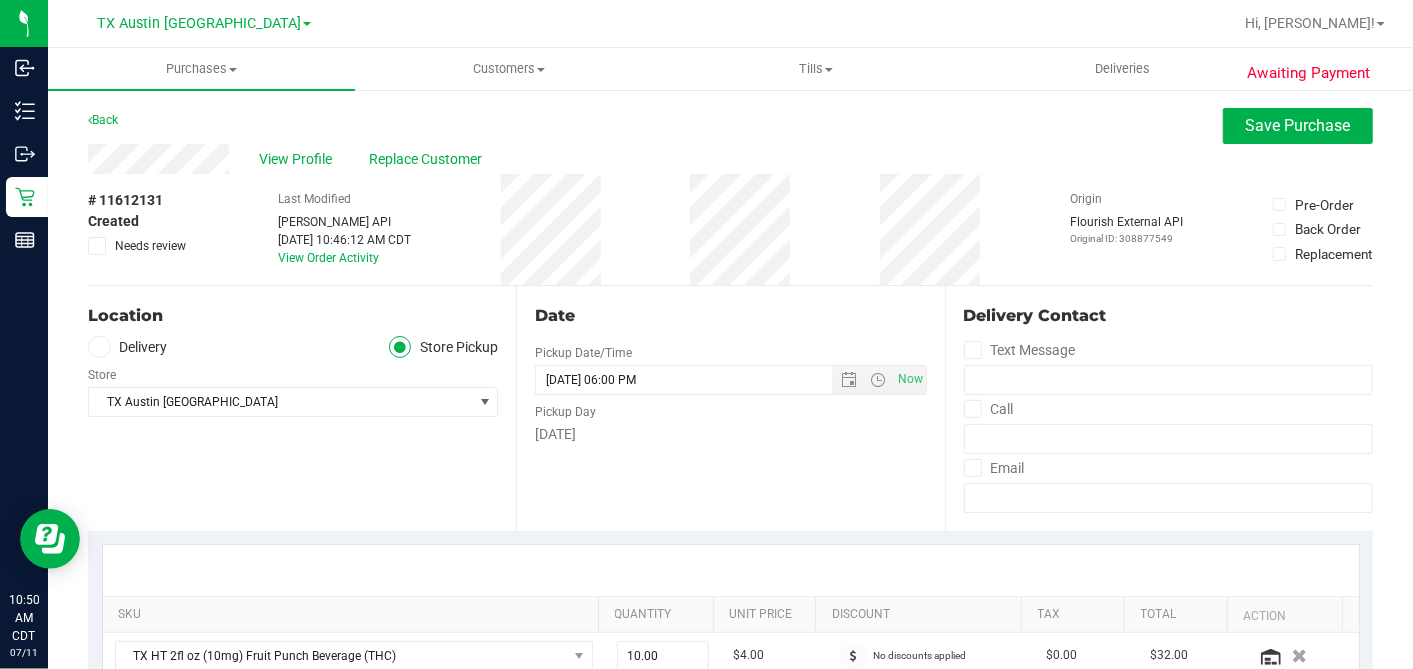 click on "Delivery" at bounding box center (128, 347) 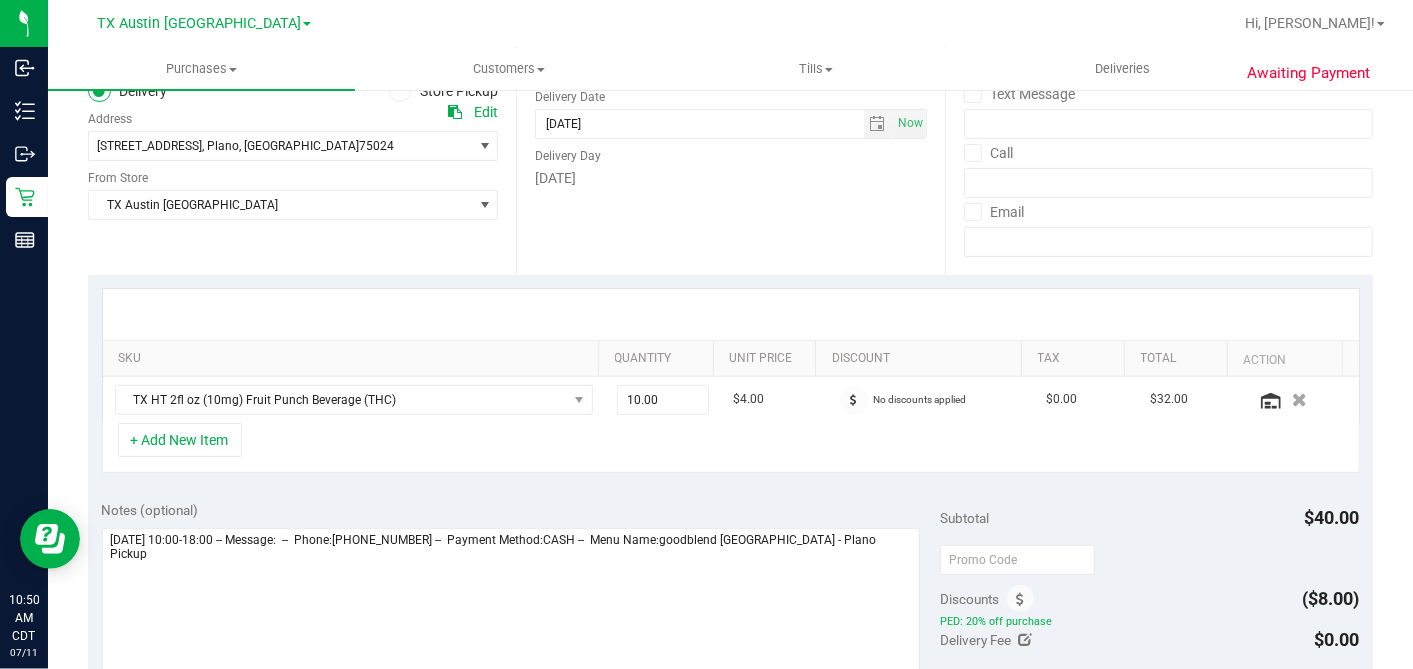 scroll, scrollTop: 222, scrollLeft: 0, axis: vertical 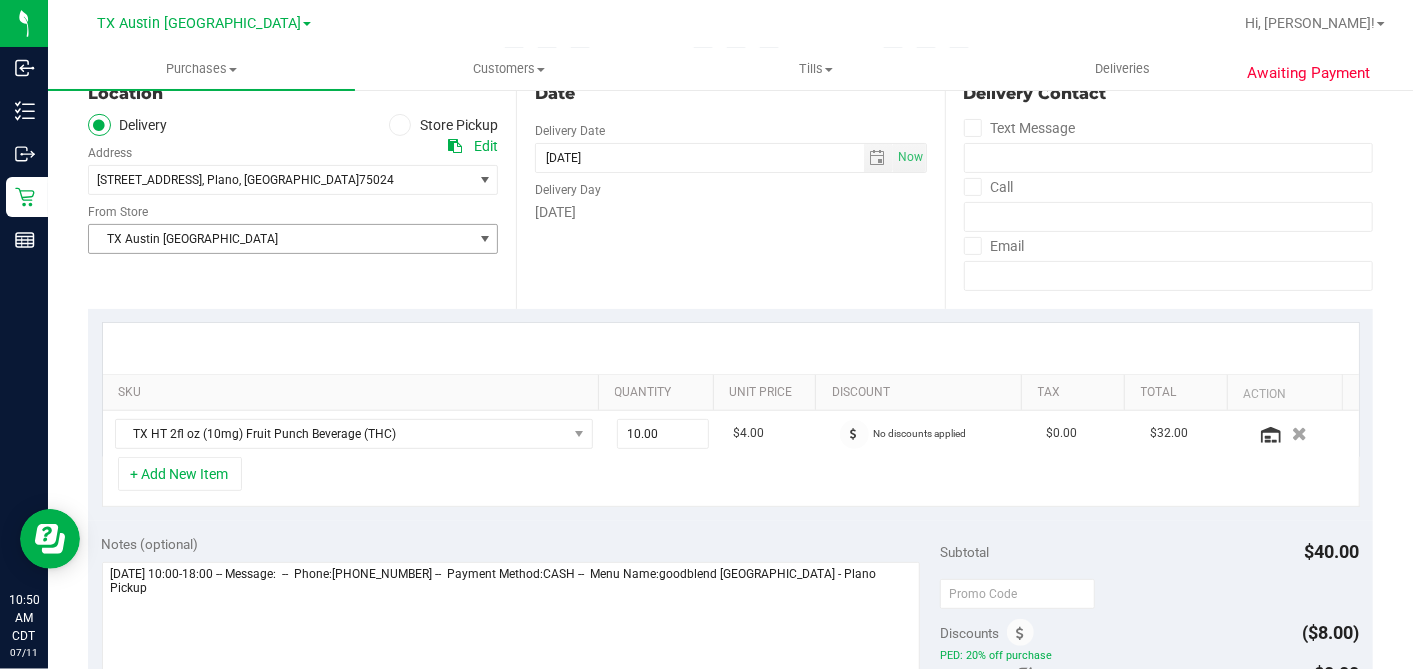 click on "TX Austin [GEOGRAPHIC_DATA]" at bounding box center [280, 239] 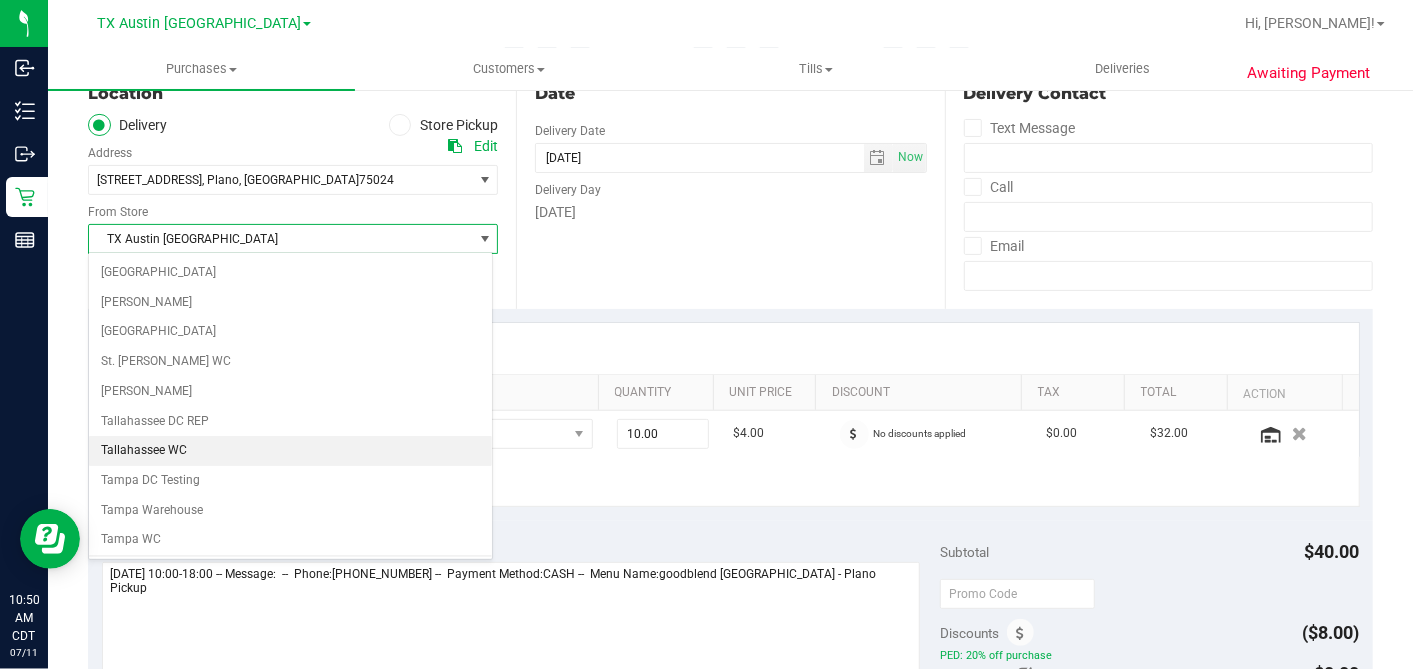 scroll, scrollTop: 1422, scrollLeft: 0, axis: vertical 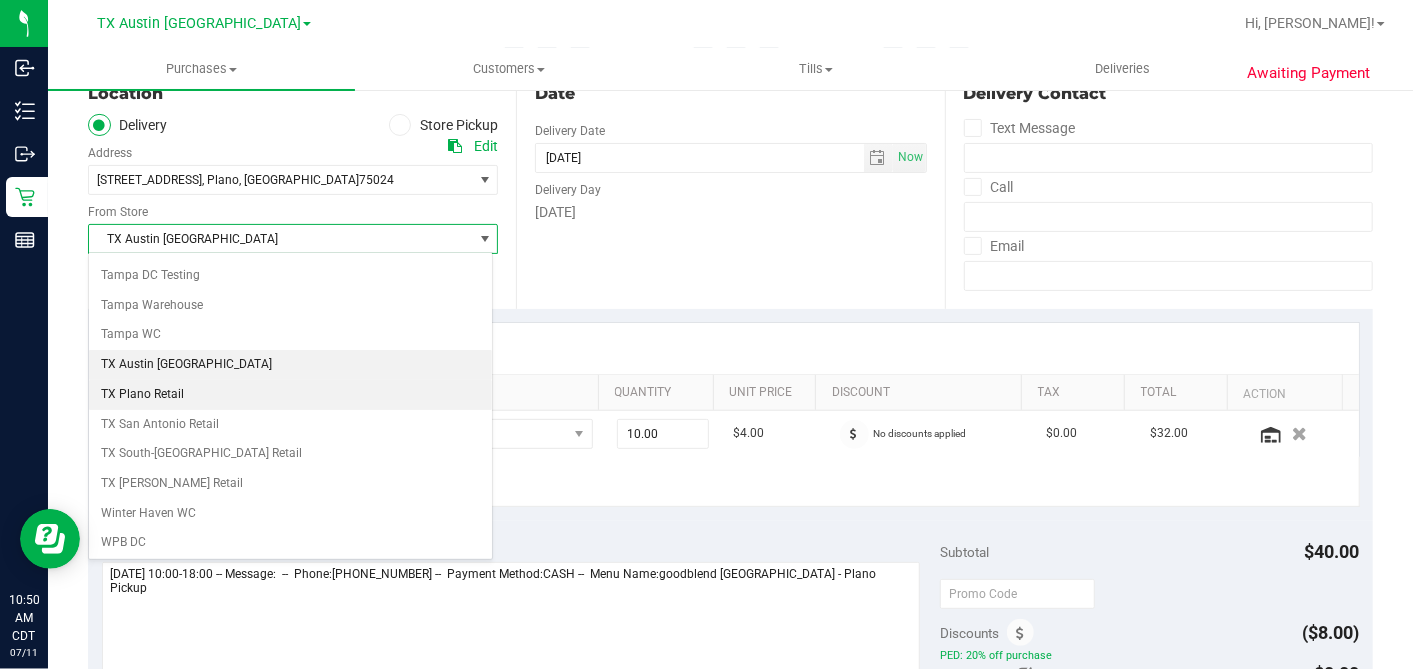 click on "TX Plano Retail" at bounding box center [290, 395] 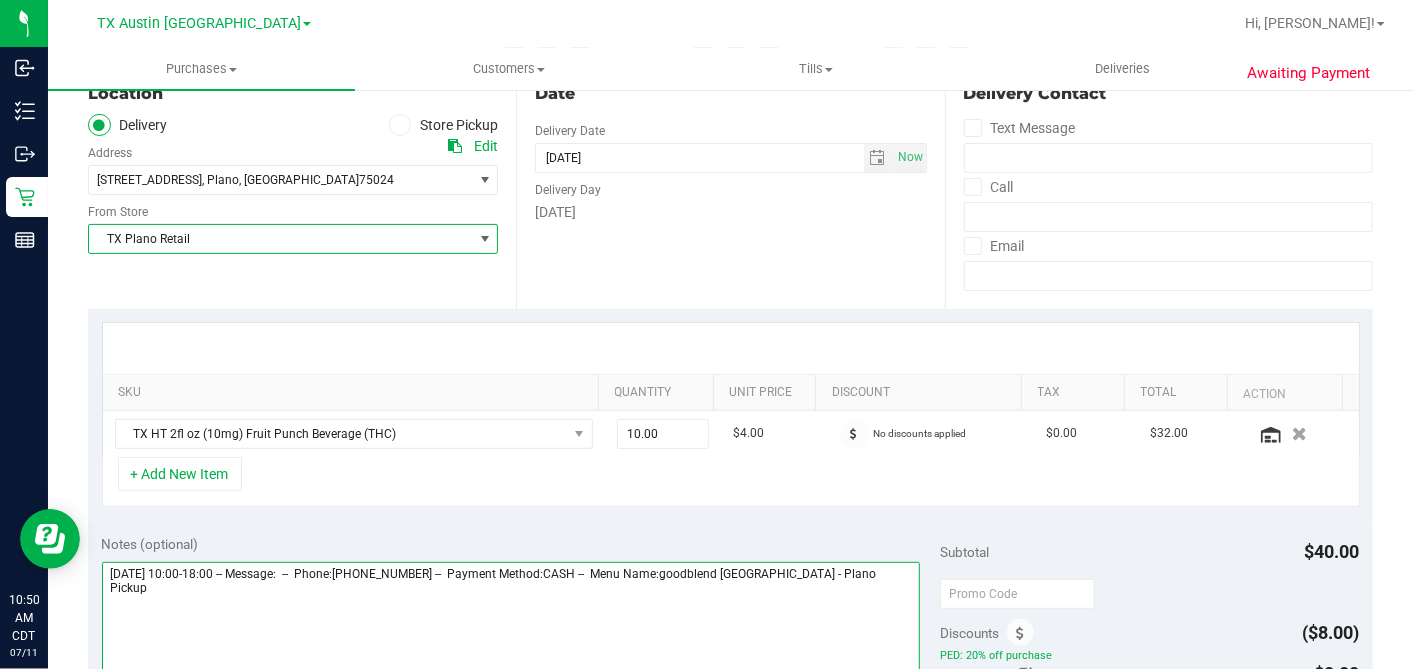click at bounding box center (511, 658) 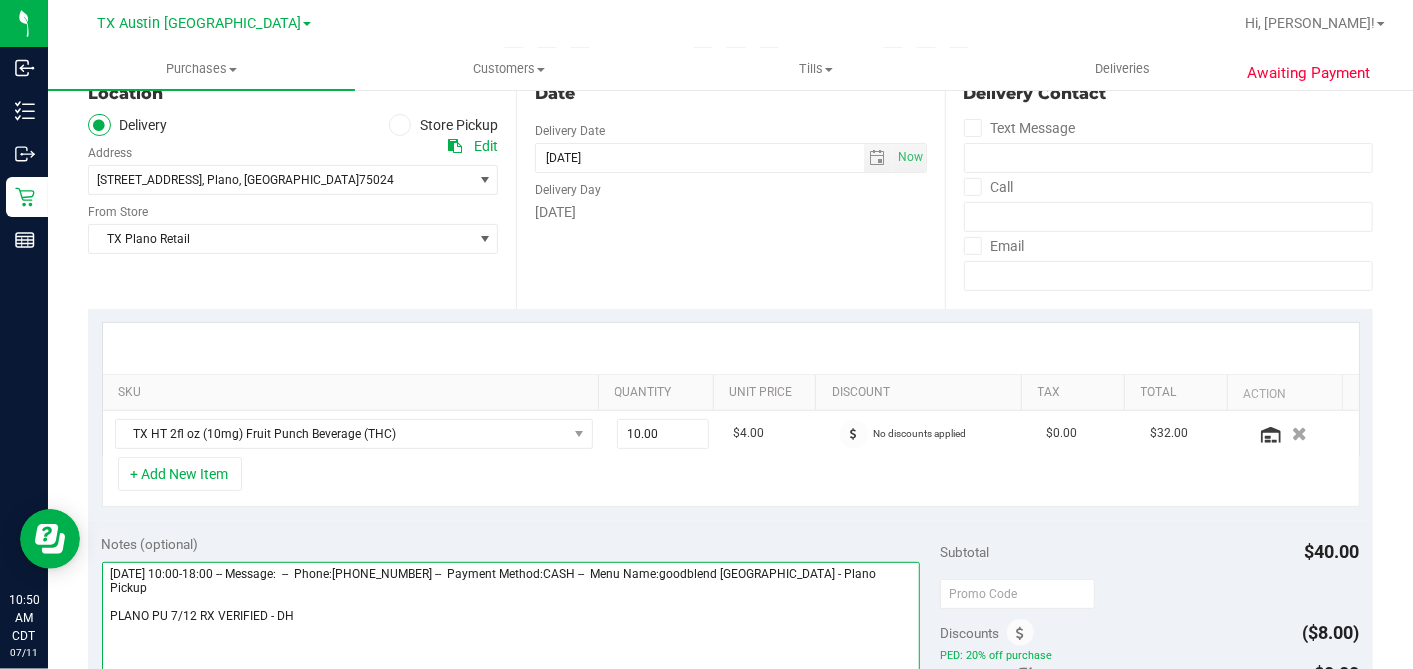 scroll, scrollTop: 666, scrollLeft: 0, axis: vertical 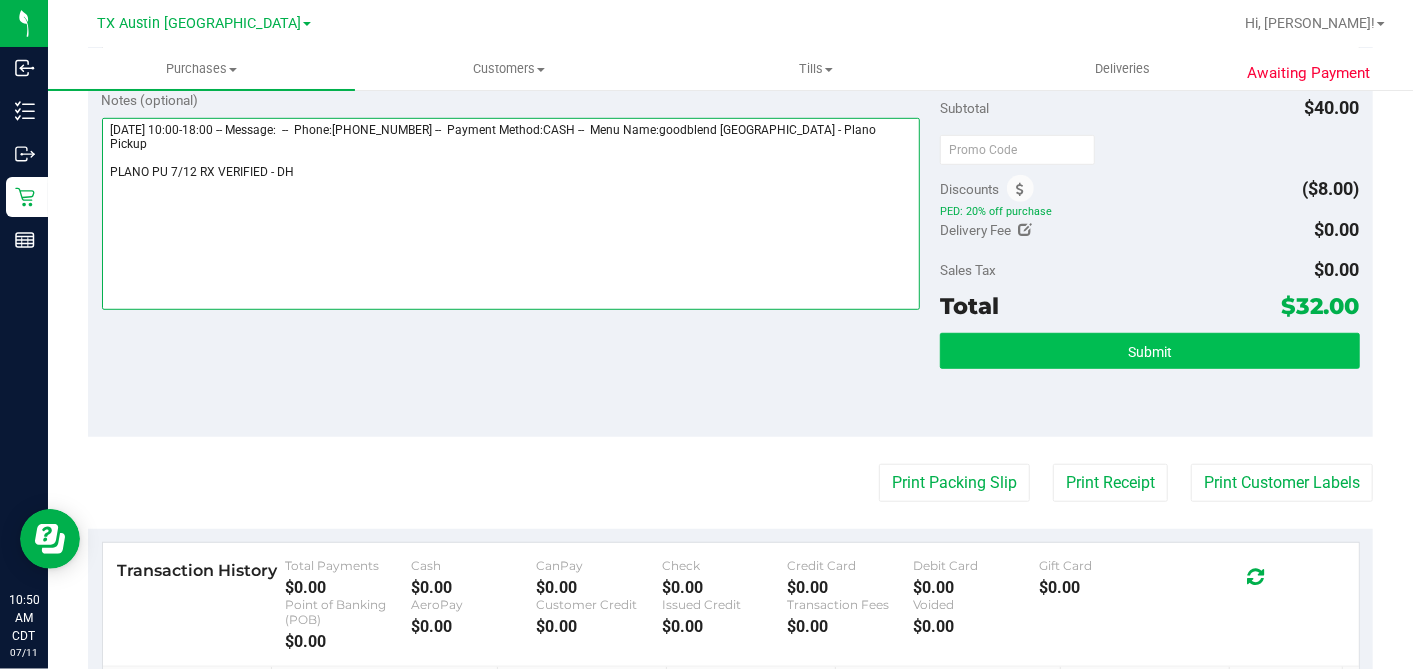 type on "[DATE] 10:00-18:00 -- Message:  --  Phone:[PHONE_NUMBER] --  Payment Method:CASH --  Menu Name:goodblend [GEOGRAPHIC_DATA] - Plano Pickup
PLANO PU 7/12 RX VERIFIED - DH" 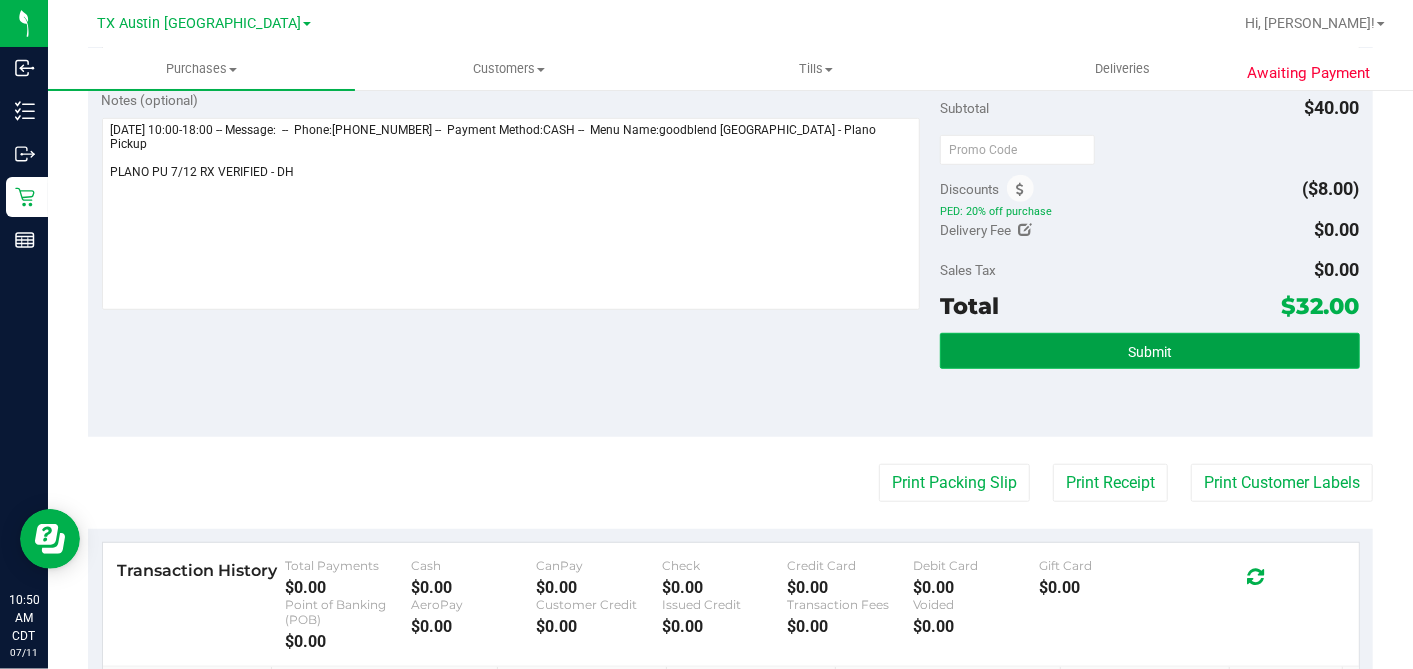 click on "Submit" at bounding box center [1149, 351] 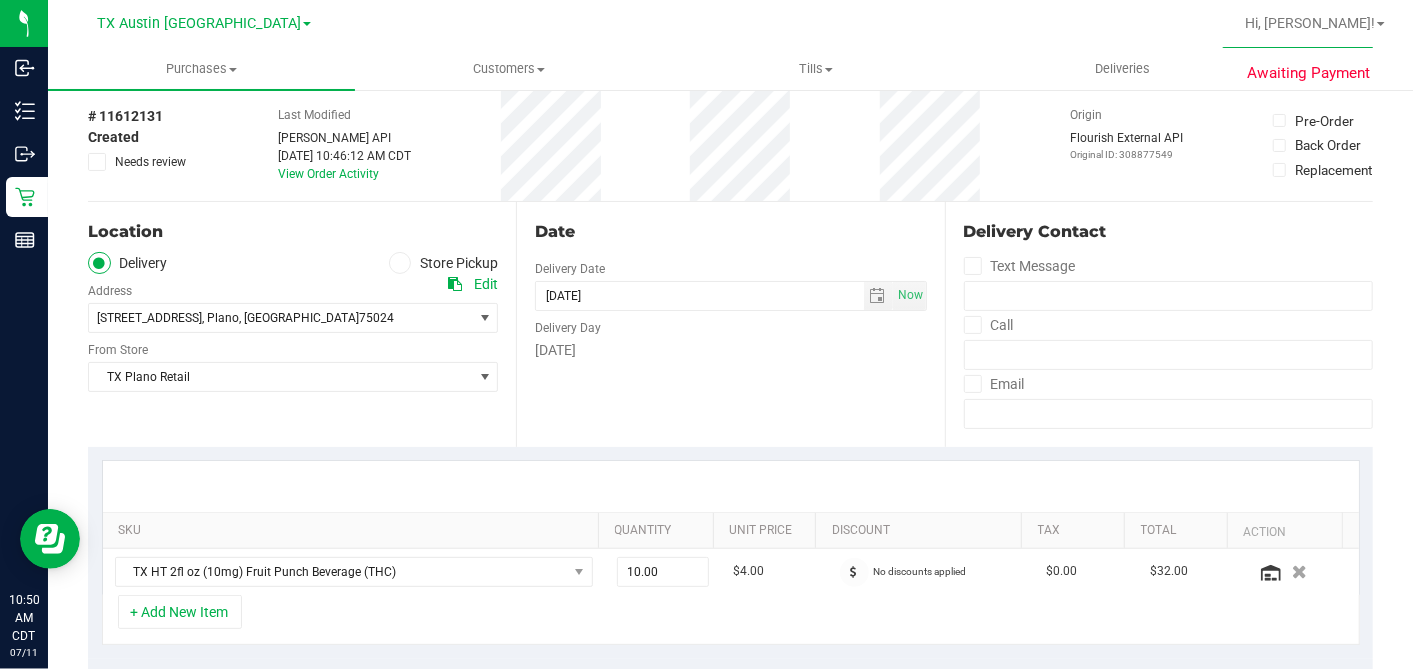 scroll, scrollTop: 0, scrollLeft: 0, axis: both 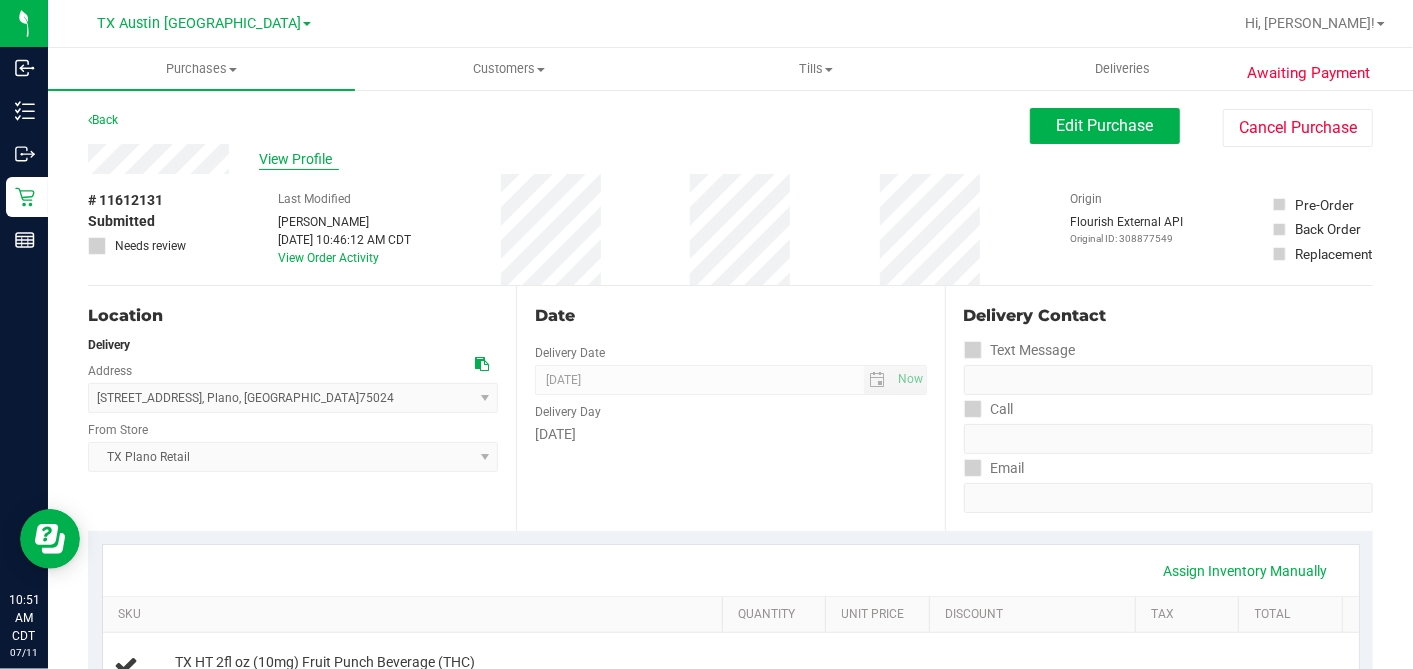 click on "View Profile" at bounding box center (299, 159) 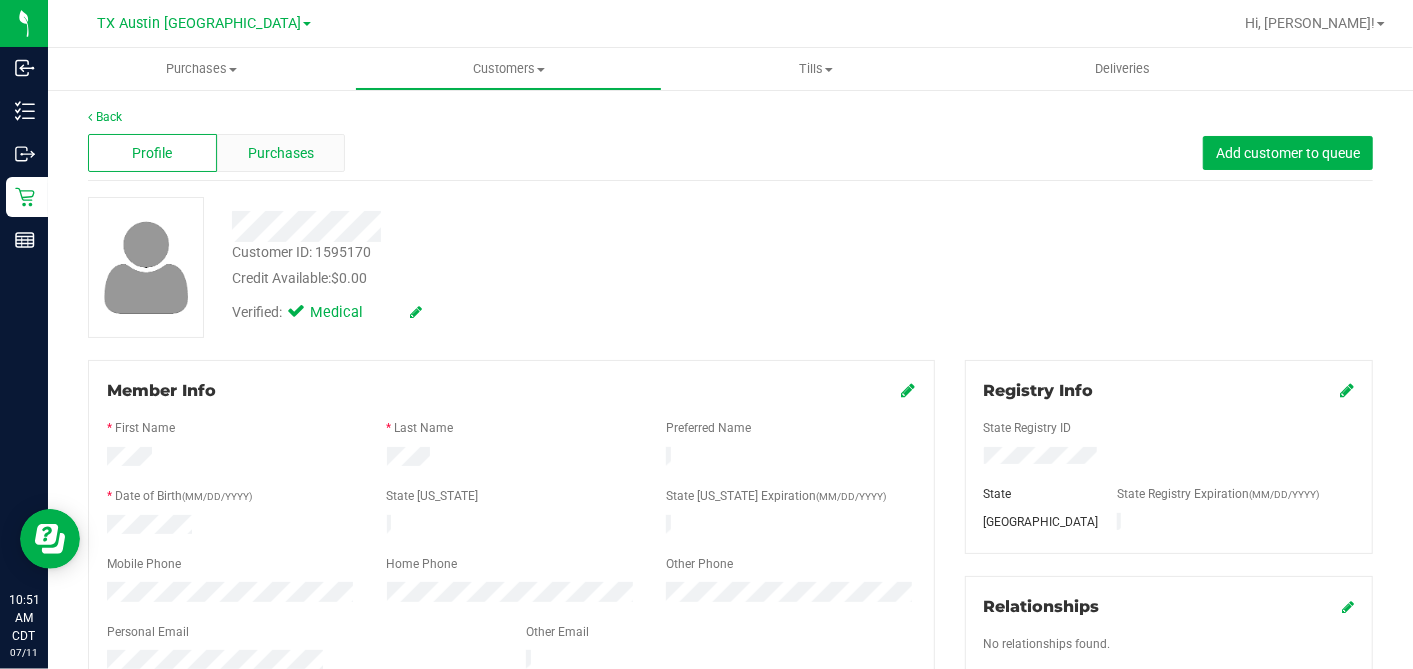 click on "Purchases" at bounding box center [281, 153] 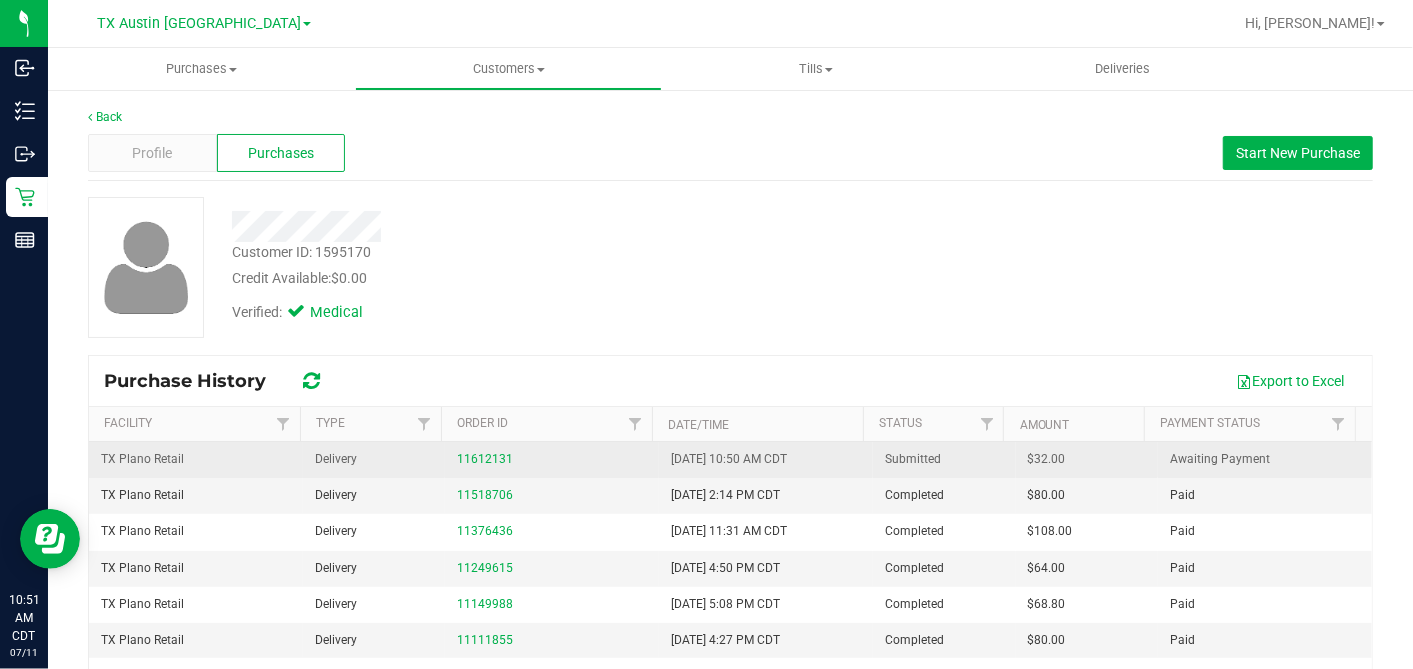 click on "$32.00" at bounding box center [1047, 459] 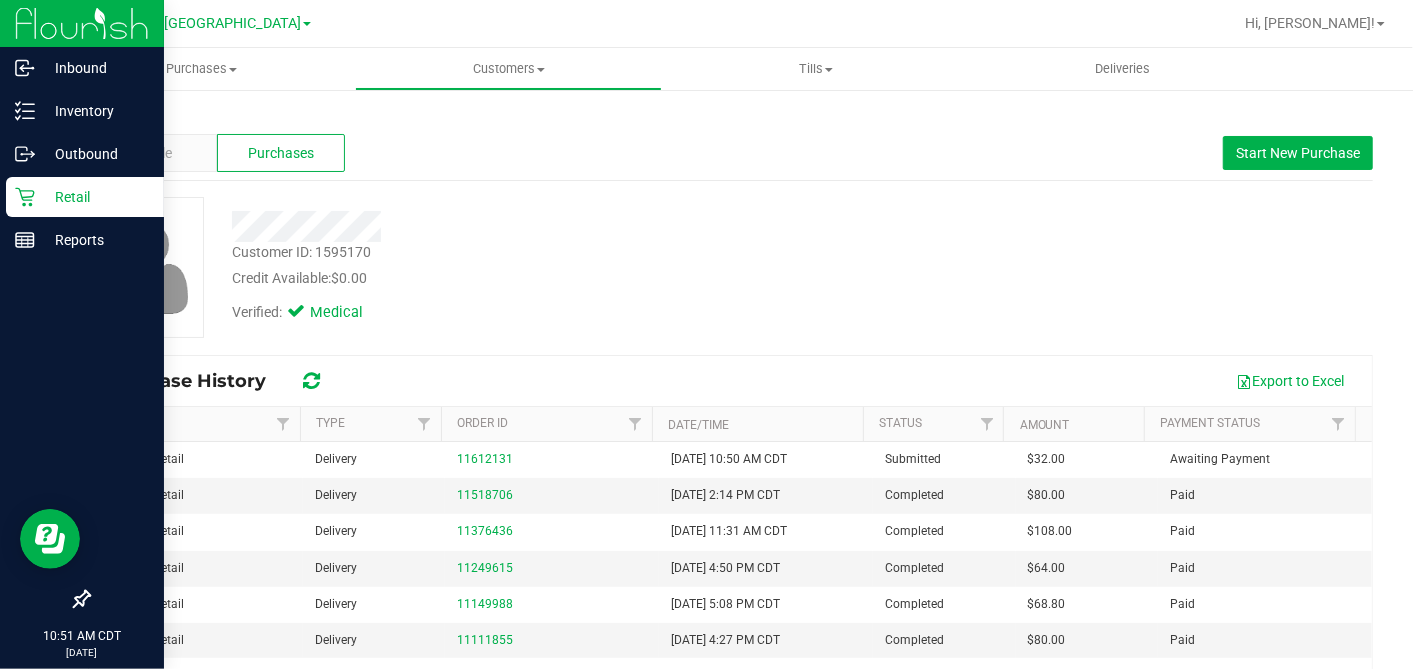 click on "Retail" at bounding box center (95, 197) 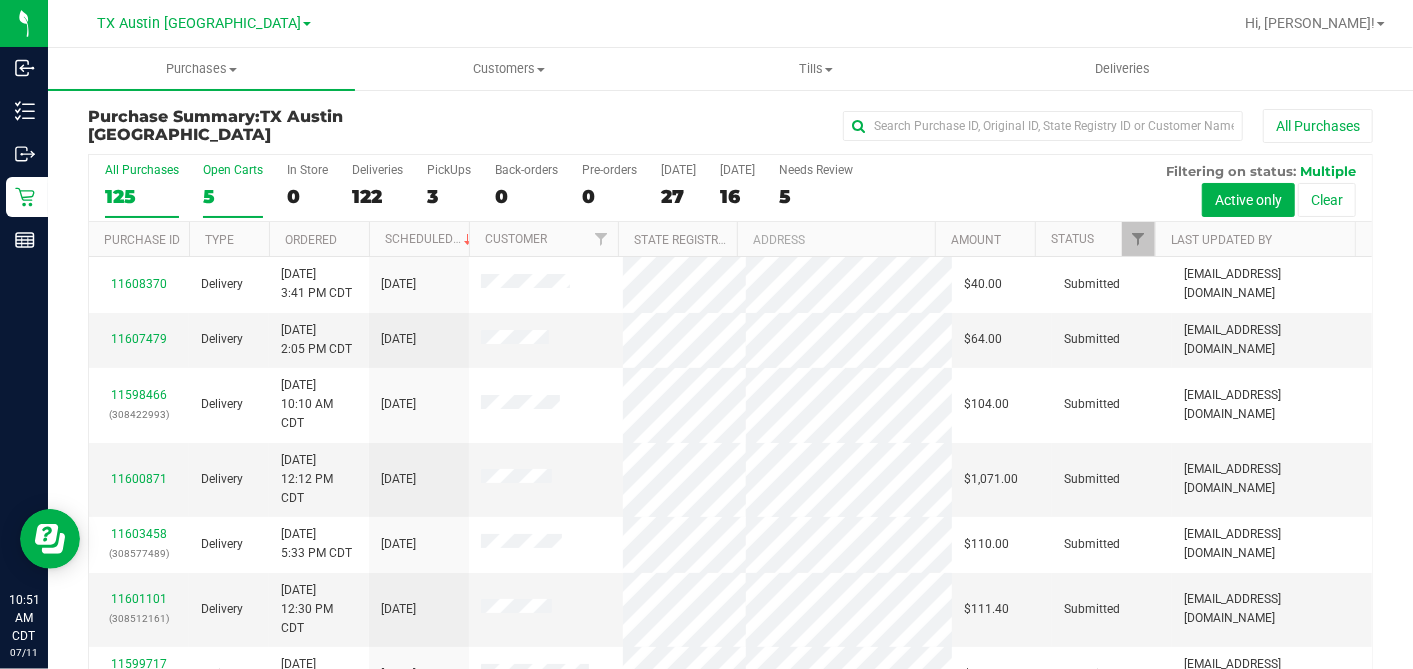 click on "5" at bounding box center (233, 196) 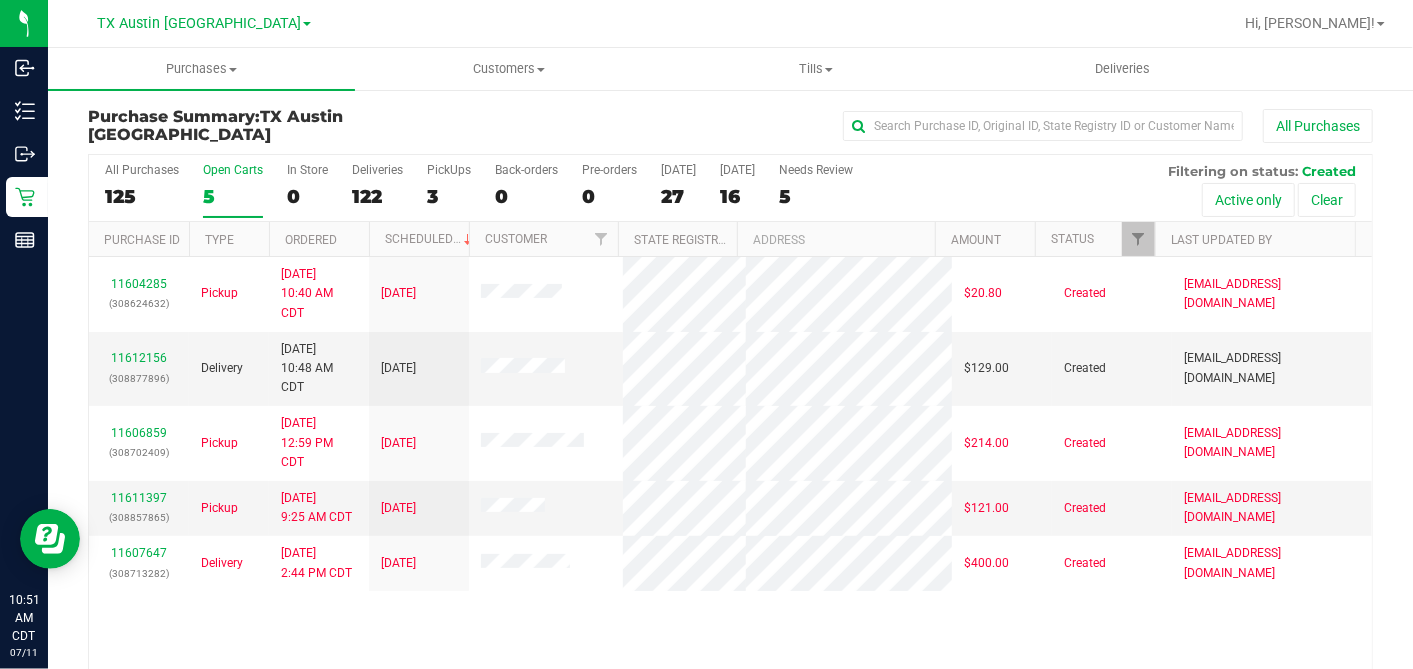 click on "Ordered" at bounding box center [319, 239] 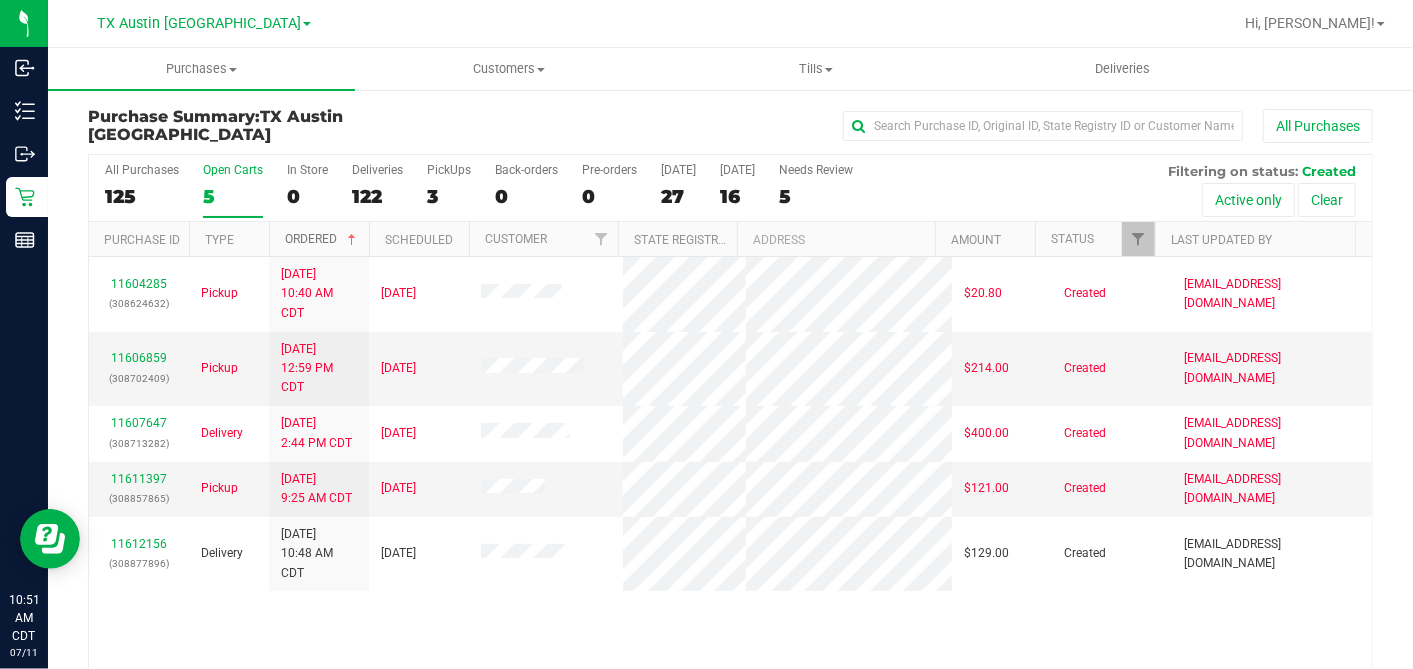 click at bounding box center (352, 240) 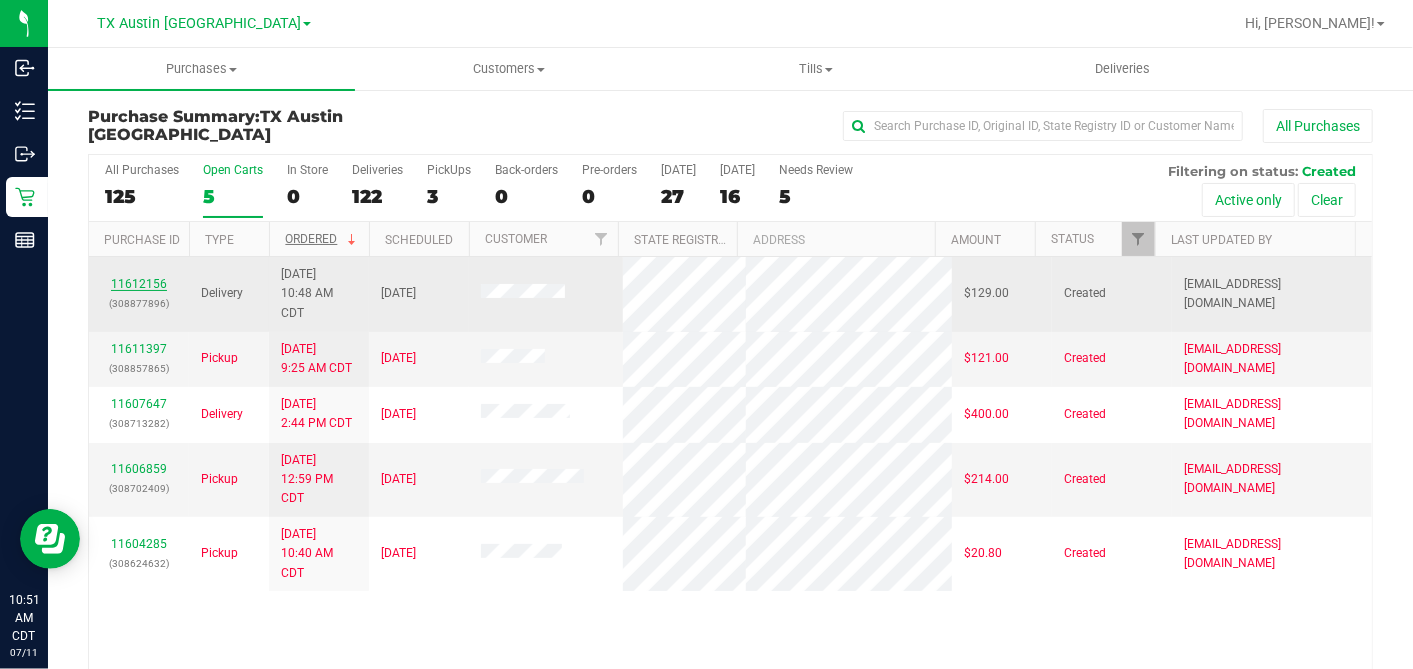 click on "11612156" at bounding box center (139, 284) 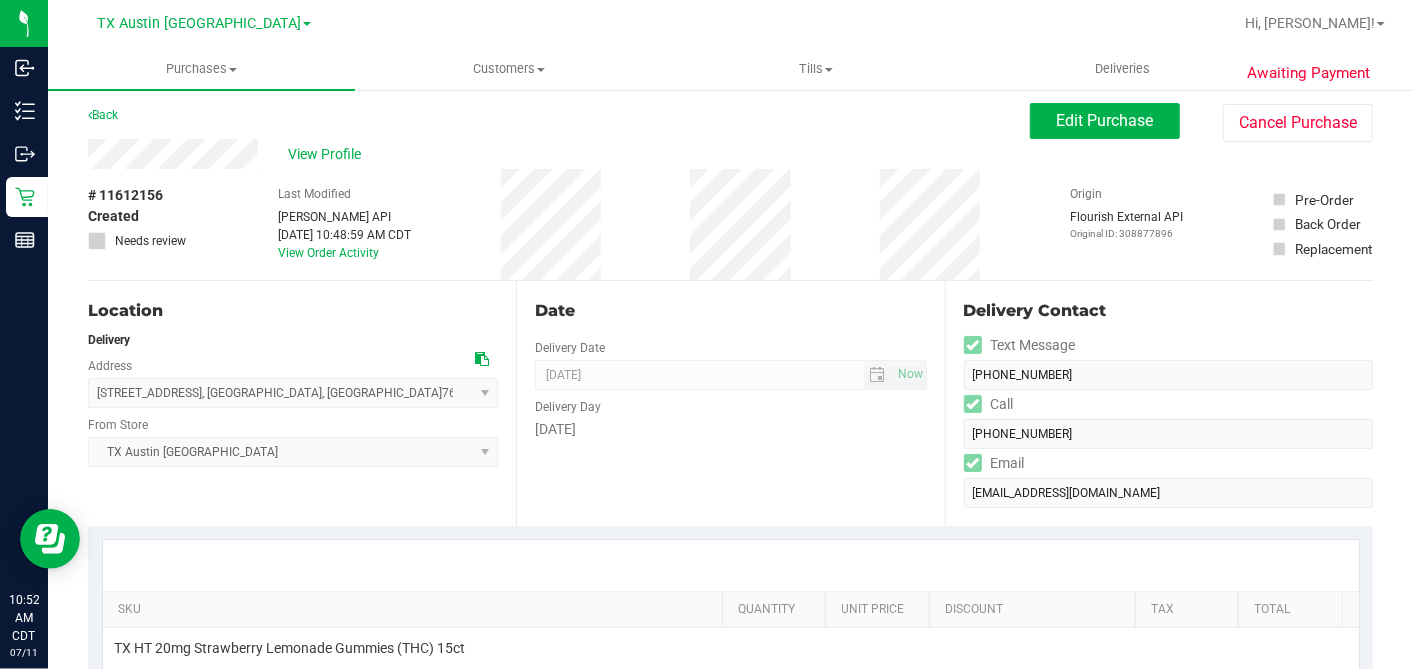scroll, scrollTop: 0, scrollLeft: 0, axis: both 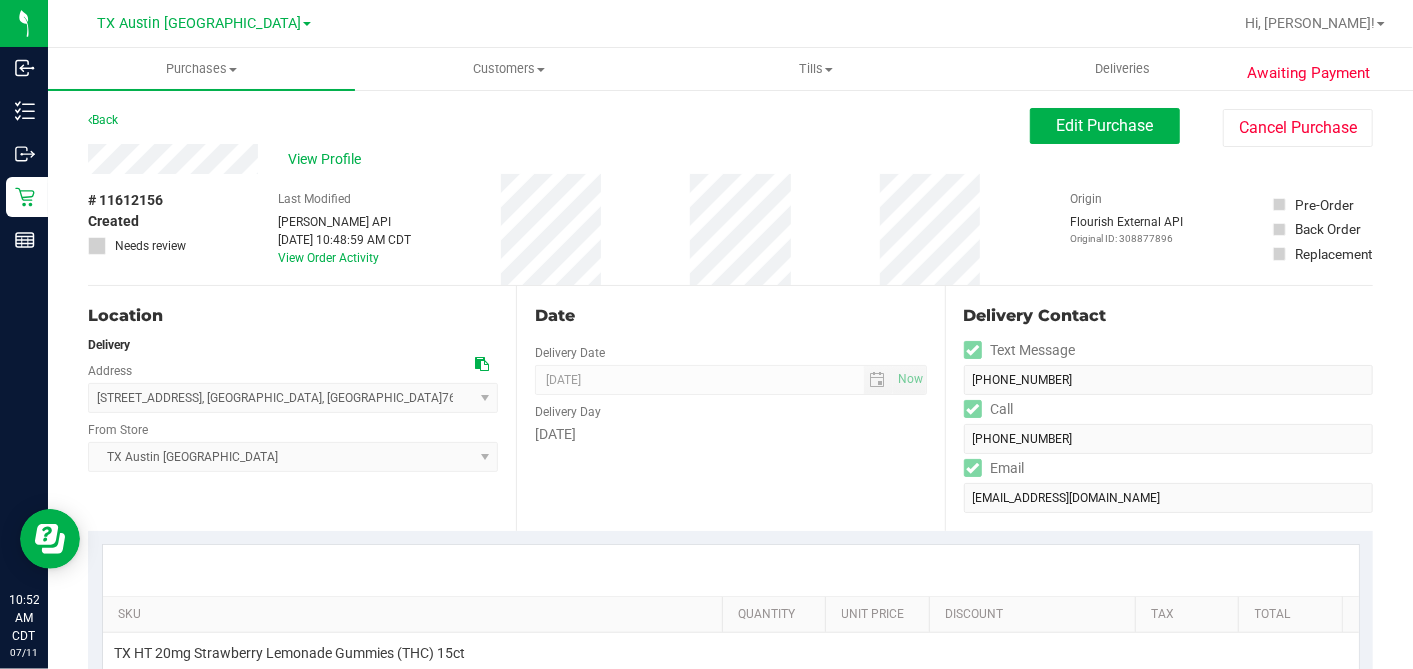 click at bounding box center [482, 364] 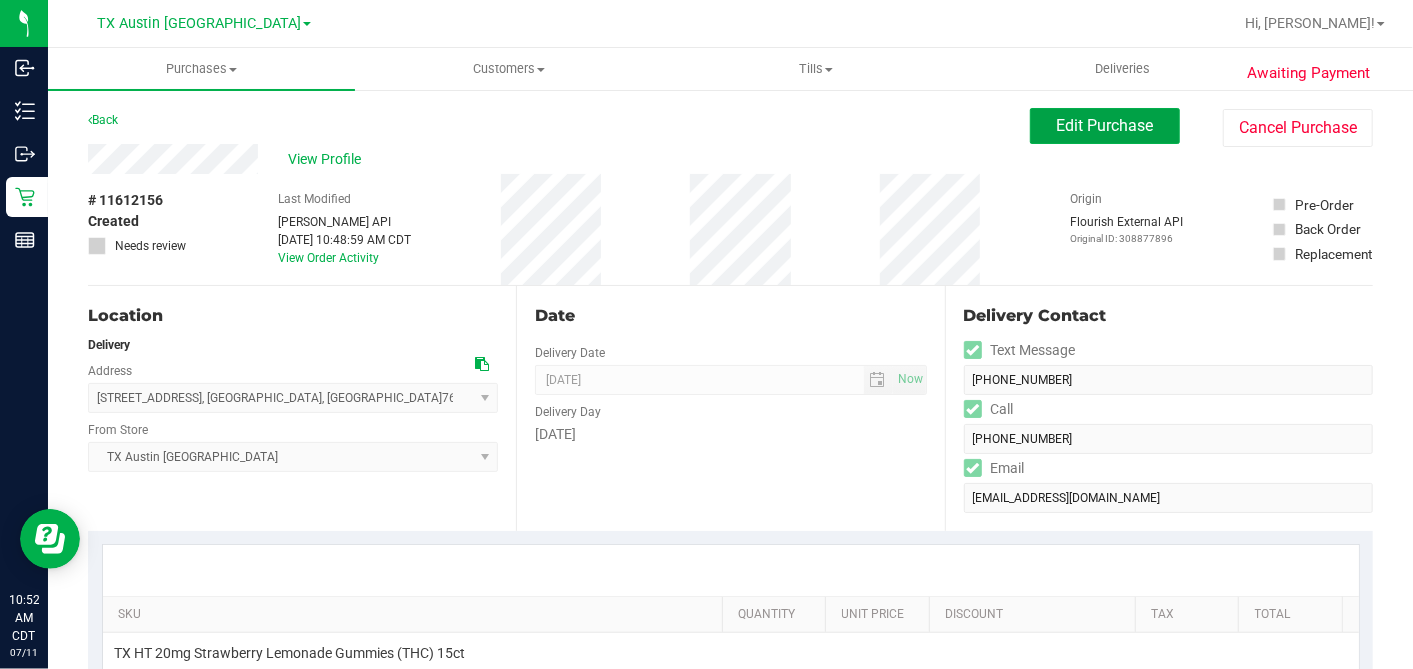 drag, startPoint x: 1084, startPoint y: 118, endPoint x: 1054, endPoint y: 145, distance: 40.36087 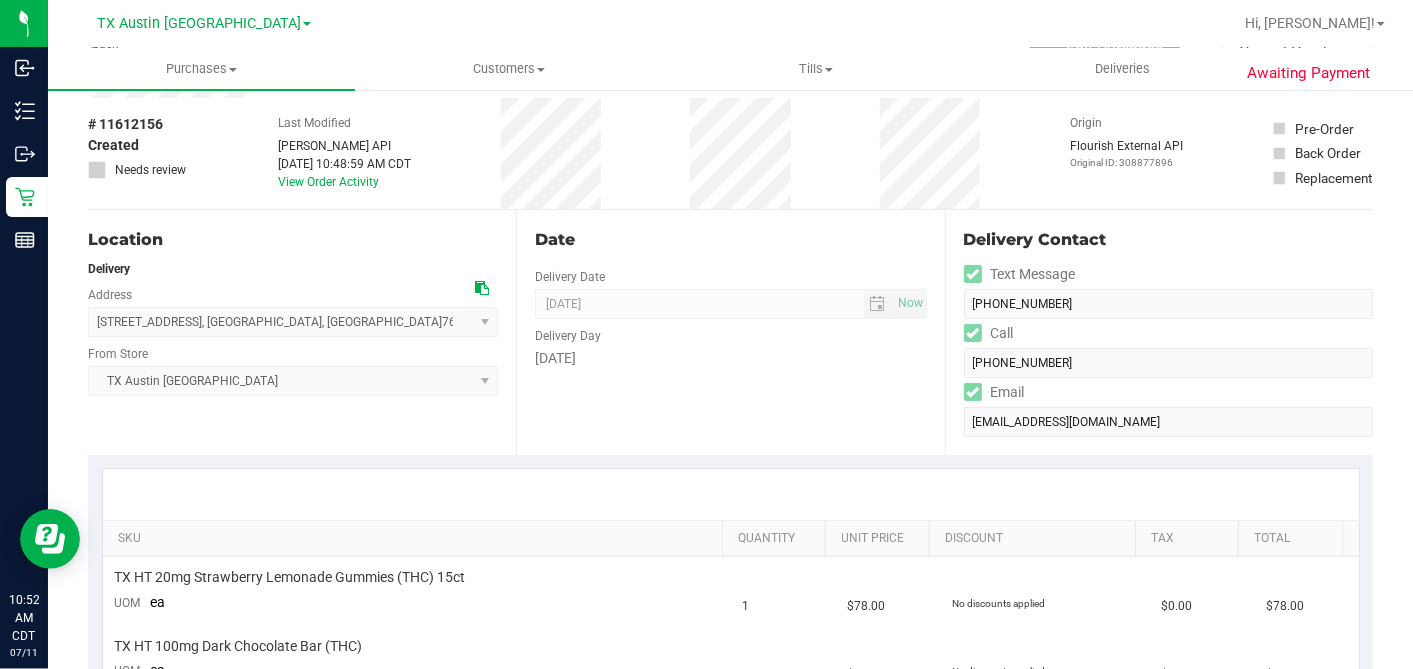 scroll, scrollTop: 111, scrollLeft: 0, axis: vertical 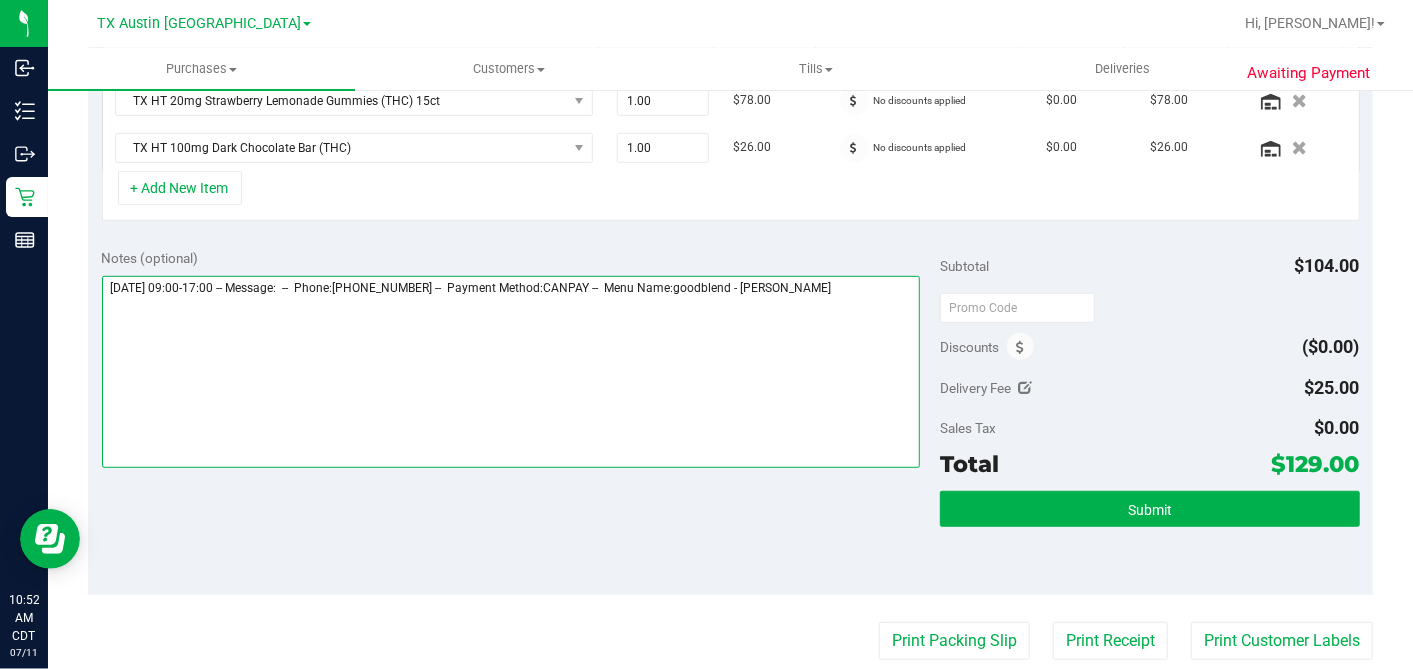 click at bounding box center [511, 372] 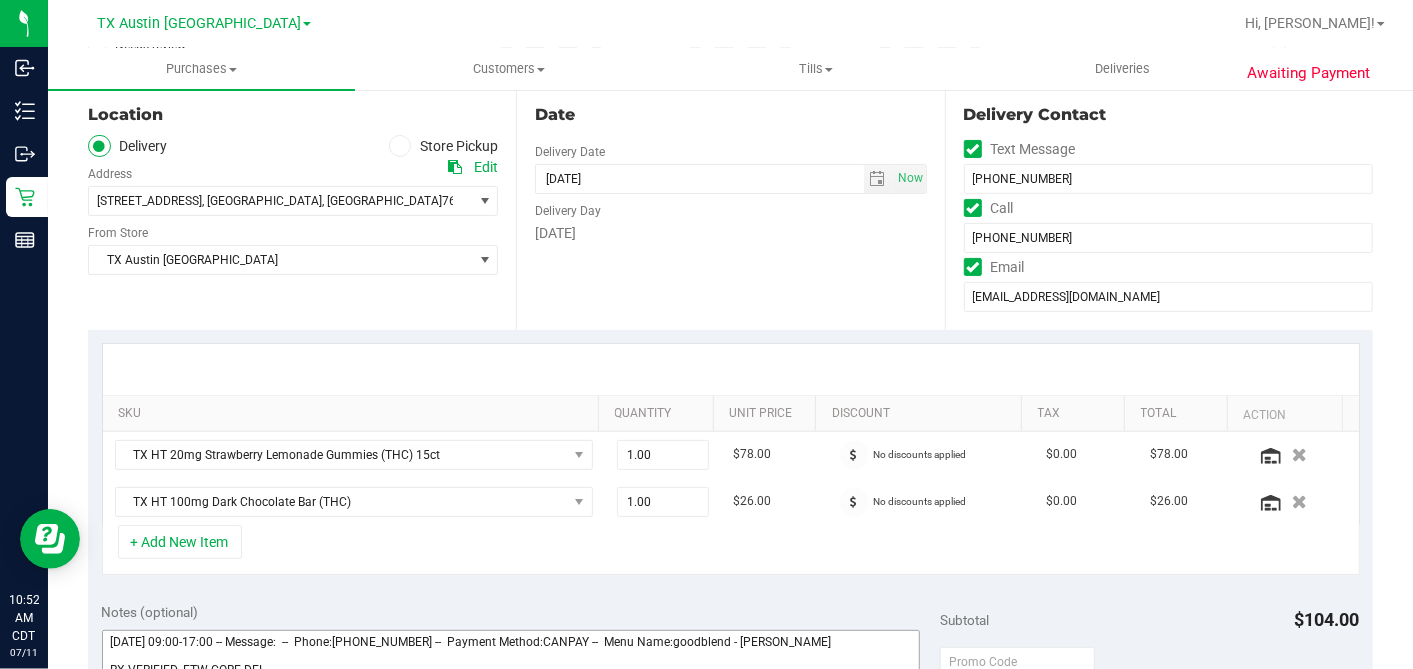 scroll, scrollTop: 555, scrollLeft: 0, axis: vertical 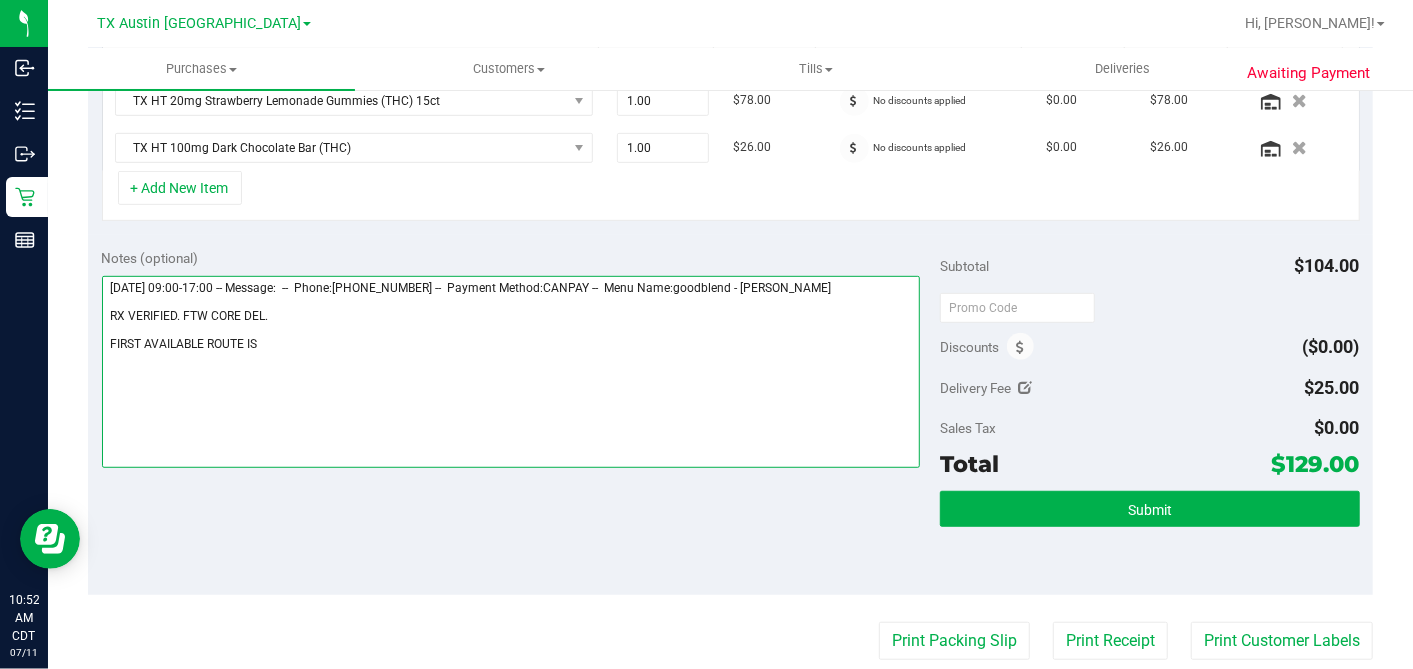 click at bounding box center (511, 372) 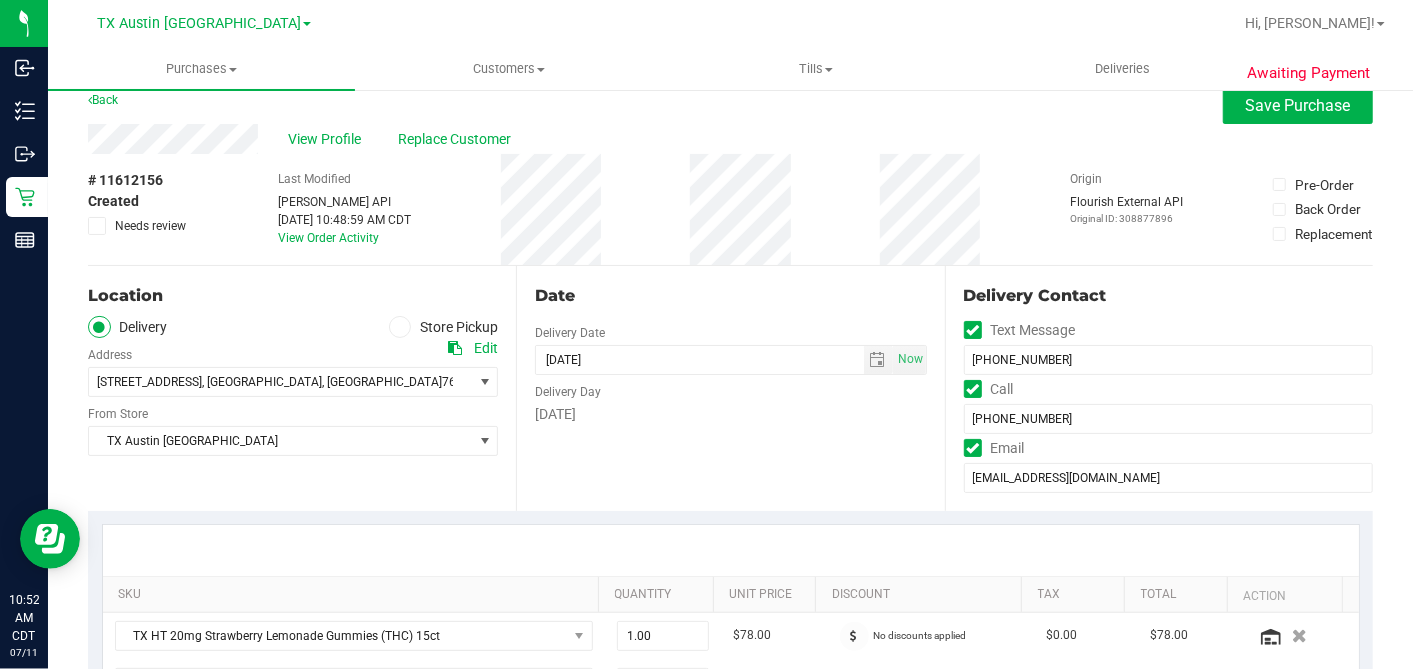 scroll, scrollTop: 0, scrollLeft: 0, axis: both 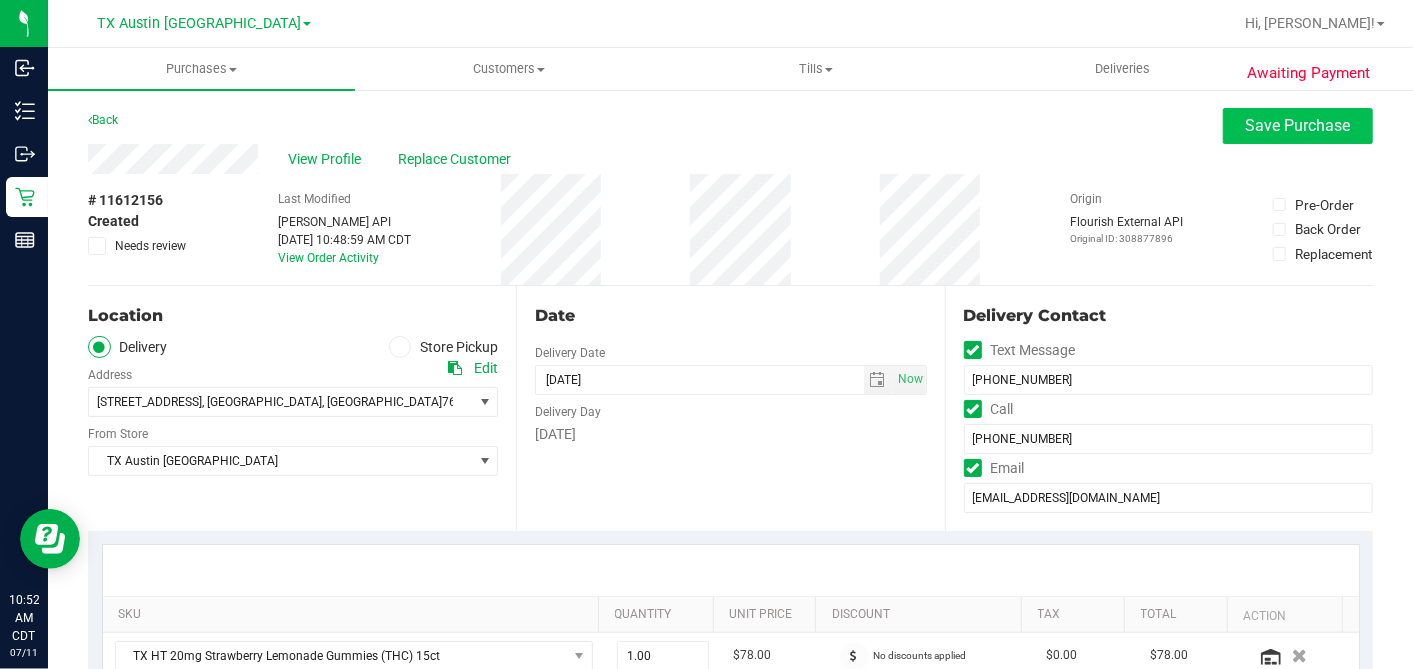 type on "[DATE] 09:00-17:00 -- Message:  --  Phone:[PHONE_NUMBER] --  Payment Method:CANPAY --  Menu Name:goodblend - [PERSON_NAME]
RX VERIFIED. FTW CORE DEL.
FIRST AVAILABLE ROUTE IS [DATE]. CALLING PT TO REVIEW/RESCHEDULE - DH" 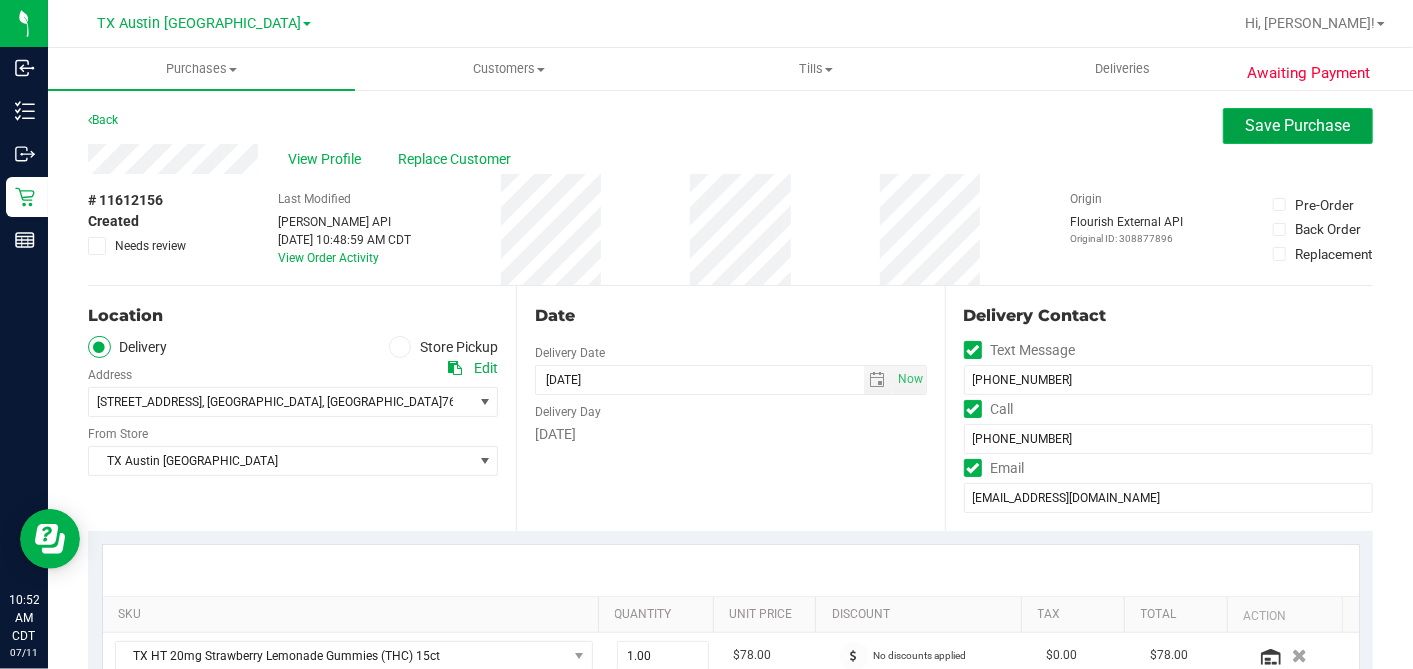 click on "Save Purchase" at bounding box center [1298, 125] 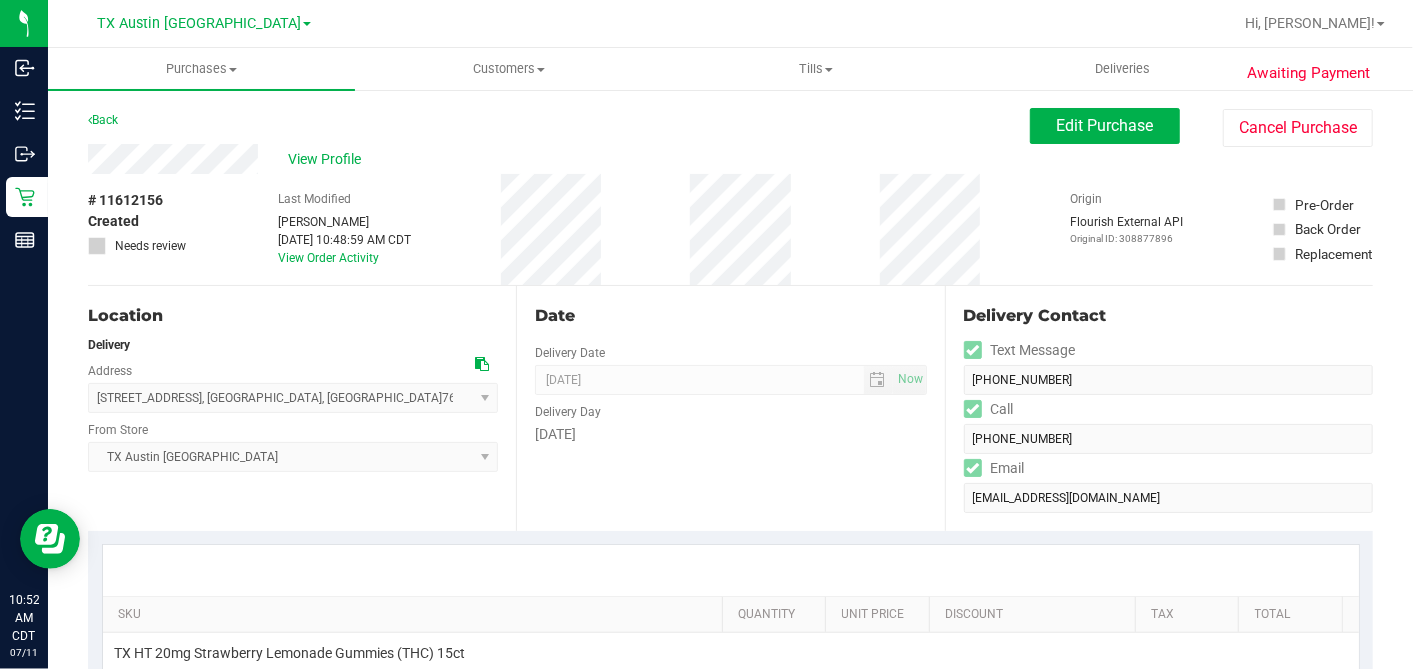 click on "View Profile" at bounding box center [328, 159] 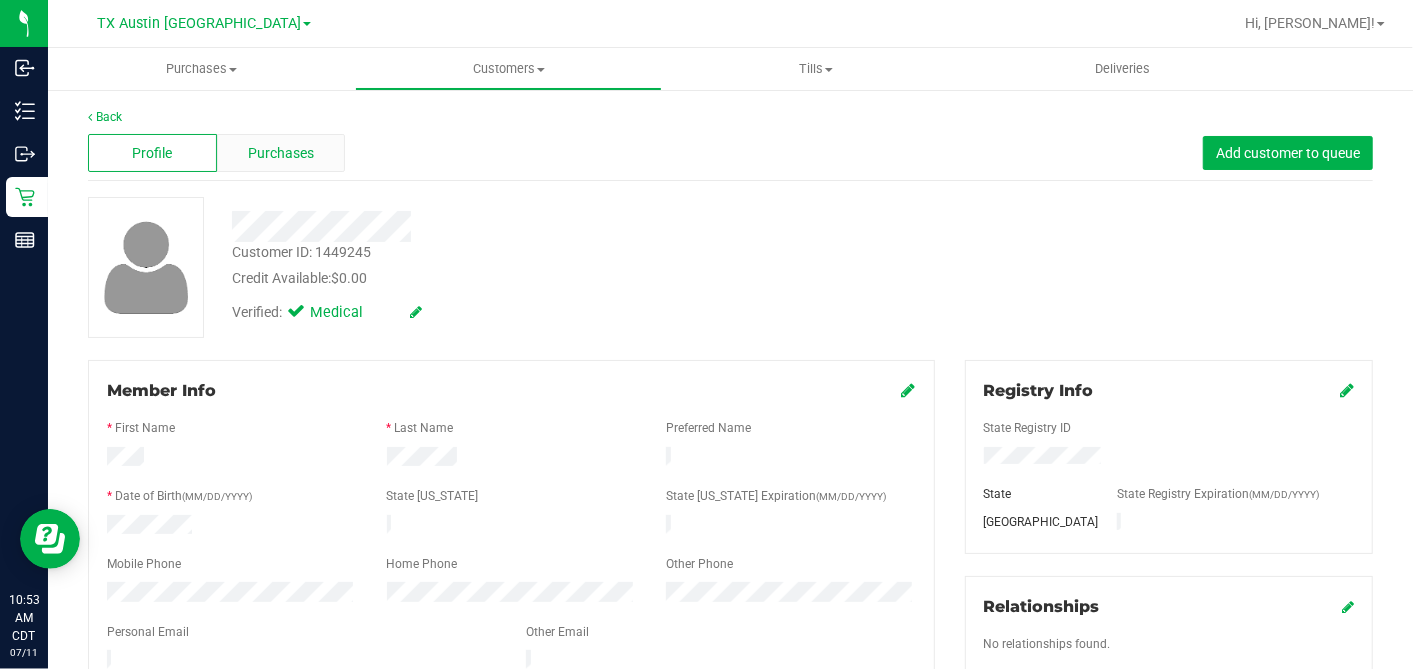 click on "Purchases" at bounding box center (281, 153) 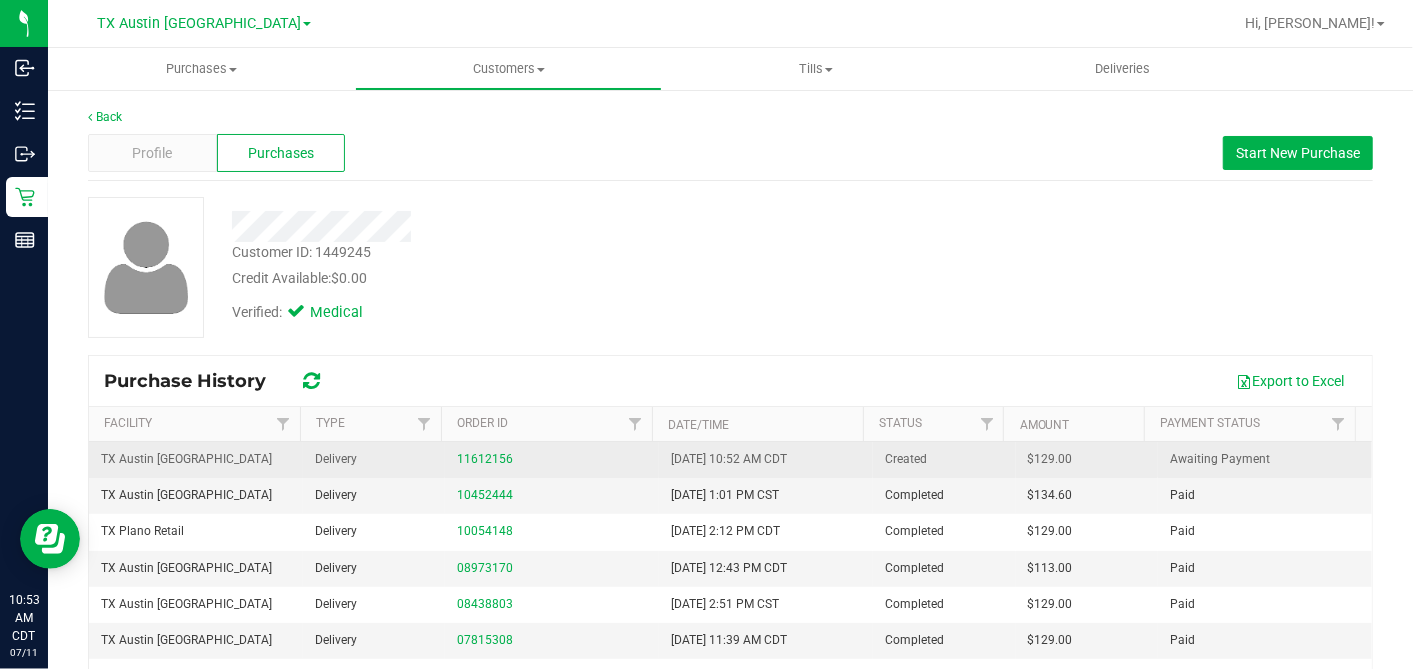 click on "11612156" at bounding box center (552, 459) 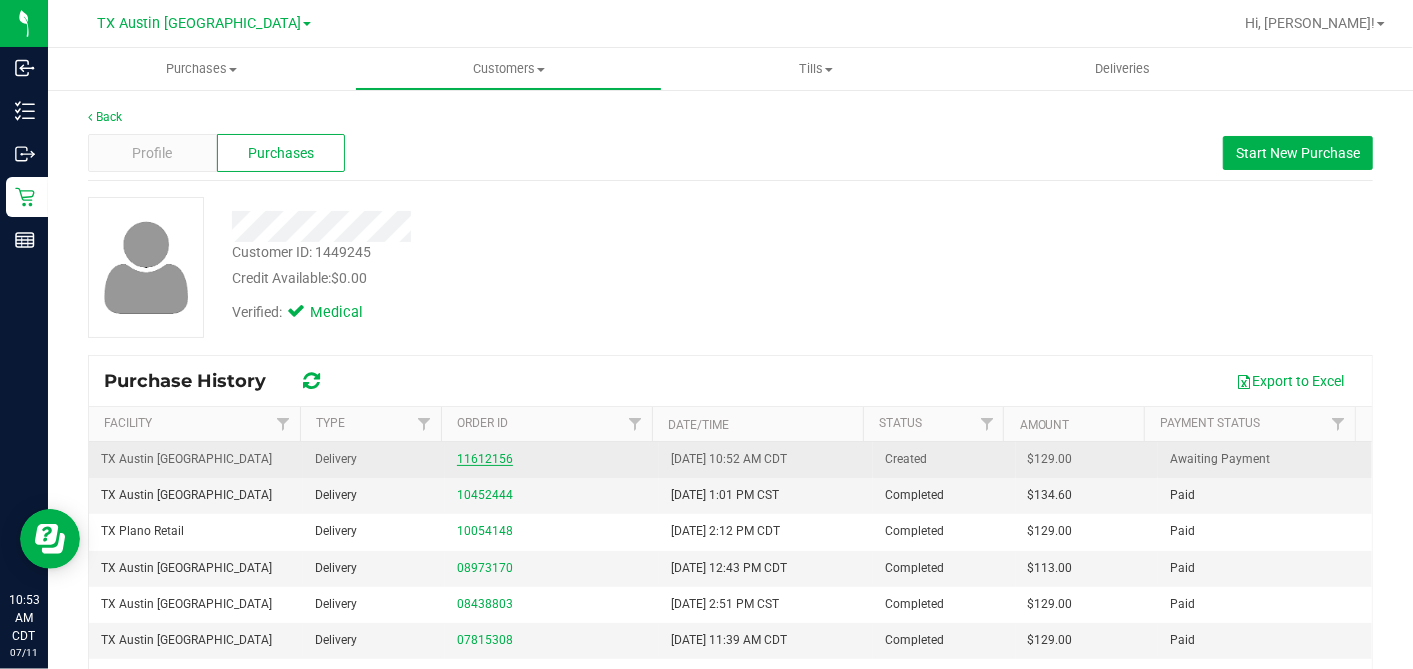 click on "11612156" at bounding box center [485, 459] 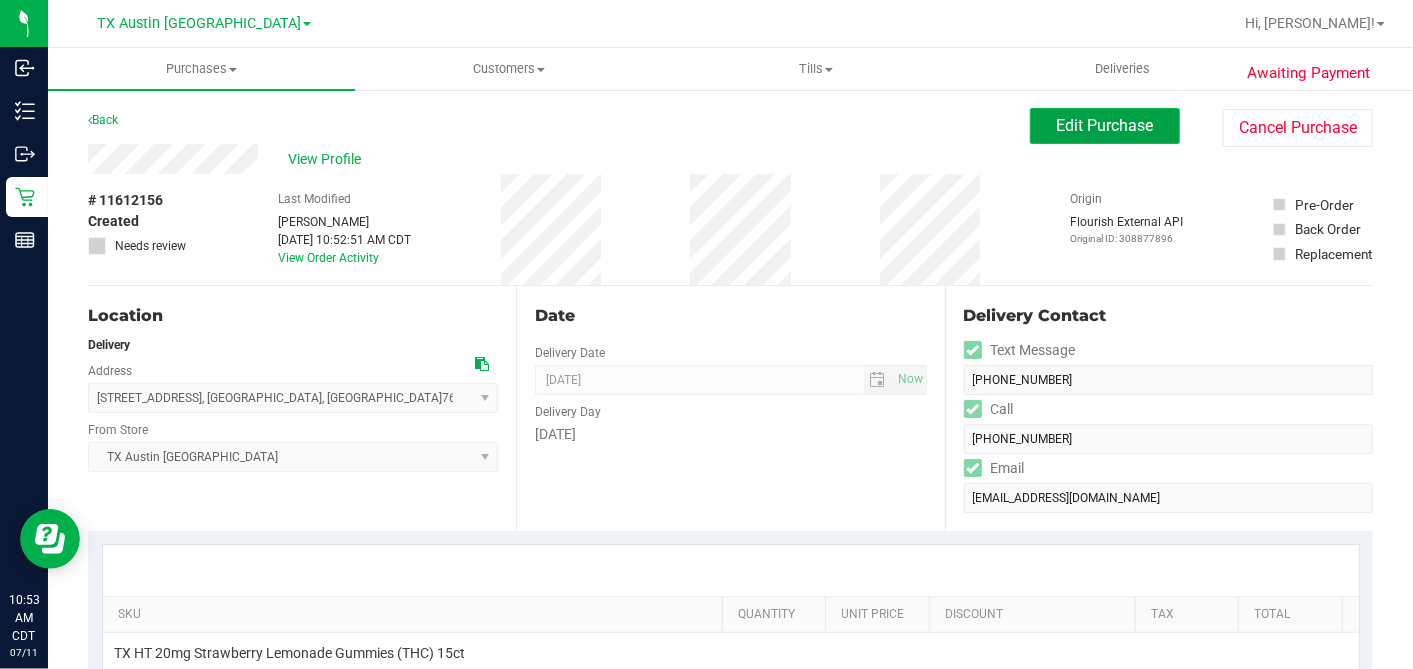 click on "Edit Purchase" at bounding box center (1105, 126) 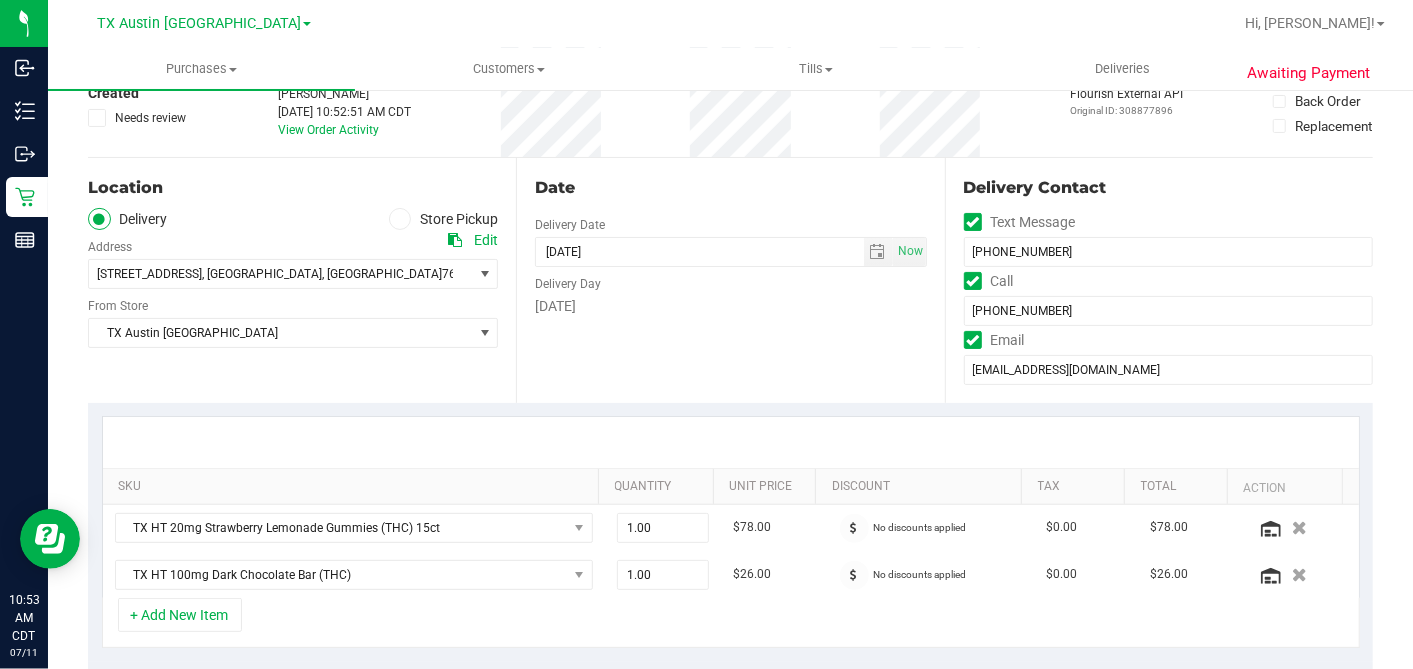 scroll, scrollTop: 0, scrollLeft: 0, axis: both 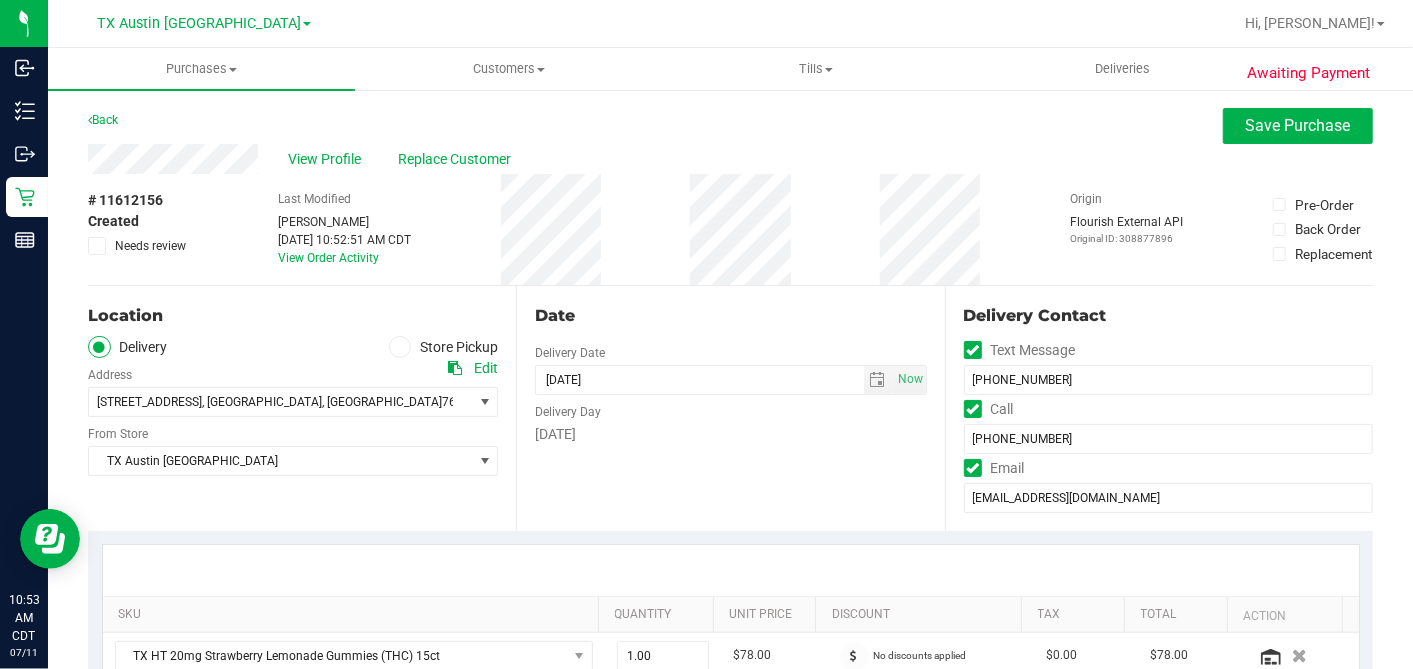 drag, startPoint x: 870, startPoint y: 410, endPoint x: 863, endPoint y: 394, distance: 17.464249 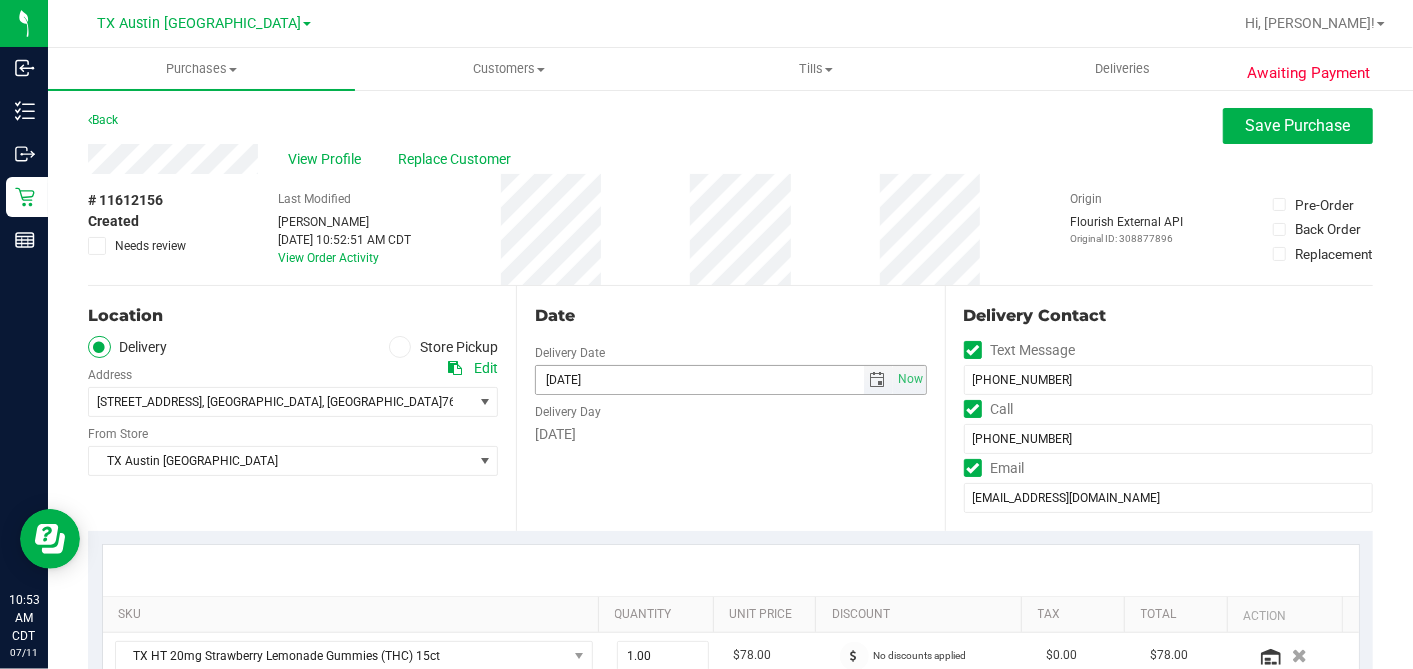 click at bounding box center (878, 380) 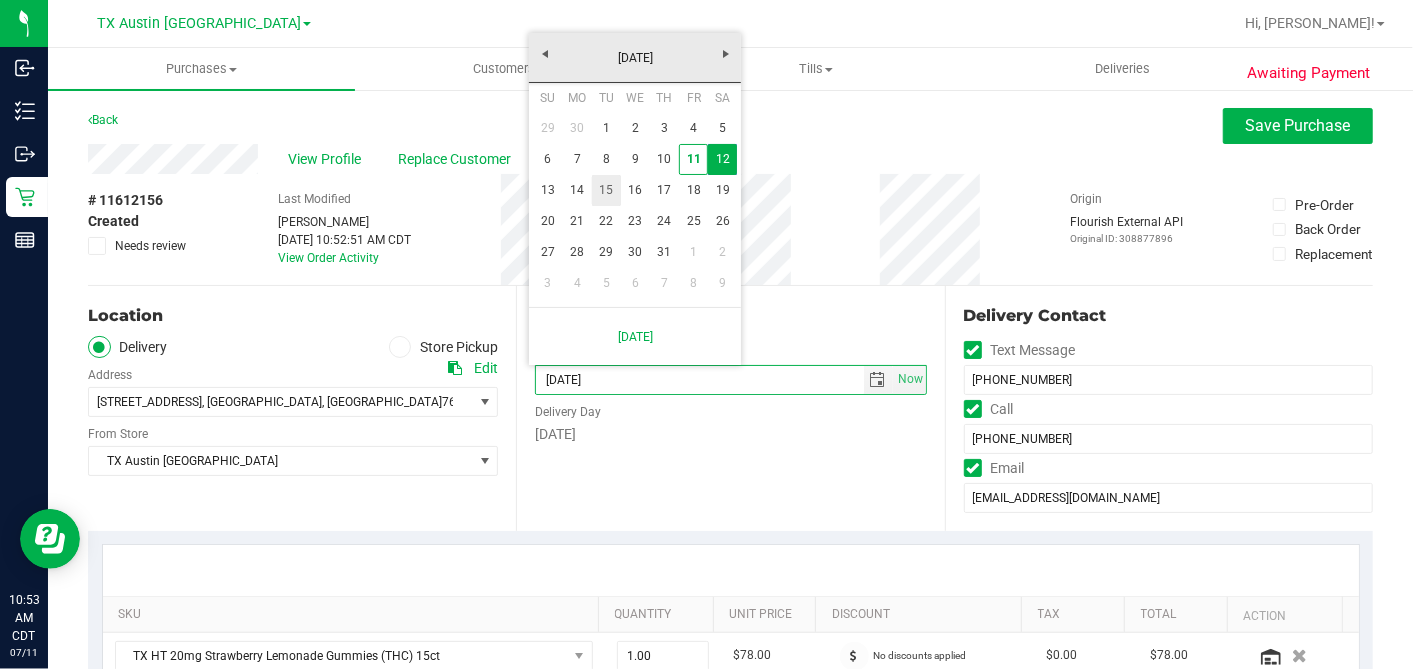 click on "15" at bounding box center (606, 190) 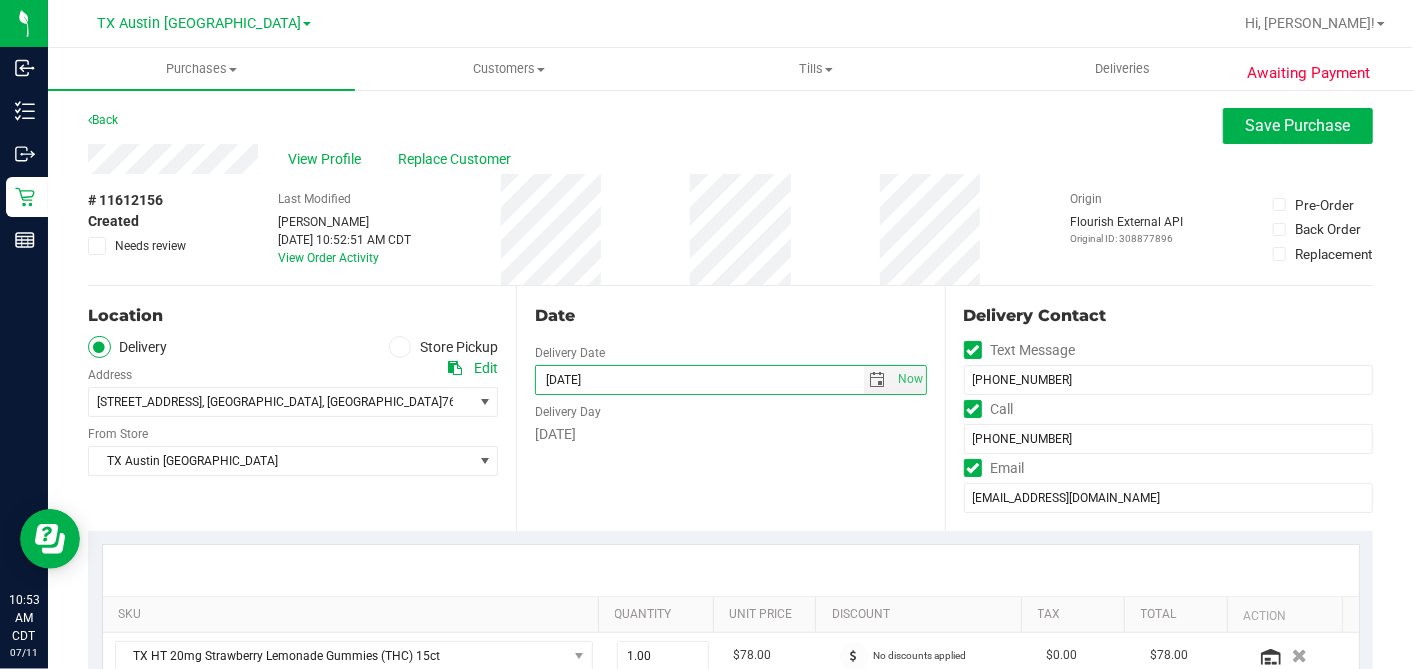 click on "Date
Delivery Date
[DATE]
Now
[DATE] 07:00 AM
Now
Delivery Day
[DATE]" at bounding box center (730, 408) 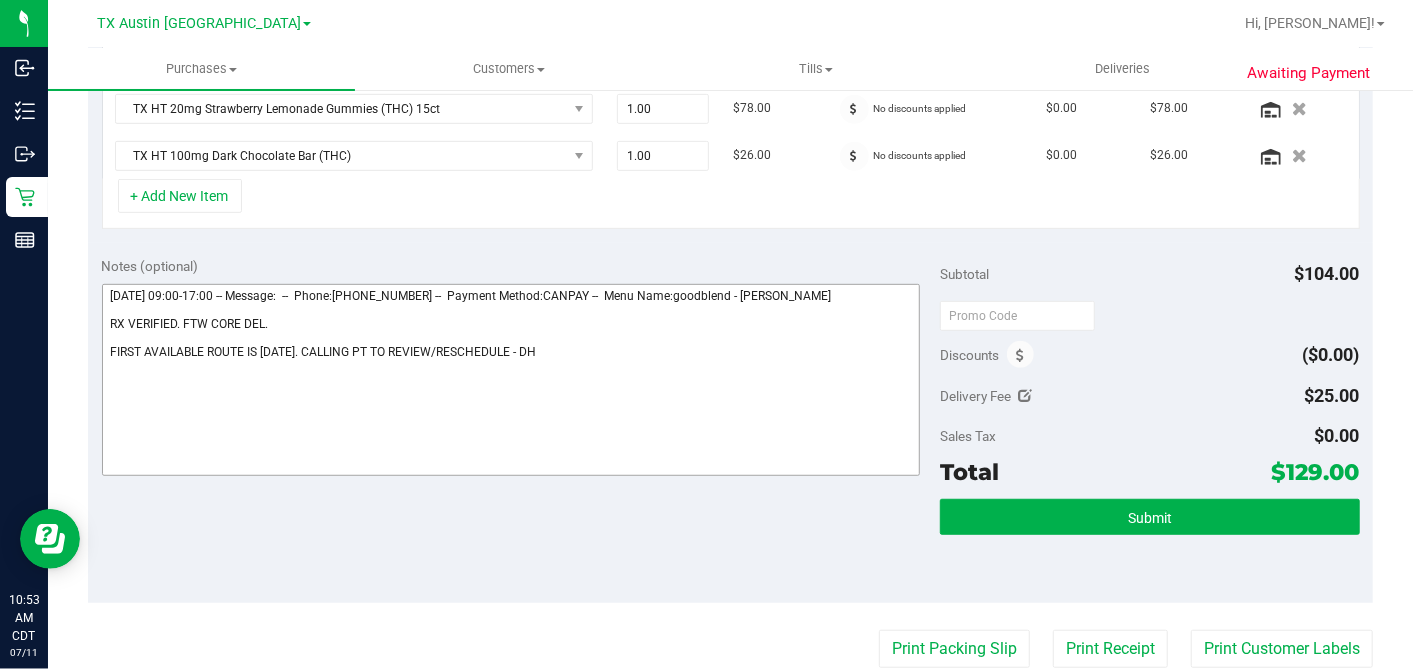 scroll, scrollTop: 555, scrollLeft: 0, axis: vertical 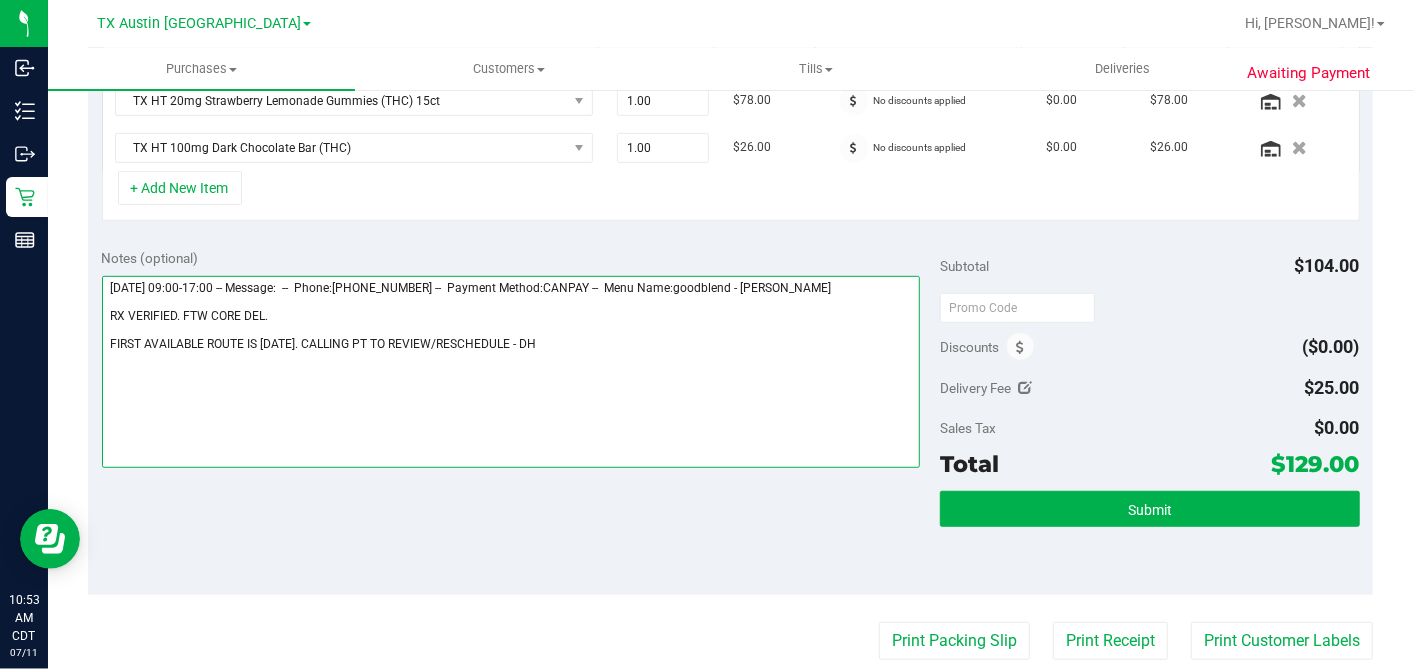 click at bounding box center [511, 372] 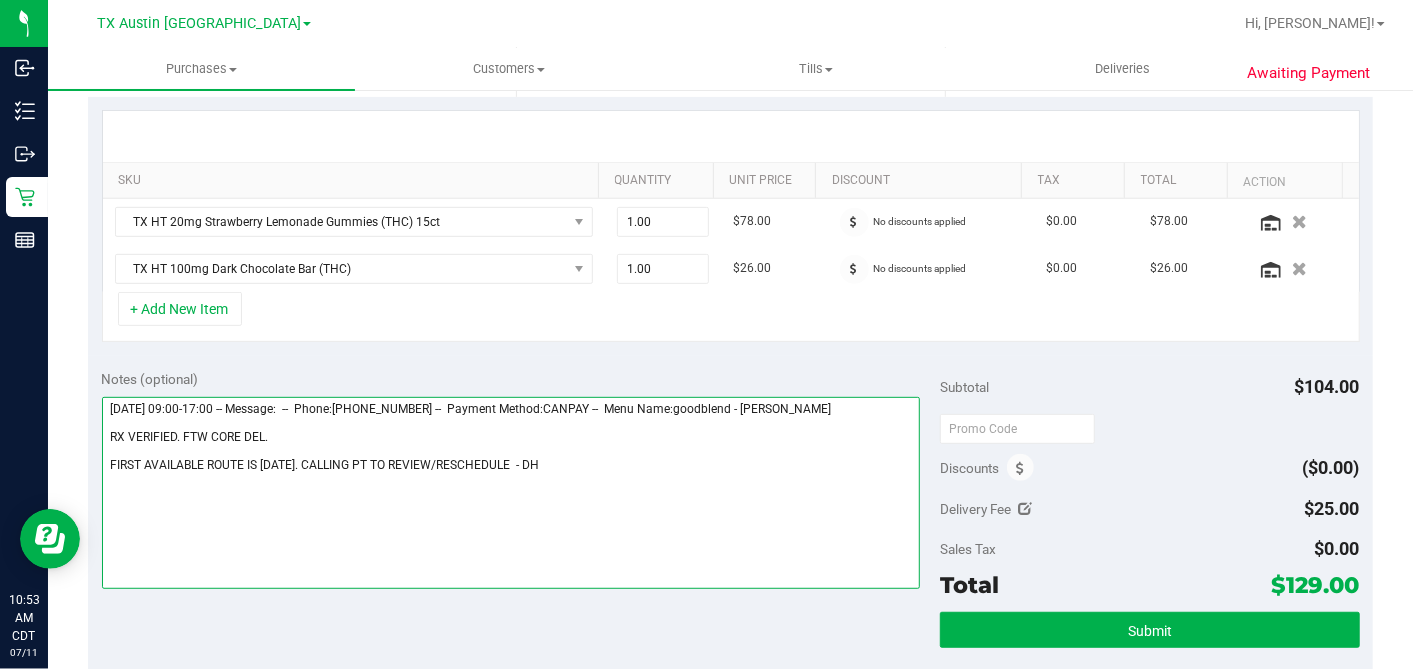scroll, scrollTop: 444, scrollLeft: 0, axis: vertical 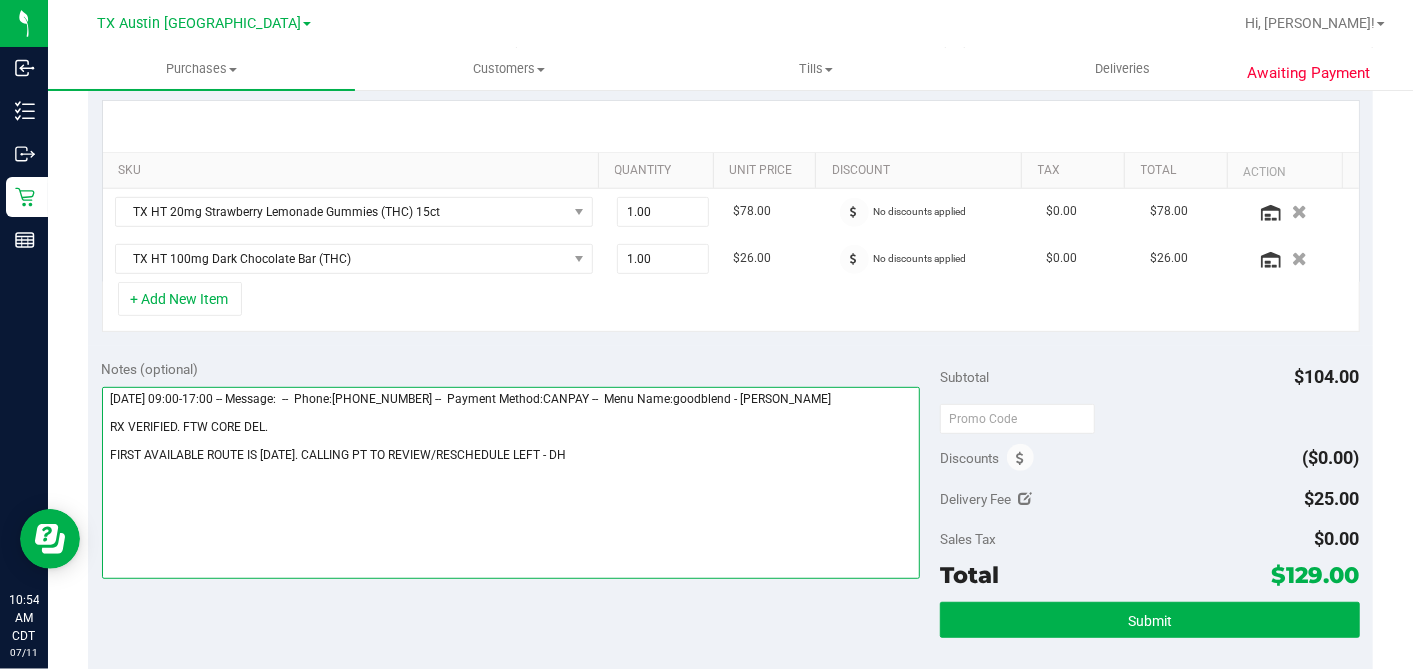 click at bounding box center [511, 483] 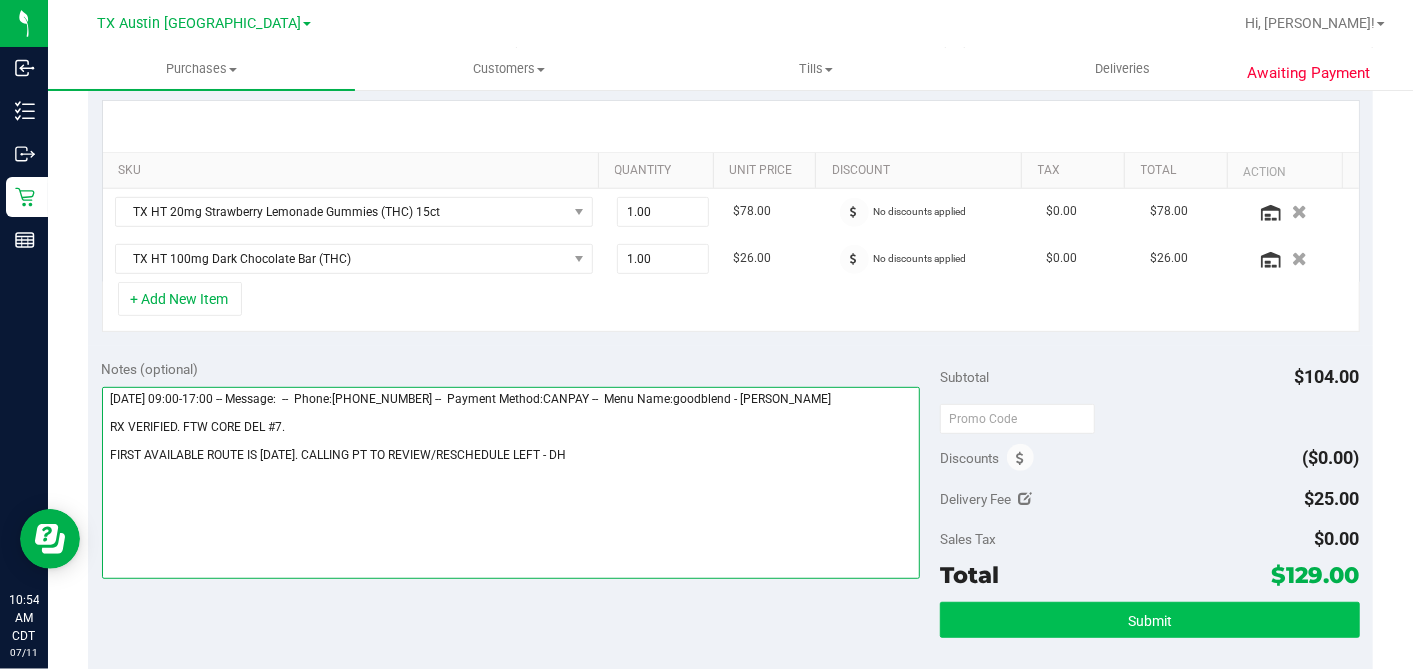 type on "[DATE] 09:00-17:00 -- Message:  --  Phone:[PHONE_NUMBER] --  Payment Method:CANPAY --  Menu Name:goodblend - [PERSON_NAME]
RX VERIFIED. FTW CORE DEL #7.
FIRST AVAILABLE ROUTE IS [DATE]. CALLING PT TO REVIEW/RESCHEDULE LEFT - DH" 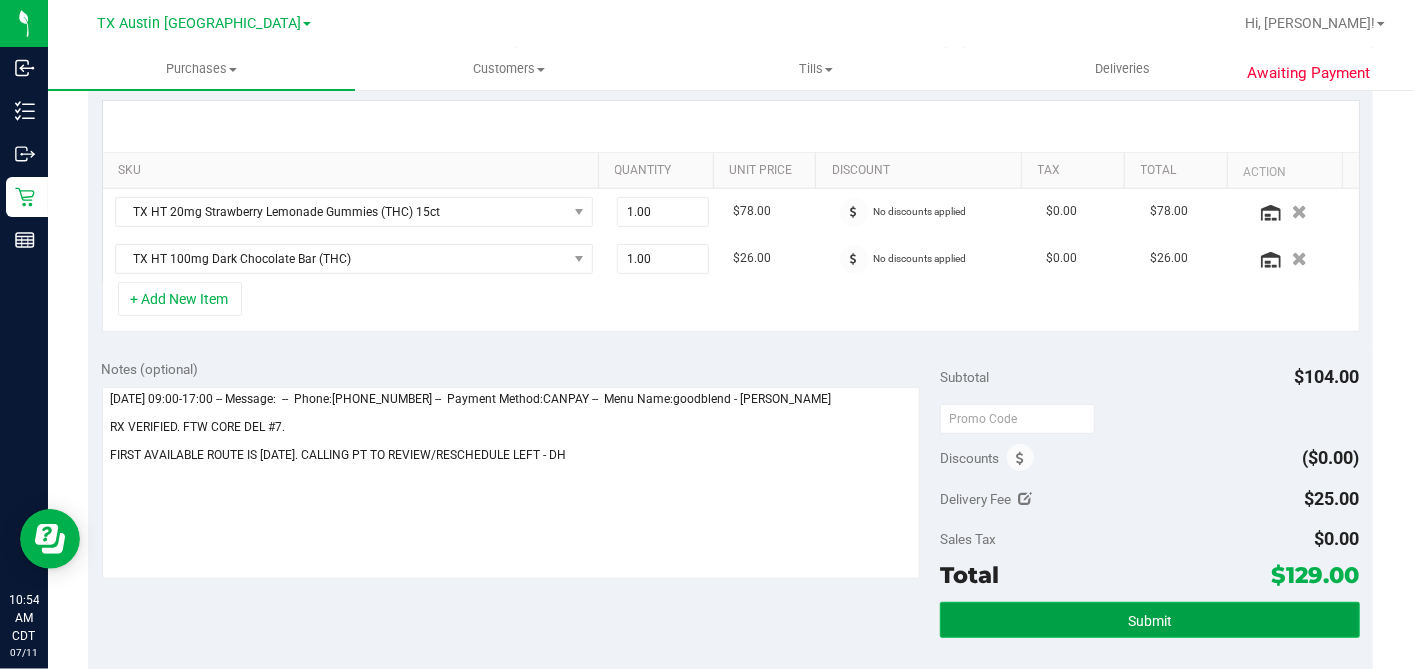 drag, startPoint x: 1128, startPoint y: 606, endPoint x: 1085, endPoint y: 607, distance: 43.011627 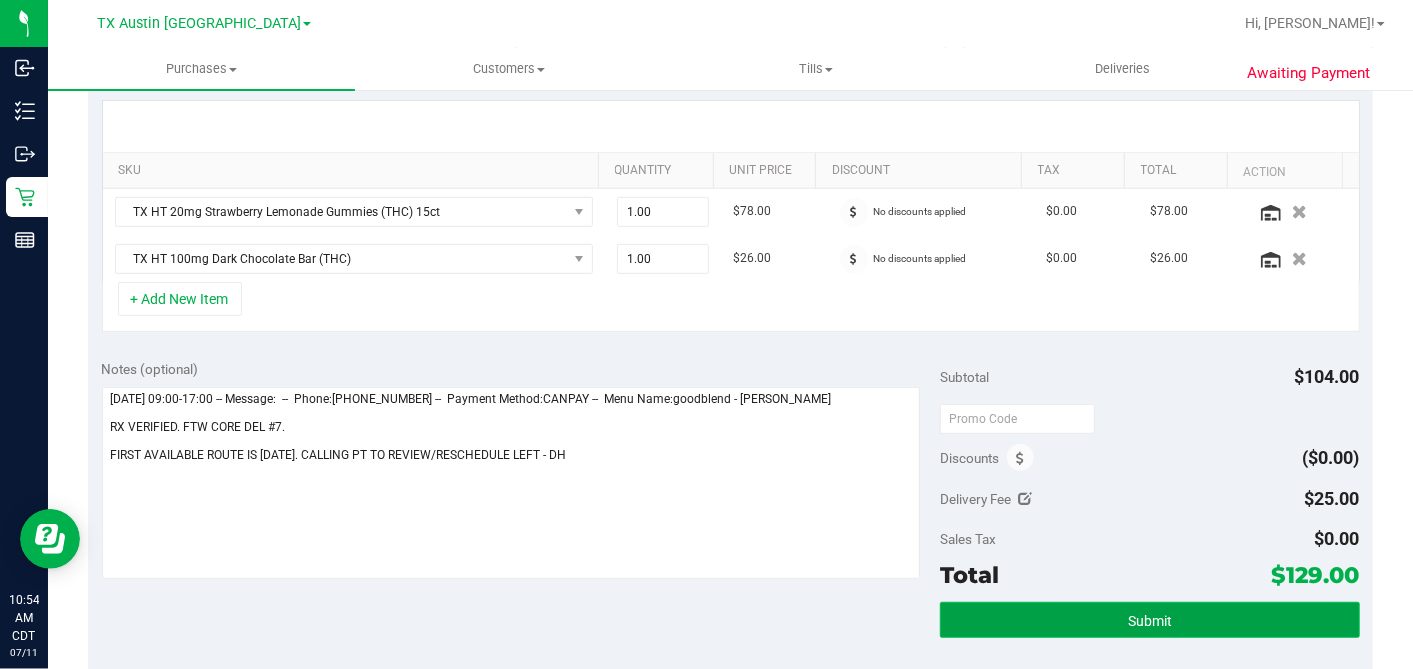 click on "Submit" at bounding box center (1149, 620) 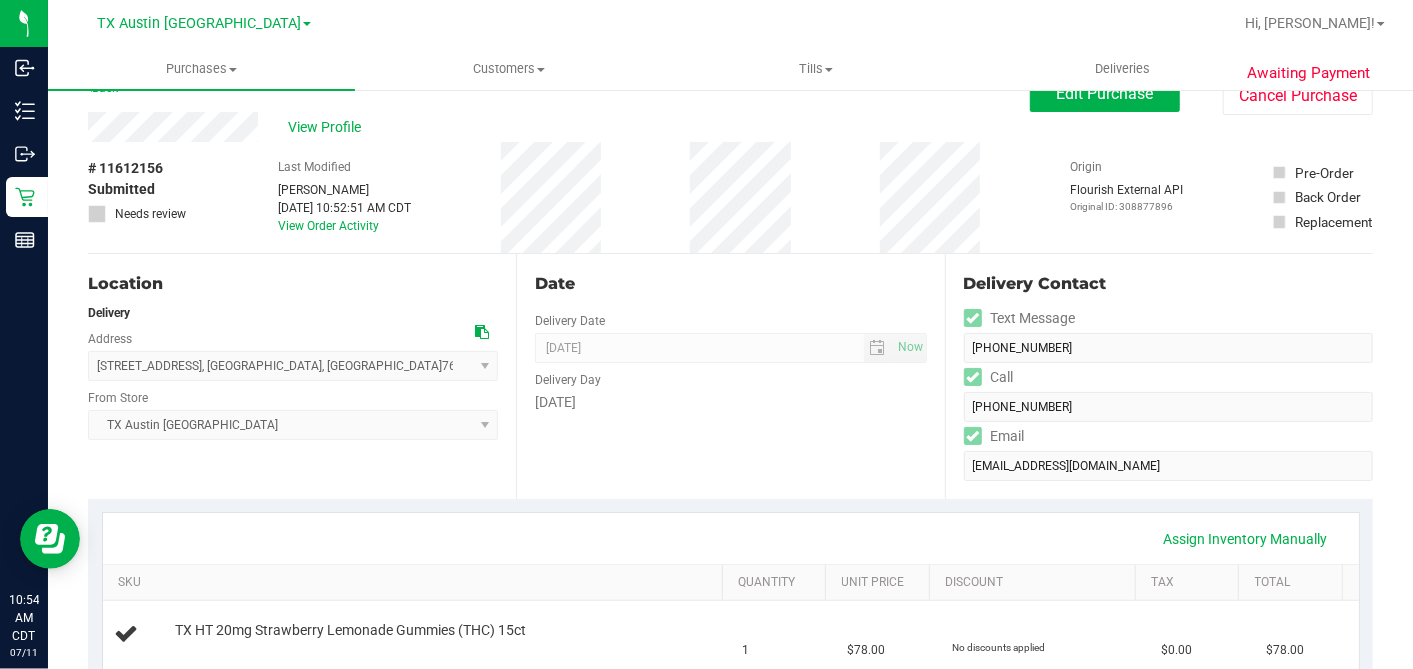 scroll, scrollTop: 0, scrollLeft: 0, axis: both 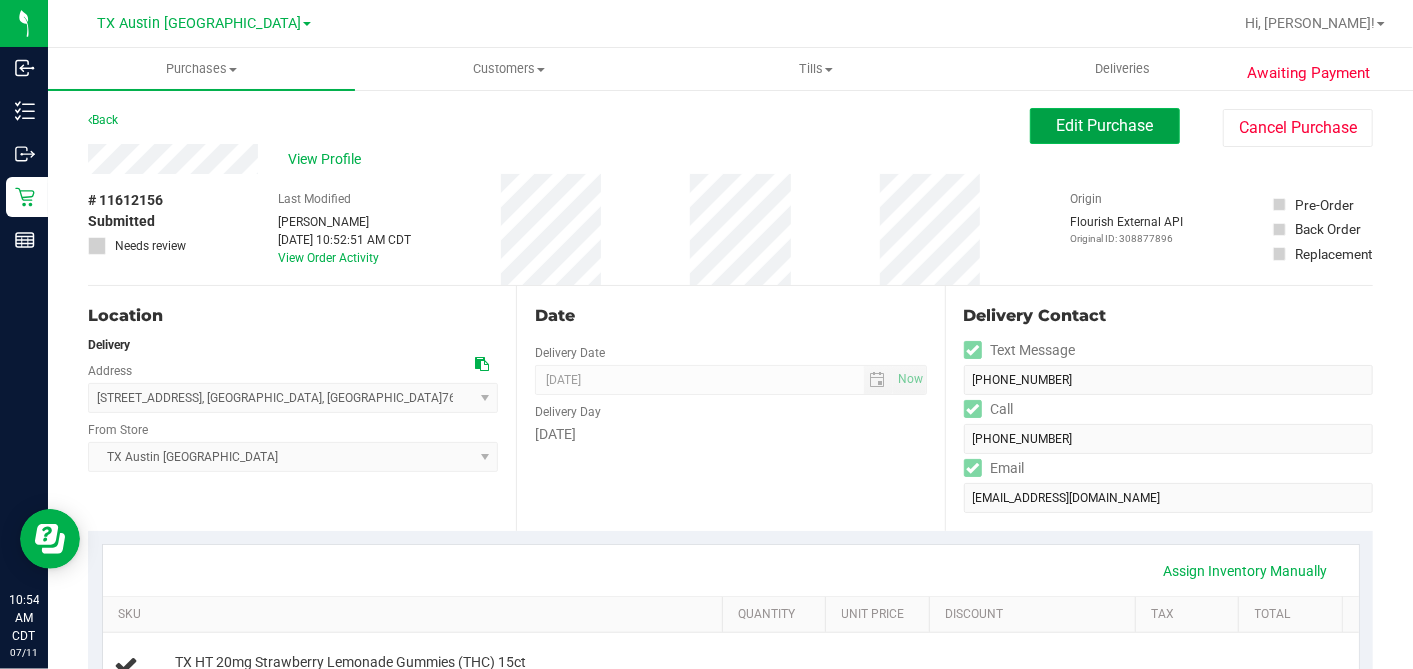click on "Edit Purchase" at bounding box center (1105, 125) 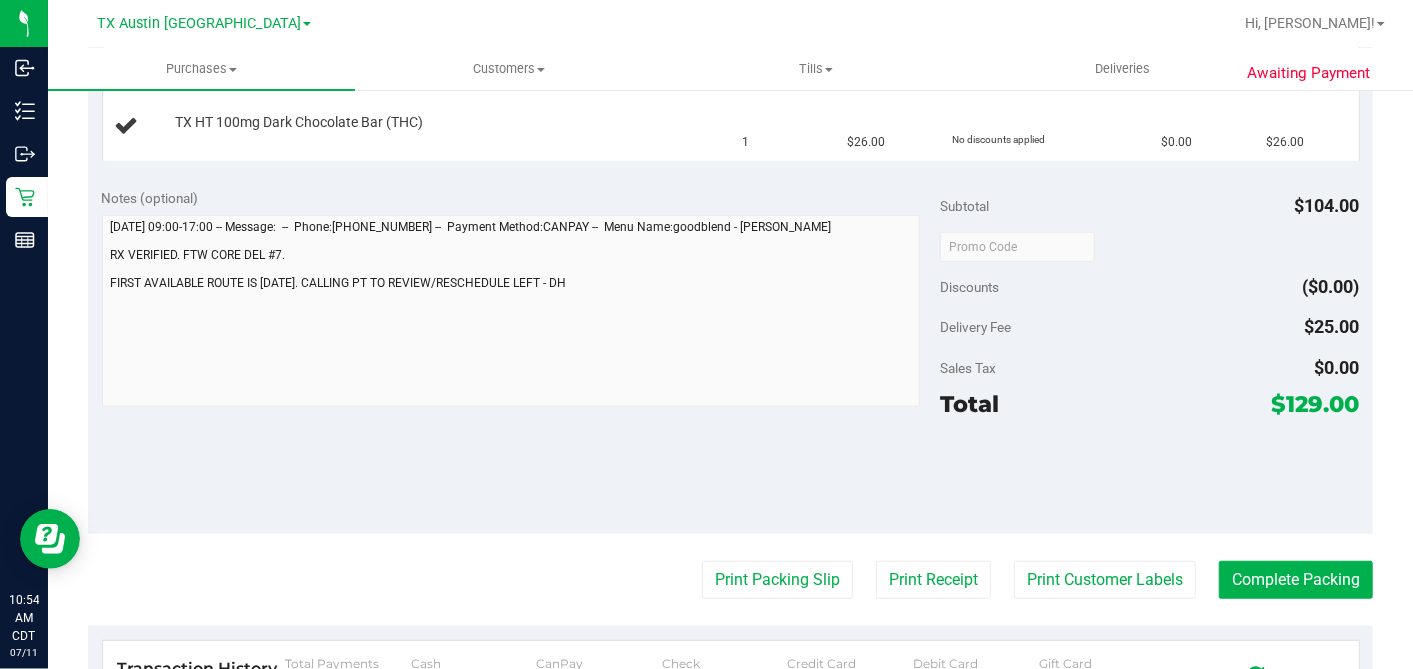 scroll, scrollTop: 666, scrollLeft: 0, axis: vertical 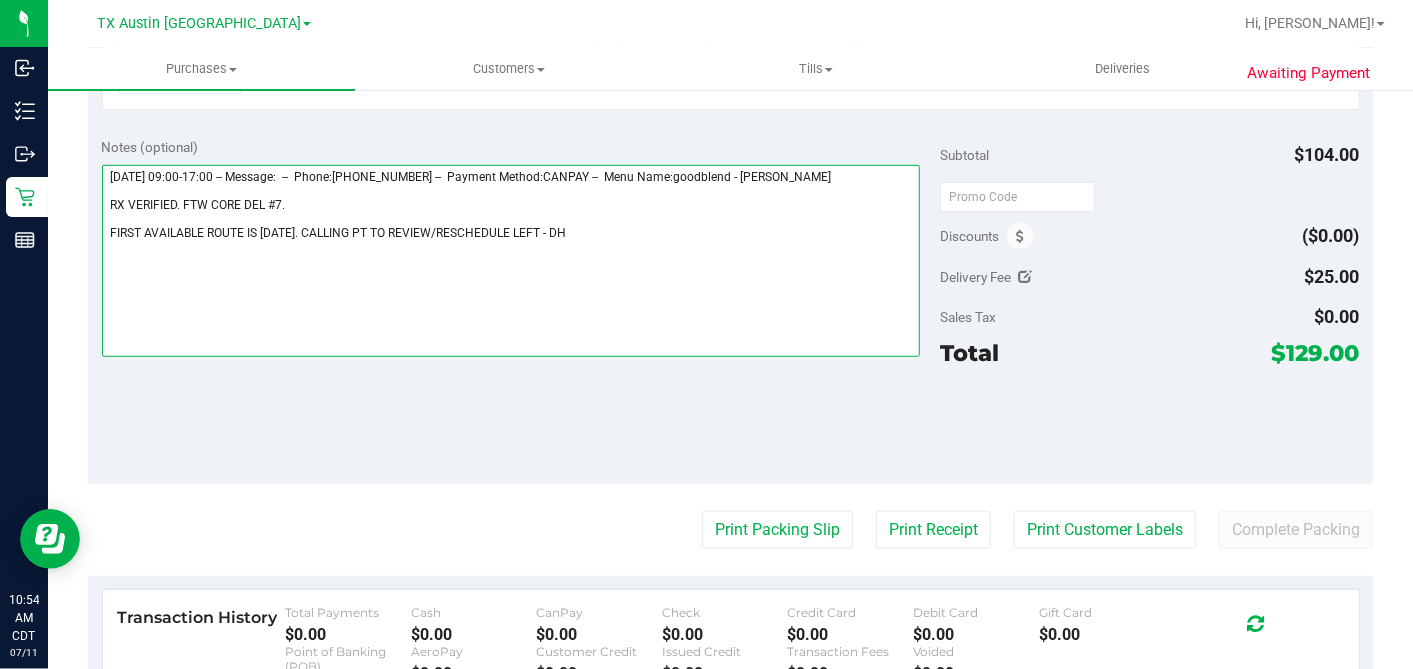 click at bounding box center [511, 261] 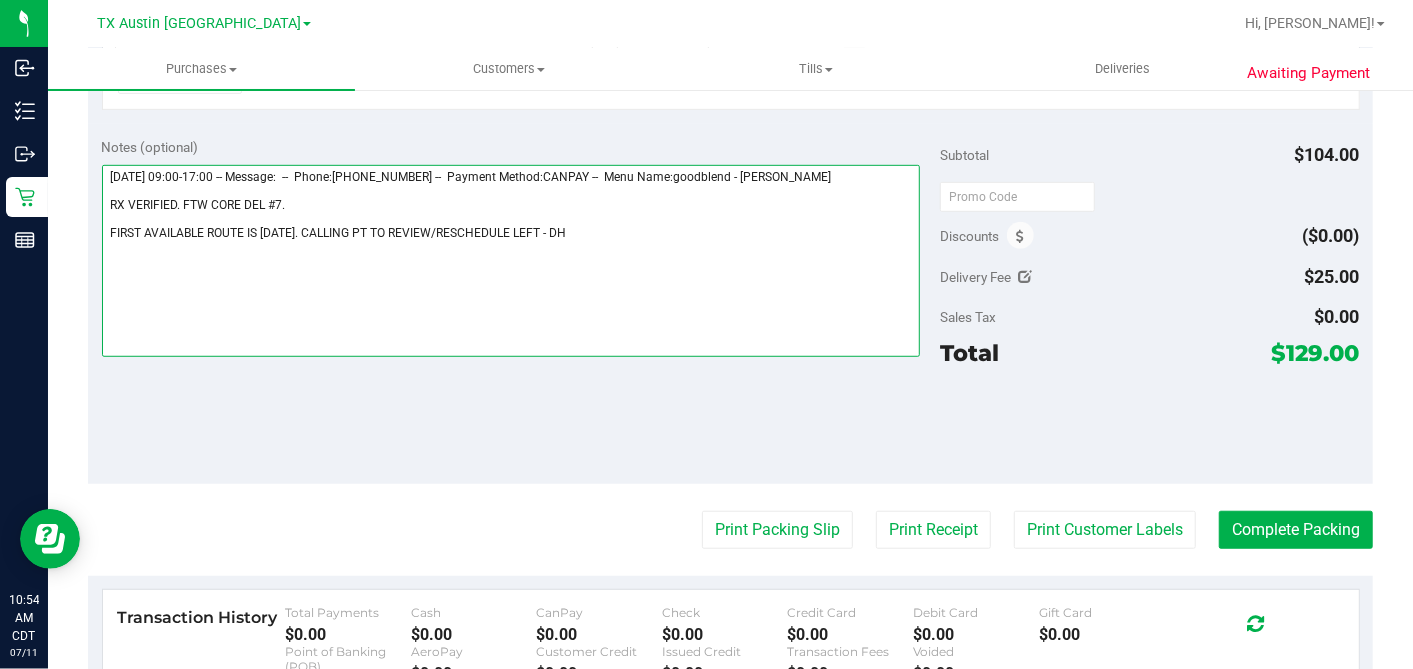 click at bounding box center (511, 261) 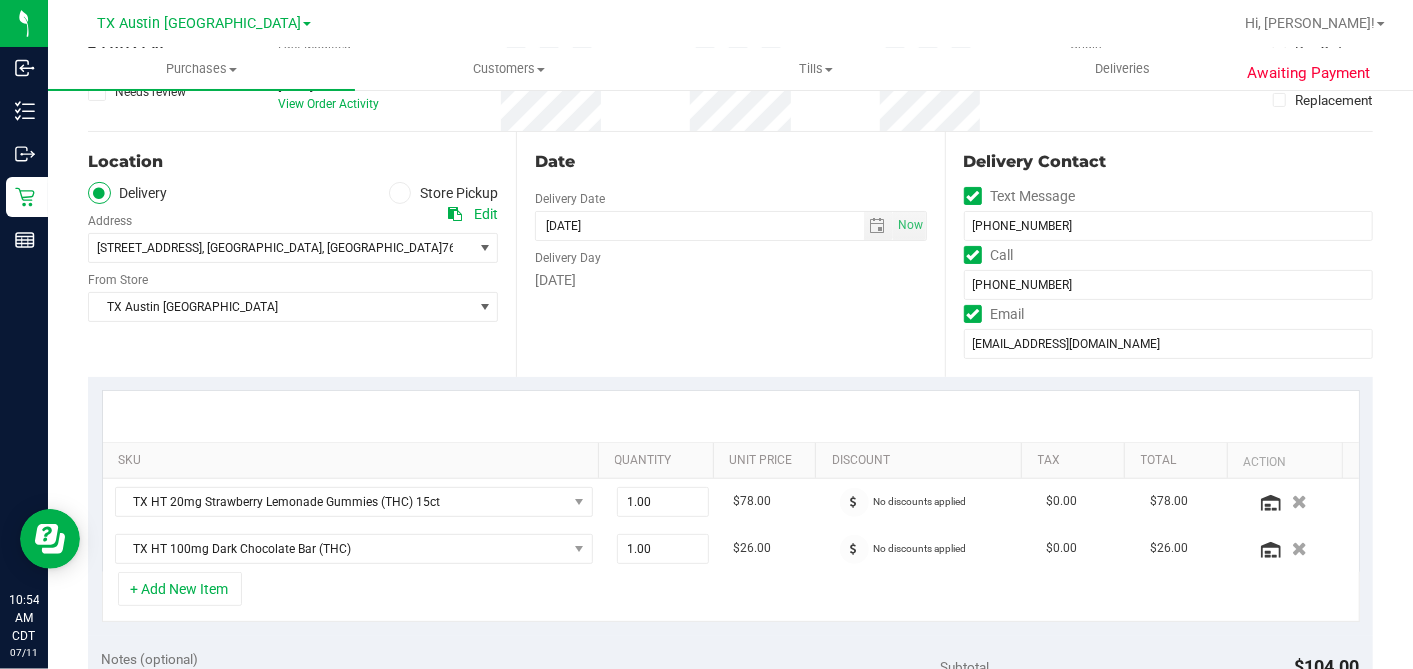 scroll, scrollTop: 0, scrollLeft: 0, axis: both 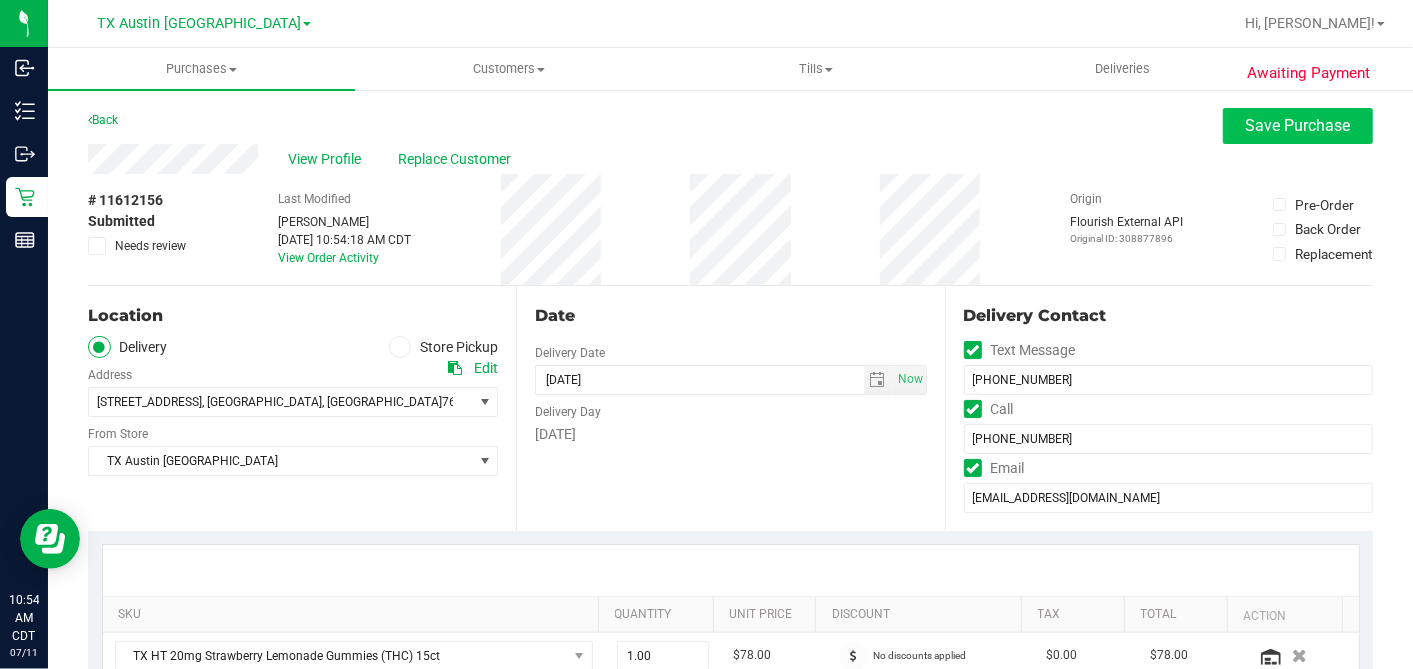 type on "[DATE] 09:00-17:00 -- Message:  --  Phone:[PHONE_NUMBER] --  Payment Method:CANPAY --  Menu Name:goodblend - [PERSON_NAME]
RX VERIFIED. FTW CORE DEL #7.
FIRST AVAILABLE ROUTE IS [DATE]. CALLING PT TO REVIEW/RESCHEDULE LEFT [PERSON_NAME]" 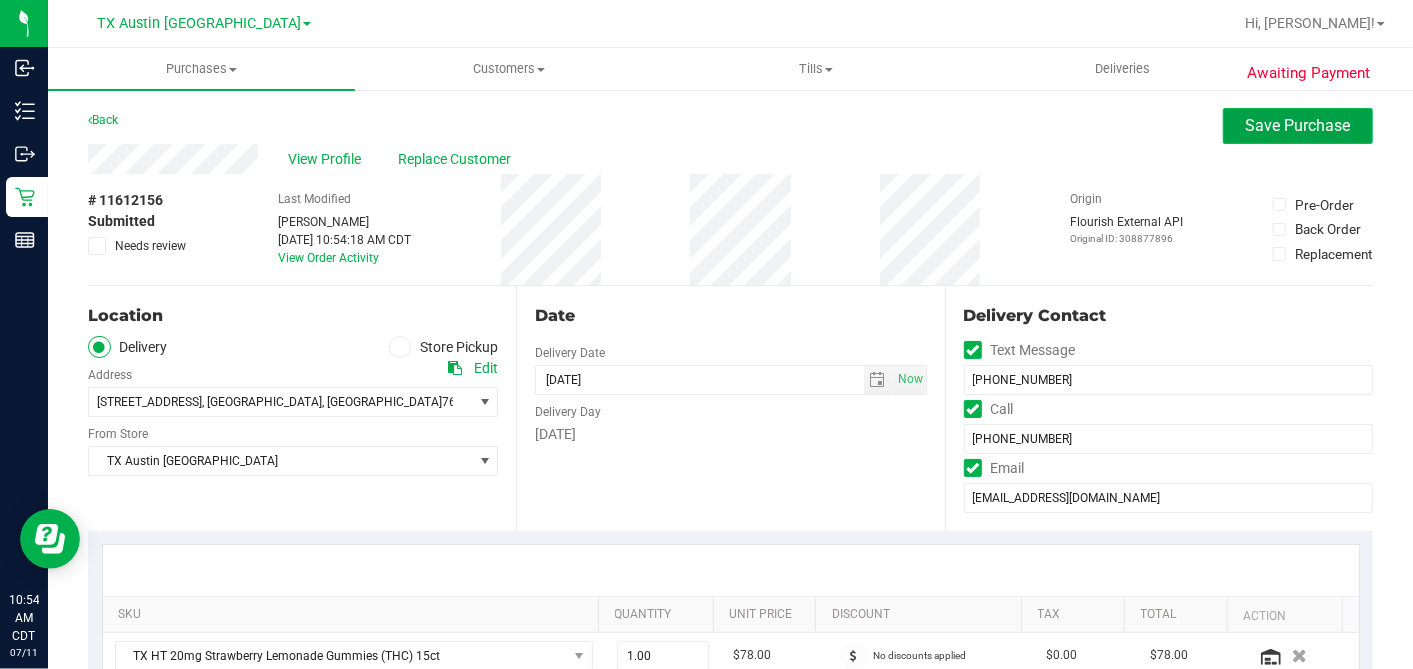 click on "Save Purchase" at bounding box center (1298, 125) 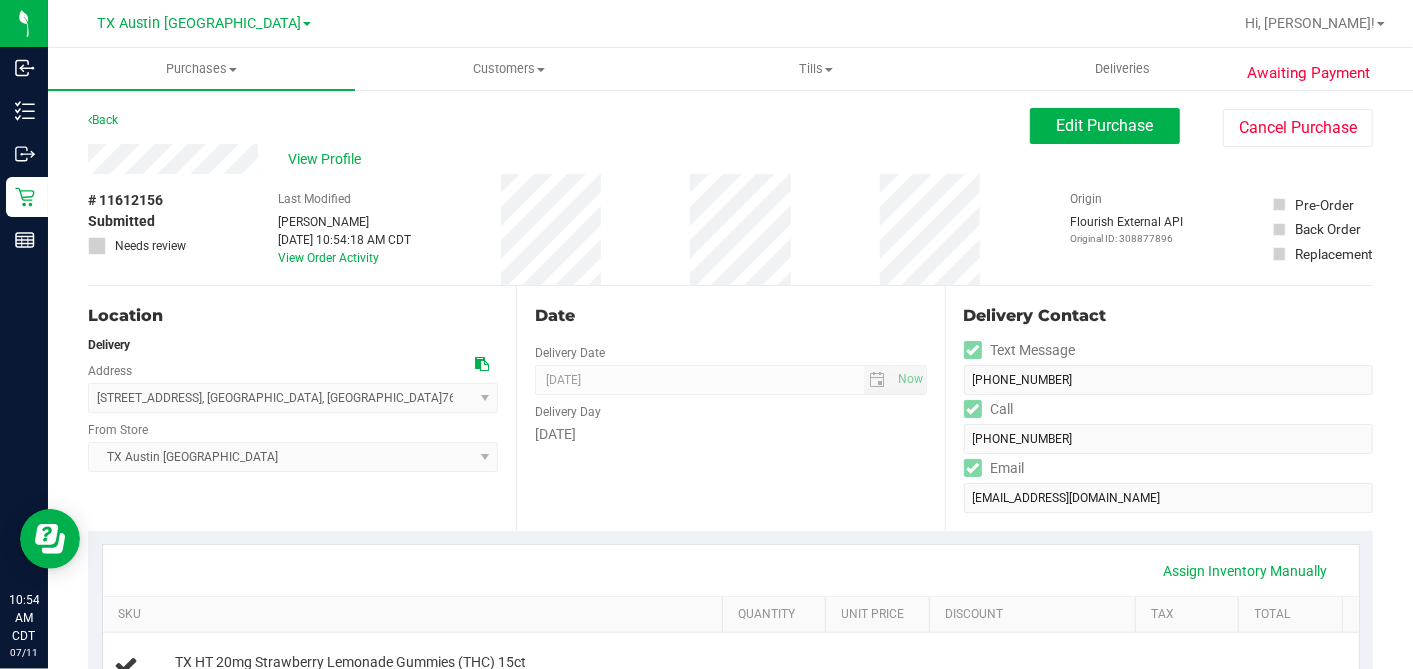 click on "View Profile" at bounding box center [328, 159] 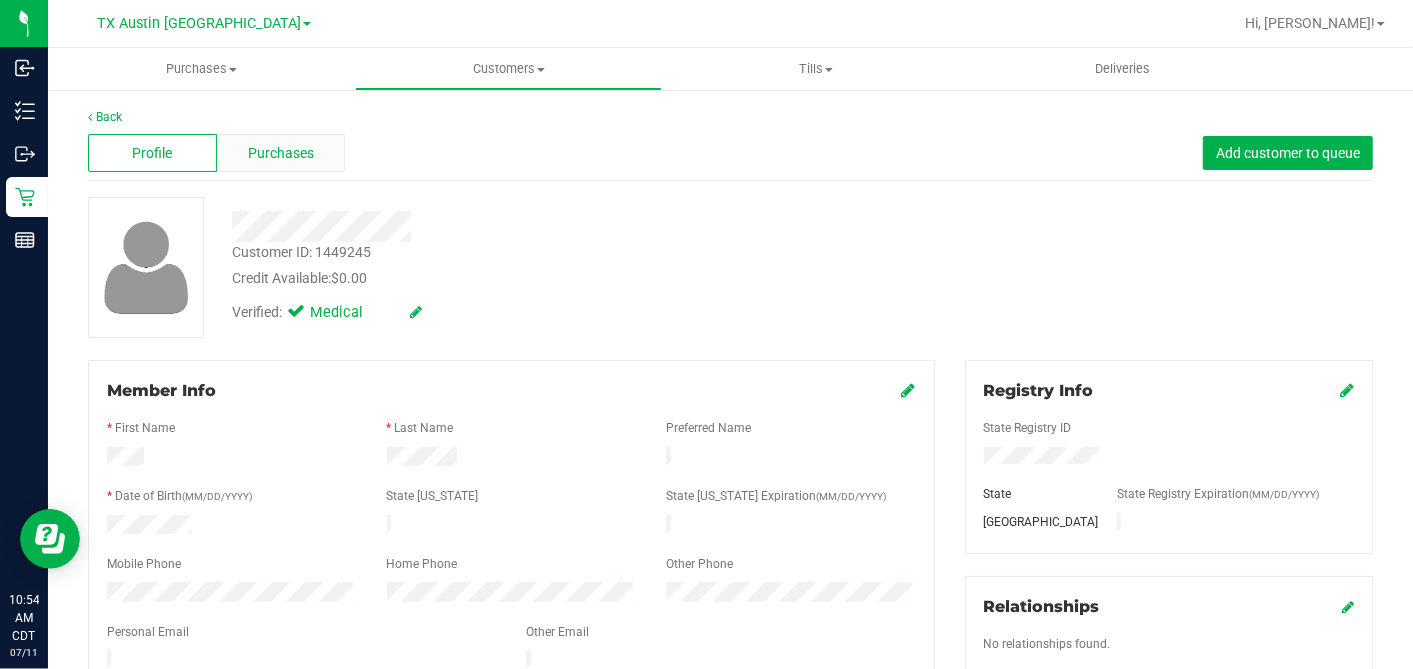 click on "Purchases" at bounding box center [281, 153] 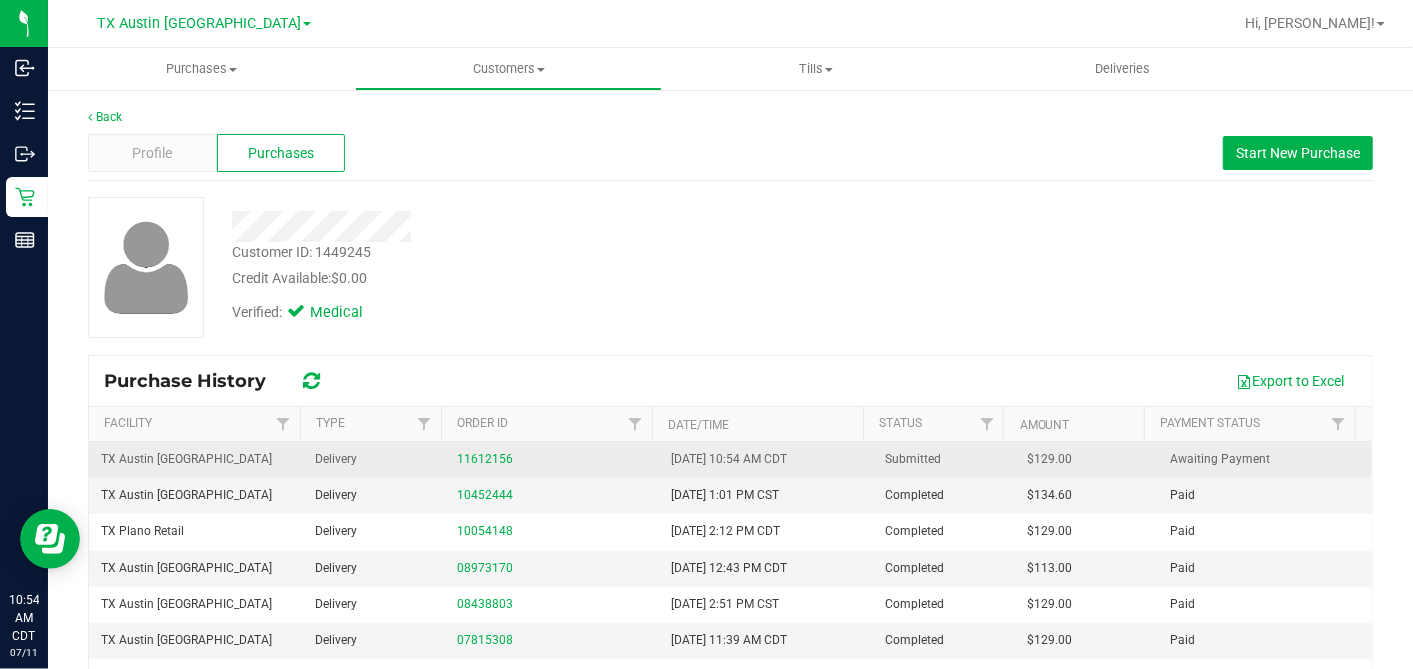 click on "$129.00" at bounding box center [1050, 459] 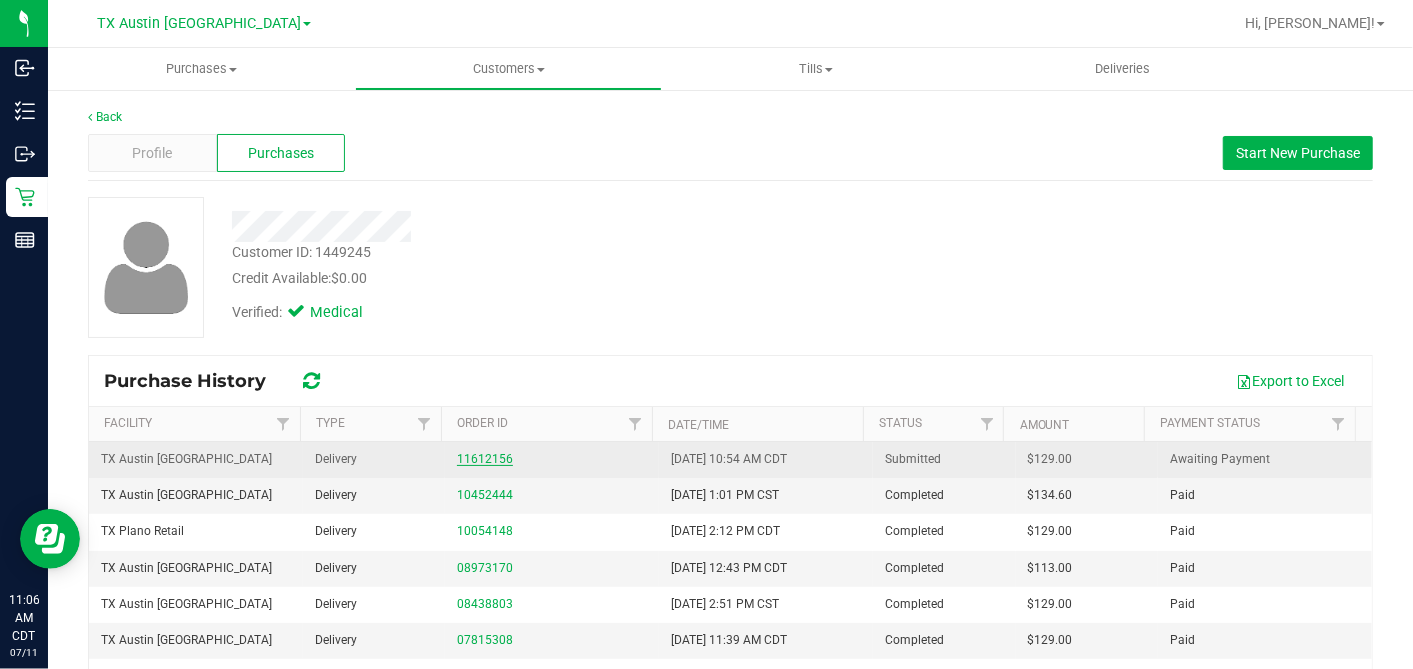 click on "11612156" at bounding box center (485, 459) 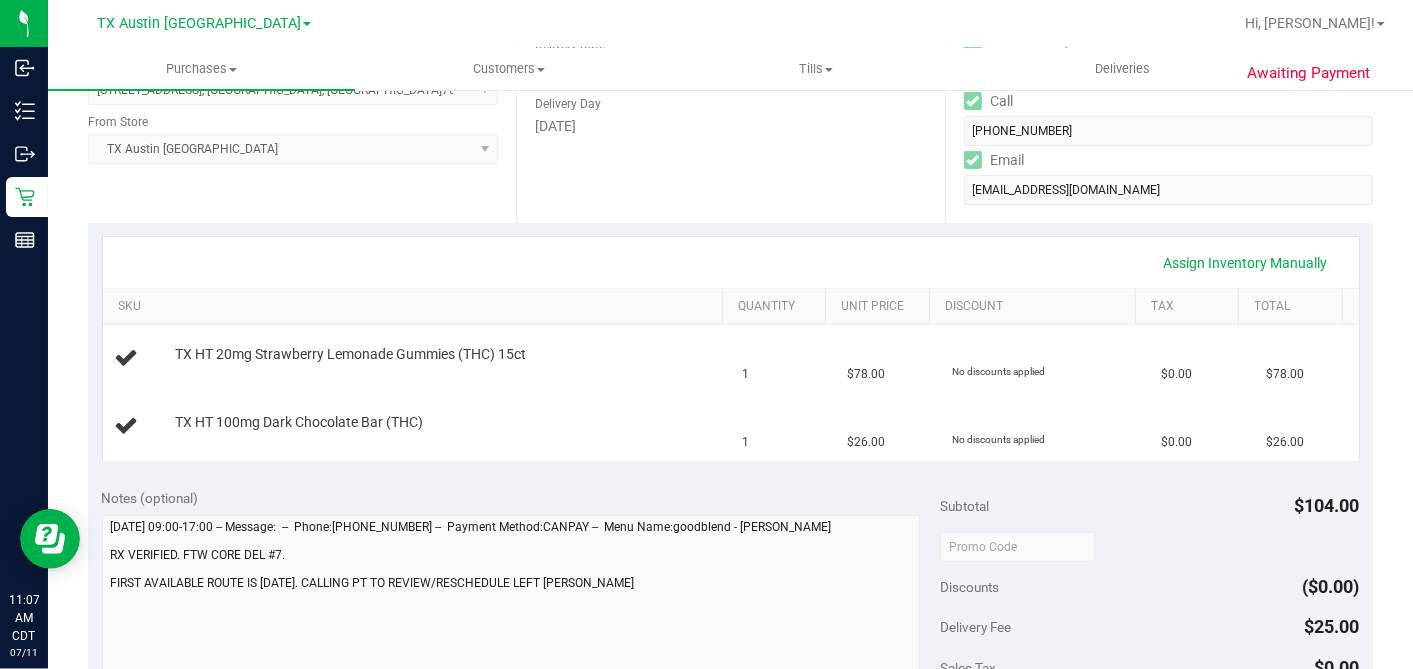 scroll, scrollTop: 444, scrollLeft: 0, axis: vertical 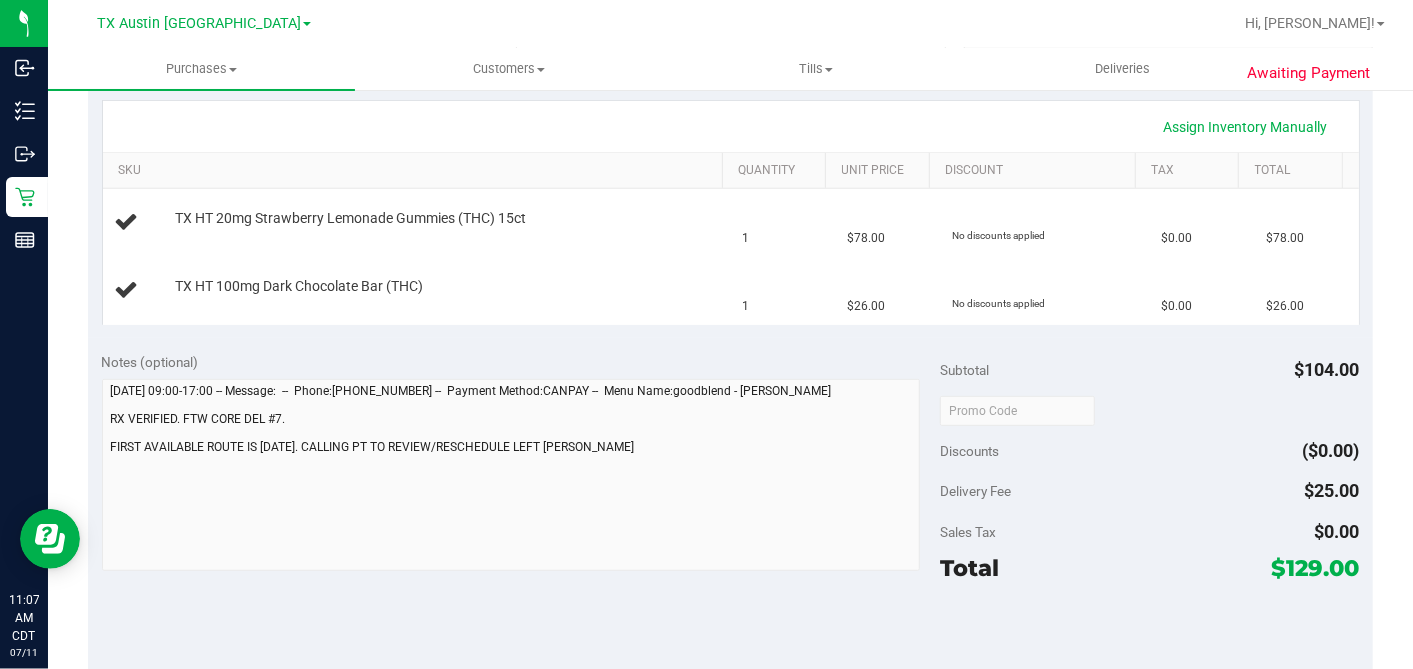 click on "$129.00" at bounding box center (1316, 568) 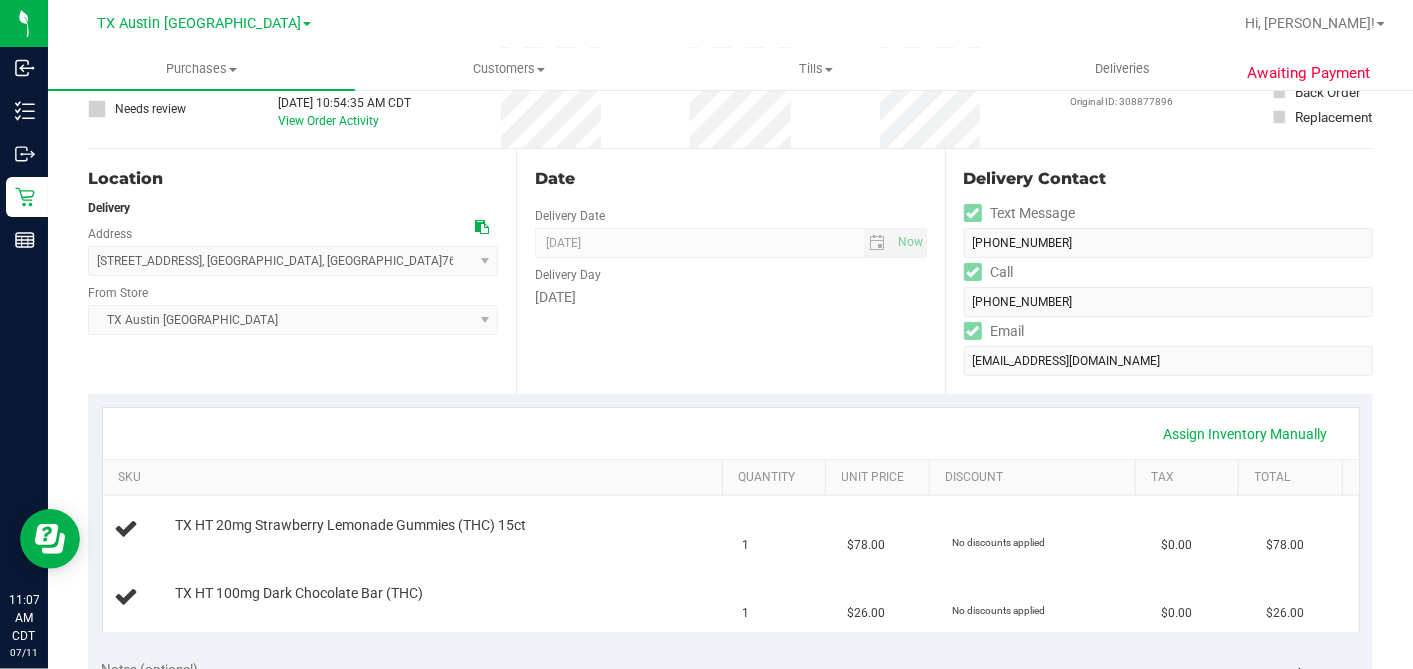 scroll, scrollTop: 0, scrollLeft: 0, axis: both 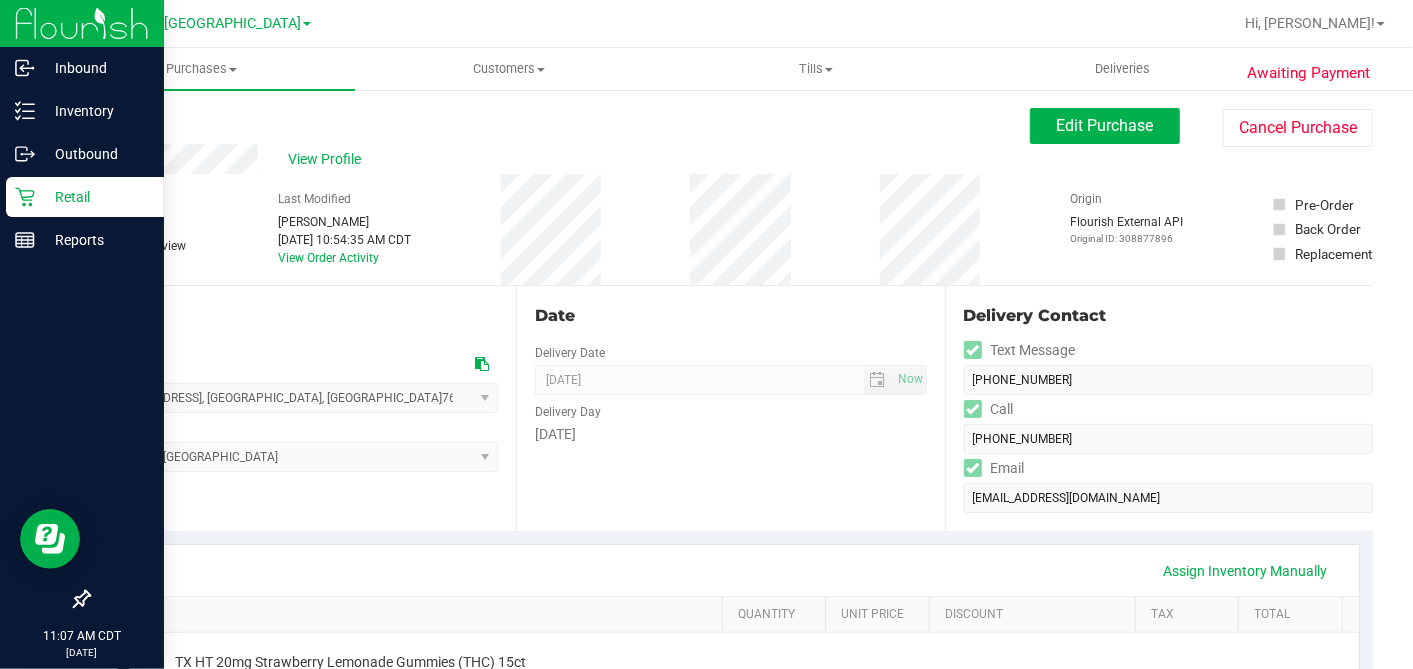 click on "Retail" at bounding box center (95, 197) 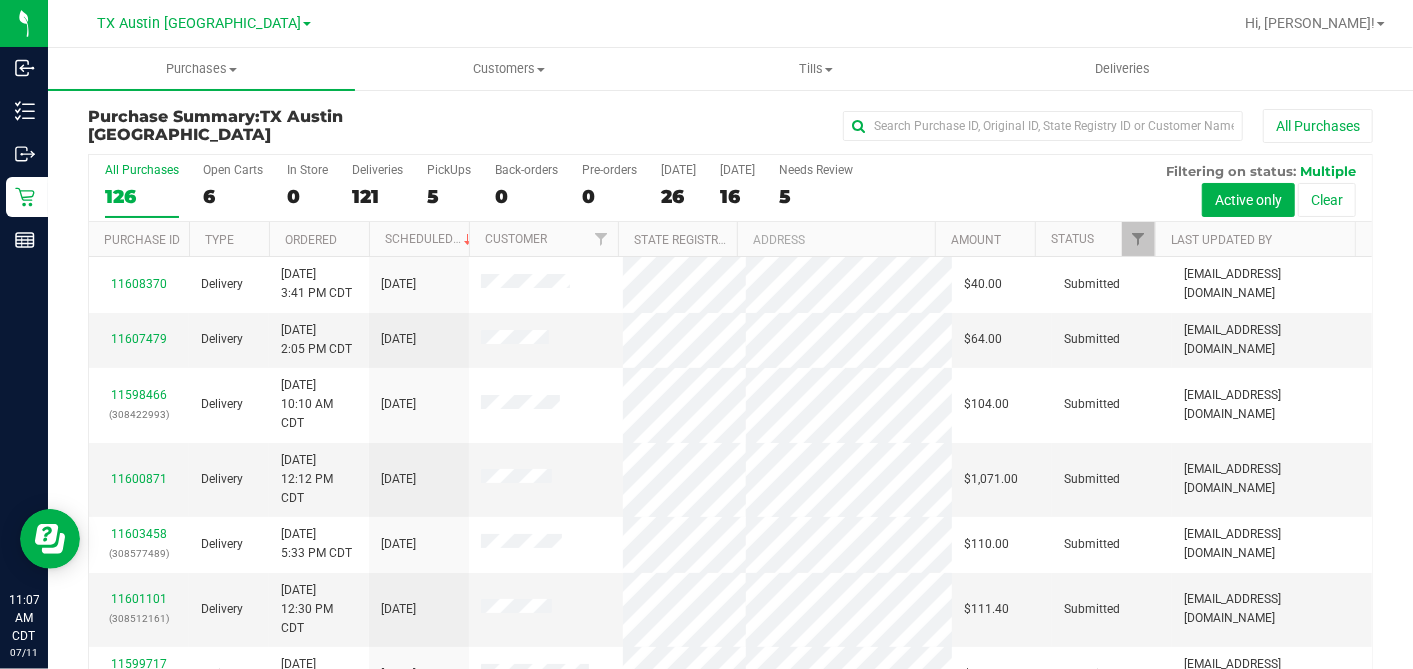 click on "6" at bounding box center (233, 196) 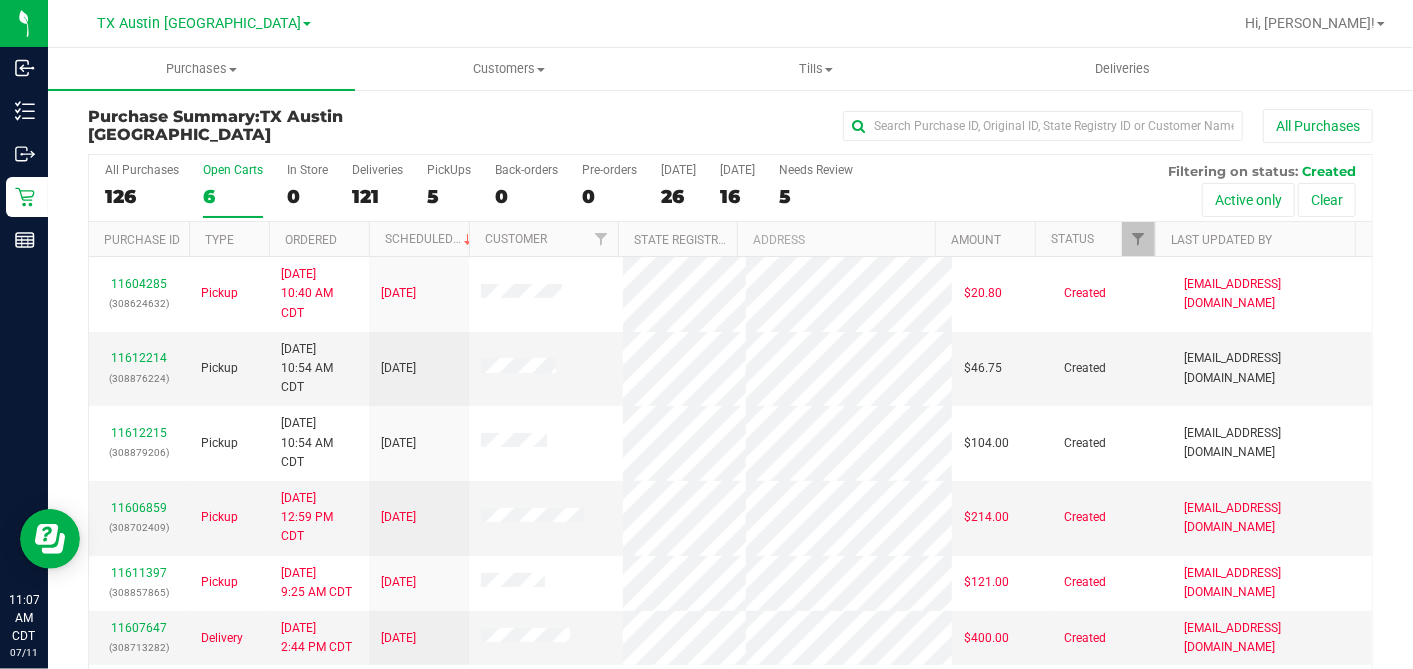click on "Ordered" at bounding box center (319, 239) 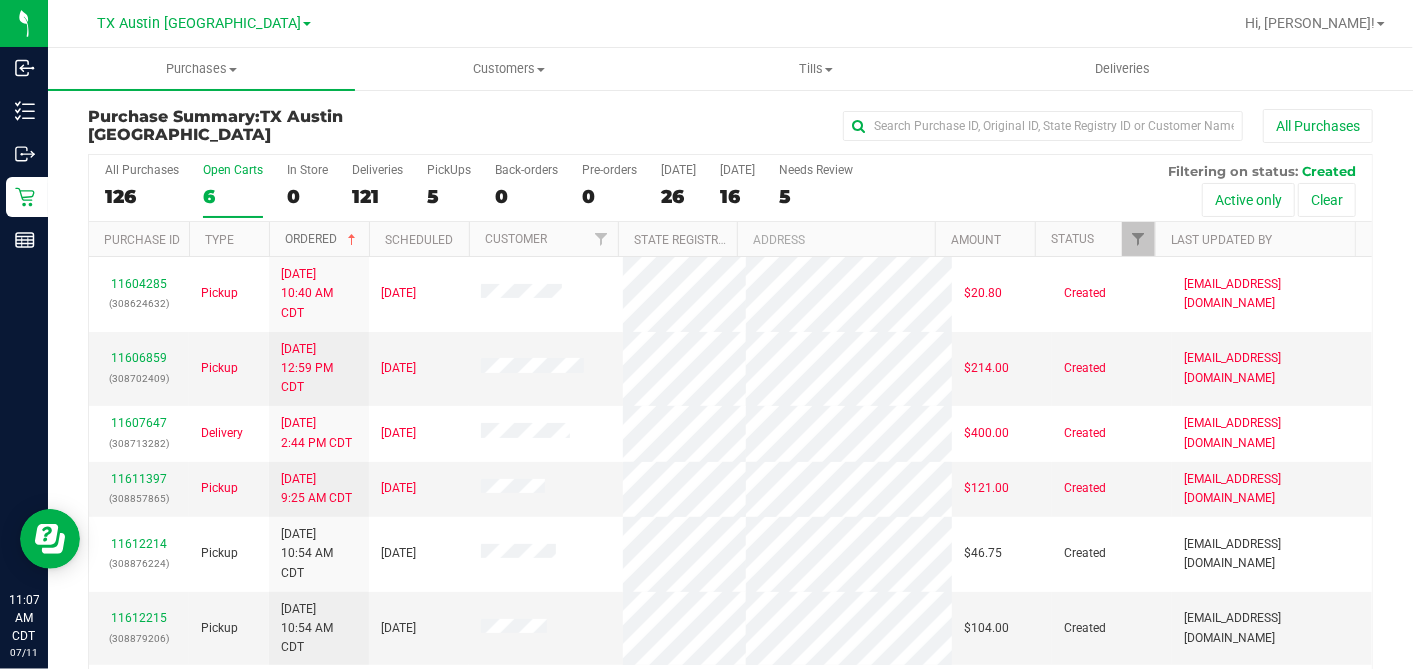 click at bounding box center (352, 240) 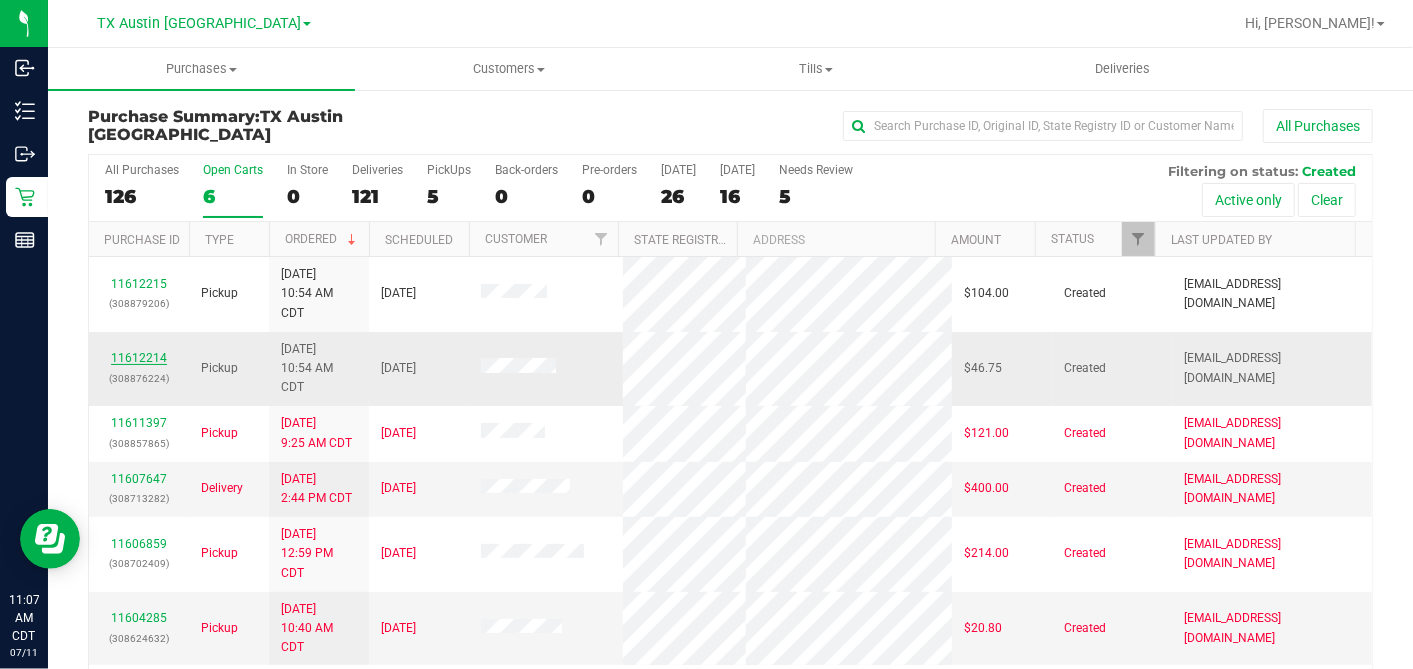 click on "11612214" at bounding box center (139, 358) 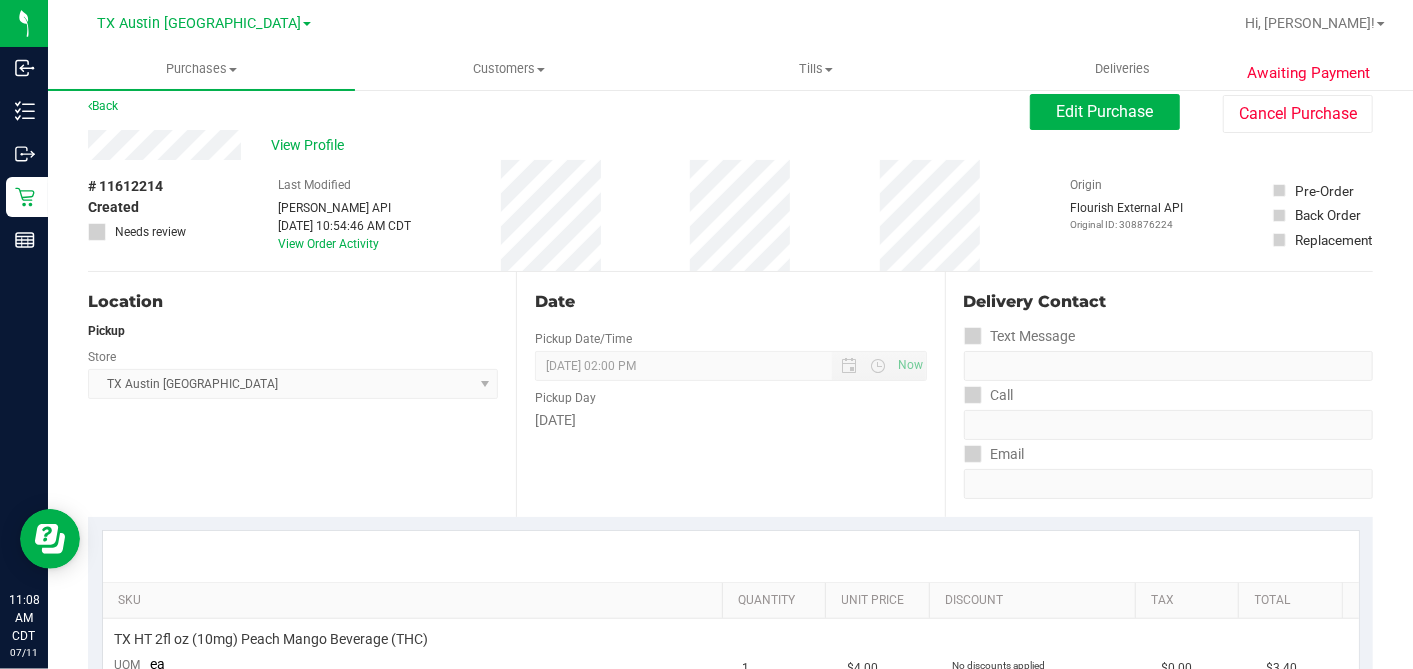 scroll, scrollTop: 0, scrollLeft: 0, axis: both 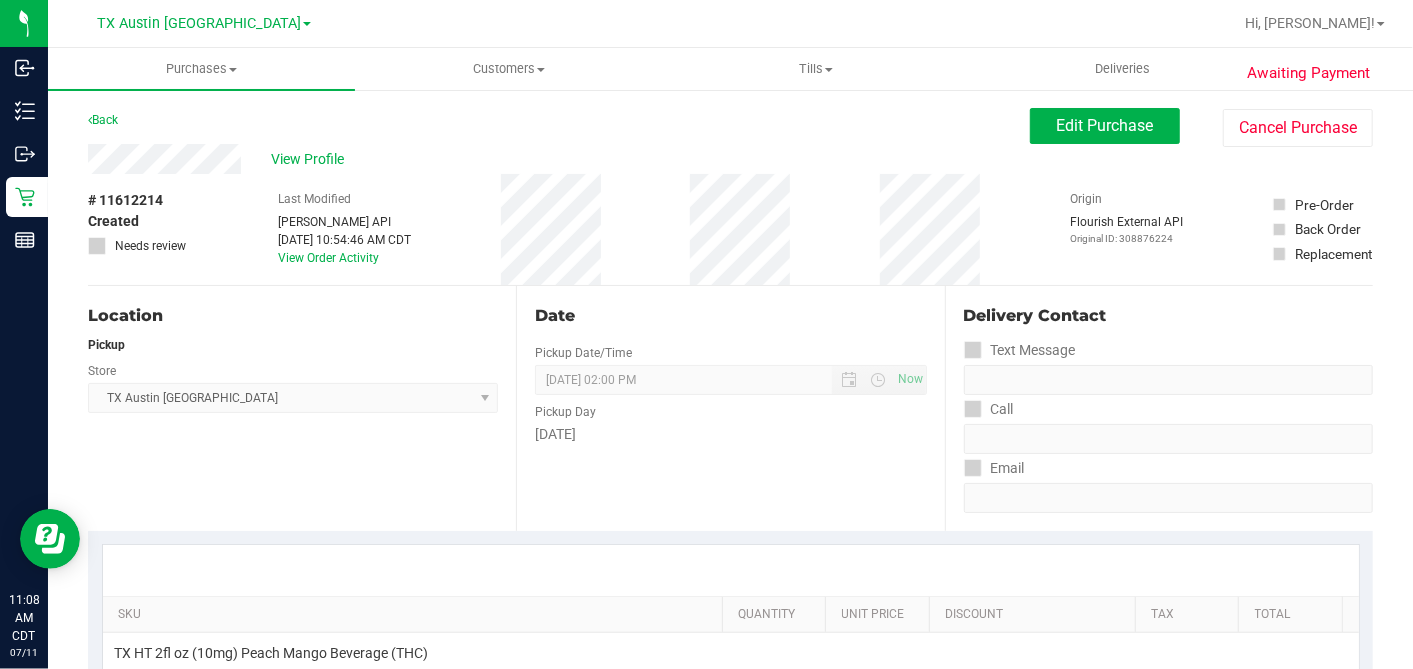 drag, startPoint x: 317, startPoint y: 161, endPoint x: 377, endPoint y: 325, distance: 174.63104 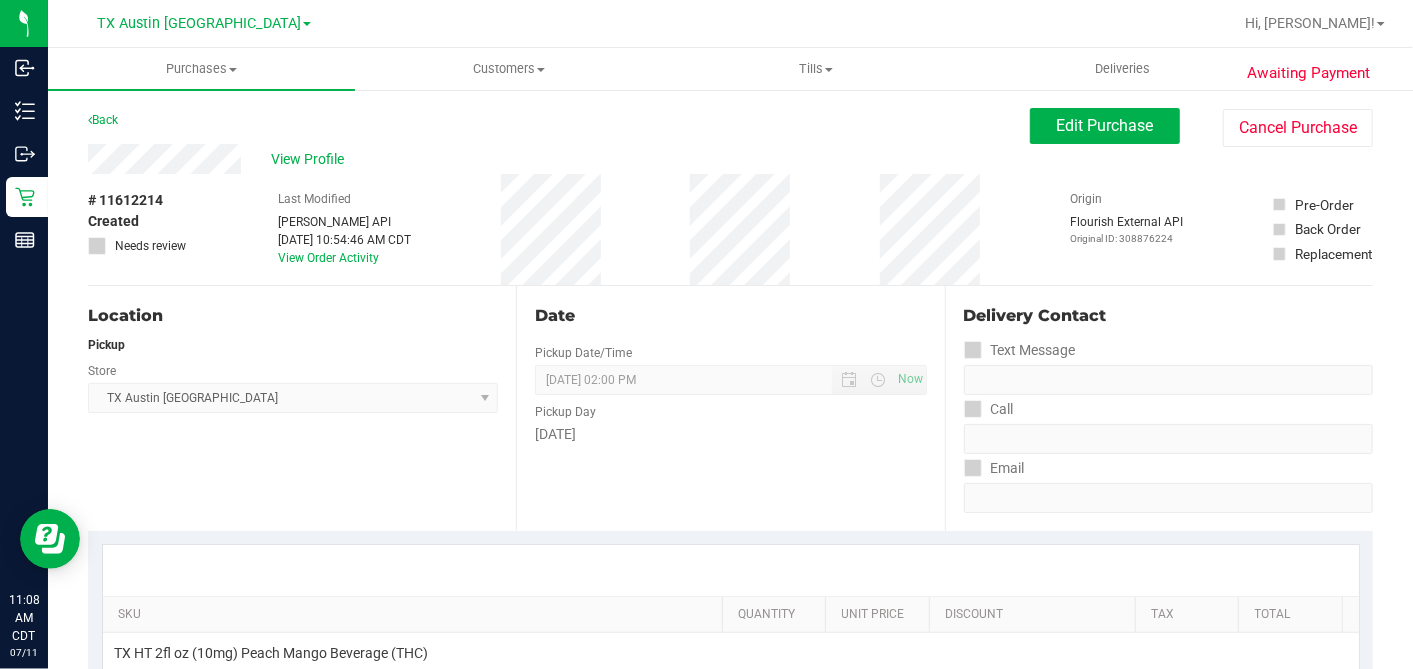 click on "Back
Edit Purchase
Cancel Purchase
View Profile
# 11612214
Created
Needs review
Last Modified
[PERSON_NAME] API
[DATE] 10:54:46 AM CDT
View Order Activity
Origin
Flourish External API" at bounding box center [730, 899] 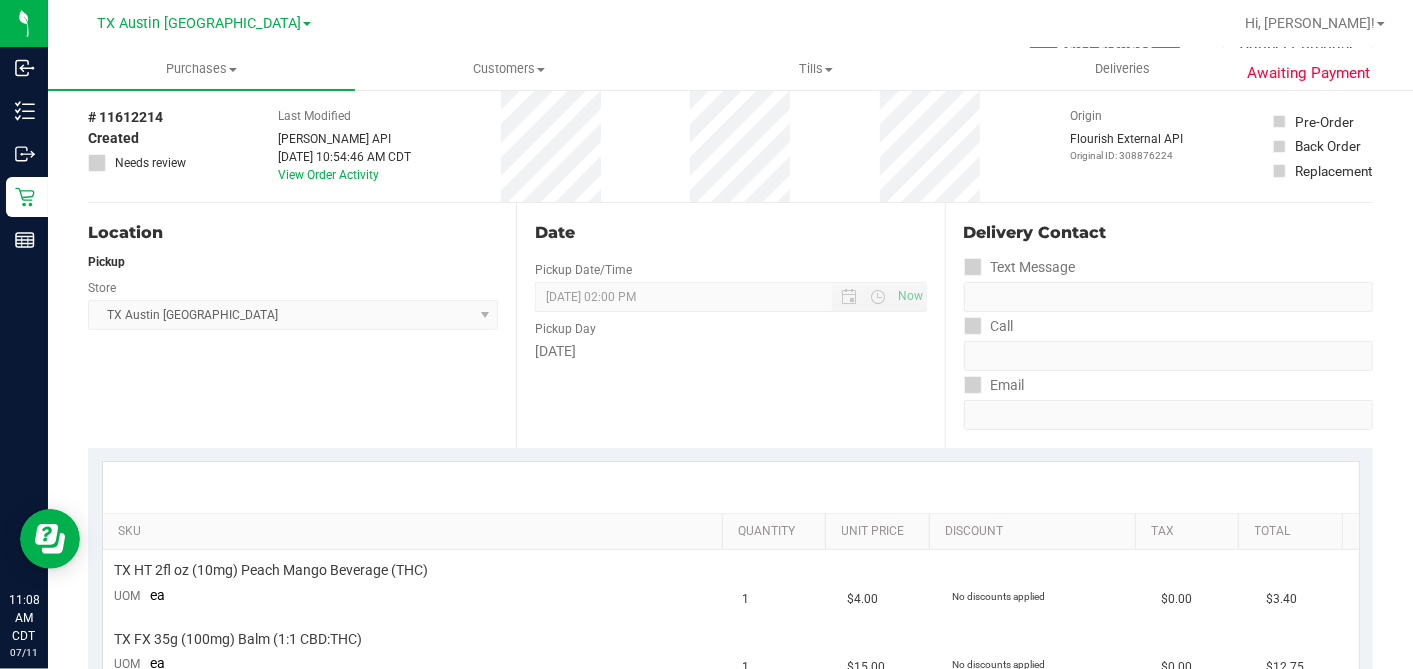 scroll, scrollTop: 0, scrollLeft: 0, axis: both 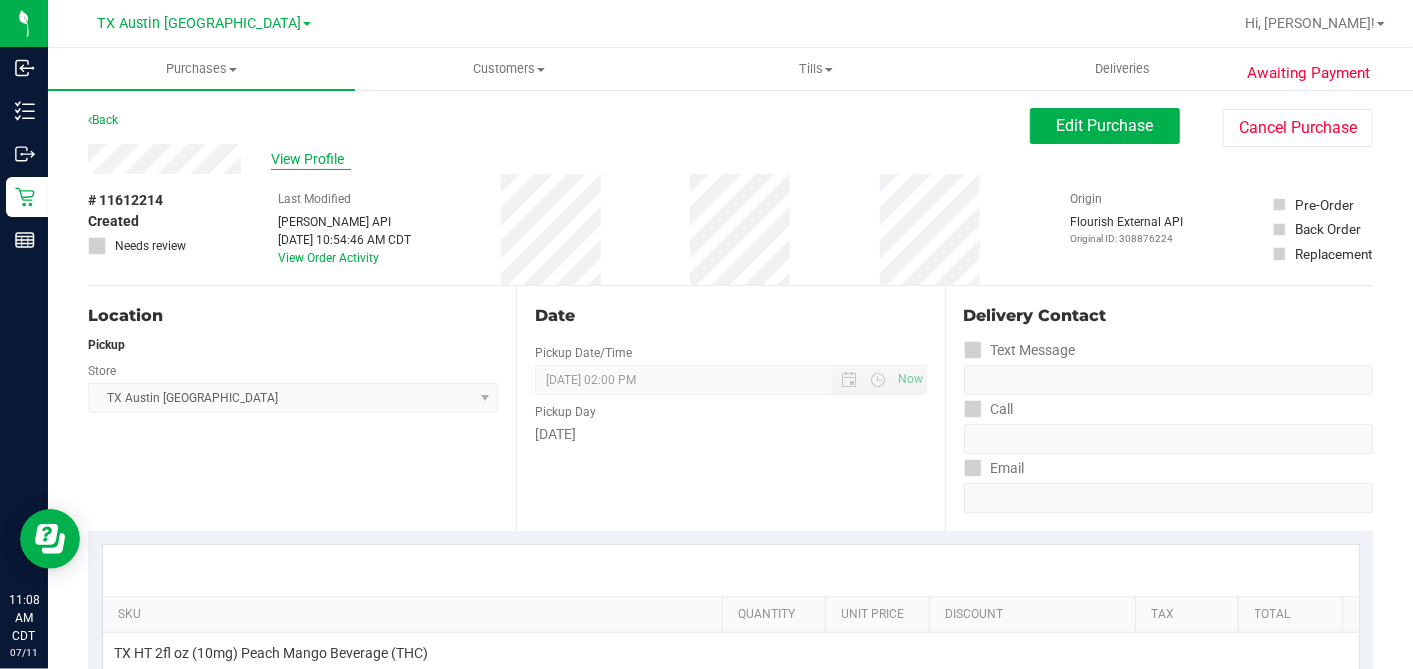 click on "View Profile" at bounding box center [311, 159] 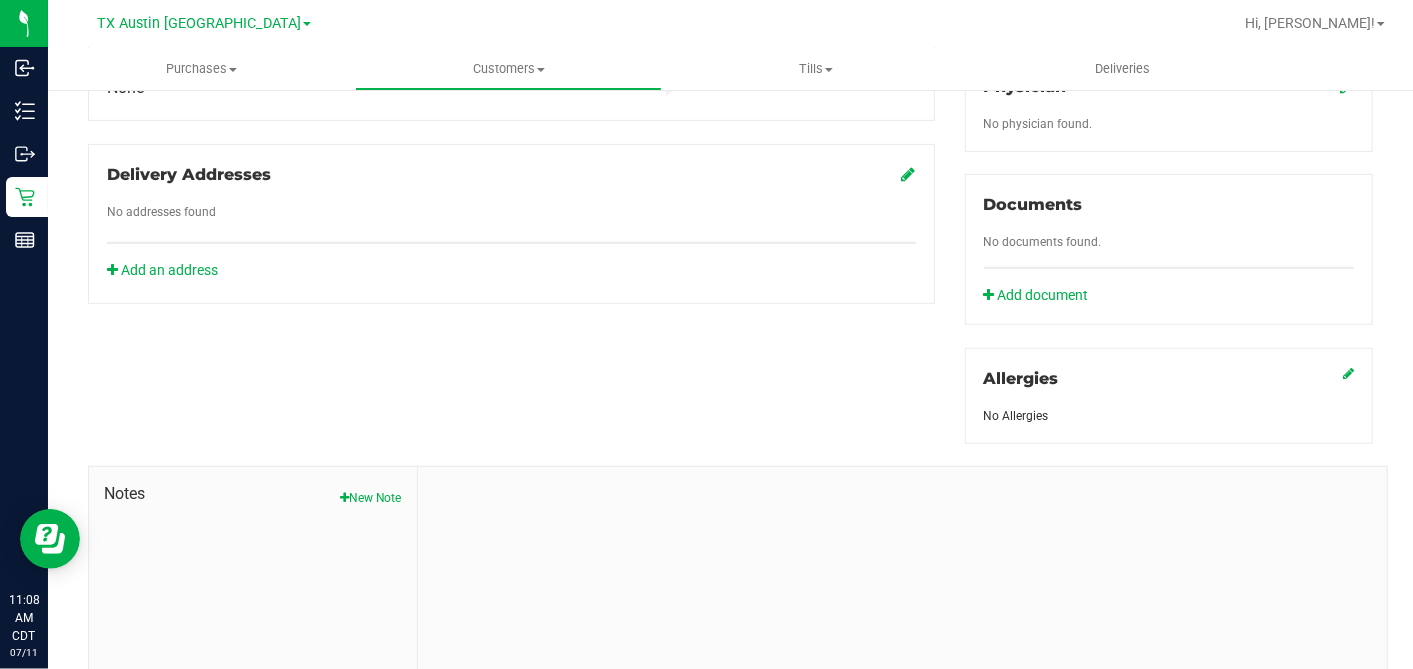 scroll, scrollTop: 750, scrollLeft: 0, axis: vertical 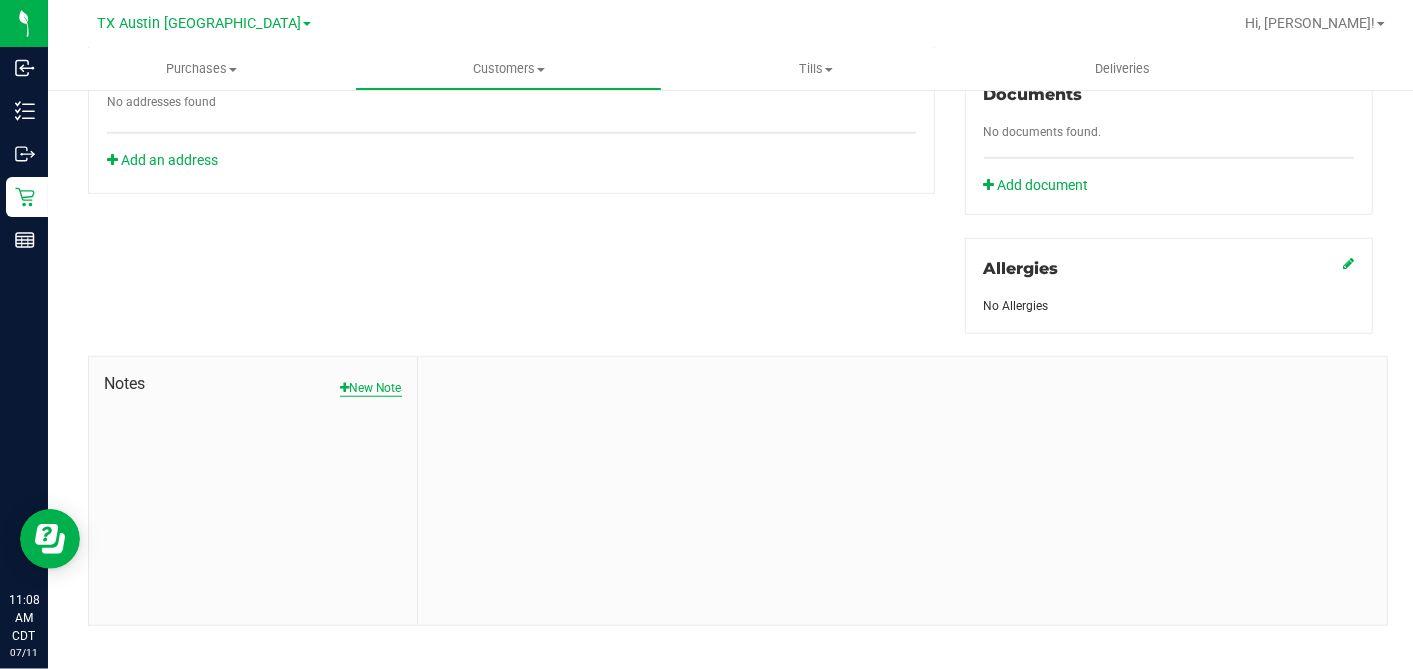 click on "New Note" at bounding box center (371, 388) 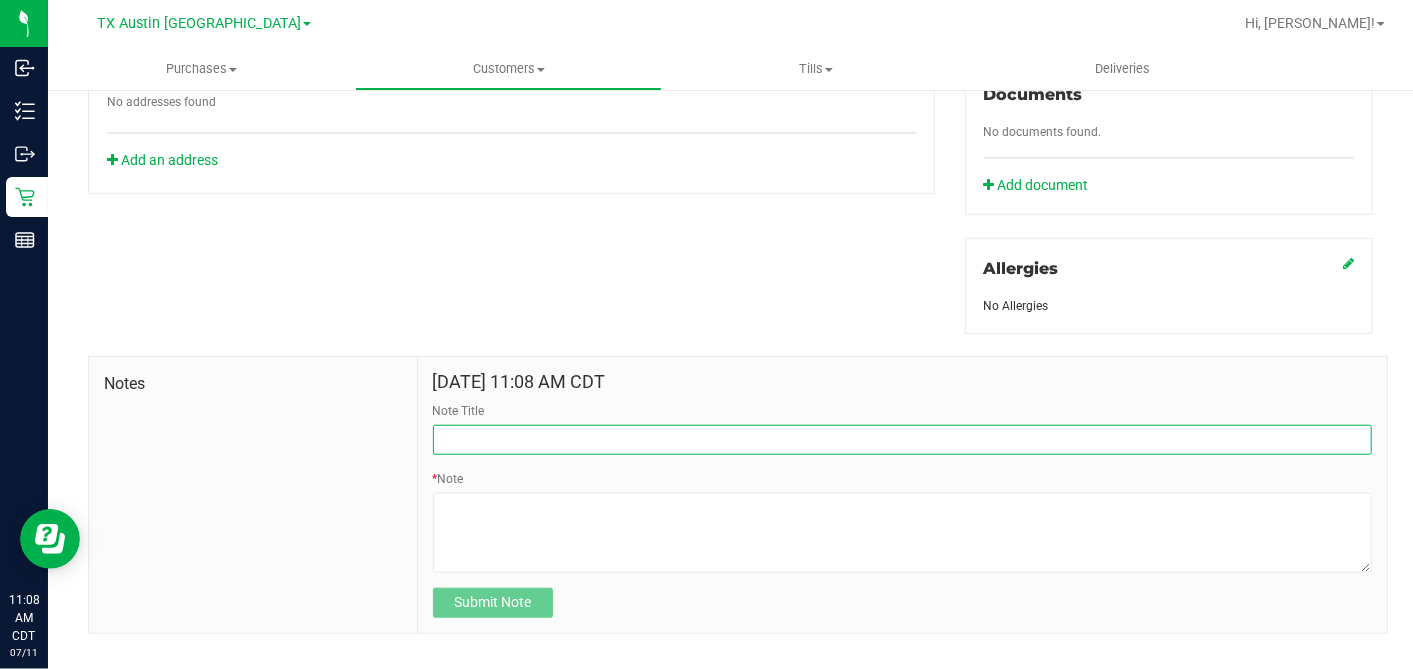 click on "Note Title" at bounding box center (902, 440) 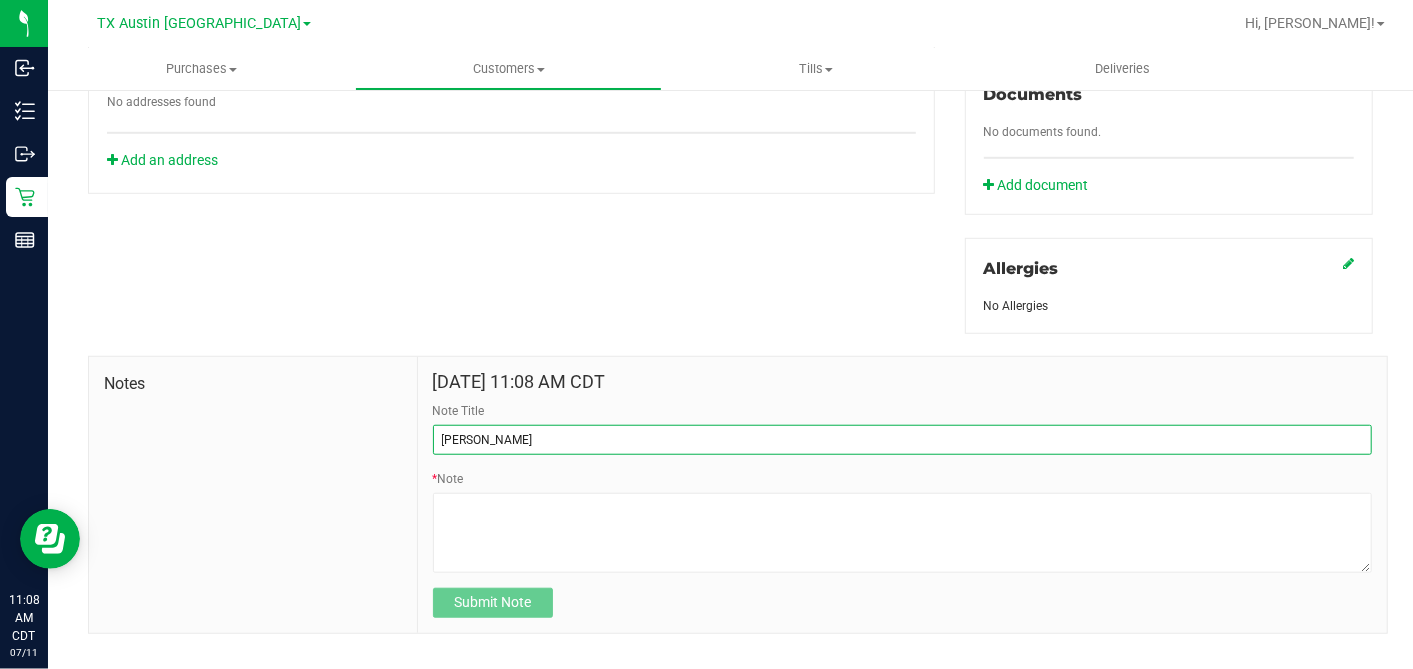 type on "[PERSON_NAME]" 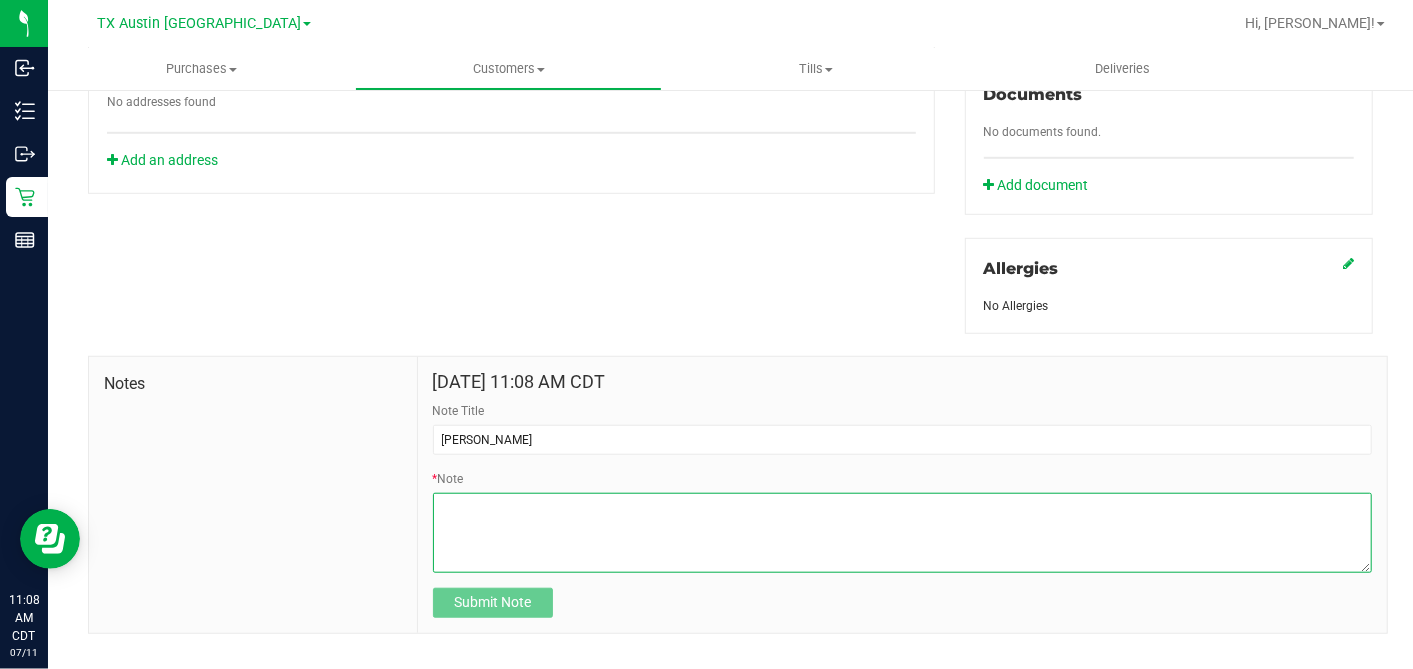 paste on "Patient Name:
[PERSON_NAME] [PERSON_NAME]
Address:
[STREET_ADDRESS][PERSON_NAME][PERSON_NAME]
Phone Number:
[PHONE_NUMBER]
DOB:
[DEMOGRAPHIC_DATA]
SSN Last 5:
99404" 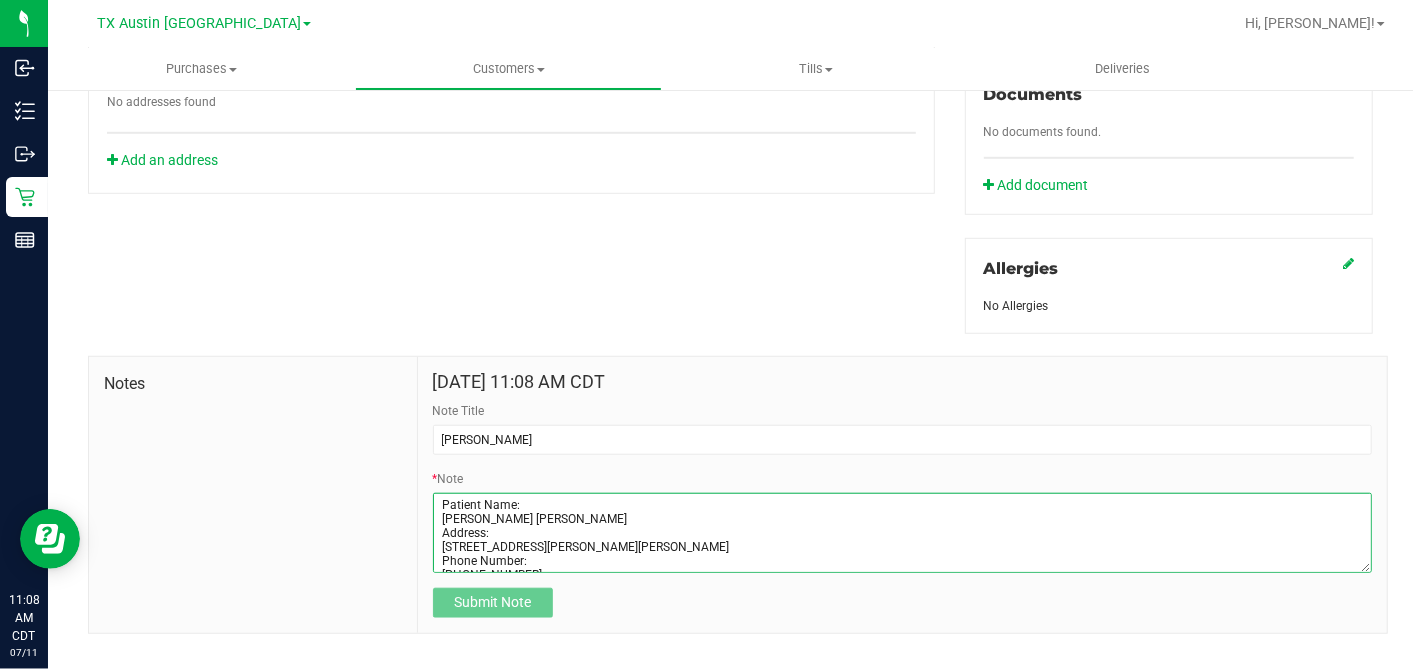 scroll, scrollTop: 80, scrollLeft: 0, axis: vertical 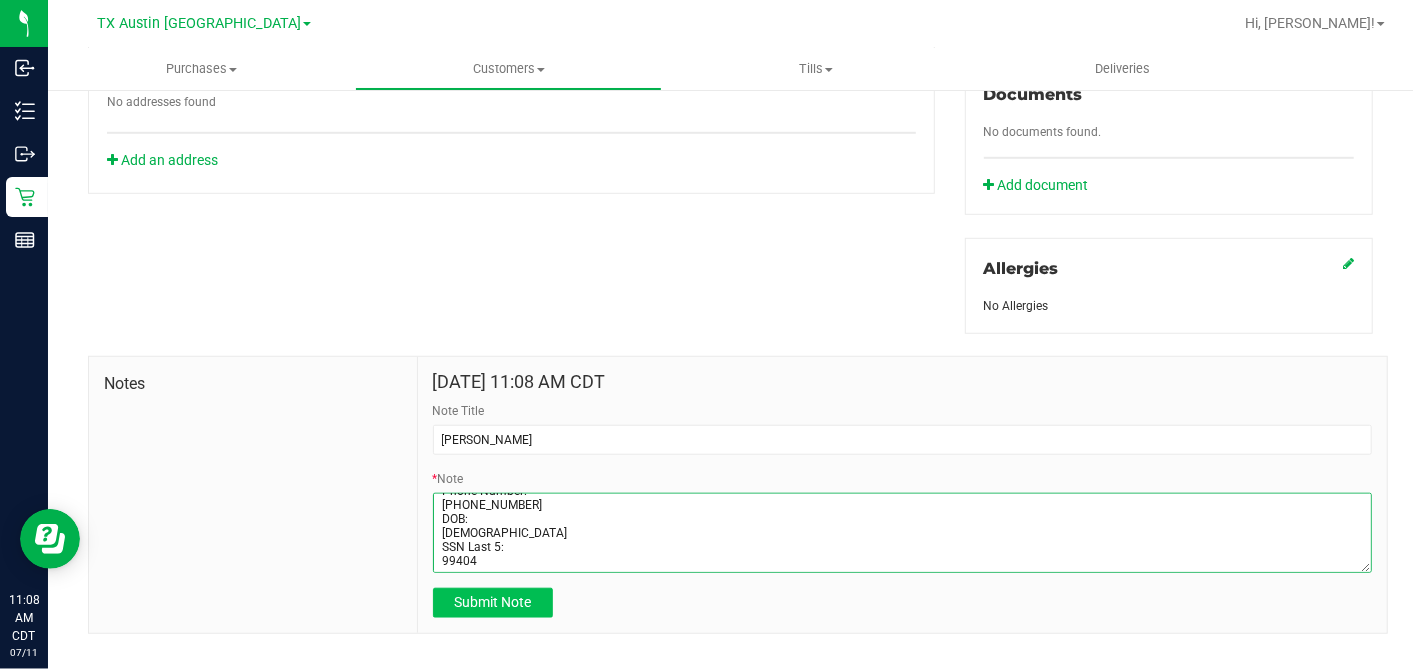 type on "Patient Name:
[PERSON_NAME] [PERSON_NAME]
Address:
[STREET_ADDRESS][PERSON_NAME][PERSON_NAME]
Phone Number:
[PHONE_NUMBER]
DOB:
[DEMOGRAPHIC_DATA]
SSN Last 5:
99404" 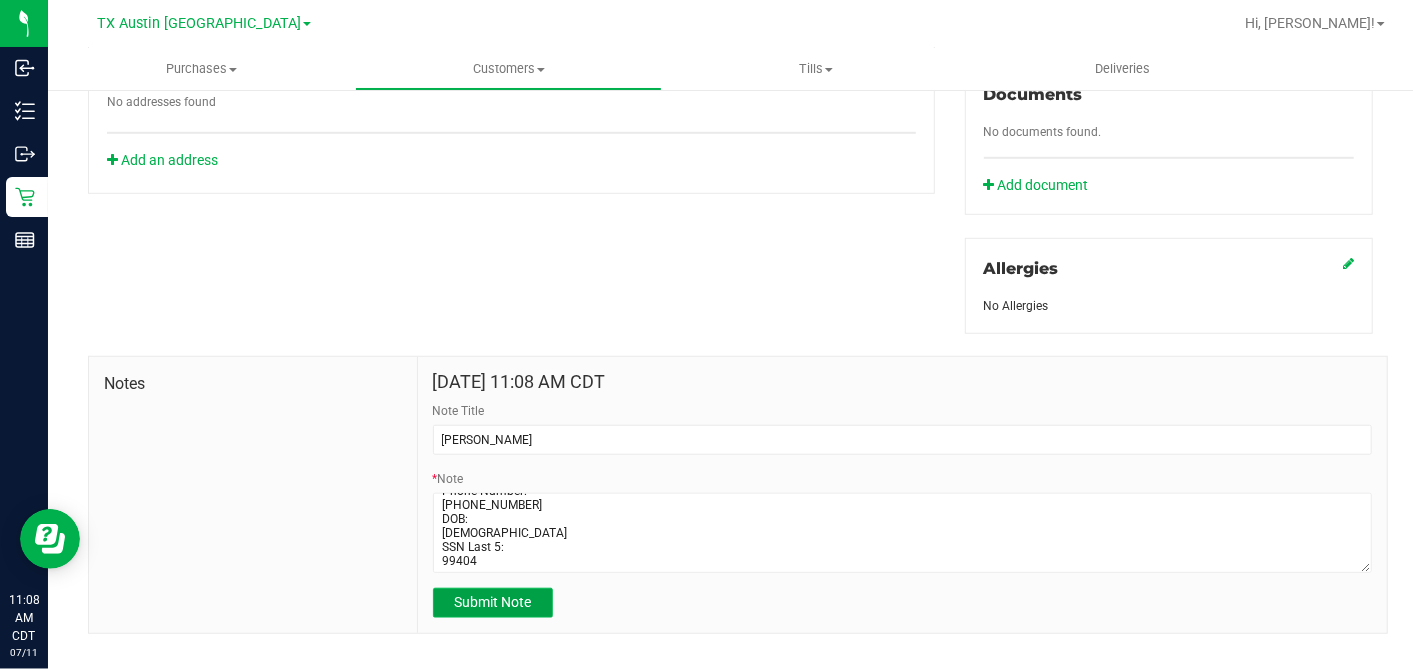 click on "Submit Note" at bounding box center (493, 603) 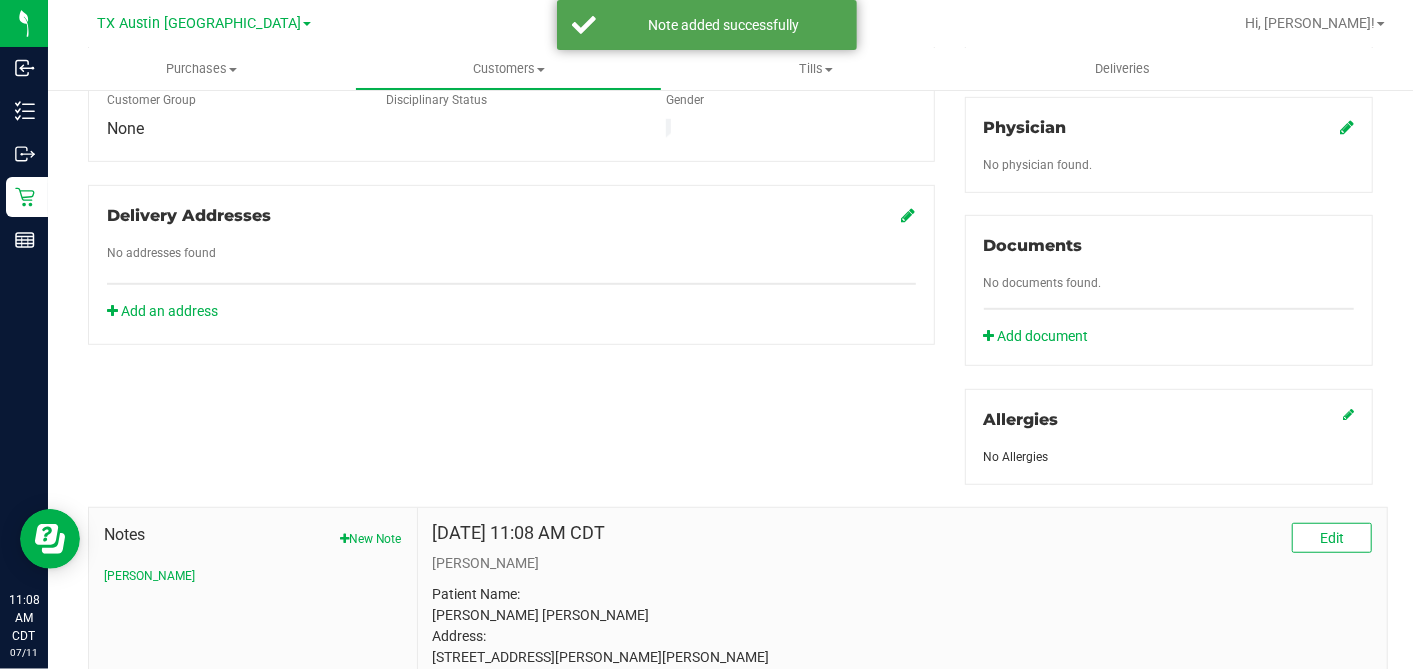 scroll, scrollTop: 528, scrollLeft: 0, axis: vertical 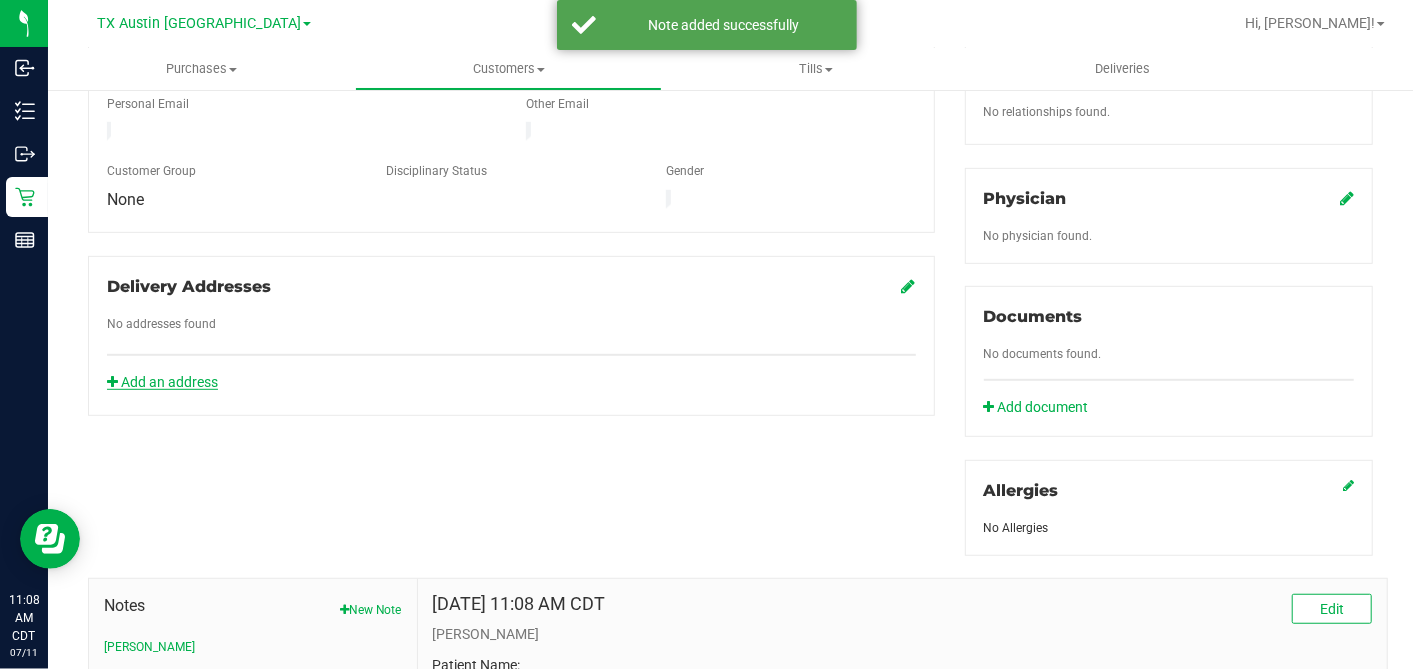 click on "Add an address" 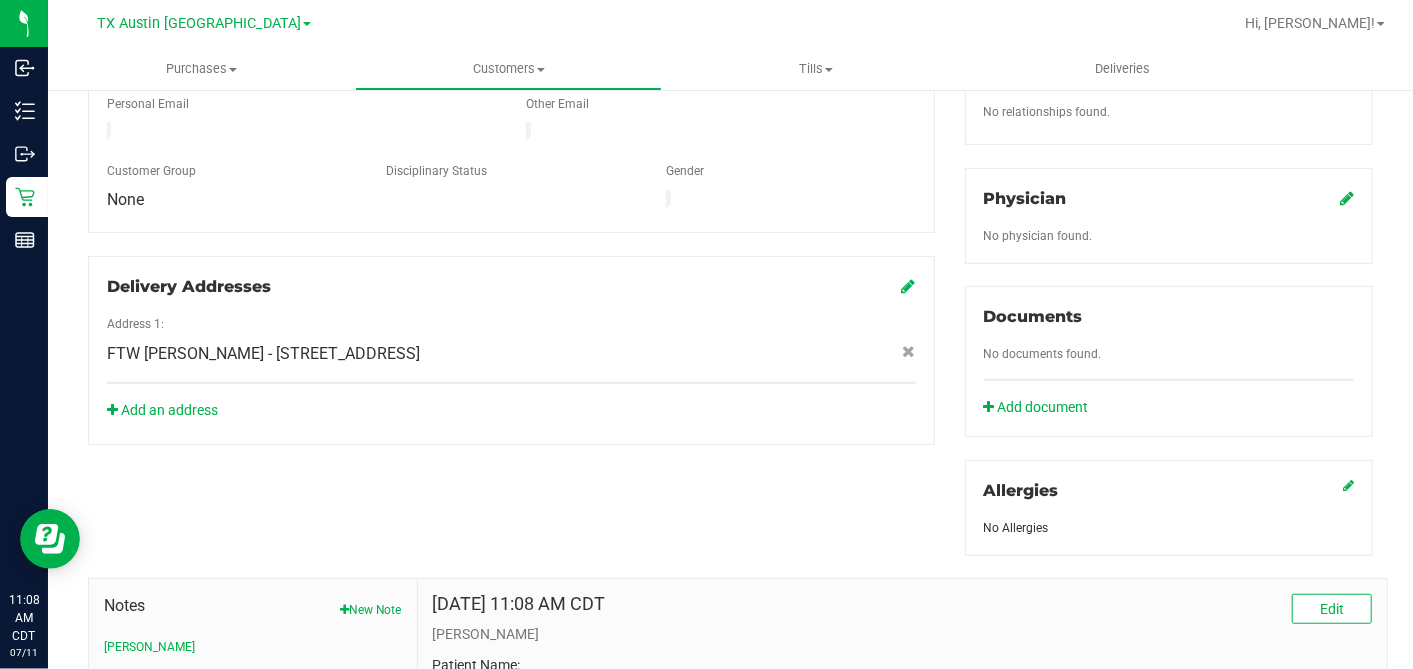 click 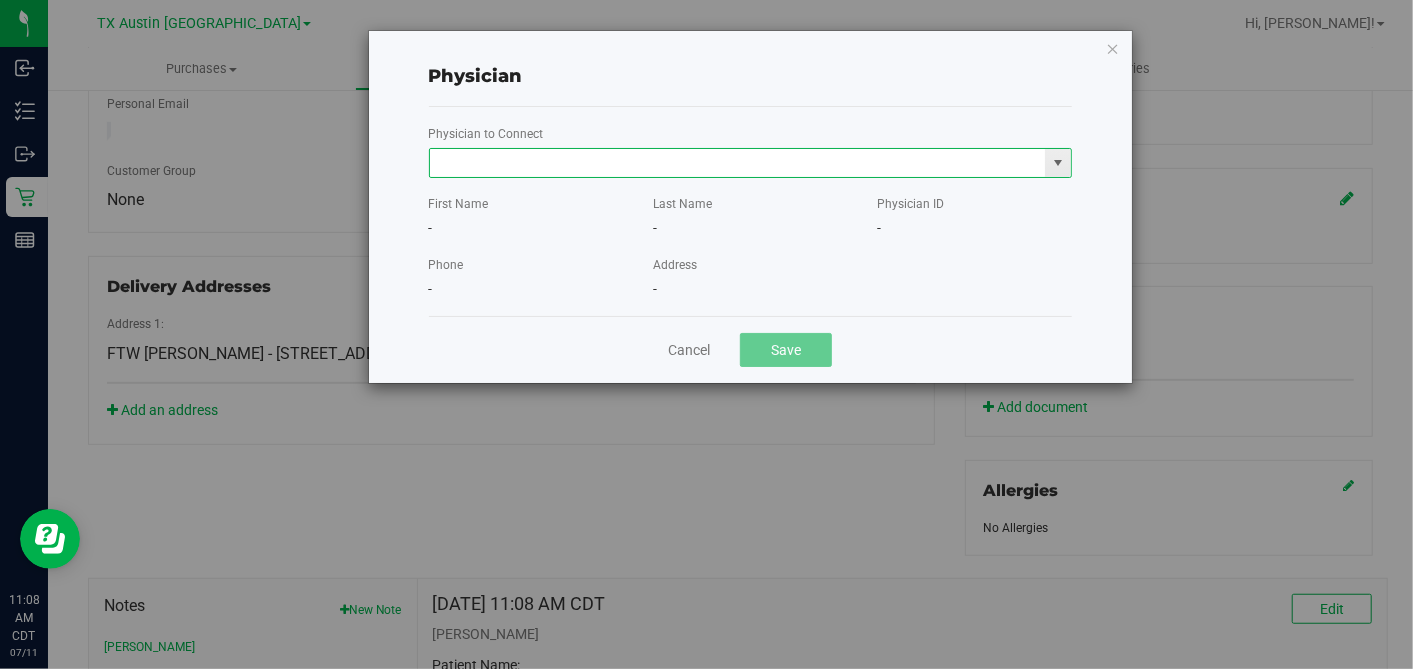 click at bounding box center [738, 163] 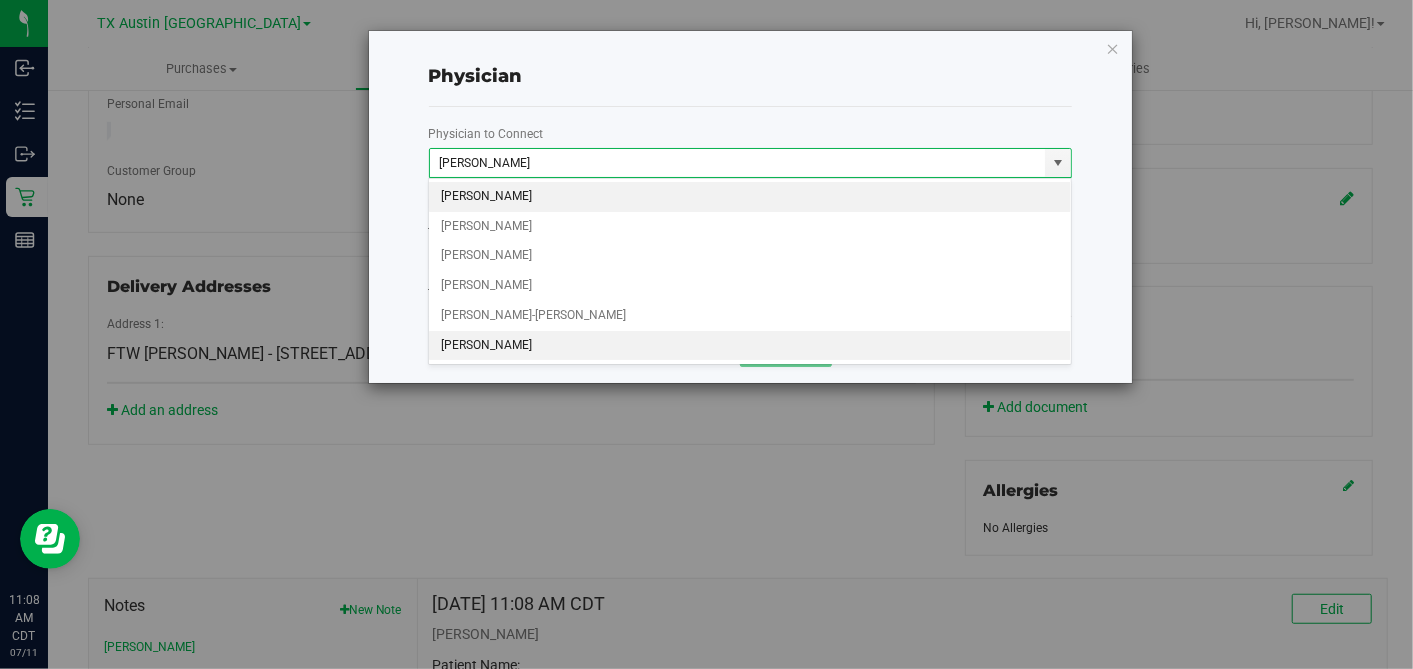 click on "[PERSON_NAME]" at bounding box center (750, 346) 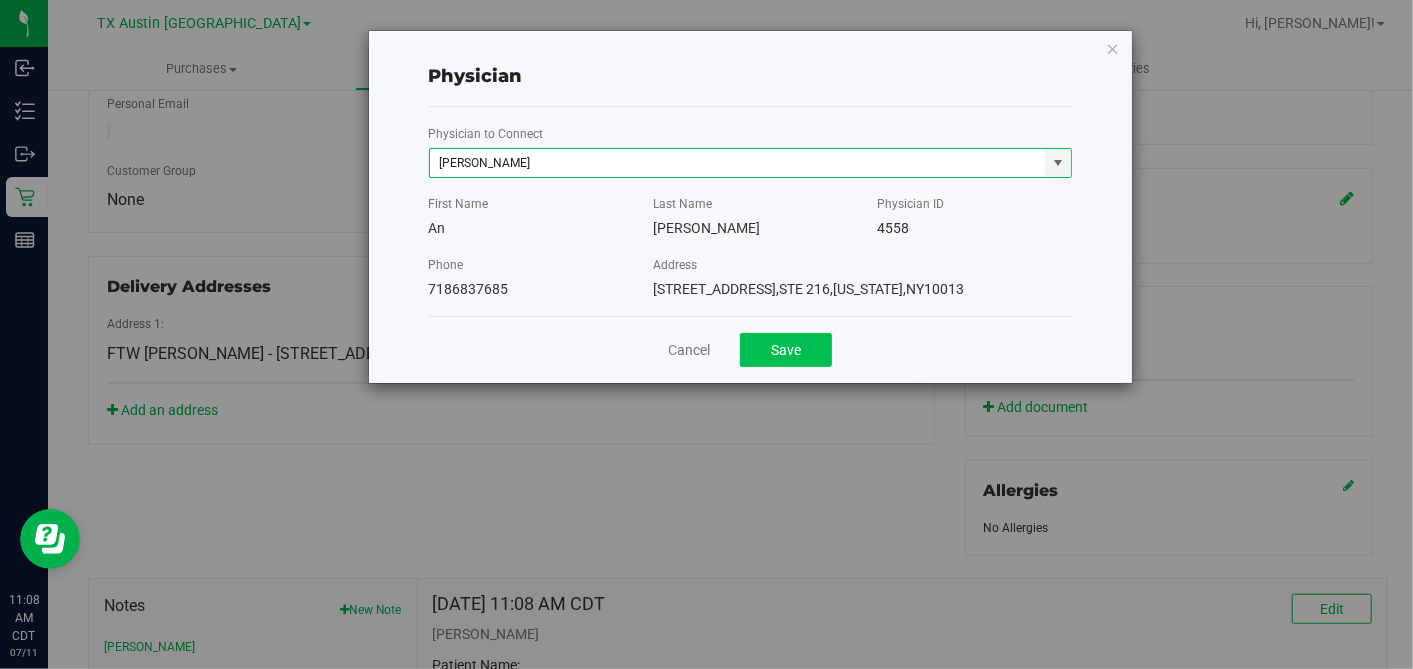 type on "[PERSON_NAME]" 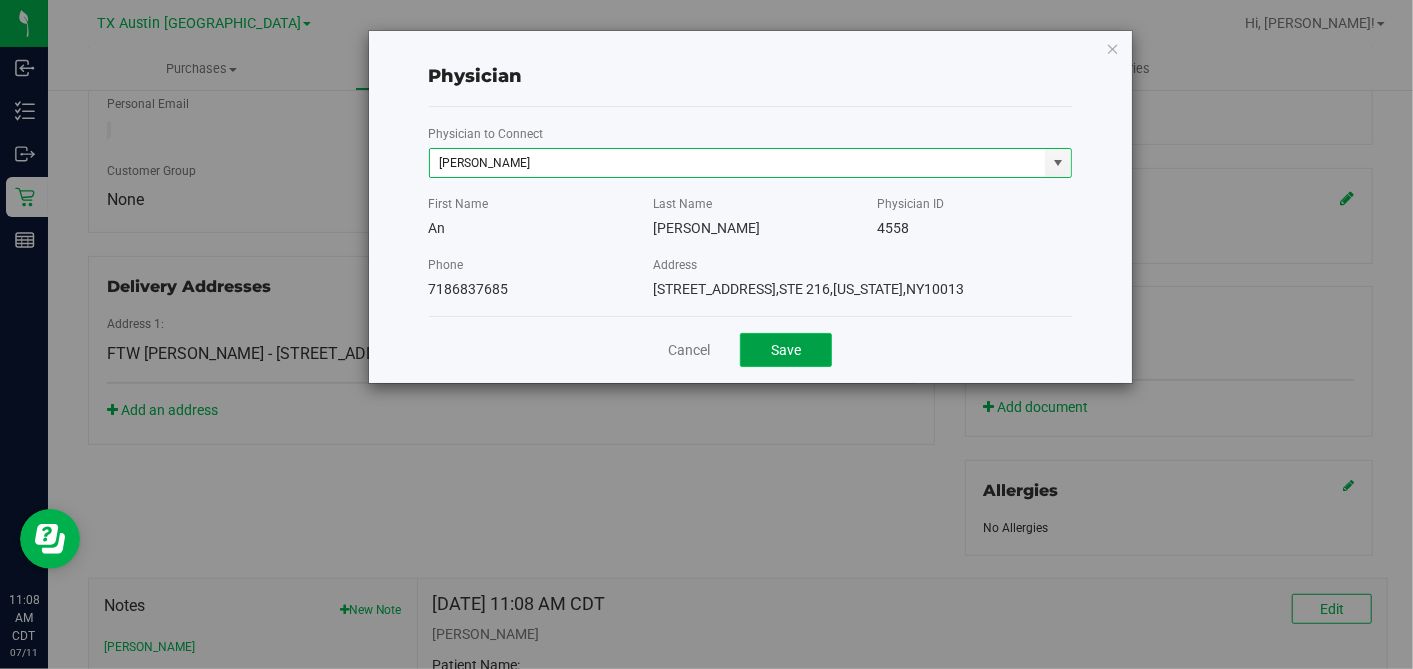 click on "Save" at bounding box center [786, 350] 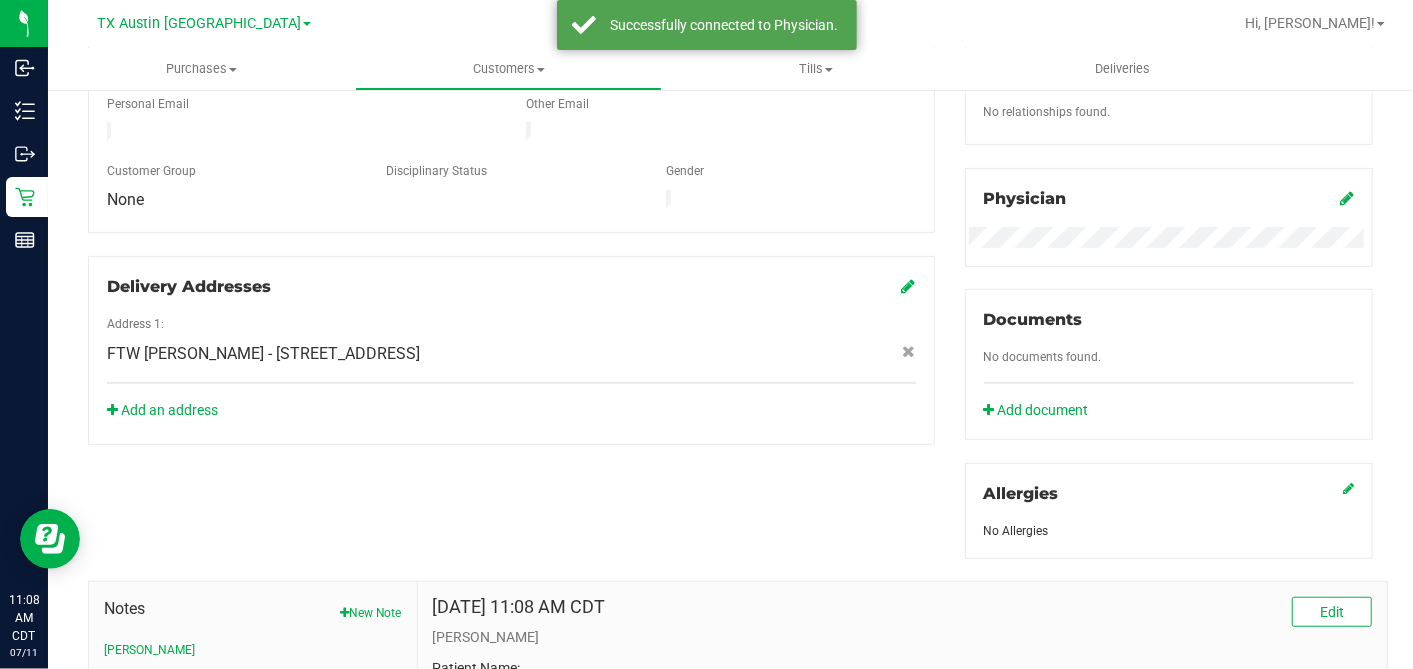 scroll, scrollTop: 83, scrollLeft: 0, axis: vertical 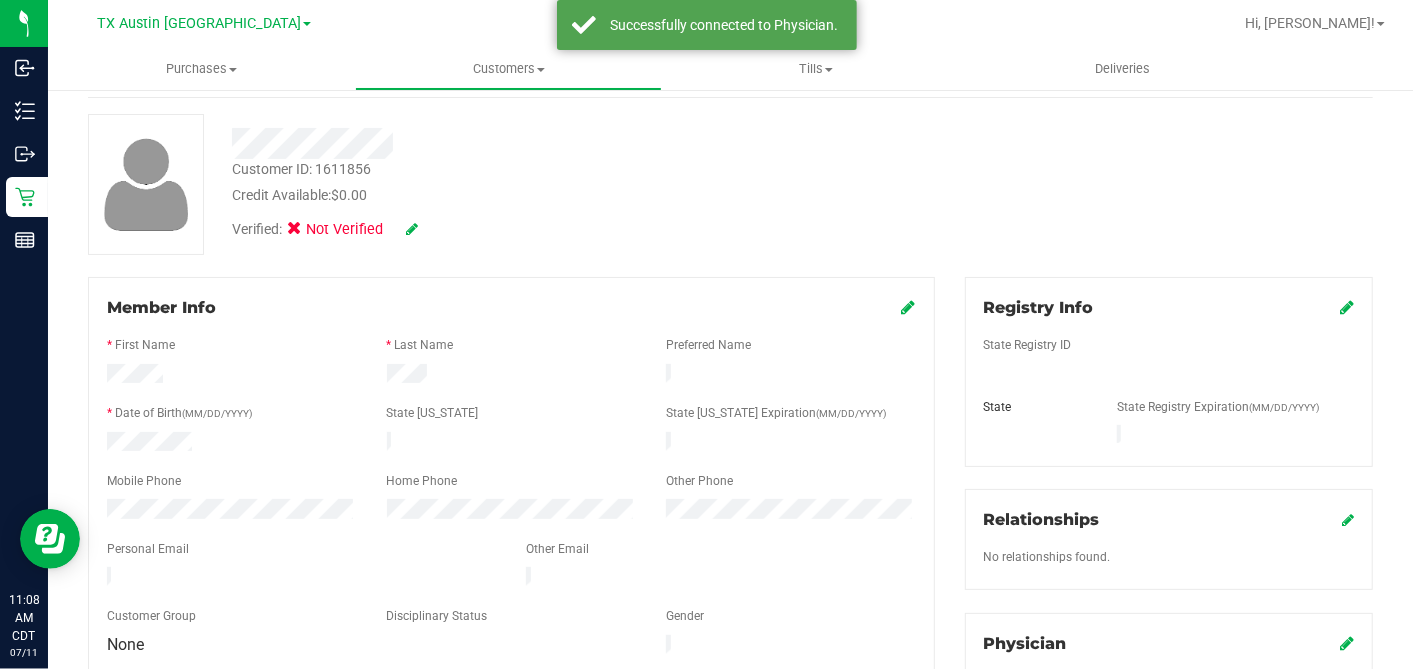 click on "Registry Info" at bounding box center [1169, 308] 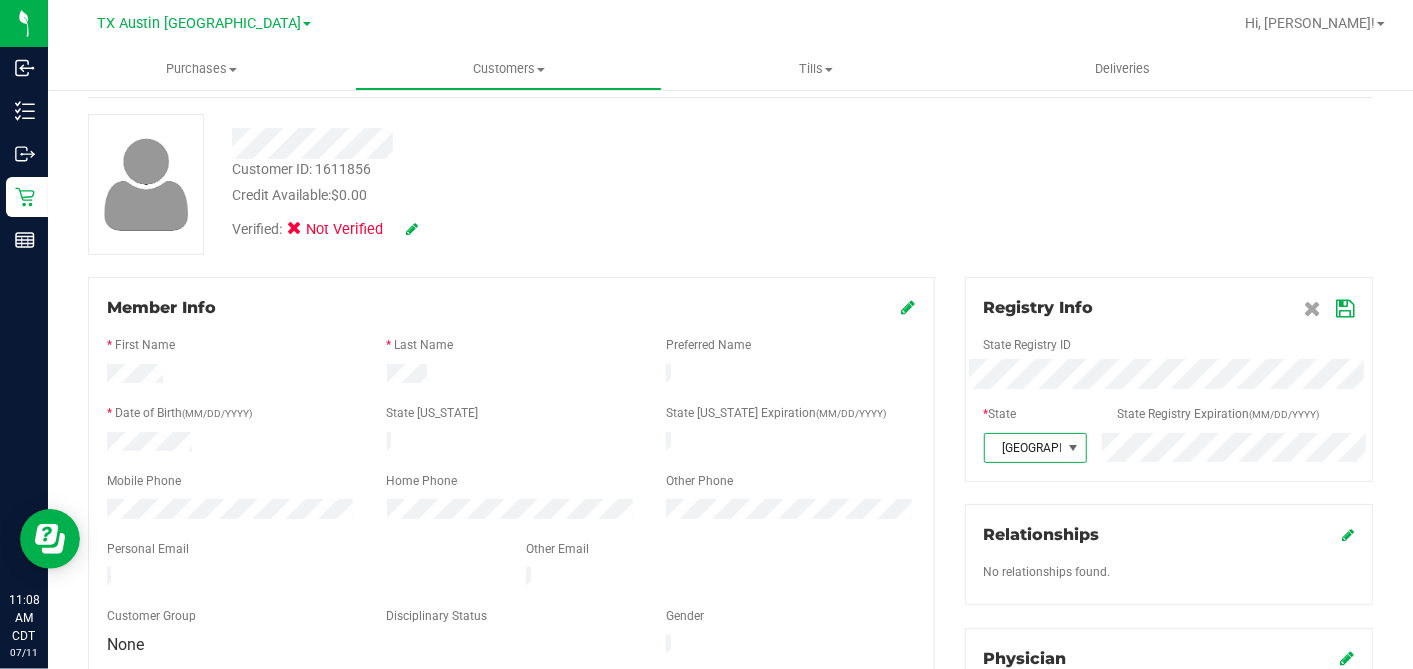 click at bounding box center [1345, 309] 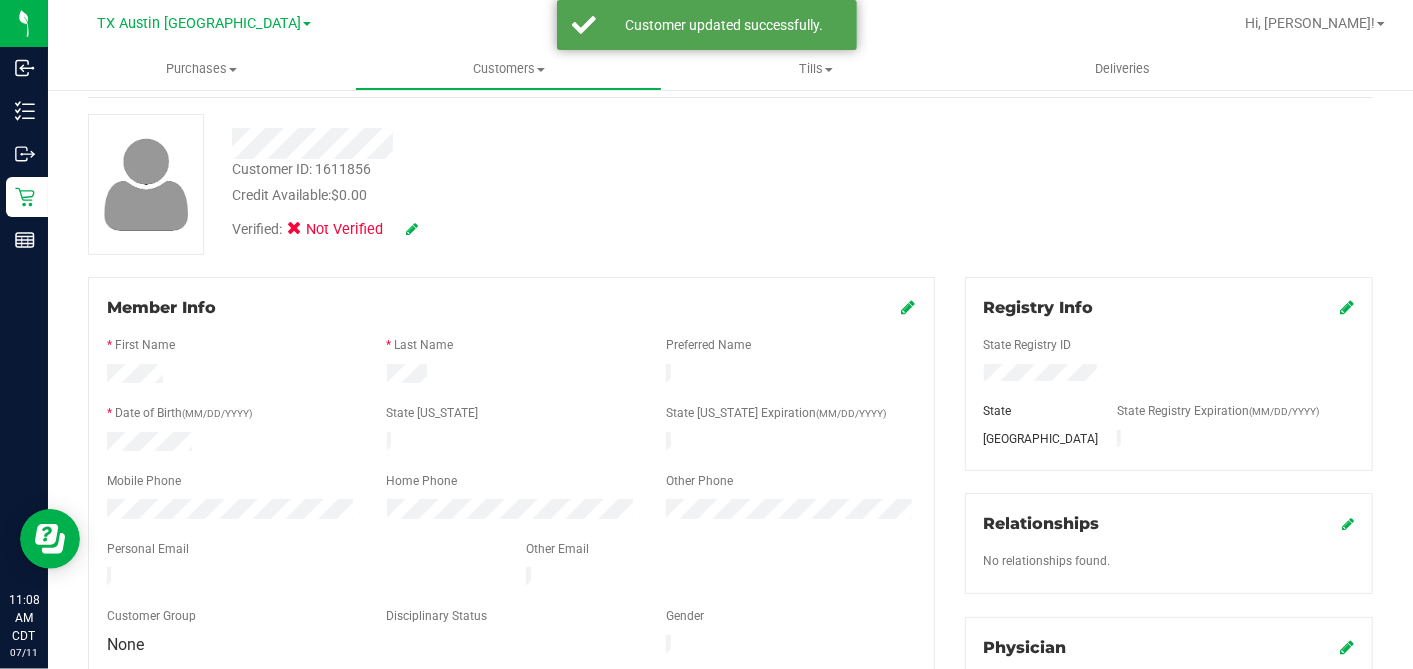 click at bounding box center (909, 307) 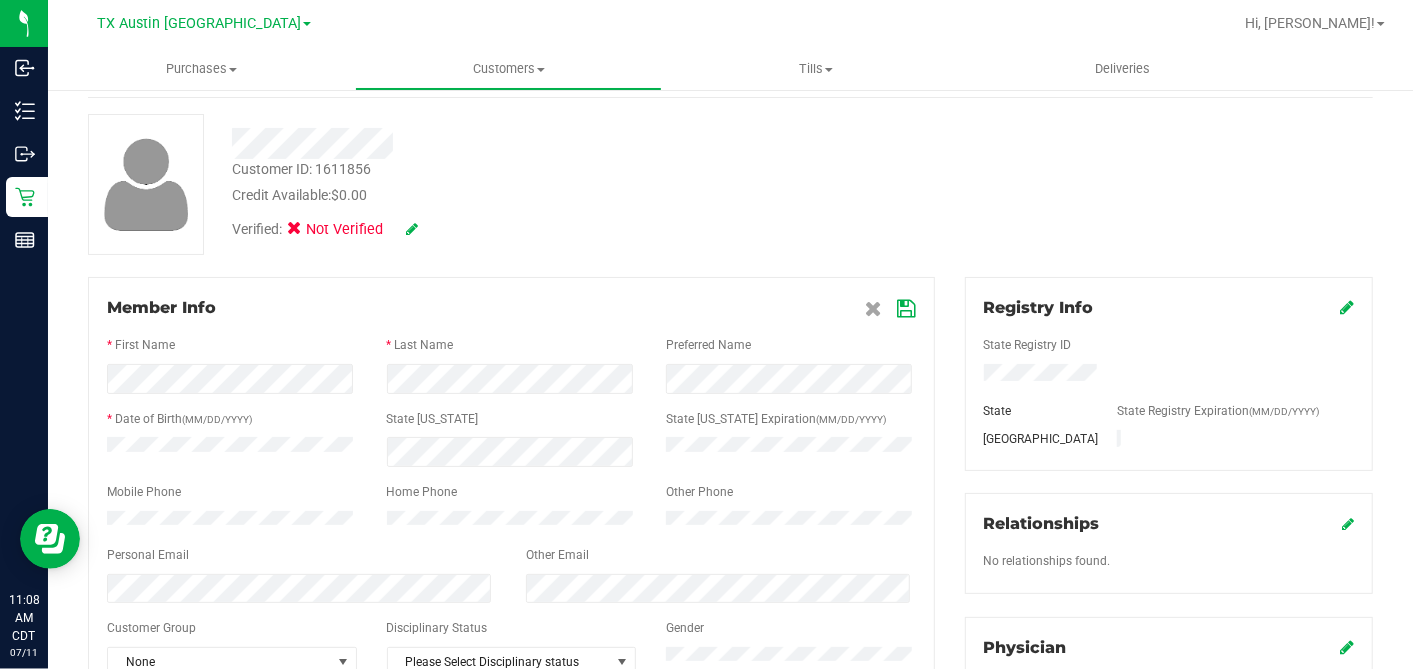 click at bounding box center [907, 309] 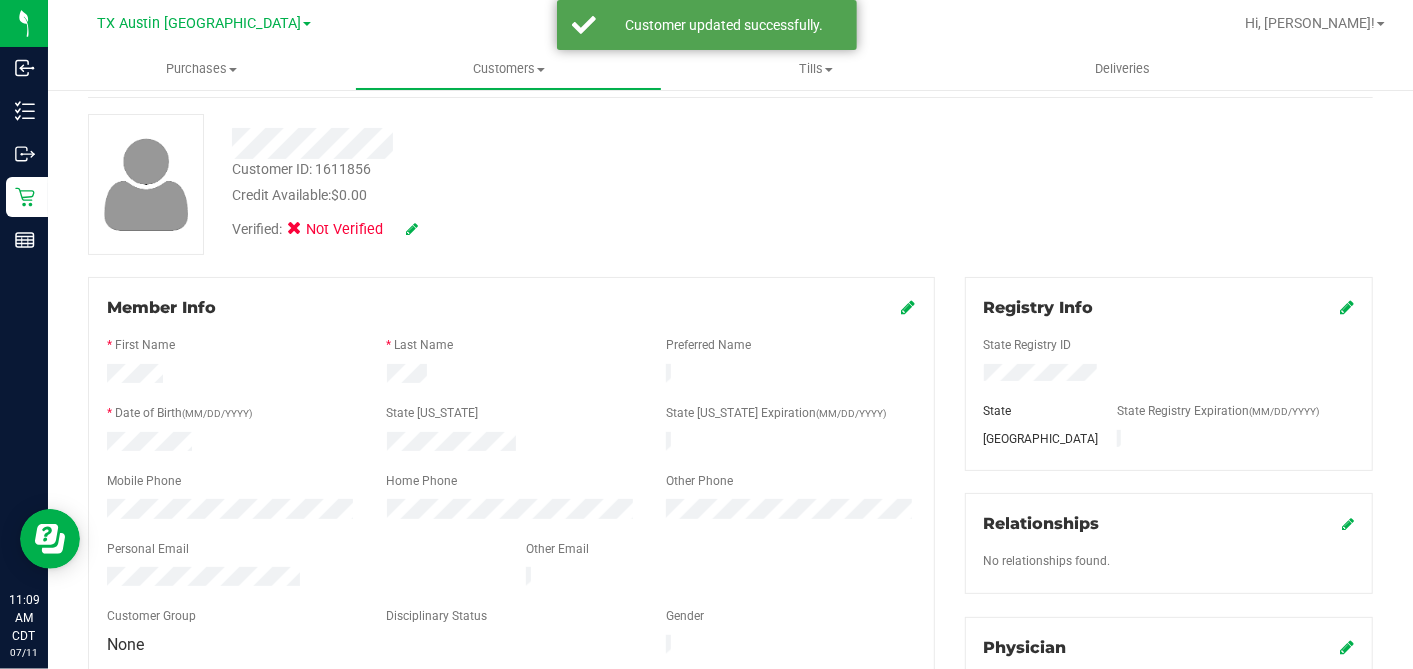 click at bounding box center (412, 229) 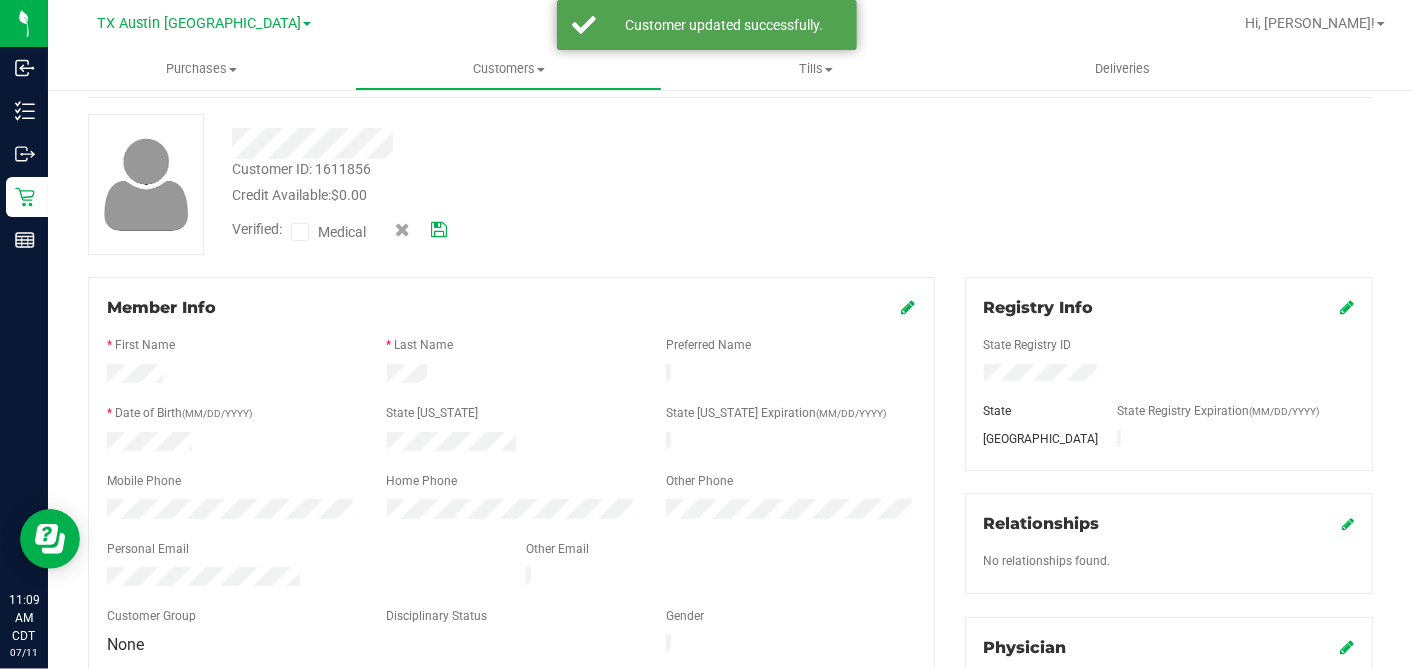 click at bounding box center [300, 232] 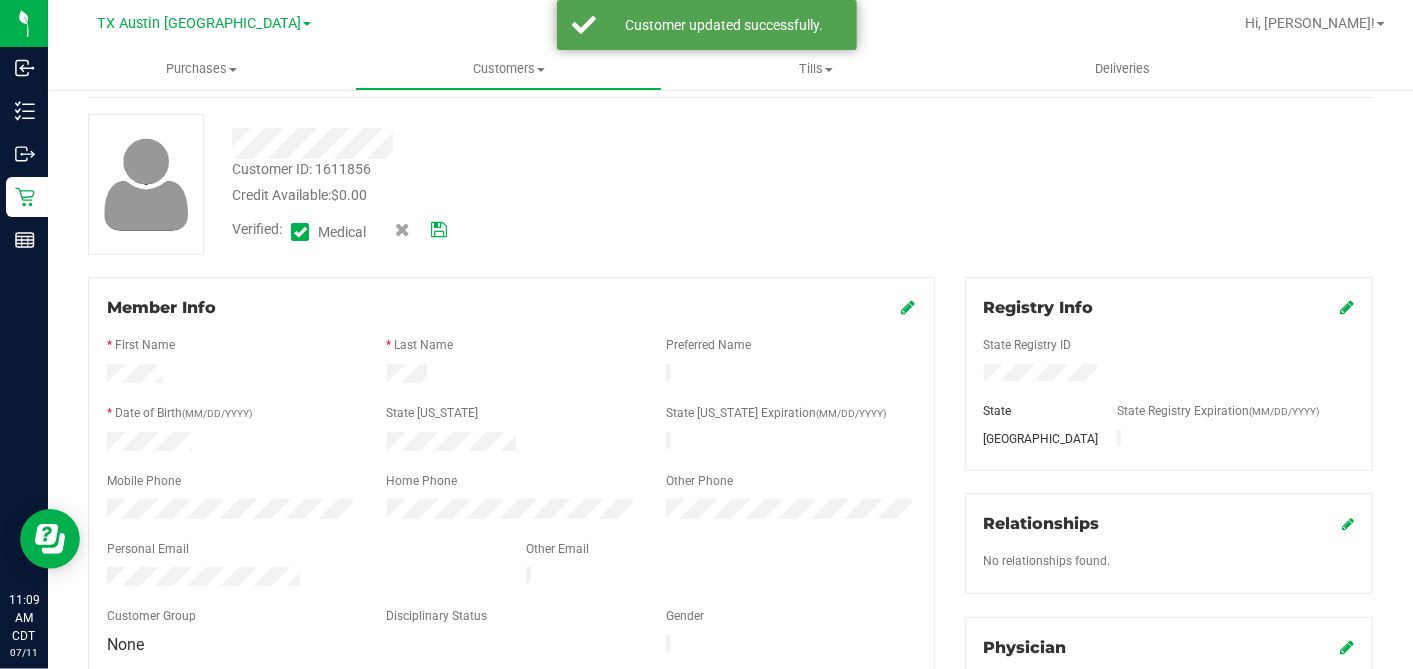 click at bounding box center [439, 230] 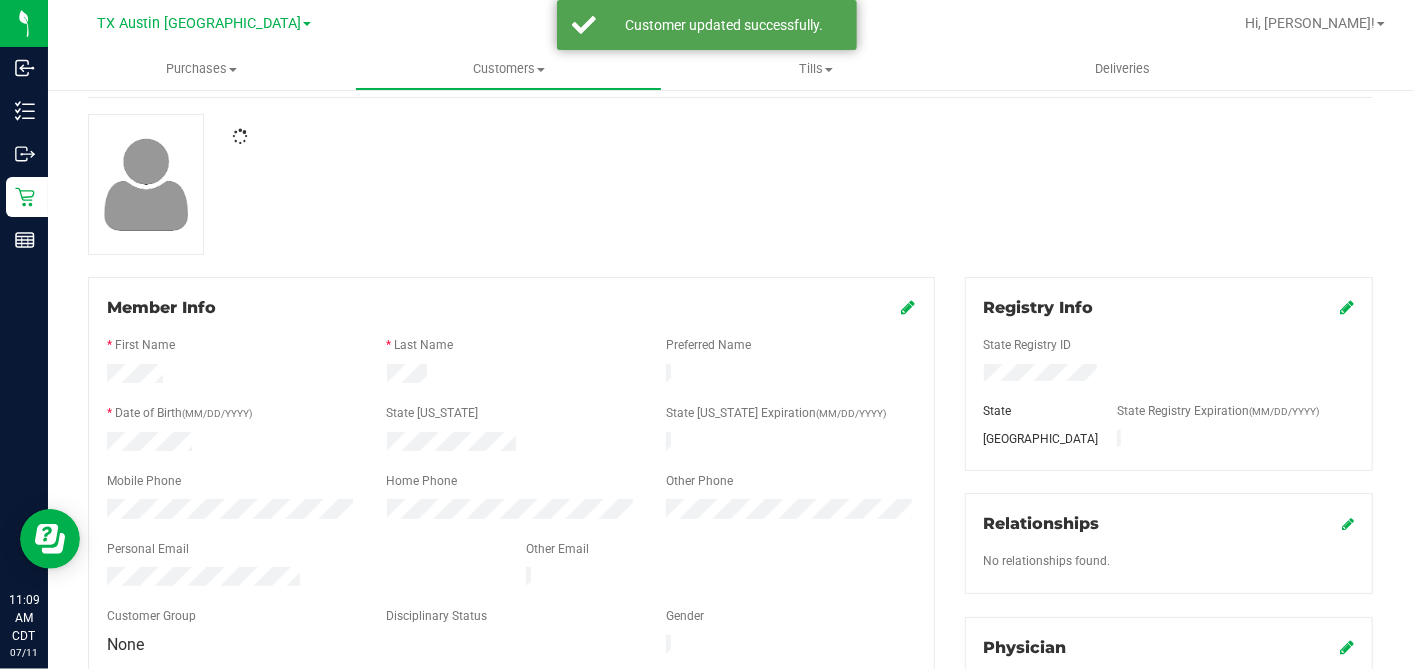 click at bounding box center (730, 184) 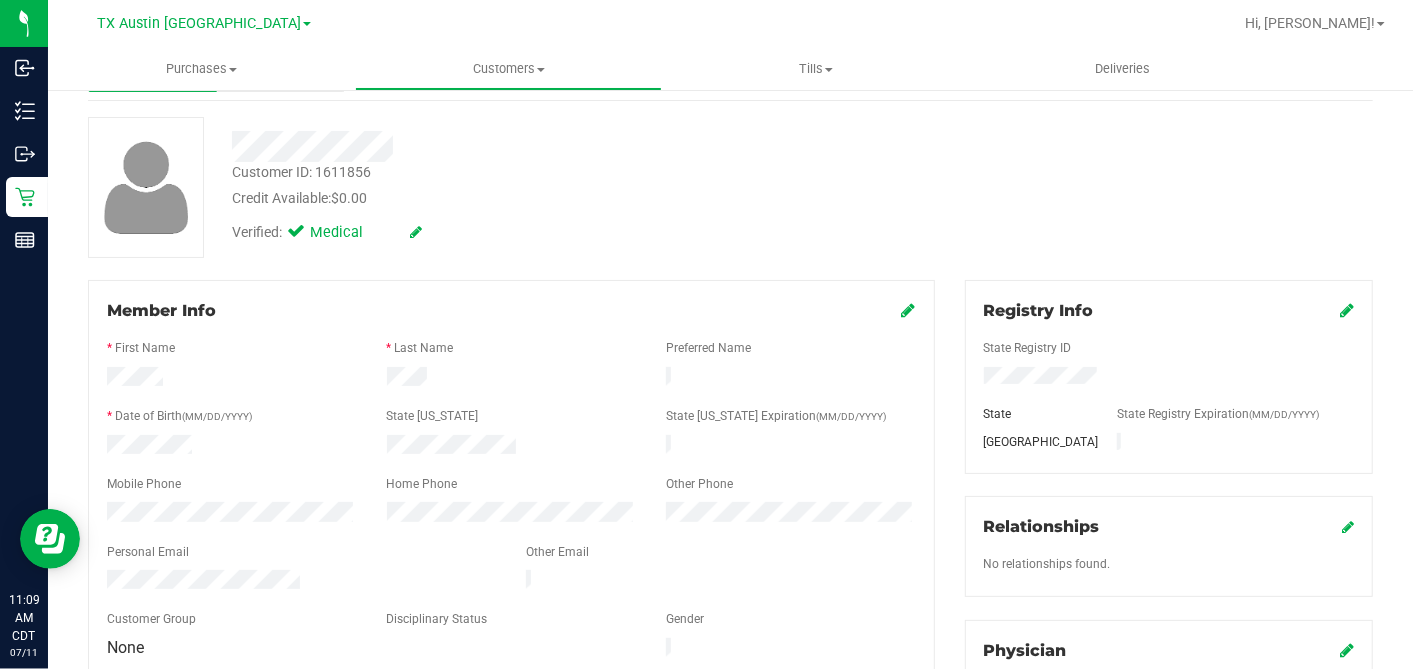 scroll, scrollTop: 0, scrollLeft: 0, axis: both 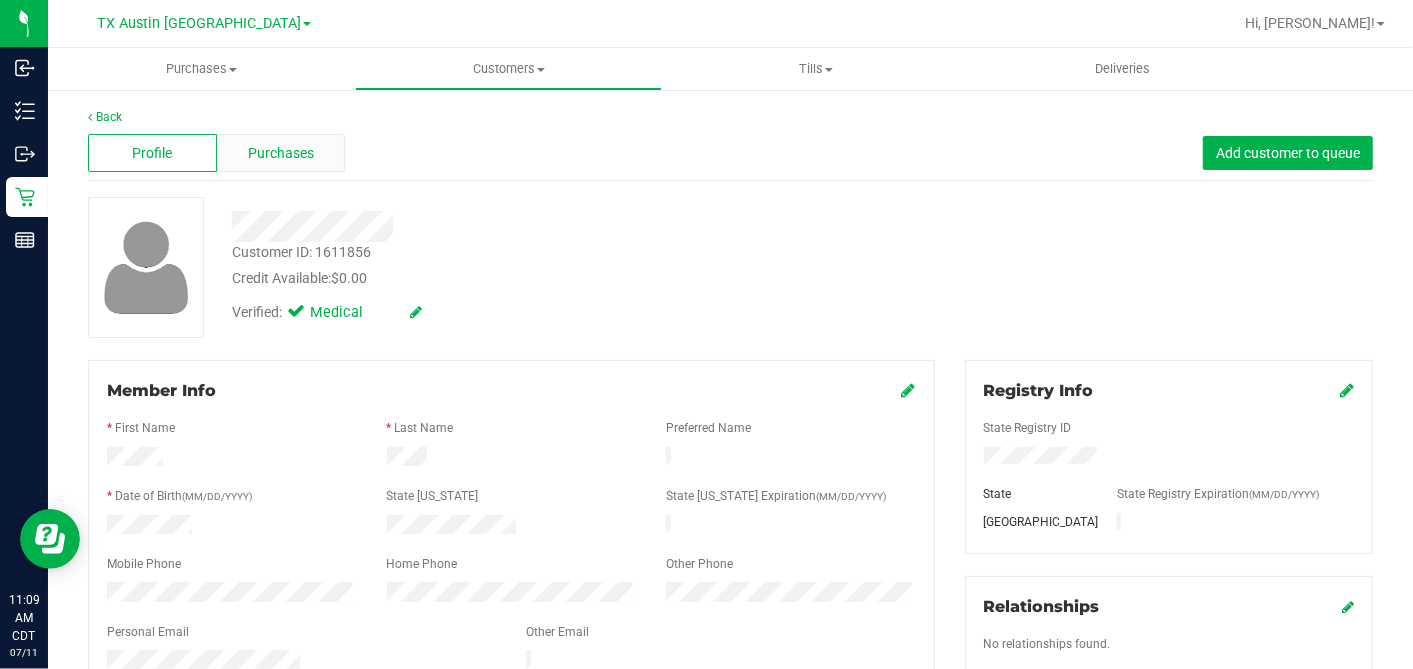 click on "Purchases" at bounding box center (281, 153) 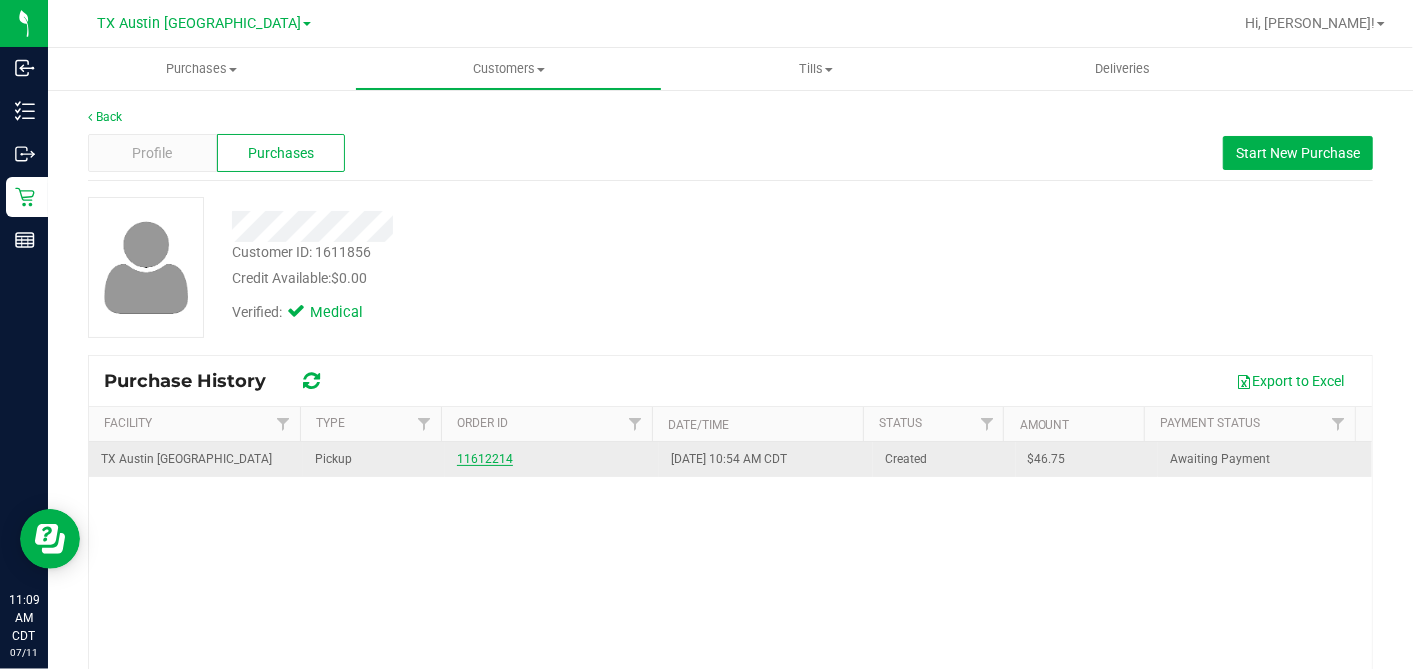 click on "11612214" at bounding box center [485, 459] 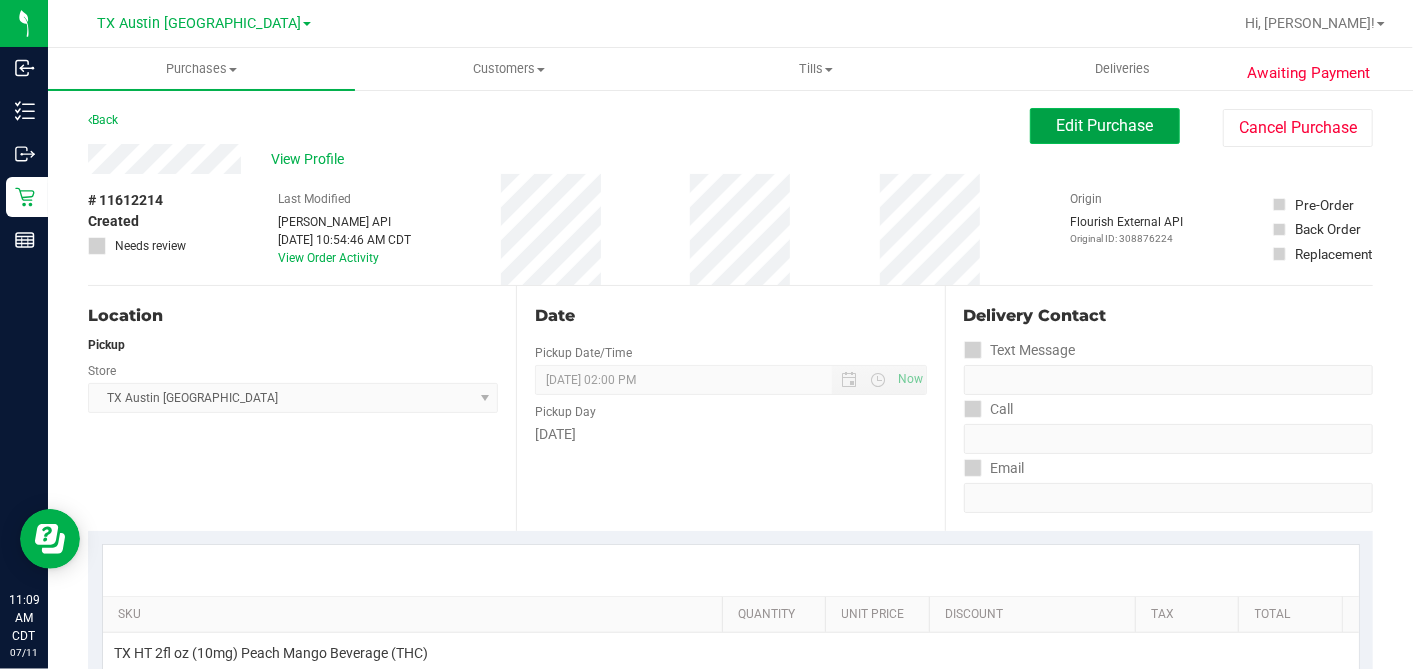 click on "Edit Purchase" at bounding box center [1105, 125] 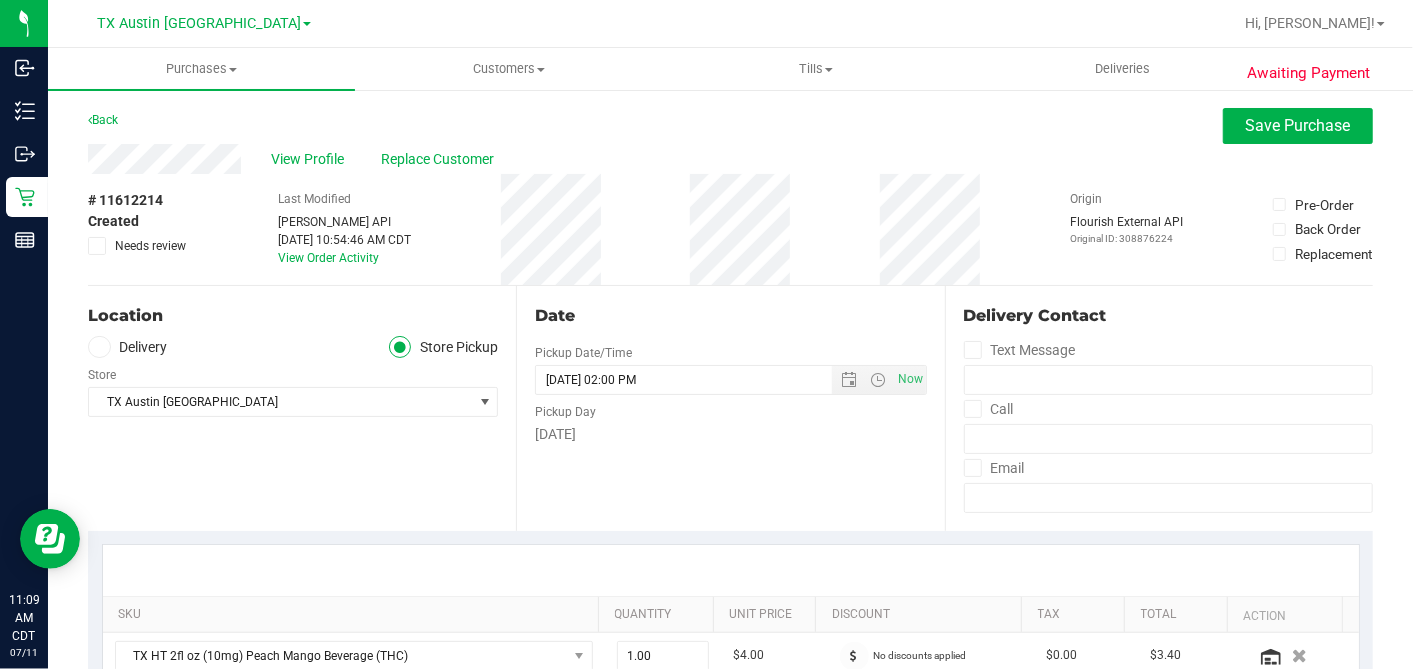 click on "Delivery" at bounding box center (128, 347) 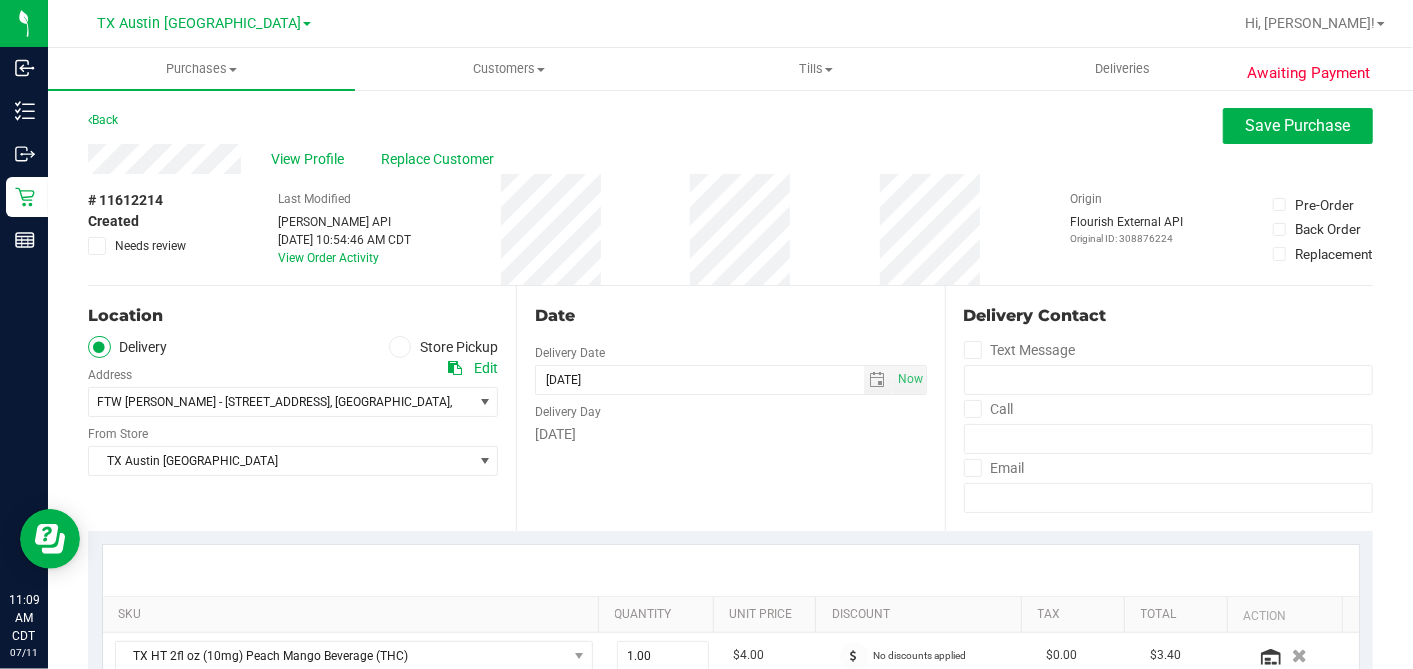 drag, startPoint x: 692, startPoint y: 440, endPoint x: 724, endPoint y: 424, distance: 35.77709 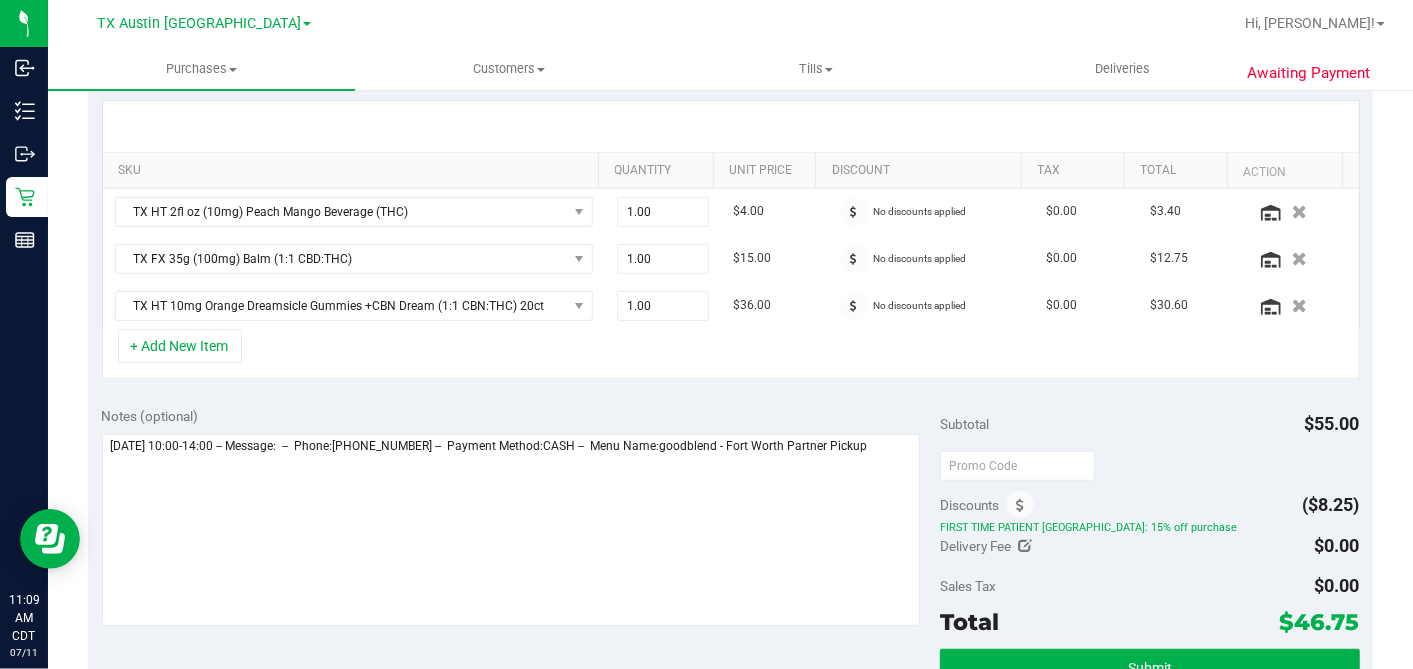 scroll, scrollTop: 666, scrollLeft: 0, axis: vertical 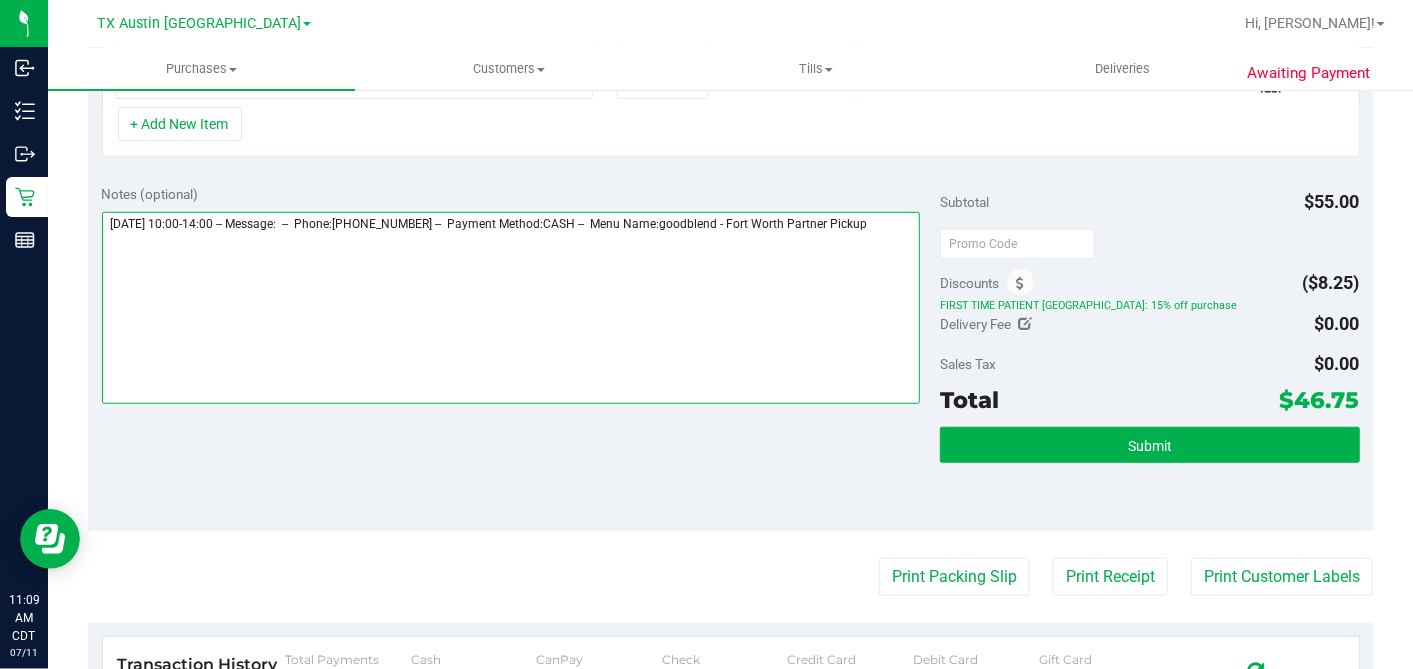 click at bounding box center (511, 308) 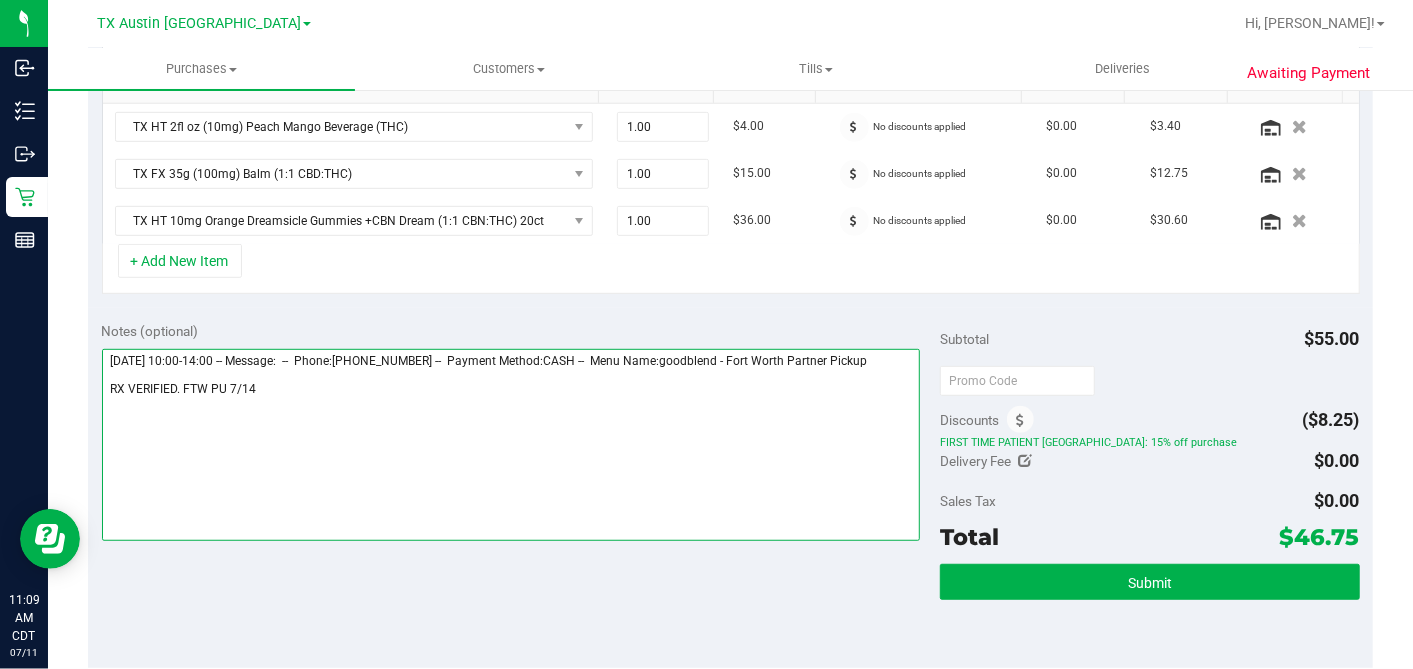 scroll, scrollTop: 555, scrollLeft: 0, axis: vertical 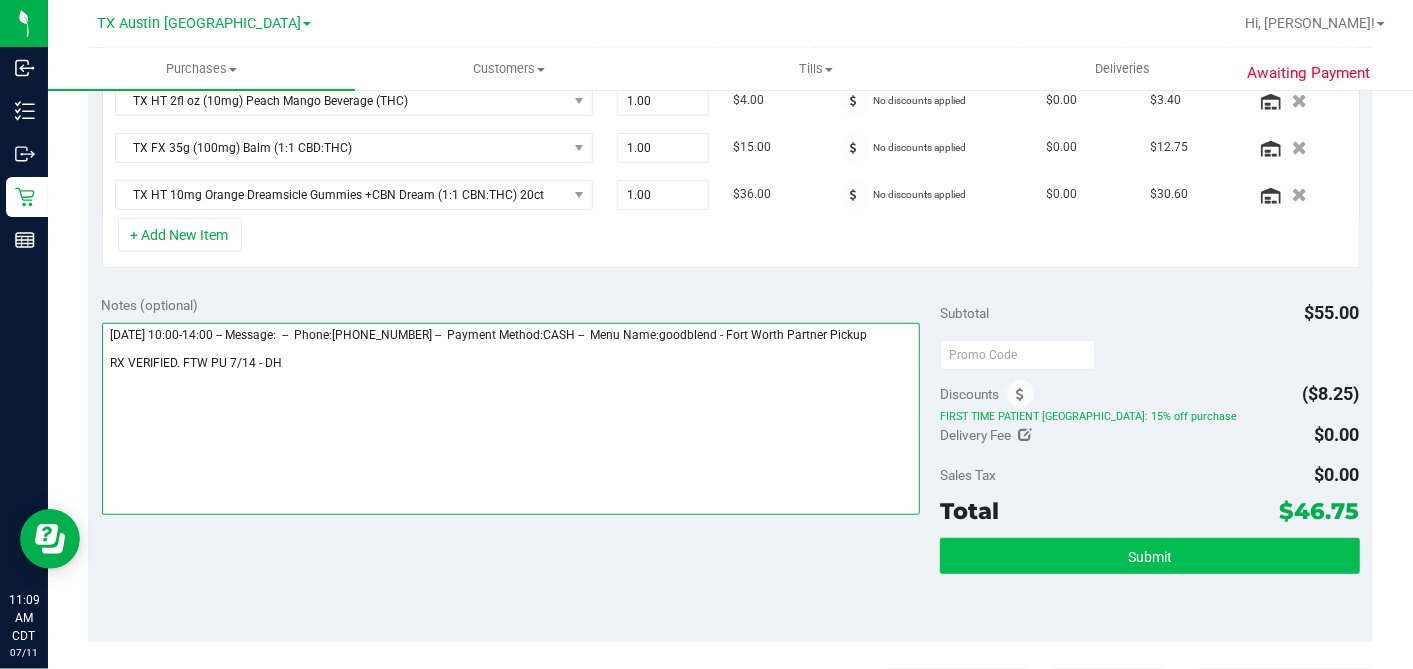 type on "[DATE] 10:00-14:00 -- Message:  --  Phone:[PHONE_NUMBER] --  Payment Method:CASH --  Menu Name:goodblend - Fort Worth Partner Pickup
RX VERIFIED. FTW PU 7/14 - DH" 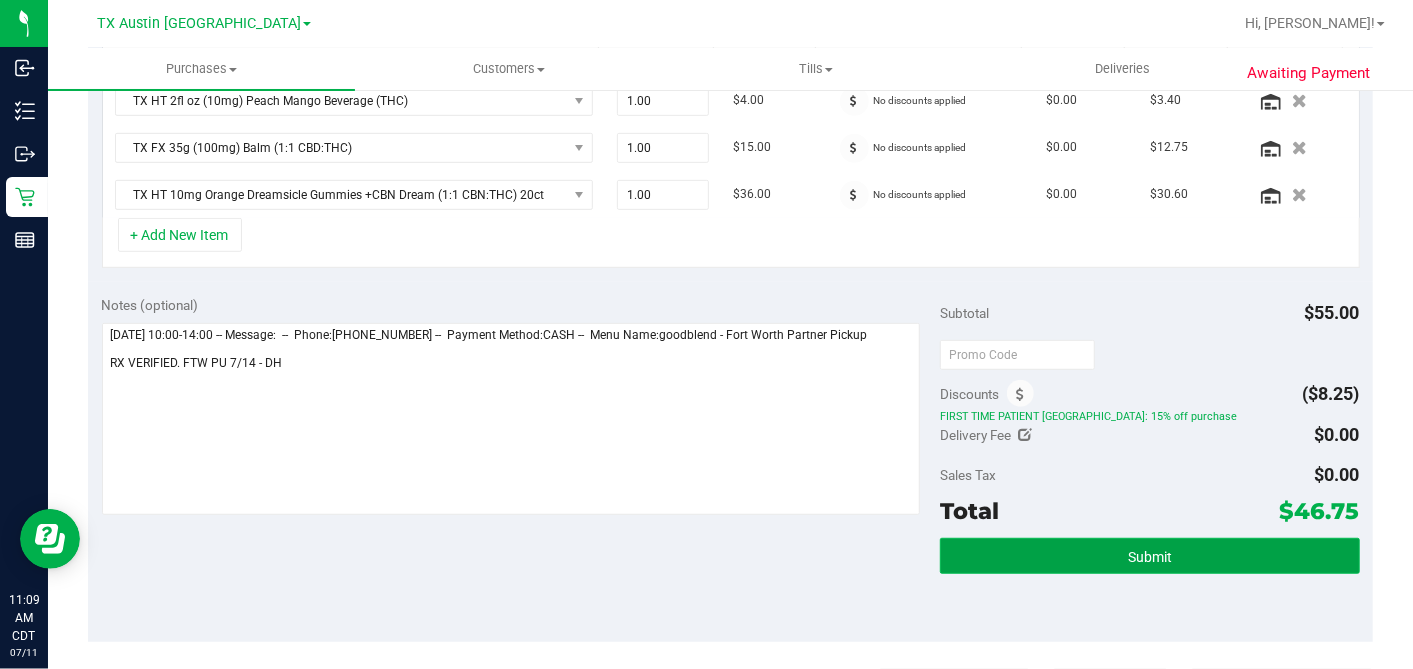 click on "Submit" at bounding box center (1149, 556) 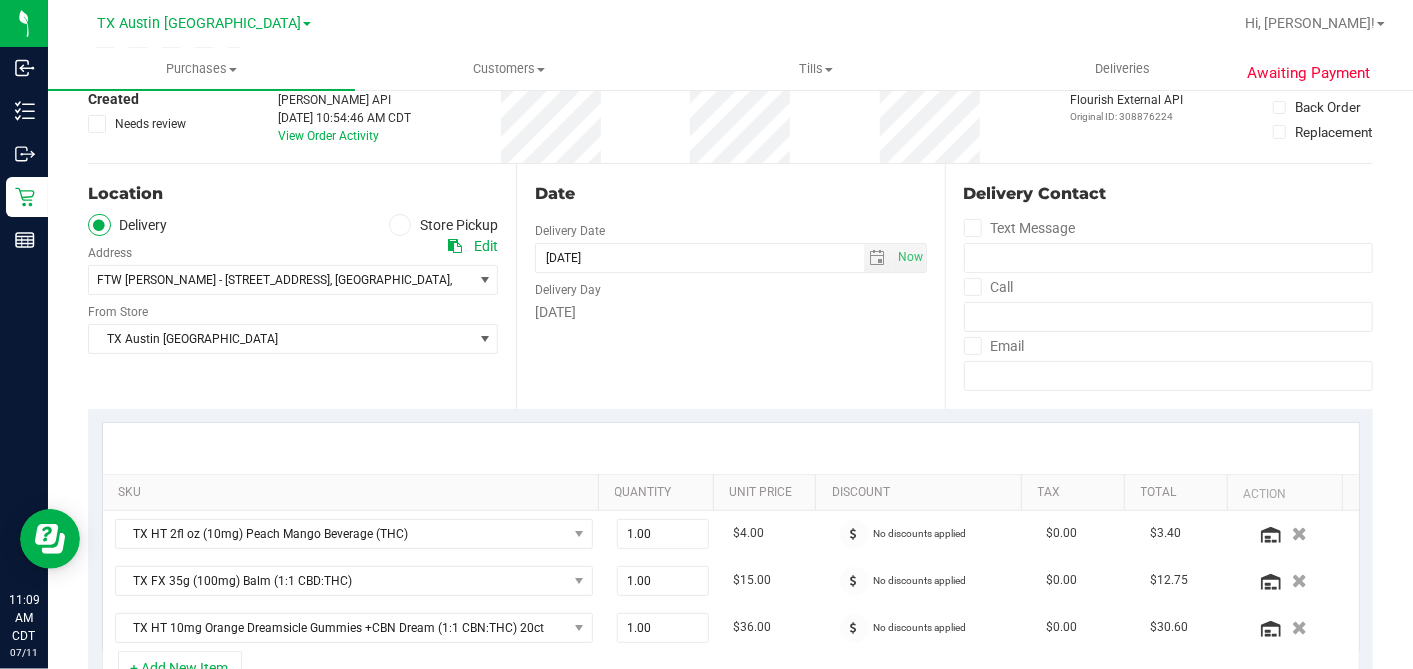 scroll, scrollTop: 0, scrollLeft: 0, axis: both 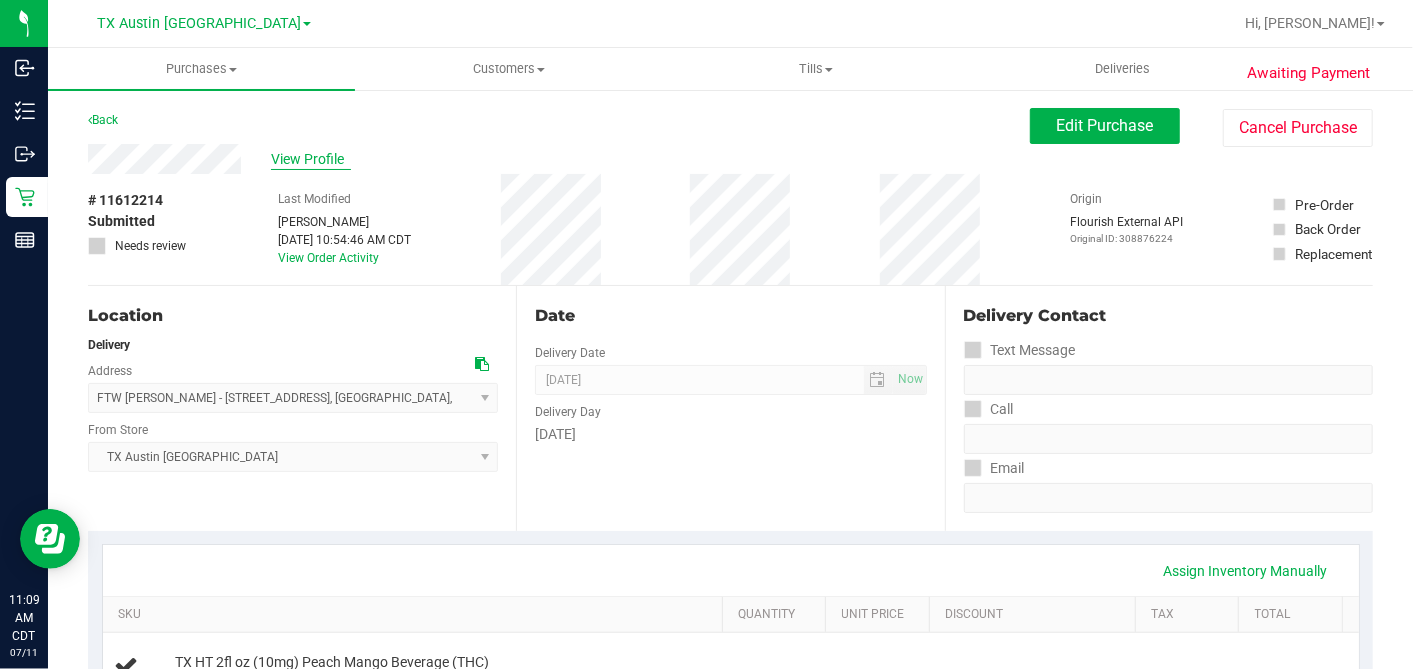 click on "View Profile" at bounding box center (311, 159) 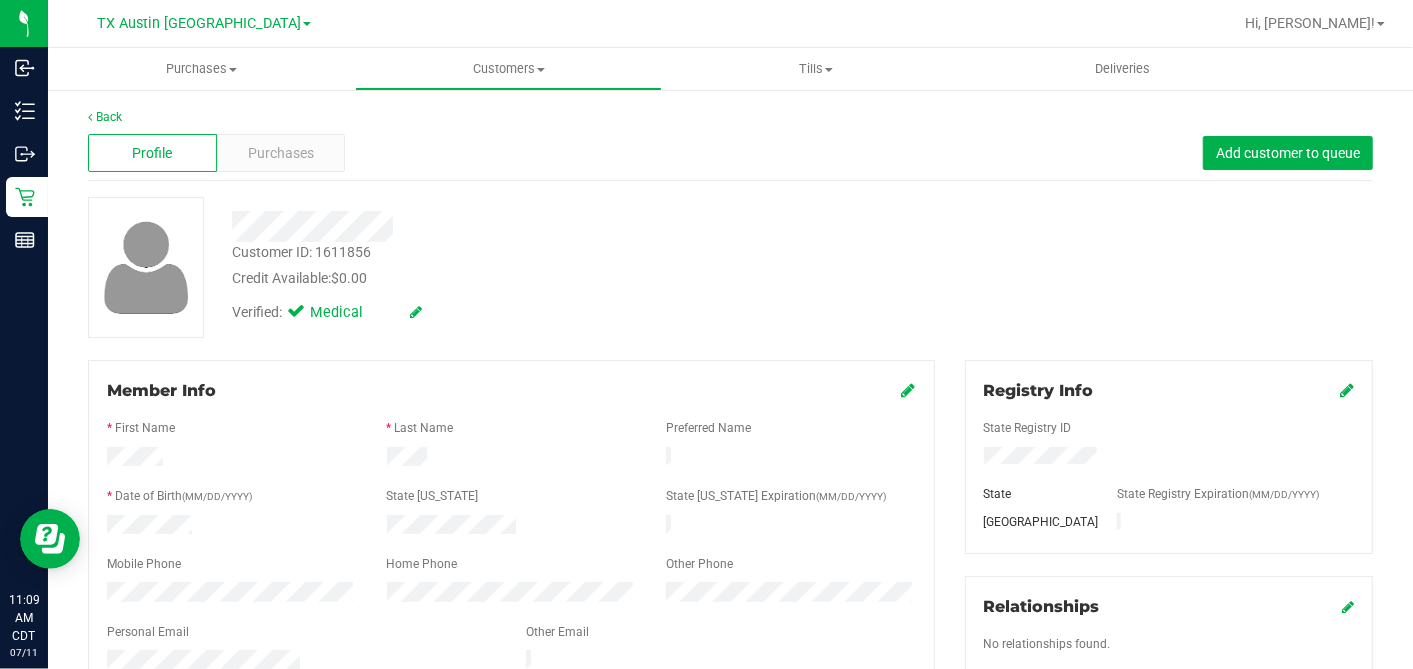 click at bounding box center [546, 226] 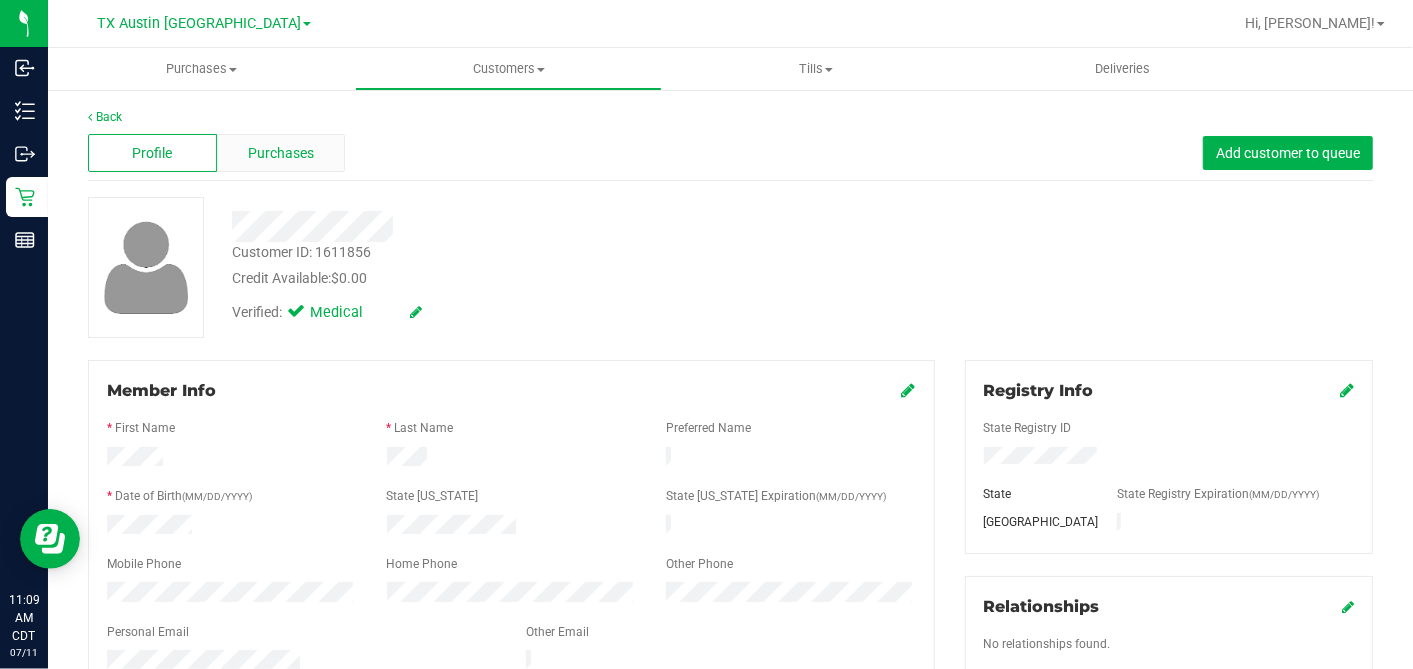 click on "Purchases" at bounding box center [281, 153] 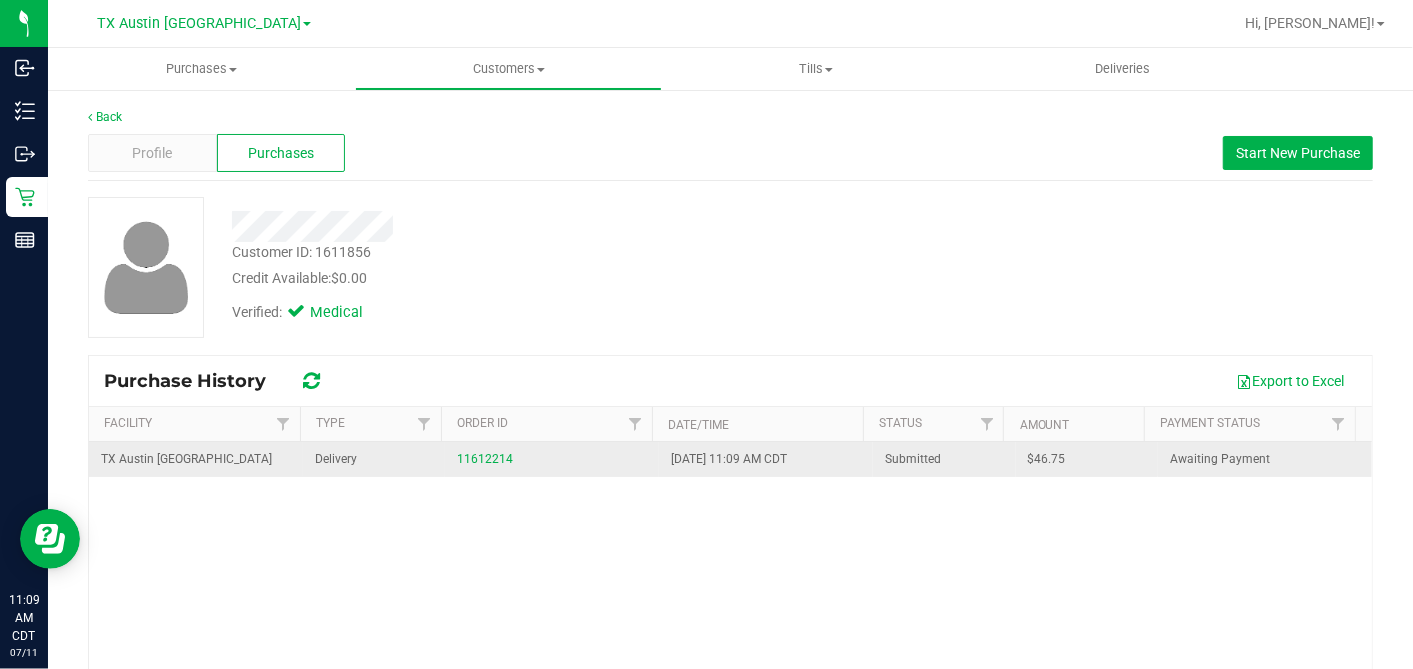 click on "$46.75" at bounding box center [1047, 459] 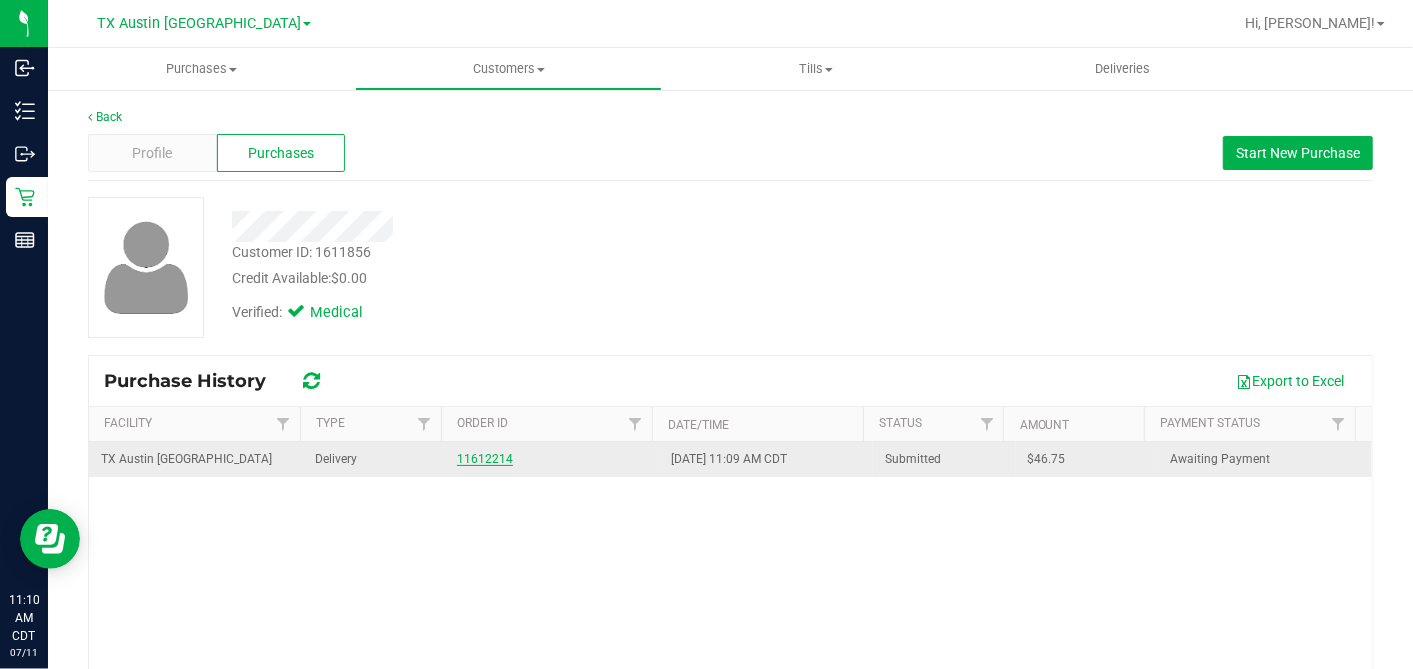 click on "11612214" at bounding box center (485, 459) 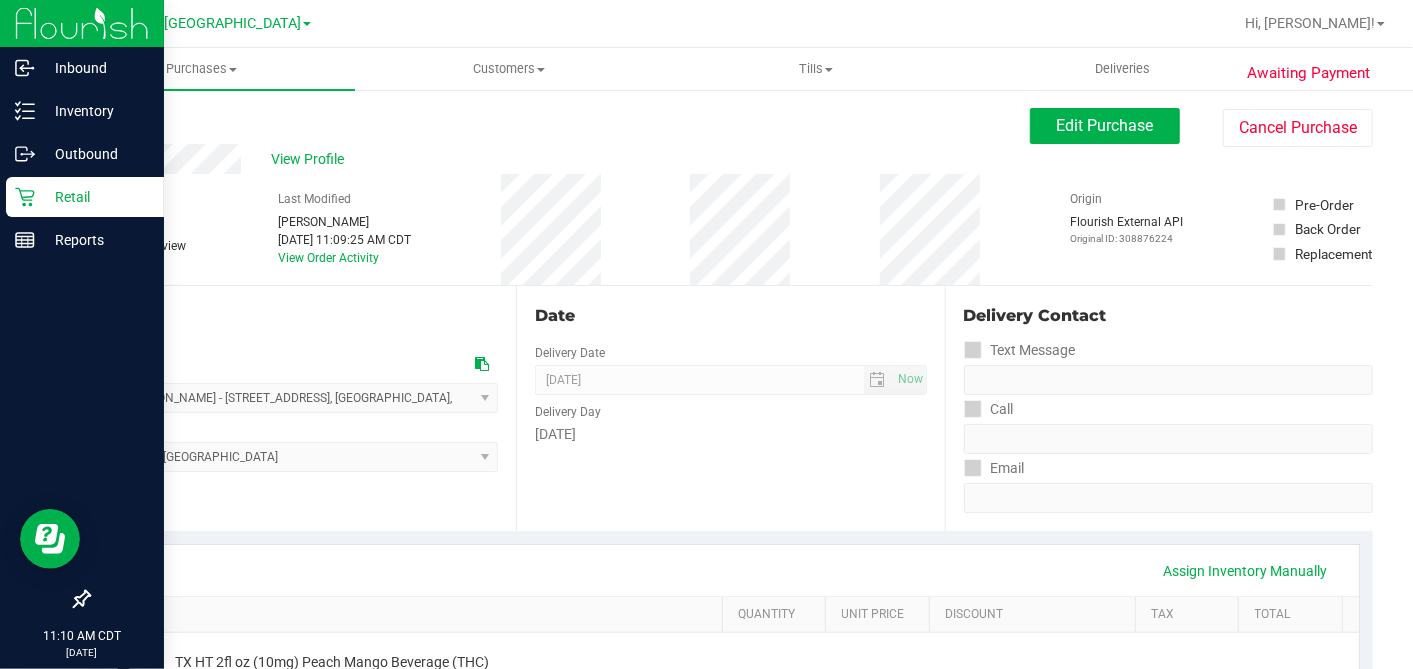 click on "Retail" at bounding box center [95, 197] 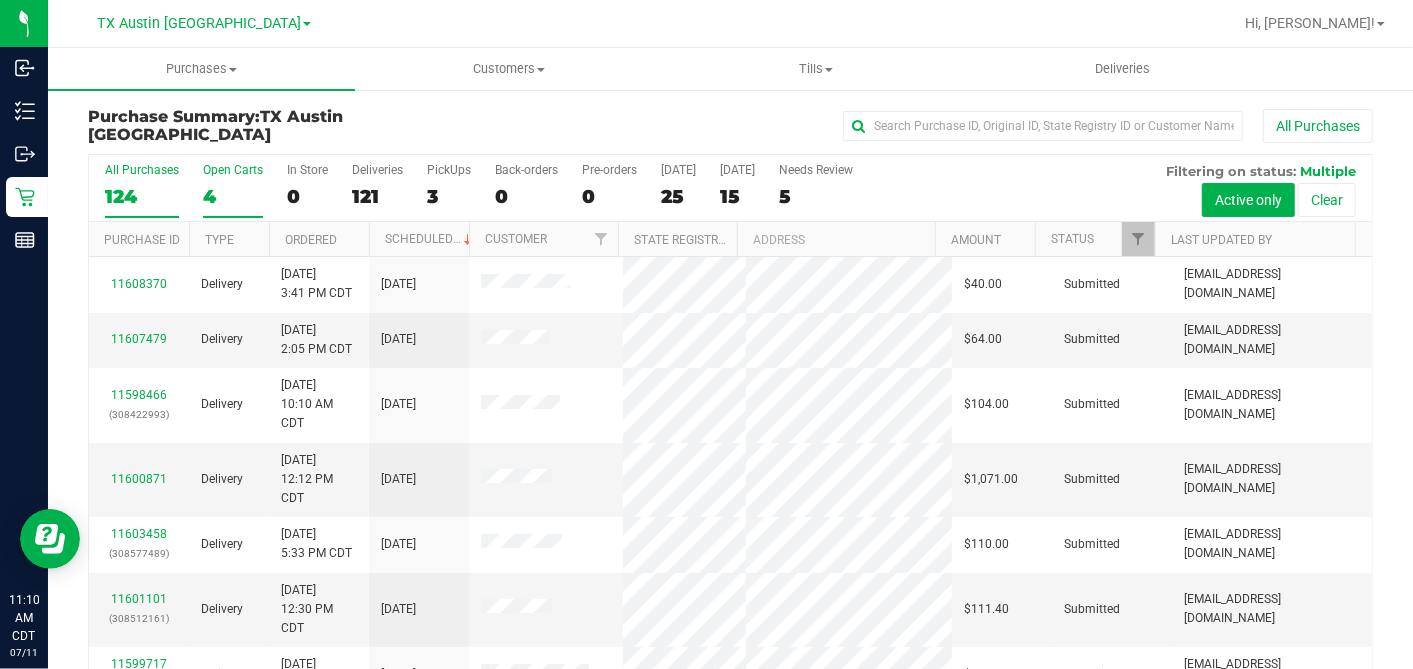 click on "4" at bounding box center (233, 196) 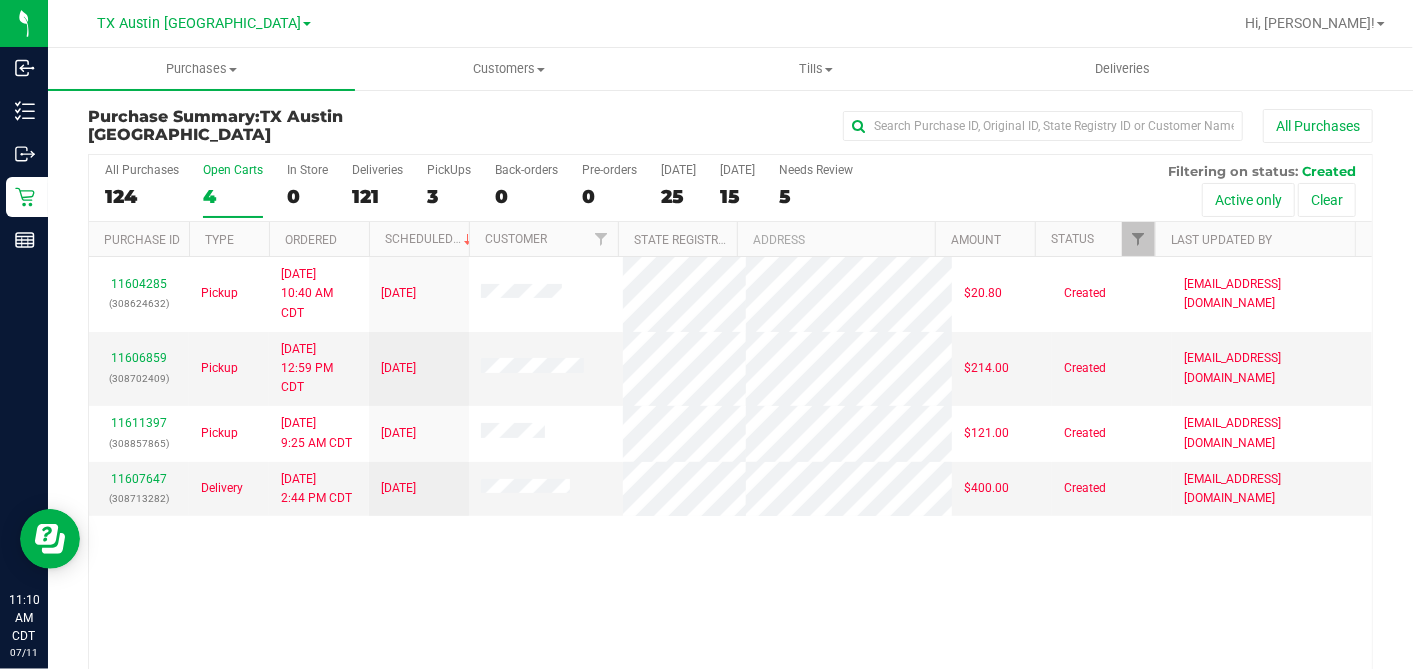 click on "Ordered" at bounding box center [319, 239] 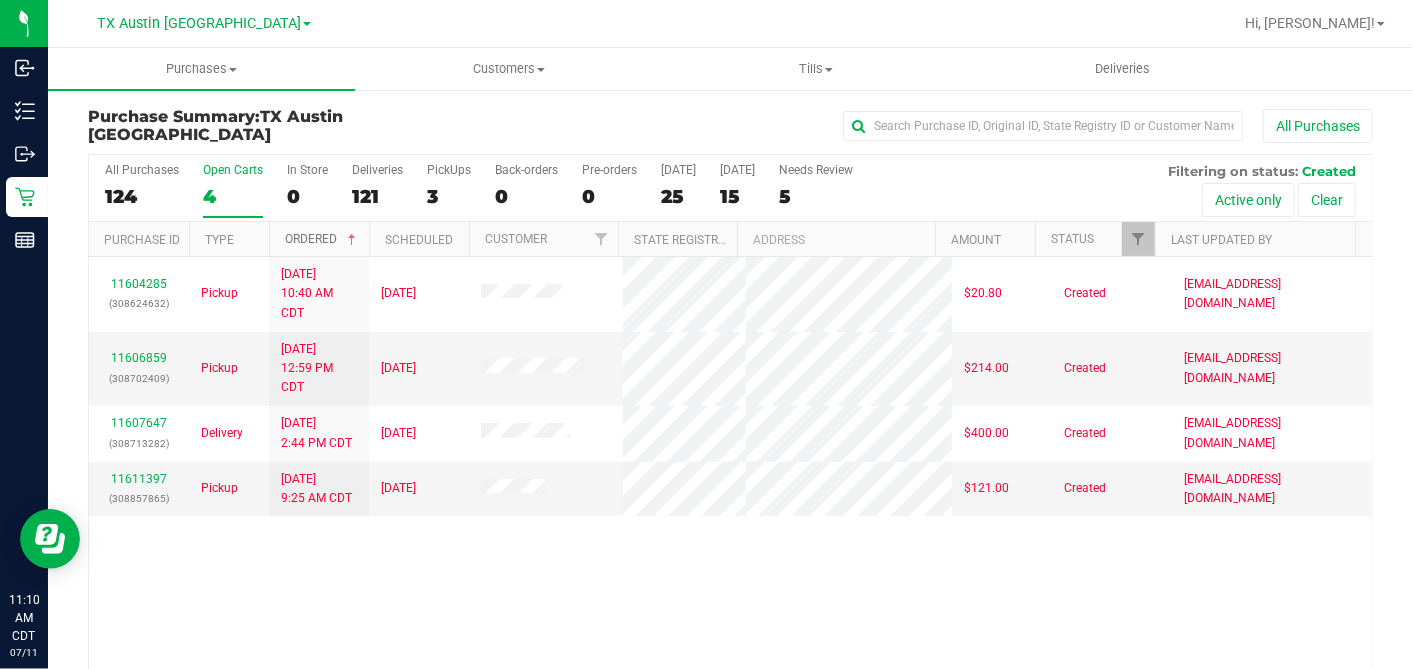 click at bounding box center [352, 240] 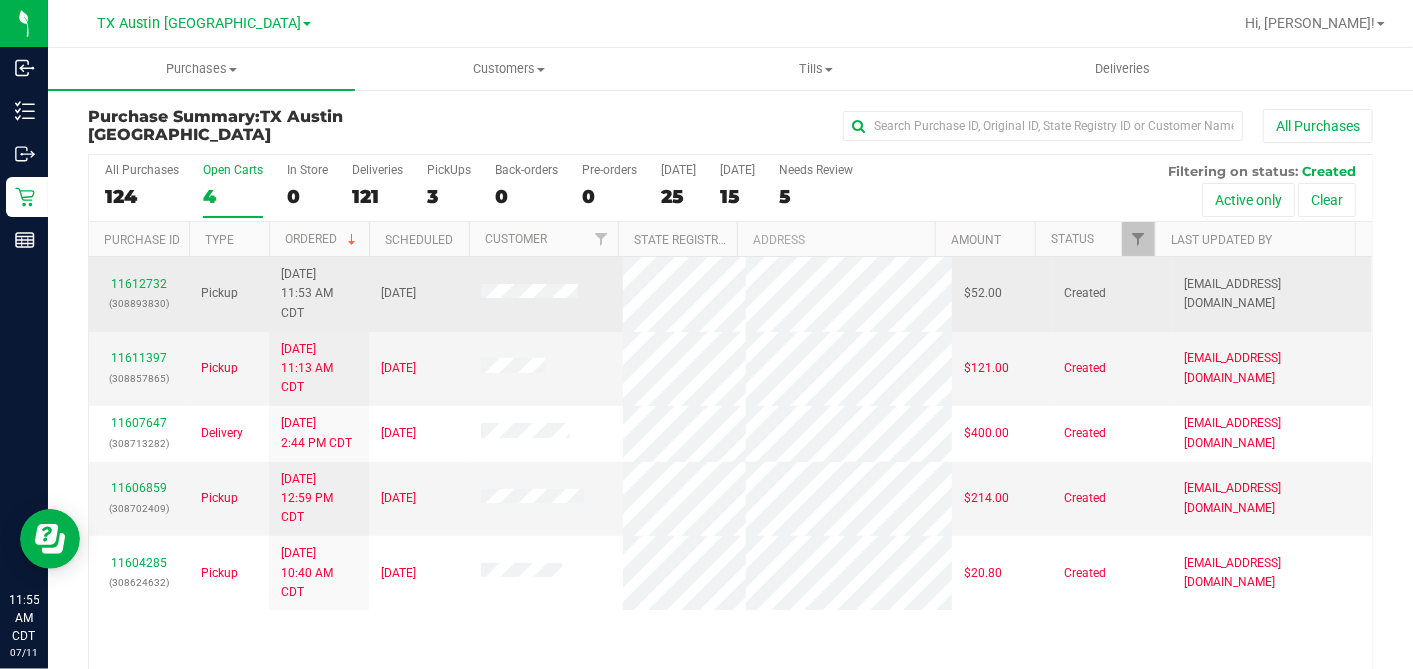 click on "11612732
(308893830)" at bounding box center (139, 294) 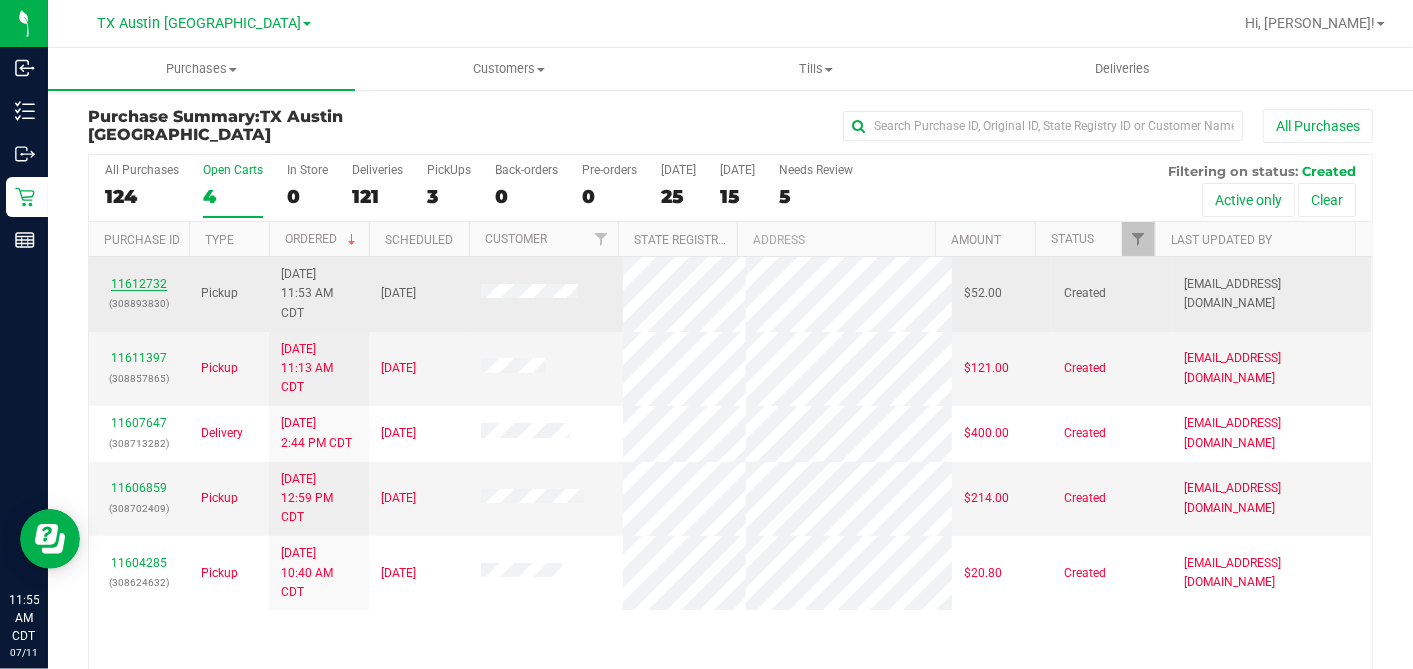 click on "11612732" at bounding box center (139, 284) 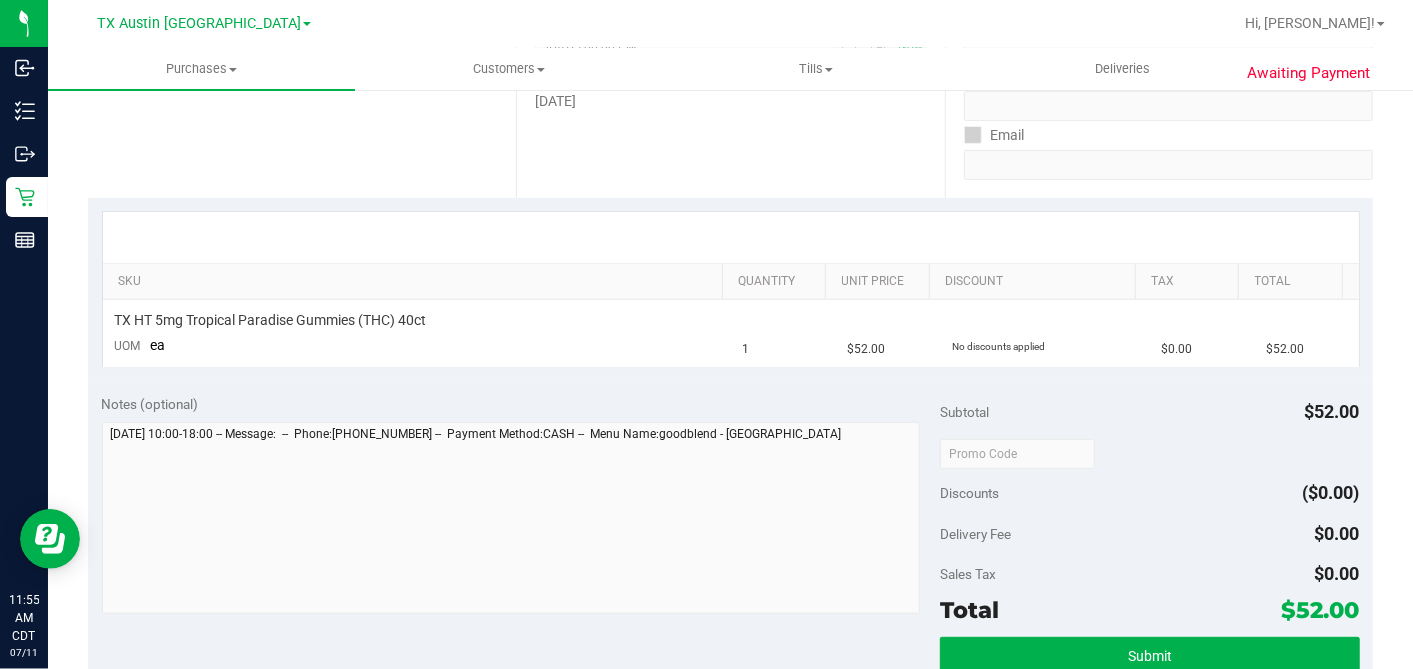 scroll, scrollTop: 0, scrollLeft: 0, axis: both 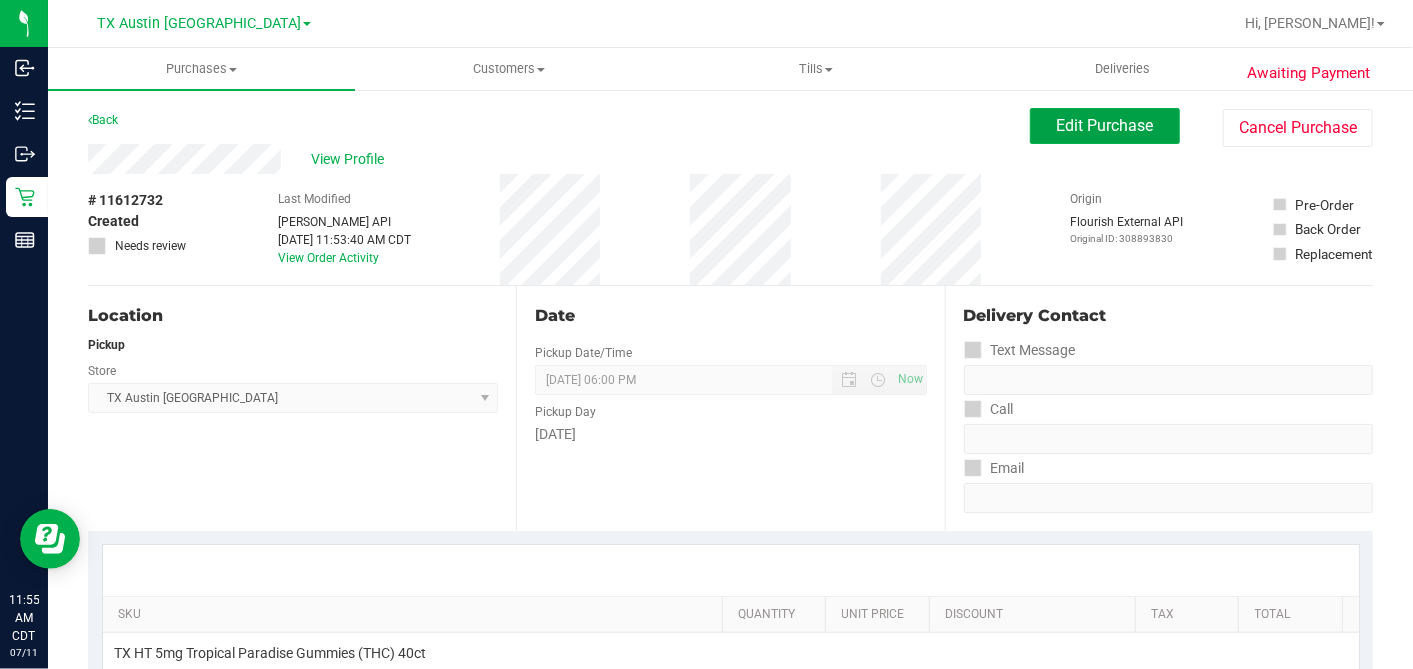 drag, startPoint x: 1058, startPoint y: 122, endPoint x: 1027, endPoint y: 153, distance: 43.840622 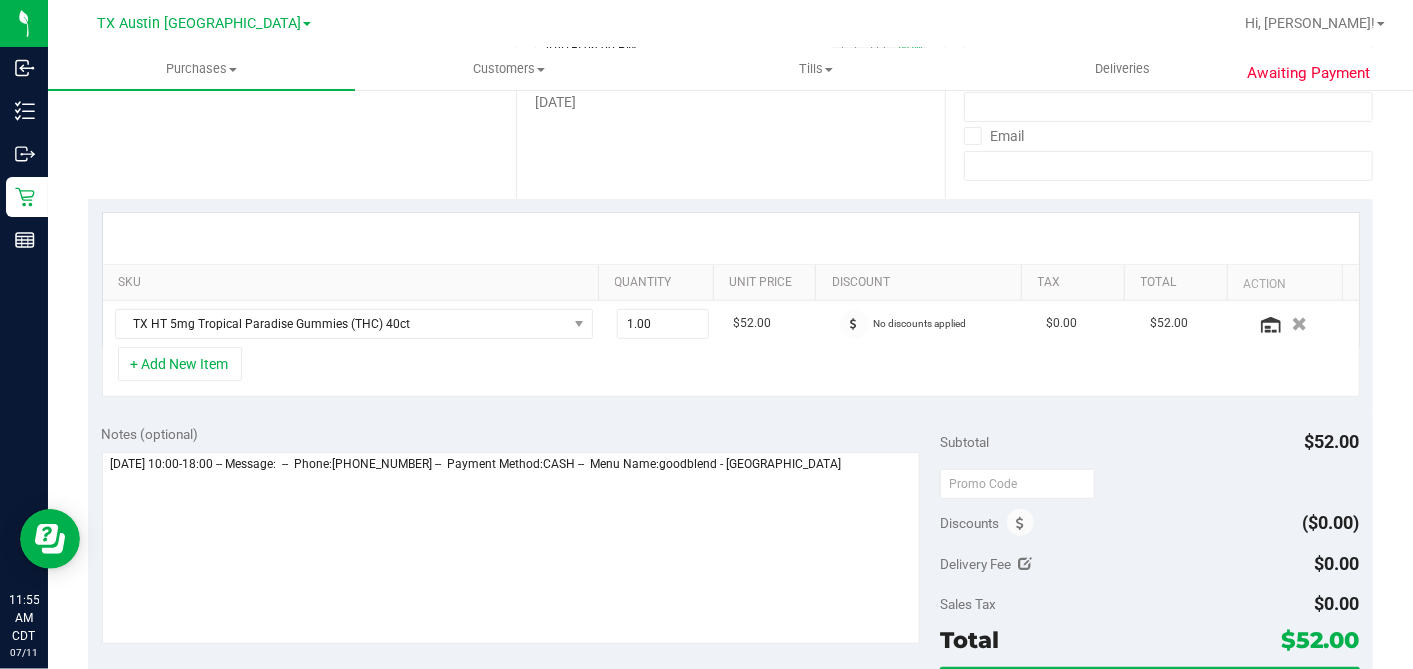 scroll, scrollTop: 333, scrollLeft: 0, axis: vertical 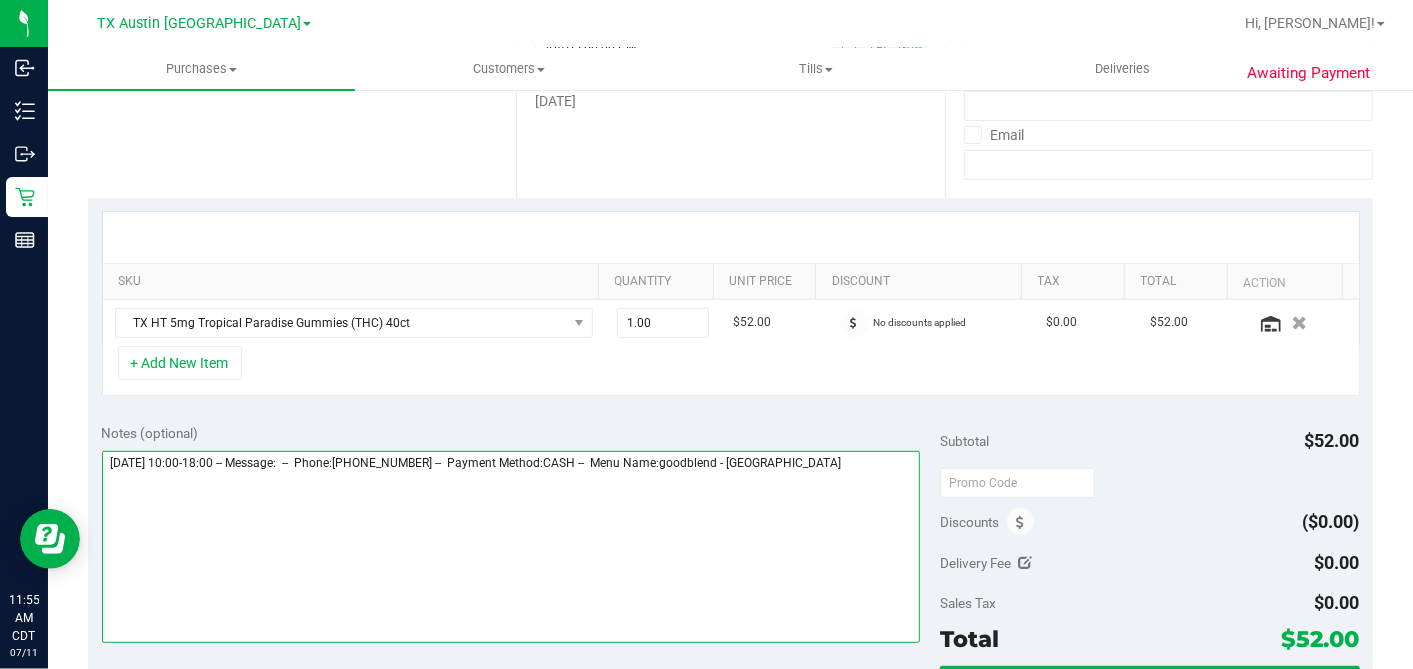click at bounding box center (511, 547) 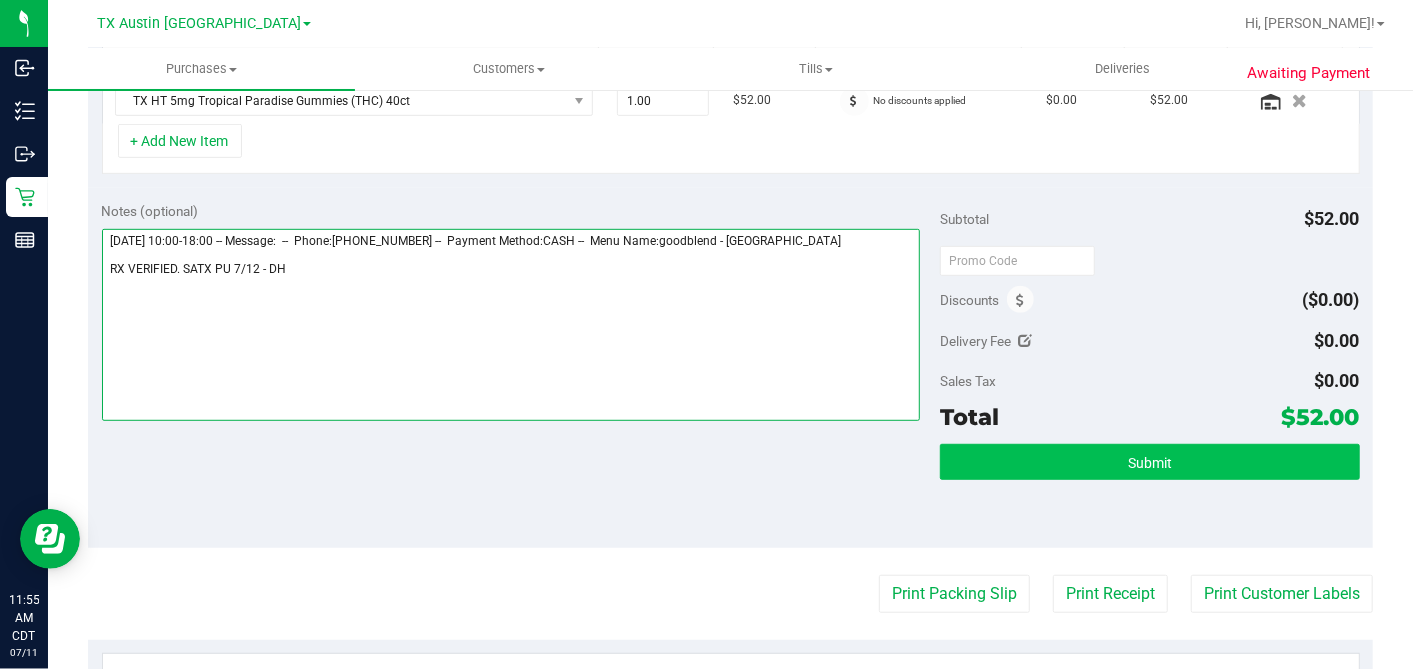 type on "[DATE] 10:00-18:00 -- Message:  --  Phone:[PHONE_NUMBER] --  Payment Method:CASH --  Menu Name:goodblend - [GEOGRAPHIC_DATA]
RX VERIFIED. SATX PU 7/12 - DH" 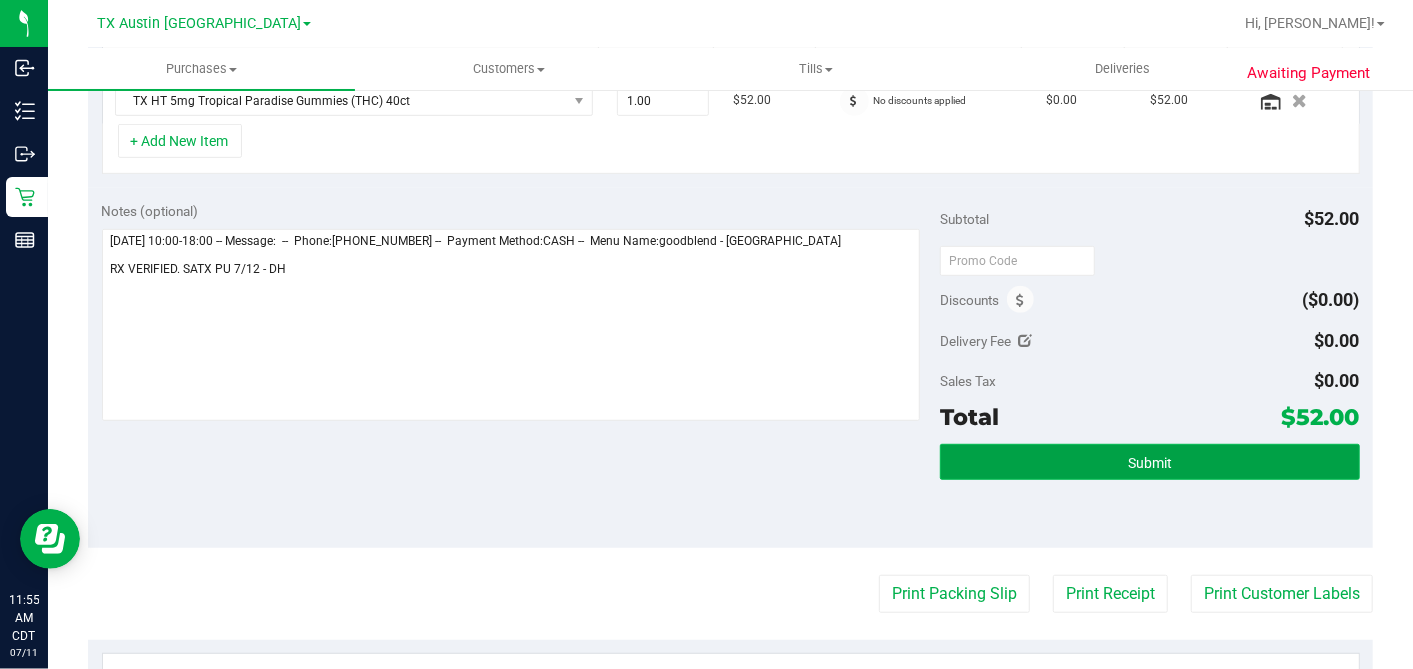 click on "Submit" at bounding box center (1149, 462) 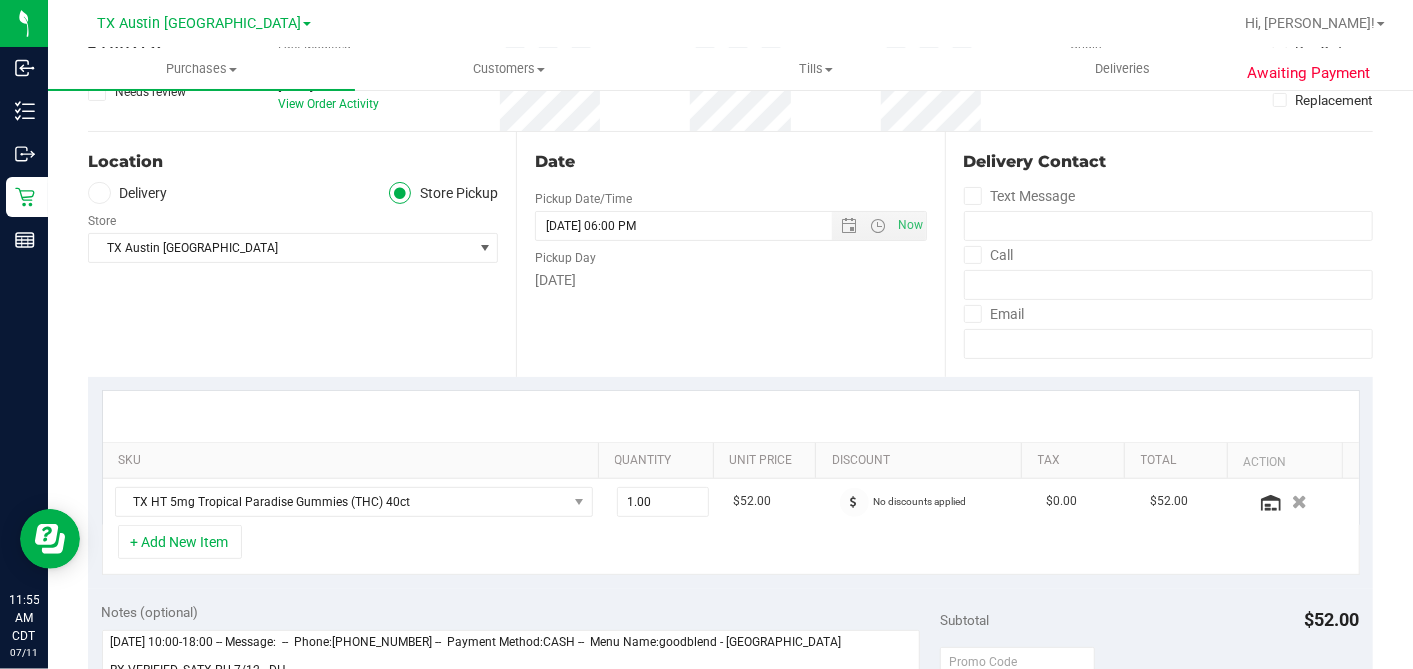 scroll, scrollTop: 0, scrollLeft: 0, axis: both 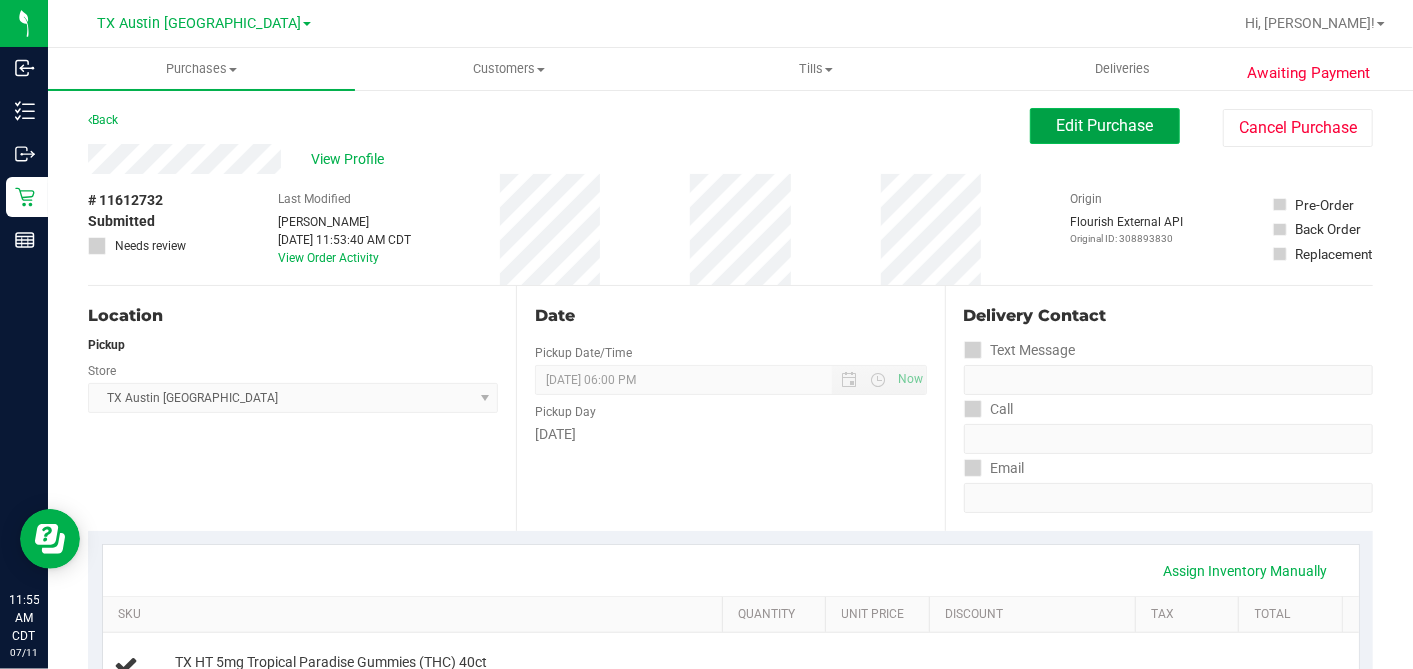 click on "Edit Purchase" at bounding box center (1105, 126) 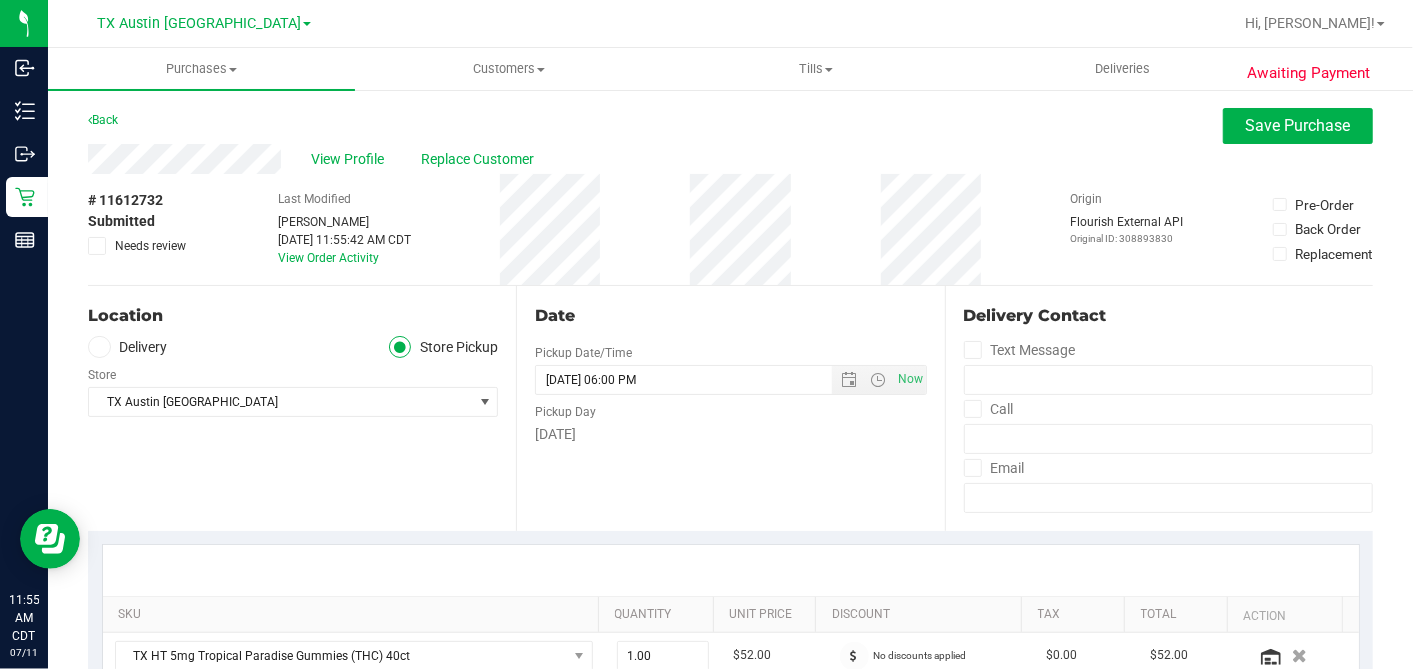 click at bounding box center (99, 347) 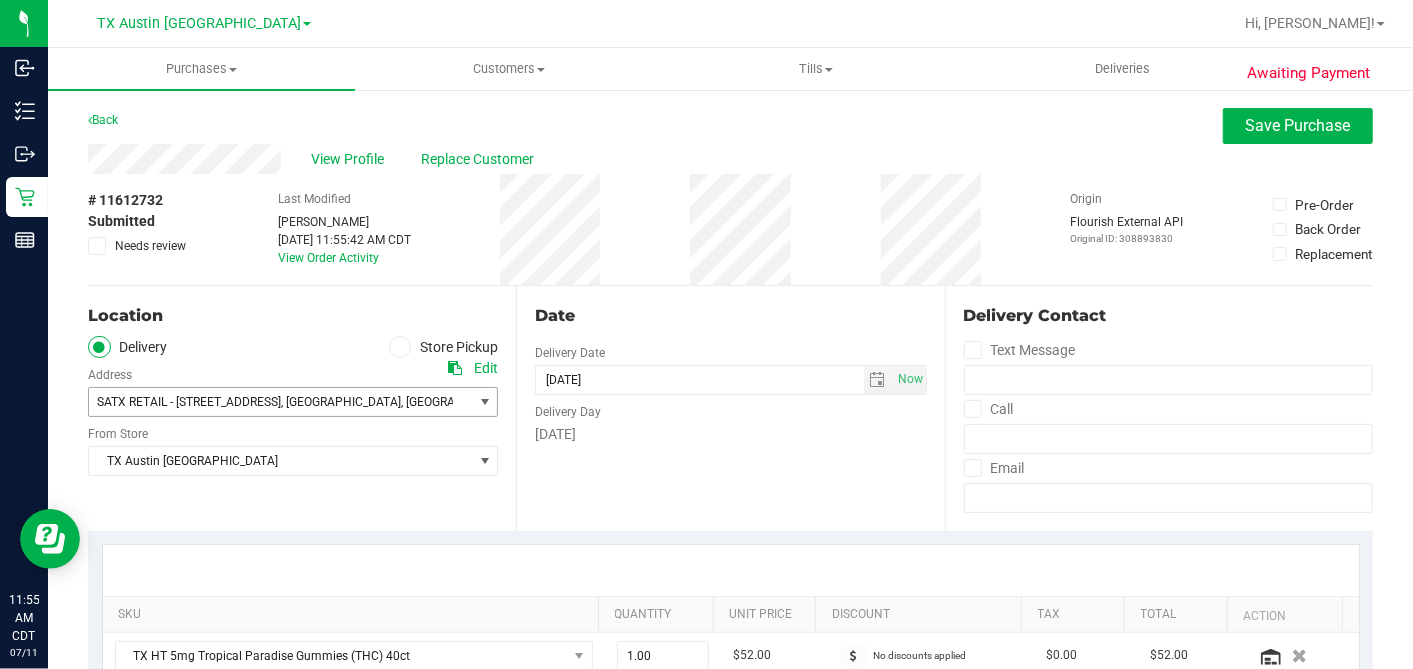 click on "SATX RETAIL - [STREET_ADDRESS]" at bounding box center [189, 402] 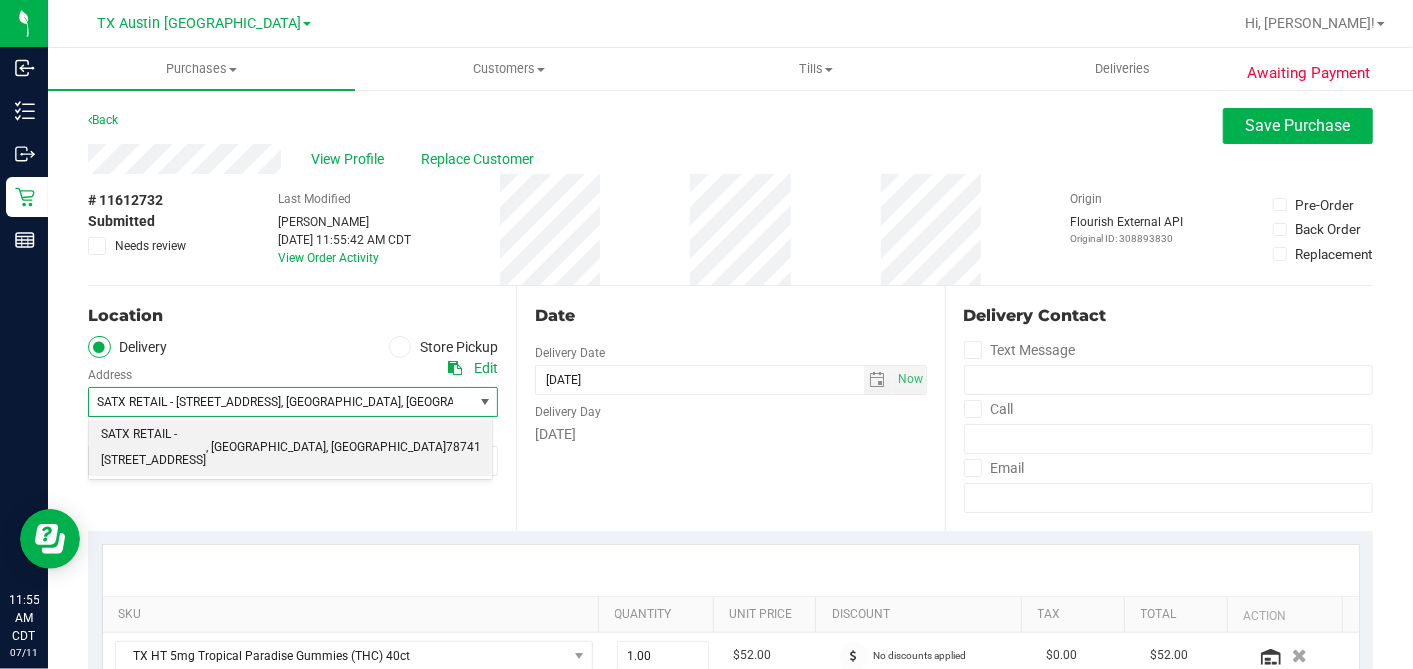 click on "SATX RETAIL - [STREET_ADDRESS]
, [GEOGRAPHIC_DATA]
, [GEOGRAPHIC_DATA]
78741" at bounding box center [290, 447] 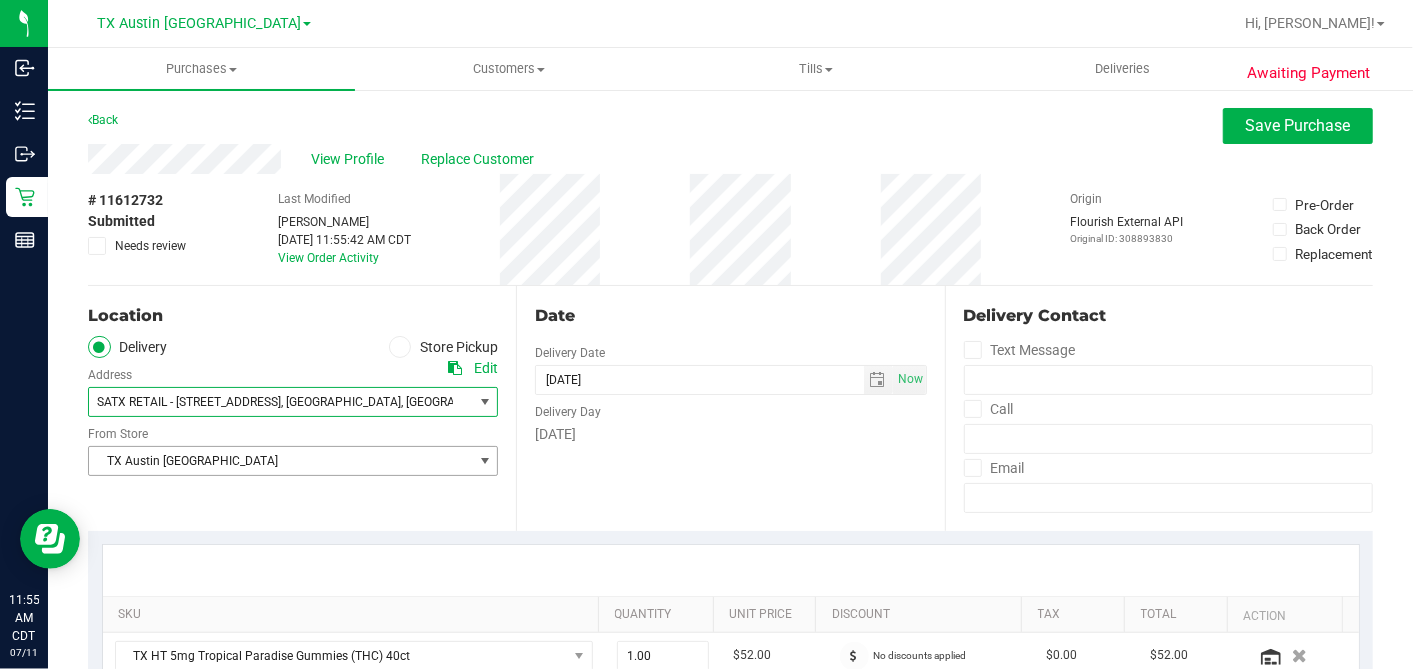 click on "TX Austin [GEOGRAPHIC_DATA]" at bounding box center (280, 461) 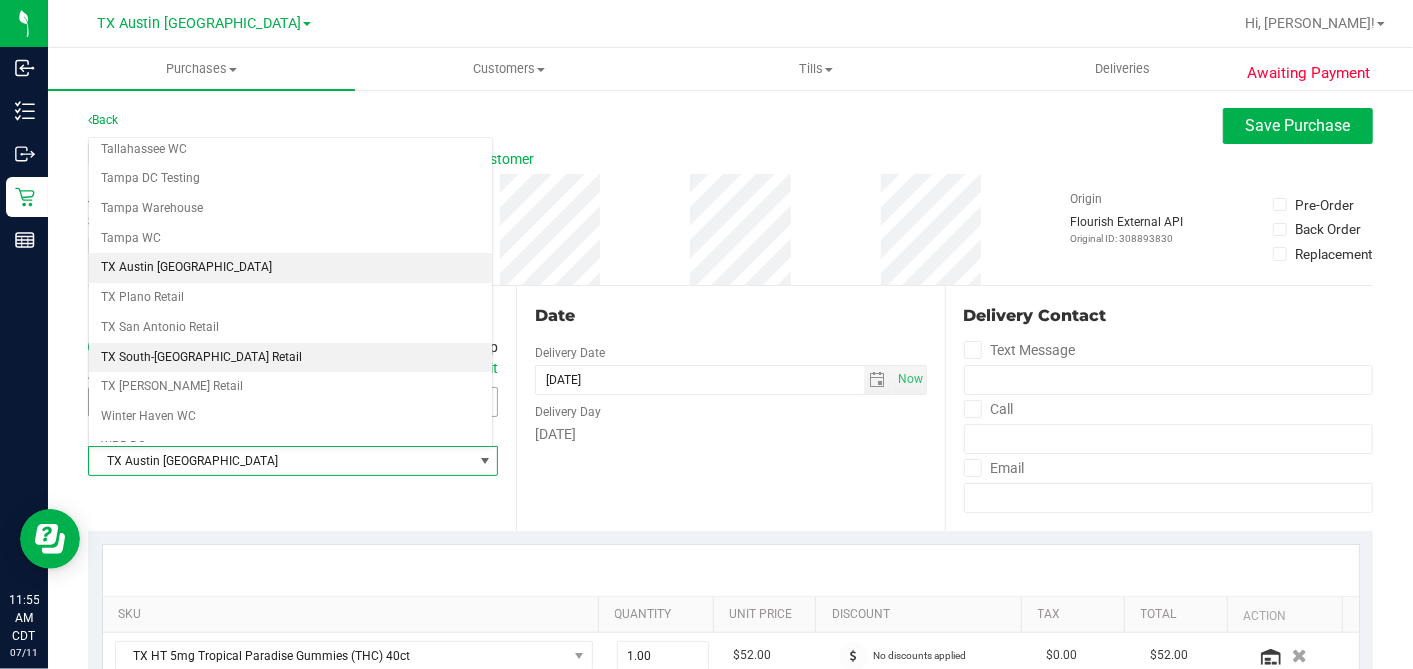 scroll, scrollTop: 1422, scrollLeft: 0, axis: vertical 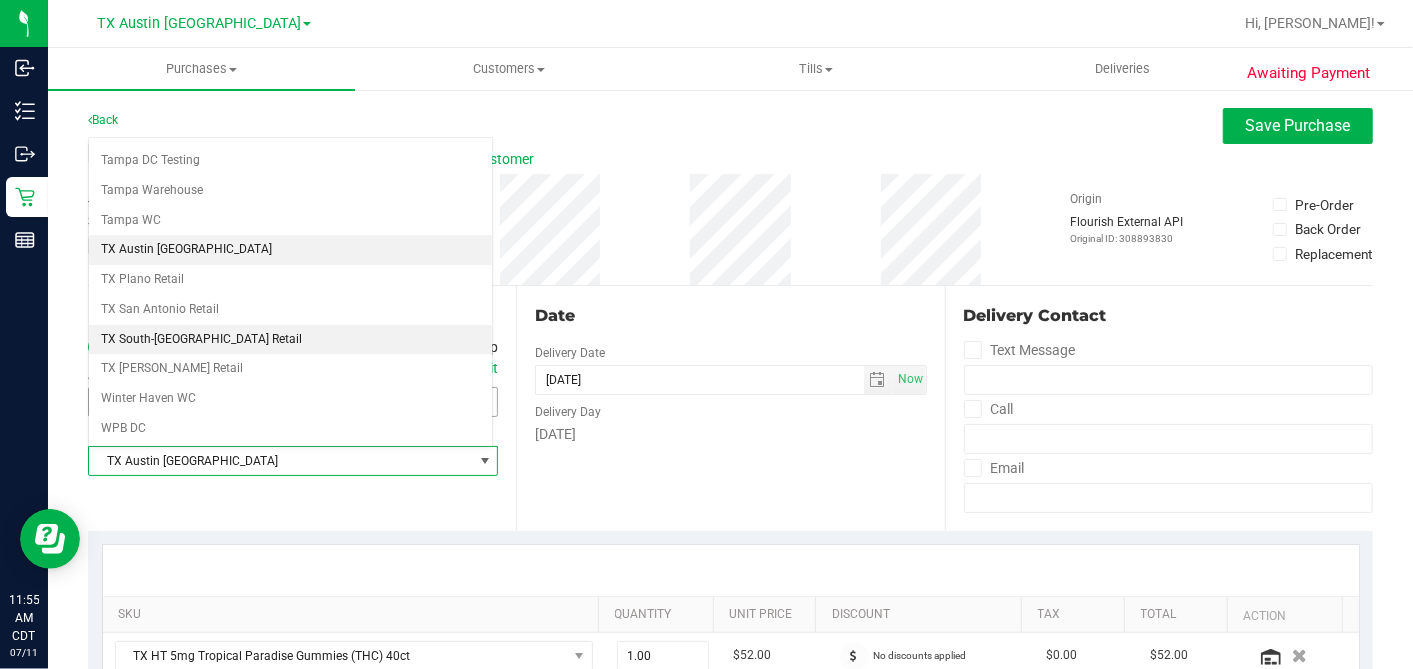 click on "TX South-[GEOGRAPHIC_DATA] Retail" at bounding box center (290, 340) 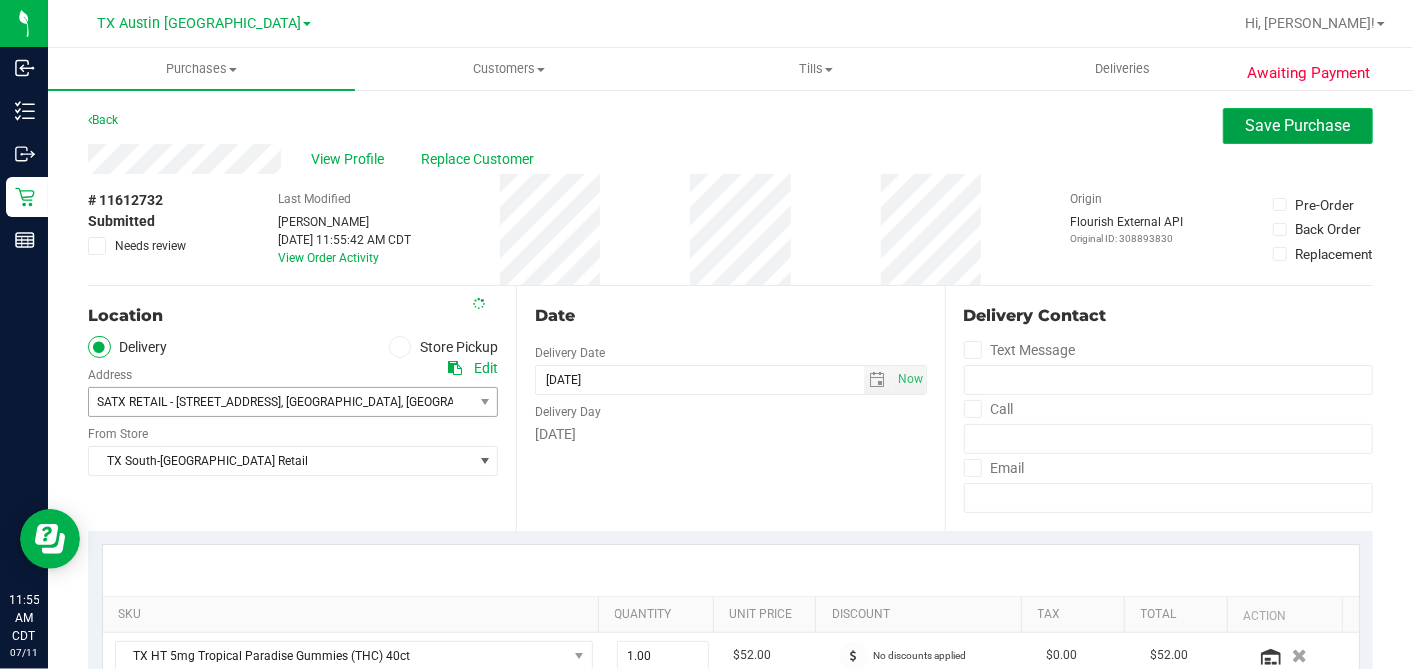 click on "Save Purchase" at bounding box center [1298, 125] 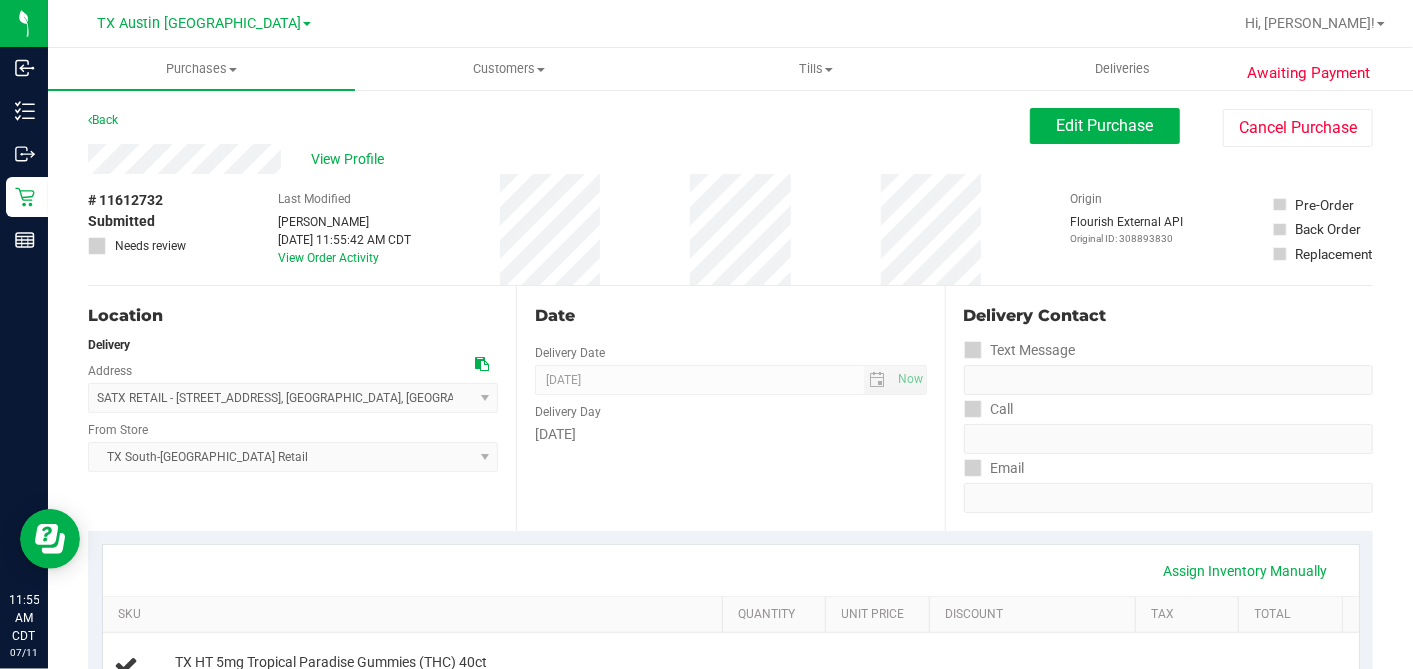 click on "View Profile" at bounding box center (351, 159) 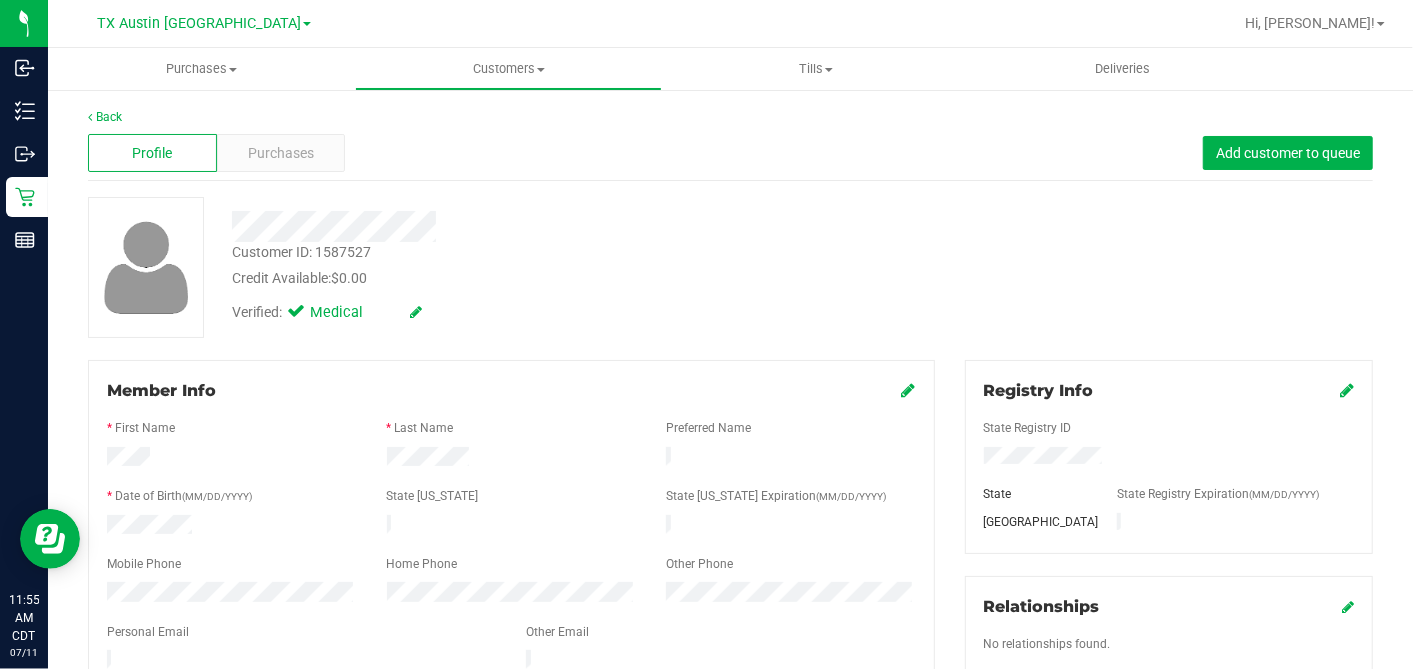click on "Profile
Purchases
Add customer to queue" at bounding box center [730, 153] 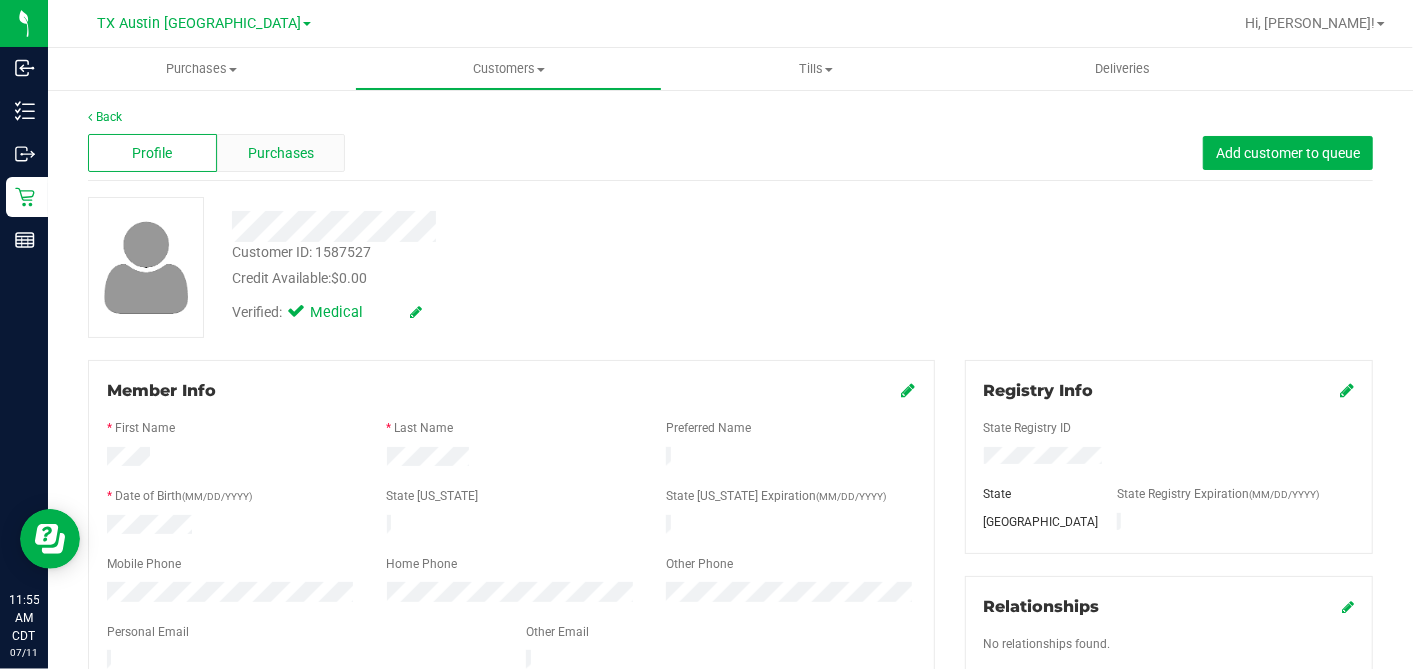 click on "Purchases" at bounding box center [281, 153] 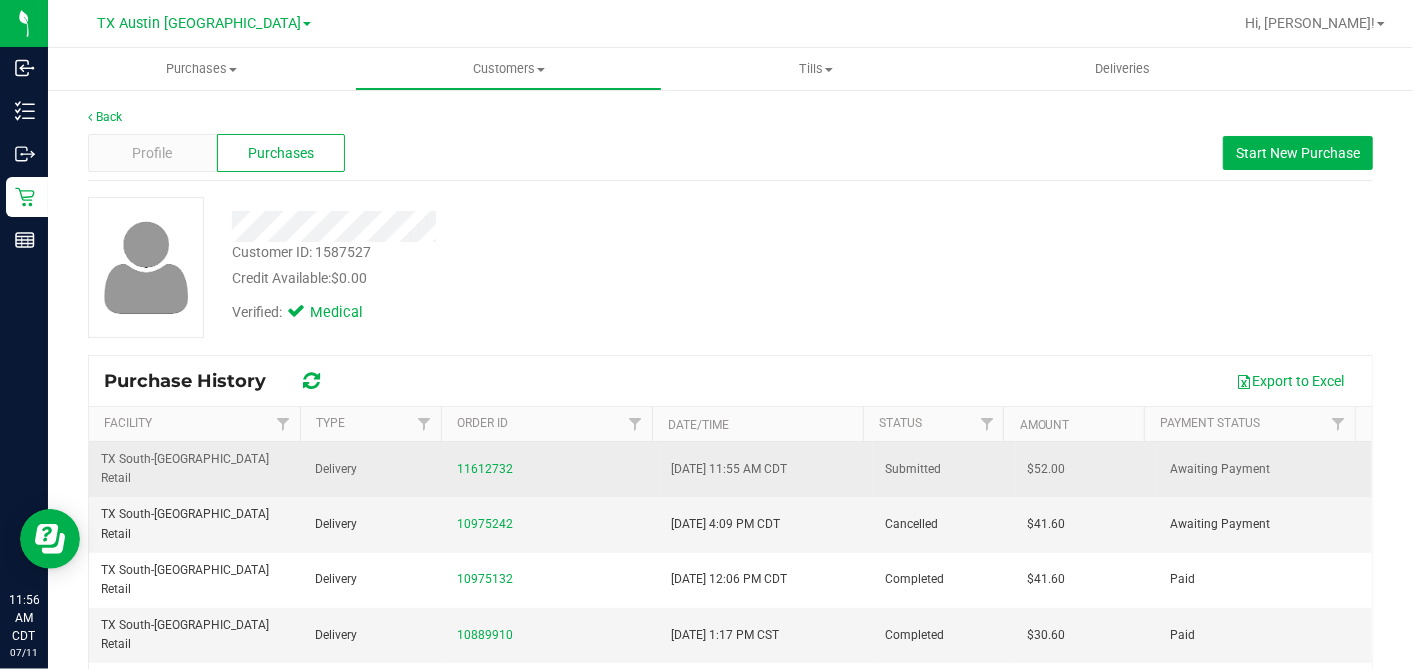 click on "$52.00" at bounding box center (1047, 469) 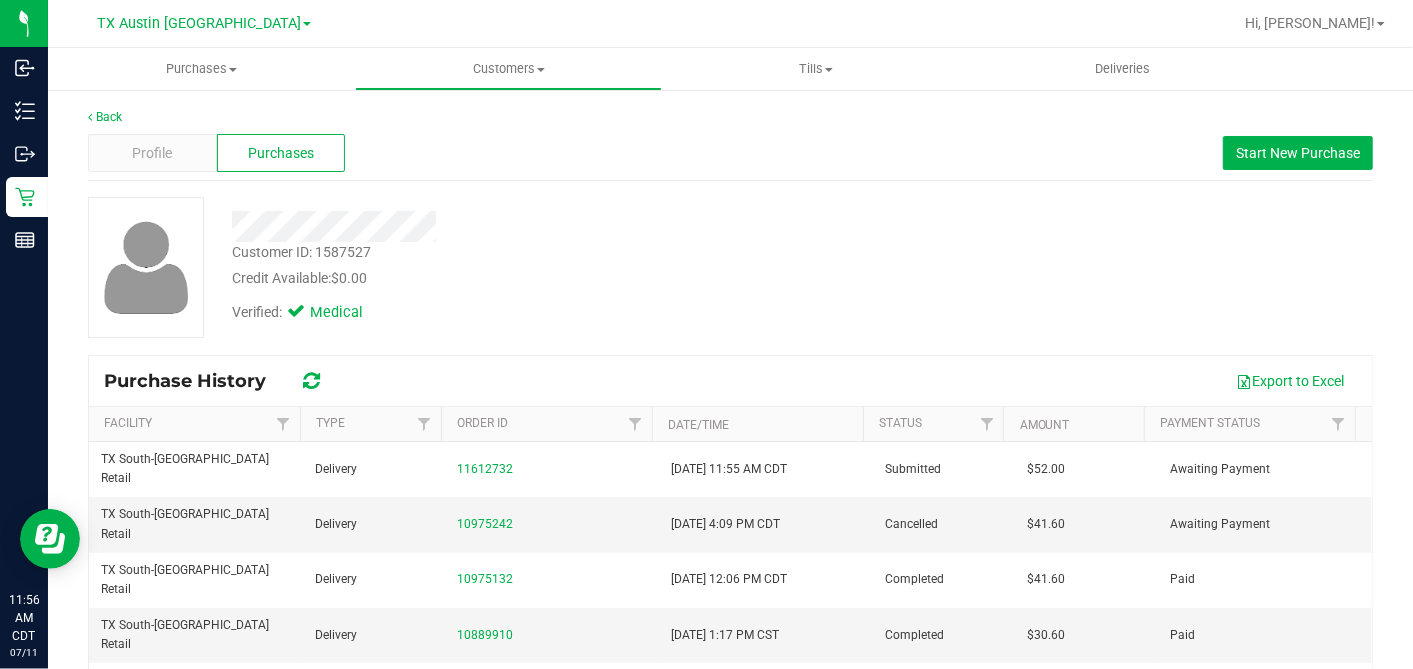 copy on "52.00" 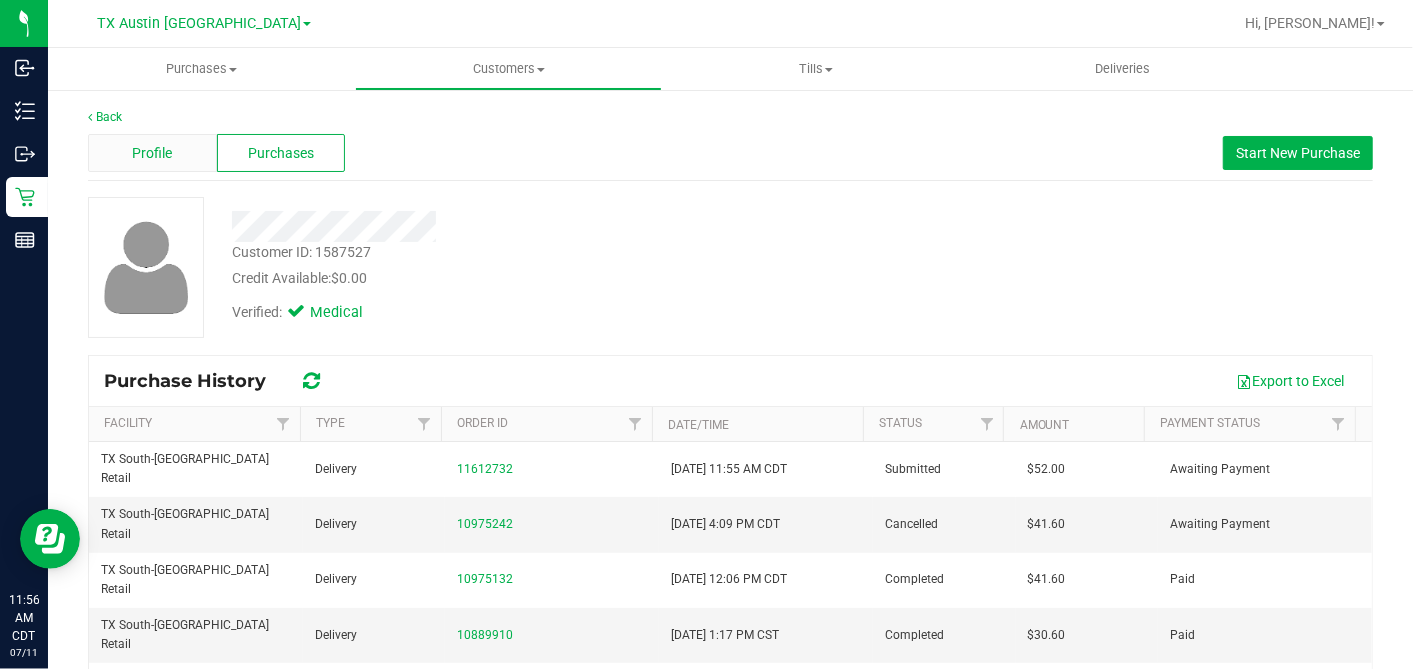 click on "Profile" at bounding box center [152, 153] 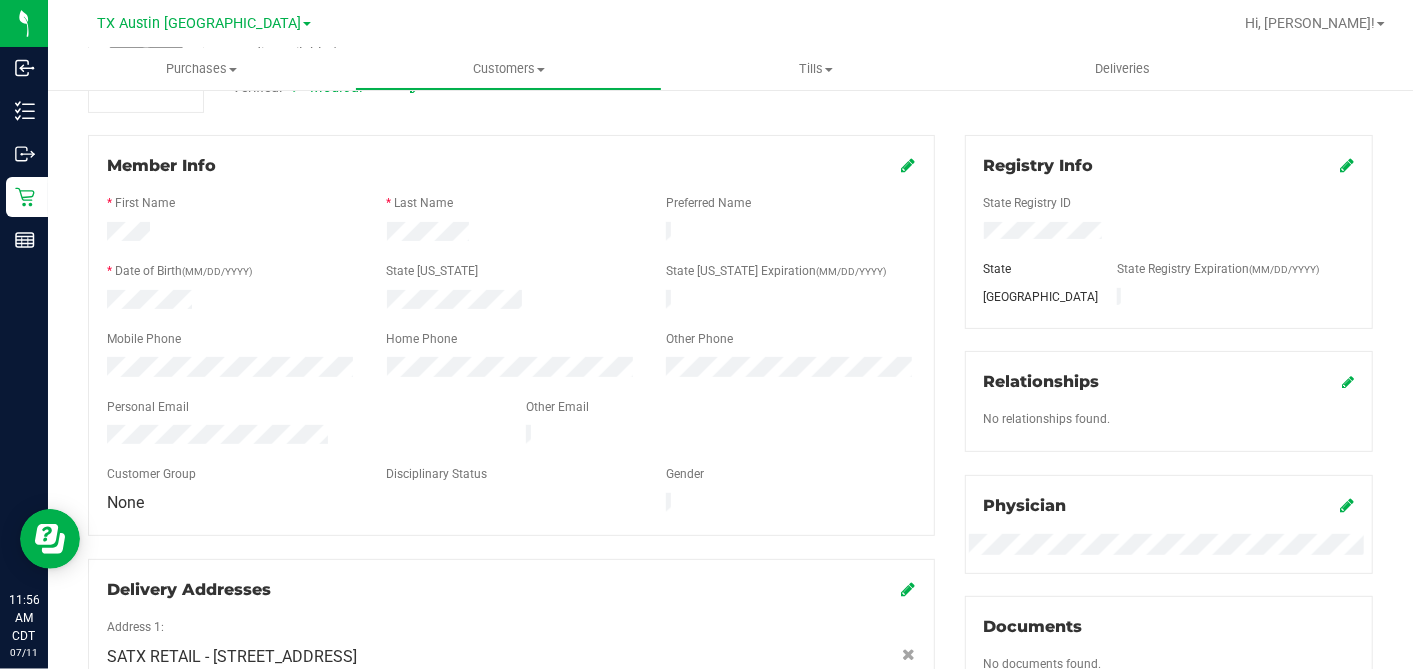 scroll, scrollTop: 0, scrollLeft: 0, axis: both 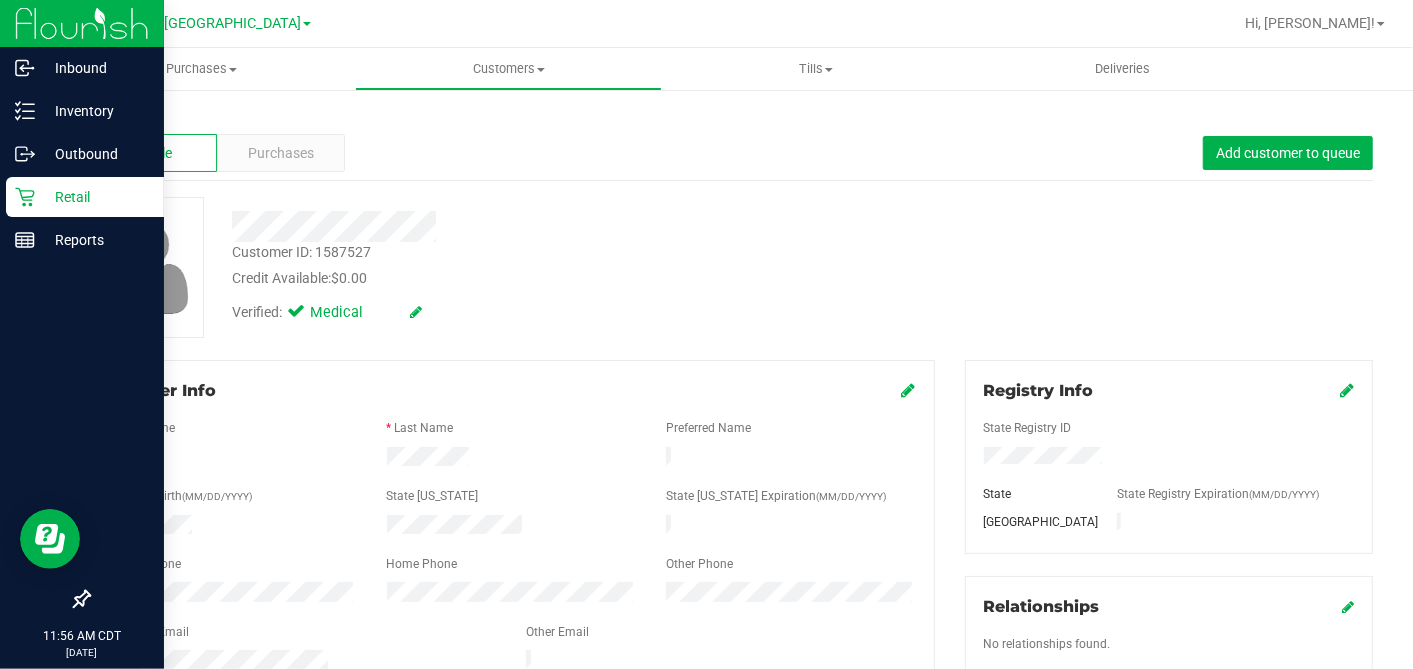 click on "Retail" at bounding box center (85, 197) 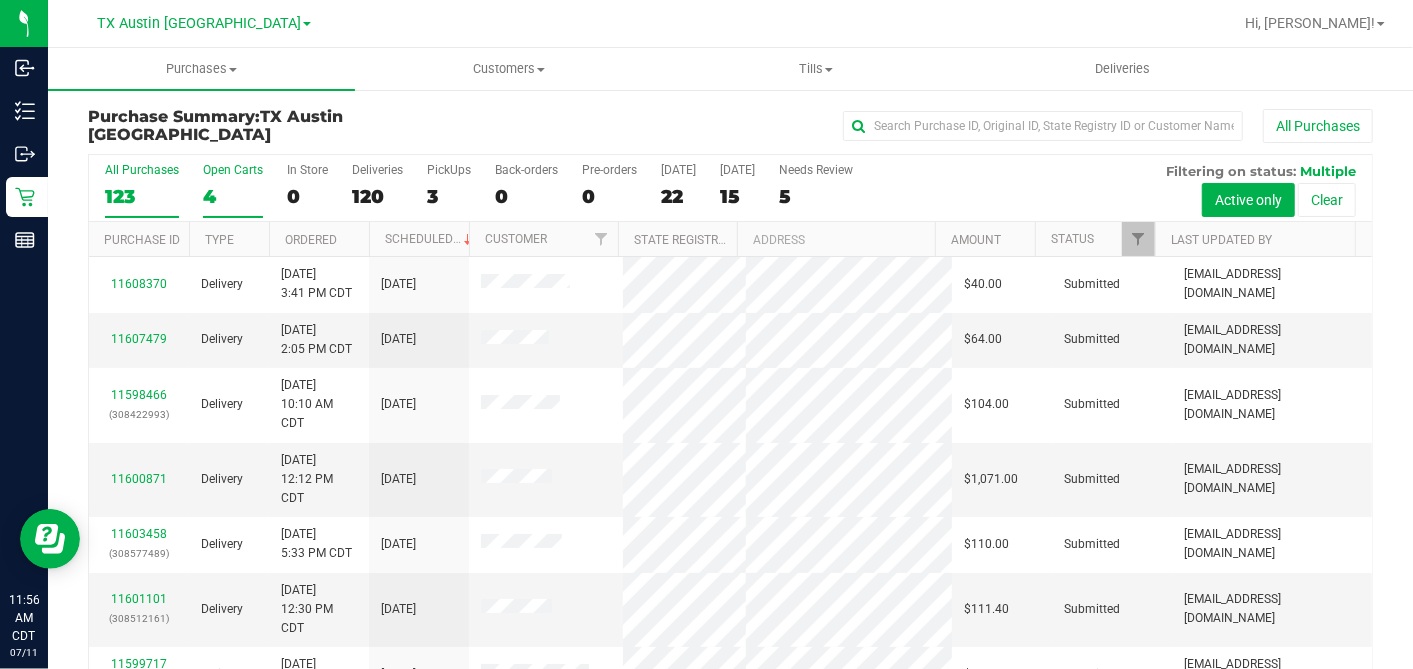 click on "4" at bounding box center [233, 196] 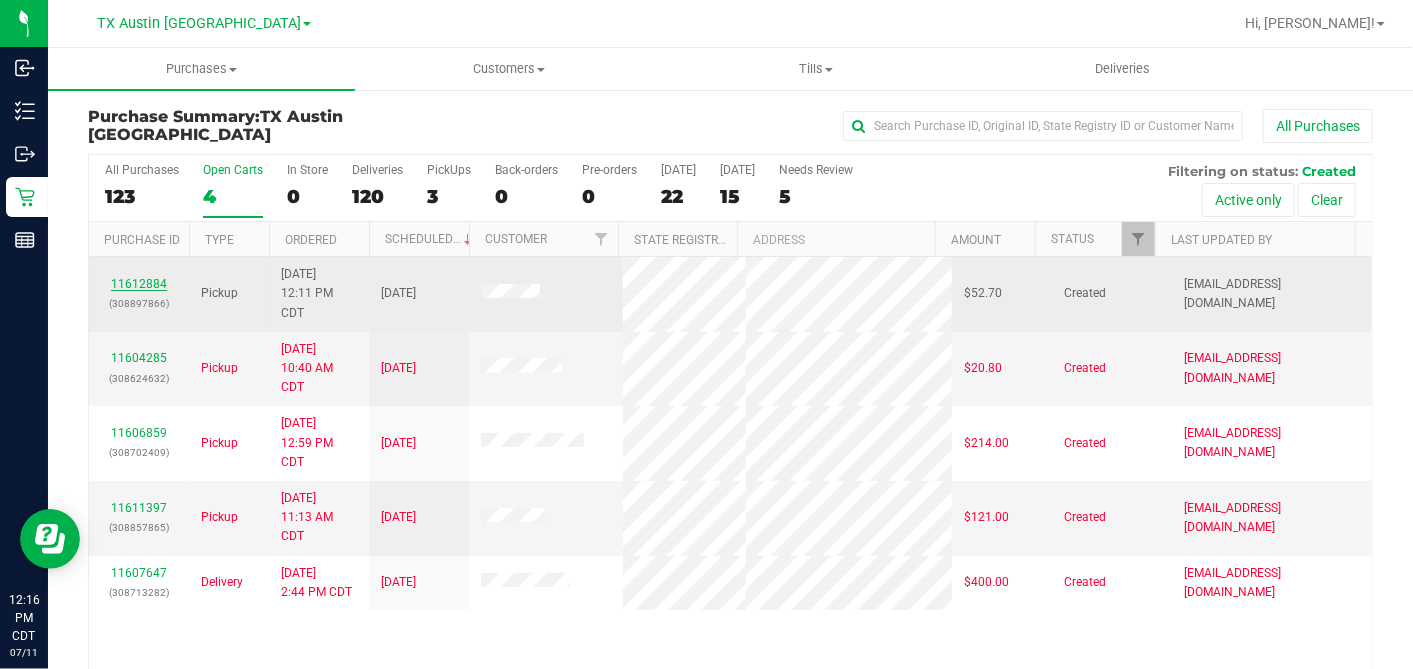 click on "11612884" at bounding box center (139, 284) 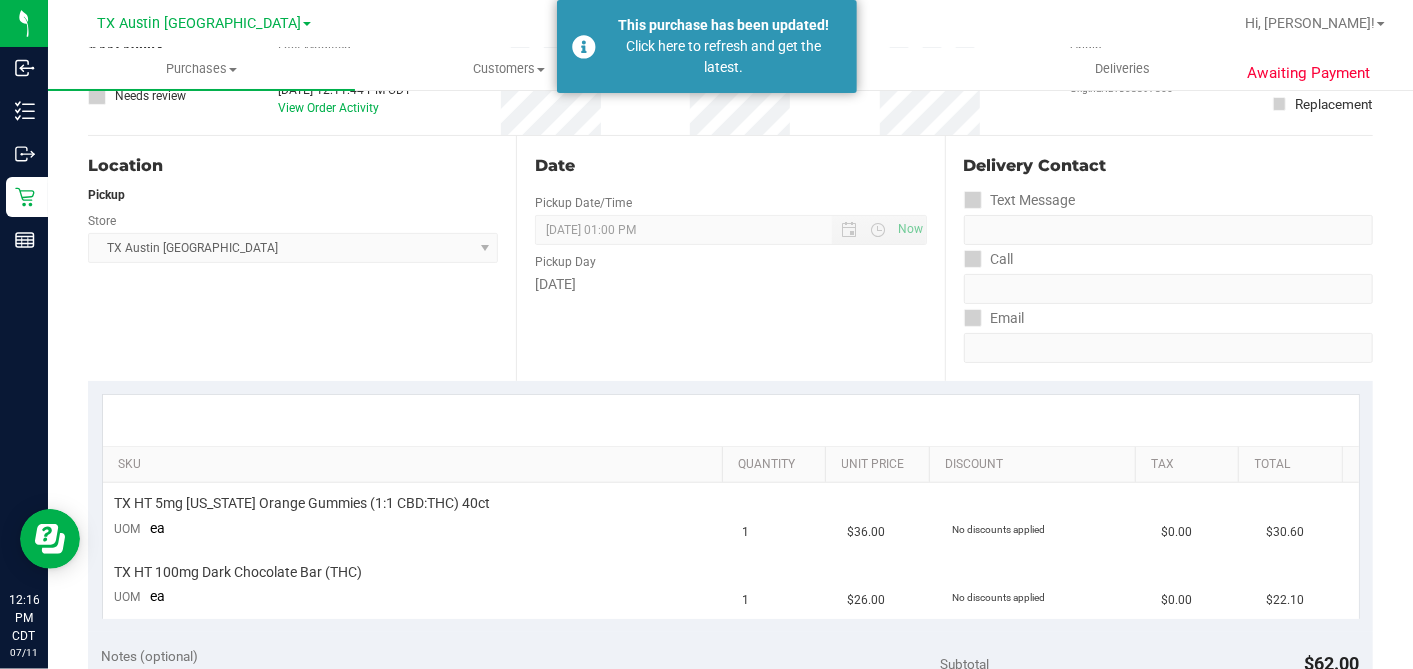 scroll, scrollTop: 0, scrollLeft: 0, axis: both 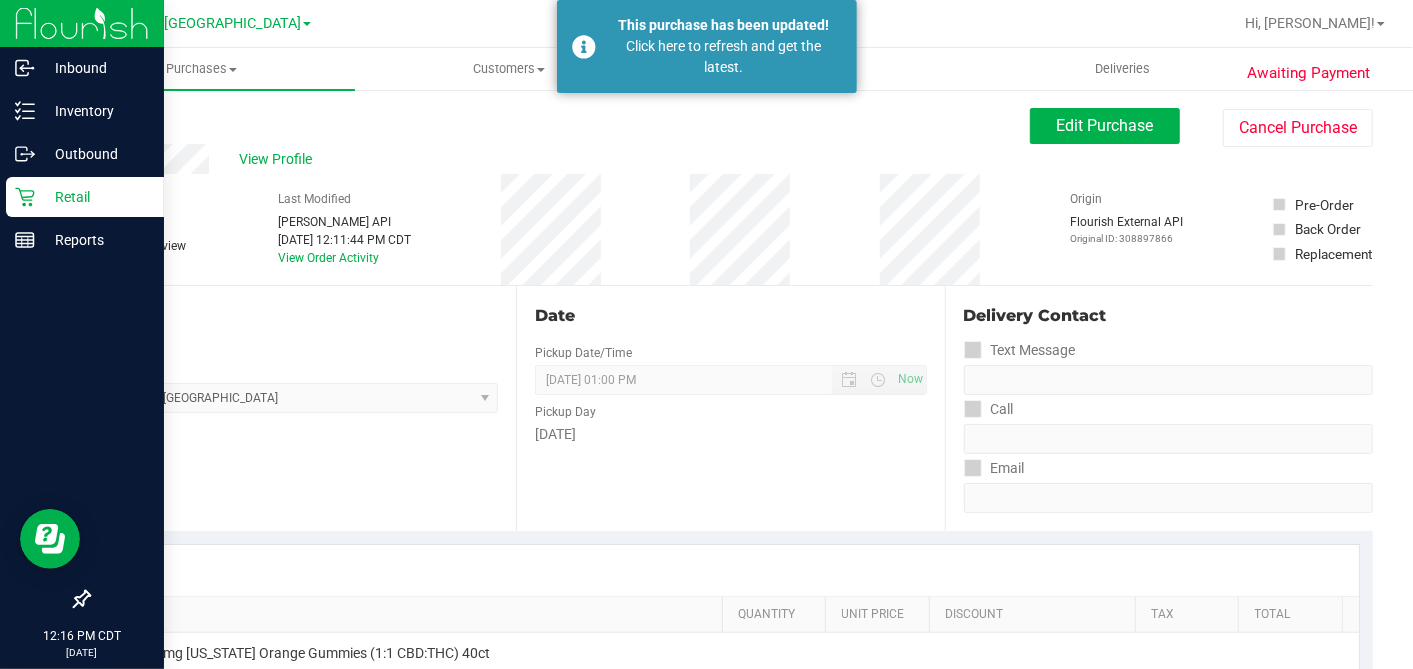 click 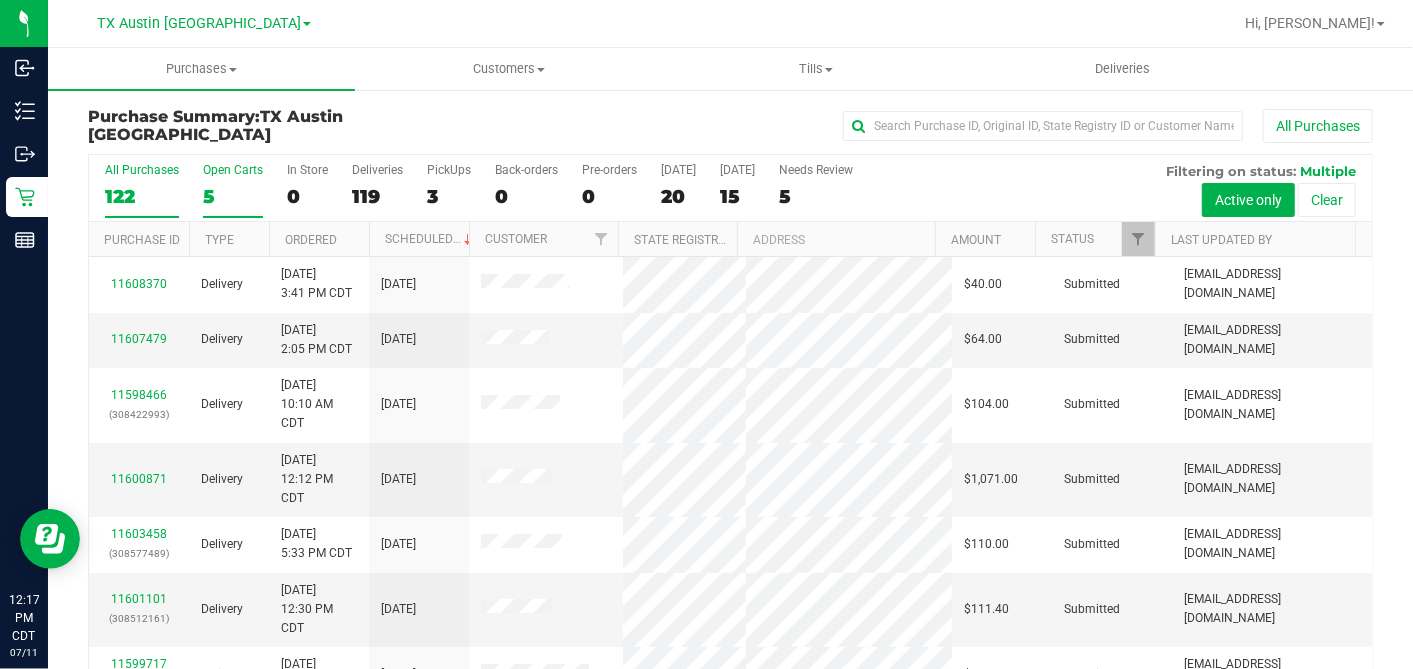 click on "5" at bounding box center (233, 196) 